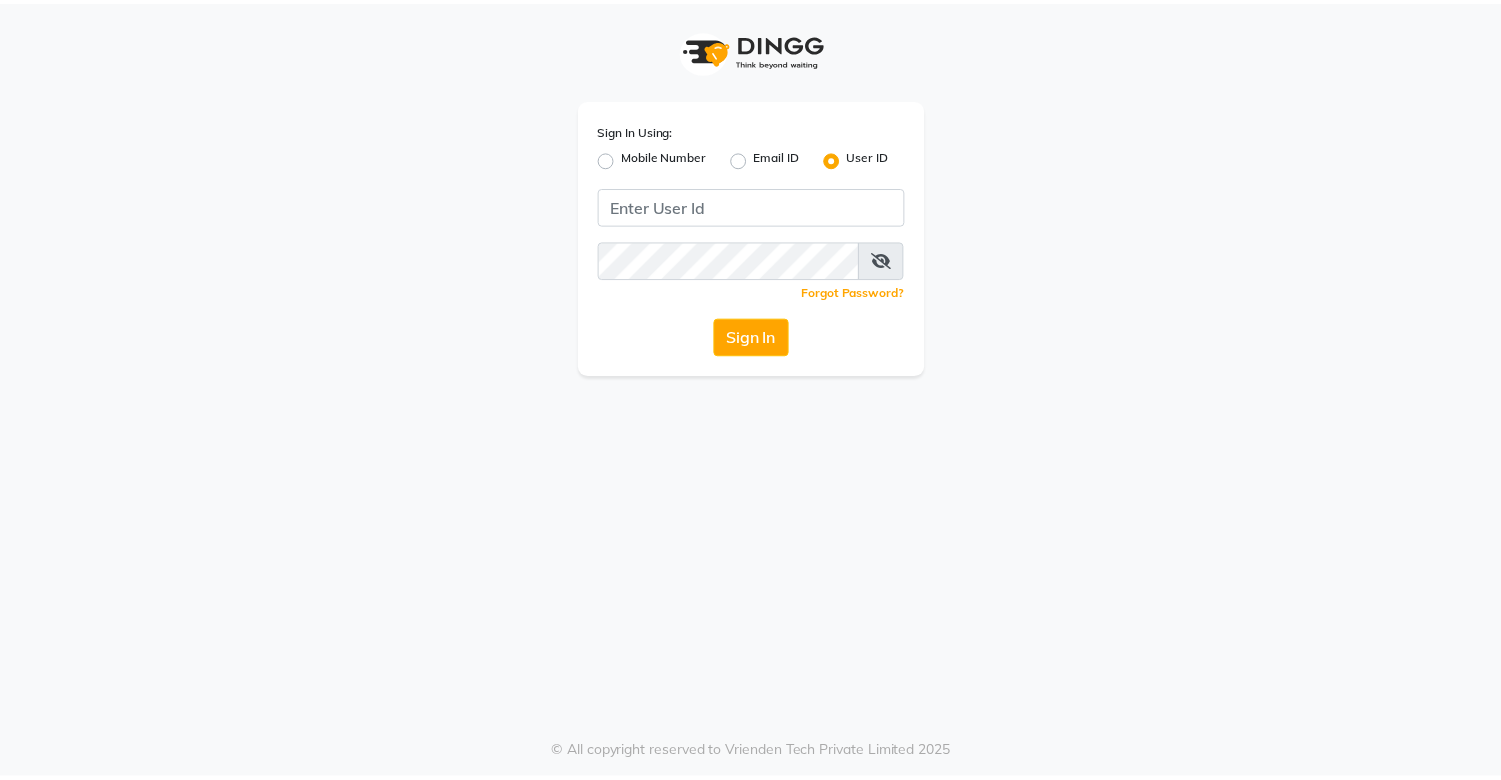 scroll, scrollTop: 0, scrollLeft: 0, axis: both 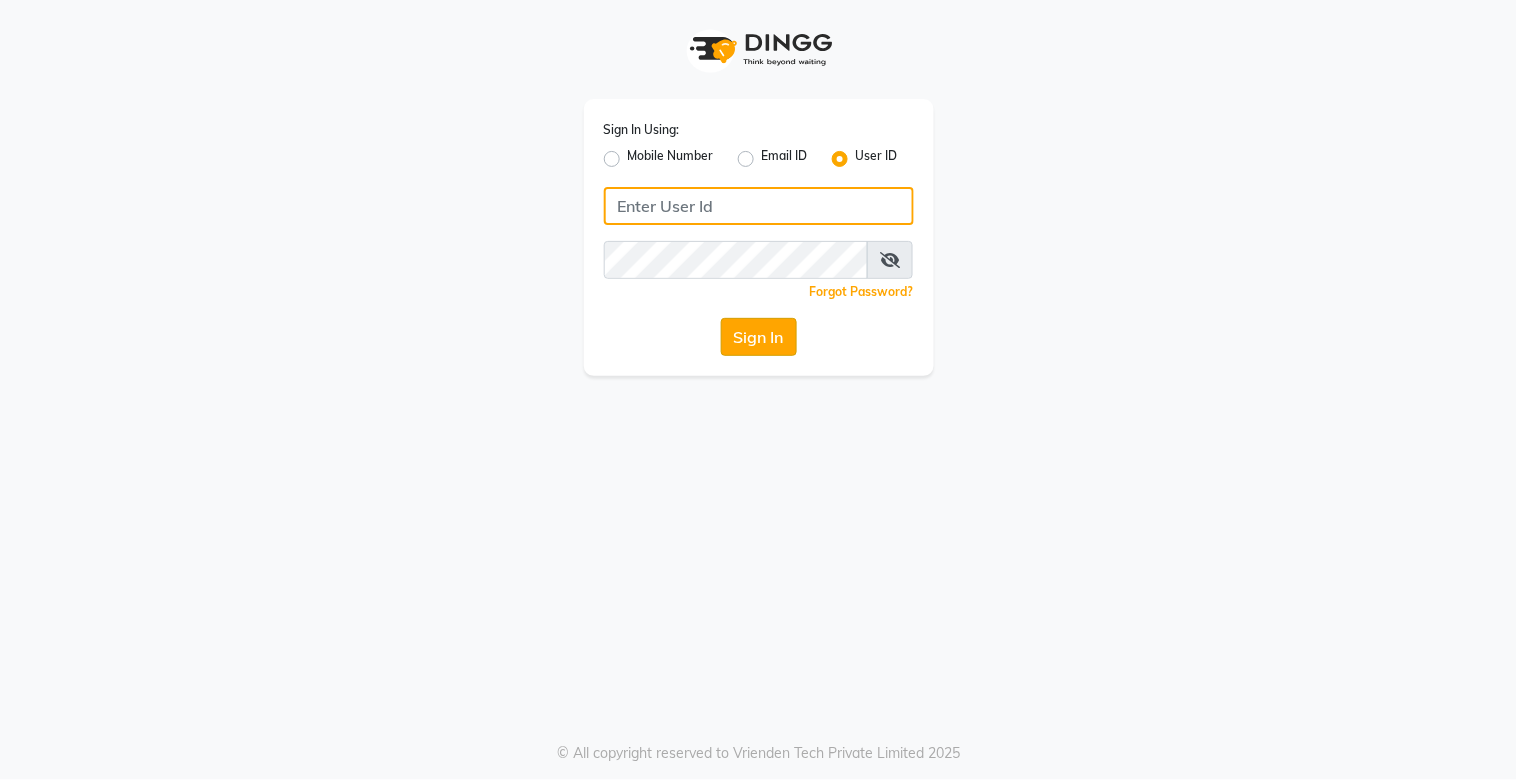 type on "kalpana@2022" 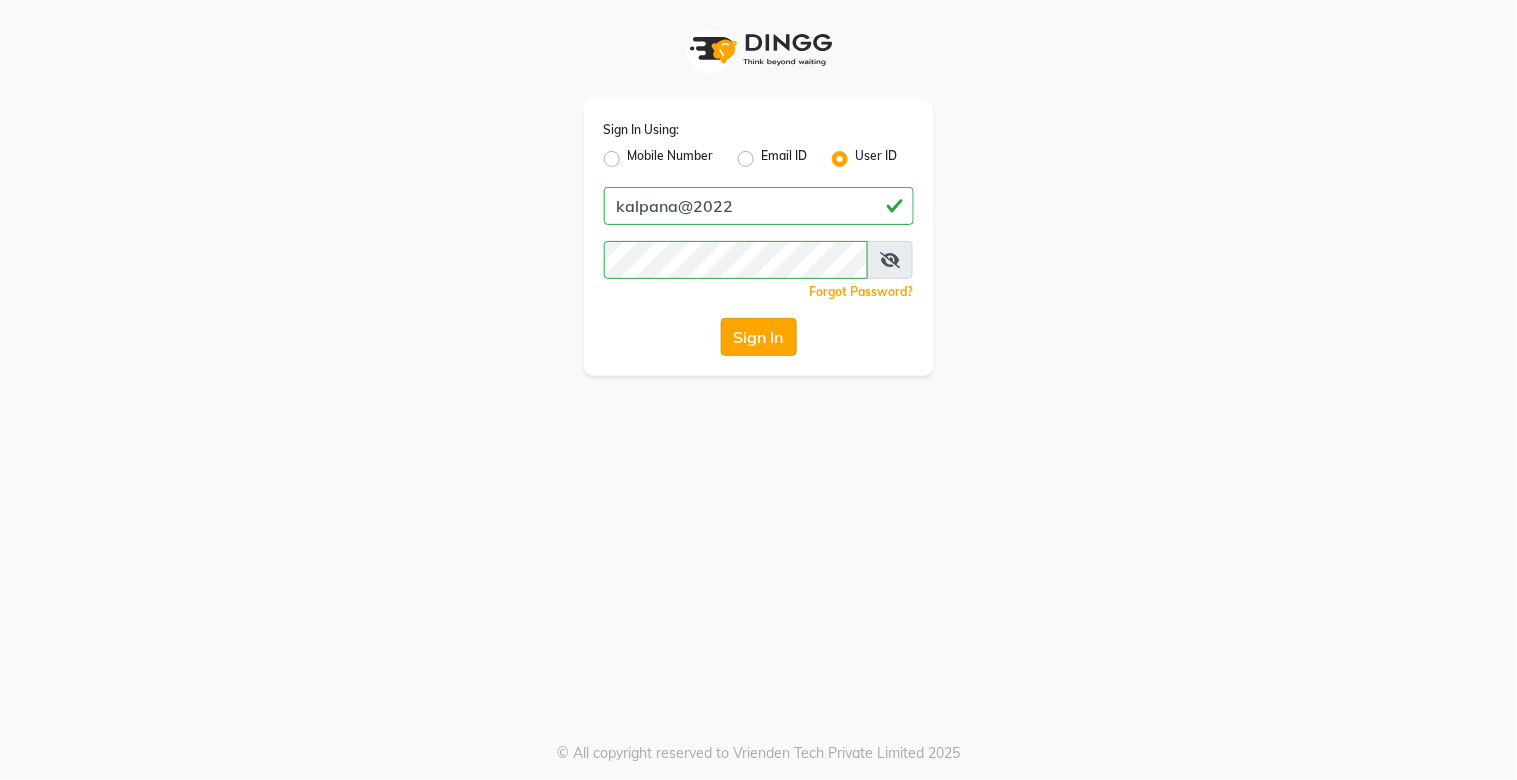 click on "Sign In" 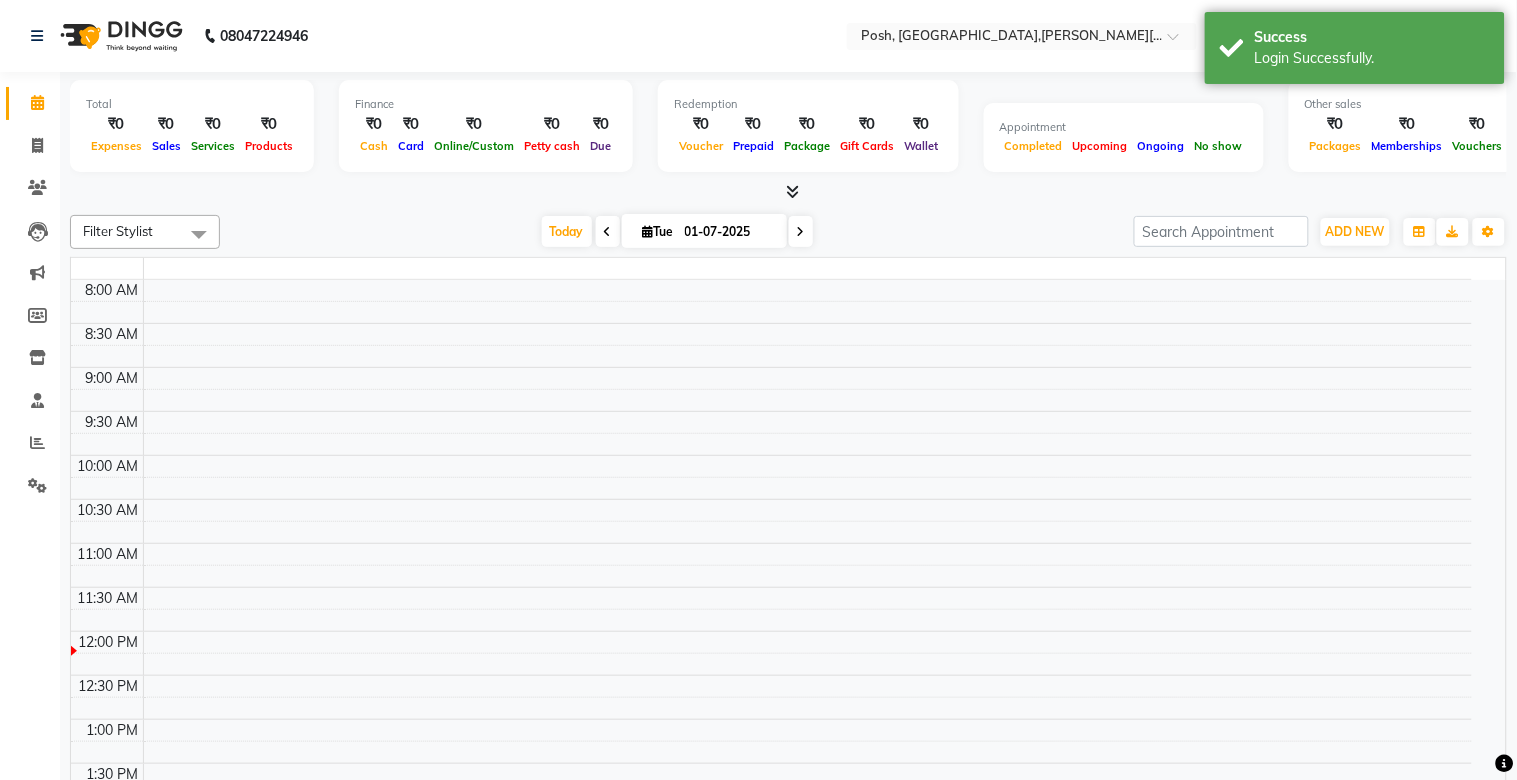 select on "en" 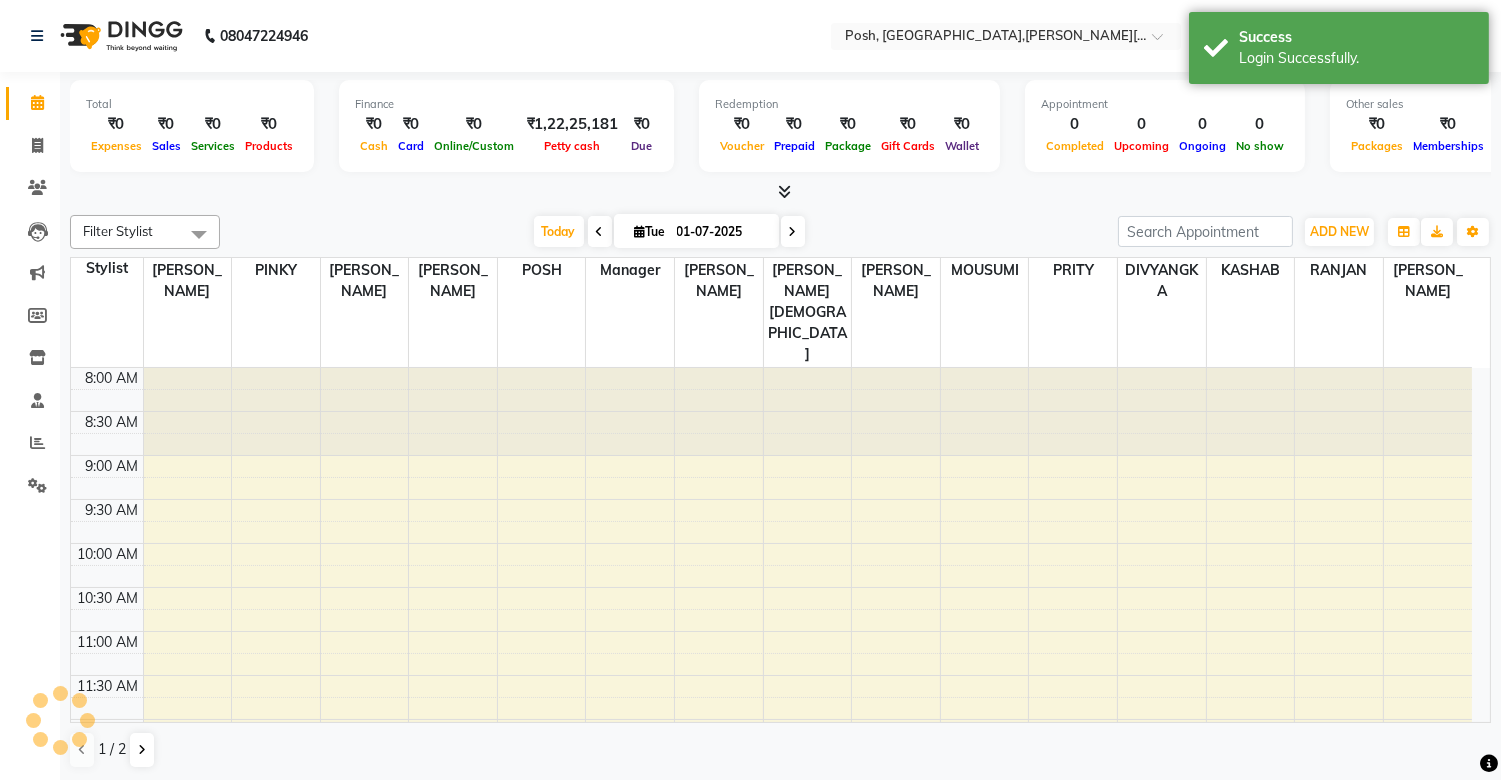scroll, scrollTop: 0, scrollLeft: 0, axis: both 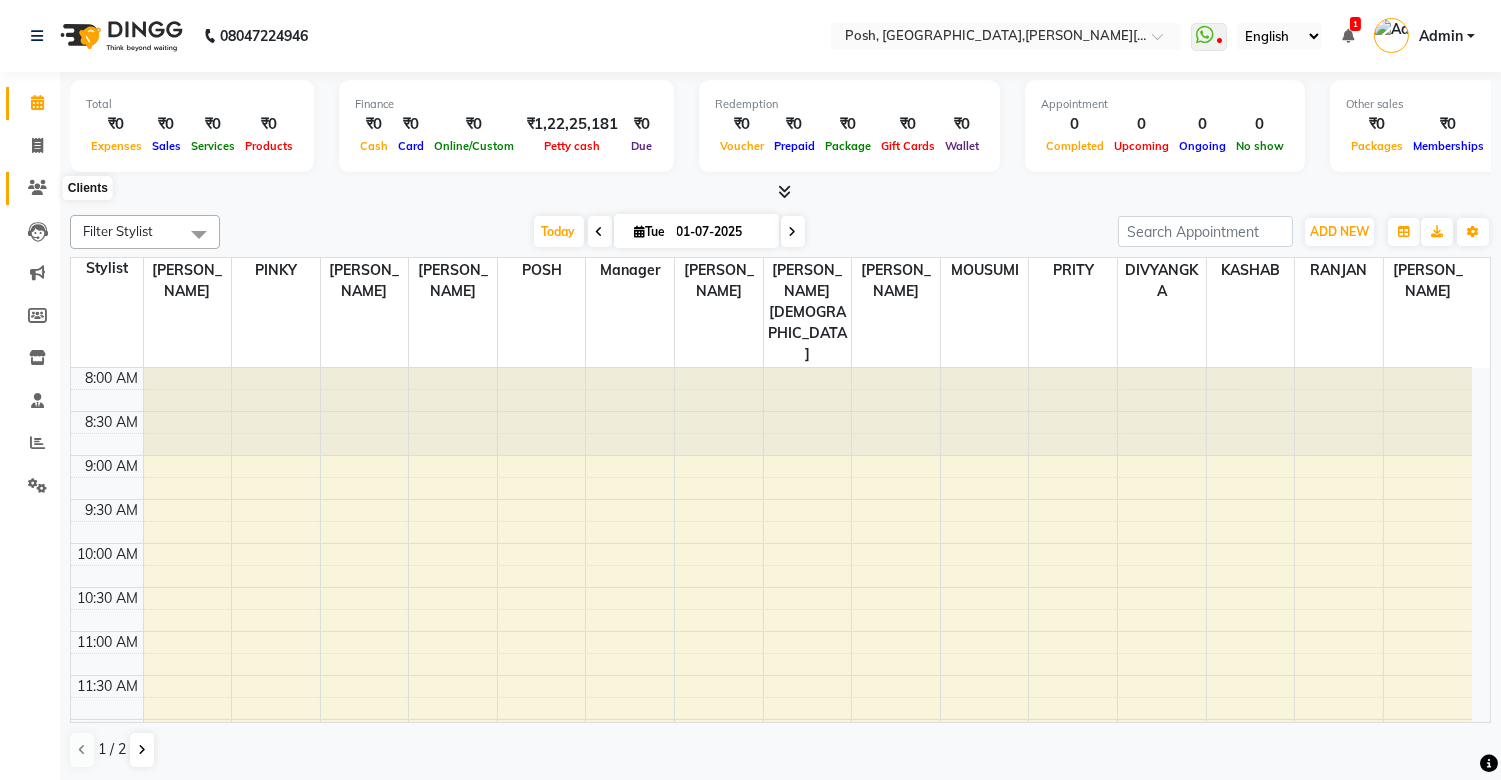 click 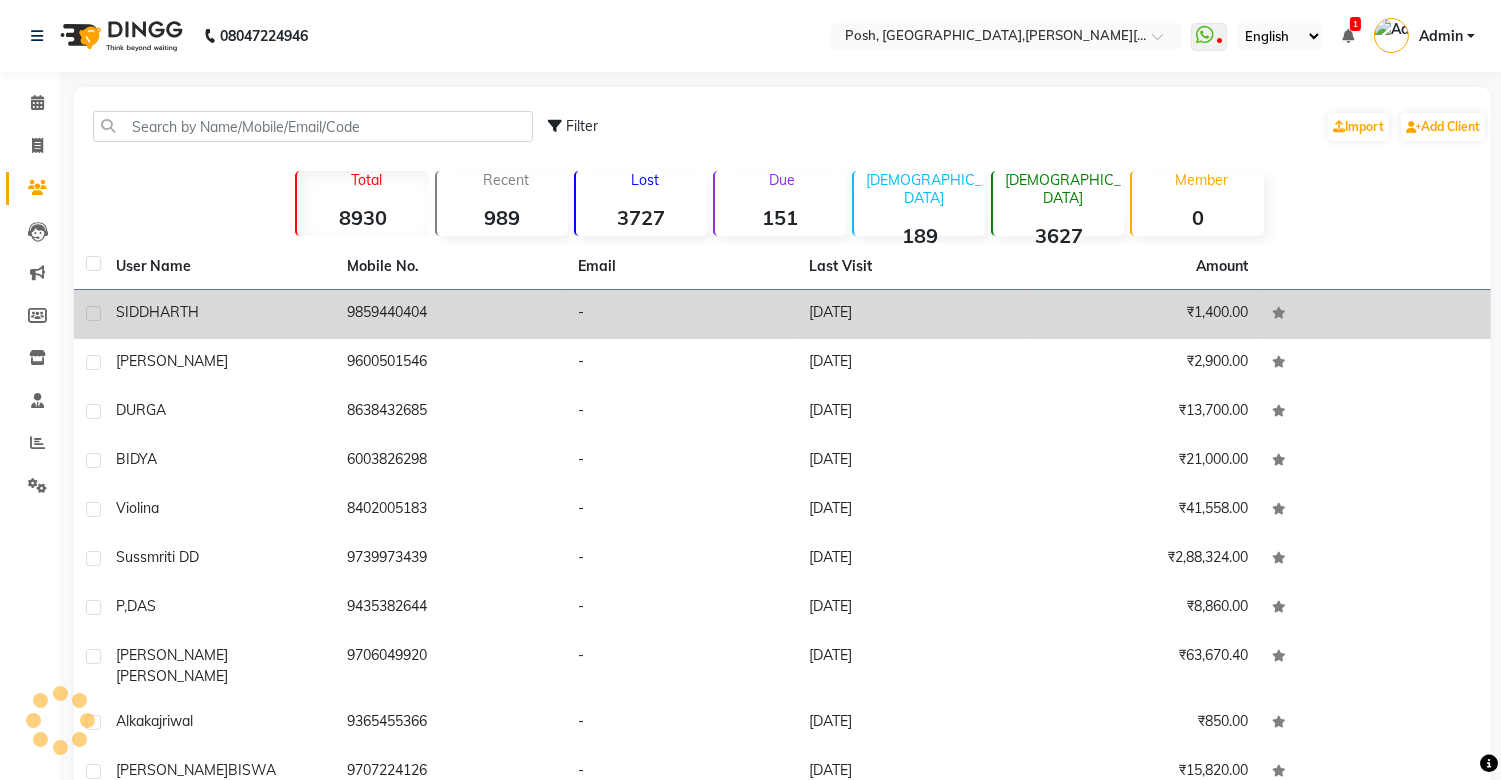 click on "9859440404" 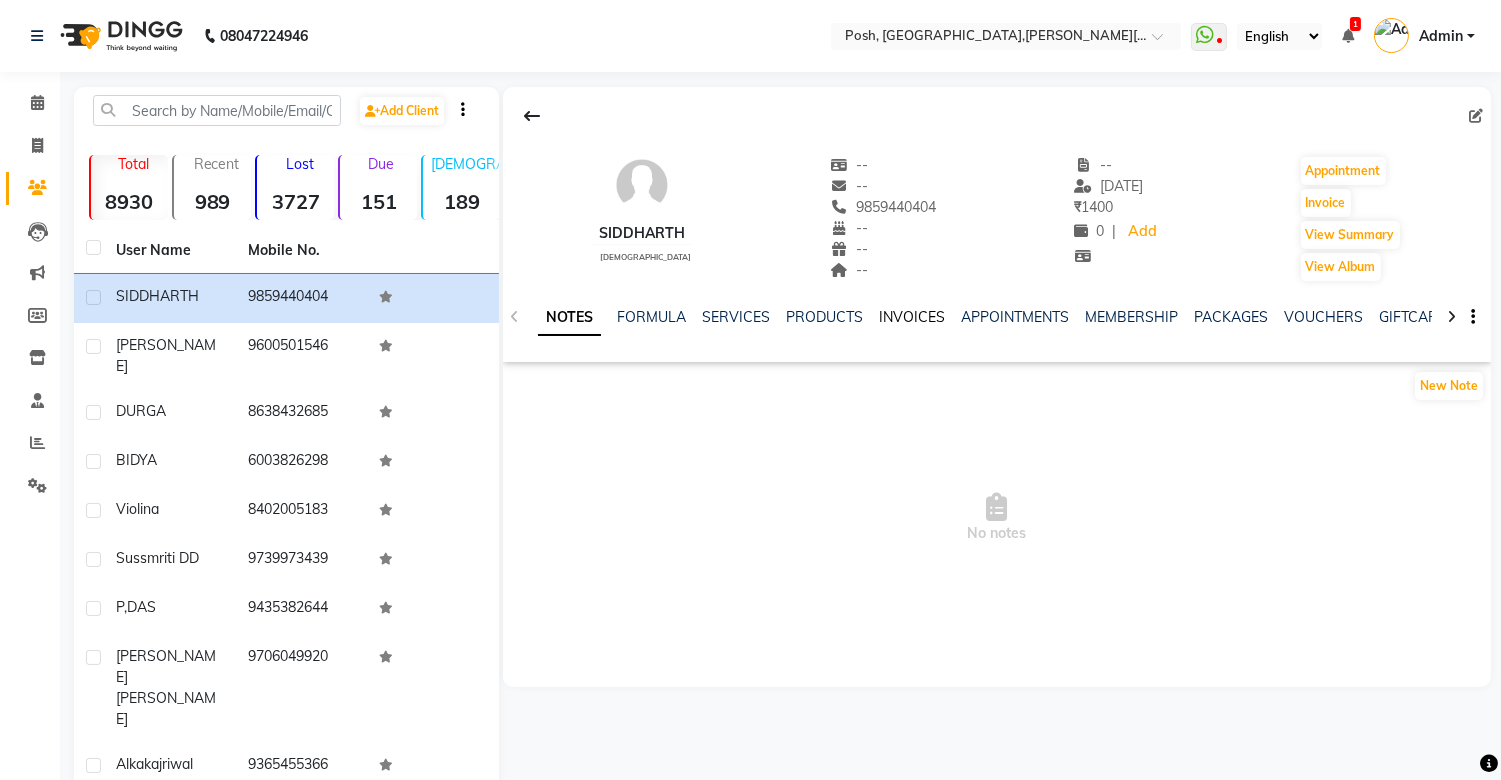 click on "INVOICES" 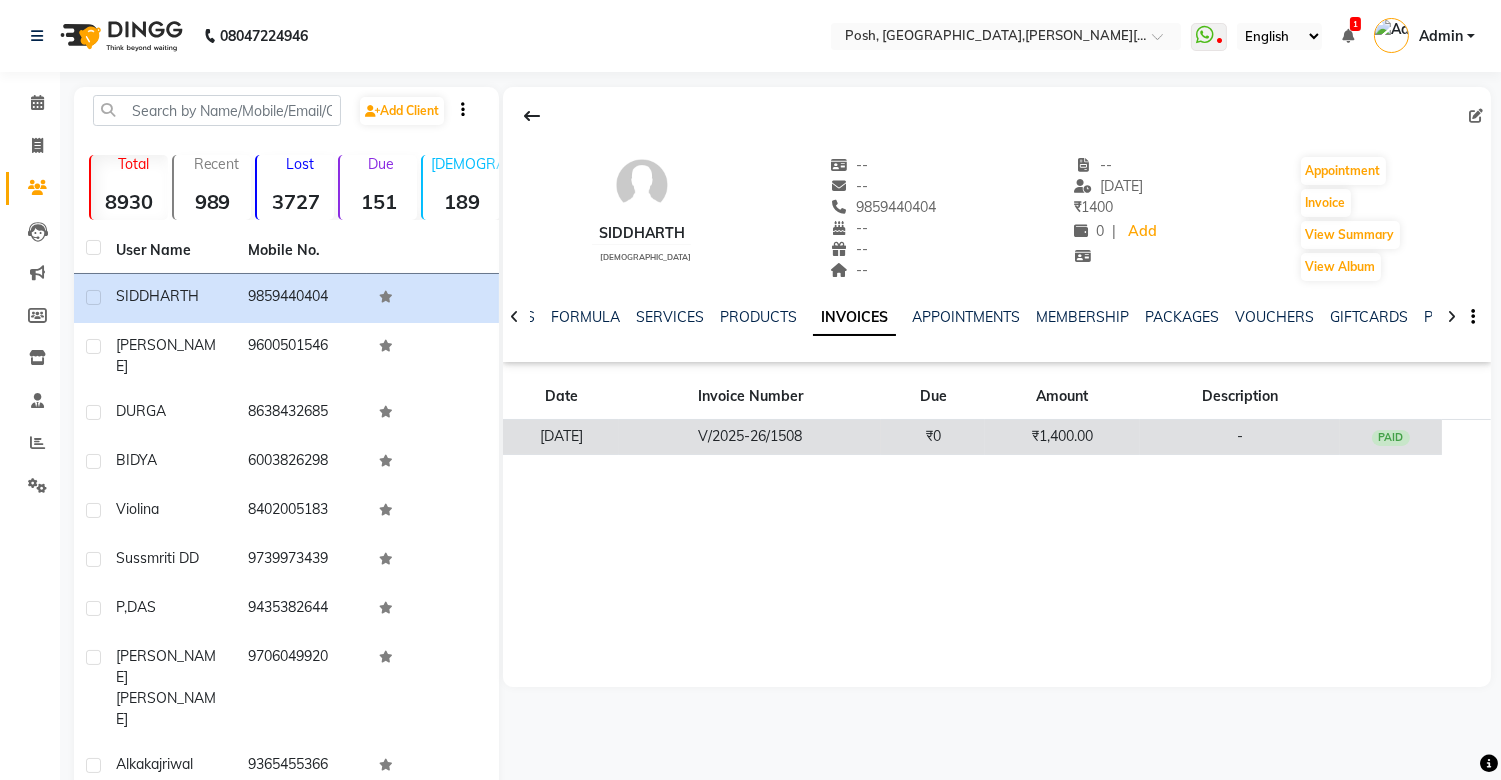 click on "V/2025-26/1508" 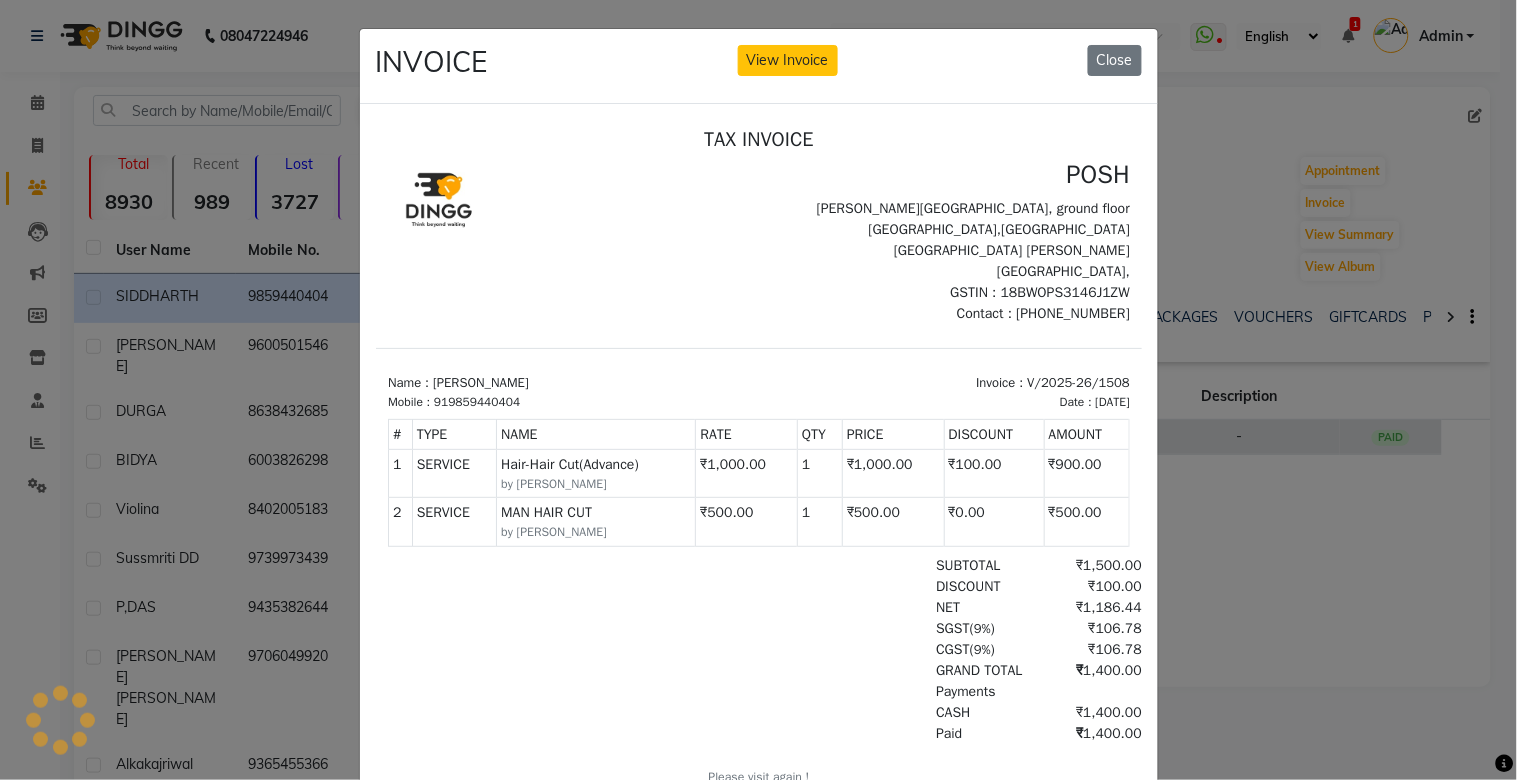 scroll, scrollTop: 0, scrollLeft: 0, axis: both 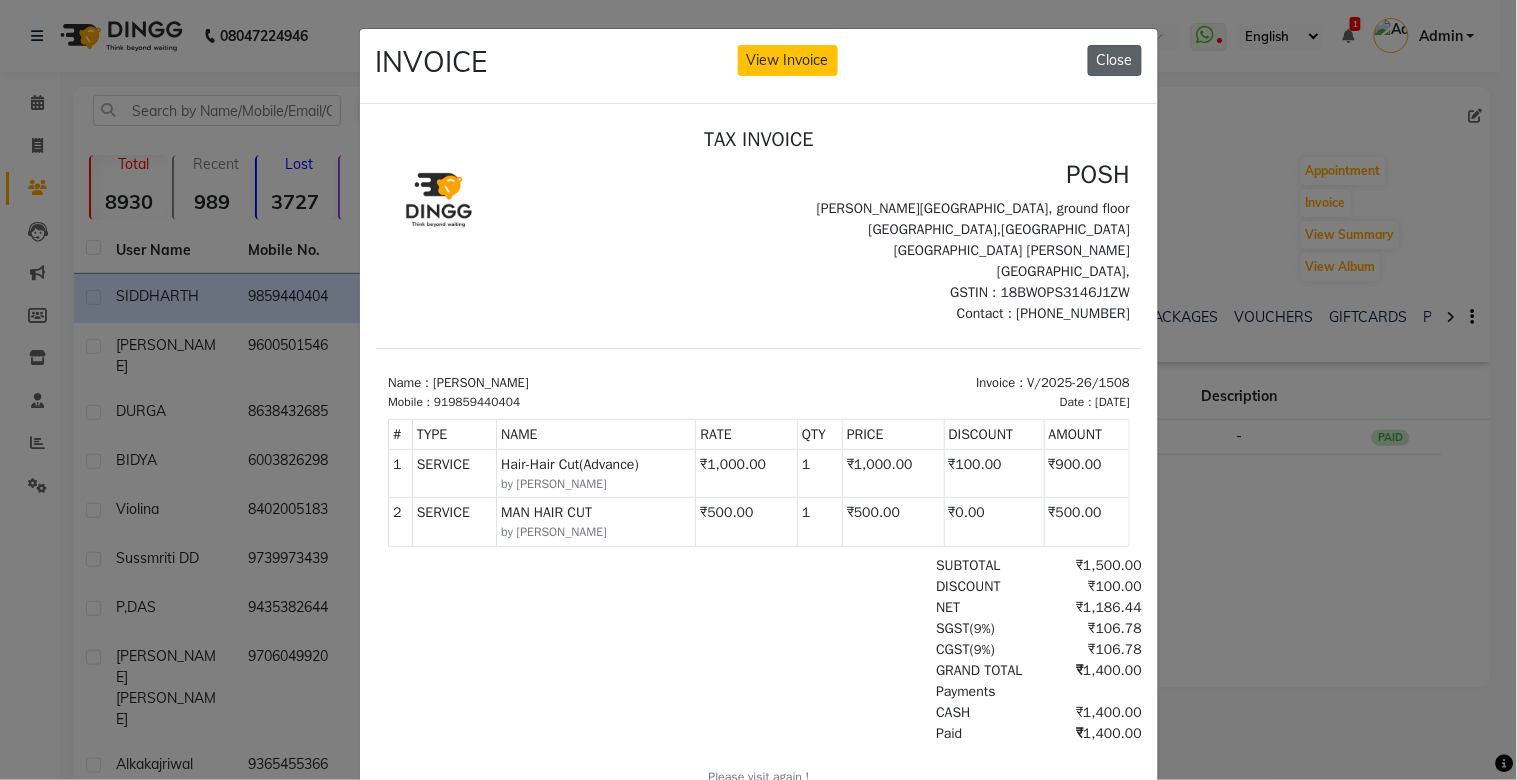 click on "Close" 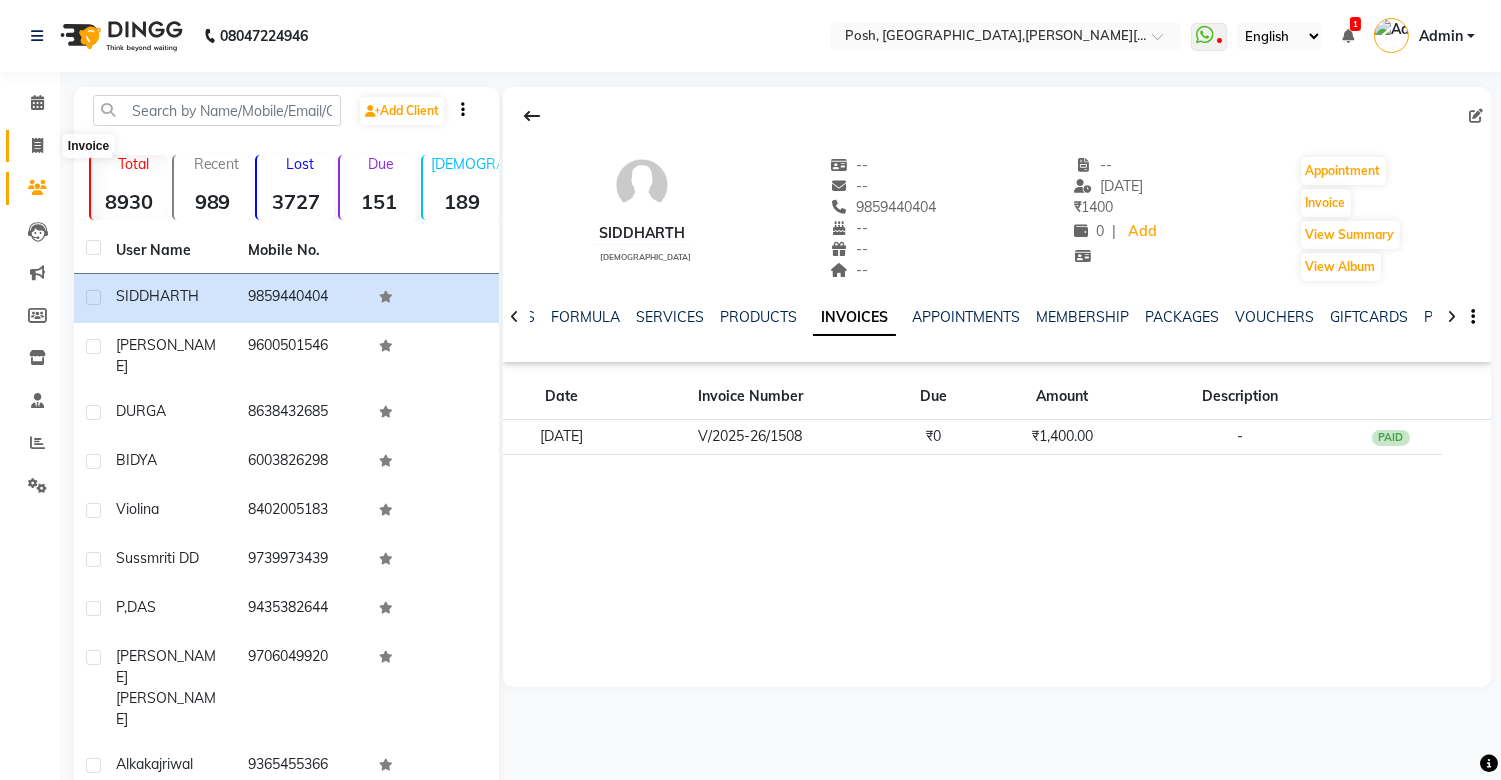 click 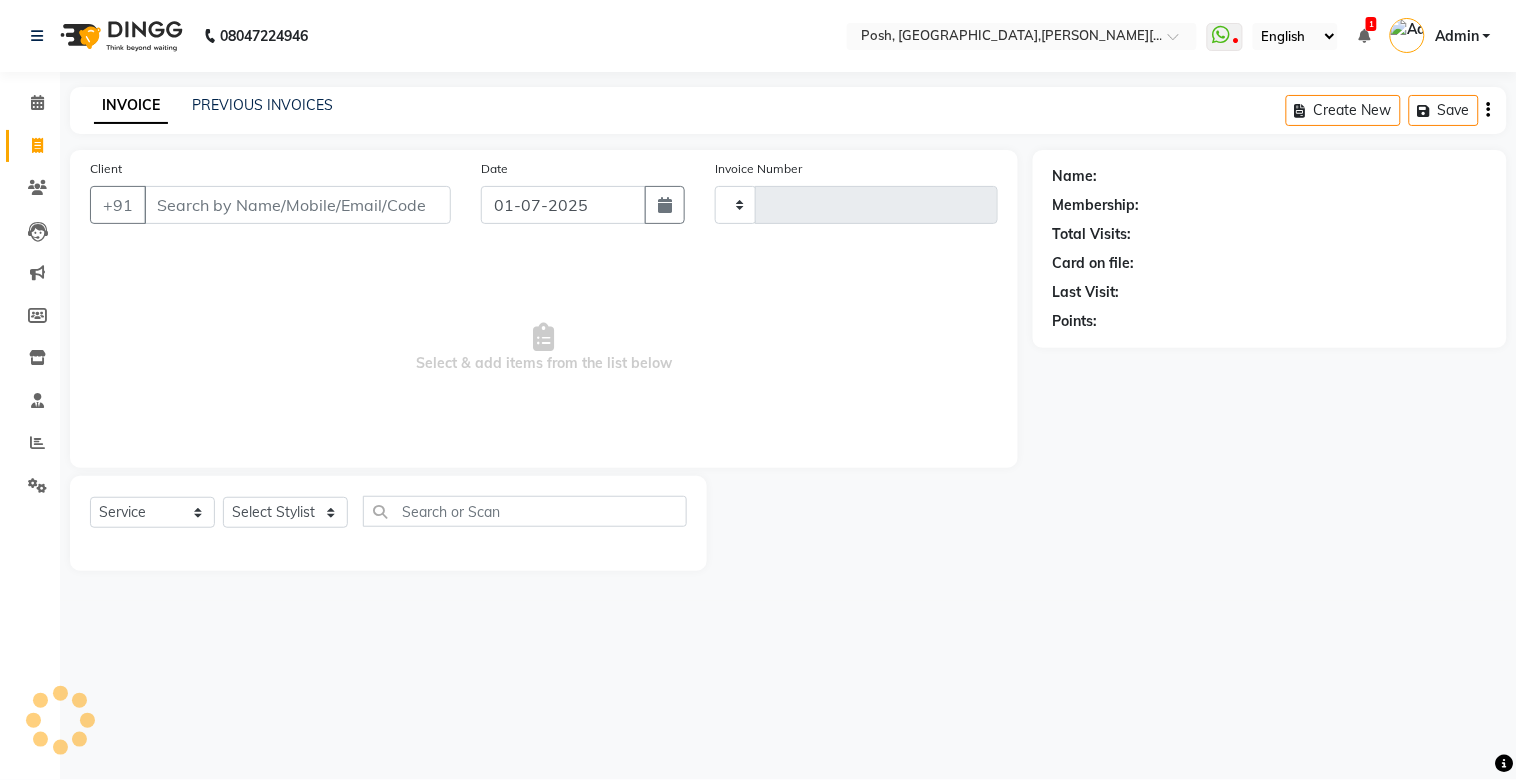 type on "1509" 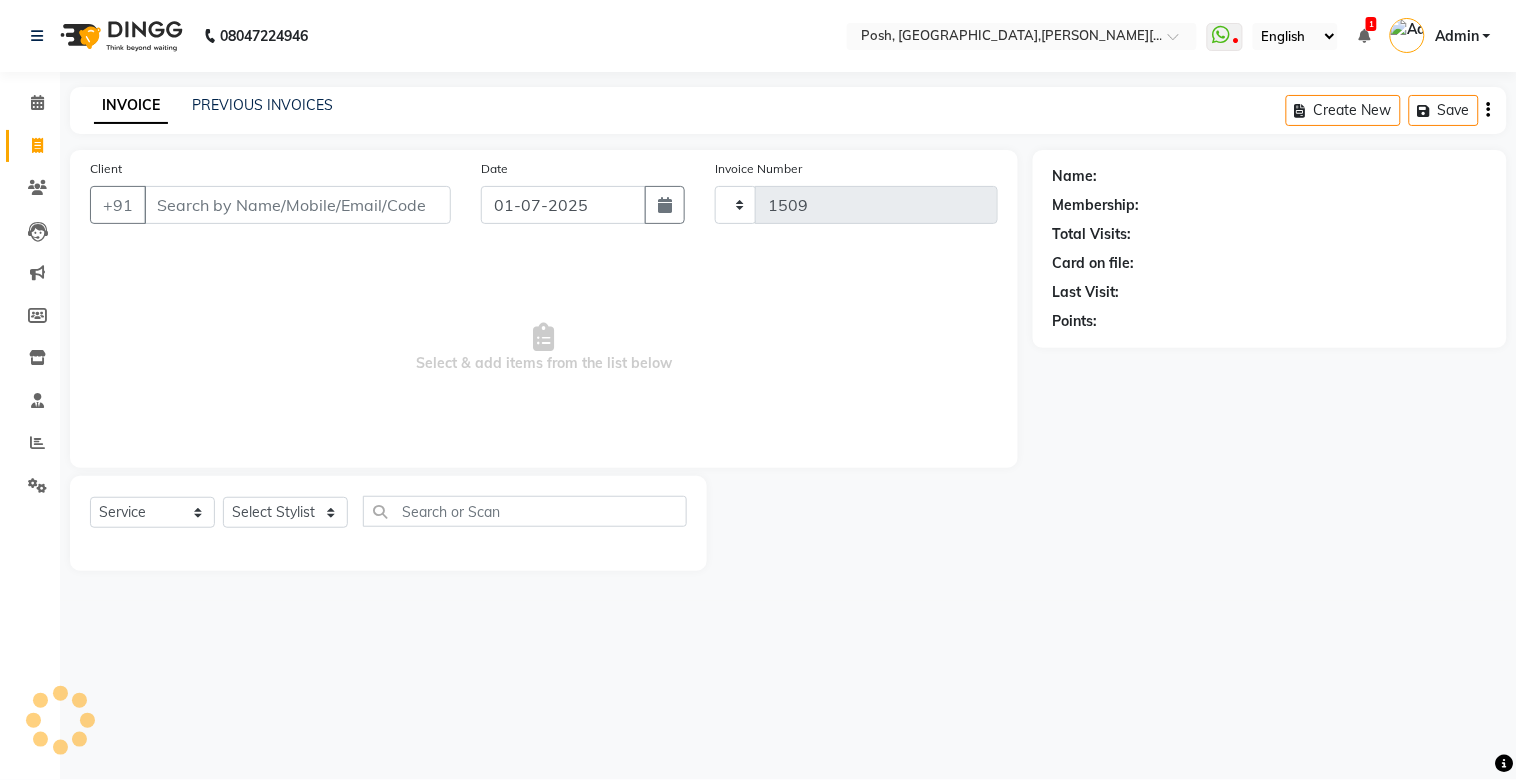 select on "3535" 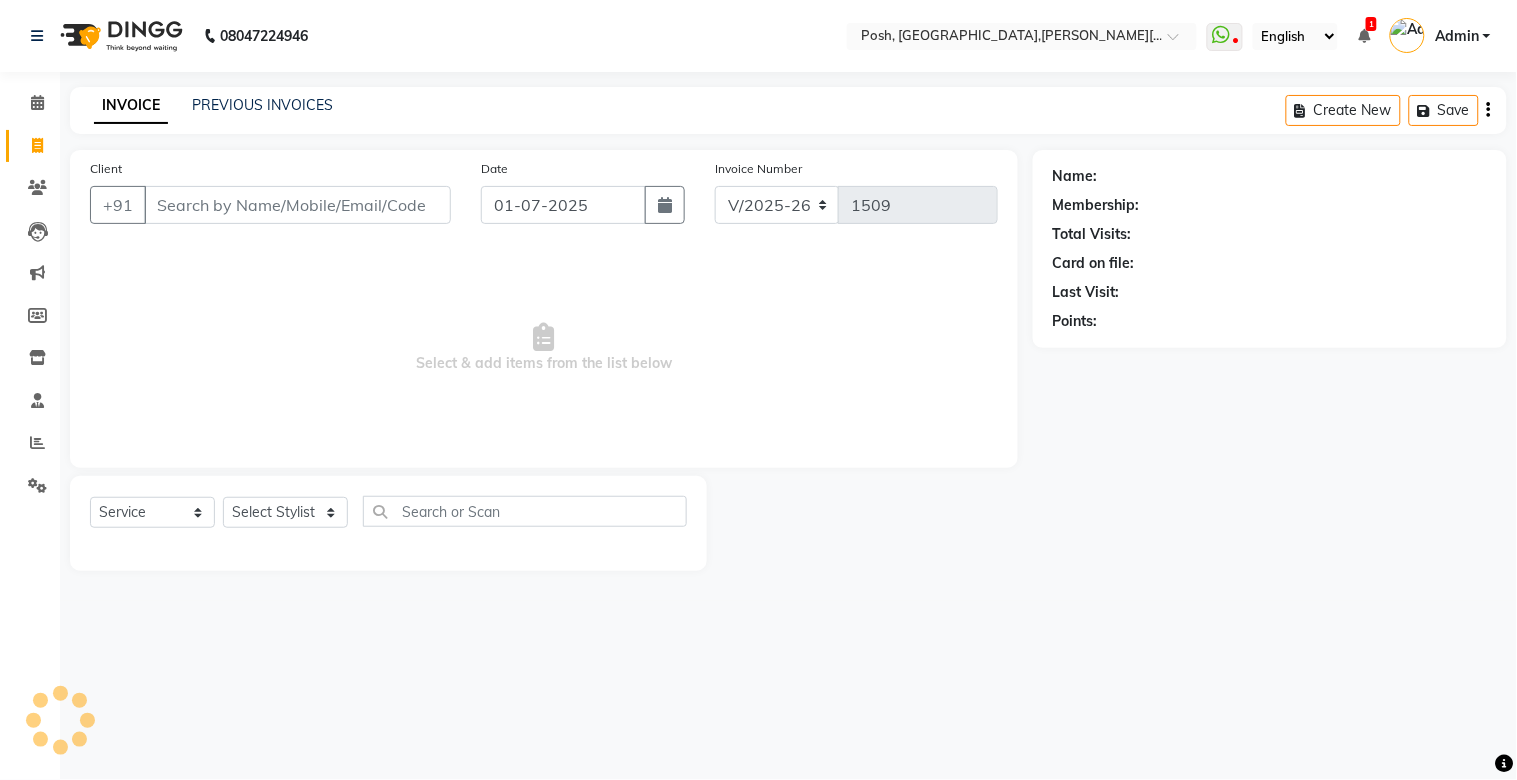click on "Client" at bounding box center [297, 205] 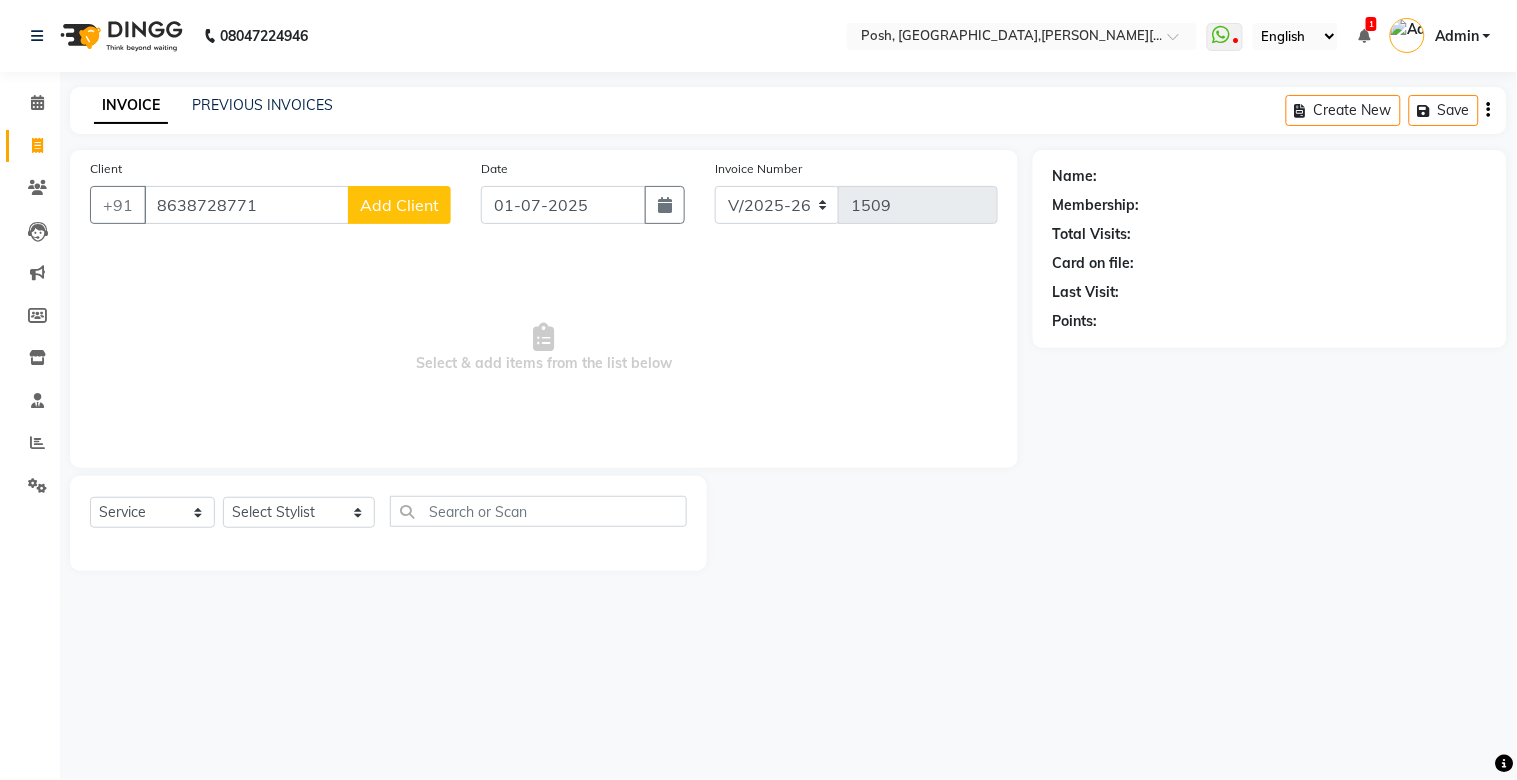 click on "8638728771" at bounding box center [246, 205] 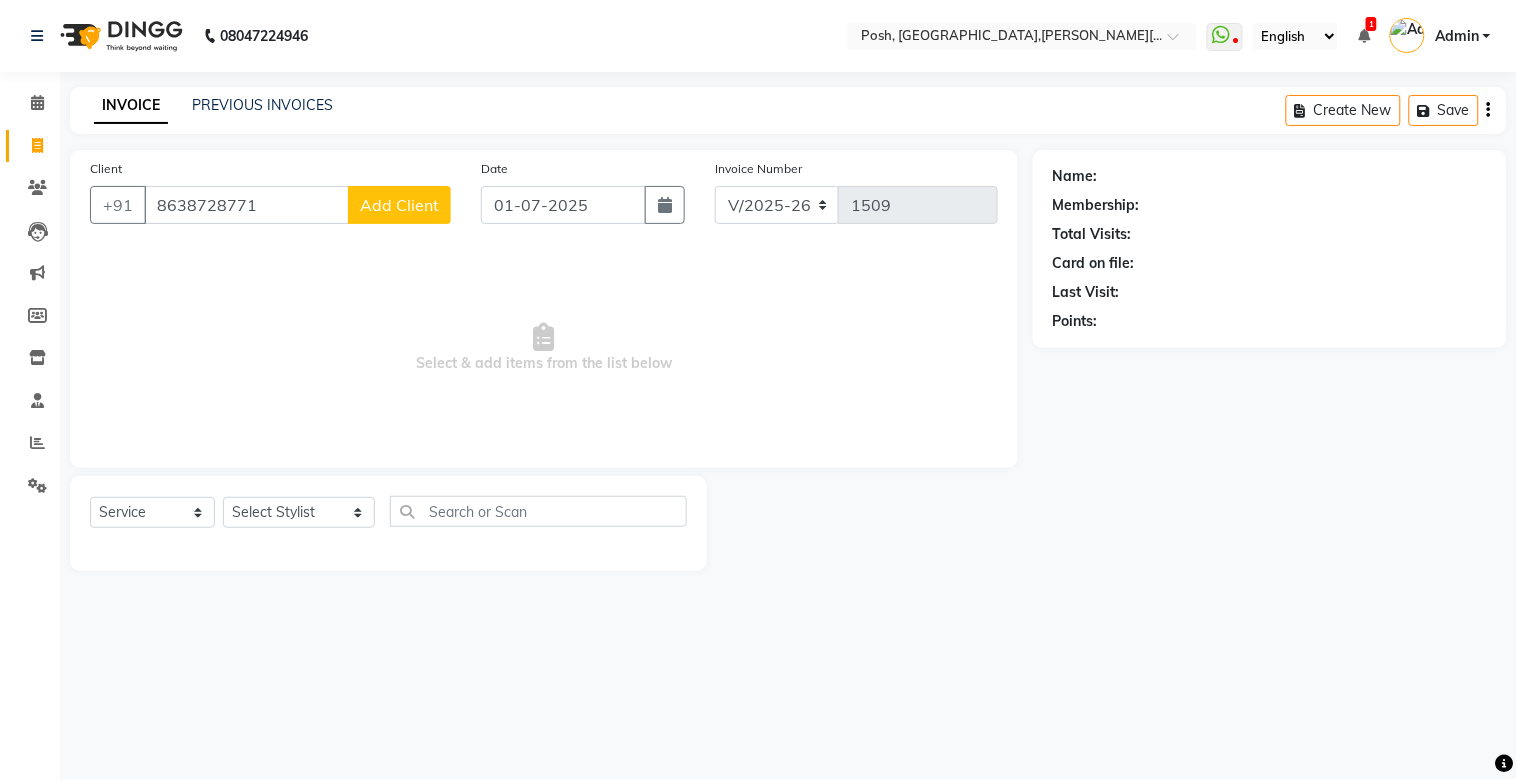 click on "8638728771" at bounding box center (246, 205) 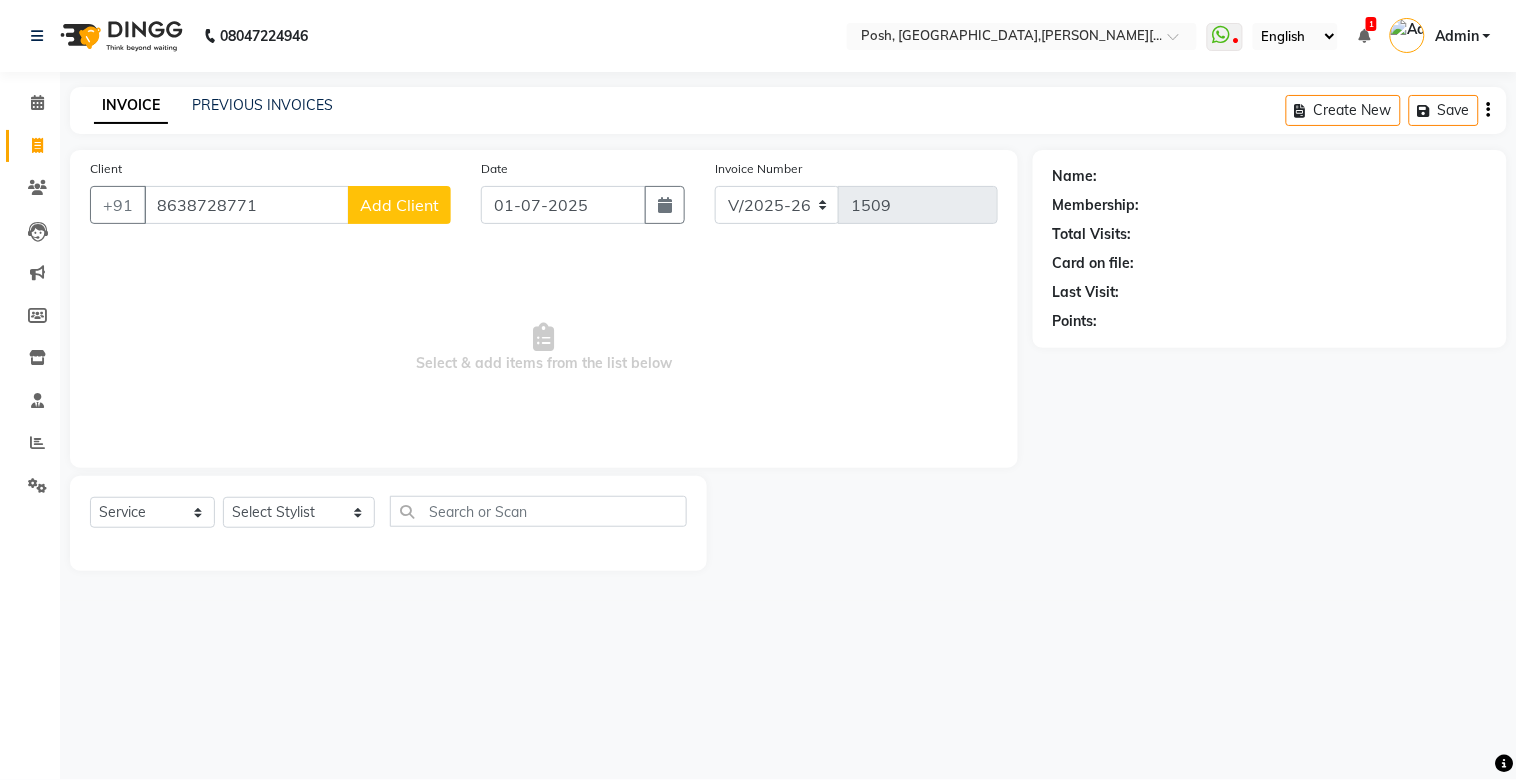 type on "8638728771" 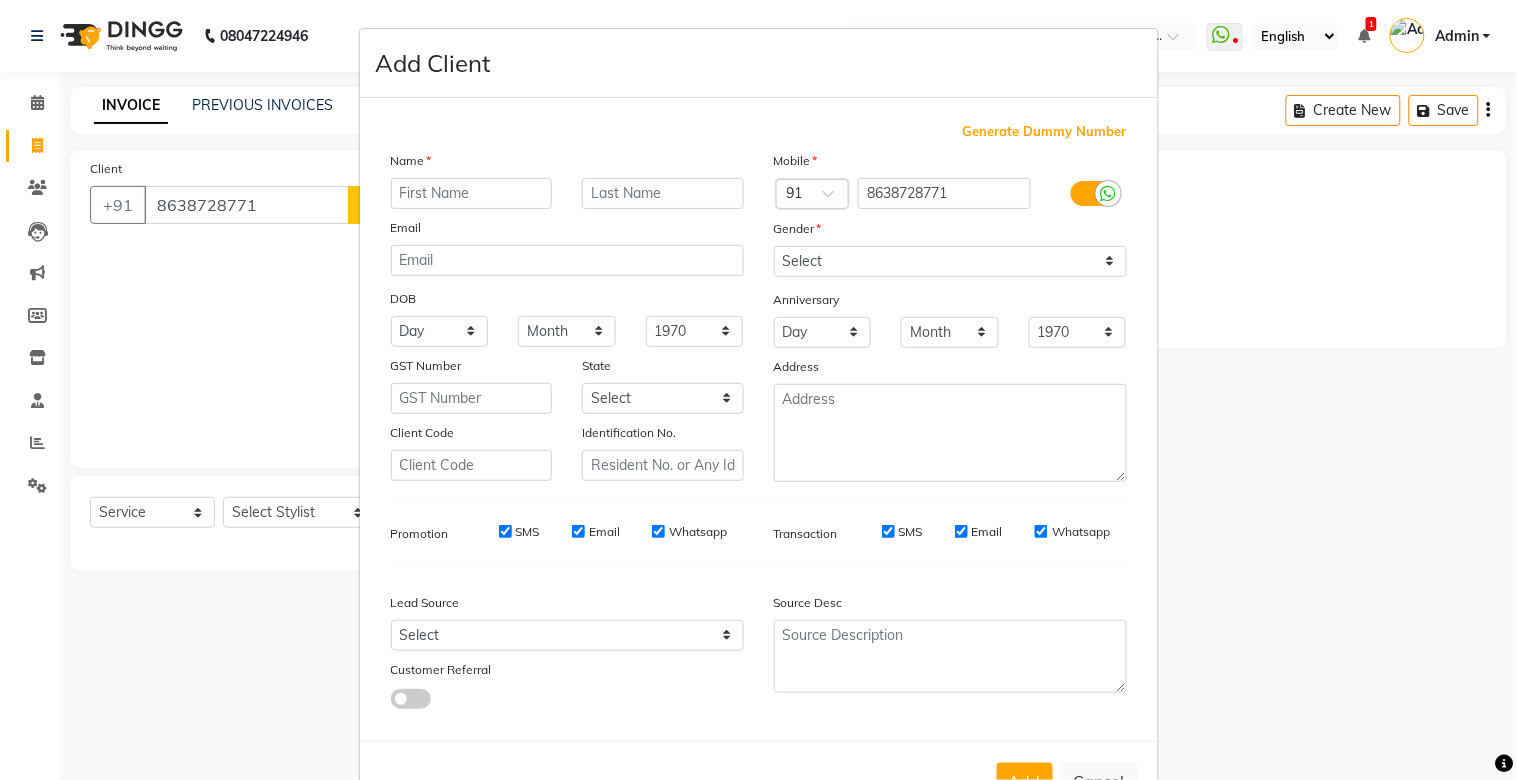 click at bounding box center [472, 193] 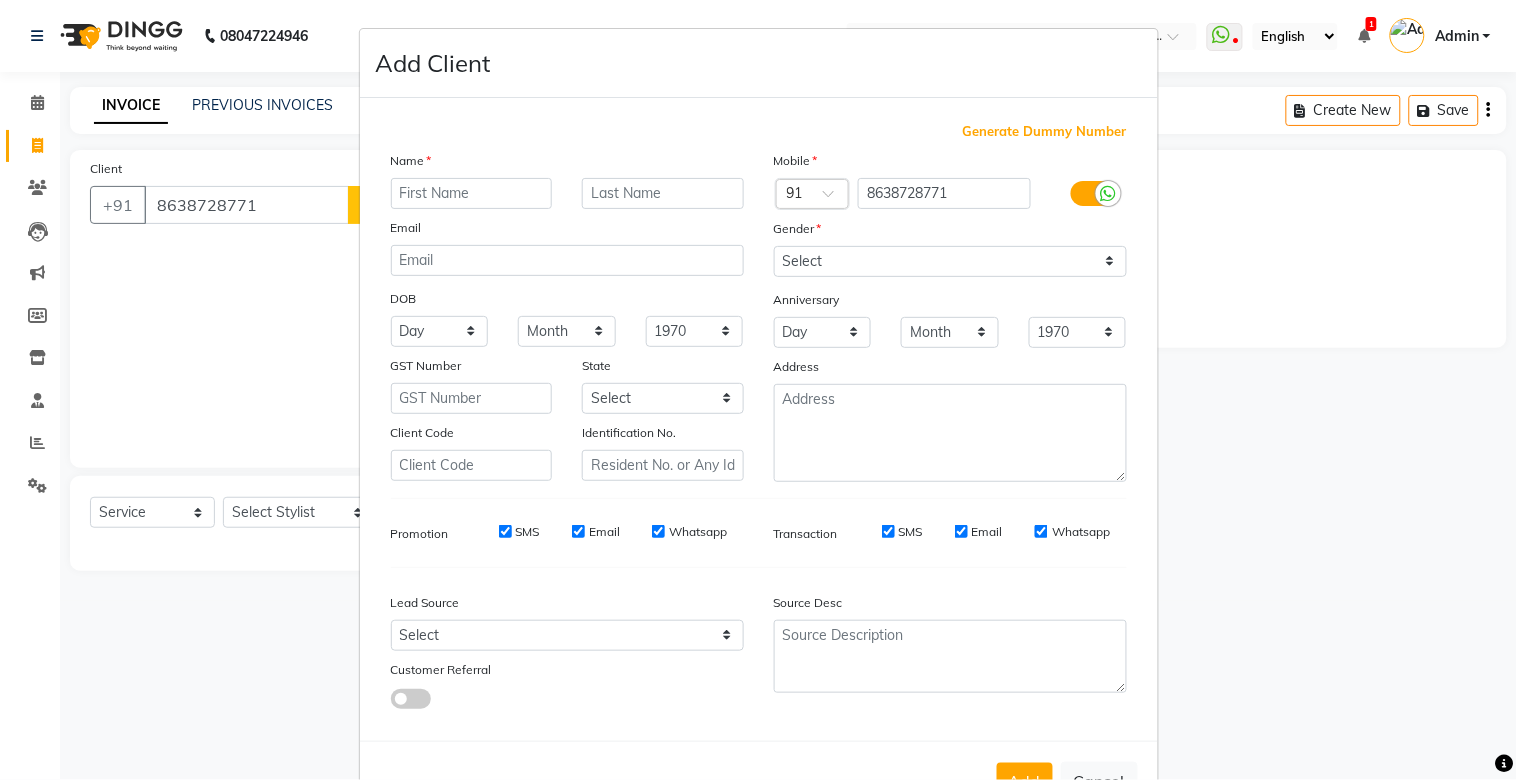 type on "s" 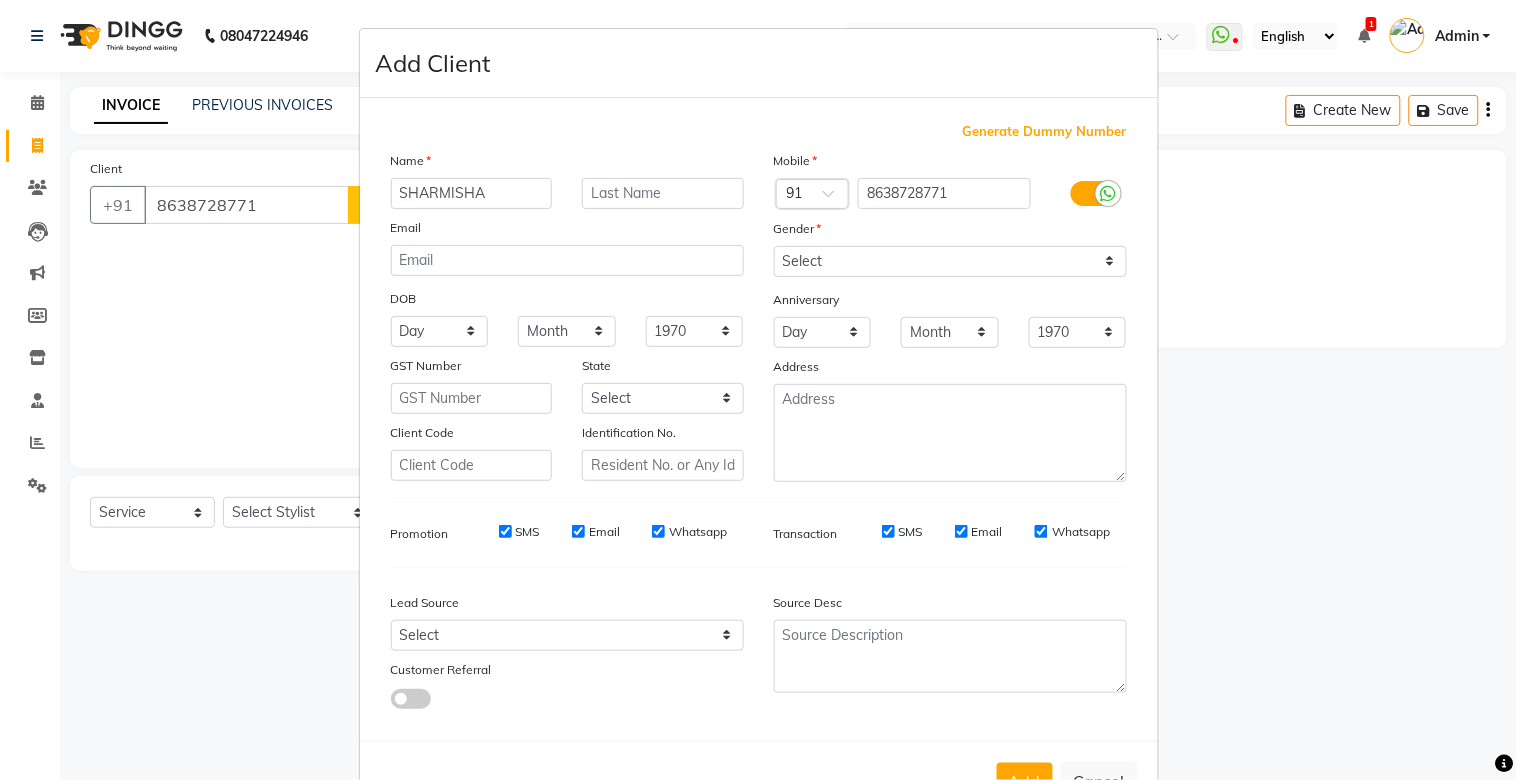 type on "SHARMISHA" 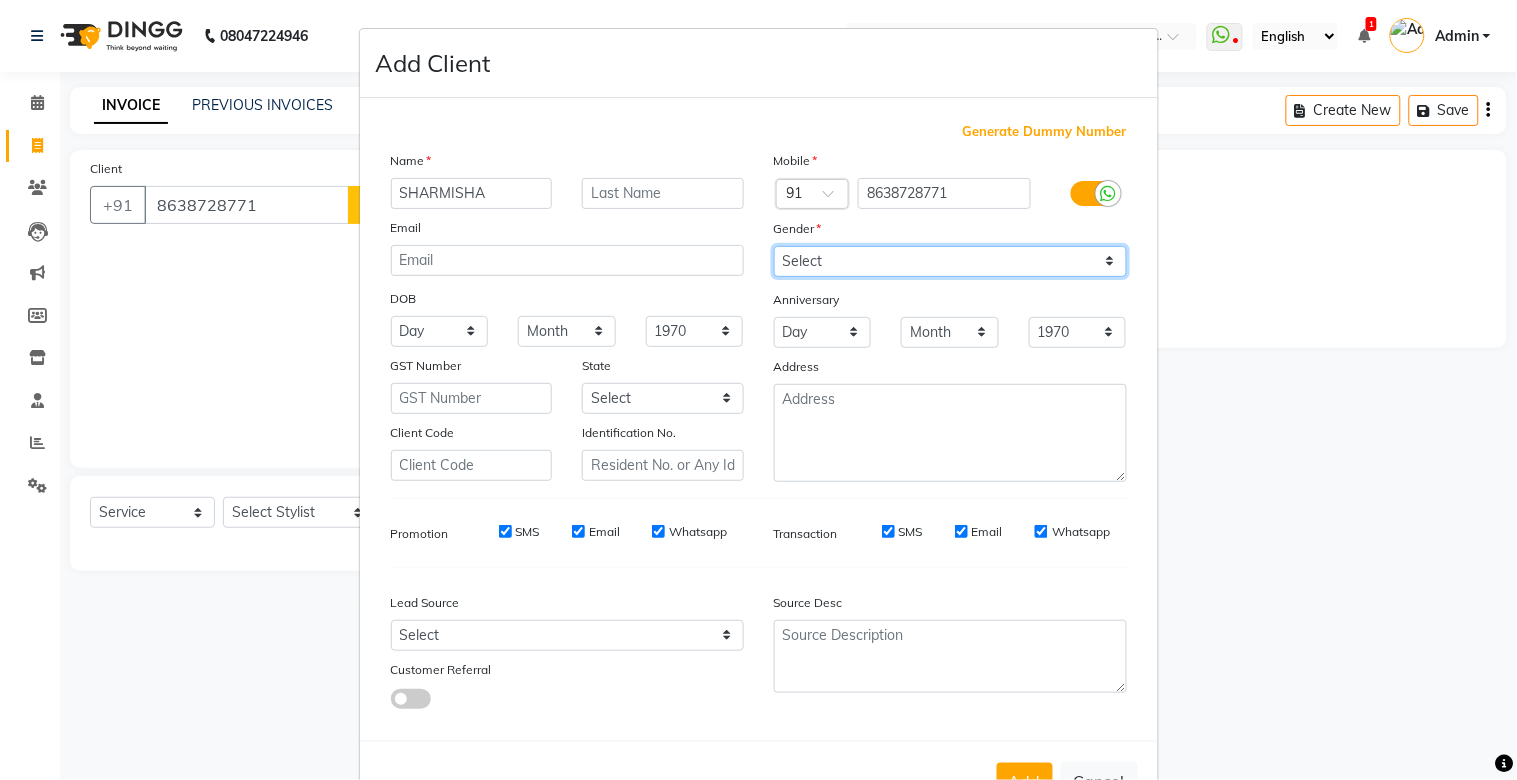 click on "Select [DEMOGRAPHIC_DATA] [DEMOGRAPHIC_DATA] Other Prefer Not To Say" at bounding box center [950, 261] 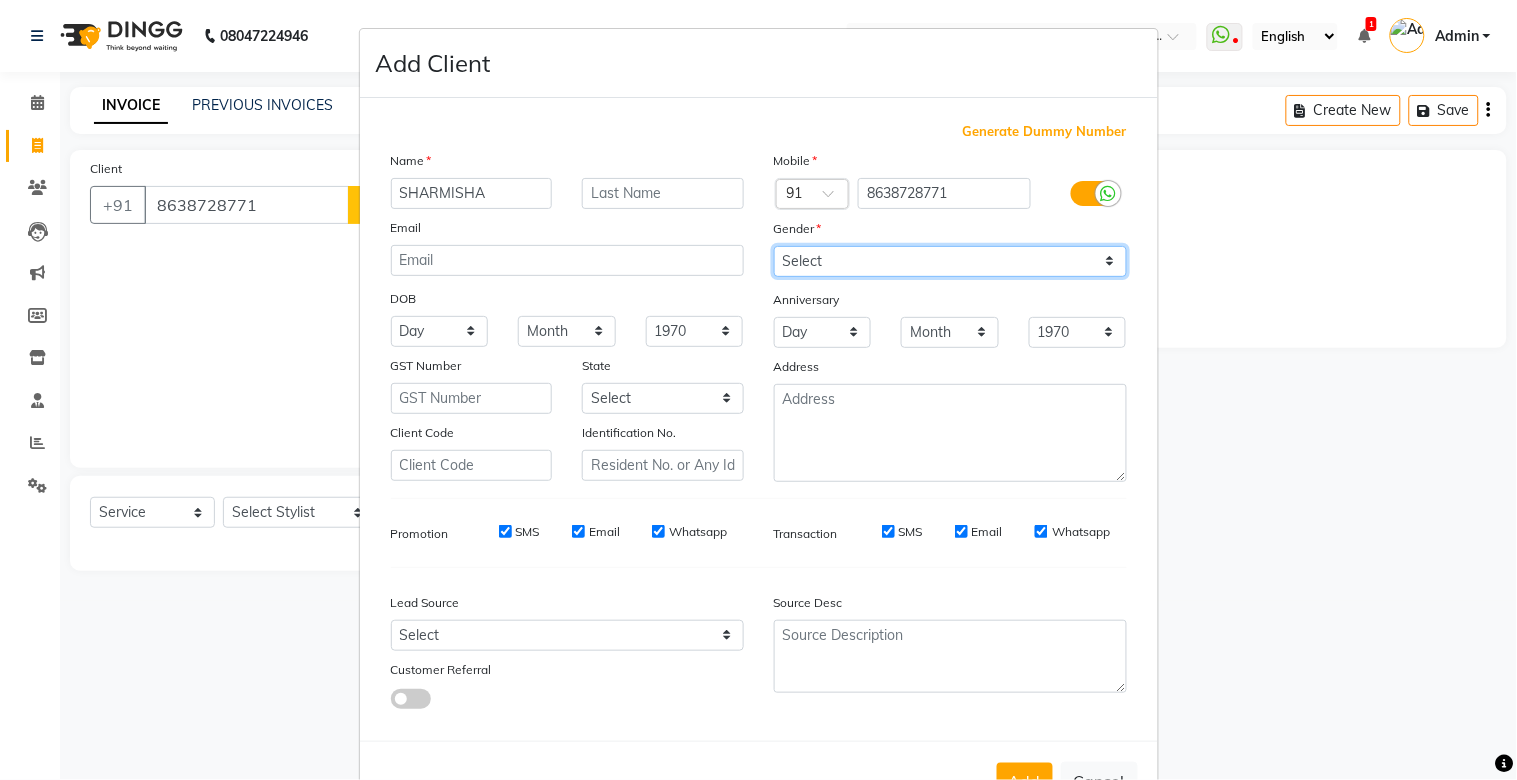 select on "[DEMOGRAPHIC_DATA]" 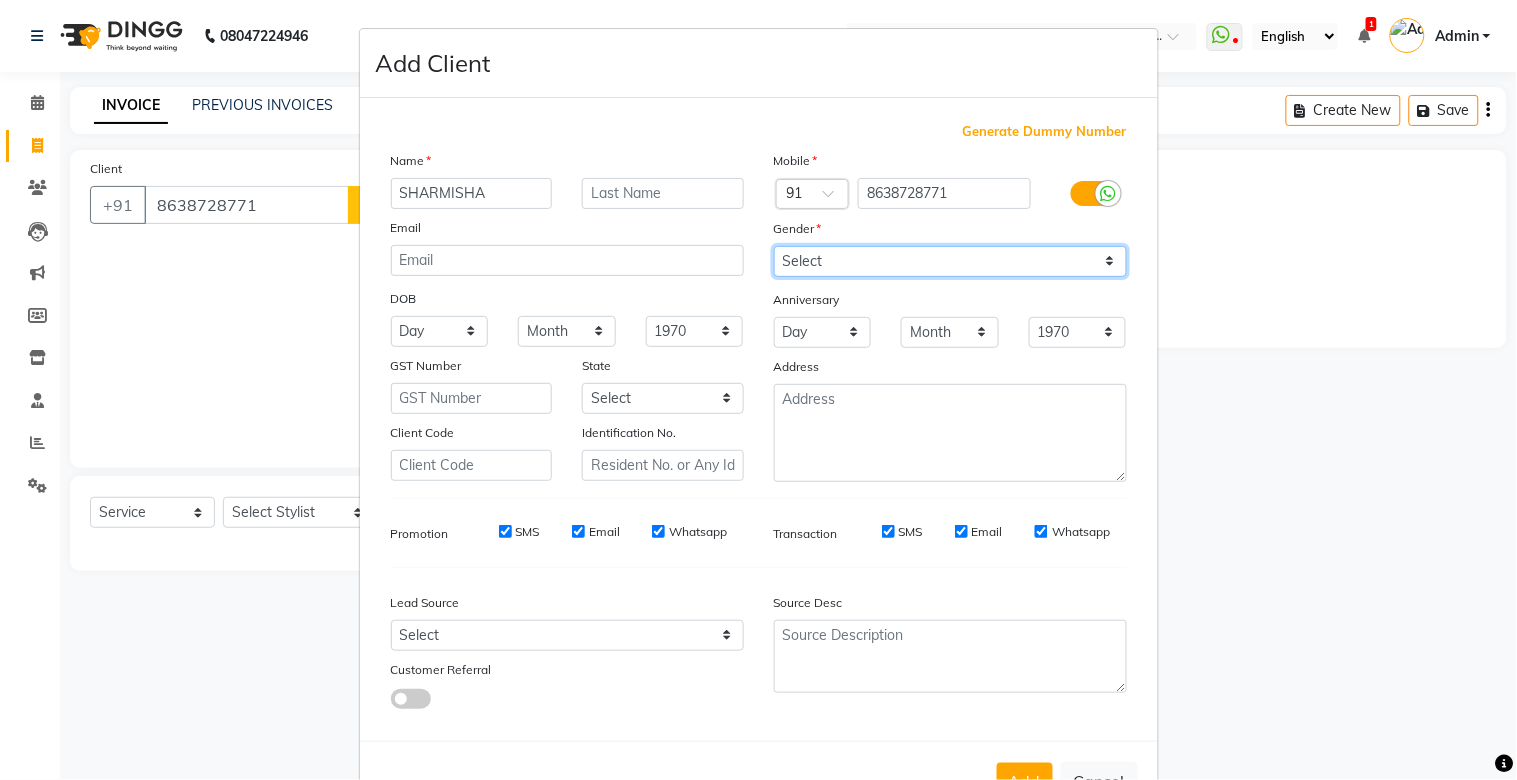 click on "Select [DEMOGRAPHIC_DATA] [DEMOGRAPHIC_DATA] Other Prefer Not To Say" at bounding box center [950, 261] 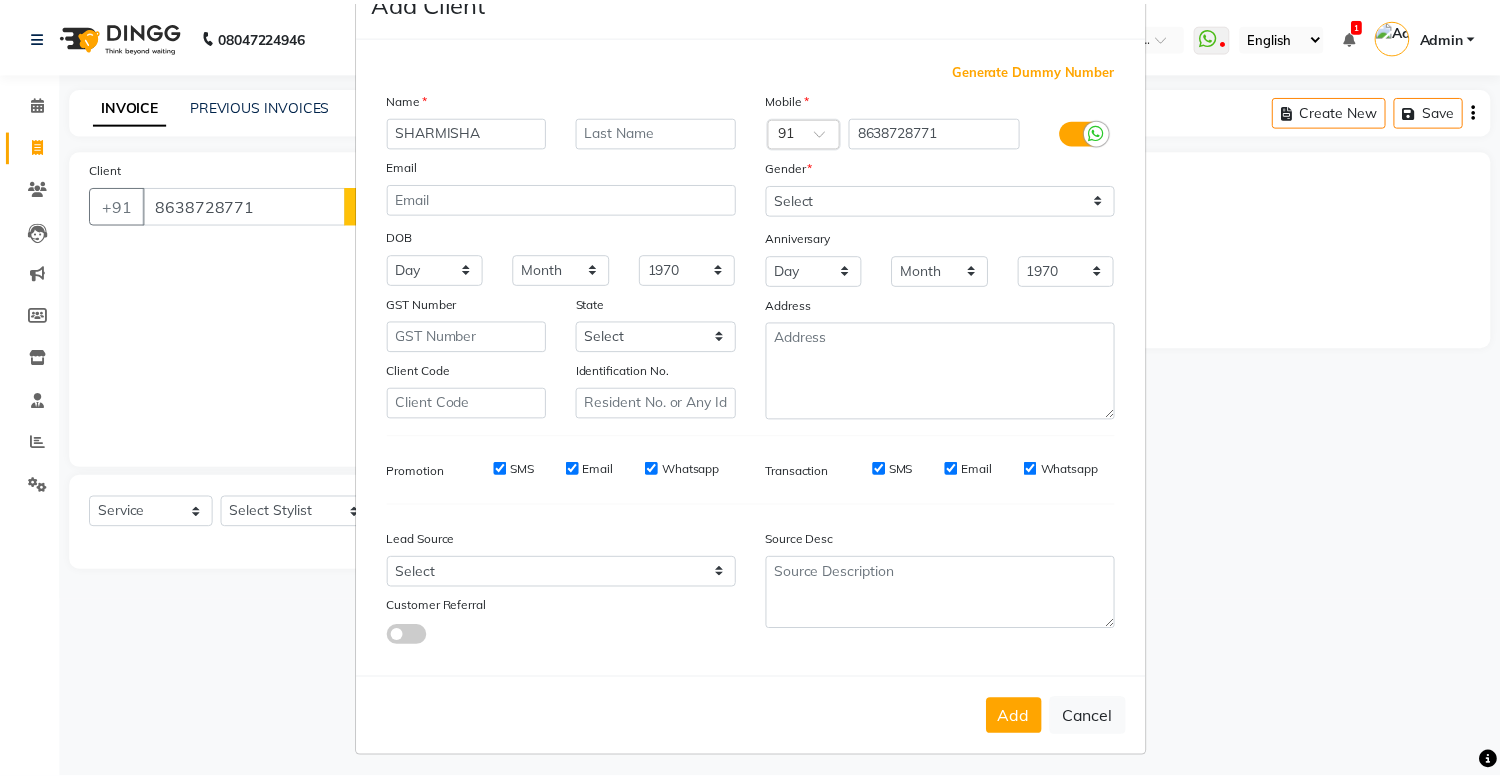 scroll, scrollTop: 71, scrollLeft: 0, axis: vertical 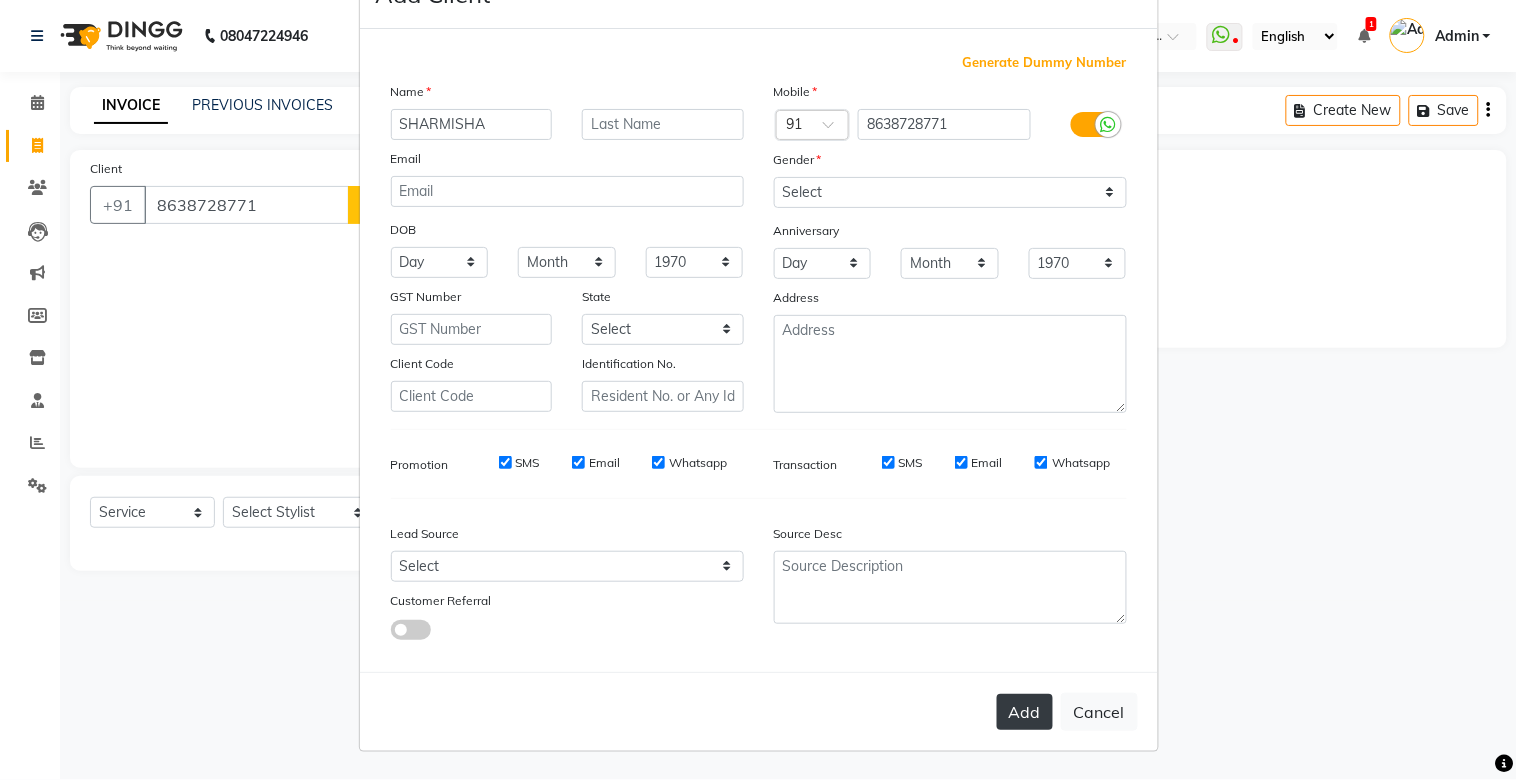 click on "Add" at bounding box center (1025, 712) 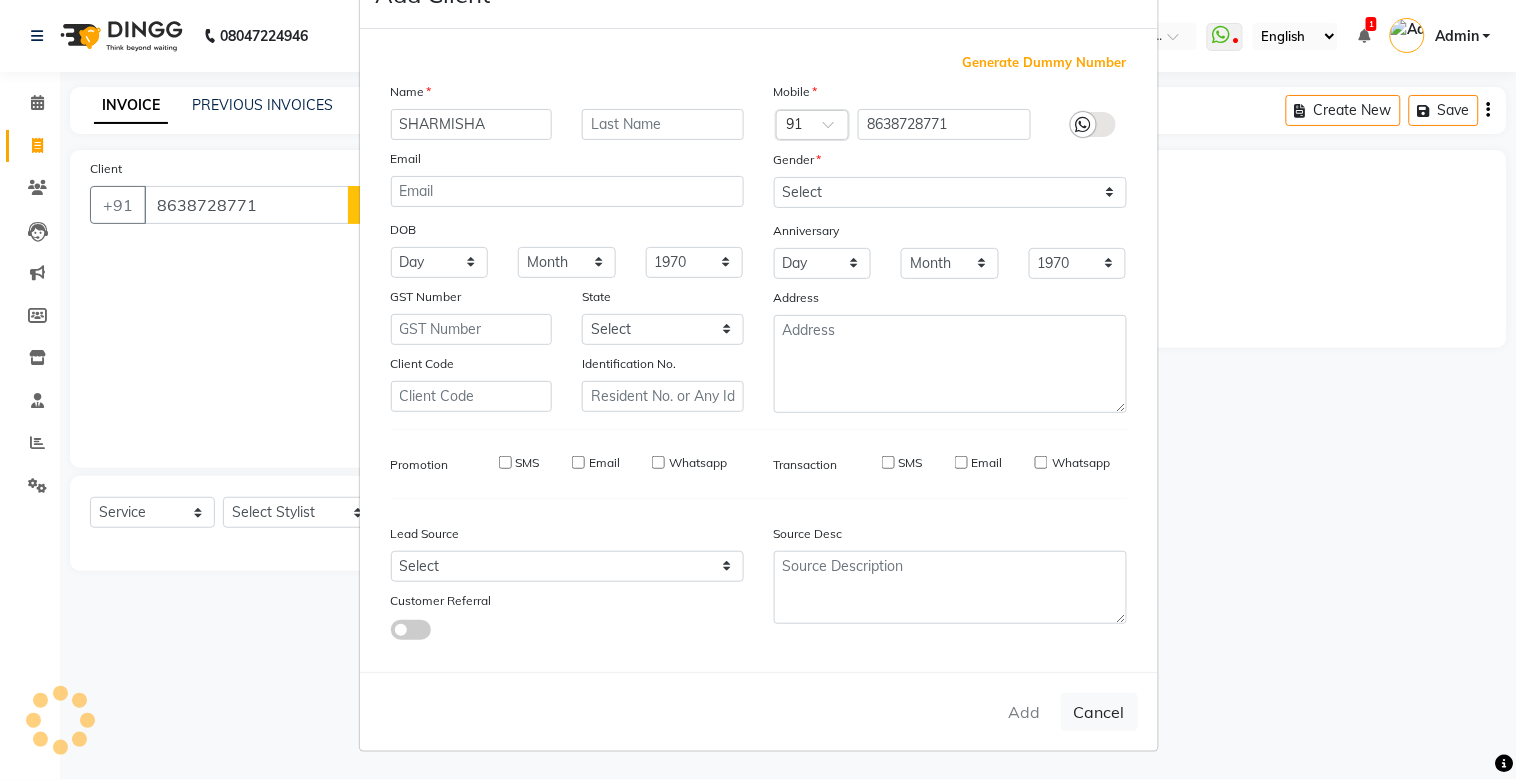 type 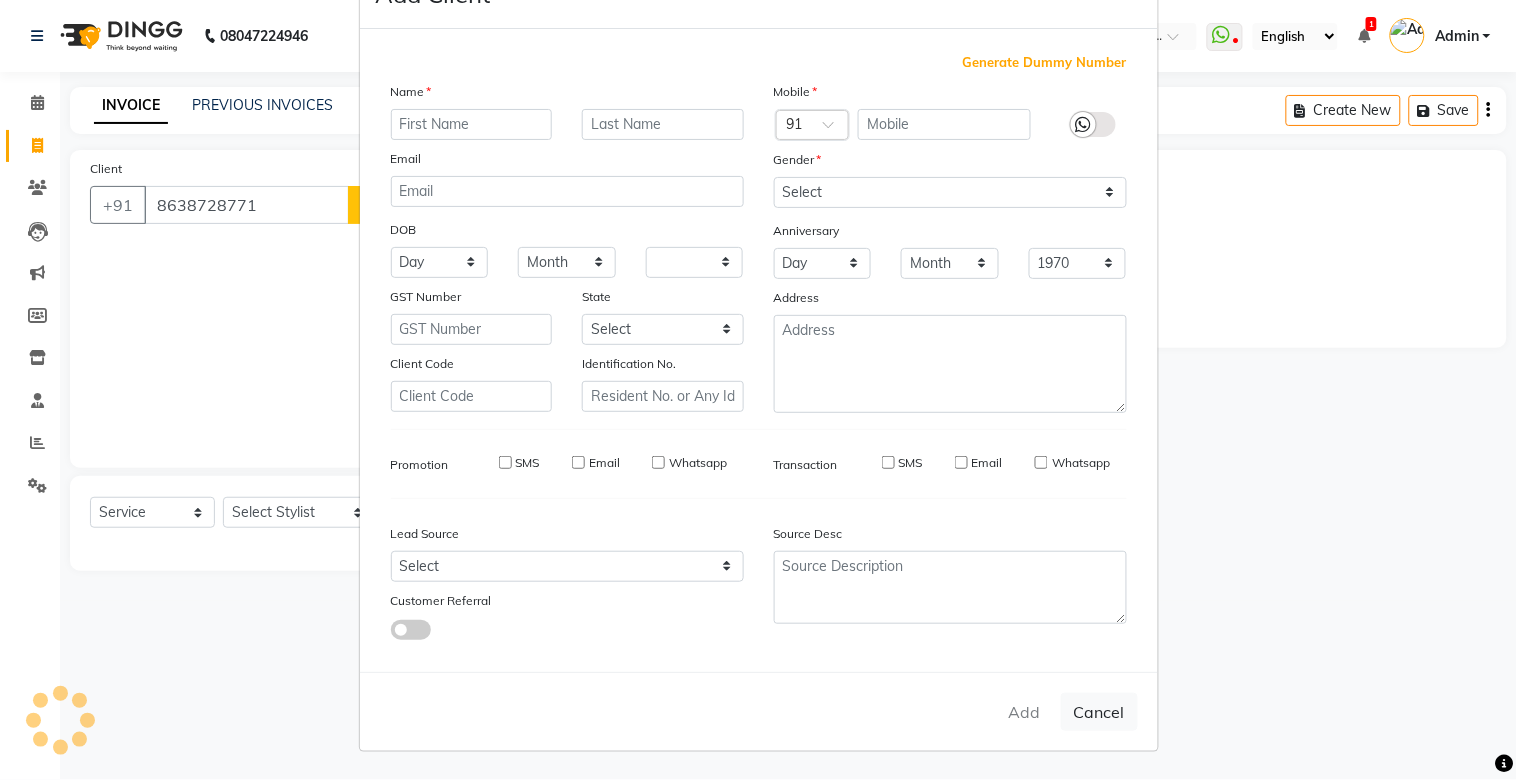 select 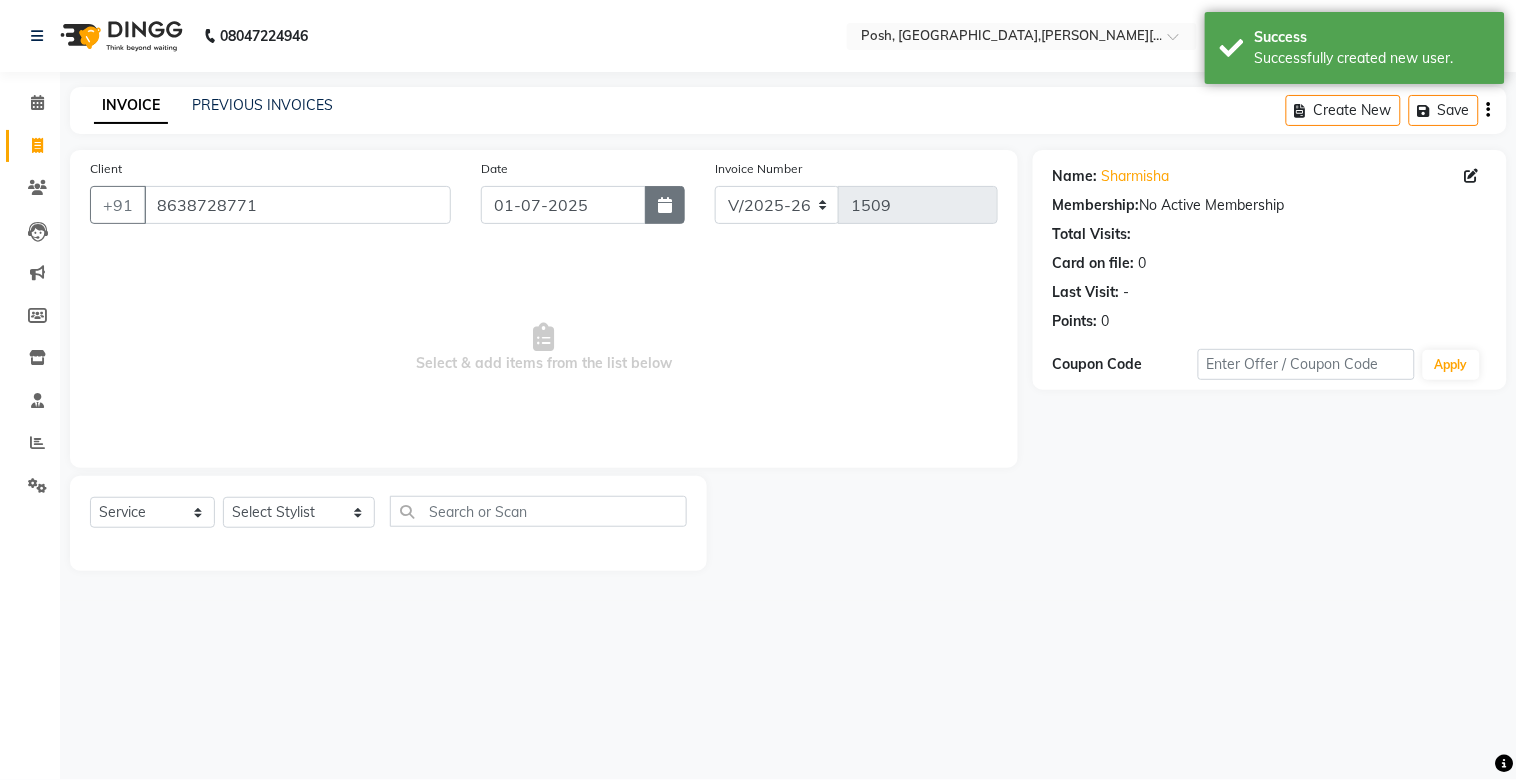 click 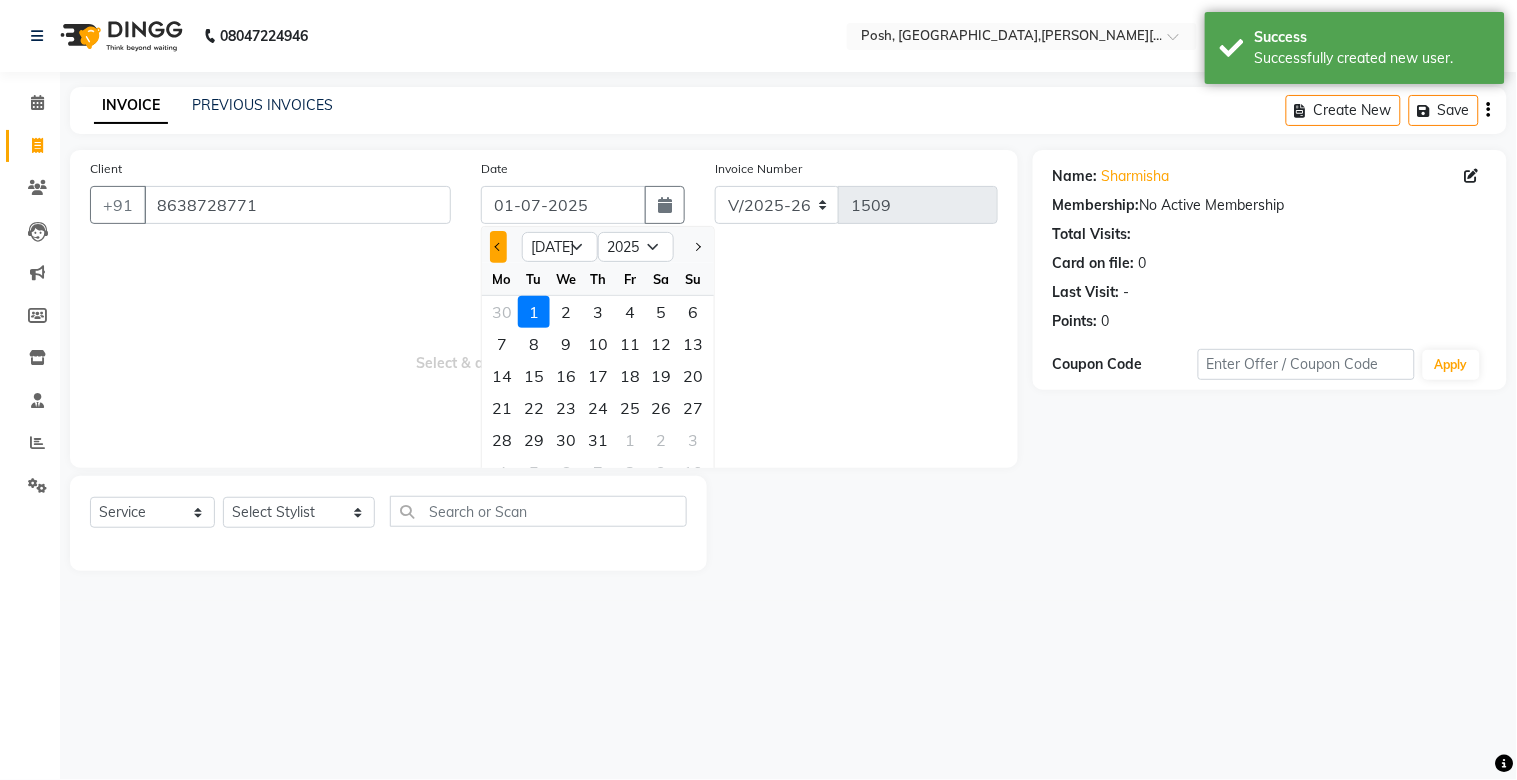 click 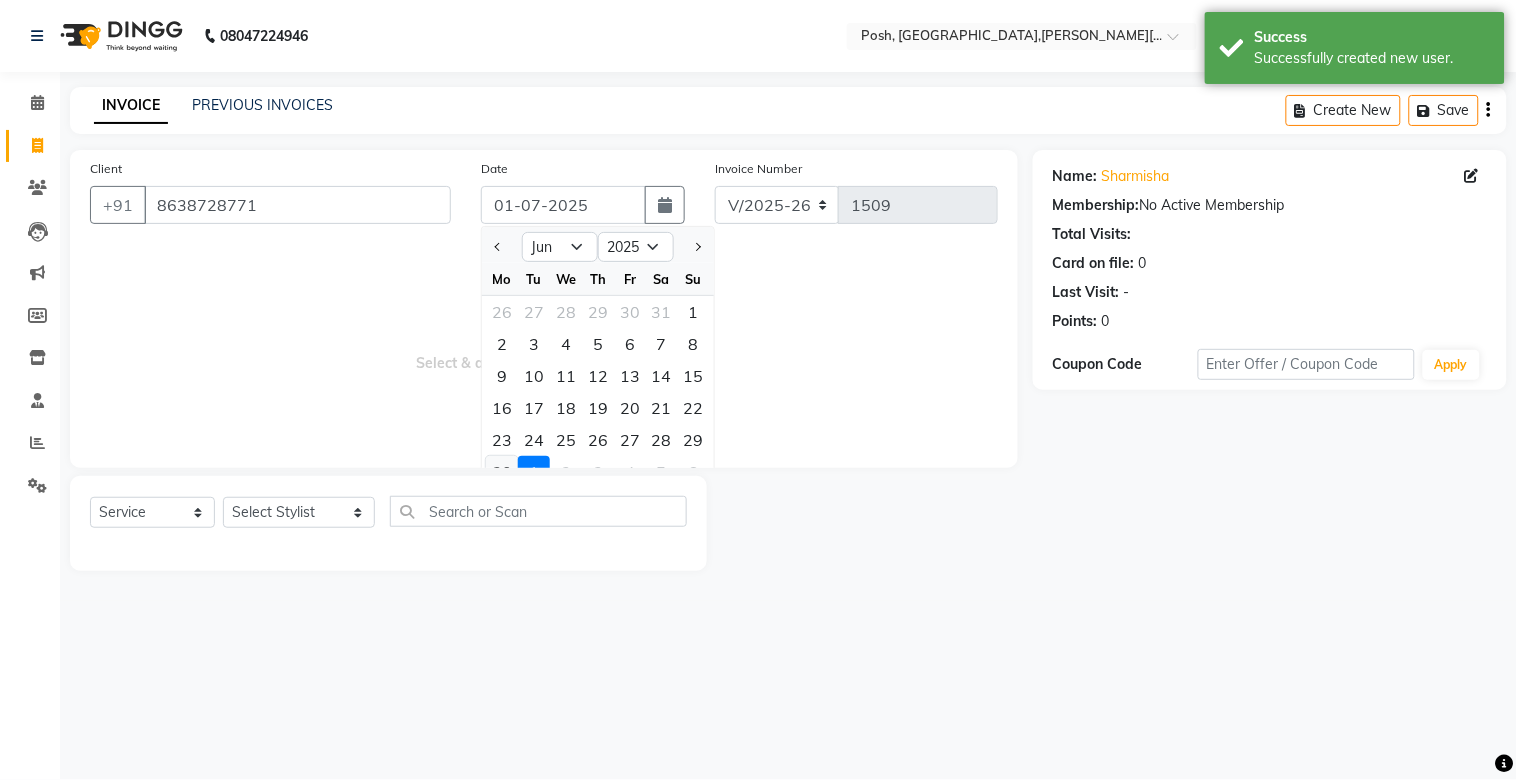 click on "30" 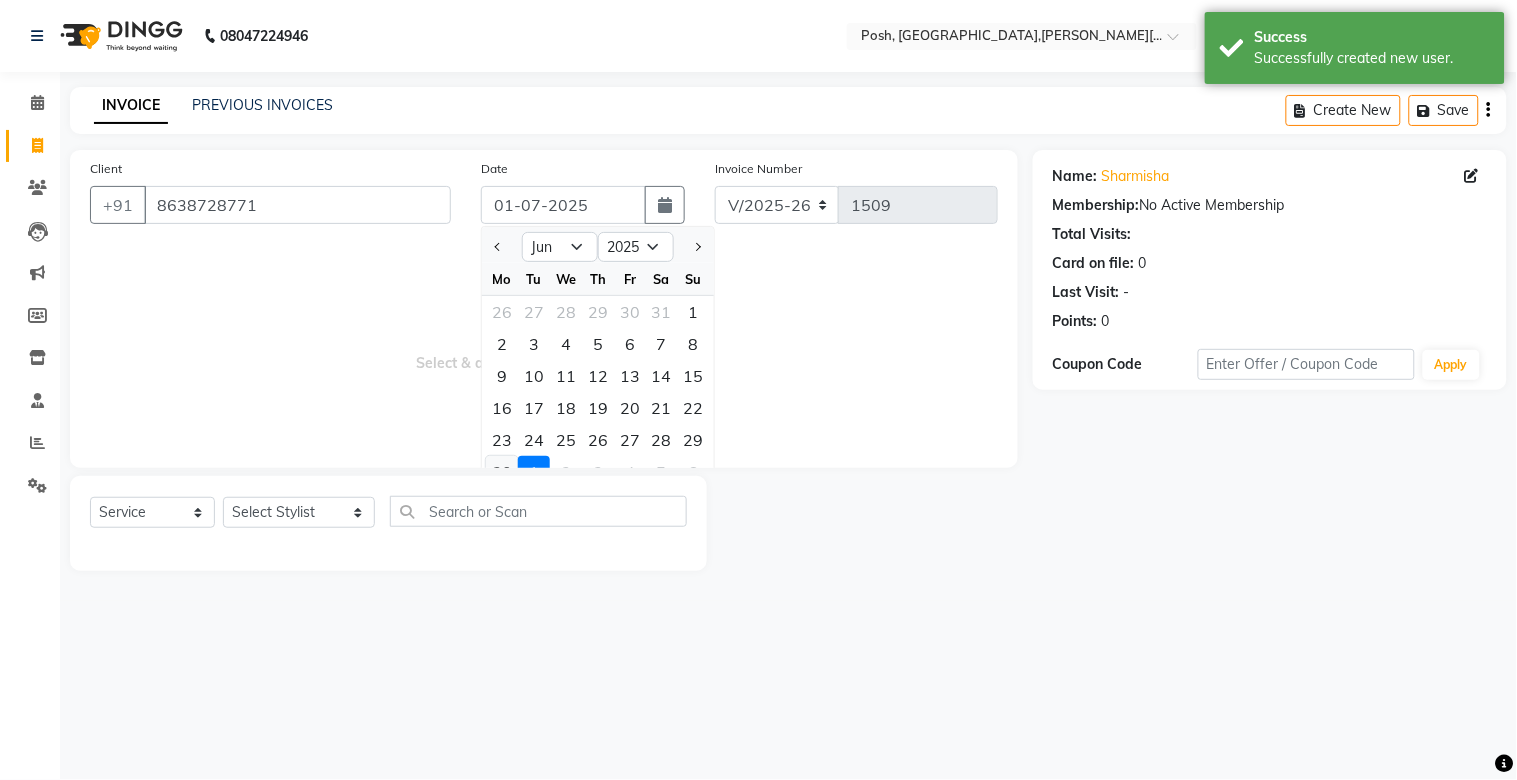 type on "[DATE]" 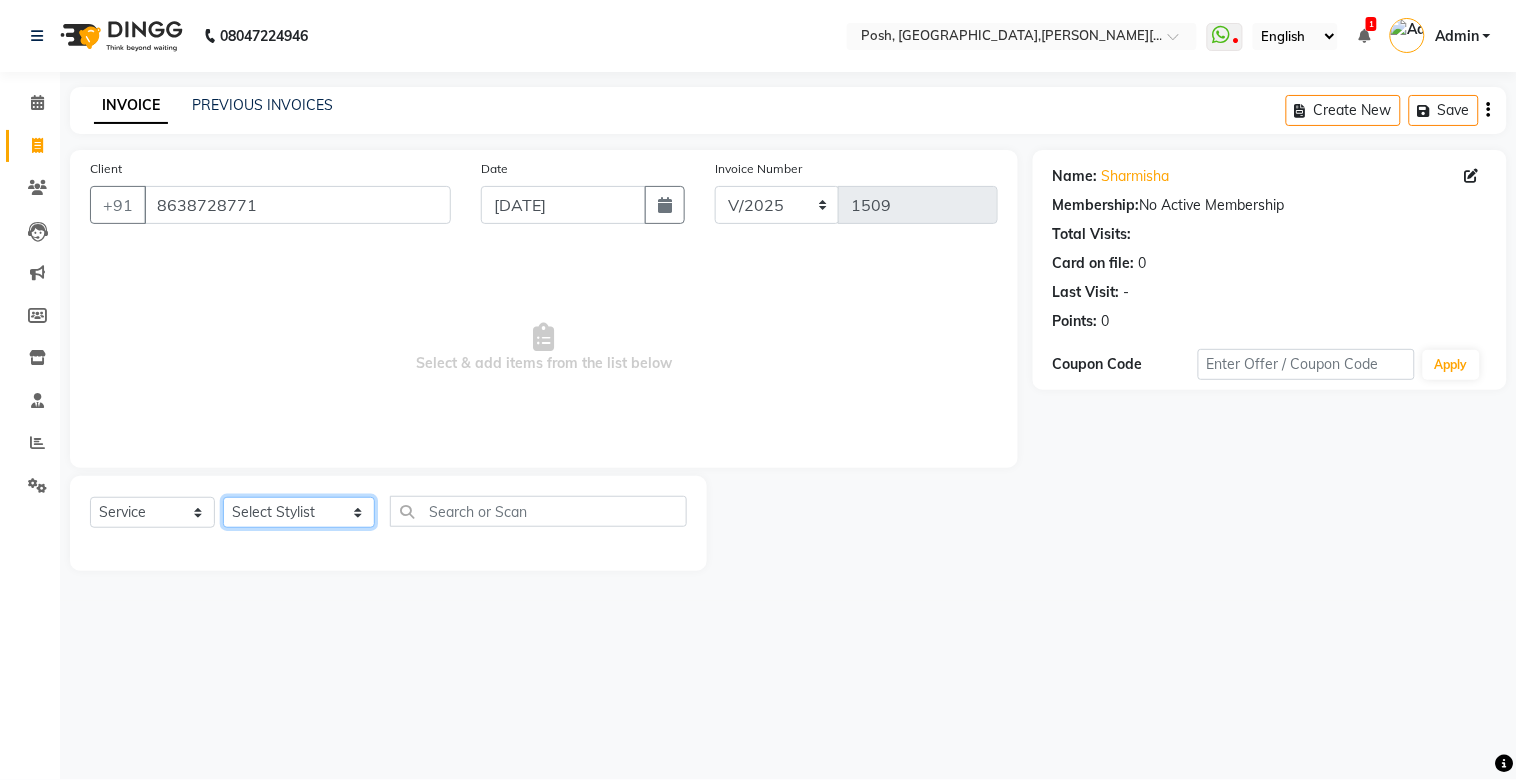 click on "Select Stylist [PERSON_NAME] ISLAM DIVYANGKA [PERSON_NAME] Manager [PERSON_NAME] [PERSON_NAME]  [PERSON_NAME] [PERSON_NAME]	 POSH [PERSON_NAME] [PERSON_NAME]	 [PERSON_NAME]" 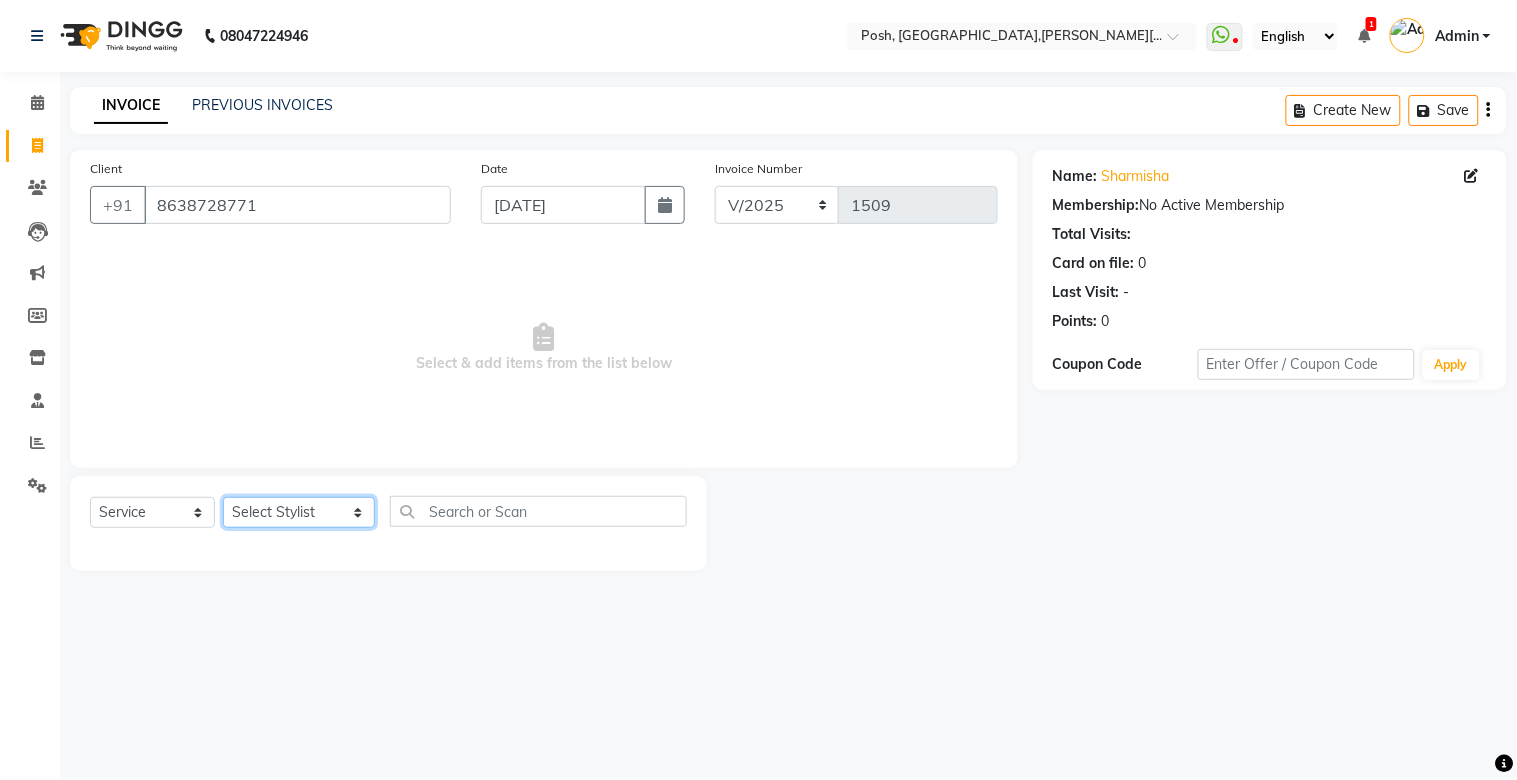 select on "16675" 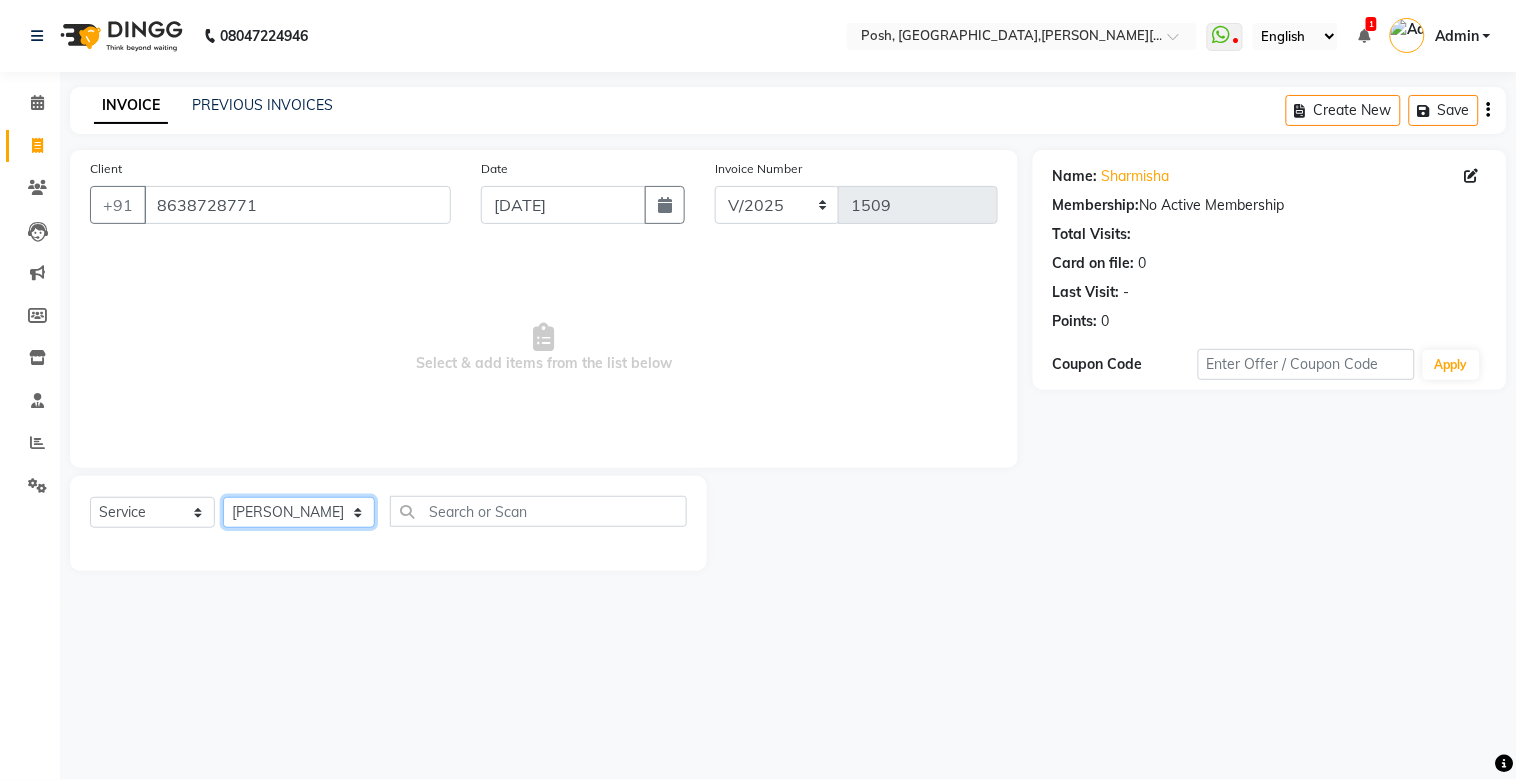 click on "Select Stylist [PERSON_NAME] ISLAM DIVYANGKA [PERSON_NAME] Manager [PERSON_NAME] [PERSON_NAME]  [PERSON_NAME] [PERSON_NAME]	 POSH [PERSON_NAME] [PERSON_NAME]	 [PERSON_NAME]" 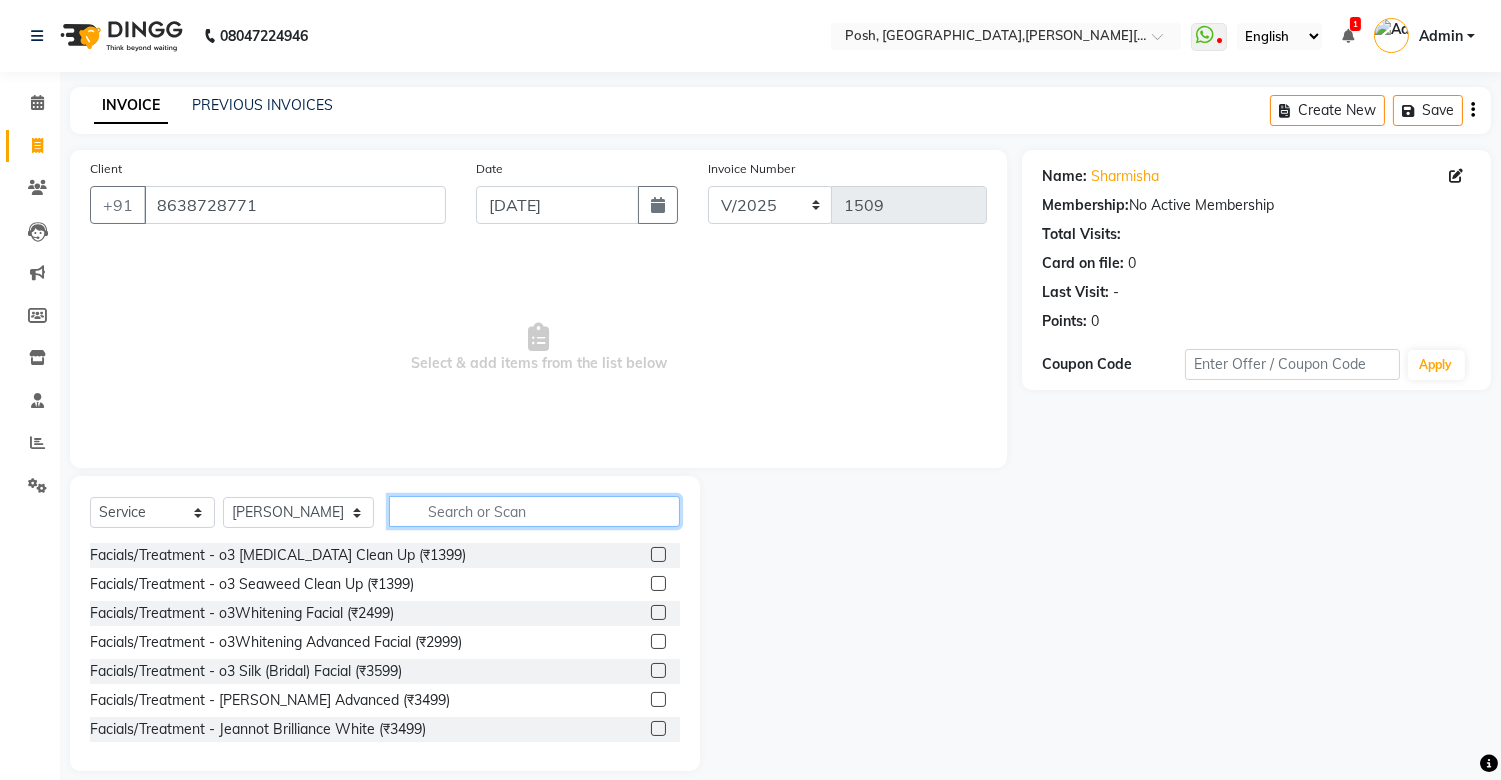 click 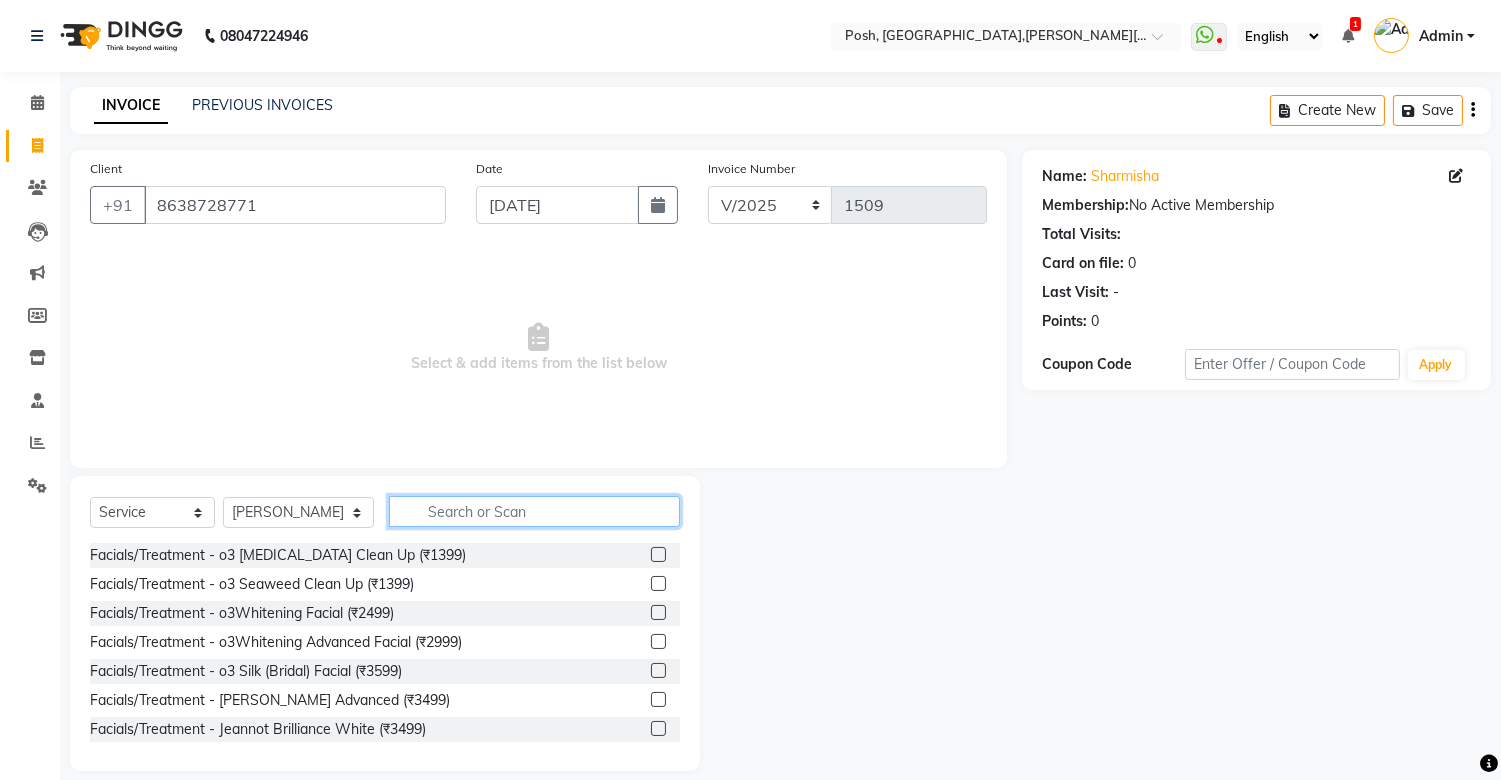 type on "O" 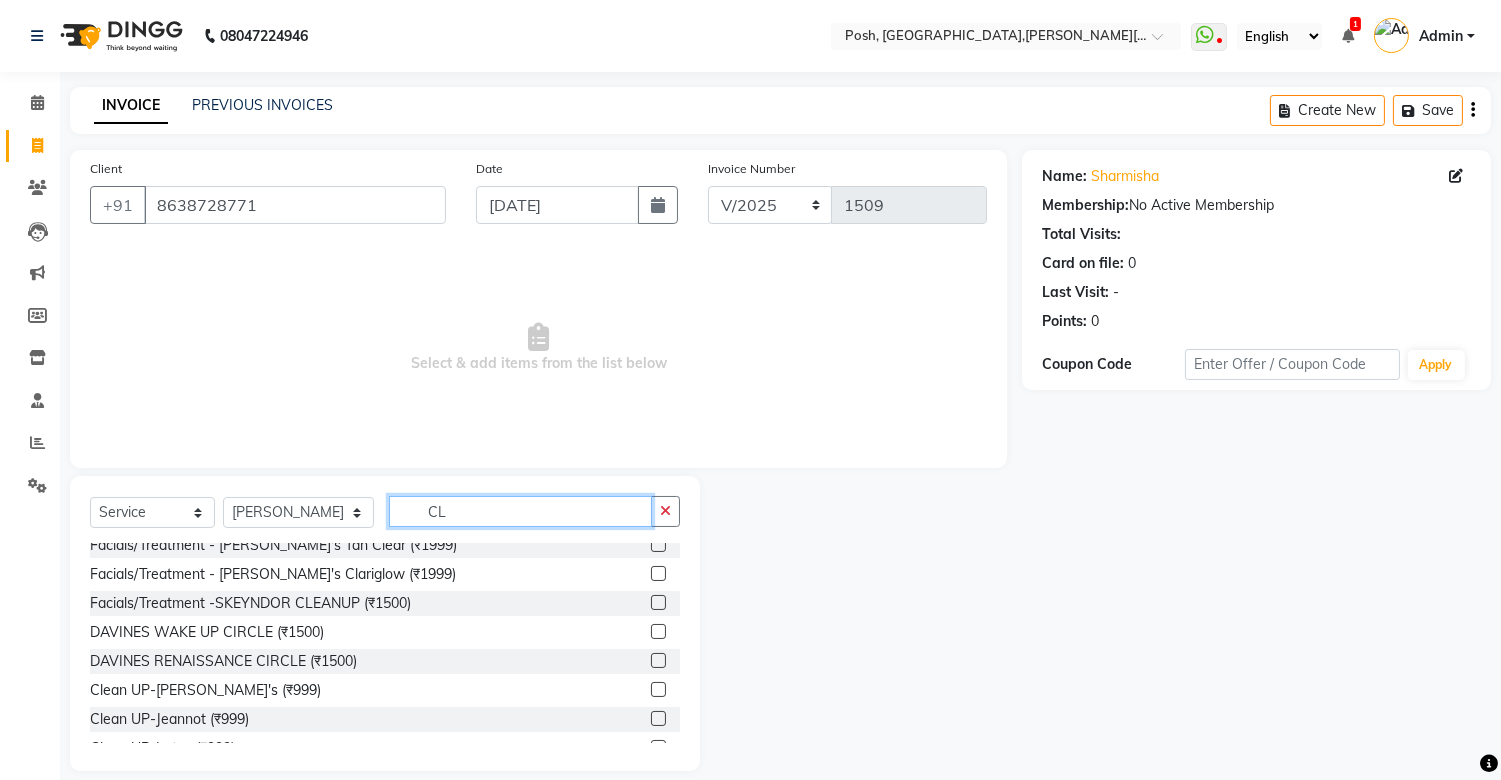 scroll, scrollTop: 88, scrollLeft: 0, axis: vertical 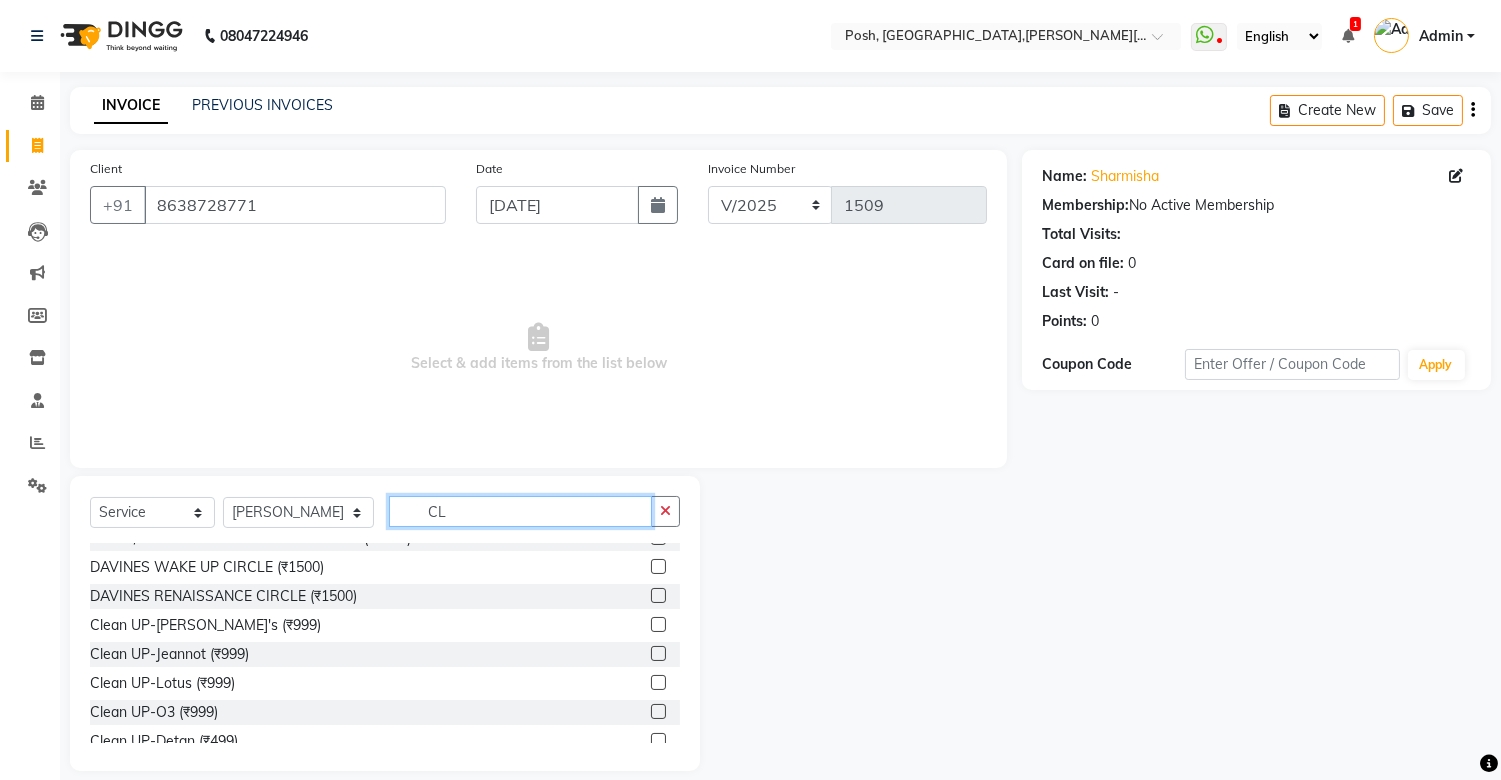 type on "CL" 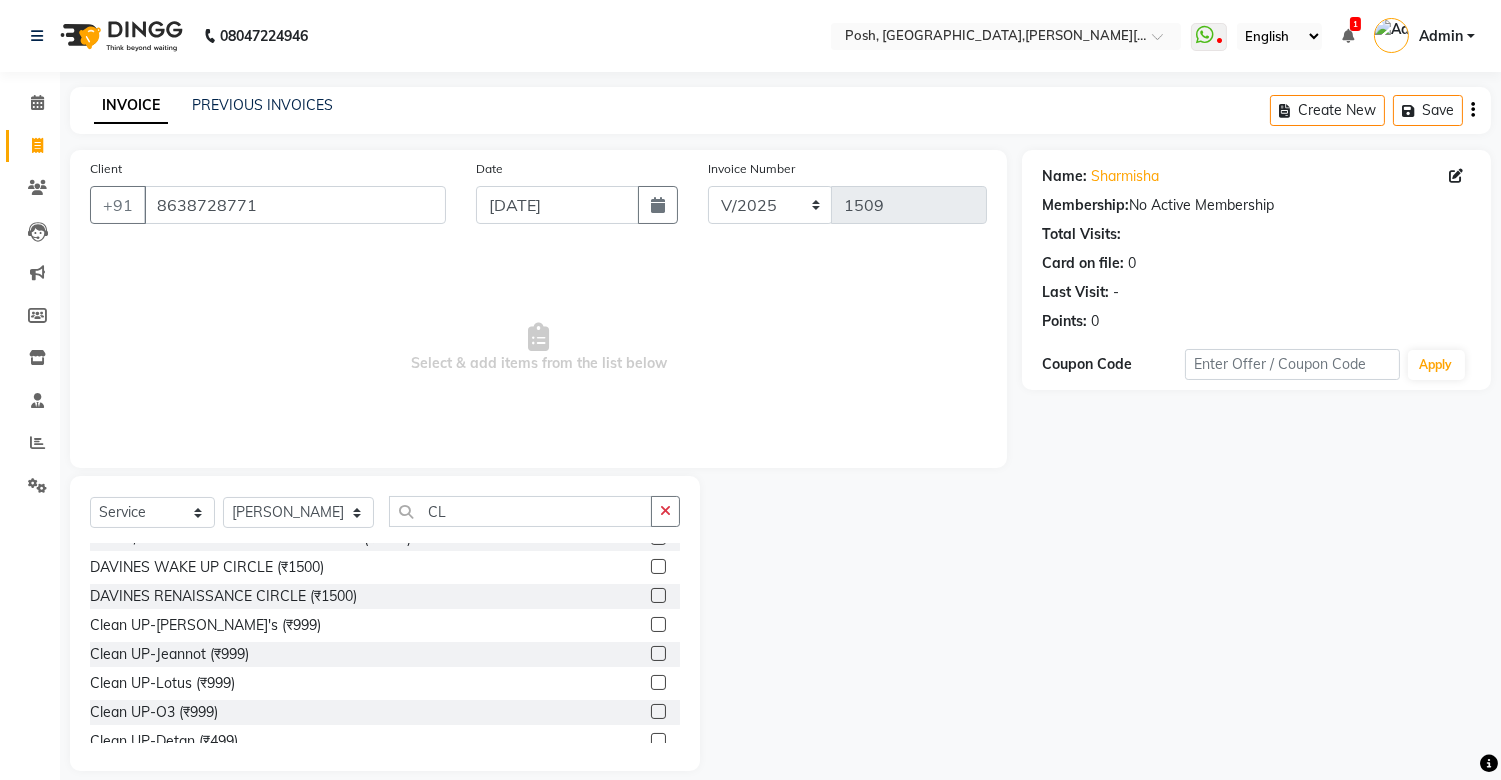 click 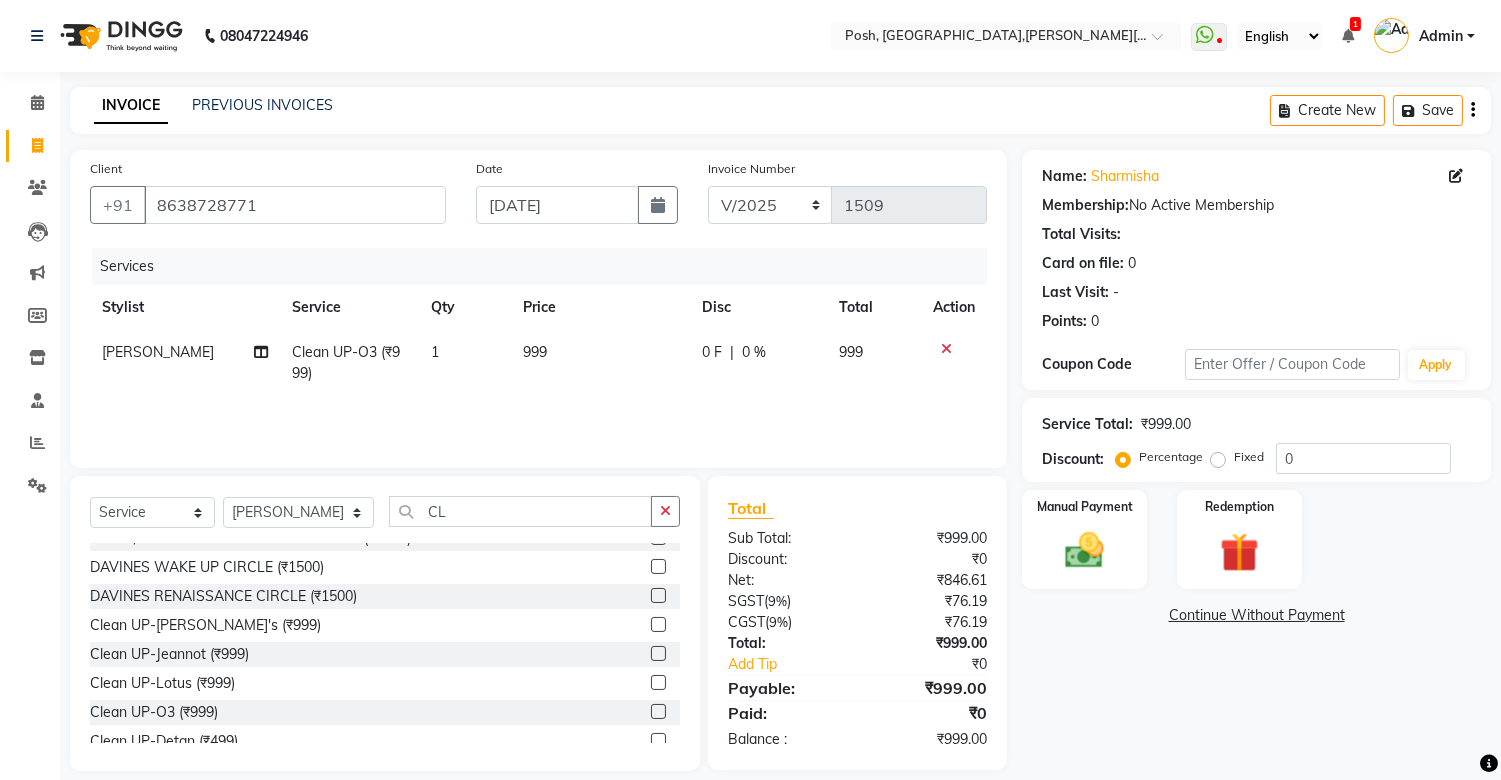click 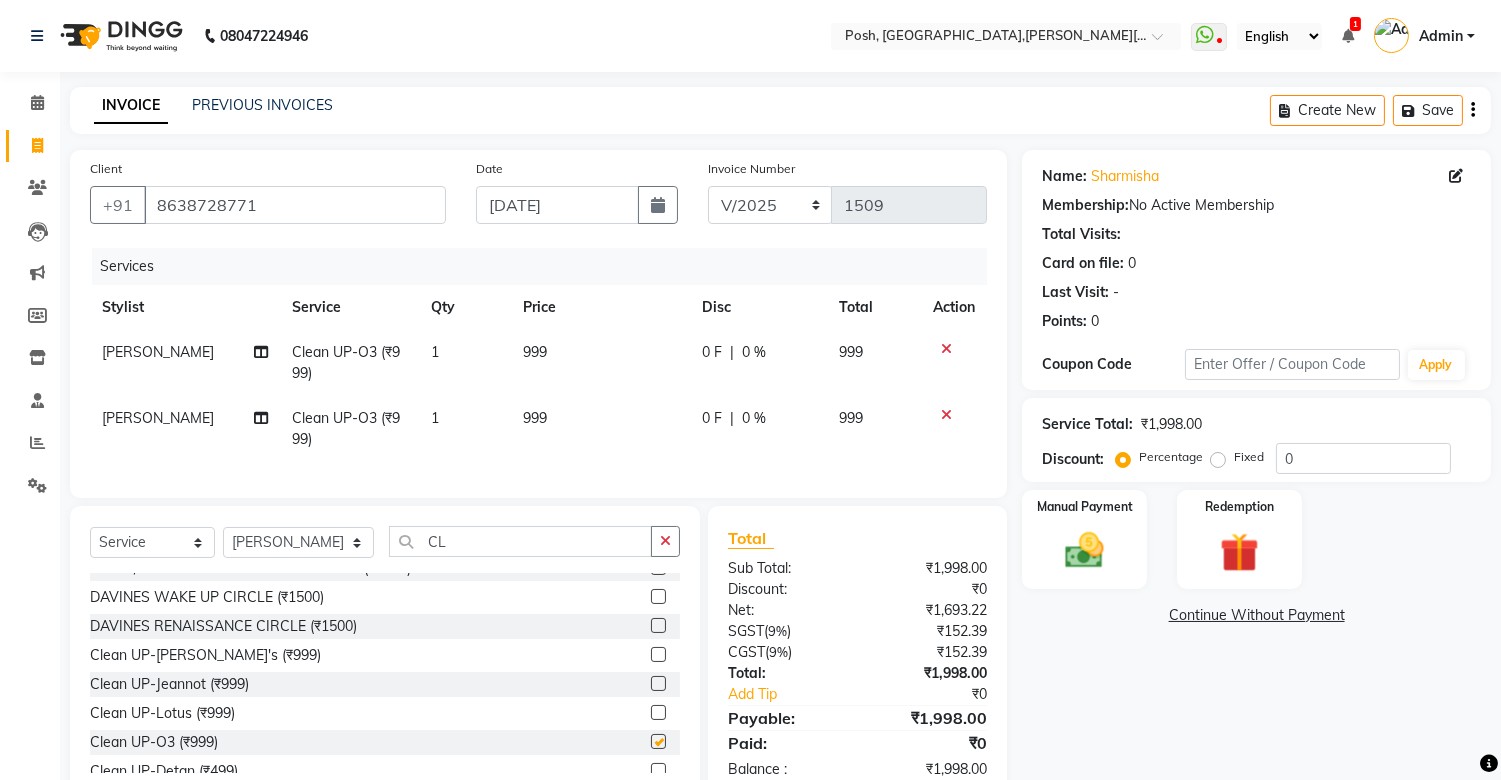 checkbox on "false" 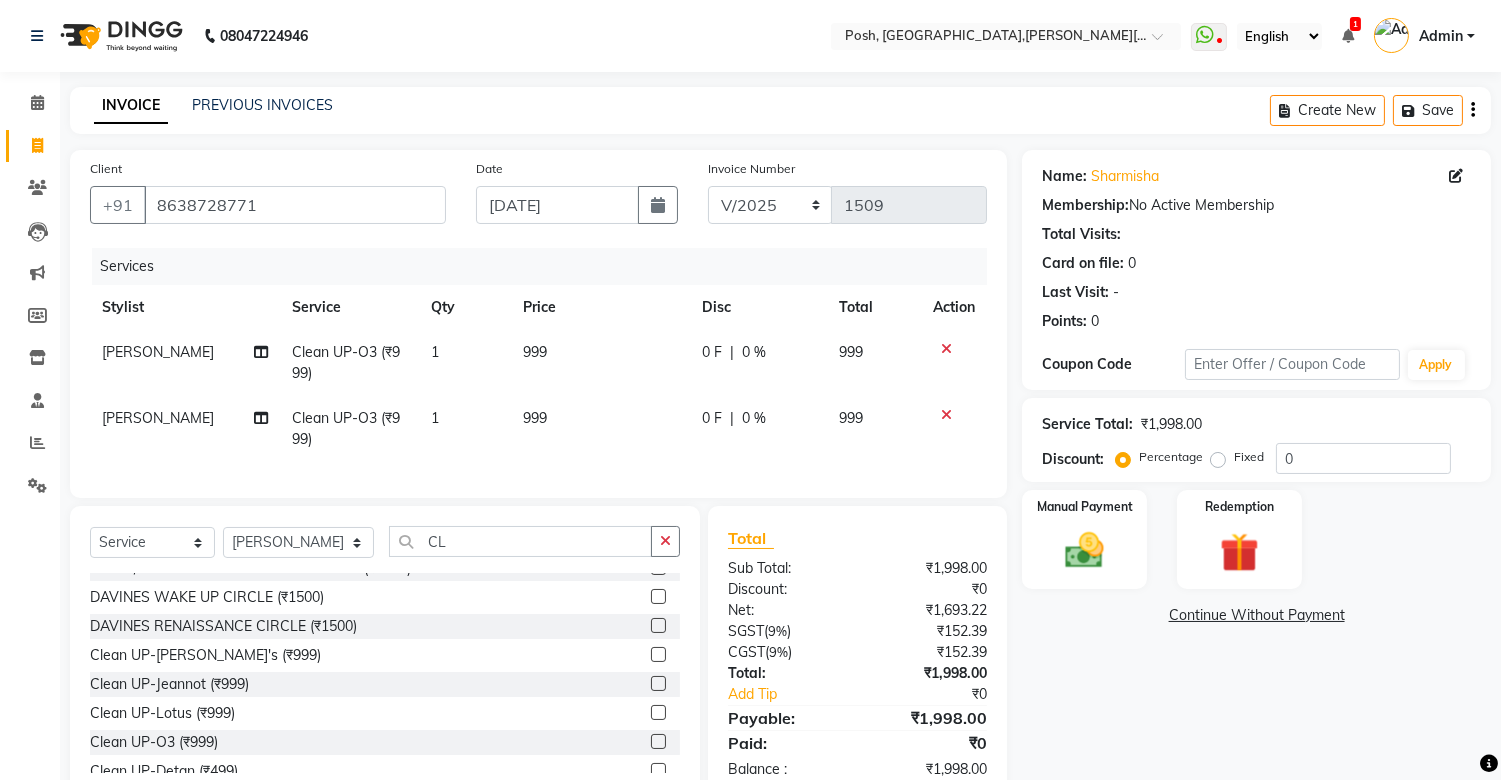 scroll, scrollTop: 67, scrollLeft: 0, axis: vertical 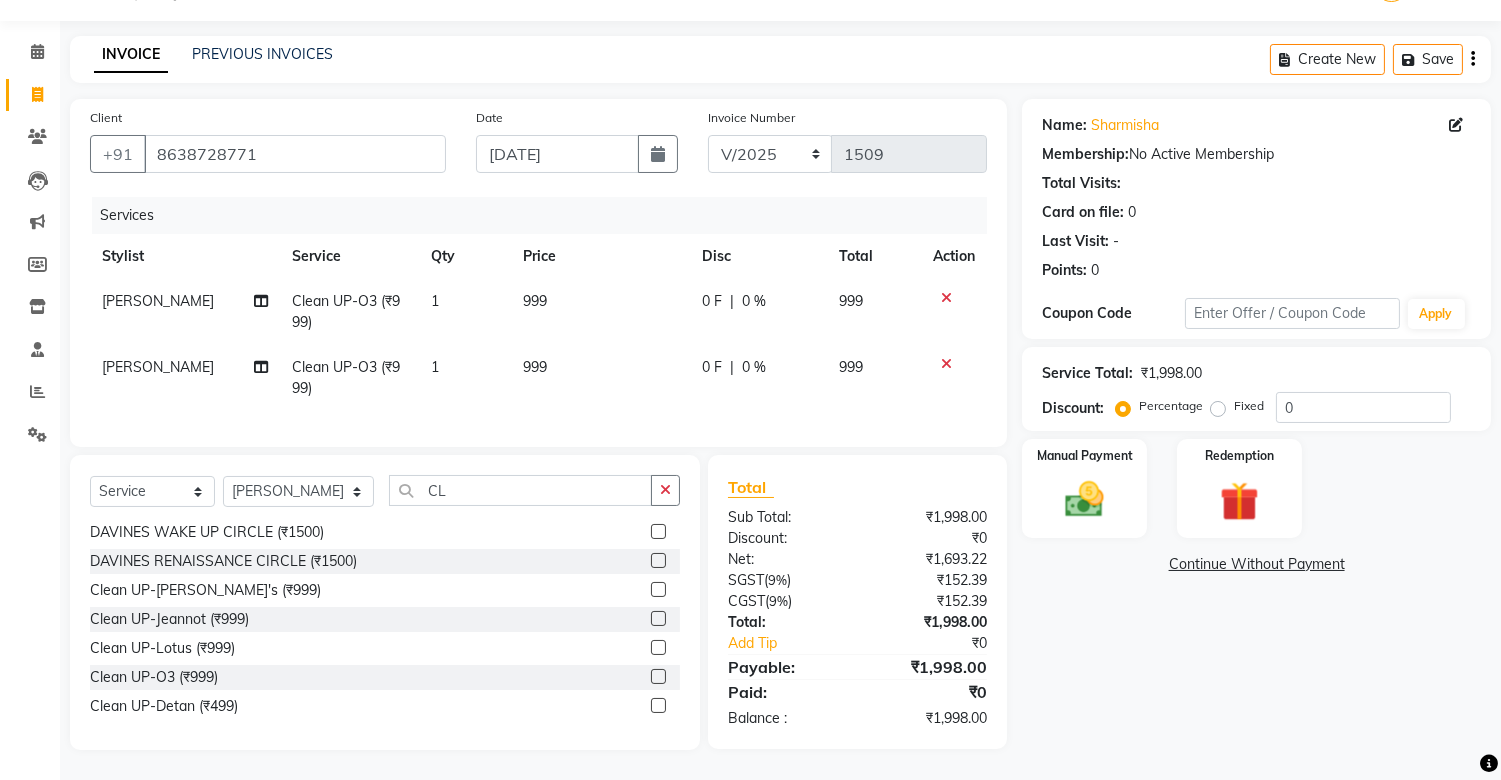 click 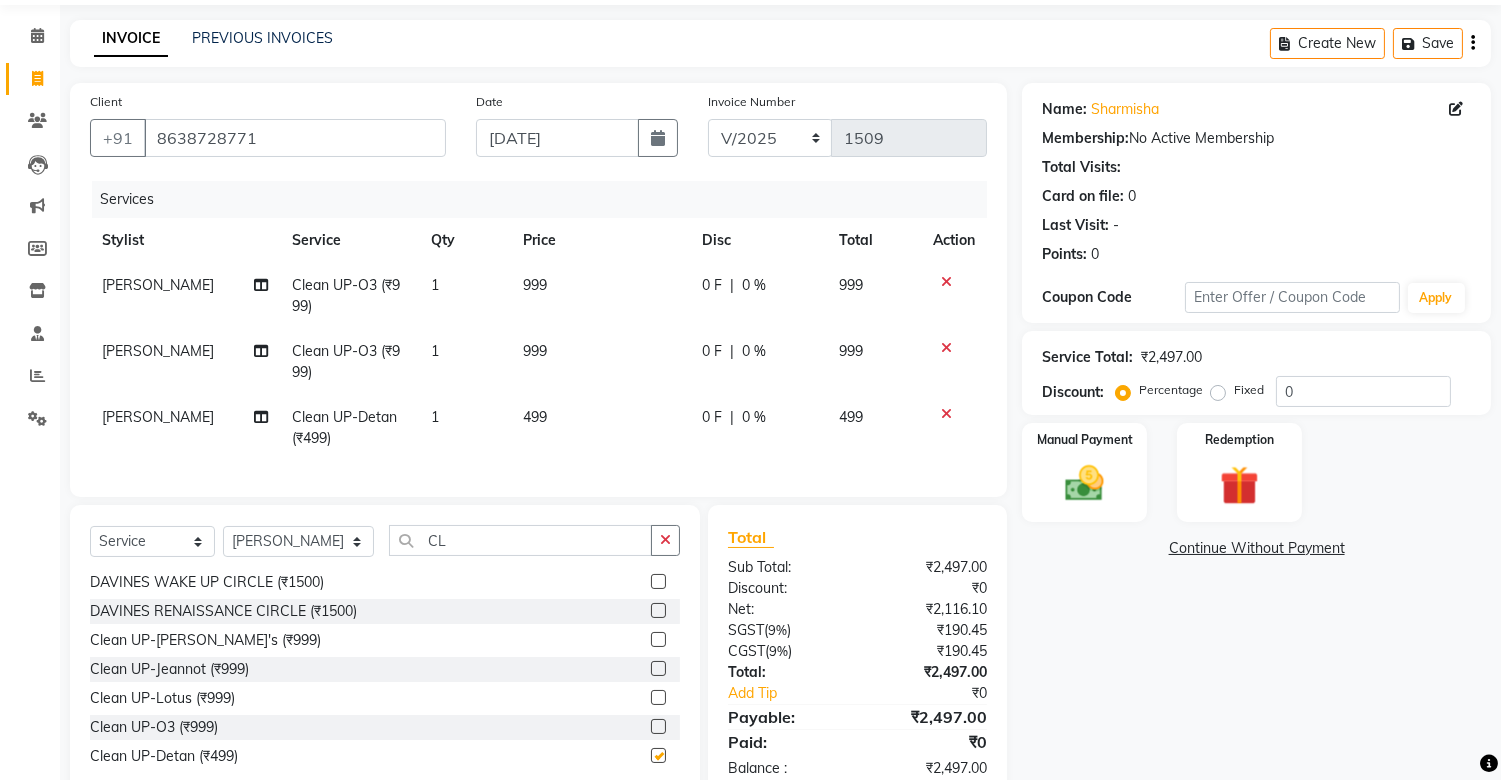 checkbox on "false" 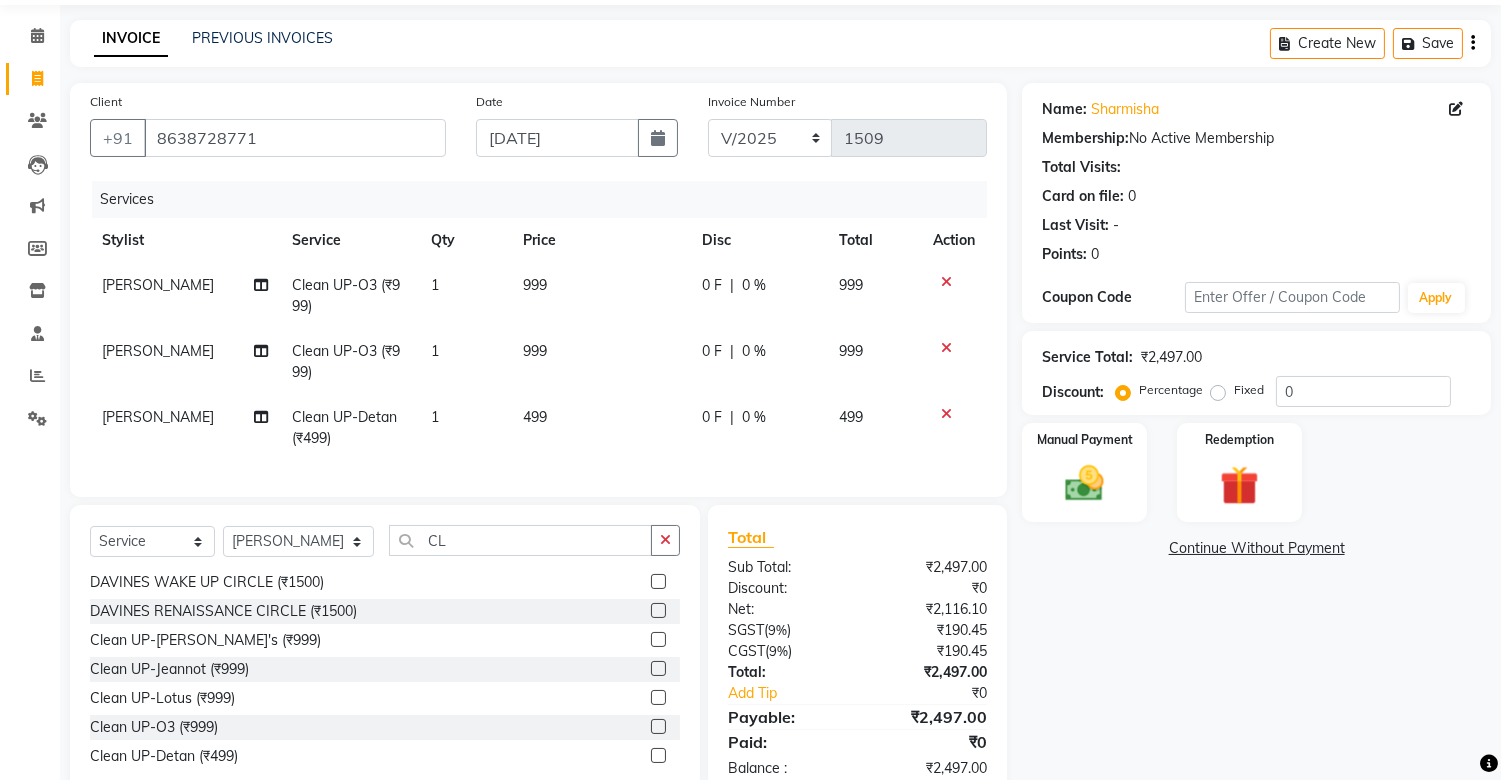 click on "499" 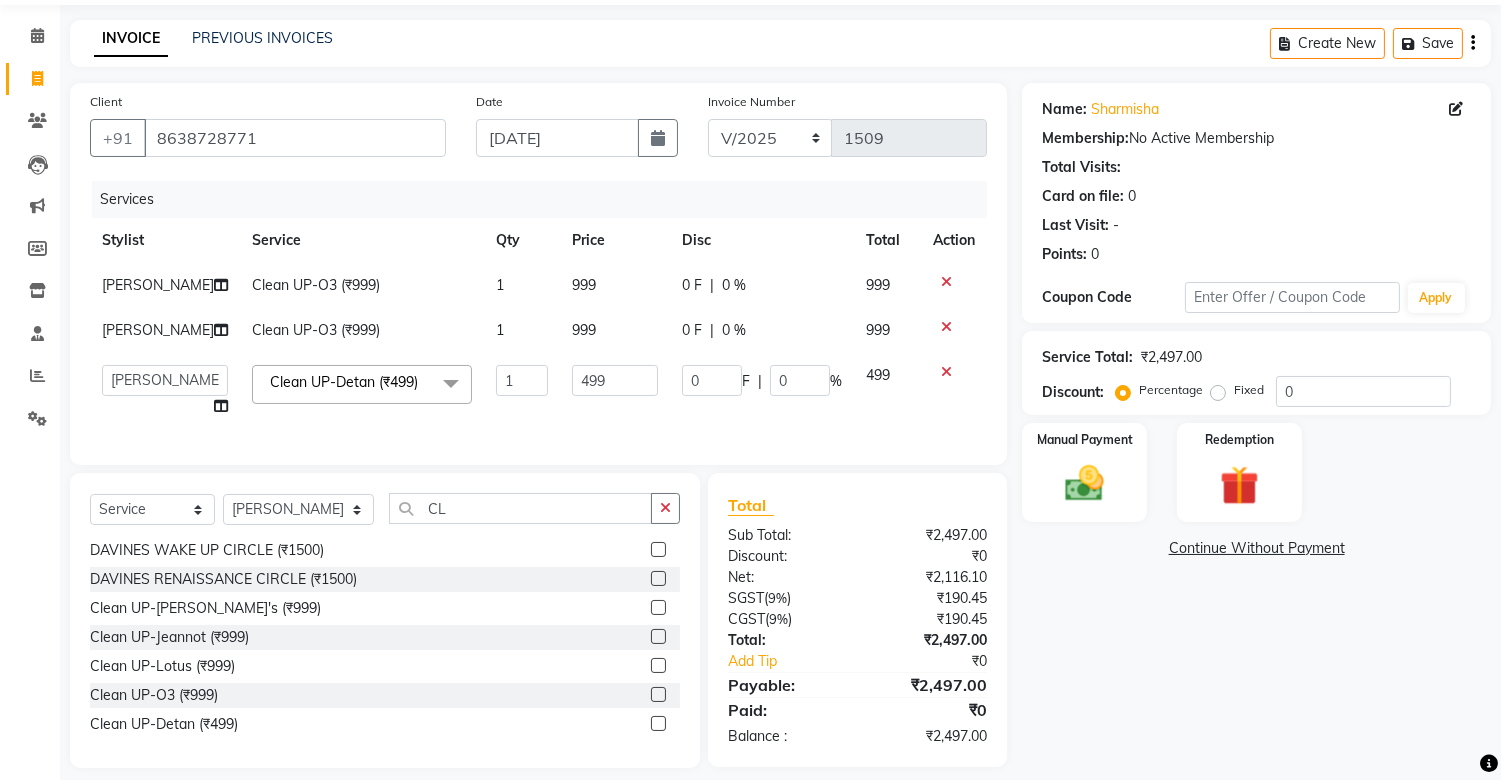 click on "1" 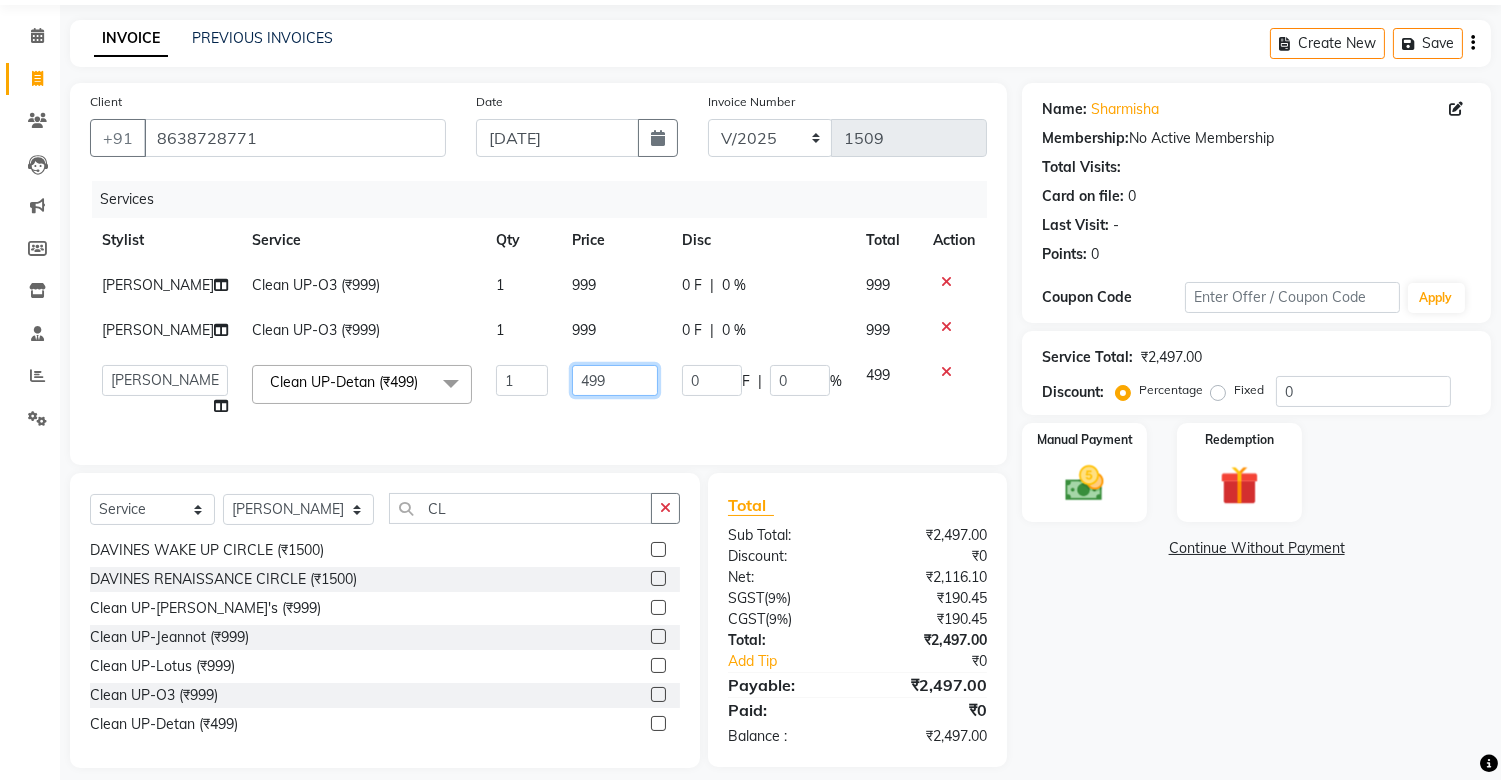 click on "499" 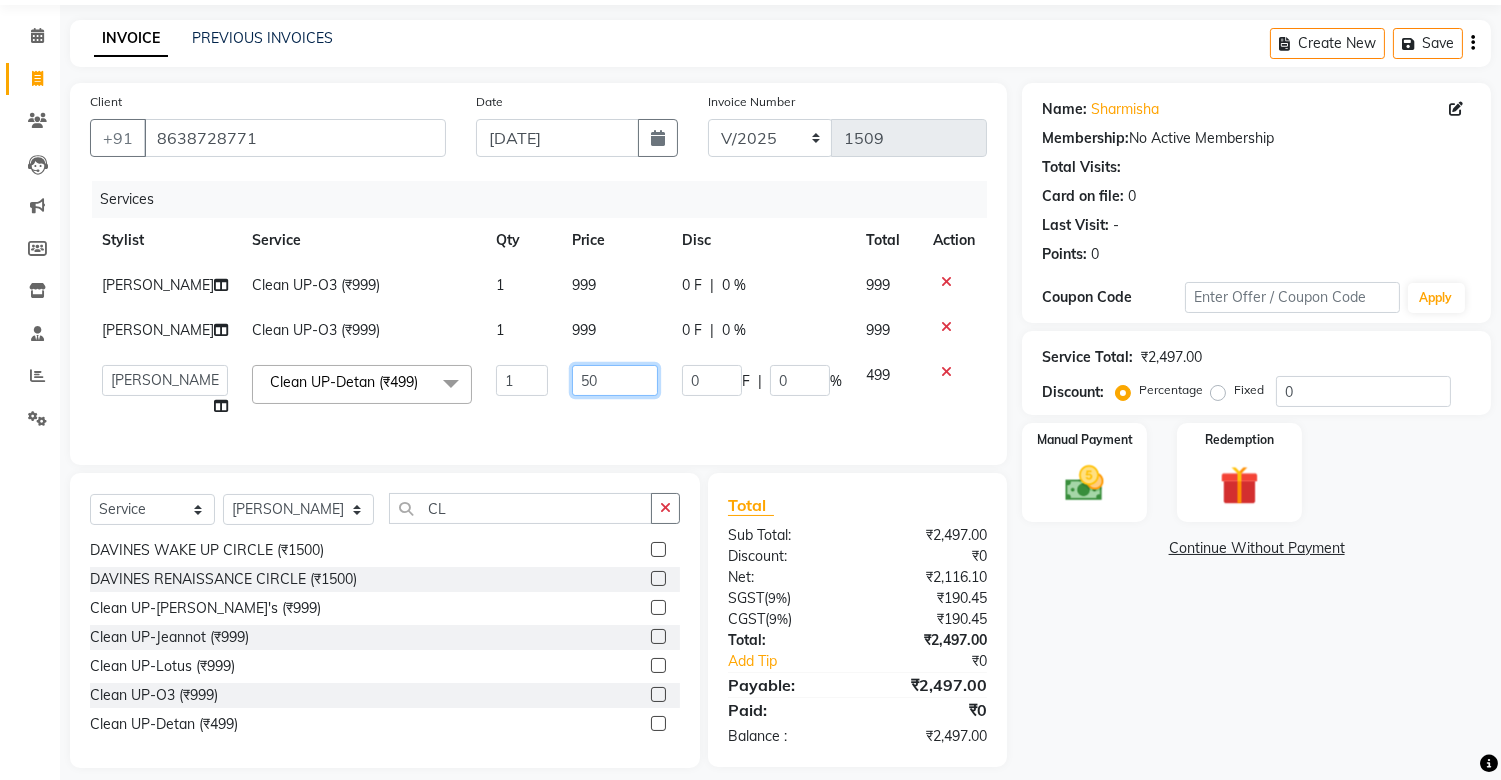 type on "500" 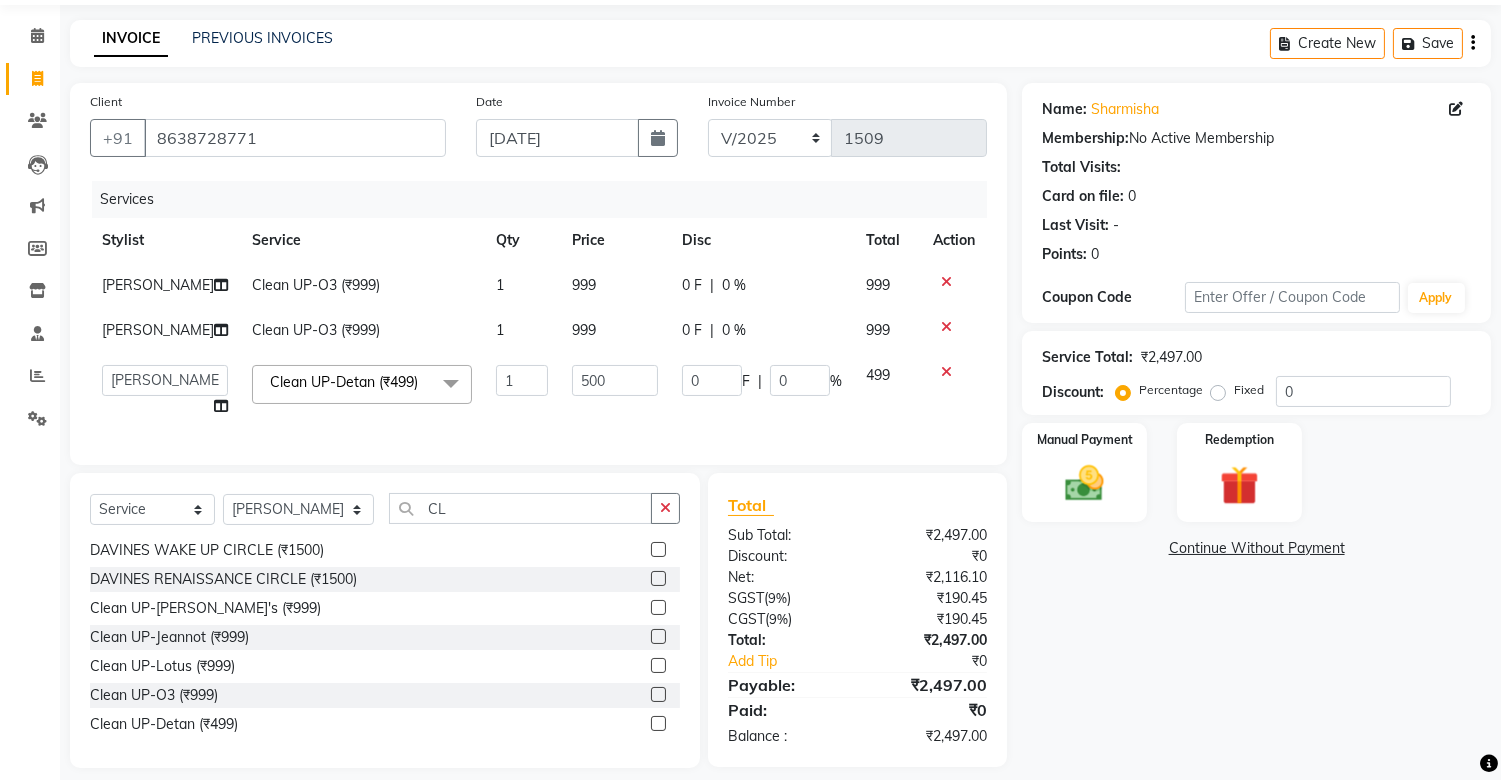 click on "999" 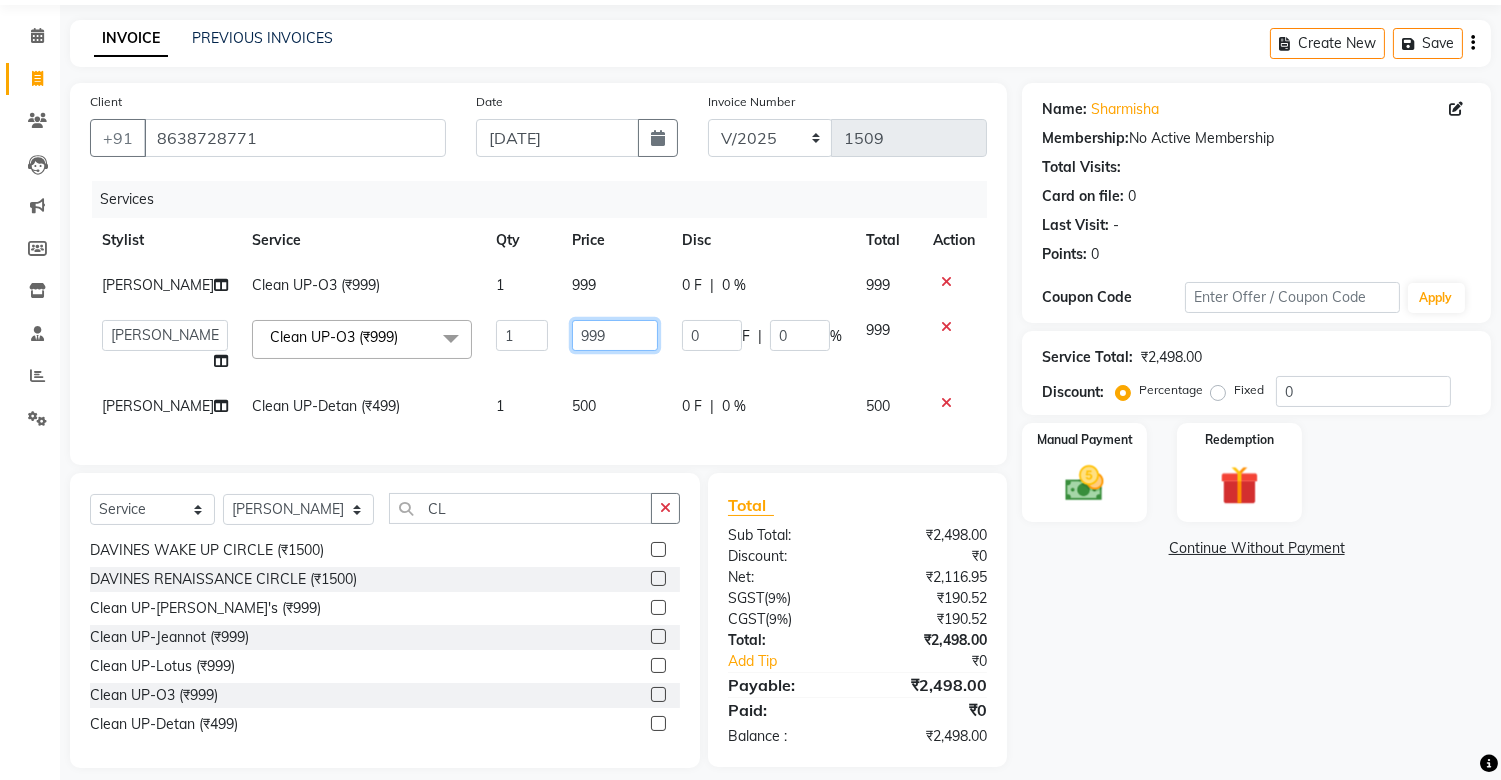 click on "999" 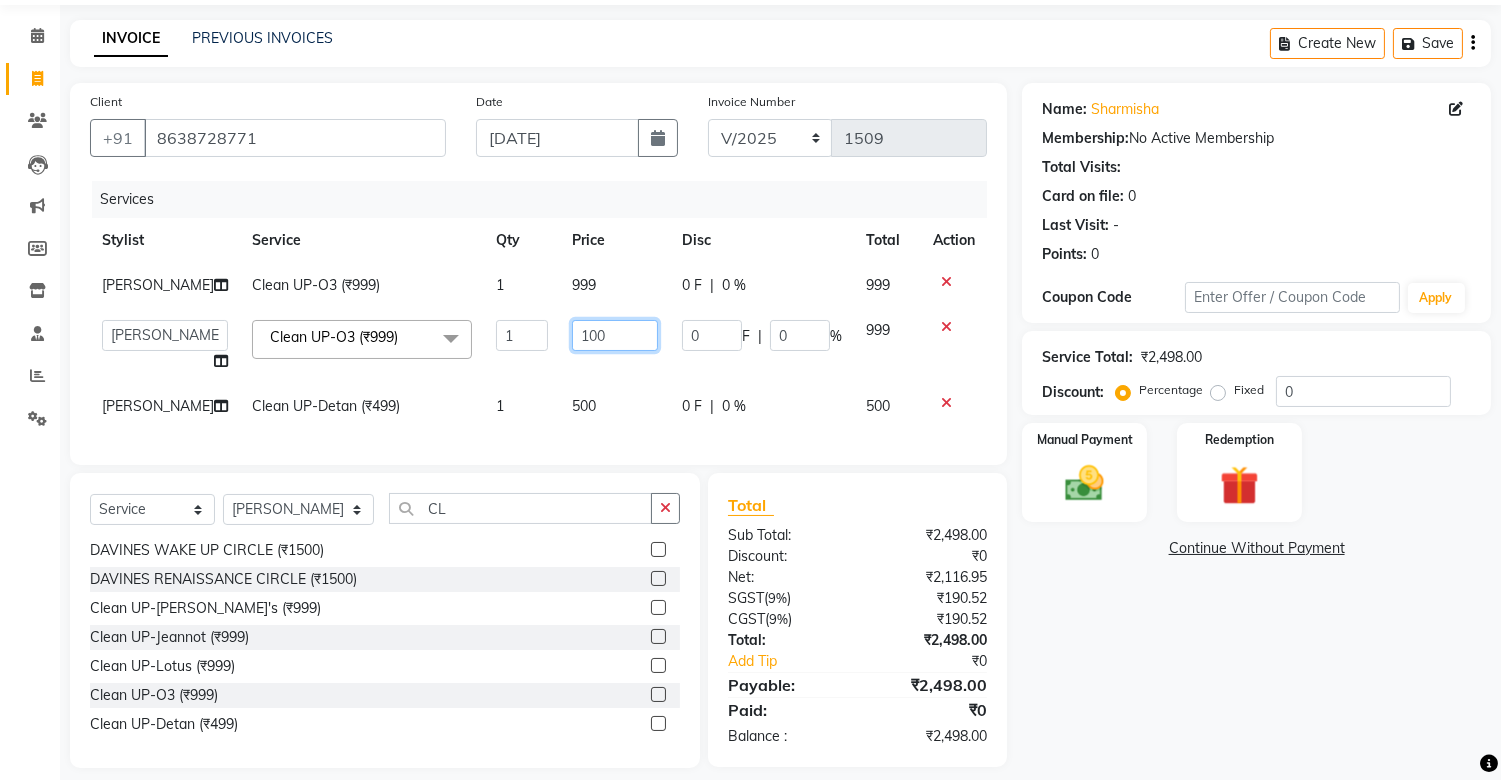 type on "1000" 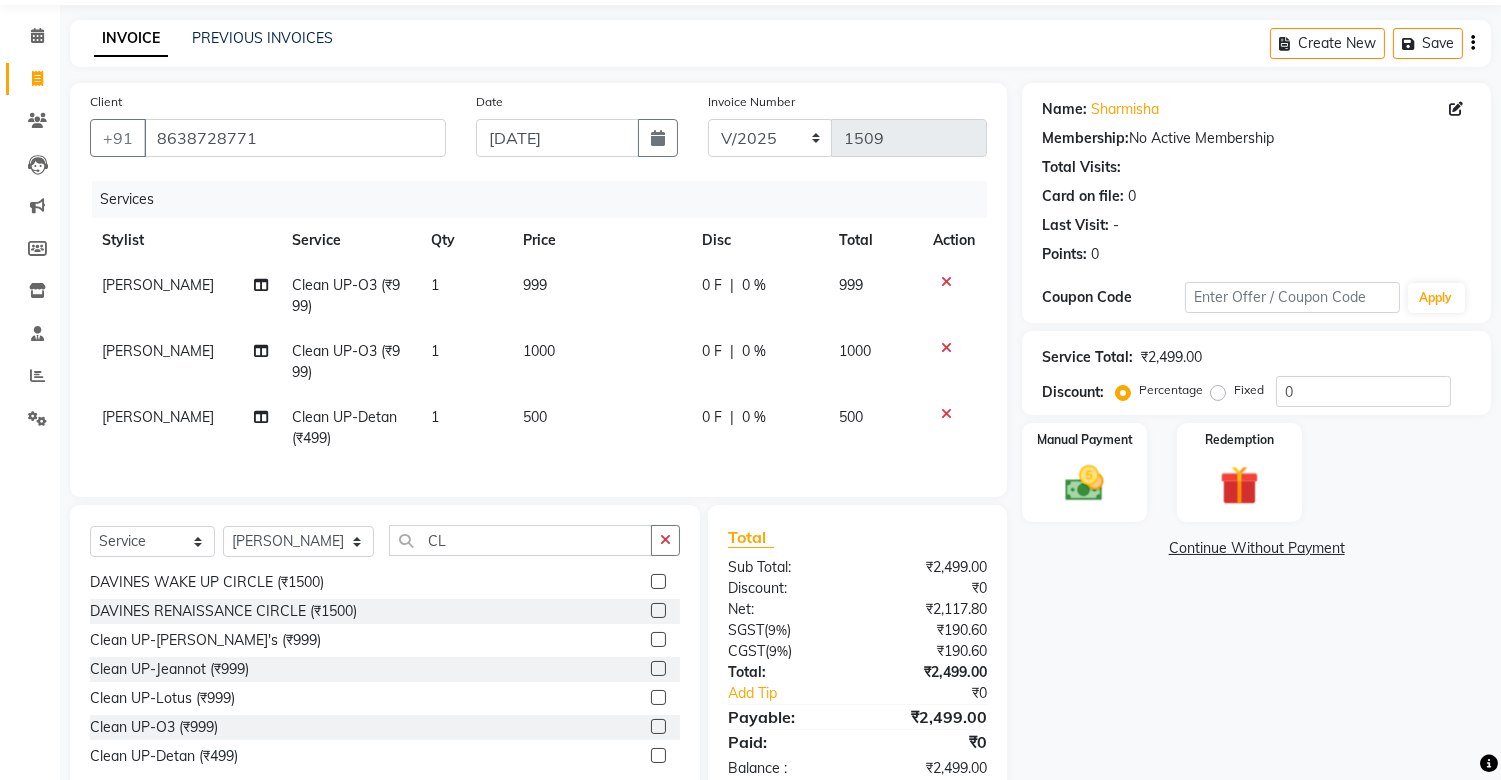 click on "999" 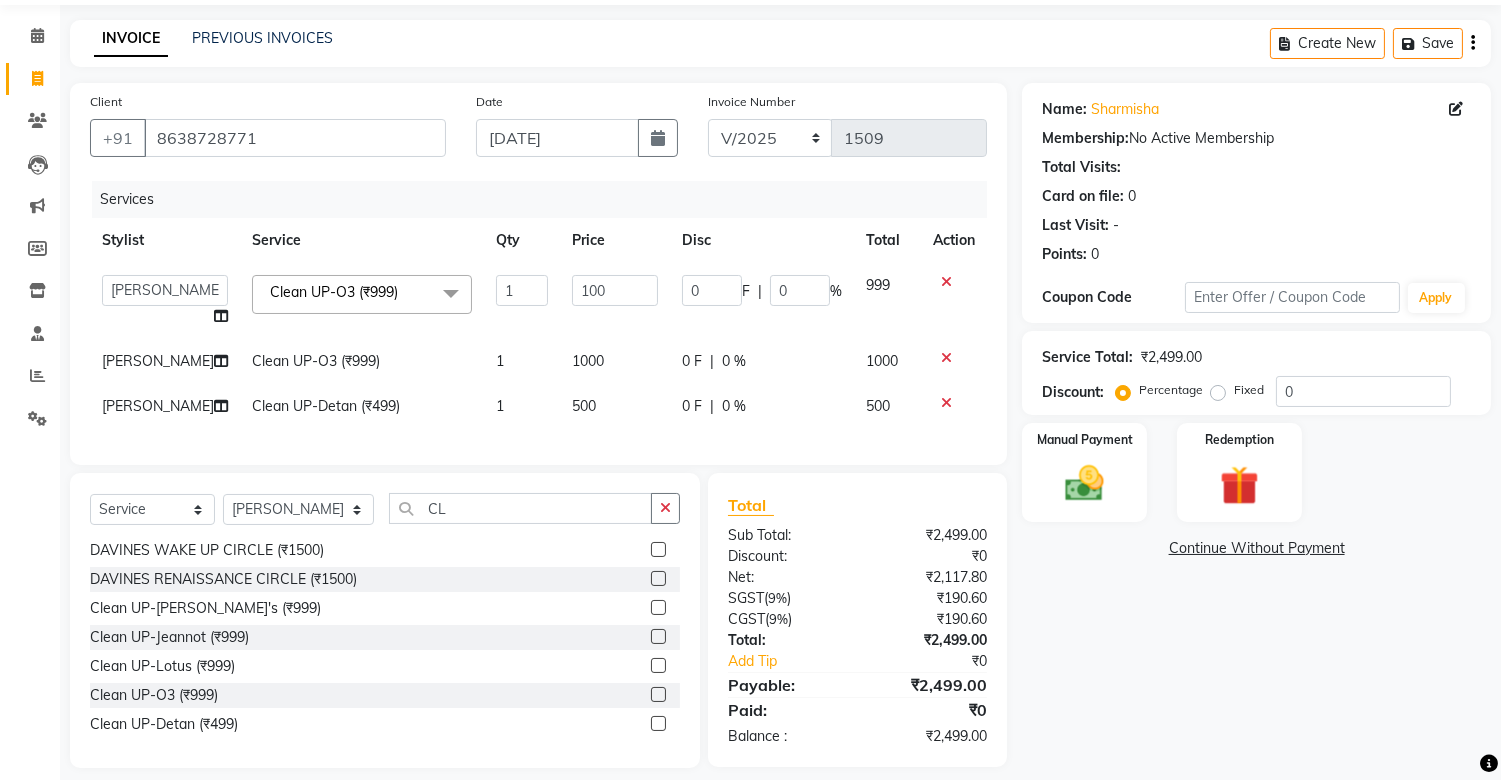 type on "1000" 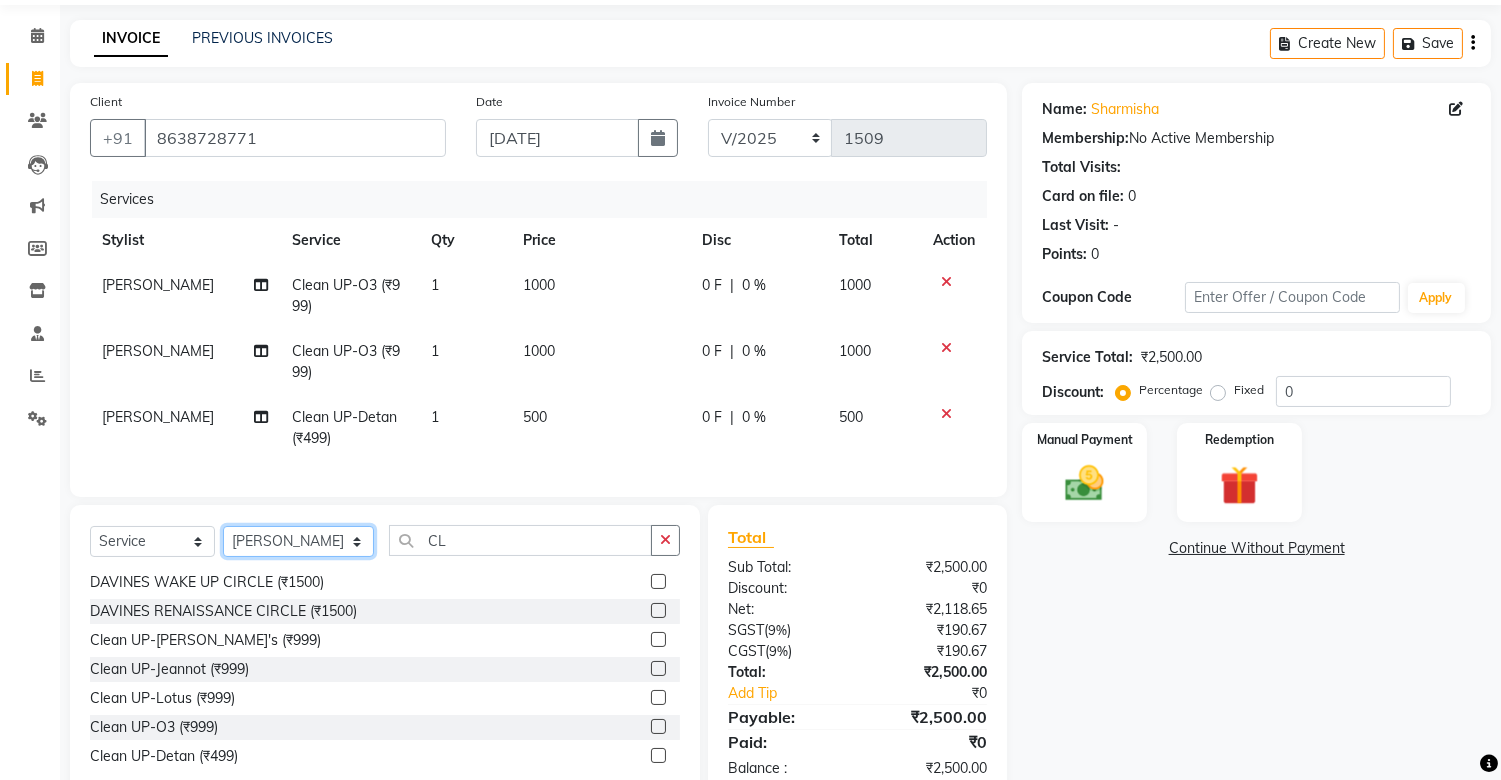 click on "Select  Service  Product  Membership  Package Voucher Prepaid Gift Card  Select Stylist [PERSON_NAME] ISLAM DIVYANGKA [PERSON_NAME] Manager [PERSON_NAME] [PERSON_NAME]  [PERSON_NAME] [PERSON_NAME]	 POSH [PERSON_NAME] [PERSON_NAME]	 [PERSON_NAME] CL Facials/Treatment - o3 Whitening Clean Up (₹1399)  Facials/Treatment - o3 Seaweed Clean Up (₹1399)  Facials/Treatment - [PERSON_NAME]'s Tan Clear (₹1999)  Facials/Treatment - [PERSON_NAME]'s Clariglow (₹1999)  Facials/Treatment -SKEYNDOR CLEANUP (₹1500)  DAVINES WAKE UP CIRCLE (₹1500)  DAVINES RENAISSANCE CIRCLE (₹1500)  Clean UP-Cherly's (₹999)  Clean UP-Jeannot (₹999)  Clean UP-Lotus (₹999)  Clean UP-O3 (₹999)  Clean UP-Detan (₹499)" 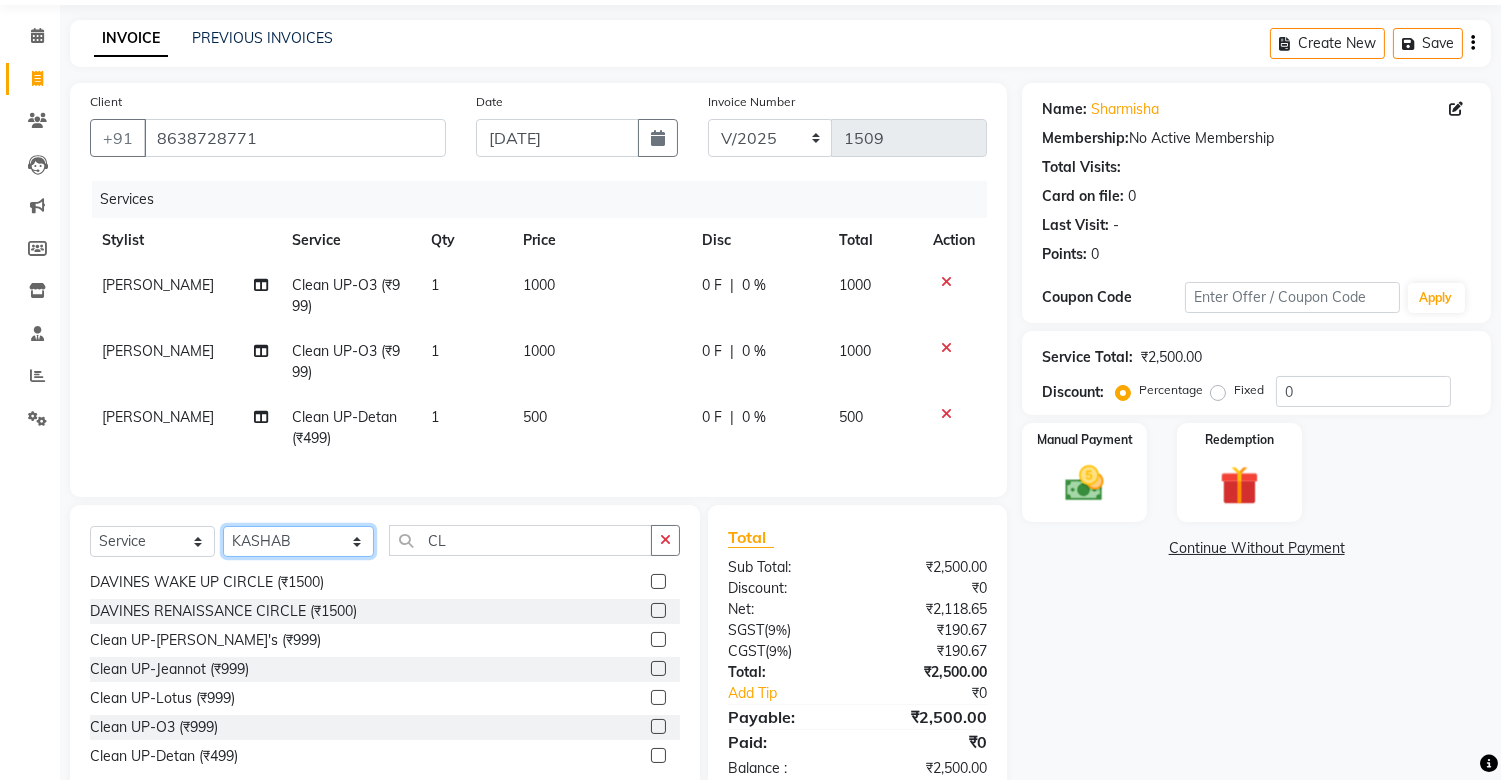 click on "Select Stylist [PERSON_NAME] ISLAM DIVYANGKA [PERSON_NAME] Manager [PERSON_NAME] [PERSON_NAME]  [PERSON_NAME] [PERSON_NAME]	 POSH [PERSON_NAME] [PERSON_NAME]	 [PERSON_NAME]" 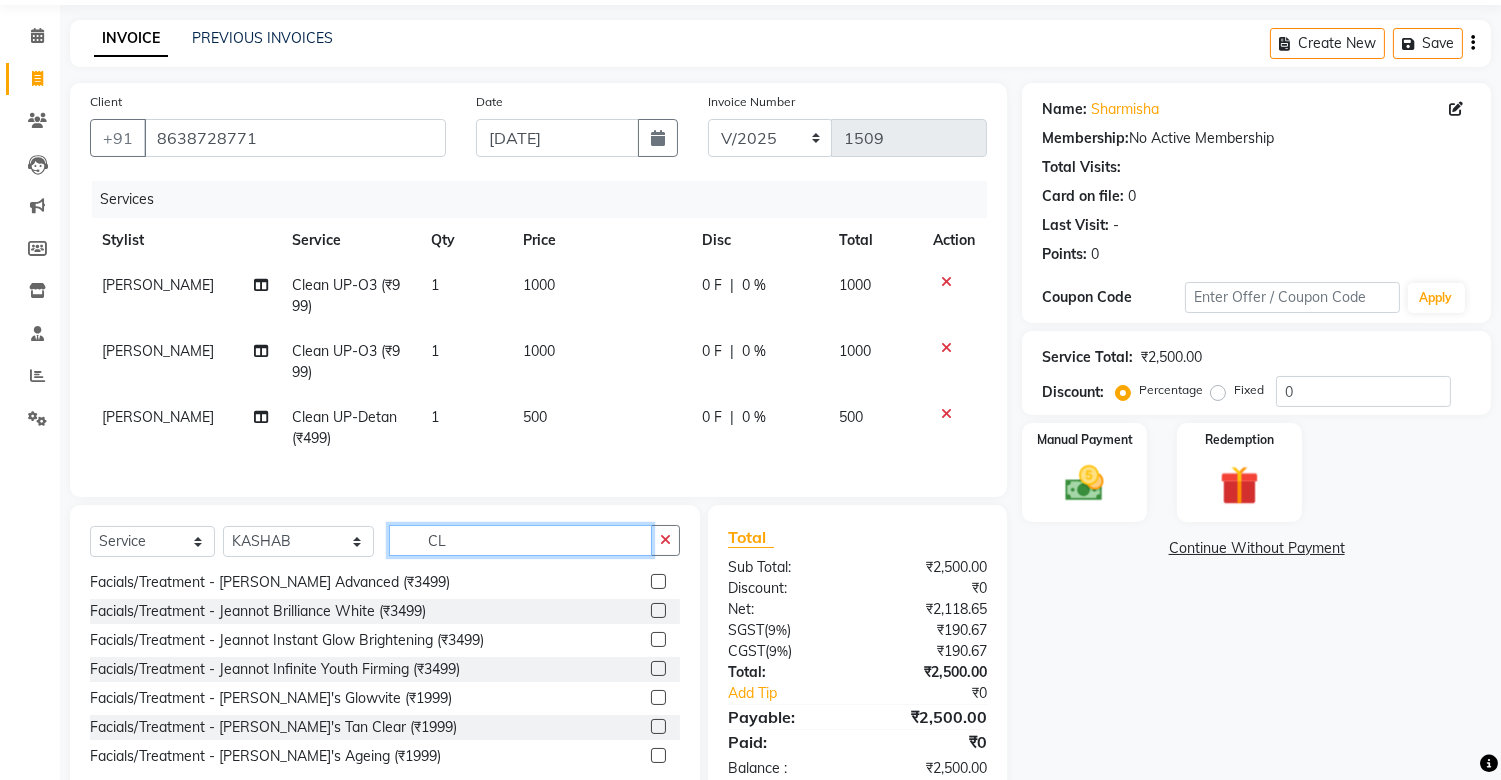 click on "CL" 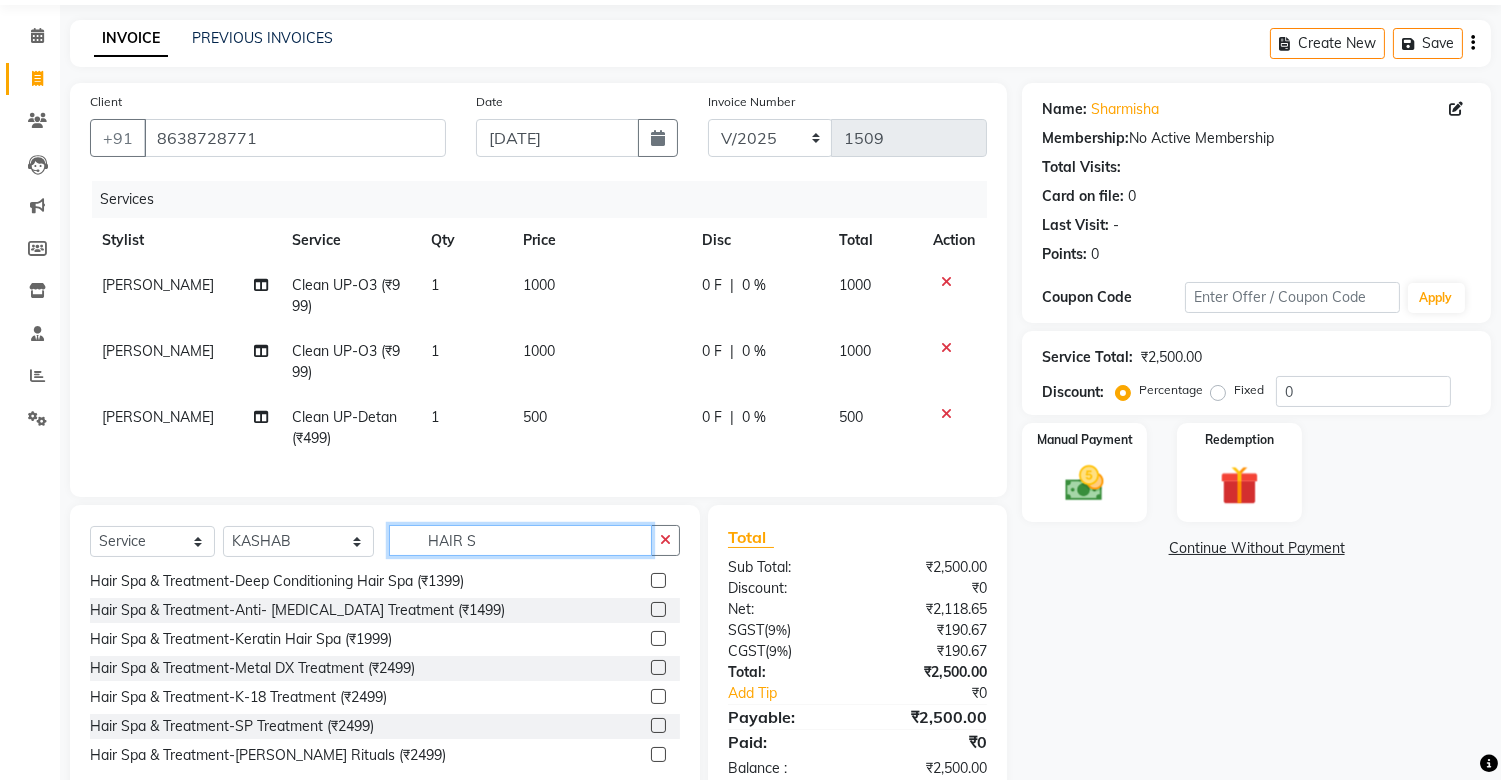 scroll, scrollTop: 0, scrollLeft: 0, axis: both 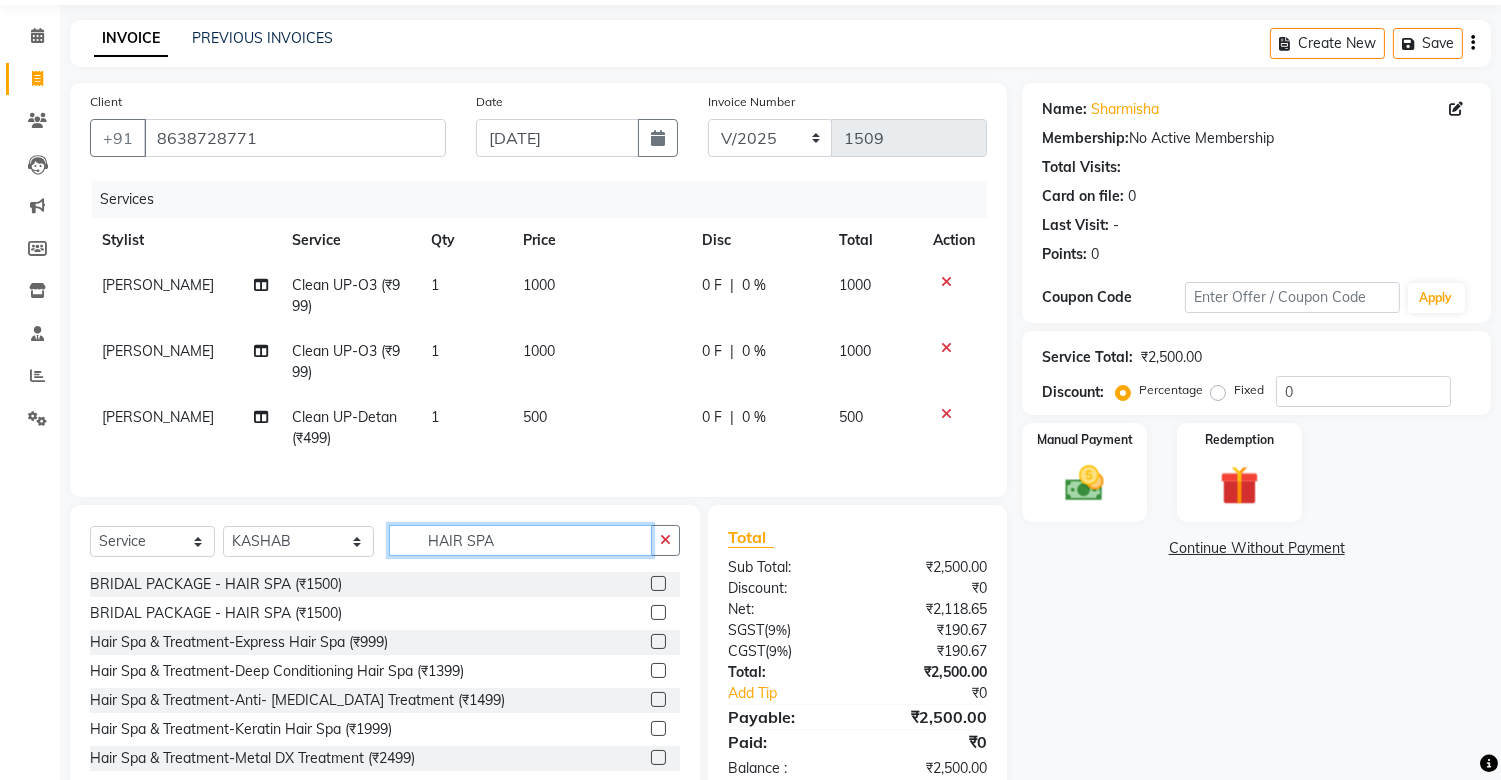 type on "HAIR SPA" 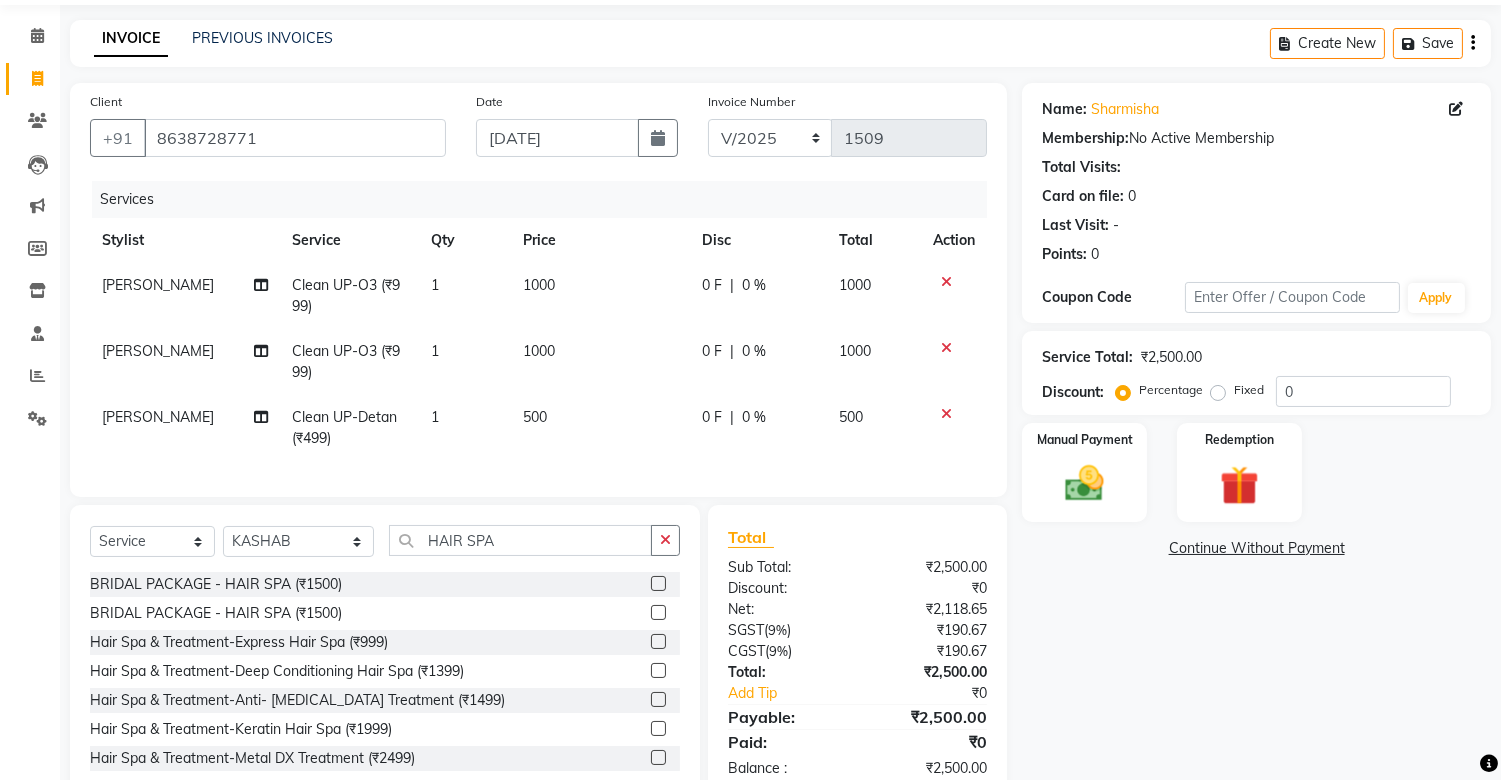 click 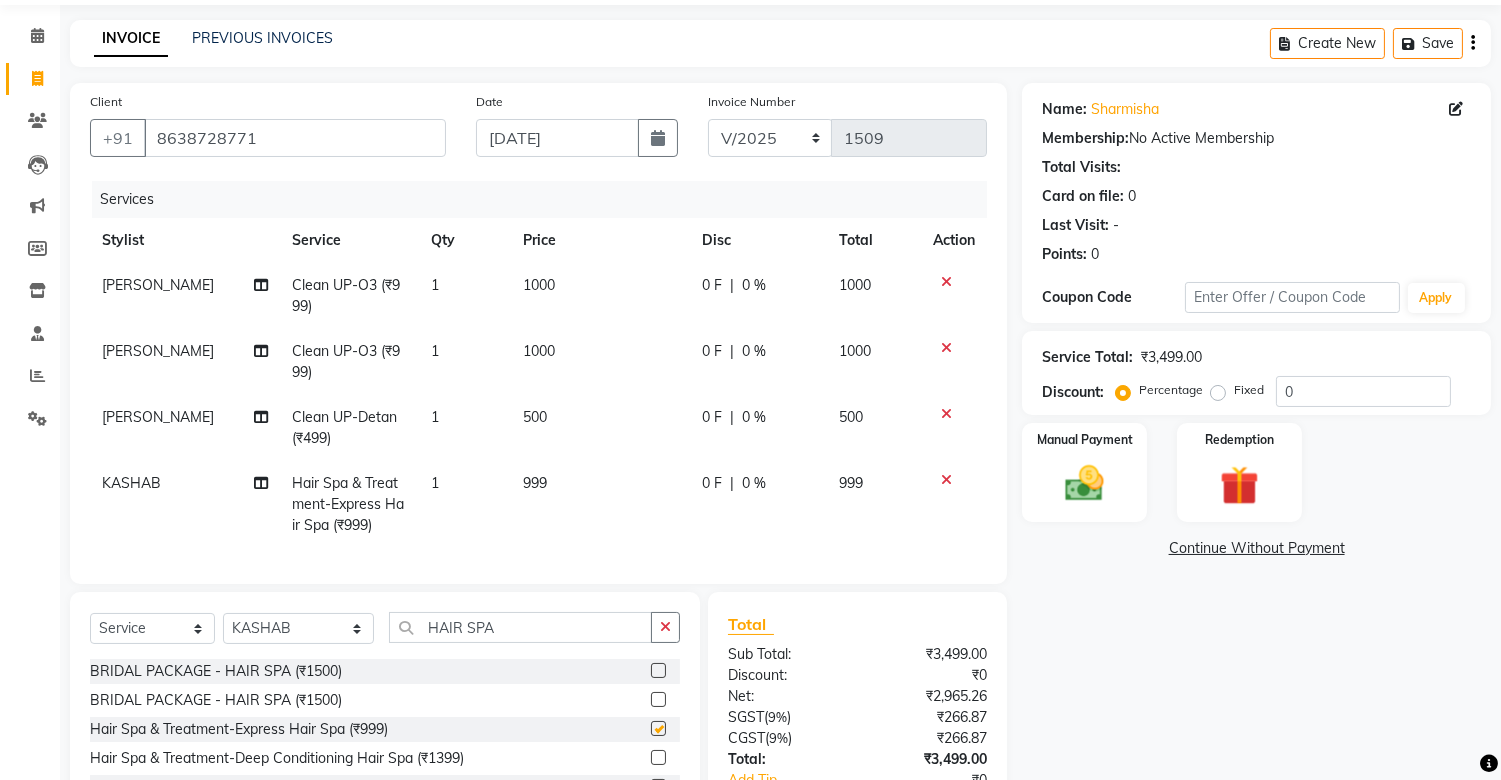 checkbox on "false" 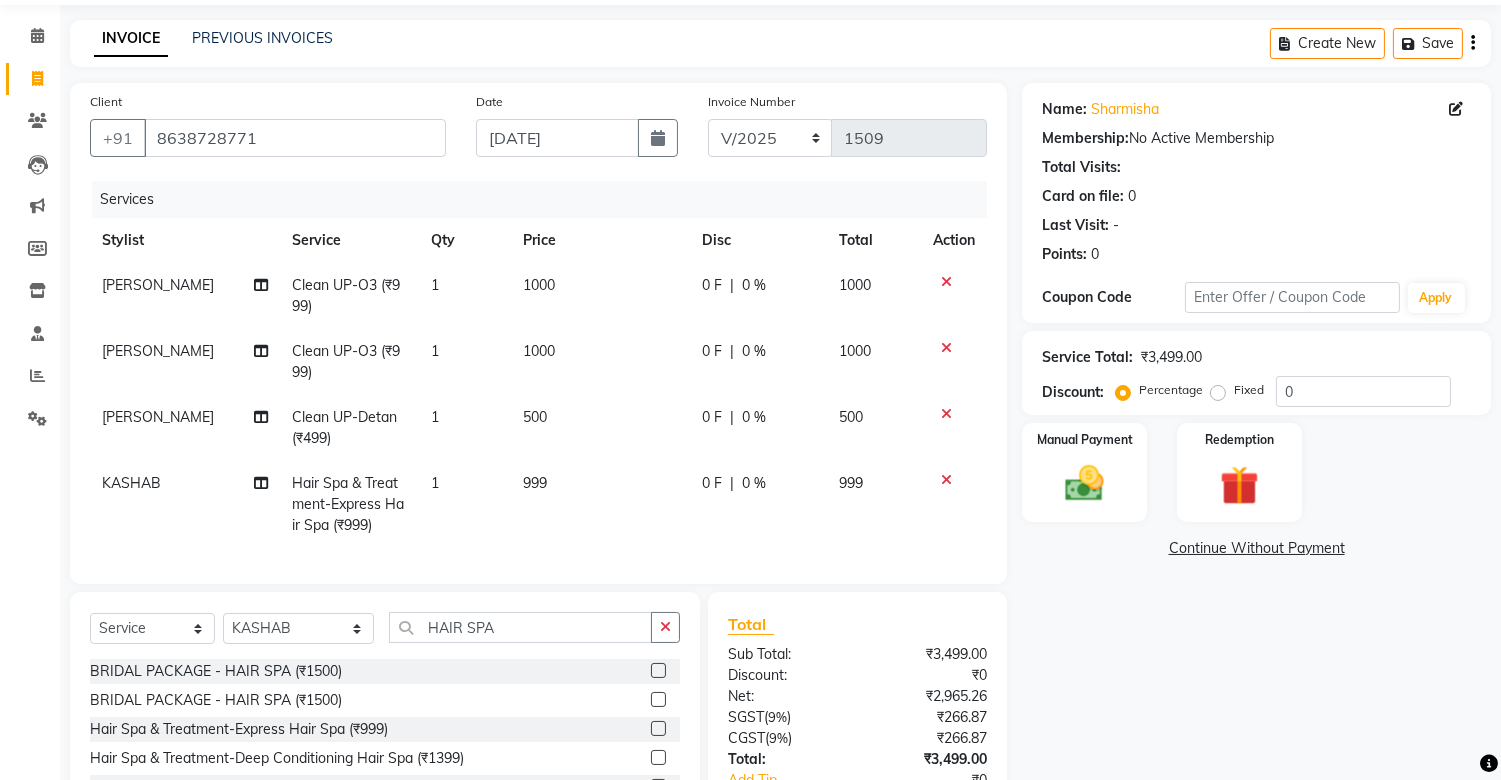click on "999" 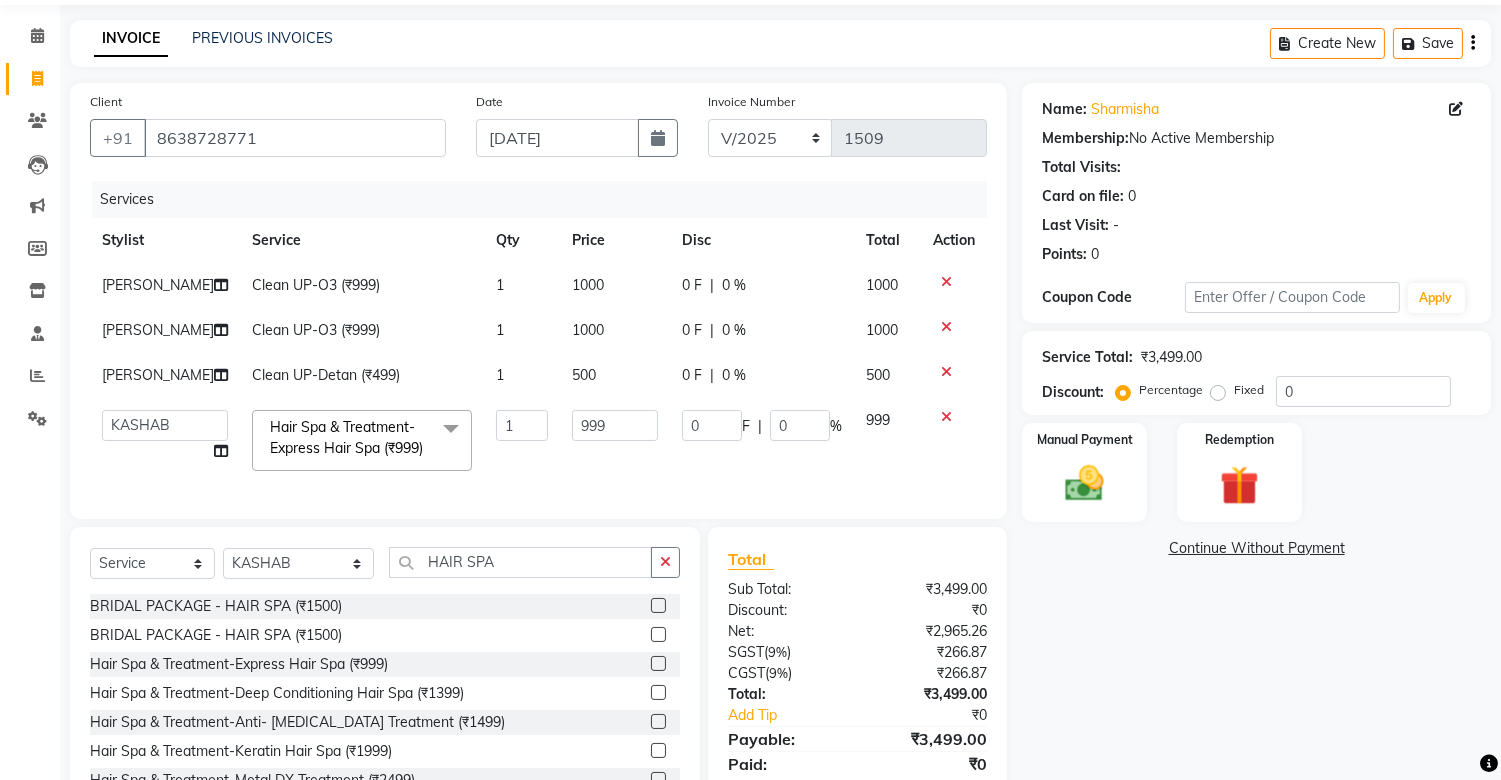 click on "1" 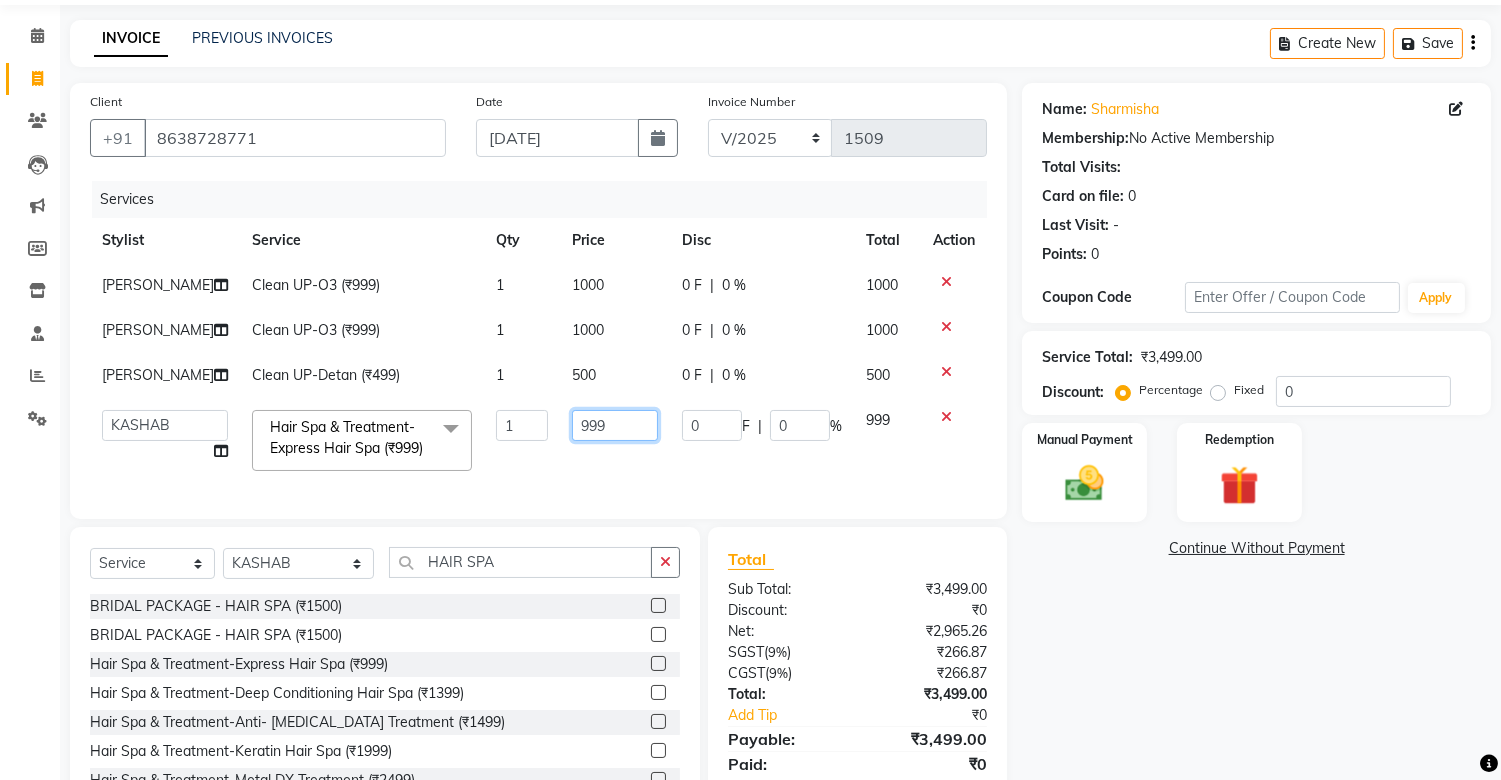 click on "999" 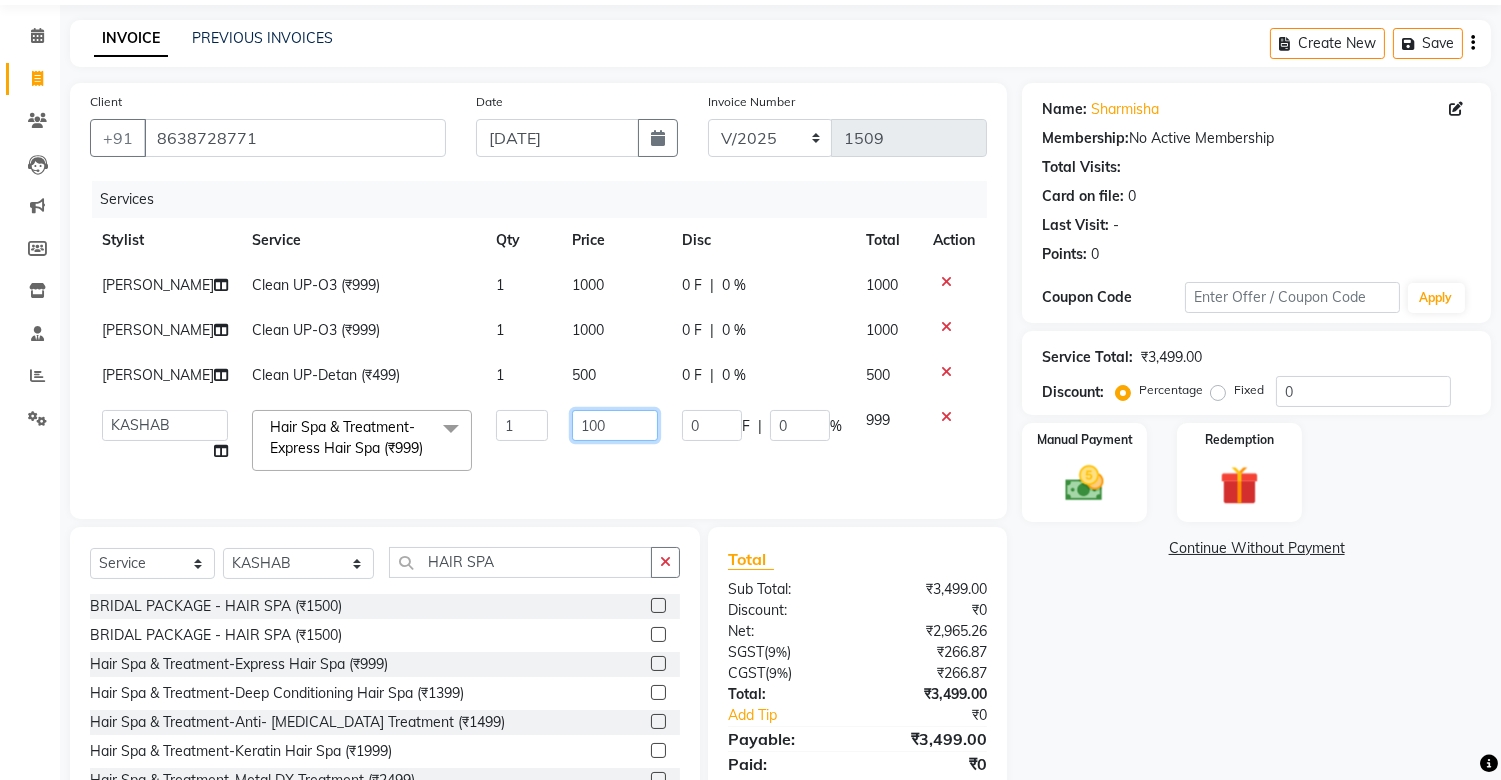 type on "1000" 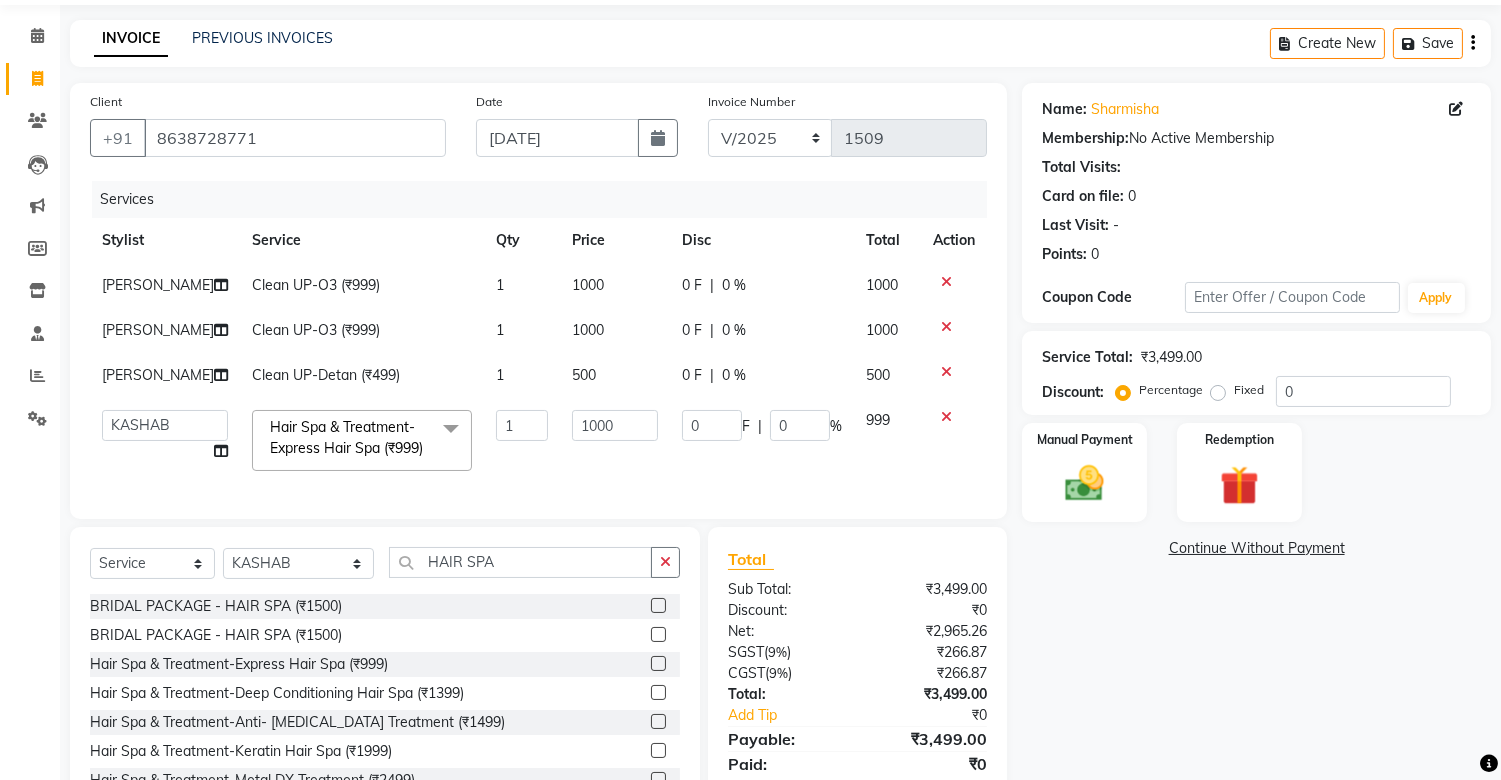 click on "1000" 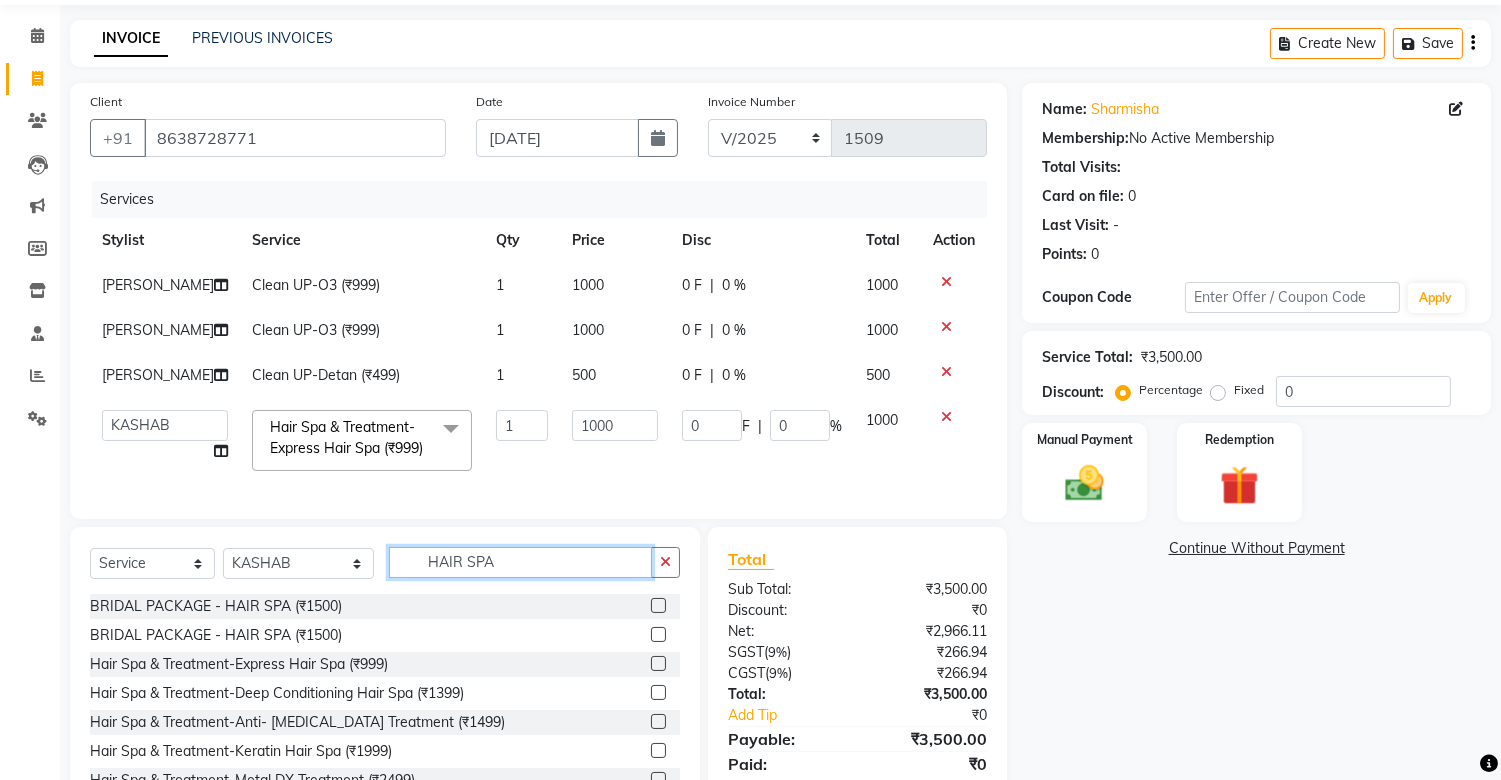 click on "HAIR SPA" 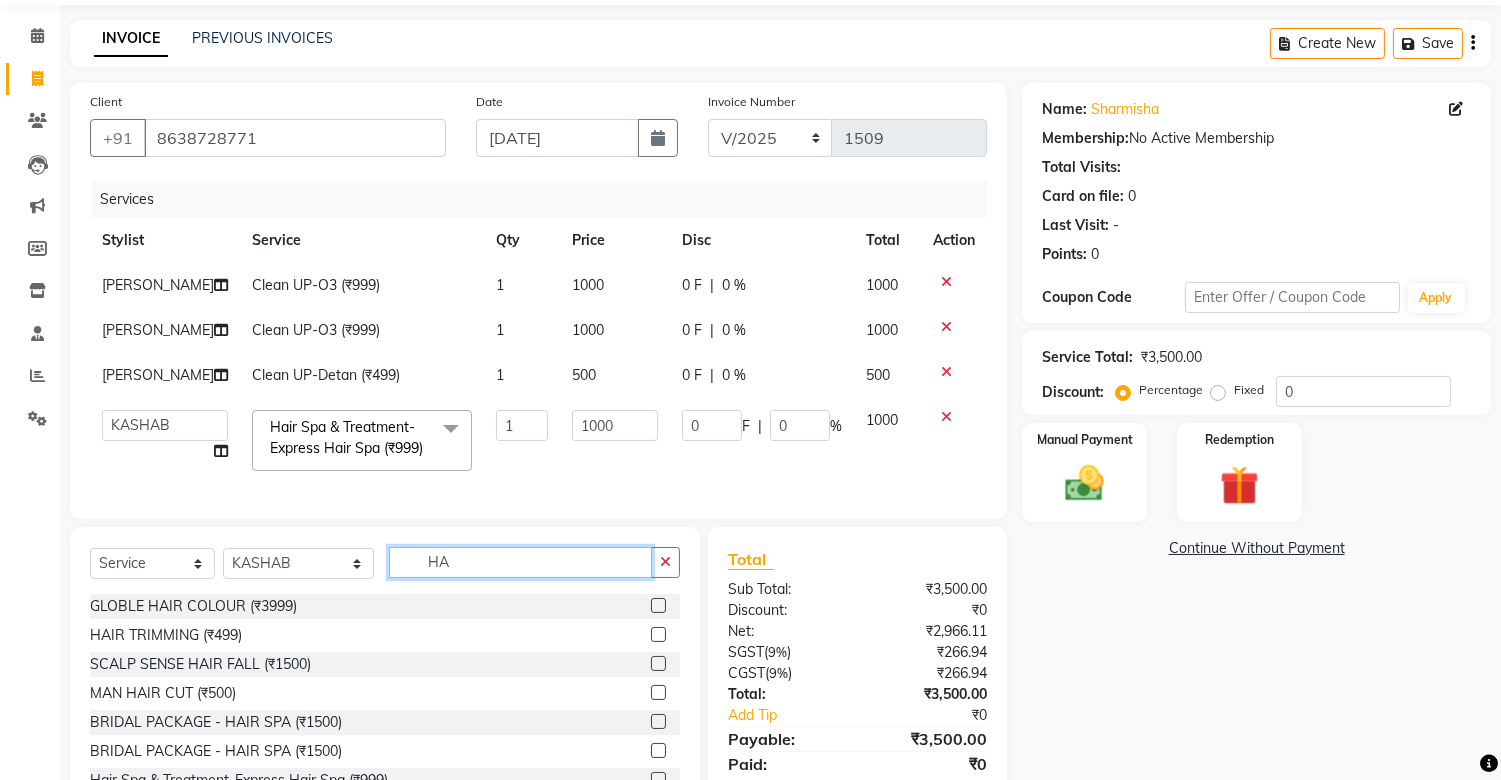 type on "H" 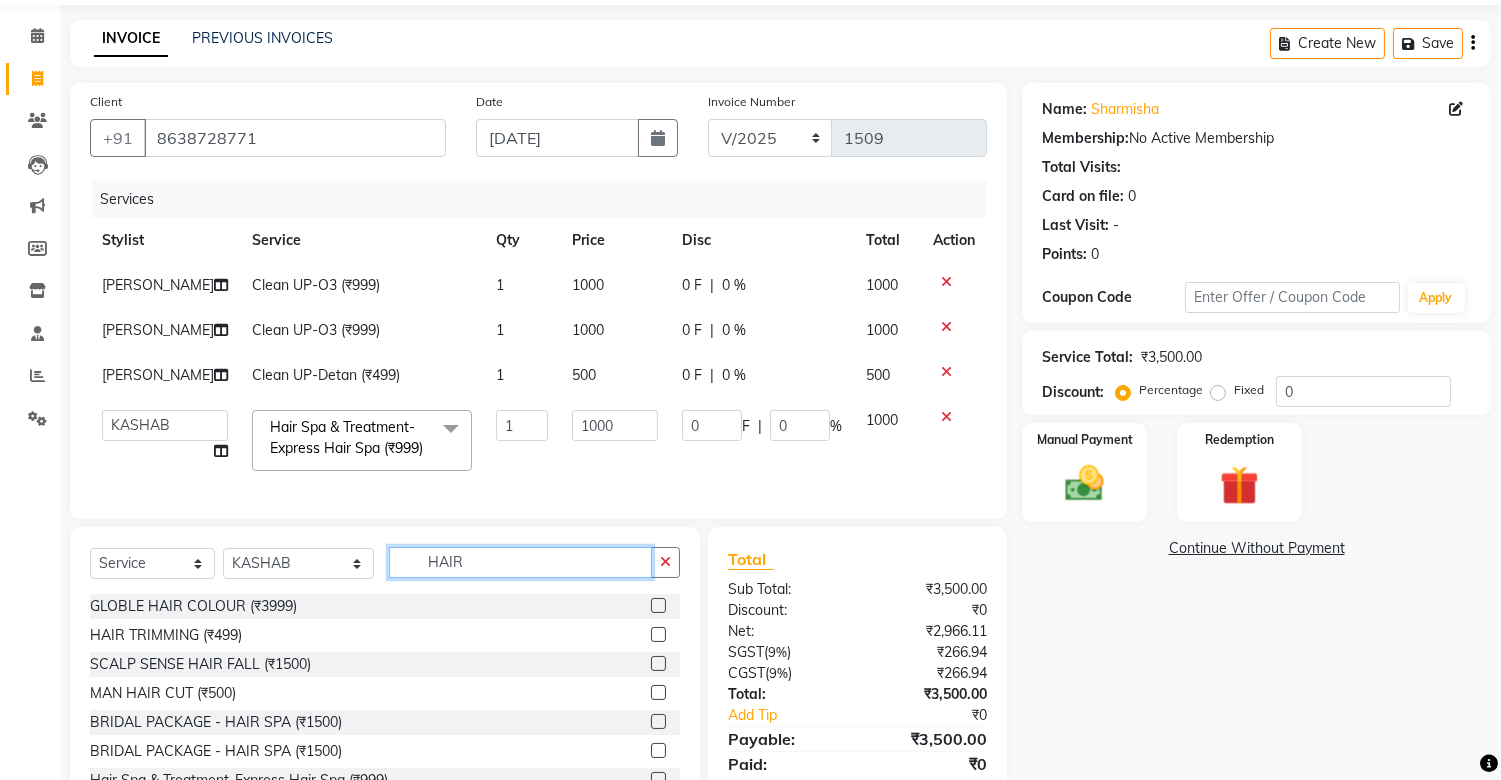 type on "HAIR" 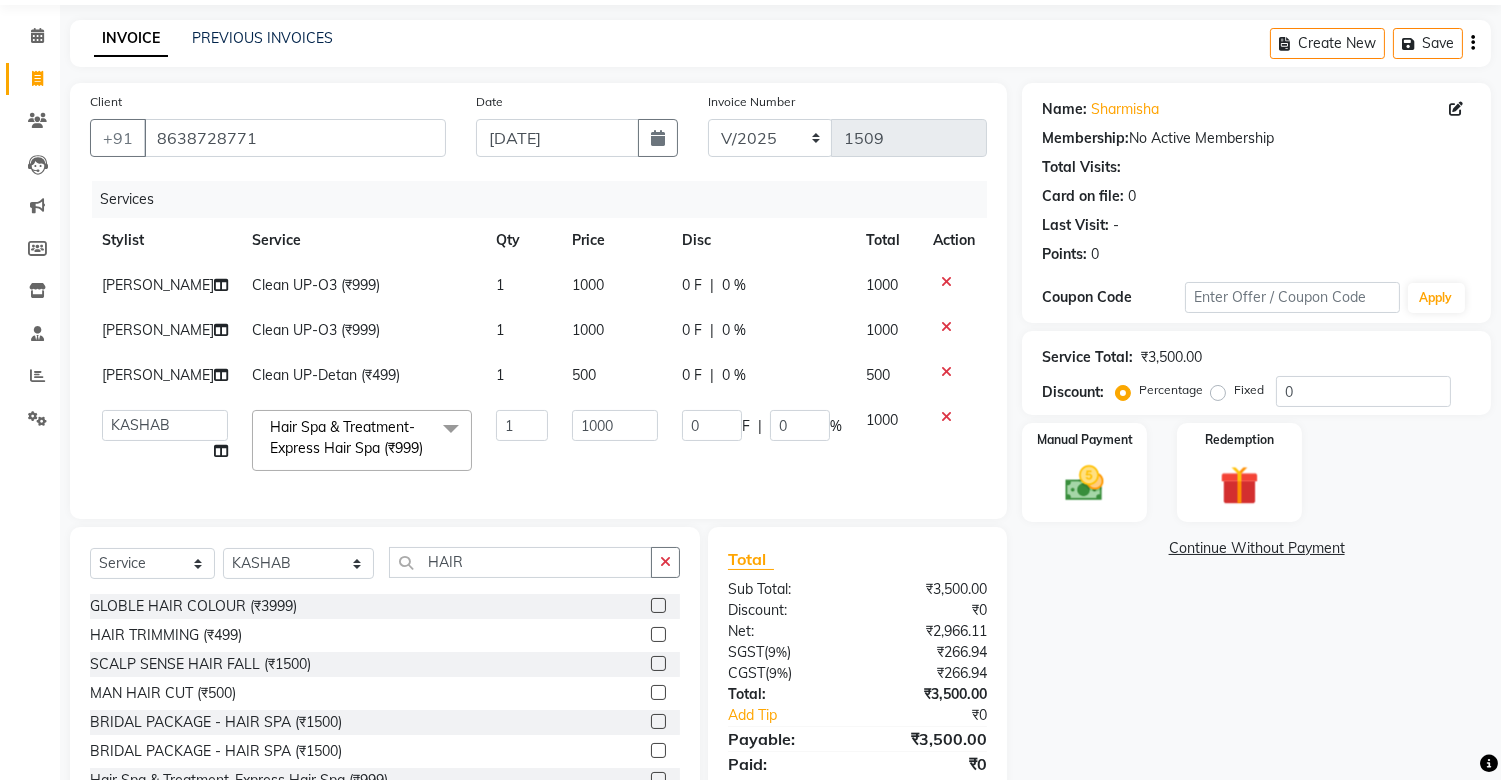 click 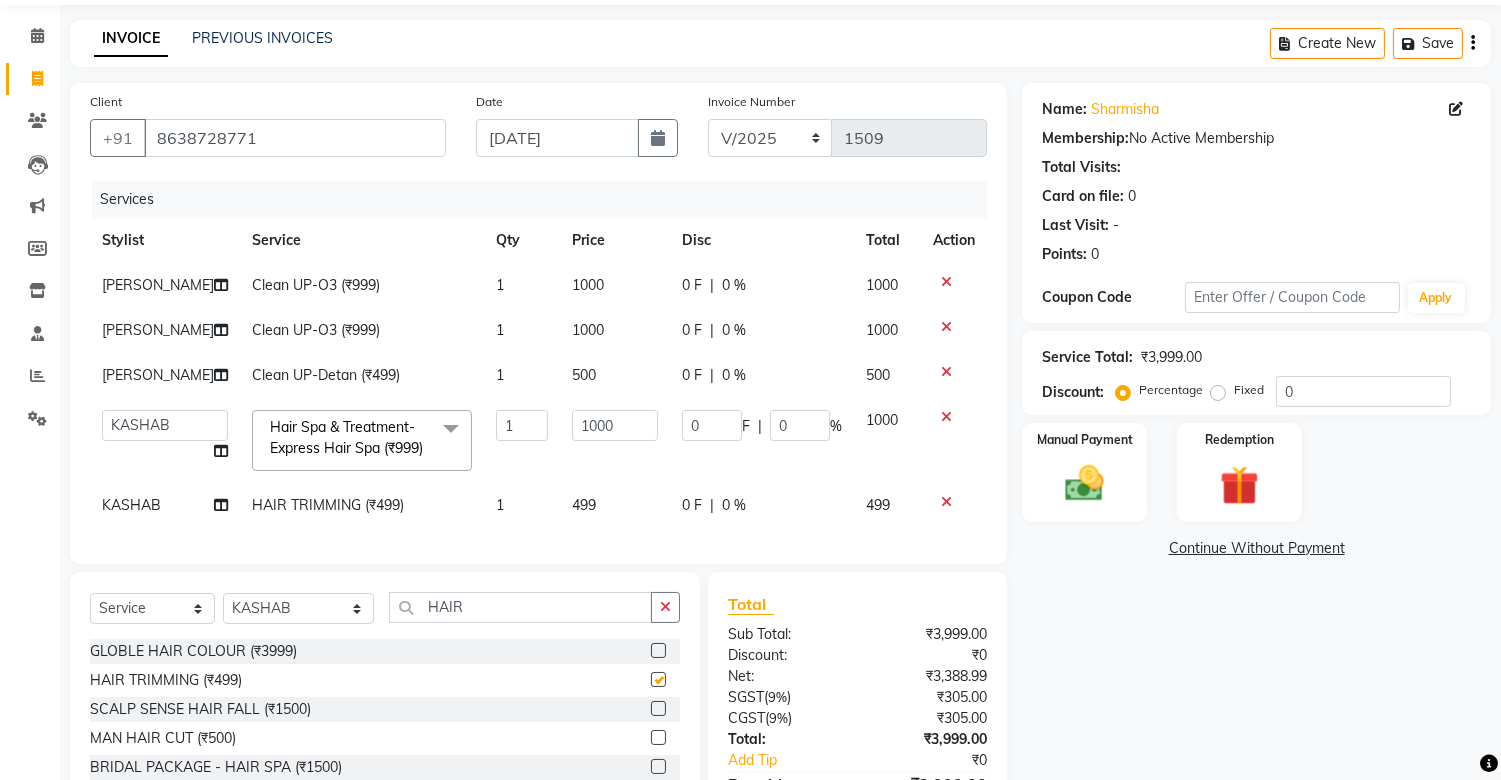 checkbox on "false" 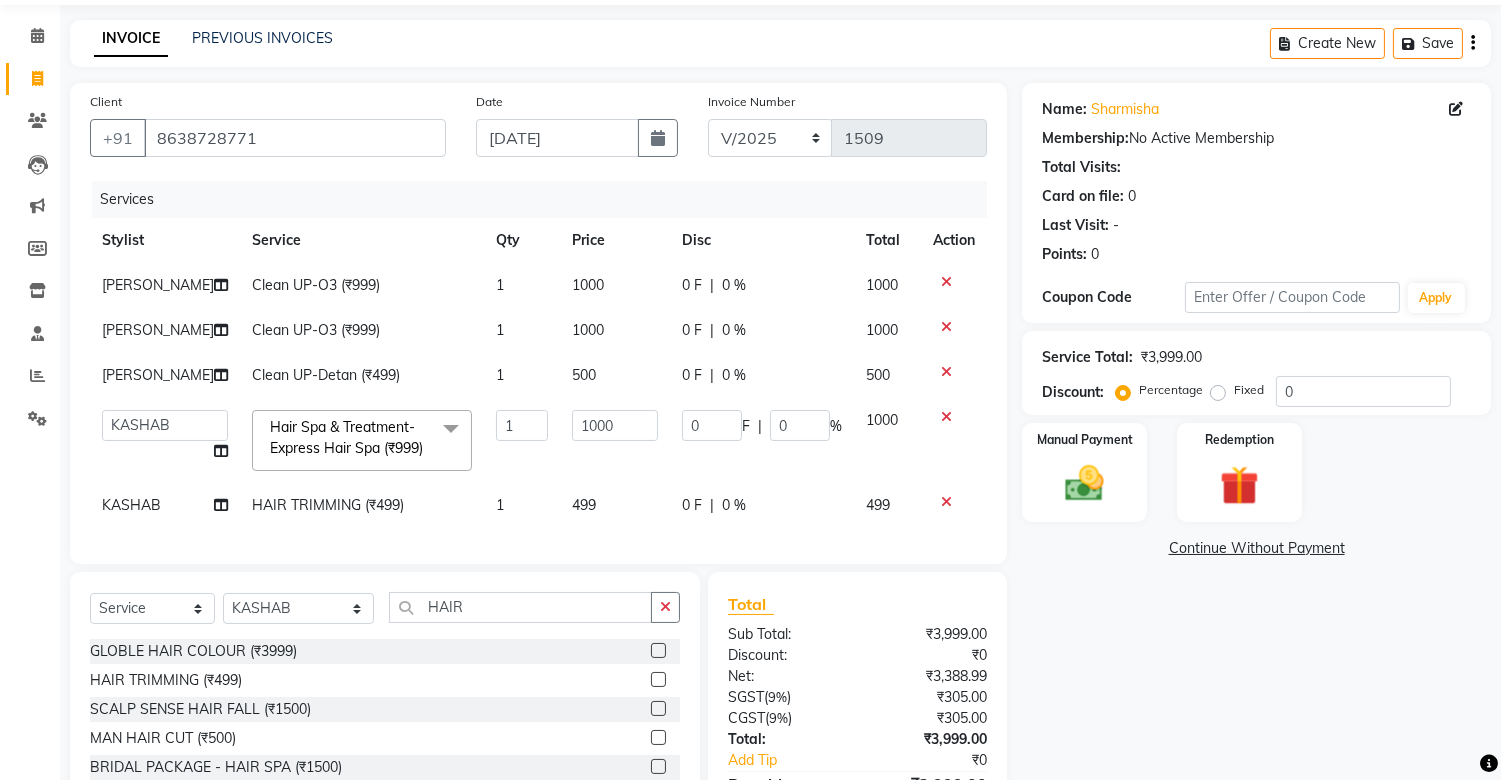click on "499" 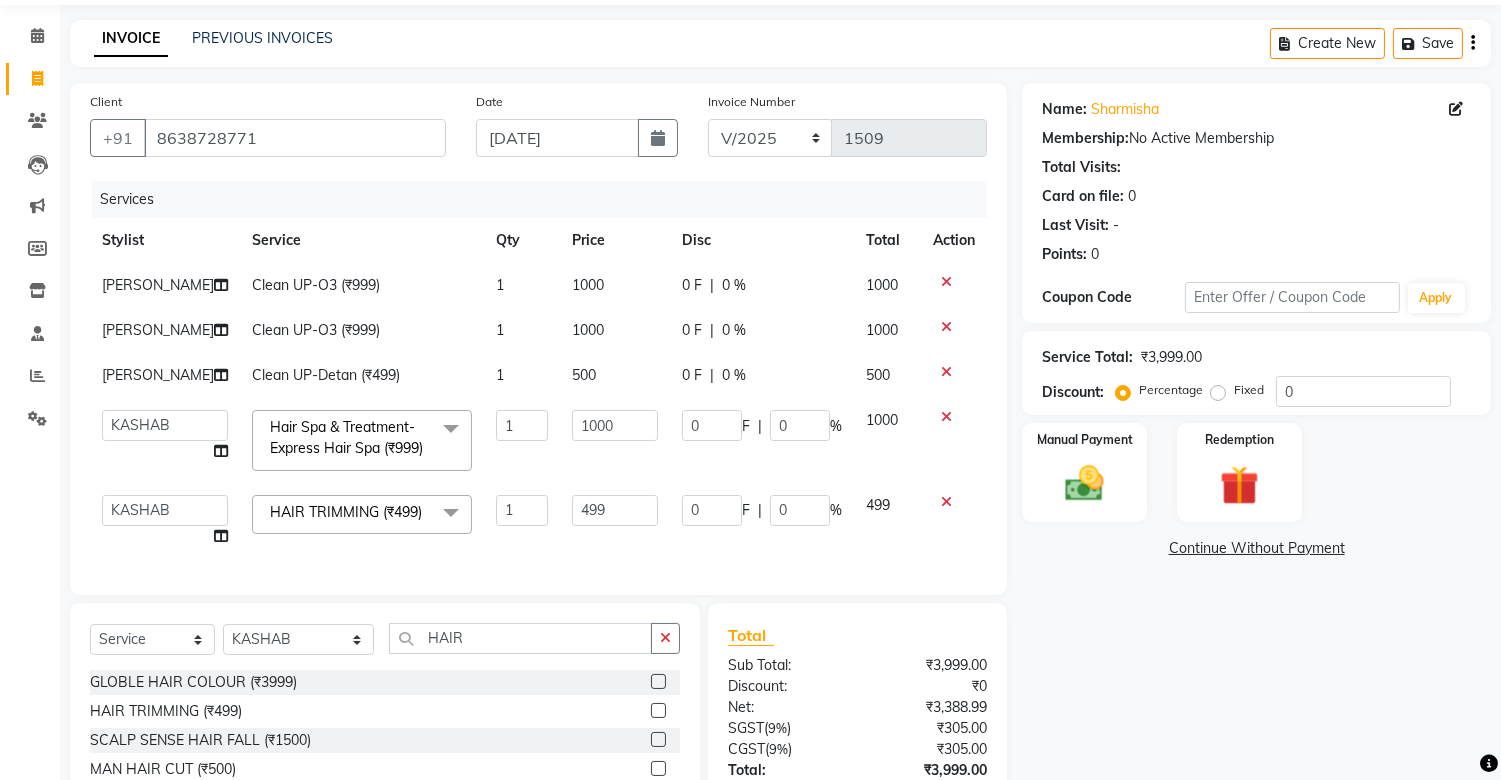 click on "499" 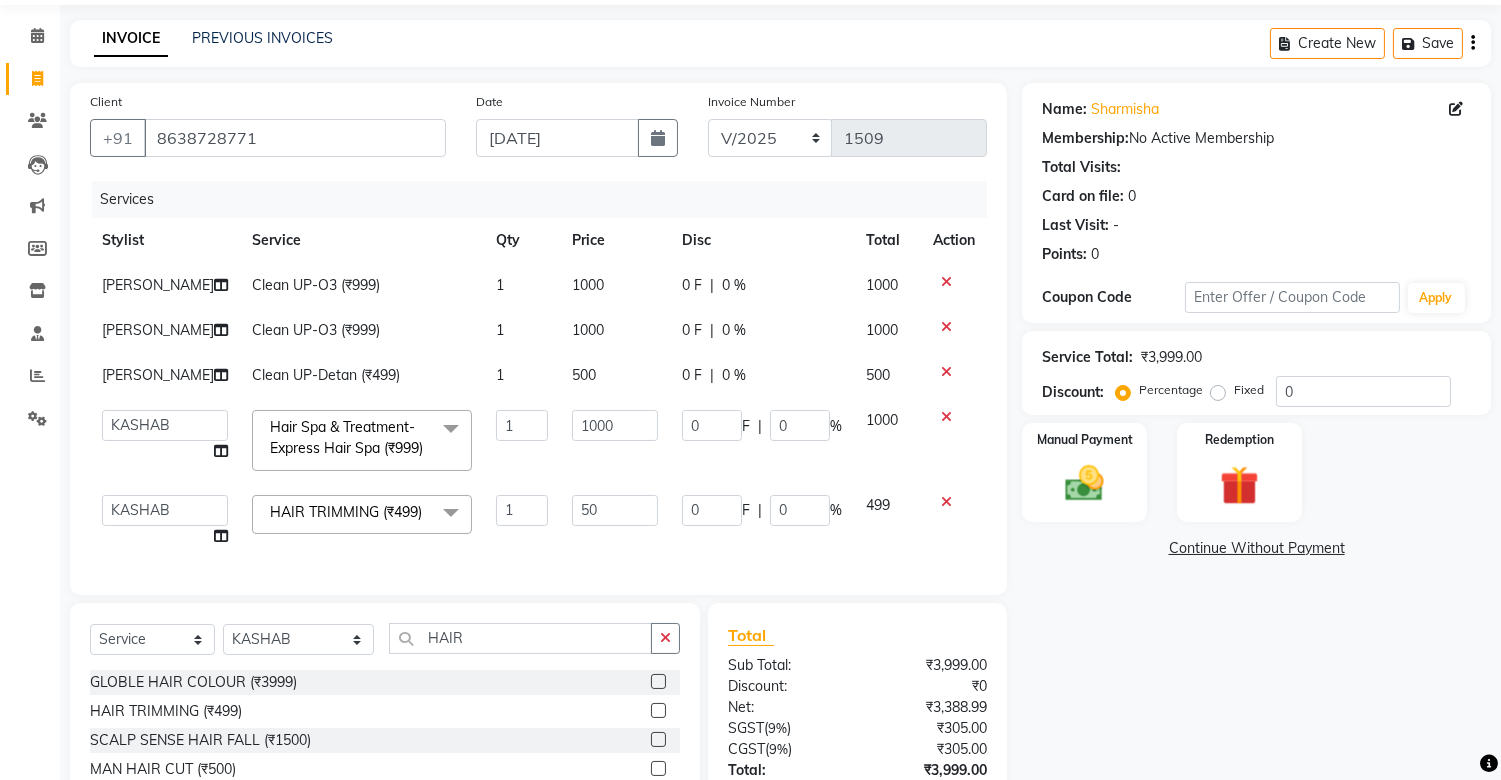 type on "500" 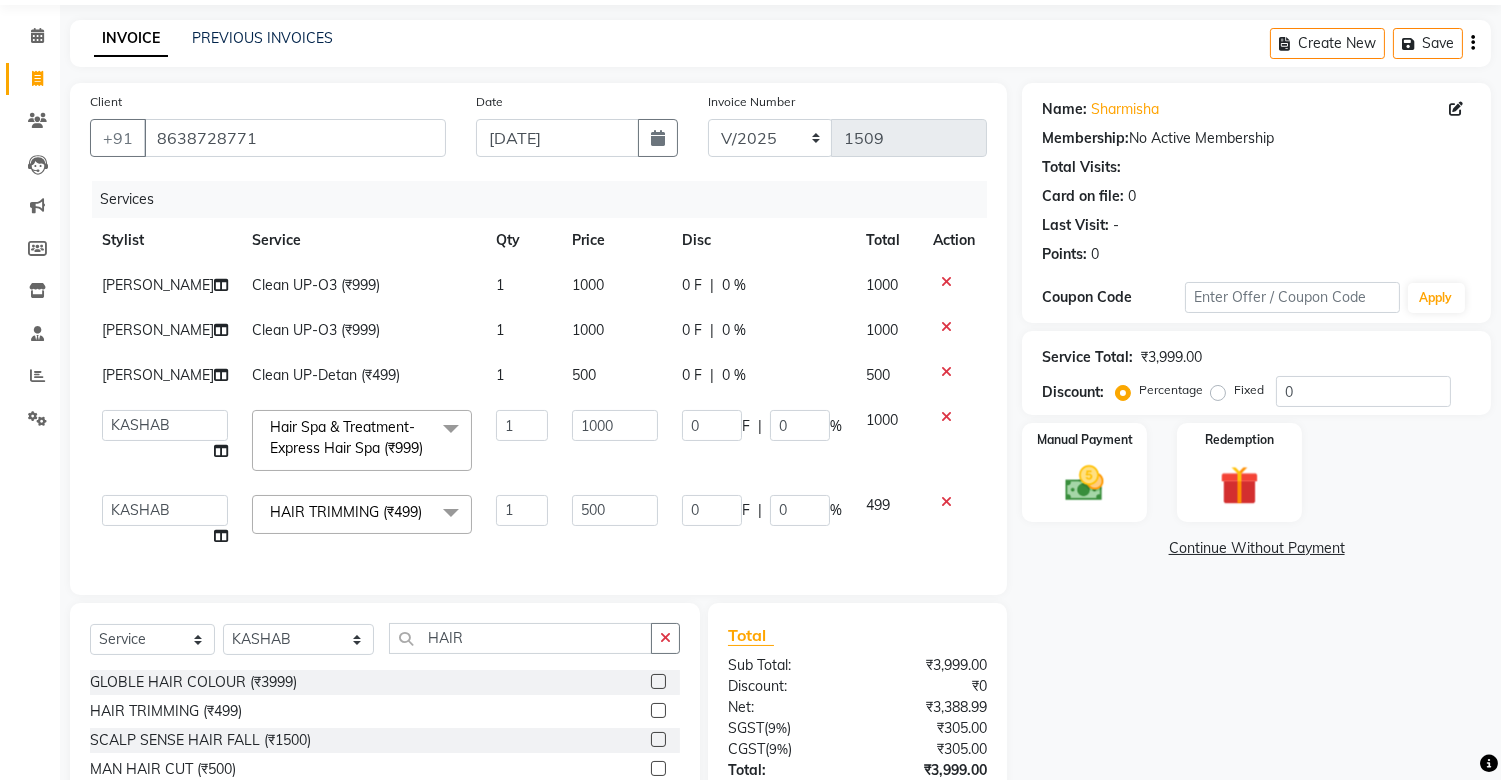 click on "Services Stylist Service Qty Price Disc Total Action [PERSON_NAME] Clean UP-O3 (₹999) 1 1000 0 F | 0 % 1000 [PERSON_NAME] Clean UP-O3 (₹999) 1 1000 0 F | 0 % 1000 [PERSON_NAME] Clean UP-Detan (₹499) 1 500 0 F | 0 % 500  [PERSON_NAME] ISLAM   DIVYANGKA   [PERSON_NAME]   Manager   [PERSON_NAME]   [PERSON_NAME]    [PERSON_NAME]   [PERSON_NAME]	   POSH   [PERSON_NAME]   [PERSON_NAME]	   [PERSON_NAME]  Hair Spa & Treatment-Express Hair Spa (₹999)  x Facials/Treatment - o3 [MEDICAL_DATA] Clean Up (₹1399) Facials/Treatment - o3 Seaweed Clean Up (₹1399) Facials/Treatment - o3Whitening Facial (₹2499) Facials/Treatment - o3Whitening Advanced Facial (₹2999) Facials/Treatment - o3 Silk (Bridal) Facial (₹3599) Facials/Treatment - Jeannot Hydra Boost Advanced (₹3499) Facials/Treatment - Jeannot Brilliance White (₹3499) Facials/Treatment - Jeannot Instant Glow Brightening (₹3499) Facials/Treatment - Jeannot Infinite Youth Firming (₹3499) Facials/Treatment - [PERSON_NAME]'s Glowvite (₹1999) Facials/Treatment -D TAN (₹500) 1 1000" 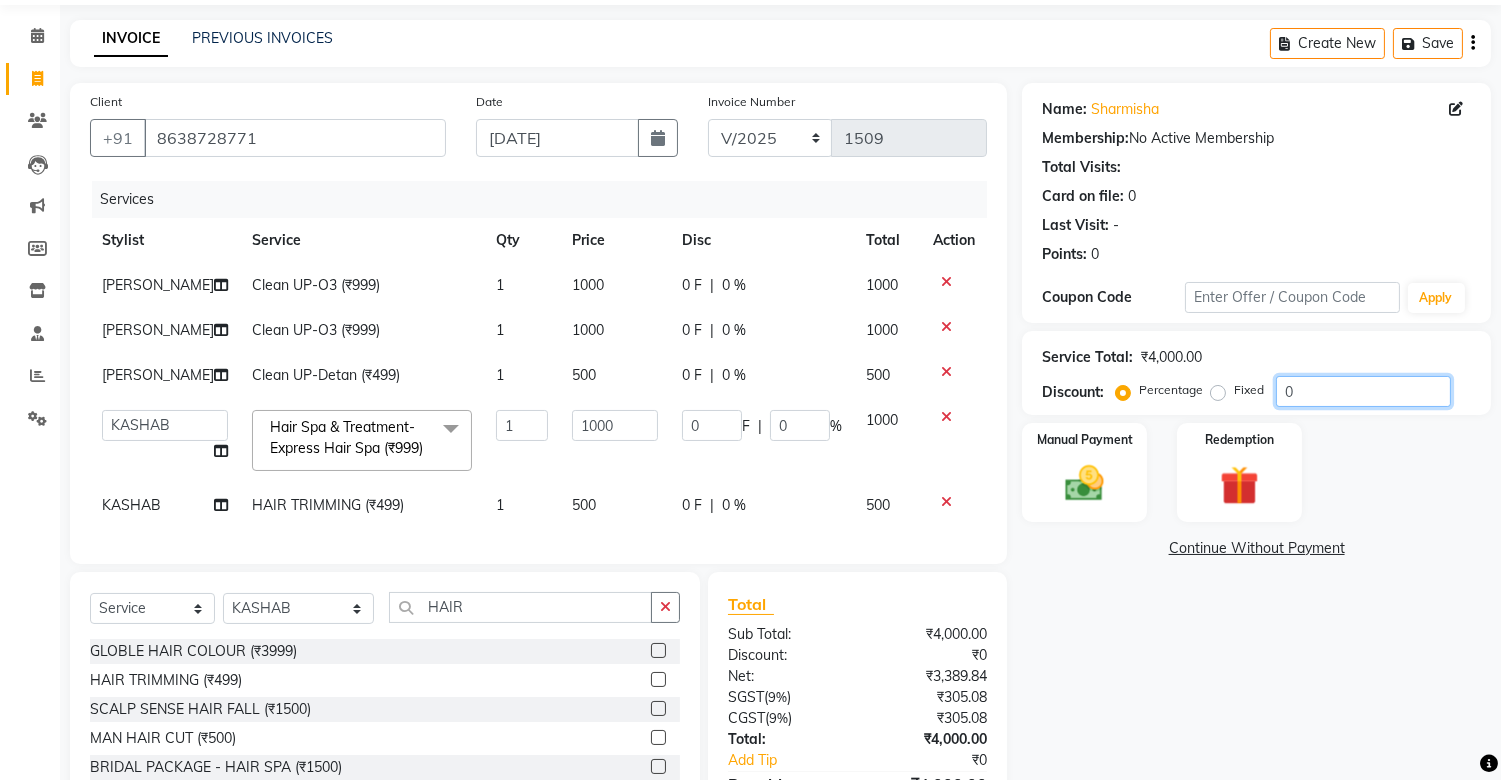 click on "0" 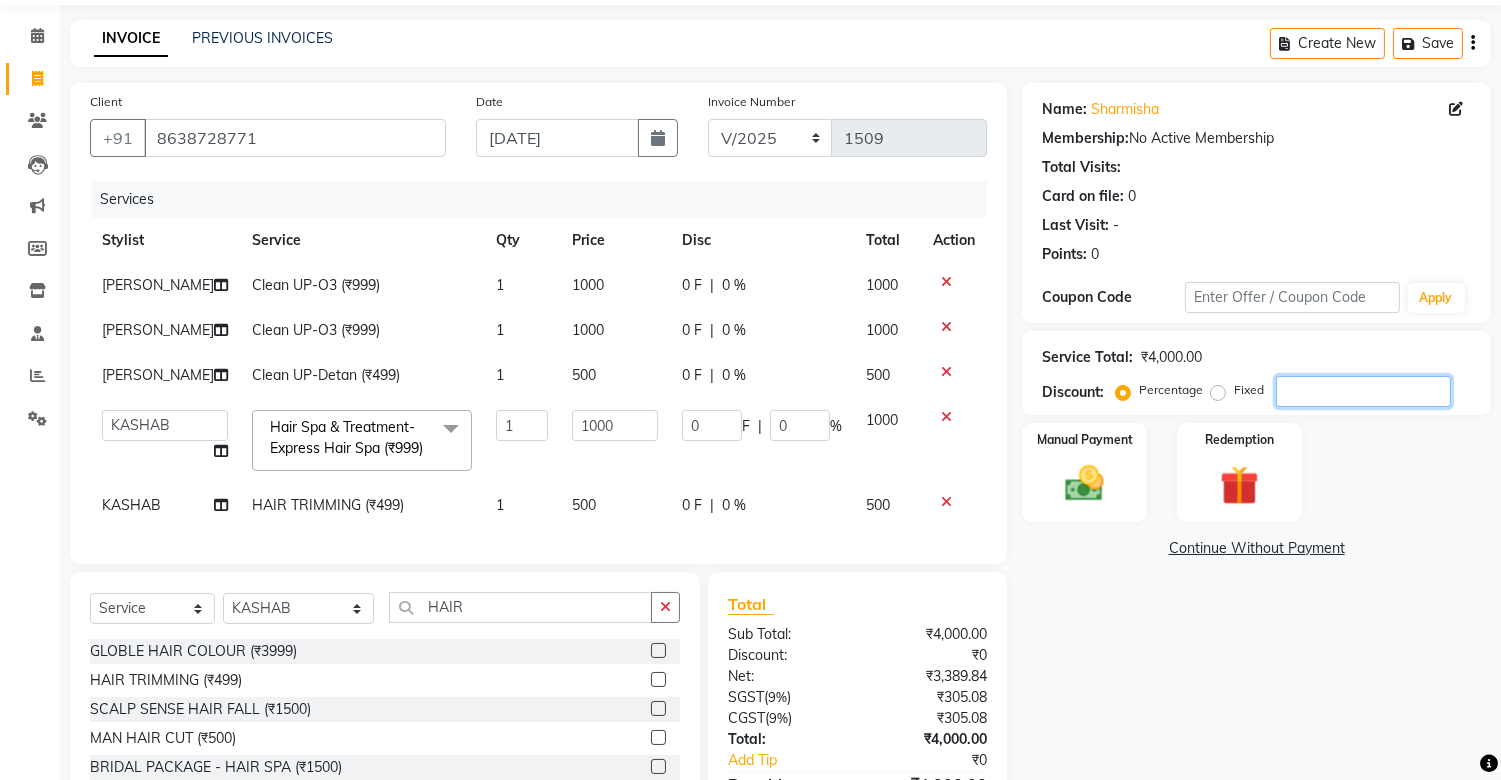 type on "1" 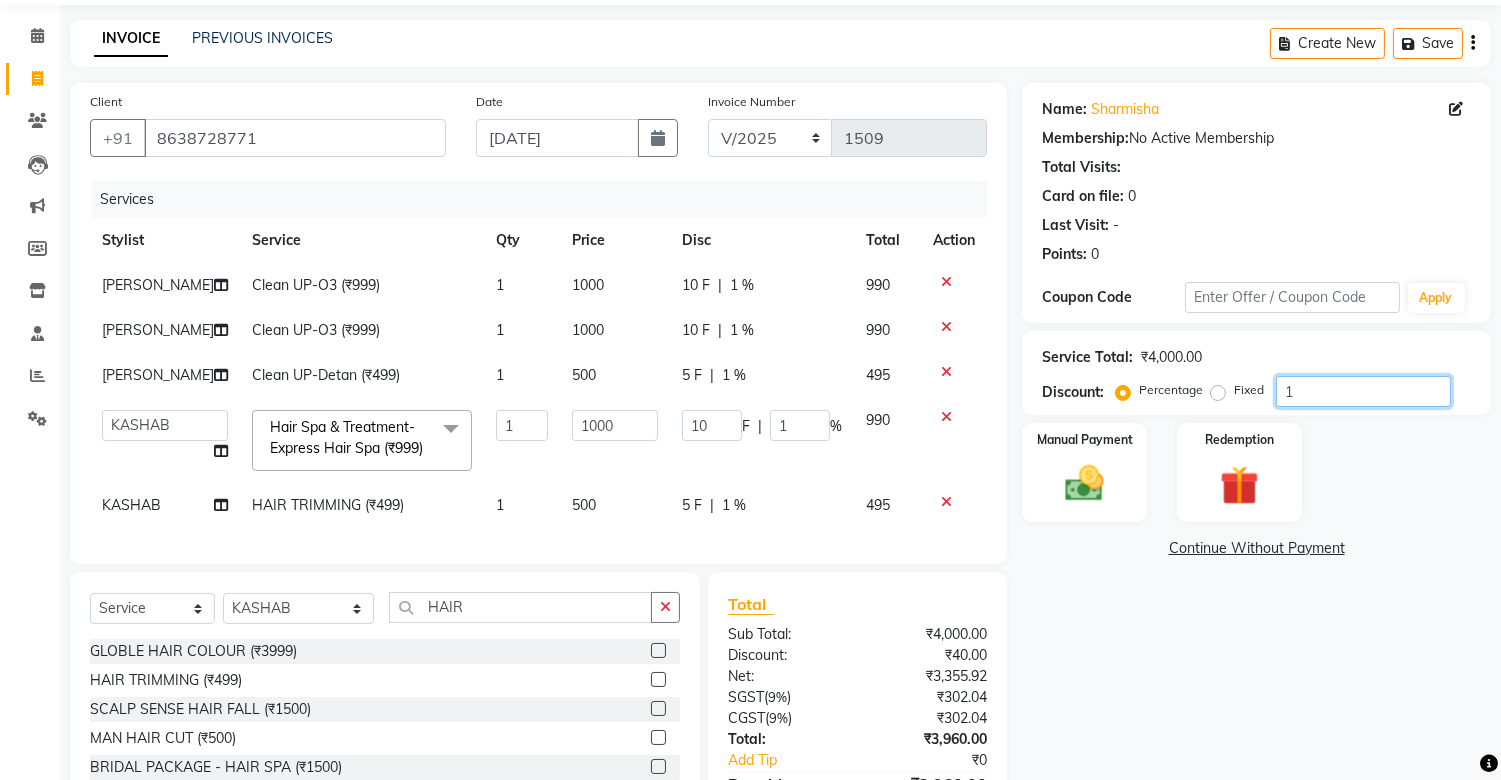 type on "10" 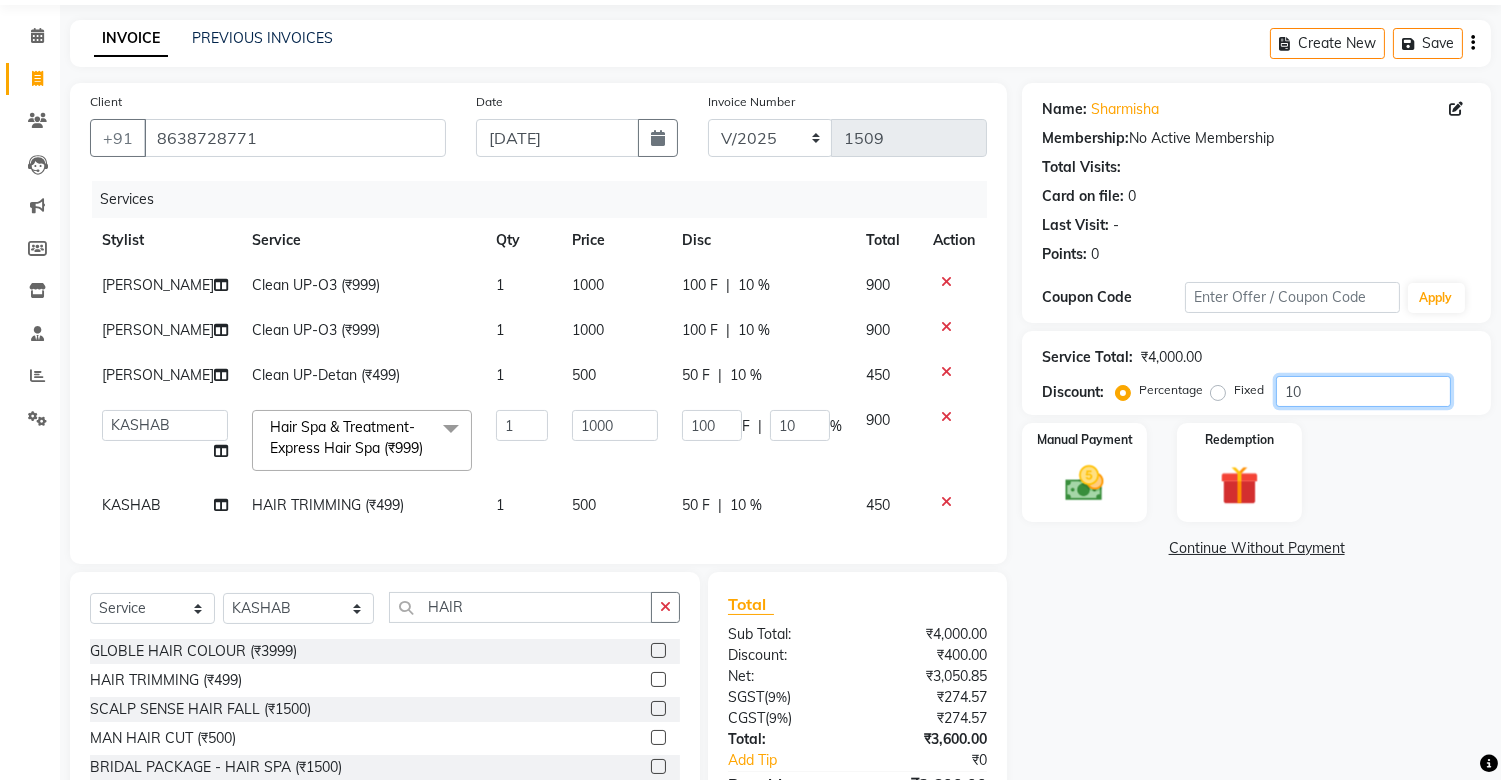scroll, scrollTop: 222, scrollLeft: 0, axis: vertical 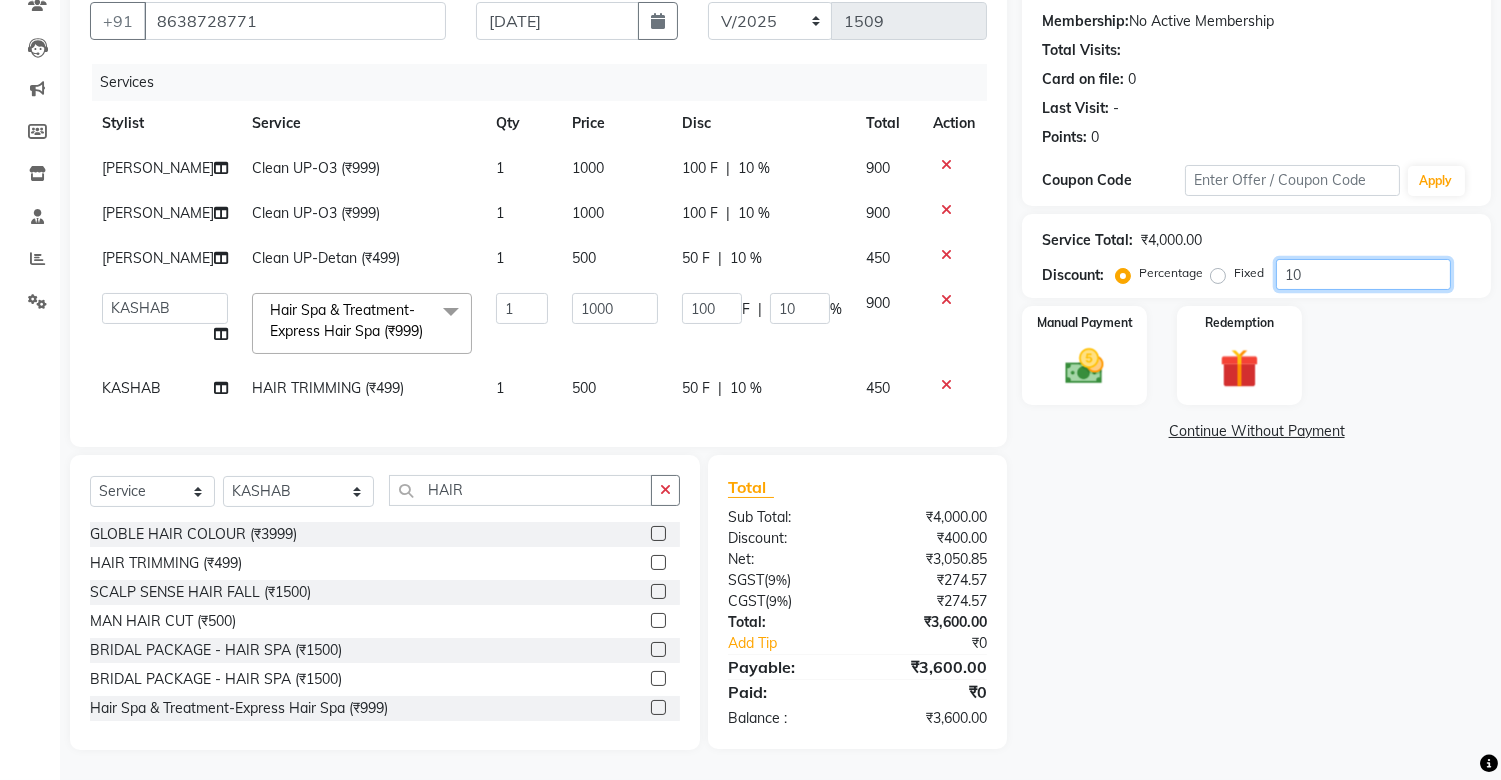 type on "10" 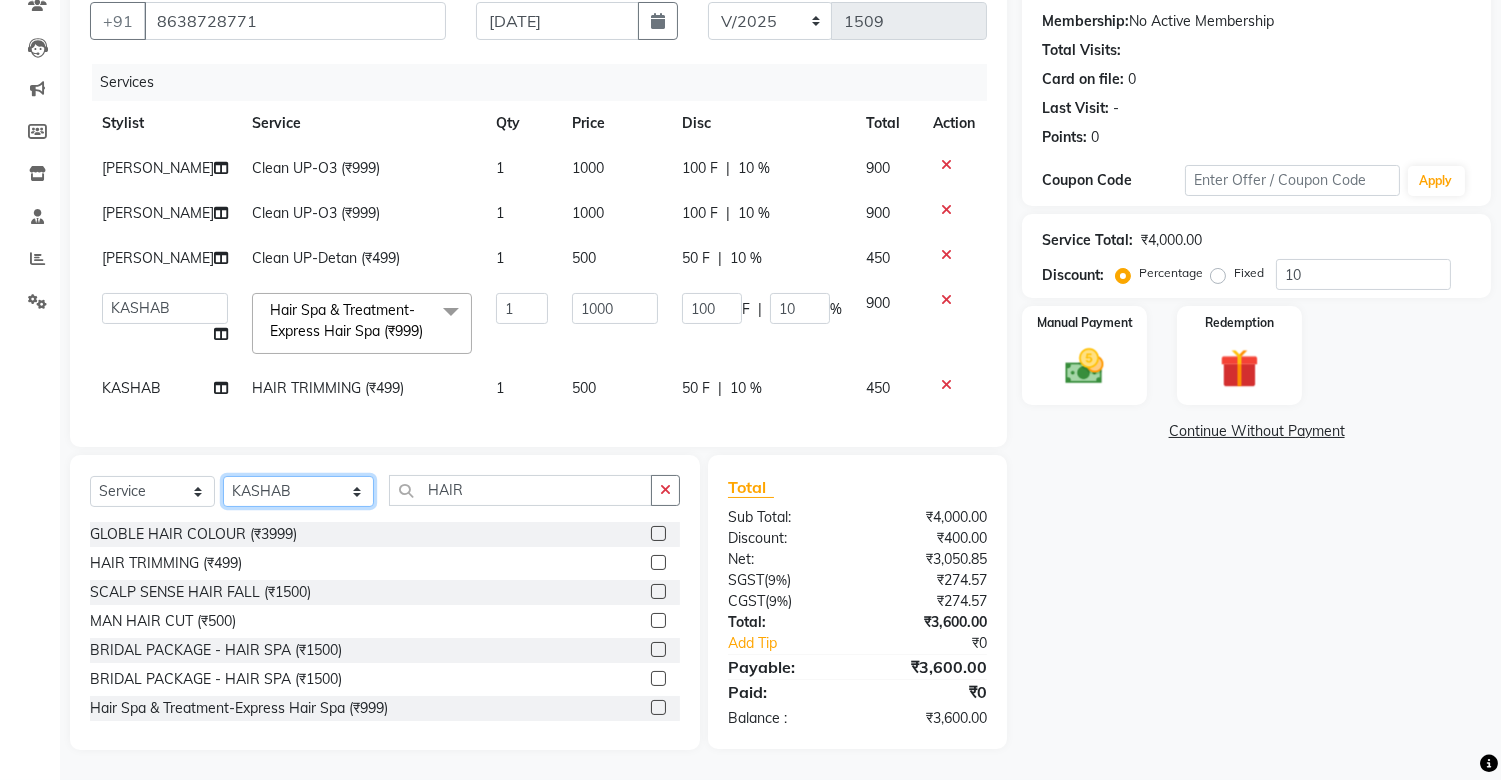 click on "Select Stylist [PERSON_NAME] ISLAM DIVYANGKA [PERSON_NAME] Manager [PERSON_NAME] [PERSON_NAME]  [PERSON_NAME] [PERSON_NAME]	 POSH [PERSON_NAME] [PERSON_NAME]	 [PERSON_NAME]" 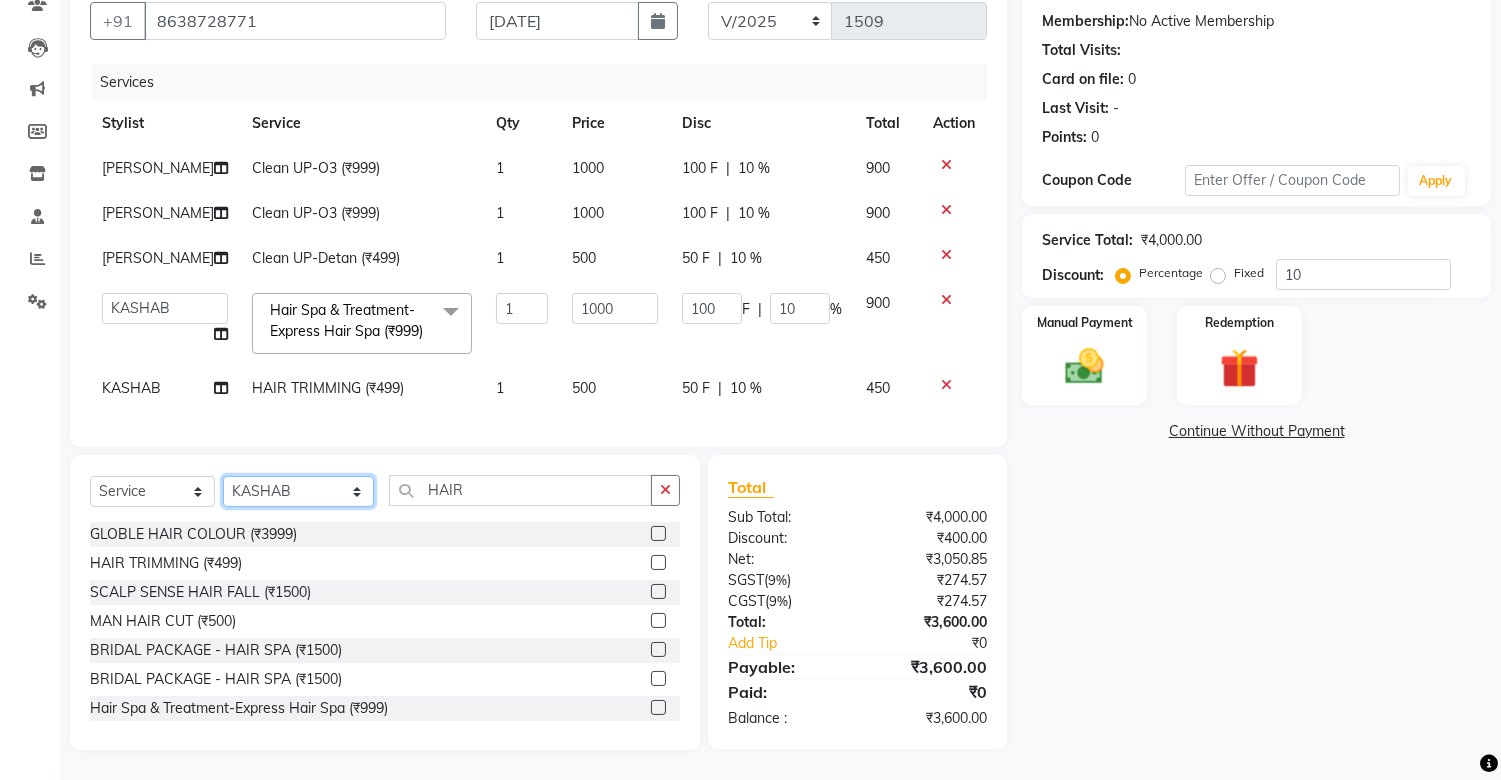 select on "16671" 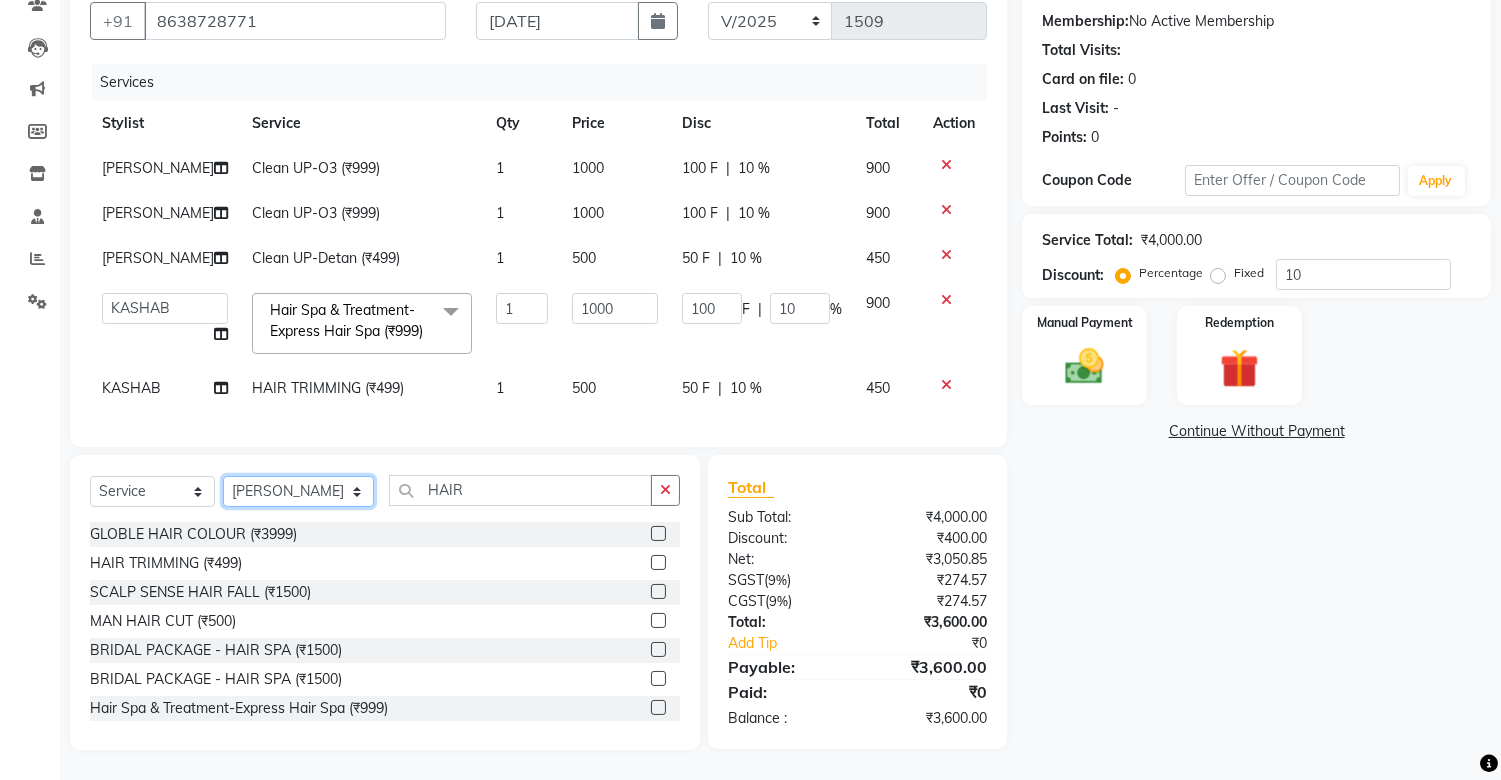 click on "Select Stylist [PERSON_NAME] ISLAM DIVYANGKA [PERSON_NAME] Manager [PERSON_NAME] [PERSON_NAME]  [PERSON_NAME] [PERSON_NAME]	 POSH [PERSON_NAME] [PERSON_NAME]	 [PERSON_NAME]" 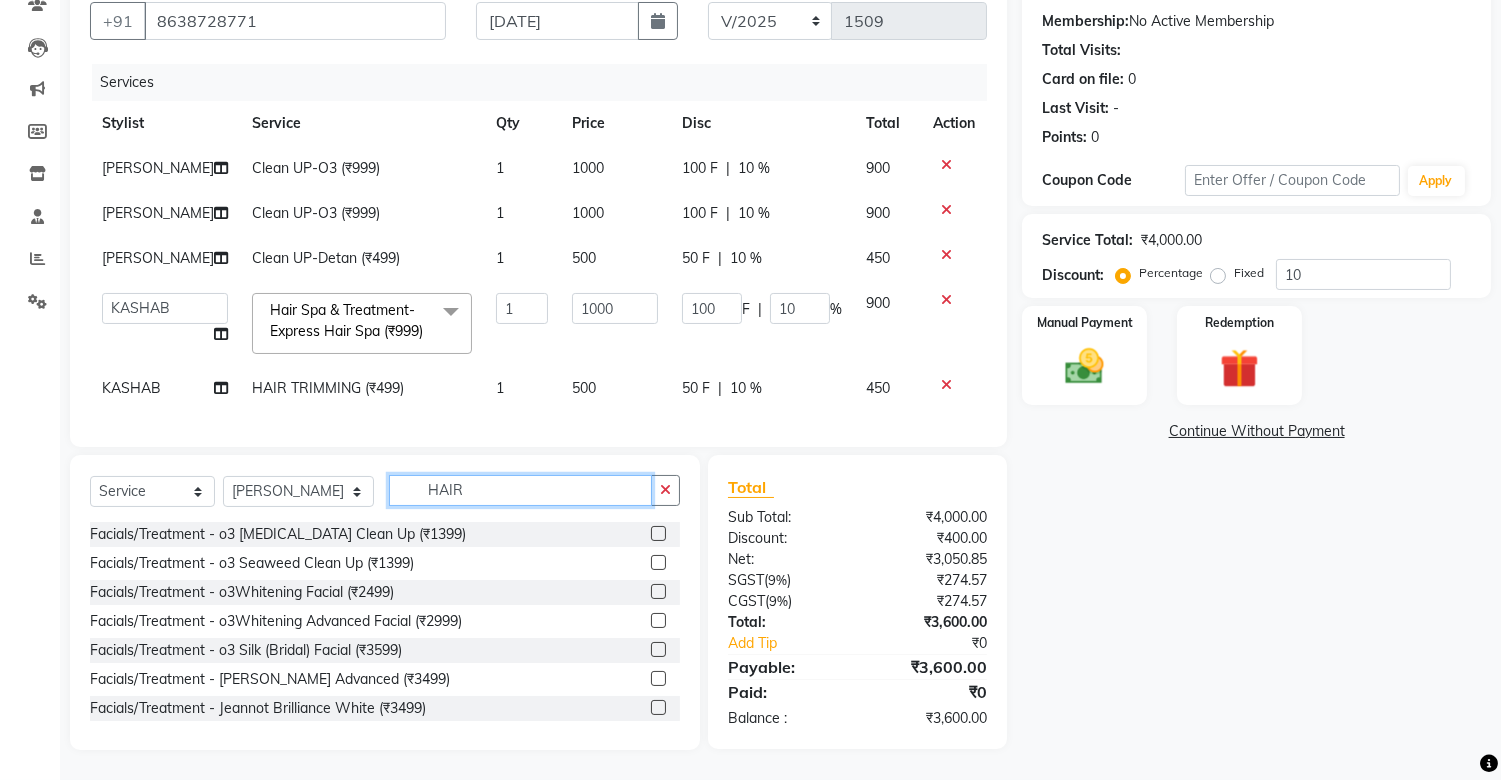 click on "HAIR" 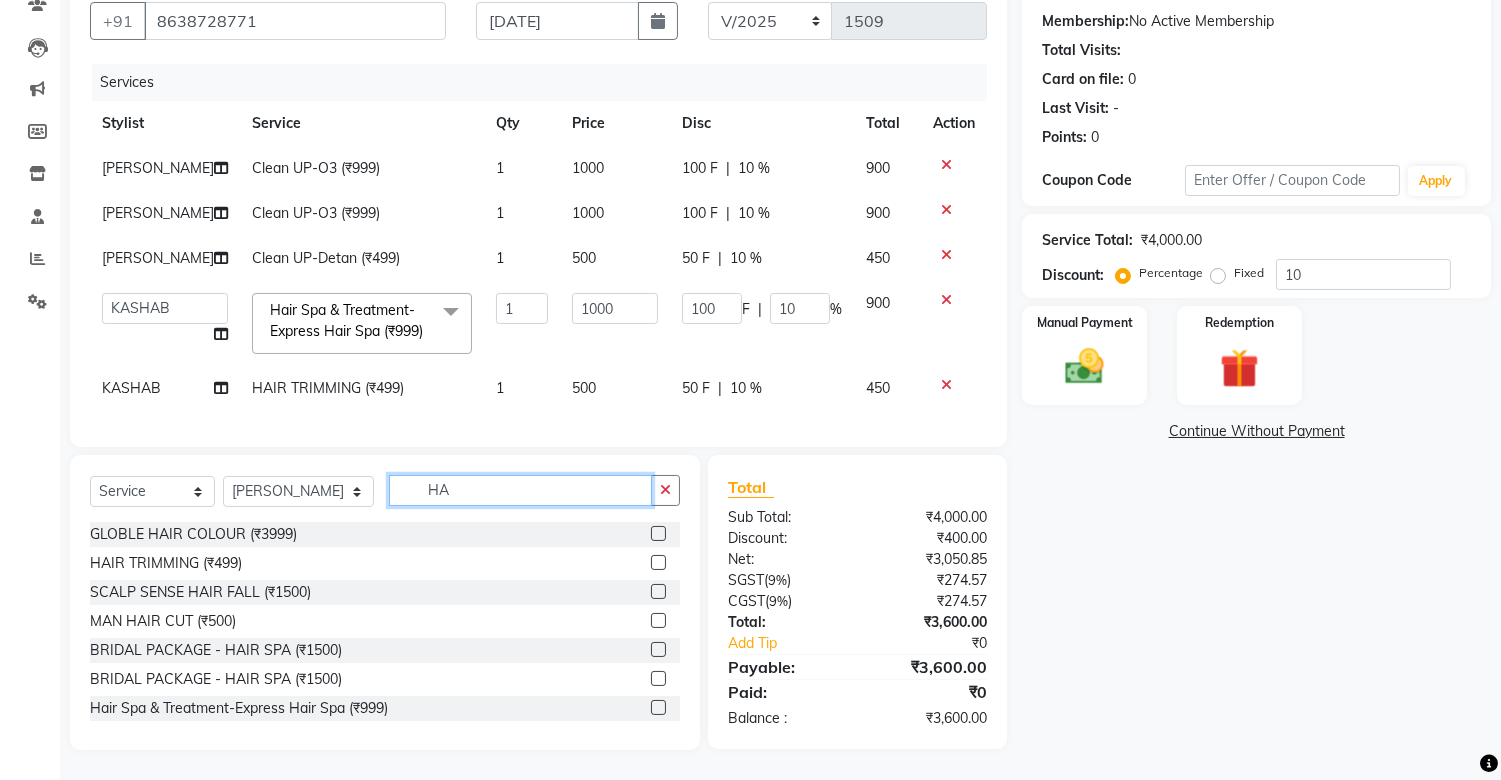 type on "H" 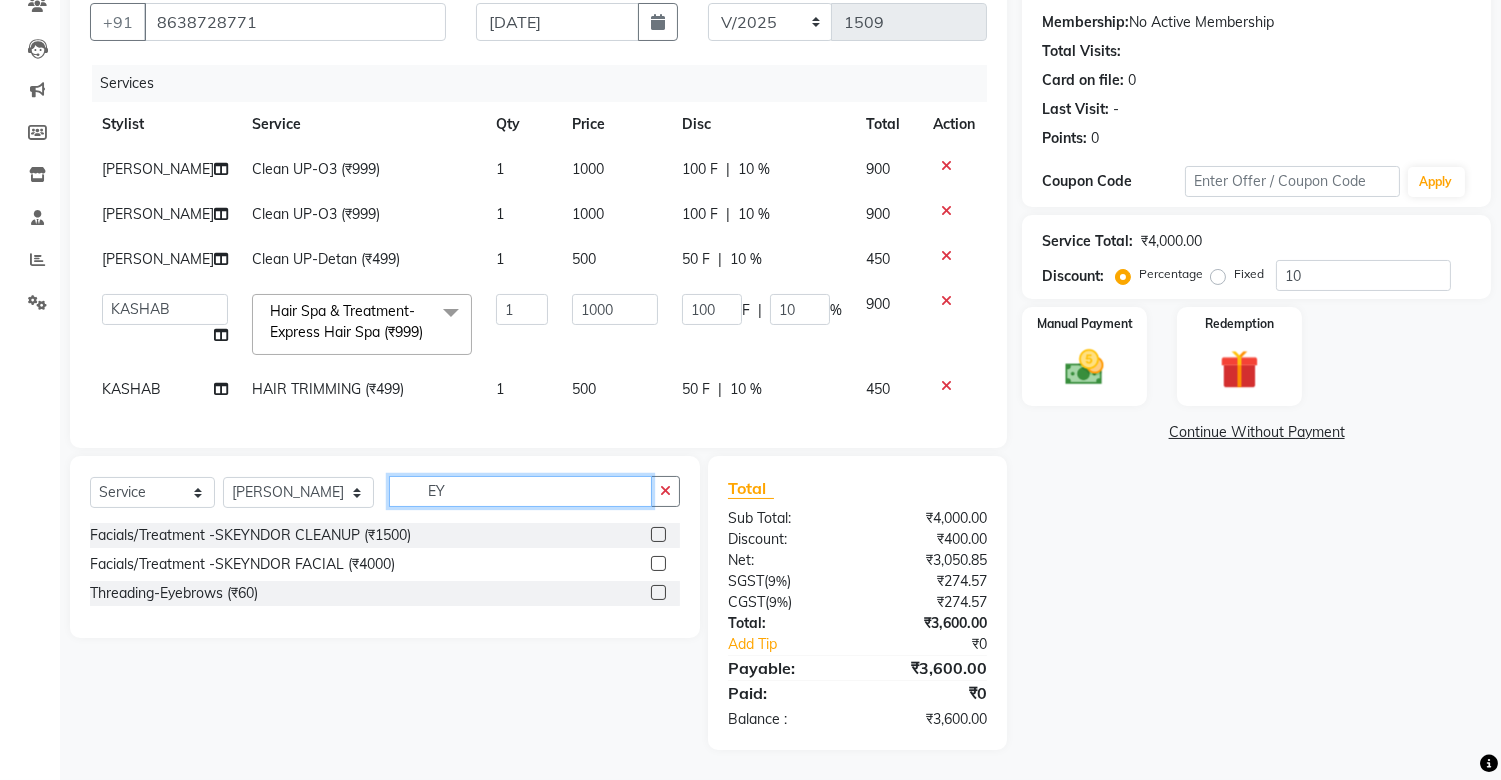 scroll, scrollTop: 221, scrollLeft: 0, axis: vertical 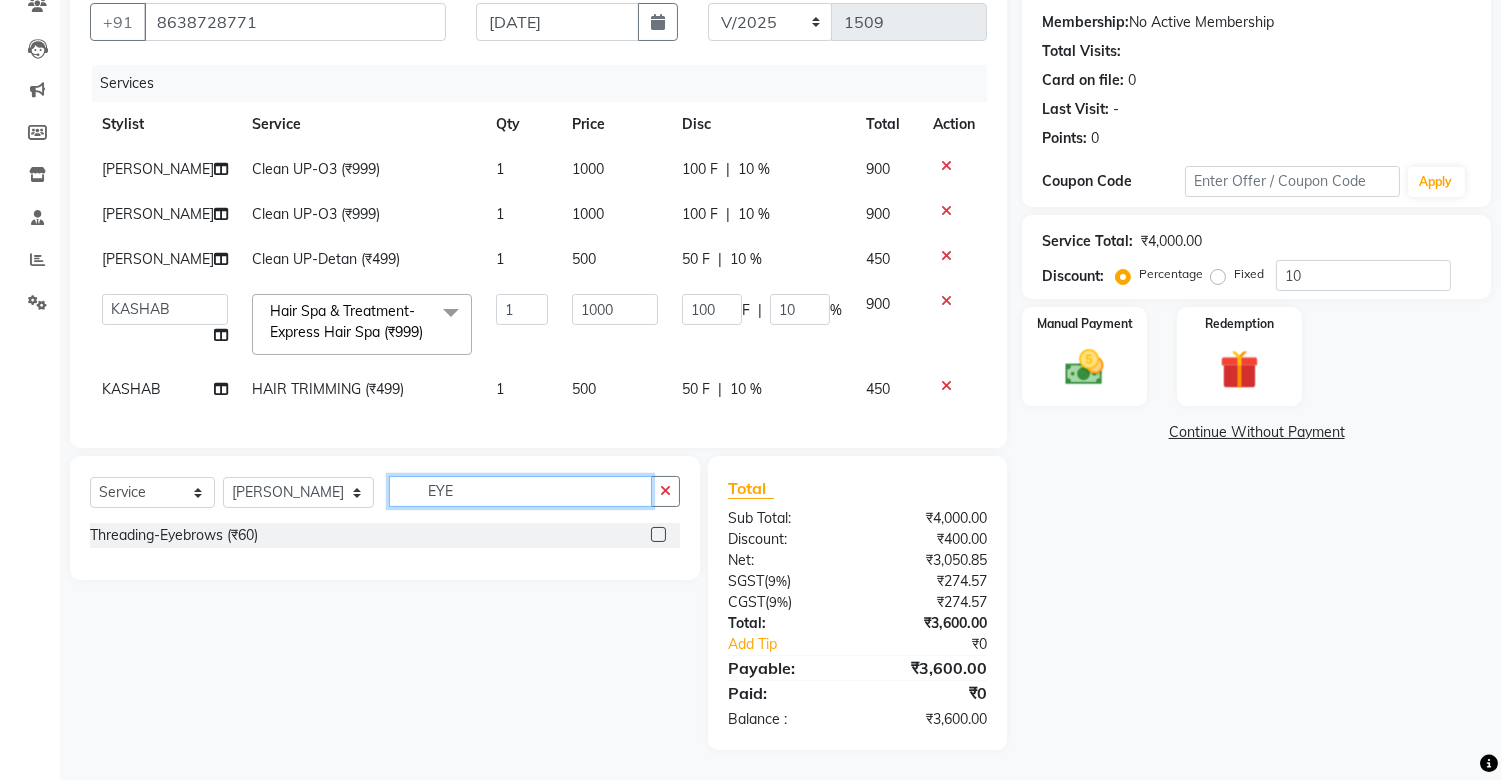 type on "EYE" 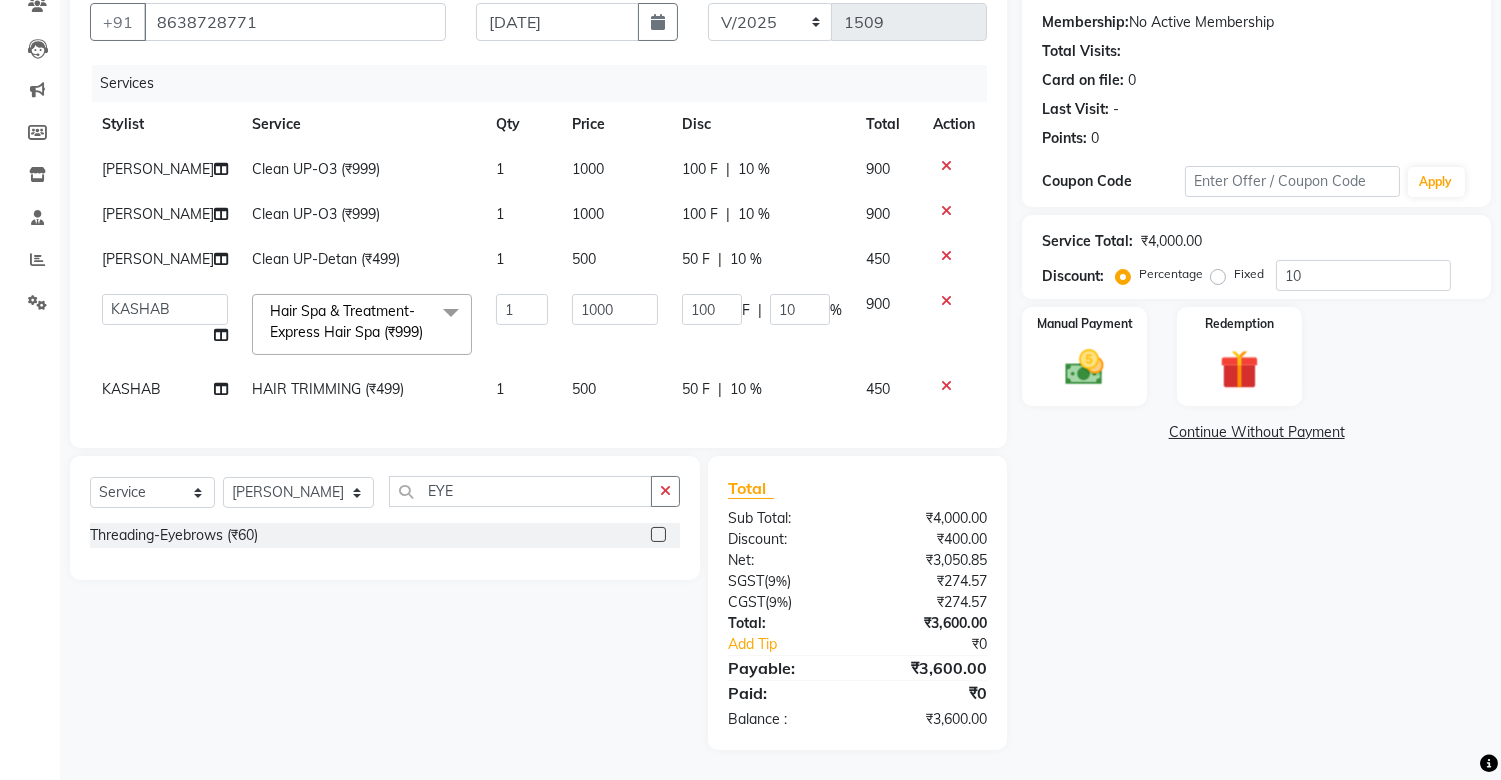 click 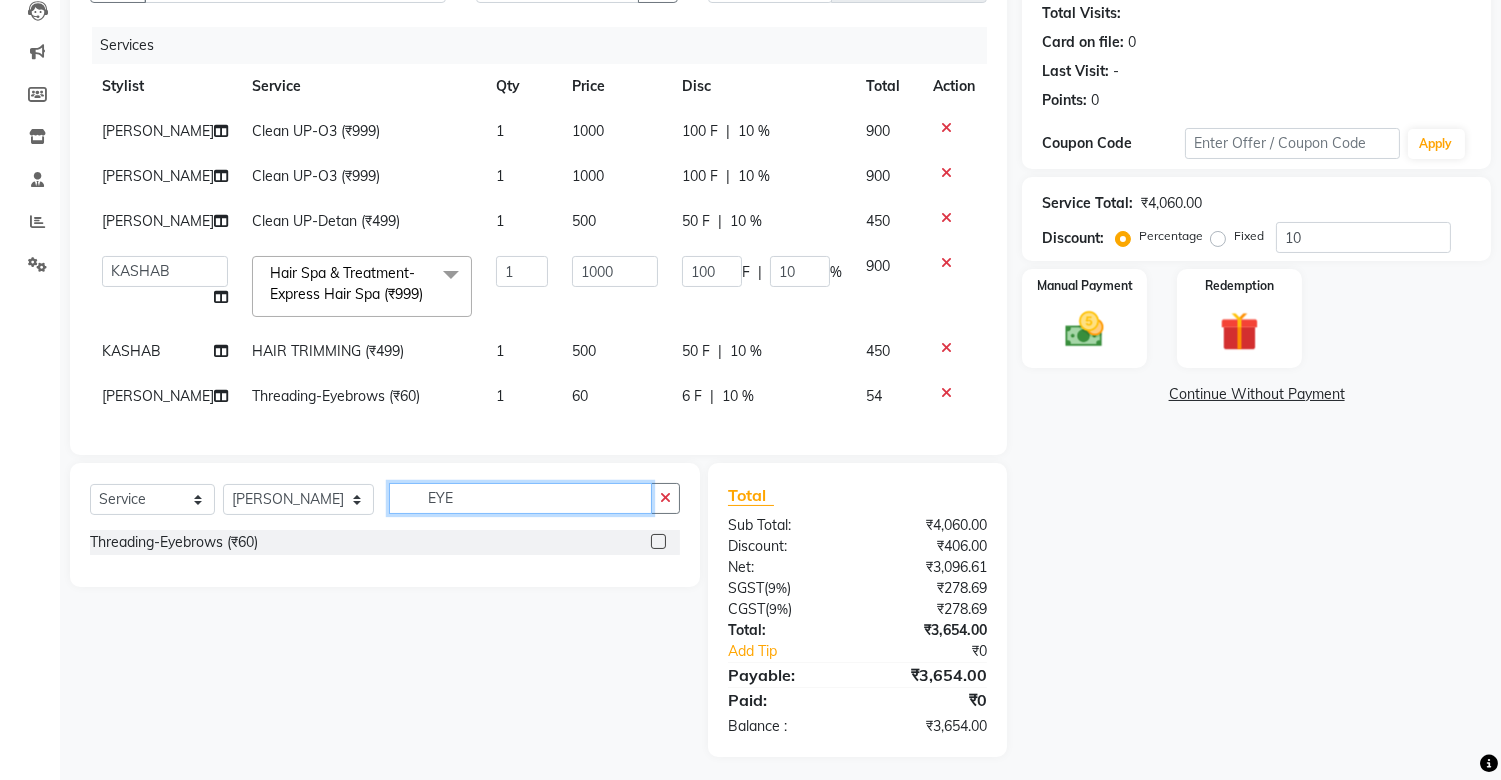 checkbox on "false" 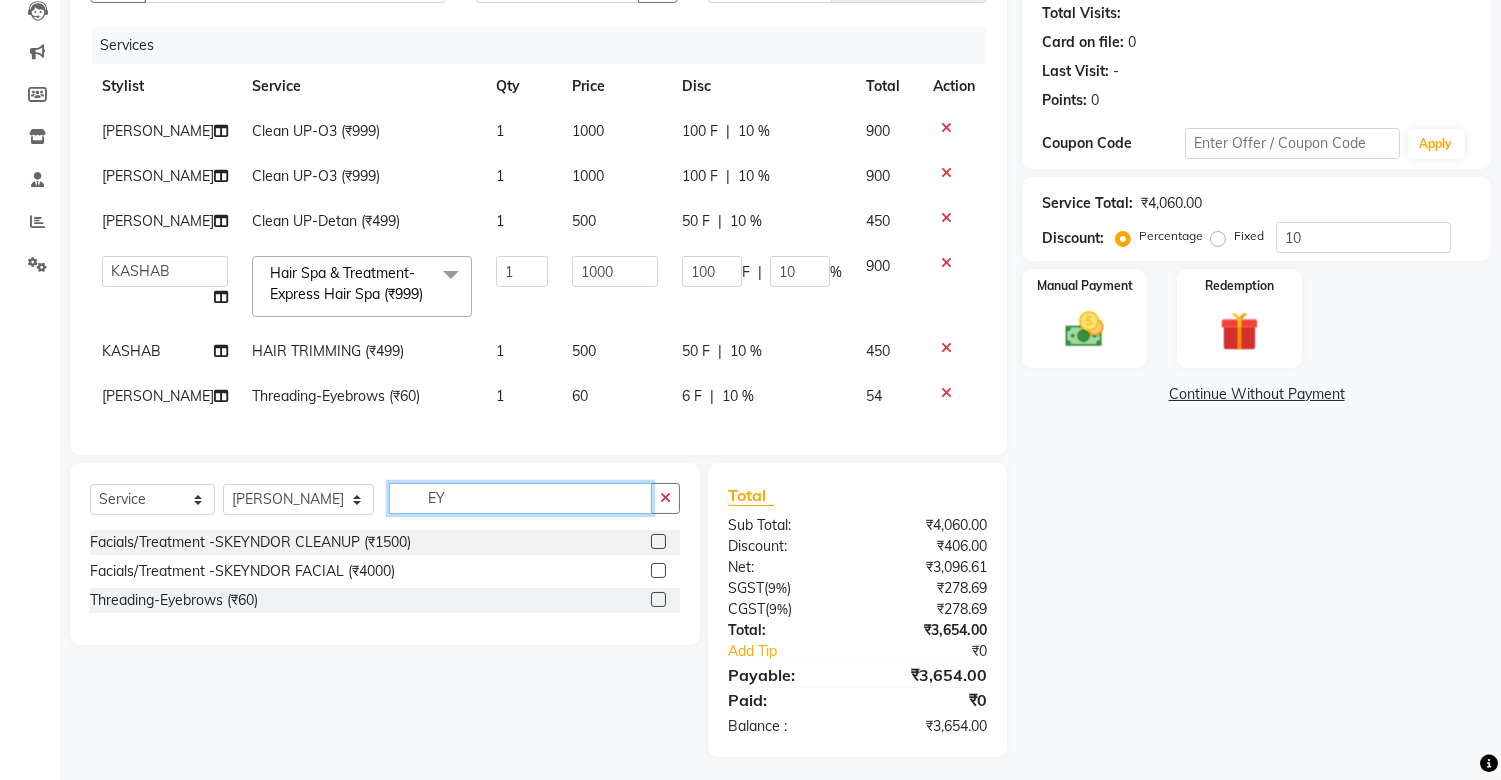 type on "E" 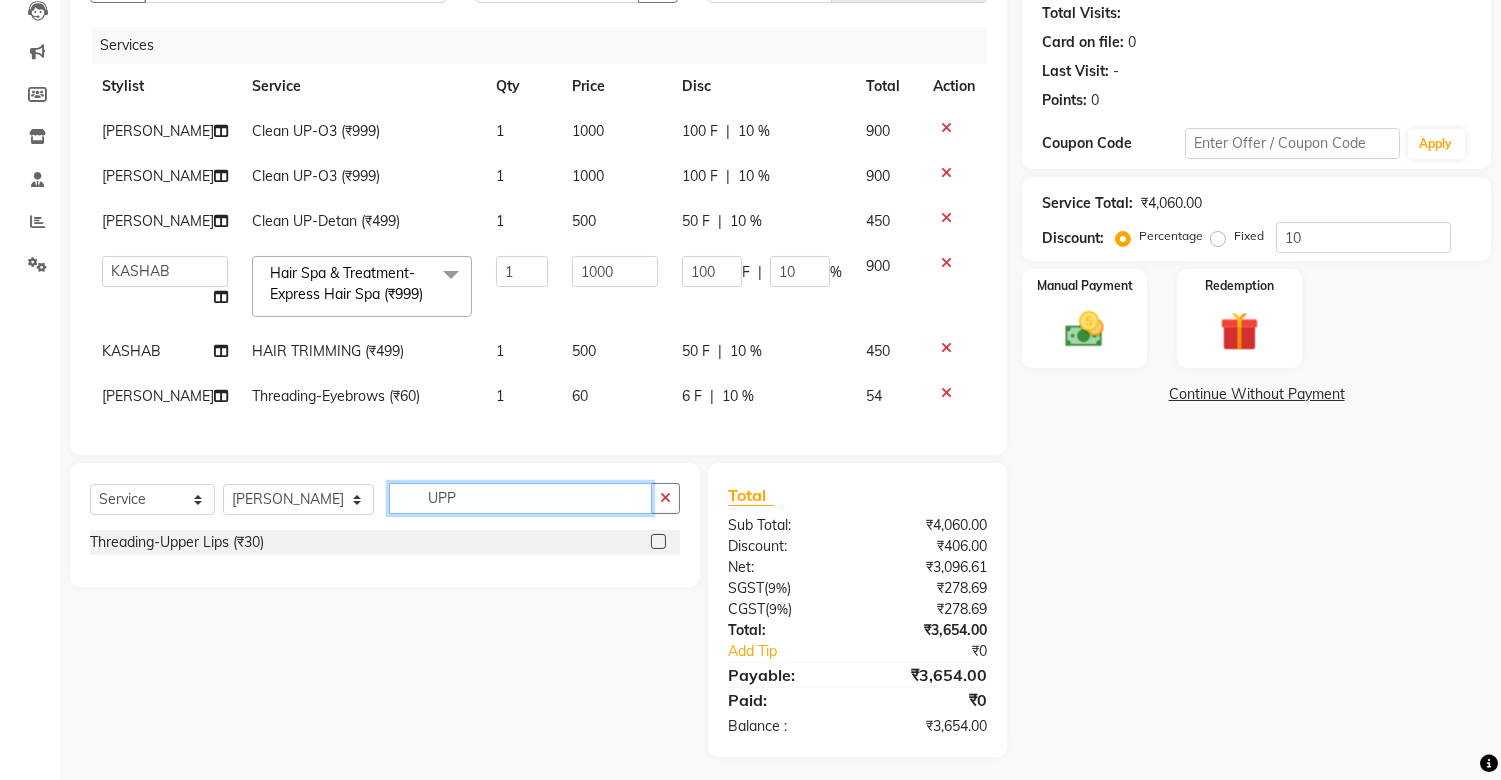 type on "UPP" 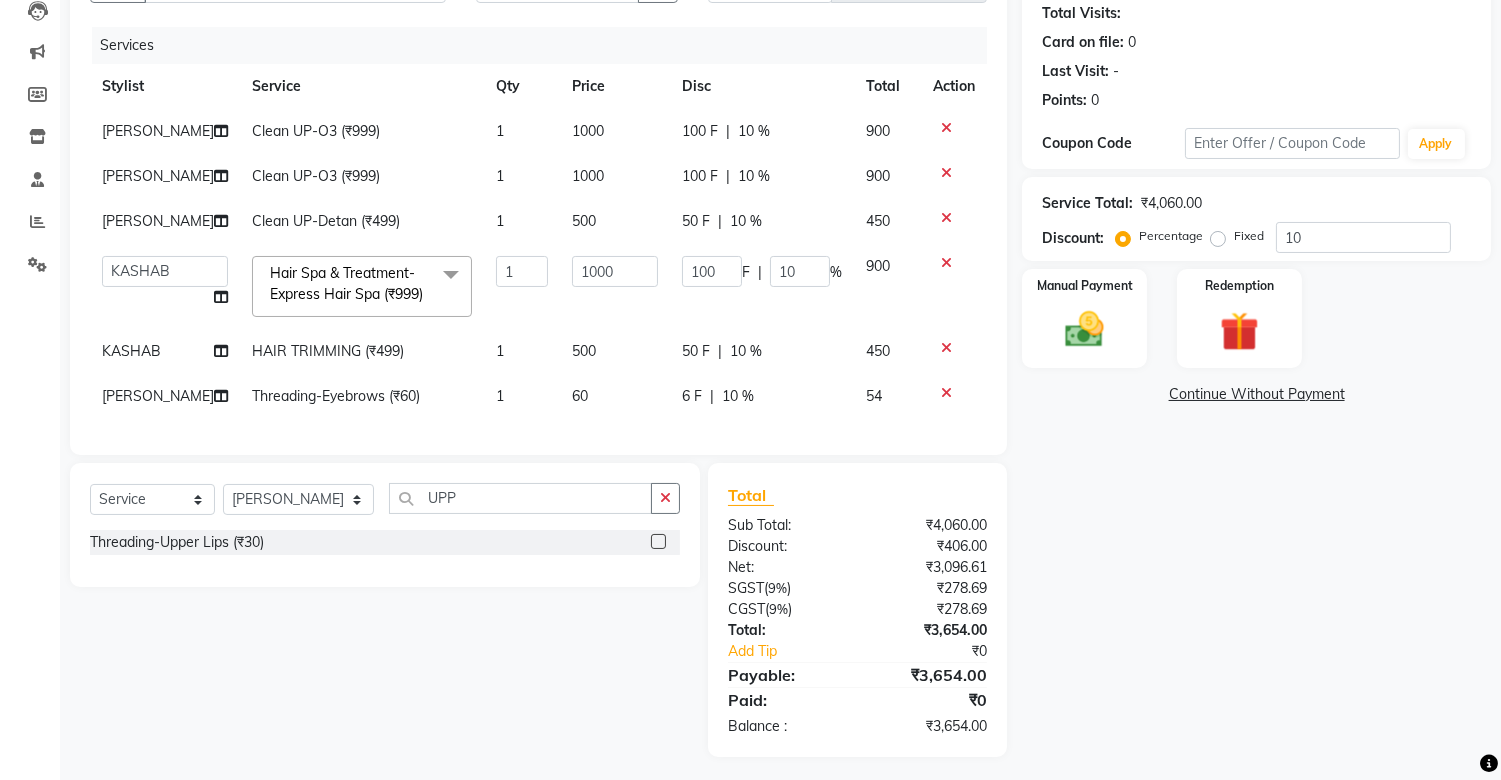 click 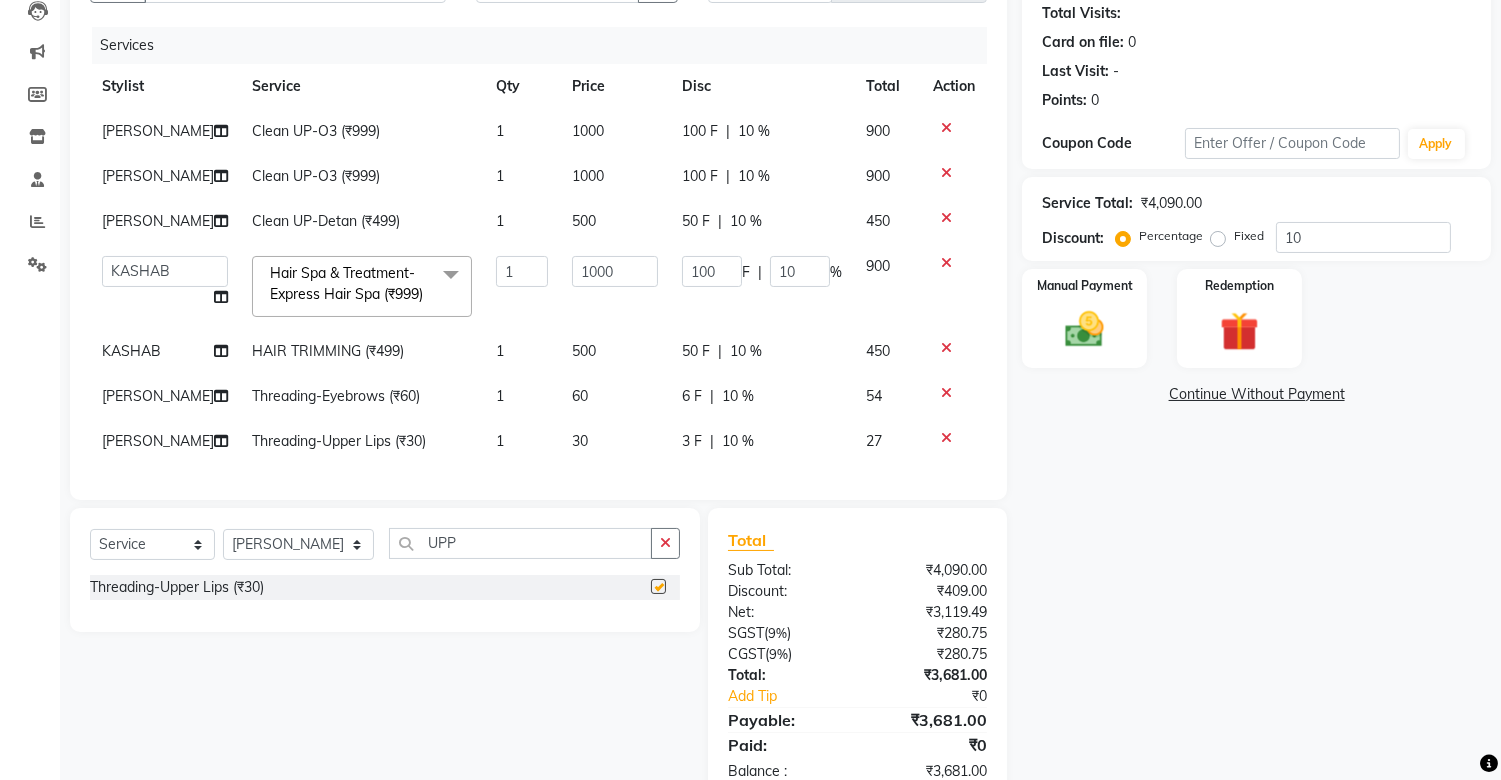 checkbox on "false" 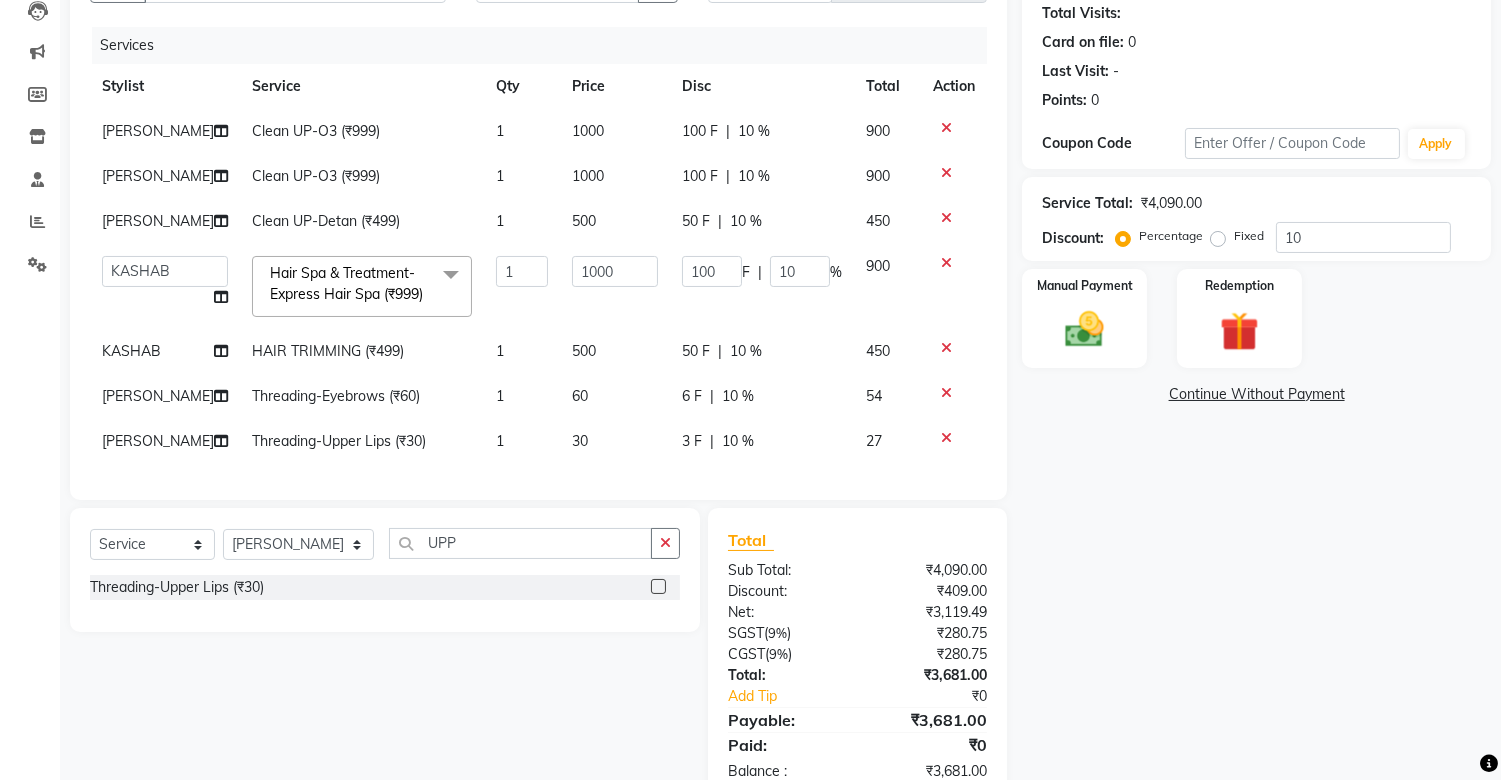 click on "1" 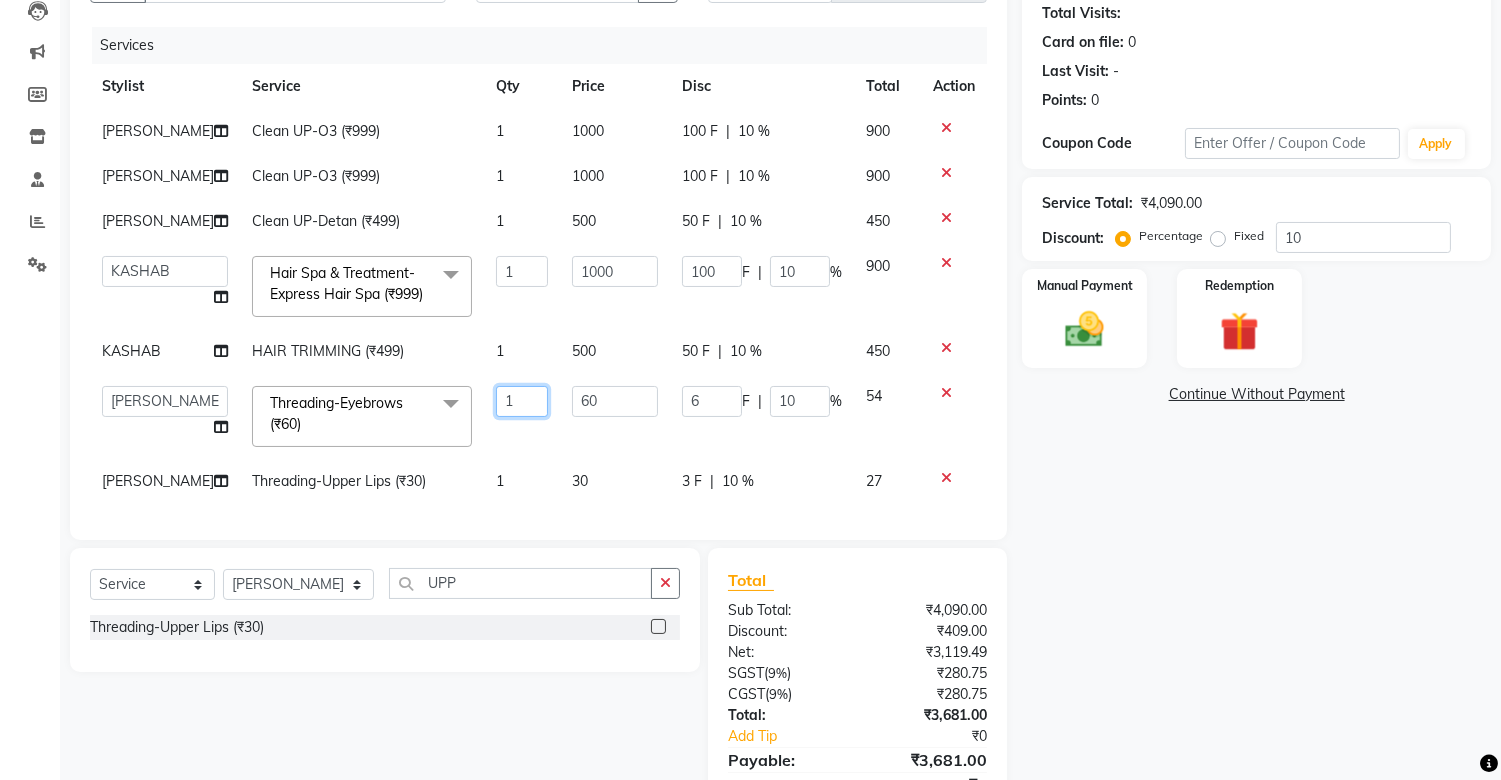 click on "1" 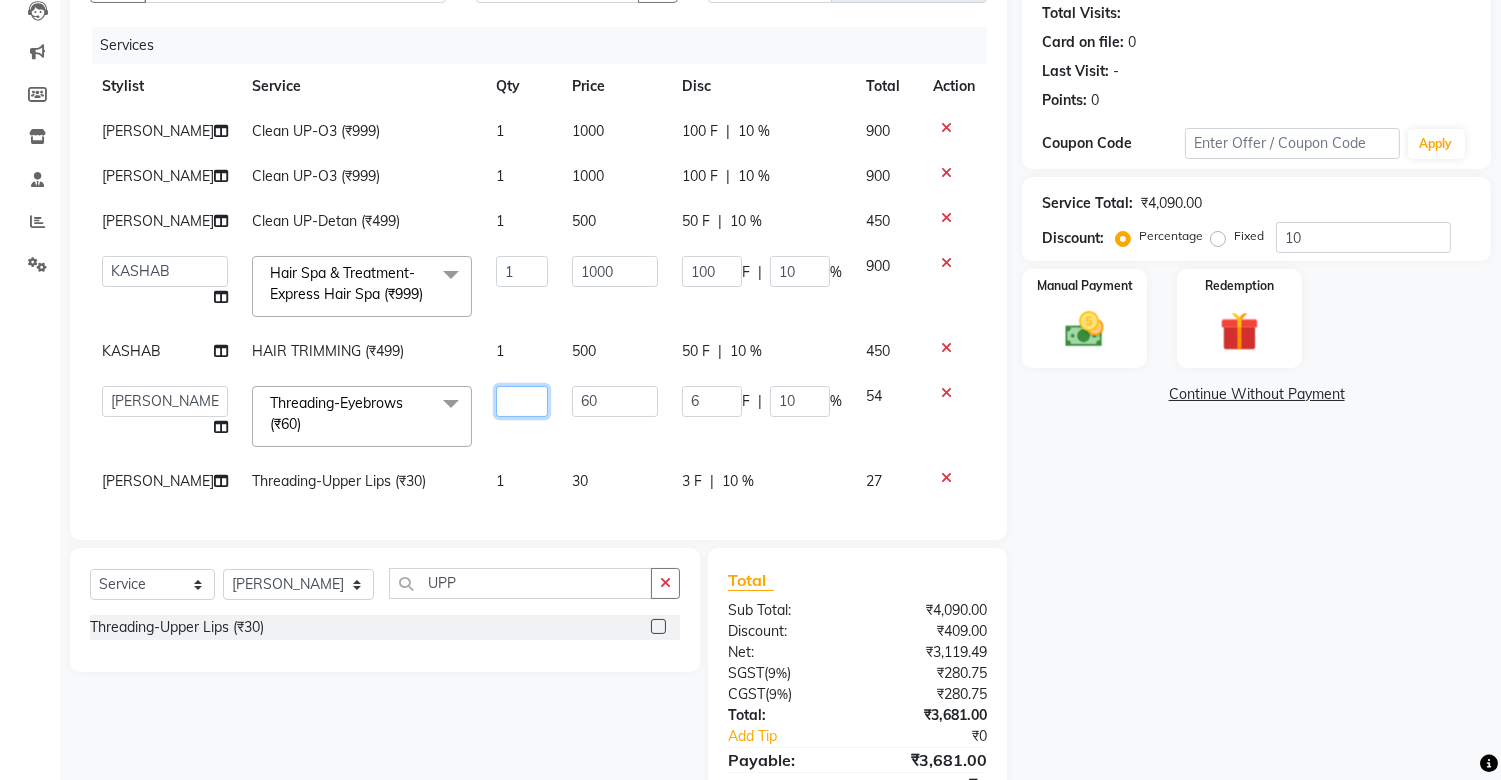 type on "2" 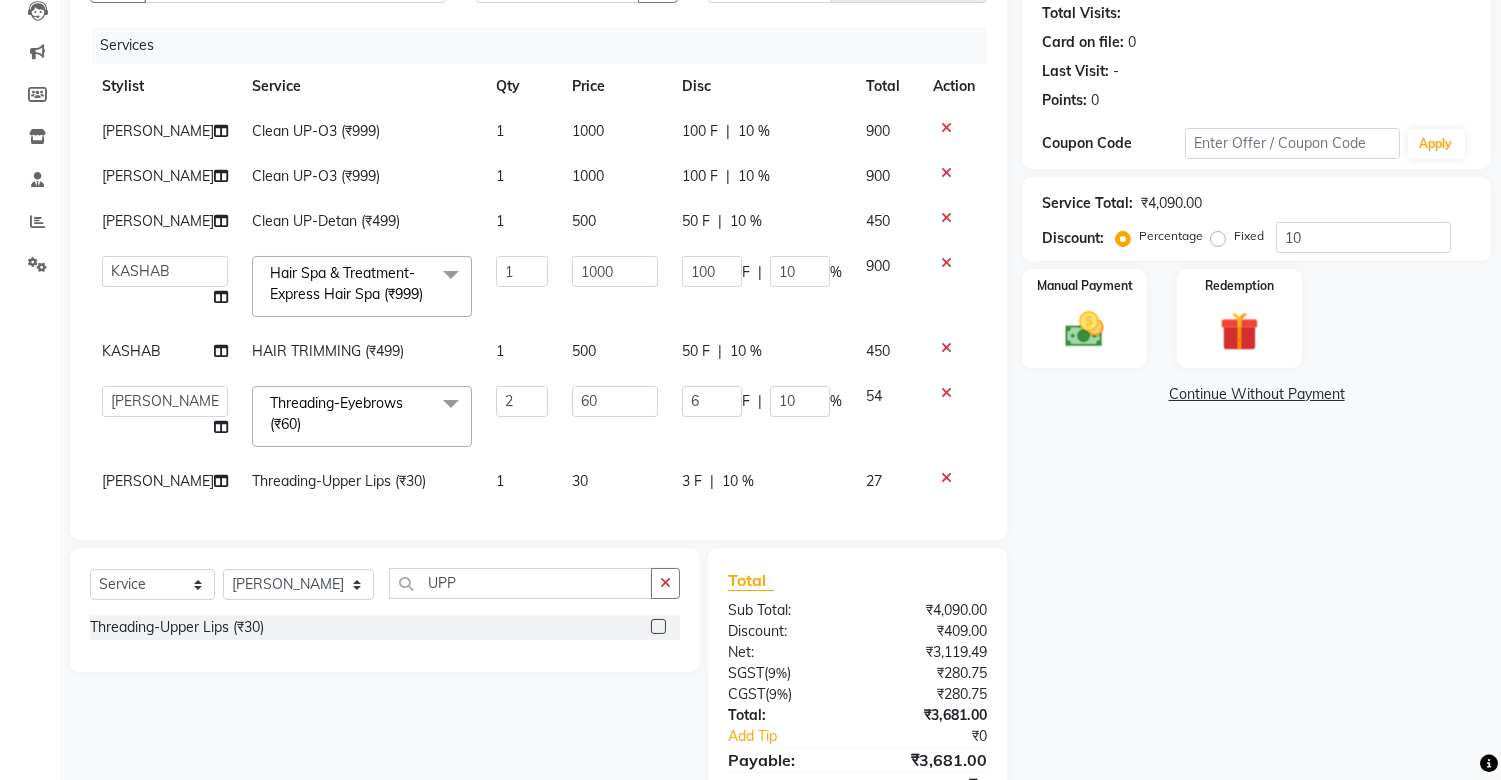 click on "[PERSON_NAME] Clean UP-O3 (₹999) 1 1000 100 F | 10 % 900 [PERSON_NAME] Clean UP-O3 (₹999) 1 1000 100 F | 10 % 900 [PERSON_NAME] Clean UP-Detan (₹499) 1 500 50 F | 10 % 450  [PERSON_NAME] ISLAM   DIVYANGKA   [PERSON_NAME]   Manager   [PERSON_NAME]   [PERSON_NAME]    [PERSON_NAME]   [PERSON_NAME]	   POSH   [PERSON_NAME]   [PERSON_NAME]	   [PERSON_NAME]  Hair Spa & Treatment-Express Hair Spa (₹999)  x Facials/Treatment - o3 [MEDICAL_DATA] Clean Up (₹1399) Facials/Treatment - o3 Seaweed Clean Up (₹1399) Facials/Treatment - o3Whitening Facial (₹2499) Facials/Treatment - o3Whitening Advanced Facial (₹2999) Facials/Treatment - o3 Silk (Bridal) Facial (₹3599) Facials/Treatment - Jeannot Hydra Boost Advanced (₹3499) Facials/Treatment - Jeannot Brilliance White (₹3499) Facials/Treatment - Jeannot Instant Glow Brightening (₹3499) Facials/Treatment - Jeannot Infinite Youth Firming (₹3499) Facials/Treatment - [PERSON_NAME]'s Glowvite (₹1999) Facials/Treatment - [PERSON_NAME]'s Tan Clear (₹1999) Facials/Treatment -D TAN (₹500) 1 F" 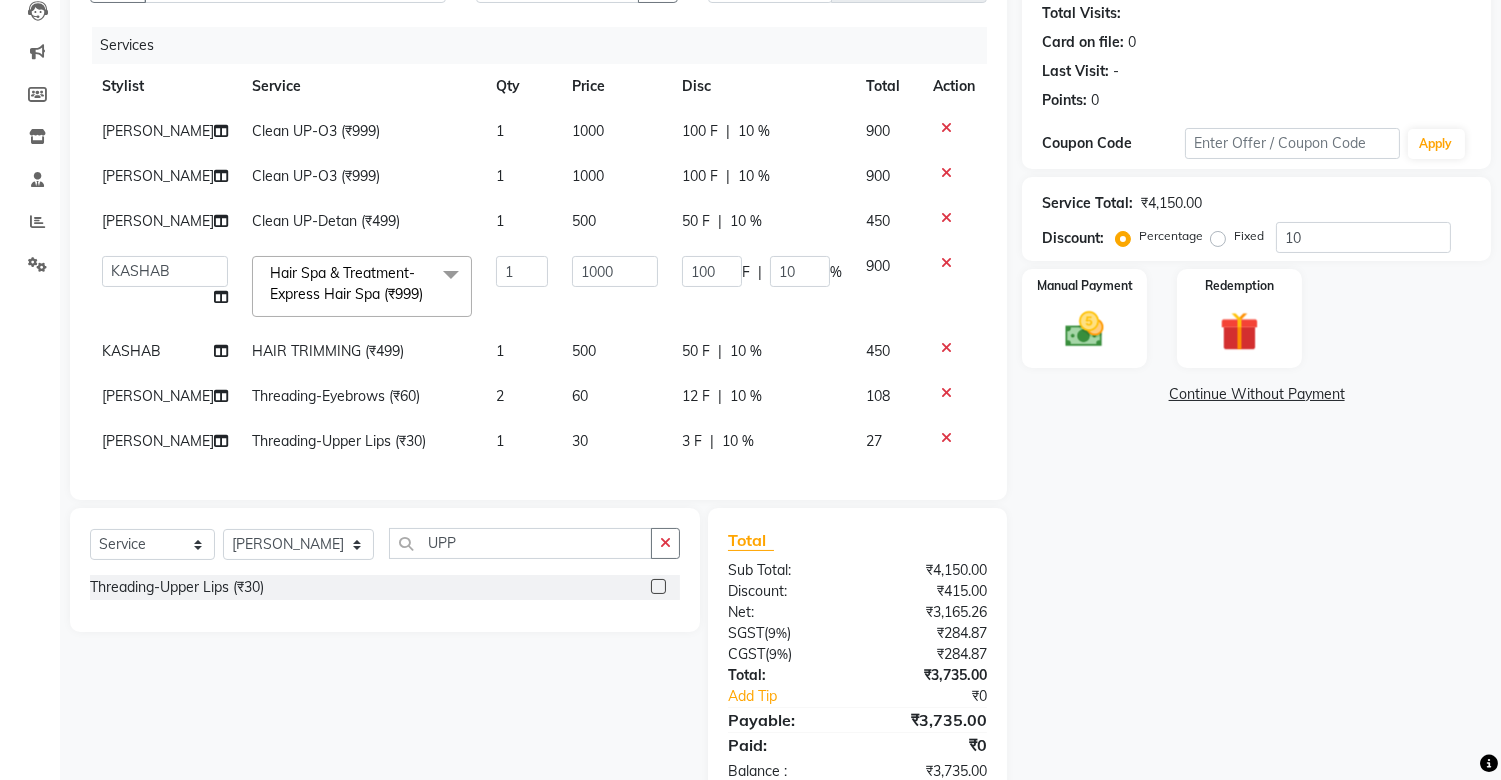 click on "12 F | 10 %" 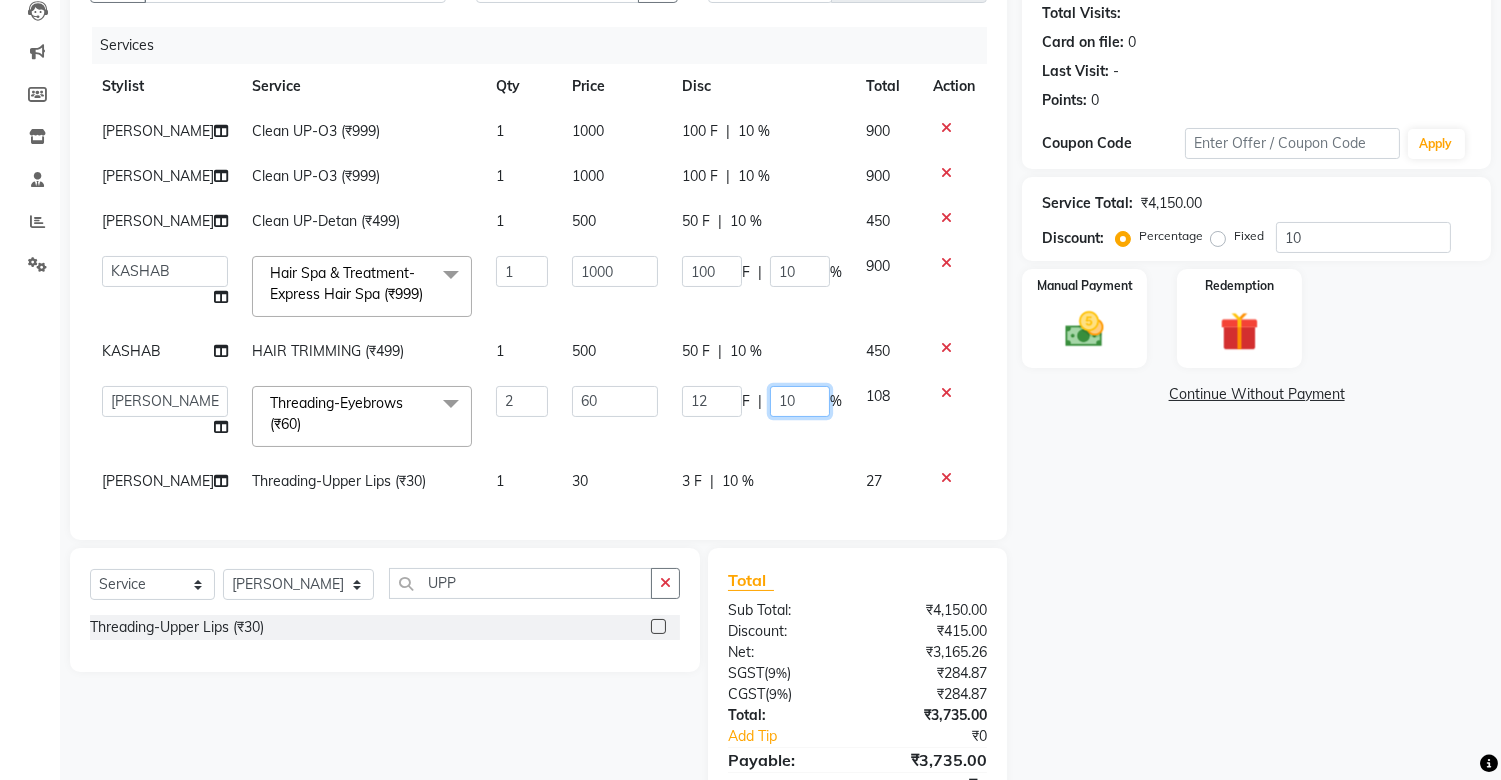 click on "10" 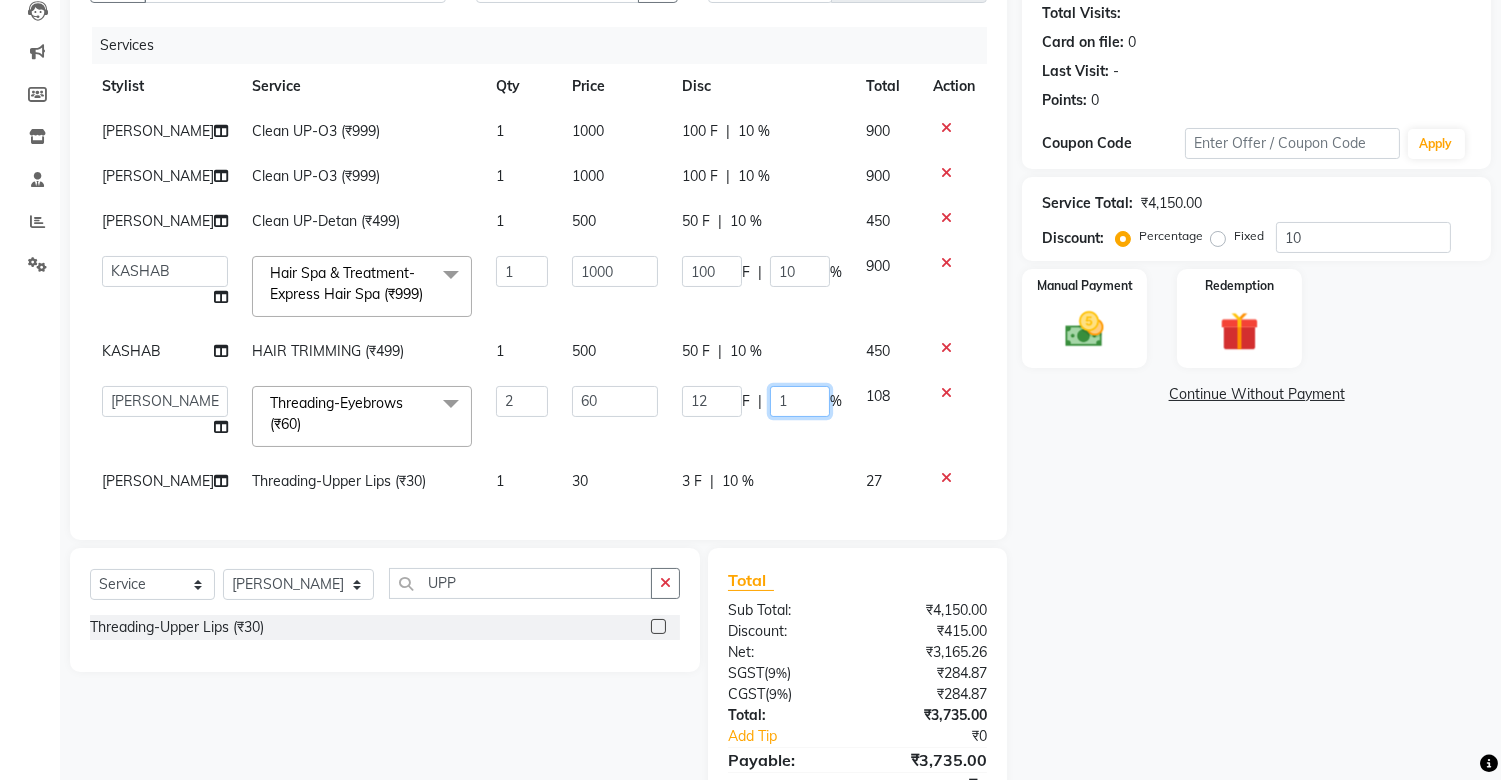 type 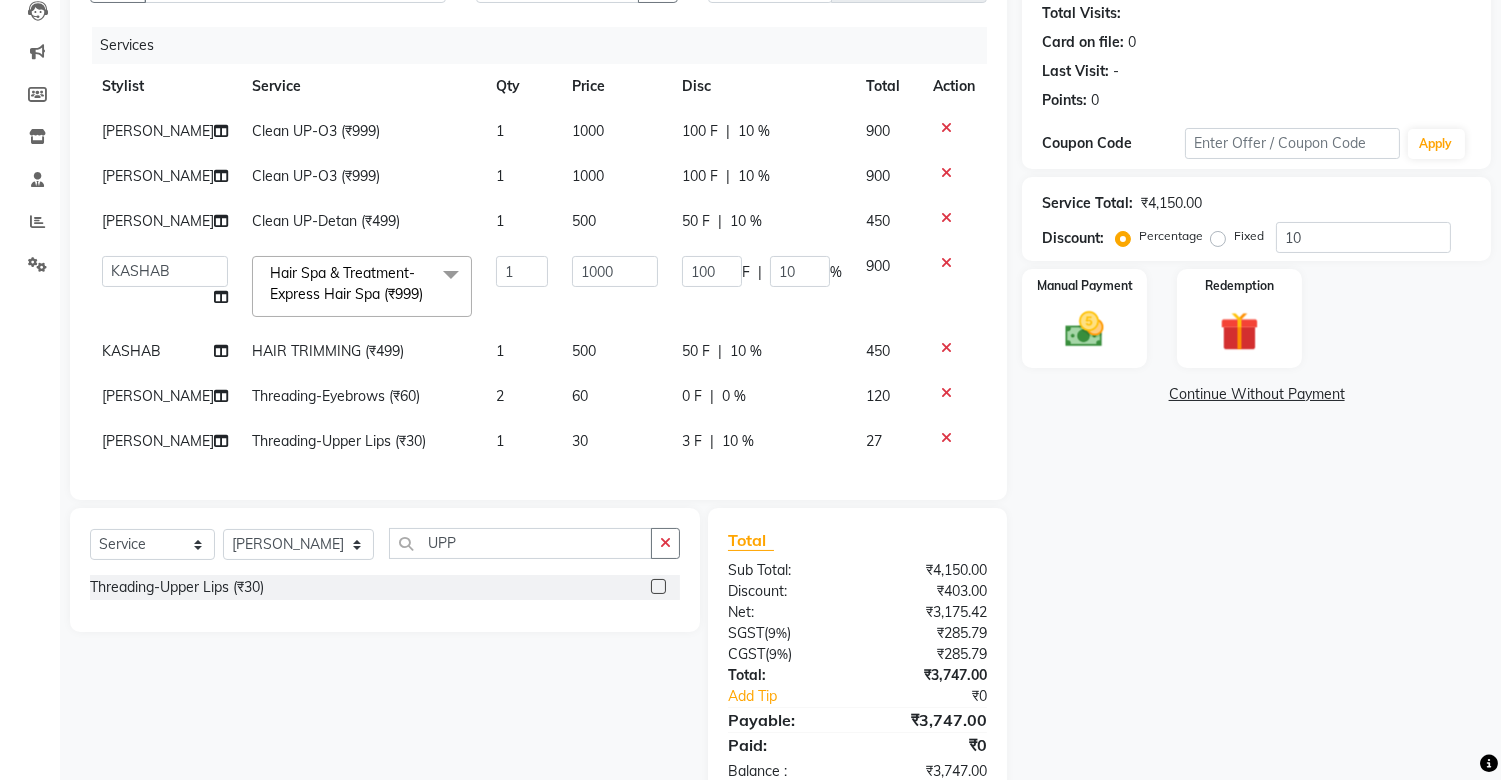 click on "[PERSON_NAME] Clean UP-O3 (₹999) 1 1000 100 F | 10 % 900 [PERSON_NAME] Clean UP-O3 (₹999) 1 1000 100 F | 10 % 900 [PERSON_NAME] Clean UP-Detan (₹499) 1 500 50 F | 10 % 450  [PERSON_NAME] ISLAM   DIVYANGKA   [PERSON_NAME]   Manager   [PERSON_NAME]   [PERSON_NAME]    [PERSON_NAME]   [PERSON_NAME]	   POSH   [PERSON_NAME]   [PERSON_NAME]	   [PERSON_NAME]  Hair Spa & Treatment-Express Hair Spa (₹999)  x Facials/Treatment - o3 [MEDICAL_DATA] Clean Up (₹1399) Facials/Treatment - o3 Seaweed Clean Up (₹1399) Facials/Treatment - o3Whitening Facial (₹2499) Facials/Treatment - o3Whitening Advanced Facial (₹2999) Facials/Treatment - o3 Silk (Bridal) Facial (₹3599) Facials/Treatment - Jeannot Hydra Boost Advanced (₹3499) Facials/Treatment - Jeannot Brilliance White (₹3499) Facials/Treatment - Jeannot Instant Glow Brightening (₹3499) Facials/Treatment - Jeannot Infinite Youth Firming (₹3499) Facials/Treatment - [PERSON_NAME]'s Glowvite (₹1999) Facials/Treatment - [PERSON_NAME]'s Tan Clear (₹1999) Facials/Treatment -D TAN (₹500) 1 F" 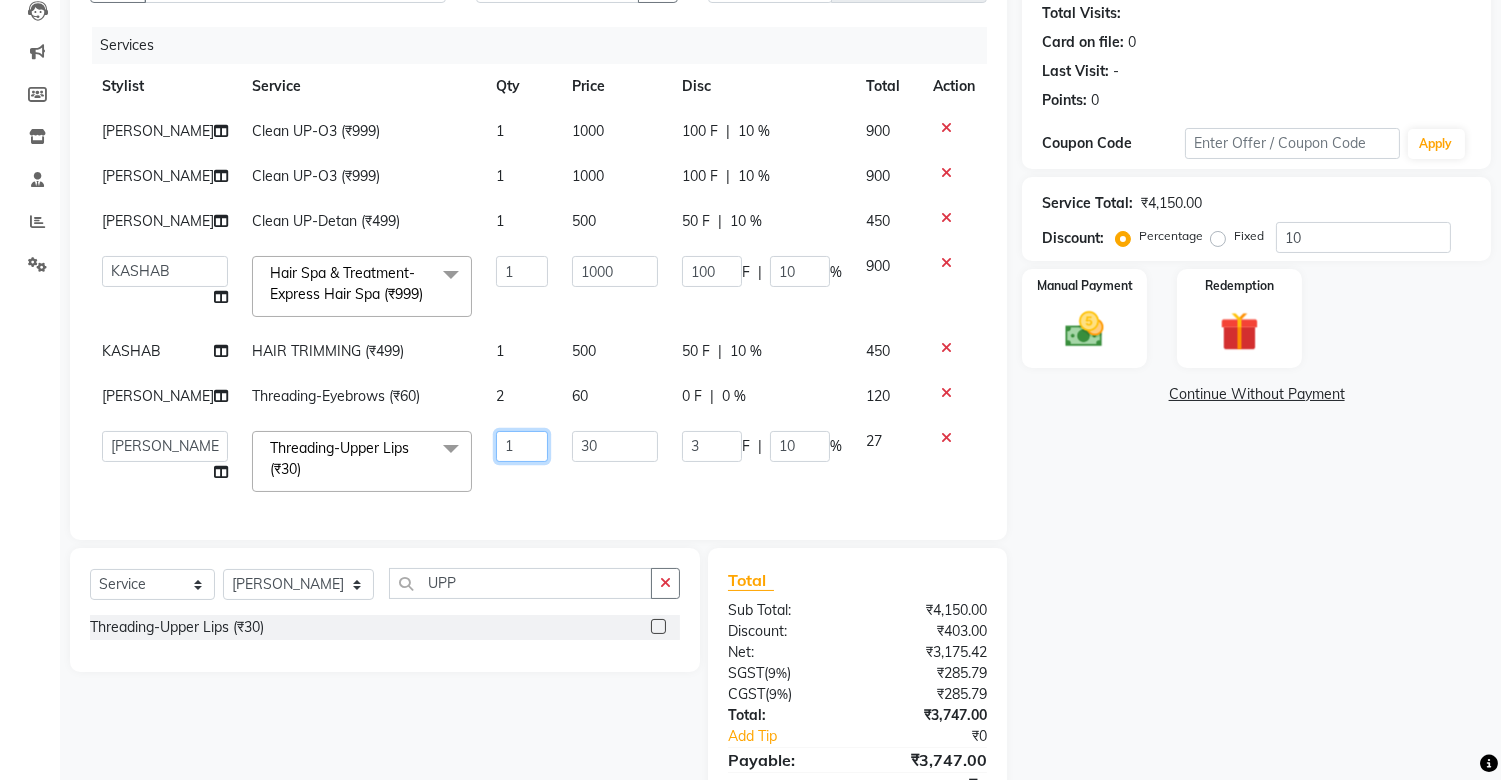click on "1" 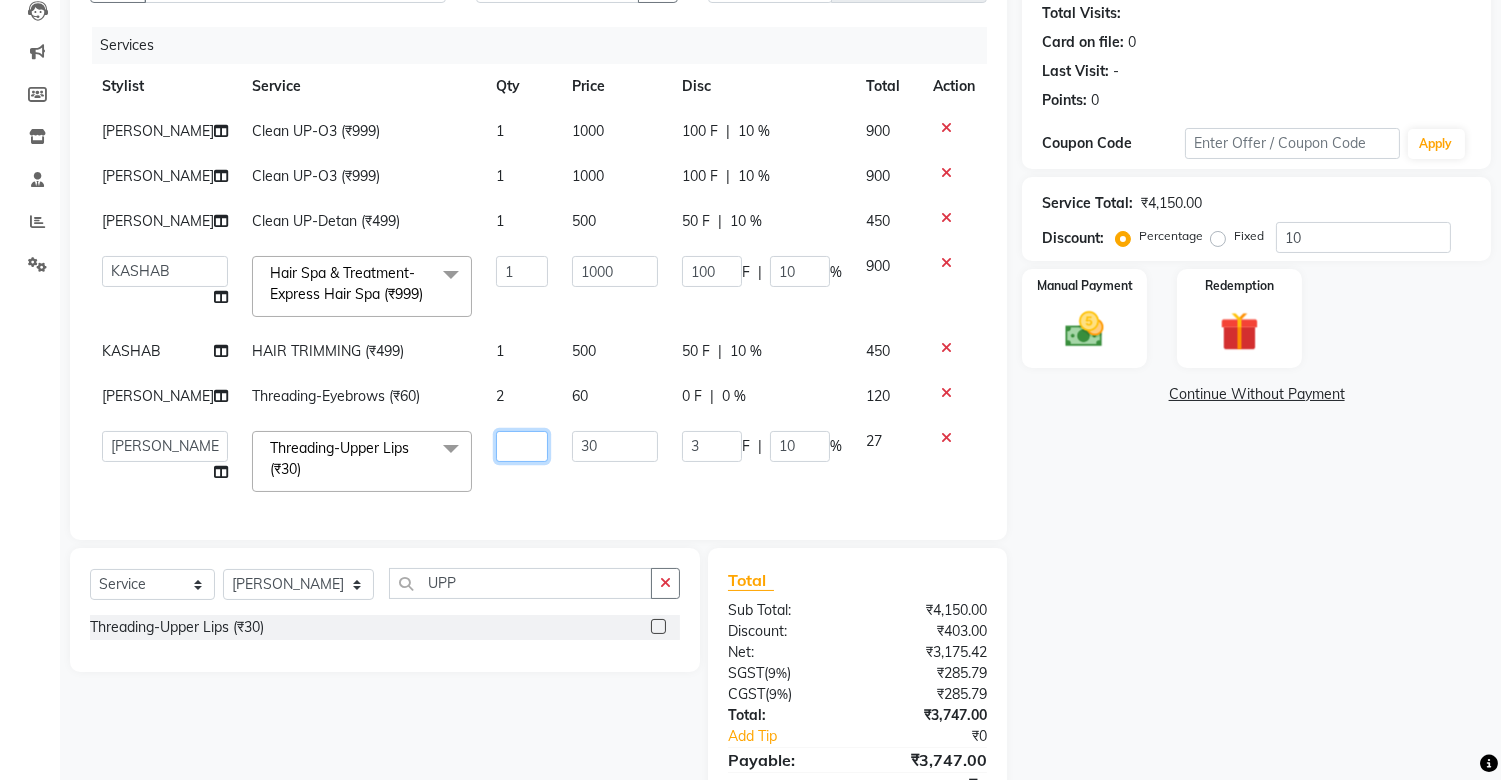 type on "2" 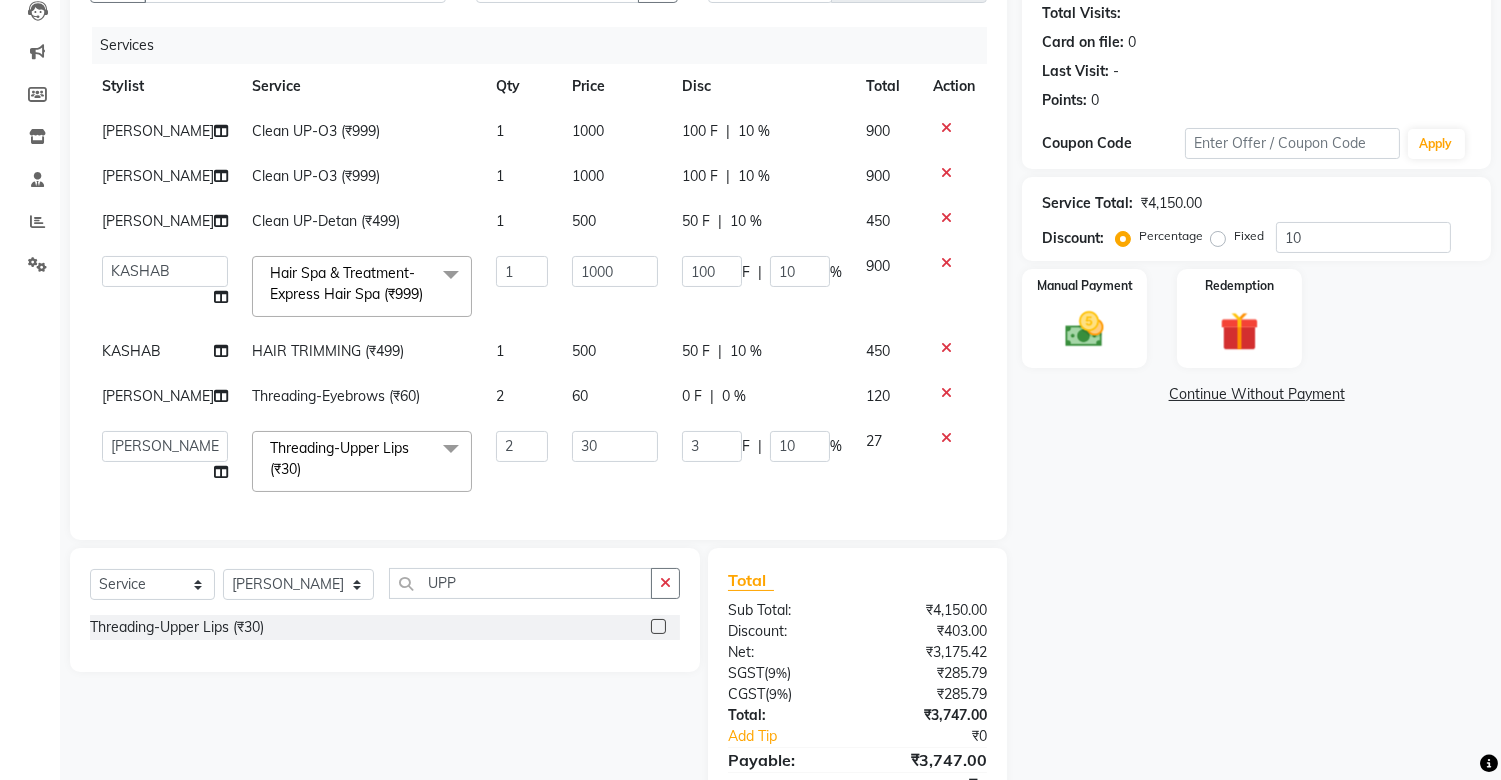 click on "Services Stylist Service Qty Price Disc Total Action [PERSON_NAME] Clean UP-O3 (₹999) 1 1000 100 F | 10 % 900 [PERSON_NAME] Clean UP-O3 (₹999) 1 1000 100 F | 10 % 900 [PERSON_NAME] Clean UP-Detan (₹499) 1 500 50 F | 10 % 450  [PERSON_NAME] ISLAM   DIVYANGKA   [PERSON_NAME]   Manager   [PERSON_NAME]   [PERSON_NAME]    [PERSON_NAME]   [PERSON_NAME]	   POSH   [PERSON_NAME]   [PERSON_NAME]	   [PERSON_NAME]  Hair Spa & Treatment-Express Hair Spa (₹999)  x Facials/Treatment - o3 [MEDICAL_DATA] Clean Up (₹1399) Facials/Treatment - o3 Seaweed Clean Up (₹1399) Facials/Treatment - o3Whitening Facial (₹2499) Facials/Treatment - o3Whitening Advanced Facial (₹2999) Facials/Treatment - o3 Silk (Bridal) Facial (₹3599) Facials/Treatment - Jeannot Hydra Boost Advanced (₹3499) Facials/Treatment - Jeannot Brilliance White (₹3499) Facials/Treatment - Jeannot Instant Glow Brightening (₹3499) Facials/Treatment - Jeannot Infinite Youth Firming (₹3499) Facials/Treatment - [PERSON_NAME]'s Glowvite (₹1999) Facials/Treatment -D TAN (₹500)" 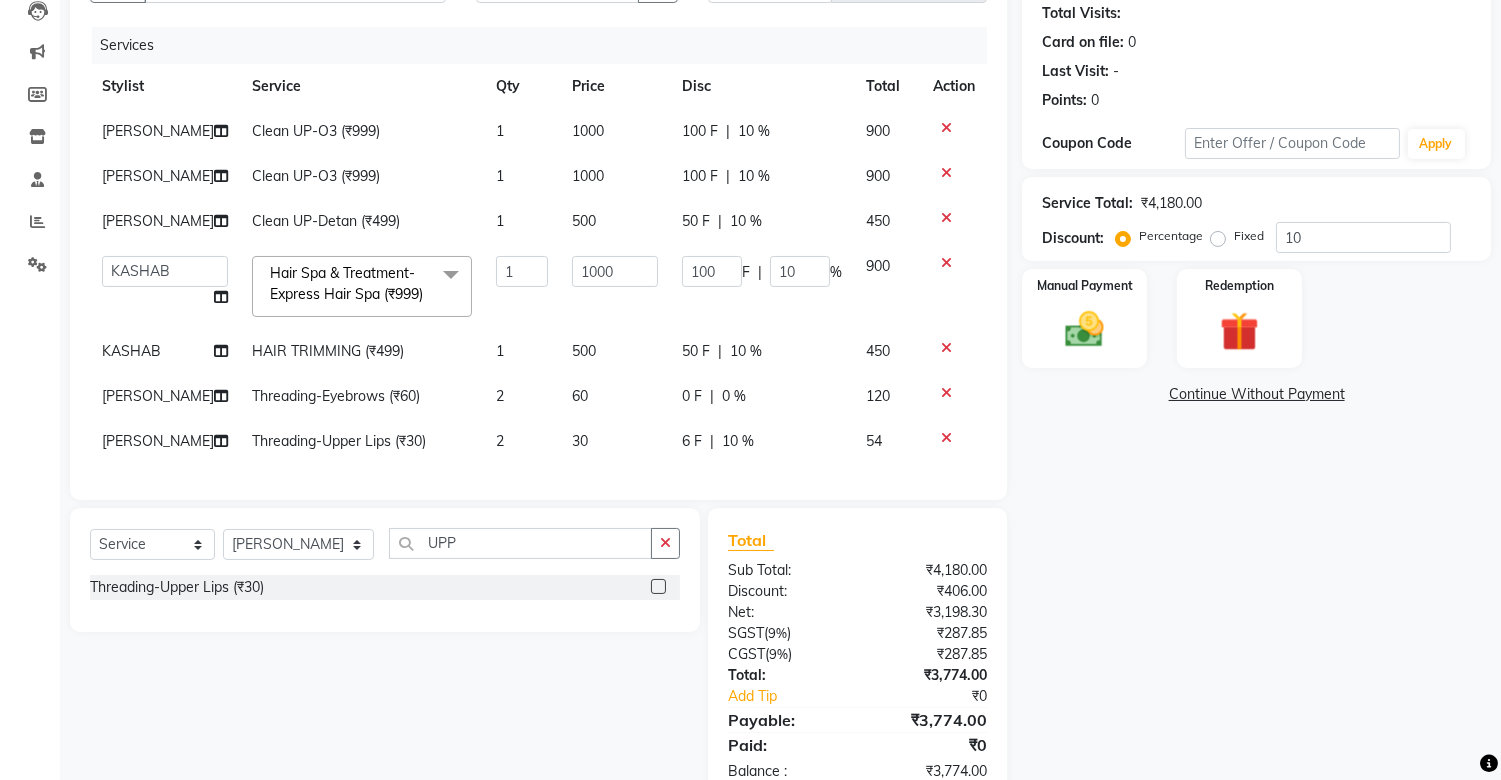 click on "6 F | 10 %" 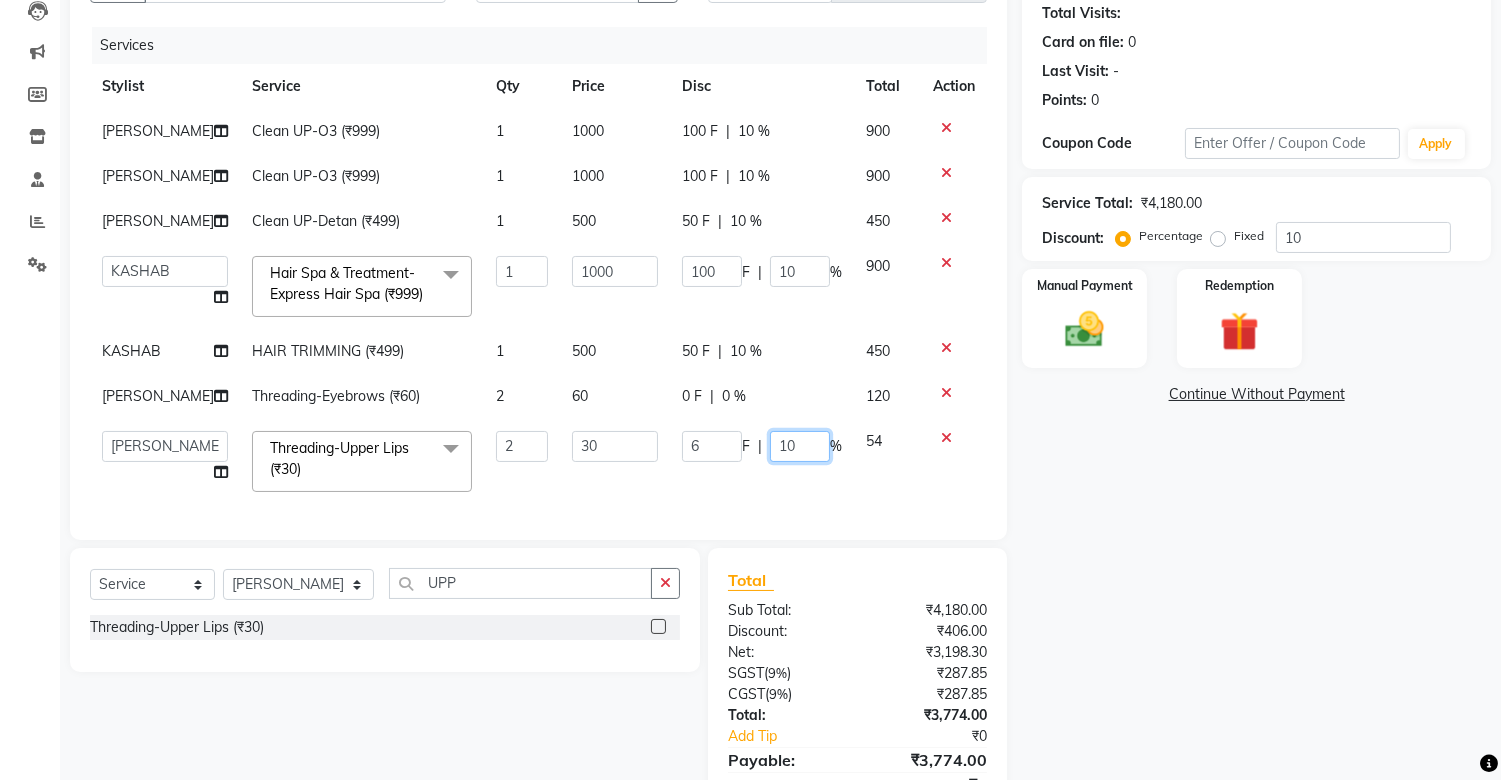 click on "10" 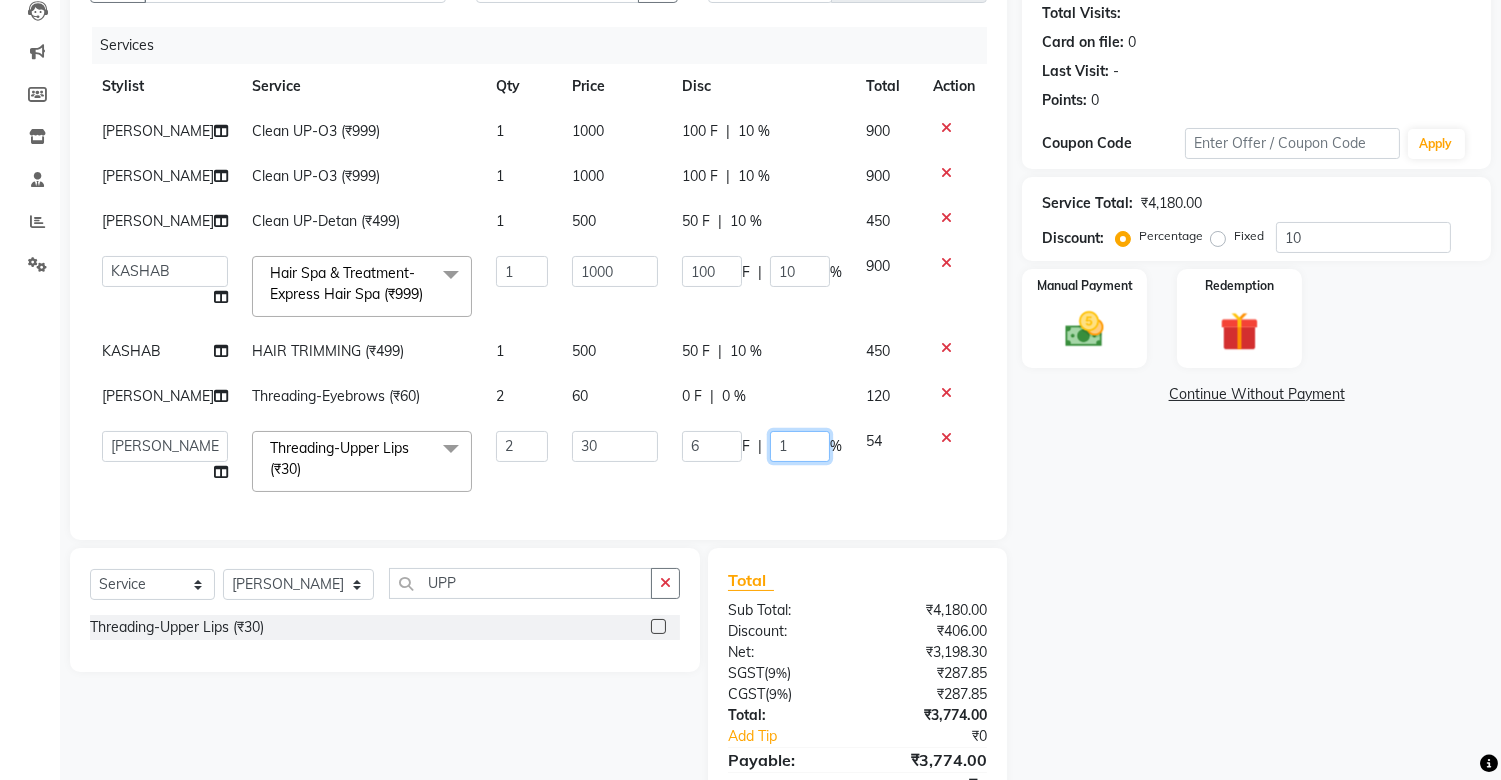 type 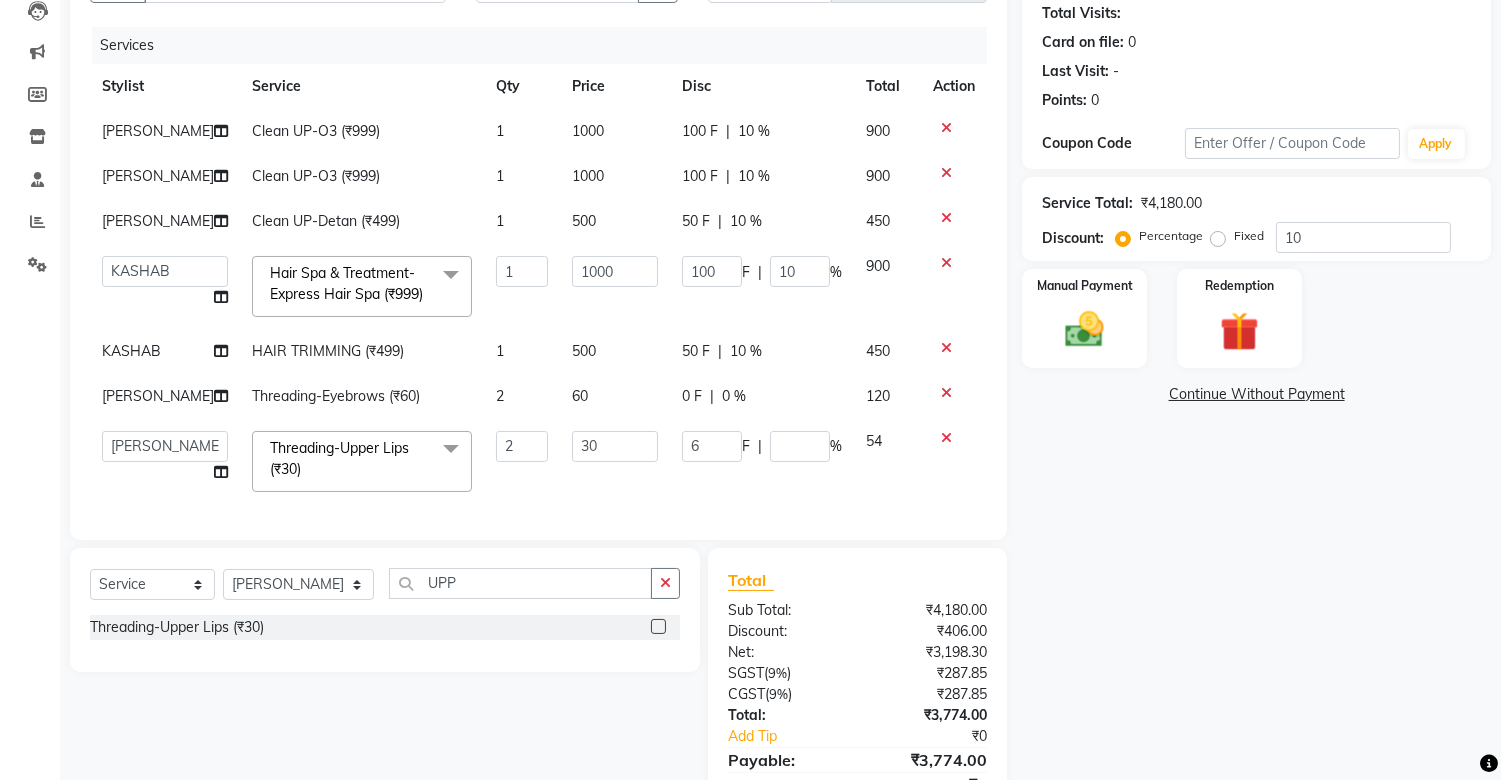 click on "Services Stylist Service Qty Price Disc Total Action [PERSON_NAME] Clean UP-O3 (₹999) 1 1000 100 F | 10 % 900 [PERSON_NAME] Clean UP-O3 (₹999) 1 1000 100 F | 10 % 900 [PERSON_NAME] Clean UP-Detan (₹499) 1 500 50 F | 10 % 450  [PERSON_NAME] ISLAM   DIVYANGKA   [PERSON_NAME]   Manager   [PERSON_NAME]   [PERSON_NAME]    [PERSON_NAME]   [PERSON_NAME]	   POSH   [PERSON_NAME]   [PERSON_NAME]	   [PERSON_NAME]  Hair Spa & Treatment-Express Hair Spa (₹999)  x Facials/Treatment - o3 [MEDICAL_DATA] Clean Up (₹1399) Facials/Treatment - o3 Seaweed Clean Up (₹1399) Facials/Treatment - o3Whitening Facial (₹2499) Facials/Treatment - o3Whitening Advanced Facial (₹2999) Facials/Treatment - o3 Silk (Bridal) Facial (₹3599) Facials/Treatment - Jeannot Hydra Boost Advanced (₹3499) Facials/Treatment - Jeannot Brilliance White (₹3499) Facials/Treatment - Jeannot Instant Glow Brightening (₹3499) Facials/Treatment - Jeannot Infinite Youth Firming (₹3499) Facials/Treatment - [PERSON_NAME]'s Glowvite (₹1999) Facials/Treatment -D TAN (₹500)" 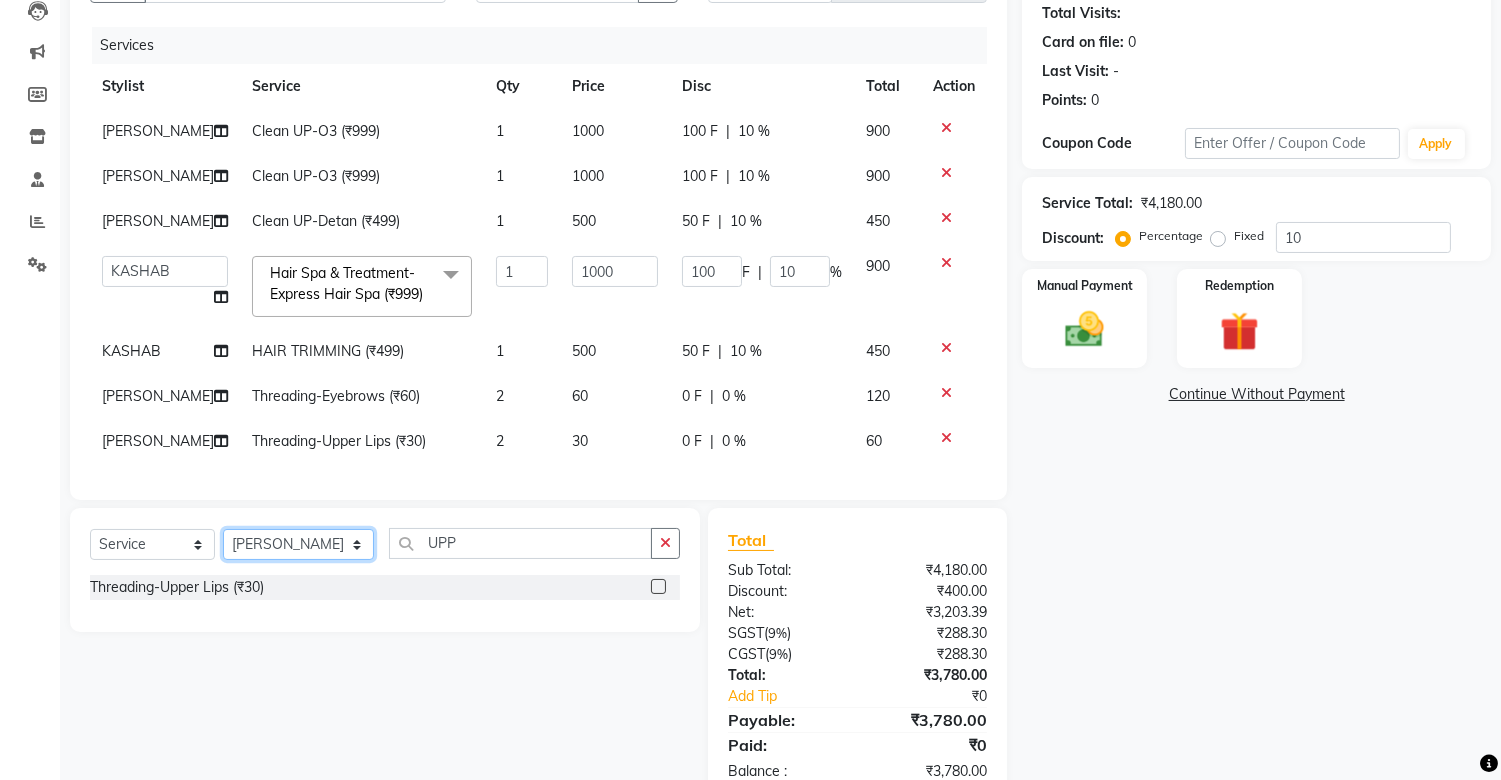 click on "Select Stylist [PERSON_NAME] ISLAM DIVYANGKA [PERSON_NAME] Manager [PERSON_NAME] [PERSON_NAME]  [PERSON_NAME] [PERSON_NAME]	 POSH [PERSON_NAME] [PERSON_NAME]	 [PERSON_NAME]" 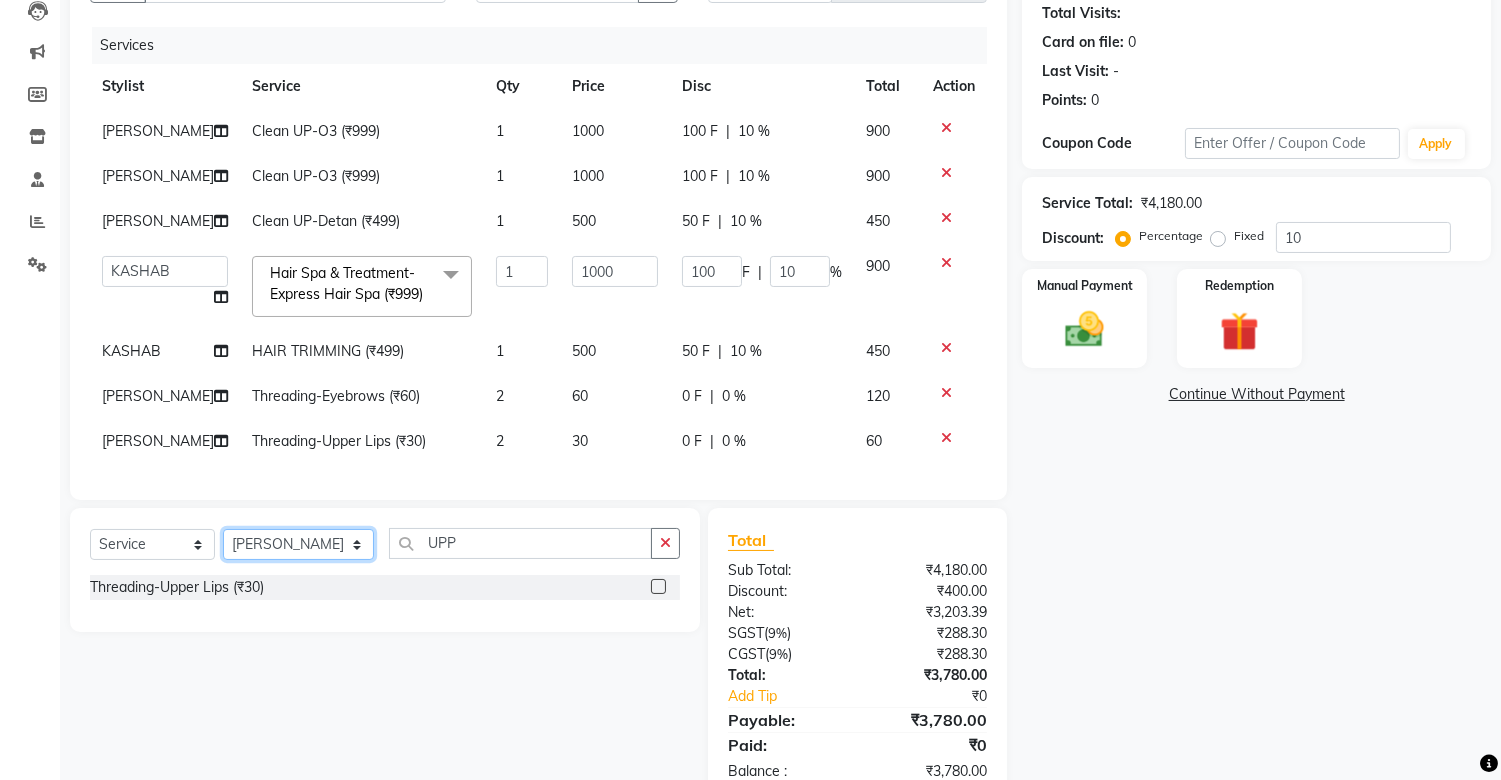 select on "16675" 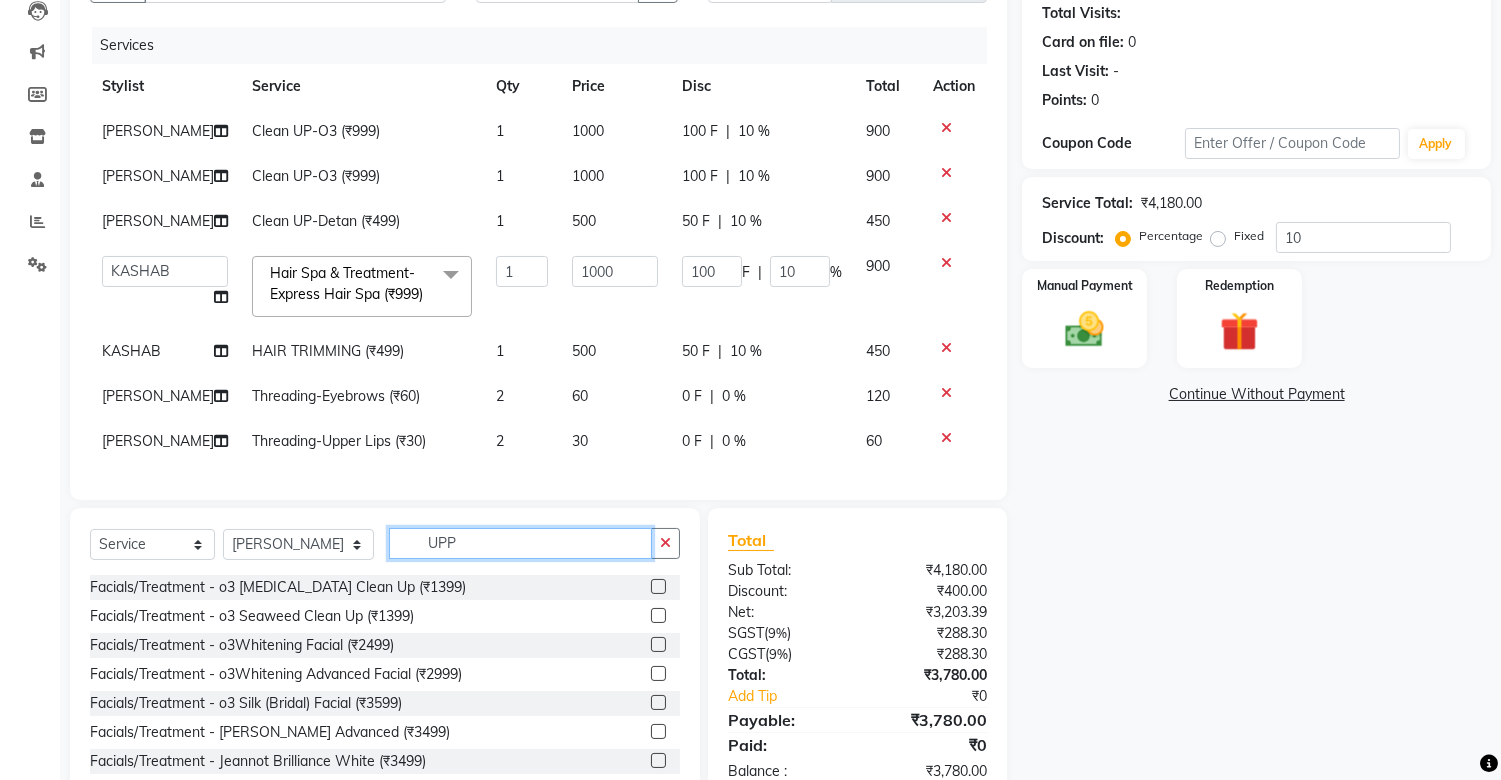 click on "UPP" 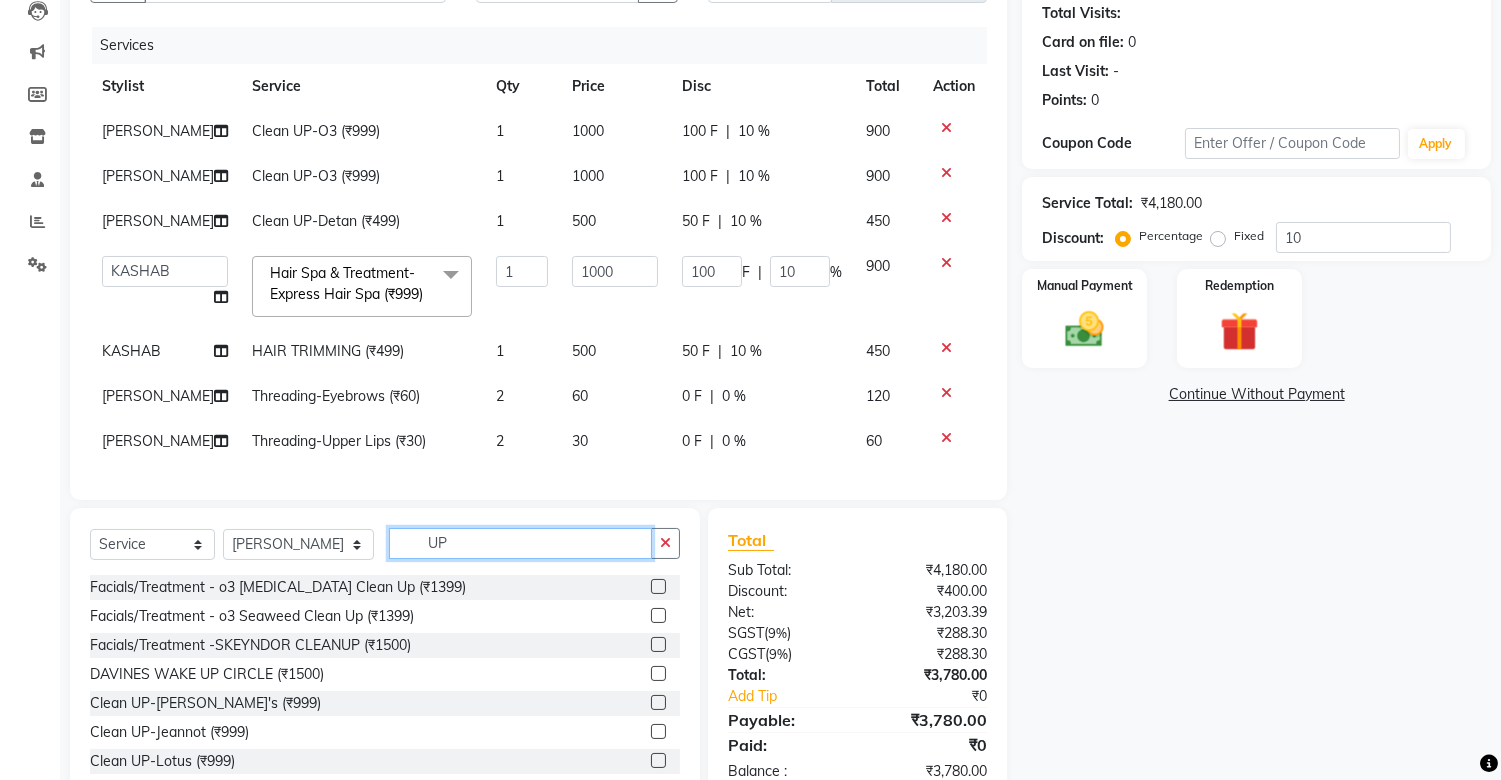 type on "U" 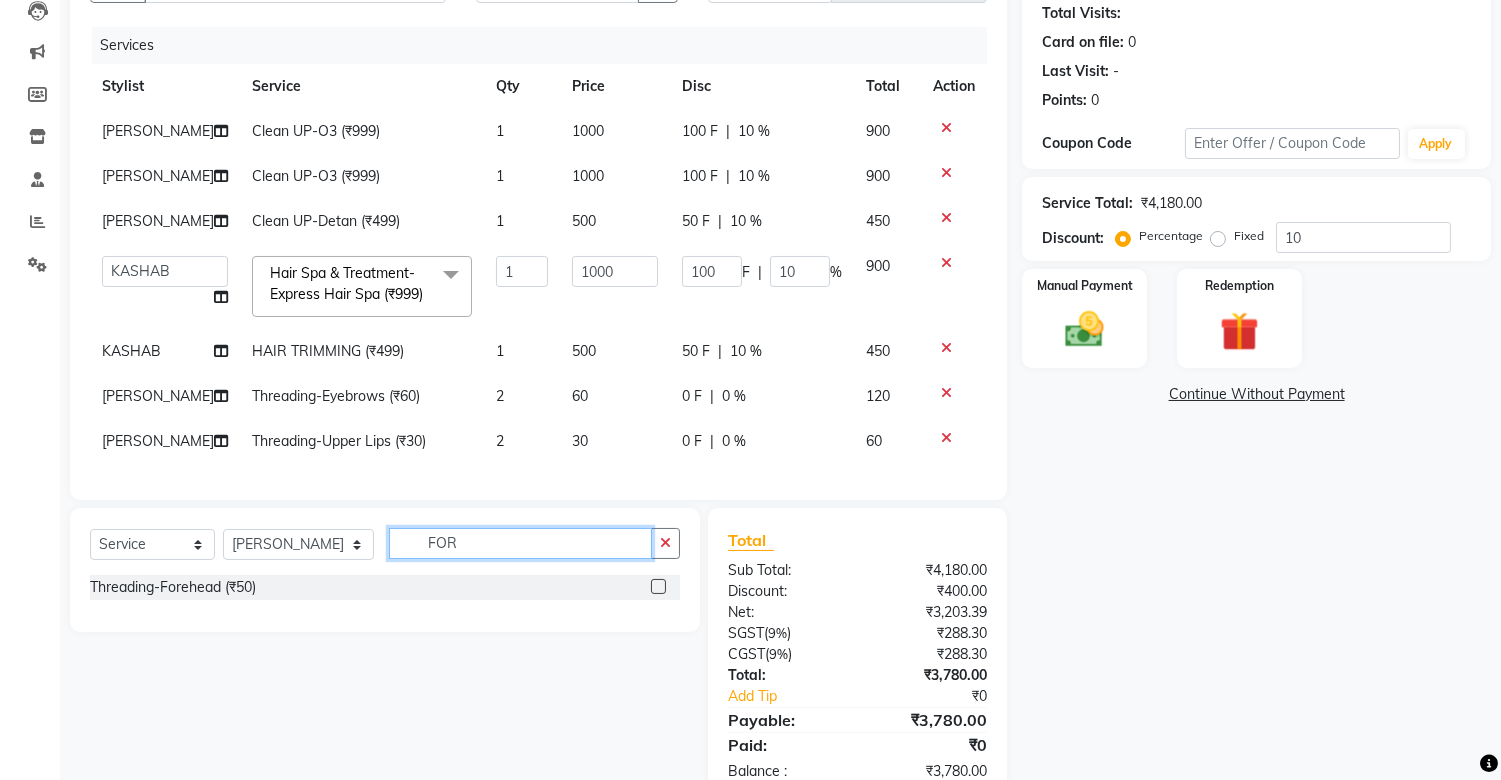 type on "FOR" 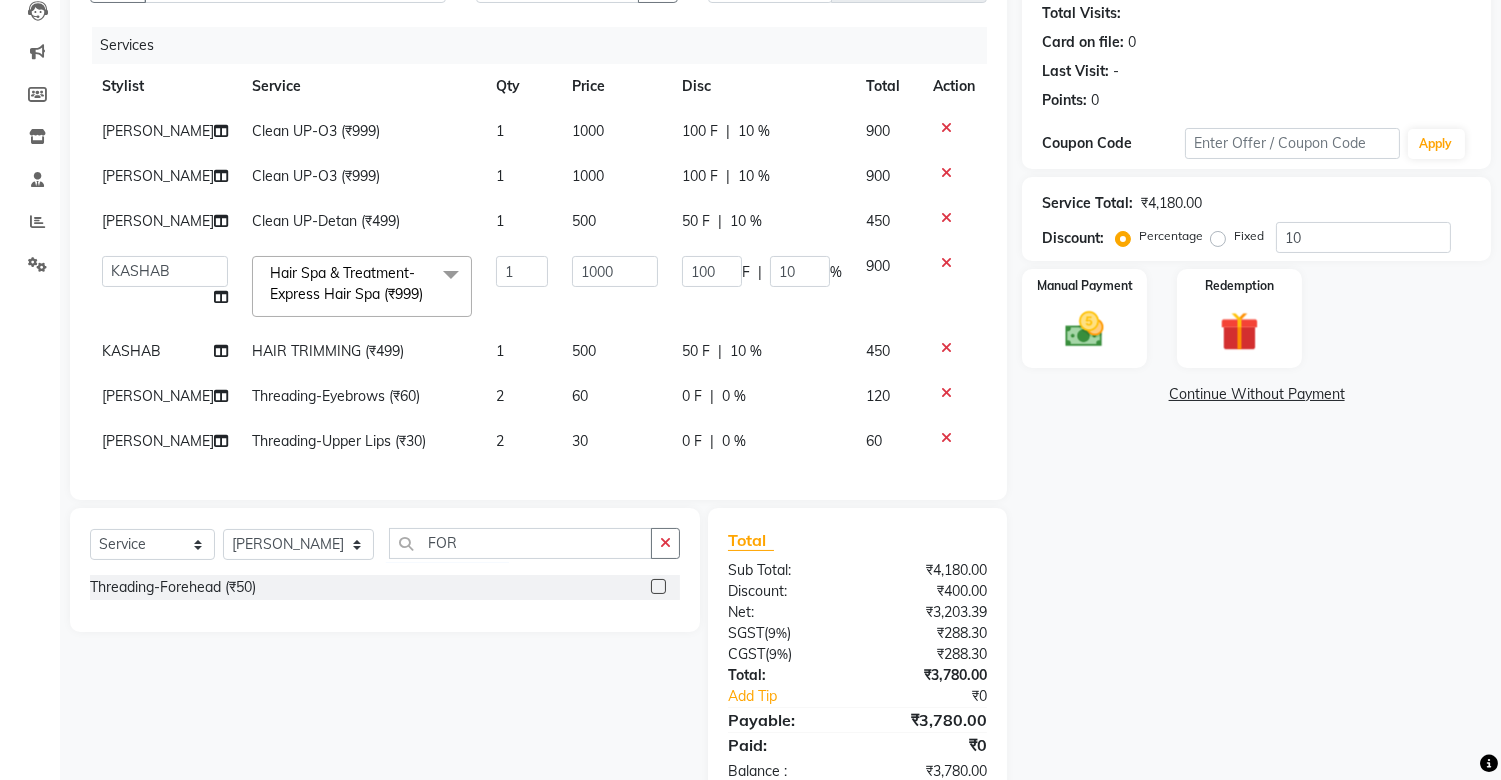 click 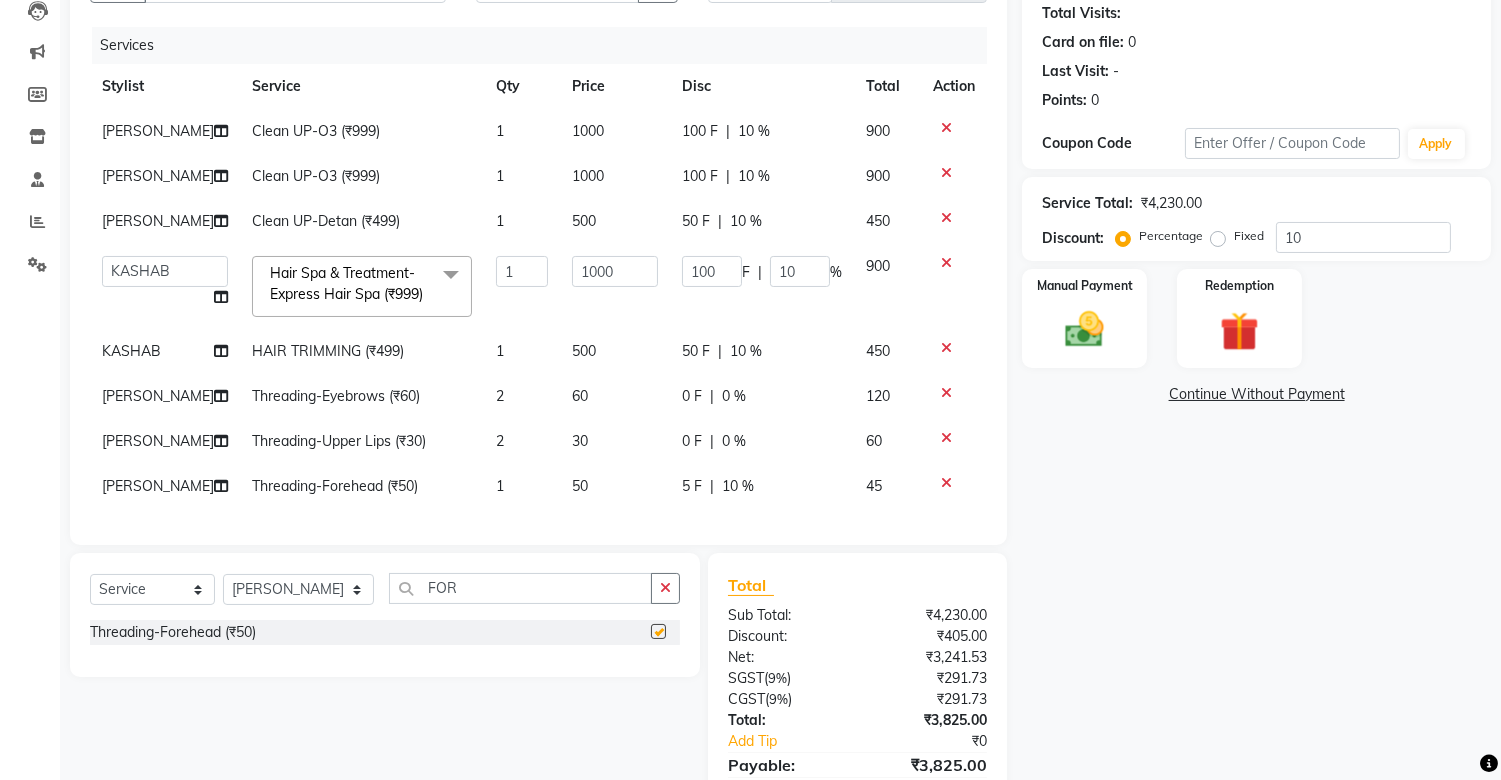 checkbox on "false" 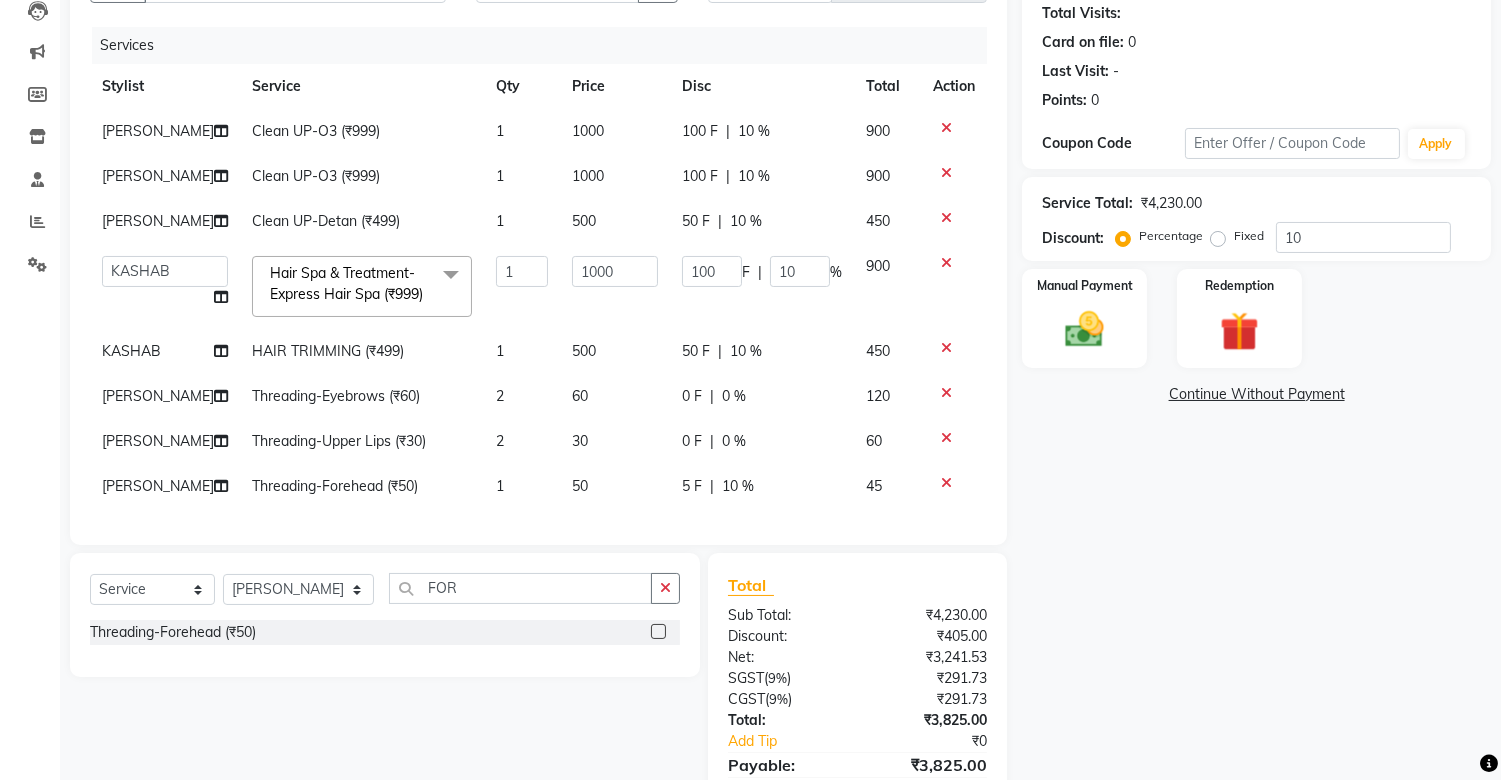 scroll, scrollTop: 35, scrollLeft: 0, axis: vertical 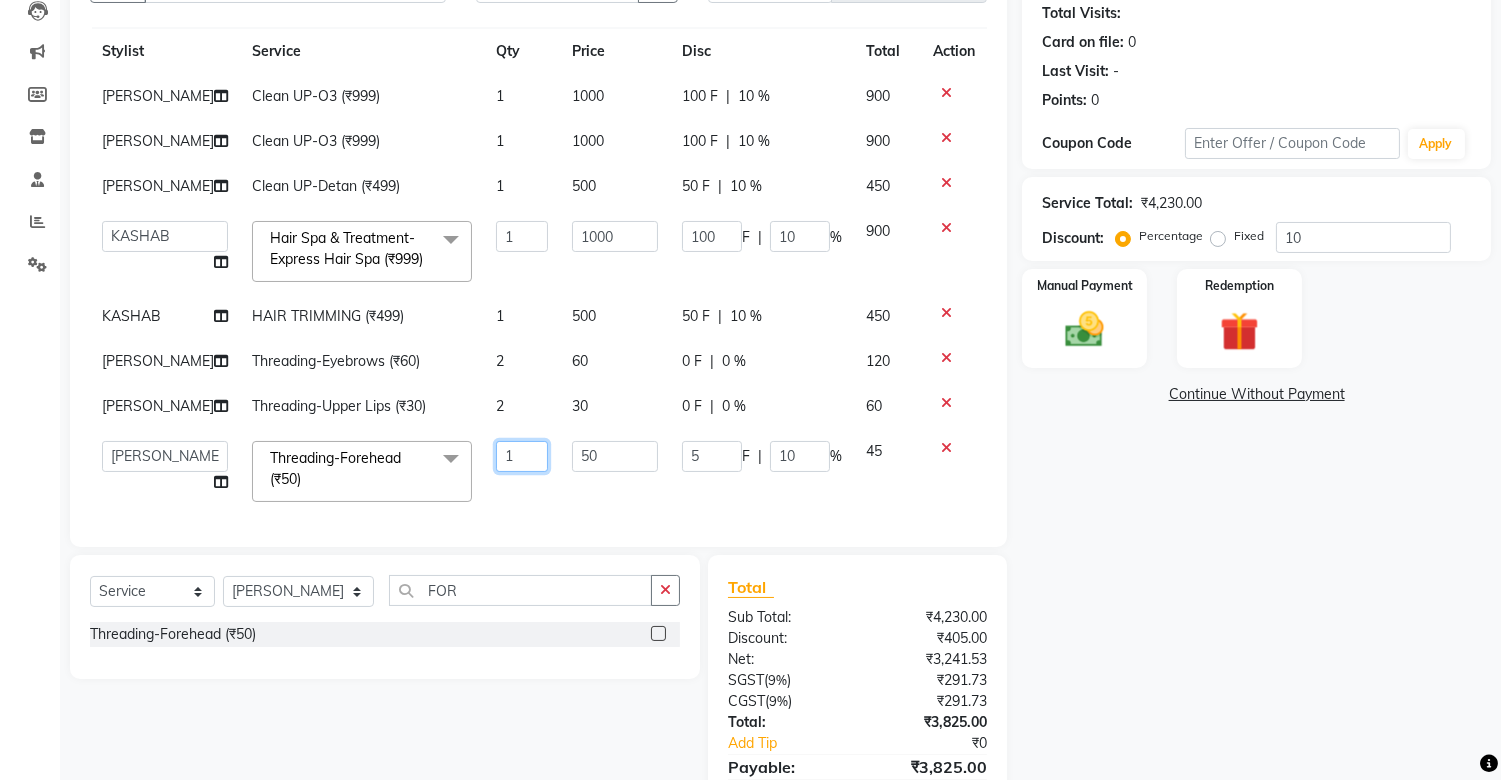 click on "1" 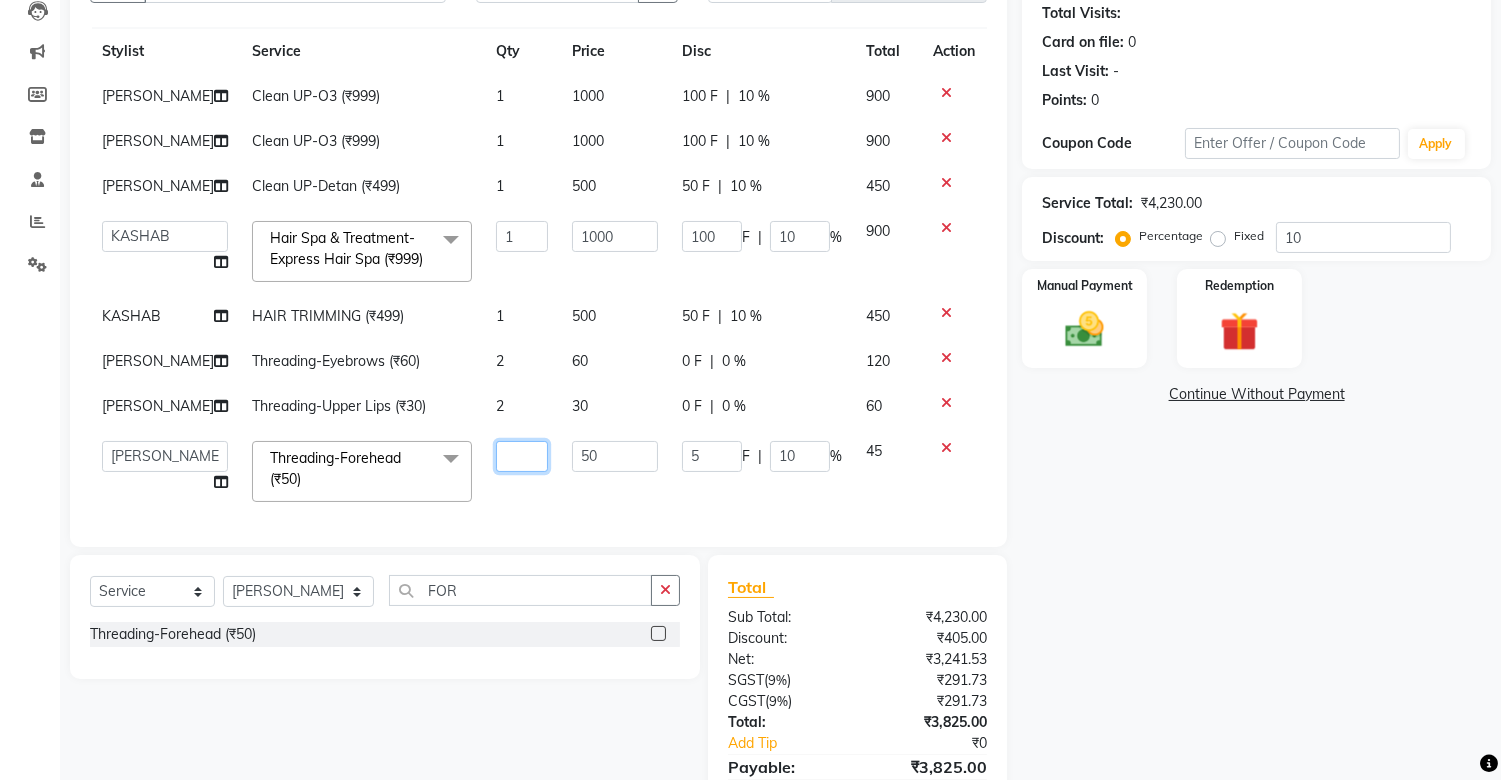type on "2" 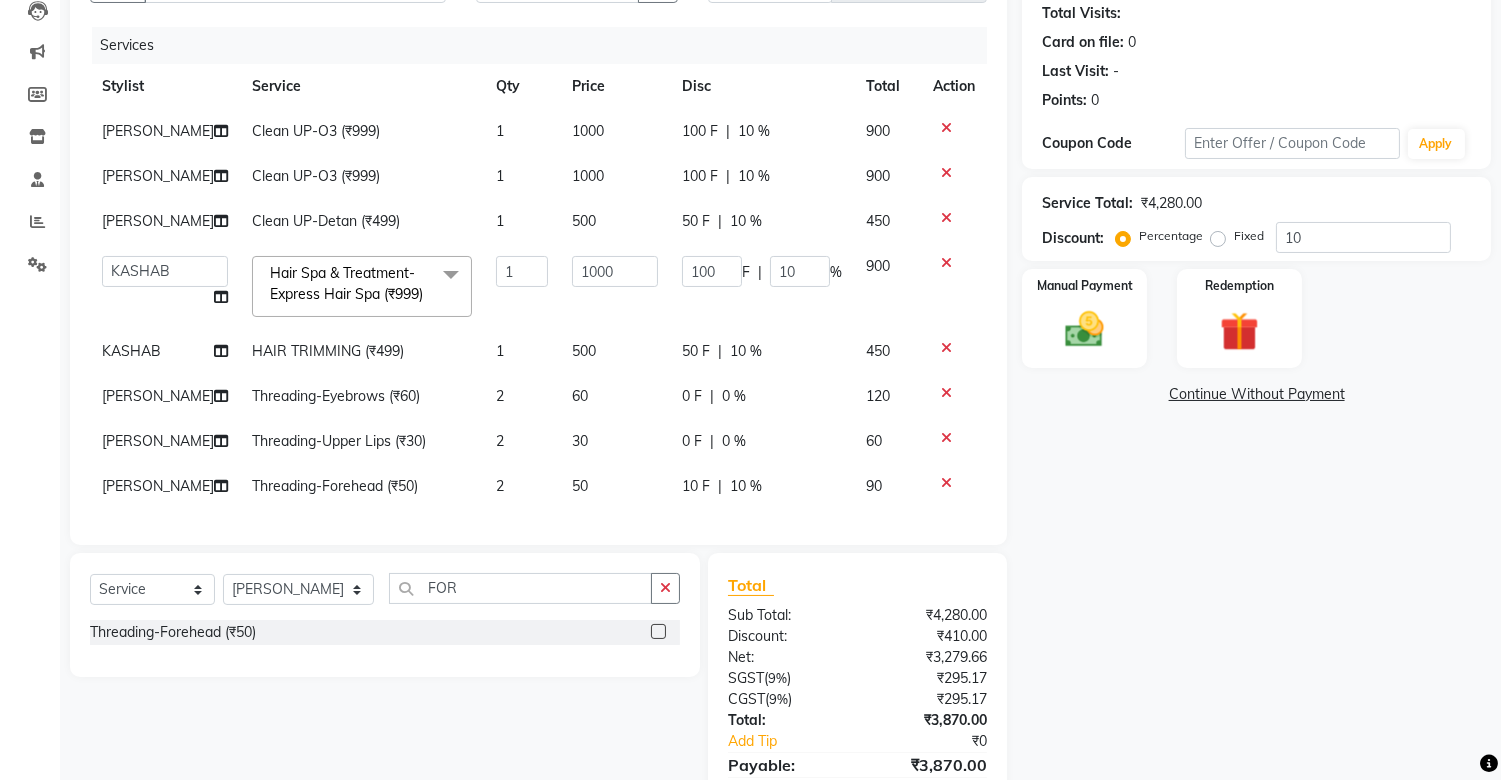 click on "Services Stylist Service Qty Price Disc Total Action [PERSON_NAME] Clean UP-O3 (₹999) 1 1000 100 F | 10 % 900 [PERSON_NAME] Clean UP-O3 (₹999) 1 1000 100 F | 10 % 900 [PERSON_NAME] Clean UP-Detan (₹499) 1 500 50 F | 10 % 450  [PERSON_NAME] ISLAM   DIVYANGKA   [PERSON_NAME]   Manager   [PERSON_NAME]   [PERSON_NAME]    [PERSON_NAME]   [PERSON_NAME]	   POSH   [PERSON_NAME]   [PERSON_NAME]	   [PERSON_NAME]  Hair Spa & Treatment-Express Hair Spa (₹999)  x Facials/Treatment - o3 [MEDICAL_DATA] Clean Up (₹1399) Facials/Treatment - o3 Seaweed Clean Up (₹1399) Facials/Treatment - o3Whitening Facial (₹2499) Facials/Treatment - o3Whitening Advanced Facial (₹2999) Facials/Treatment - o3 Silk (Bridal) Facial (₹3599) Facials/Treatment - Jeannot Hydra Boost Advanced (₹3499) Facials/Treatment - Jeannot Brilliance White (₹3499) Facials/Treatment - Jeannot Instant Glow Brightening (₹3499) Facials/Treatment - Jeannot Infinite Youth Firming (₹3499) Facials/Treatment - [PERSON_NAME]'s Glowvite (₹1999) Facials/Treatment -D TAN (₹500)" 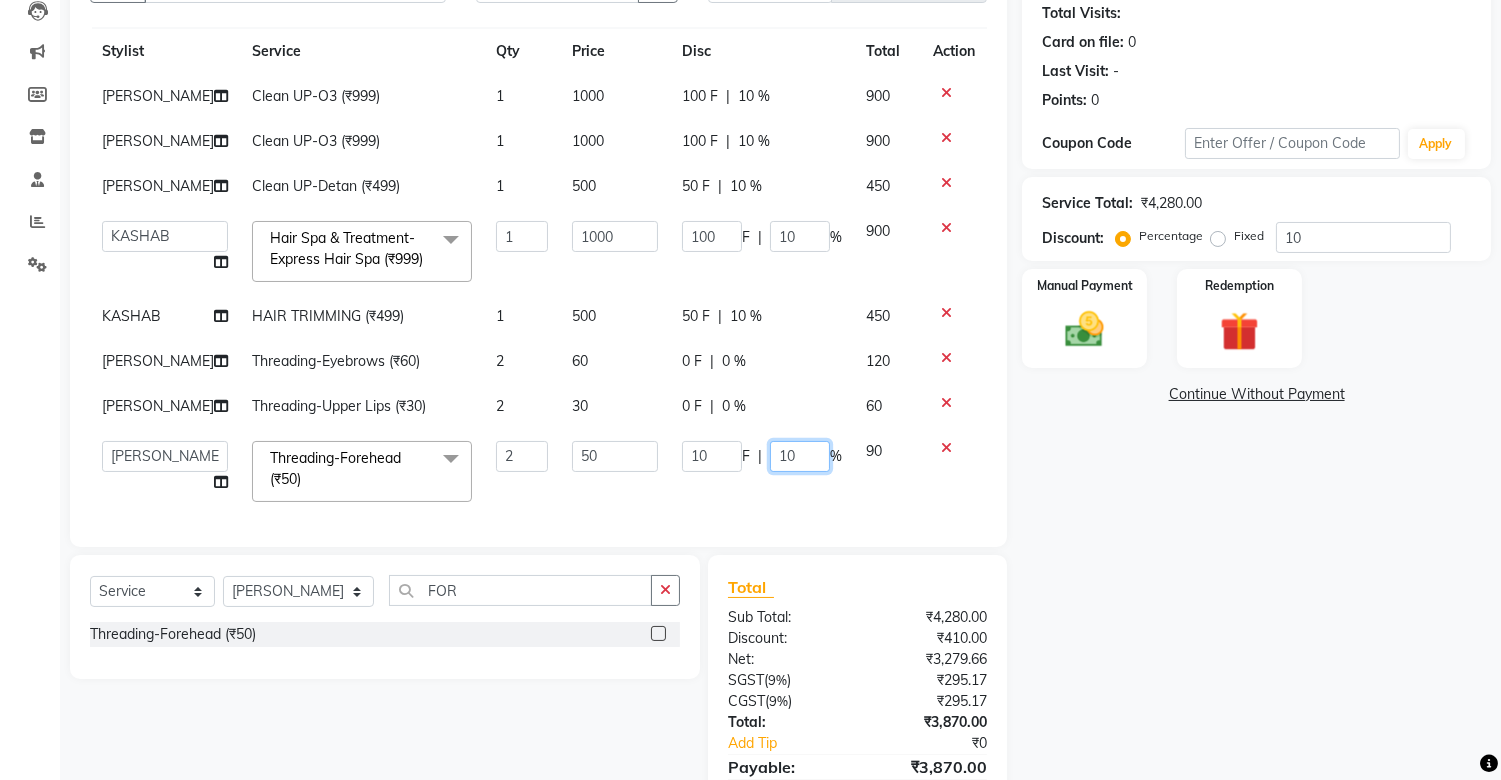 click on "10" 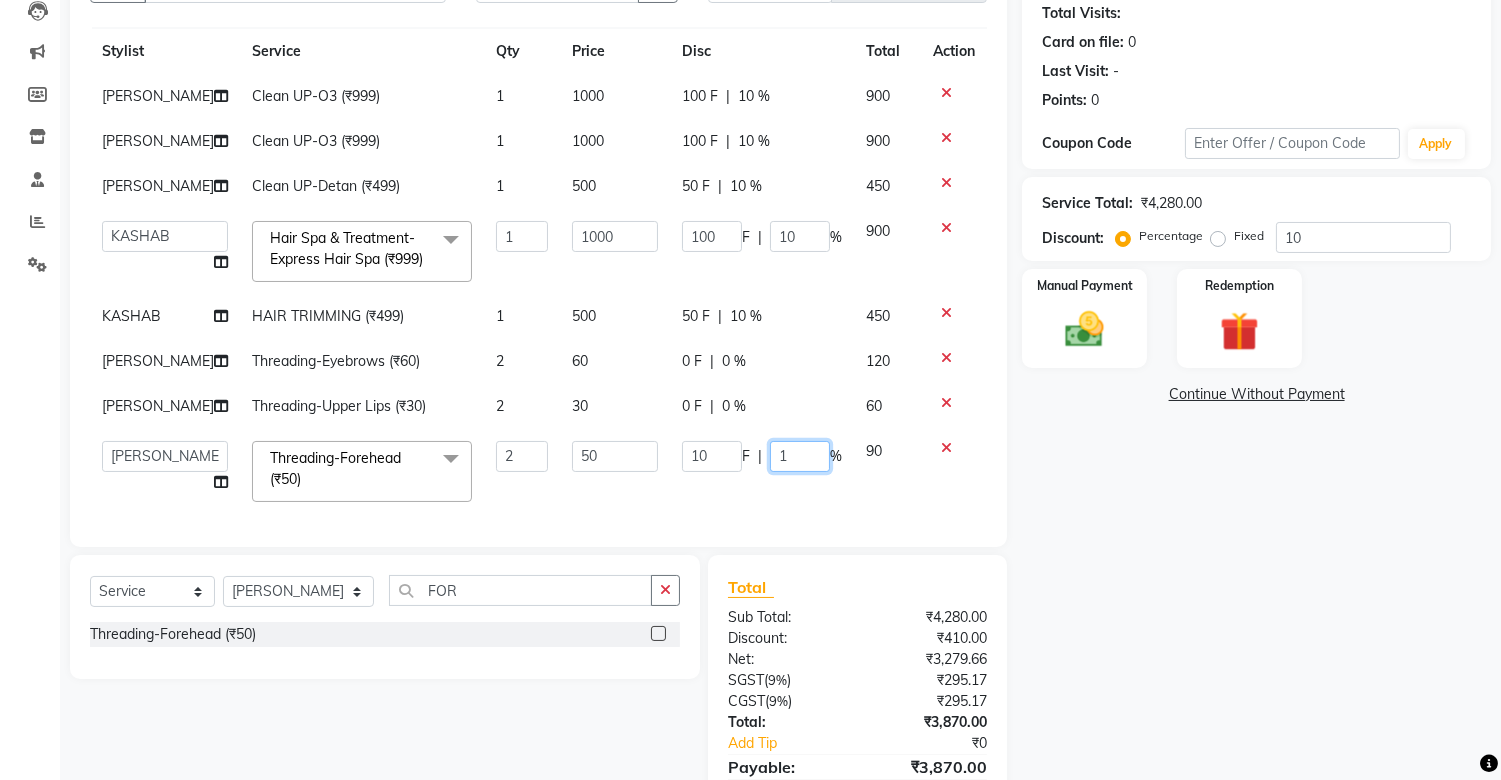 type 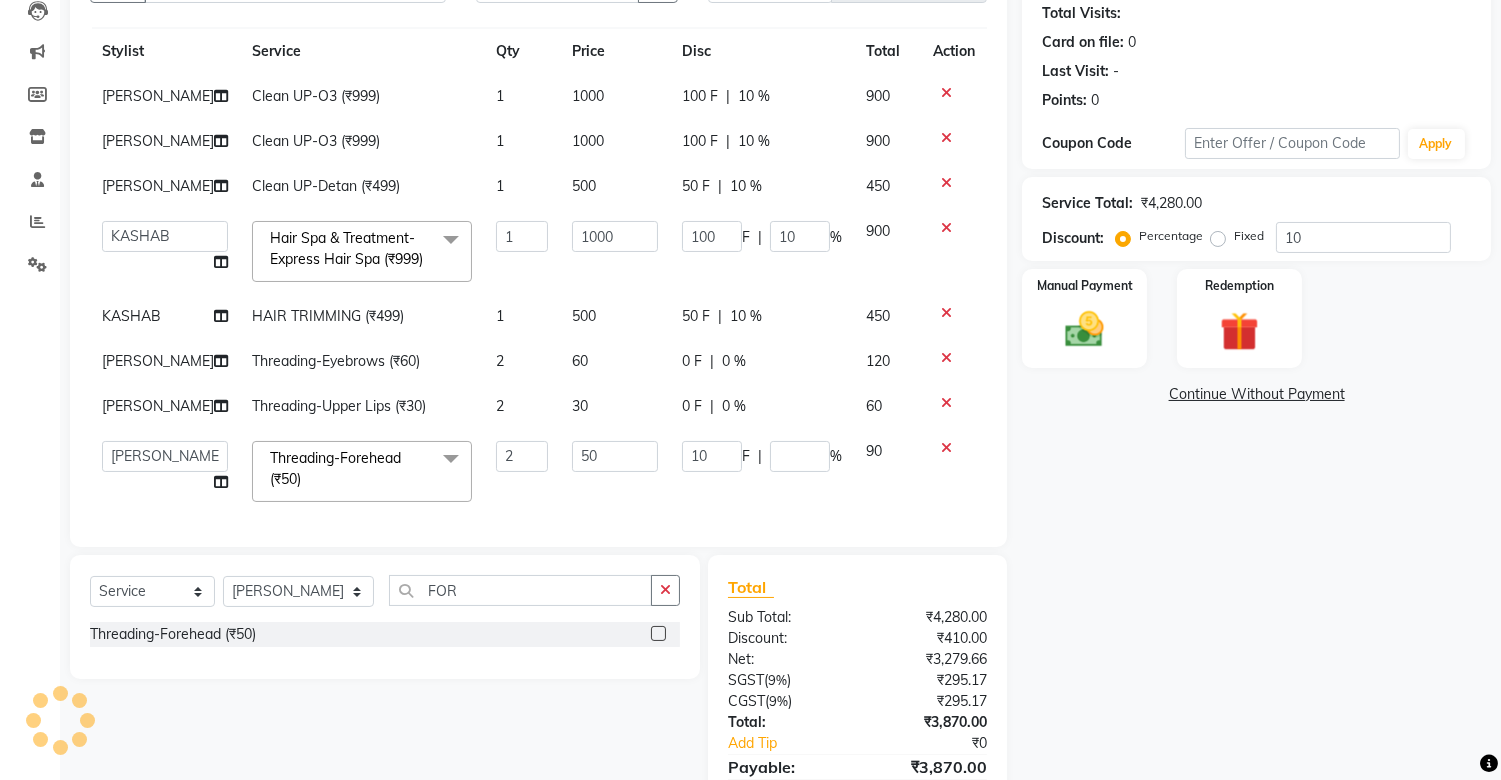 click on "Services Stylist Service Qty Price Disc Total Action [PERSON_NAME] Clean UP-O3 (₹999) 1 1000 100 F | 10 % 900 [PERSON_NAME] Clean UP-O3 (₹999) 1 1000 100 F | 10 % 900 [PERSON_NAME] Clean UP-Detan (₹499) 1 500 50 F | 10 % 450  [PERSON_NAME] ISLAM   DIVYANGKA   [PERSON_NAME]   Manager   [PERSON_NAME]   [PERSON_NAME]    [PERSON_NAME]   [PERSON_NAME]	   POSH   [PERSON_NAME]   [PERSON_NAME]	   [PERSON_NAME]  Hair Spa & Treatment-Express Hair Spa (₹999)  x Facials/Treatment - o3 [MEDICAL_DATA] Clean Up (₹1399) Facials/Treatment - o3 Seaweed Clean Up (₹1399) Facials/Treatment - o3Whitening Facial (₹2499) Facials/Treatment - o3Whitening Advanced Facial (₹2999) Facials/Treatment - o3 Silk (Bridal) Facial (₹3599) Facials/Treatment - Jeannot Hydra Boost Advanced (₹3499) Facials/Treatment - Jeannot Brilliance White (₹3499) Facials/Treatment - Jeannot Instant Glow Brightening (₹3499) Facials/Treatment - Jeannot Infinite Youth Firming (₹3499) Facials/Treatment - [PERSON_NAME]'s Glowvite (₹1999) Facials/Treatment -D TAN (₹500)" 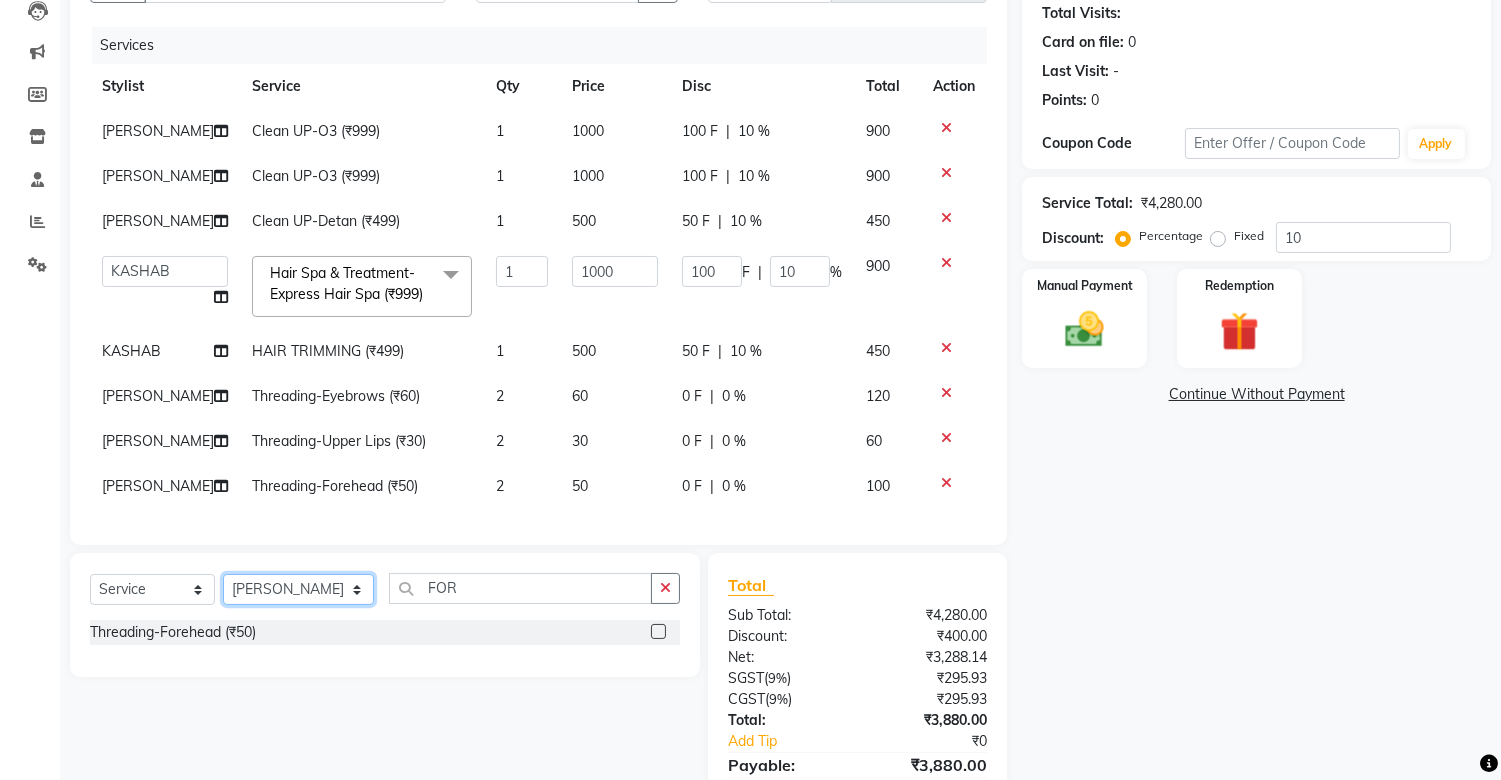 click on "Select Stylist [PERSON_NAME] ISLAM DIVYANGKA [PERSON_NAME] Manager [PERSON_NAME] [PERSON_NAME]  [PERSON_NAME] [PERSON_NAME]	 POSH [PERSON_NAME] [PERSON_NAME]	 [PERSON_NAME]" 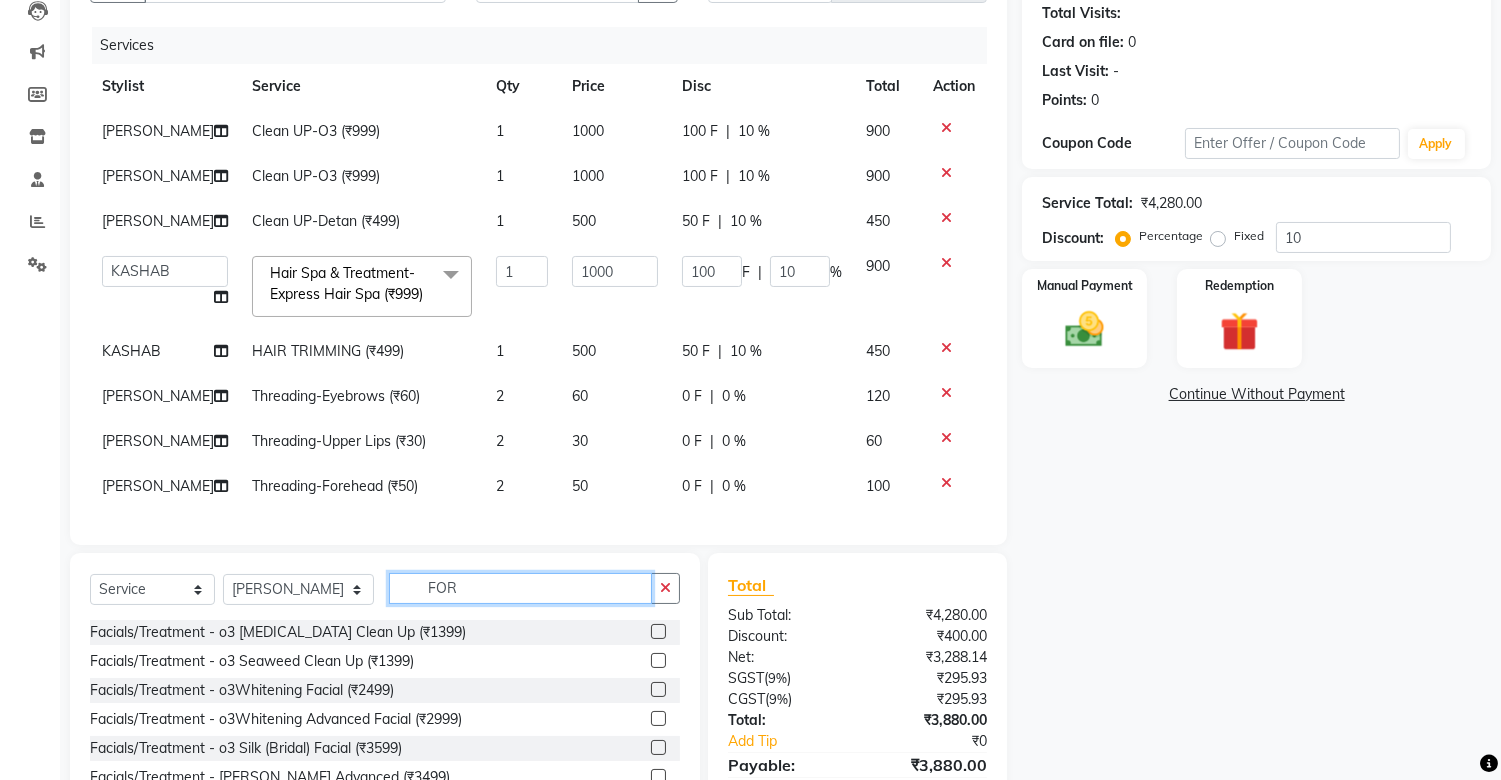 click on "FOR" 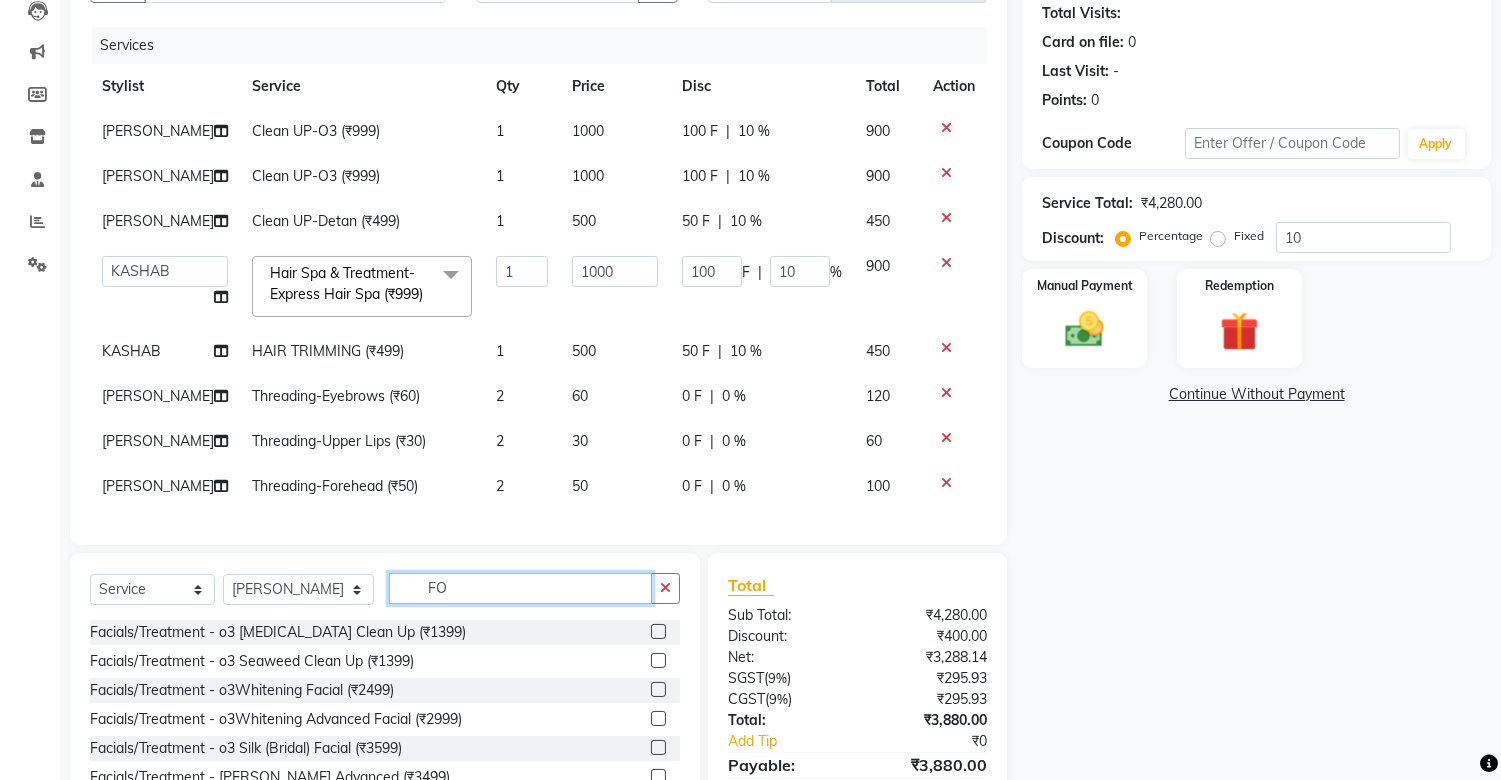 type on "F" 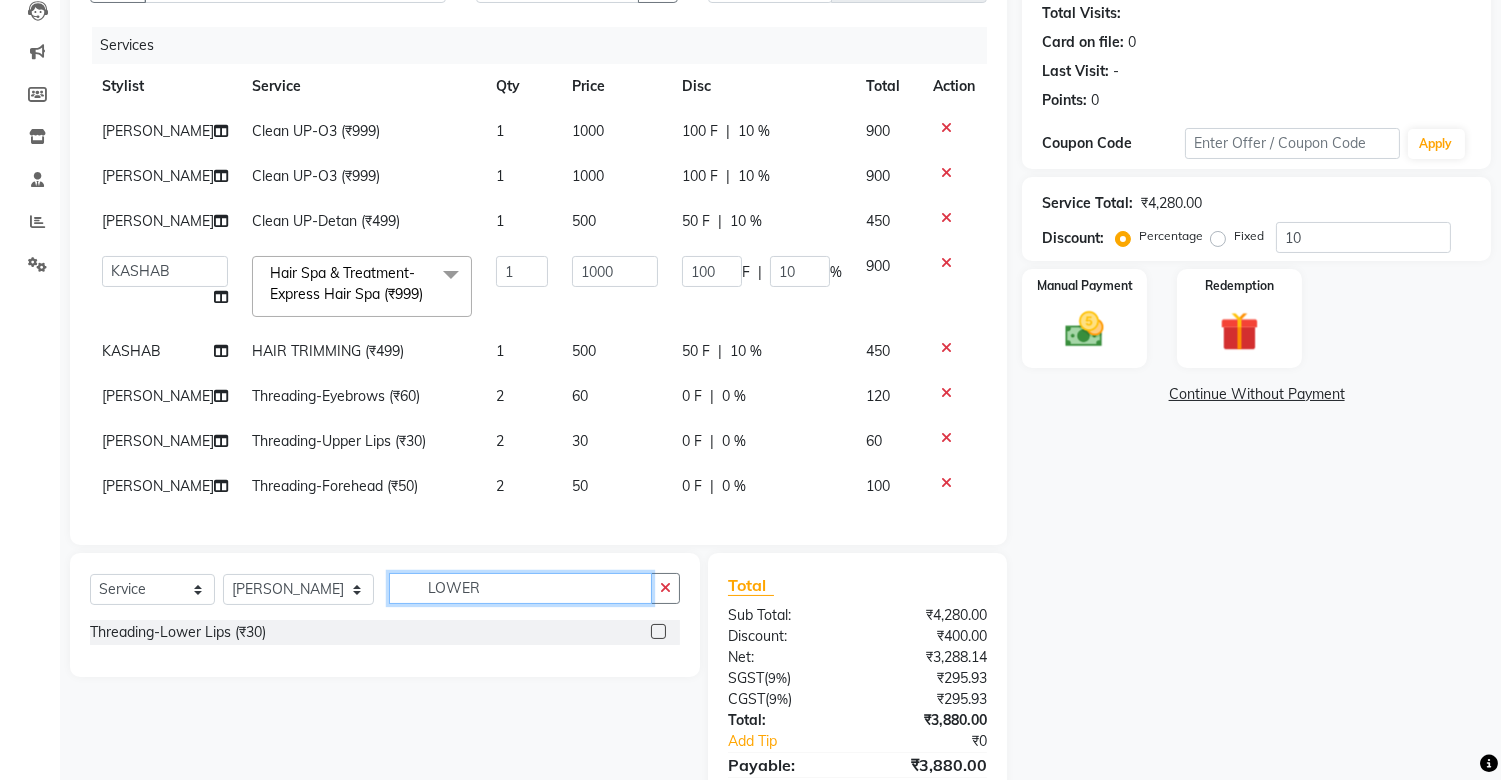 type on "LOWER" 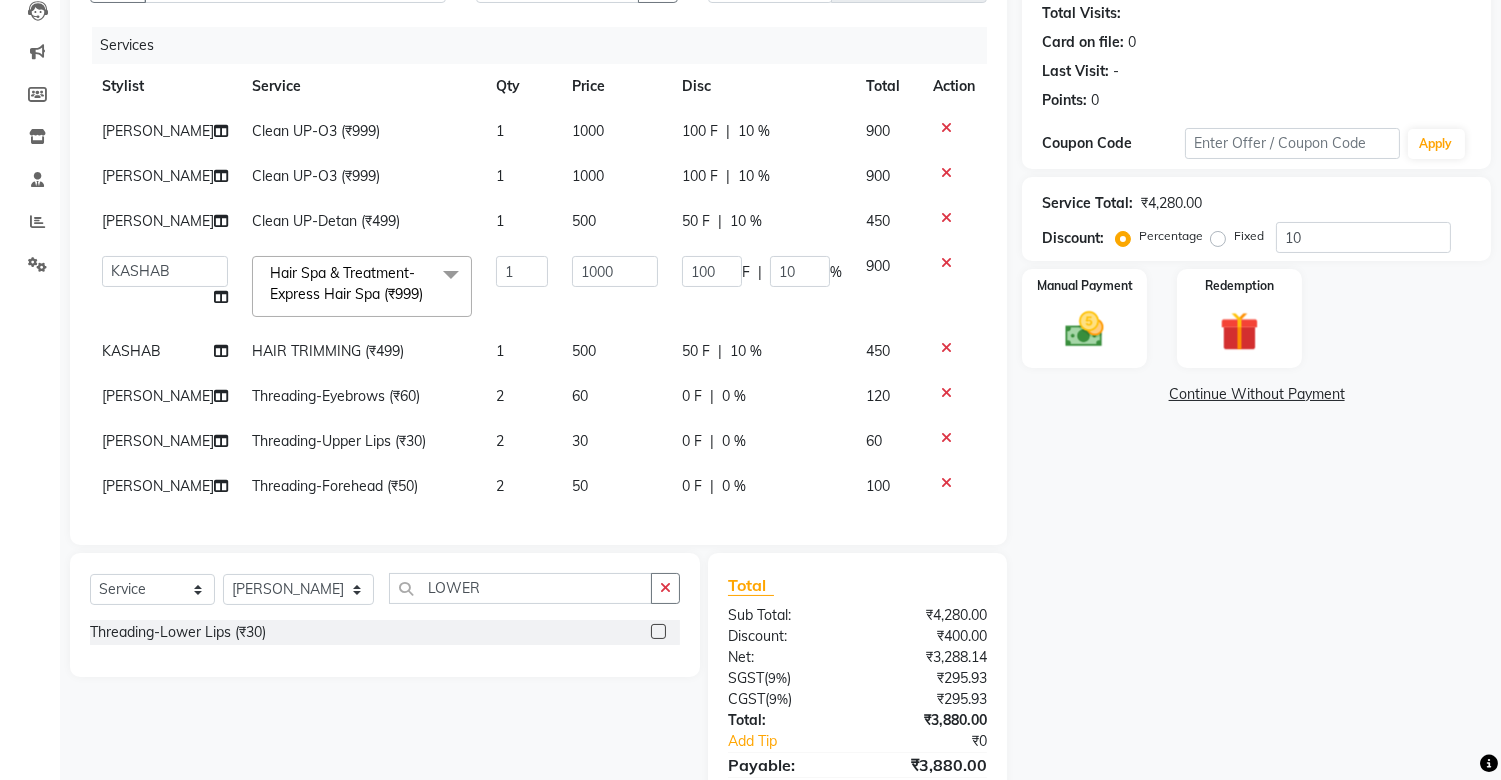click 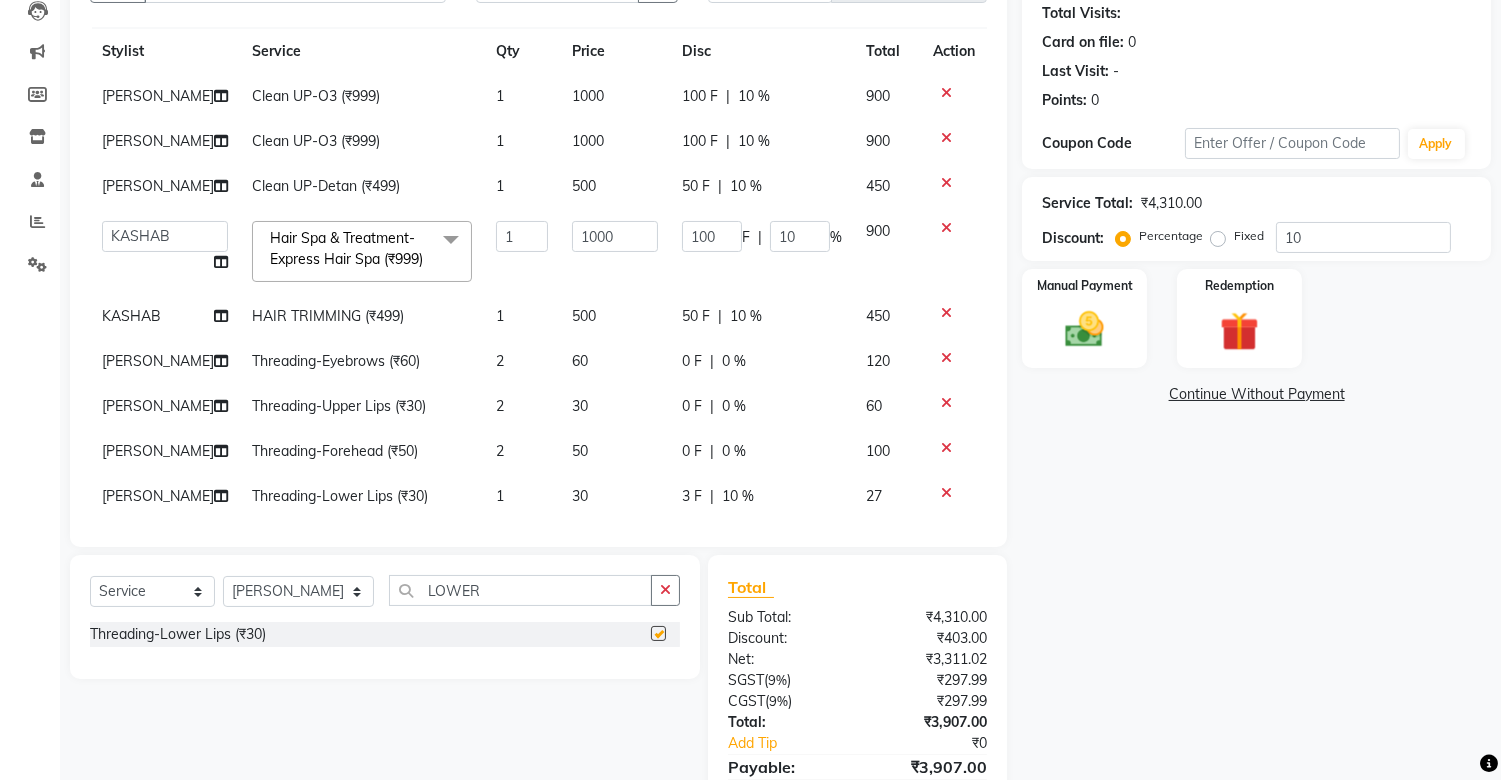 checkbox on "false" 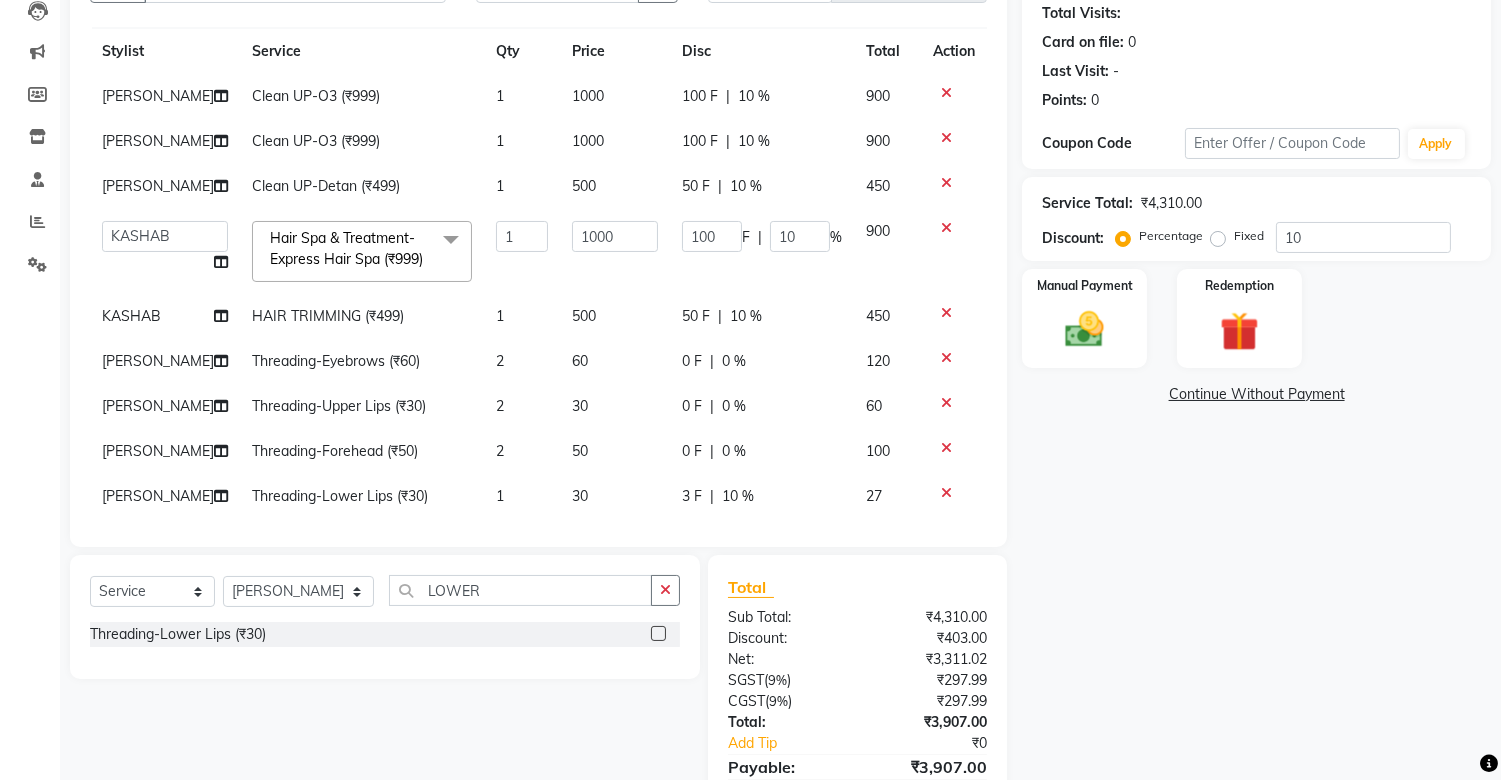 scroll, scrollTop: 81, scrollLeft: 0, axis: vertical 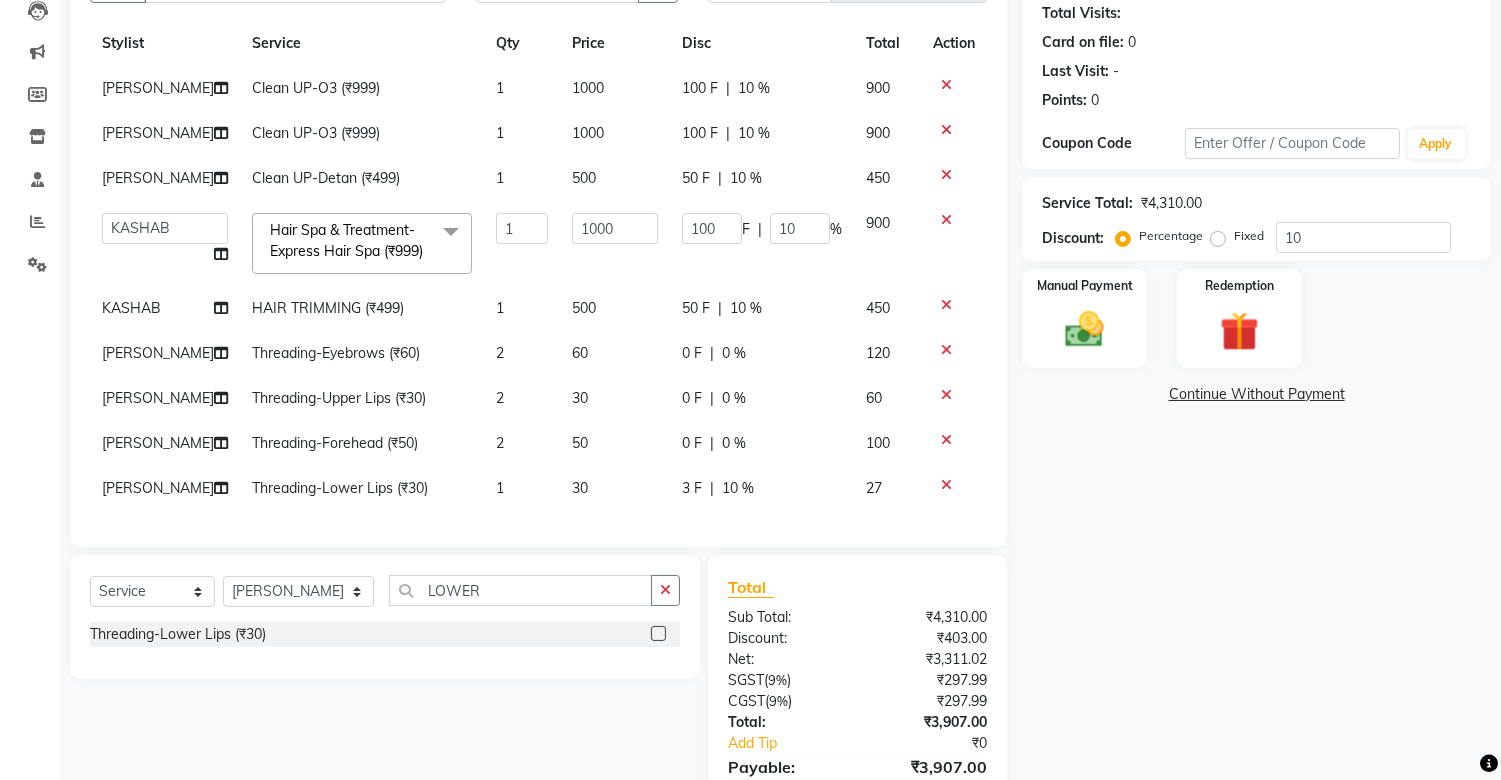 click on "3 F | 10 %" 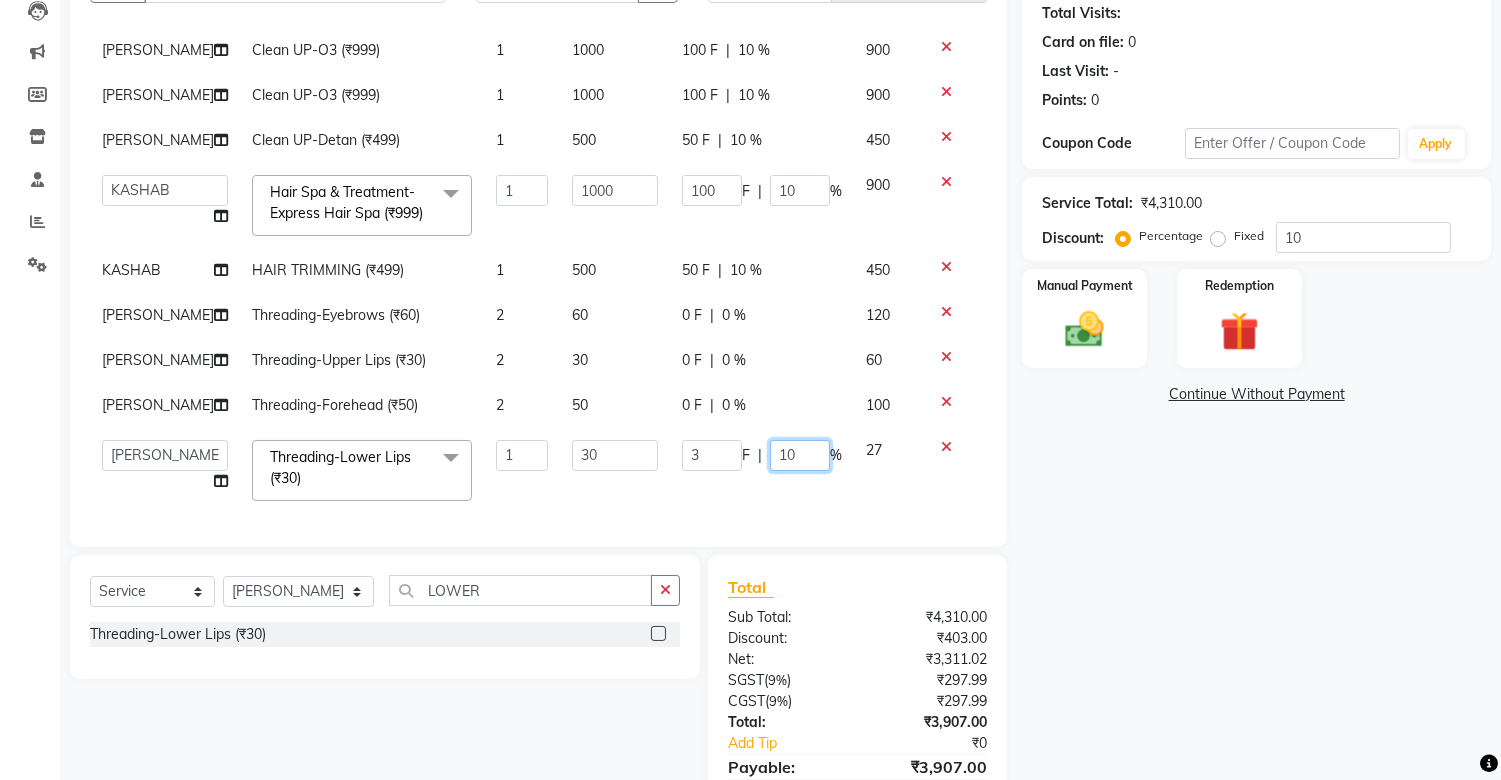 click on "10" 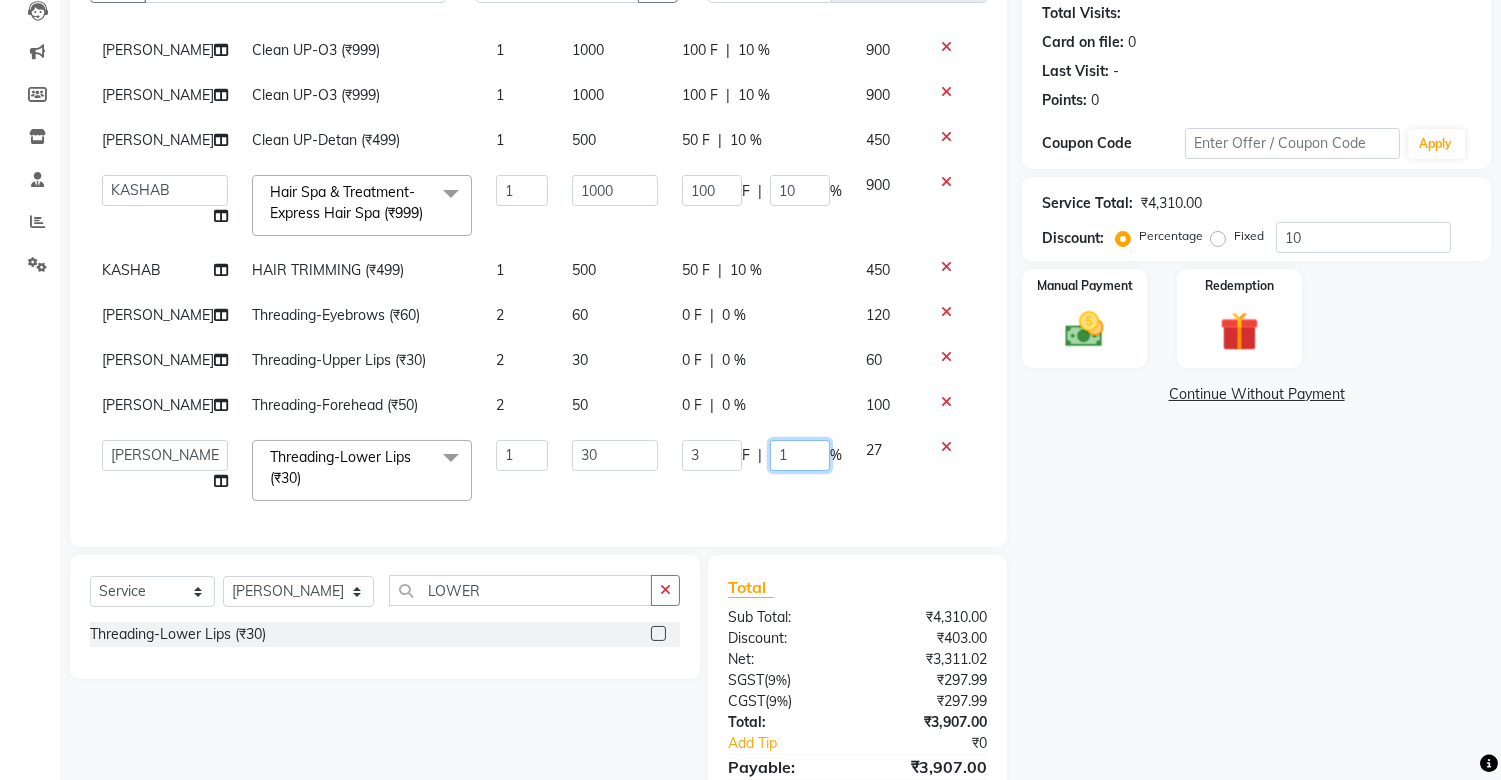 type 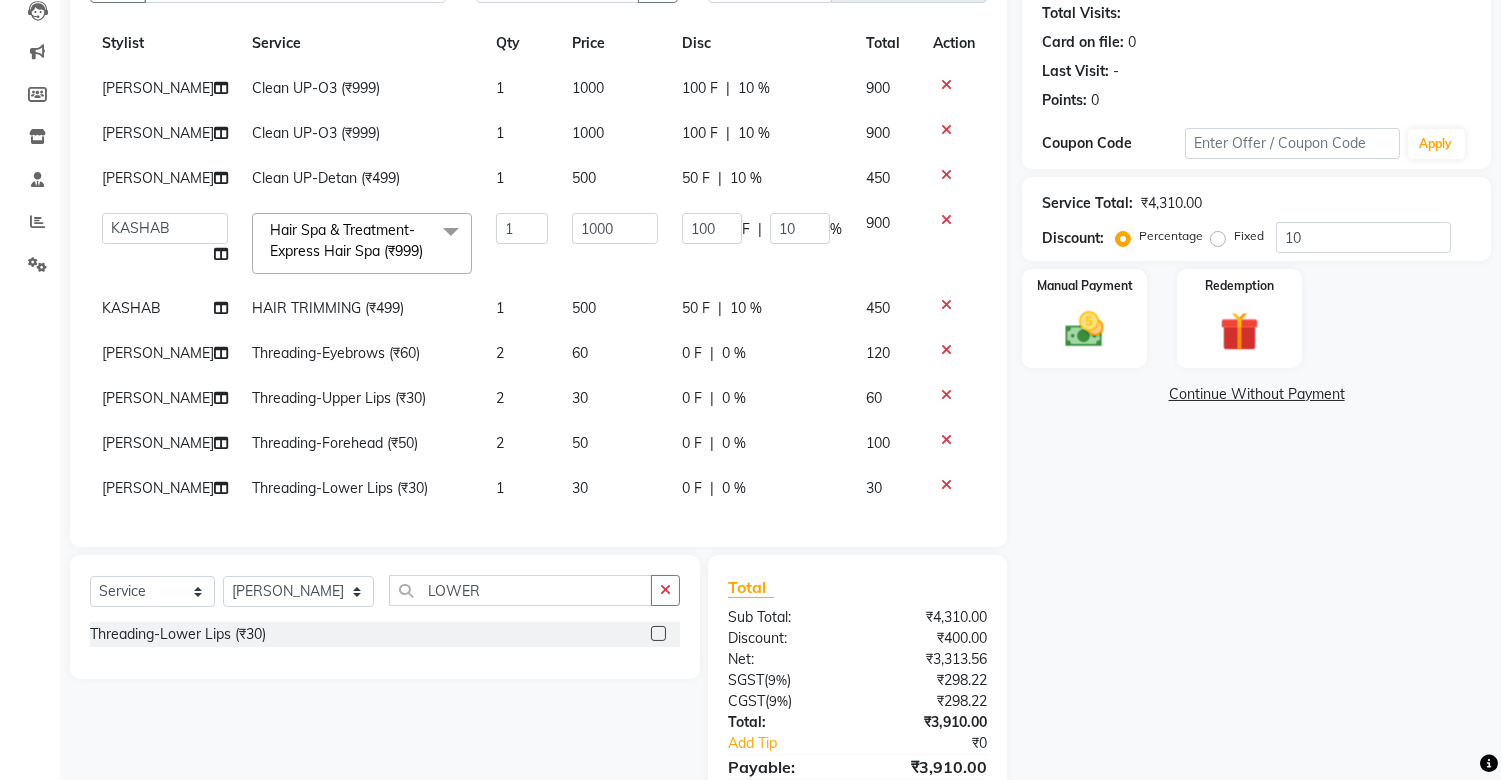 click on "Services Stylist Service Qty Price Disc Total Action [PERSON_NAME] Clean UP-O3 (₹999) 1 1000 100 F | 10 % 900 [PERSON_NAME] Clean UP-O3 (₹999) 1 1000 100 F | 10 % 900 [PERSON_NAME] Clean UP-Detan (₹499) 1 500 50 F | 10 % 450  [PERSON_NAME] ISLAM   DIVYANGKA   [PERSON_NAME]   Manager   [PERSON_NAME]   [PERSON_NAME]    [PERSON_NAME]   [PERSON_NAME]	   POSH   [PERSON_NAME]   [PERSON_NAME]	   [PERSON_NAME]  Hair Spa & Treatment-Express Hair Spa (₹999)  x Facials/Treatment - o3 [MEDICAL_DATA] Clean Up (₹1399) Facials/Treatment - o3 Seaweed Clean Up (₹1399) Facials/Treatment - o3Whitening Facial (₹2499) Facials/Treatment - o3Whitening Advanced Facial (₹2999) Facials/Treatment - o3 Silk (Bridal) Facial (₹3599) Facials/Treatment - Jeannot Hydra Boost Advanced (₹3499) Facials/Treatment - Jeannot Brilliance White (₹3499) Facials/Treatment - Jeannot Instant Glow Brightening (₹3499) Facials/Treatment - Jeannot Infinite Youth Firming (₹3499) Facials/Treatment - [PERSON_NAME]'s Glowvite (₹1999) Facials/Treatment -D TAN (₹500)" 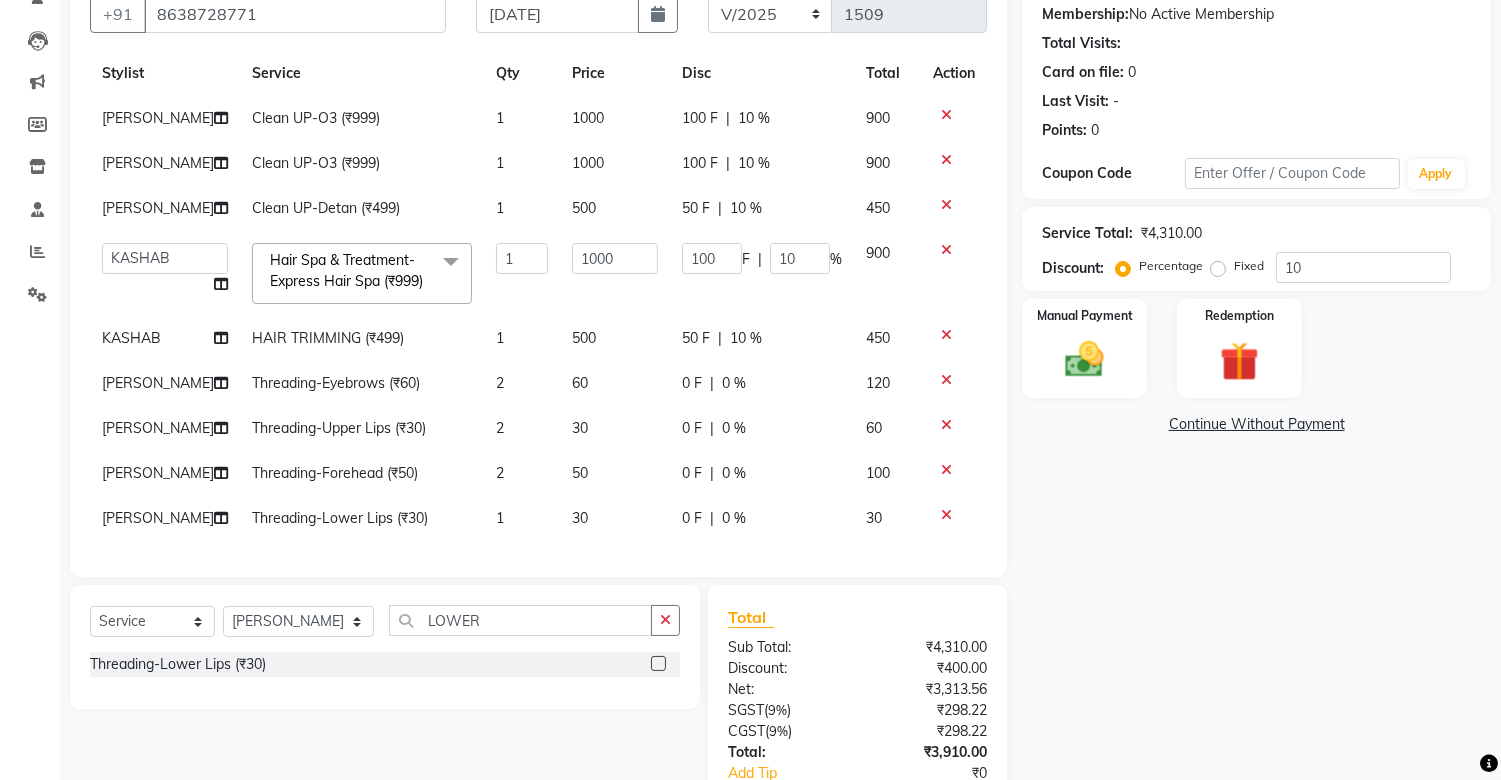 scroll, scrollTop: 156, scrollLeft: 0, axis: vertical 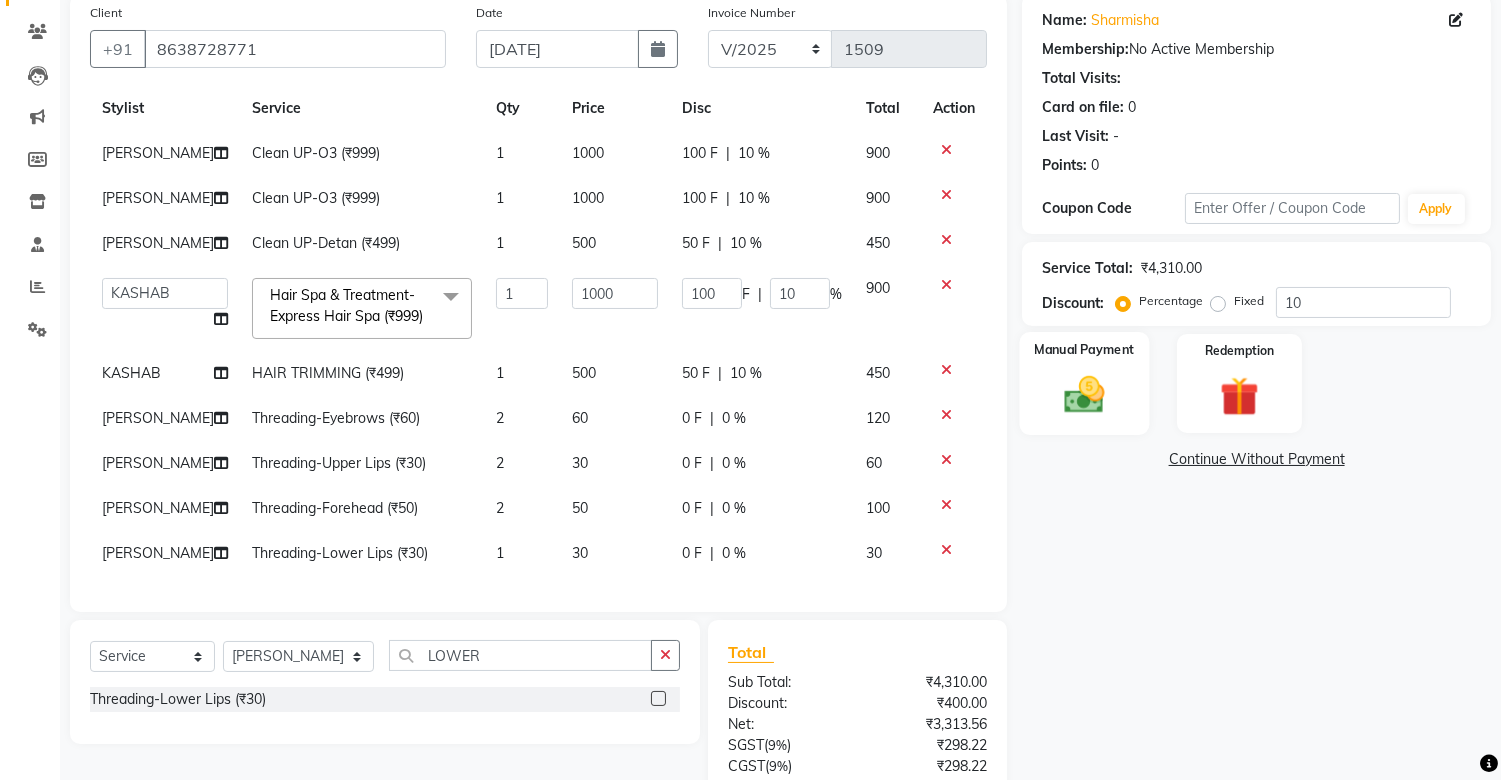 click 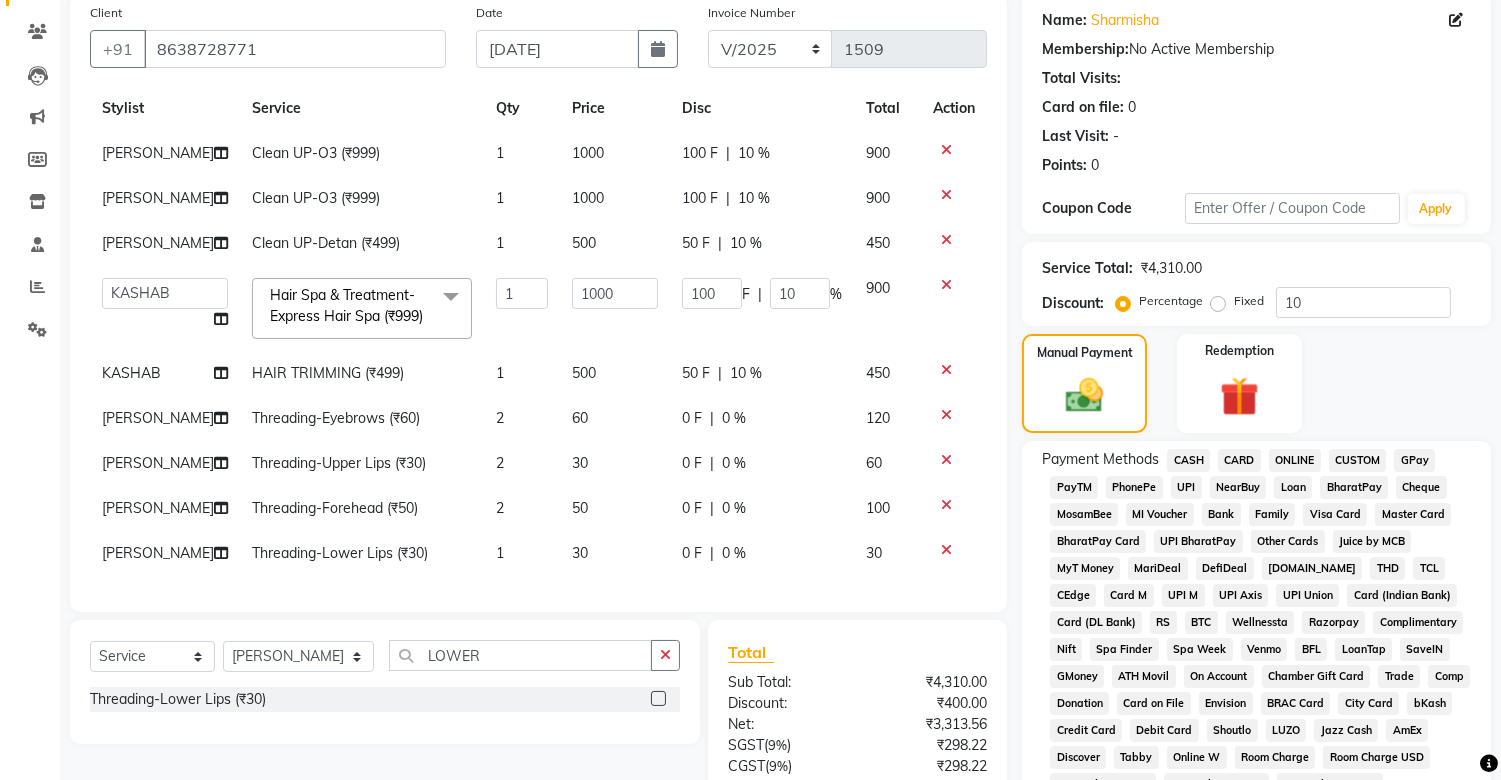 click on "CASH" 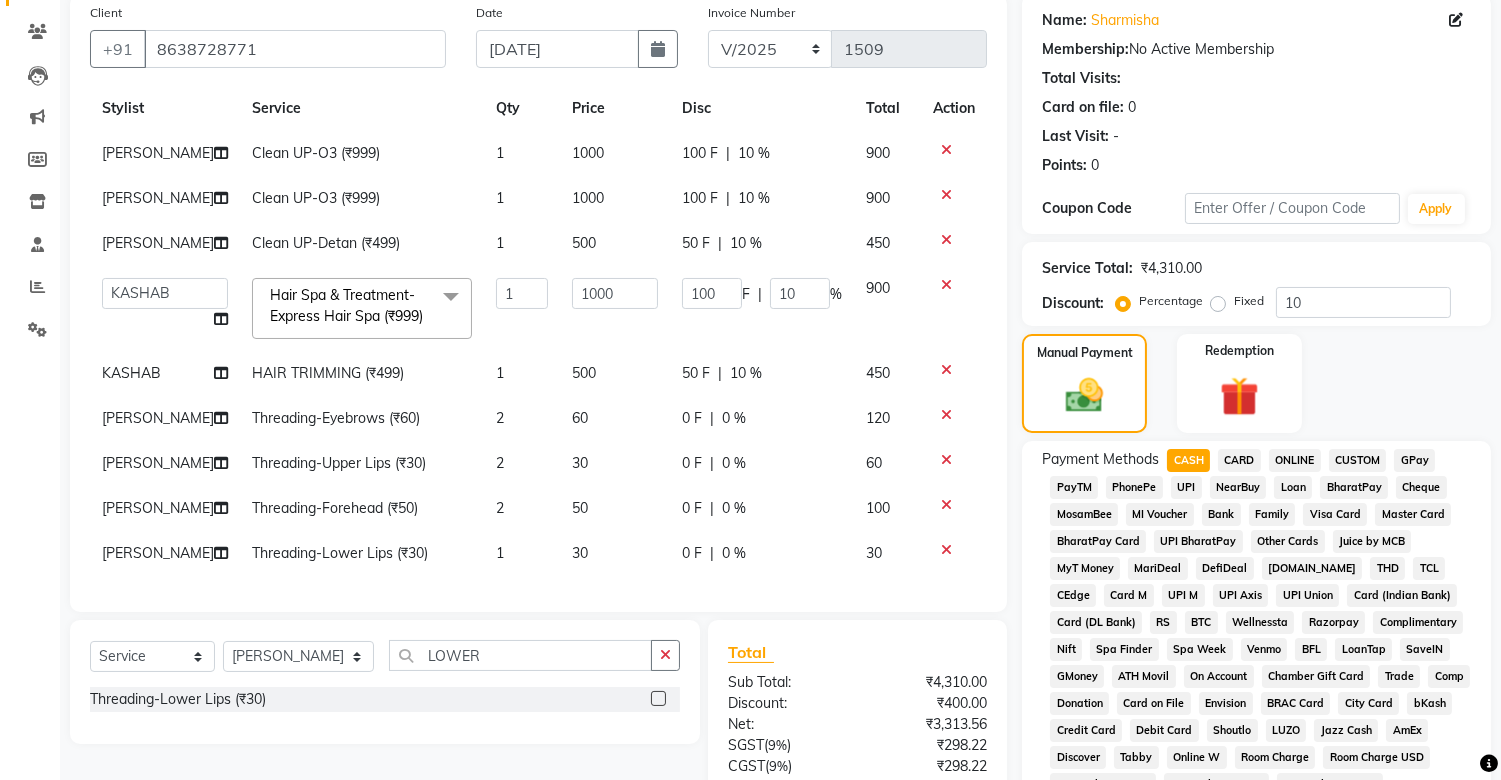 scroll, scrollTop: 631, scrollLeft: 0, axis: vertical 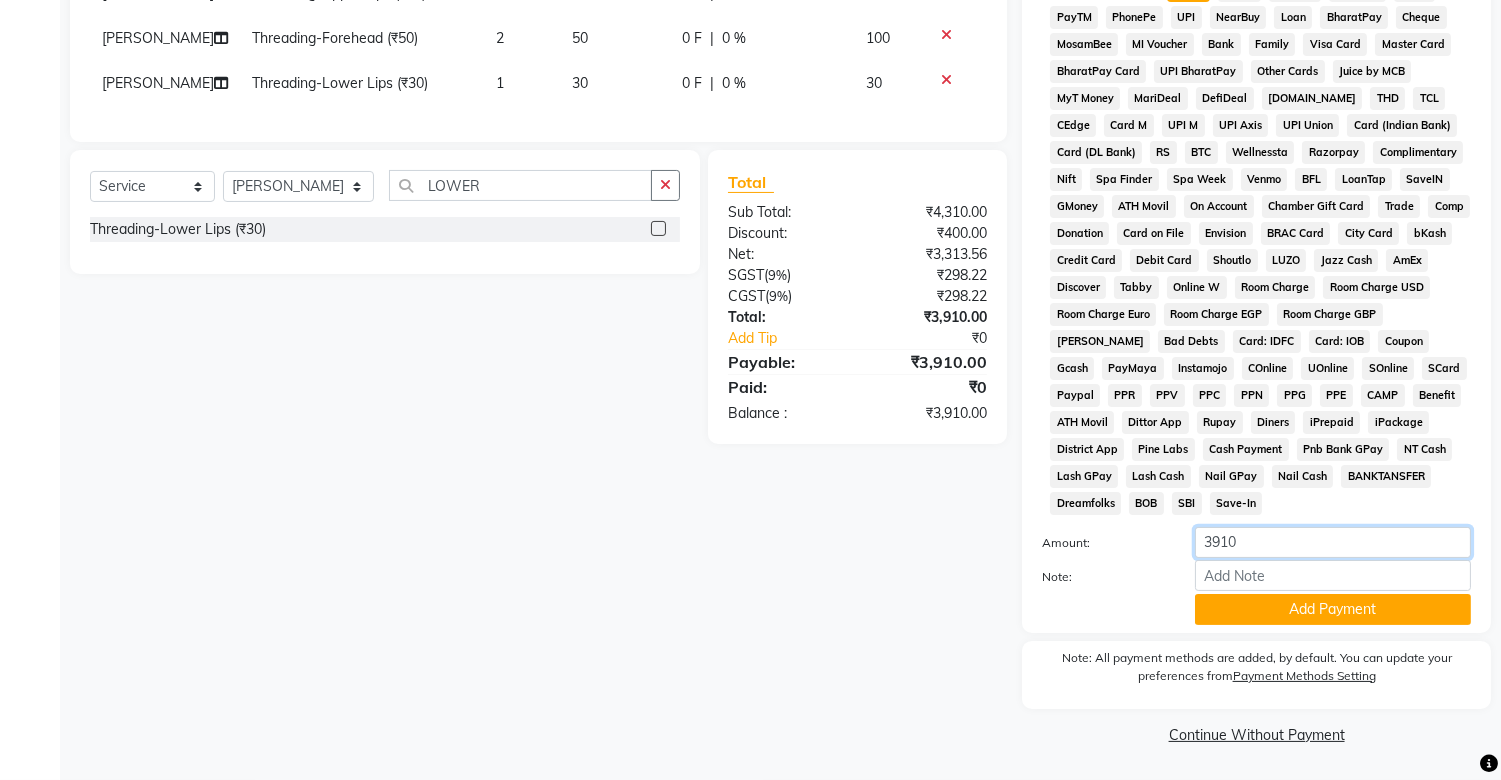 click on "3910" 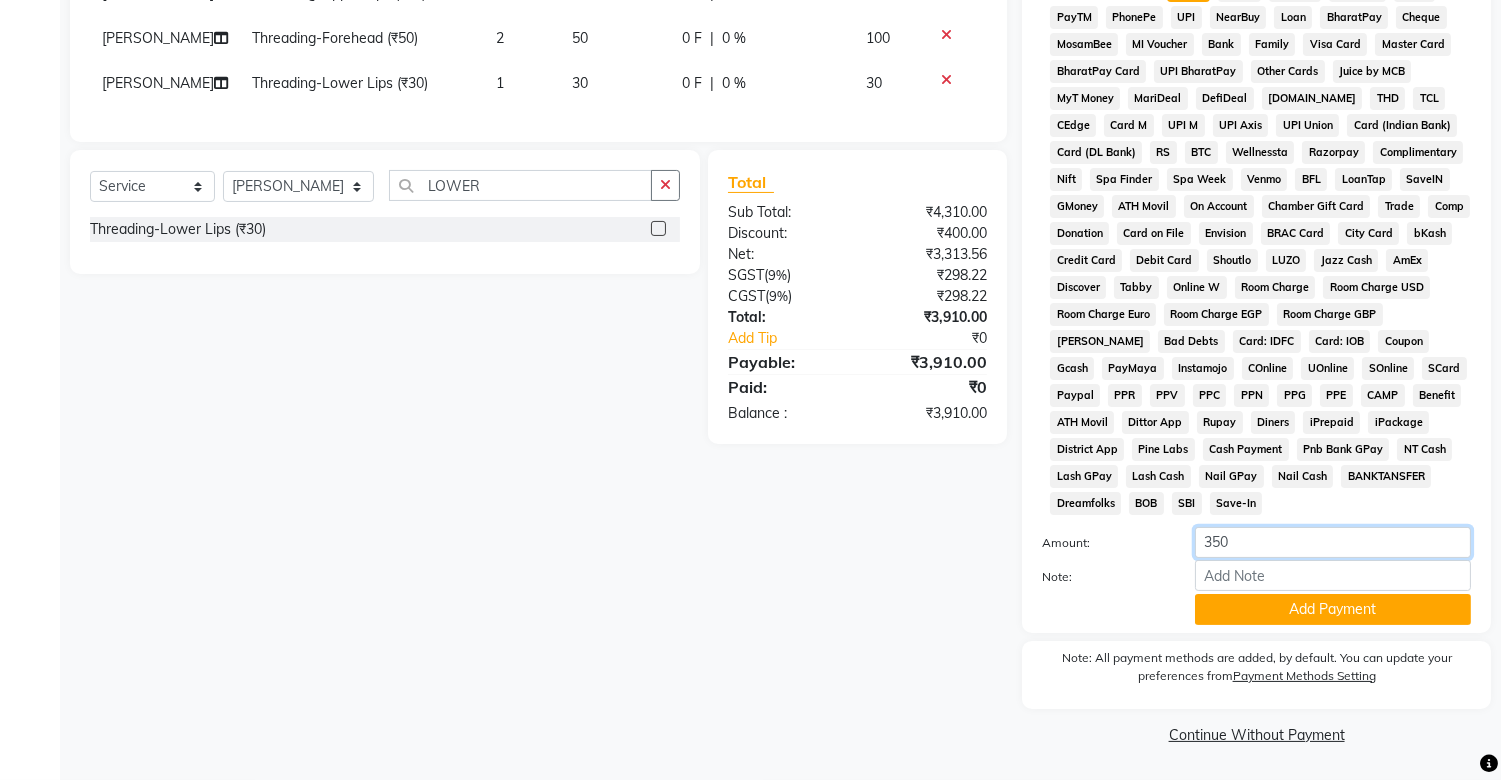 type on "3500" 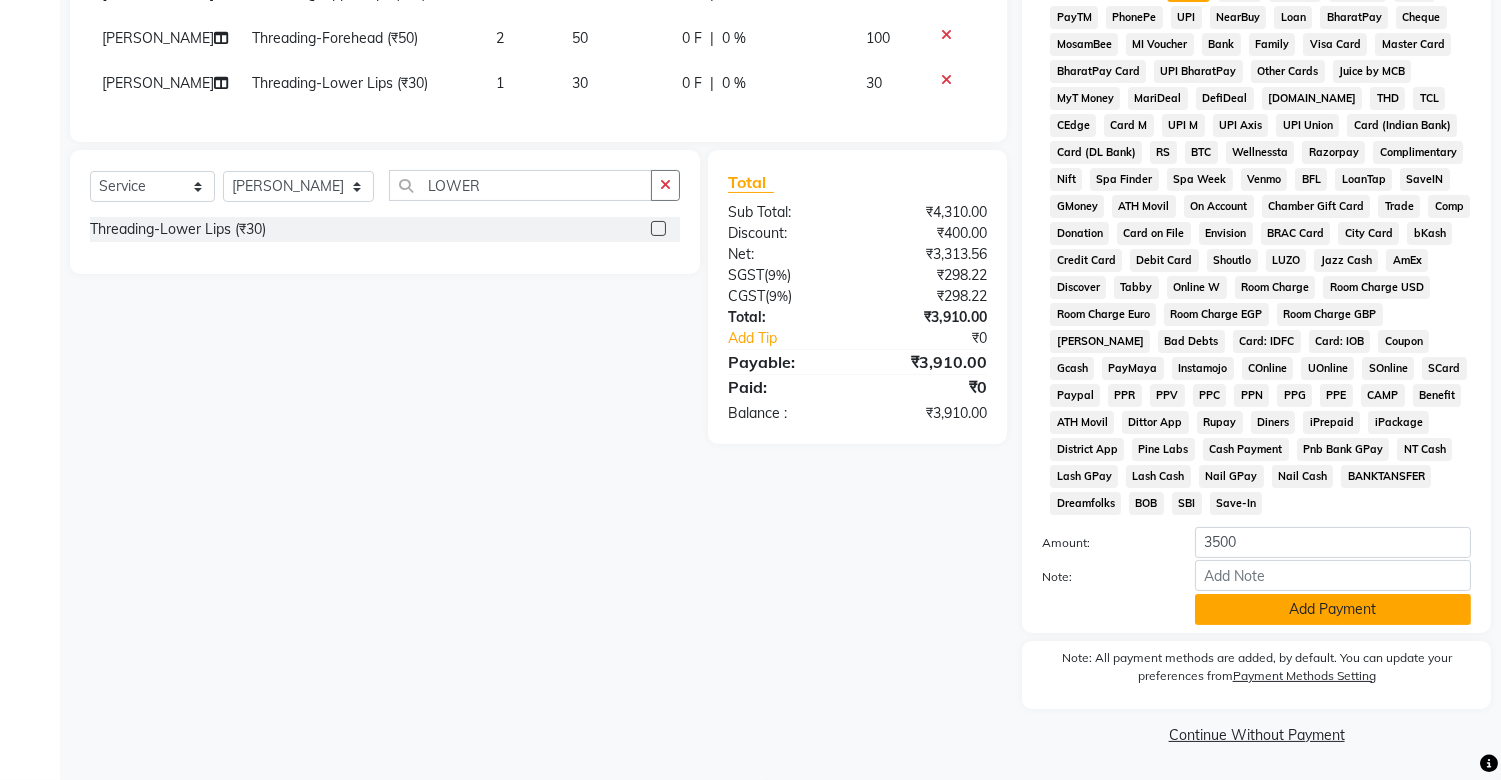 click on "Add Payment" 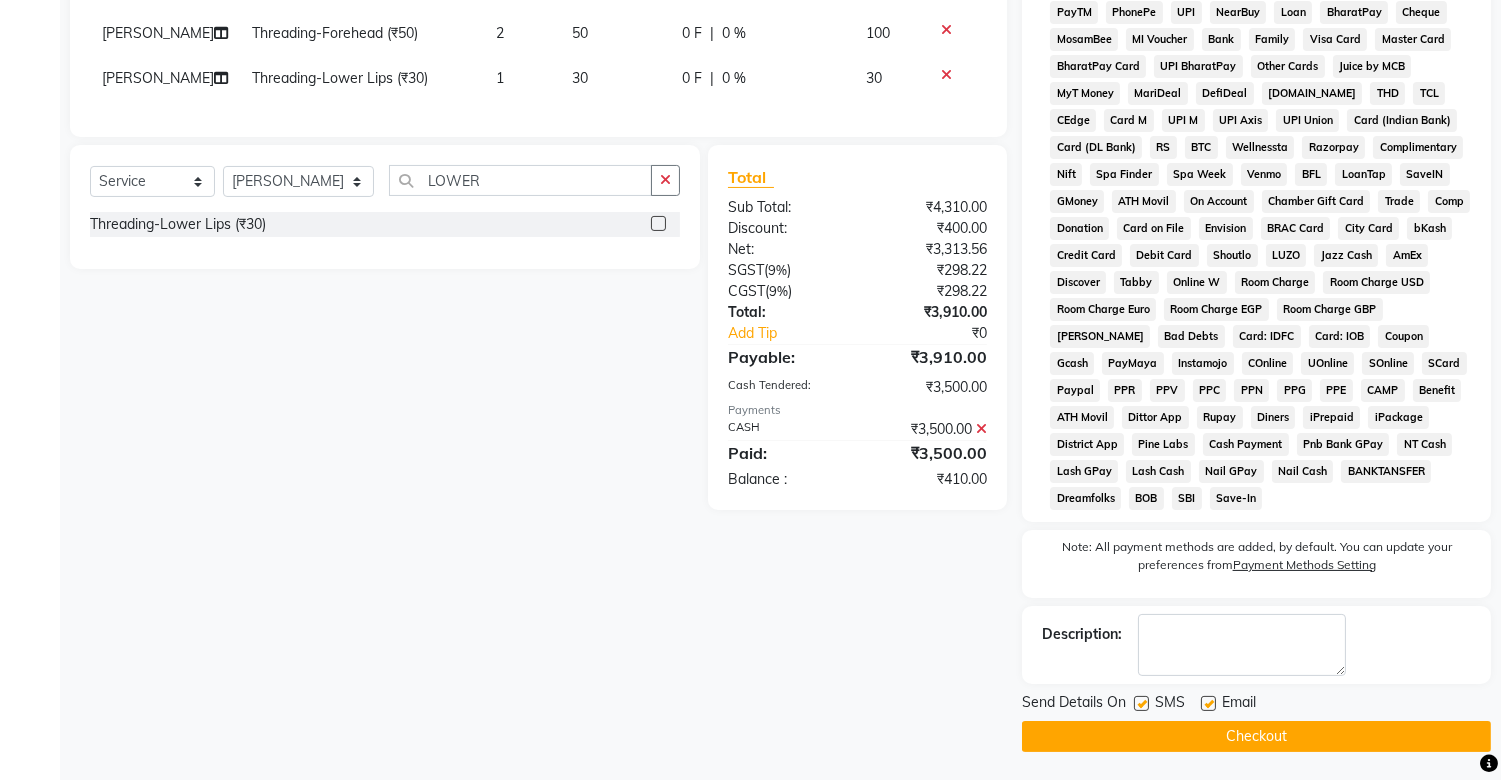 click 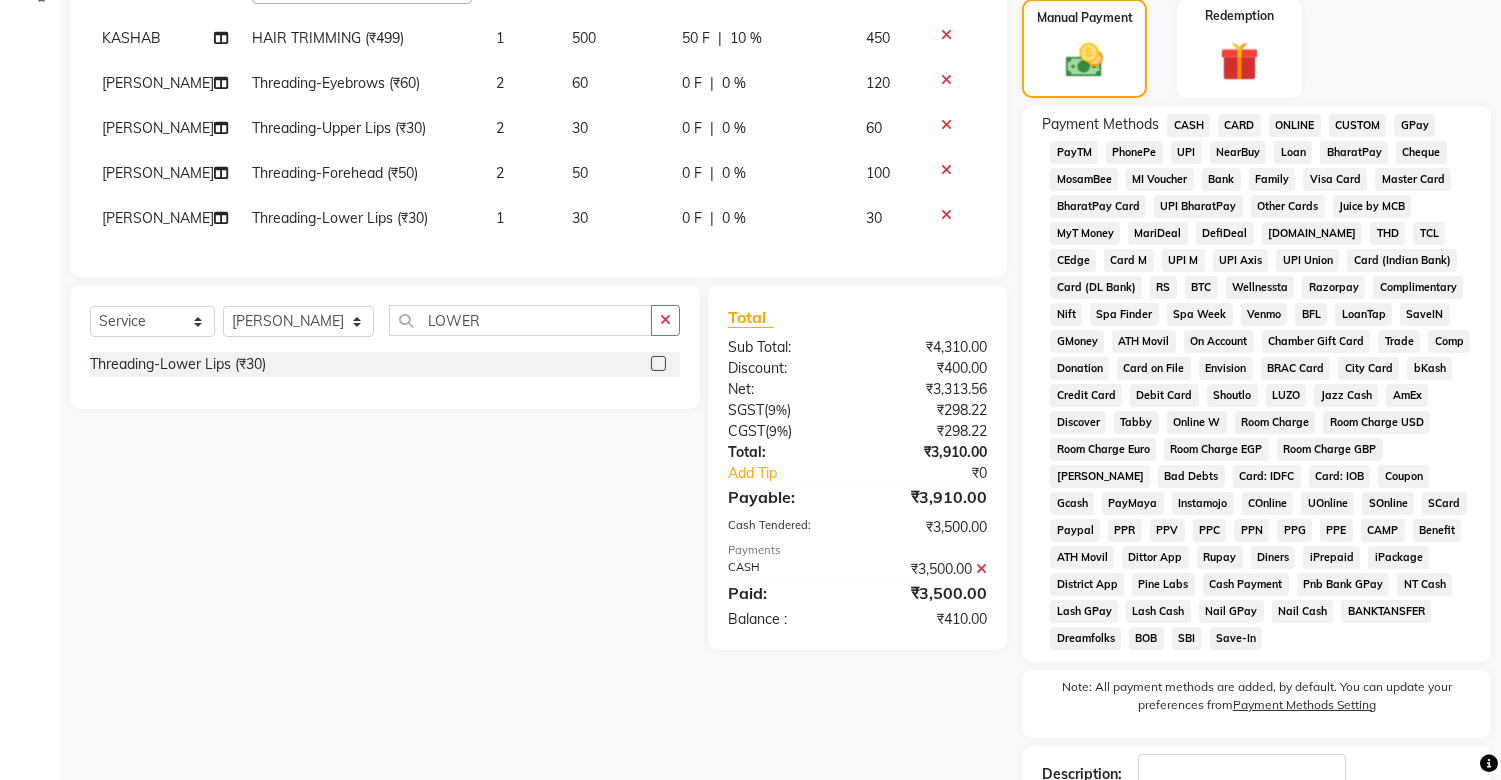 scroll, scrollTop: 480, scrollLeft: 0, axis: vertical 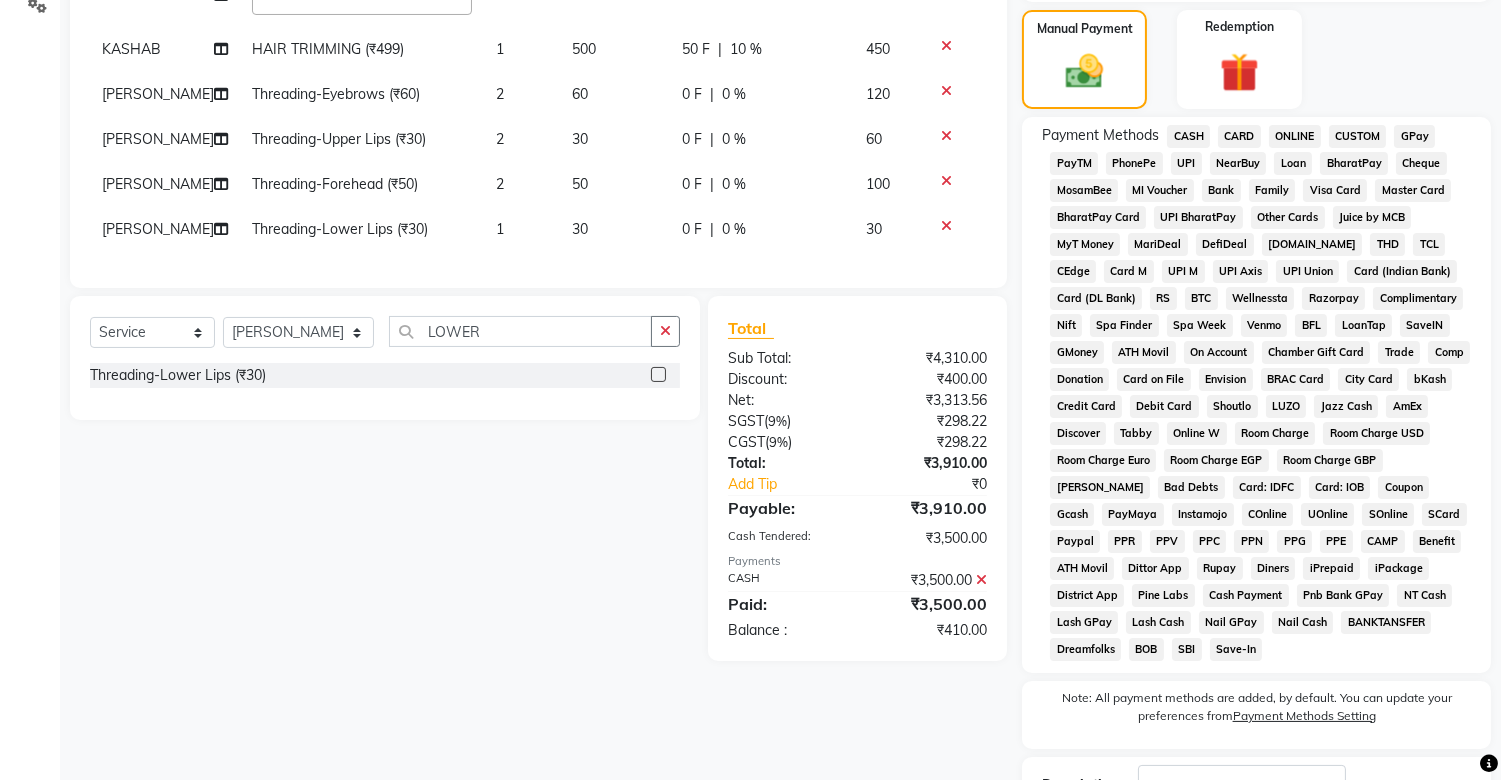 click on "UPI" 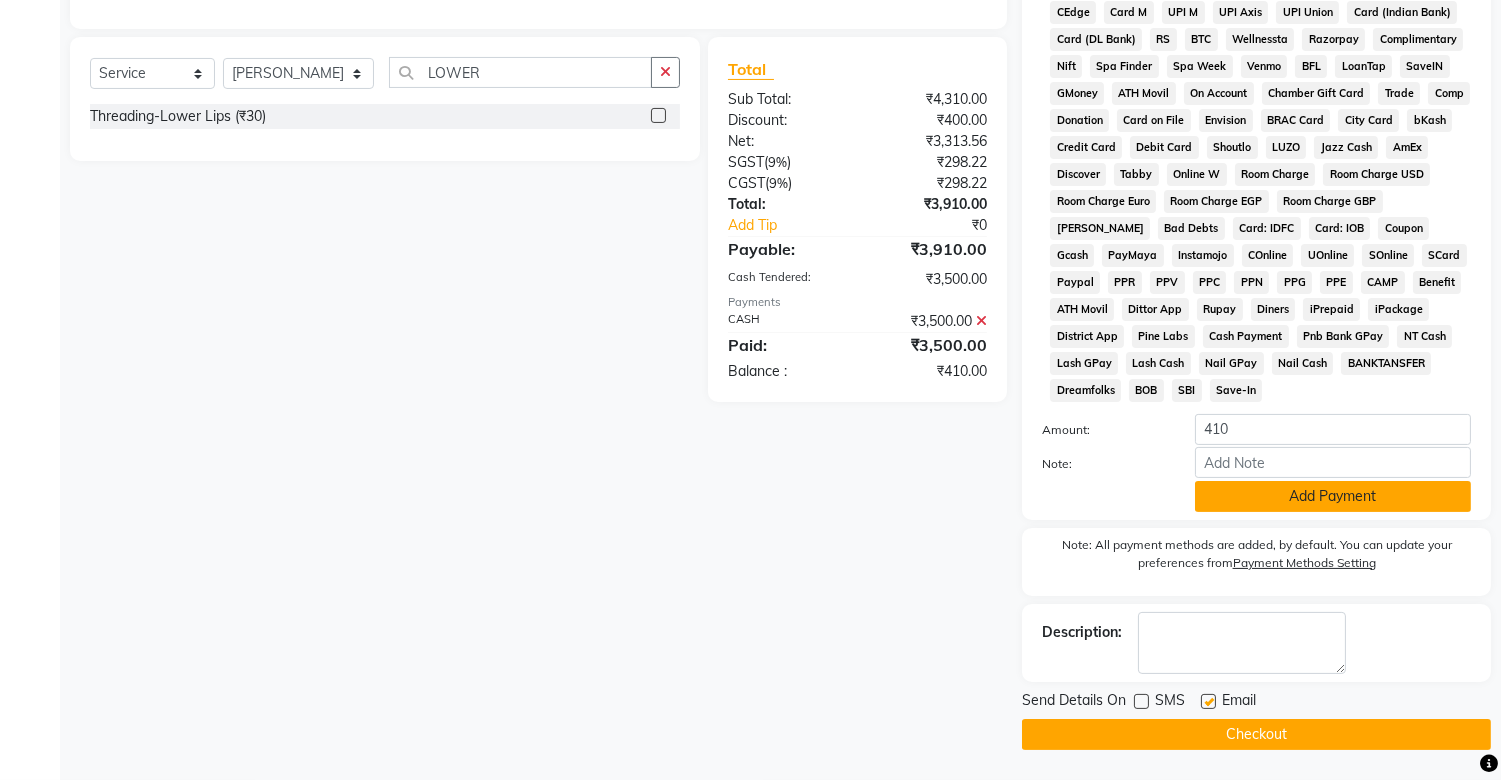 click on "Add Payment" 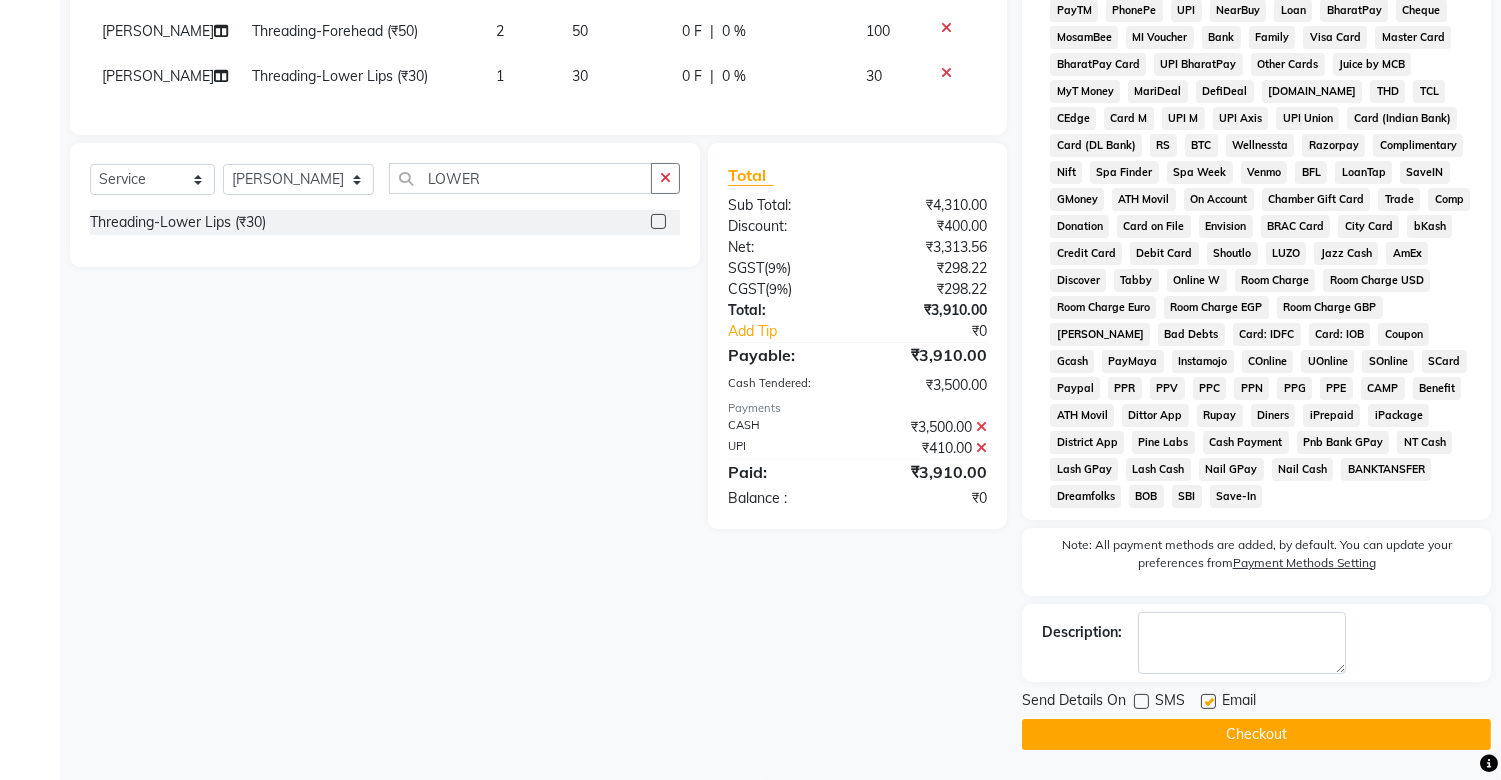 scroll, scrollTop: 637, scrollLeft: 0, axis: vertical 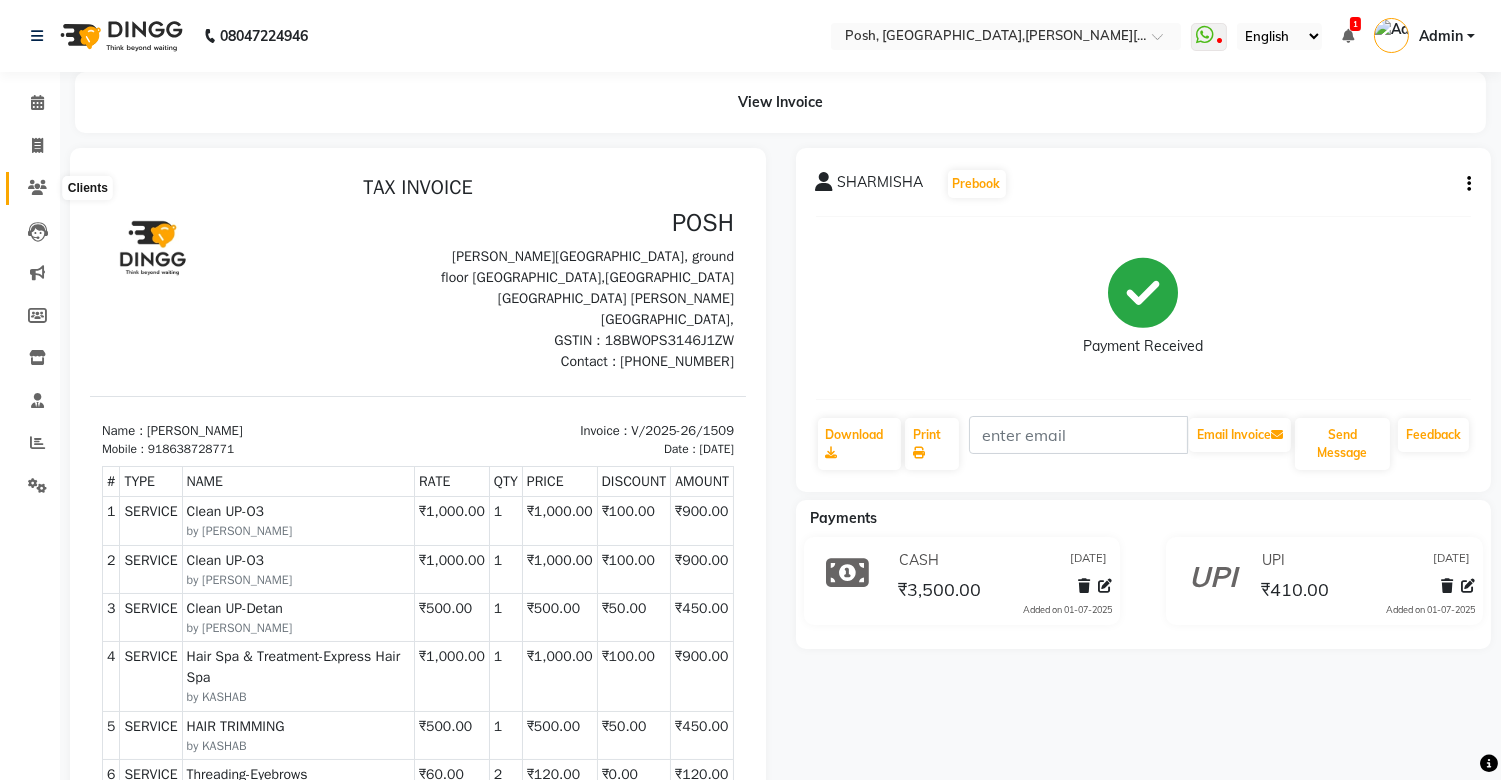 click 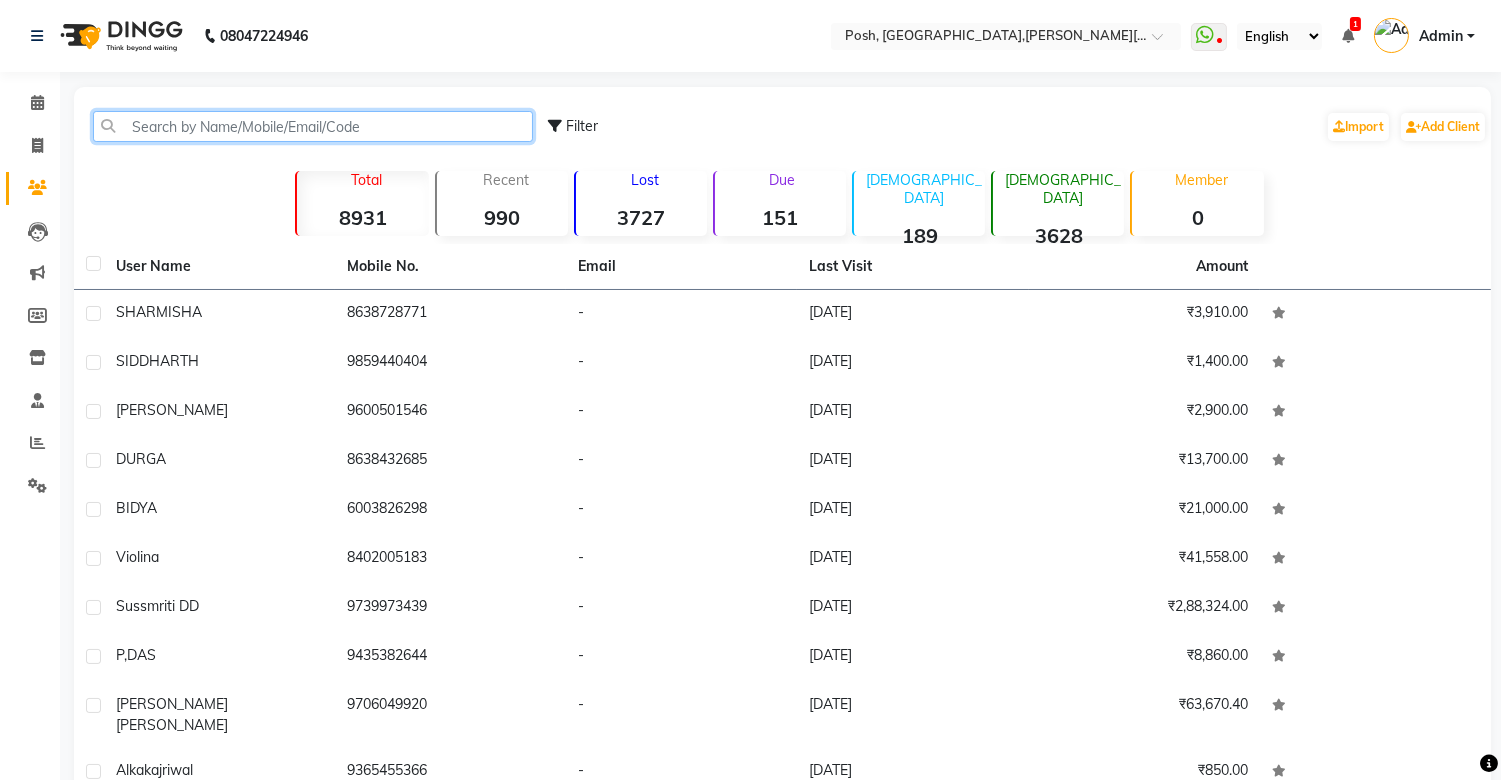 click 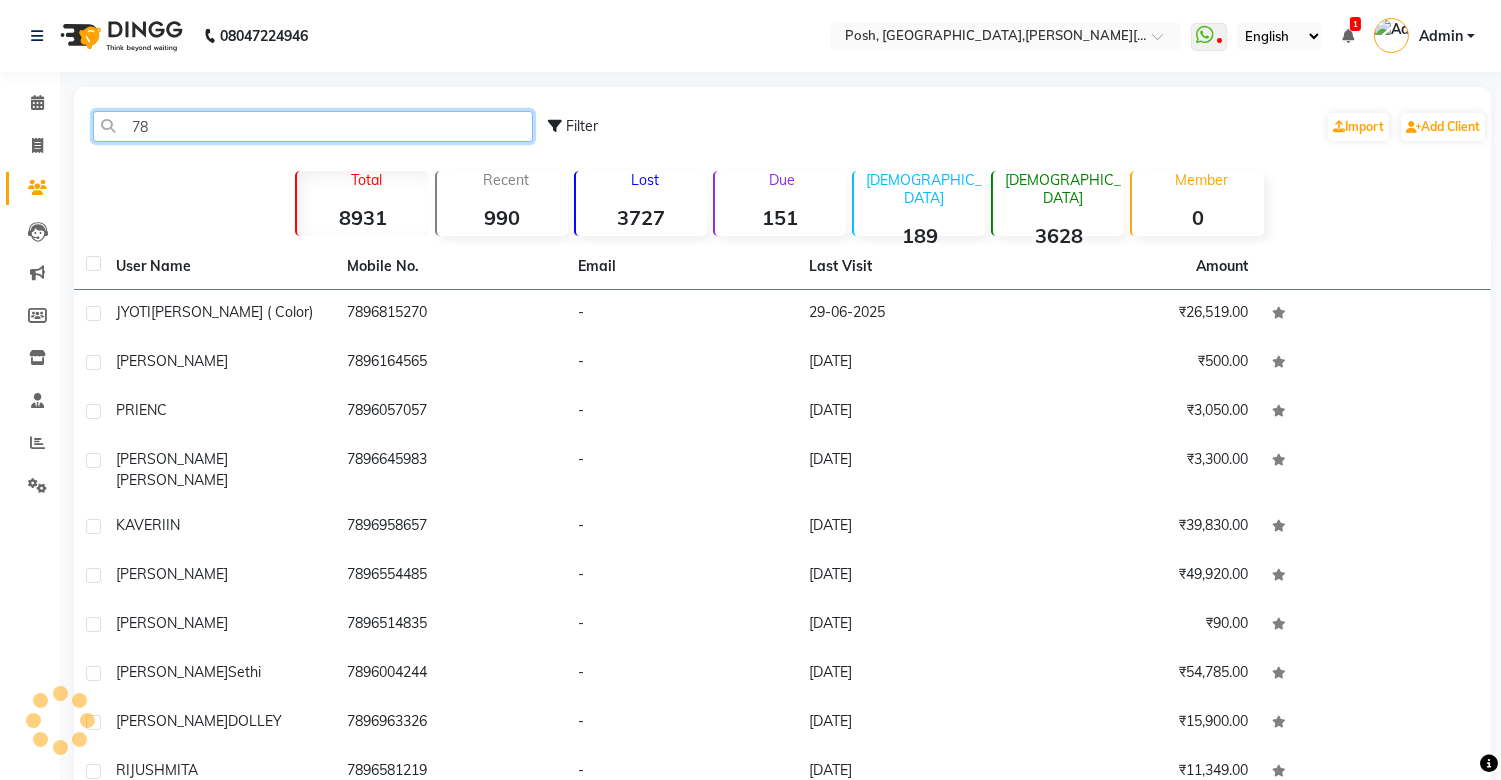 type on "7" 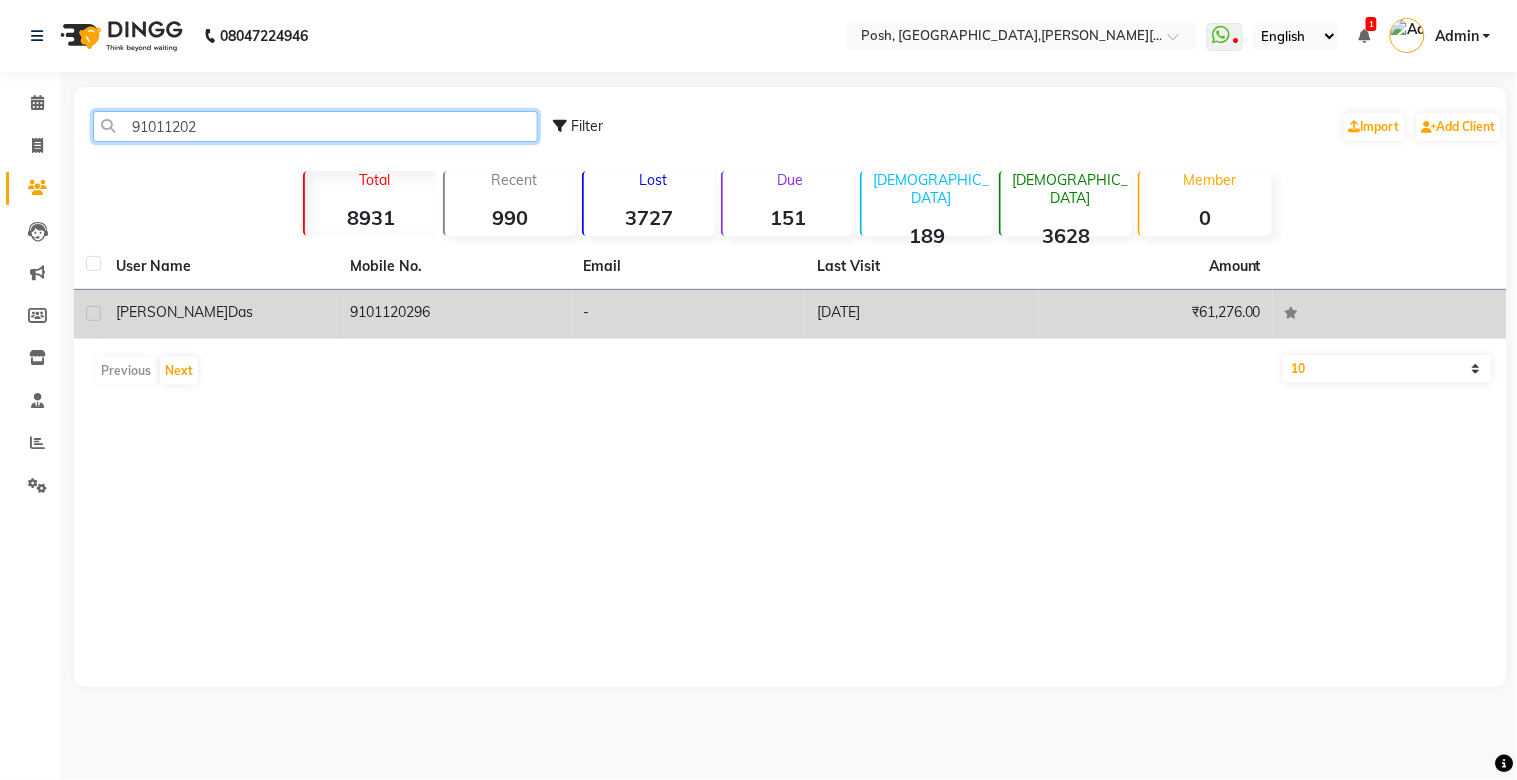 type on "91011202" 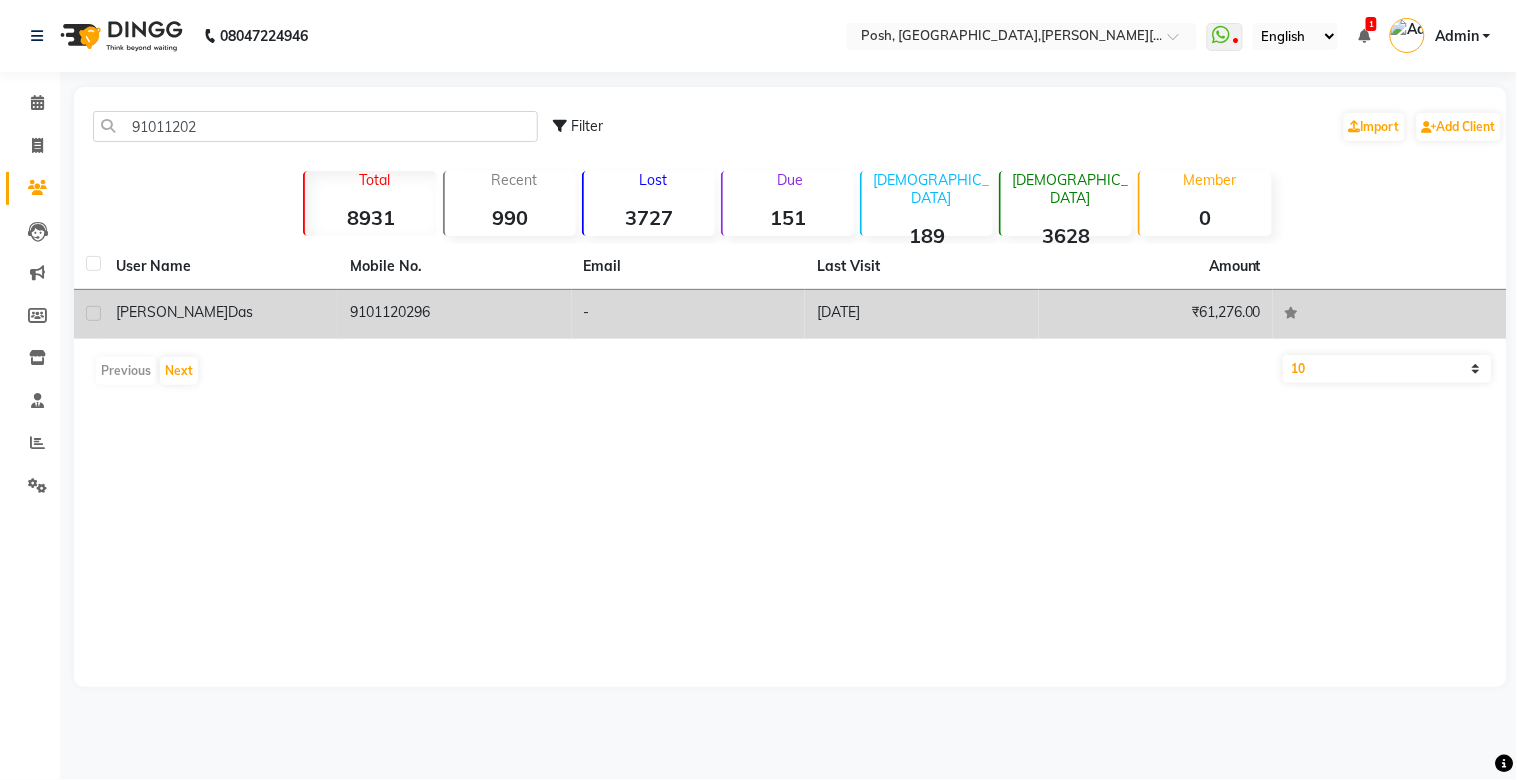 click on "9101120296" 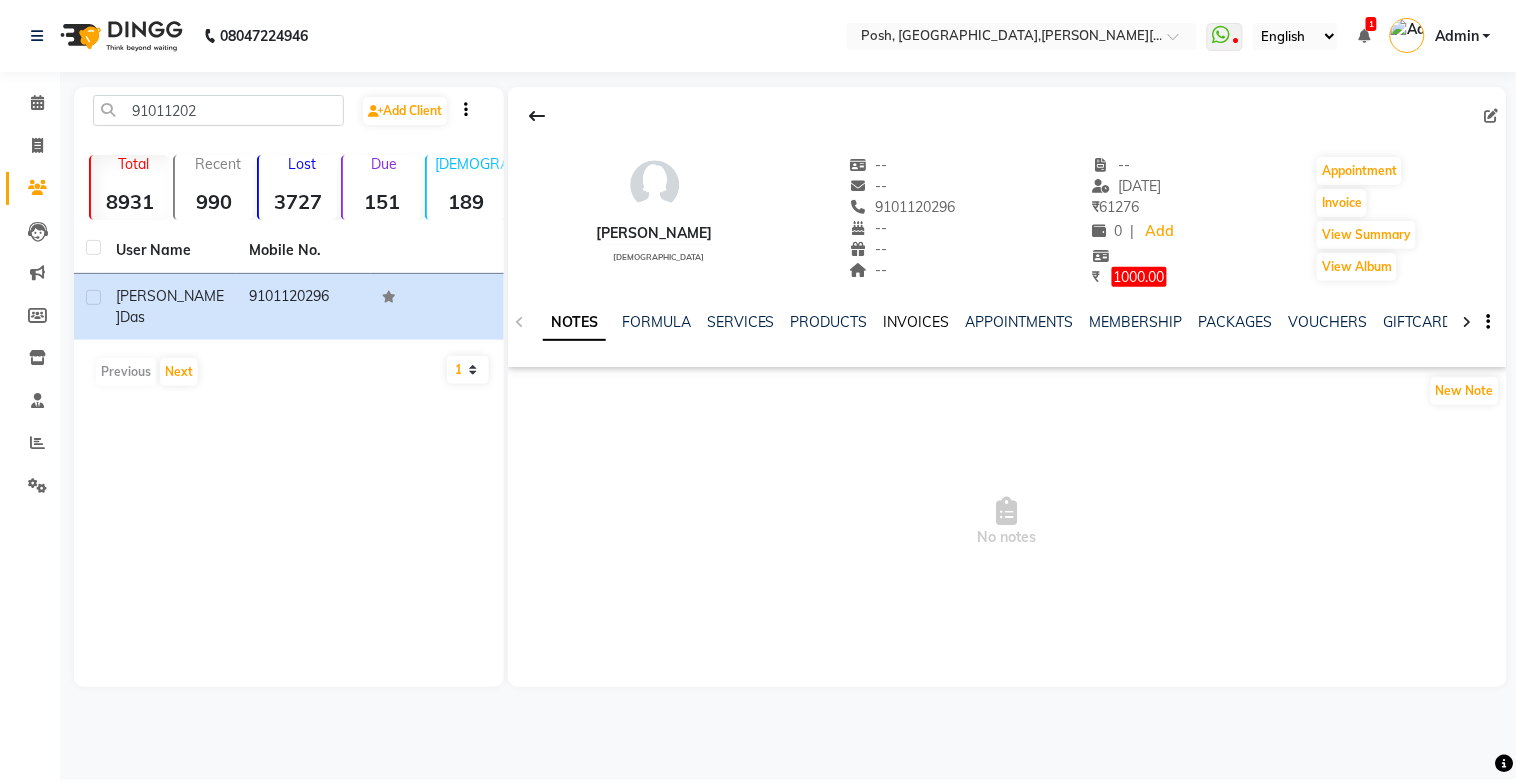 click on "INVOICES" 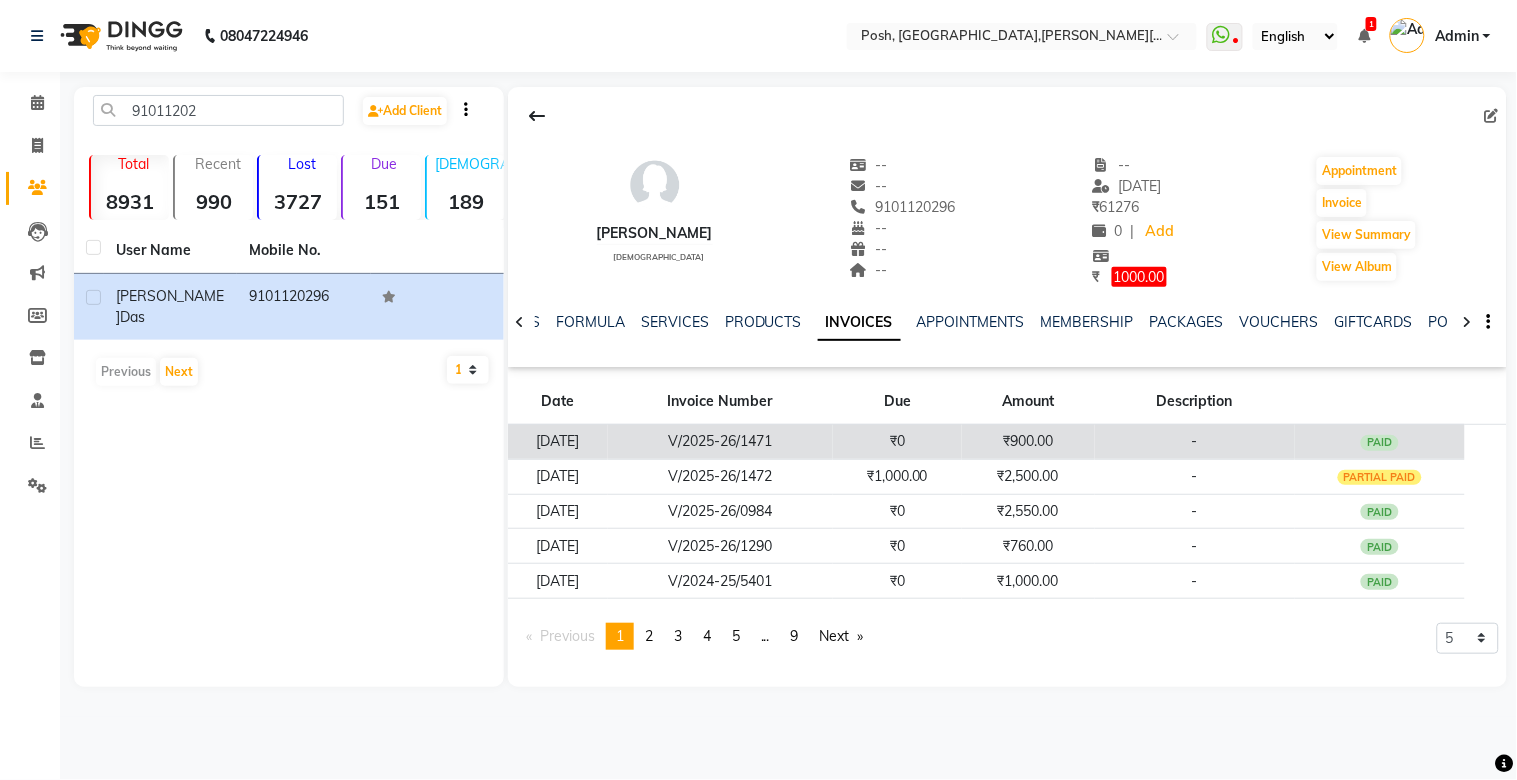 click on "V/2025-26/1471" 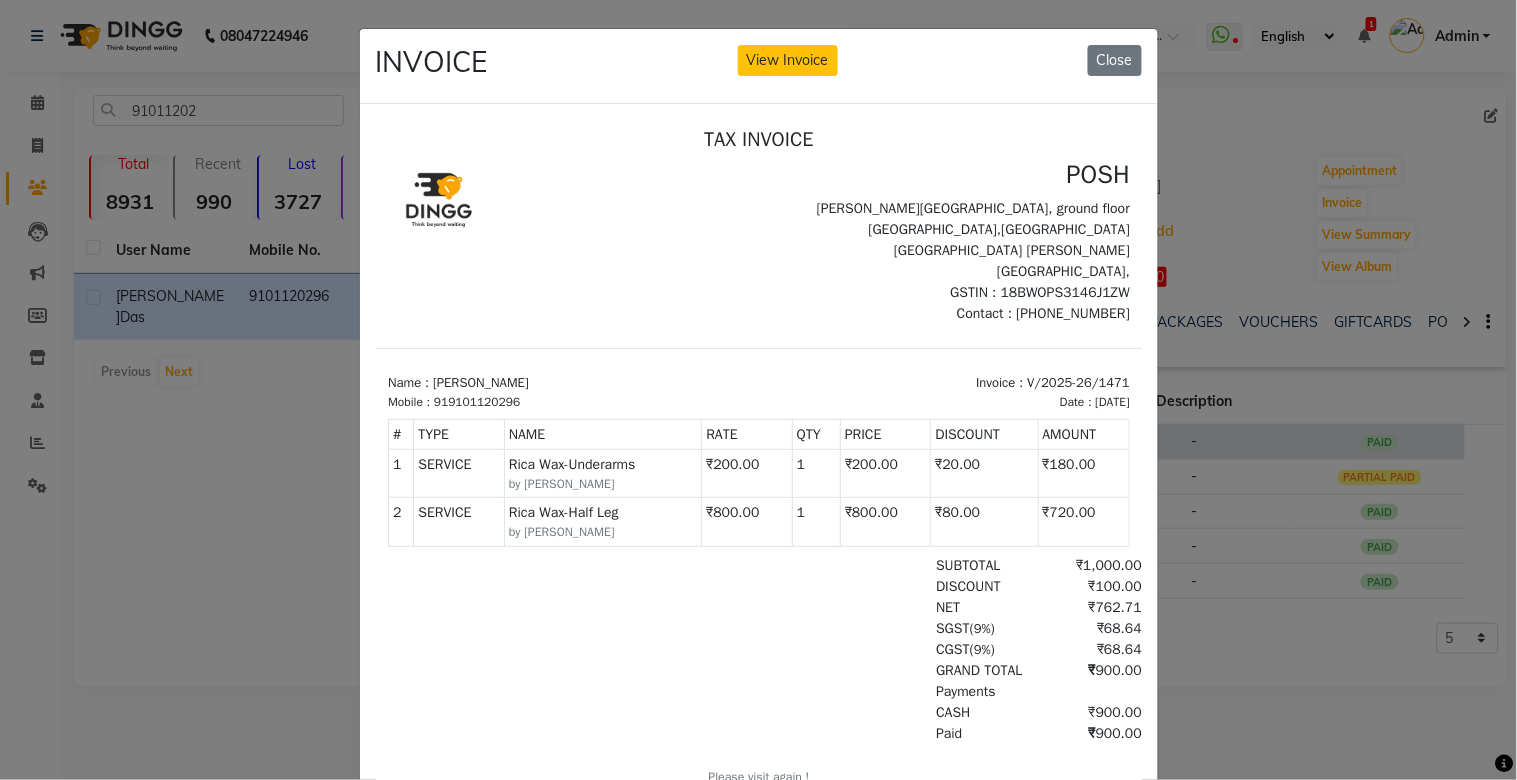 scroll, scrollTop: 0, scrollLeft: 0, axis: both 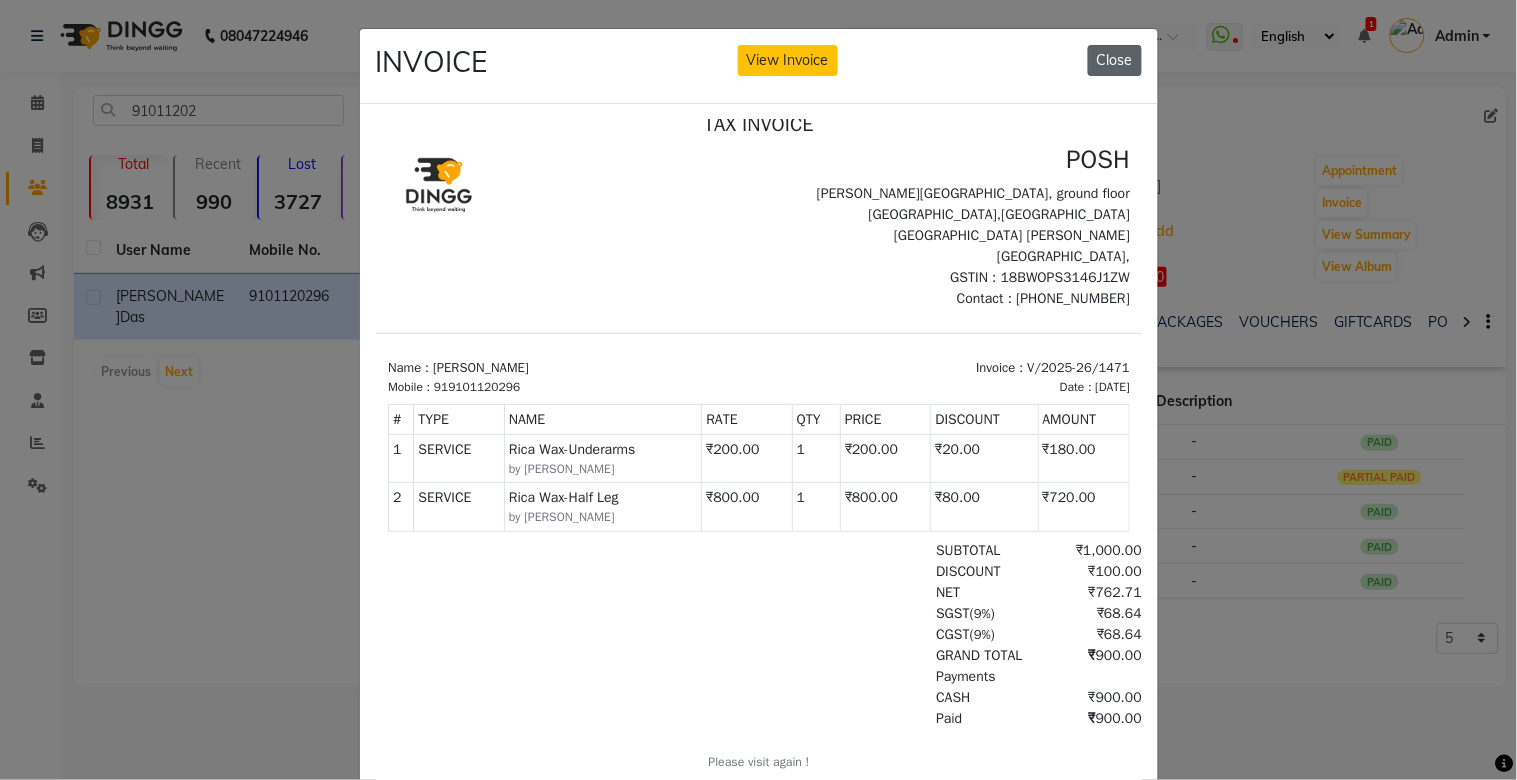 click on "Close" 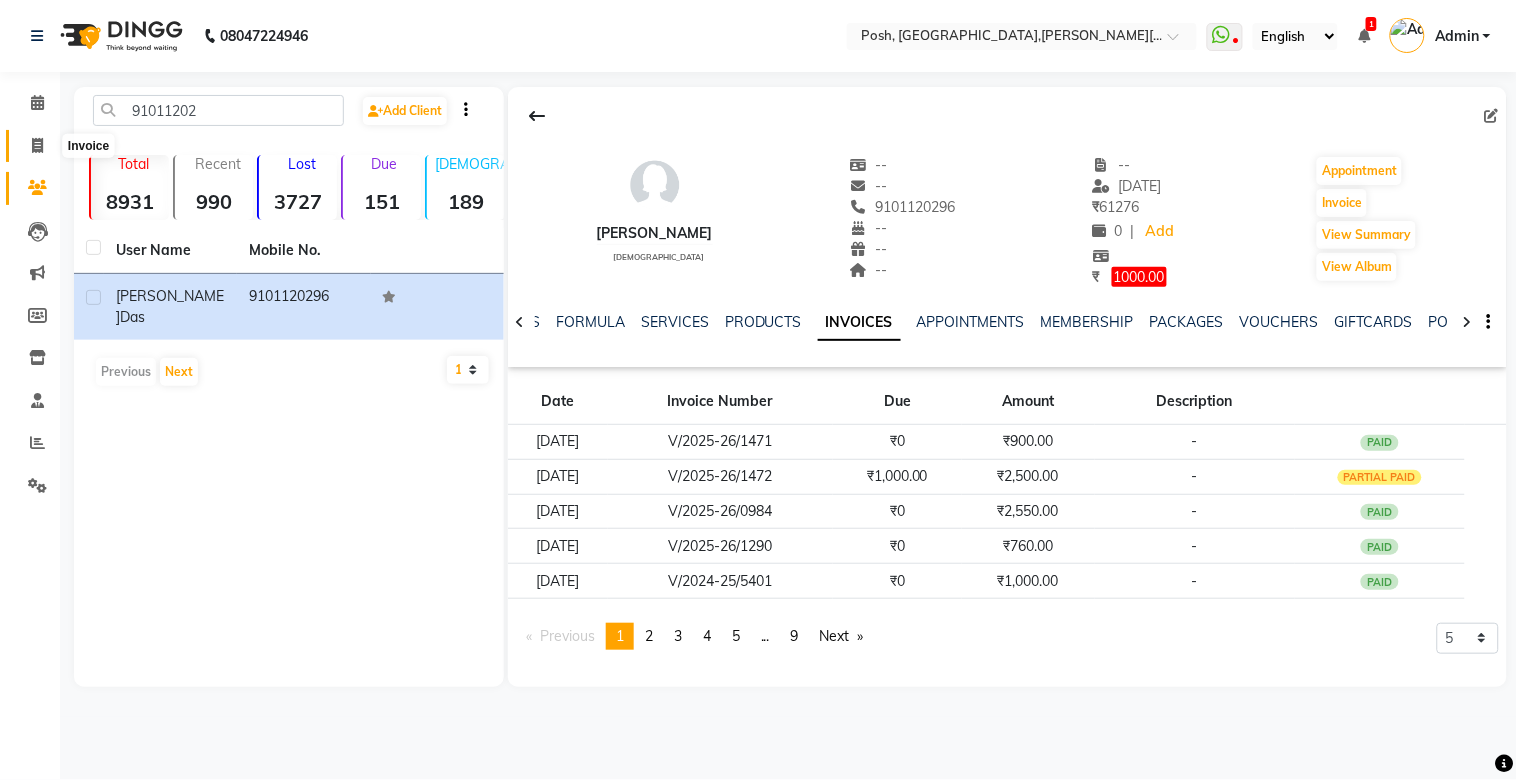click 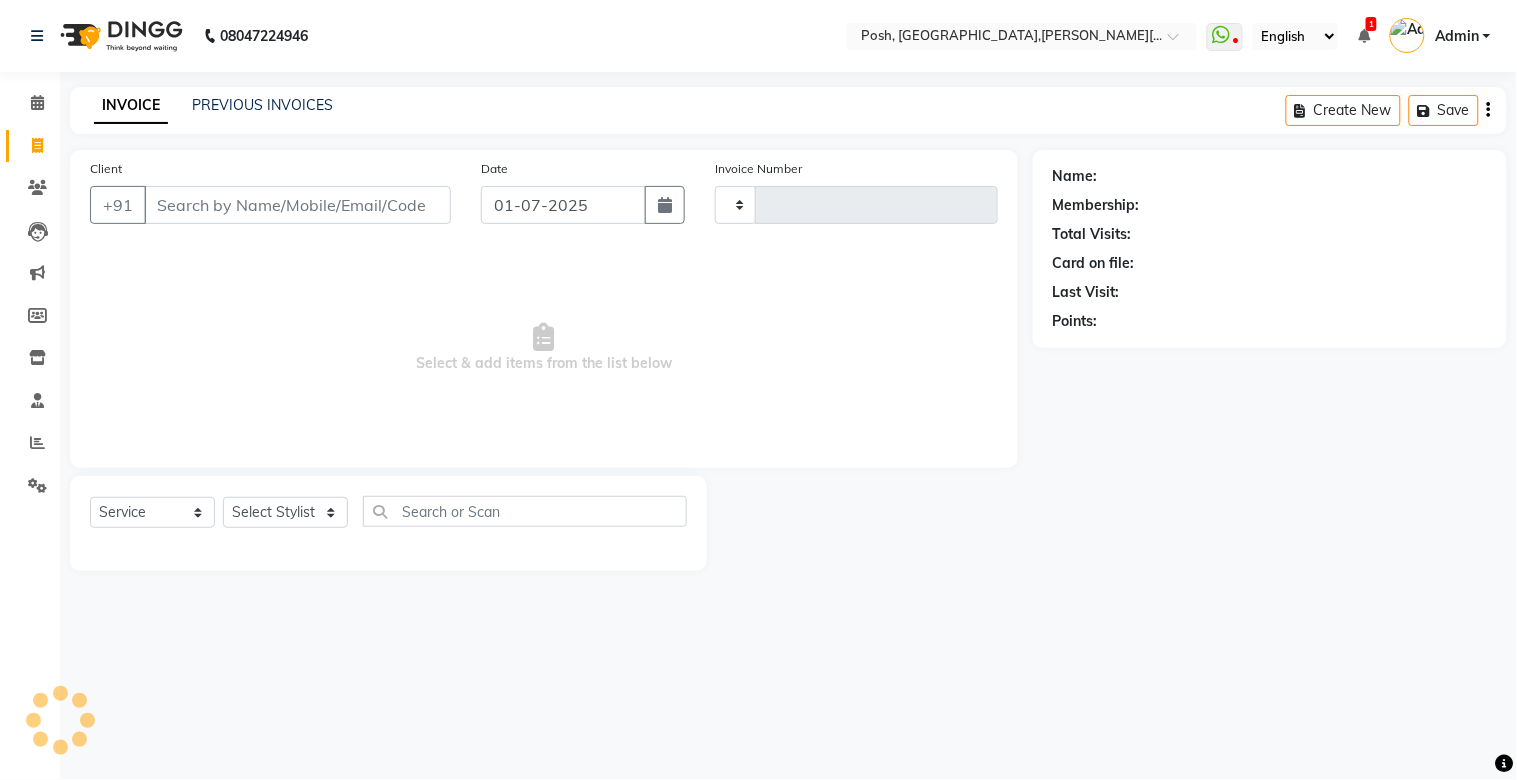type on "1510" 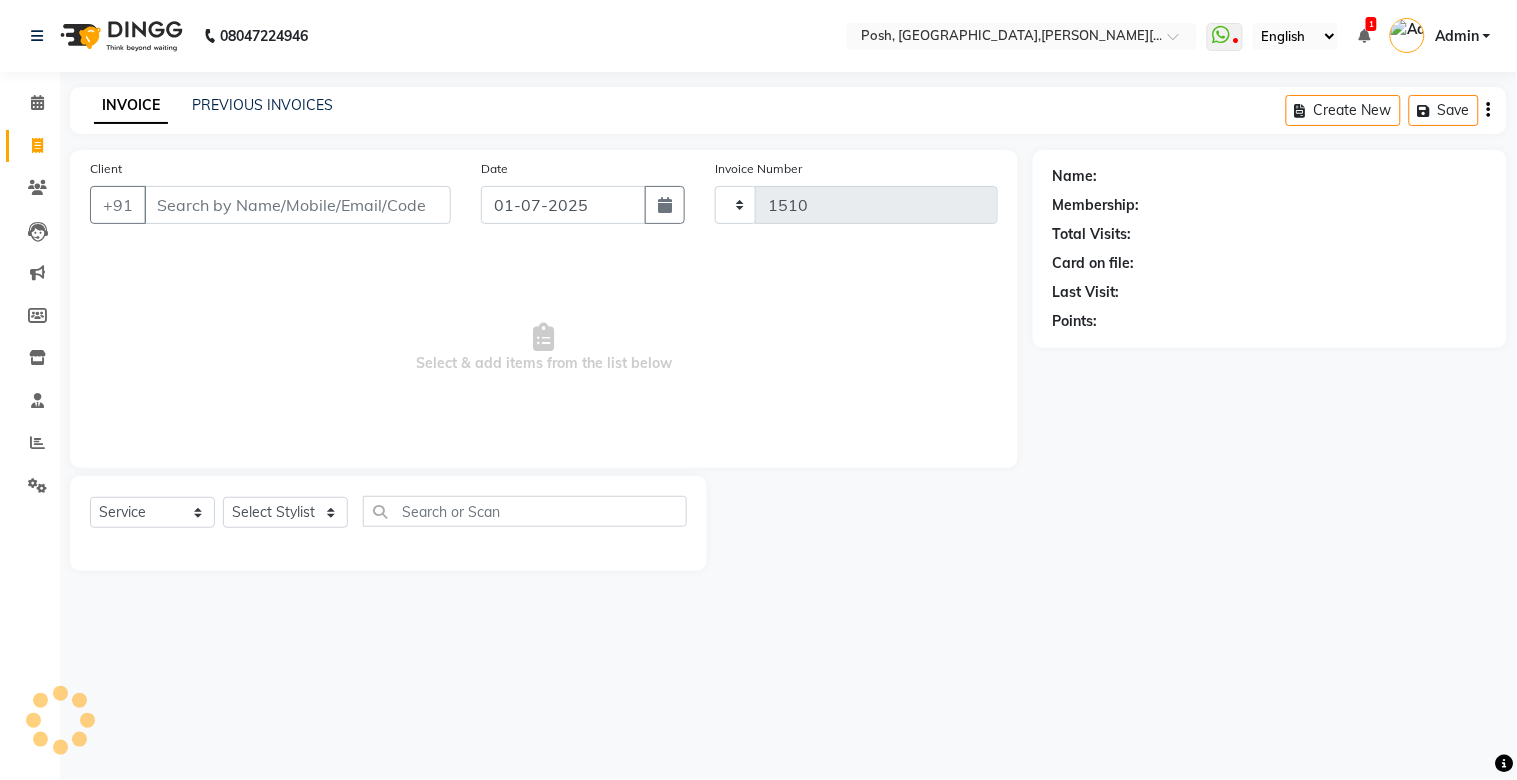 select on "3535" 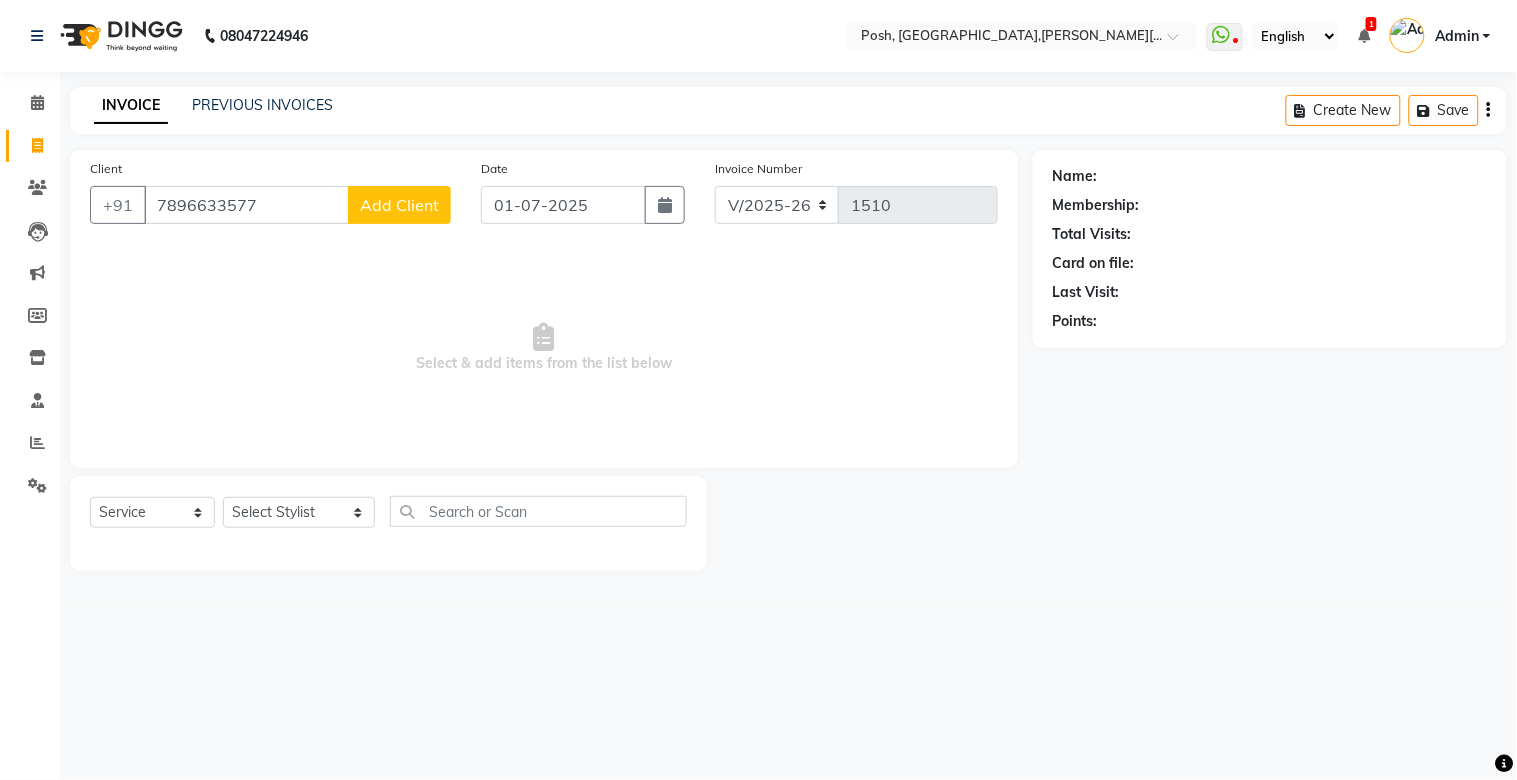 type on "7896633577" 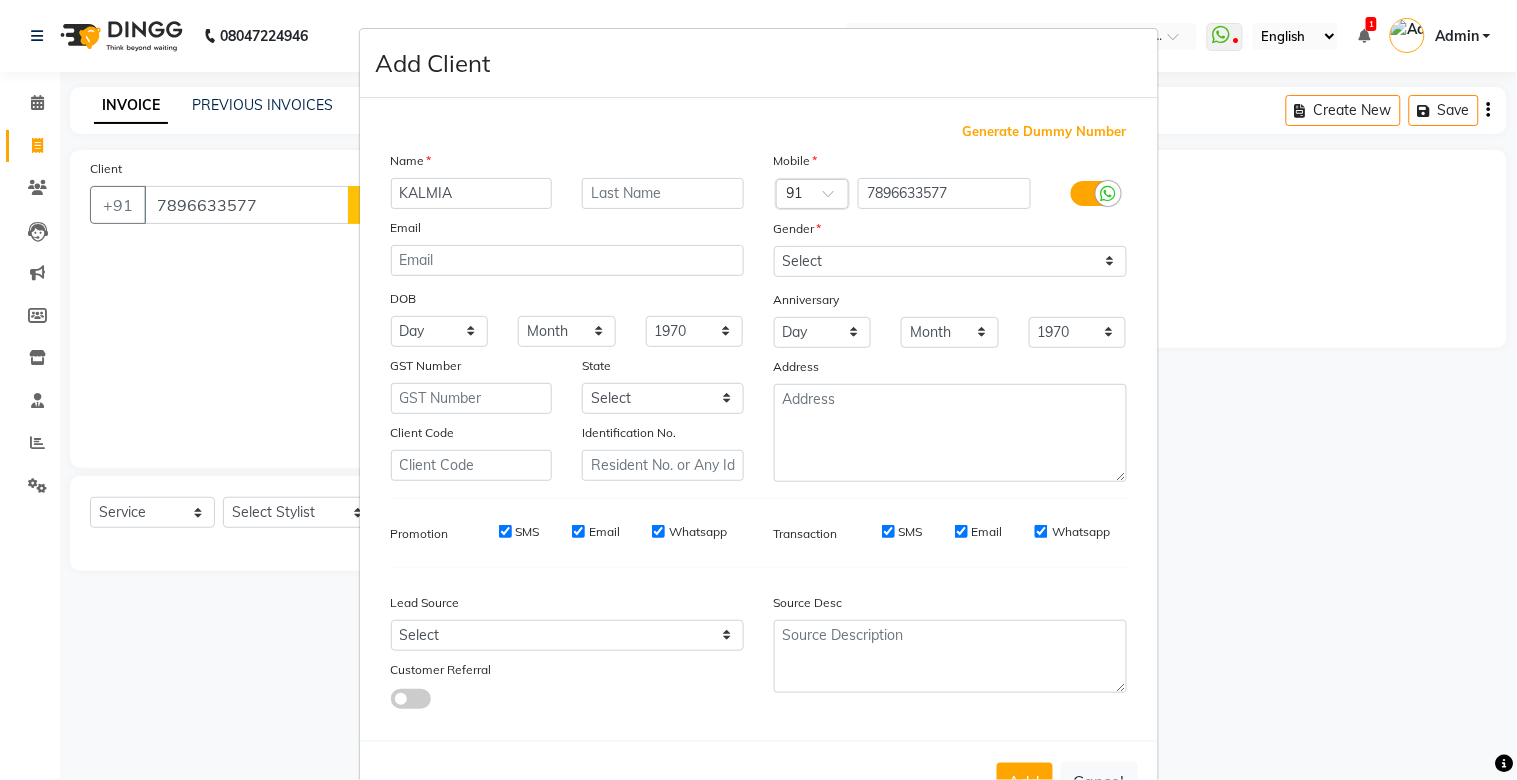 type on "KALMIA" 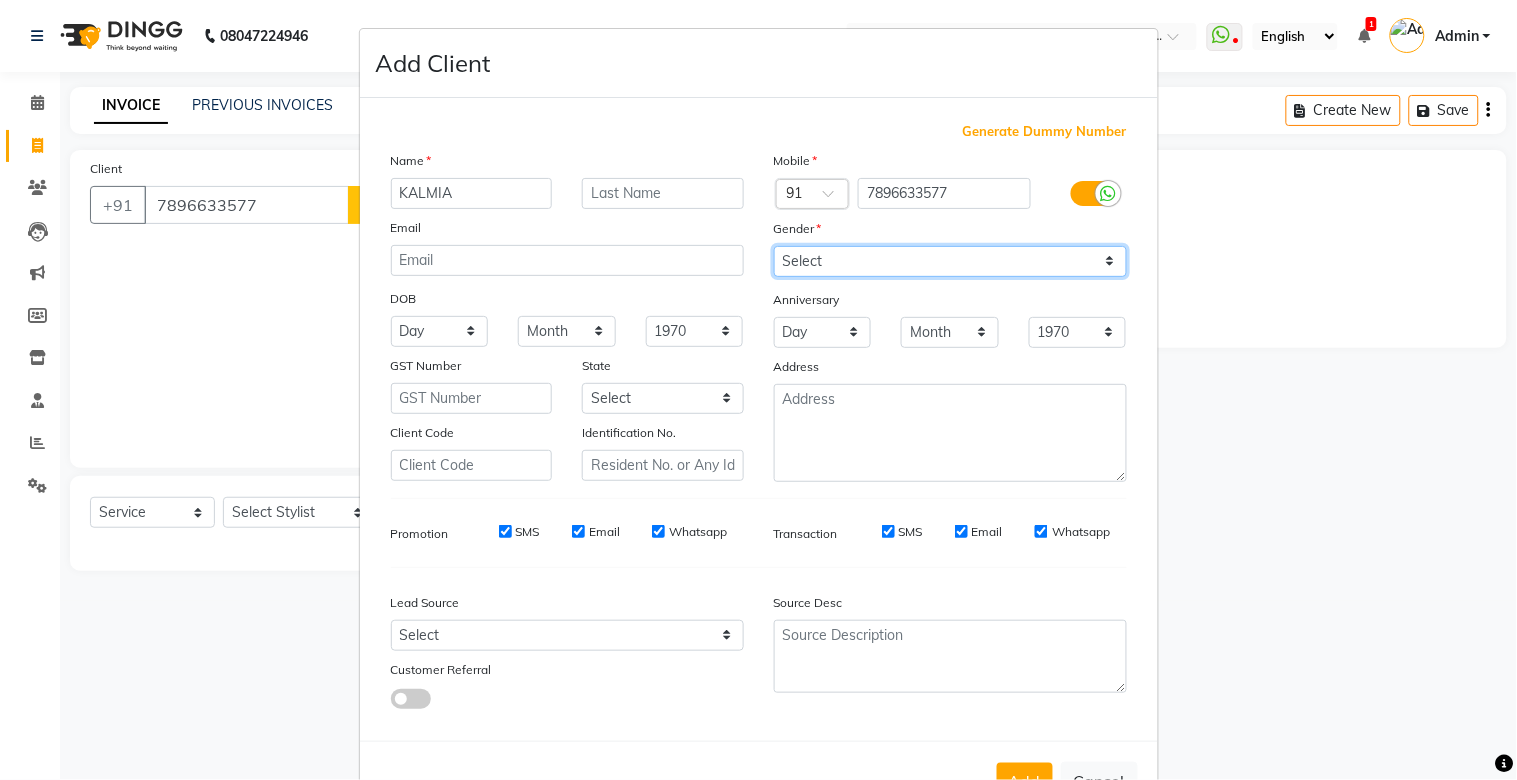 click on "Select [DEMOGRAPHIC_DATA] [DEMOGRAPHIC_DATA] Other Prefer Not To Say" at bounding box center [950, 261] 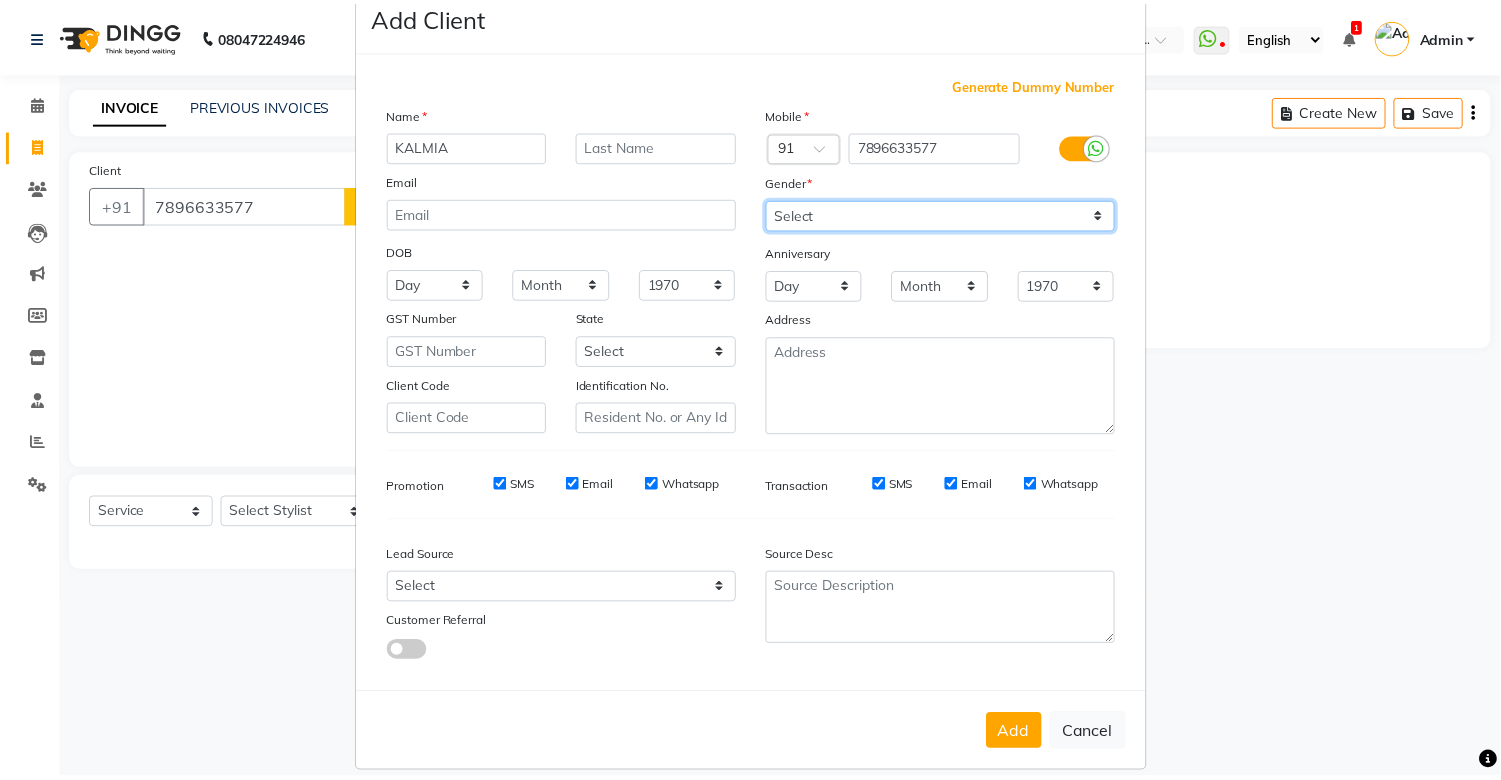 scroll, scrollTop: 71, scrollLeft: 0, axis: vertical 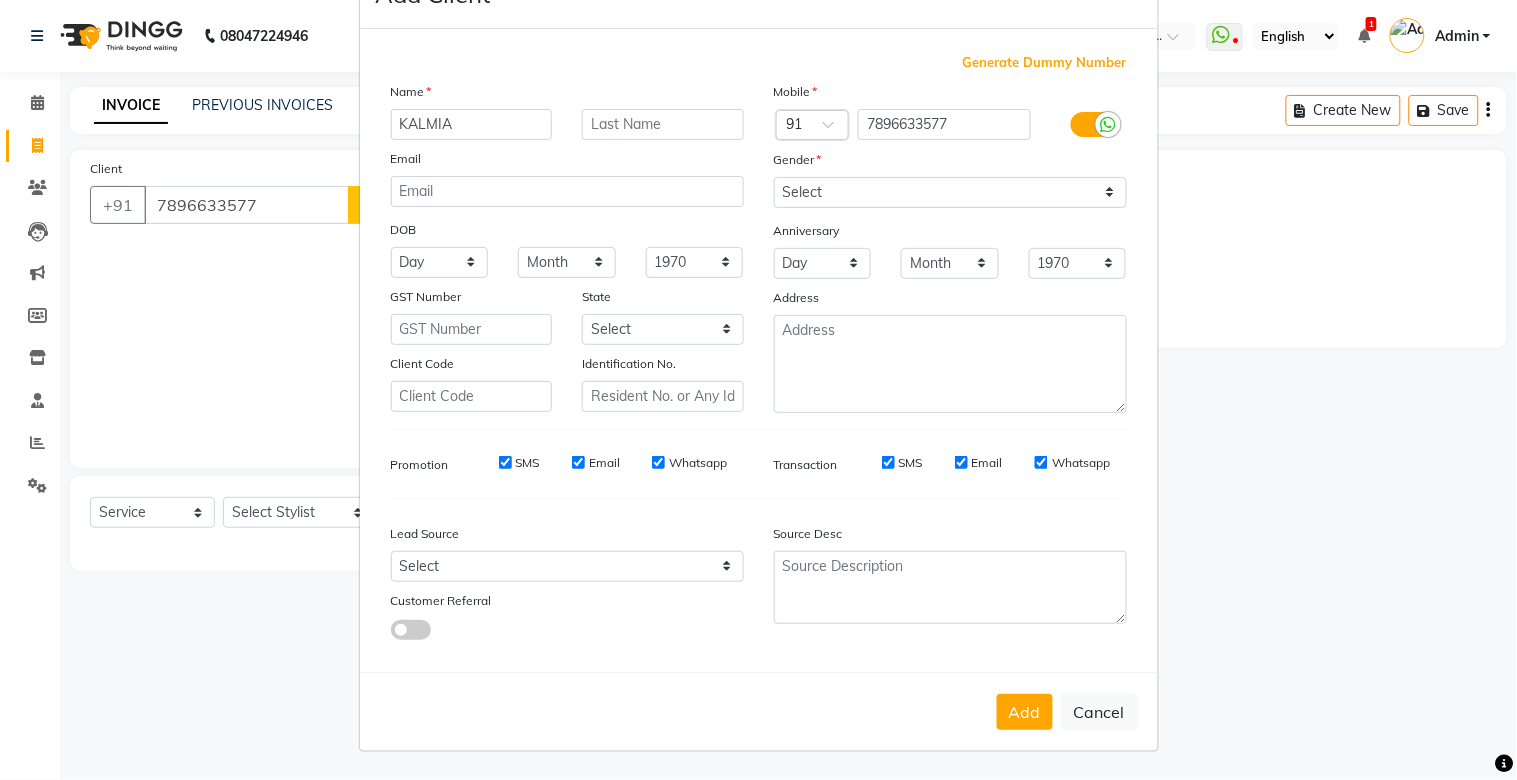click on "Add   Cancel" at bounding box center [759, 711] 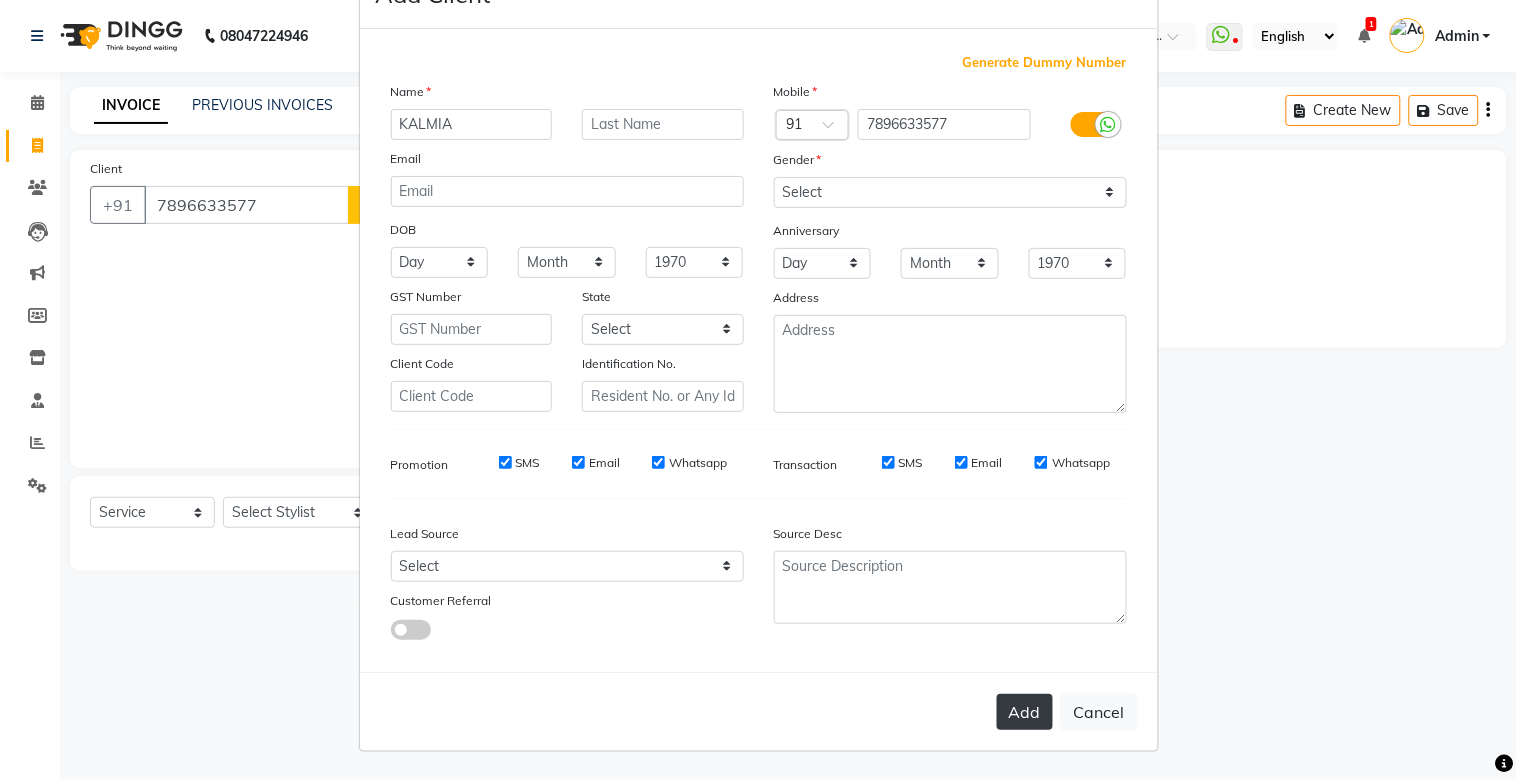 click on "Add" at bounding box center (1025, 712) 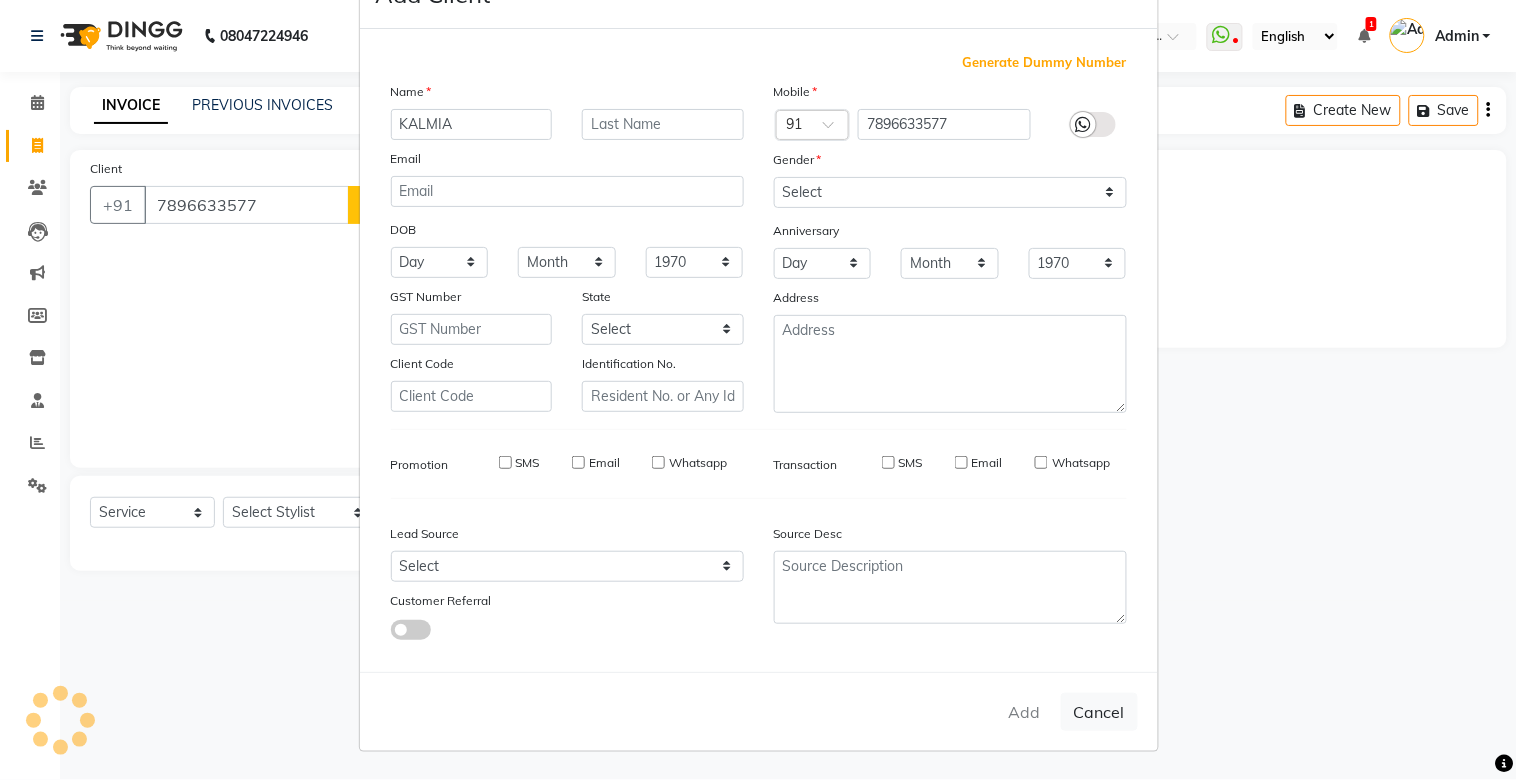 type 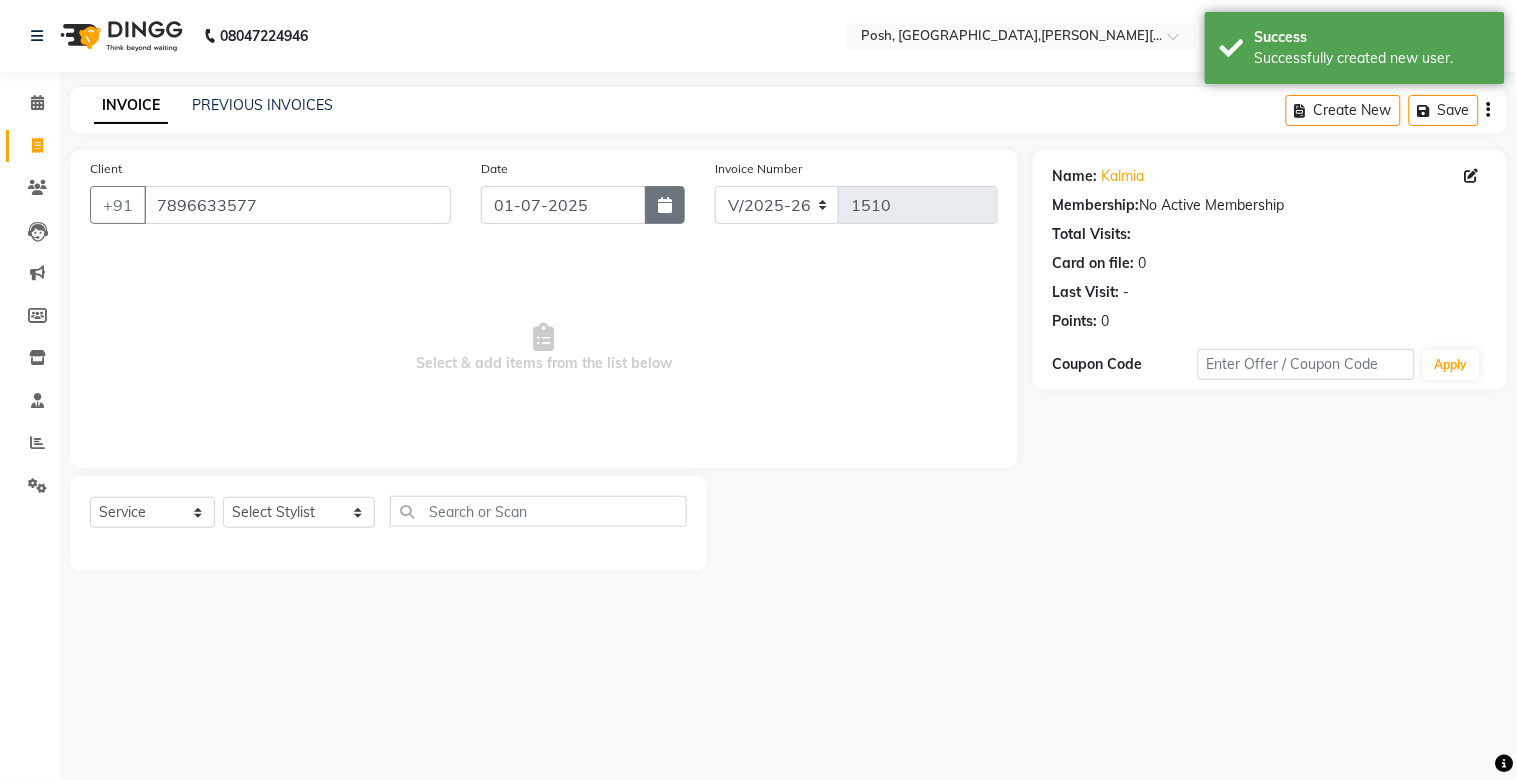 click 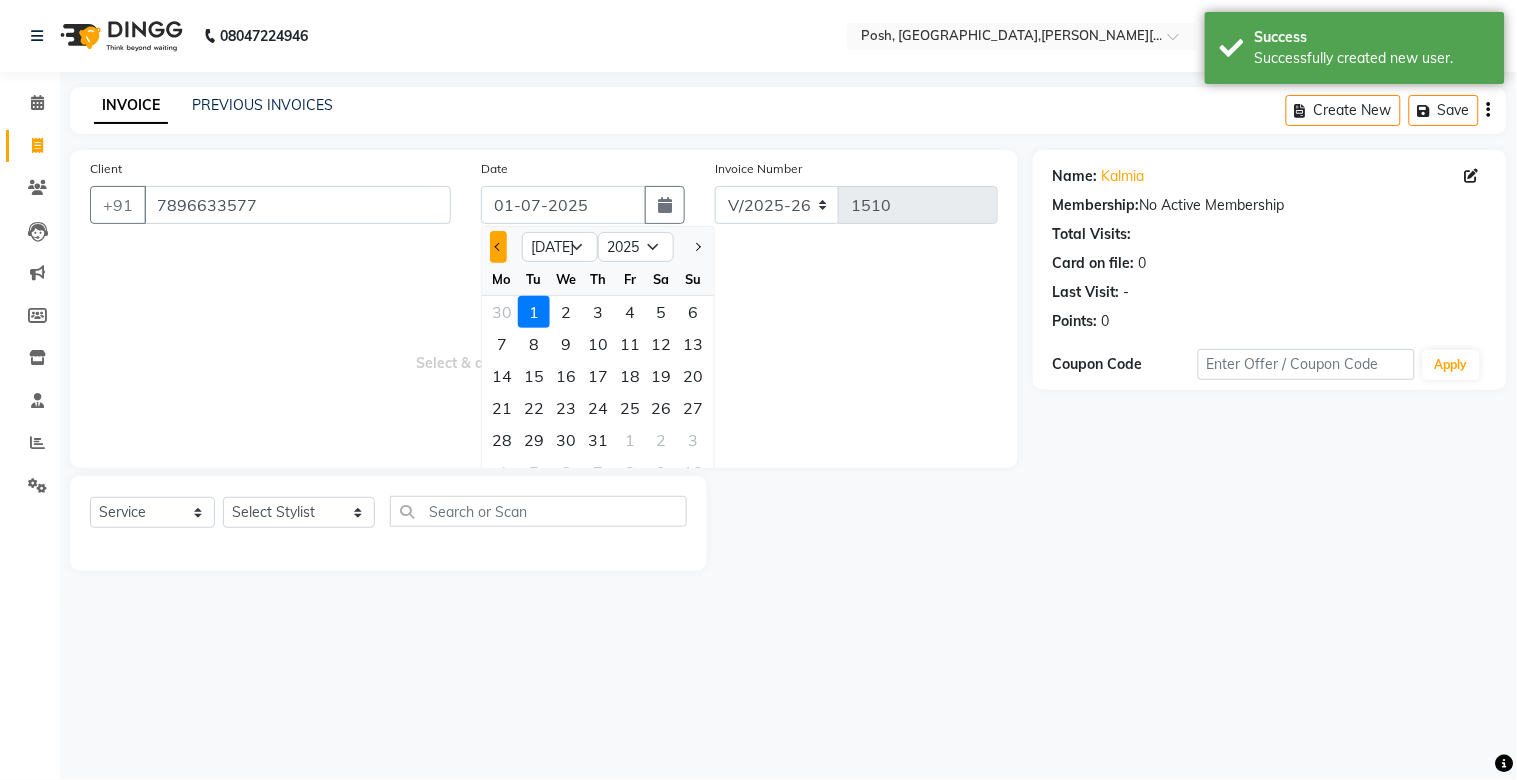 click 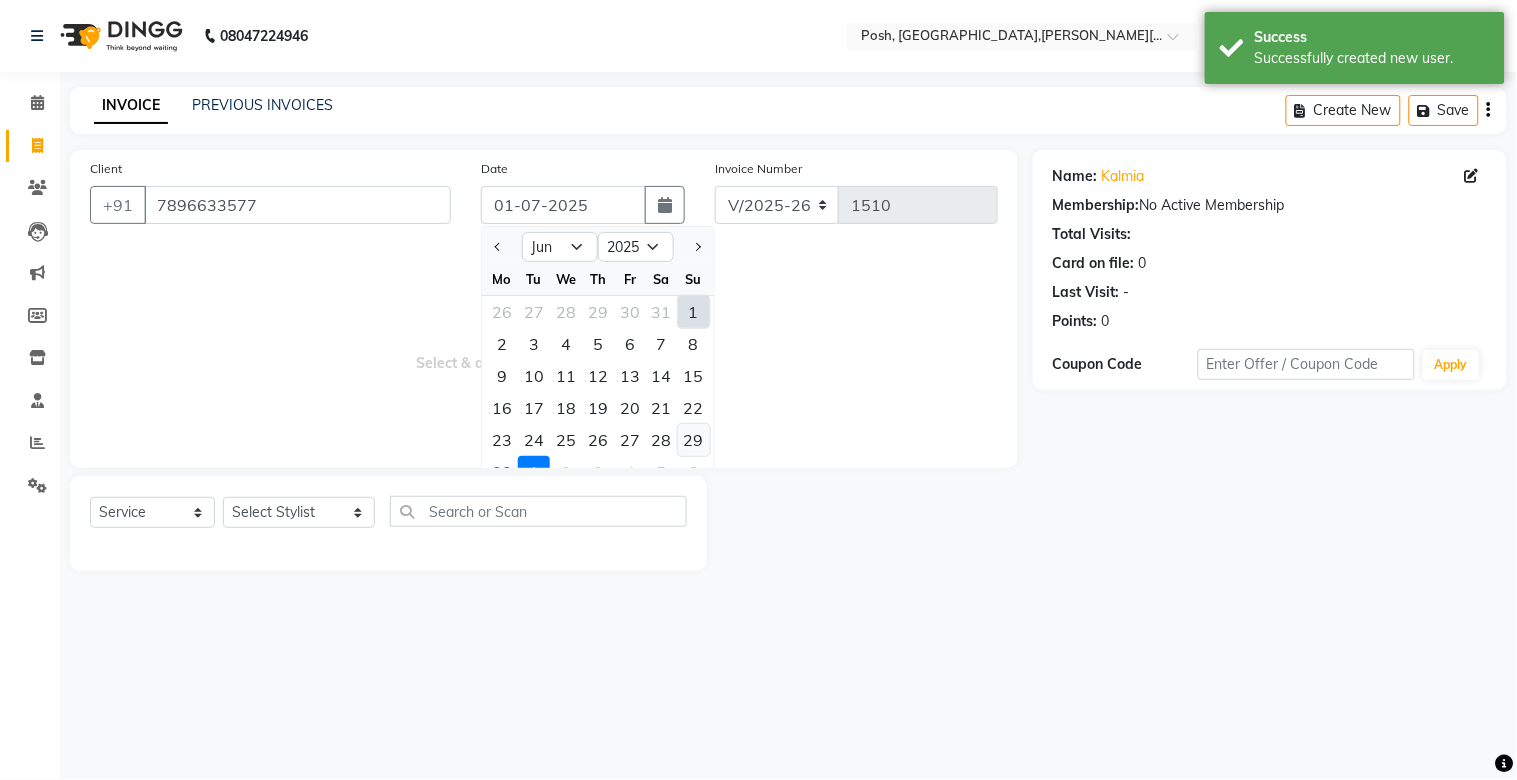 click on "29" 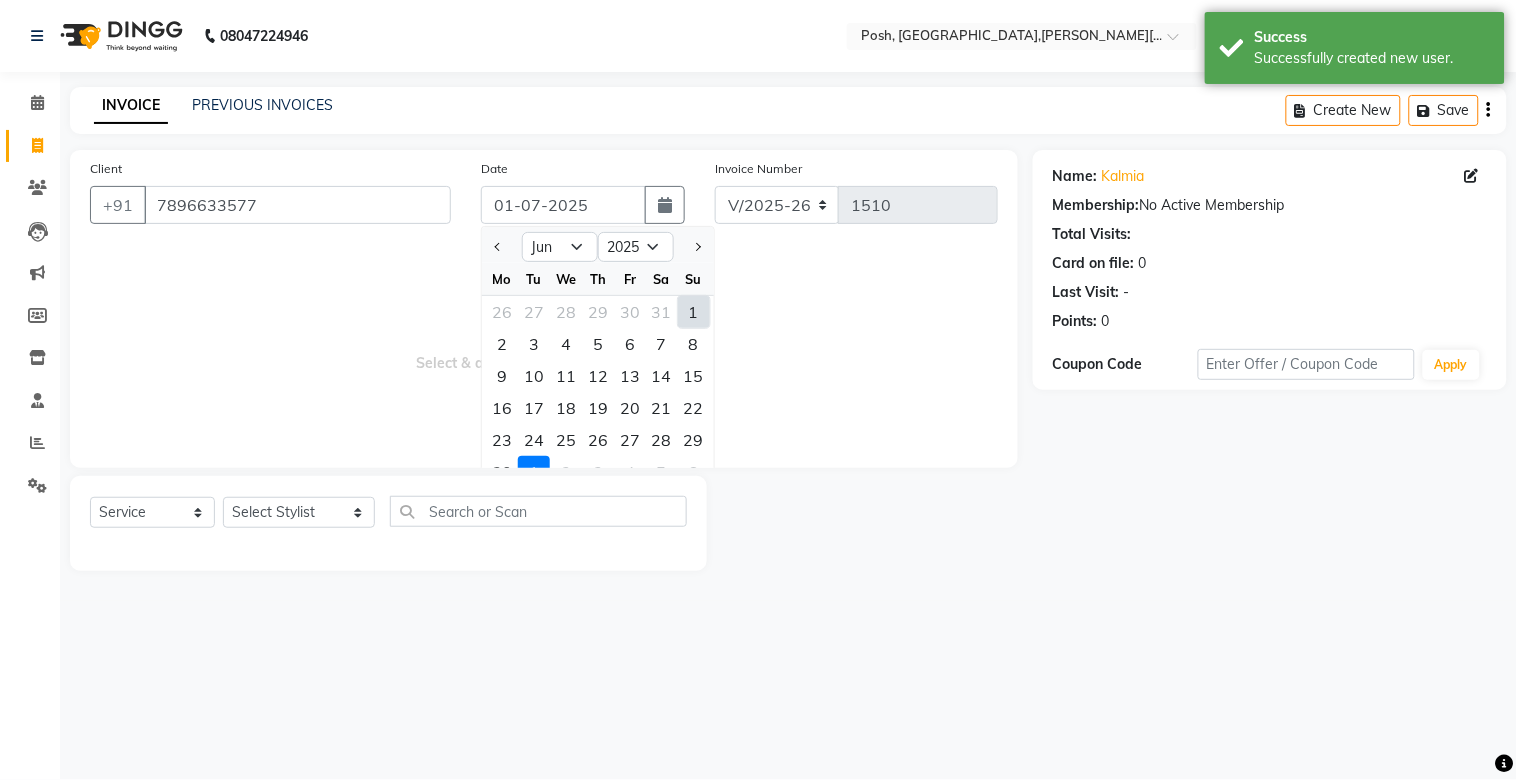 type on "29-06-2025" 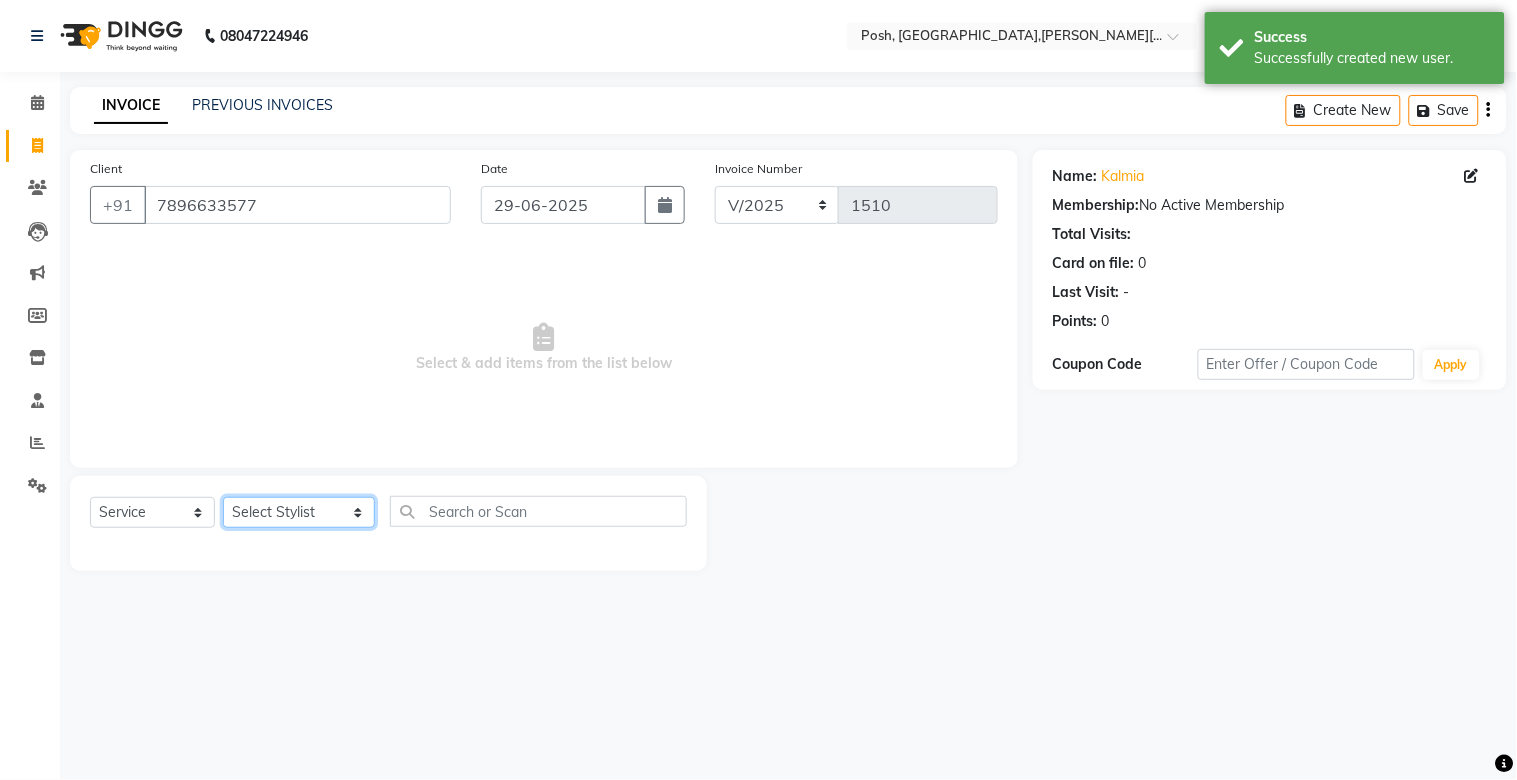 drag, startPoint x: 257, startPoint y: 513, endPoint x: 261, endPoint y: 500, distance: 13.601471 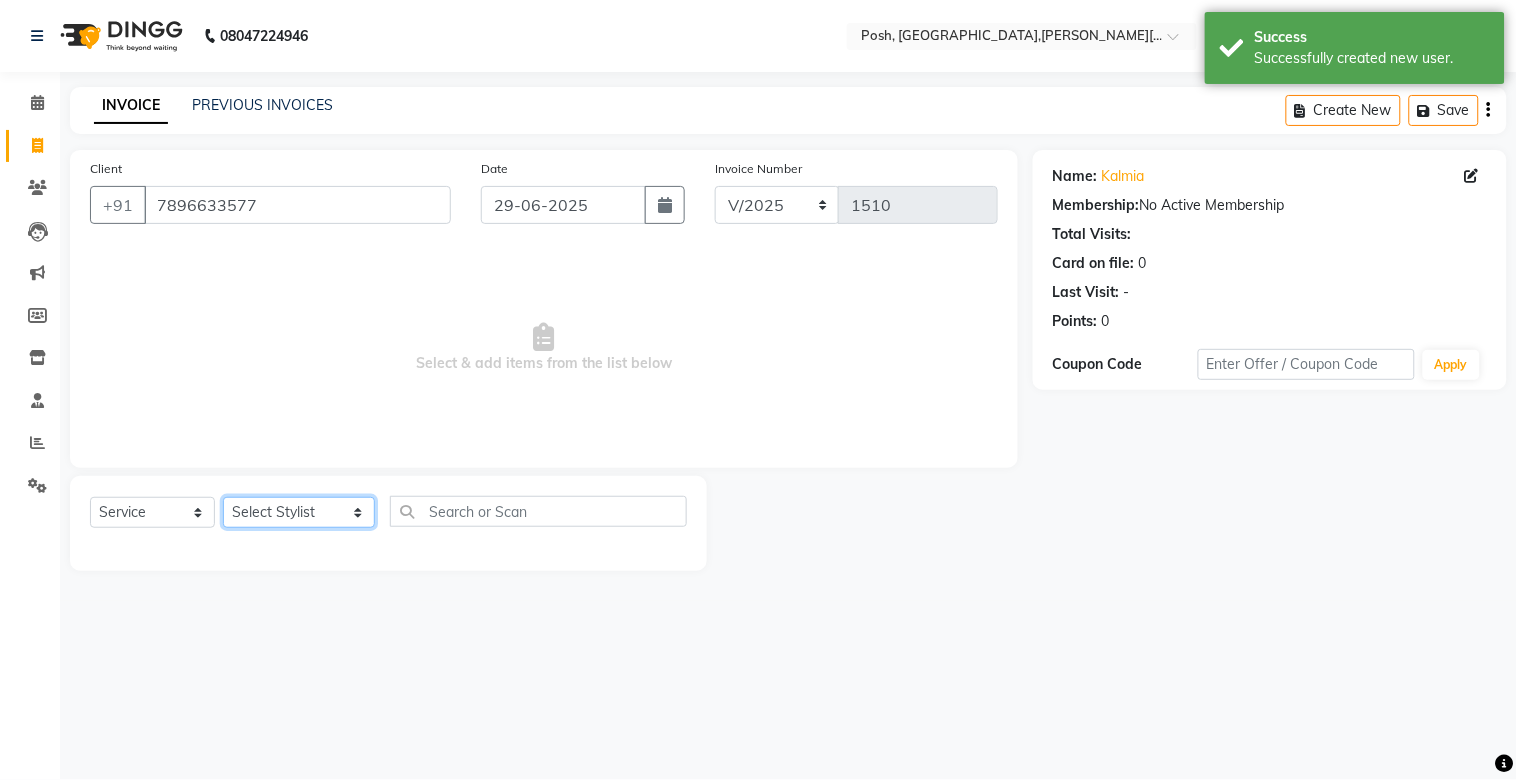select on "16669" 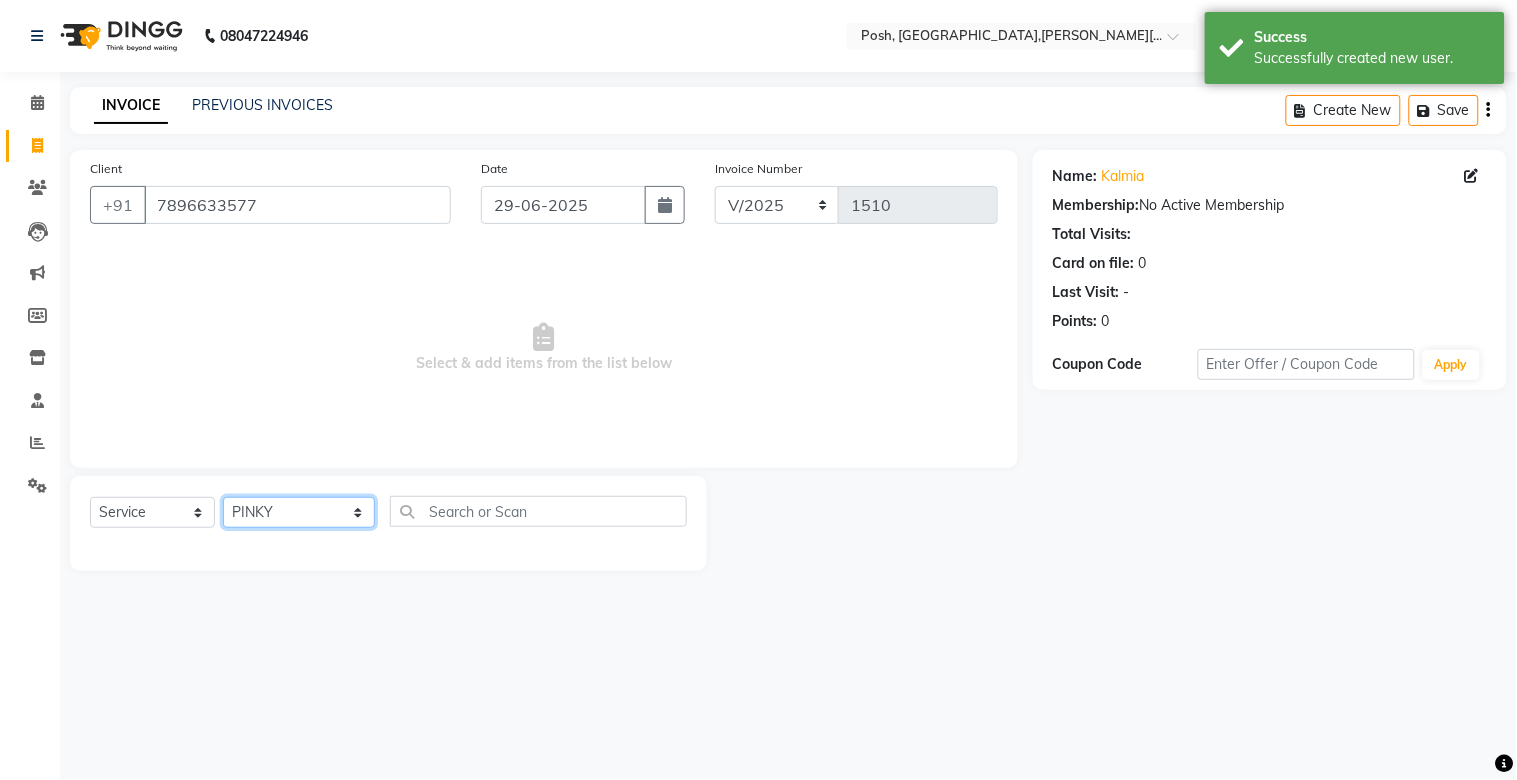 click on "Select Stylist [PERSON_NAME] ISLAM DIVYANGKA [PERSON_NAME] Manager [PERSON_NAME] [PERSON_NAME]  [PERSON_NAME] [PERSON_NAME]	 POSH [PERSON_NAME] [PERSON_NAME]	 [PERSON_NAME]" 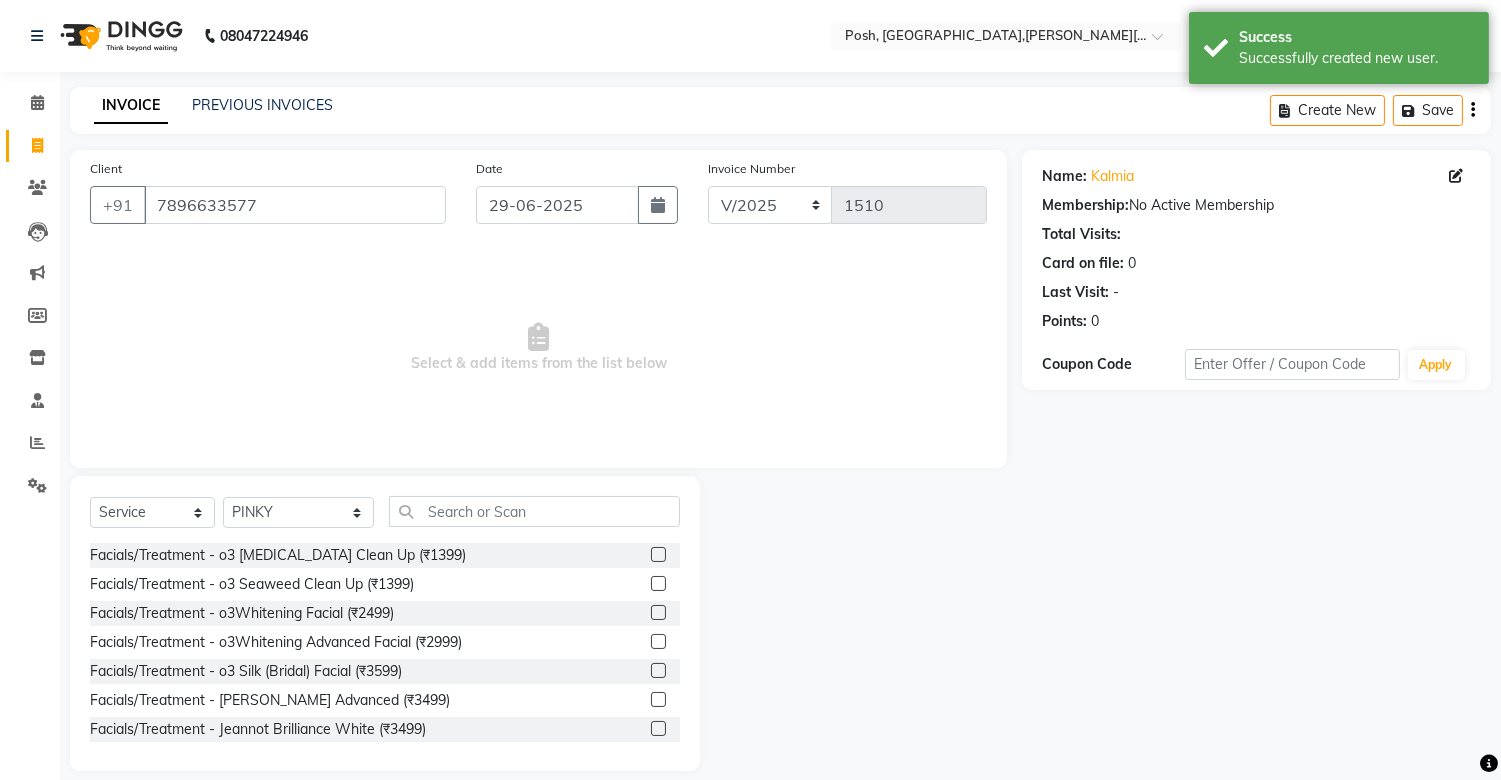 click on "Select  Service  Product  Membership  Package Voucher Prepaid Gift Card  Select Stylist [PERSON_NAME] ISLAM DIVYANGKA [PERSON_NAME] Manager [PERSON_NAME] [PERSON_NAME]  [PERSON_NAME] [PERSON_NAME]	 POSH [PERSON_NAME] [PERSON_NAME]	 [PERSON_NAME] Facials/Treatment - o3 [MEDICAL_DATA] Clean Up (₹1399)  Facials/Treatment - o3 Seaweed Clean Up (₹1399)  Facials/Treatment - o3Whitening Facial (₹2499)  Facials/Treatment - o3Whitening Advanced Facial (₹2999)  Facials/Treatment - o3 Silk (Bridal) Facial (₹3599)  Facials/Treatment - Jeannot Hydra Boost Advanced (₹3499)  Facials/Treatment - Jeannot Brilliance White (₹3499)  Facials/Treatment - Jeannot Instant Glow Brightening (₹3499)  Facials/Treatment - Jeannot Infinite Youth Firming (₹3499)  Facials/Treatment - [PERSON_NAME]'s Glowvite (₹1999)  Facials/Treatment - [PERSON_NAME]'s [PERSON_NAME] (₹1999)  Facials/Treatment - [PERSON_NAME]'s Ageing (₹1999)  Facials/Treatment - Anti Pigmentation (₹1999)  Facials/Treatment - [PERSON_NAME]'s Clariglow (₹1999)  Facials/Treatment -D TAN (₹500)" 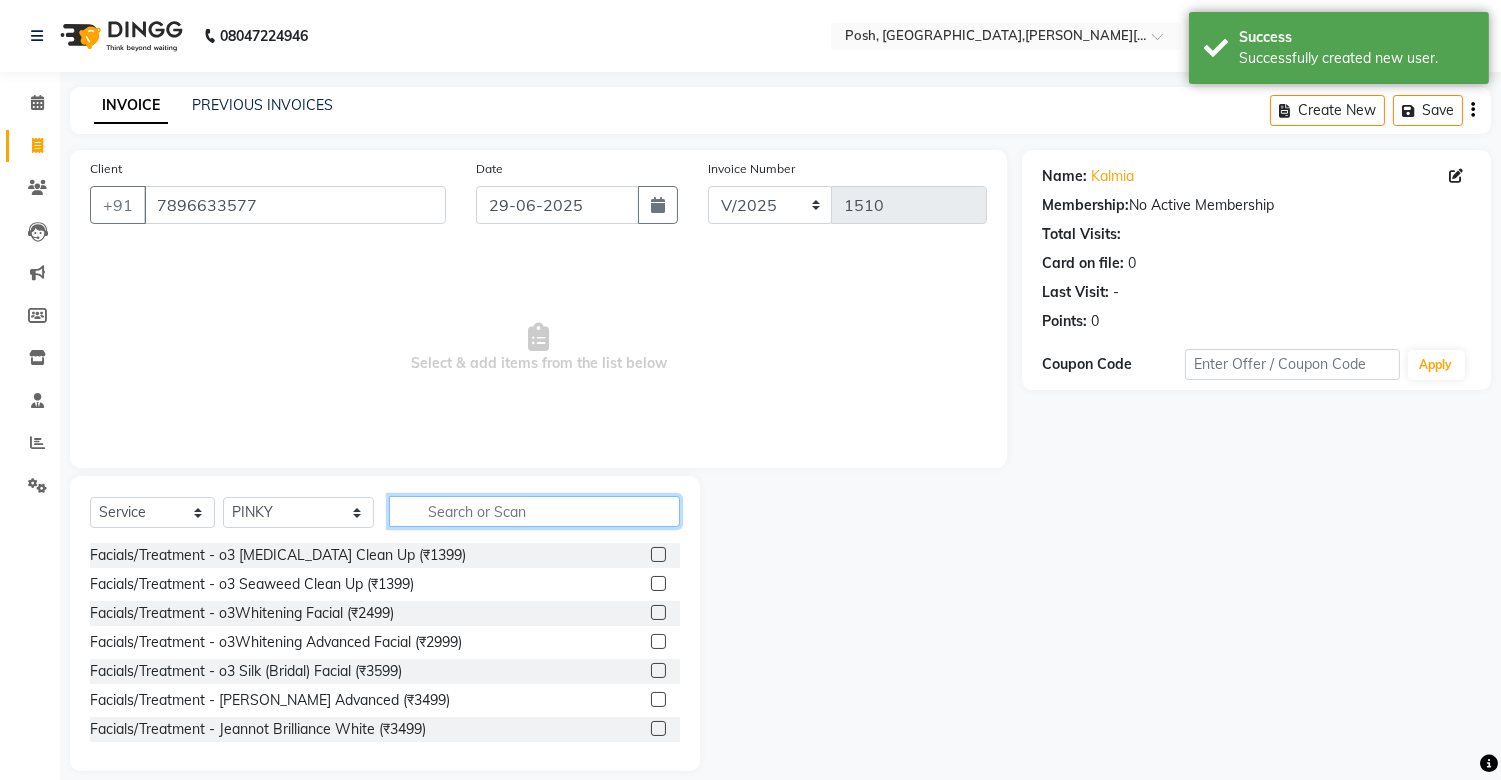 drag, startPoint x: 455, startPoint y: 496, endPoint x: 457, endPoint y: 506, distance: 10.198039 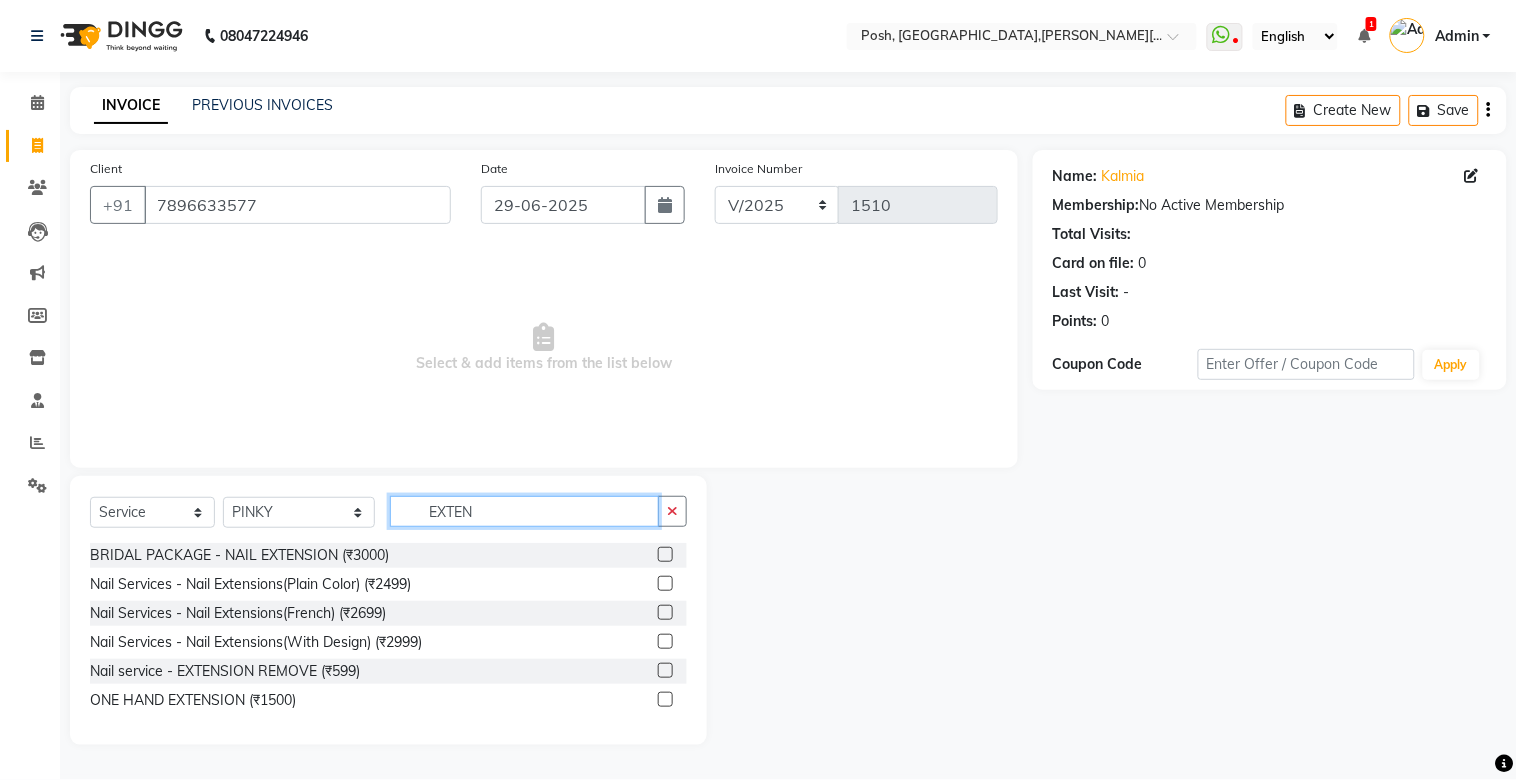 type on "EXTEN" 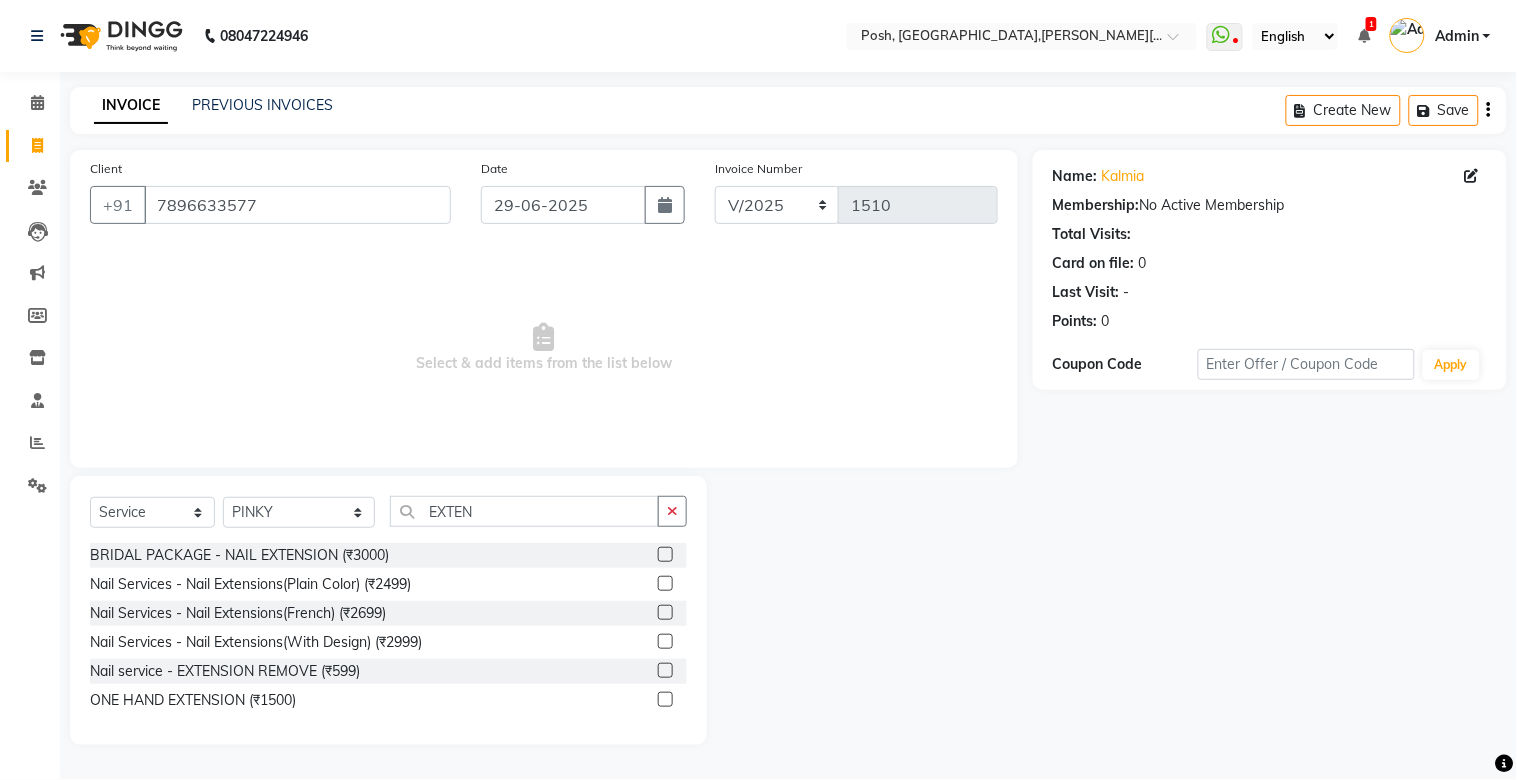 click 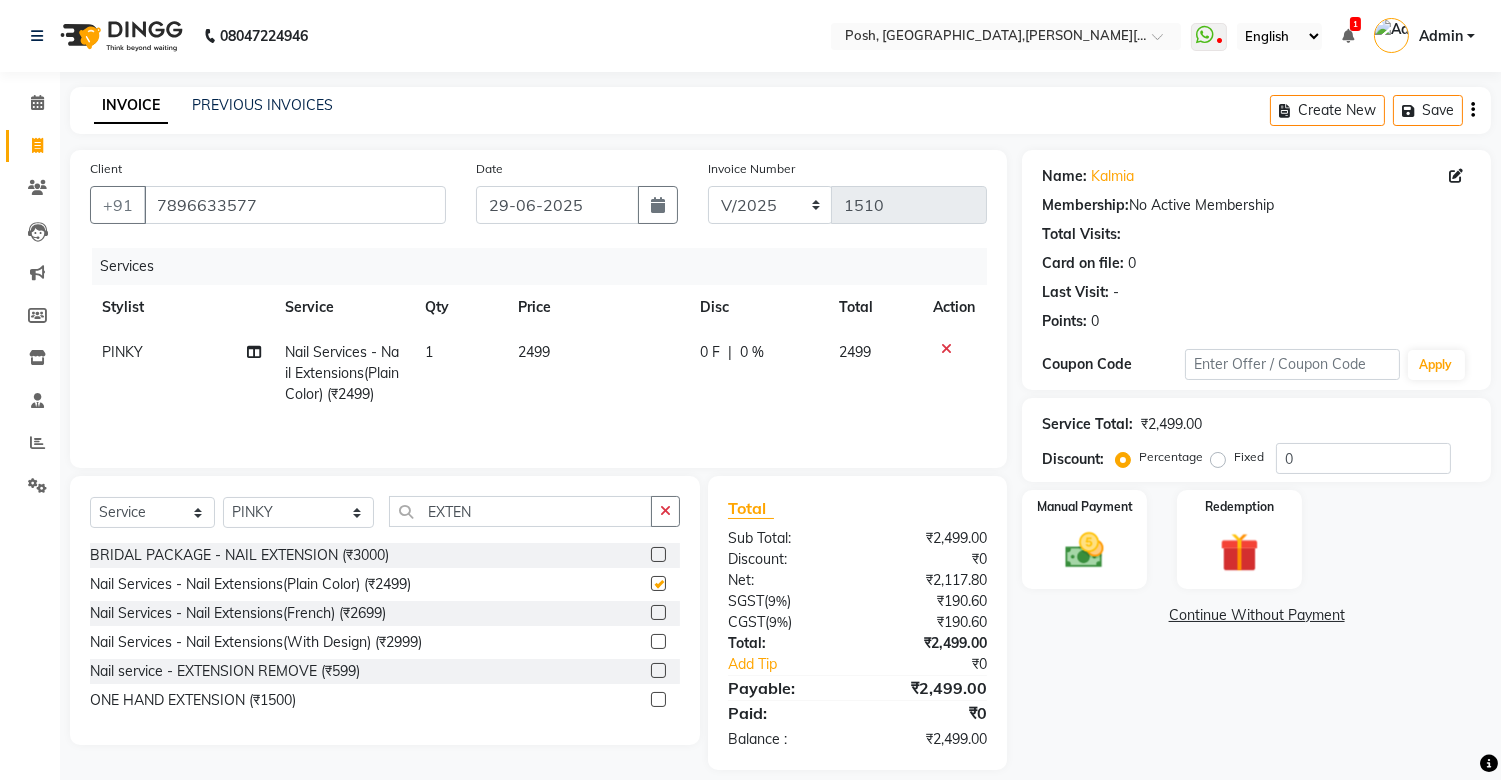 checkbox on "false" 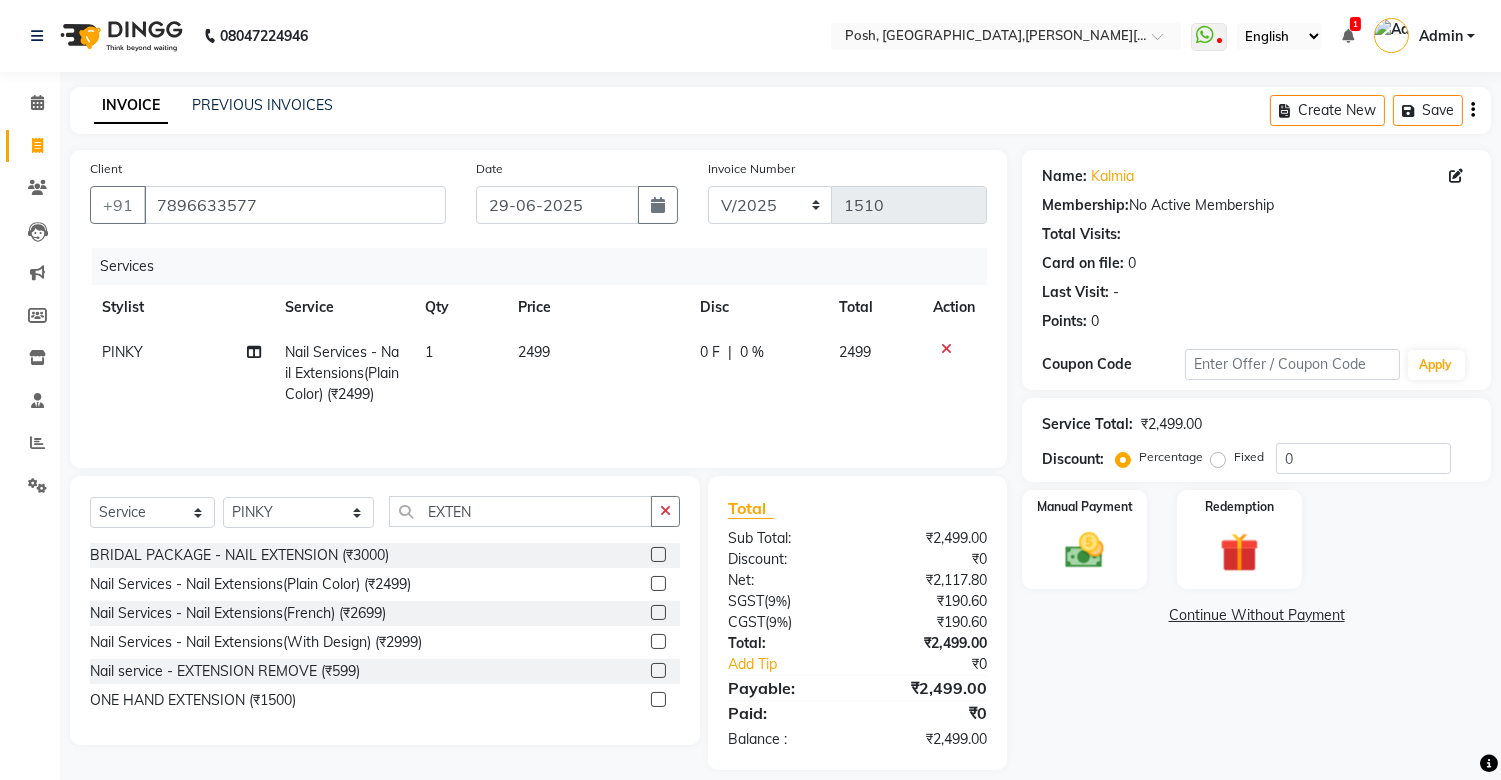 click on "2499" 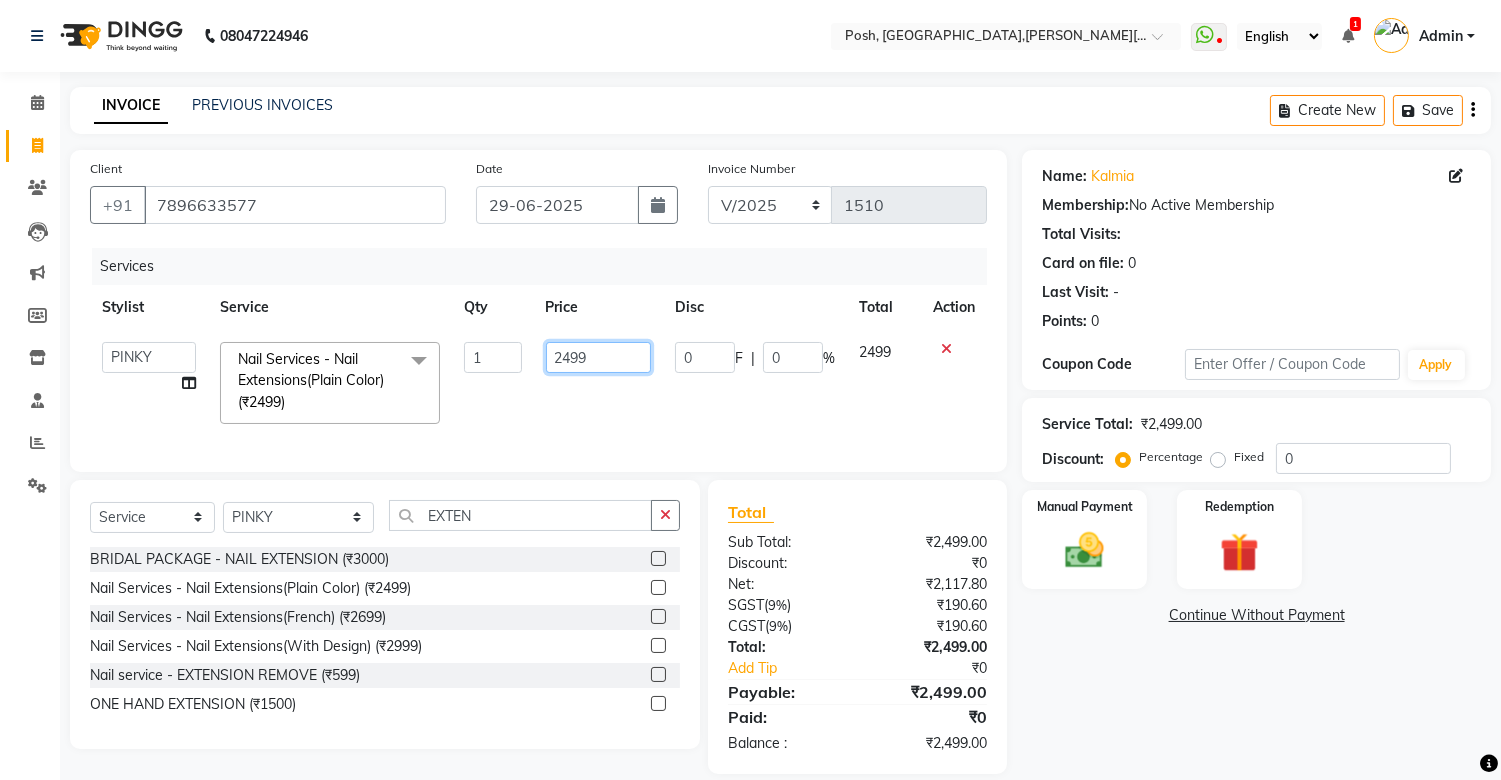 click on "2499" 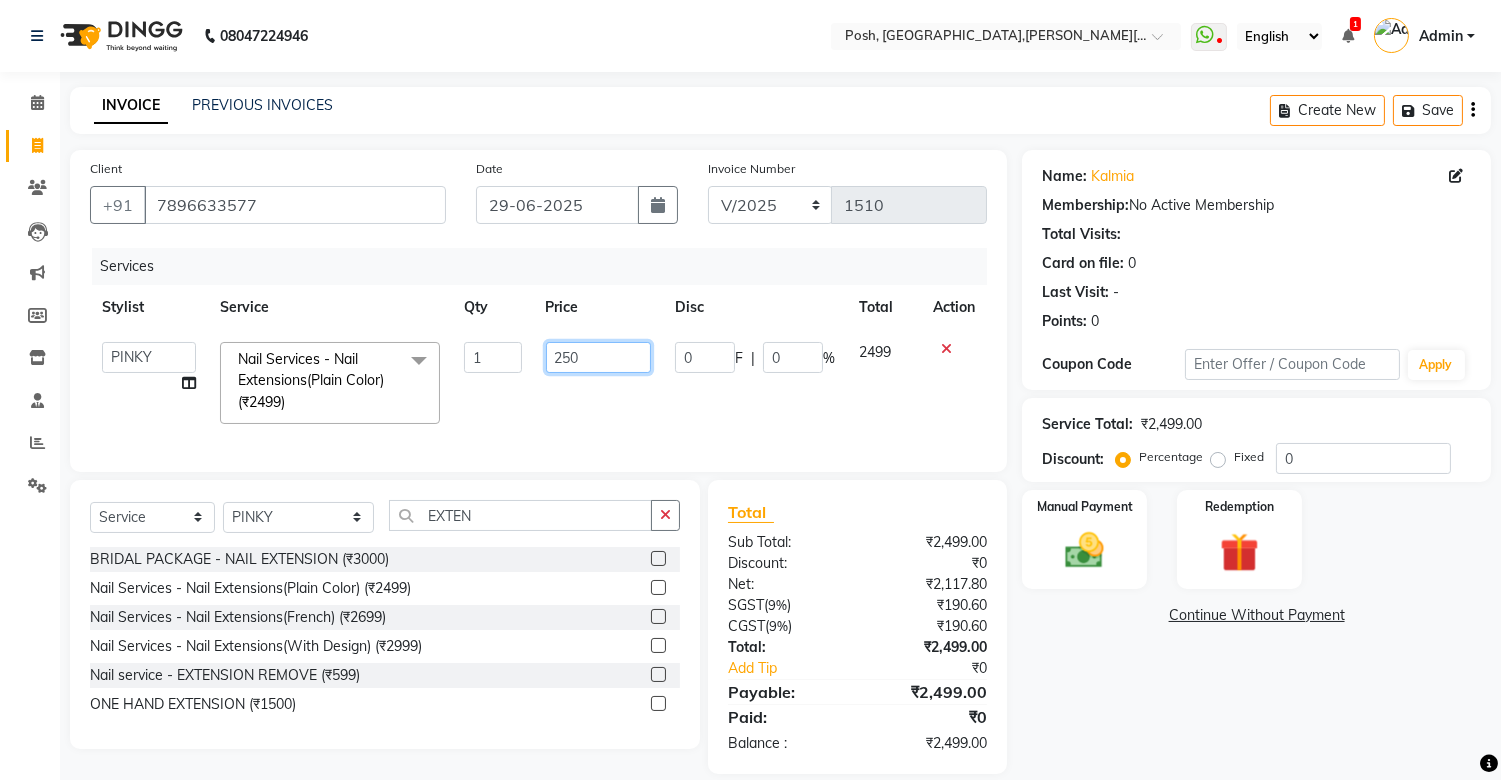 type on "2500" 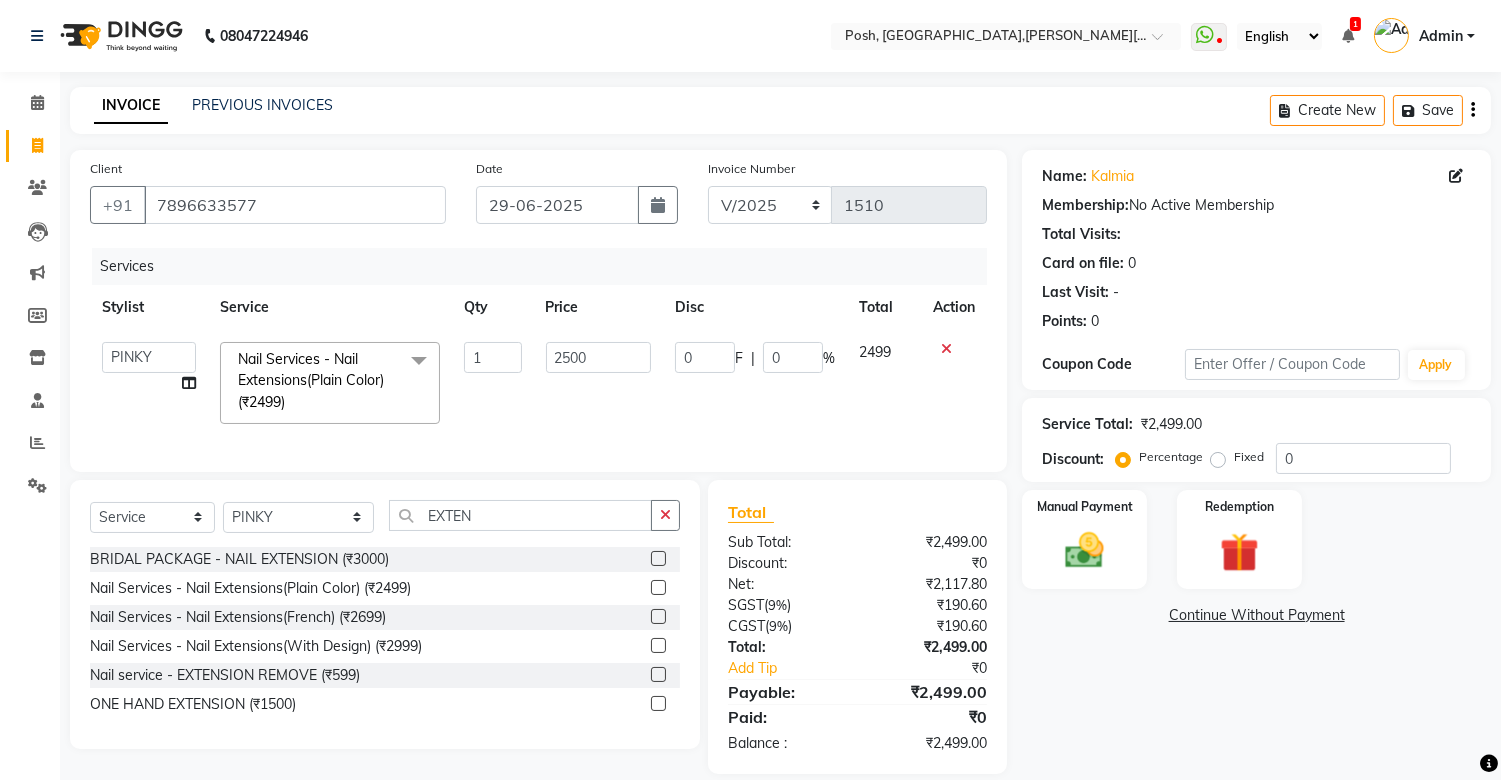 drag, startPoint x: 543, startPoint y: 430, endPoint x: 603, endPoint y: 407, distance: 64.25729 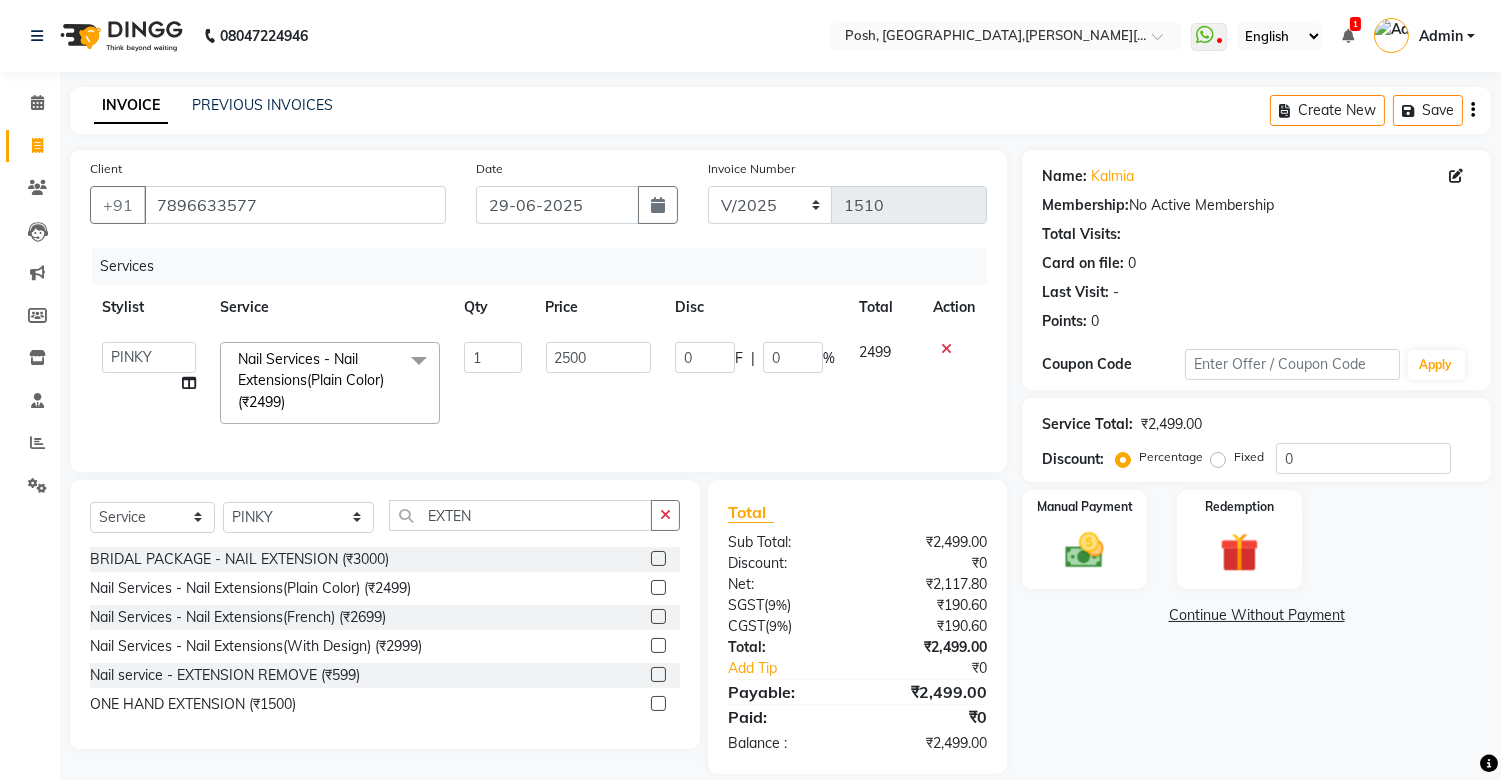 click on "Services Stylist Service Qty Price Disc Total Action  [PERSON_NAME] ISLAM   DIVYANGKA   [PERSON_NAME]   Manager   [PERSON_NAME]   [PERSON_NAME]    [PERSON_NAME]   [PERSON_NAME]	   POSH   [PERSON_NAME]   [PERSON_NAME]	   [PERSON_NAME]  Nail Services - Nail Extensions(Plain Color) (₹2499)  x Facials/Treatment - o3 [MEDICAL_DATA] Clean Up (₹1399) Facials/Treatment - o3 Seaweed Clean Up (₹1399) Facials/Treatment - o3Whitening Facial (₹2499) Facials/Treatment - o3Whitening Advanced Facial (₹2999) Facials/Treatment - o3 Silk (Bridal) Facial (₹3599) Facials/Treatment - Jeannot Hydra Boost Advanced (₹3499) Facials/Treatment - Jeannot Brilliance White (₹3499) Facials/Treatment - Jeannot Instant Glow Brightening (₹3499) Facials/Treatment - Jeannot Infinite Youth Firming (₹3499) Facials/Treatment - [PERSON_NAME]'s Glowvite (₹1999) Facials/Treatment - [PERSON_NAME]'s [PERSON_NAME] (₹1999) Facials/Treatment - [PERSON_NAME]'s Ageing (₹1999) Facials/Treatment - Anti Pigmentation (₹1999) Facials/Treatment -D TAN (₹500) 1 2500" 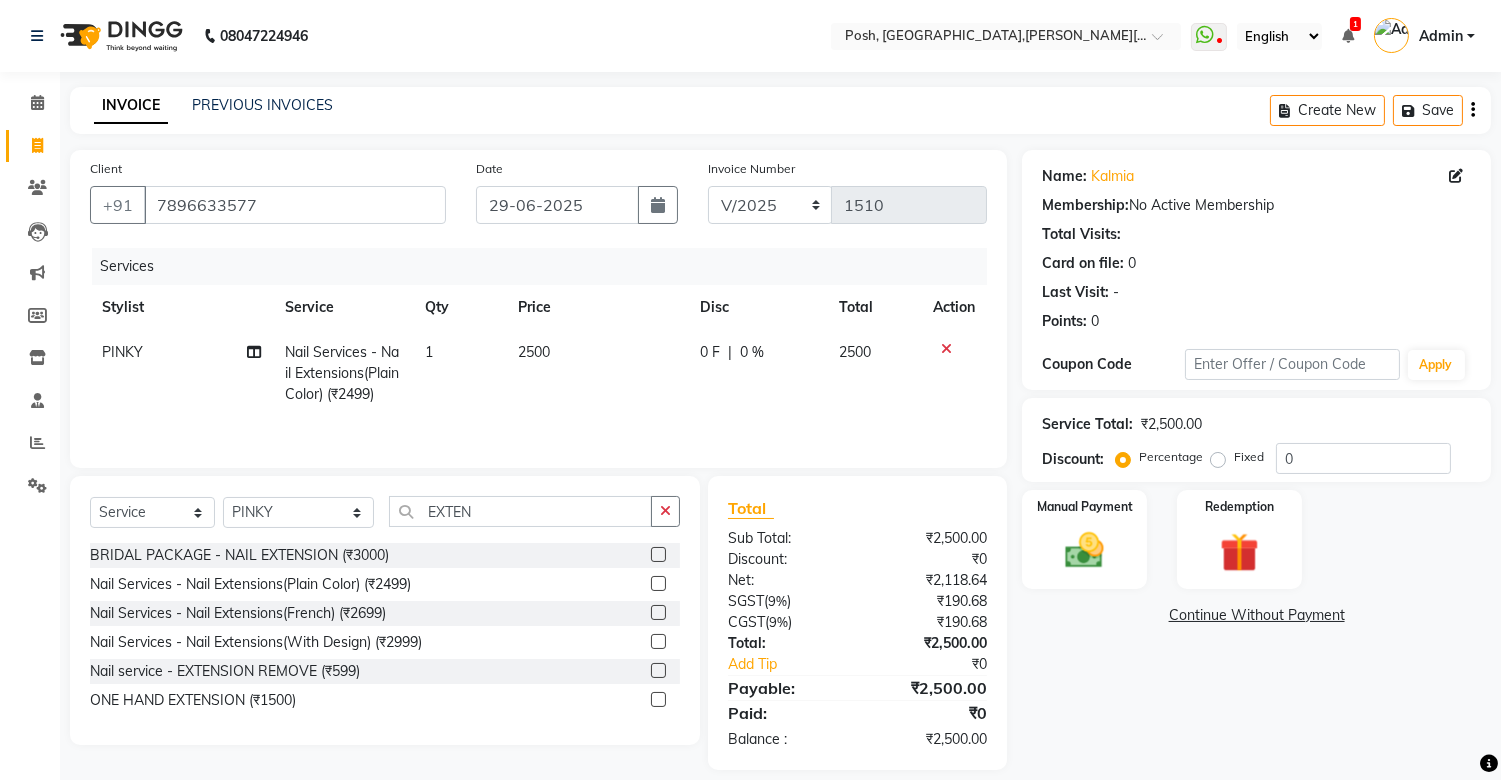 click on "0 F | 0 %" 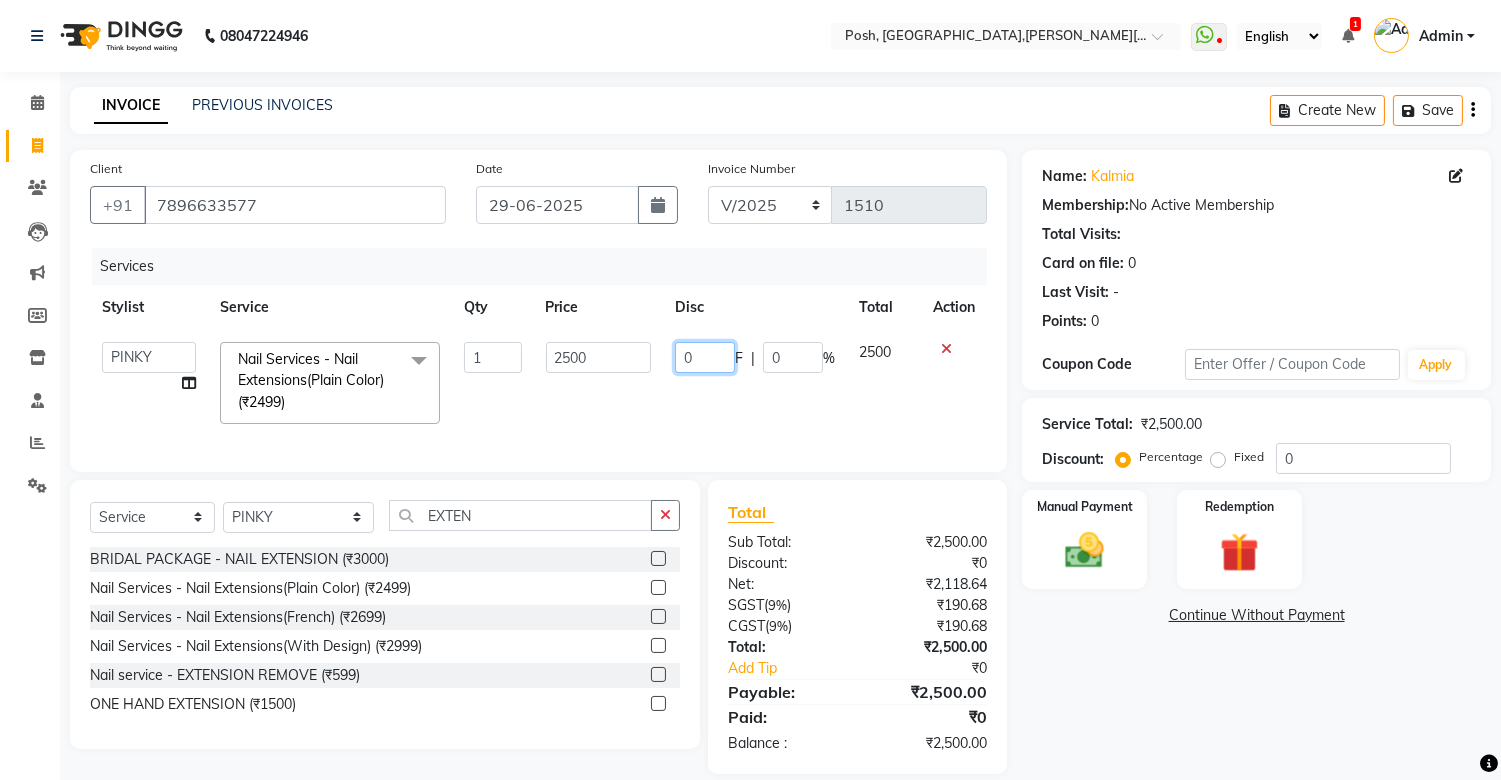 click on "0" 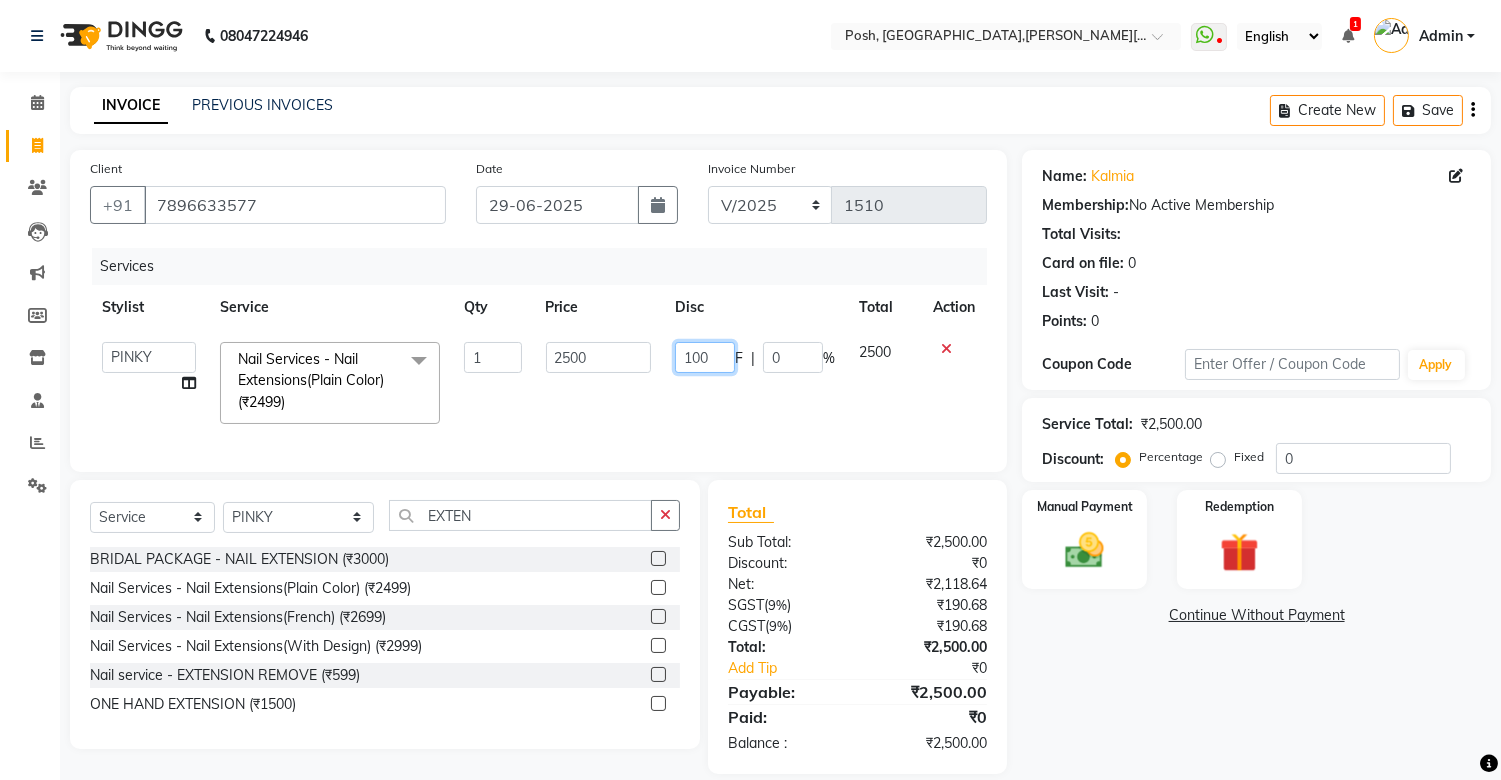 type on "1000" 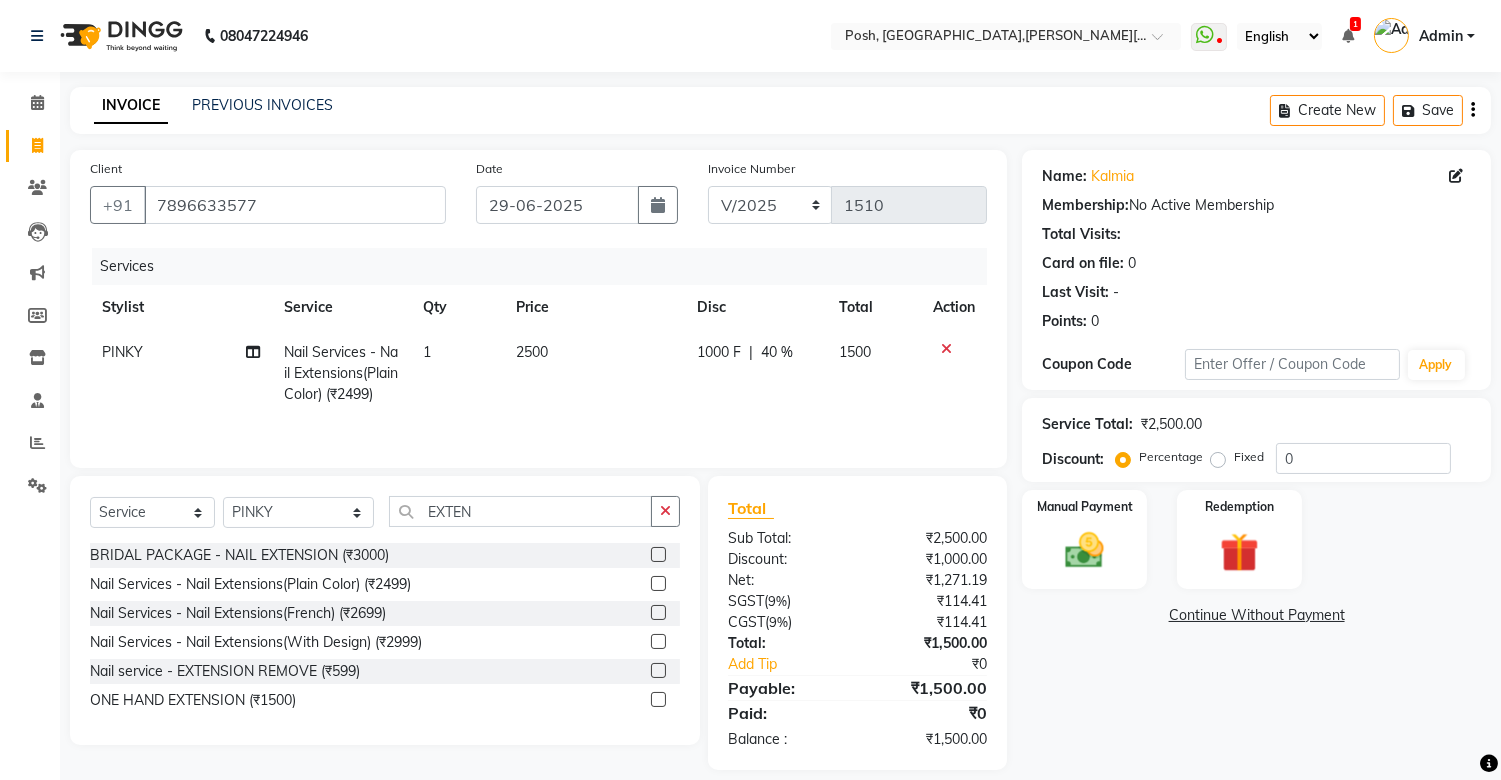 click on "PINKY	 Nail Services - Nail Extensions(Plain Color) (₹2499) 1 2500 1000 F | 40 % 1500" 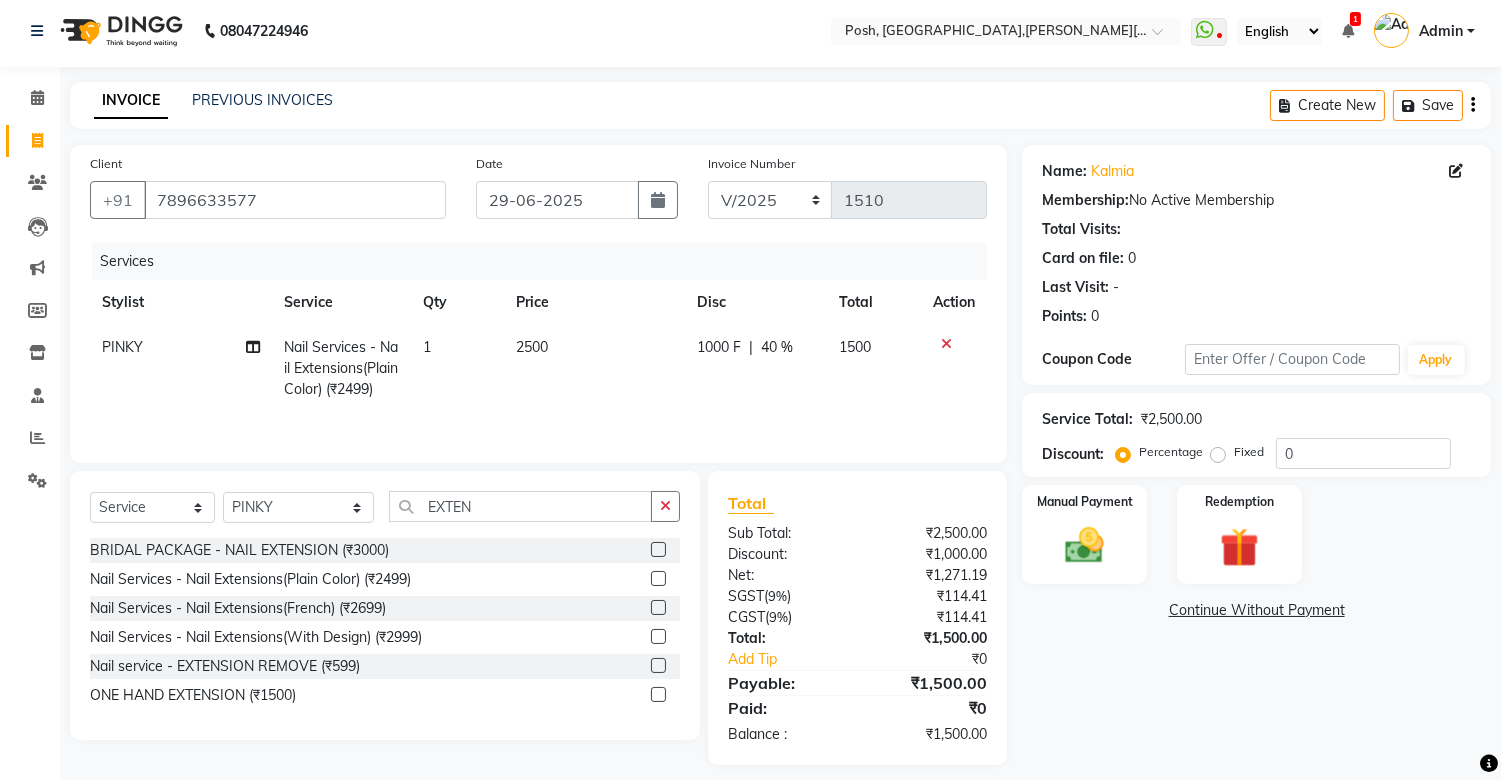 scroll, scrollTop: 0, scrollLeft: 0, axis: both 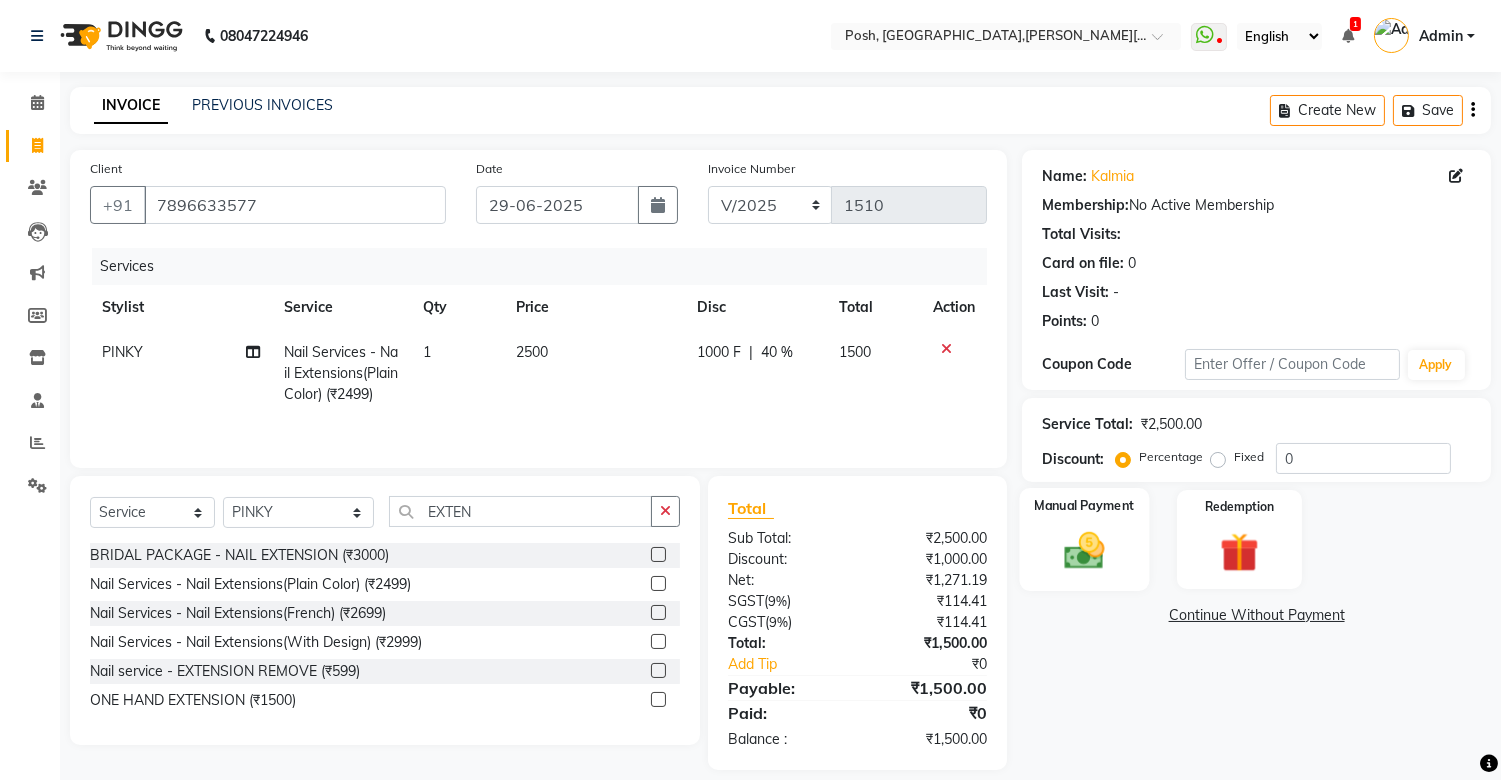 click 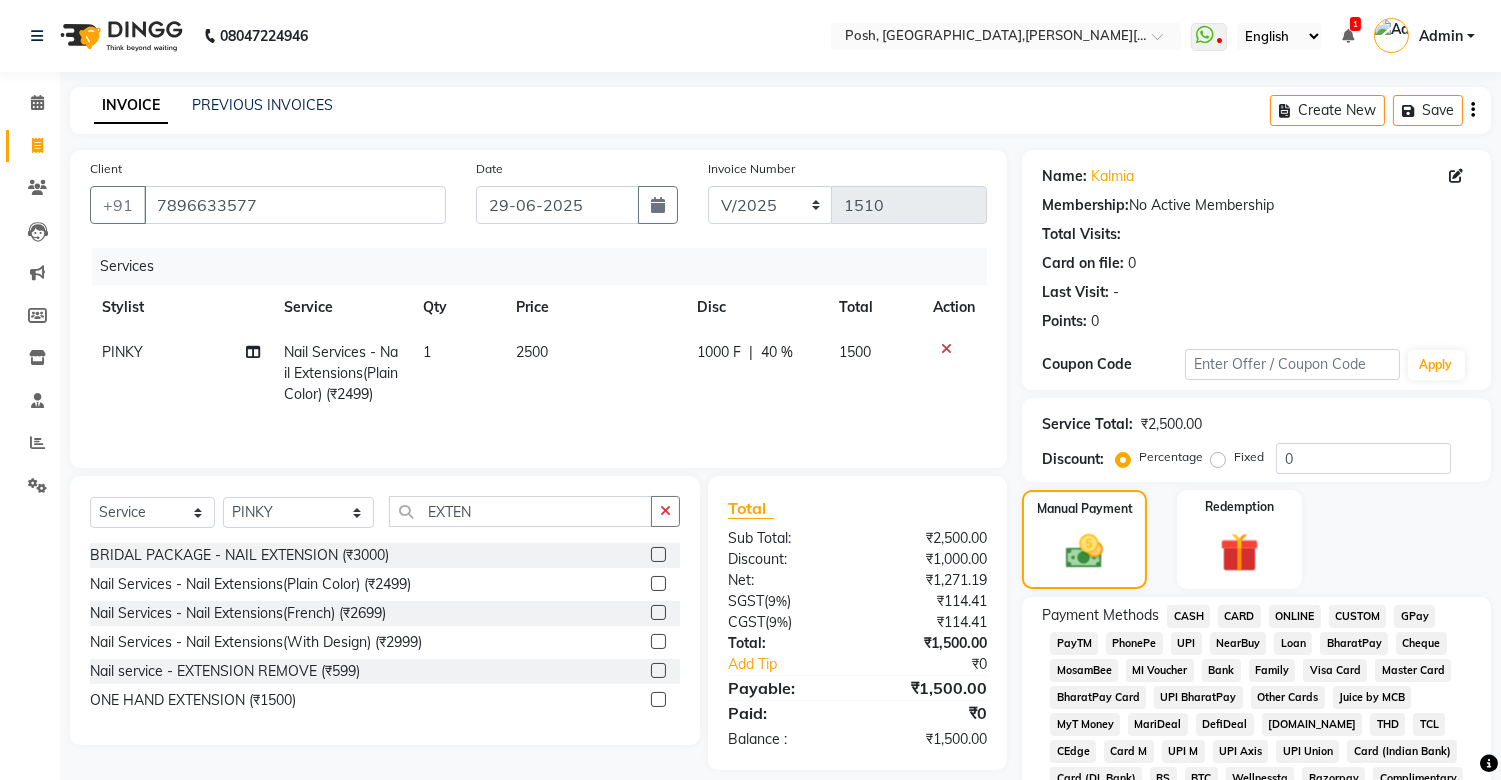 click on "CASH" 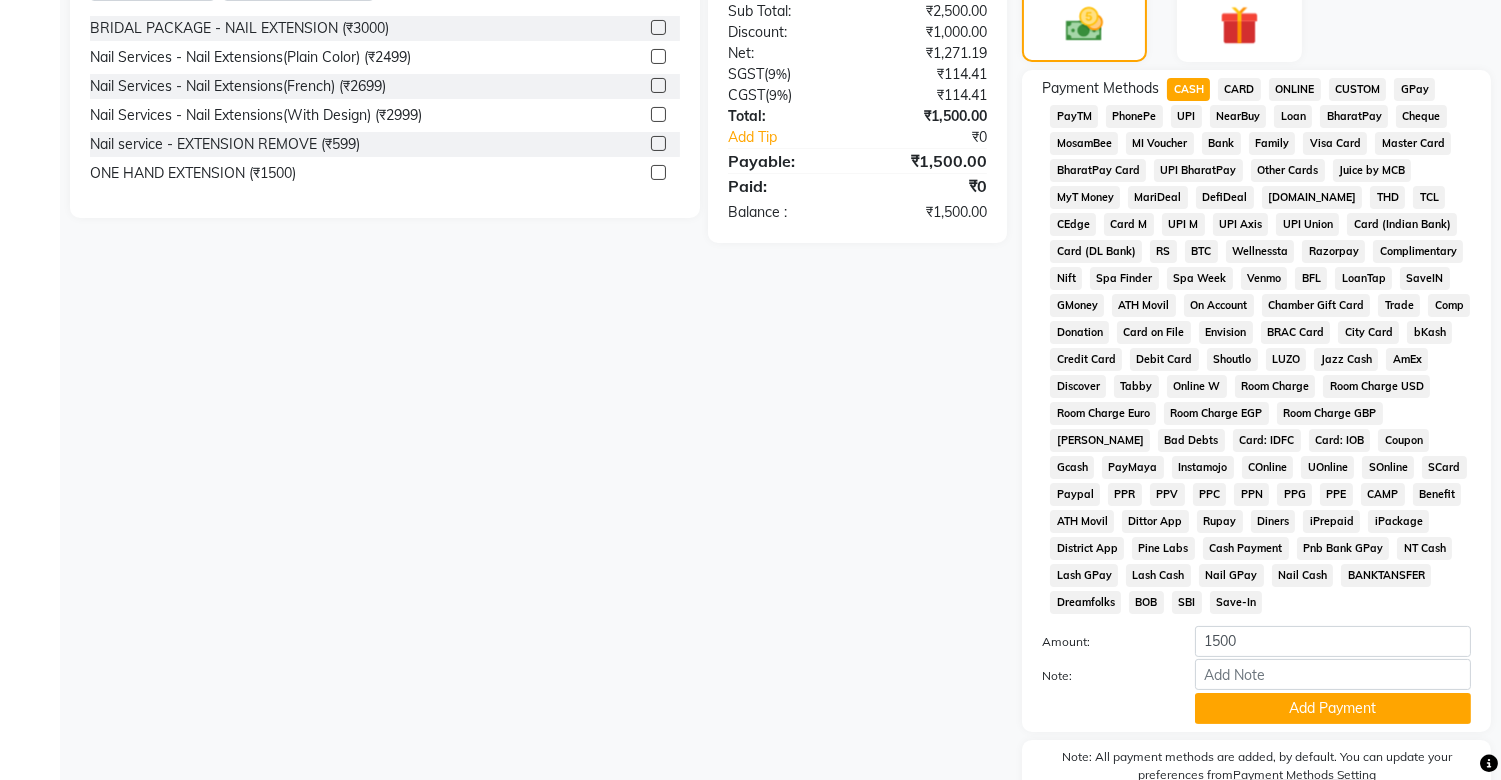 scroll, scrollTop: 631, scrollLeft: 0, axis: vertical 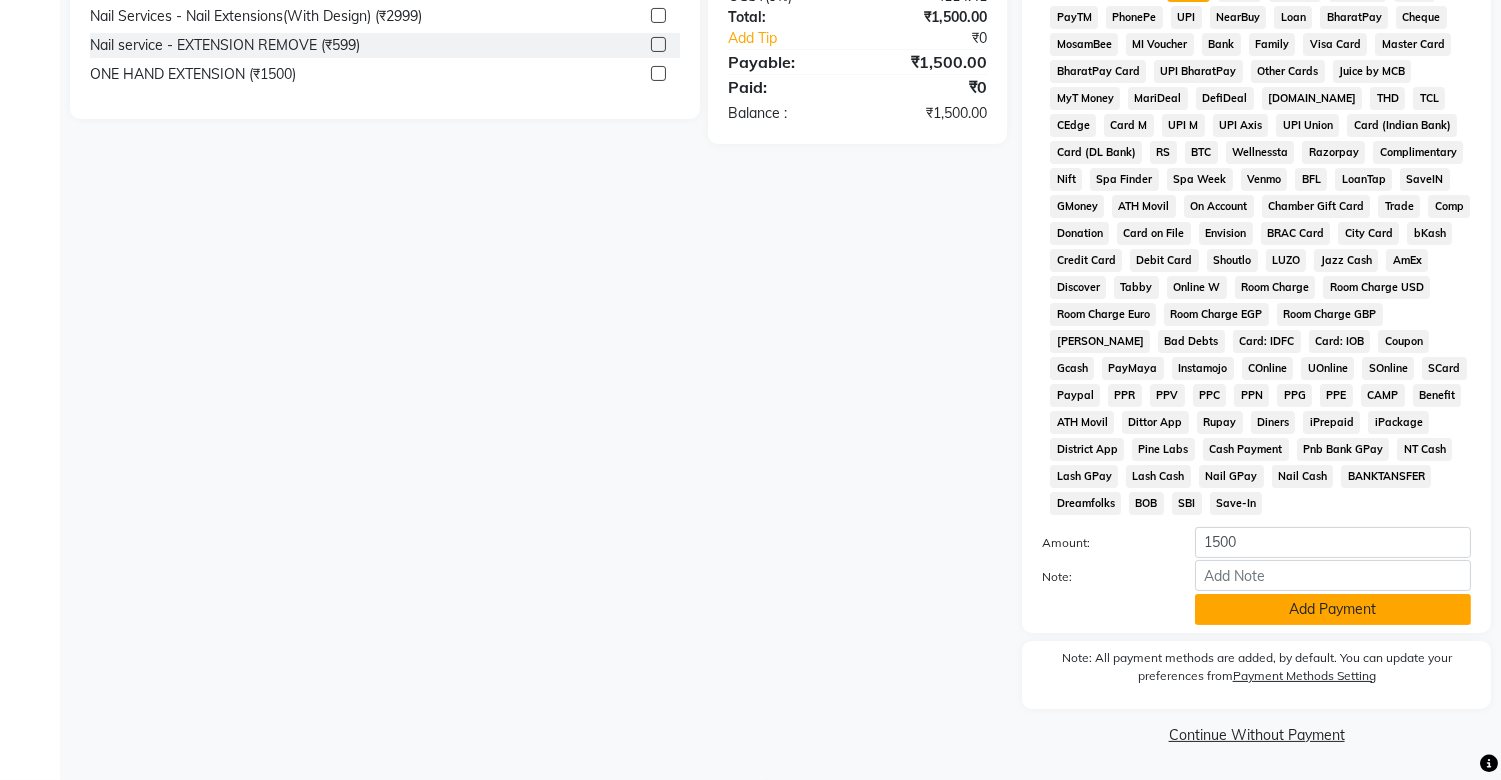 click on "Add Payment" 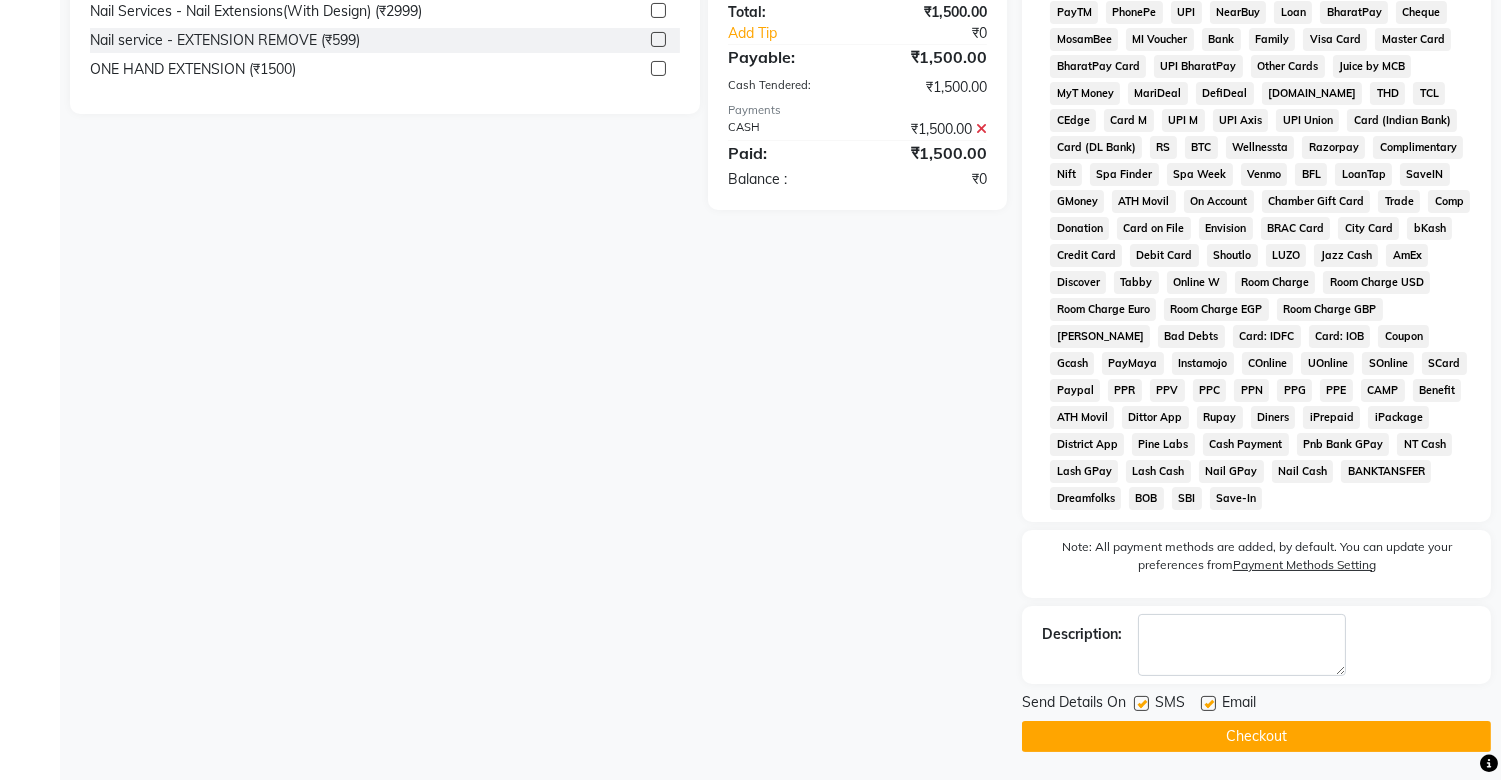 click 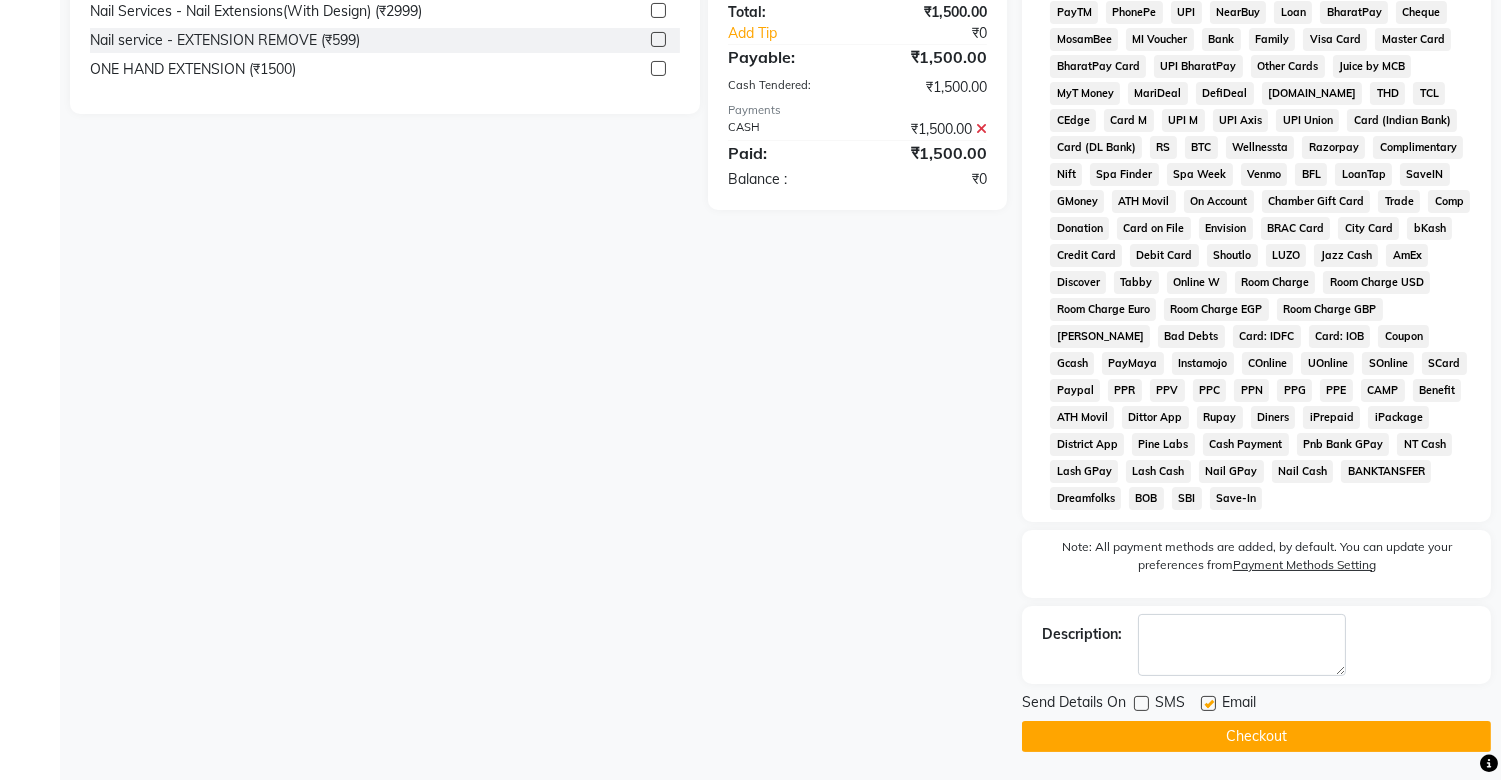 click on "Checkout" 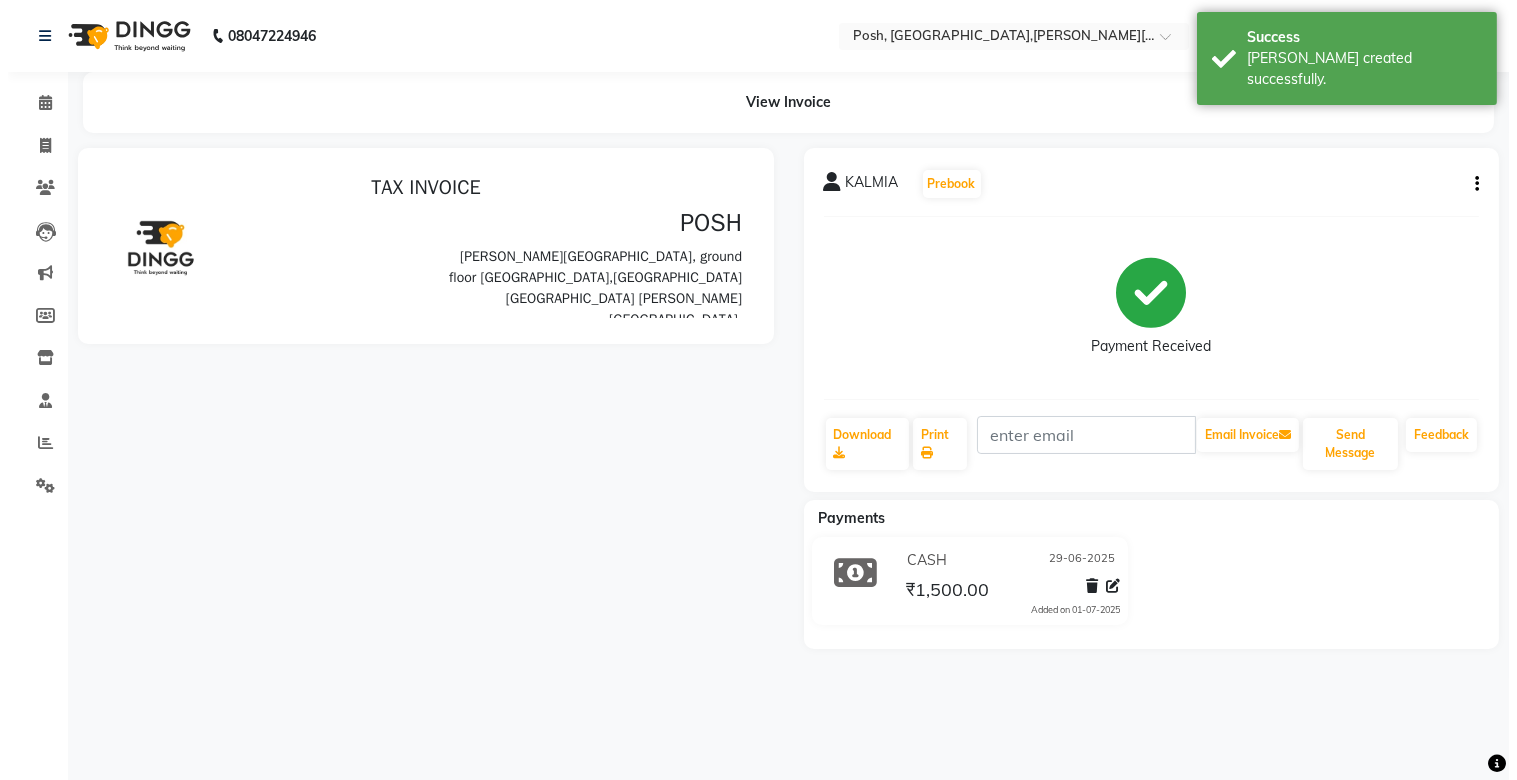 scroll, scrollTop: 0, scrollLeft: 0, axis: both 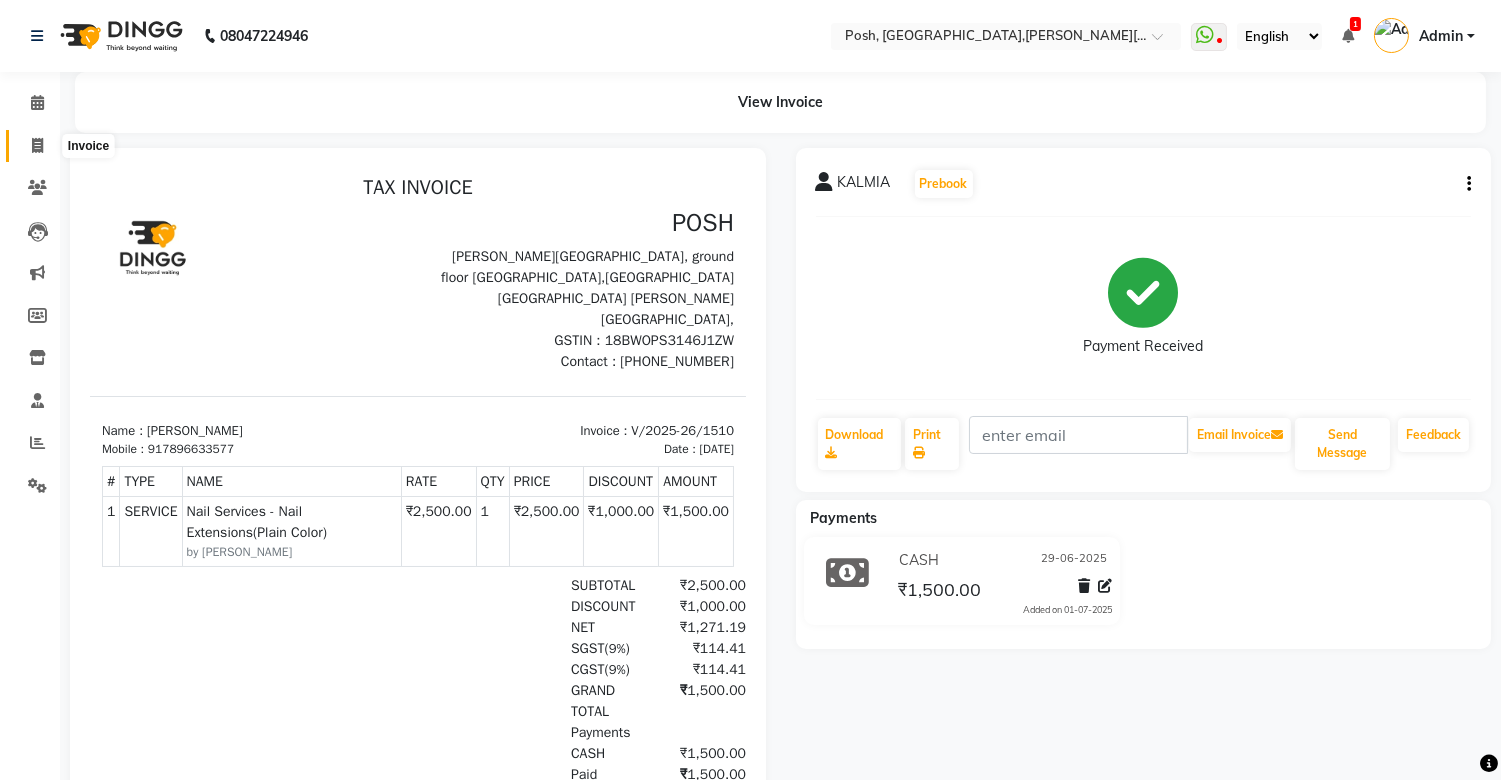 click 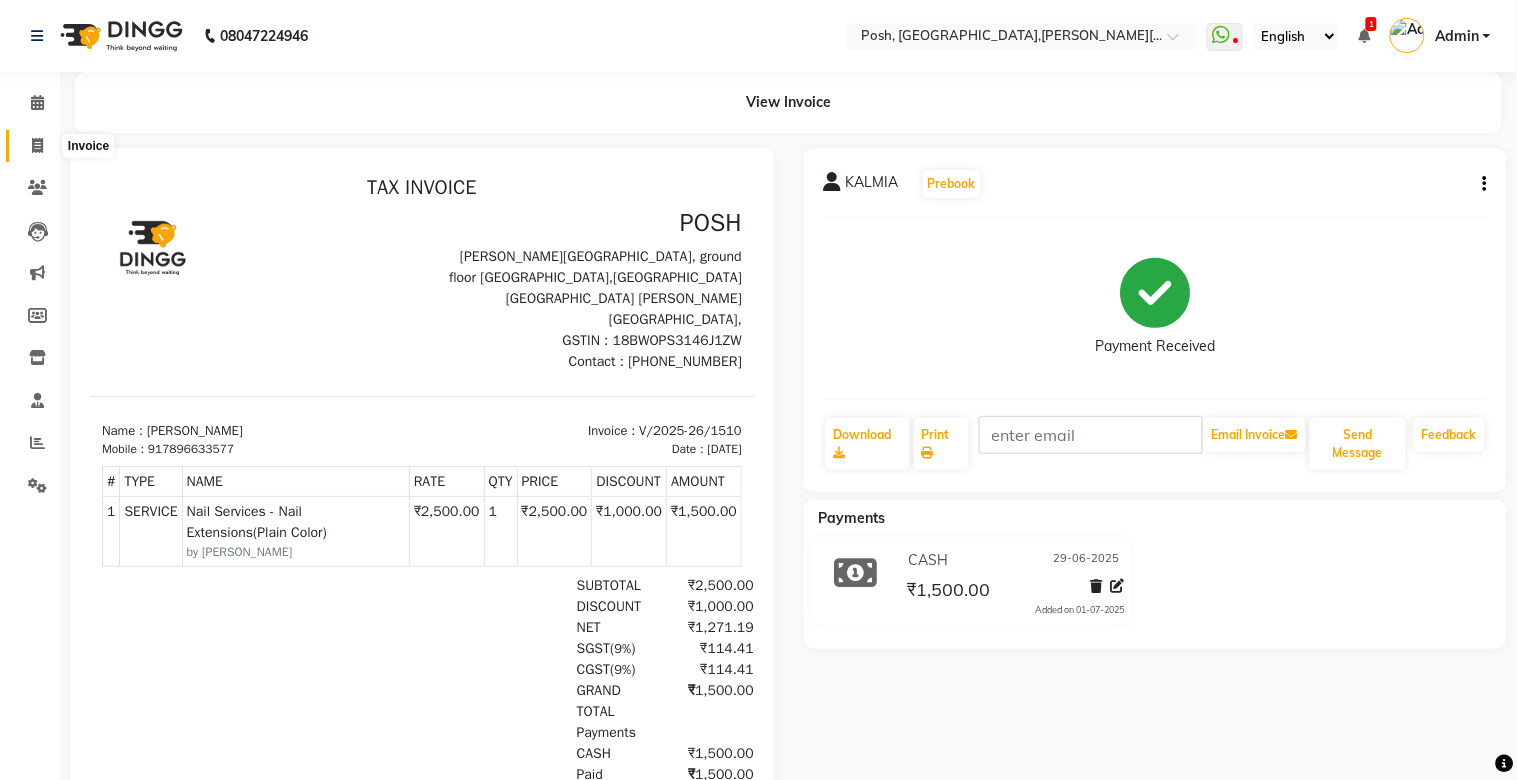 select on "service" 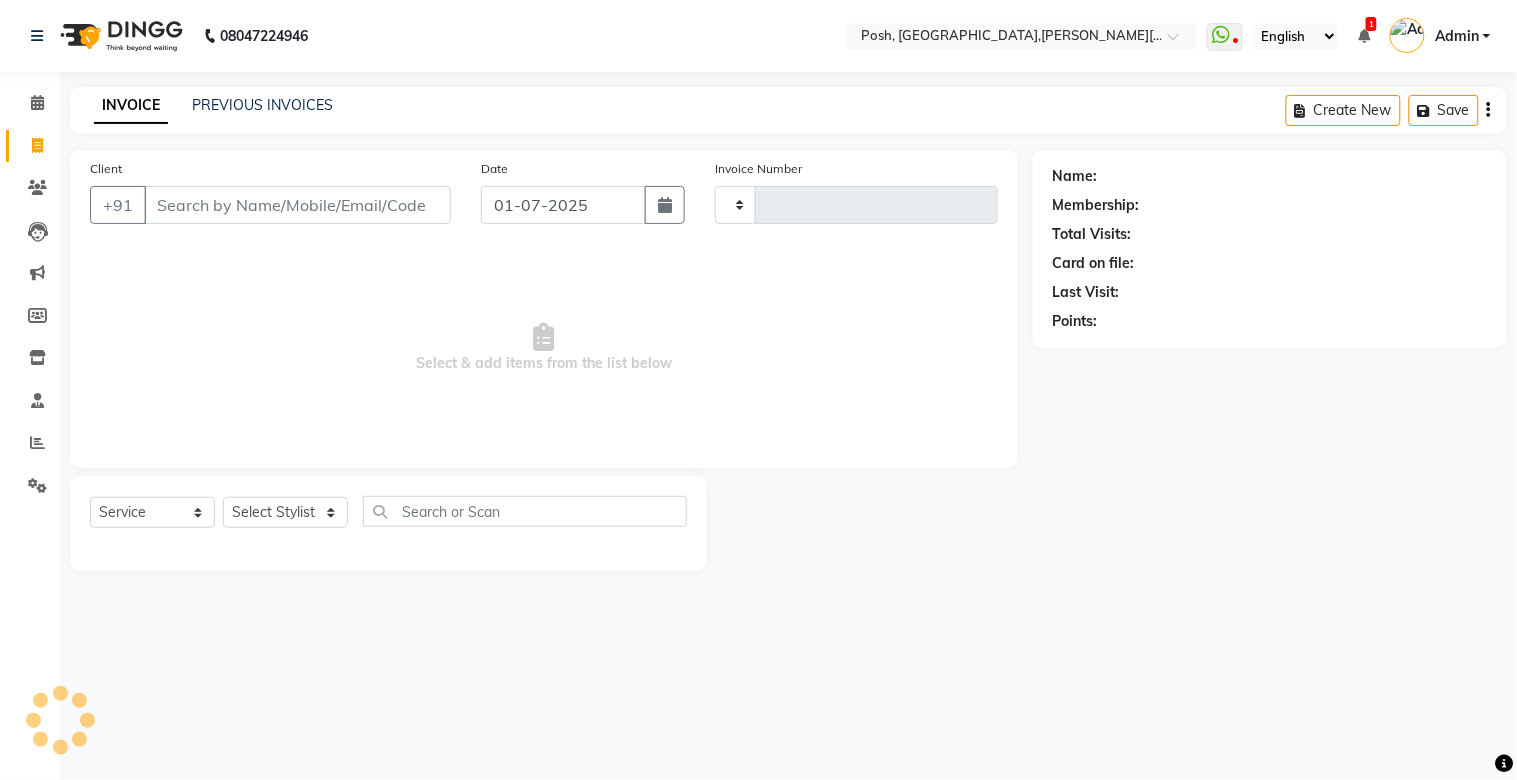 type on "1511" 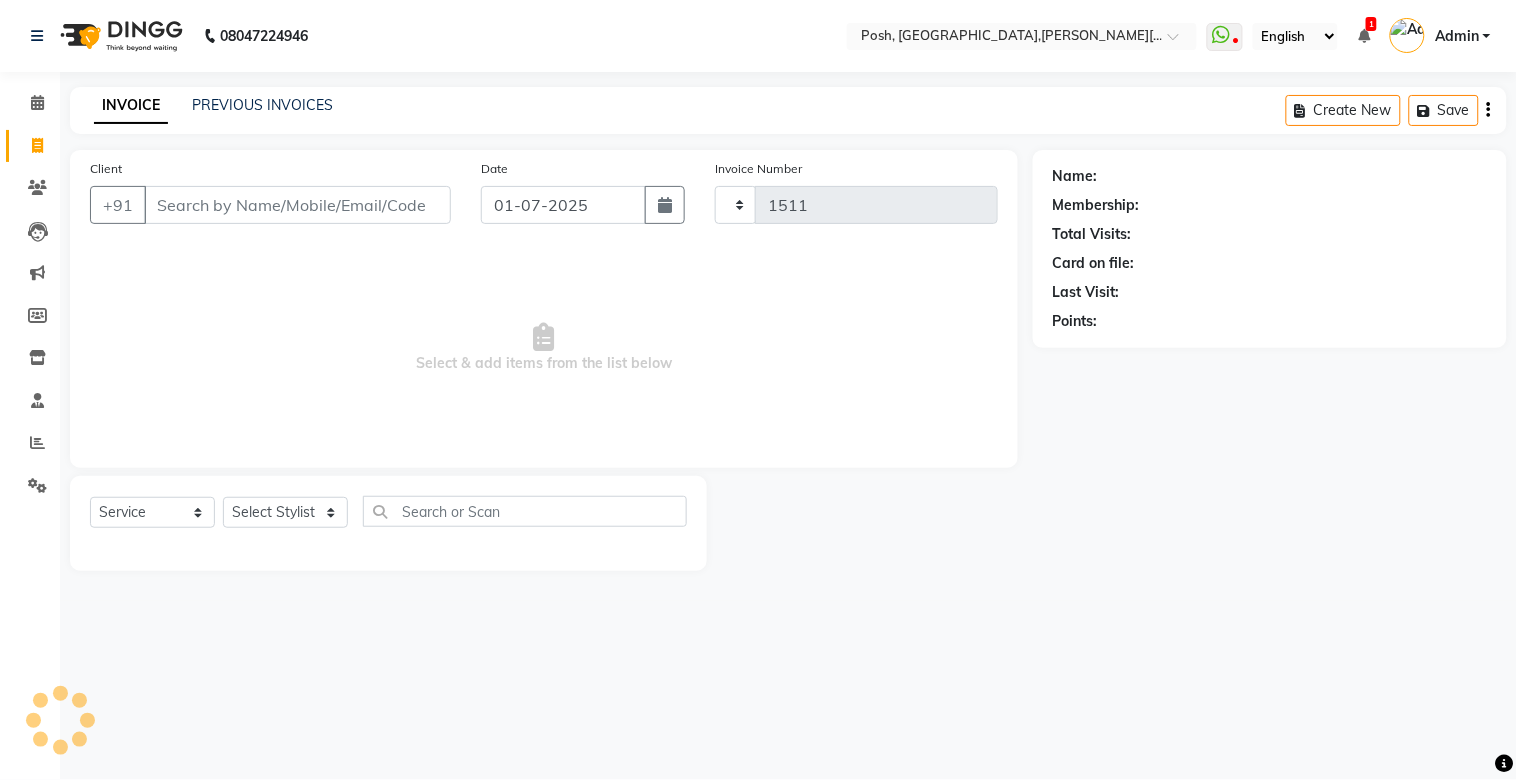 select on "3535" 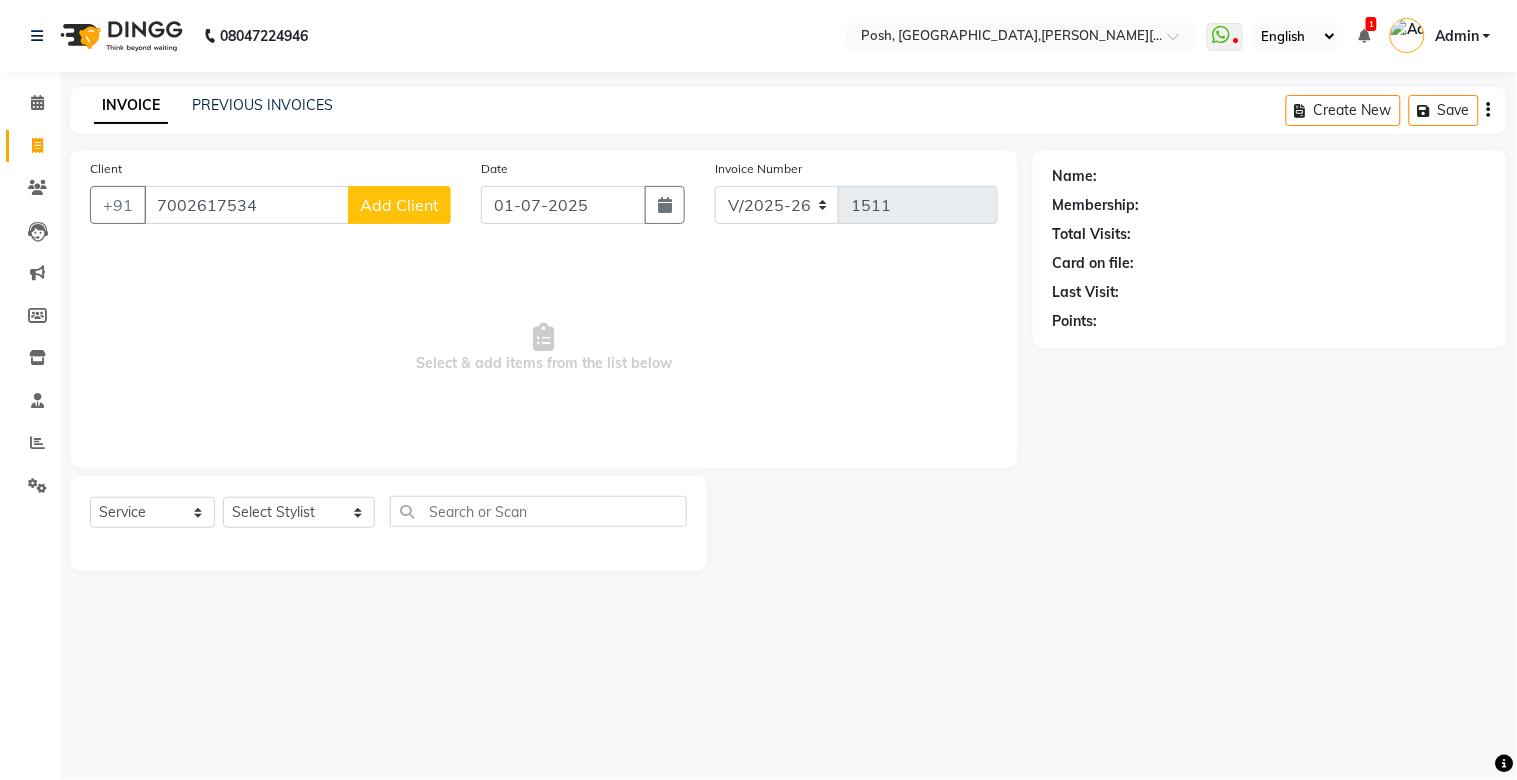 type on "7002617534" 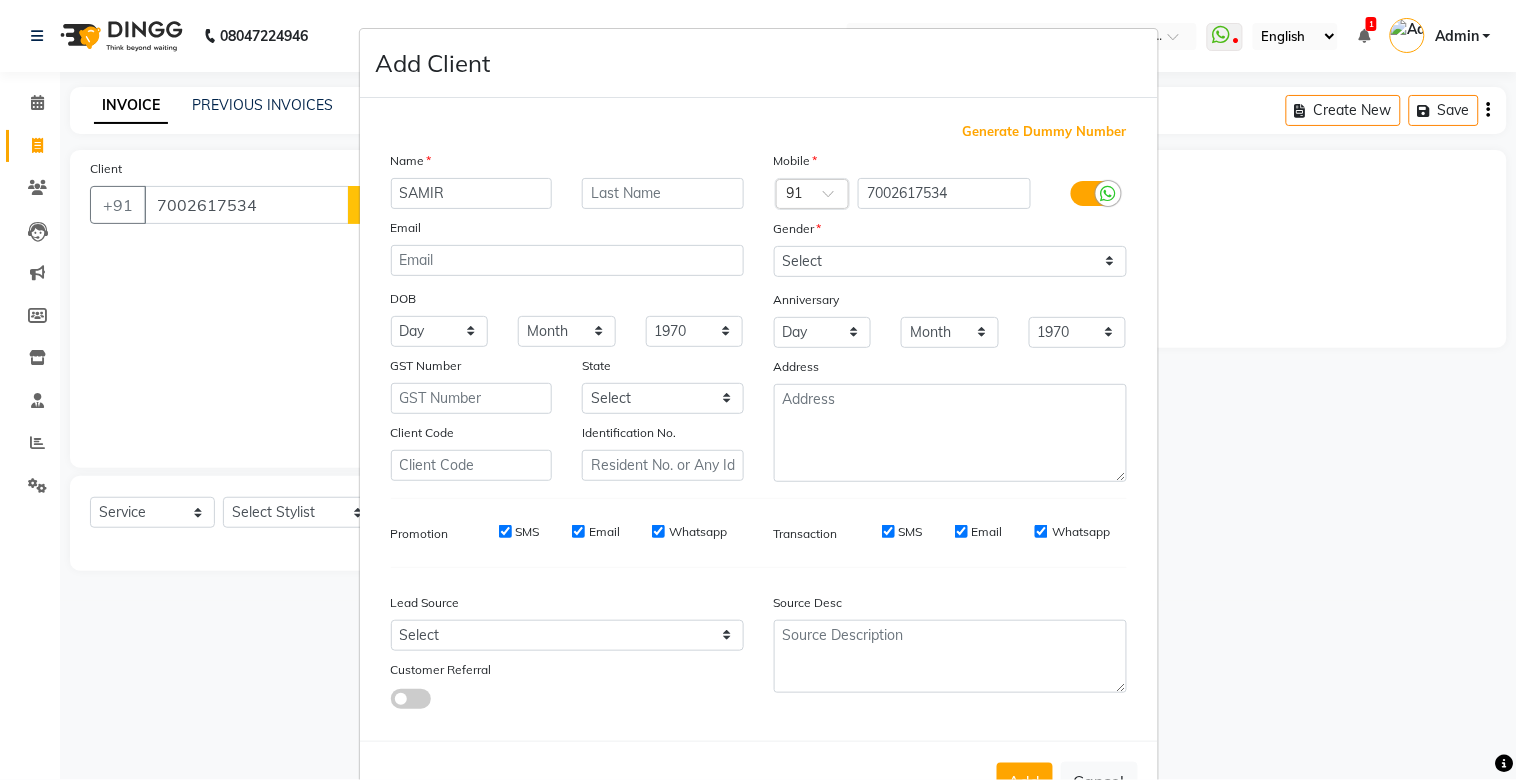 type on "SAMIR" 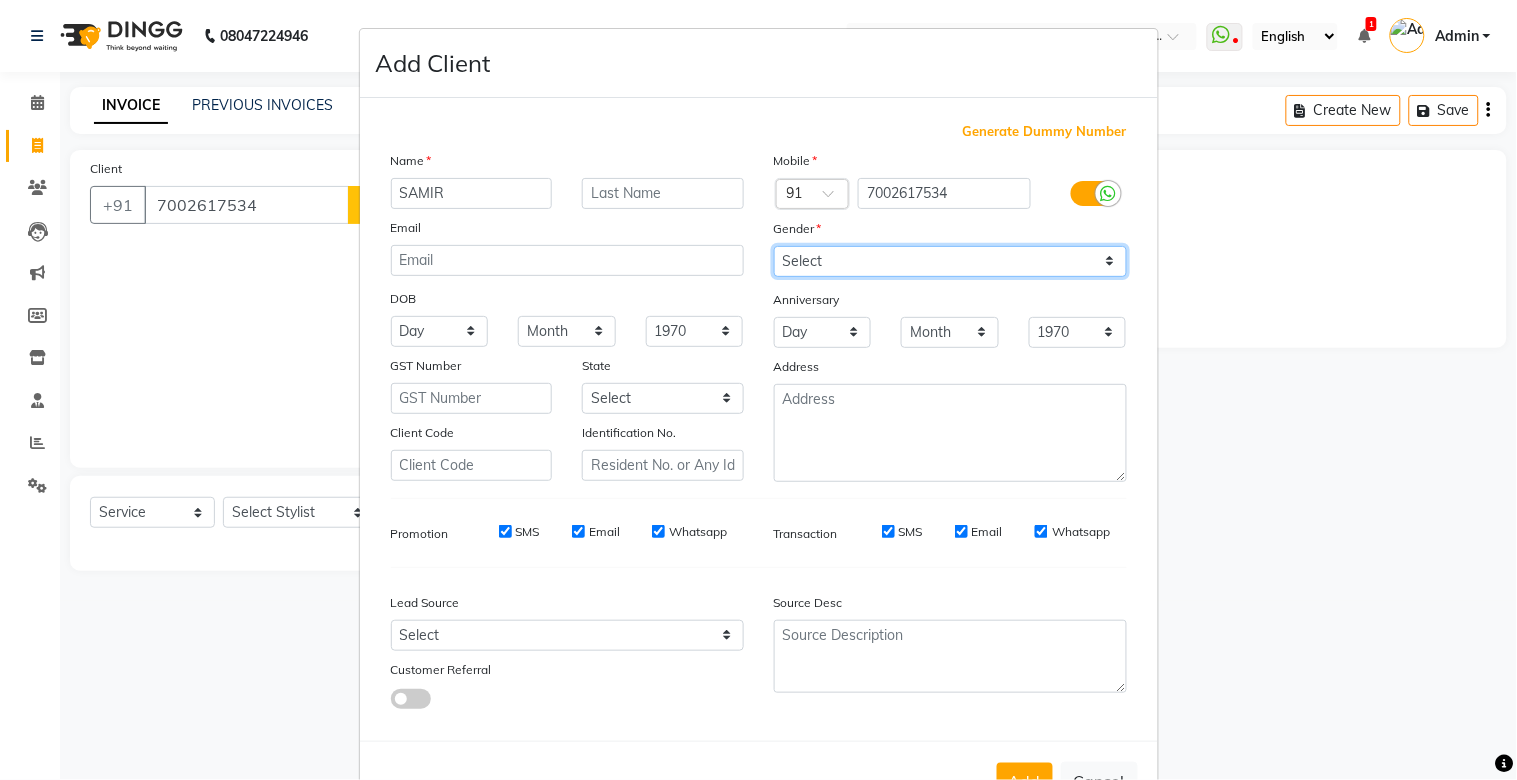 click on "Select [DEMOGRAPHIC_DATA] [DEMOGRAPHIC_DATA] Other Prefer Not To Say" at bounding box center [950, 261] 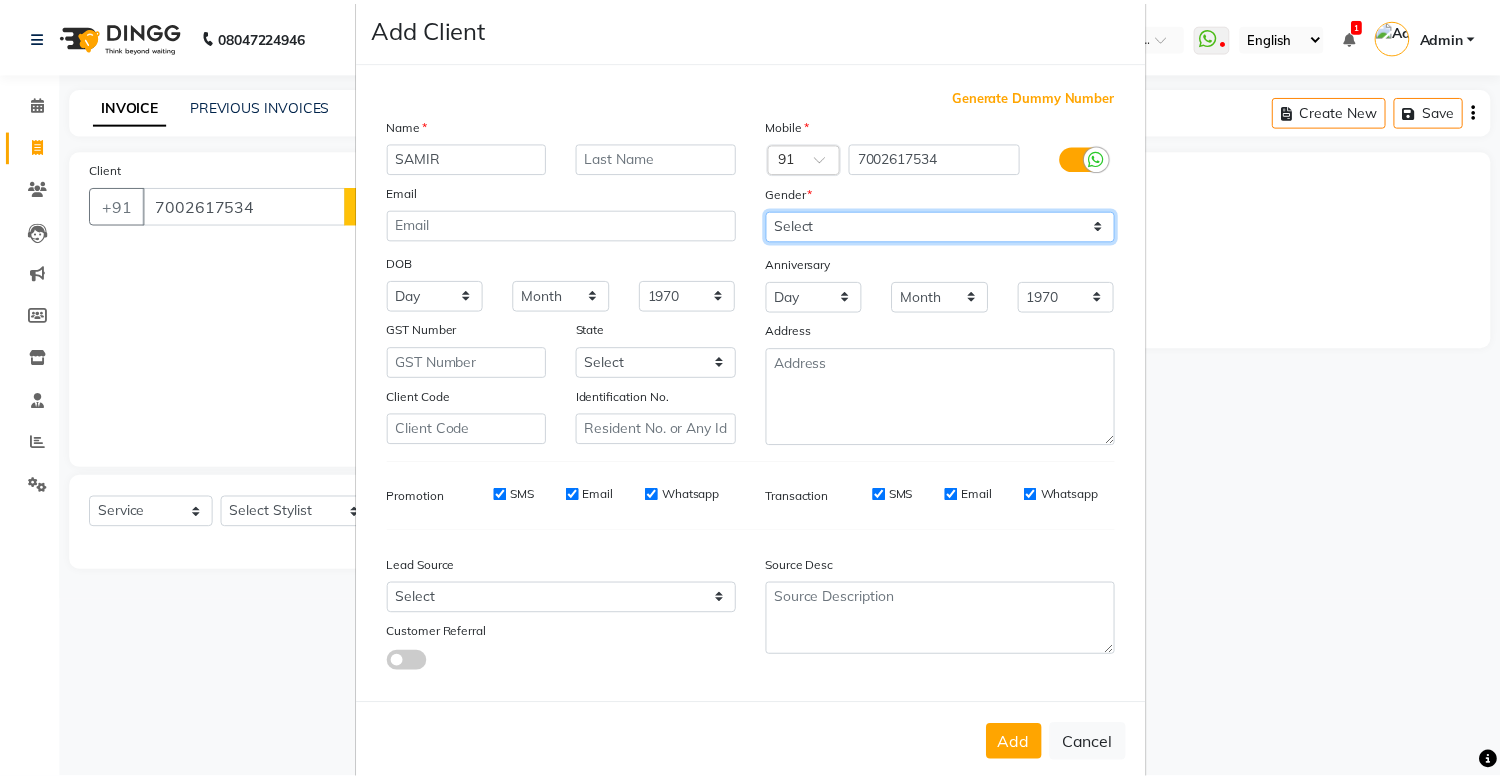 scroll, scrollTop: 71, scrollLeft: 0, axis: vertical 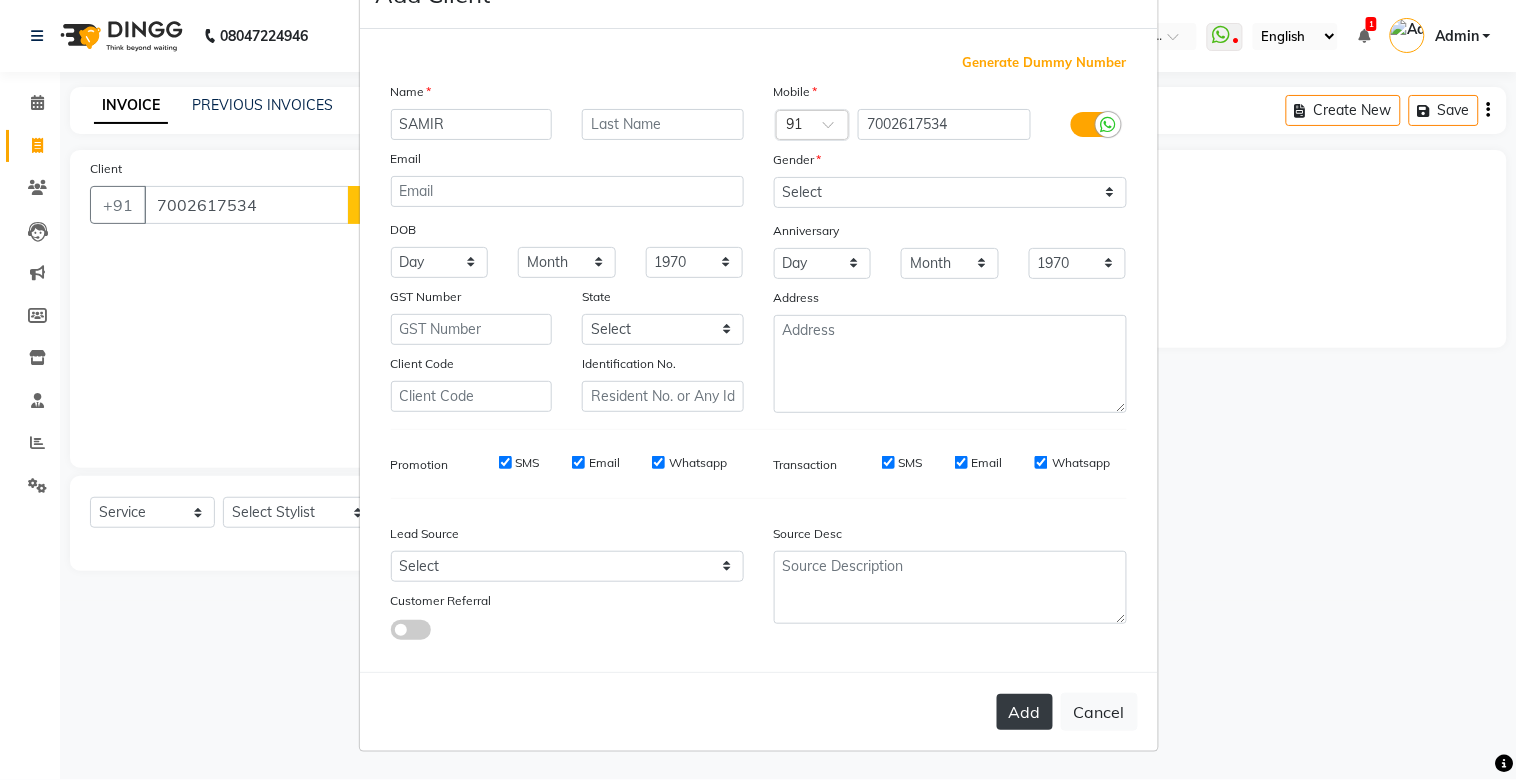 click on "Add" at bounding box center (1025, 712) 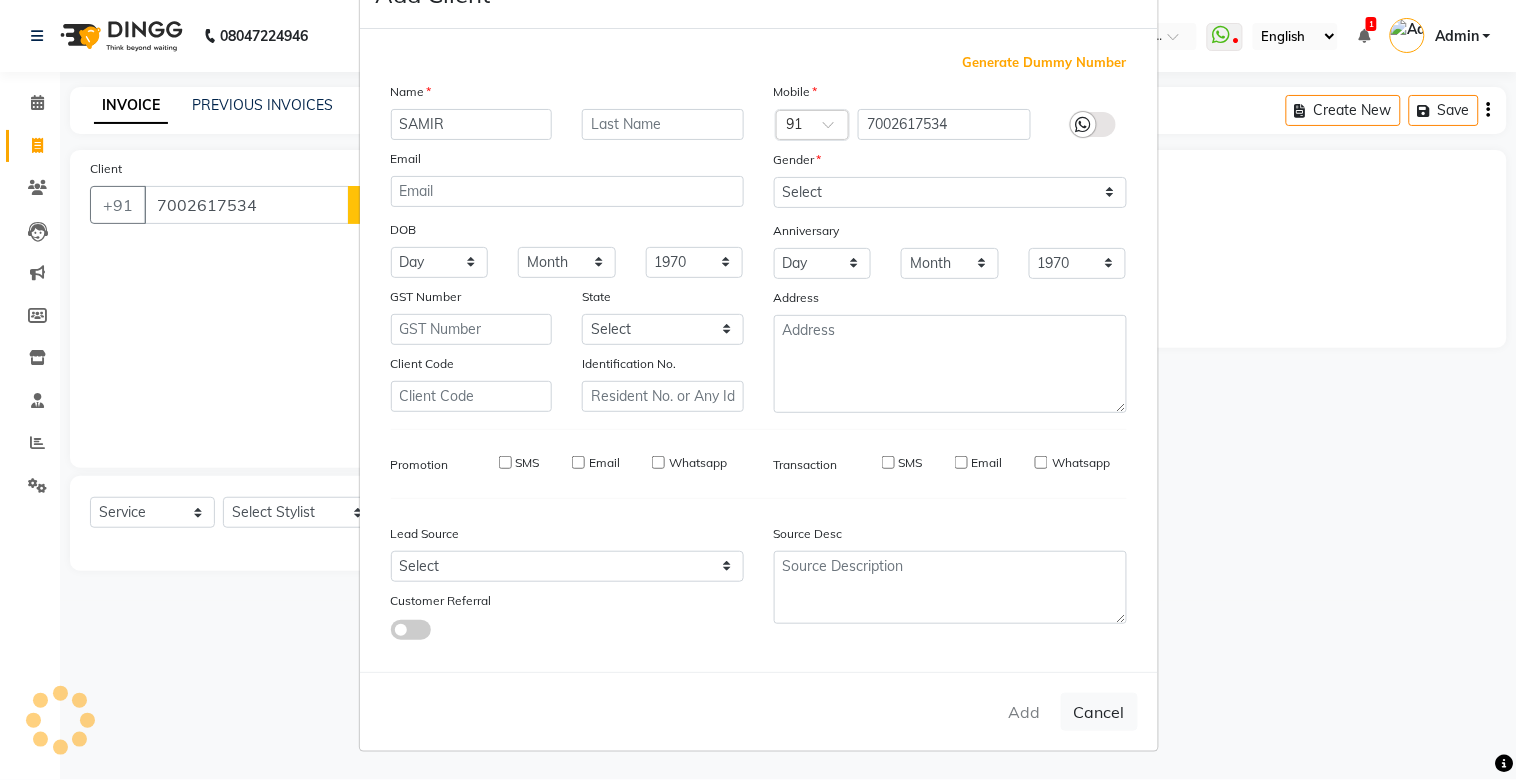 type 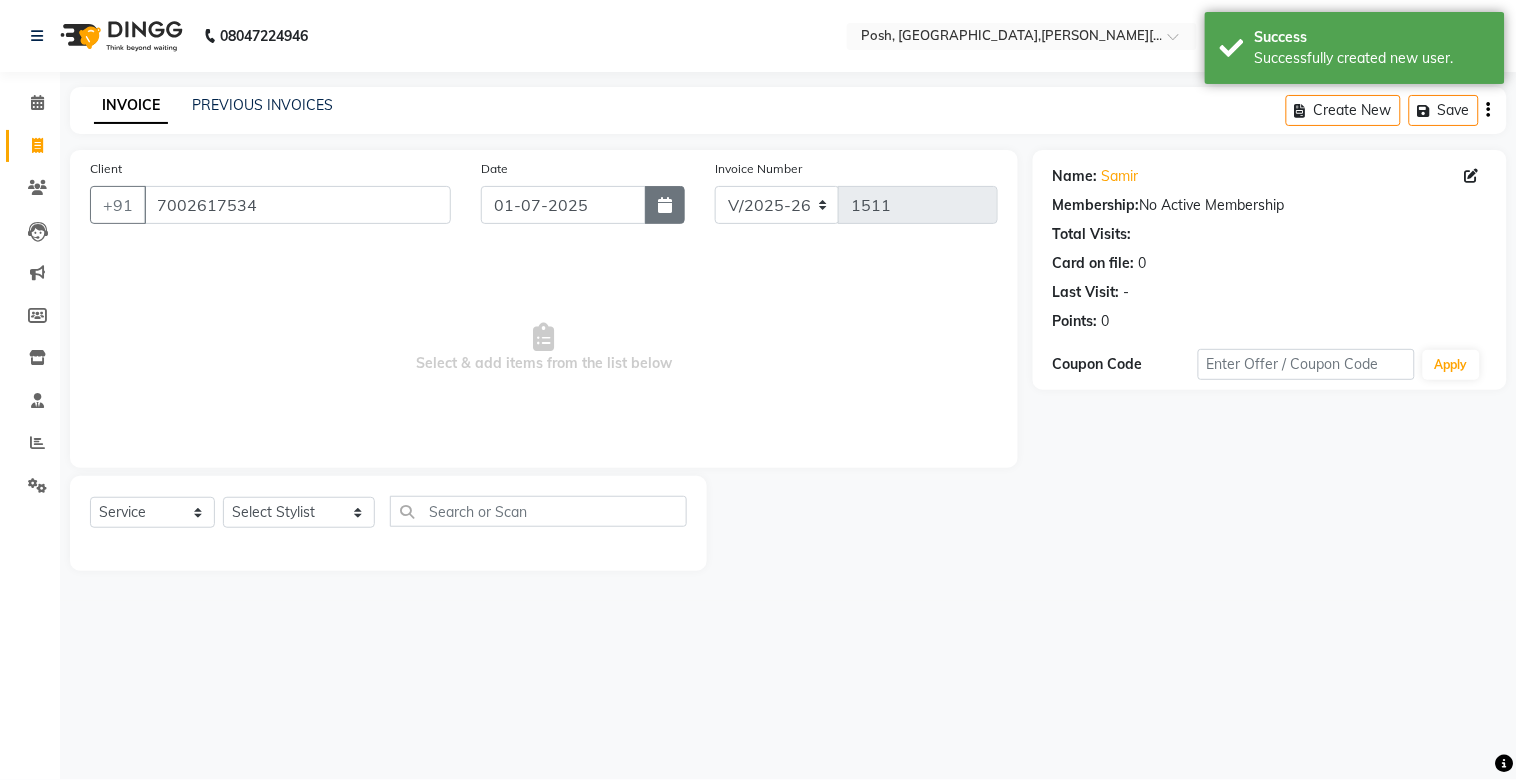 click 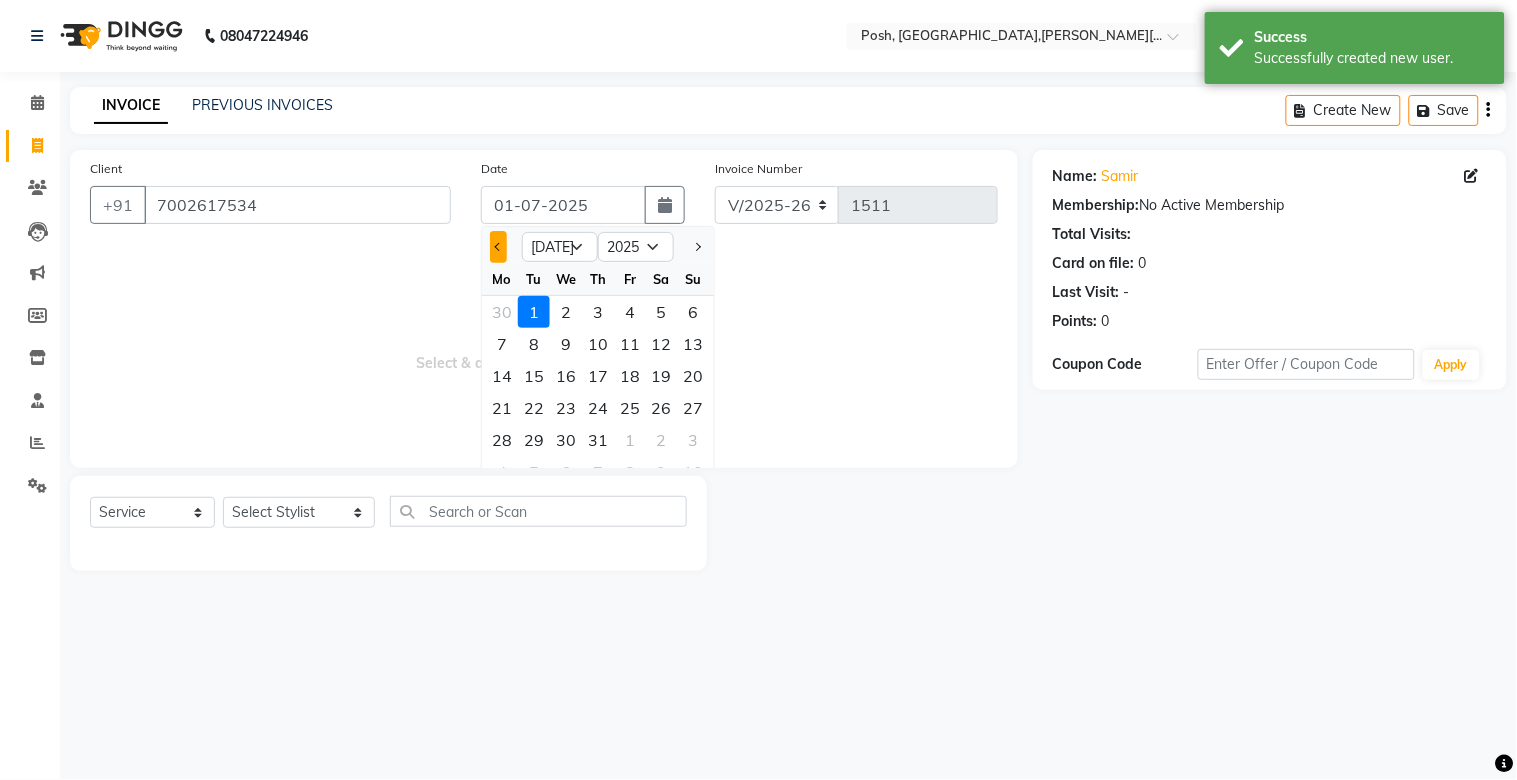 click 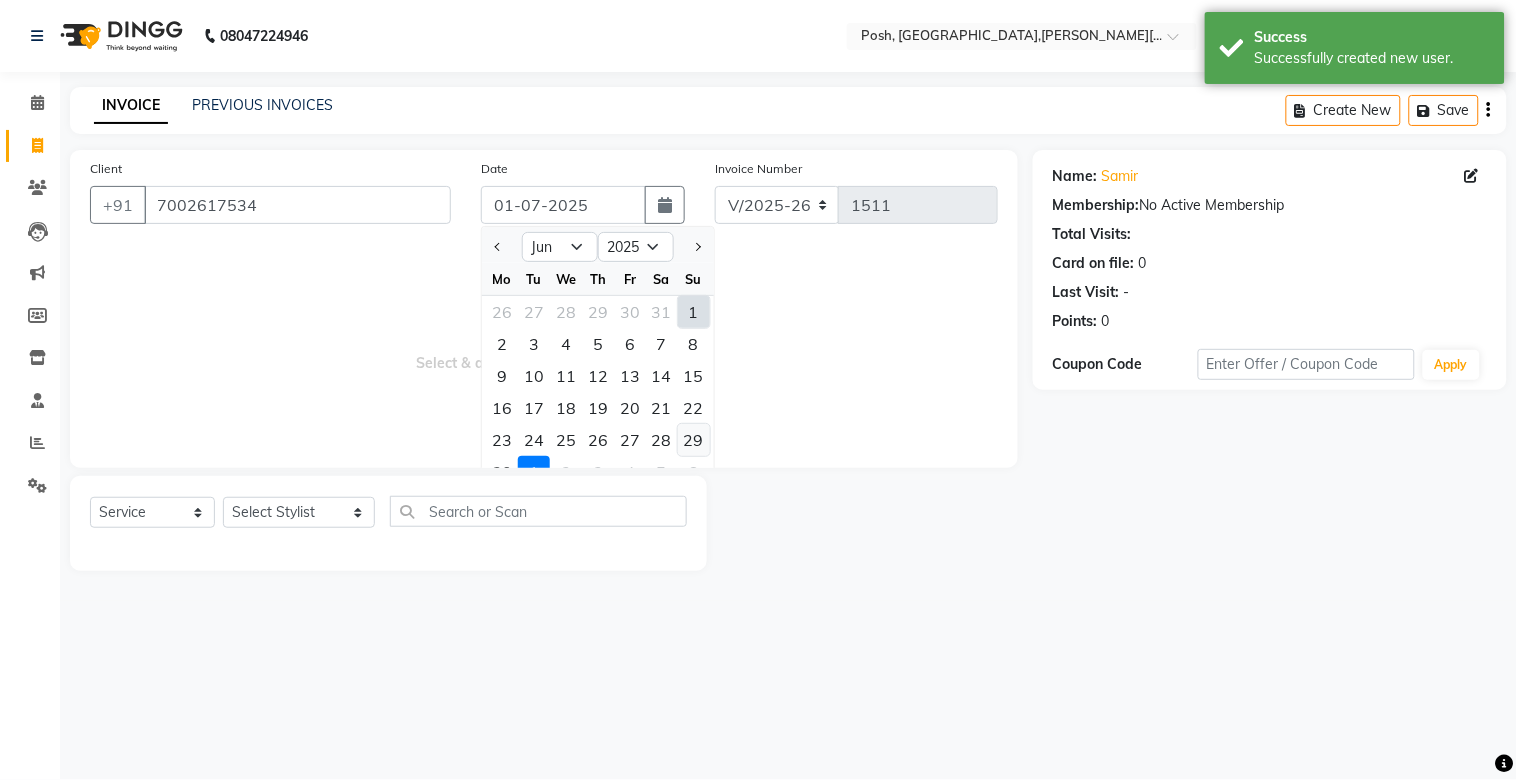 click on "29" 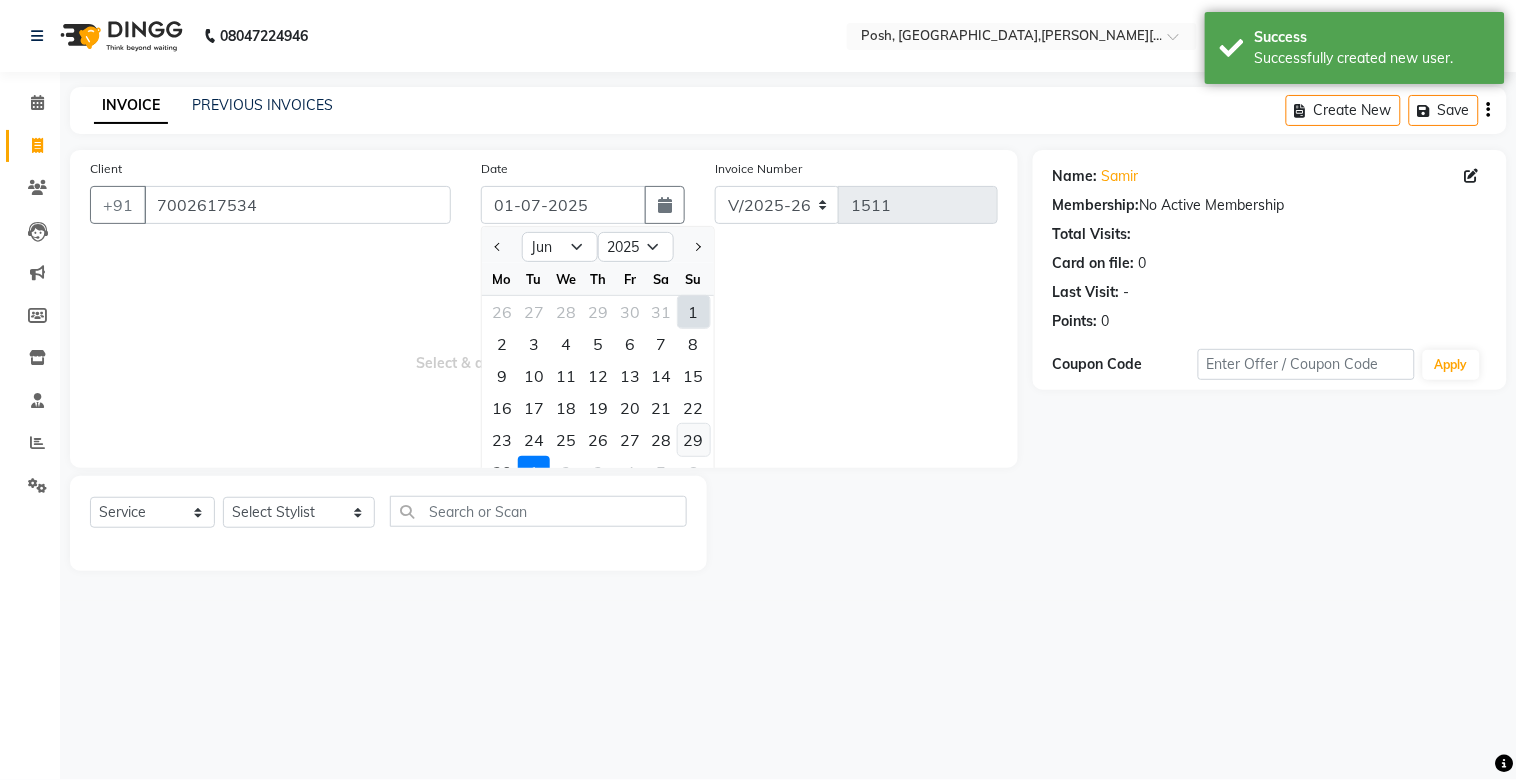 type on "29-06-2025" 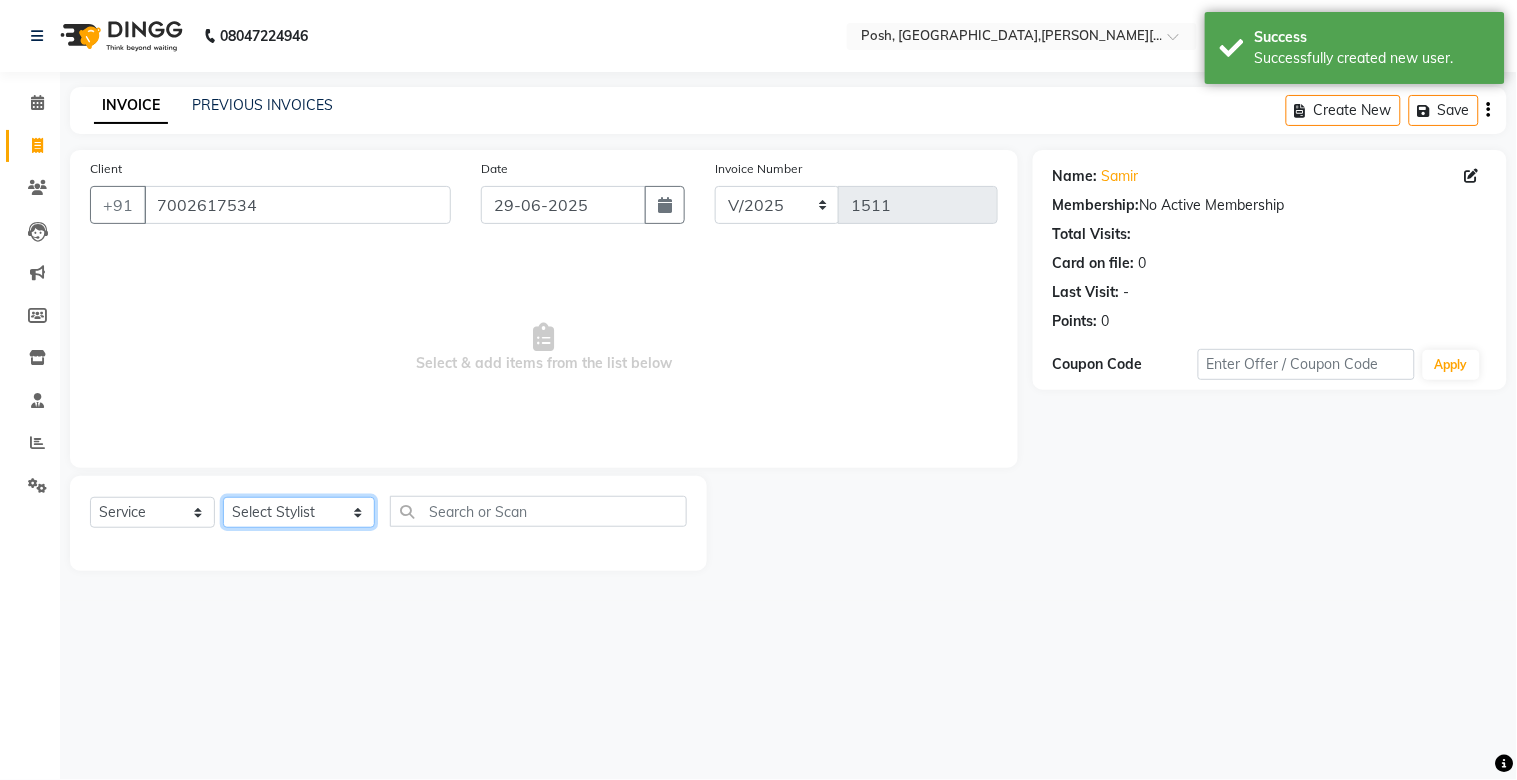 click on "Select Stylist [PERSON_NAME] ISLAM DIVYANGKA [PERSON_NAME] Manager [PERSON_NAME] [PERSON_NAME]  [PERSON_NAME] [PERSON_NAME]	 POSH [PERSON_NAME] [PERSON_NAME]	 [PERSON_NAME]" 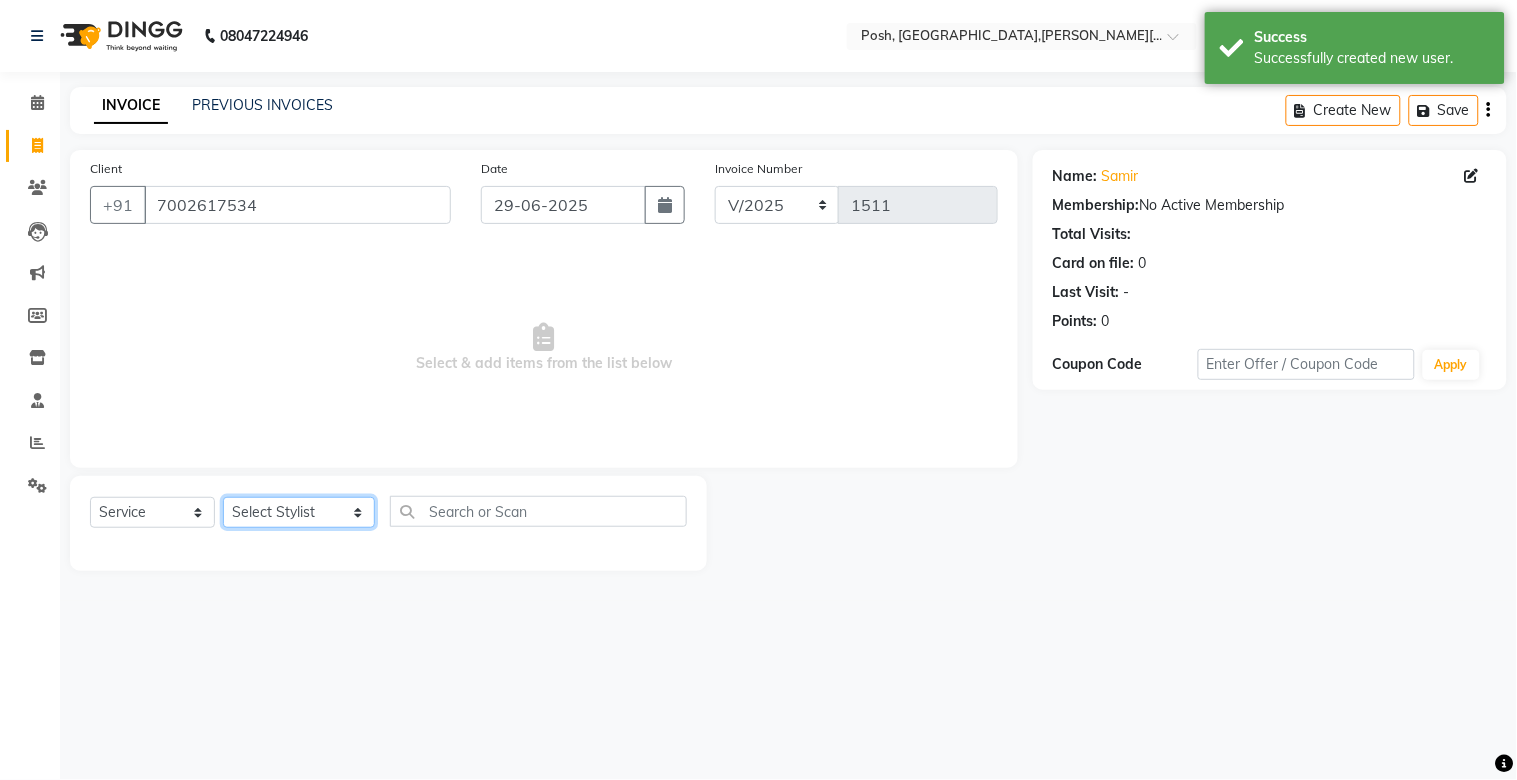 select on "77866" 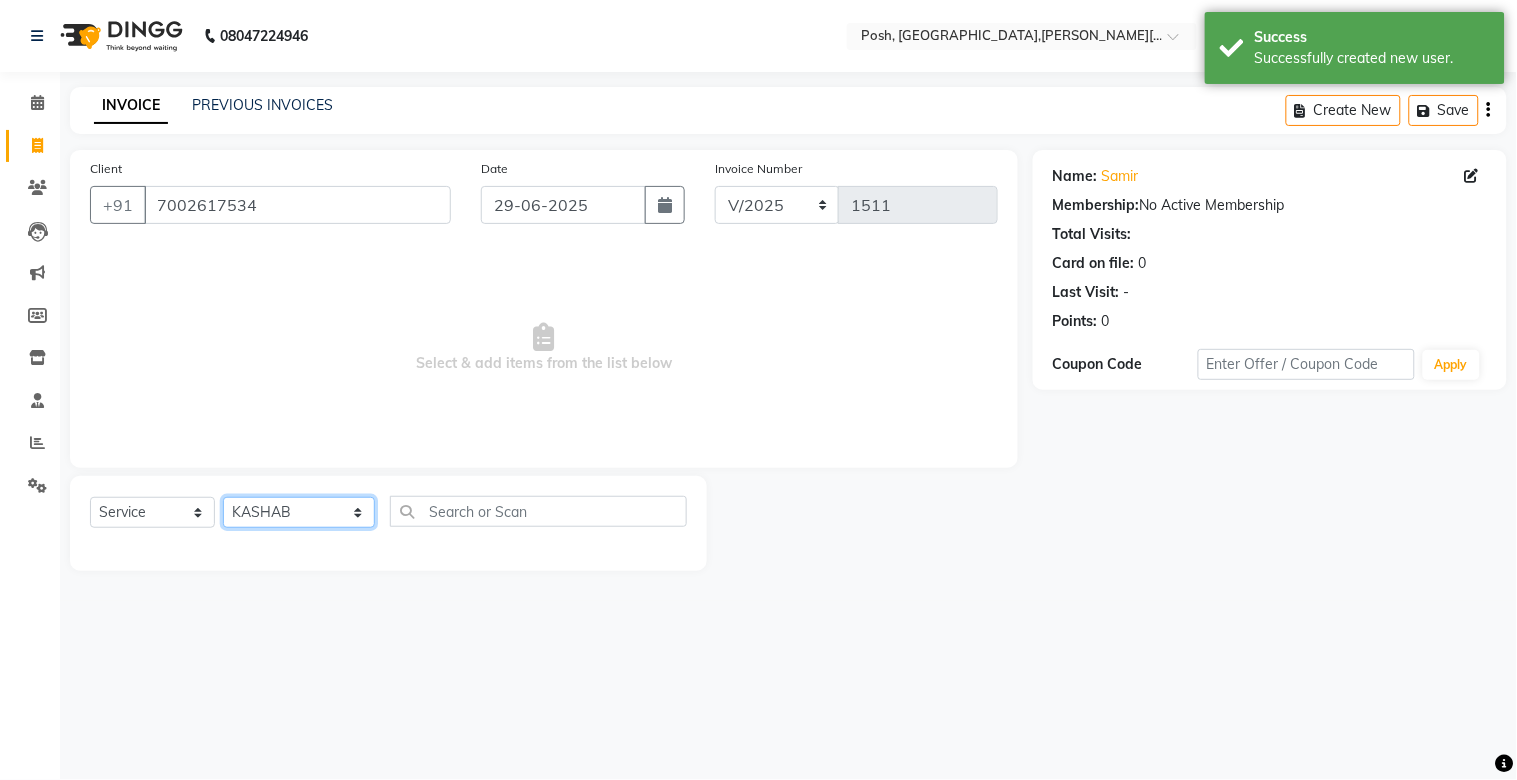 click on "Select Stylist [PERSON_NAME] ISLAM DIVYANGKA [PERSON_NAME] Manager [PERSON_NAME] [PERSON_NAME]  [PERSON_NAME] [PERSON_NAME]	 POSH [PERSON_NAME] [PERSON_NAME]	 [PERSON_NAME]" 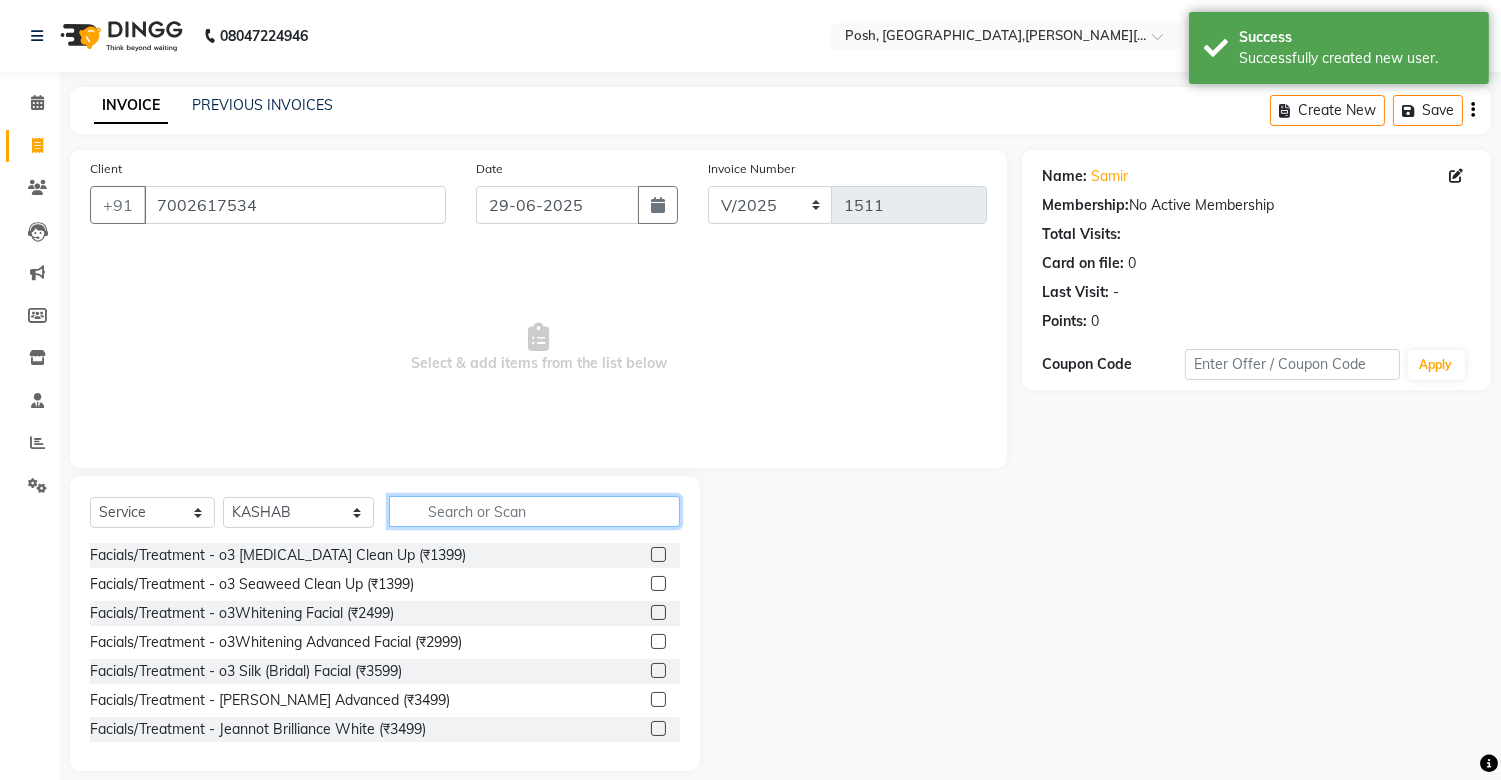 click 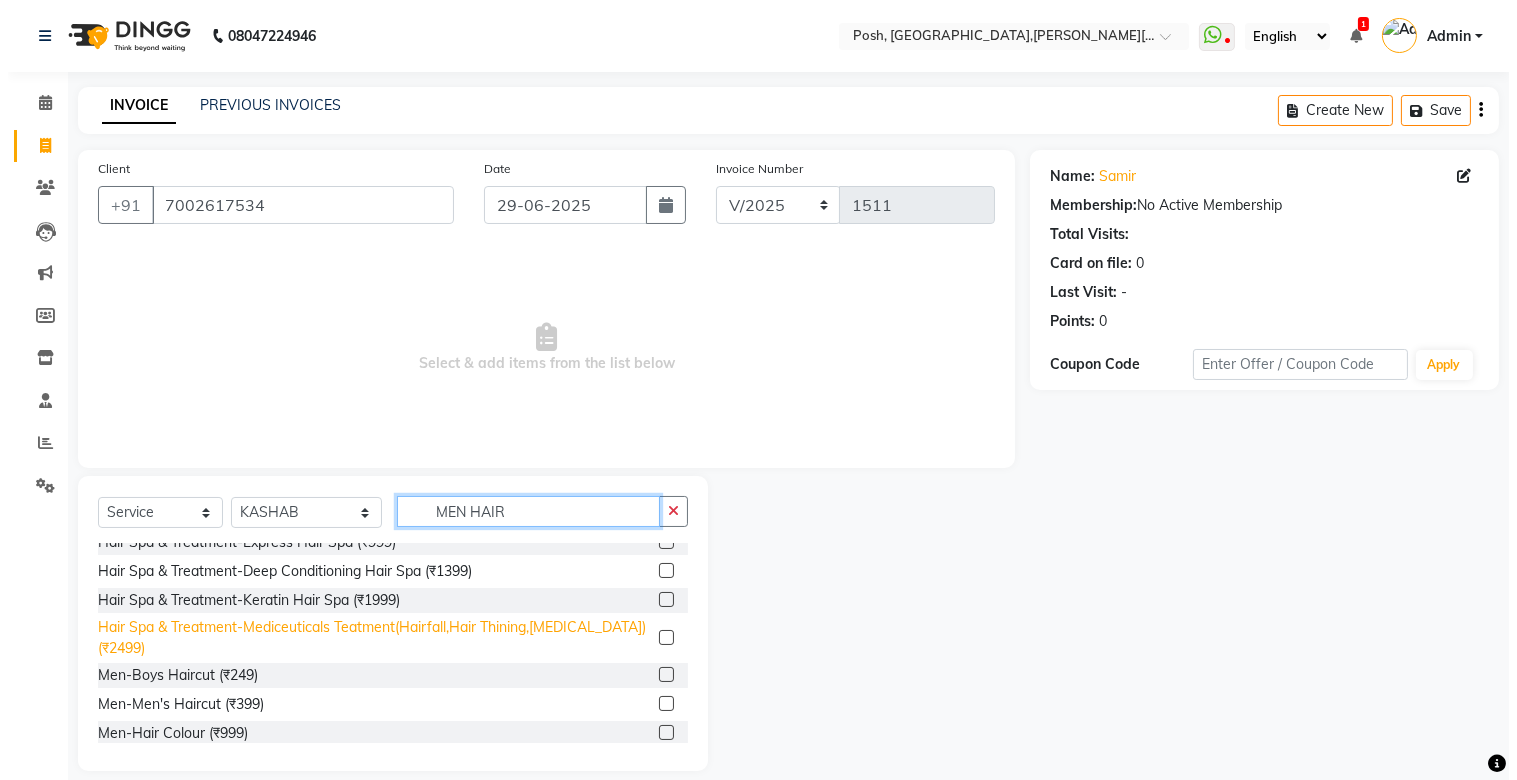 scroll, scrollTop: 20, scrollLeft: 0, axis: vertical 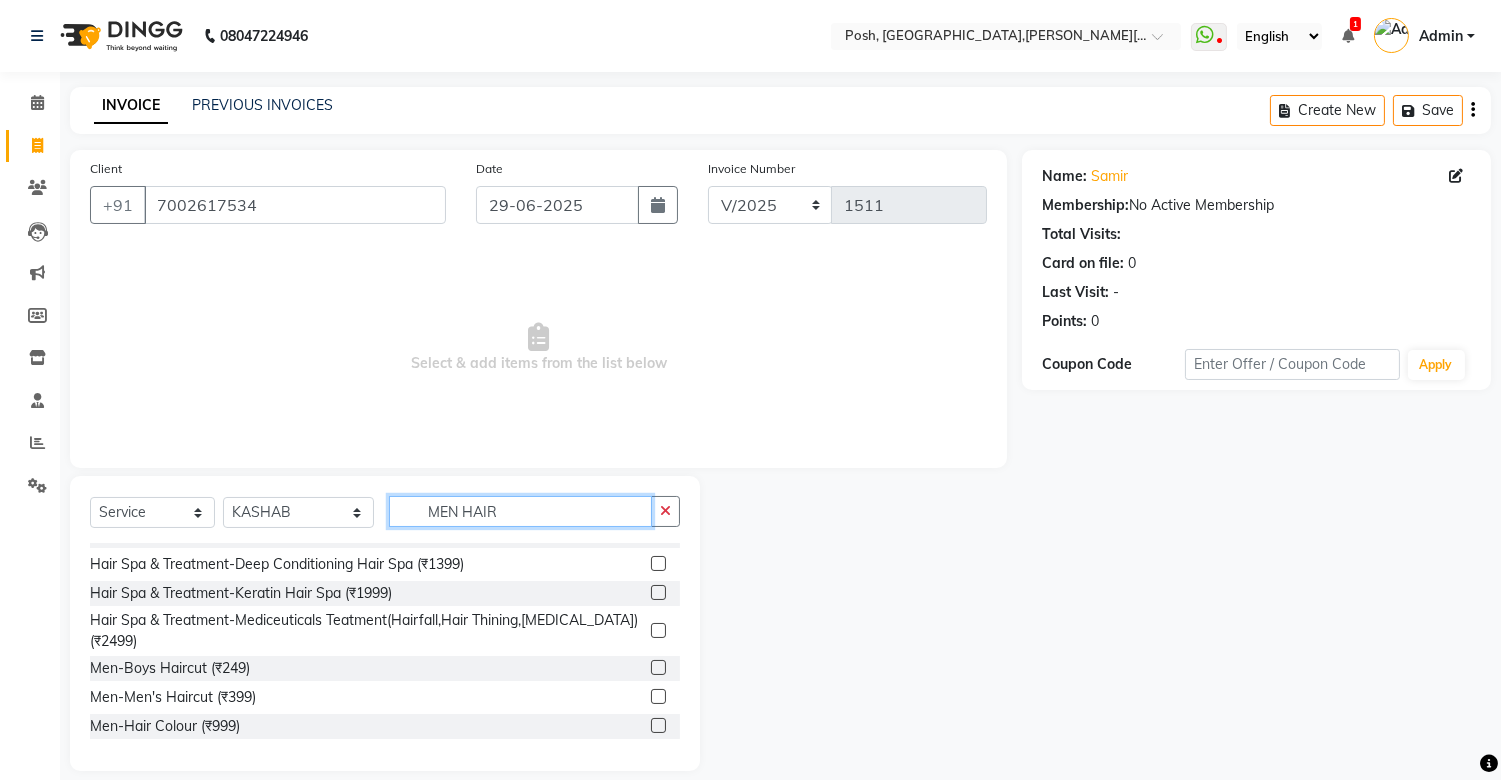 type on "MEN HAIR" 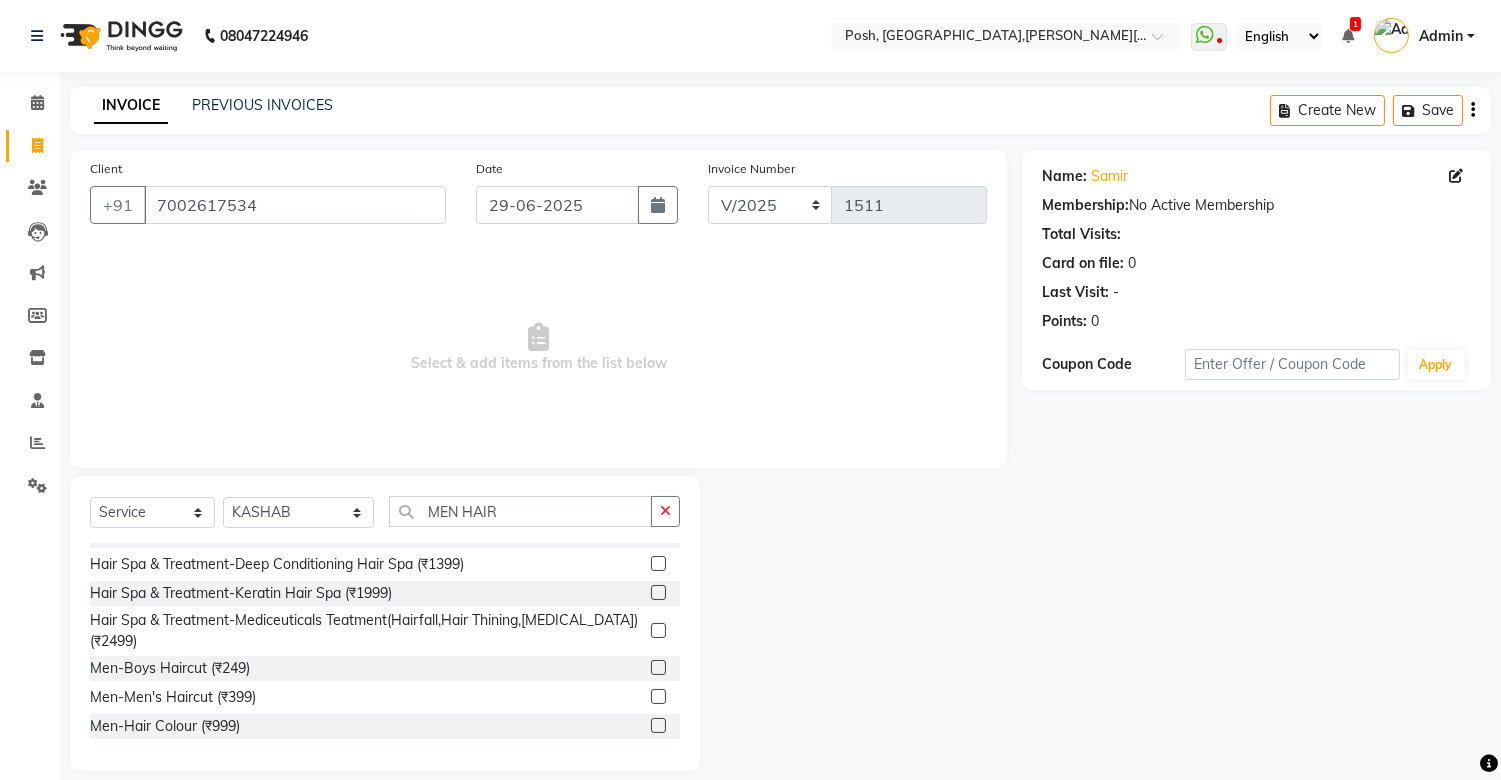 click on "Select  Service  Product  Membership  Package Voucher Prepaid Gift Card  Select Stylist [PERSON_NAME] ISLAM DIVYANGKA [PERSON_NAME] Manager [PERSON_NAME] [PERSON_NAME]  [PERSON_NAME] [PERSON_NAME]	 POSH [PERSON_NAME] [PERSON_NAME]	 [PERSON_NAME] MEN HAIR Hair Spa & Treatment-Express Hair Spa (₹999)  Hair Spa & Treatment-Deep Conditioning Hair Spa (₹1399)  Hair Spa & Treatment-Keratin Hair Spa (₹1999)  Hair Spa & Treatment-Mediceuticals Teatment(Hairfall,Hair Thining,[MEDICAL_DATA]) (₹2499)  Men-Boys Haircut (₹249)  Men-Men's Haircut (₹399)  Men-Hair Colour (₹999)" 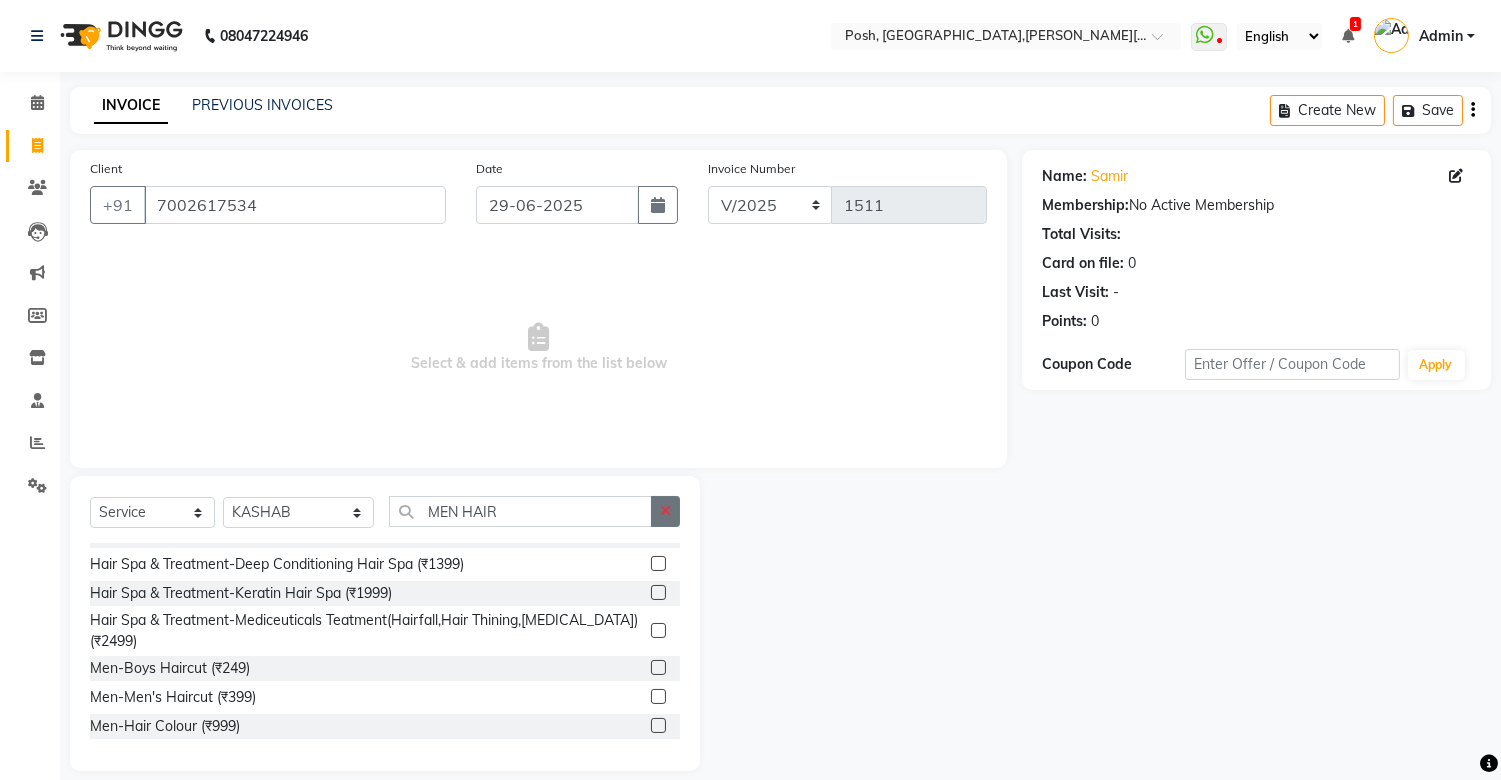 click 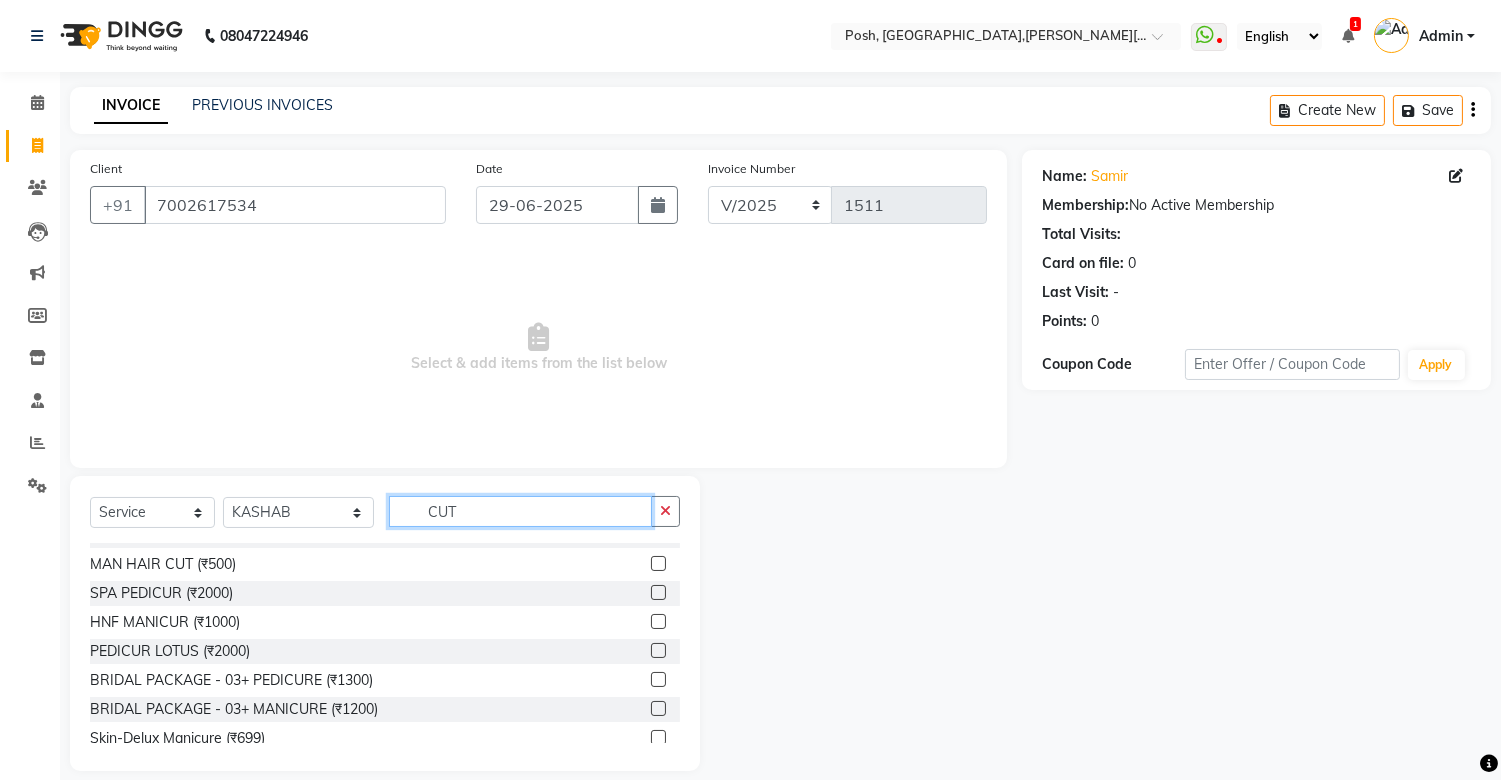 scroll, scrollTop: 0, scrollLeft: 0, axis: both 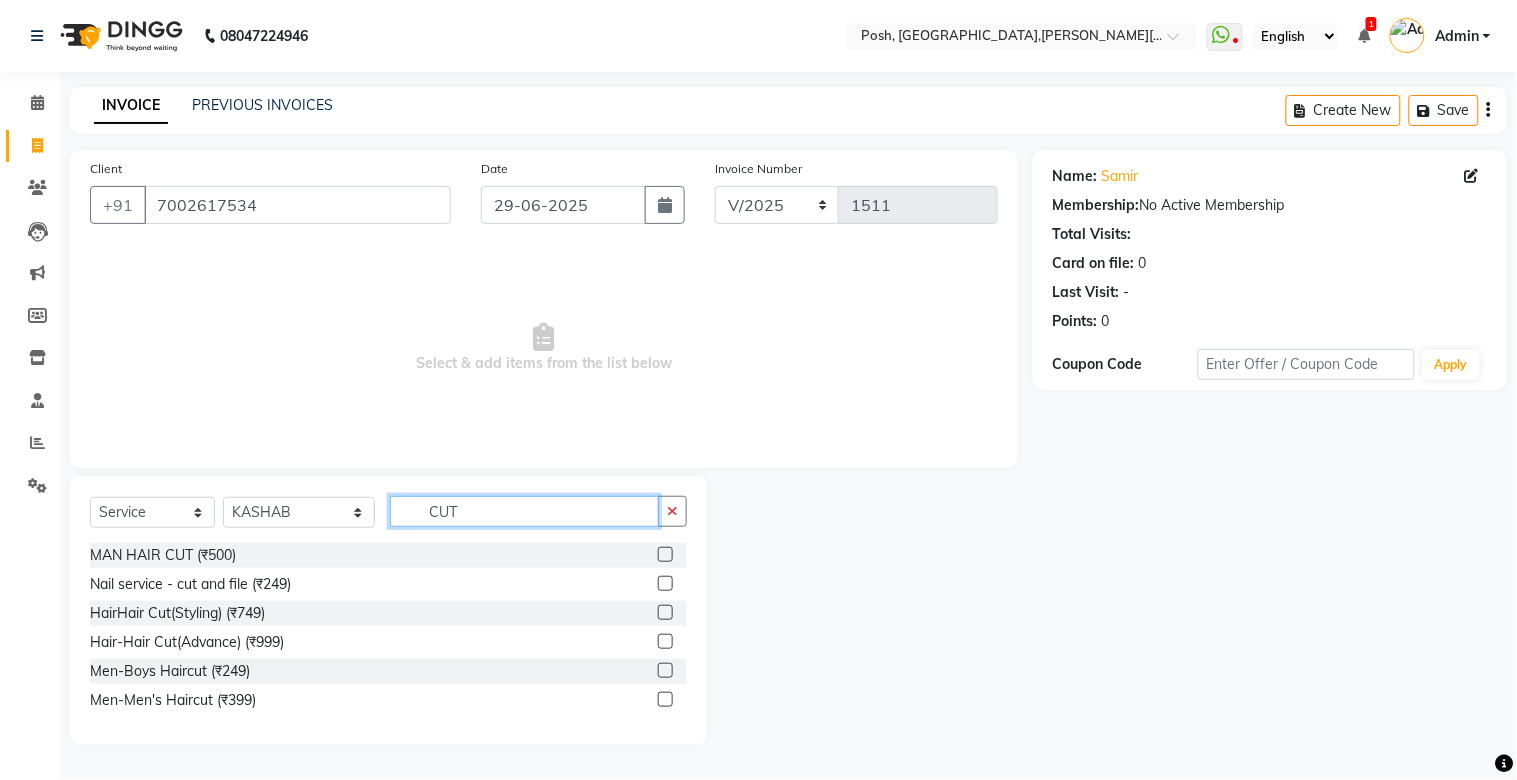 type on "CUT" 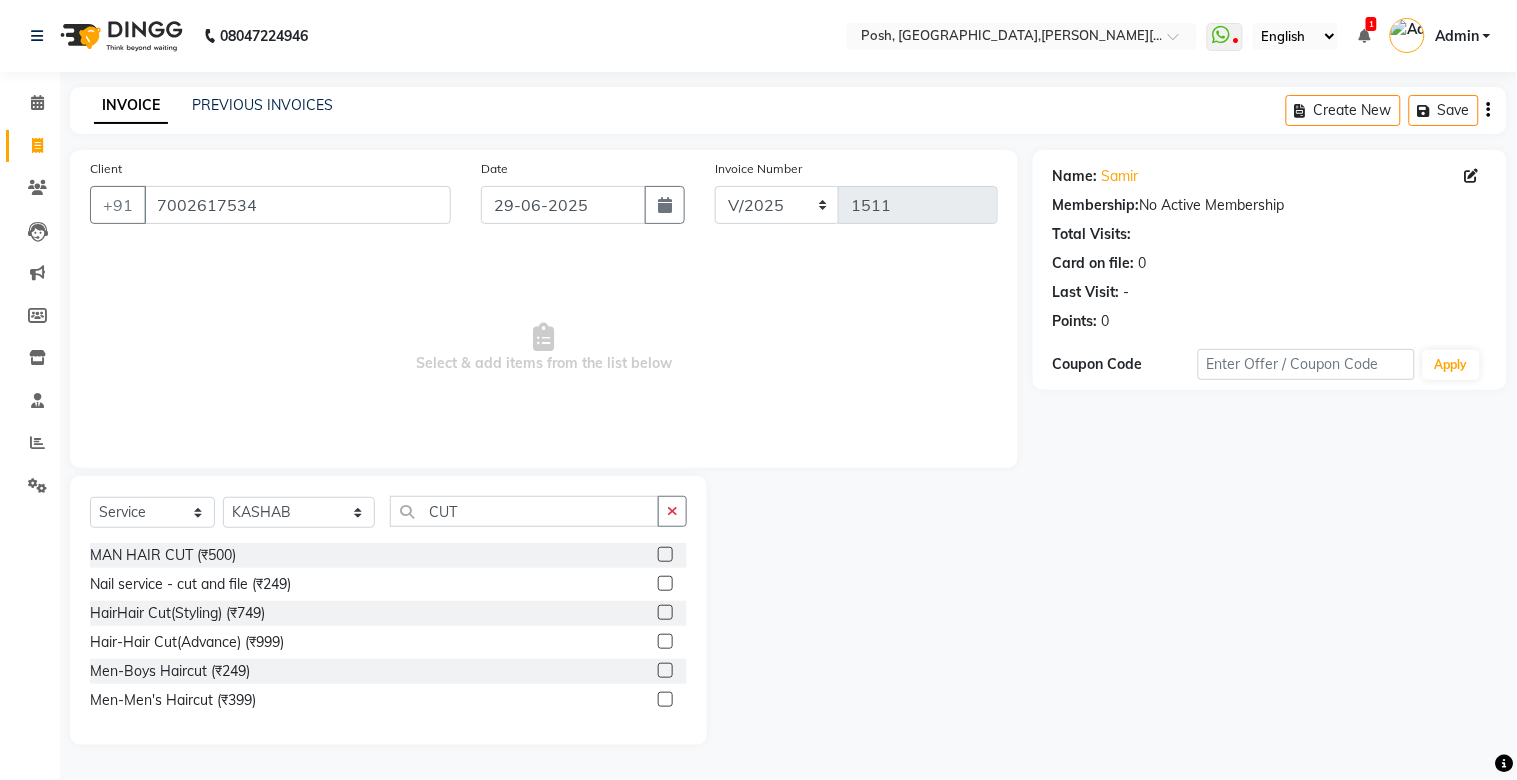 click 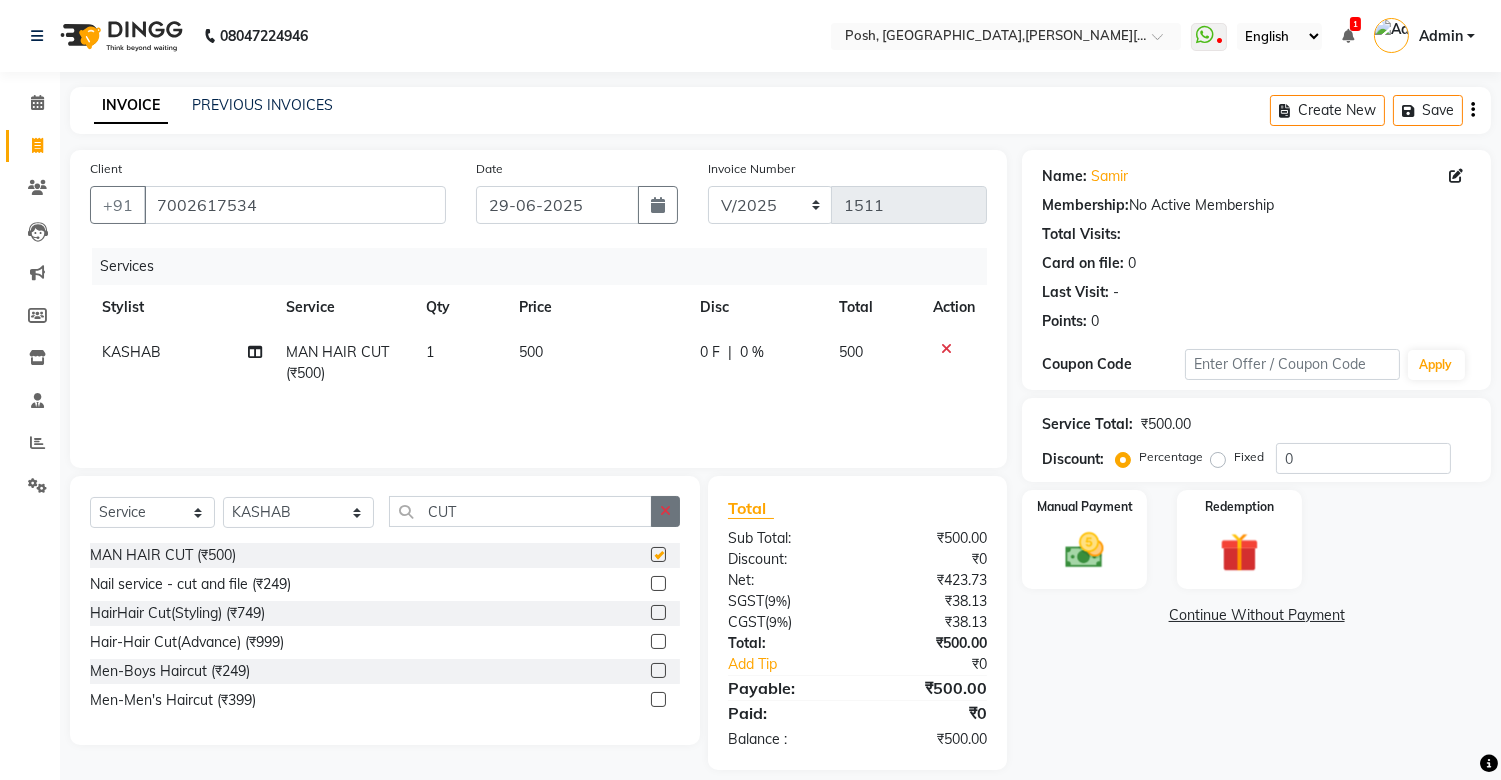 checkbox on "false" 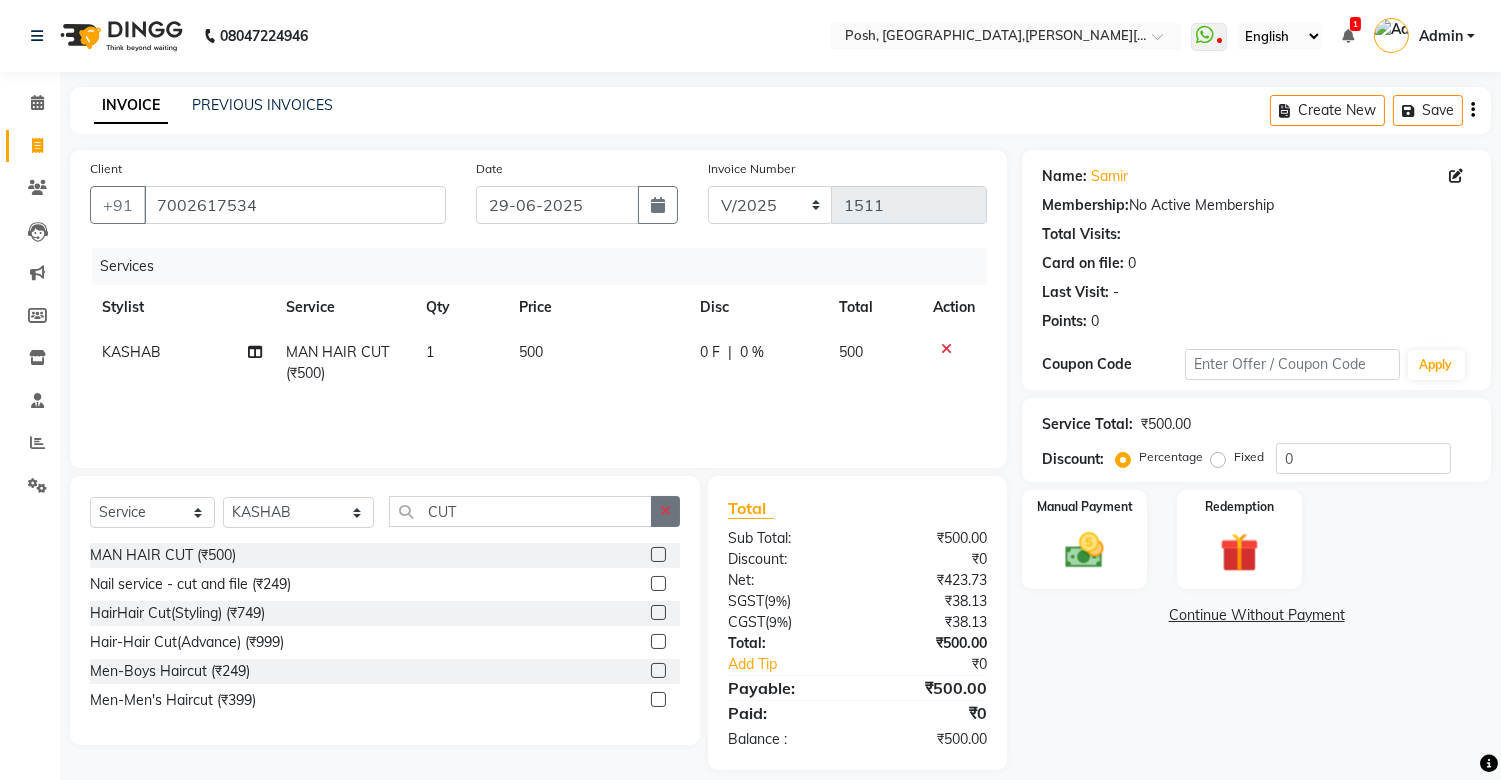click 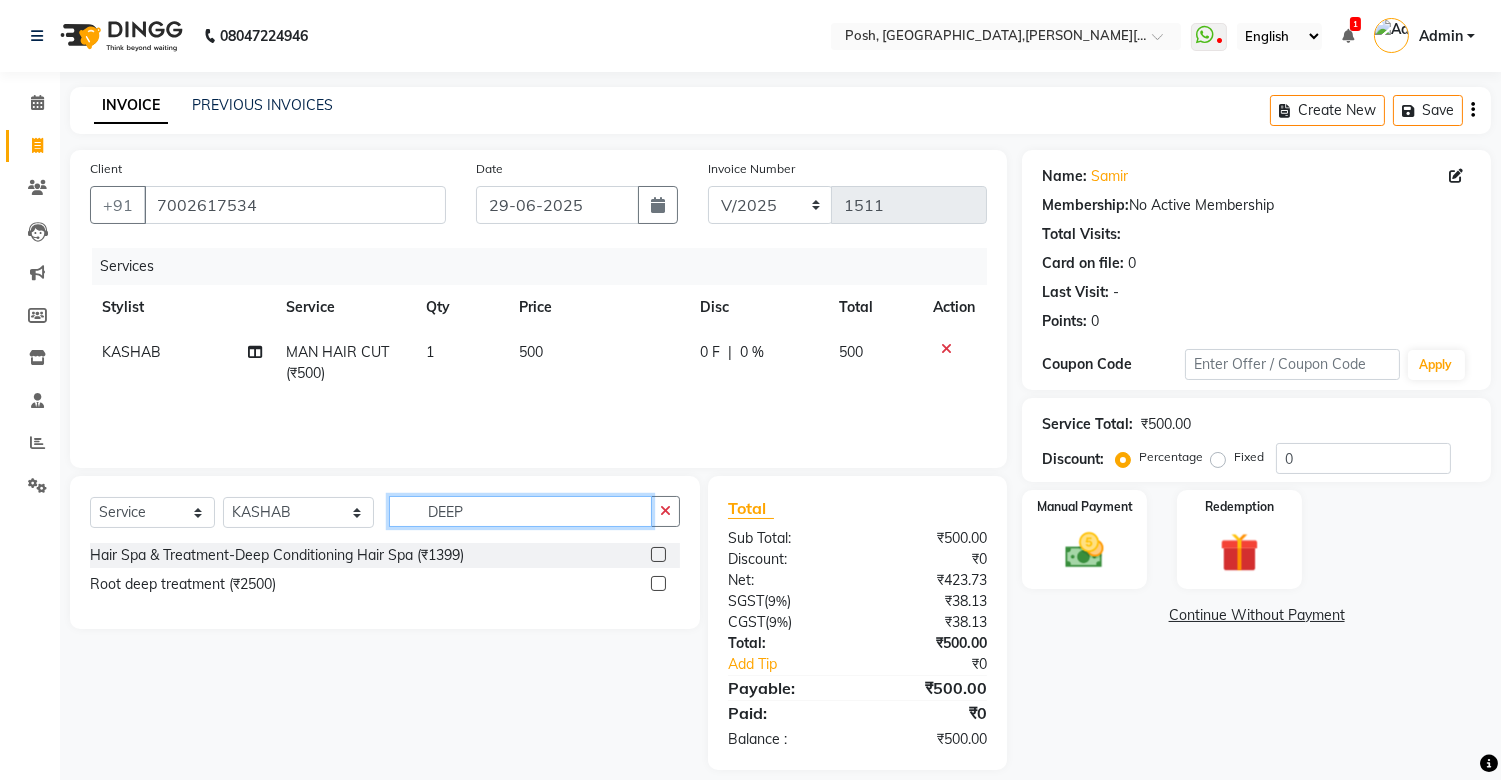 type on "DEEP" 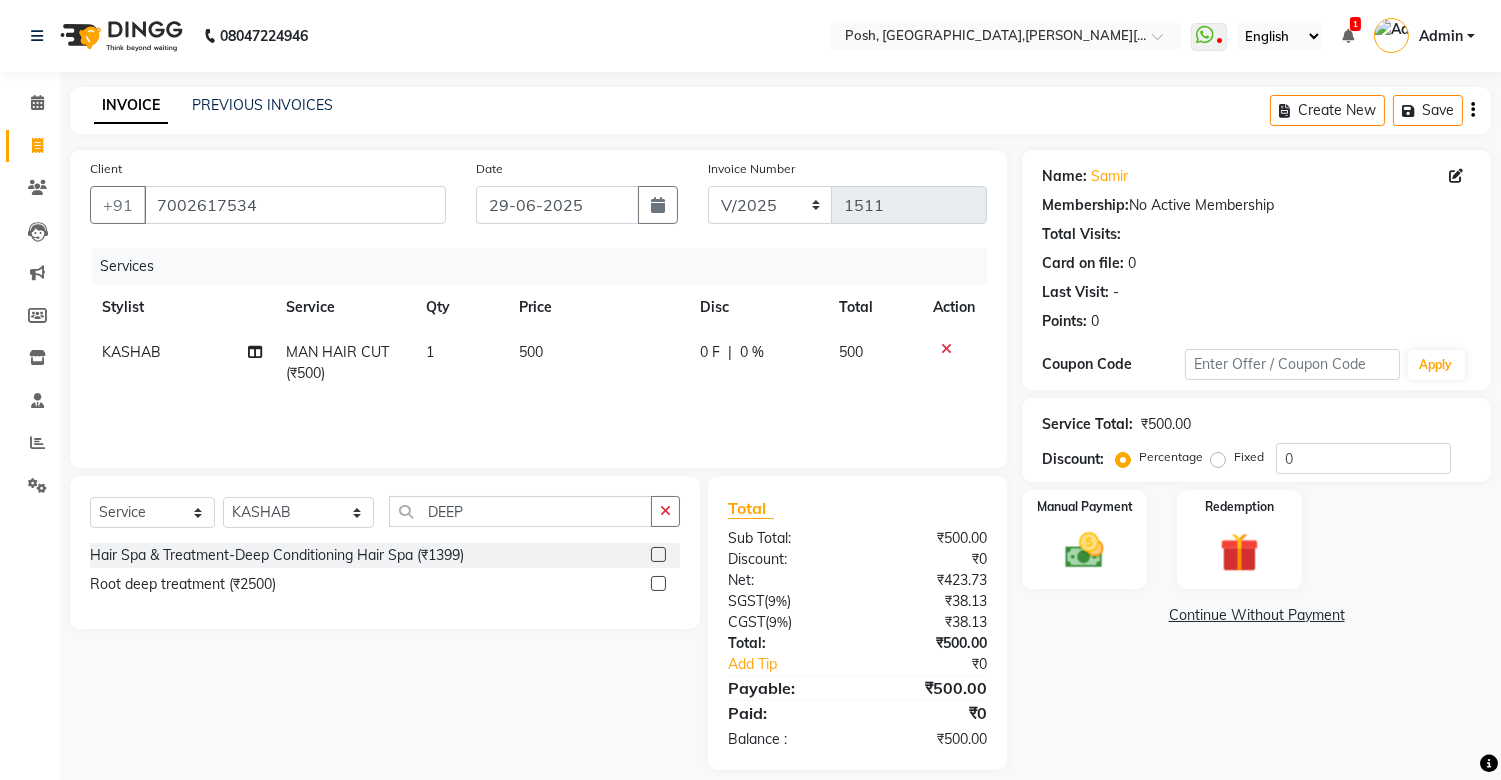 click 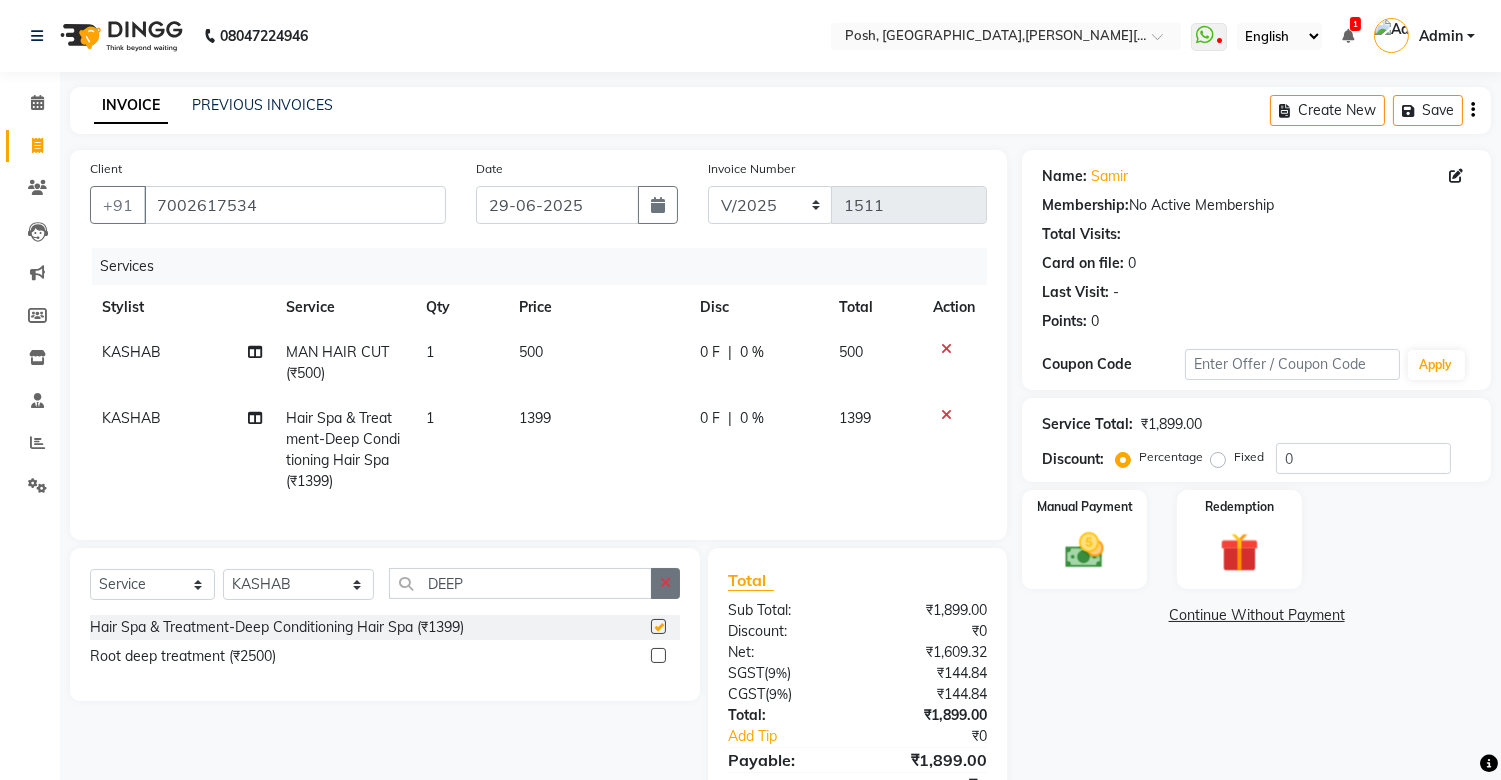 checkbox on "false" 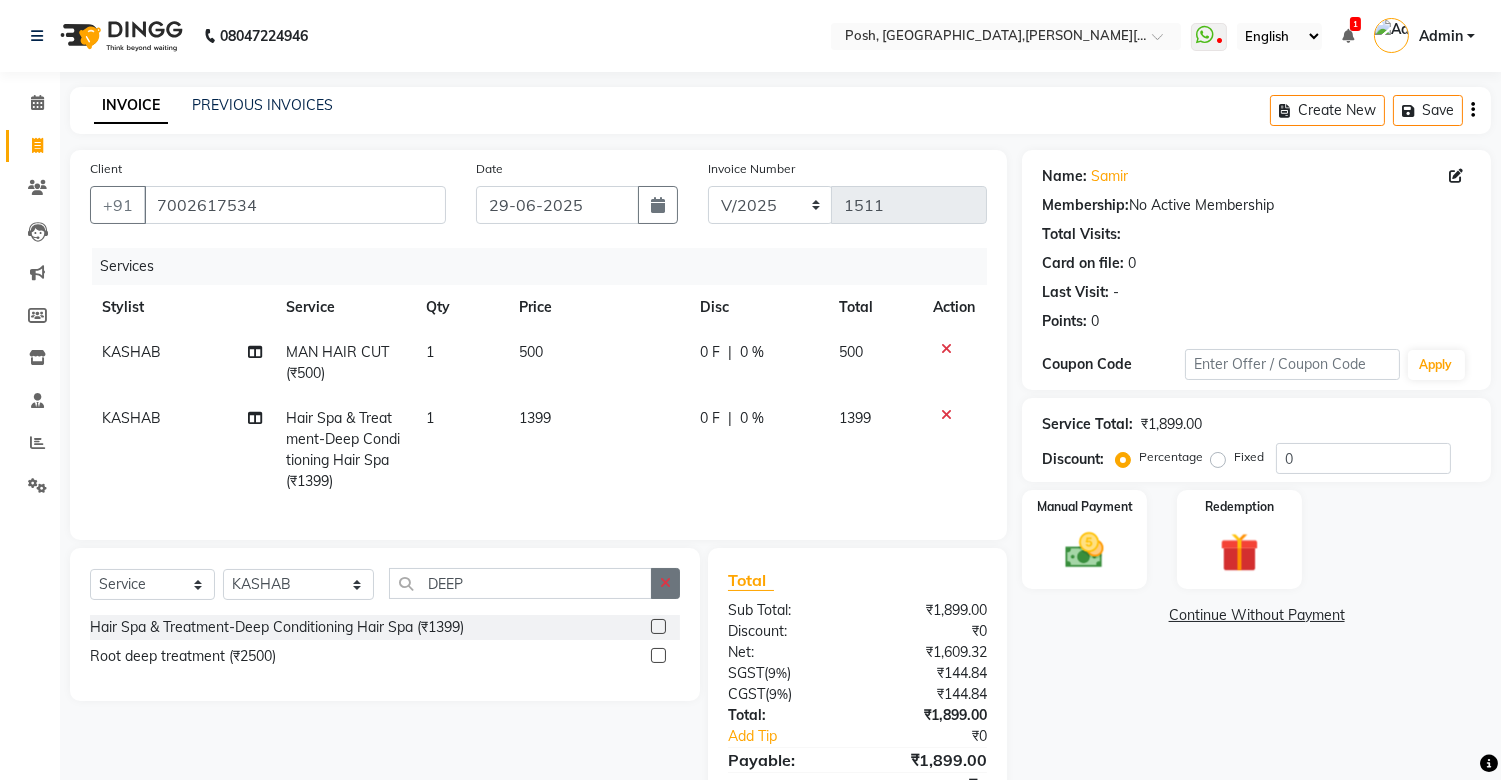 click 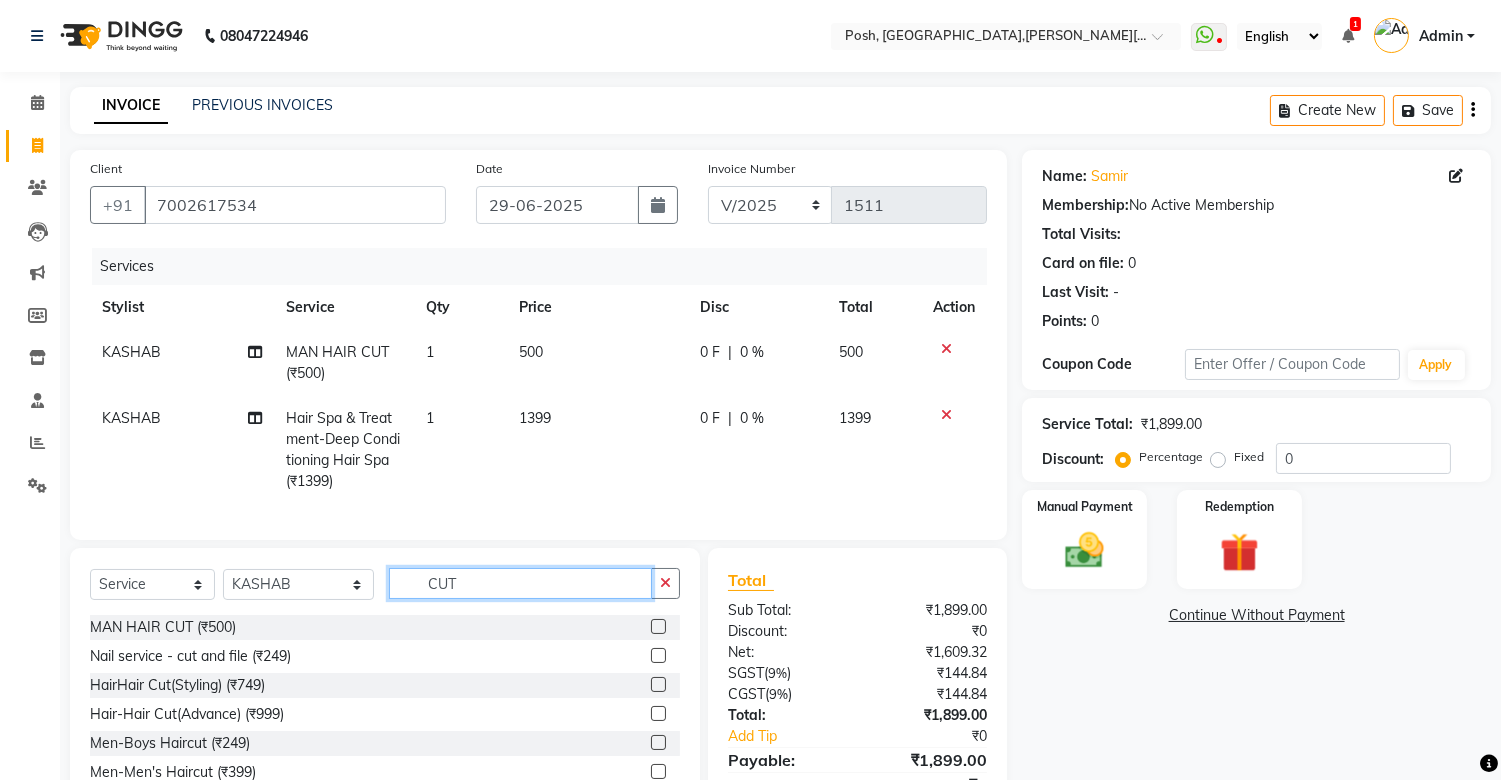 type on "CUT" 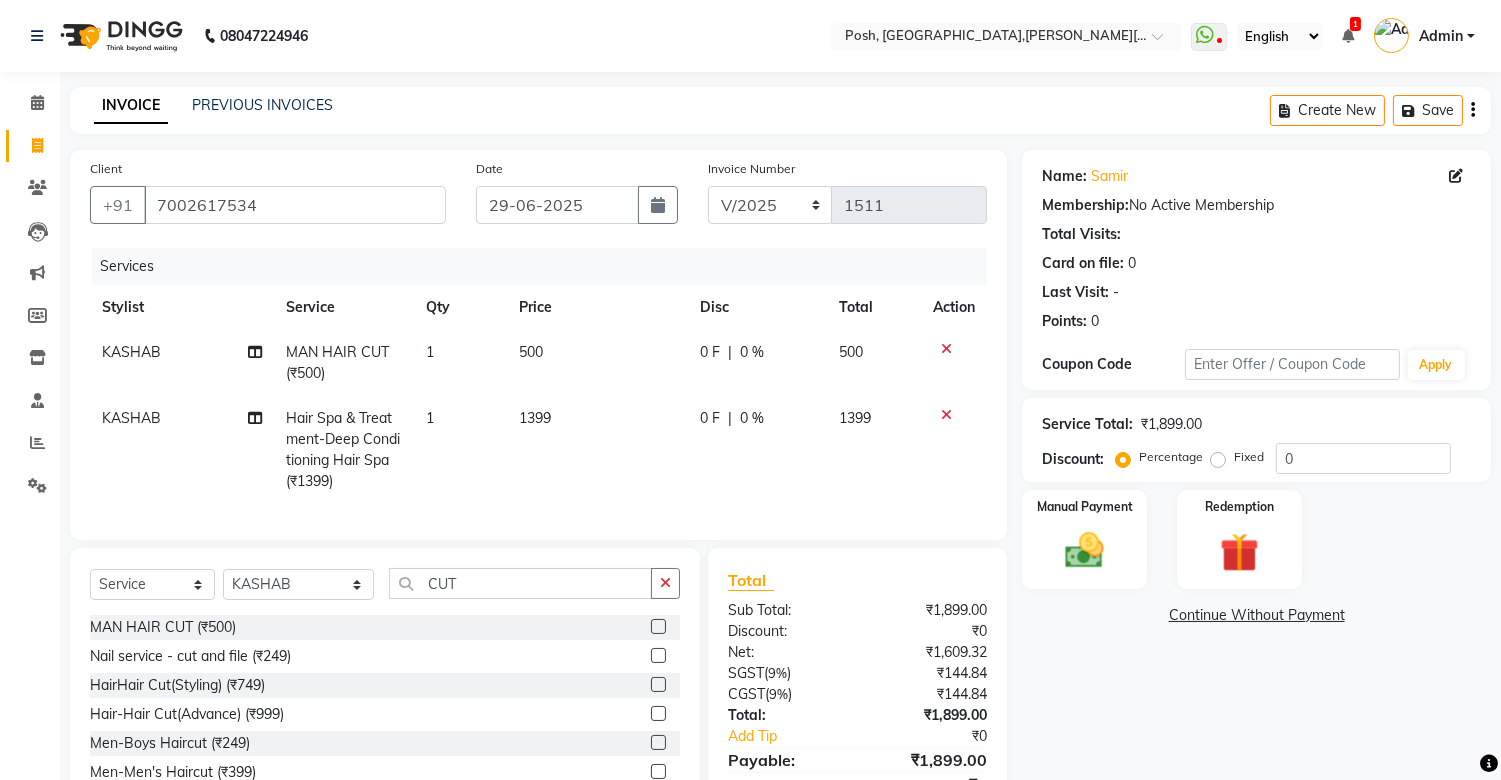 click 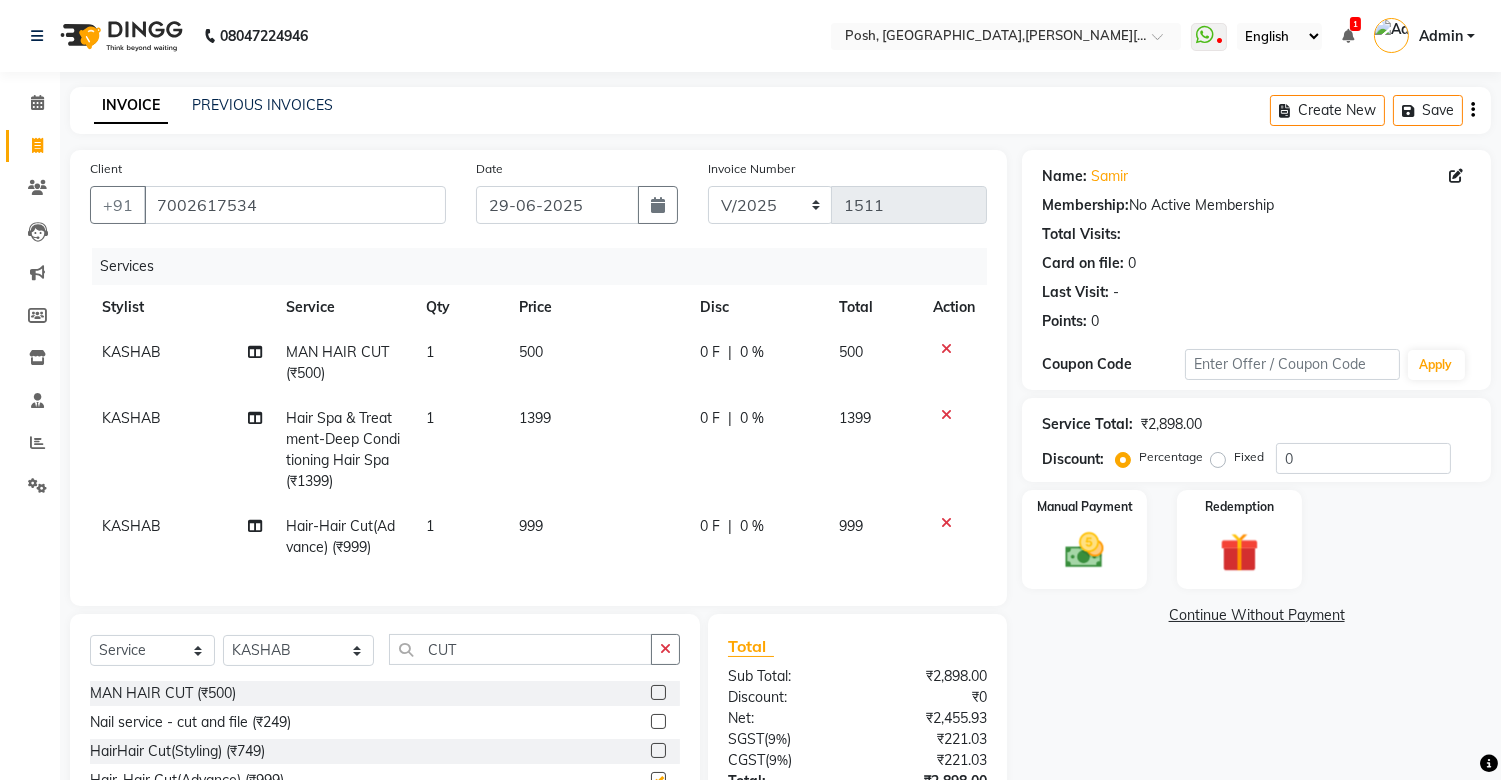 checkbox on "false" 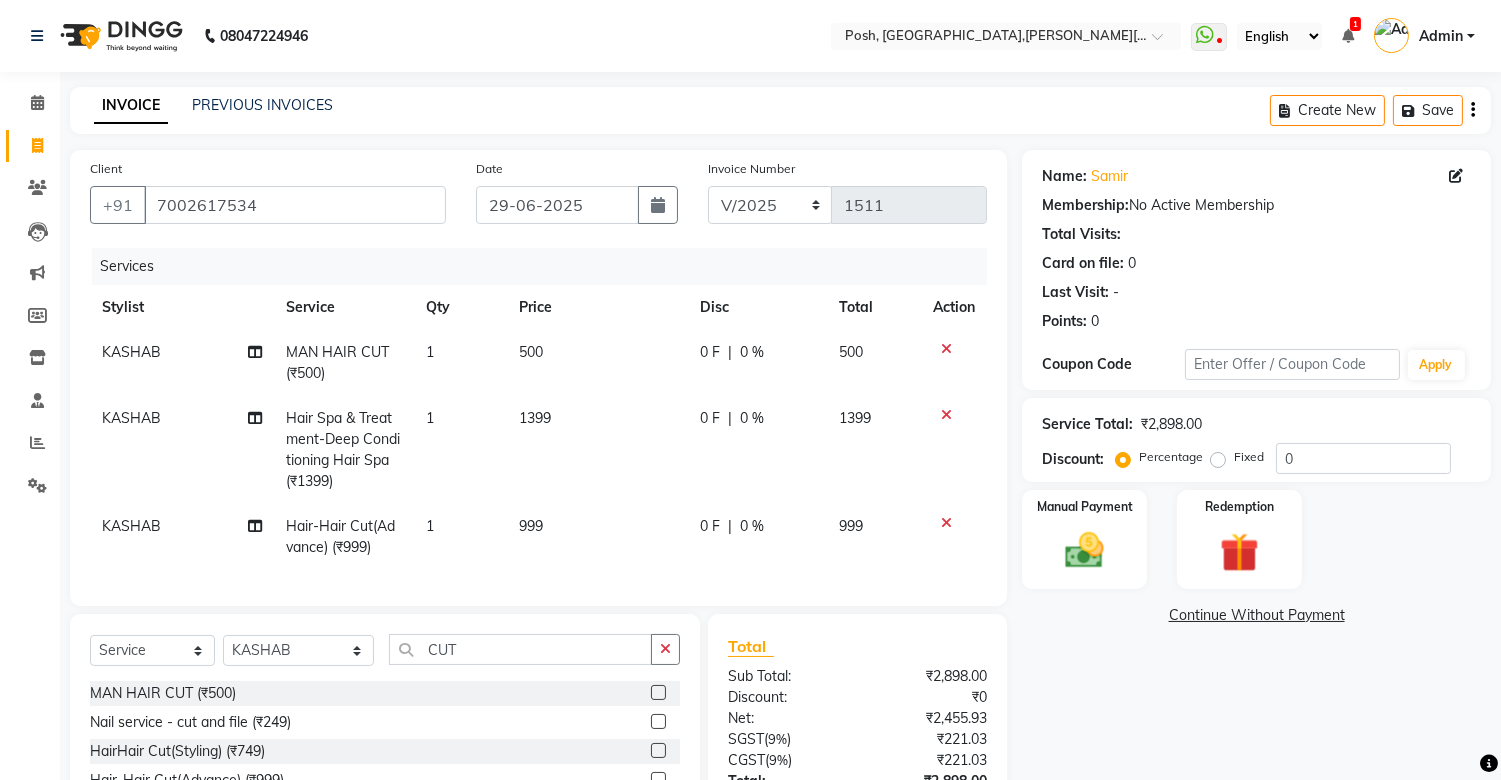 click on "KASHAB" 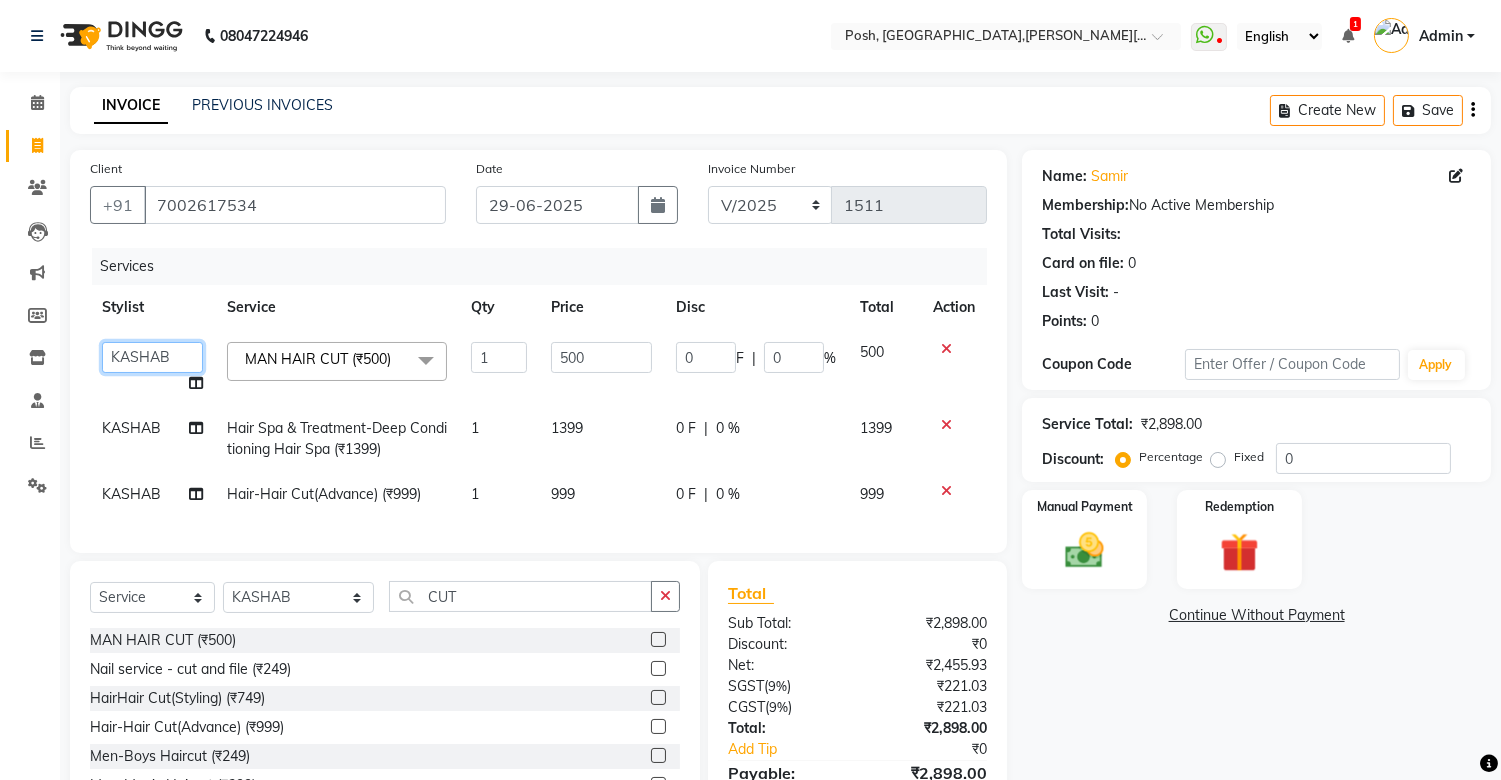 click on "[PERSON_NAME] ISLAM   DIVYANGKA   [PERSON_NAME]   Manager   [PERSON_NAME]   [PERSON_NAME]    [PERSON_NAME]   [PERSON_NAME]	   POSH   [PERSON_NAME]   [PERSON_NAME]	   [PERSON_NAME]" 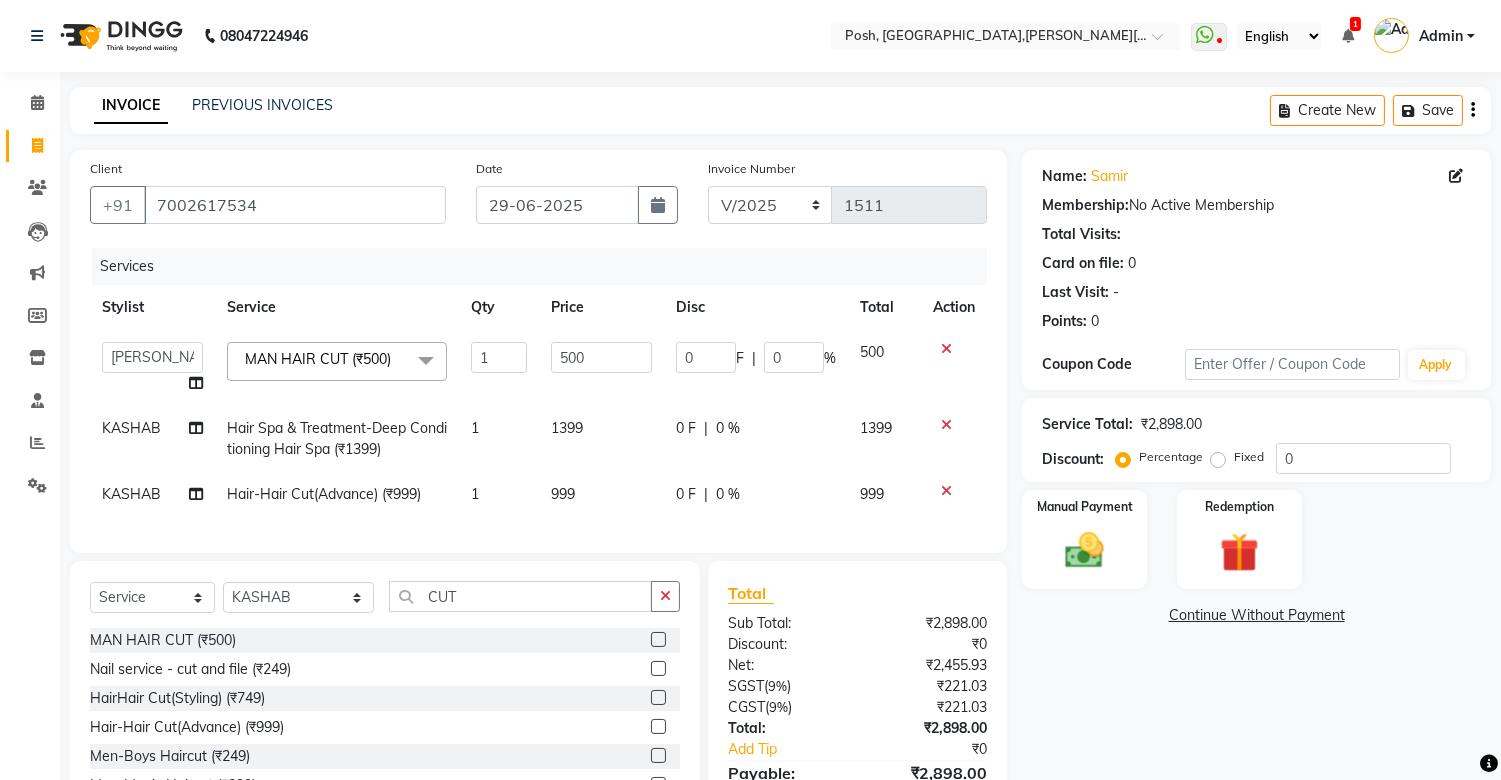 select on "38798" 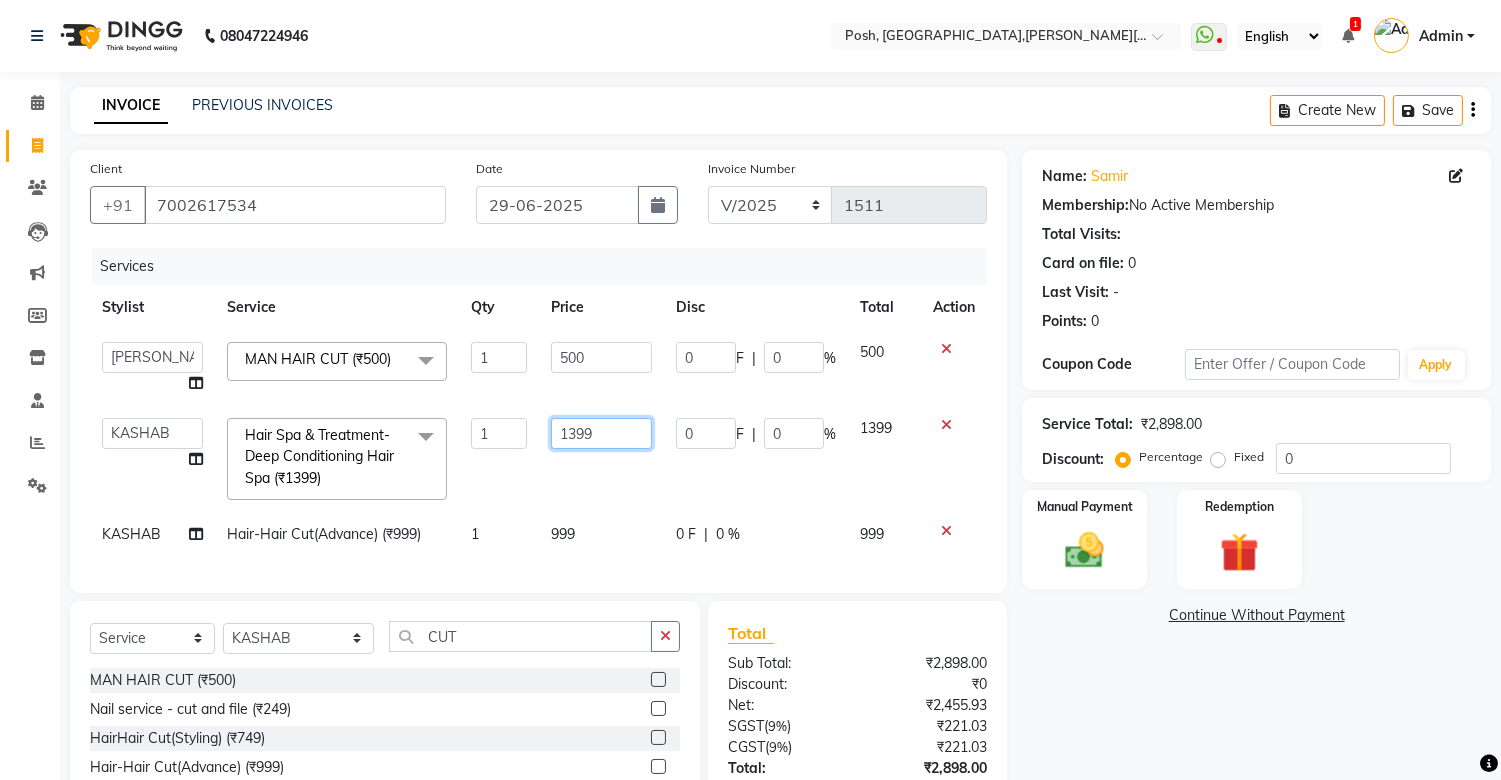 click on "1399" 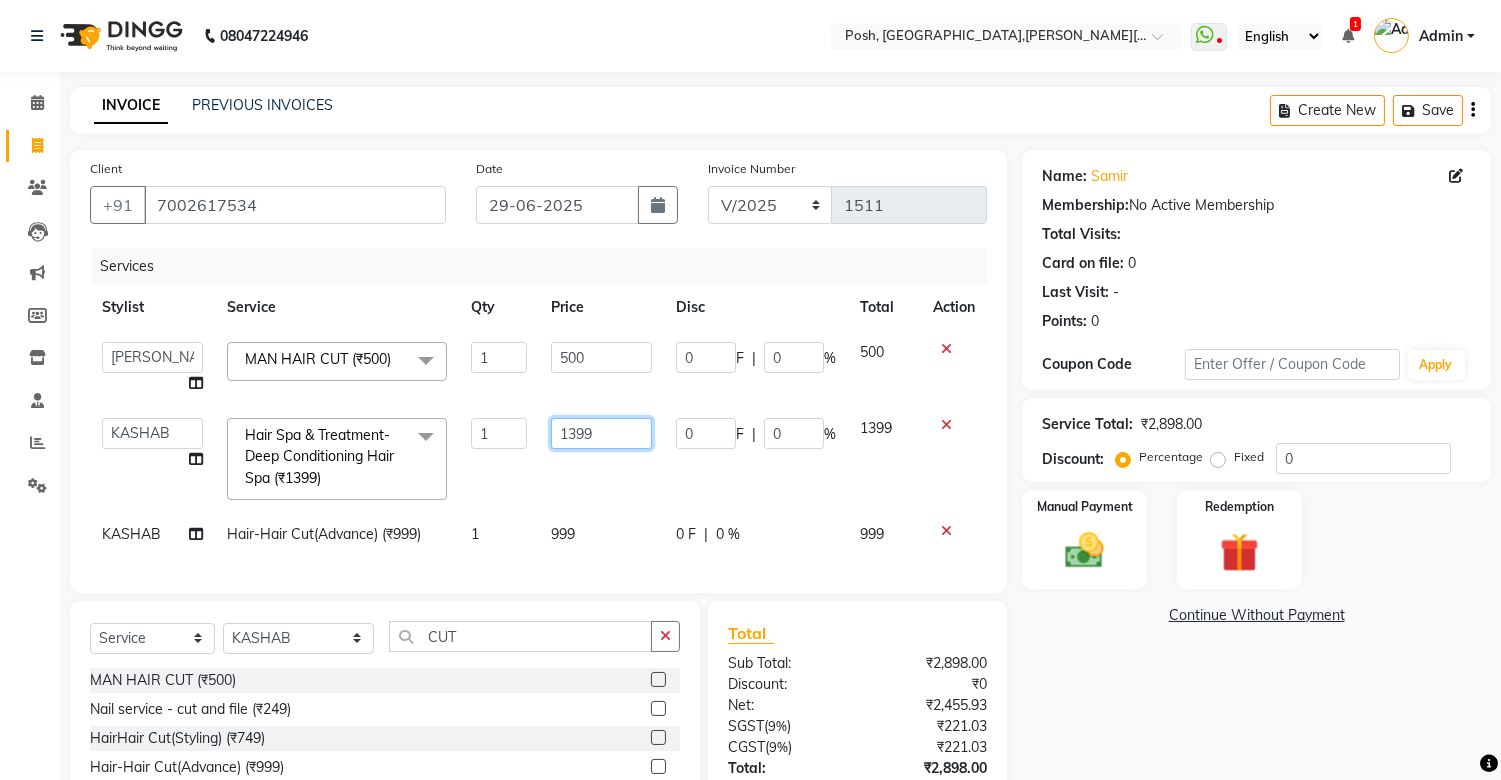 click on "1399" 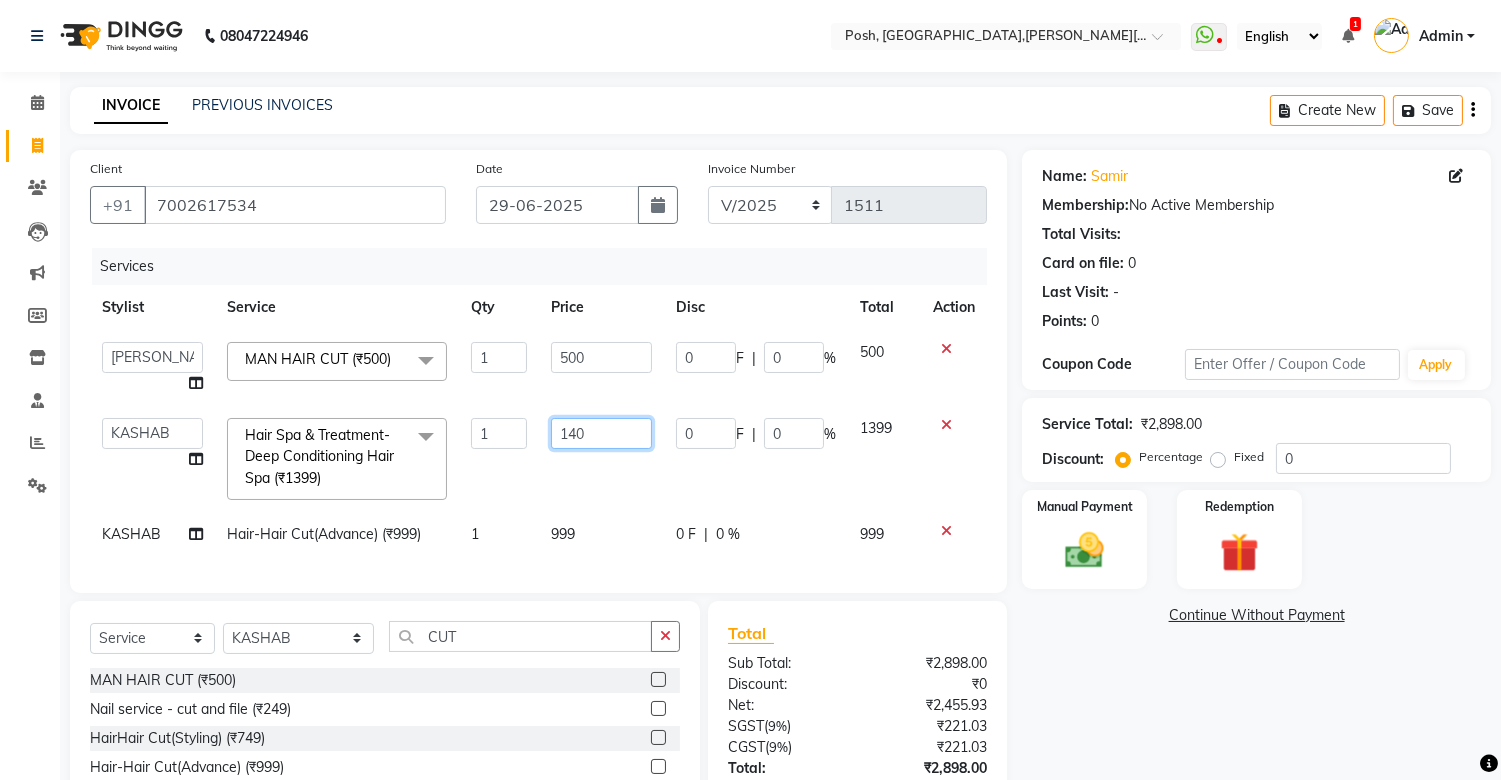 type on "1400" 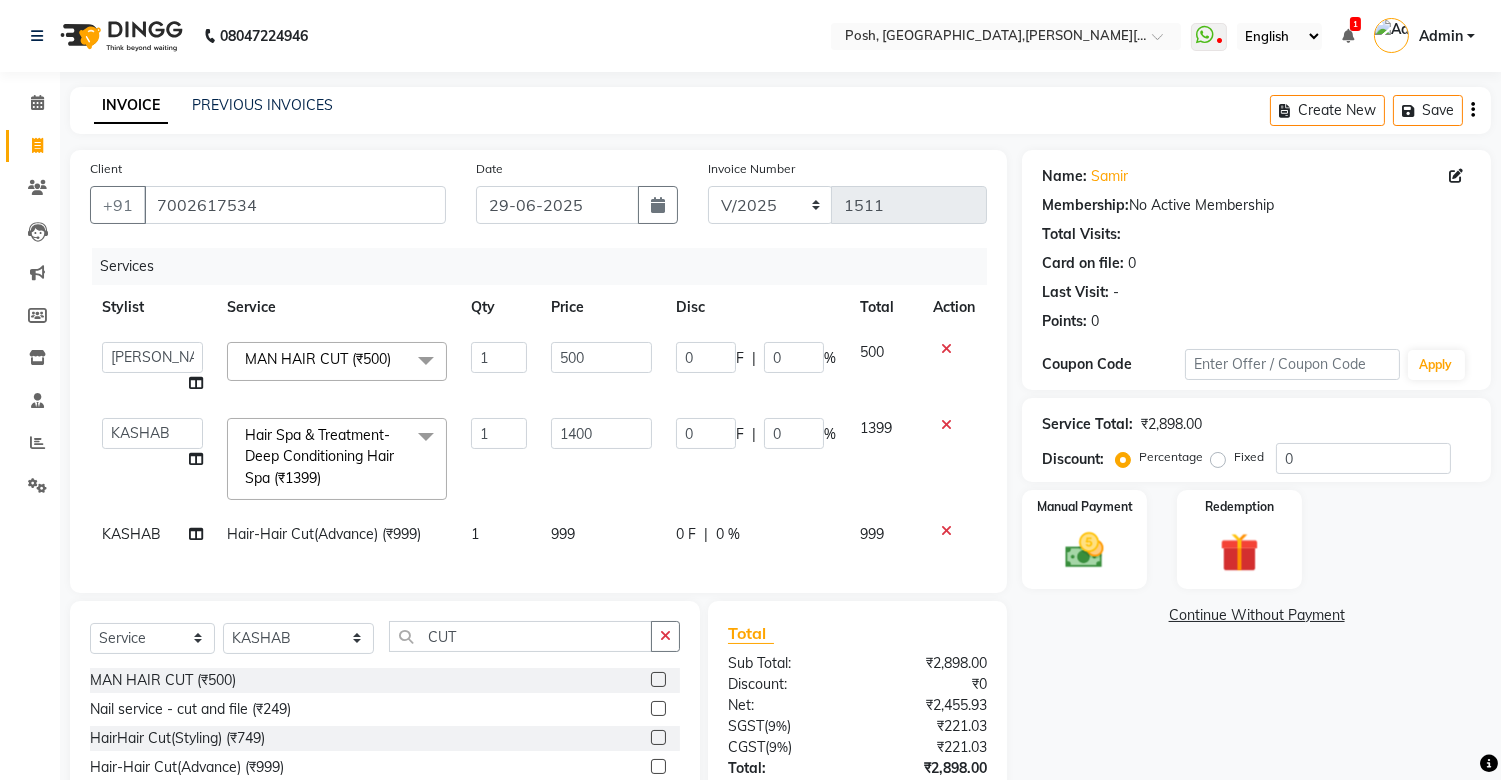 click on "1400" 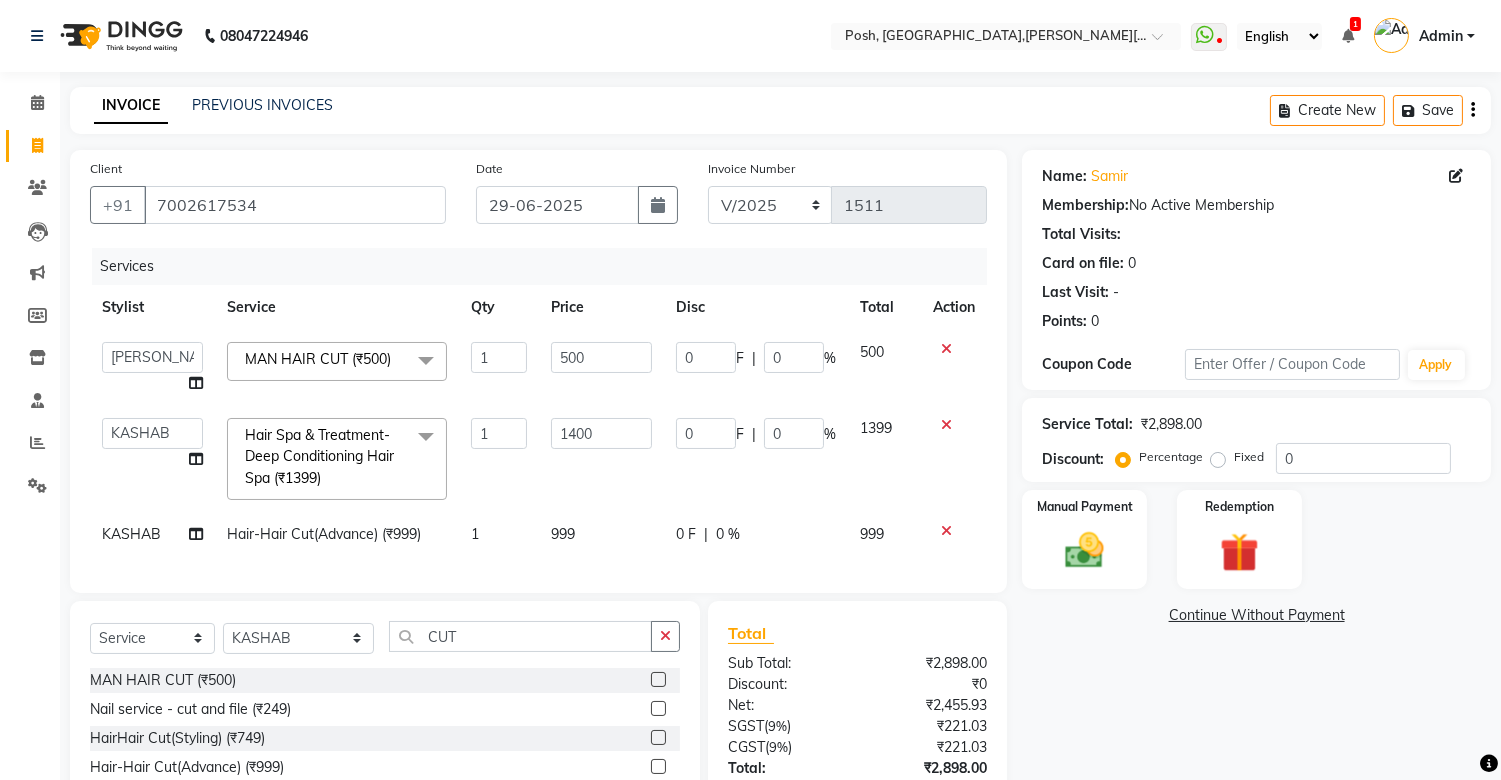 select on "77866" 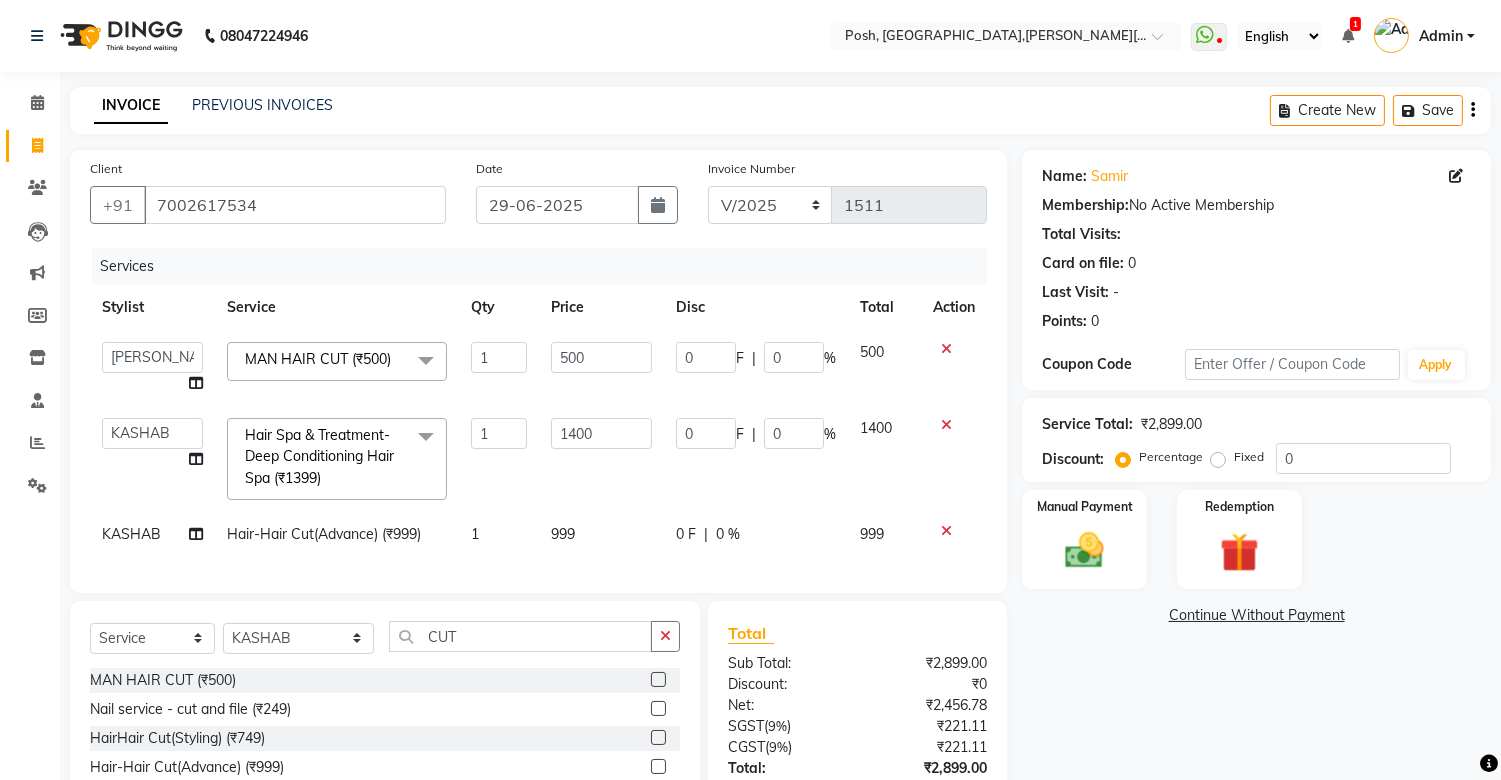drag, startPoint x: 586, startPoint y: 478, endPoint x: 548, endPoint y: 526, distance: 61.220913 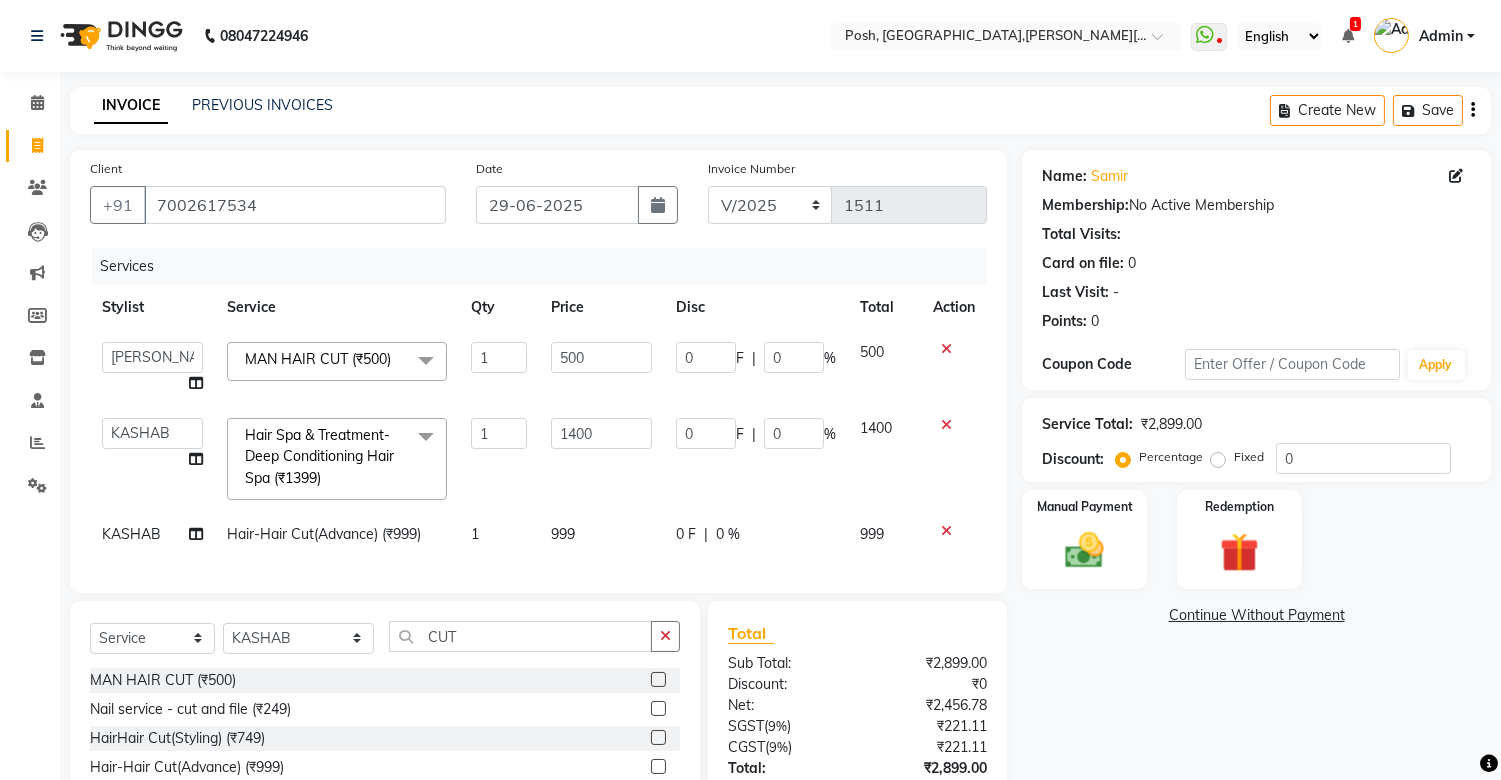 click on "1400" 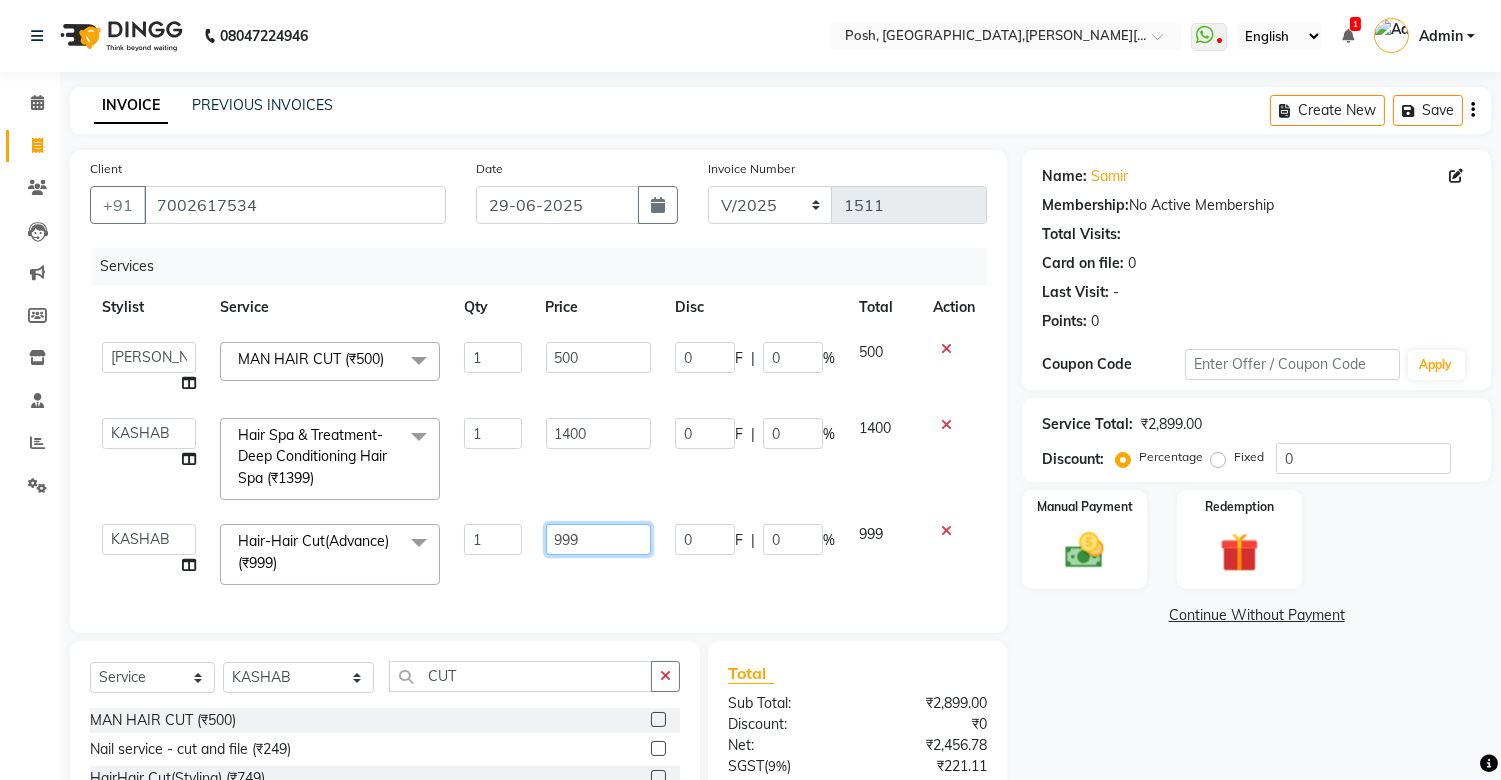 click on "999" 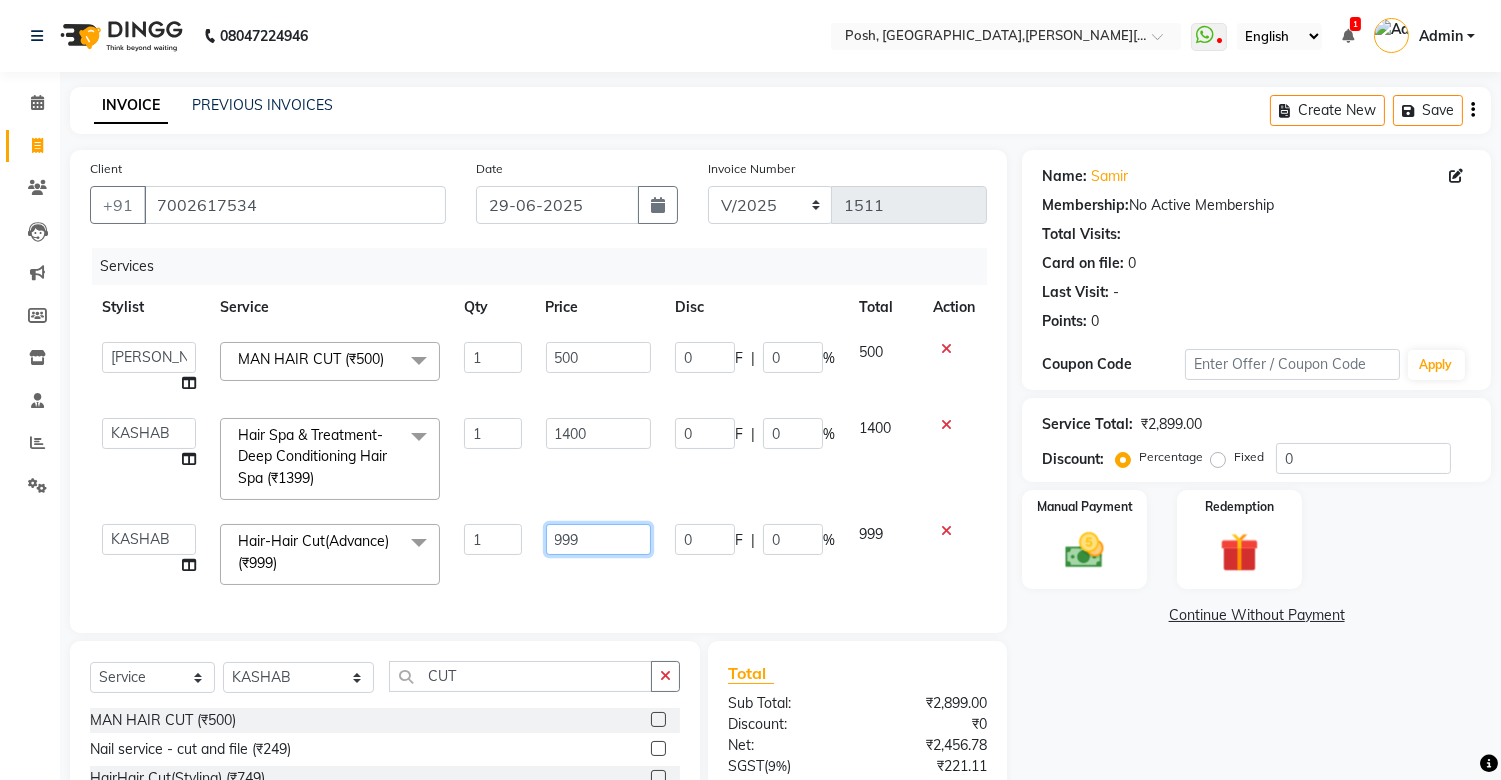 click on "999" 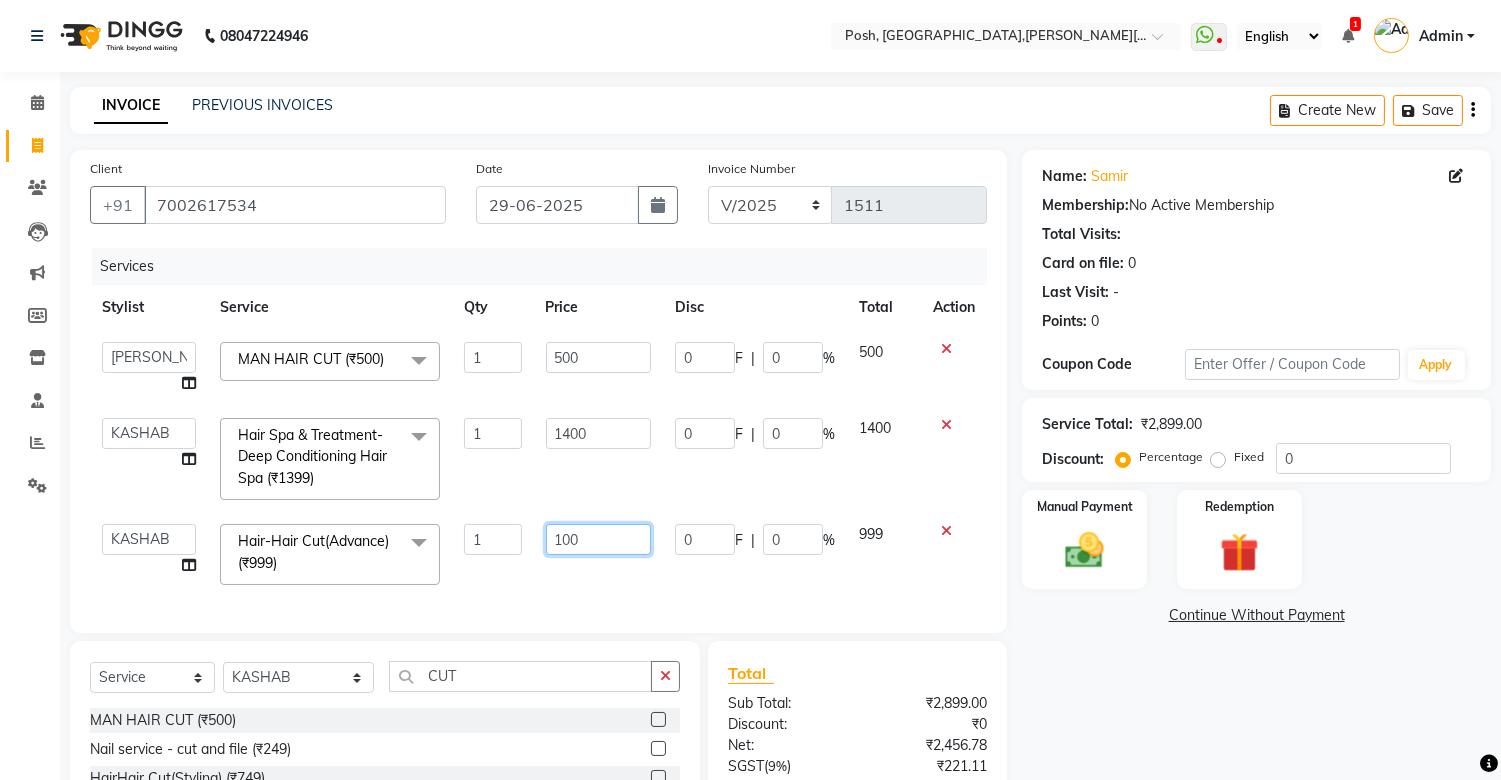 type on "1000" 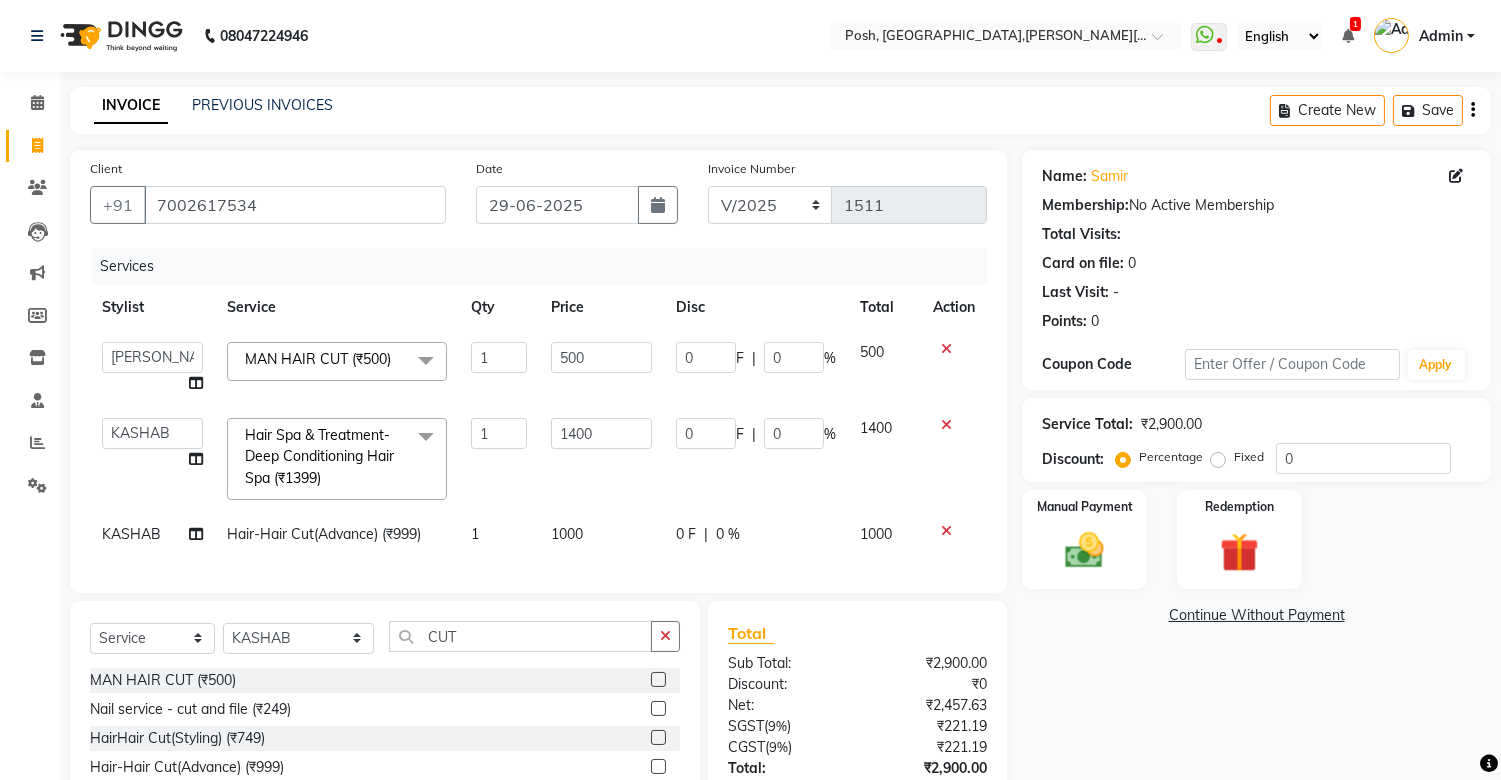 click on "Client [PHONE_NUMBER] Date [DATE] Invoice Number V/2025 V/[PHONE_NUMBER] Services Stylist Service Qty Price Disc Total Action  [PERSON_NAME] ISLAM   DIVYANGKA   [PERSON_NAME]   Manager   [PERSON_NAME]   [PERSON_NAME]    [PERSON_NAME]   [PERSON_NAME]	   POSH   [PERSON_NAME]   [PERSON_NAME]	   [PERSON_NAME]  MAN HAIR CUT (₹500)  x Facials/Treatment - o3 [MEDICAL_DATA] Clean Up Facials/Treatment - o3 Seaweed Clean Up Facials/Treatment - o3Whitening Facial Facials/Treatment - o3Whitening Advanced Facial Facials/Treatment - o3 Silk (Bridal) Facial Facials/Treatment - Jeannot Hydra Boost Advanced Facials/Treatment - Jeannot Brilliance White Facials/Treatment - Jeannot Instant Glow Brightening Facials/Treatment - Jeannot Infinite Youth Firming Facials/Treatment - [PERSON_NAME]'s Glowvite Facials/Treatment - [PERSON_NAME]'s Tan Clear Facials/Treatment - [PERSON_NAME]'s Ageing Facials/Treatment - Anti Pigmentation Facials/Treatment - [PERSON_NAME]'s Clariglow Facials/Treatment - [PERSON_NAME]'s Sensi Glow Facials/Treatment - [PERSON_NAME]'s 02C2(with Ampules) 1" 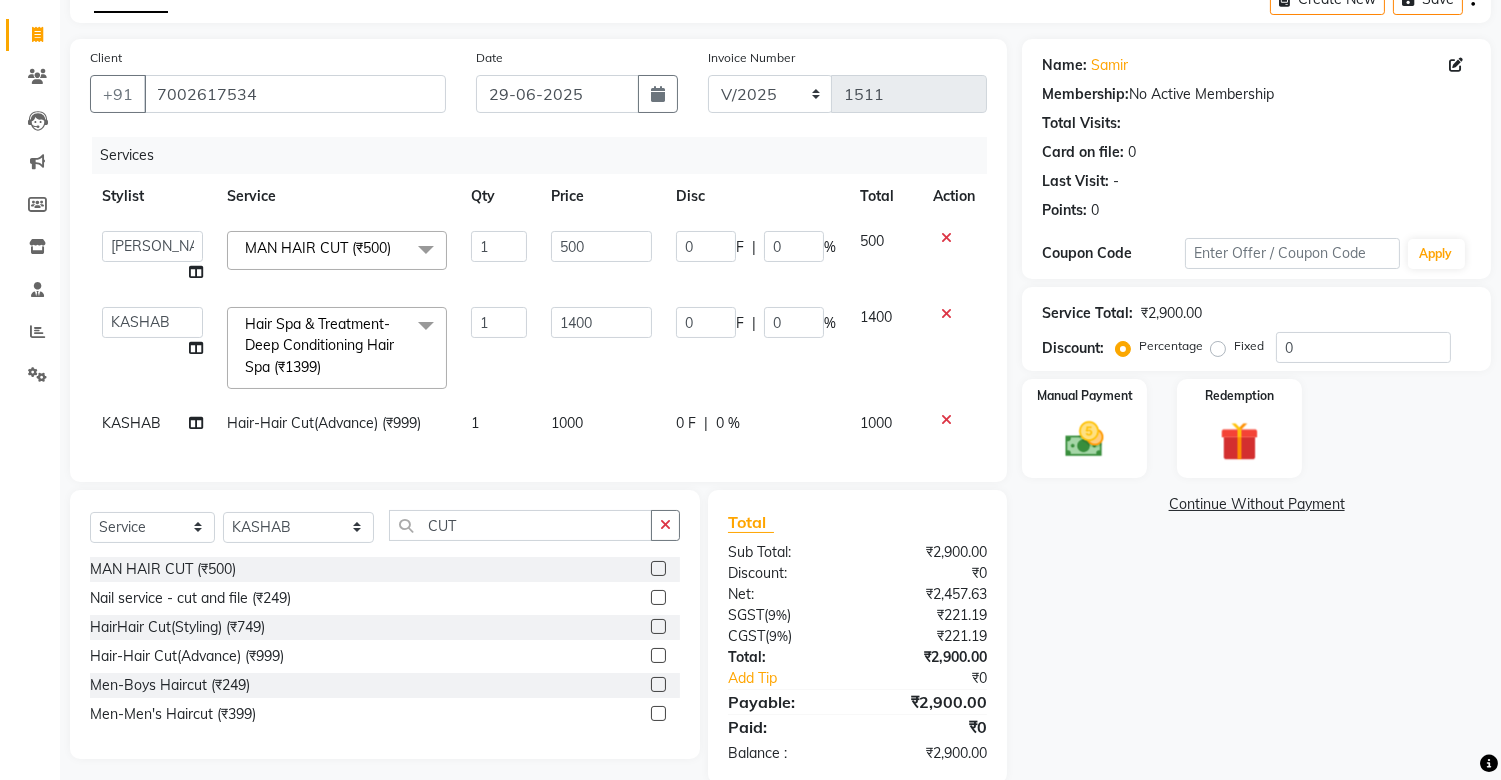 scroll, scrollTop: 0, scrollLeft: 0, axis: both 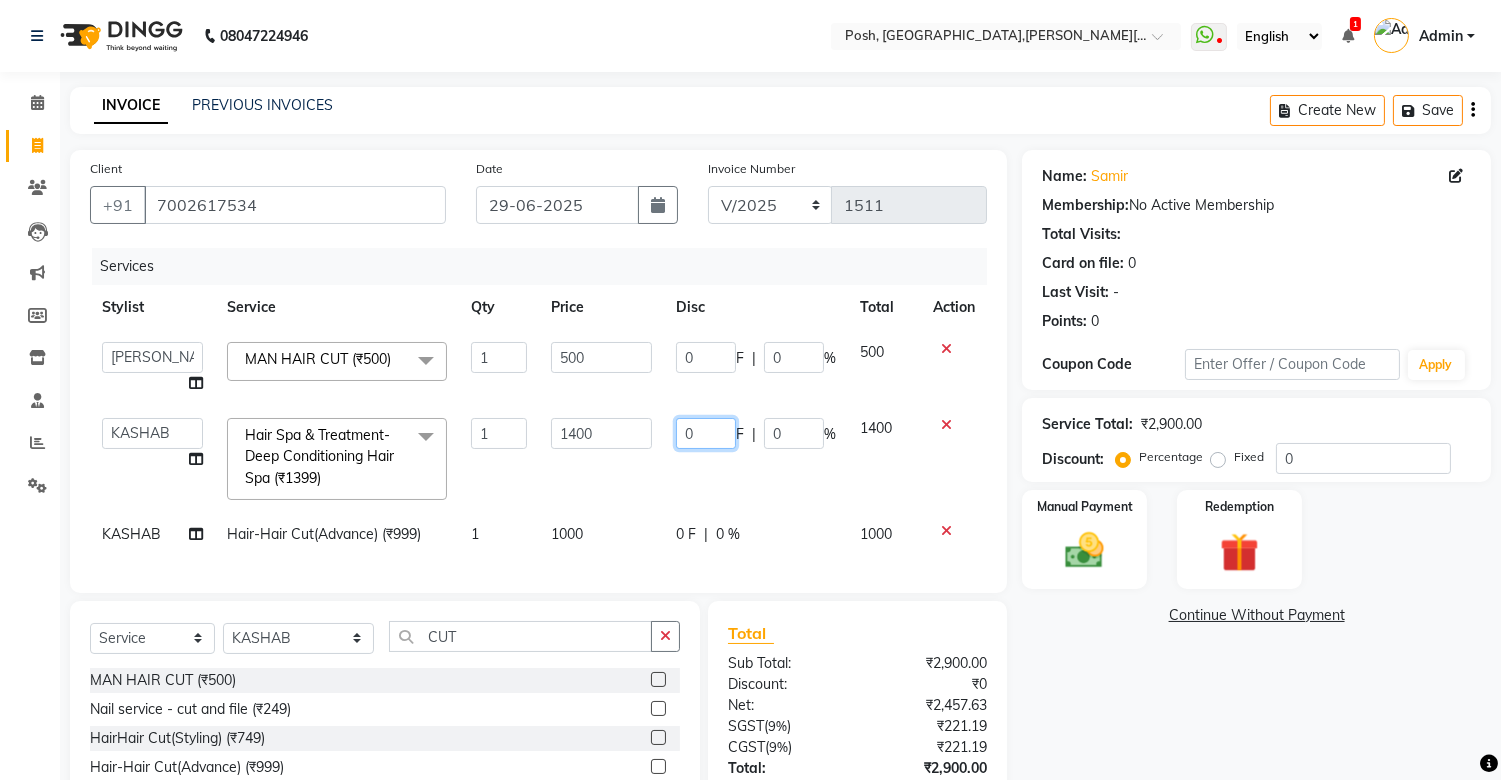 click on "0" 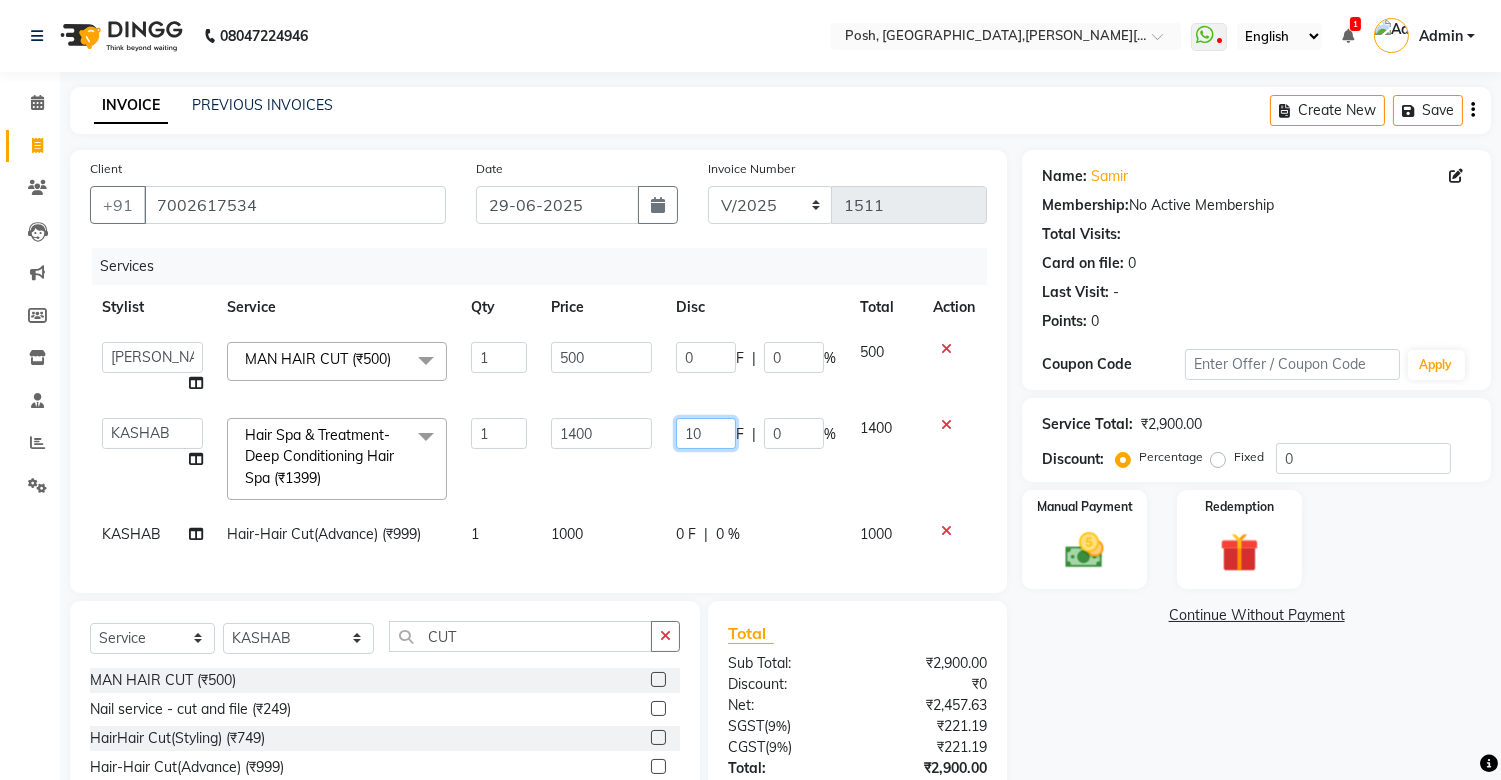 type on "100" 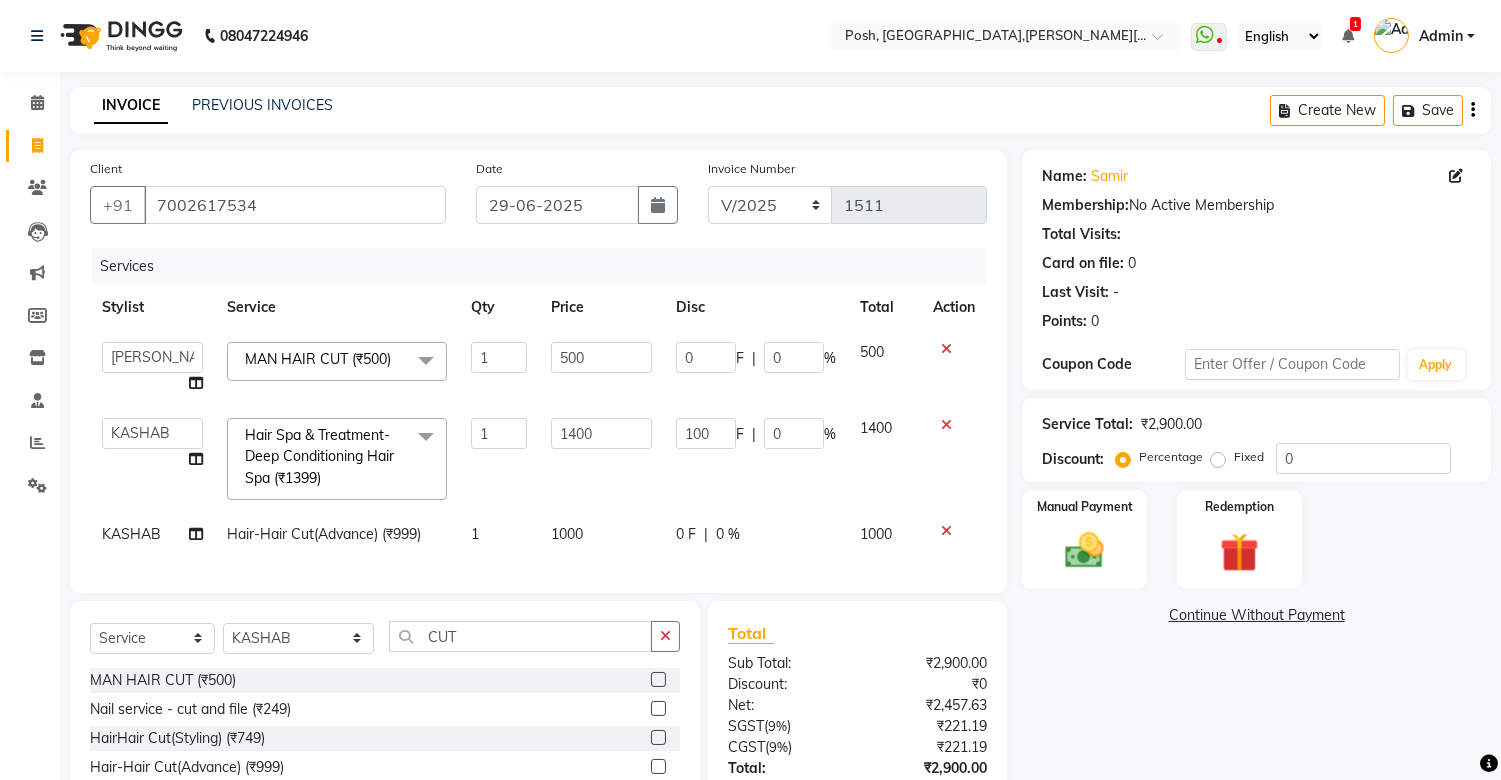 click on "100 F | 0 %" 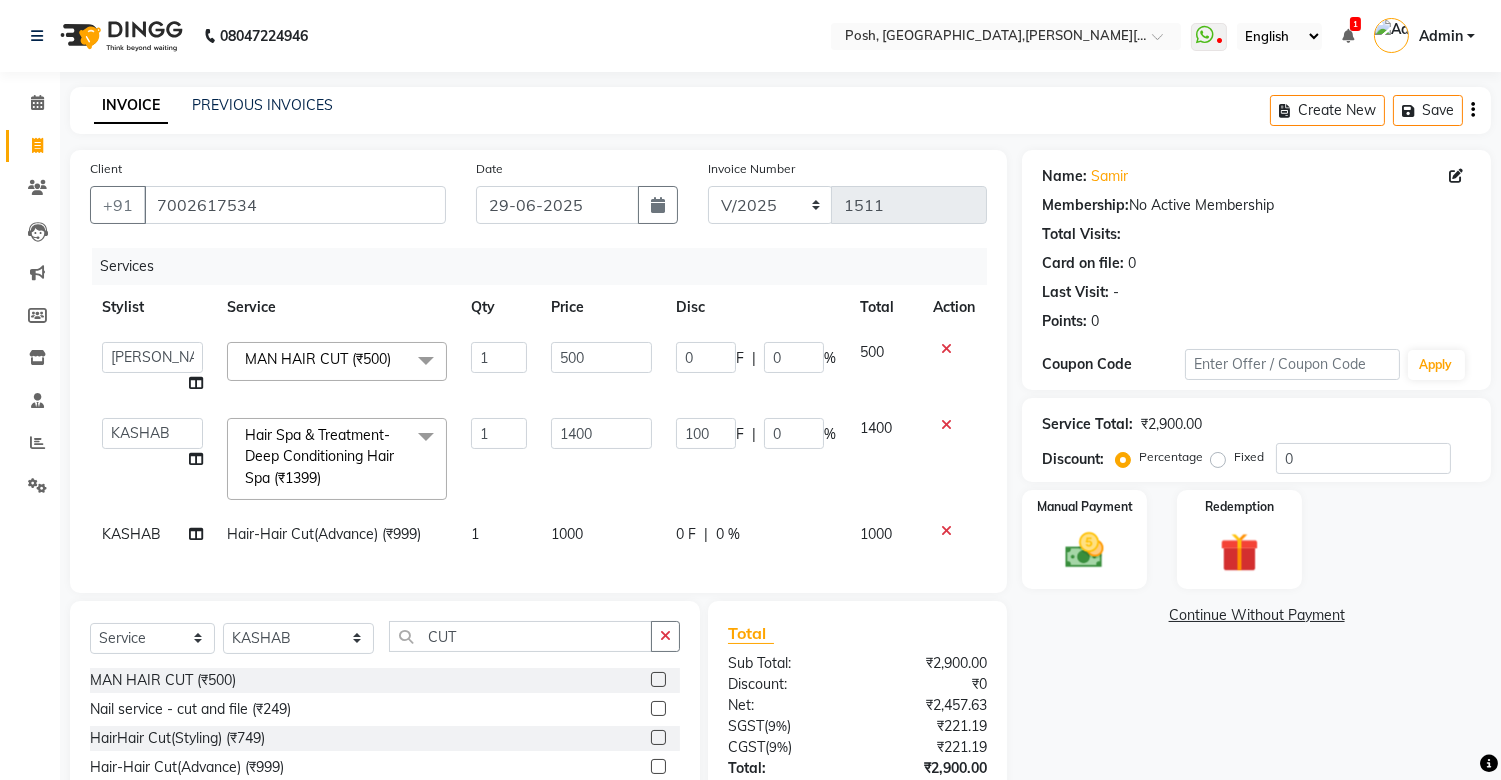 select on "77866" 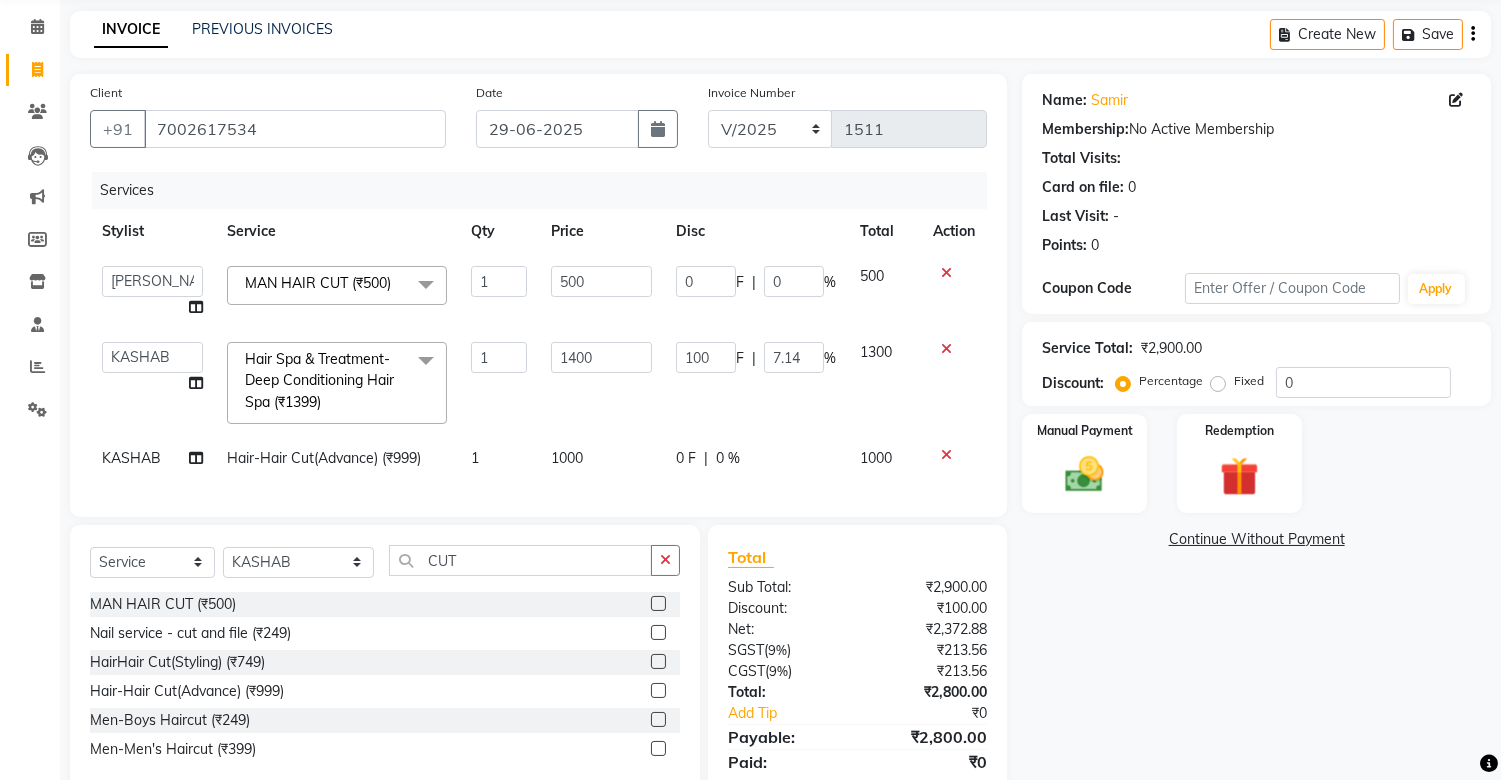scroll, scrollTop: 51, scrollLeft: 0, axis: vertical 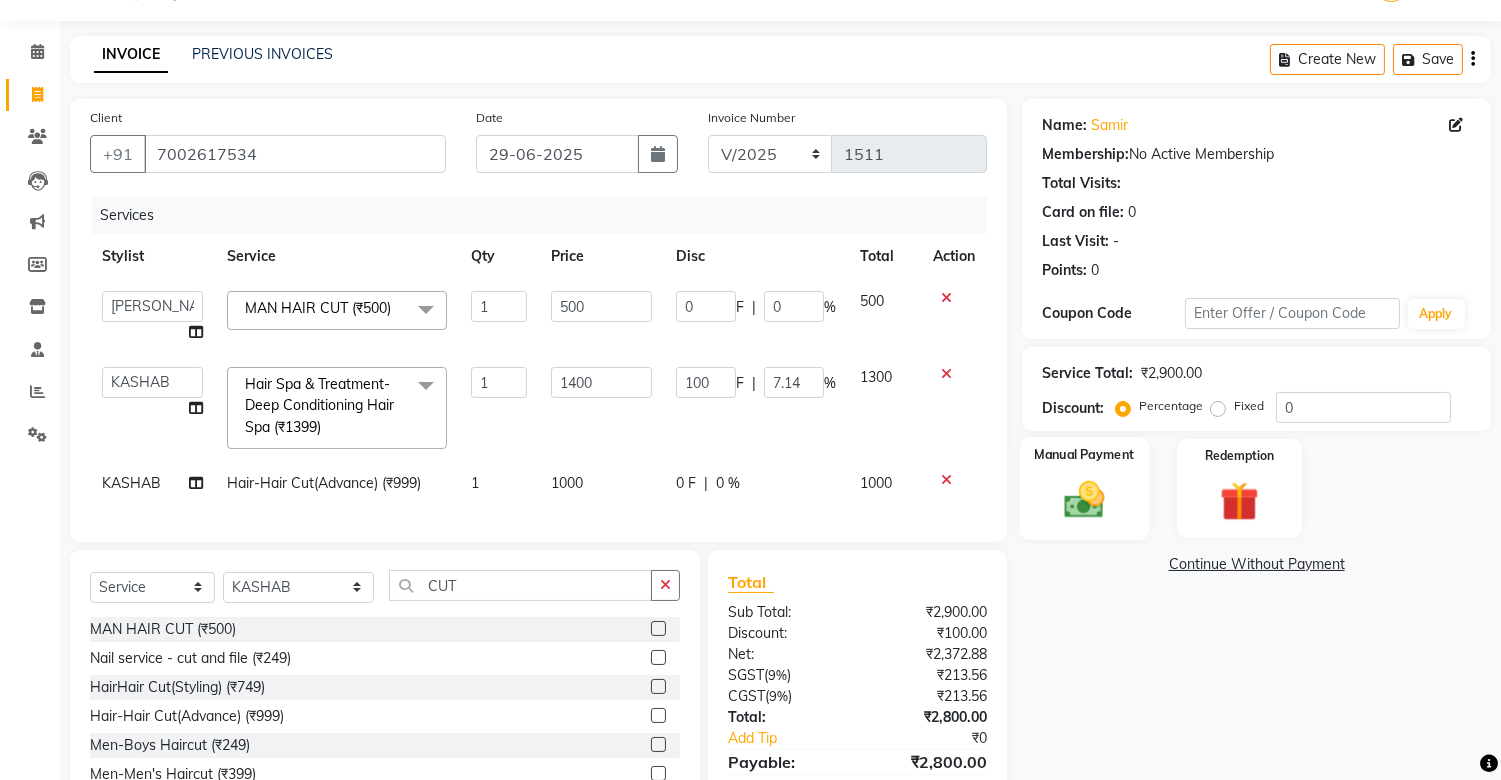 click on "Manual Payment" 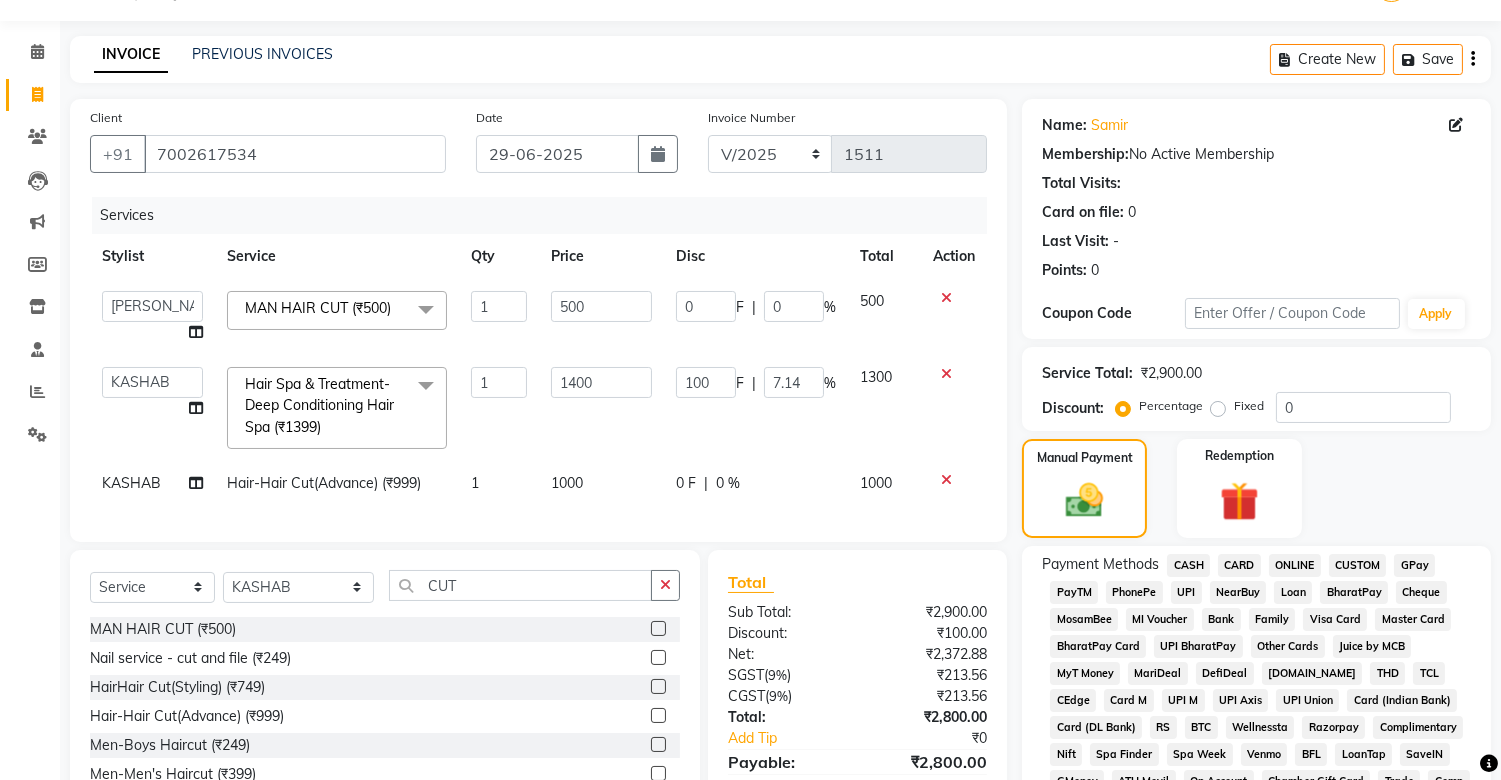 click on "UPI" 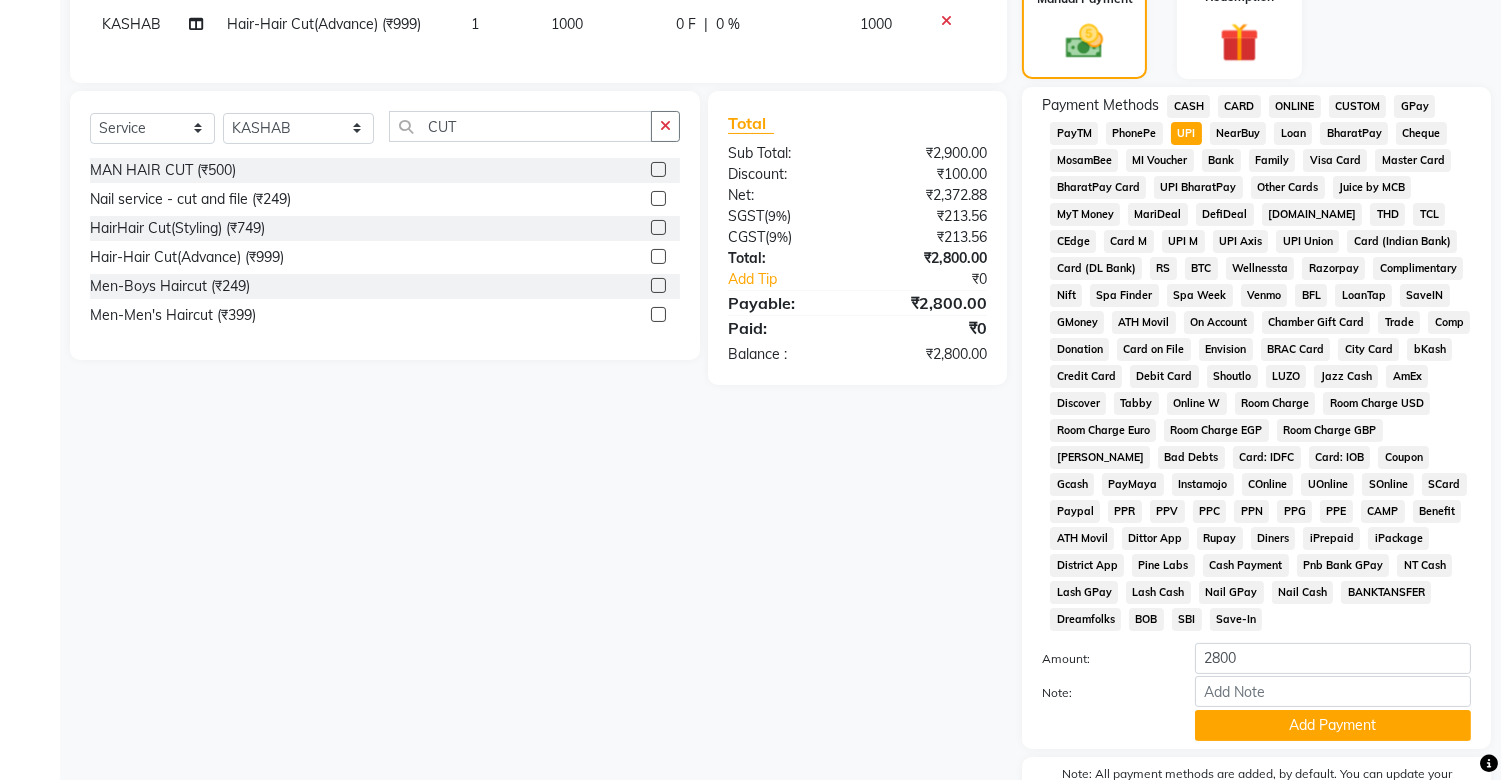 scroll, scrollTop: 631, scrollLeft: 0, axis: vertical 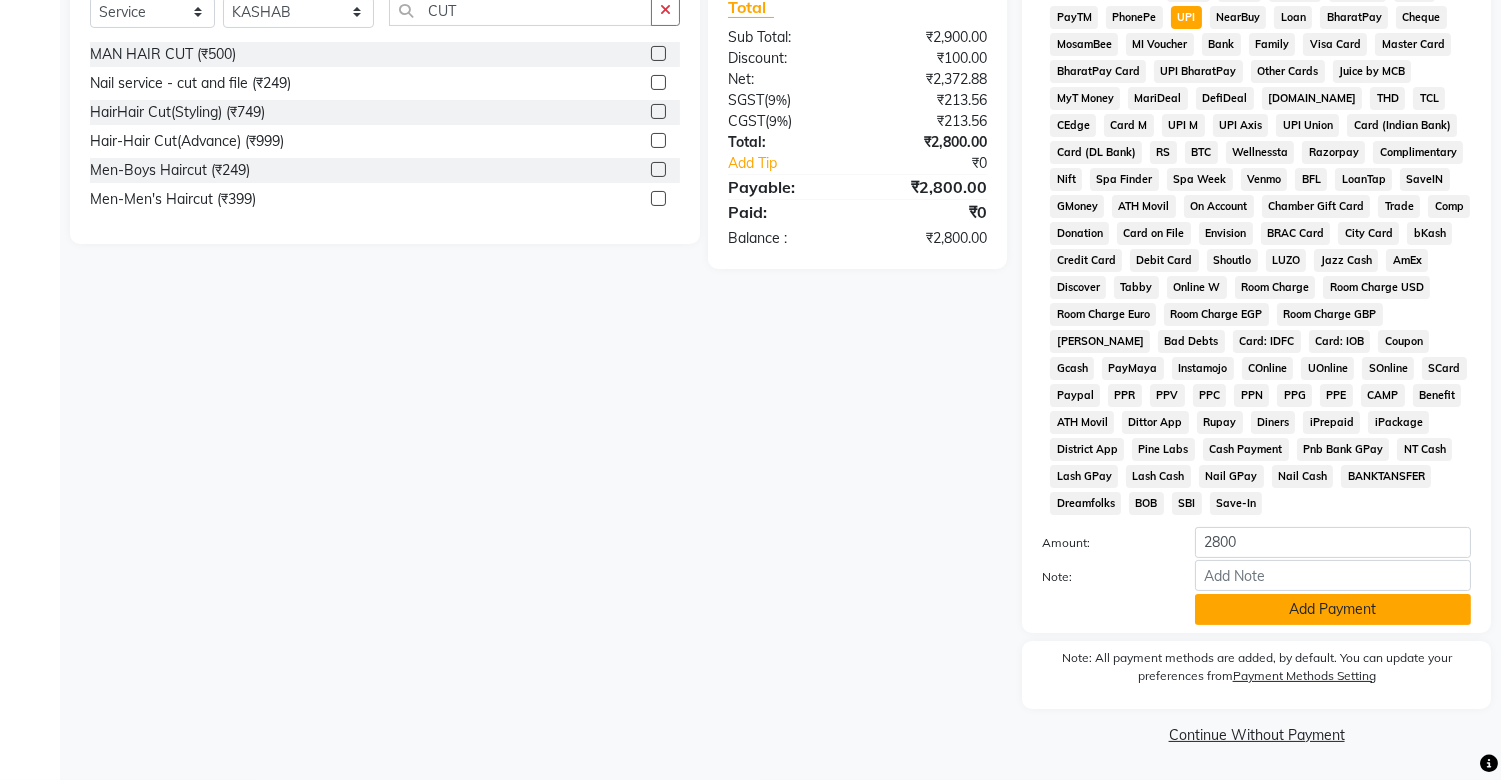 click on "Add Payment" 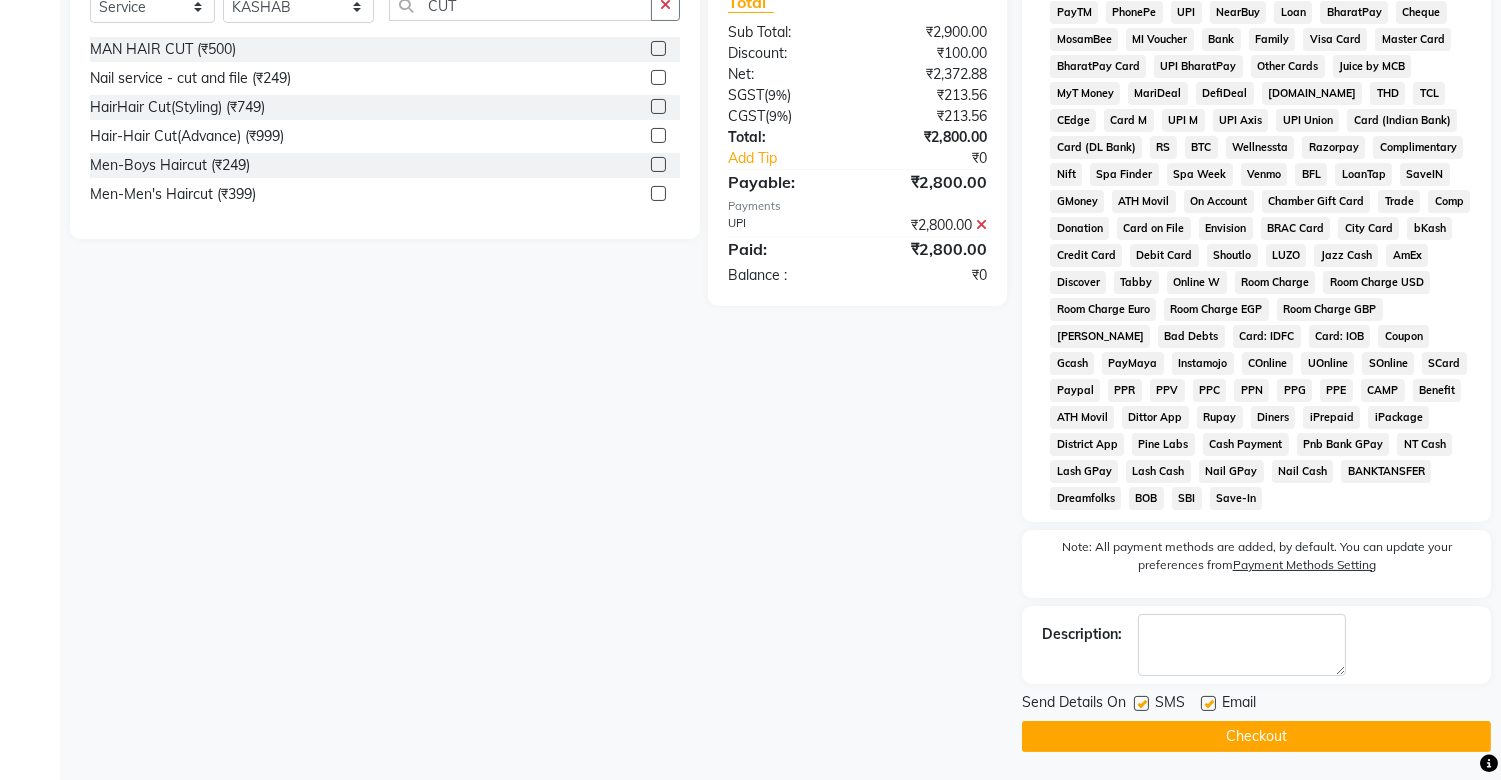 click 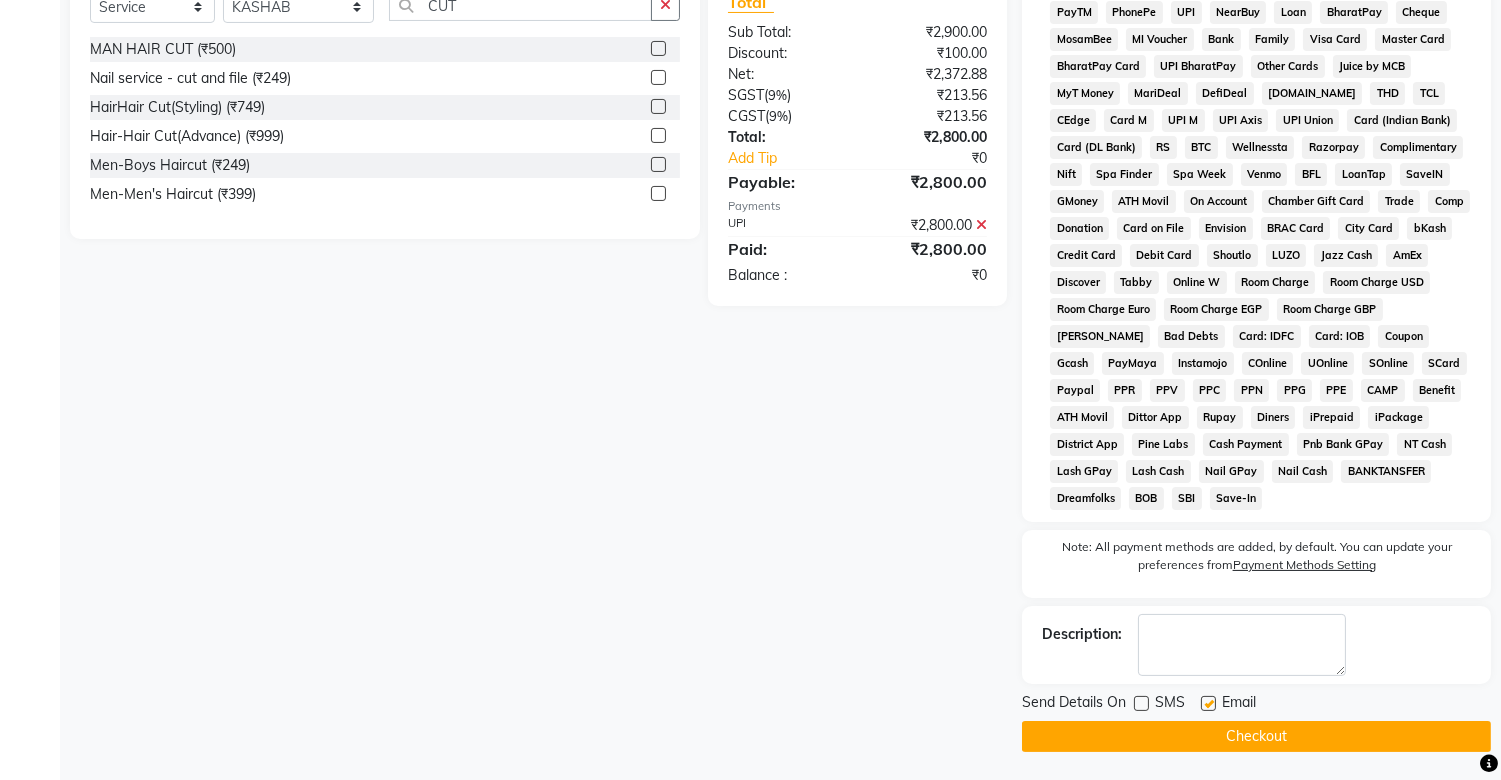 click on "Checkout" 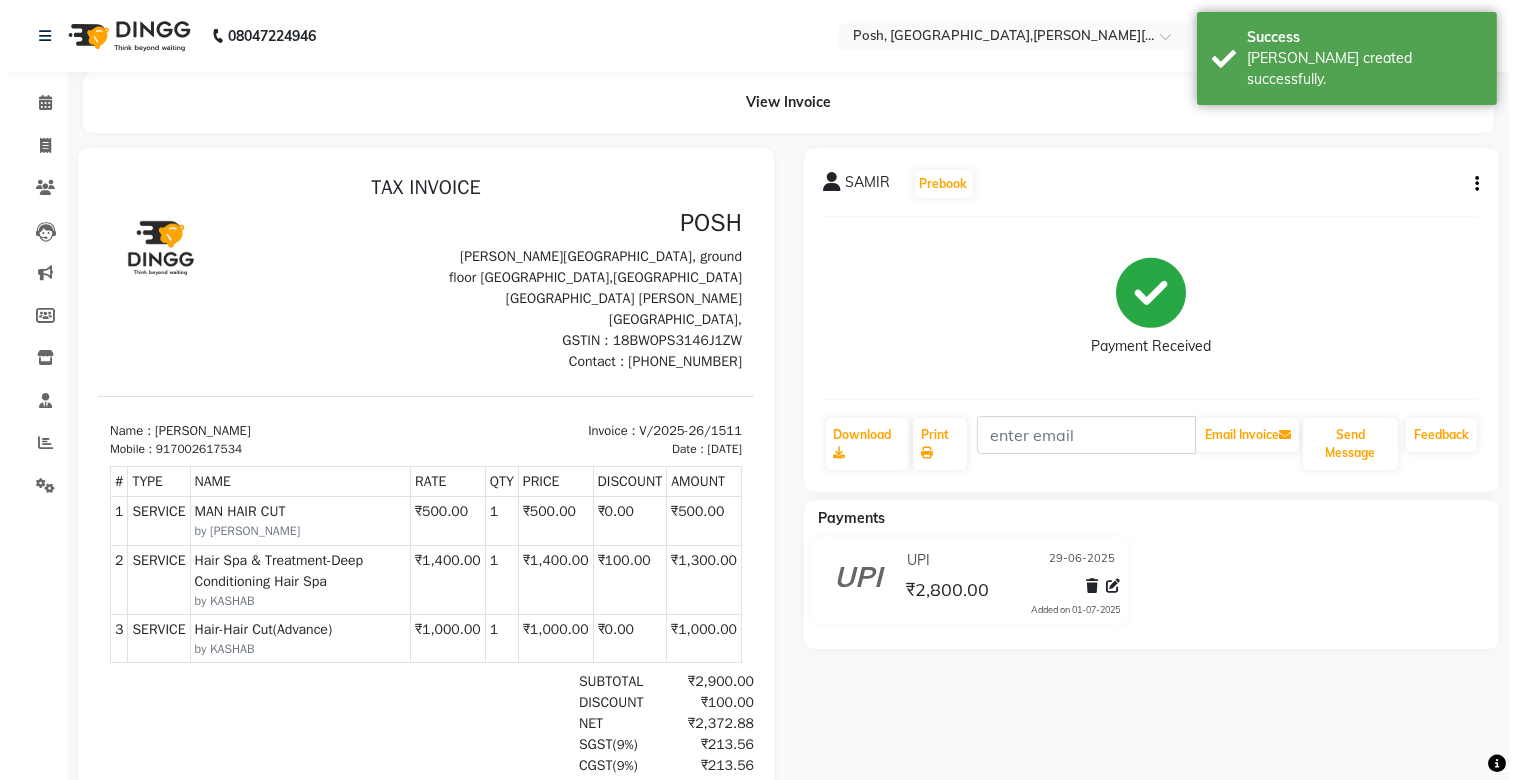 scroll, scrollTop: 0, scrollLeft: 0, axis: both 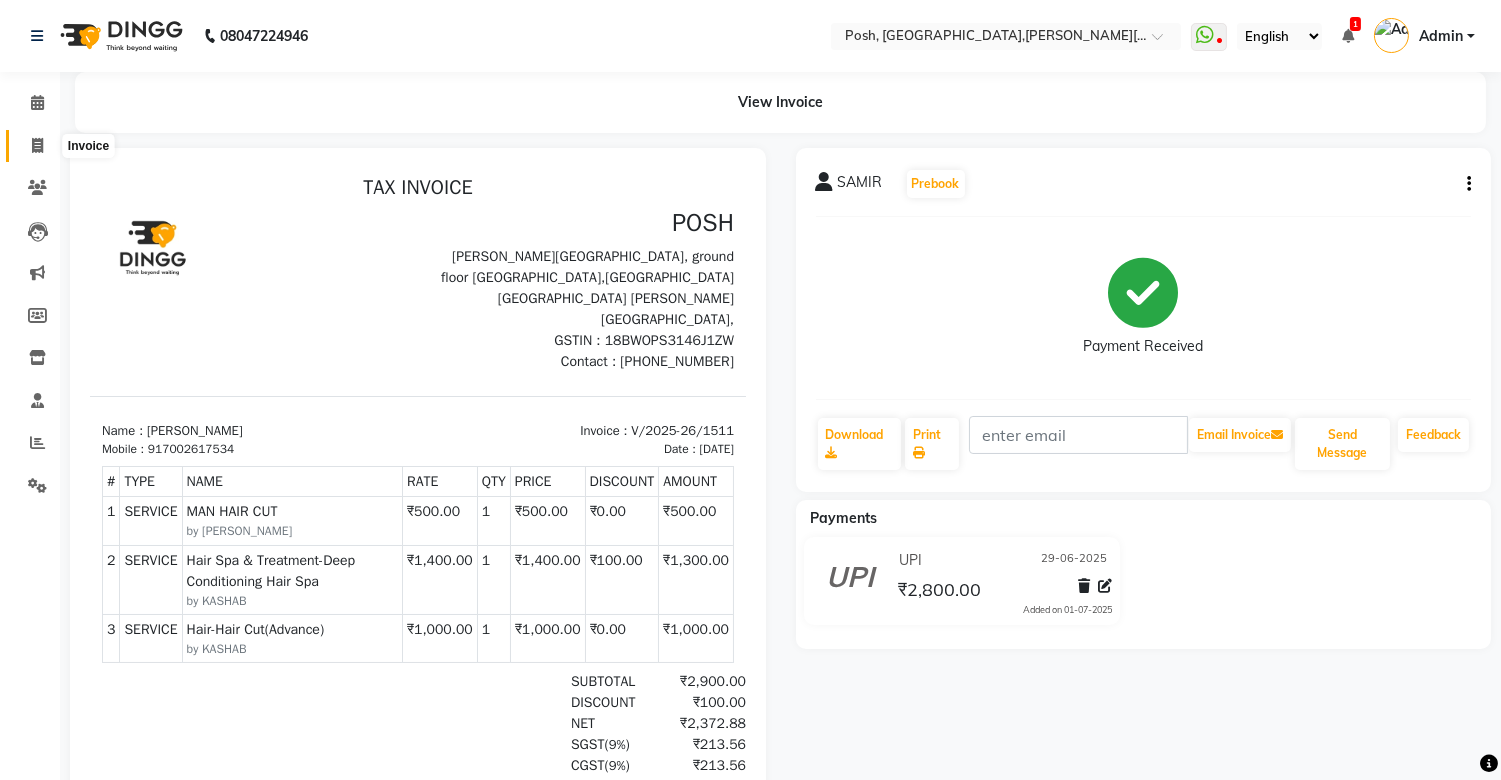 click 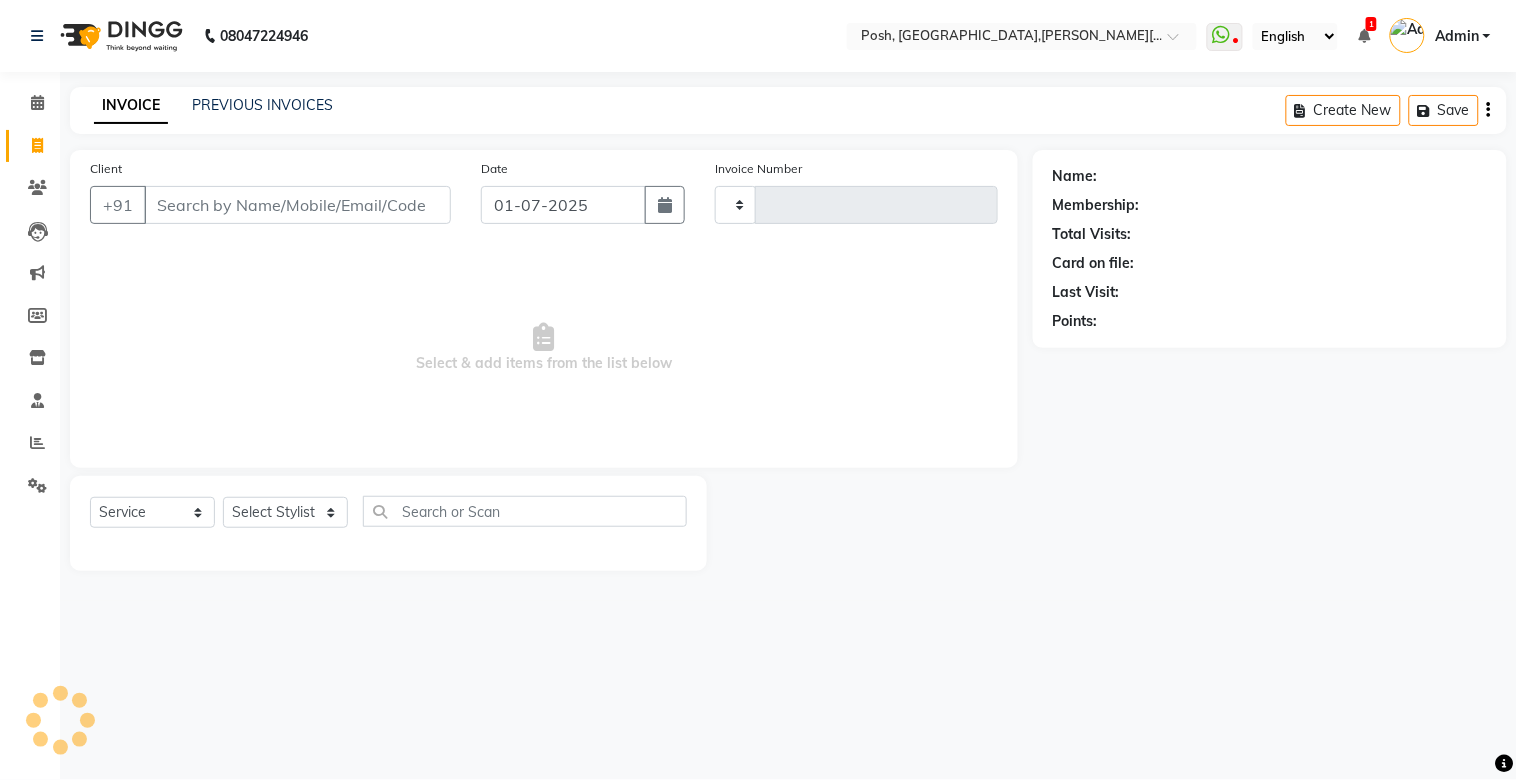 type on "1512" 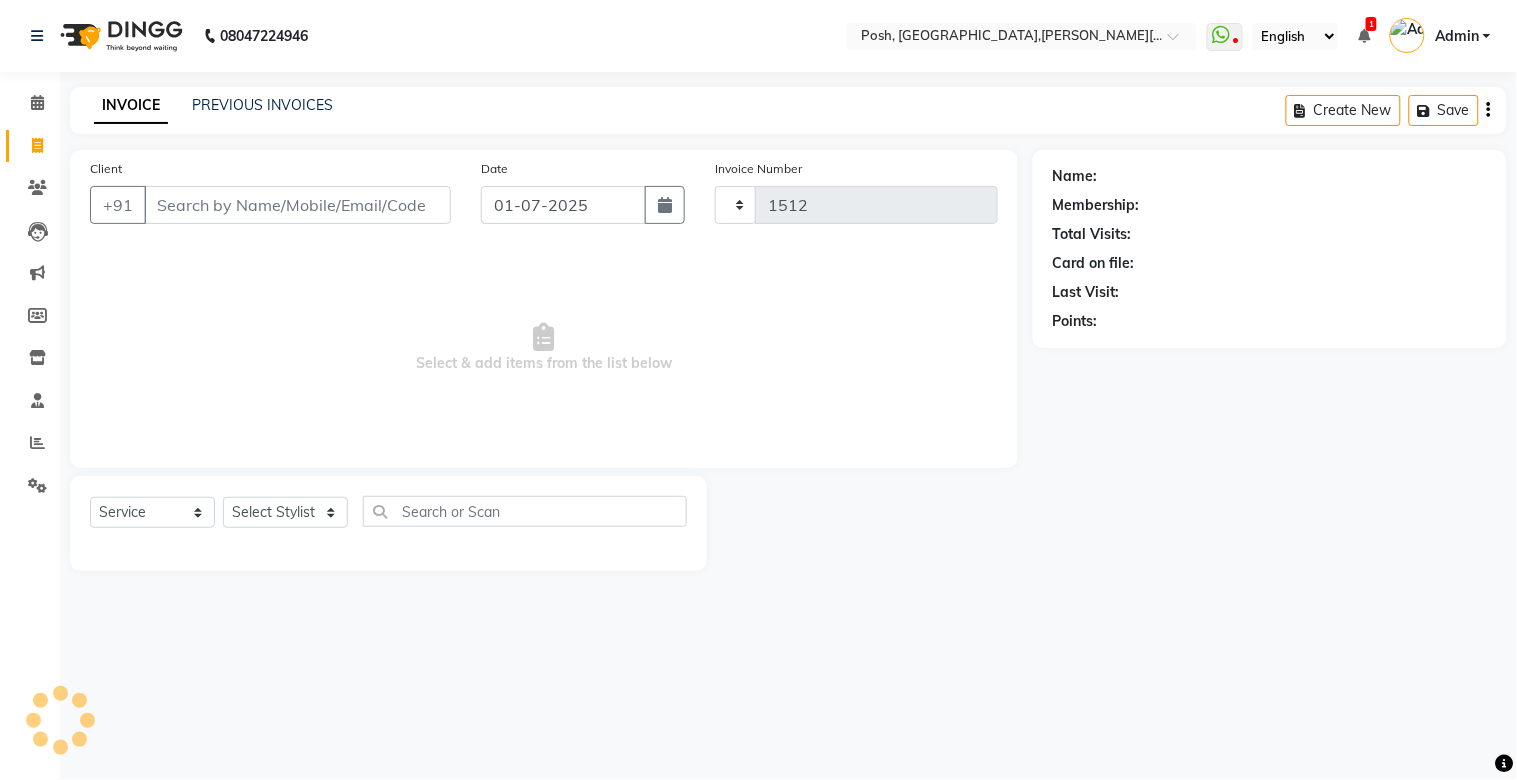 select on "3535" 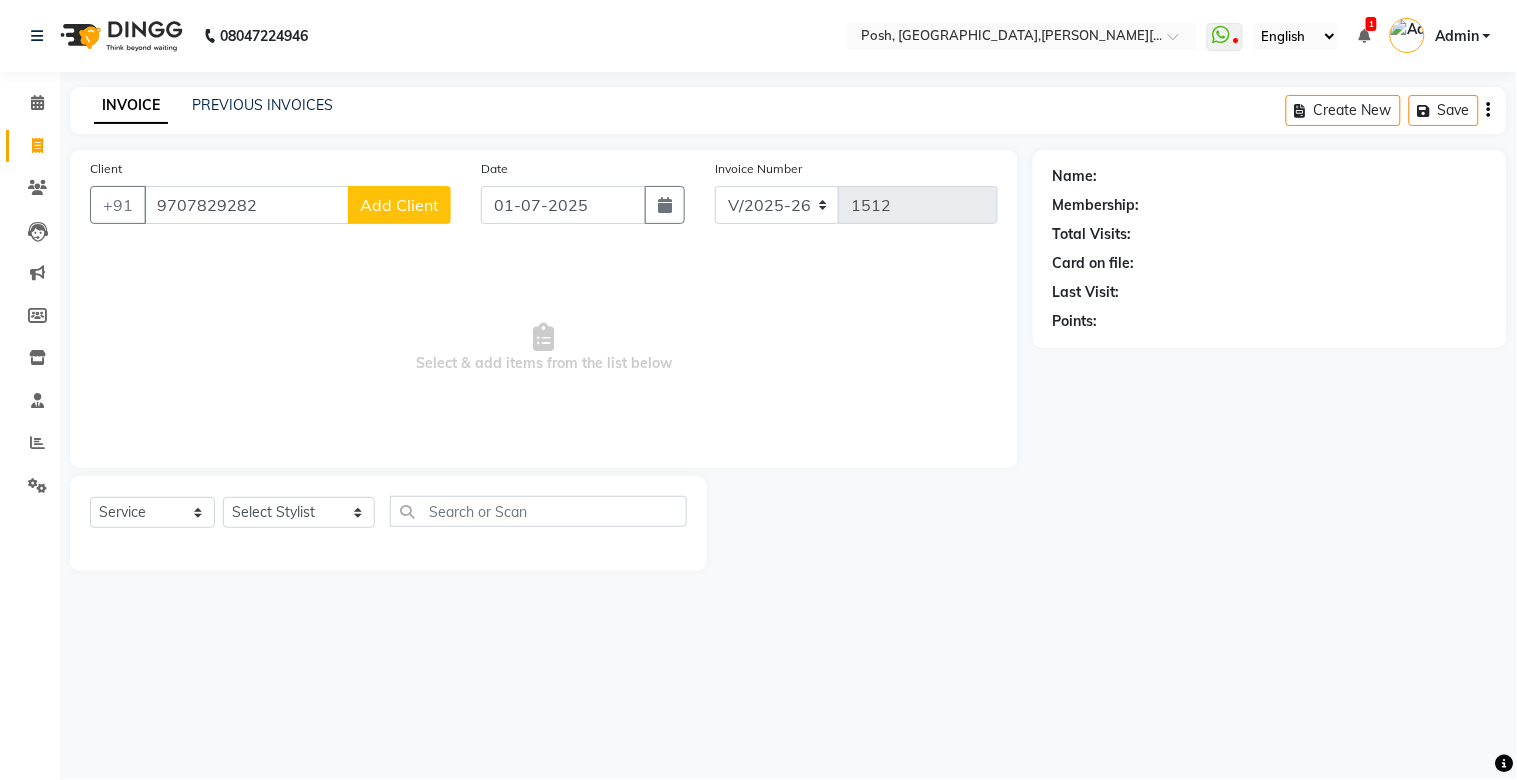 type on "9707829282" 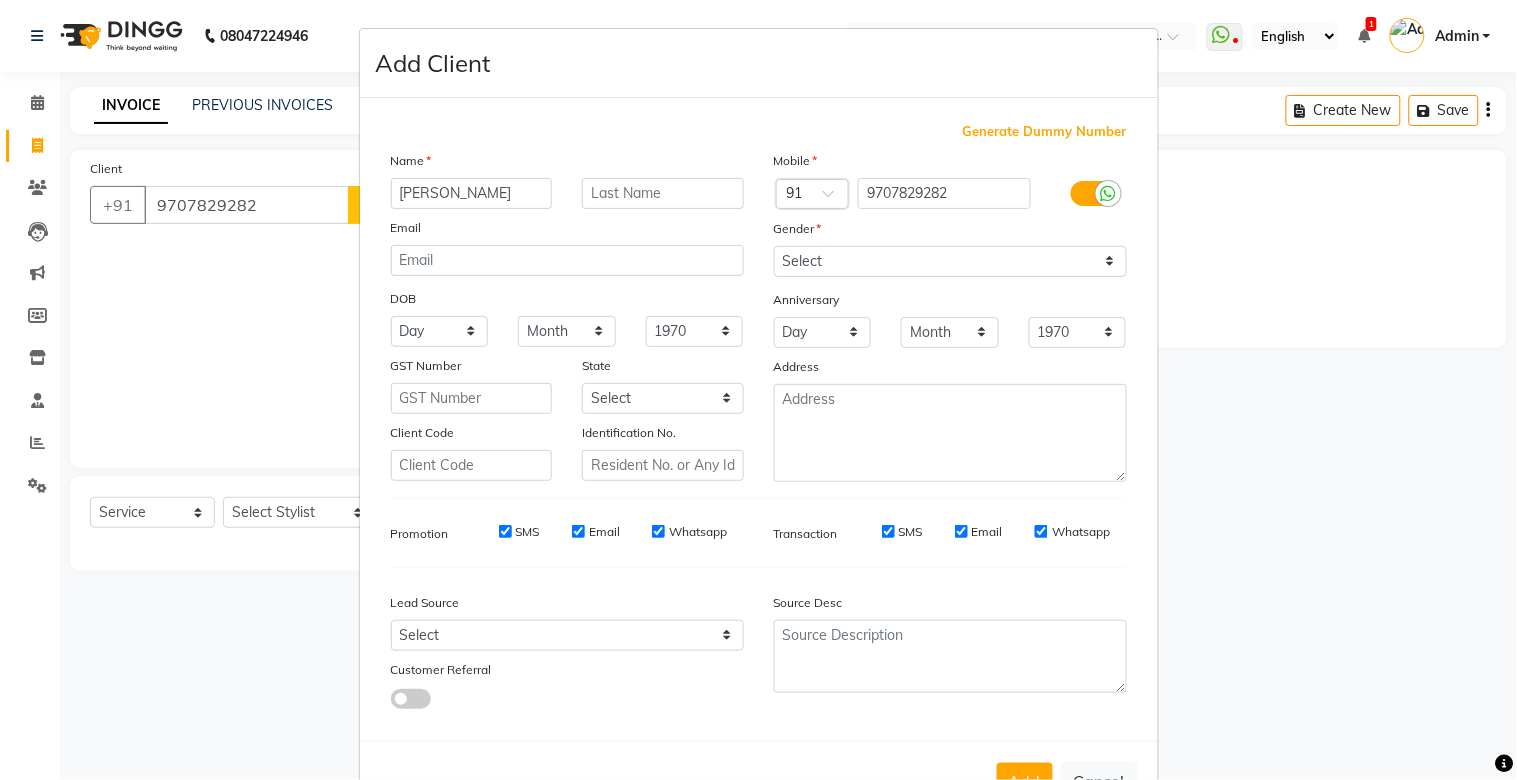 type on "[PERSON_NAME]" 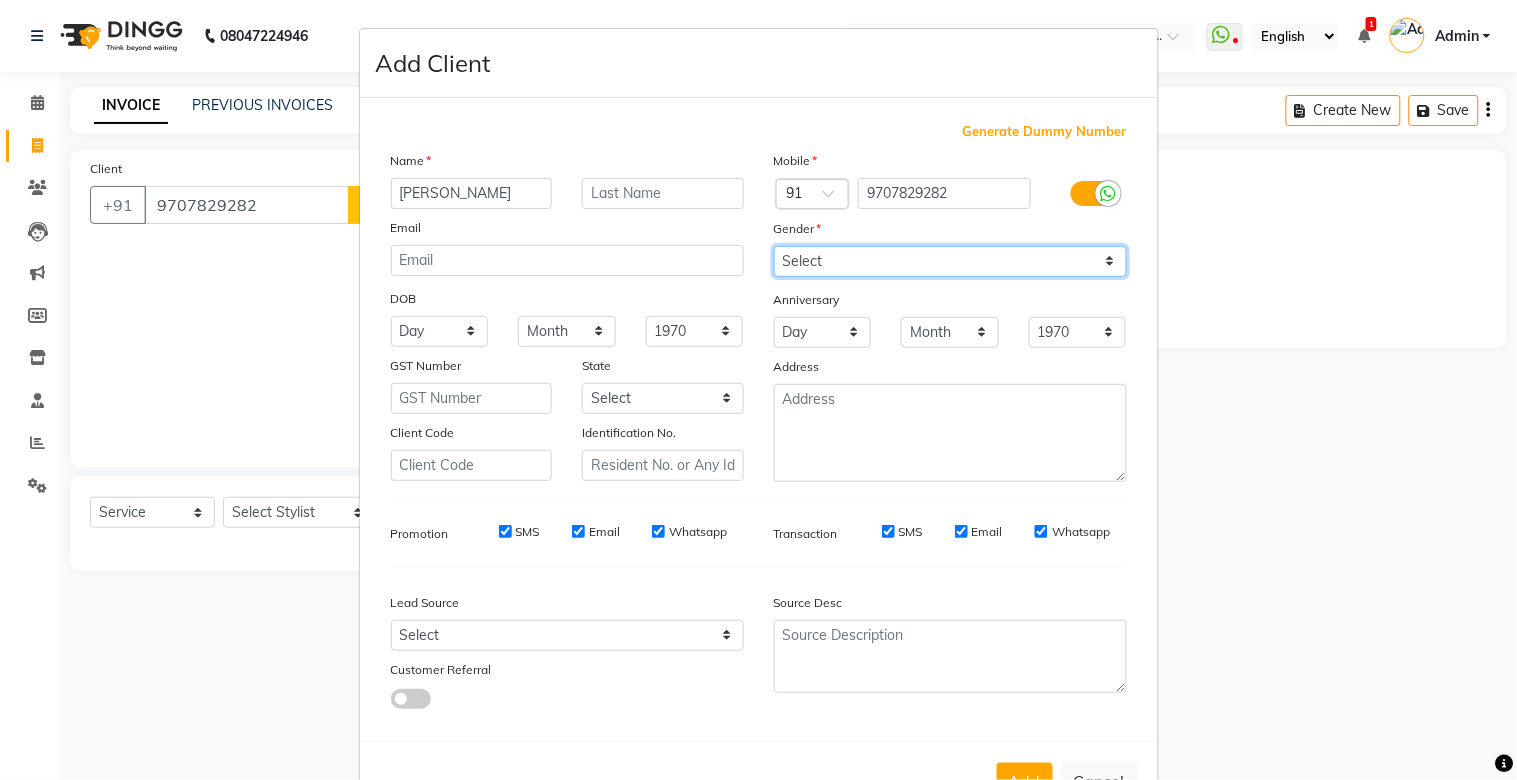 click on "Select [DEMOGRAPHIC_DATA] [DEMOGRAPHIC_DATA] Other Prefer Not To Say" at bounding box center (950, 261) 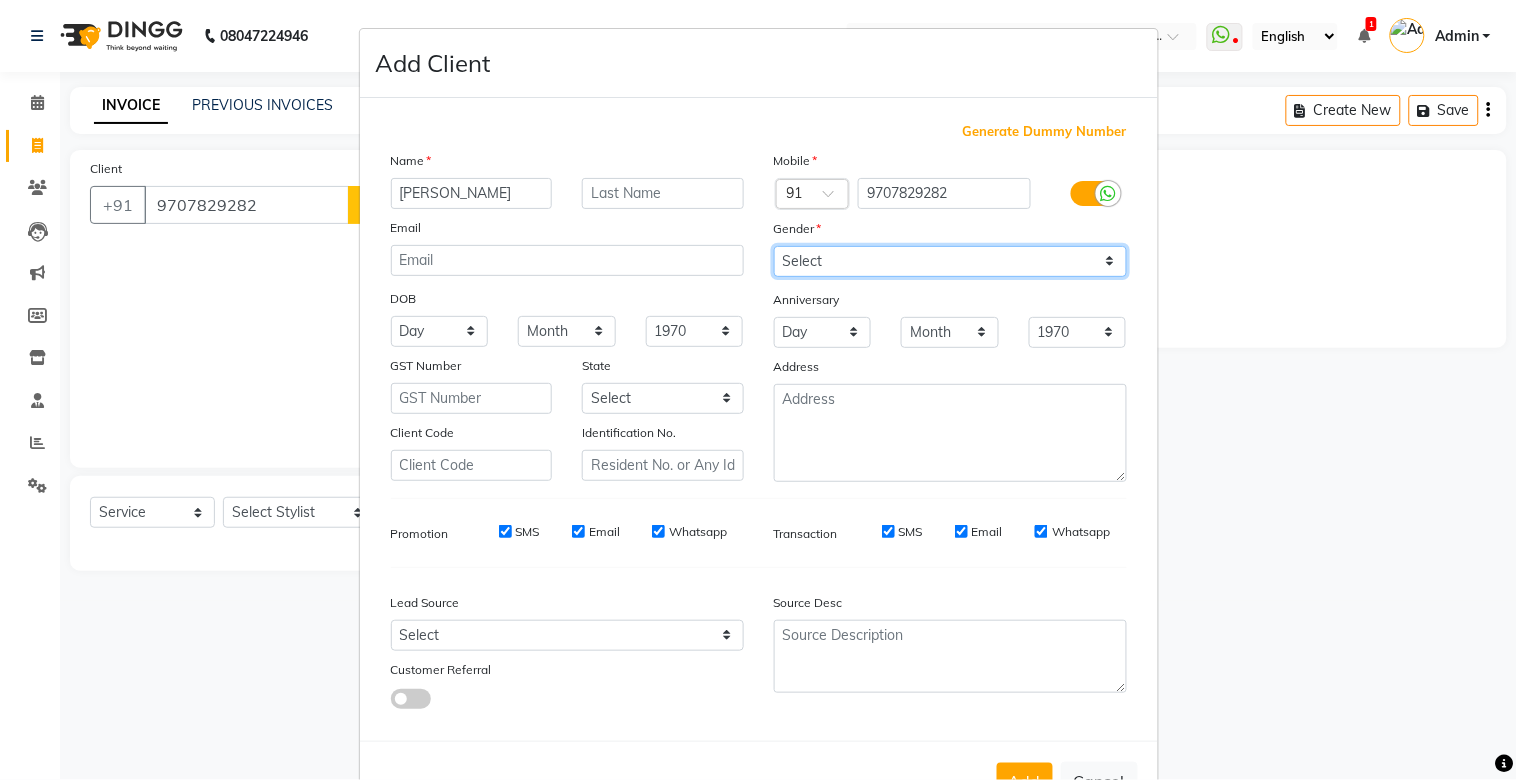 select on "[DEMOGRAPHIC_DATA]" 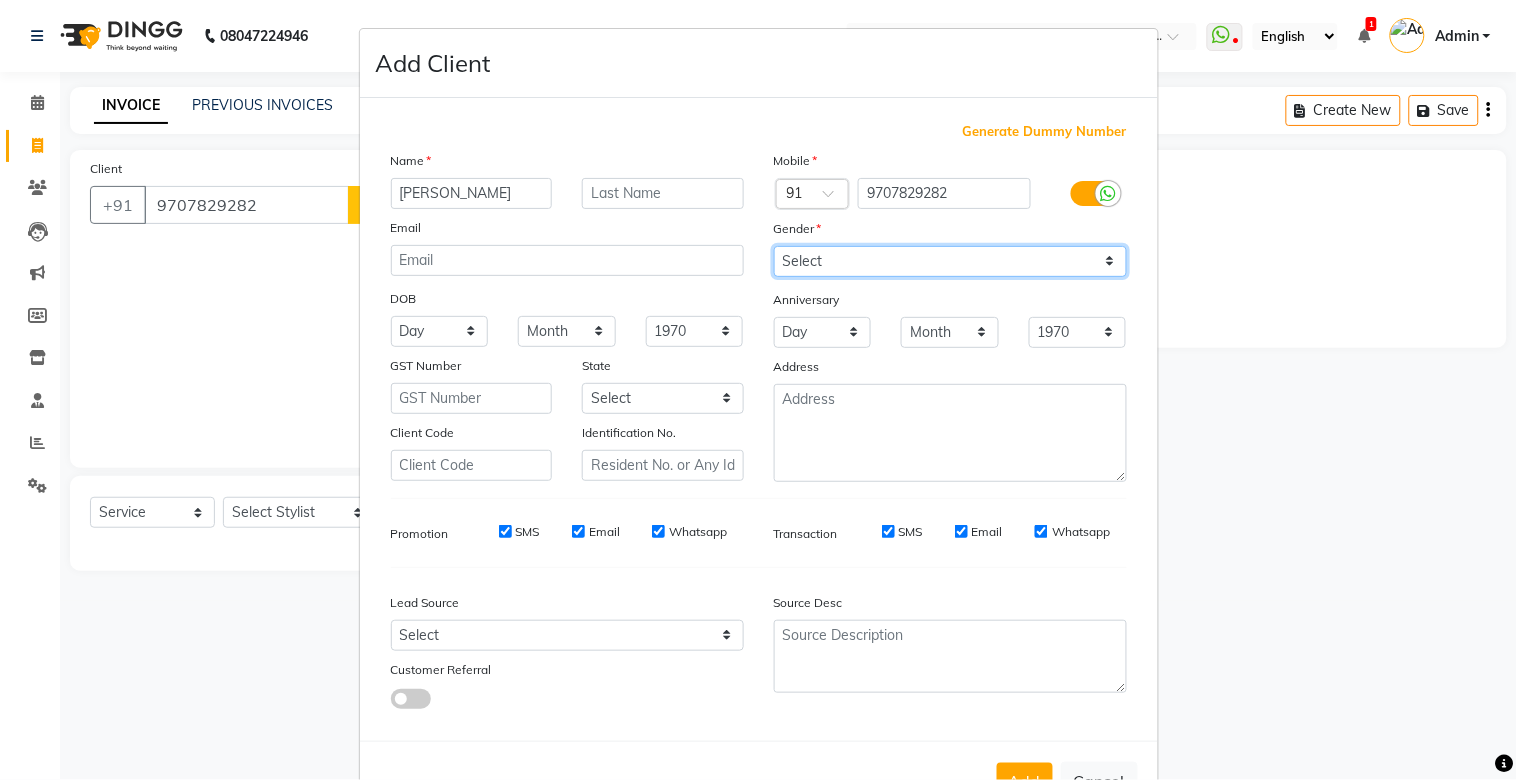 click on "Select [DEMOGRAPHIC_DATA] [DEMOGRAPHIC_DATA] Other Prefer Not To Say" at bounding box center (950, 261) 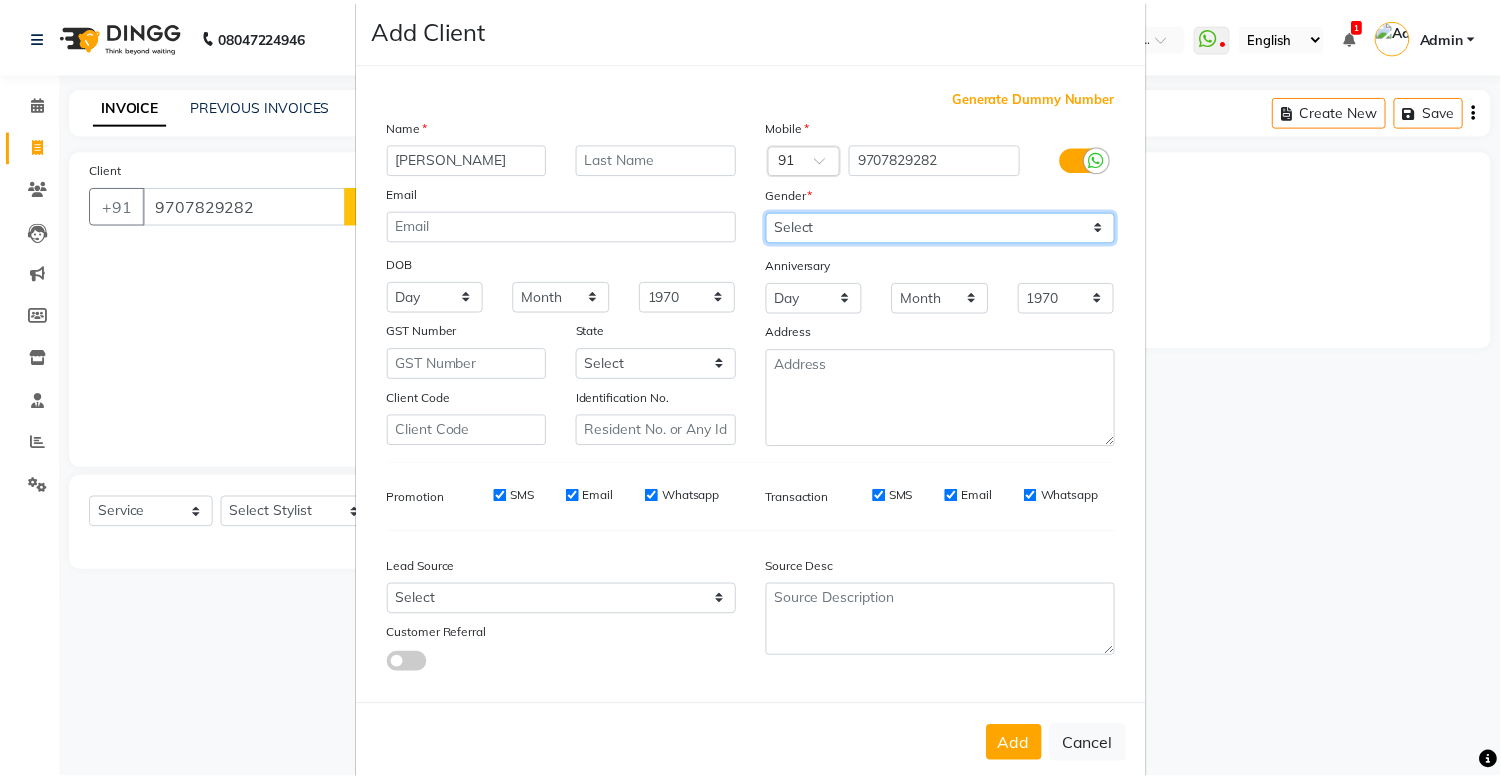 scroll, scrollTop: 71, scrollLeft: 0, axis: vertical 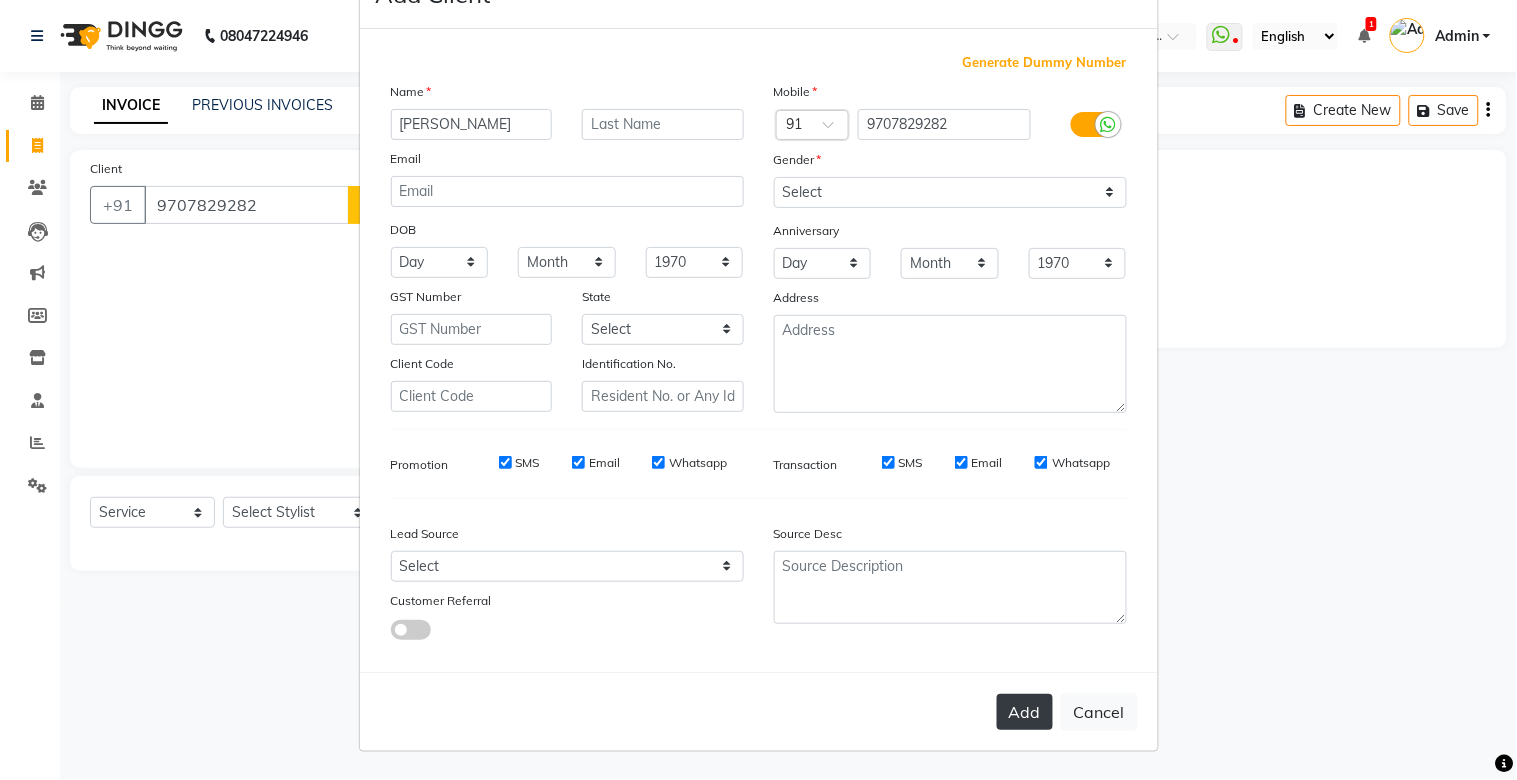 click on "Add" at bounding box center (1025, 712) 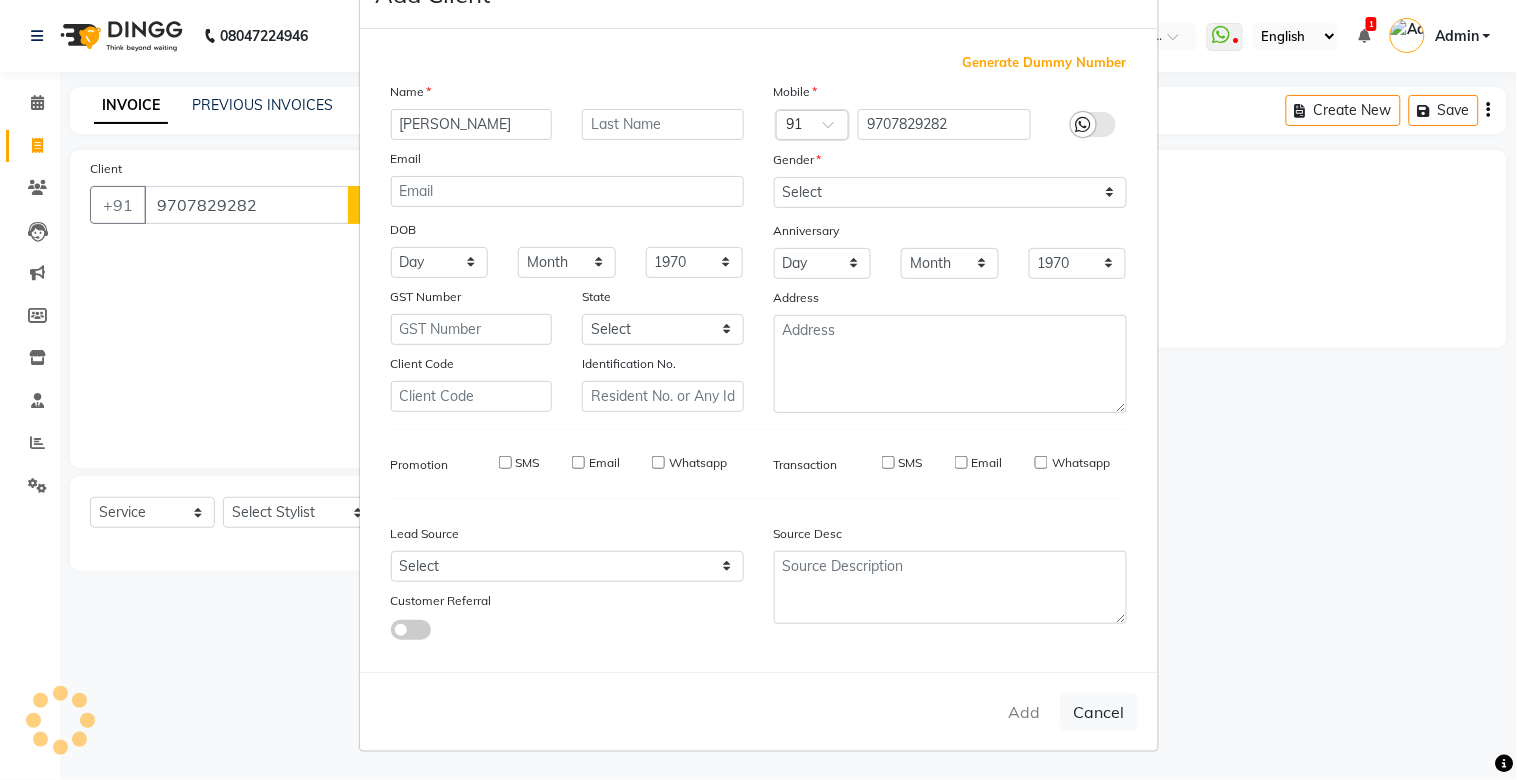 type 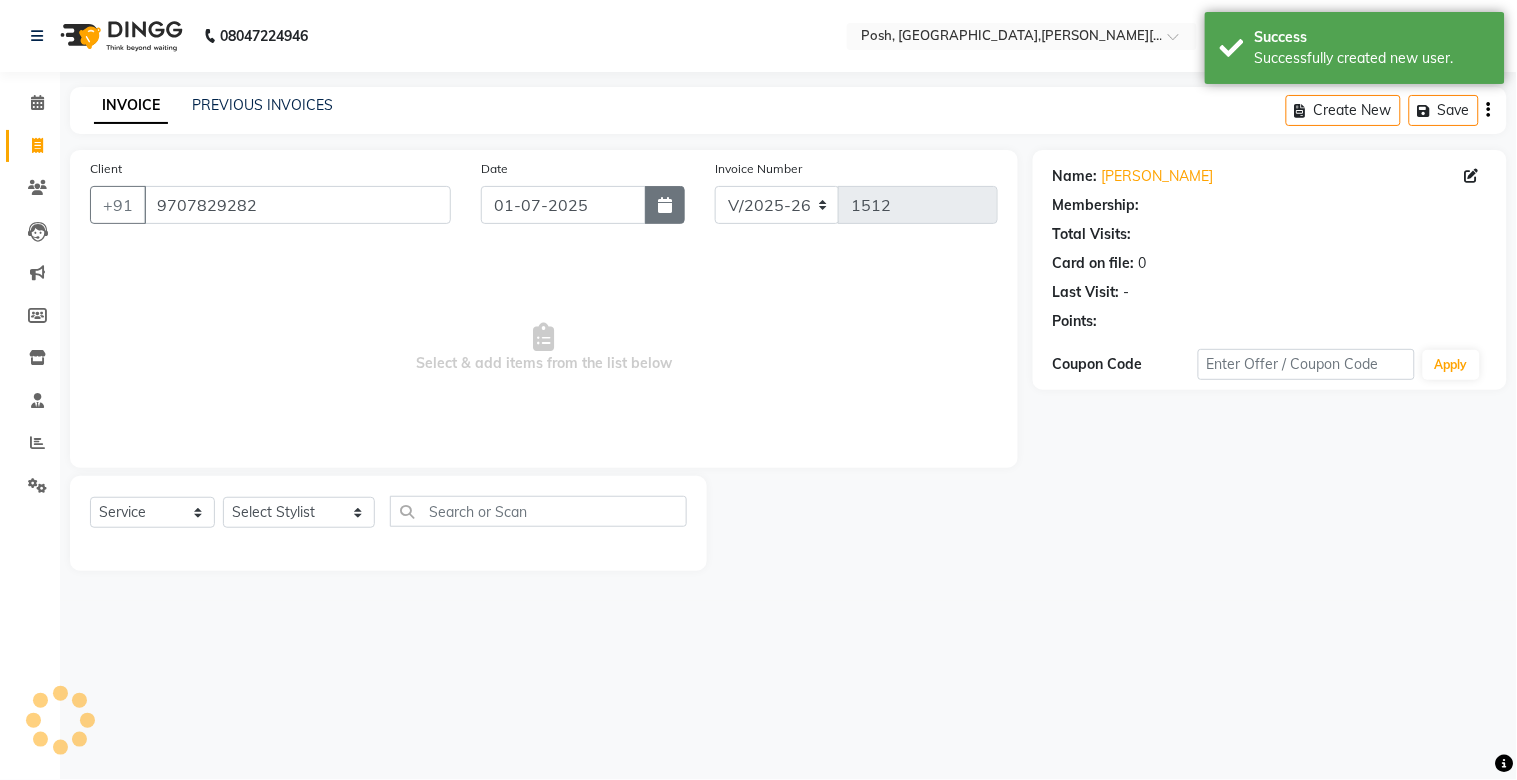 click 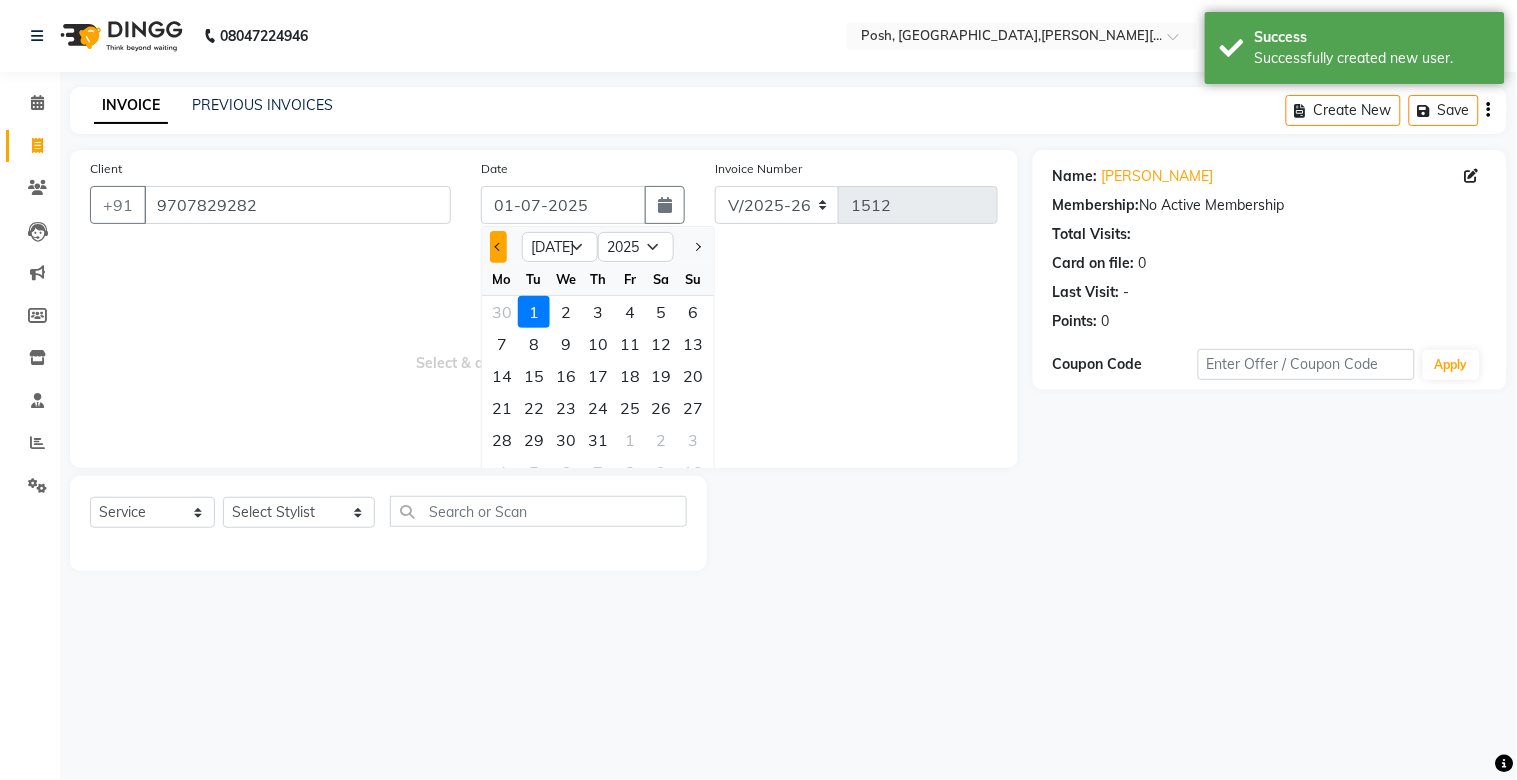 click 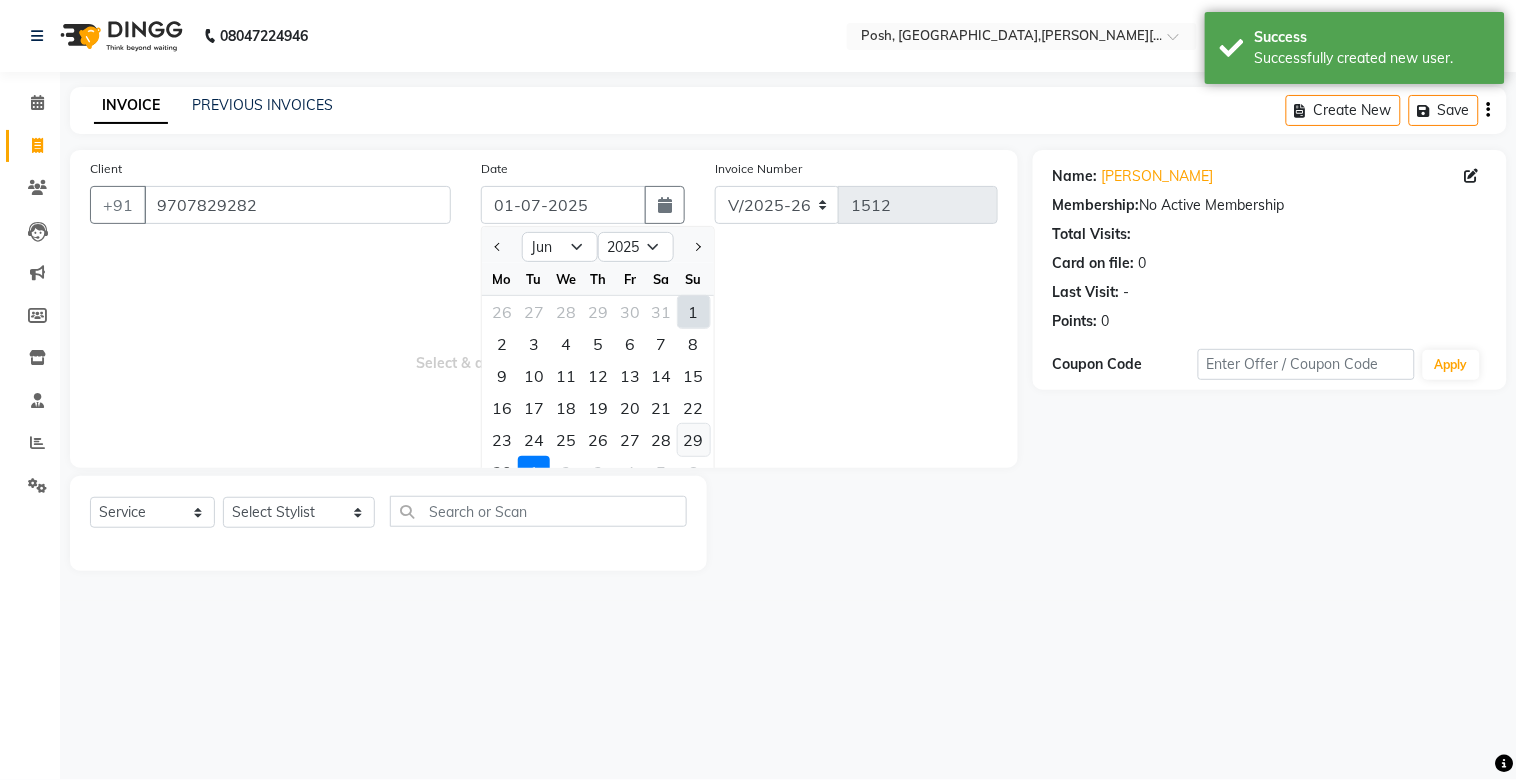 click on "29" 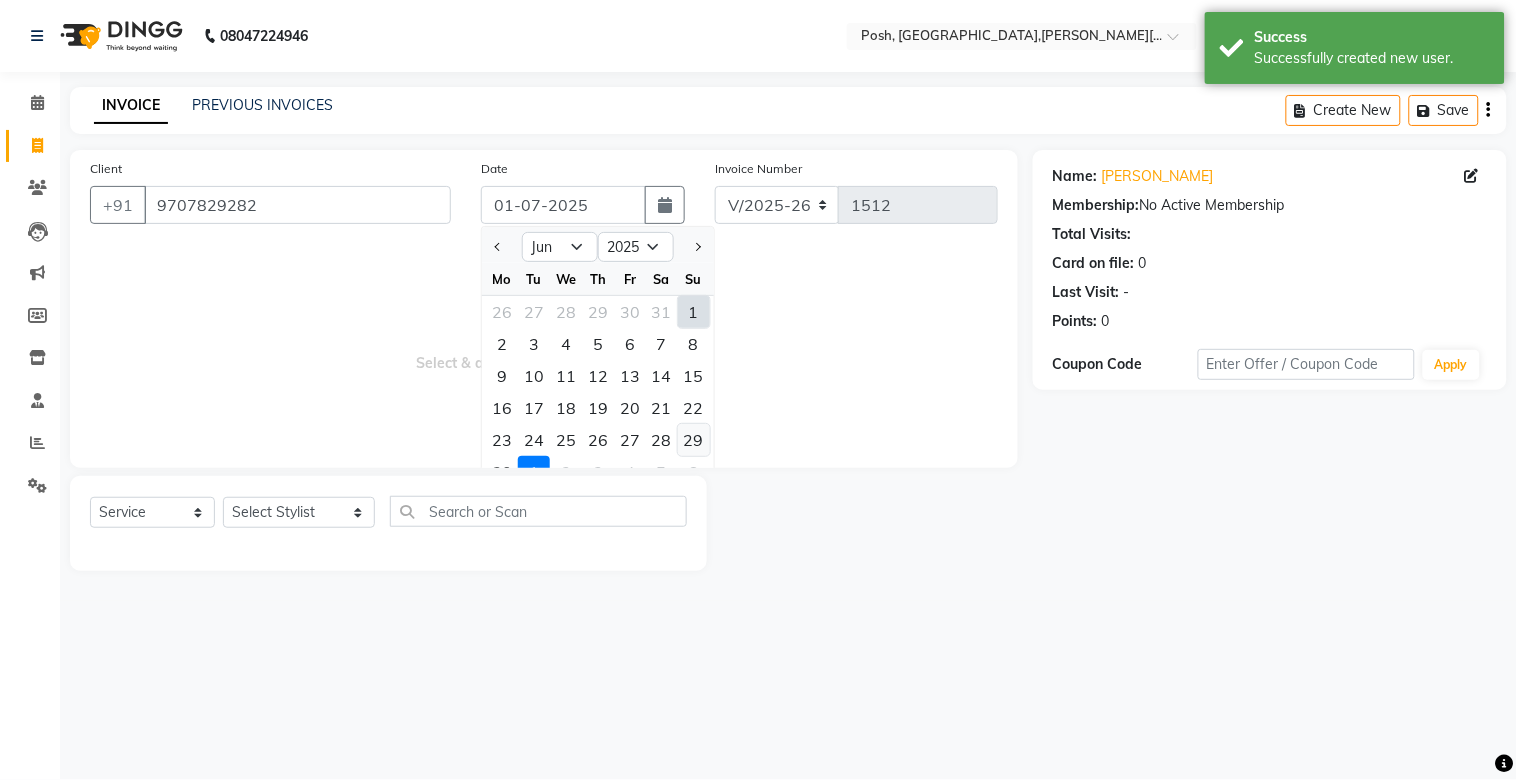 type on "29-06-2025" 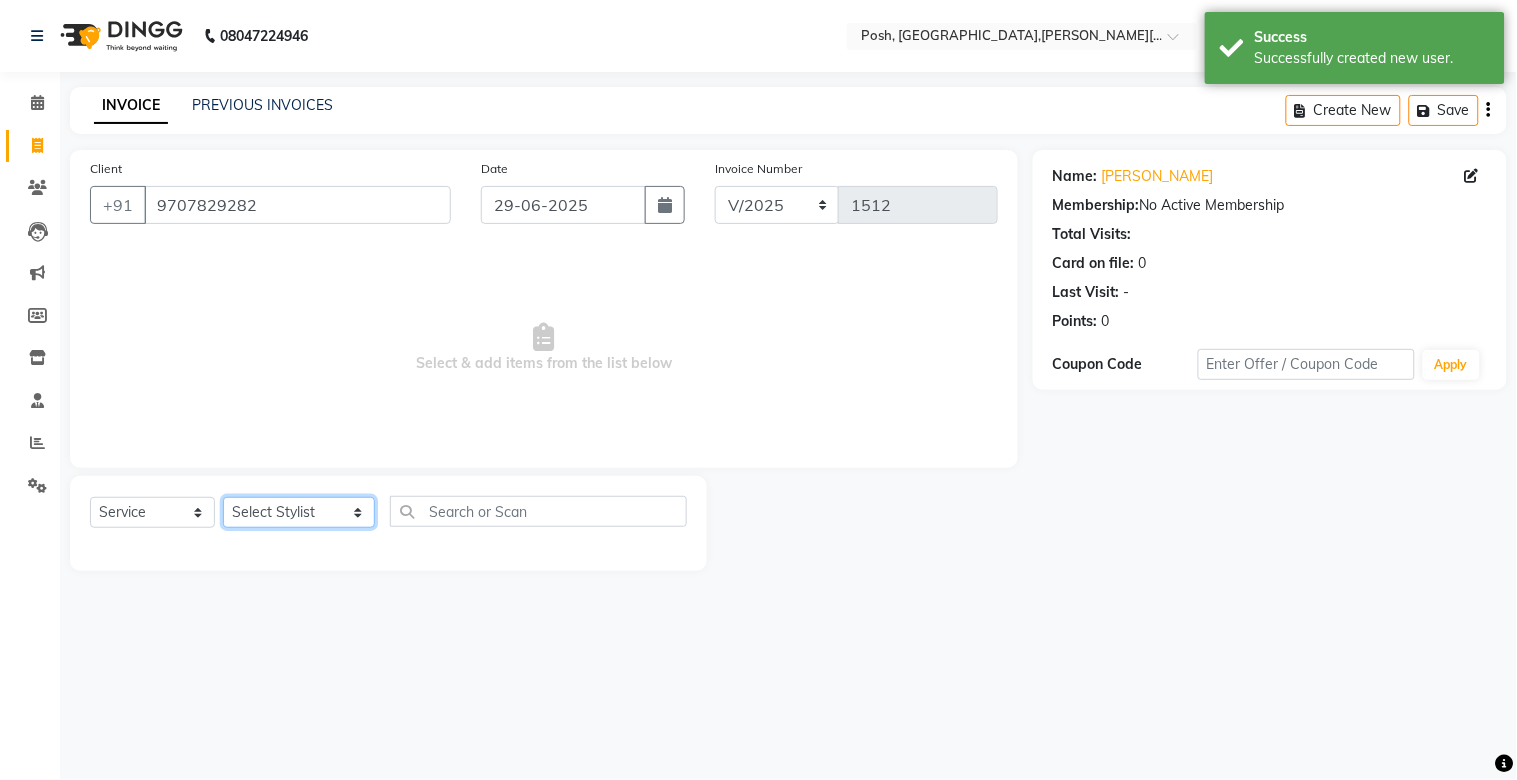 click on "Select Stylist [PERSON_NAME] ISLAM DIVYANGKA [PERSON_NAME] Manager [PERSON_NAME] [PERSON_NAME]  [PERSON_NAME] [PERSON_NAME]	 POSH [PERSON_NAME] [PERSON_NAME]	 [PERSON_NAME]" 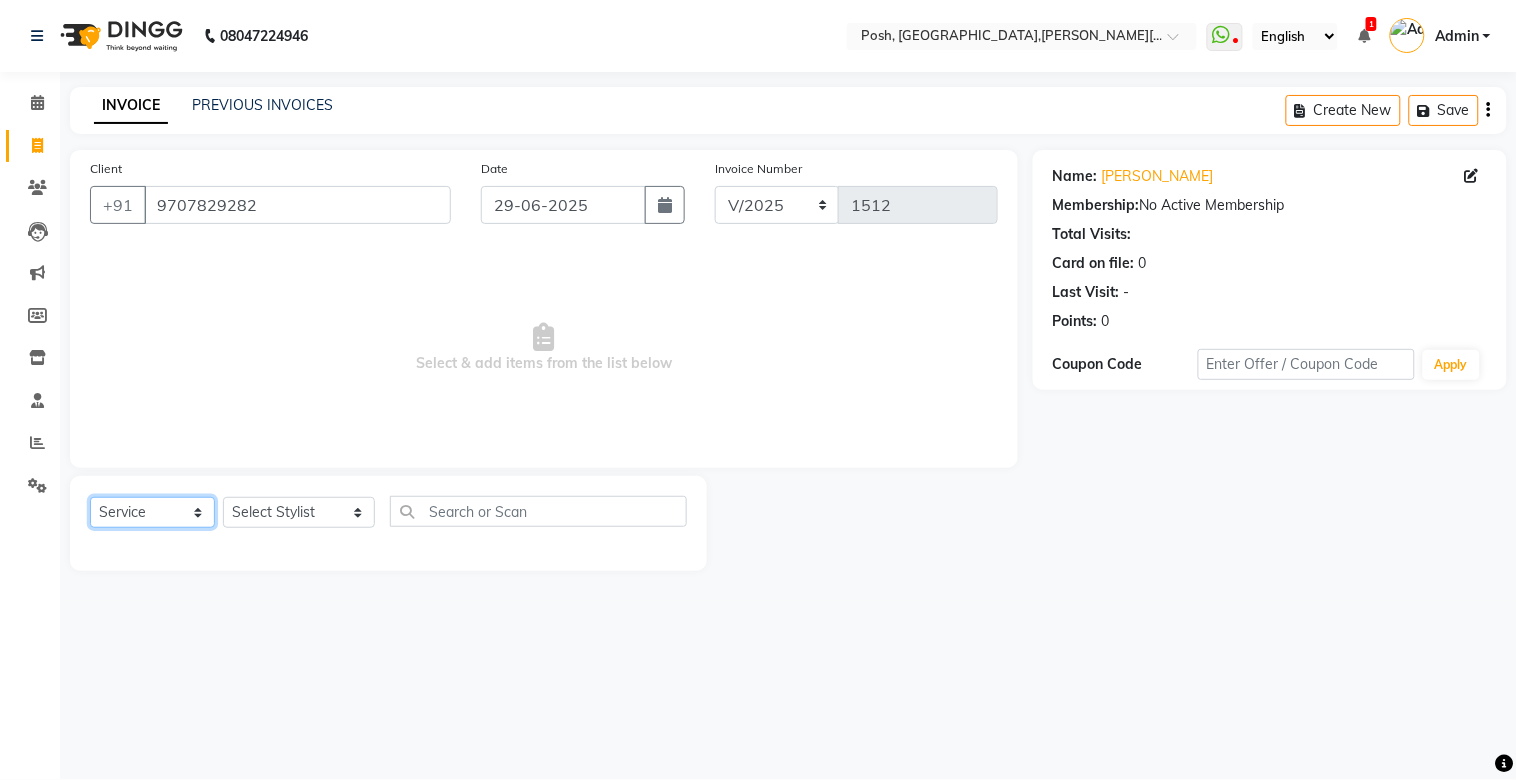 click on "Select  Service  Product  Membership  Package Voucher Prepaid Gift Card" 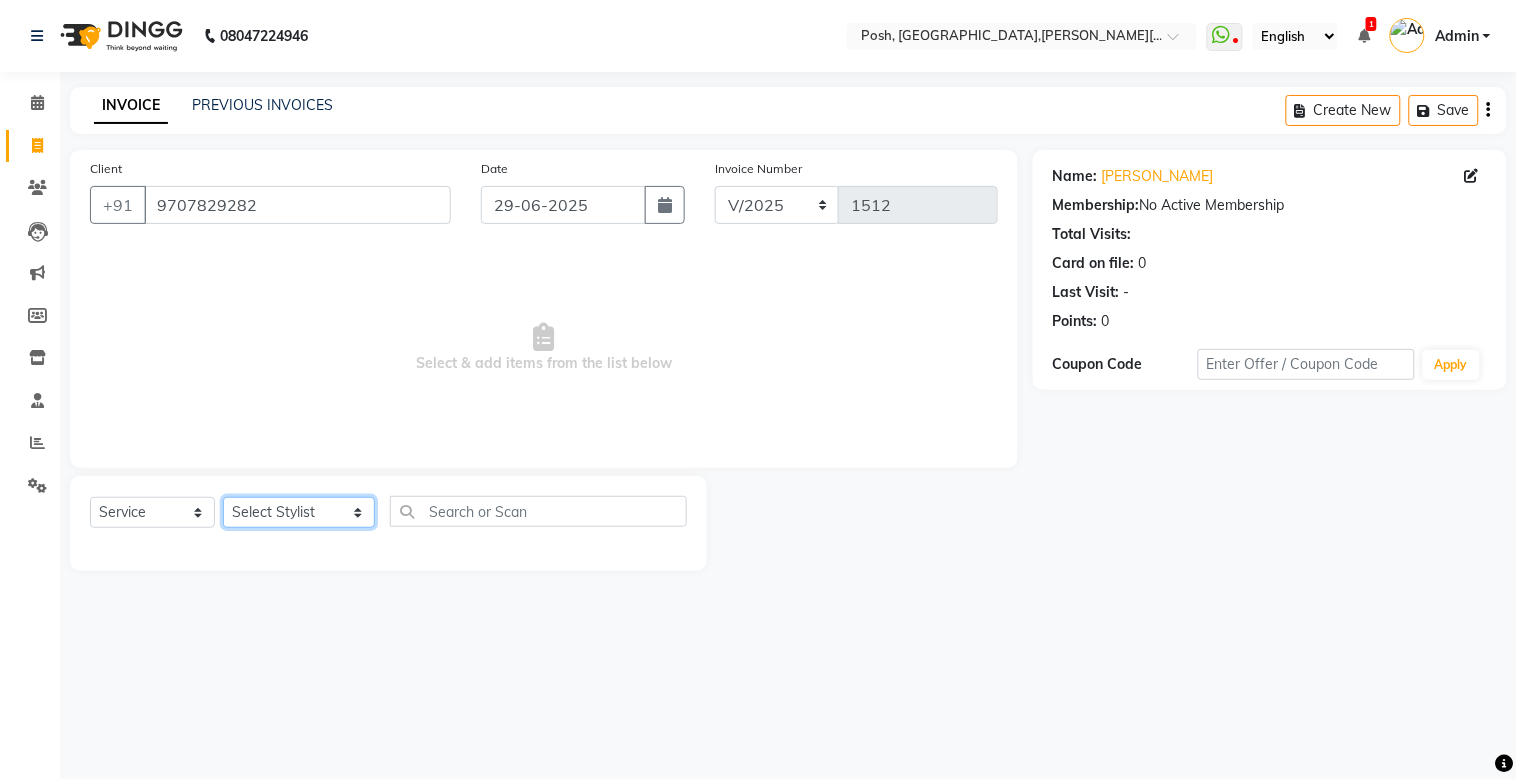 click on "Select Stylist [PERSON_NAME] ISLAM DIVYANGKA [PERSON_NAME] Manager [PERSON_NAME] [PERSON_NAME]  [PERSON_NAME] [PERSON_NAME]	 POSH [PERSON_NAME] [PERSON_NAME]	 [PERSON_NAME]" 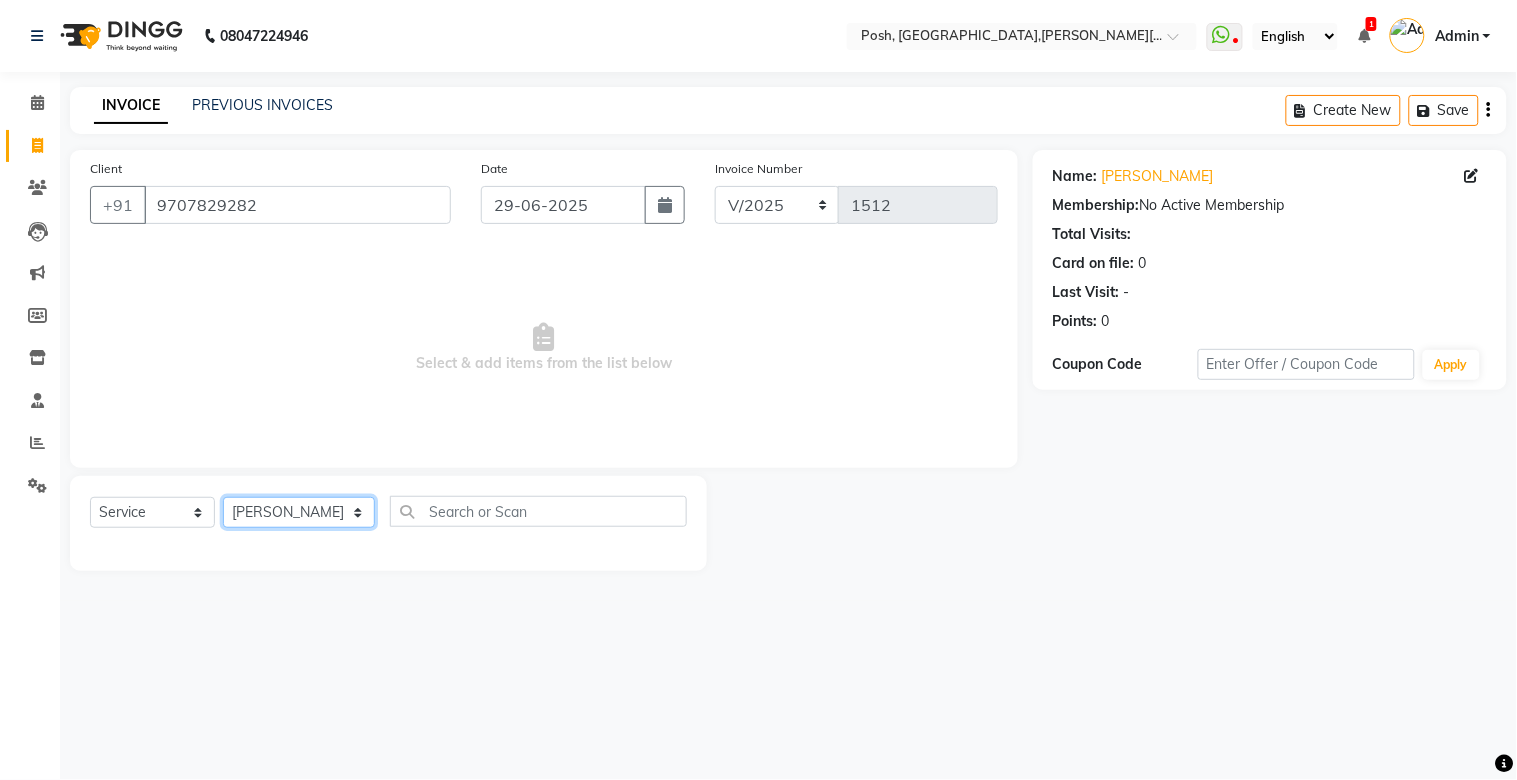 click on "Select Stylist [PERSON_NAME] ISLAM DIVYANGKA [PERSON_NAME] Manager [PERSON_NAME] [PERSON_NAME]  [PERSON_NAME] [PERSON_NAME]	 POSH [PERSON_NAME] [PERSON_NAME]	 [PERSON_NAME]" 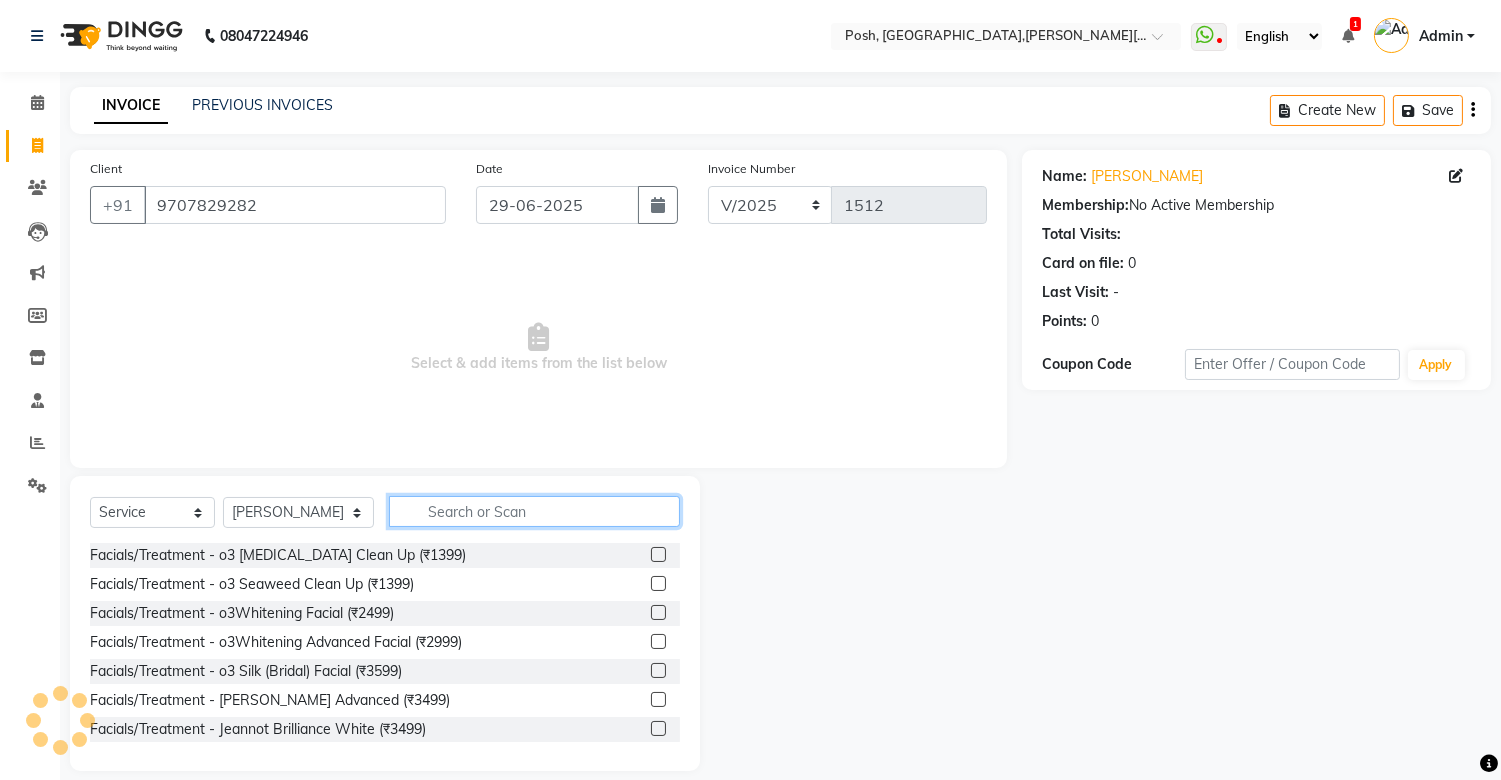 click 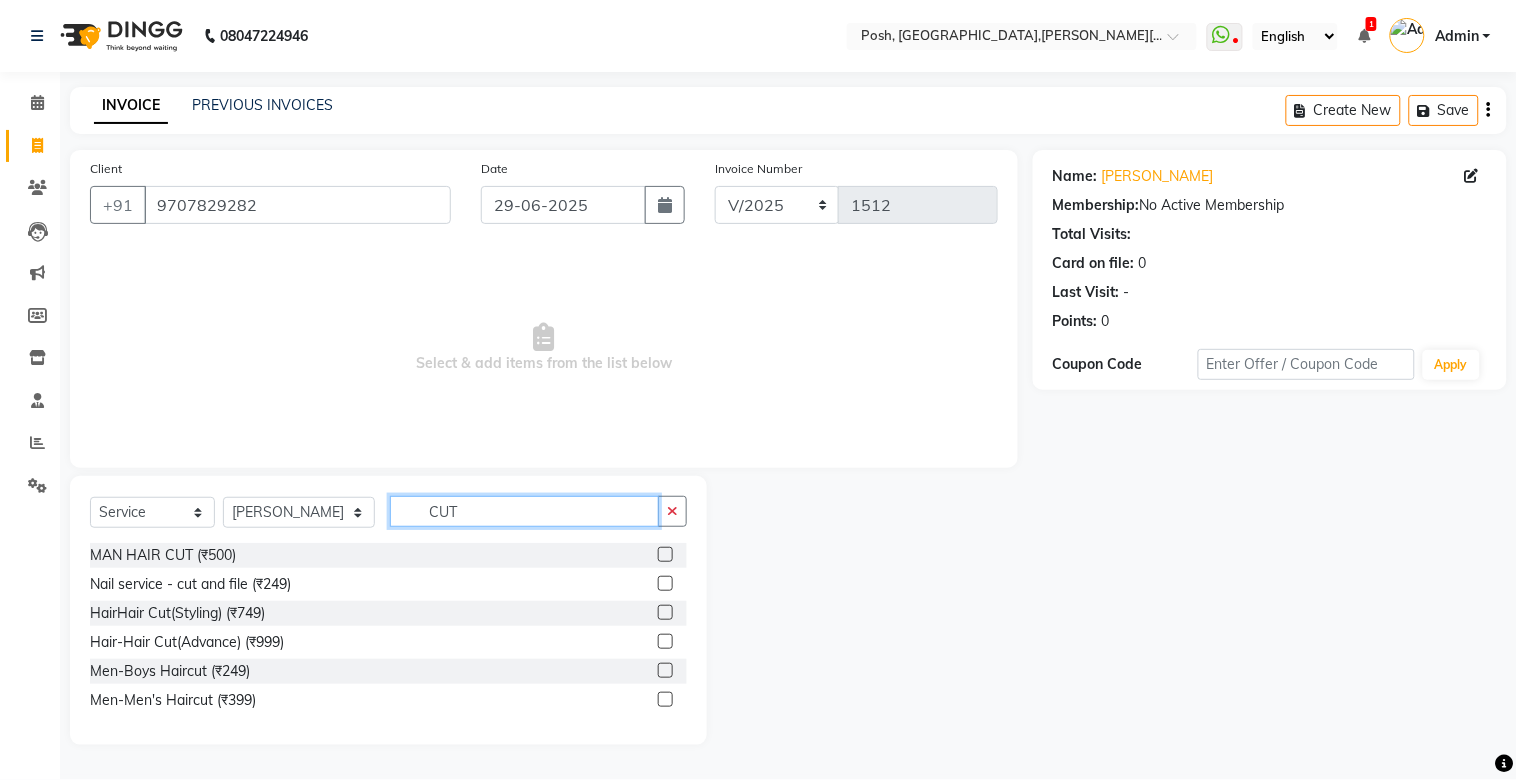 type on "CUT" 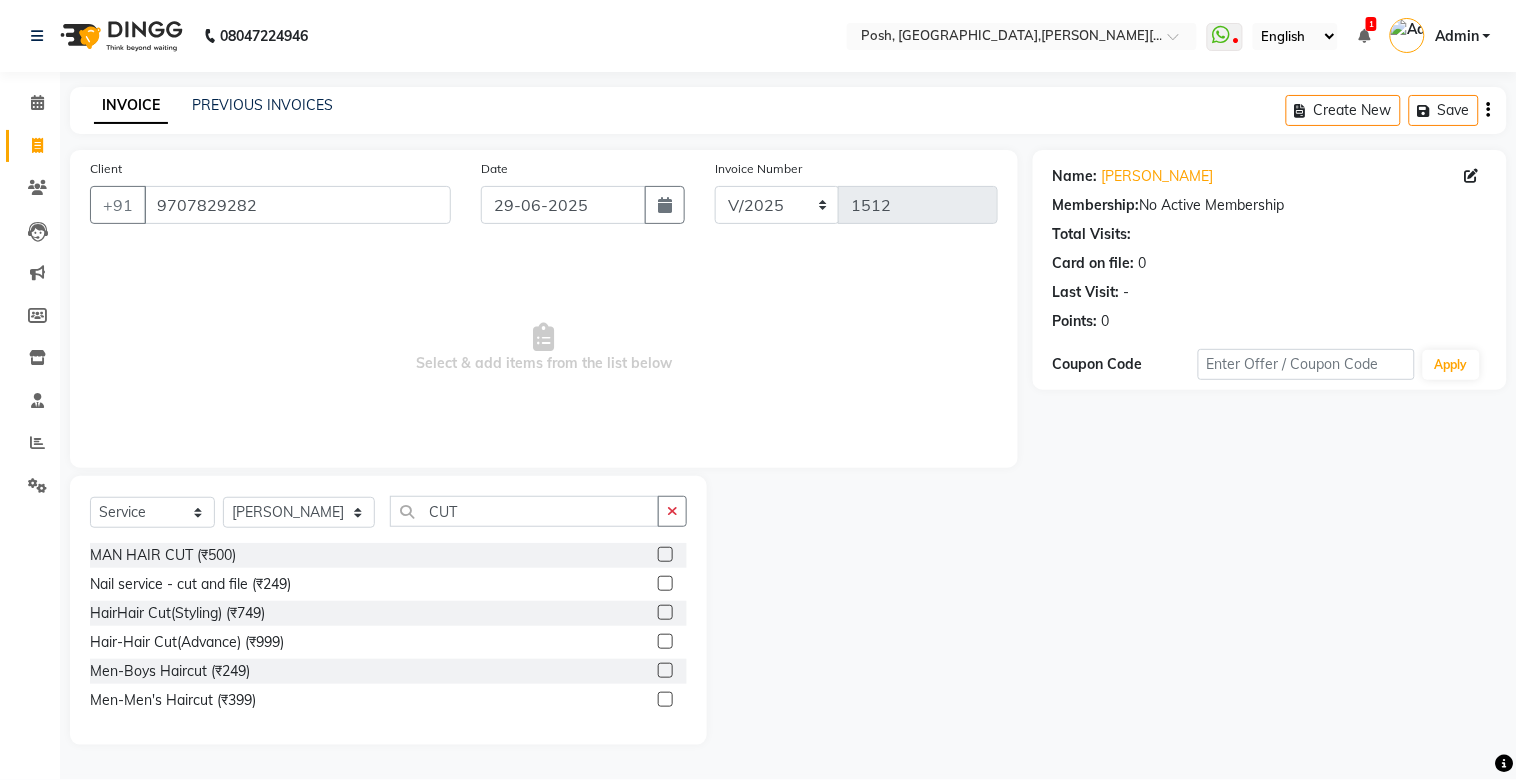 click 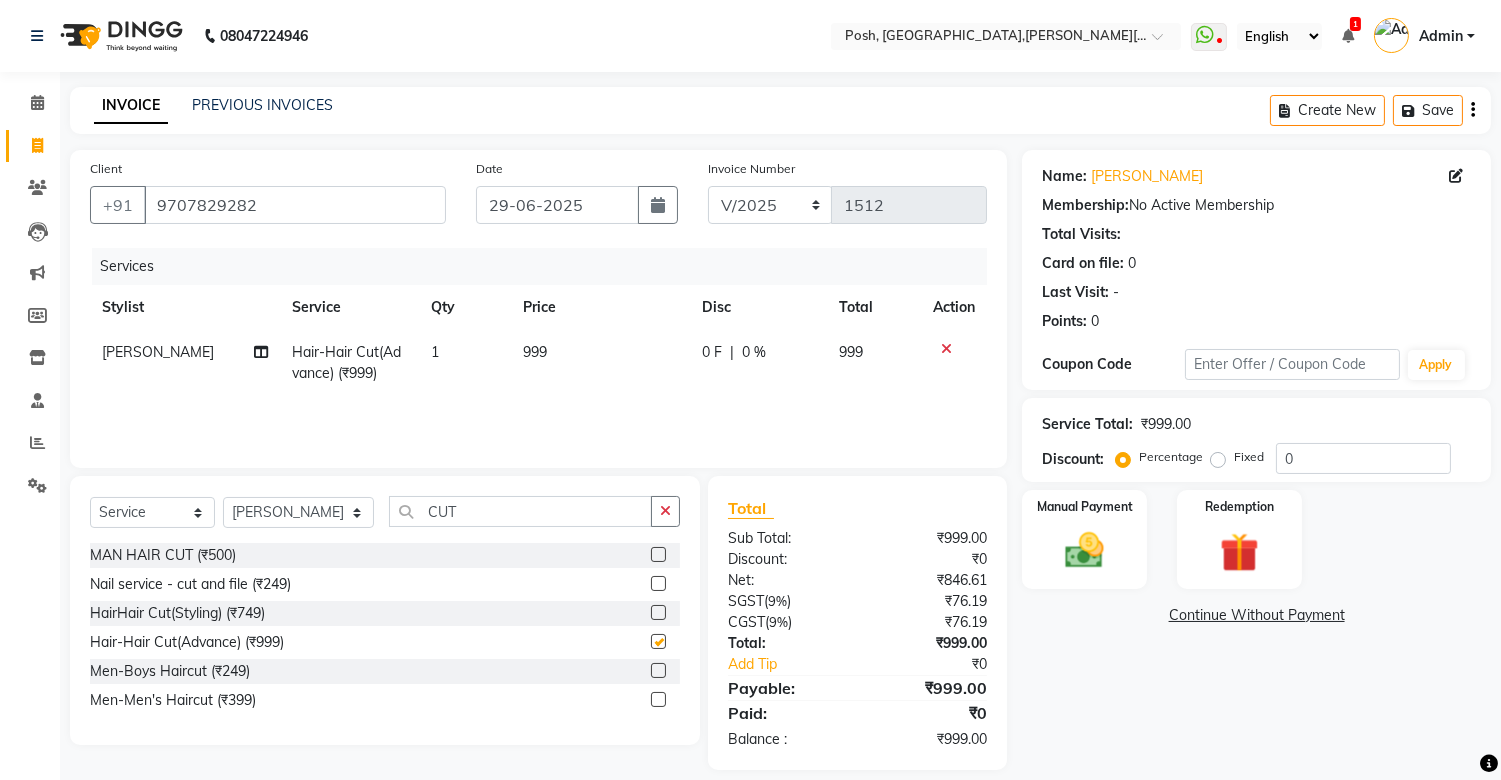 checkbox on "false" 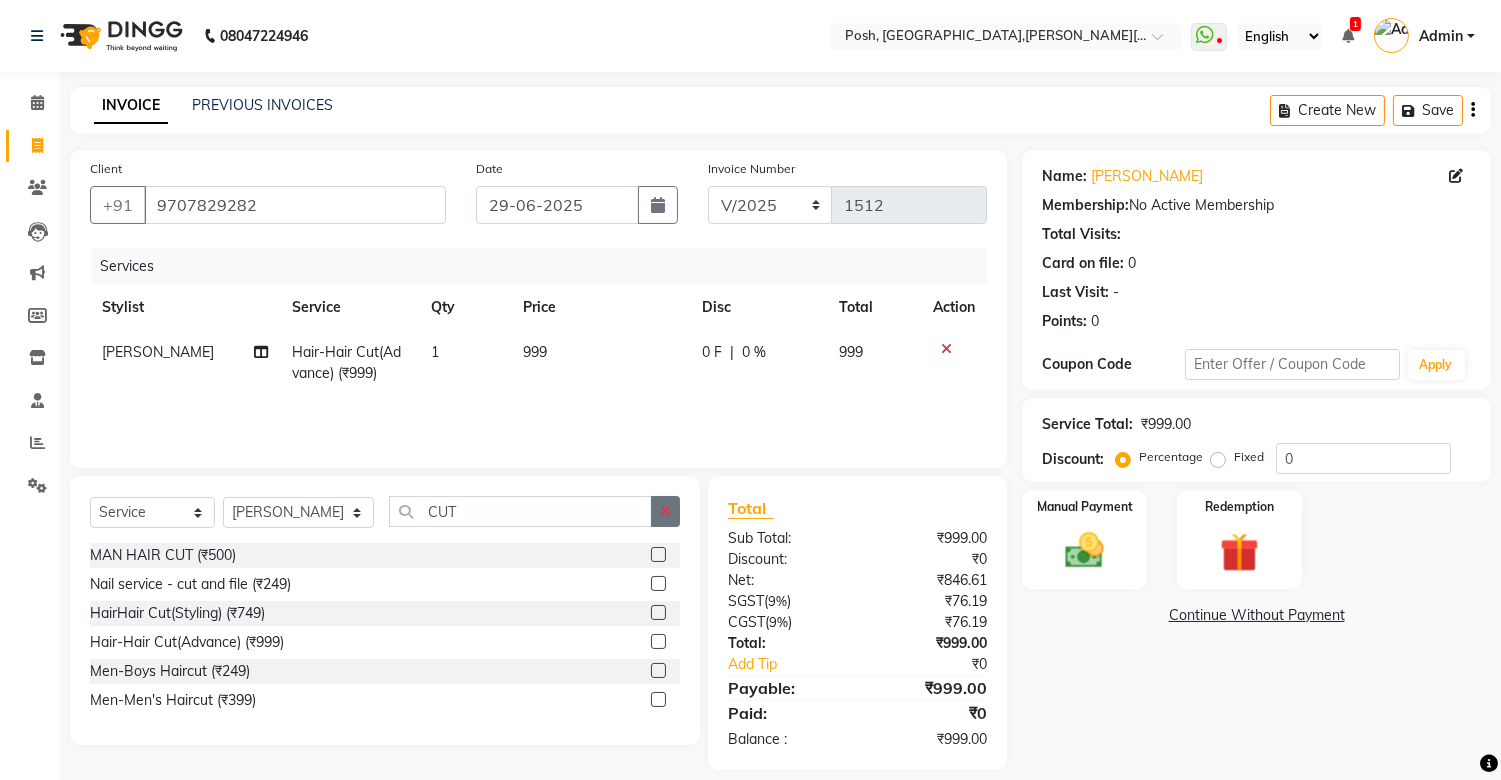 click 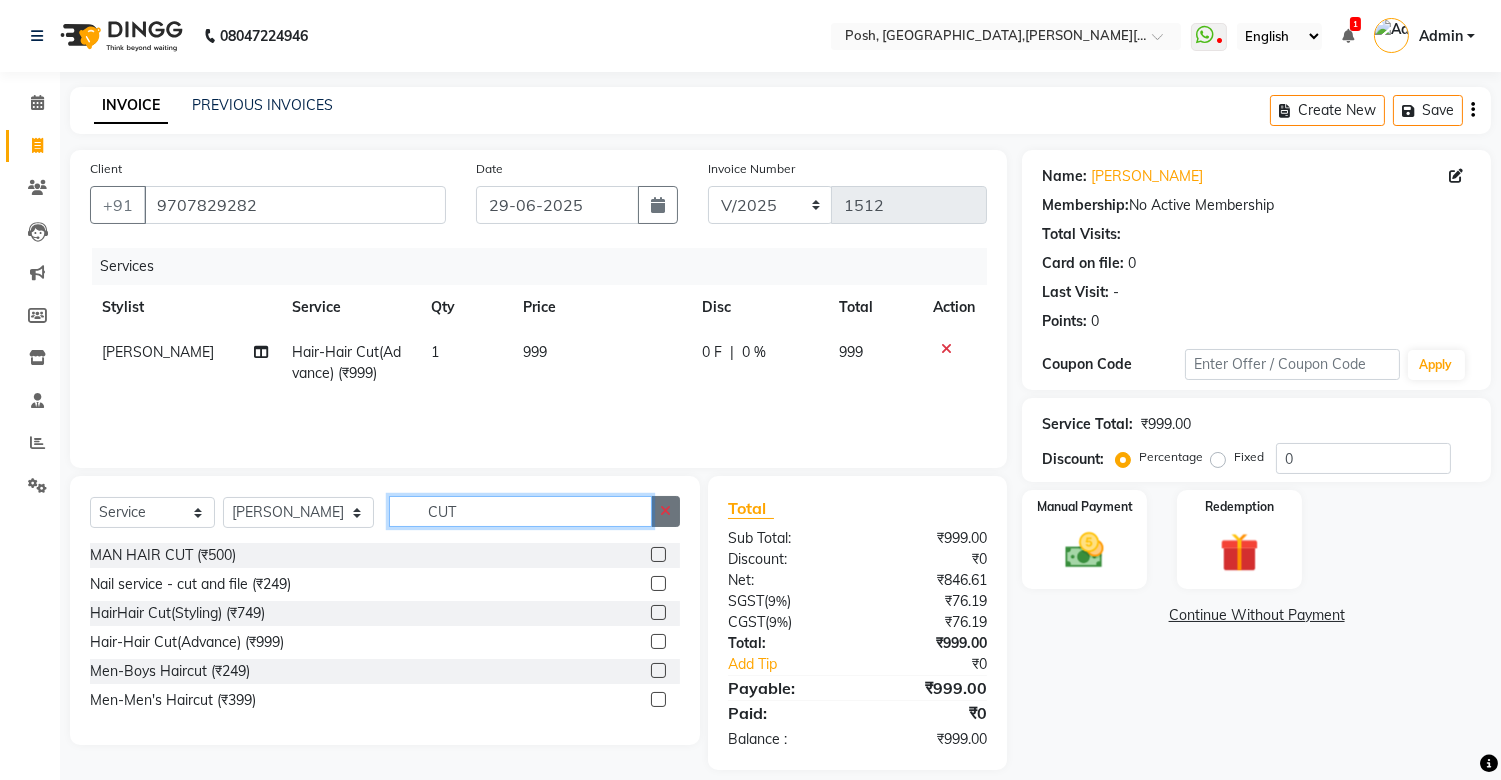 type 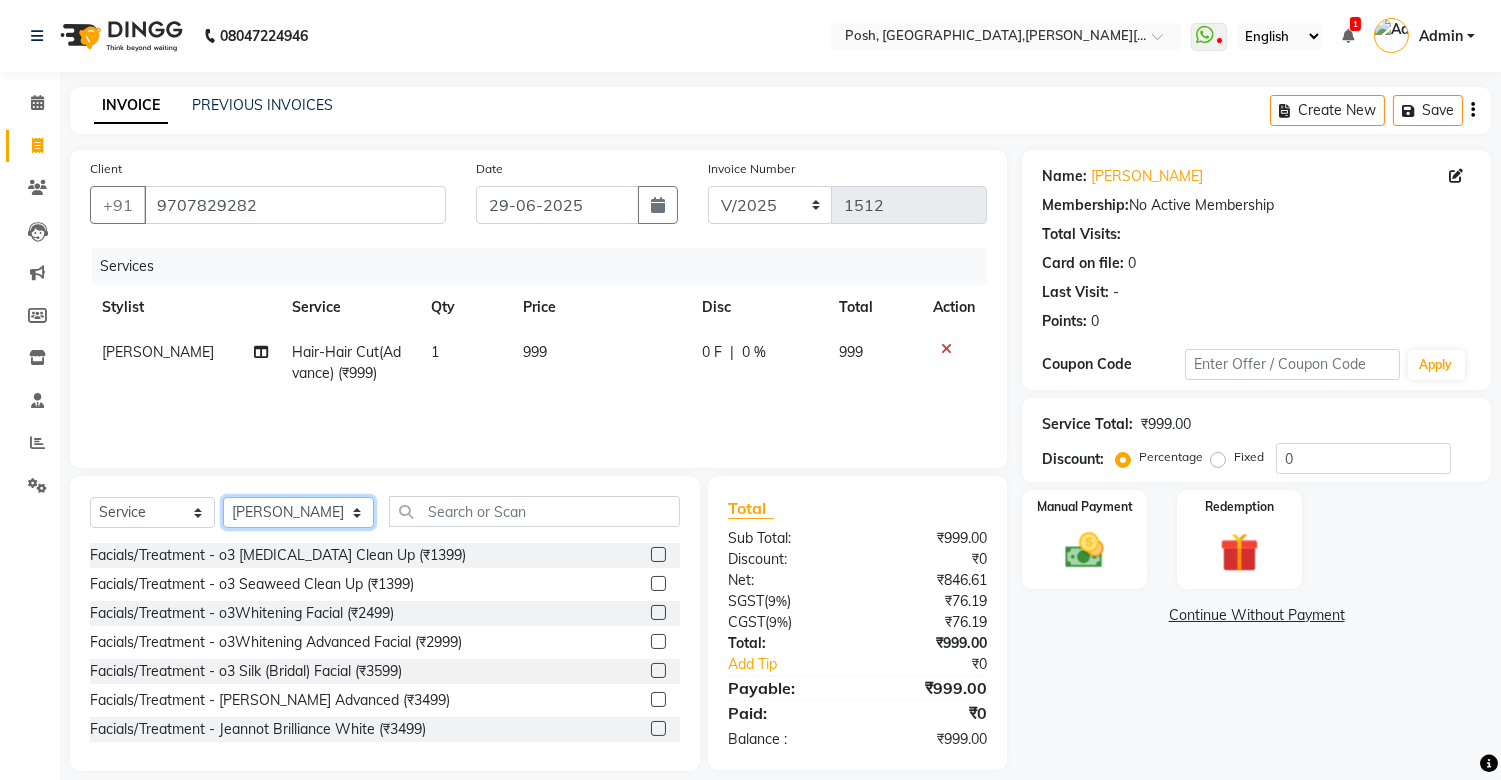 click on "Select Stylist [PERSON_NAME] ISLAM DIVYANGKA [PERSON_NAME] Manager [PERSON_NAME] [PERSON_NAME]  [PERSON_NAME] [PERSON_NAME]	 POSH [PERSON_NAME] [PERSON_NAME]	 [PERSON_NAME]" 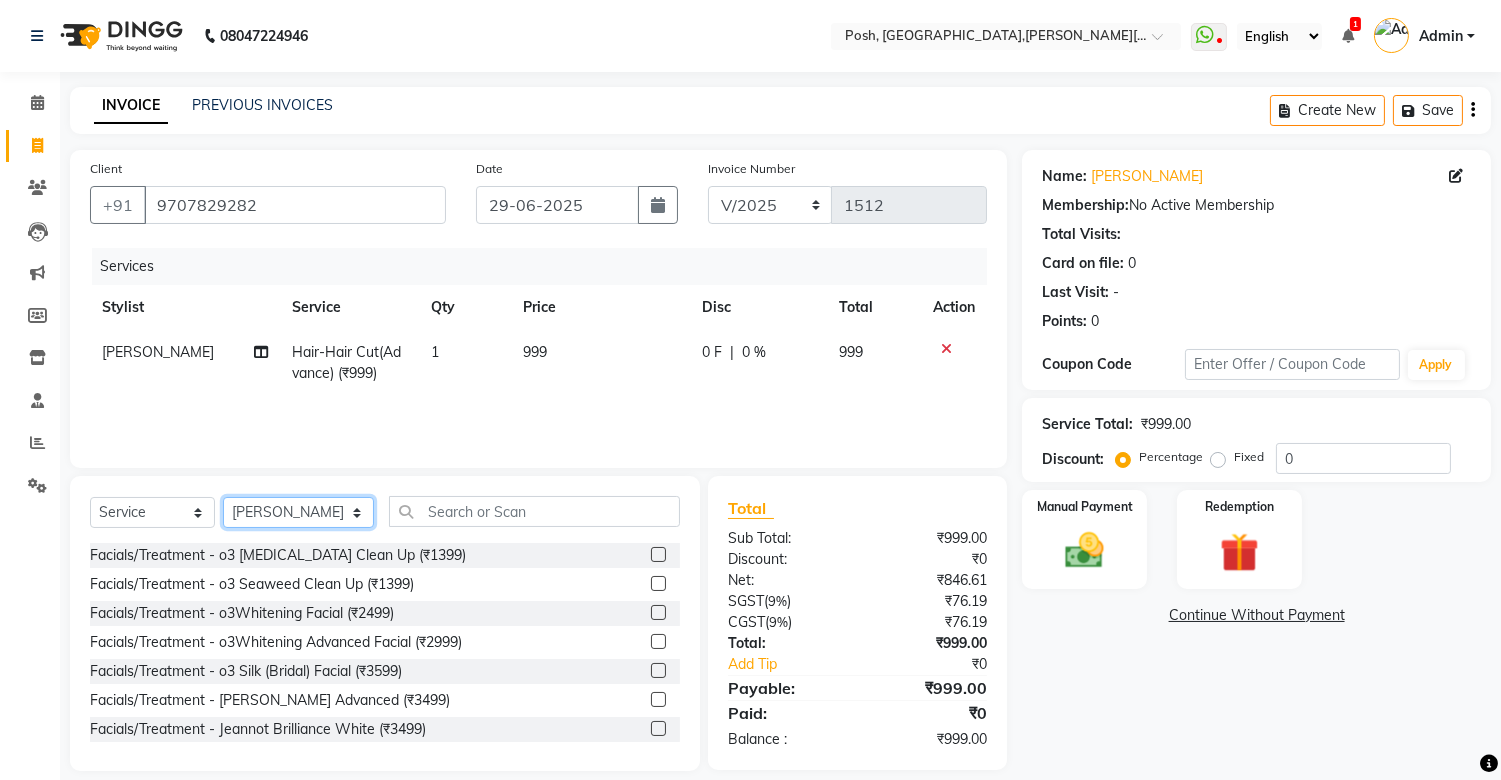 select on "52084" 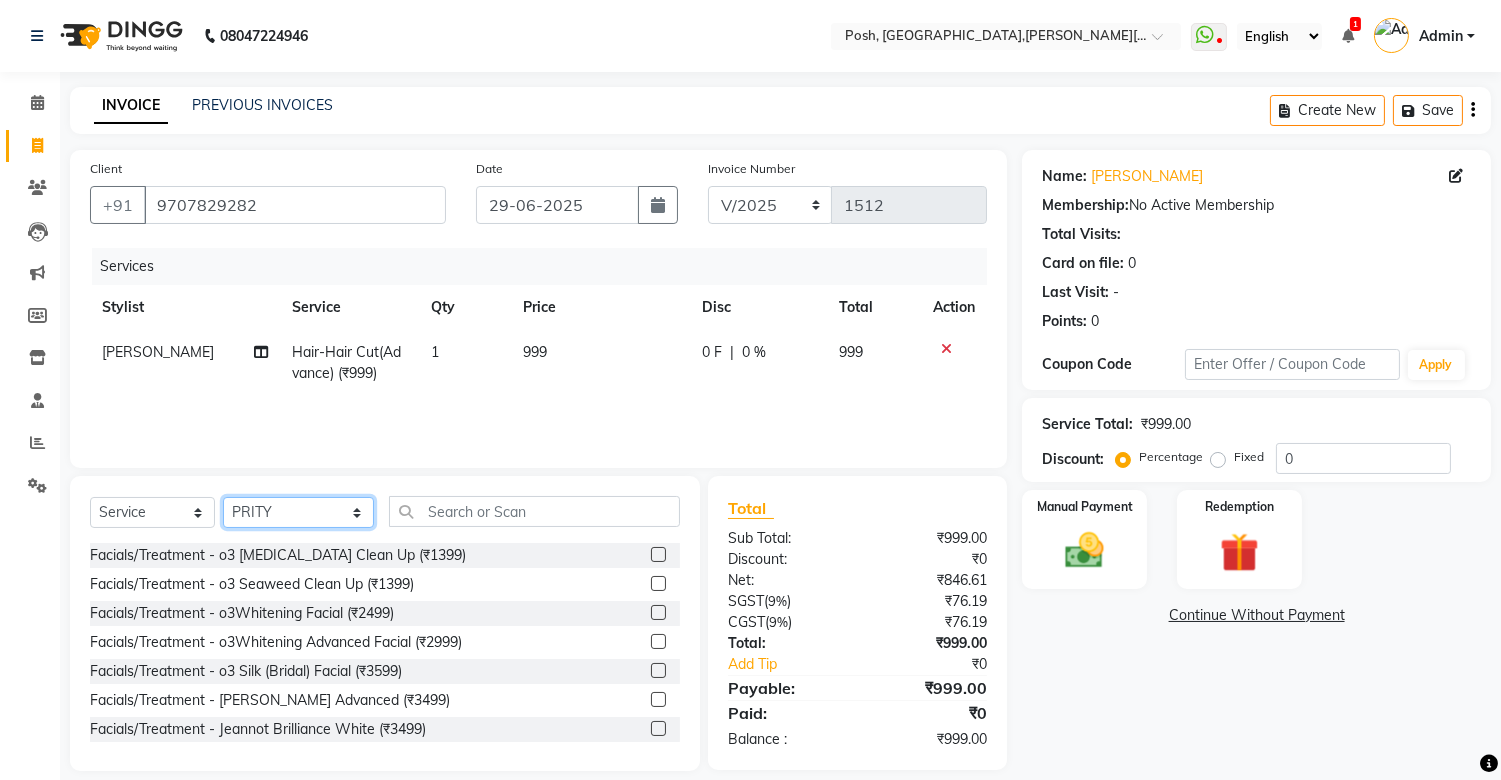 click on "Select Stylist [PERSON_NAME] ISLAM DIVYANGKA [PERSON_NAME] Manager [PERSON_NAME] [PERSON_NAME]  [PERSON_NAME] [PERSON_NAME]	 POSH [PERSON_NAME] [PERSON_NAME]	 [PERSON_NAME]" 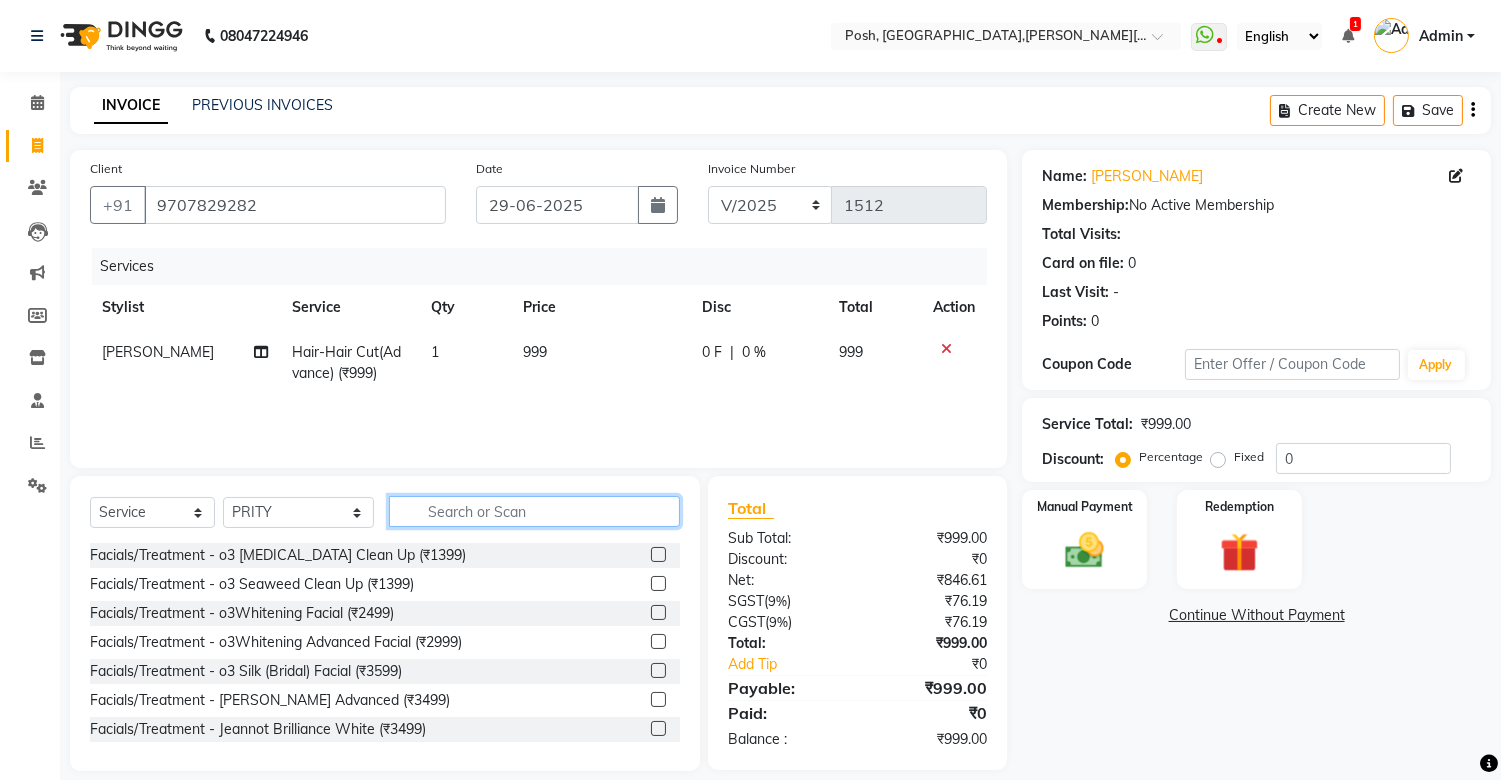 click 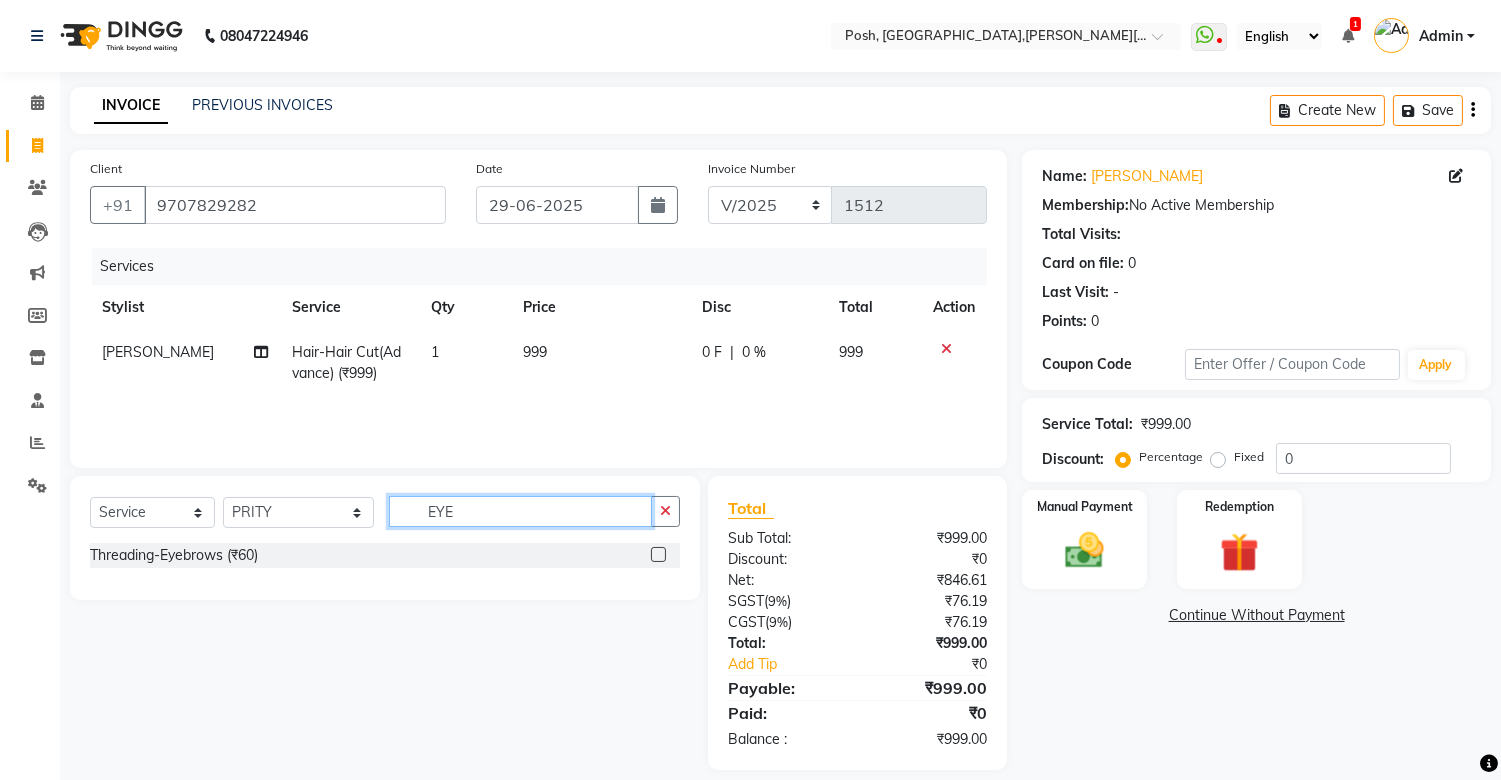 type on "EYE" 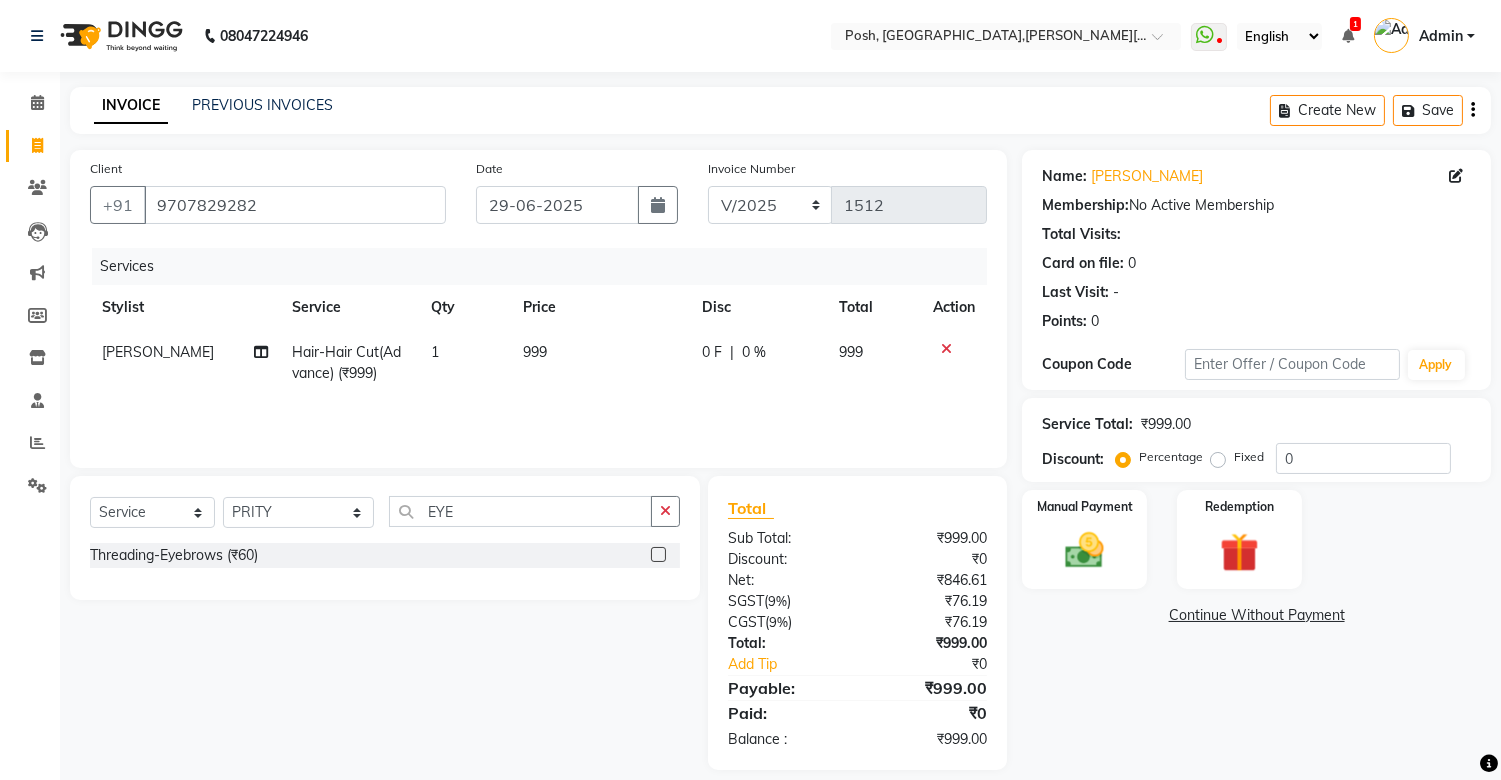 click 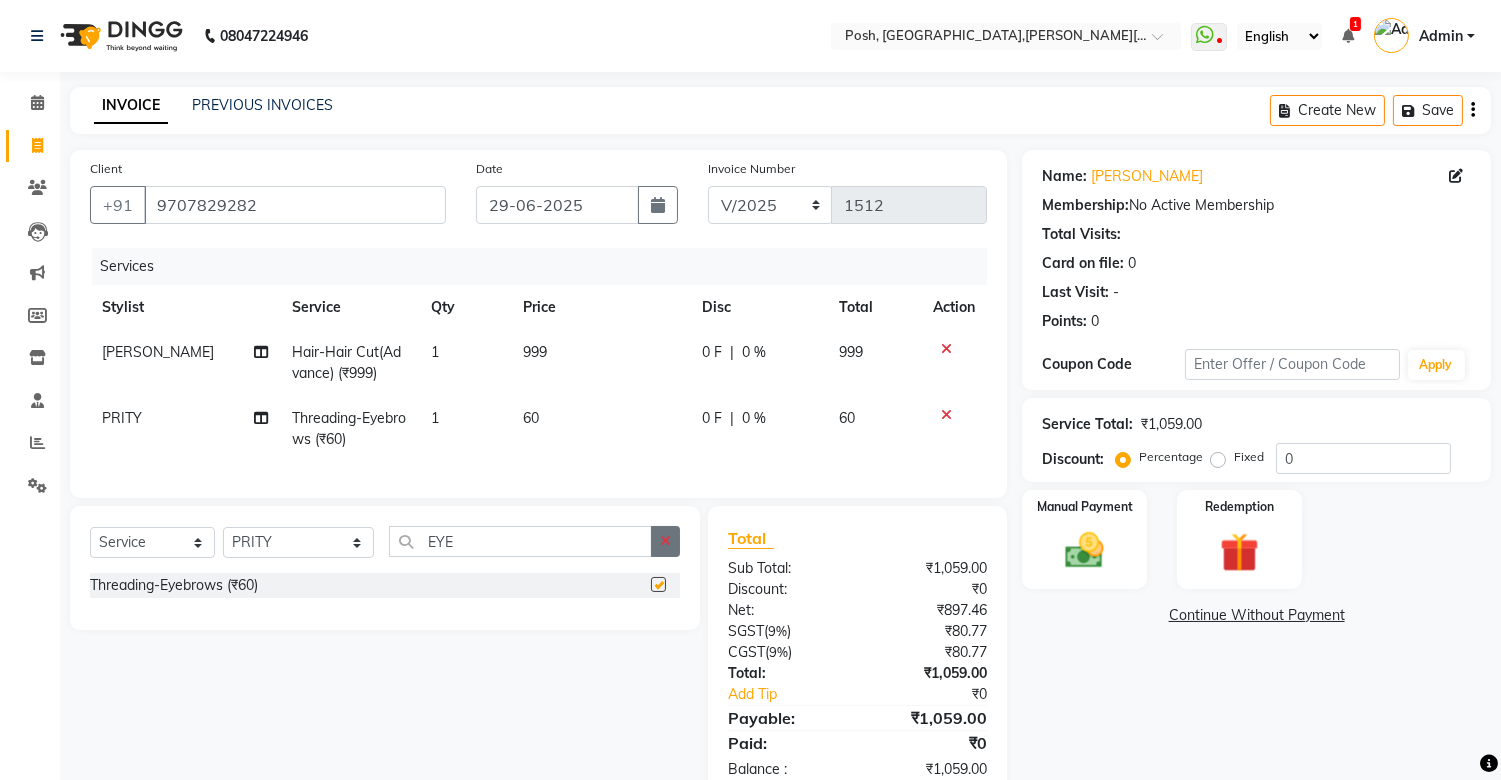checkbox on "false" 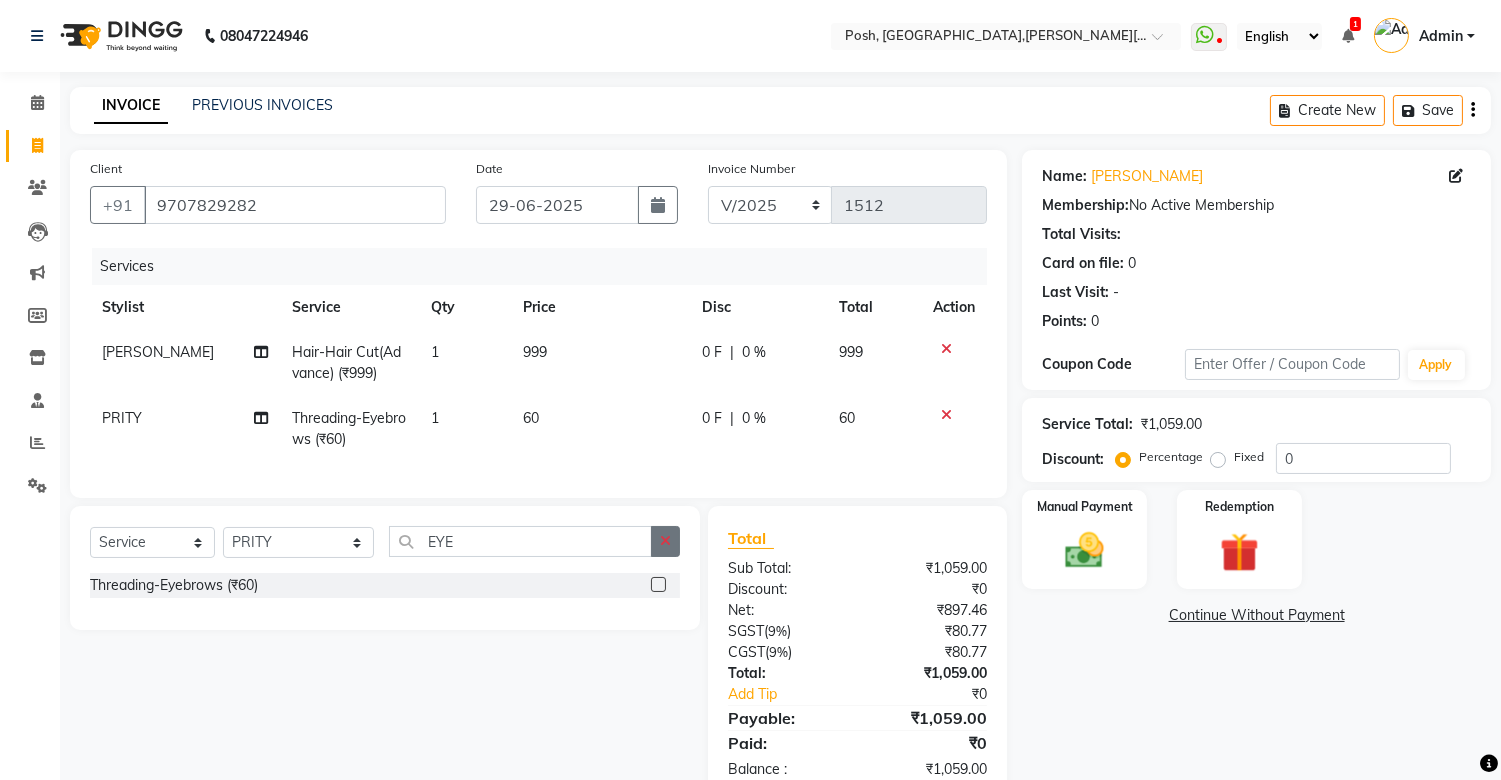 click 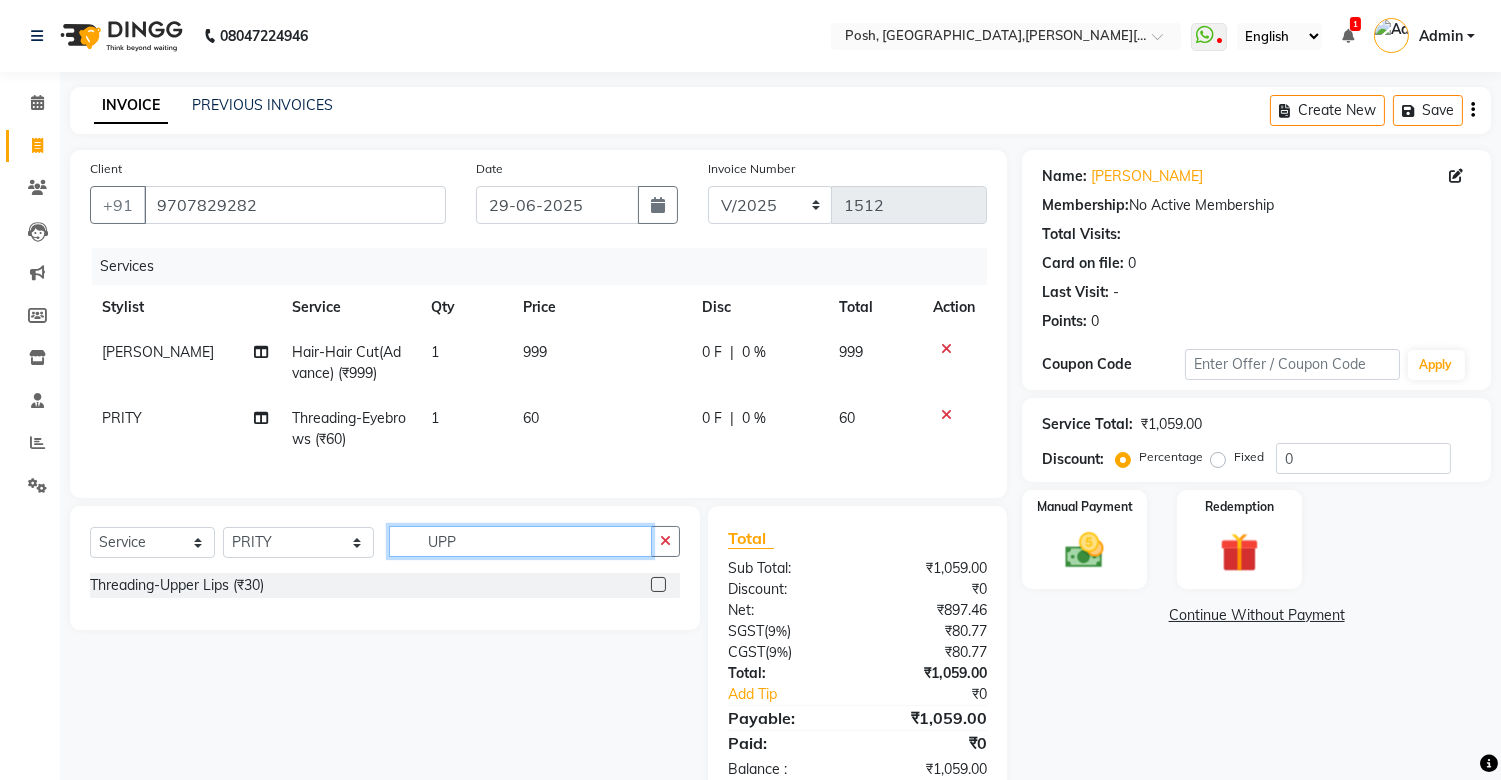 type on "UPP" 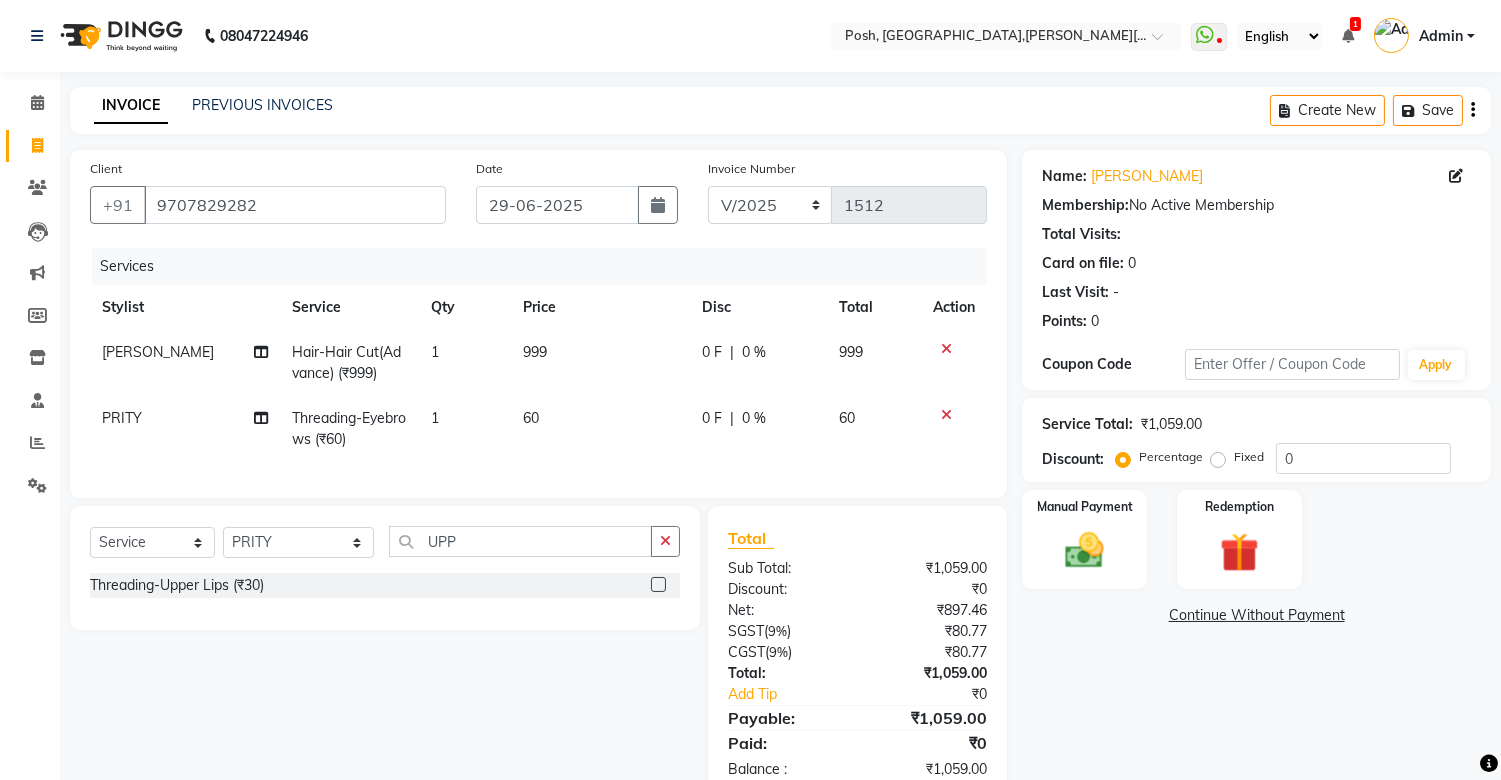 click 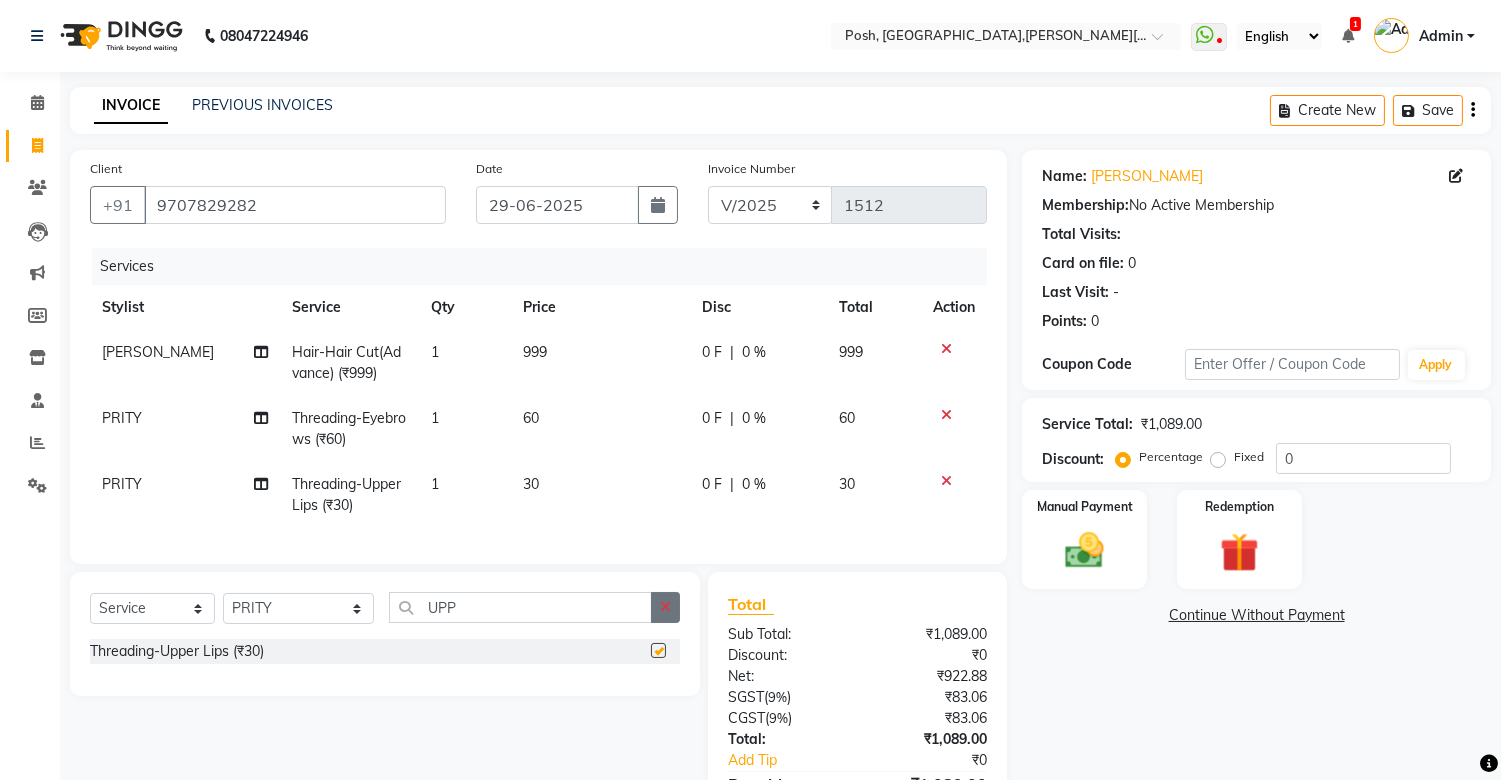 checkbox on "false" 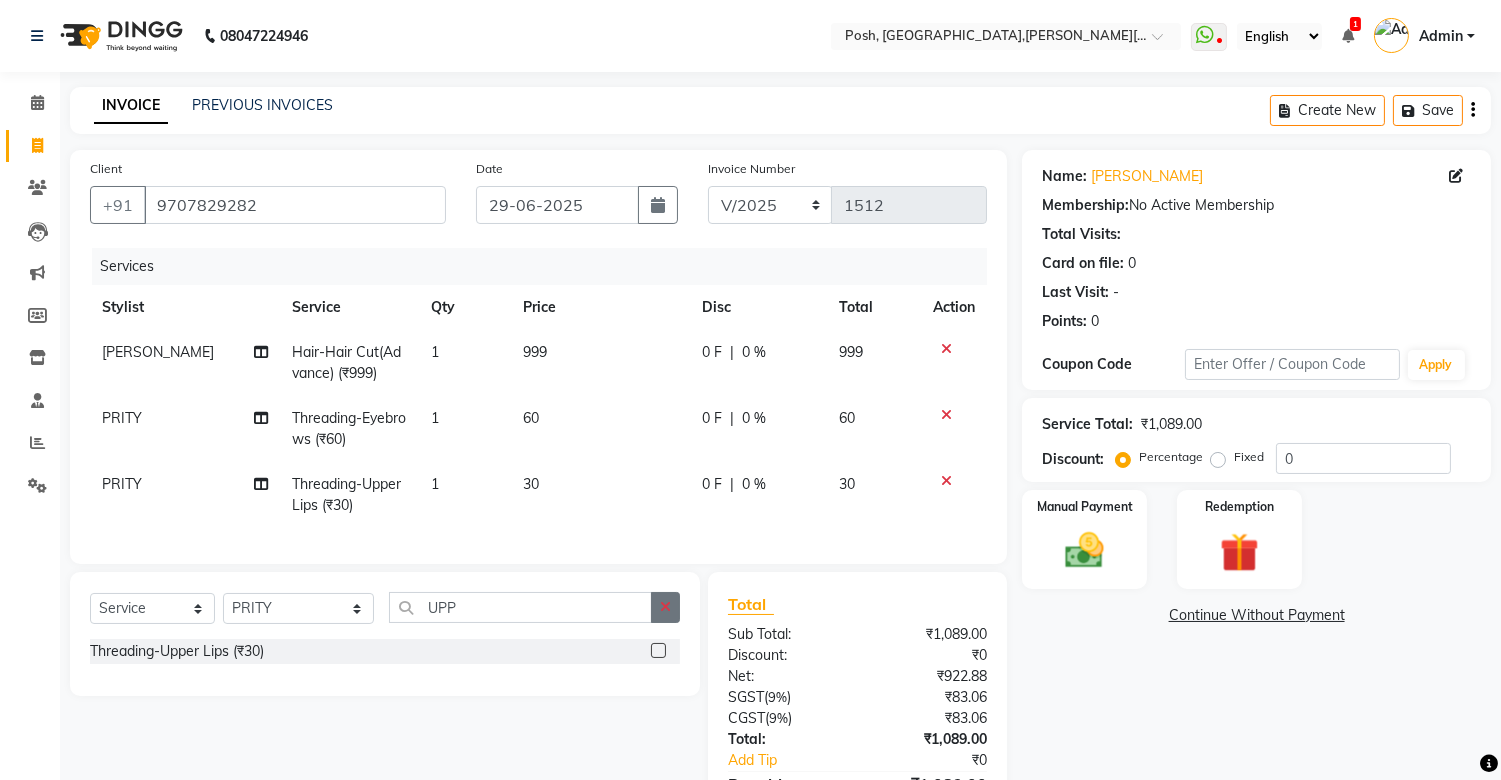 click 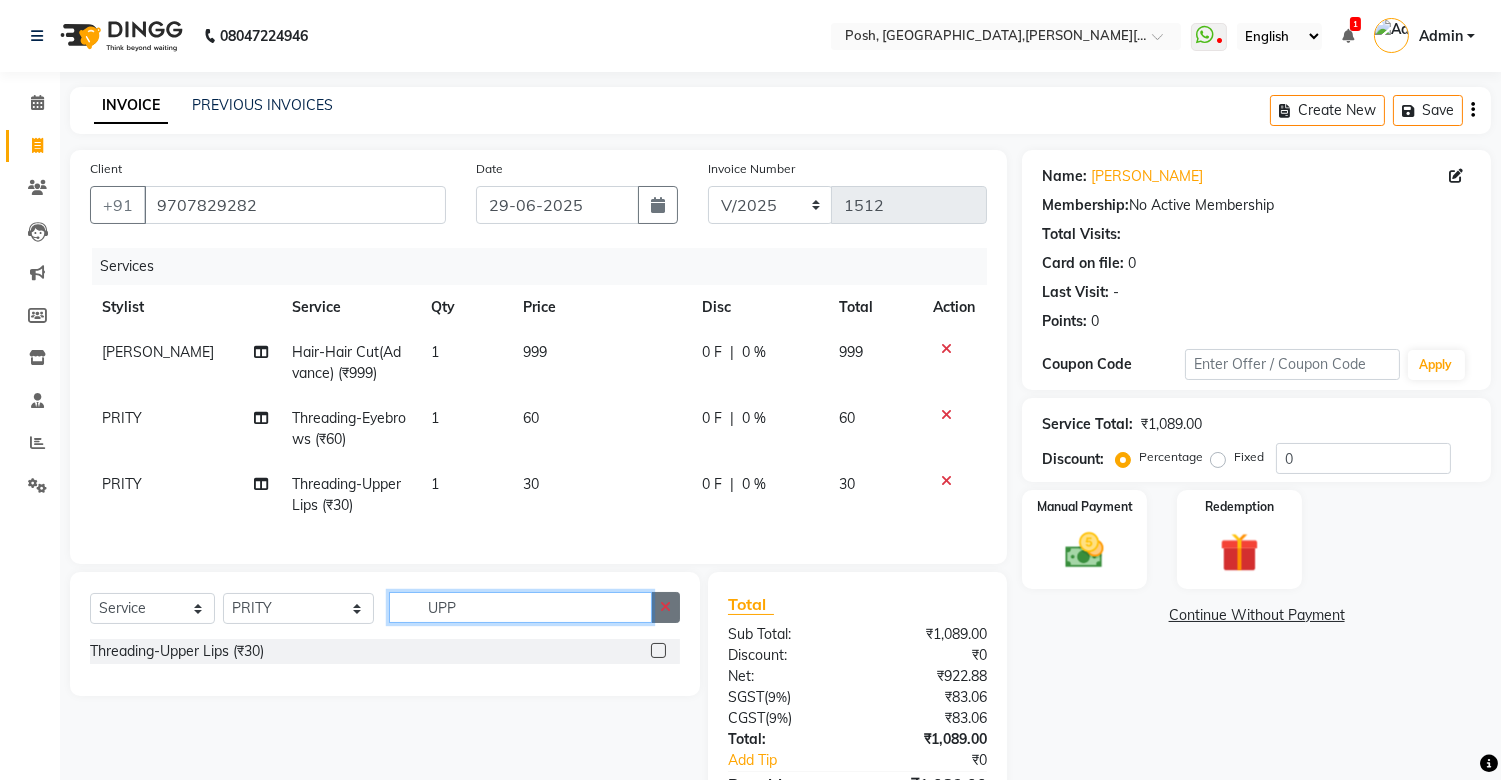 type 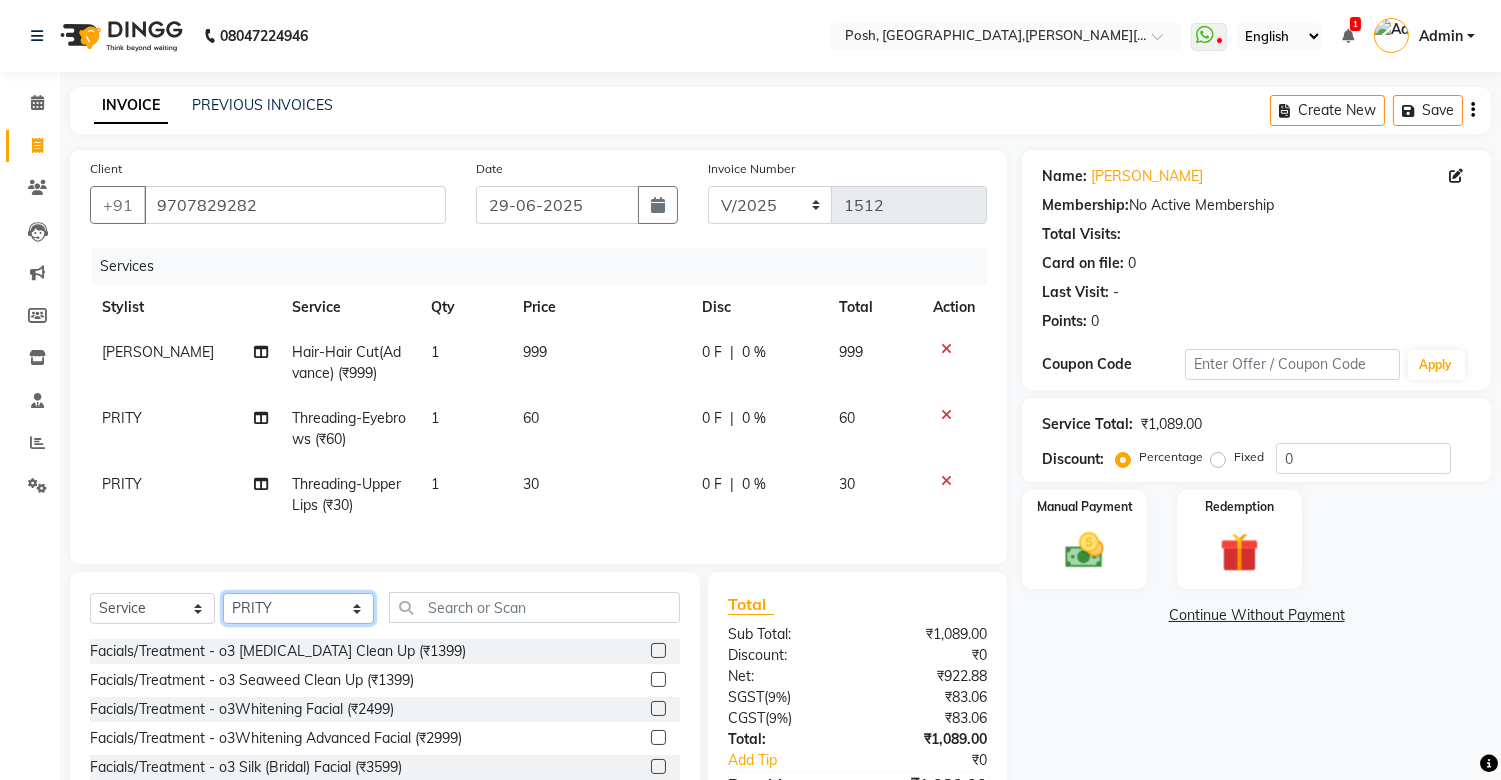 click on "Select Stylist [PERSON_NAME] ISLAM DIVYANGKA [PERSON_NAME] Manager [PERSON_NAME] [PERSON_NAME]  [PERSON_NAME] [PERSON_NAME]	 POSH [PERSON_NAME] [PERSON_NAME]	 [PERSON_NAME]" 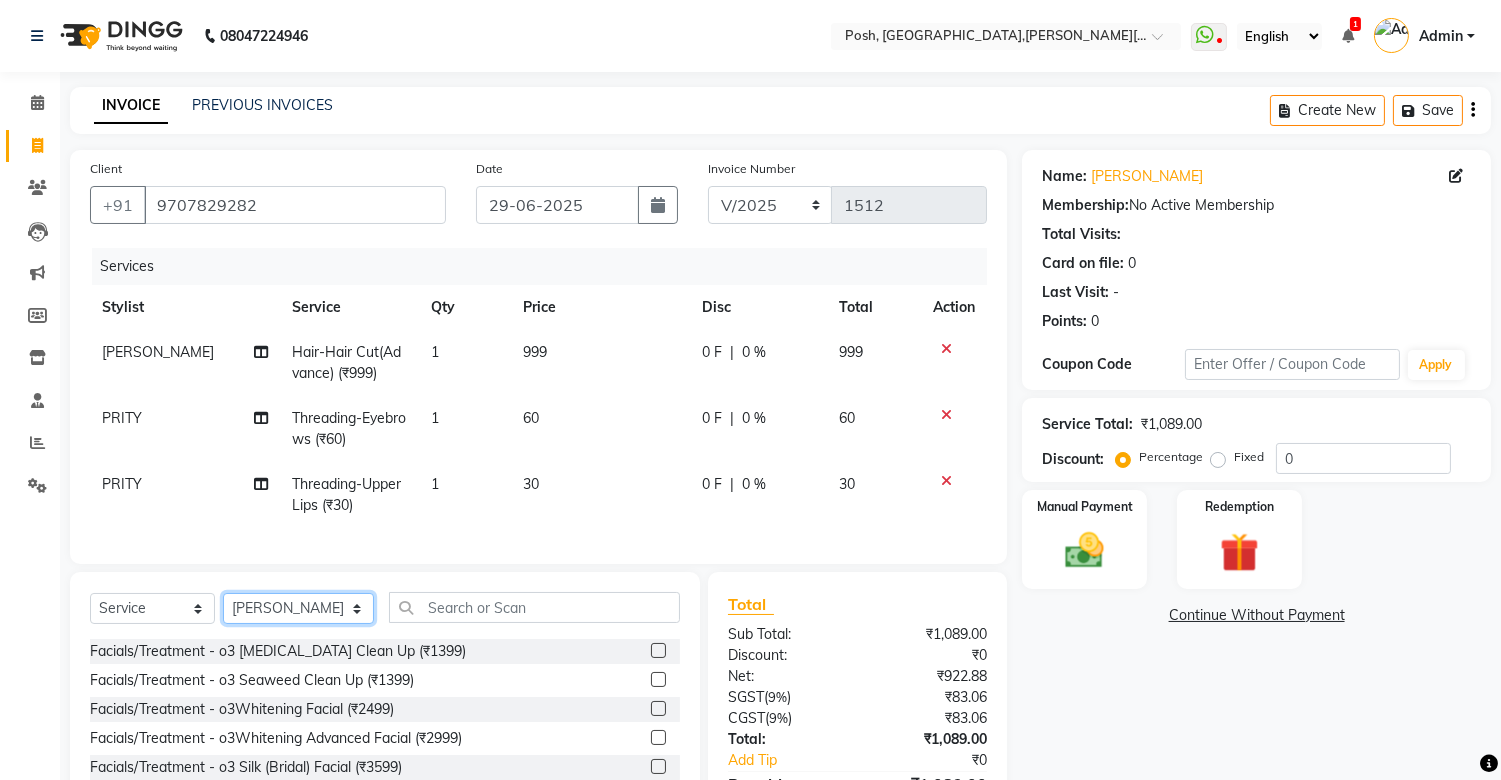 click on "Select Stylist [PERSON_NAME] ISLAM DIVYANGKA [PERSON_NAME] Manager [PERSON_NAME] [PERSON_NAME]  [PERSON_NAME] [PERSON_NAME]	 POSH [PERSON_NAME] [PERSON_NAME]	 [PERSON_NAME]" 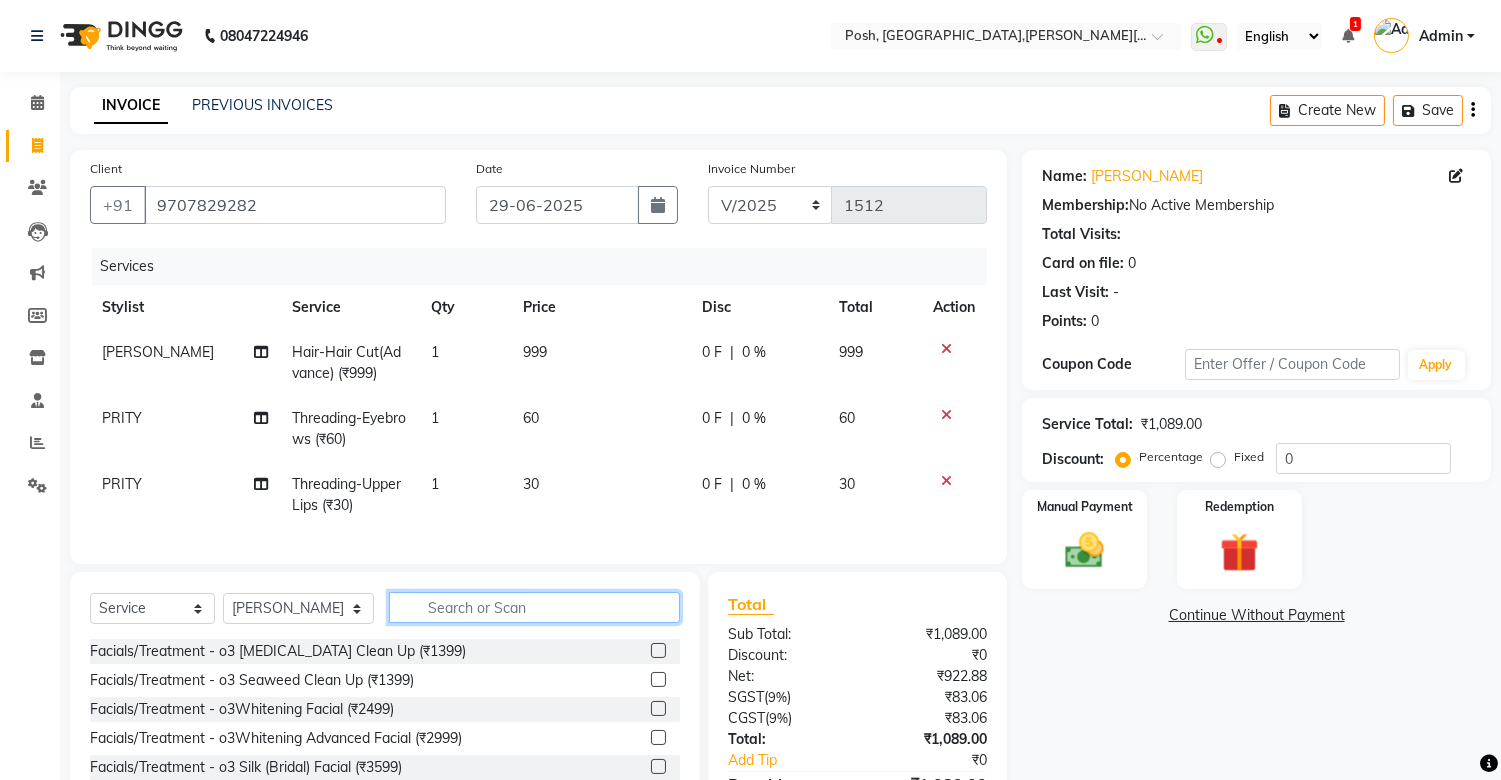 click 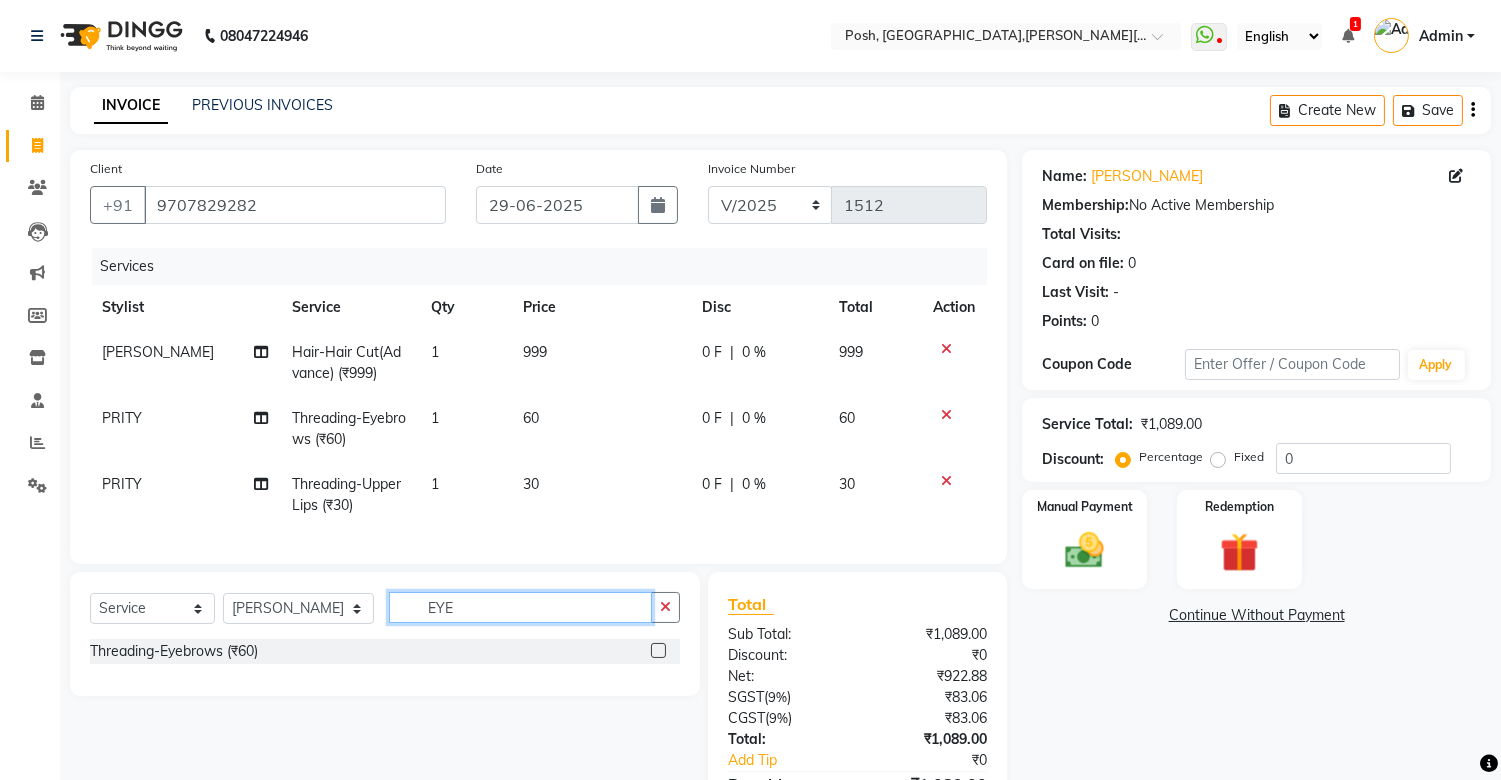 type on "EYE" 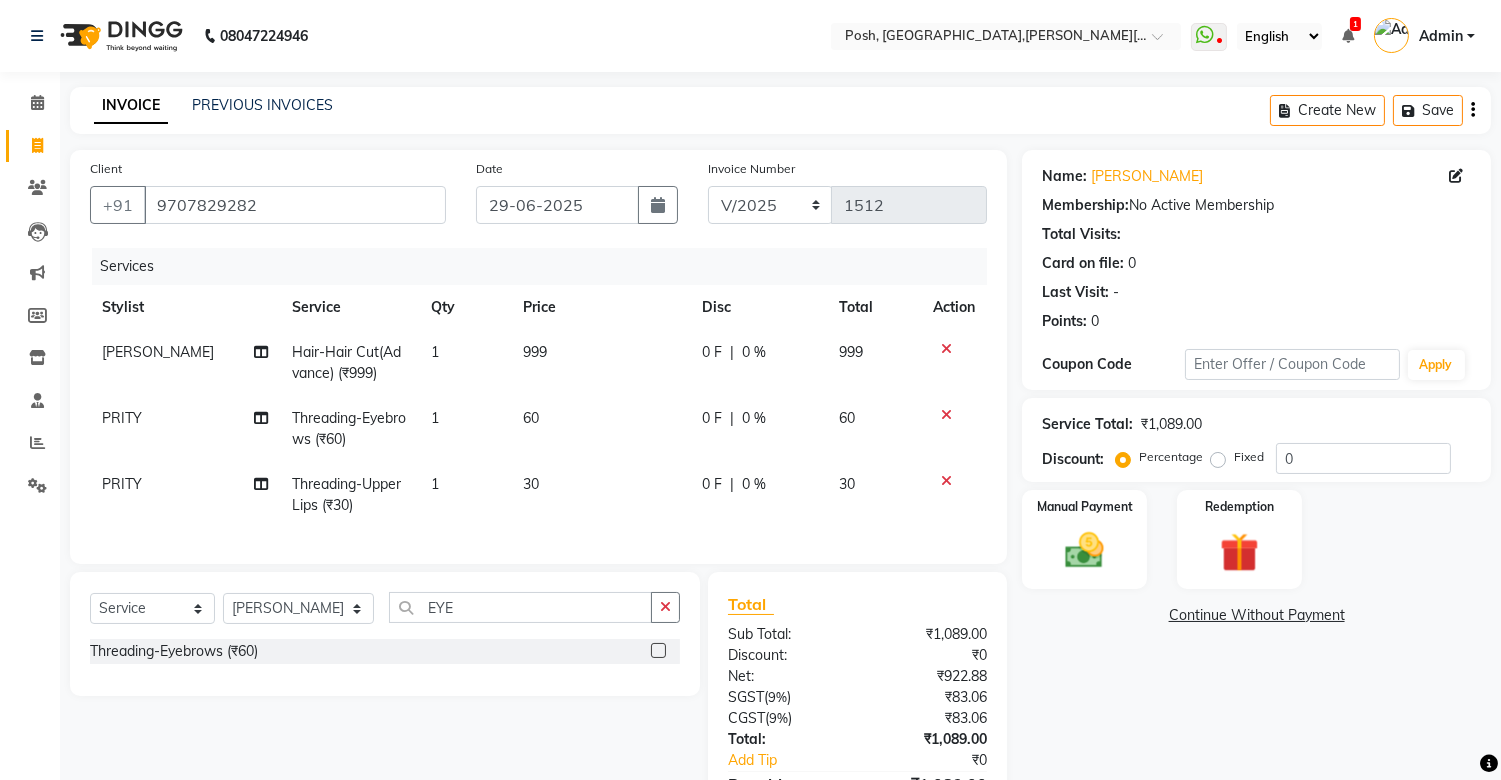 click 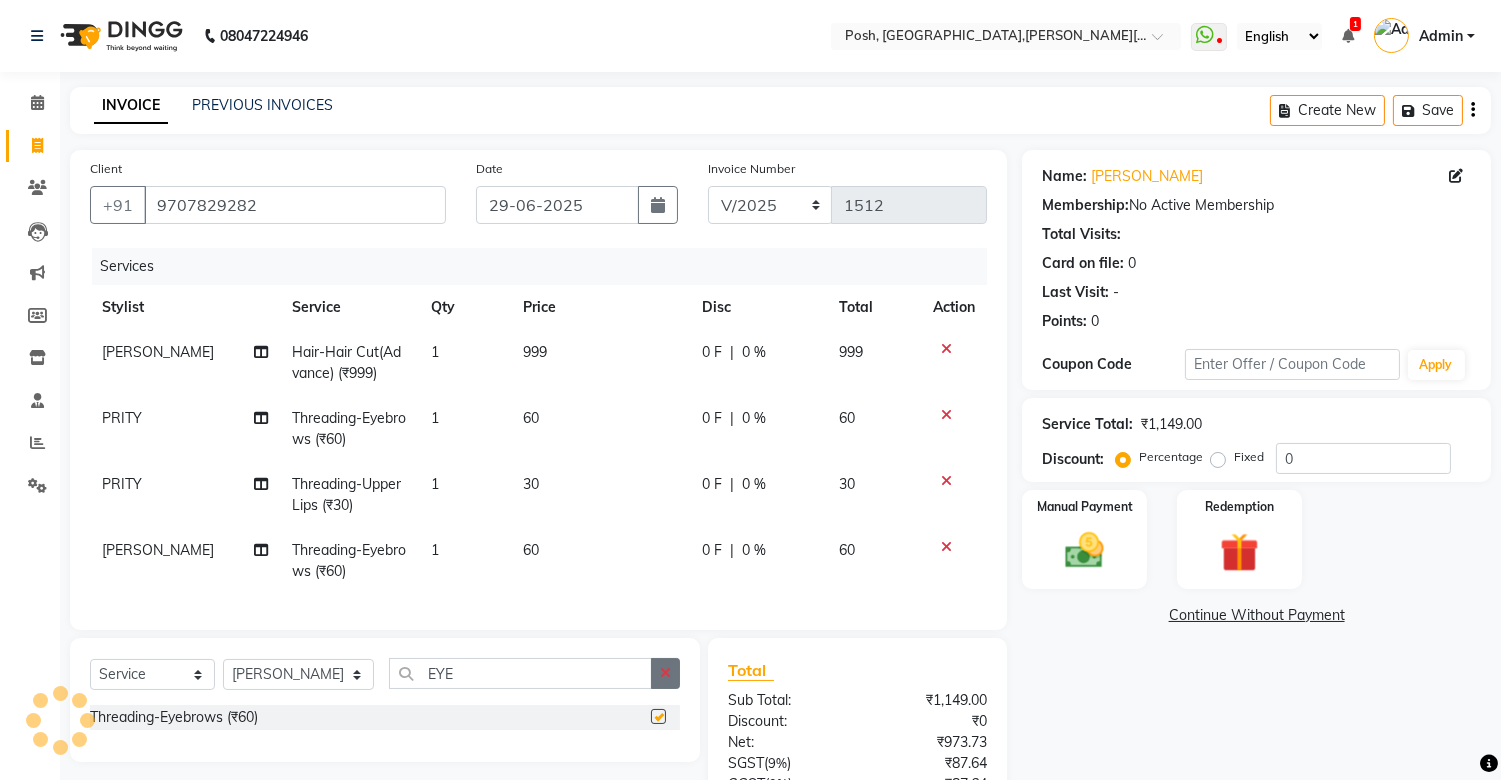 checkbox on "false" 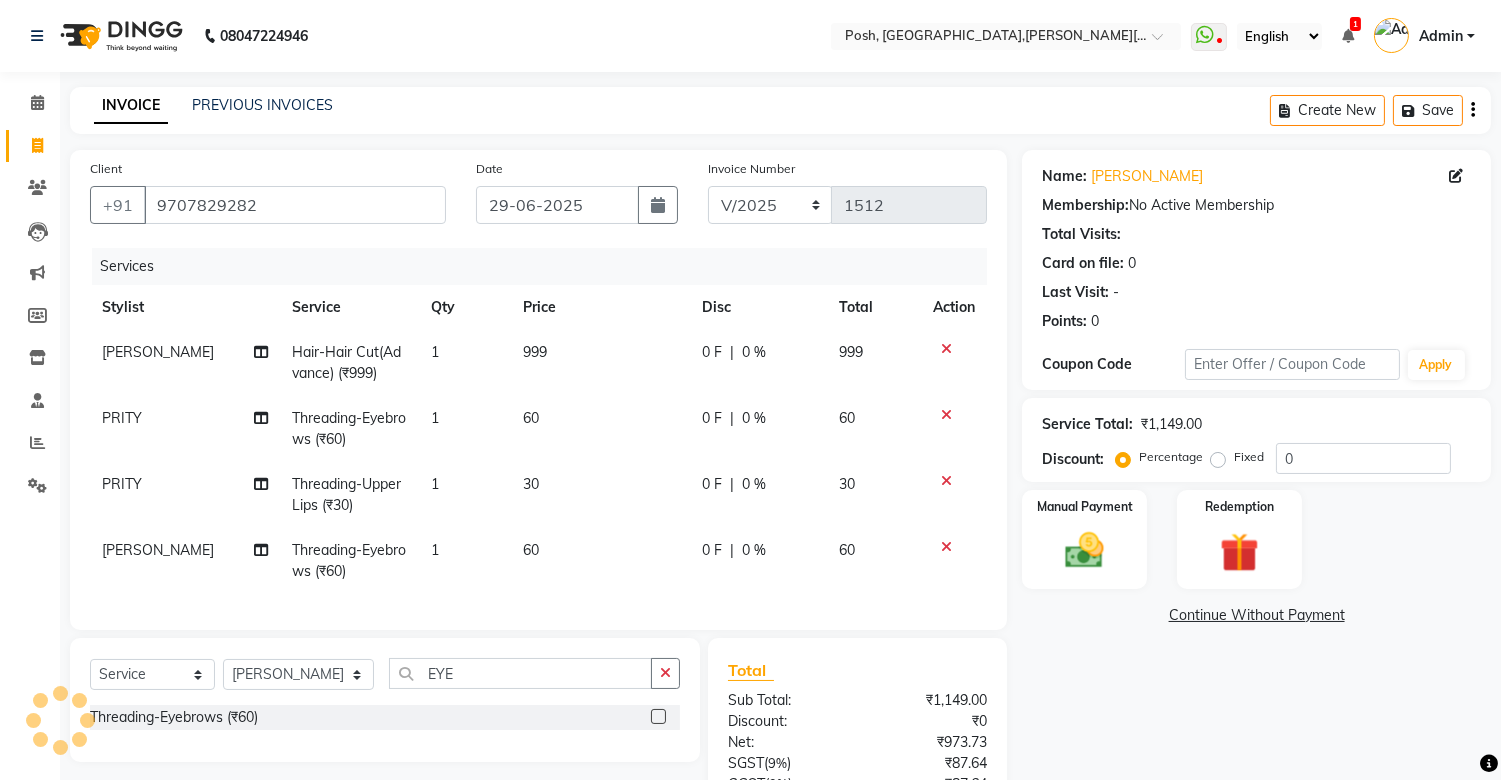 drag, startPoint x: 667, startPoint y: 681, endPoint x: 653, endPoint y: 624, distance: 58.694122 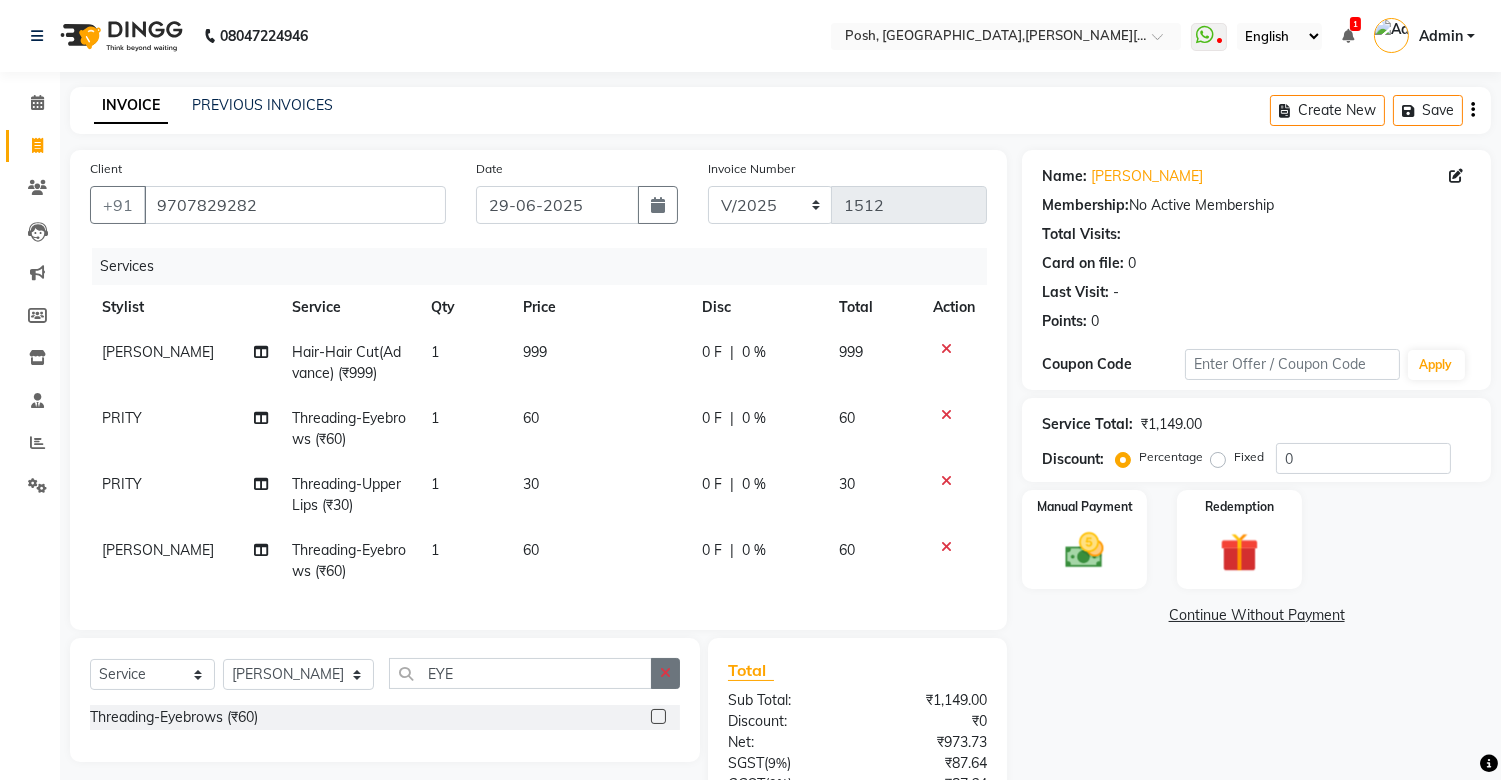 click 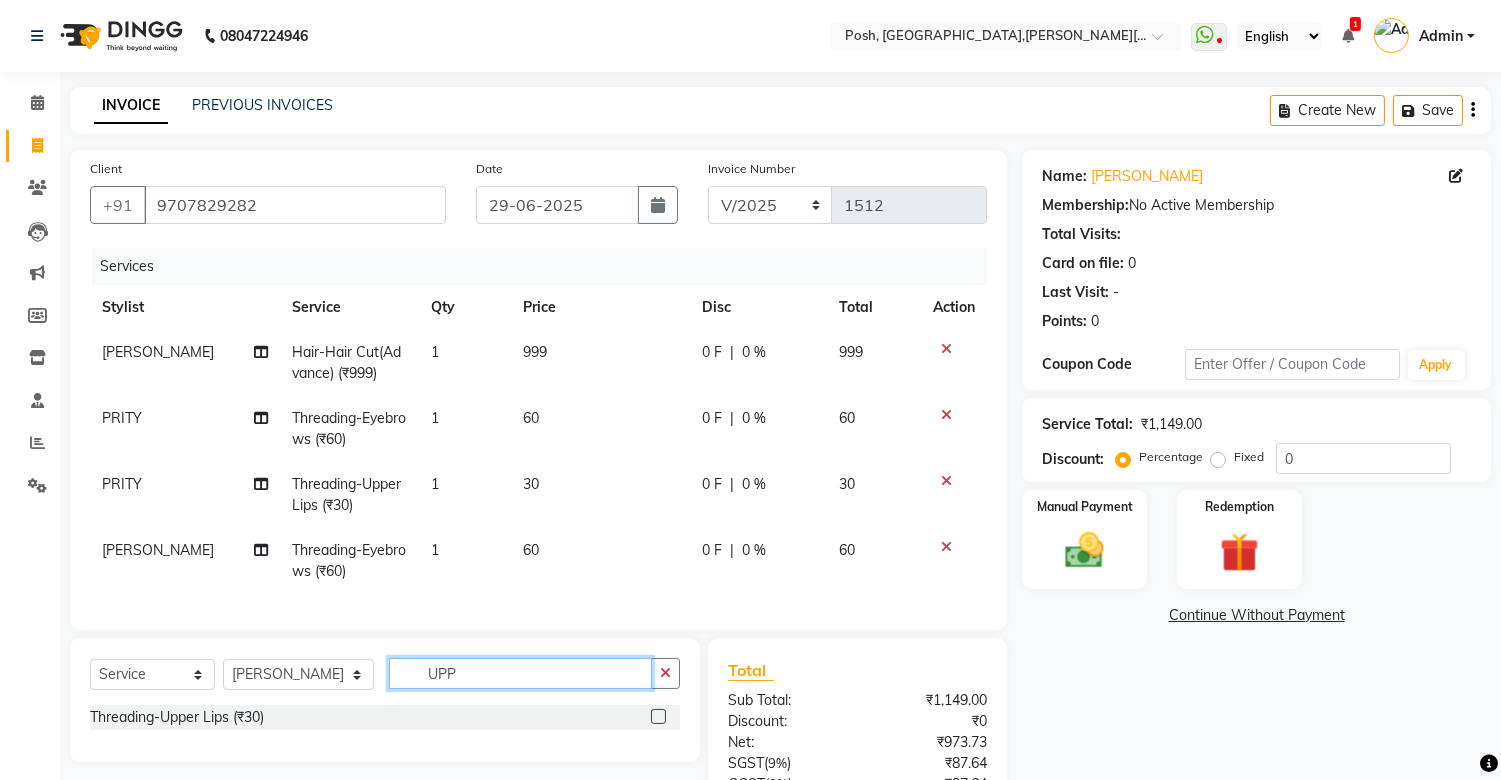 type on "UPP" 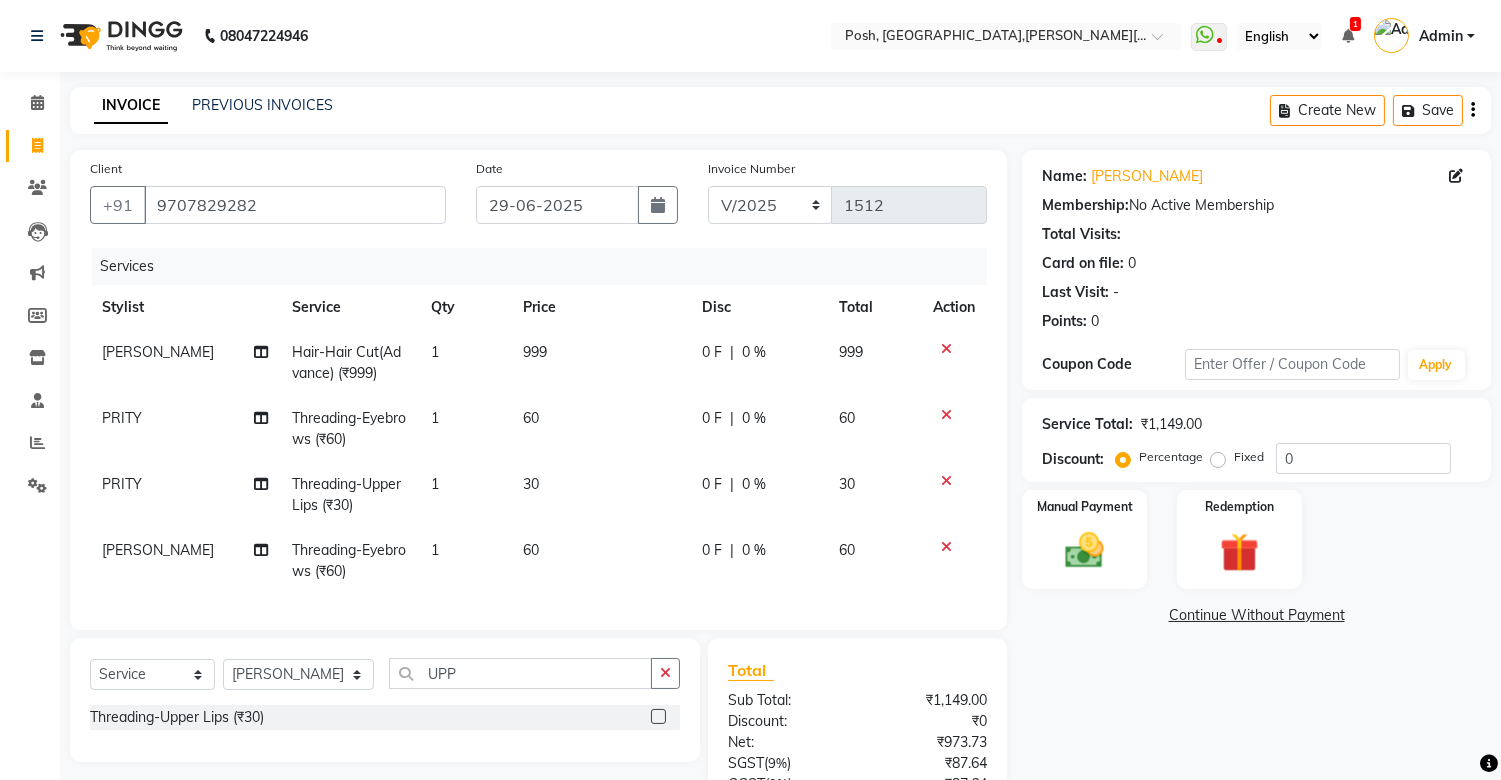 click 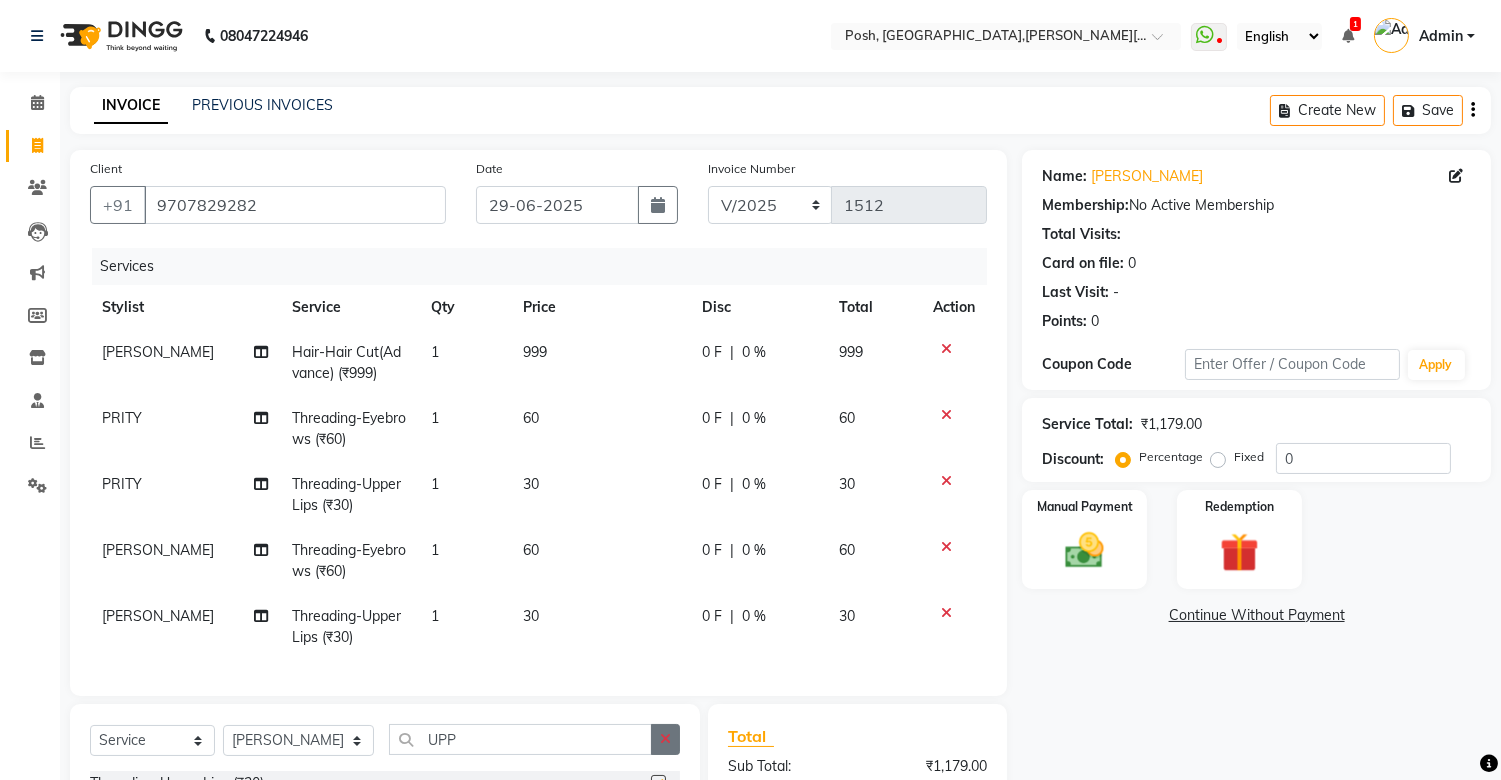 checkbox on "false" 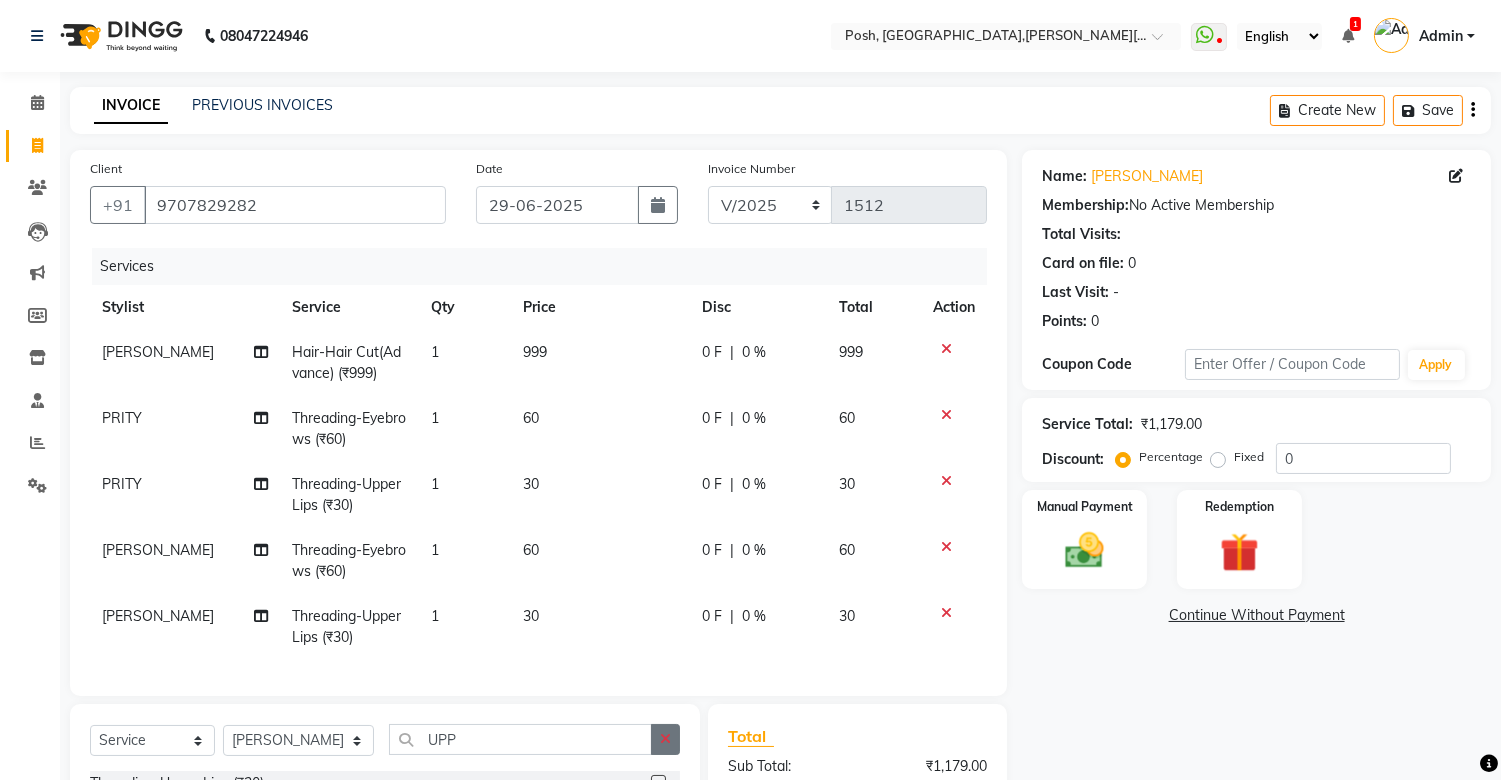 click 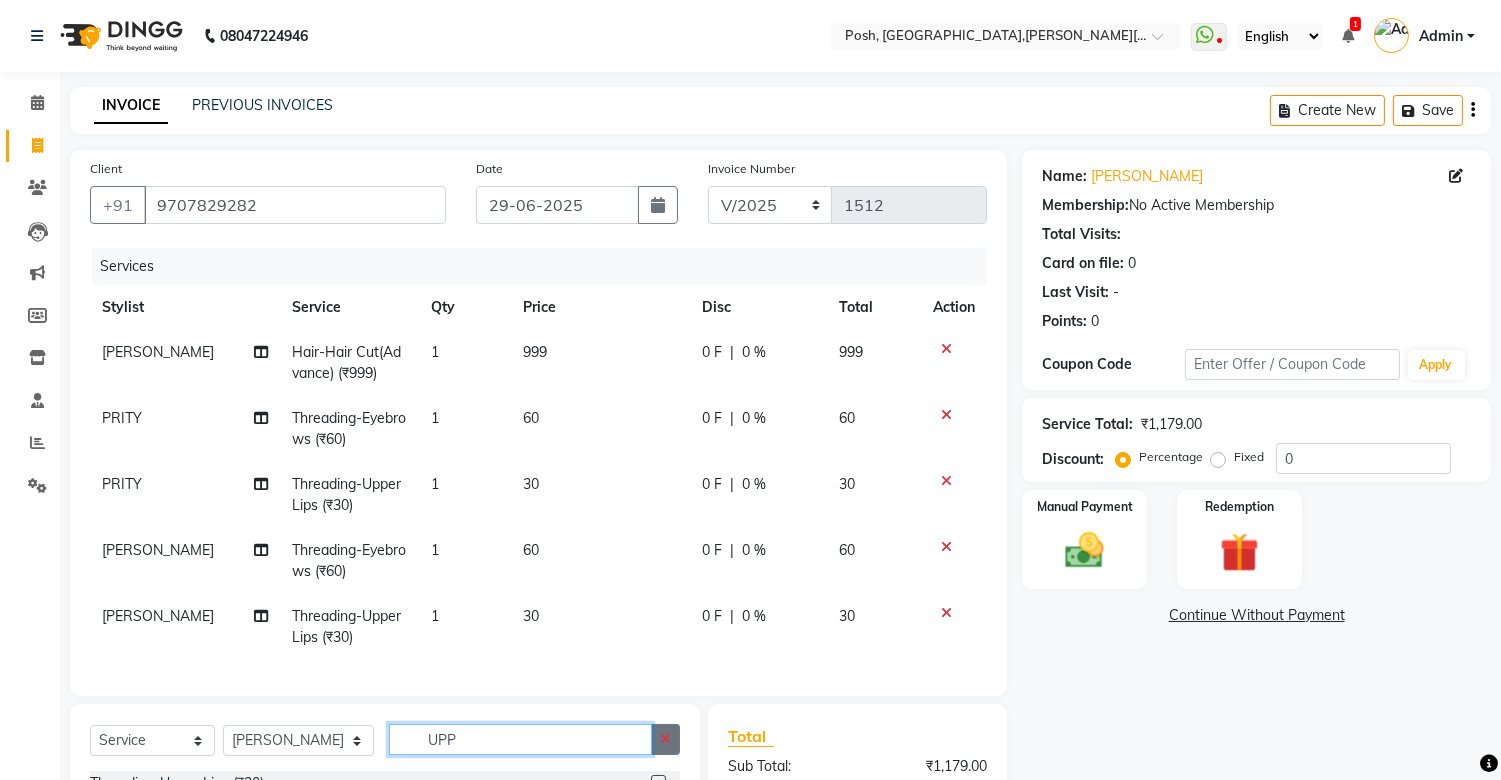 type 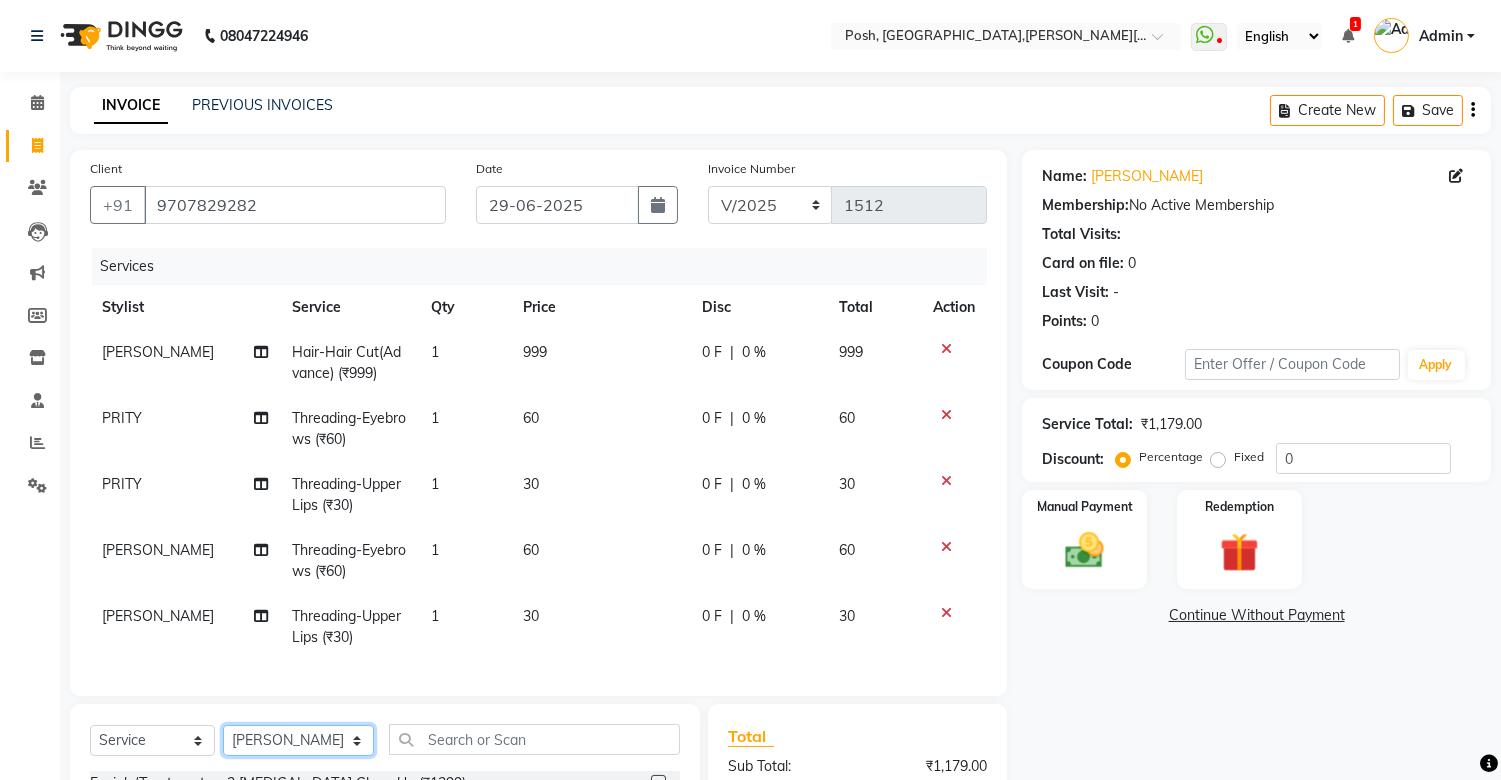 click on "Select Stylist [PERSON_NAME] ISLAM DIVYANGKA [PERSON_NAME] Manager [PERSON_NAME] [PERSON_NAME]  [PERSON_NAME] [PERSON_NAME]	 POSH [PERSON_NAME] [PERSON_NAME]	 [PERSON_NAME]" 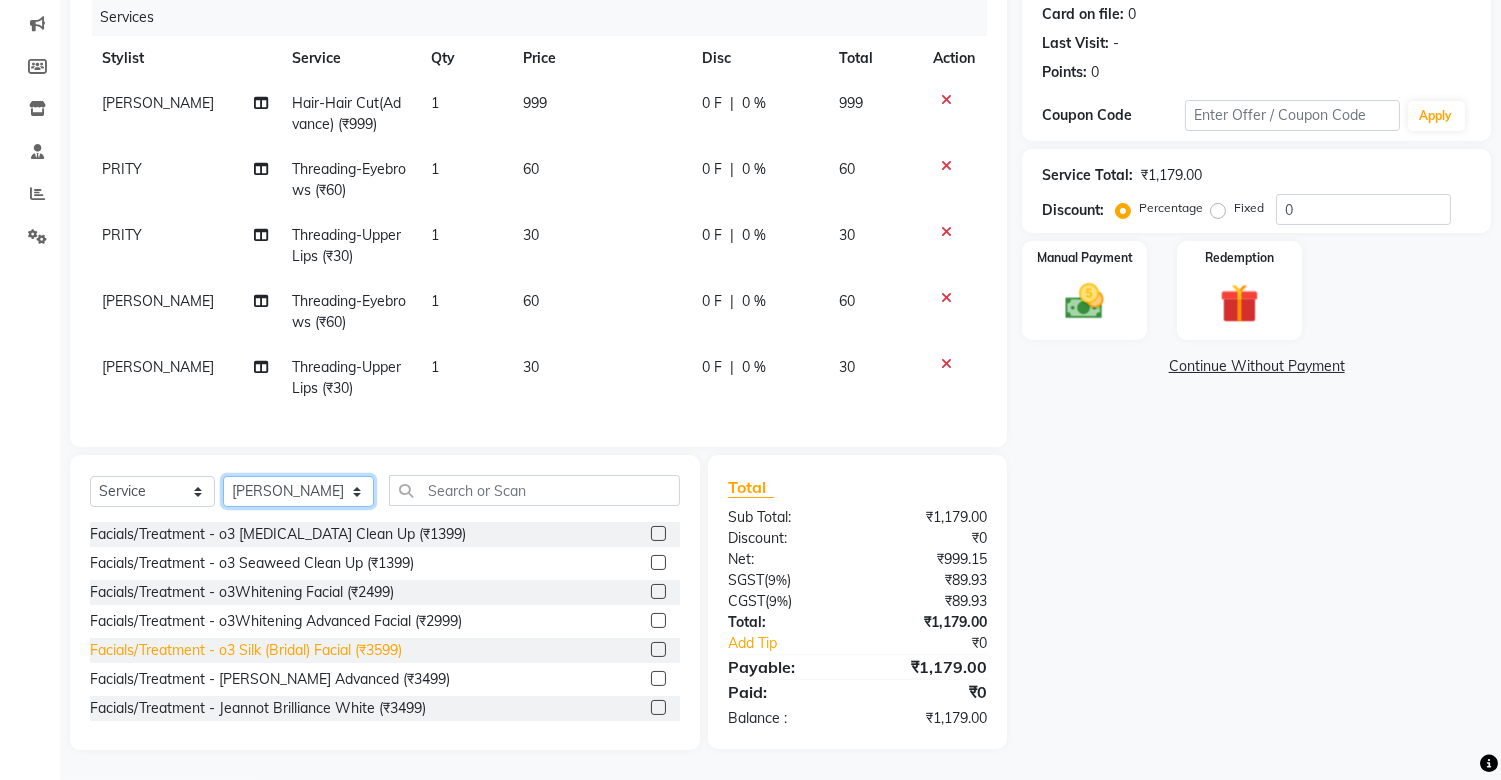 scroll, scrollTop: 265, scrollLeft: 0, axis: vertical 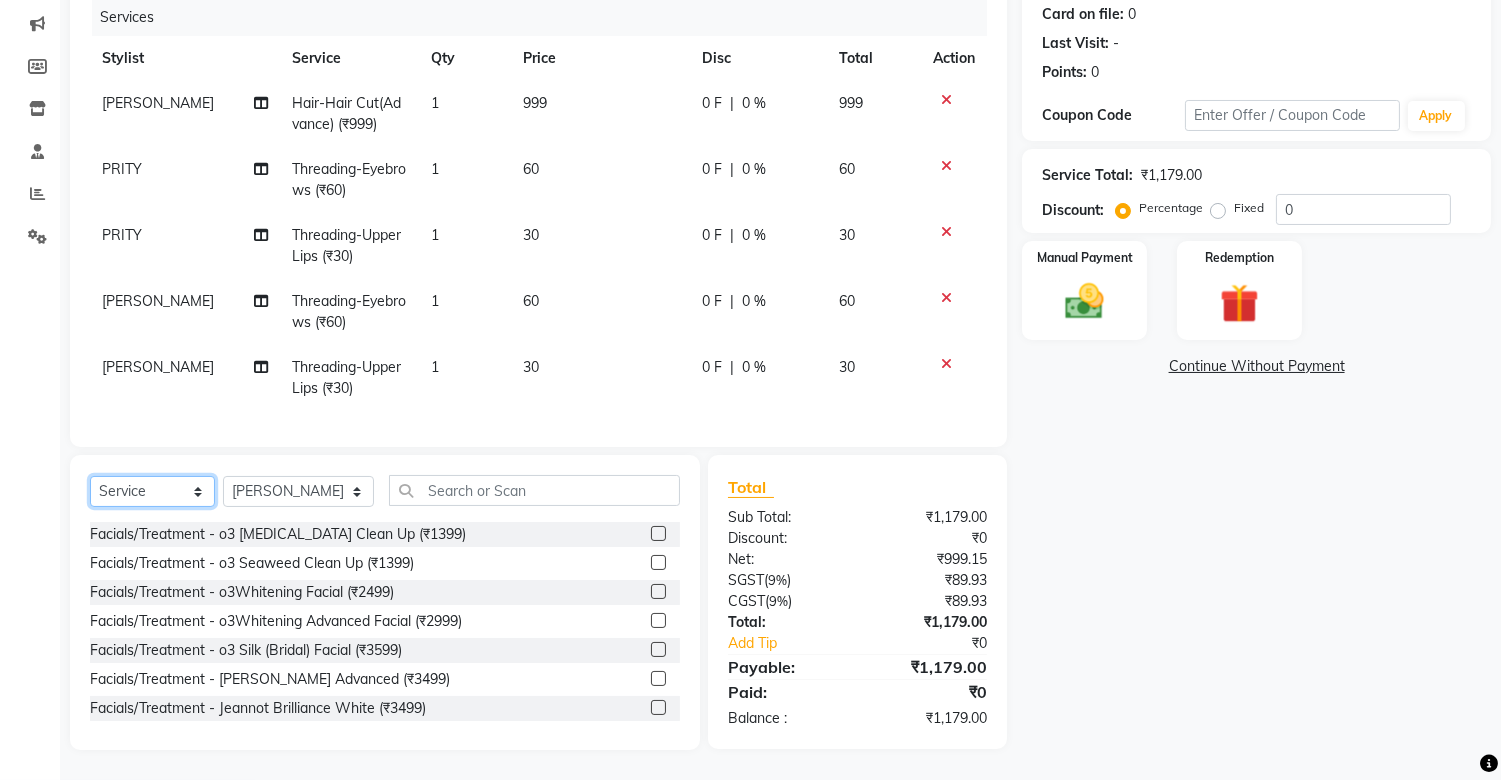 click on "Select  Service  Product  Membership  Package Voucher Prepaid Gift Card" 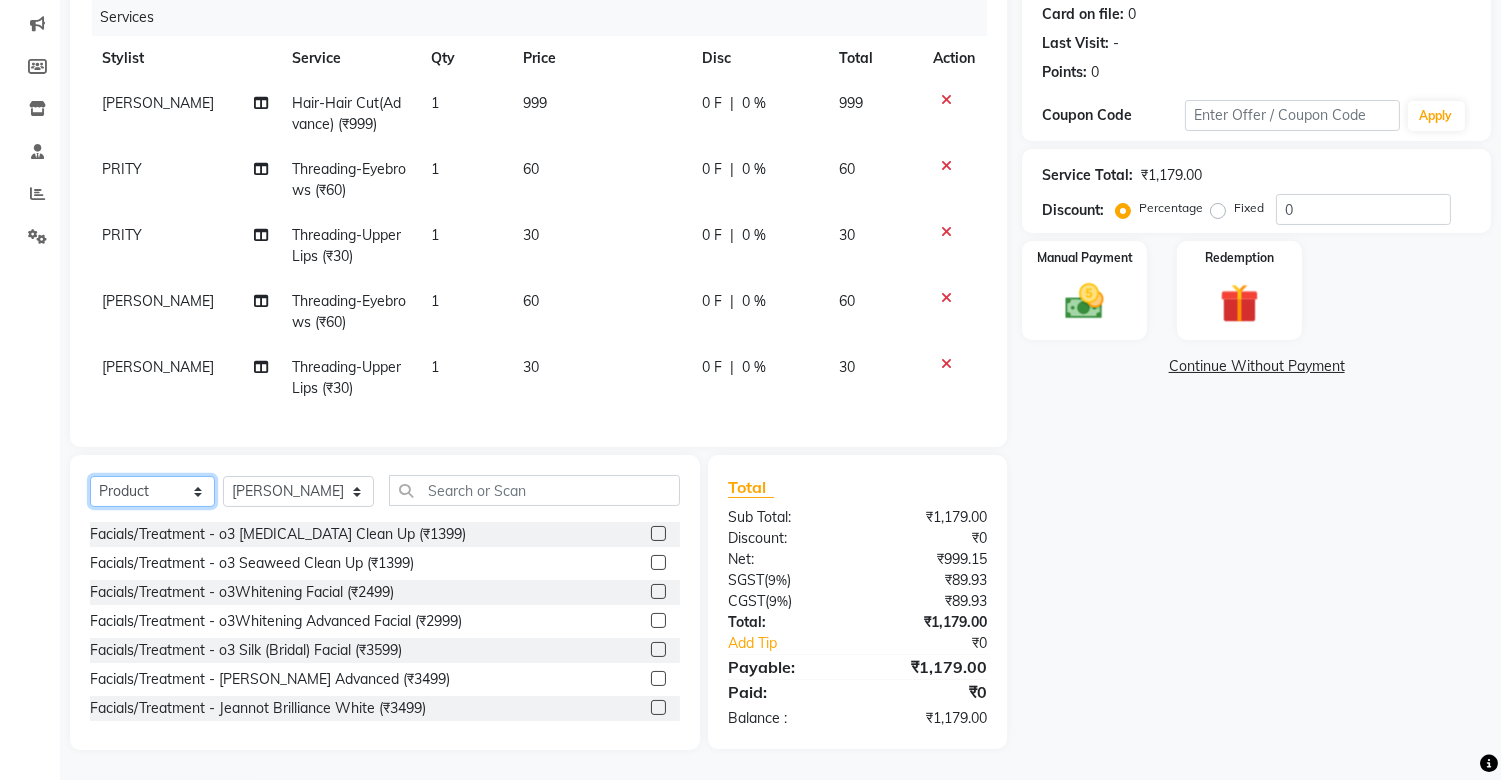 click on "Select  Service  Product  Membership  Package Voucher Prepaid Gift Card" 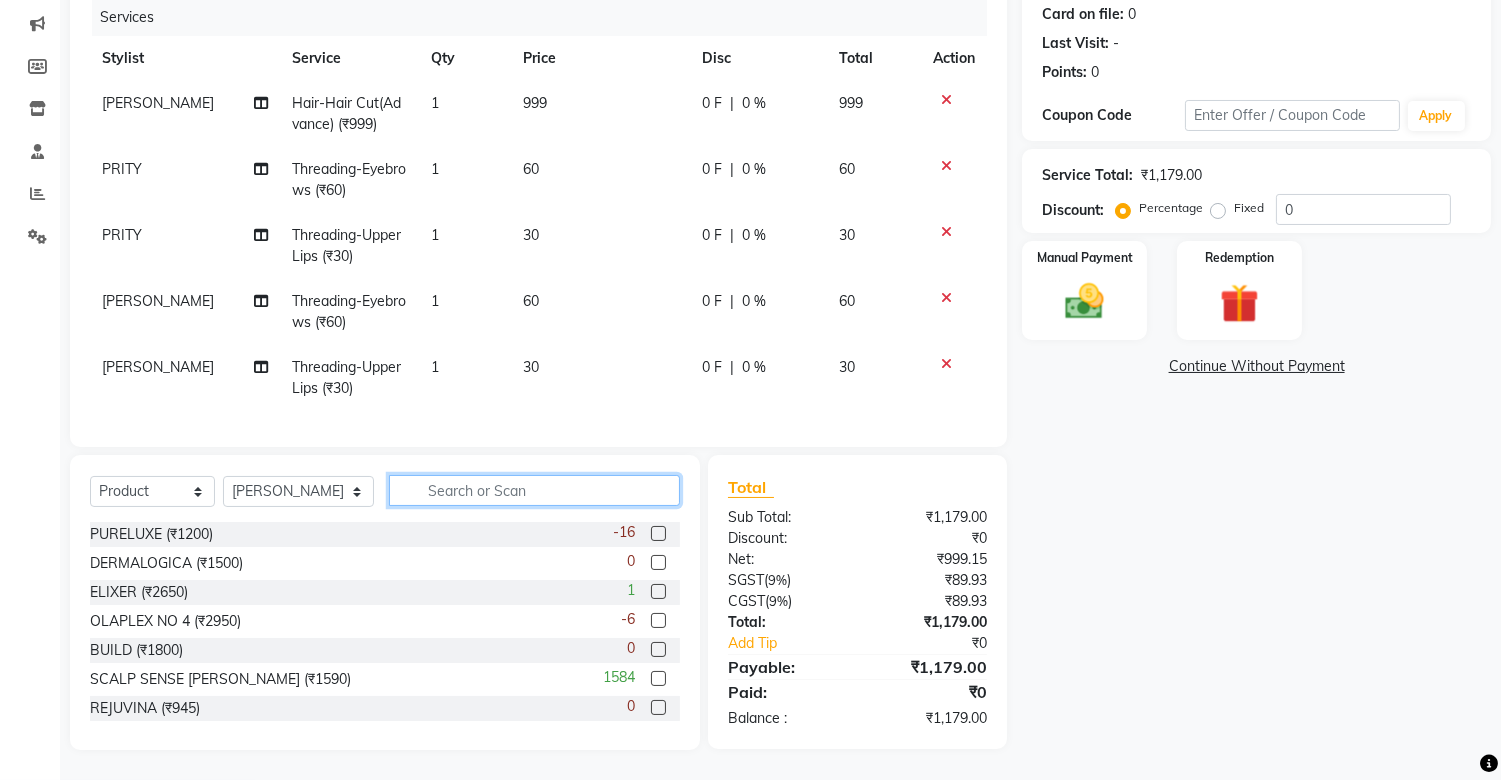 click 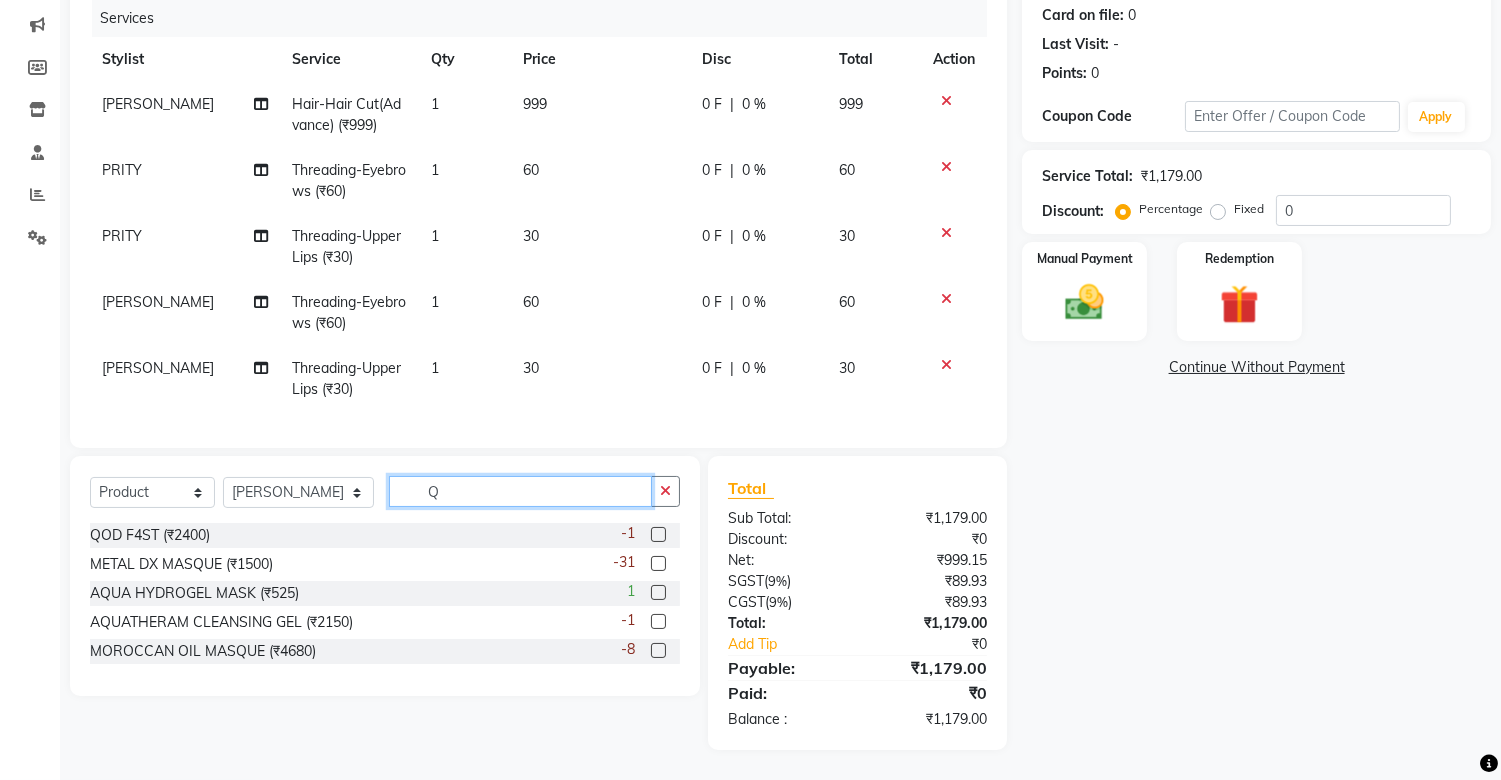 scroll, scrollTop: 264, scrollLeft: 0, axis: vertical 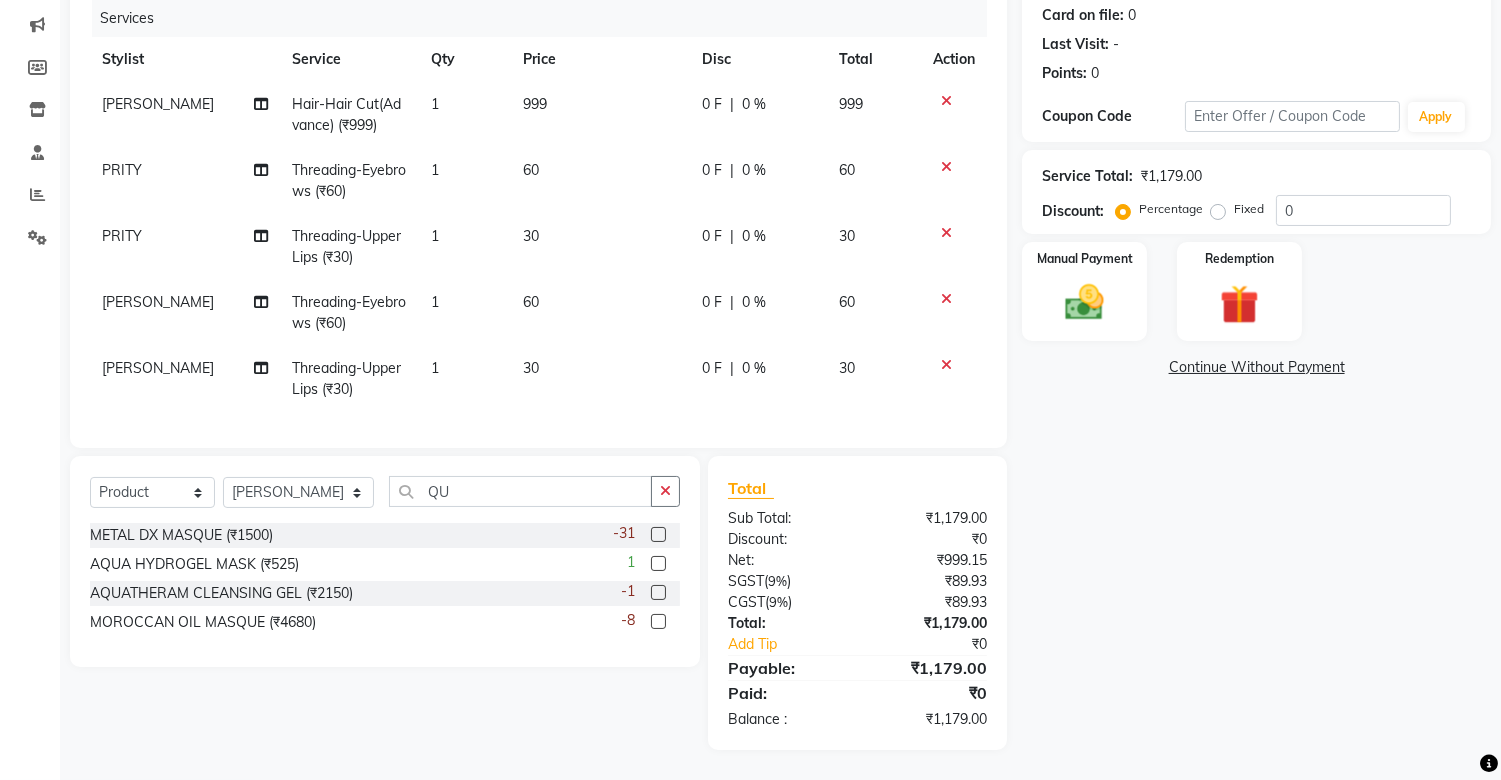 click 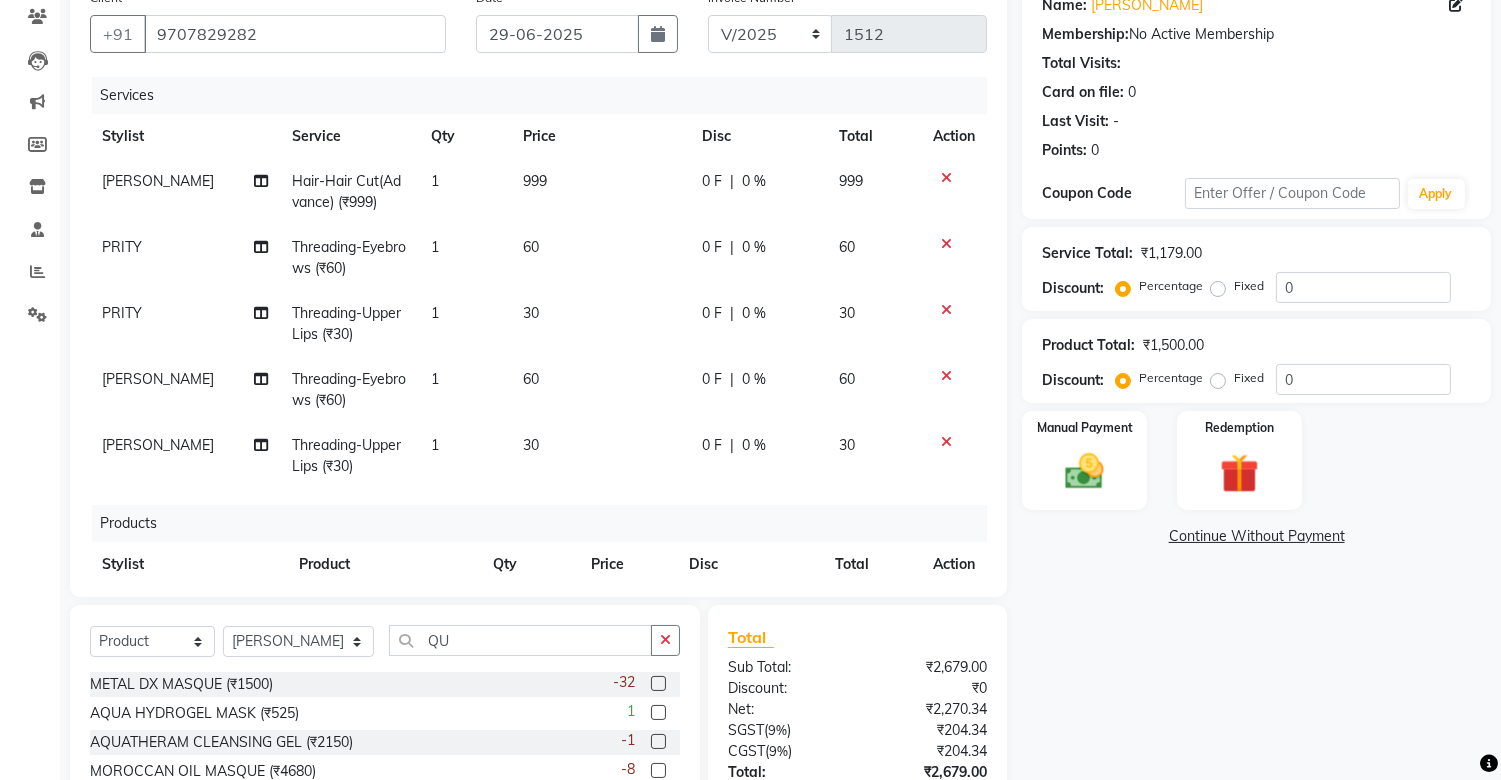 scroll, scrollTop: 0, scrollLeft: 0, axis: both 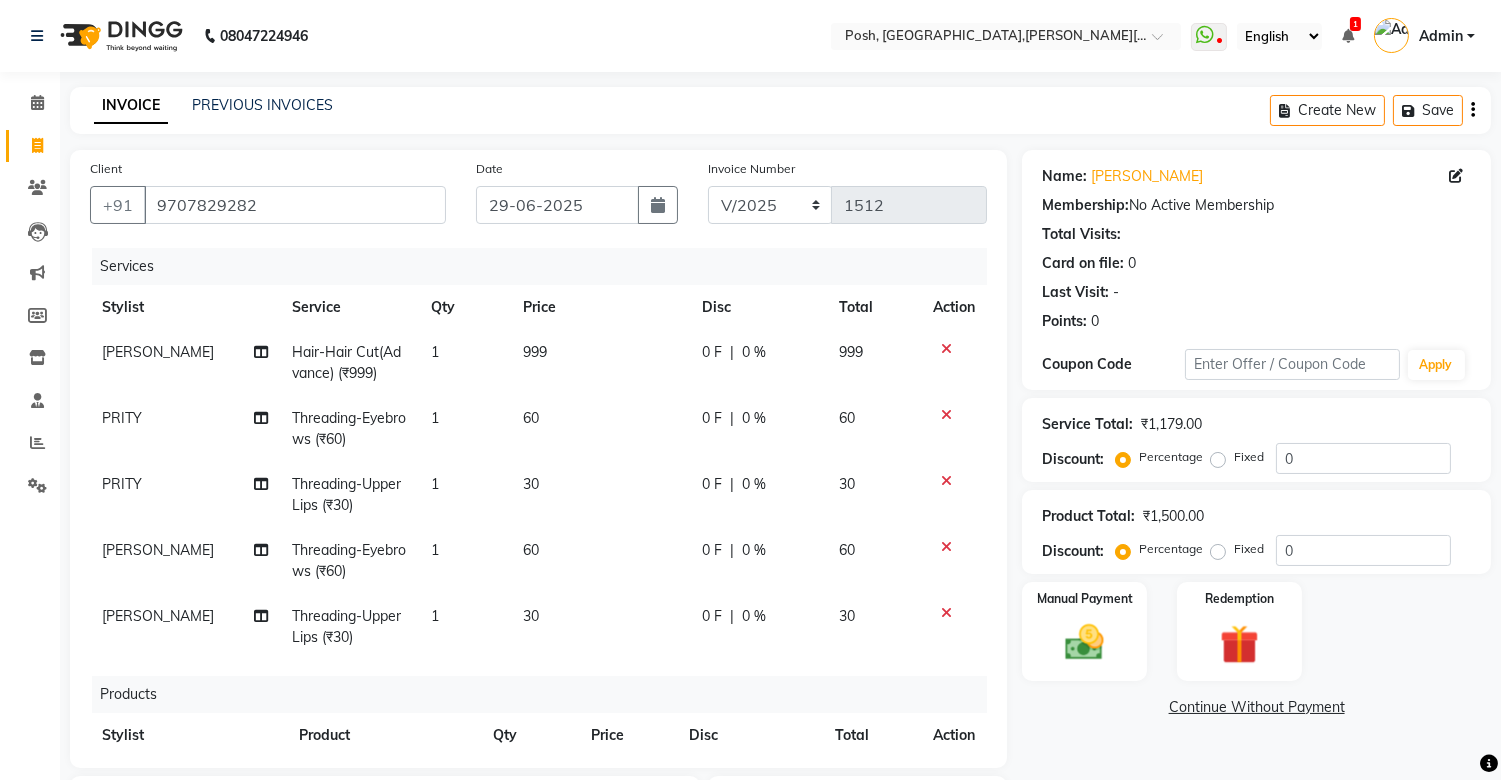 click on "999" 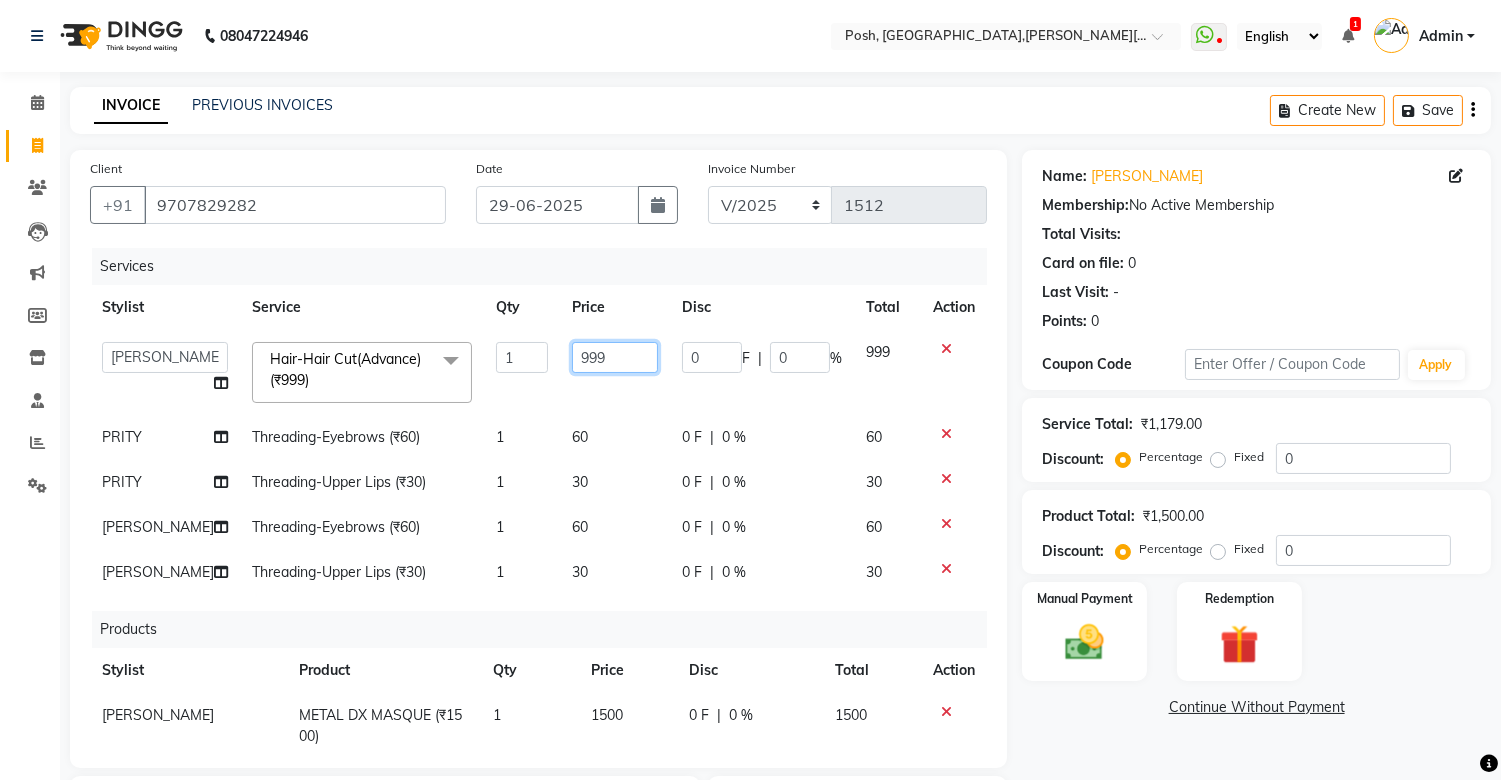click on "999" 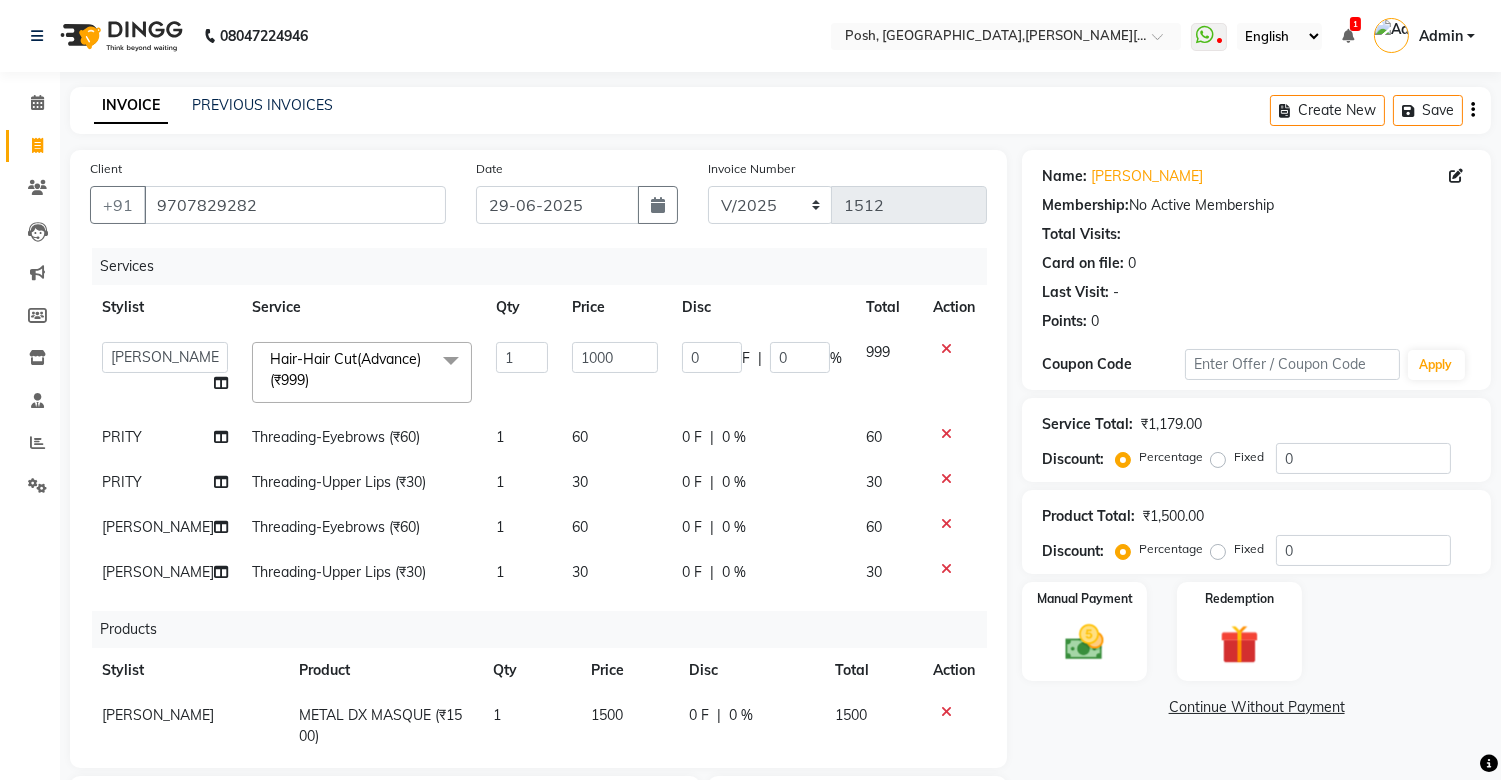 click on "1000" 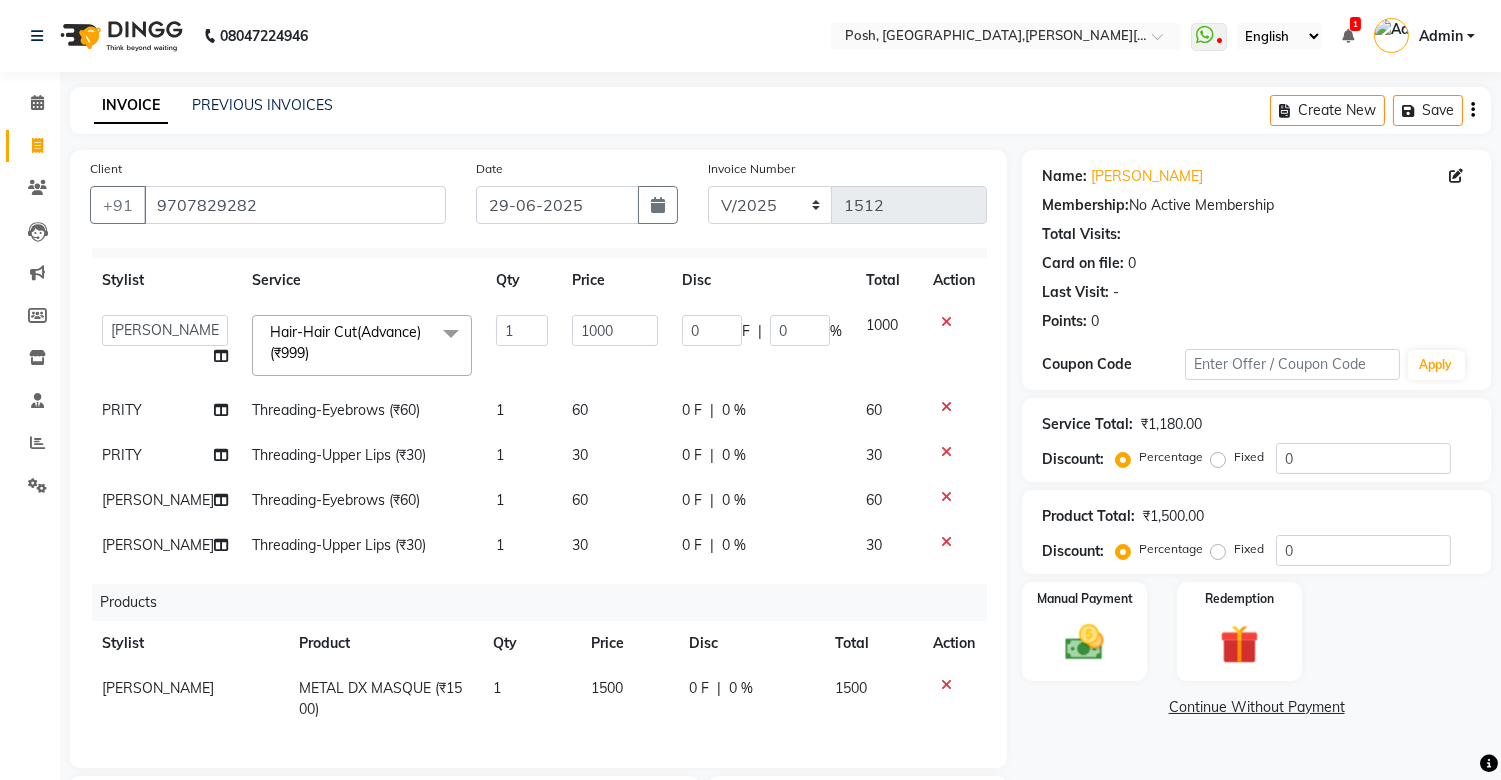 scroll, scrollTop: 43, scrollLeft: 0, axis: vertical 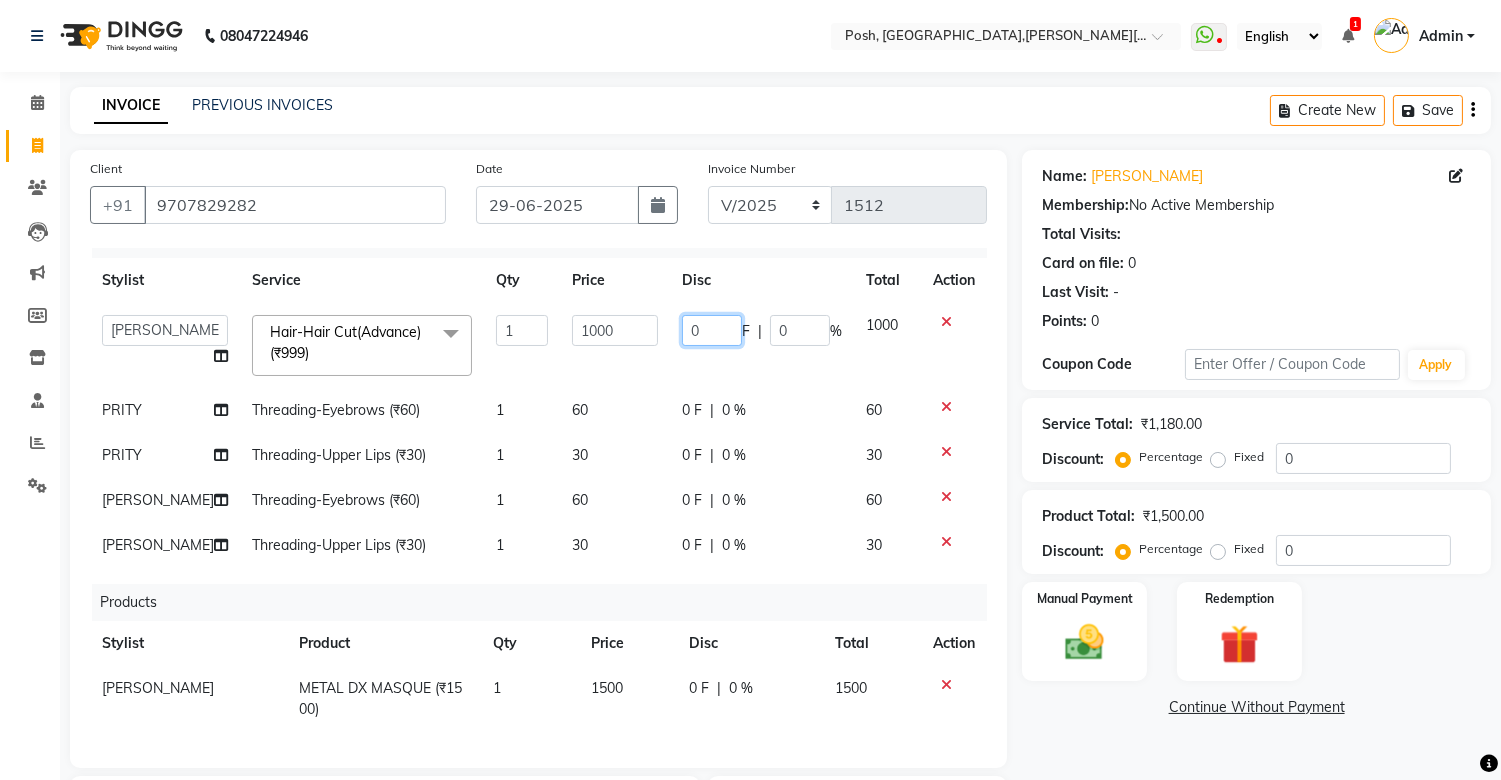 click on "0" 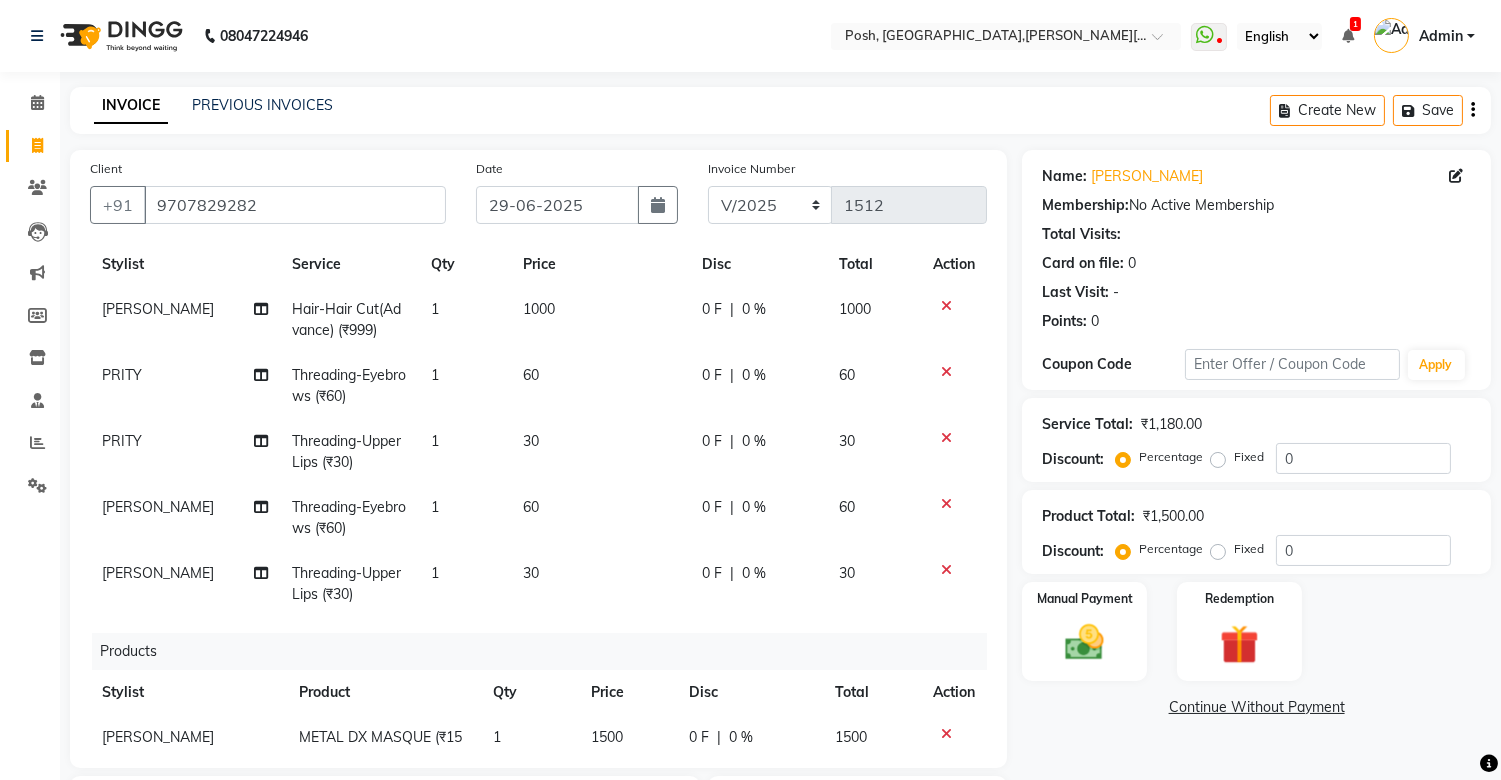 click on "0 F | 0 %" 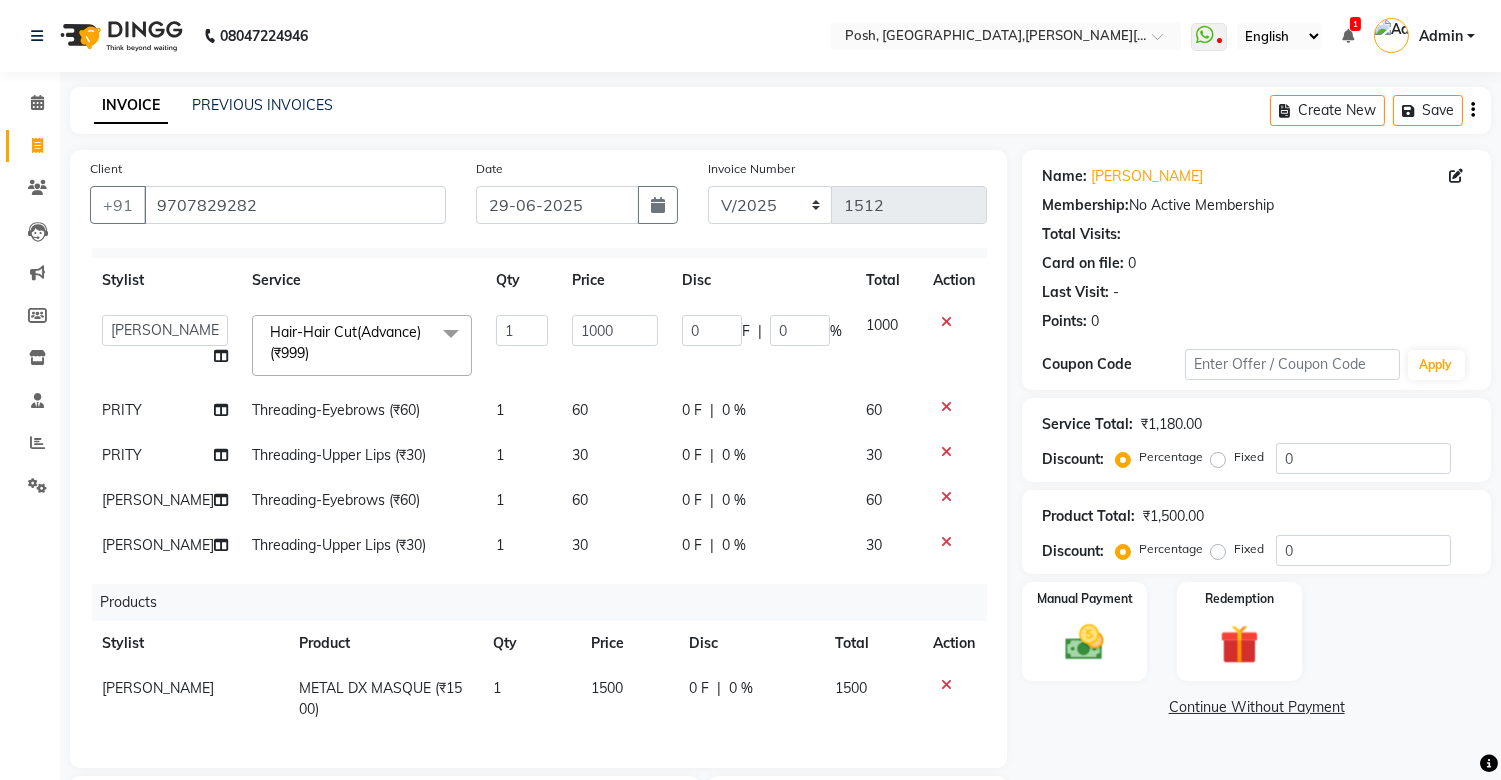 click on "0" 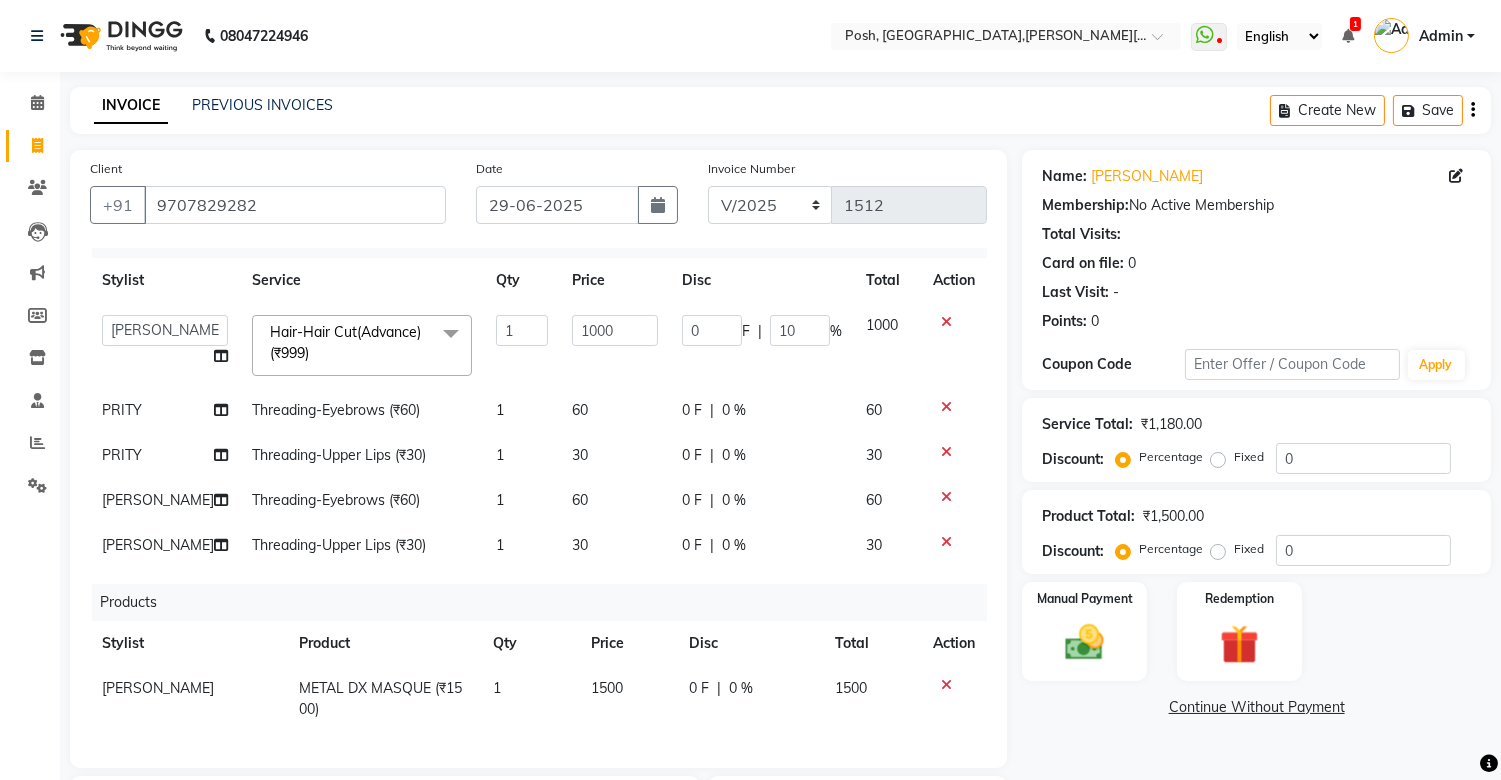 click on "0 F | 10 %" 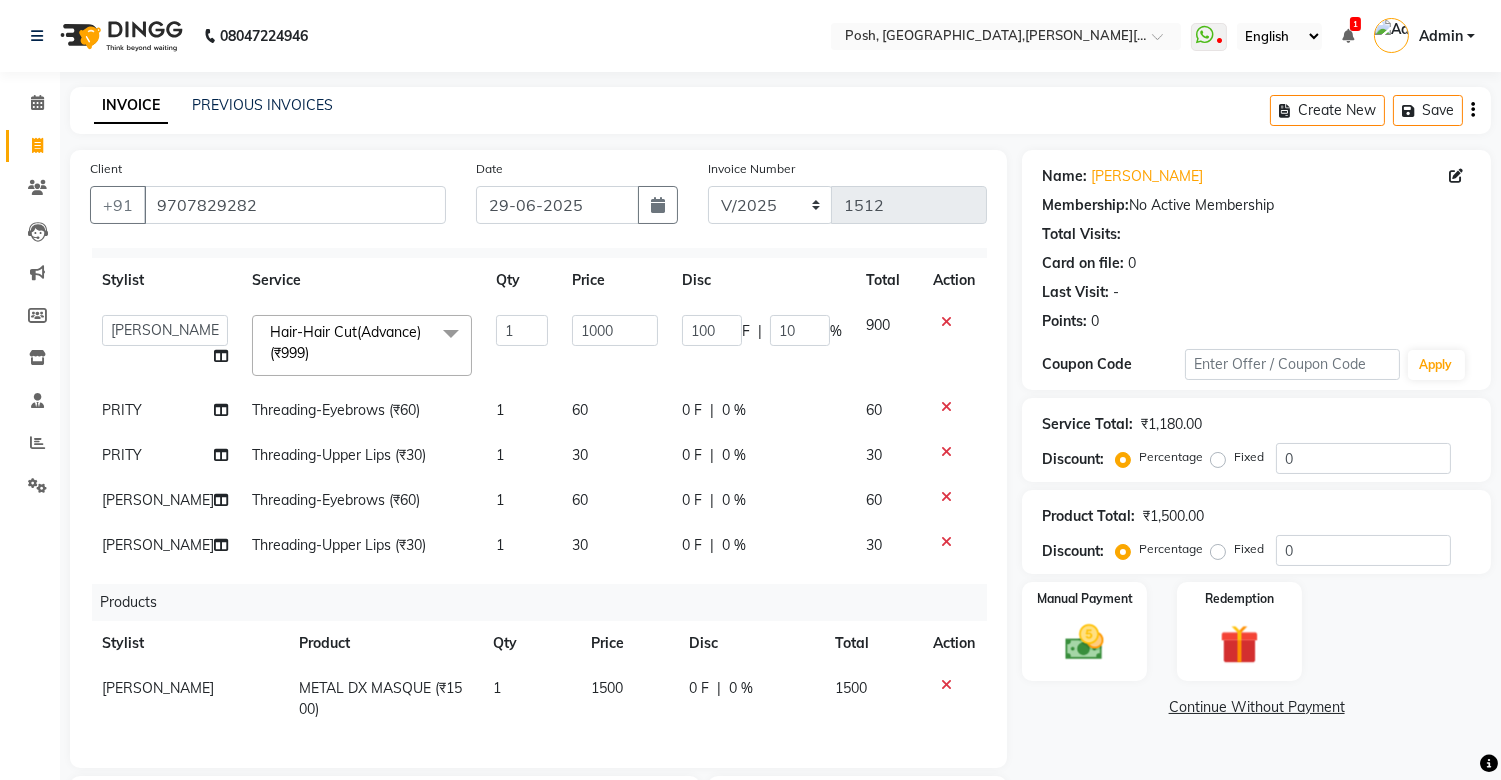 click 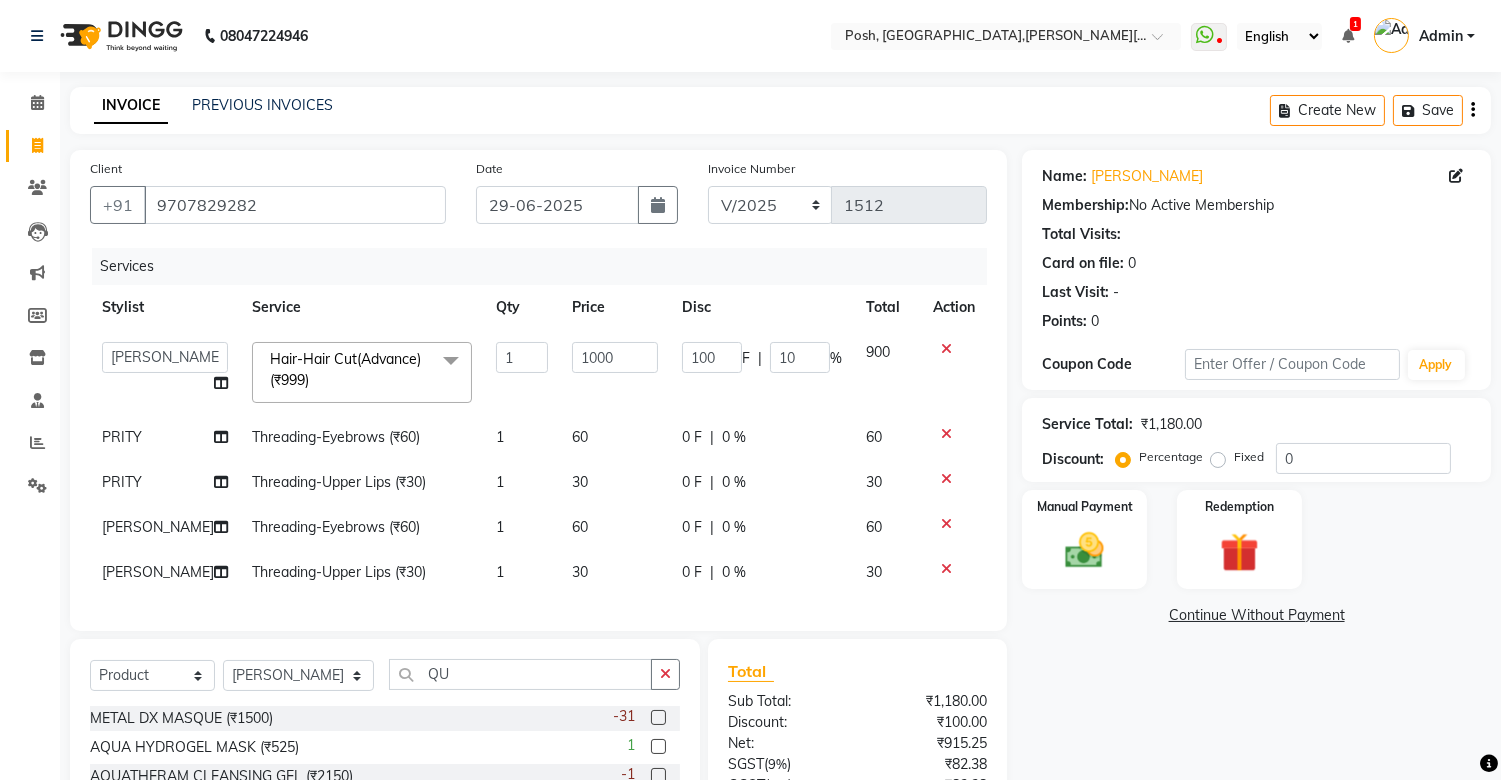 click 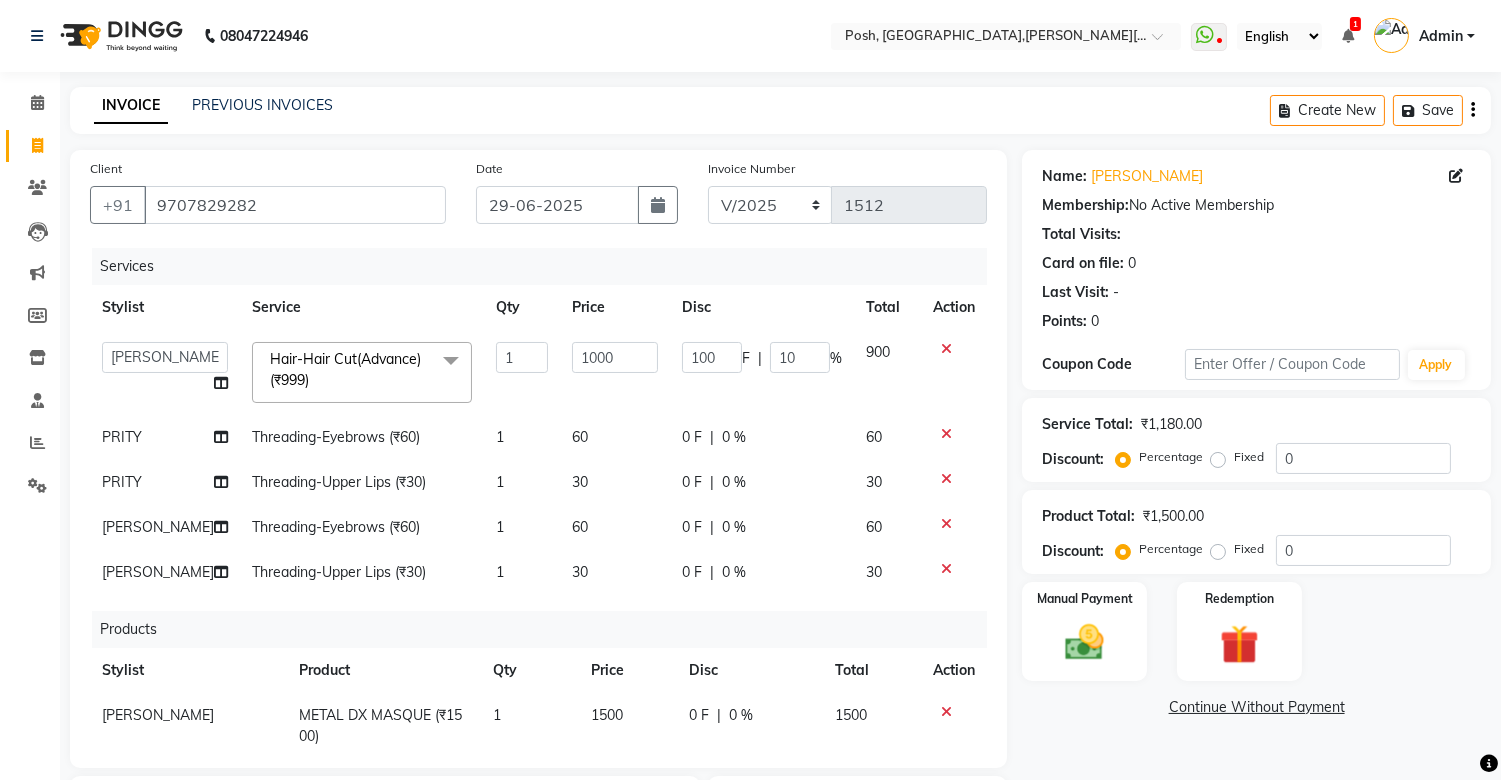 click on "0 F | 0 %" 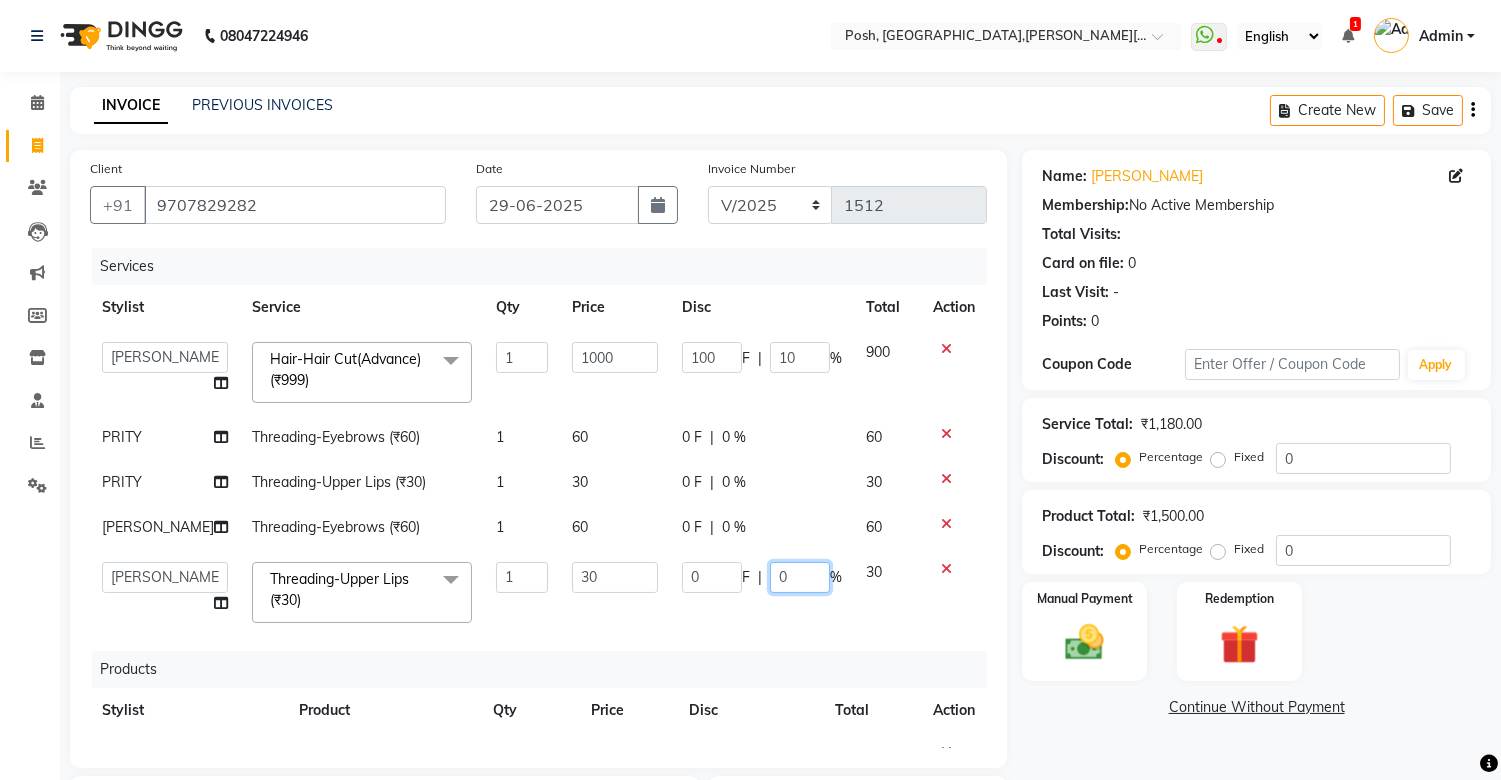 click on "0" 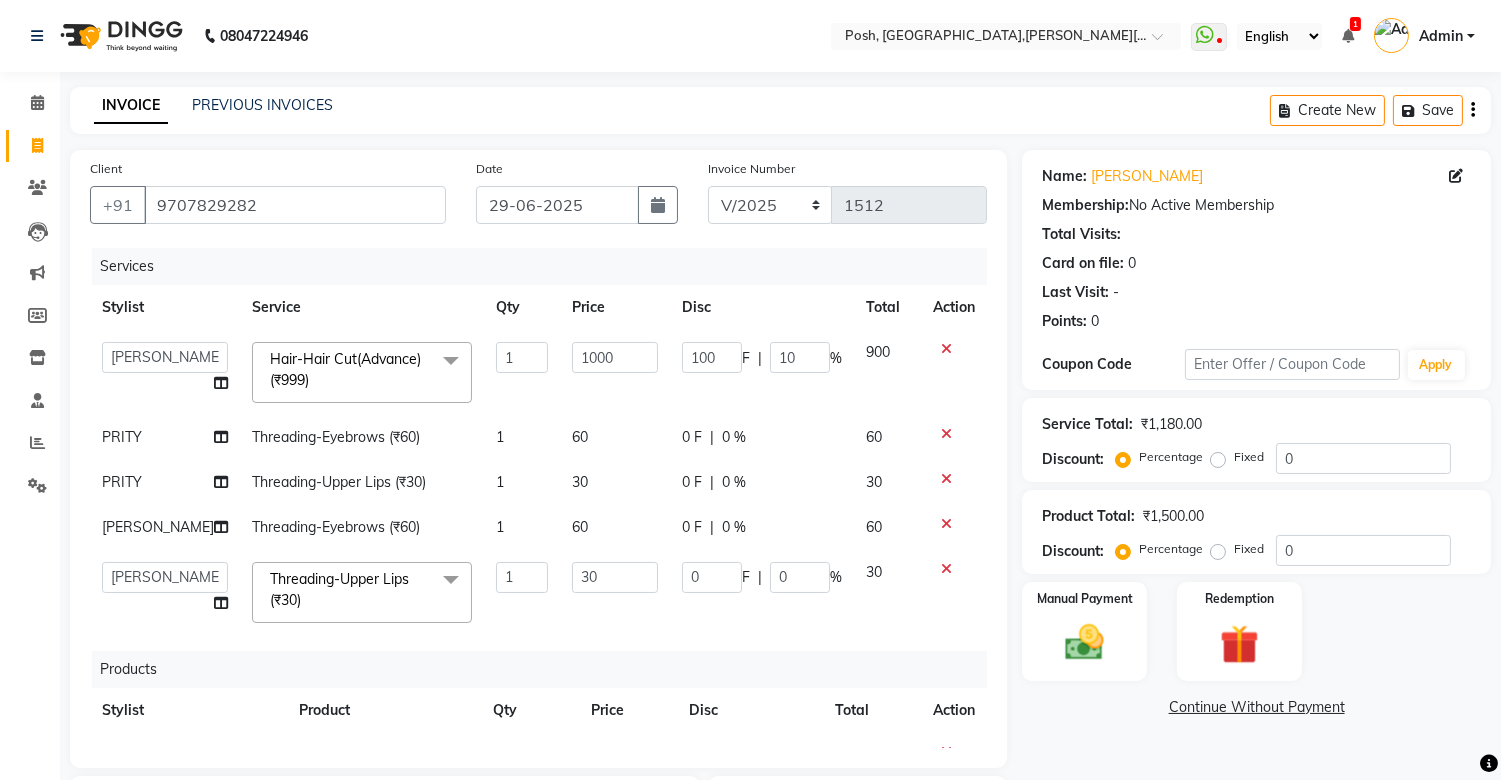 click 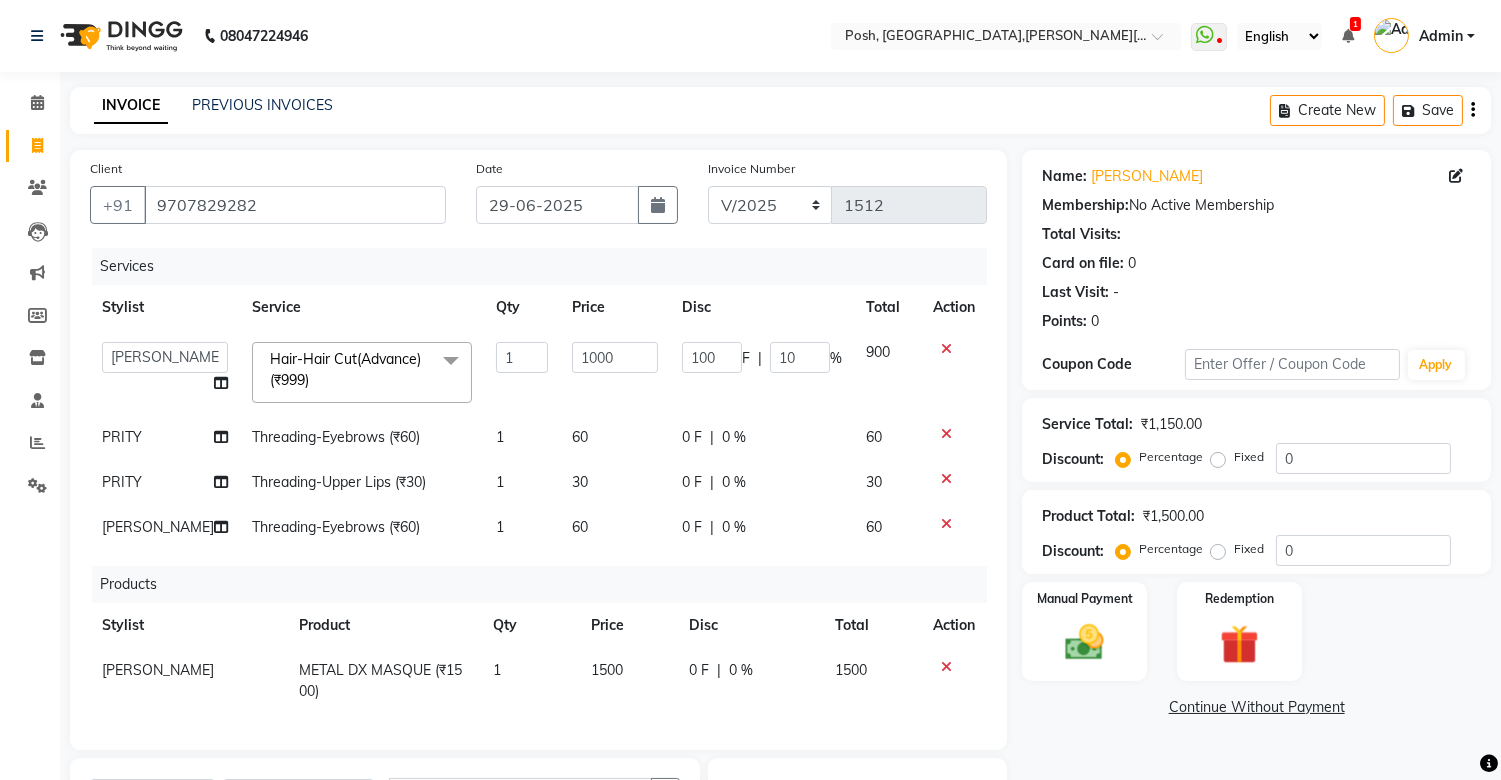 click 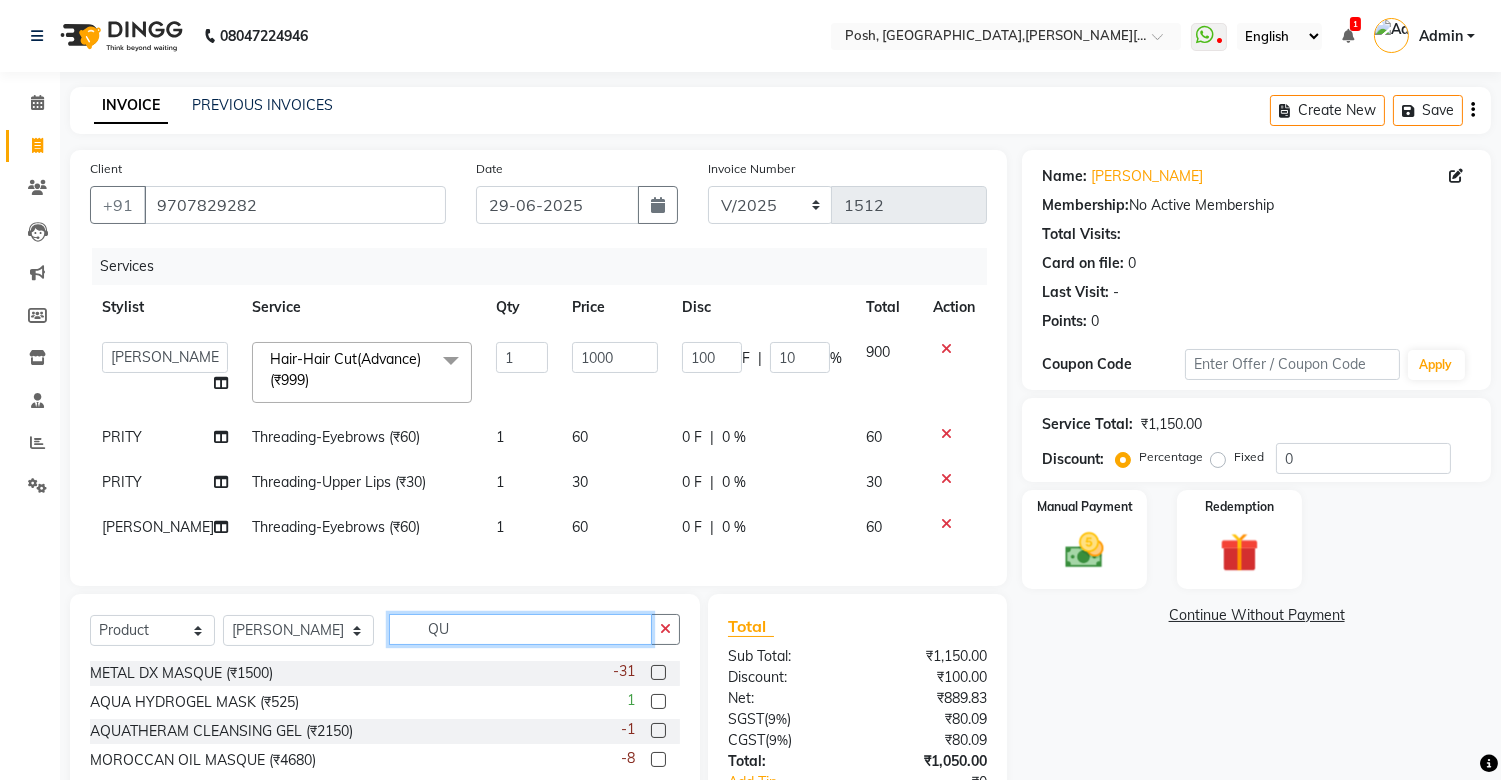 click on "QU" 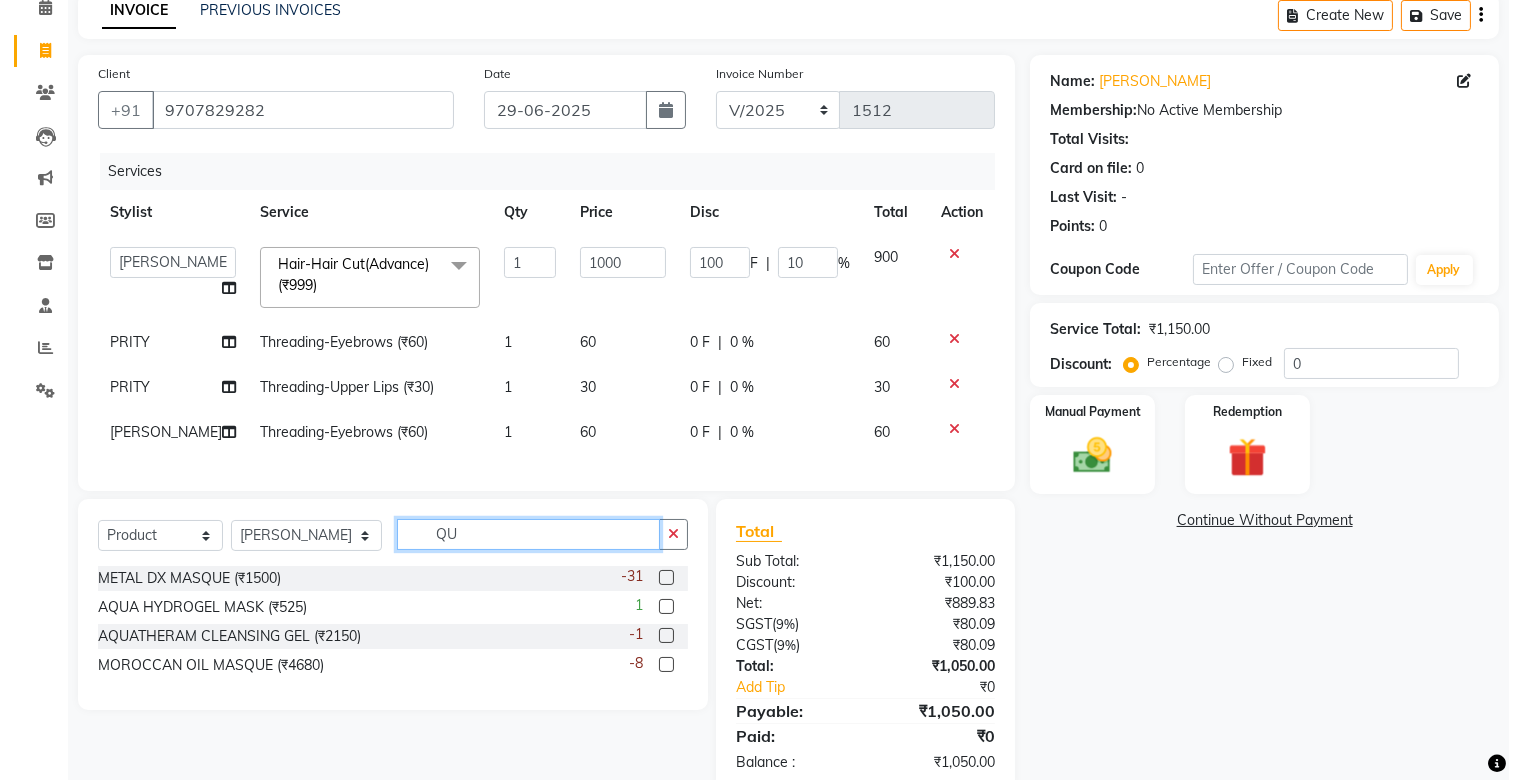 scroll, scrollTop: 0, scrollLeft: 0, axis: both 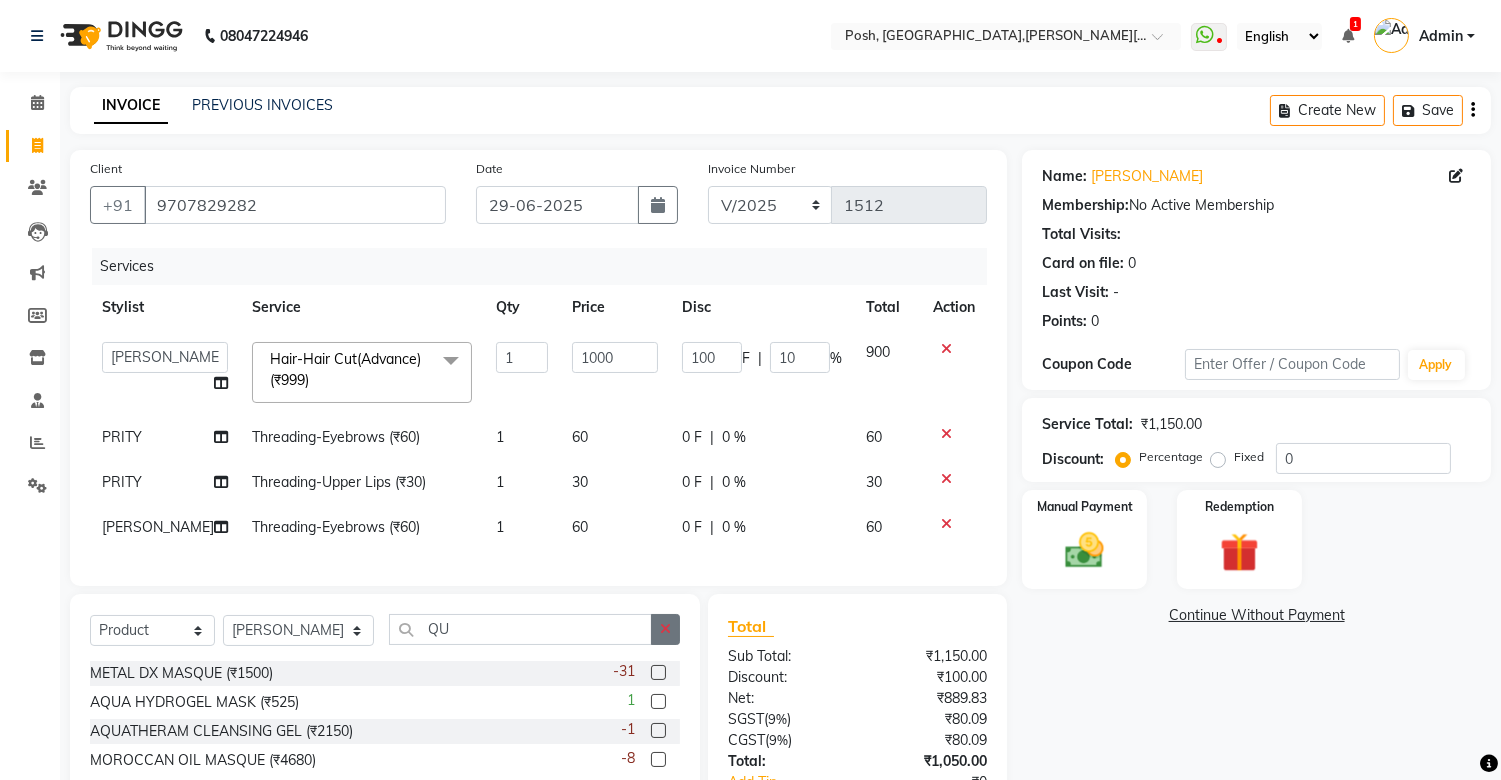 click 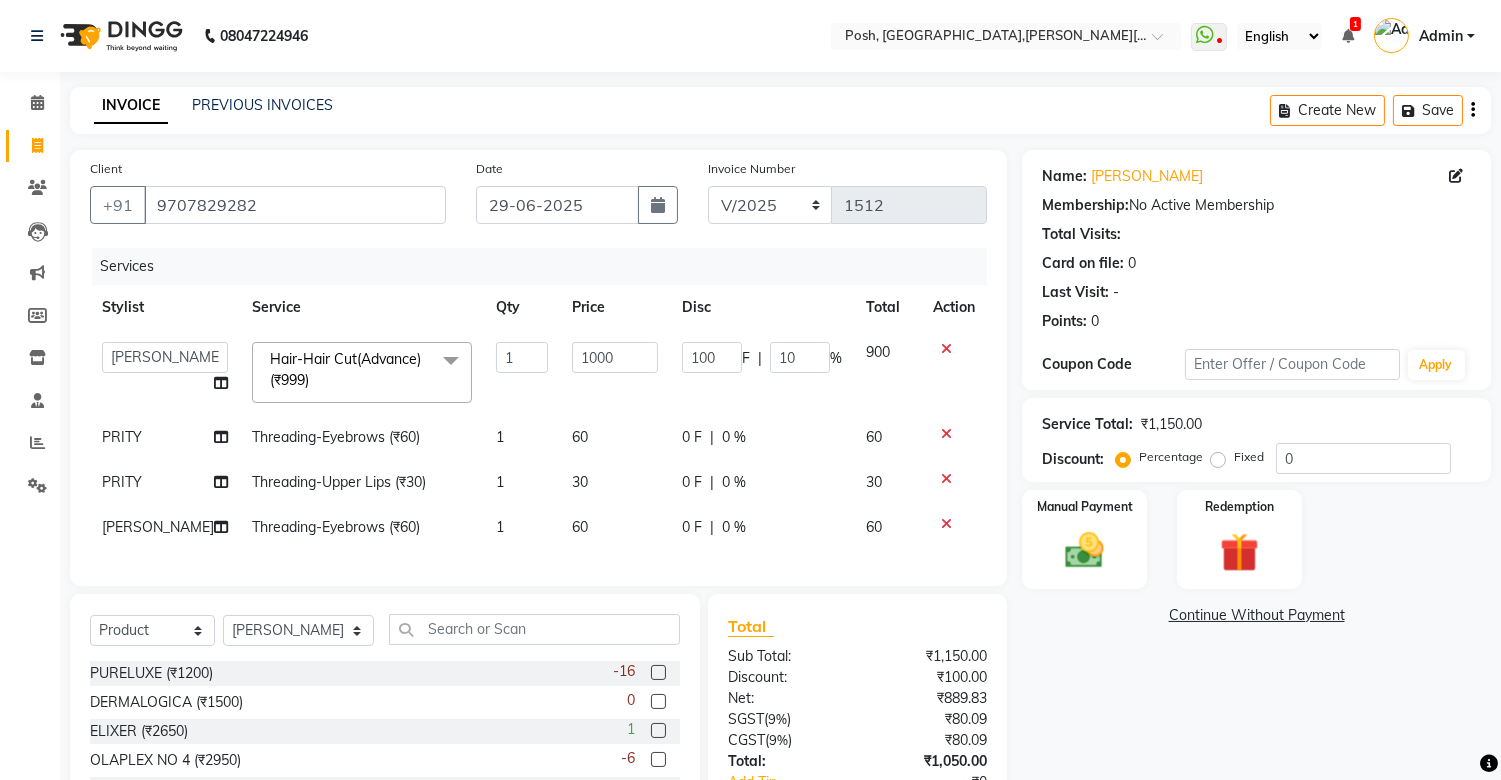 click 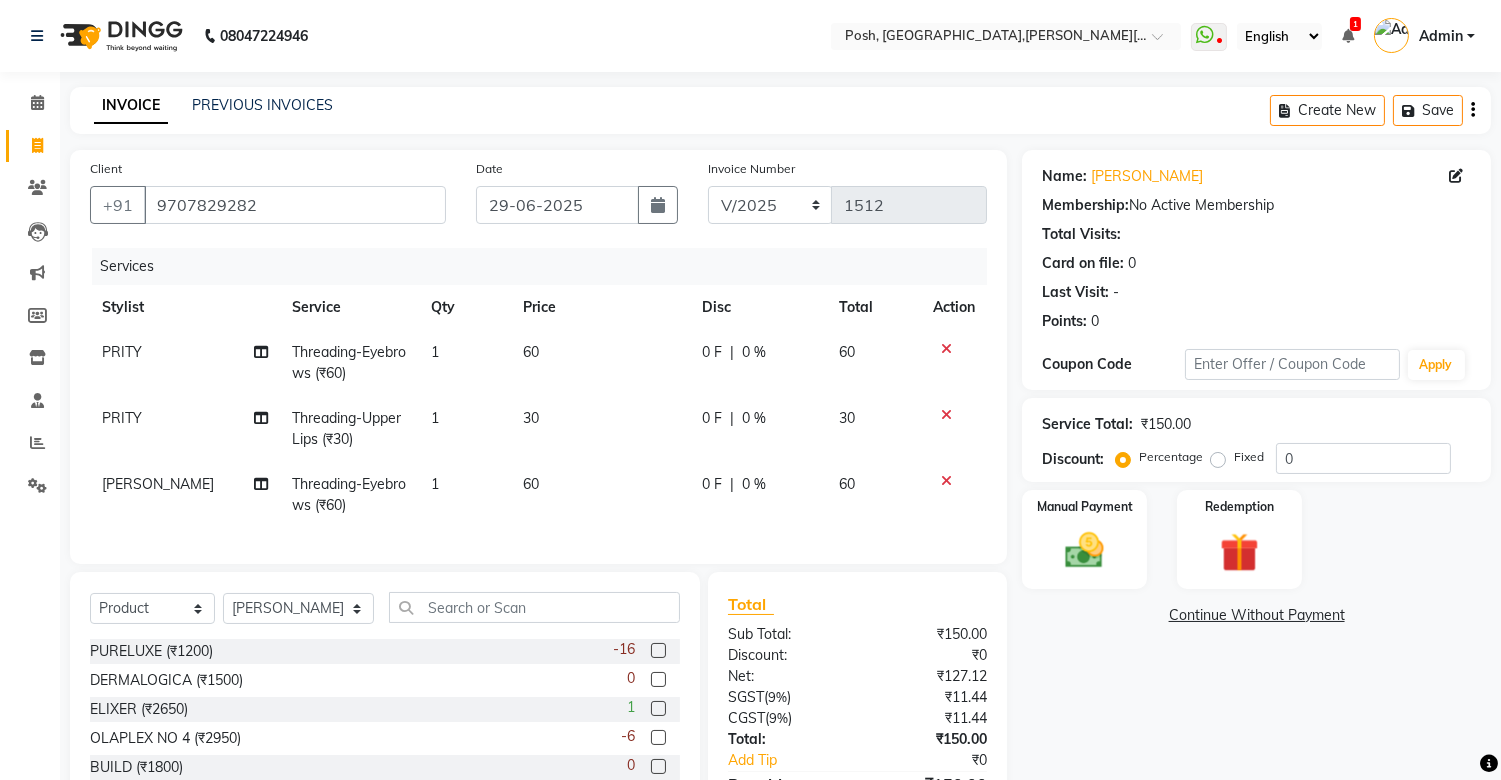 click 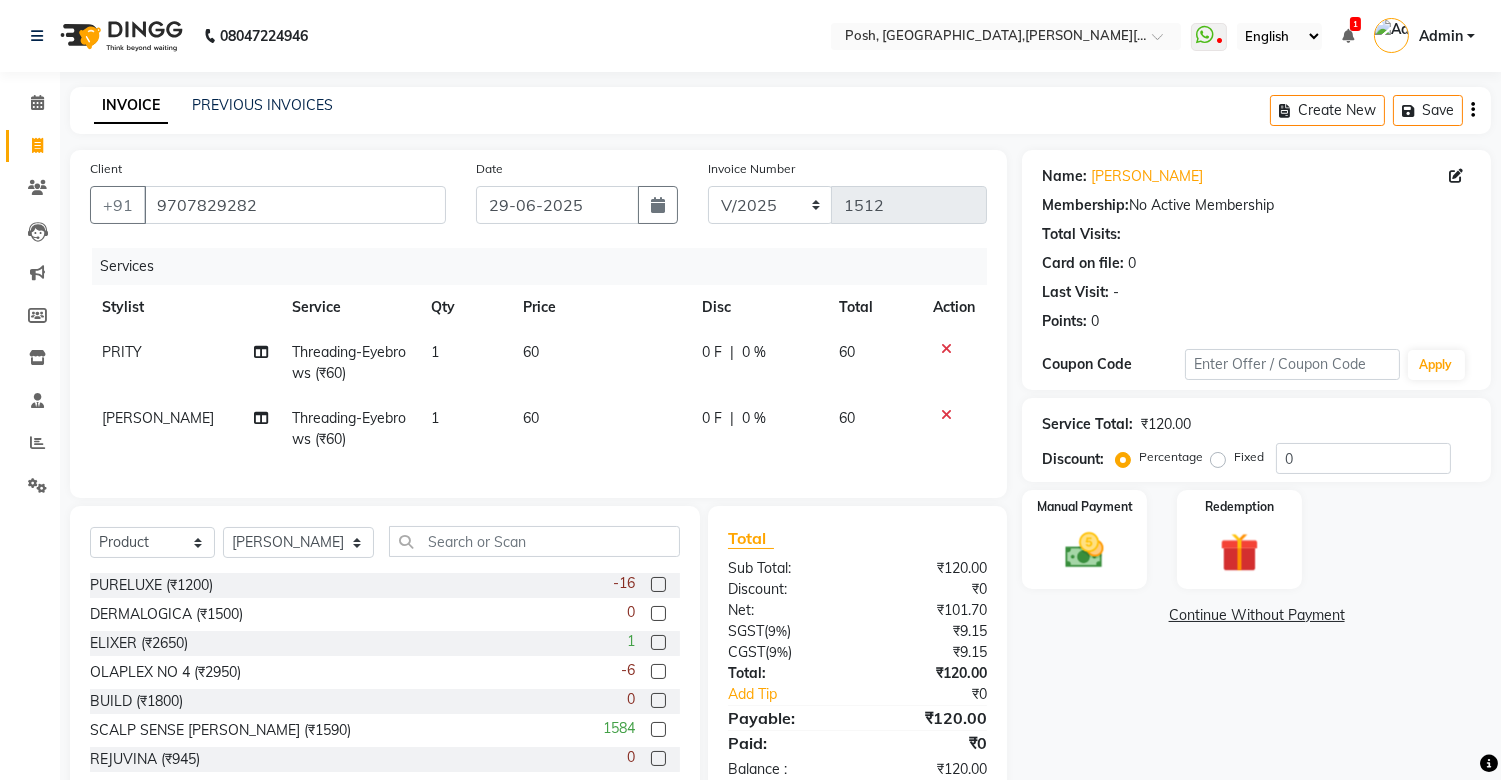 click 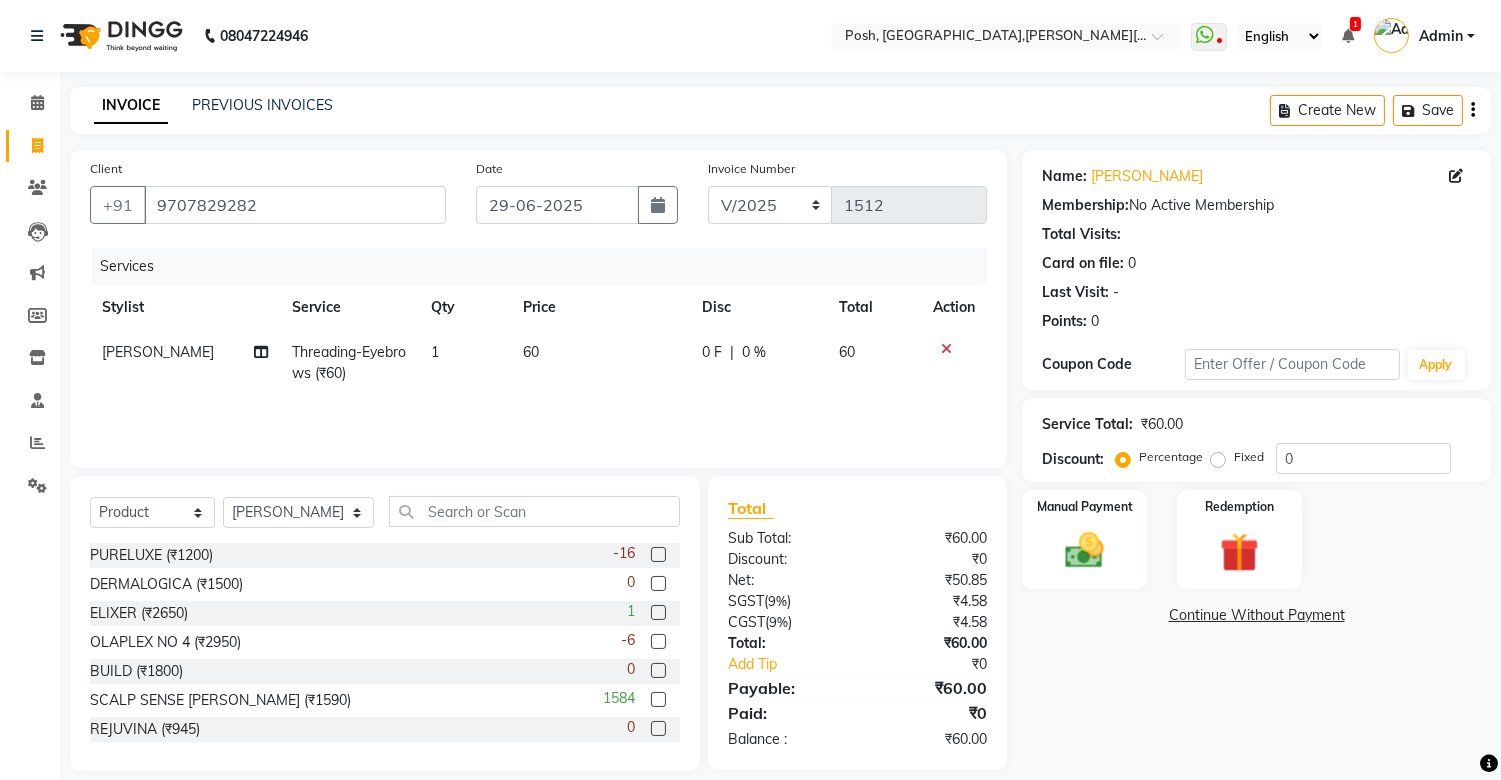 click 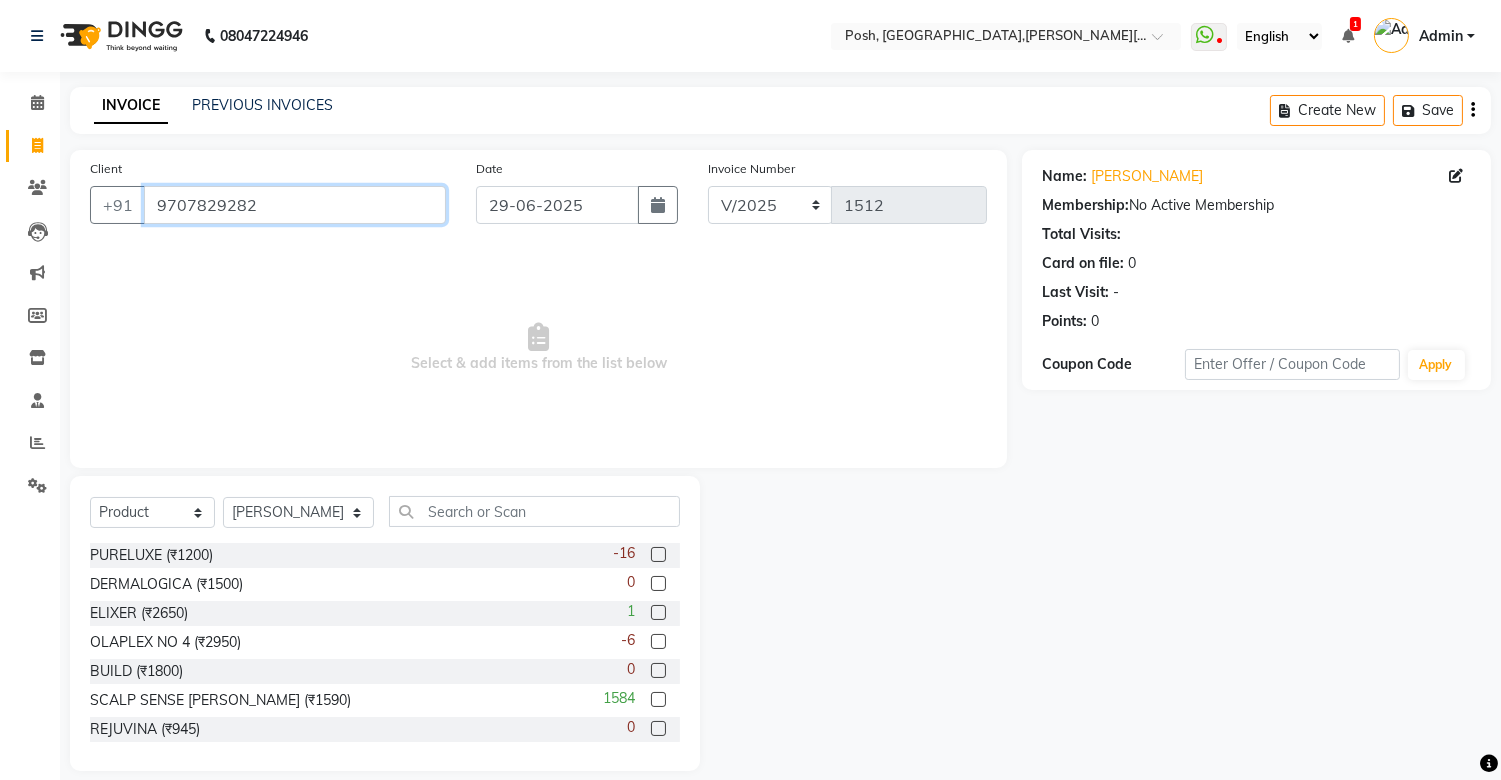 click on "9707829282" at bounding box center [295, 205] 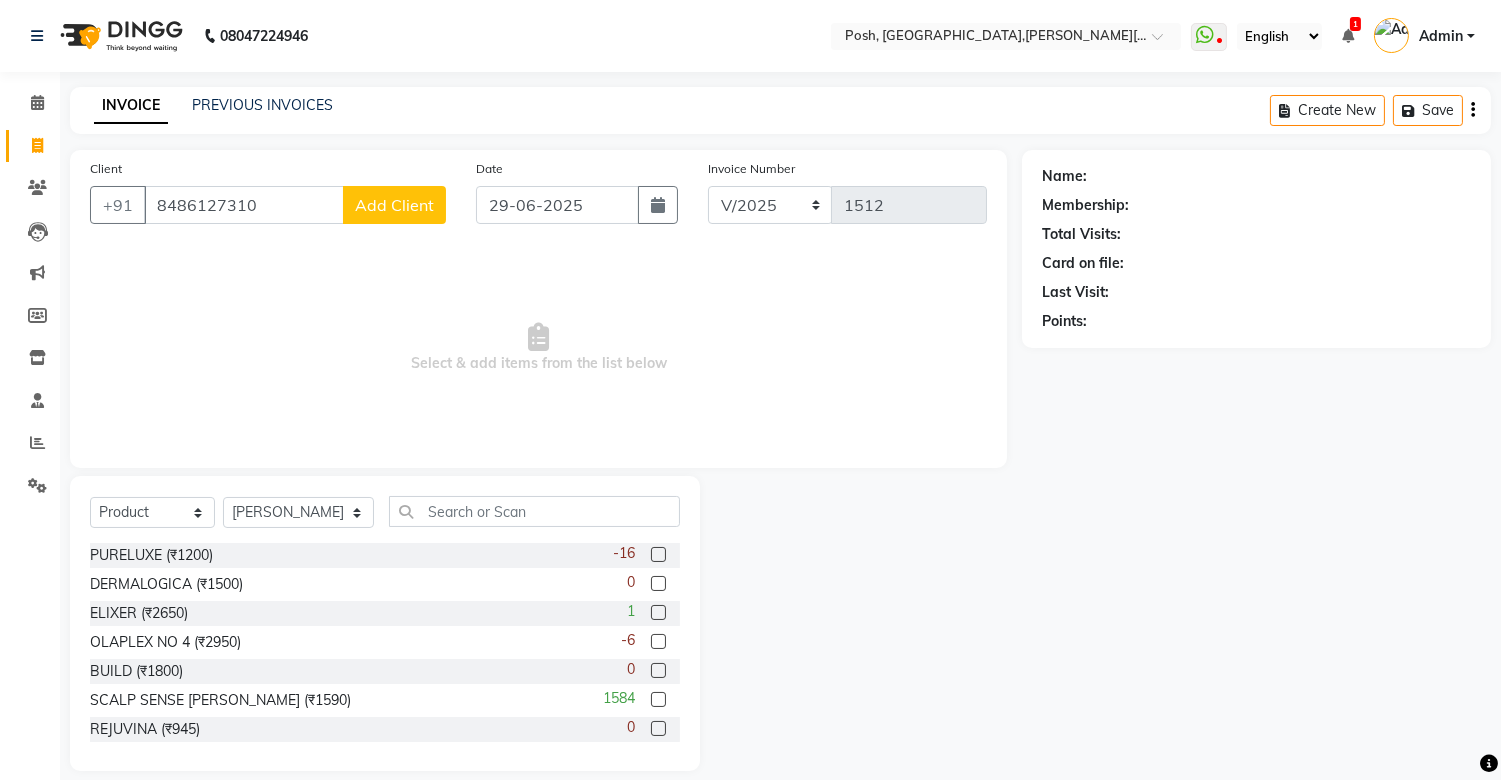 click on "Add Client" 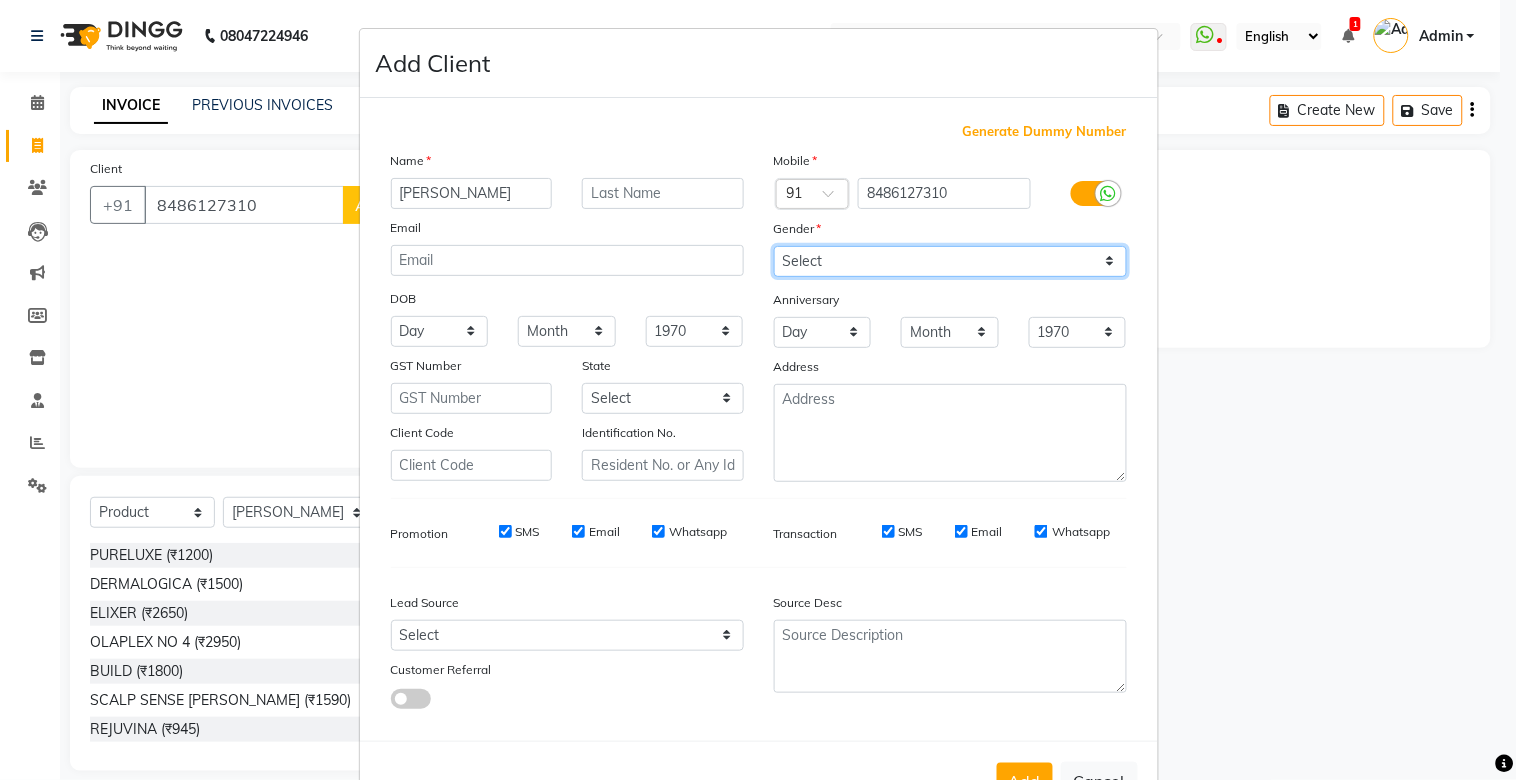 click on "Select [DEMOGRAPHIC_DATA] [DEMOGRAPHIC_DATA] Other Prefer Not To Say" at bounding box center (950, 261) 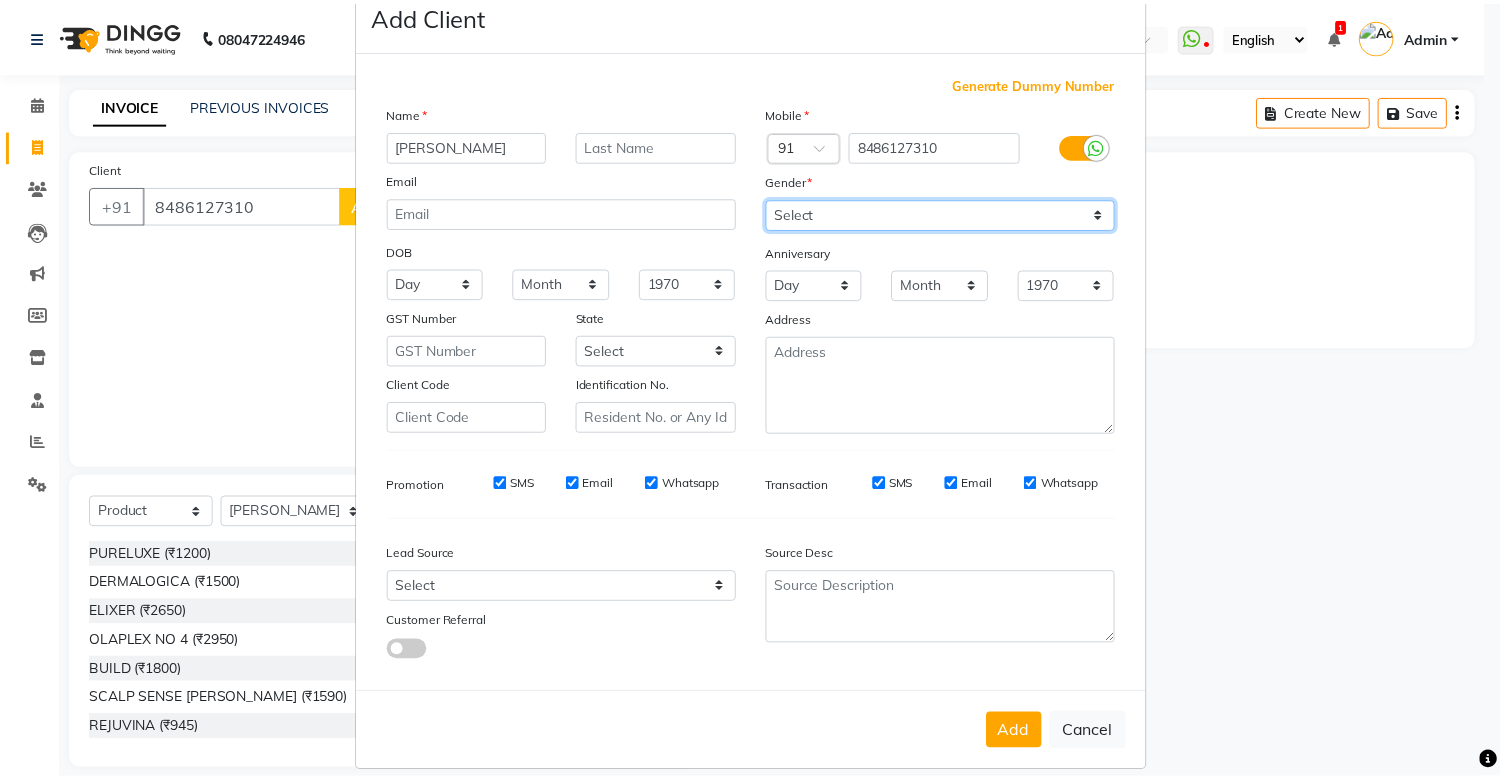 scroll, scrollTop: 71, scrollLeft: 0, axis: vertical 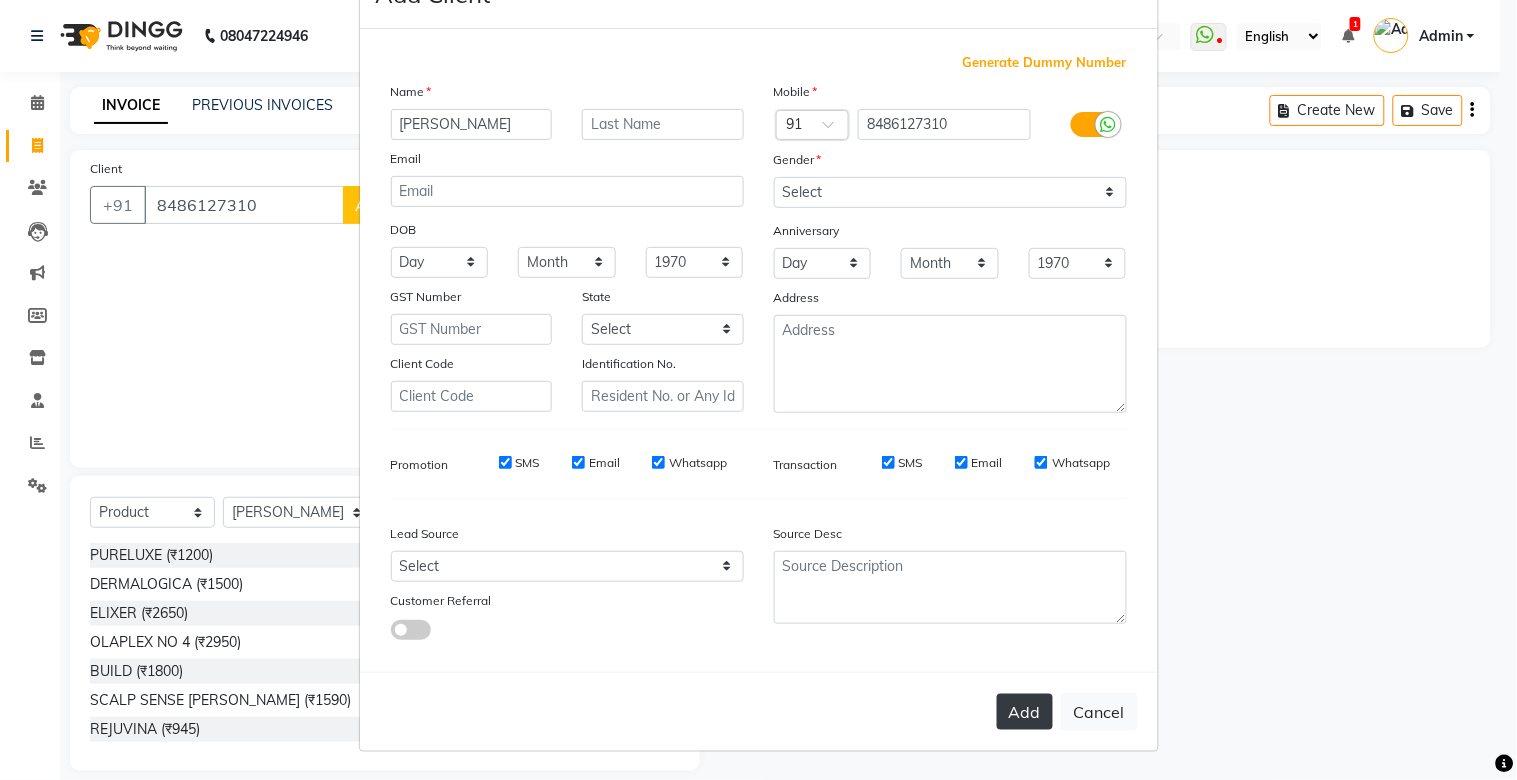 click on "Add" at bounding box center (1025, 712) 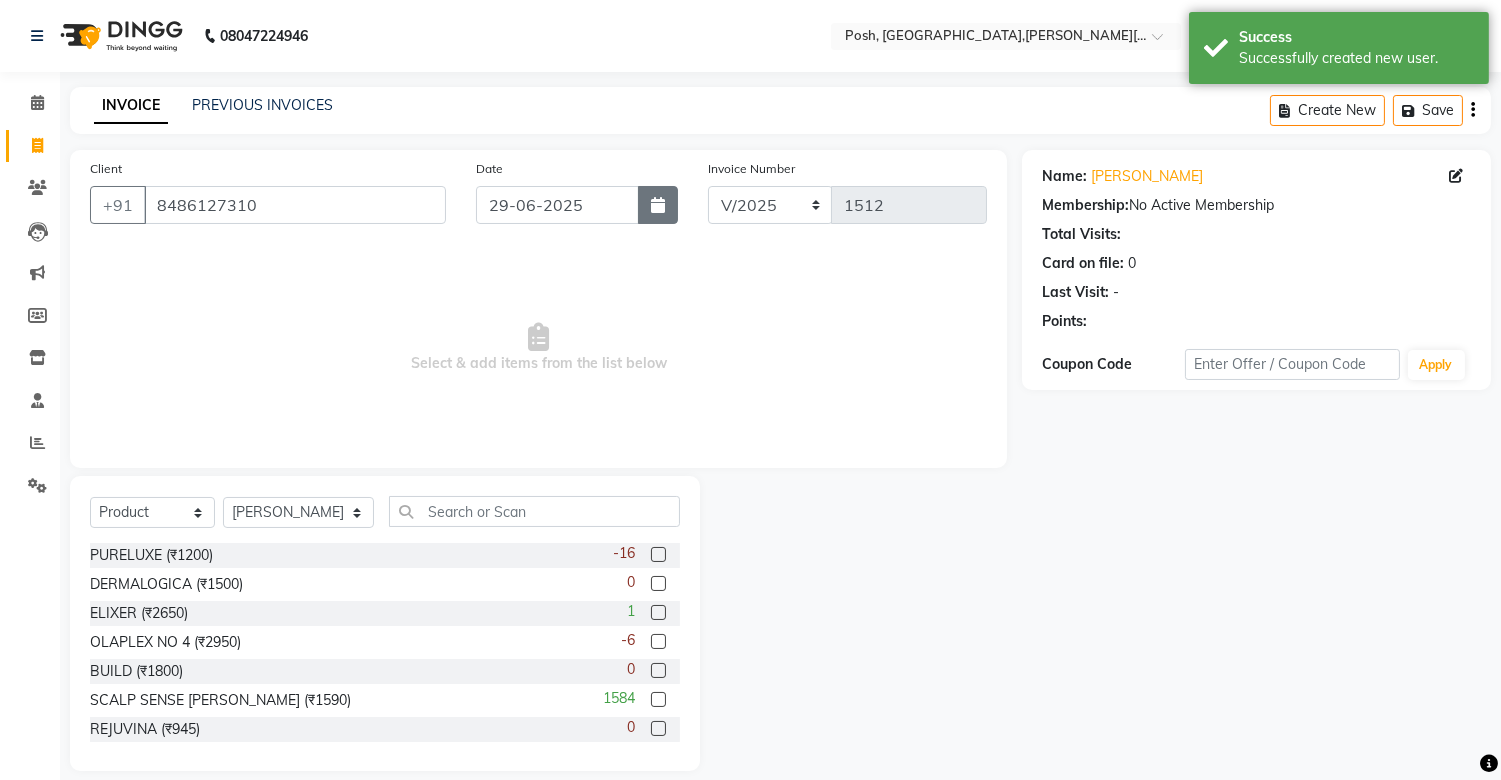 click 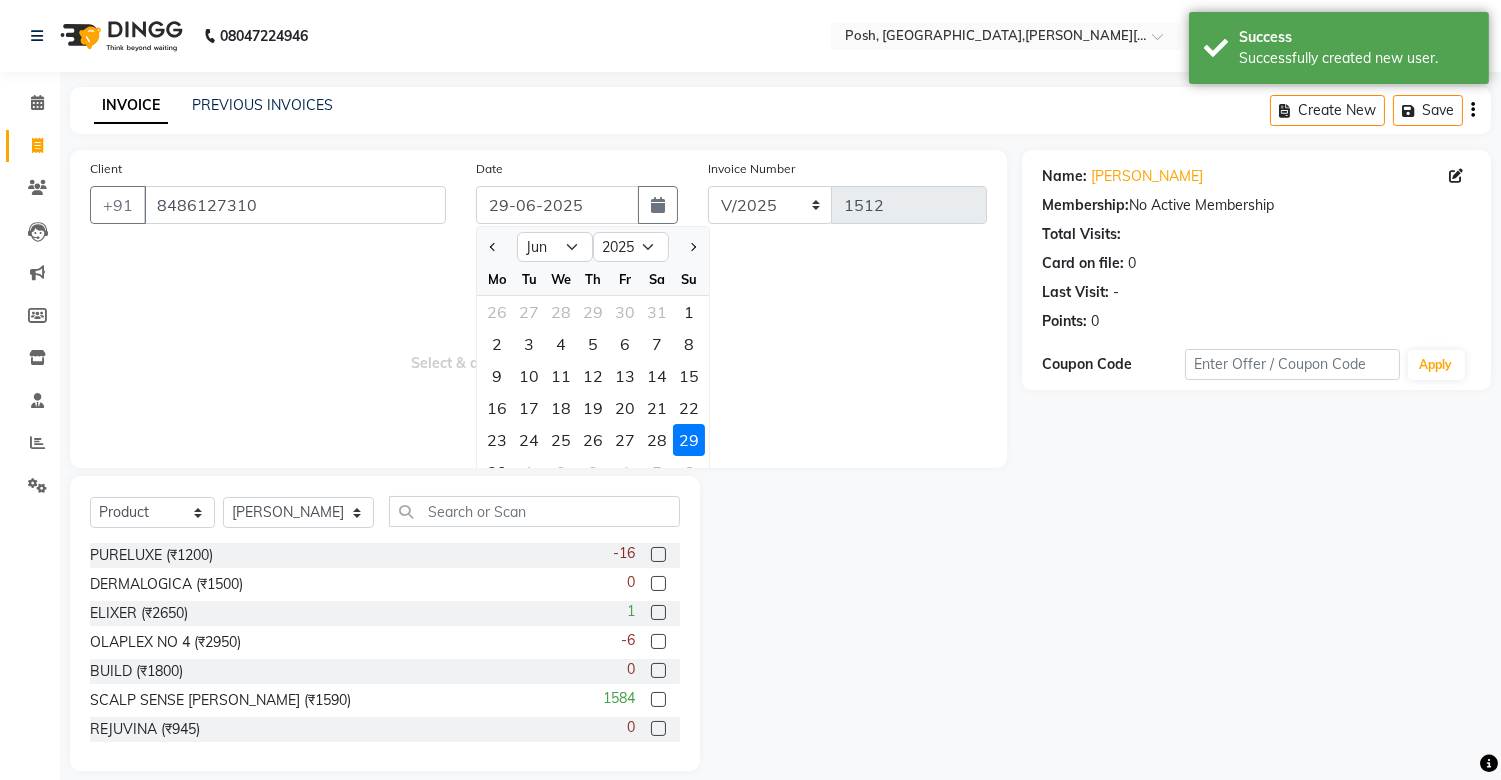 click on "29" 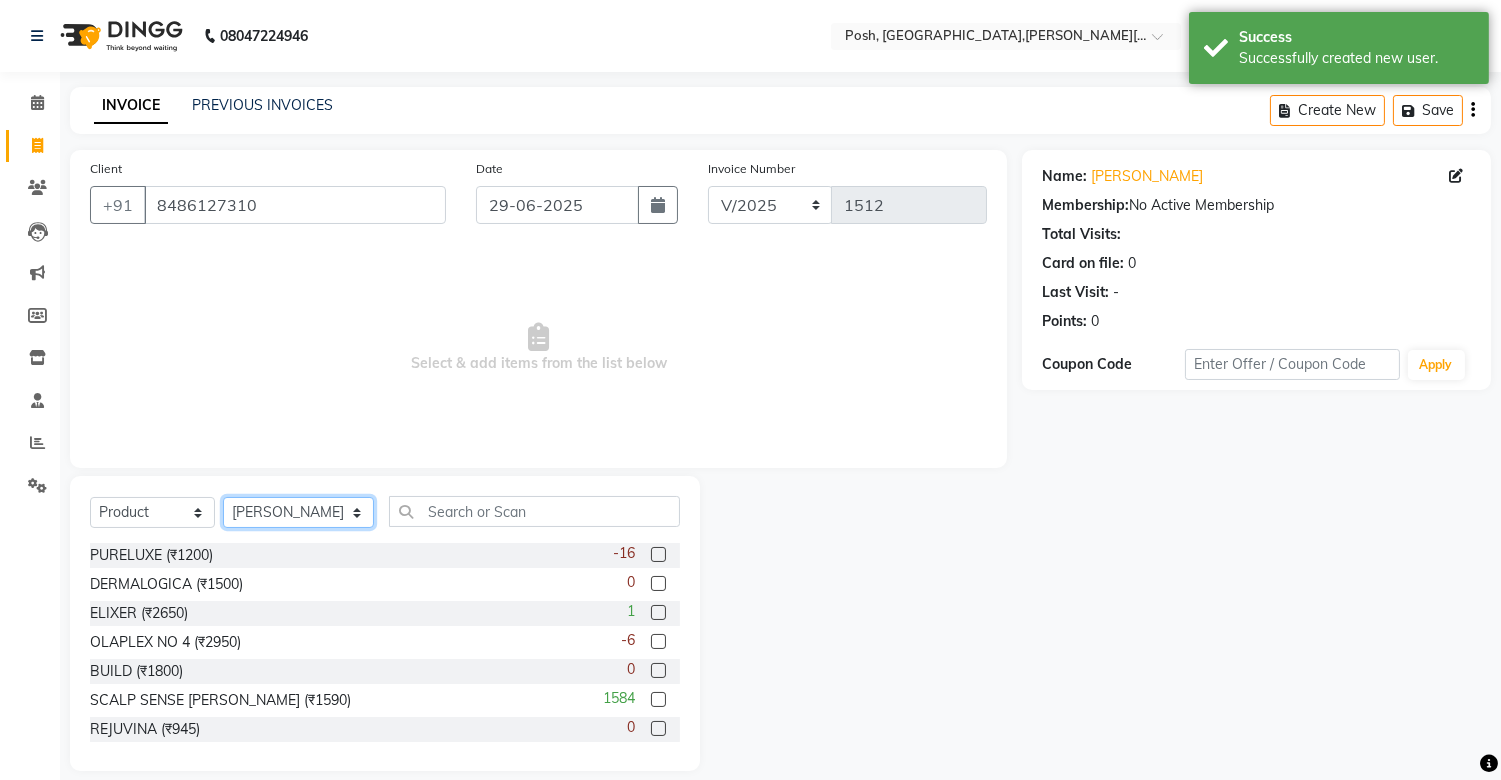 click on "Select Stylist [PERSON_NAME] ISLAM DIVYANGKA [PERSON_NAME] Manager [PERSON_NAME] [PERSON_NAME]  [PERSON_NAME] [PERSON_NAME]	 POSH [PERSON_NAME] [PERSON_NAME]	 [PERSON_NAME]" 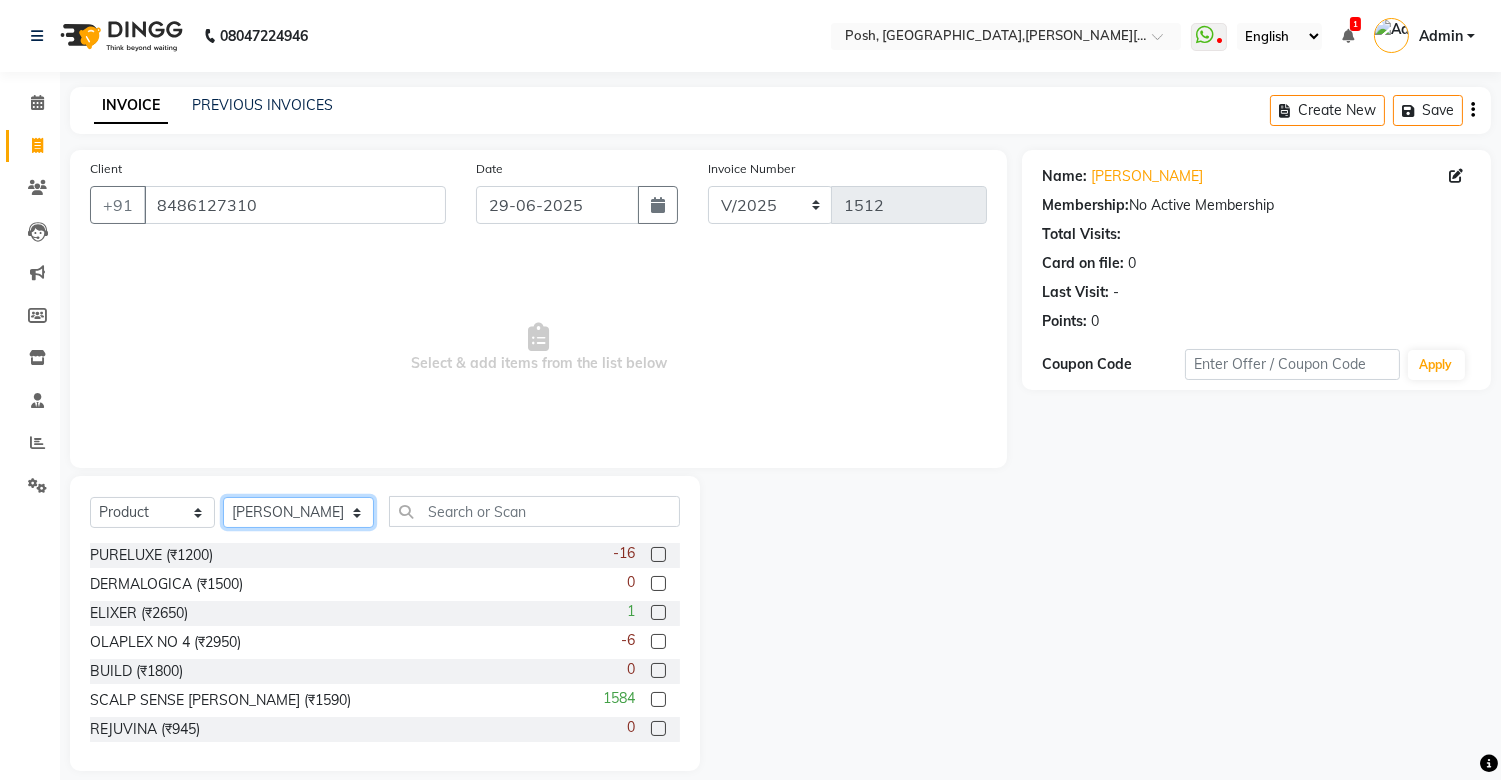 click on "Select Stylist [PERSON_NAME] ISLAM DIVYANGKA [PERSON_NAME] Manager [PERSON_NAME] [PERSON_NAME]  [PERSON_NAME] [PERSON_NAME]	 POSH [PERSON_NAME] [PERSON_NAME]	 [PERSON_NAME]" 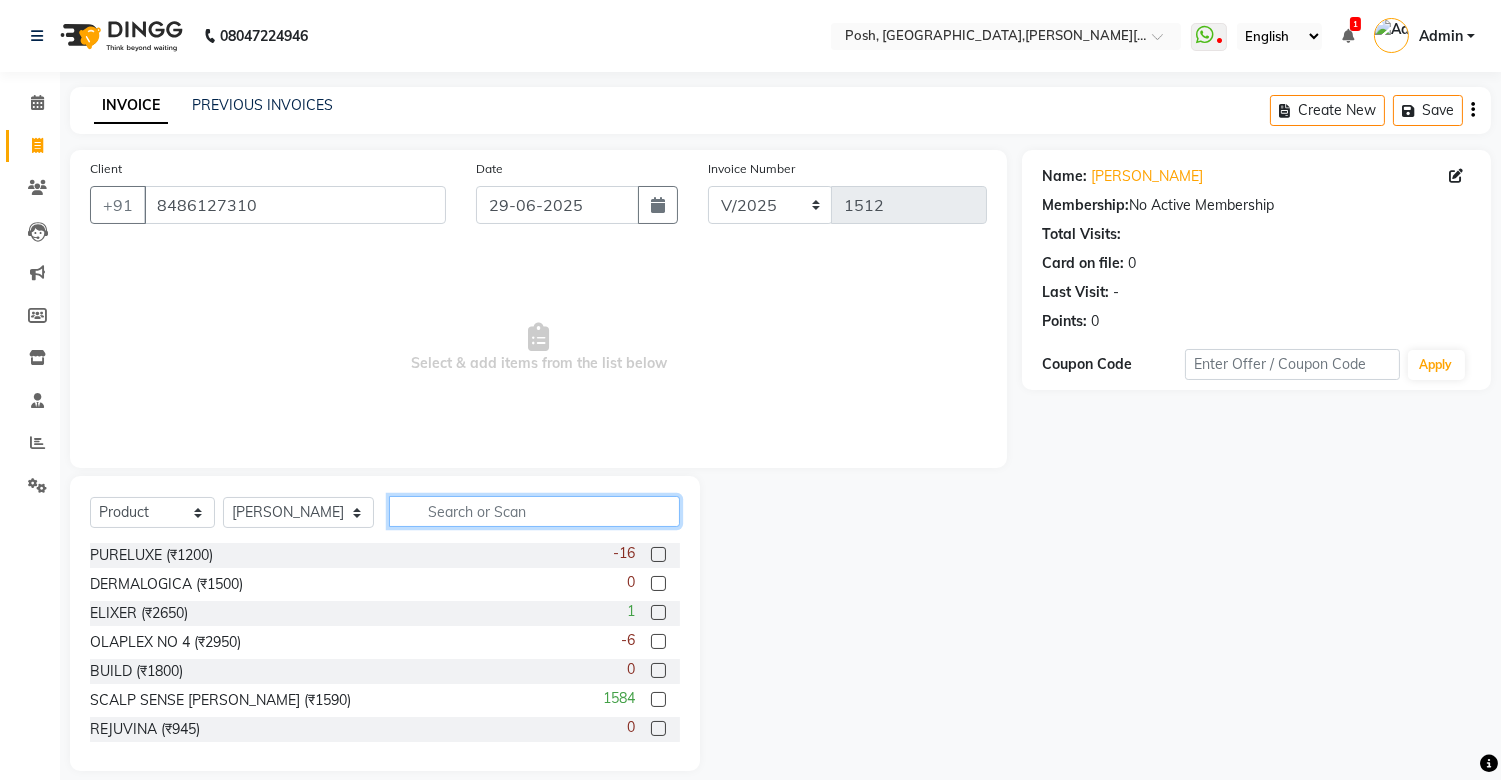 drag, startPoint x: 438, startPoint y: 513, endPoint x: 462, endPoint y: 503, distance: 26 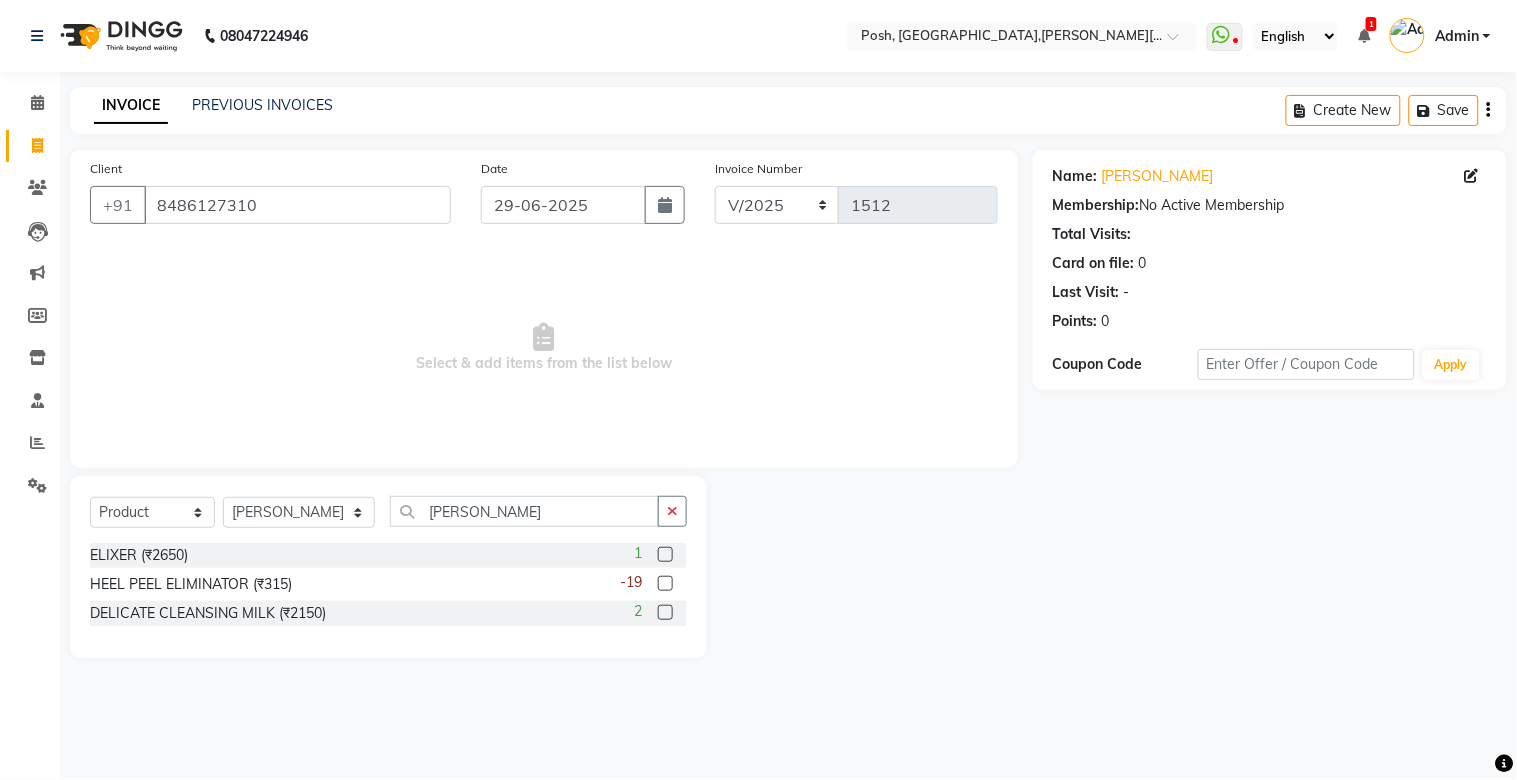 click 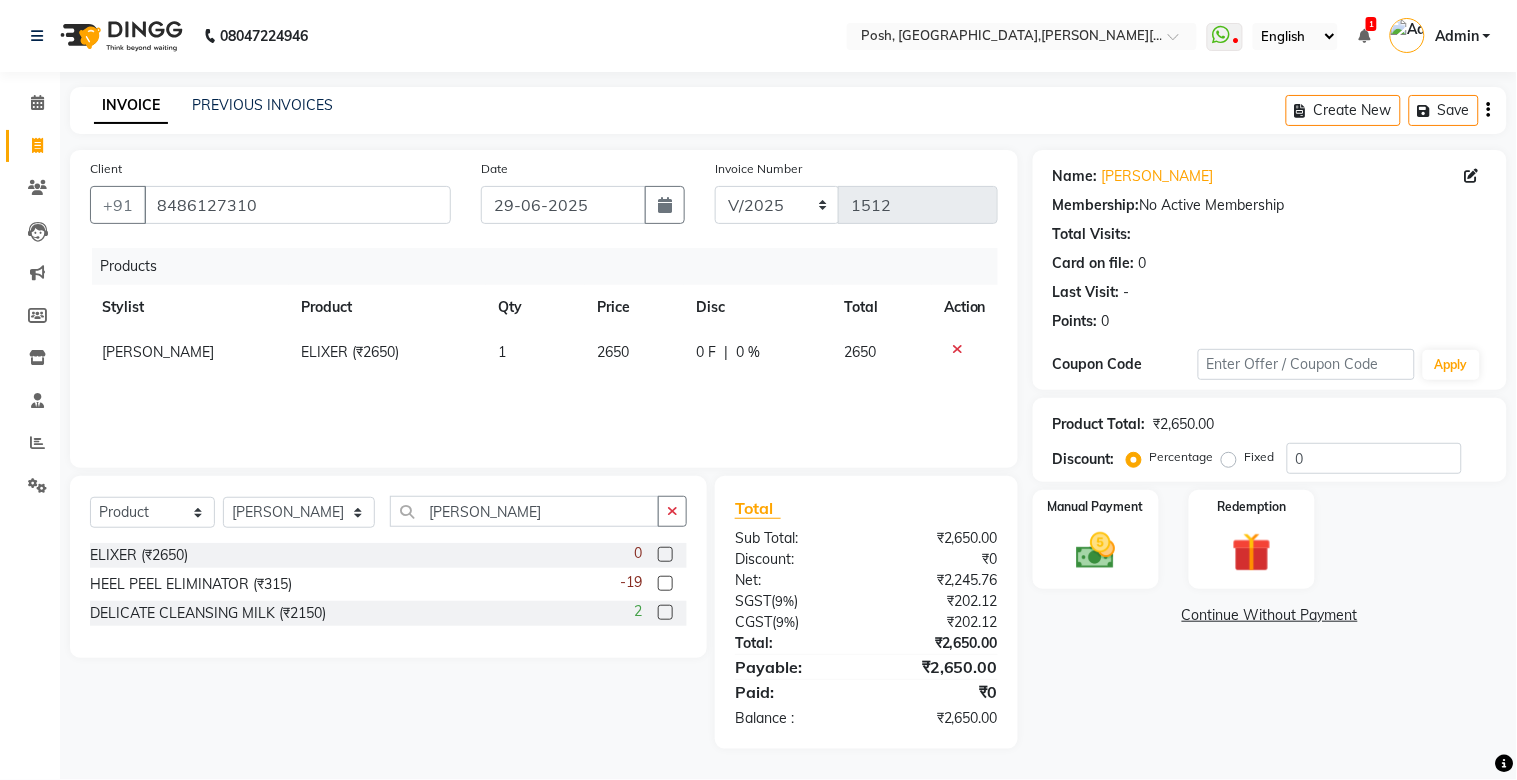click on "Products Stylist Product Qty Price Disc Total Action [PERSON_NAME] ELIXER (₹2650) 1 2650 0 F | 0 % 2650" 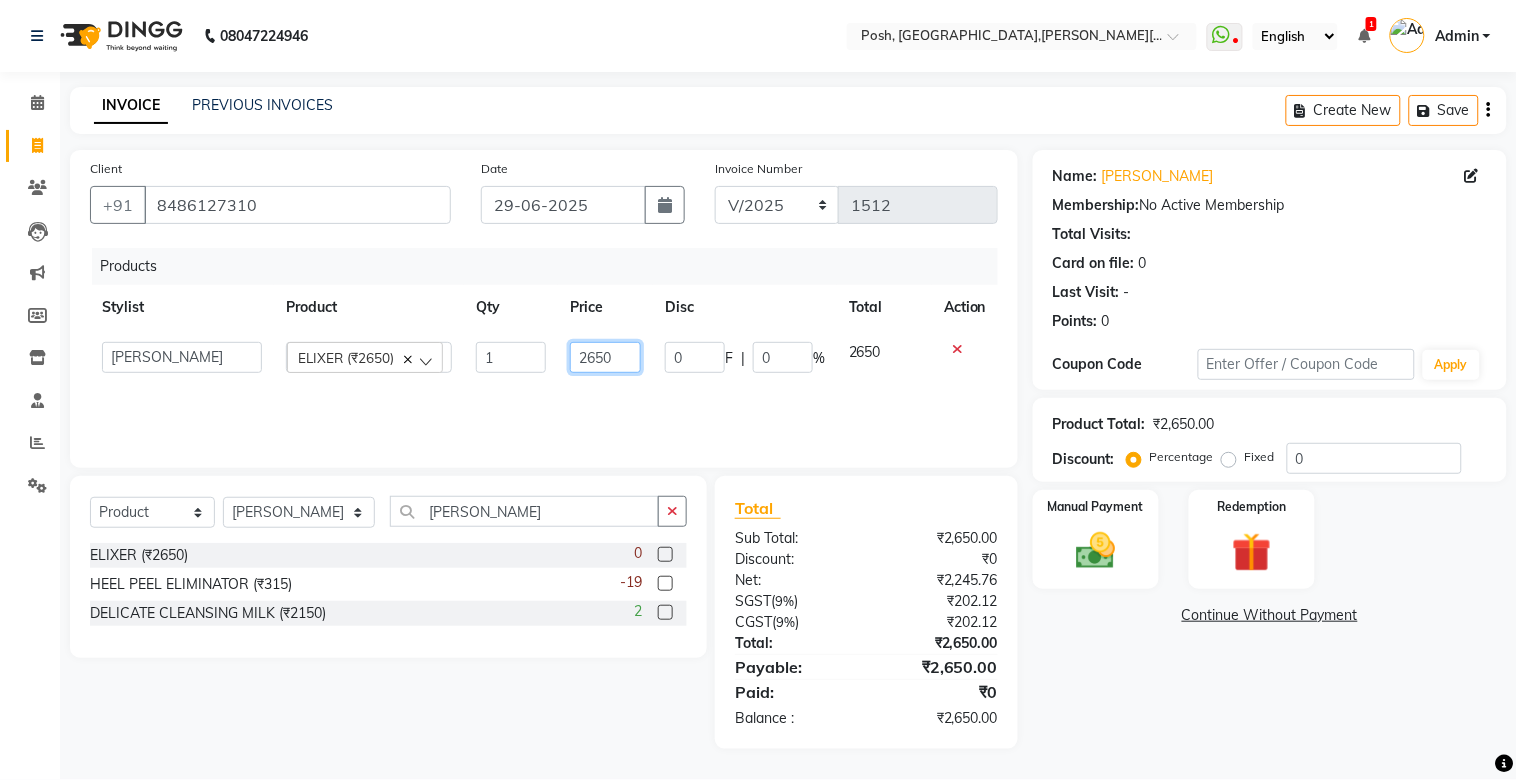 click on "2650" 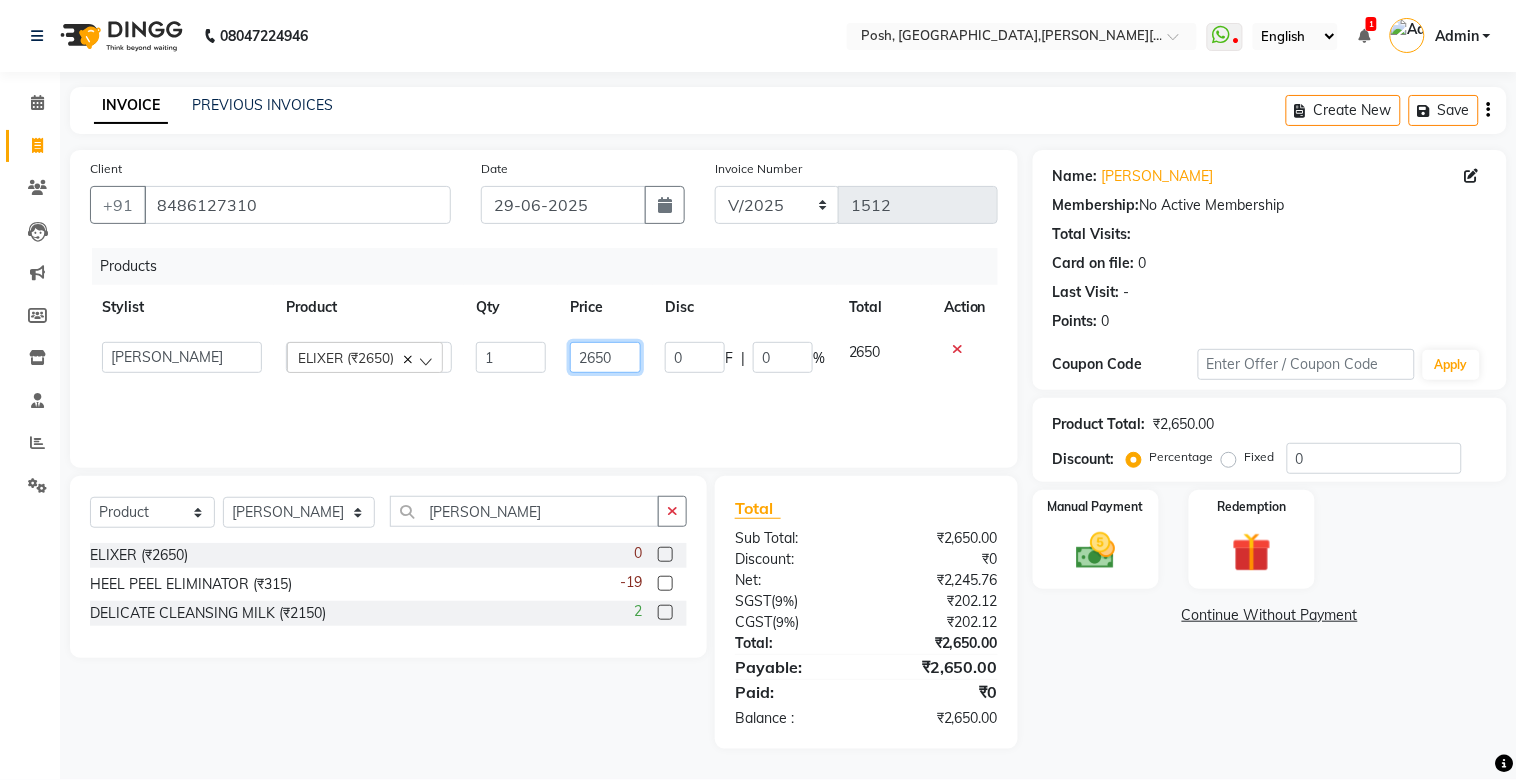 click on "2650" 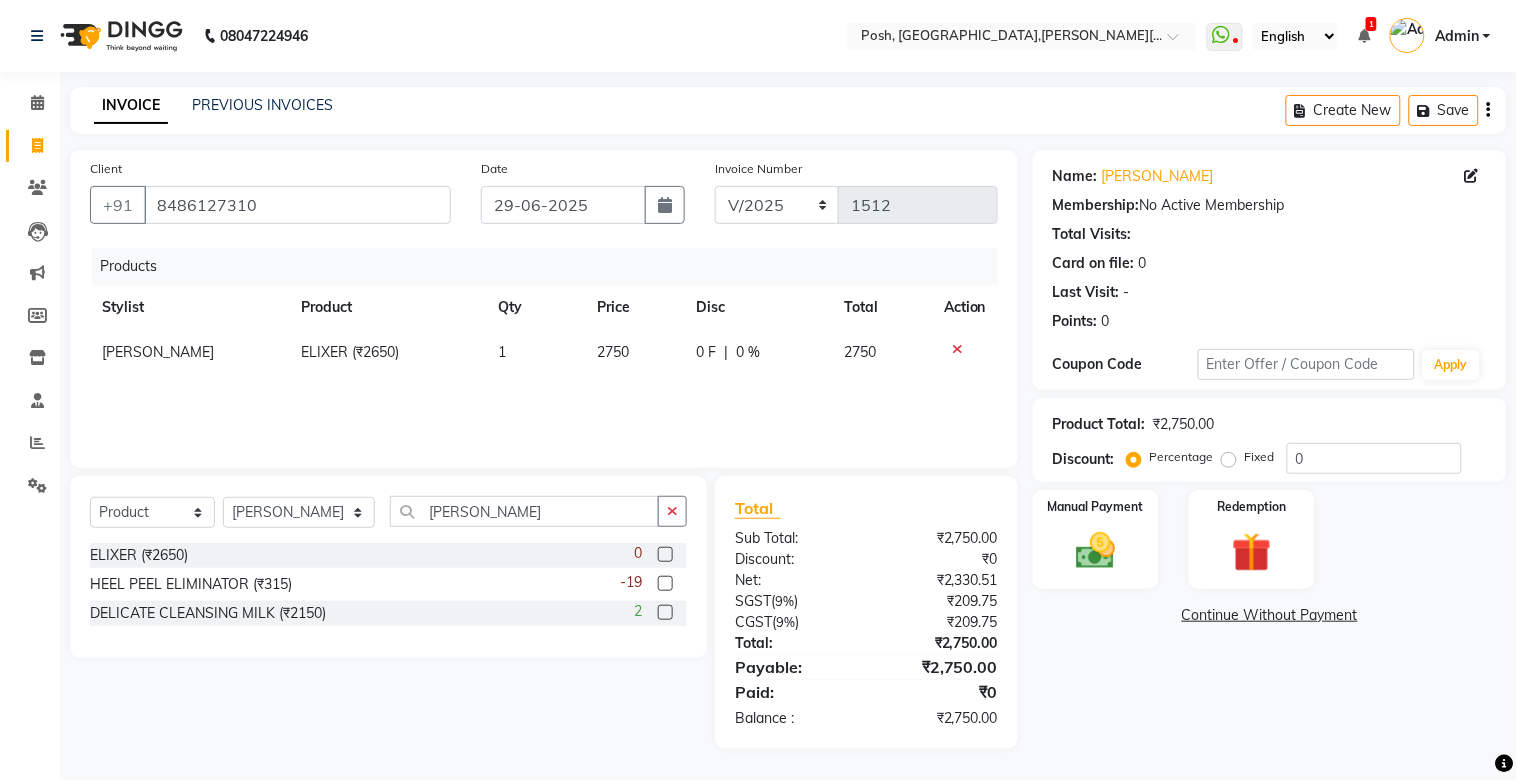 click on "Products Stylist Product Qty Price Disc Total Action [PERSON_NAME] ELIXER (₹2650) 1 2750 0 F | 0 % 2750" 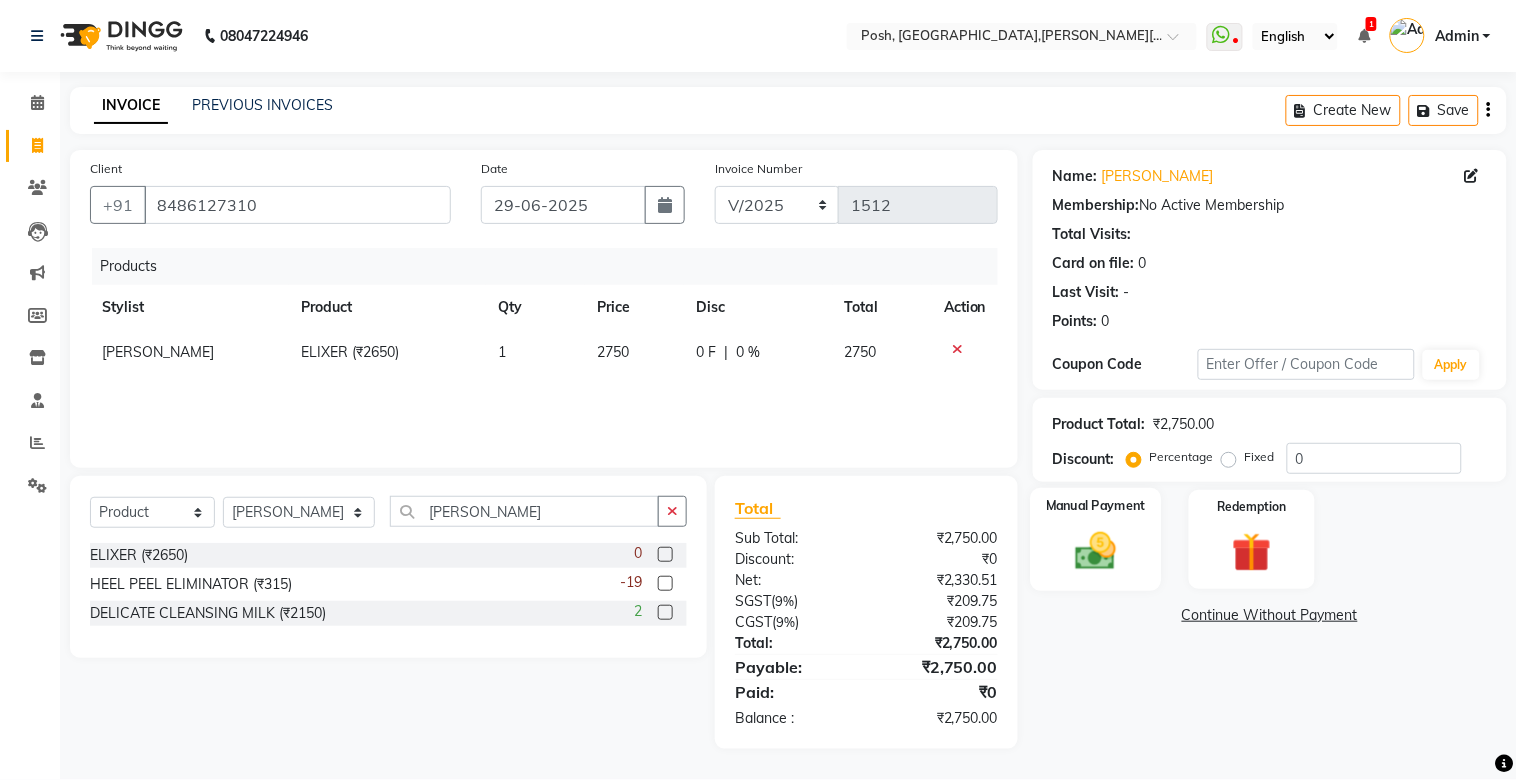 click 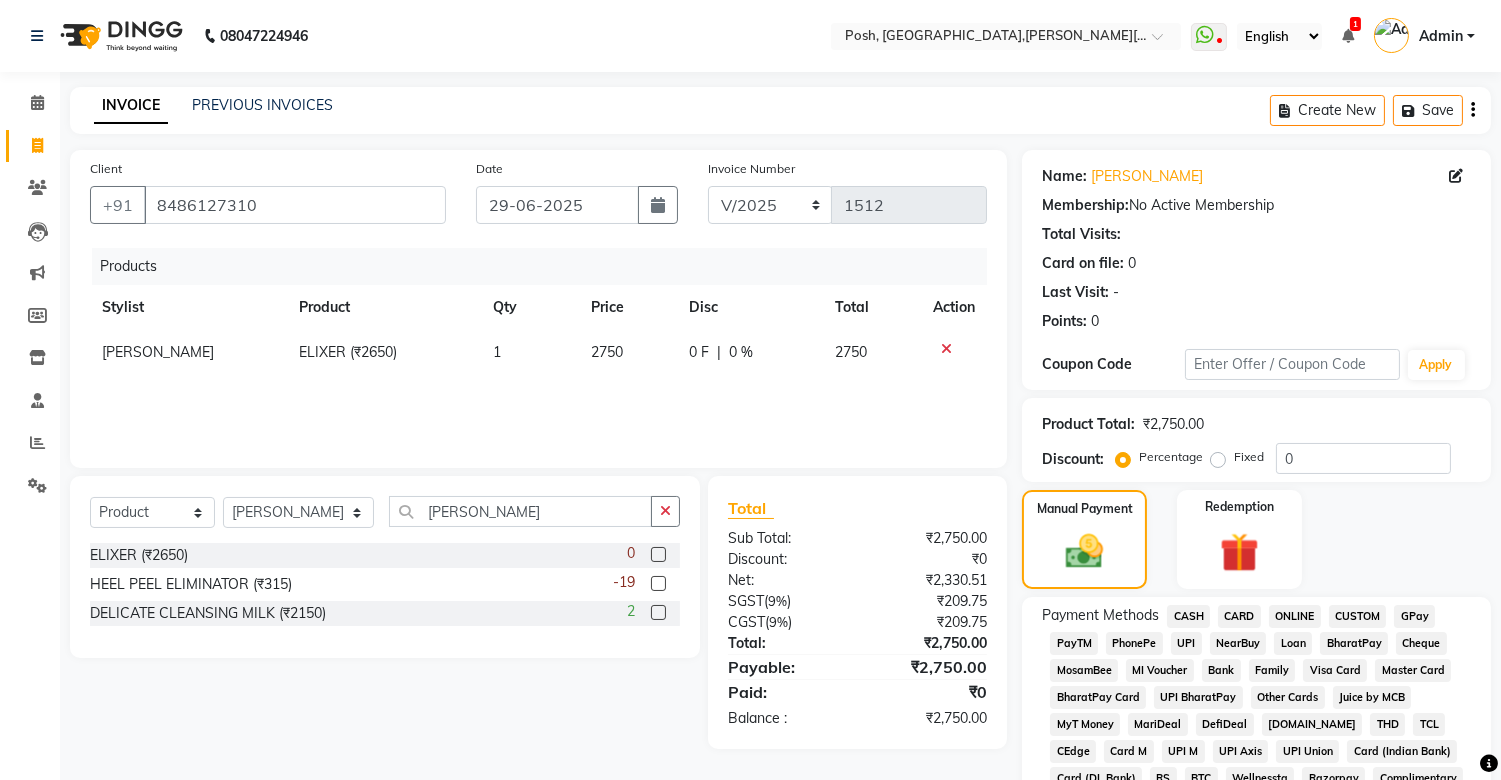 click on "CARD" 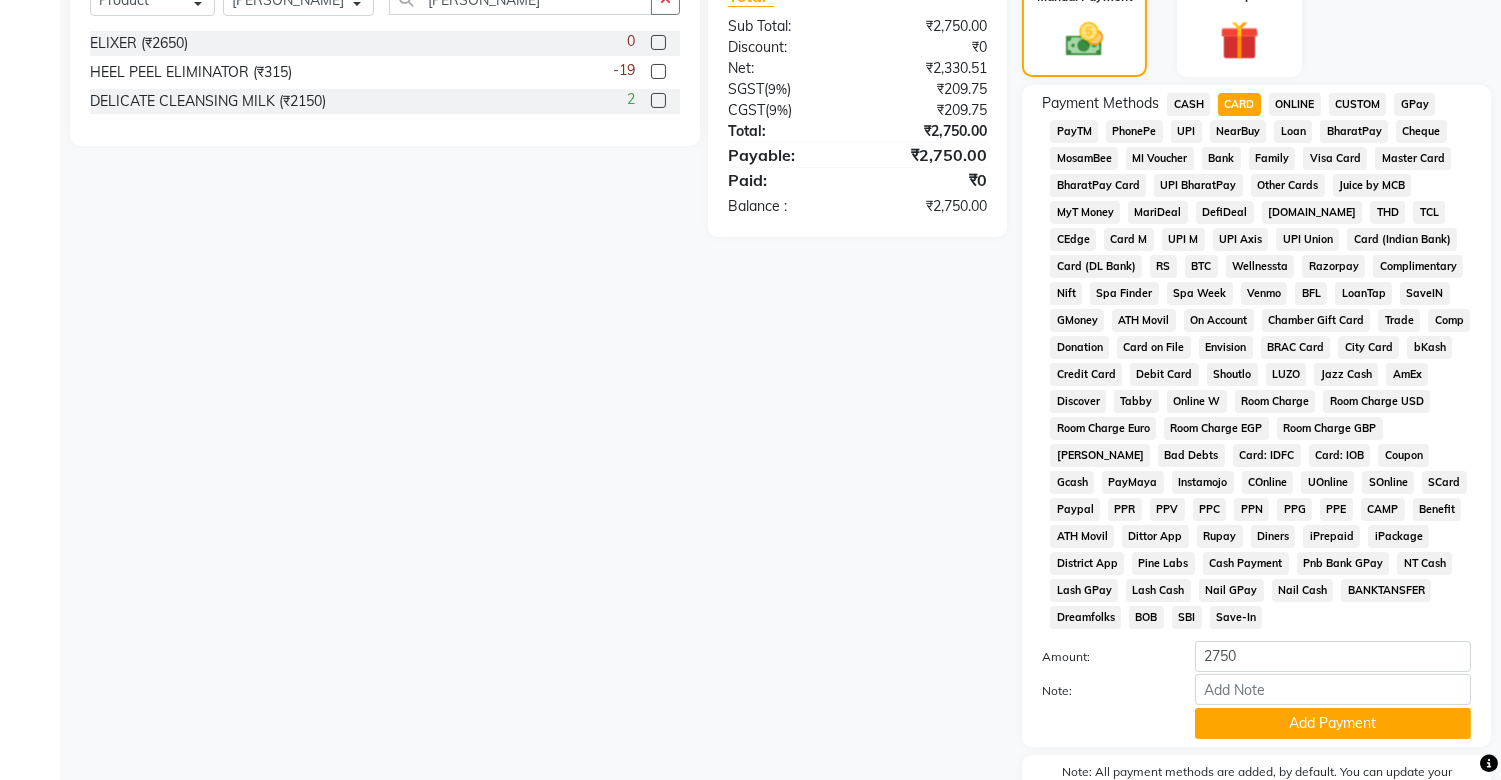 scroll, scrollTop: 555, scrollLeft: 0, axis: vertical 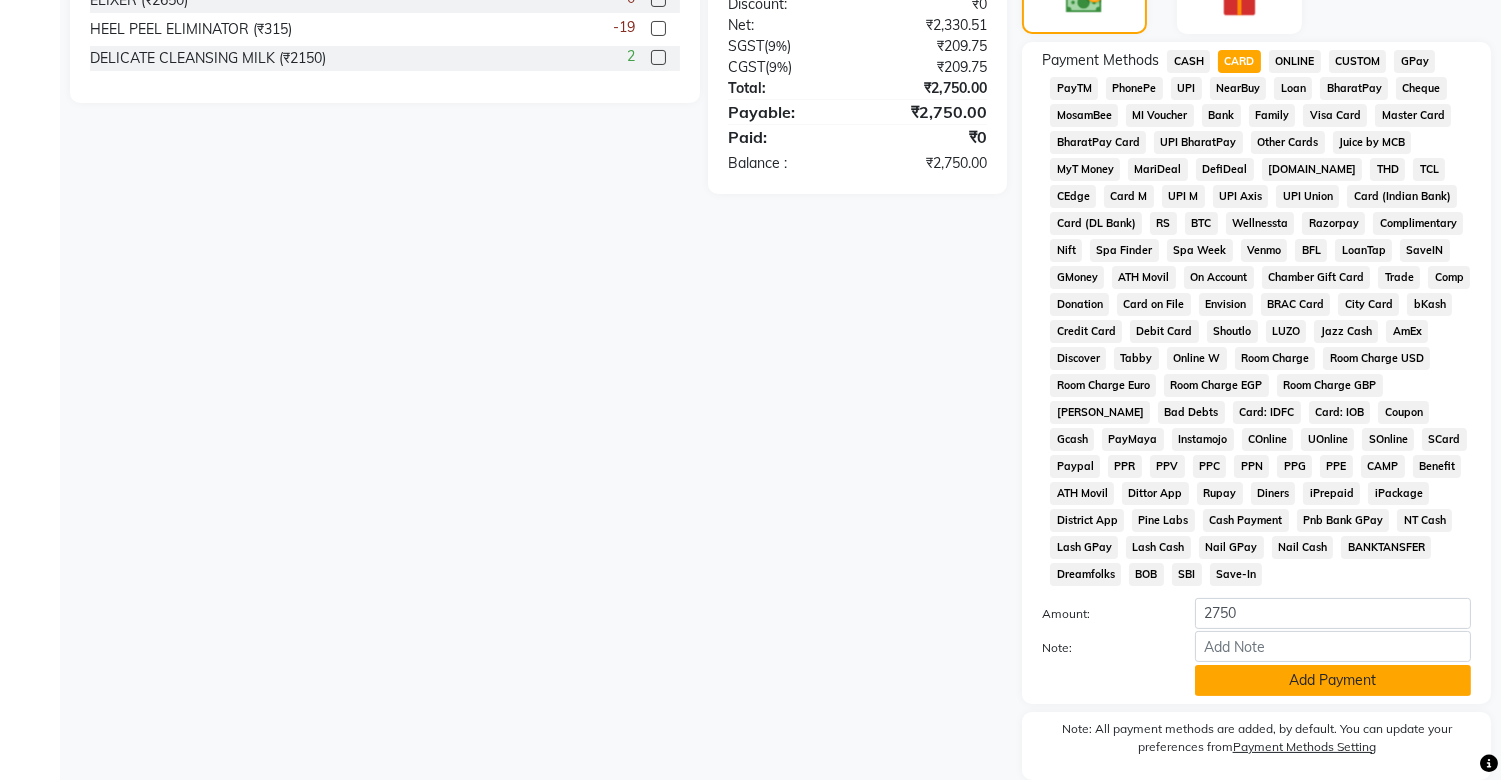click on "Add Payment" 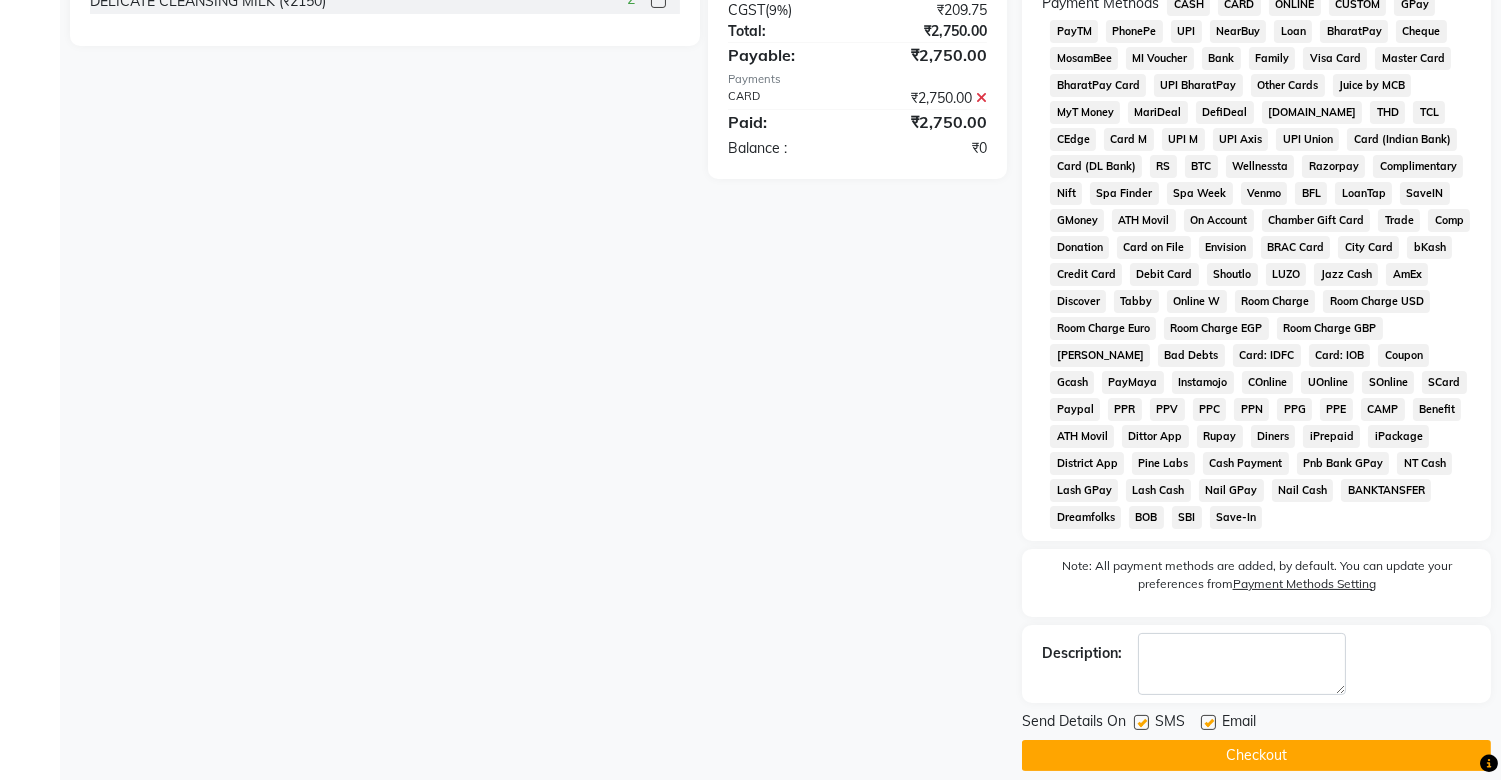 scroll, scrollTop: 637, scrollLeft: 0, axis: vertical 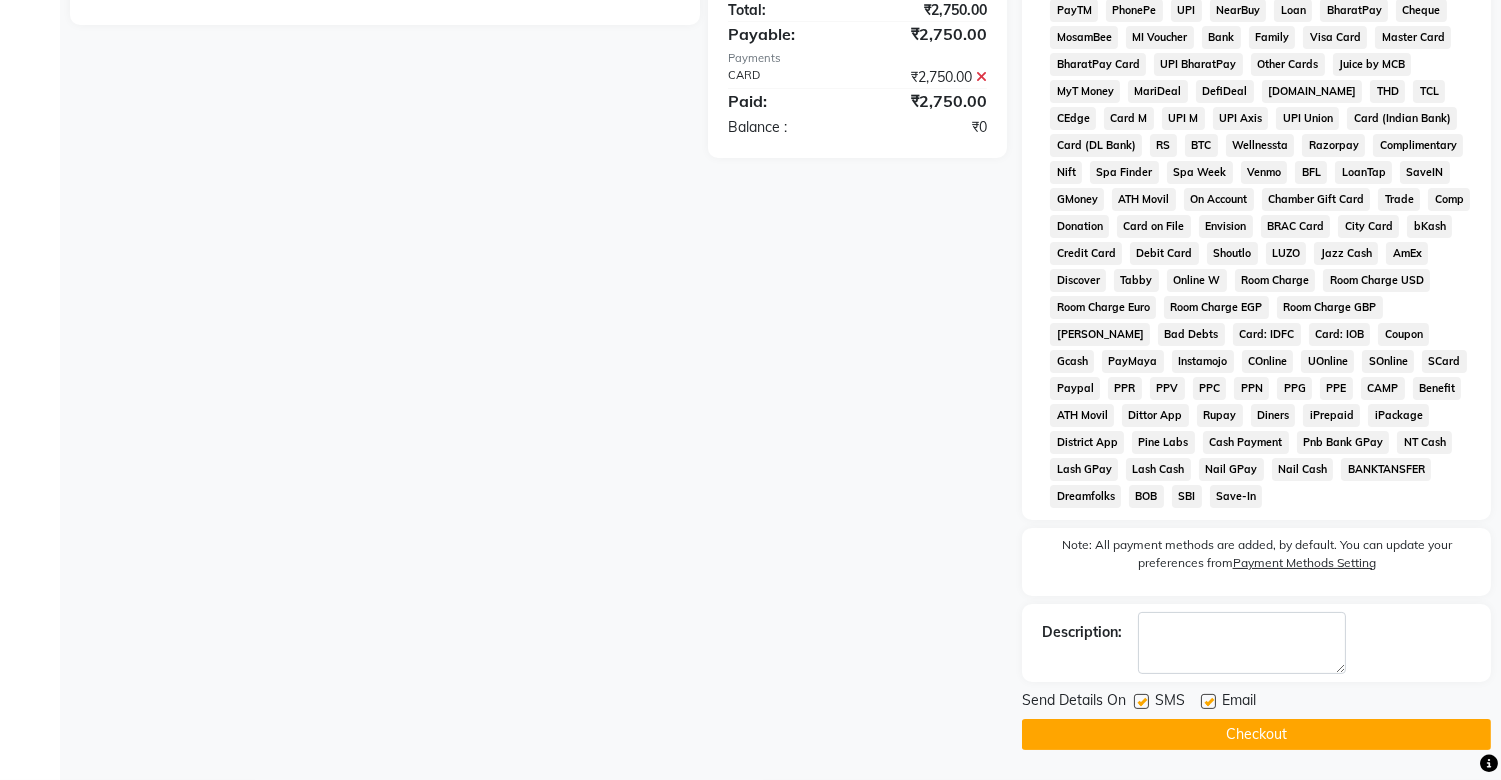click 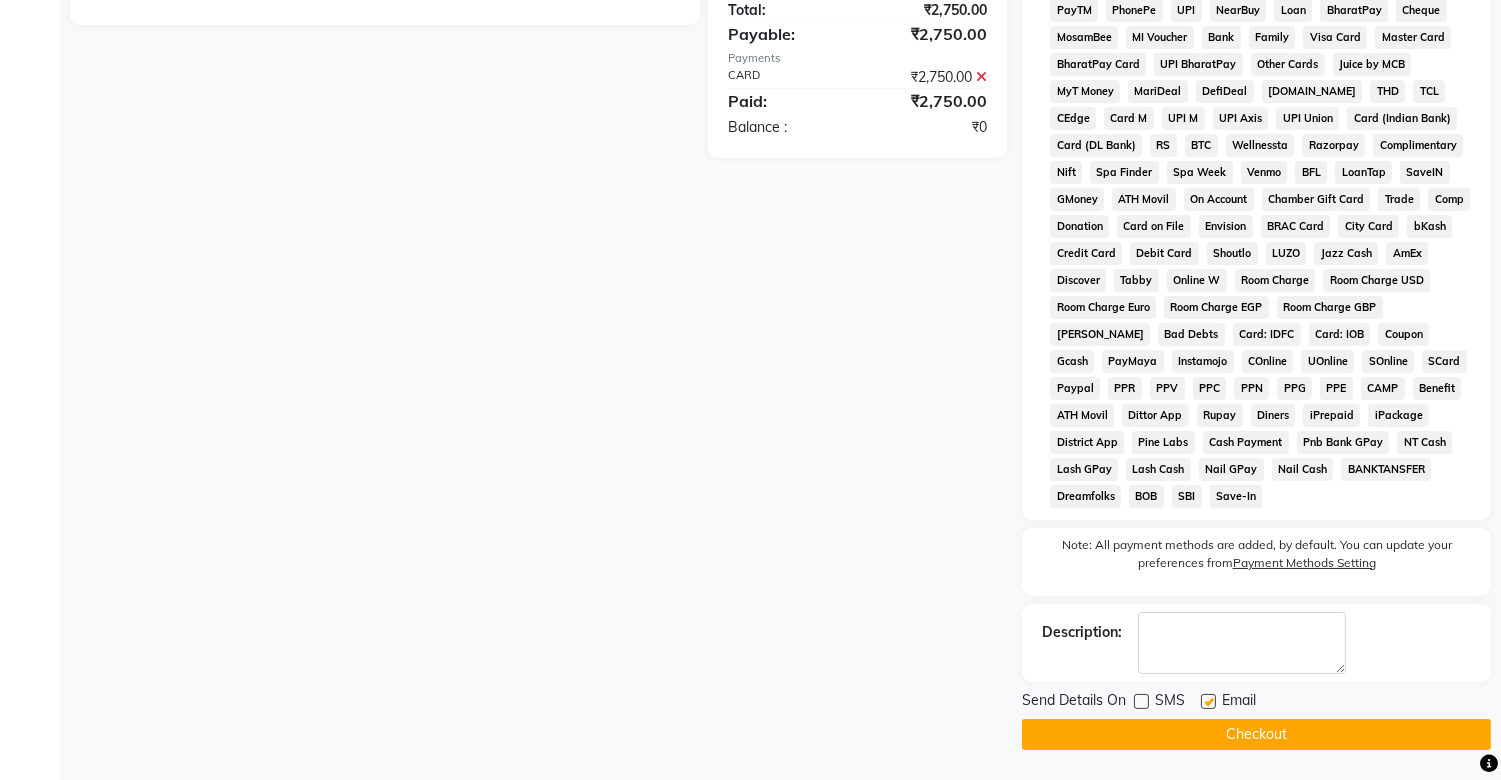 click on "Checkout" 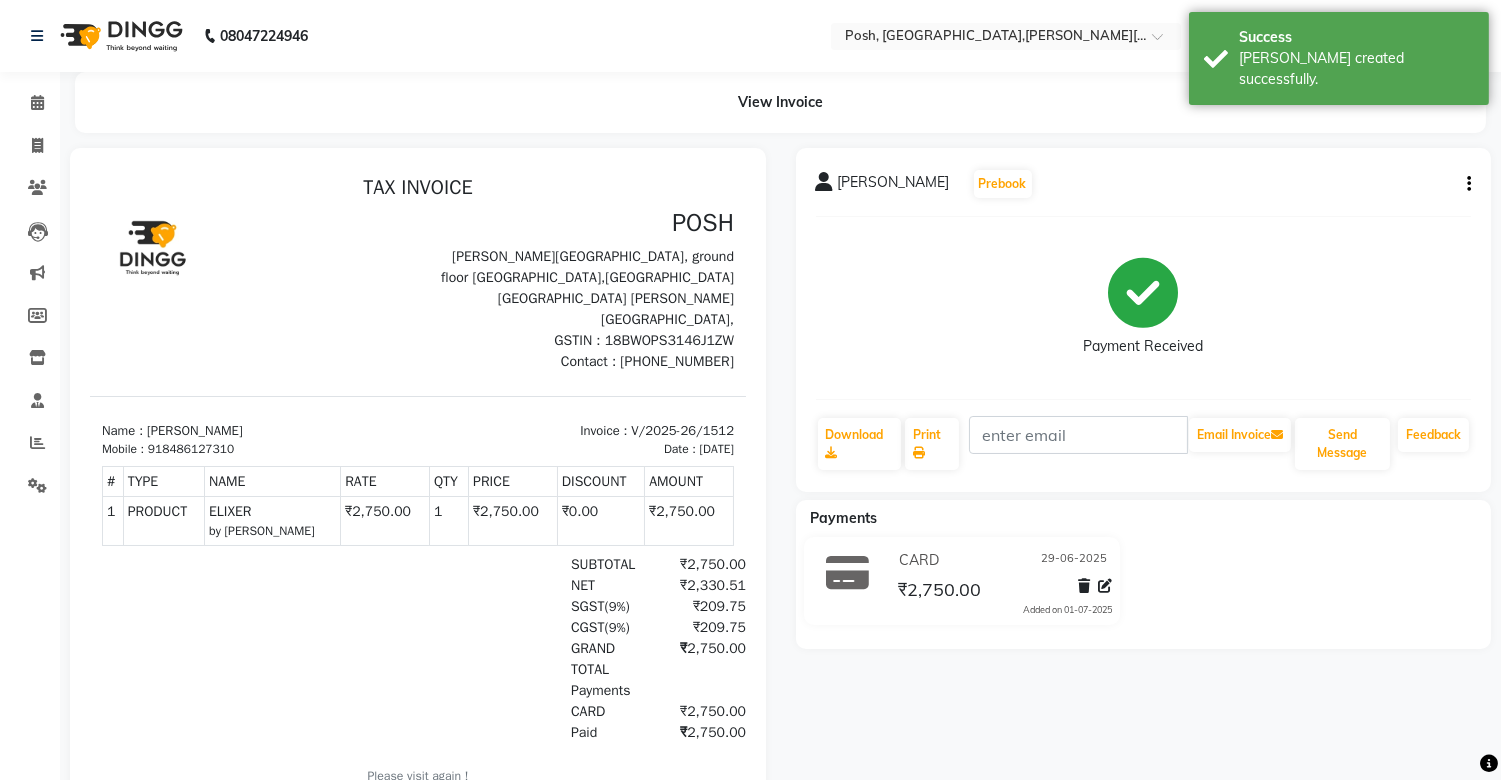 scroll, scrollTop: 0, scrollLeft: 0, axis: both 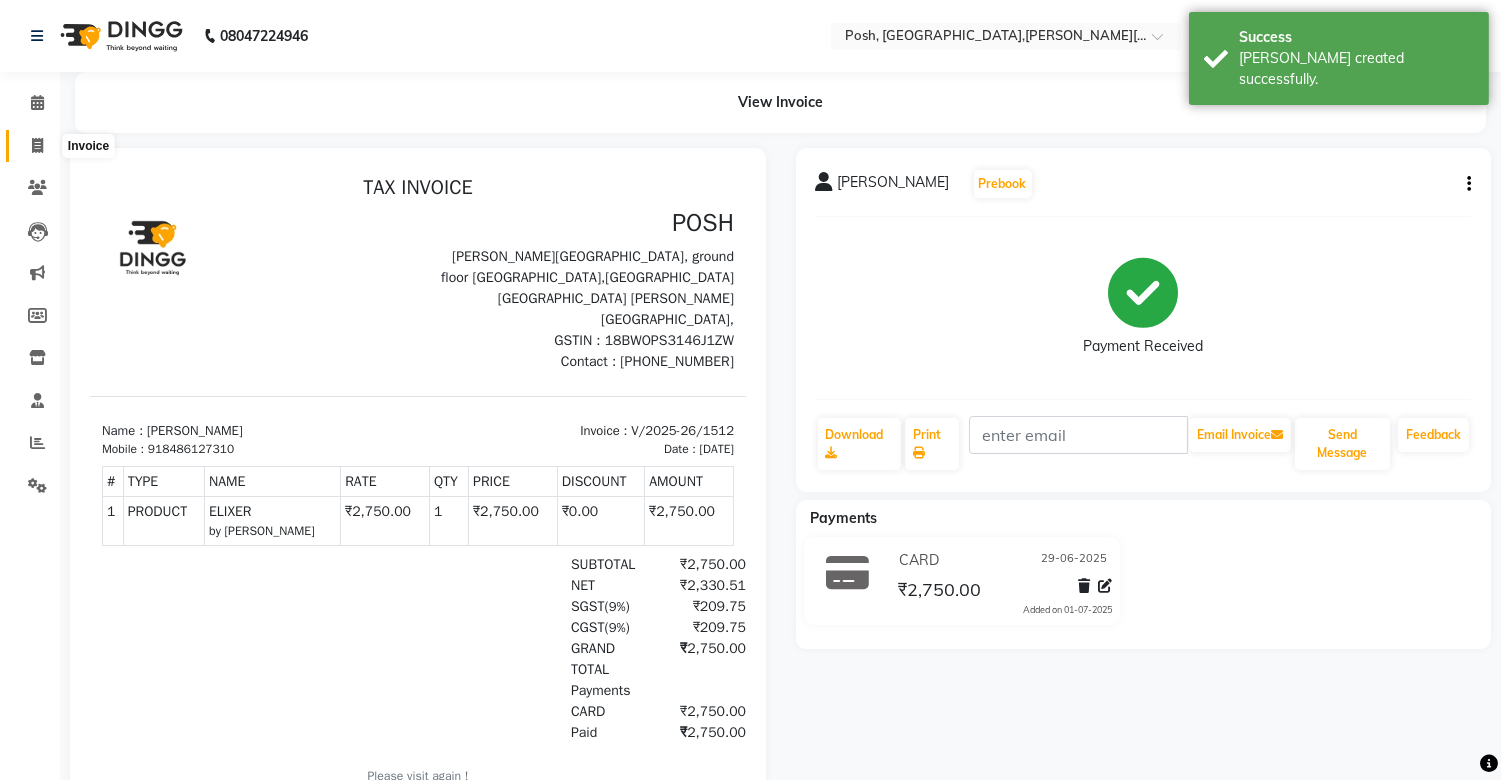 click 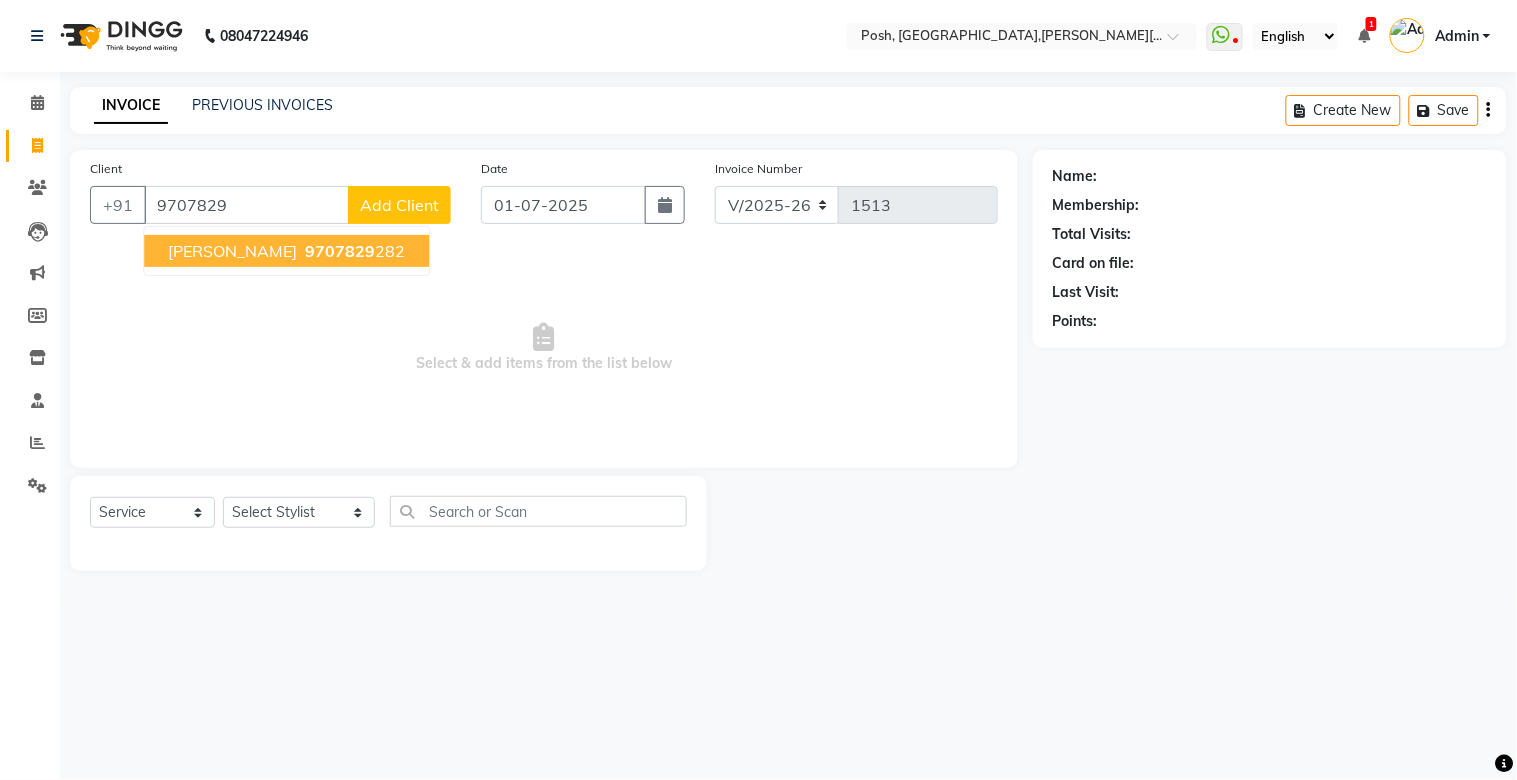 click on "[PERSON_NAME]" at bounding box center (232, 251) 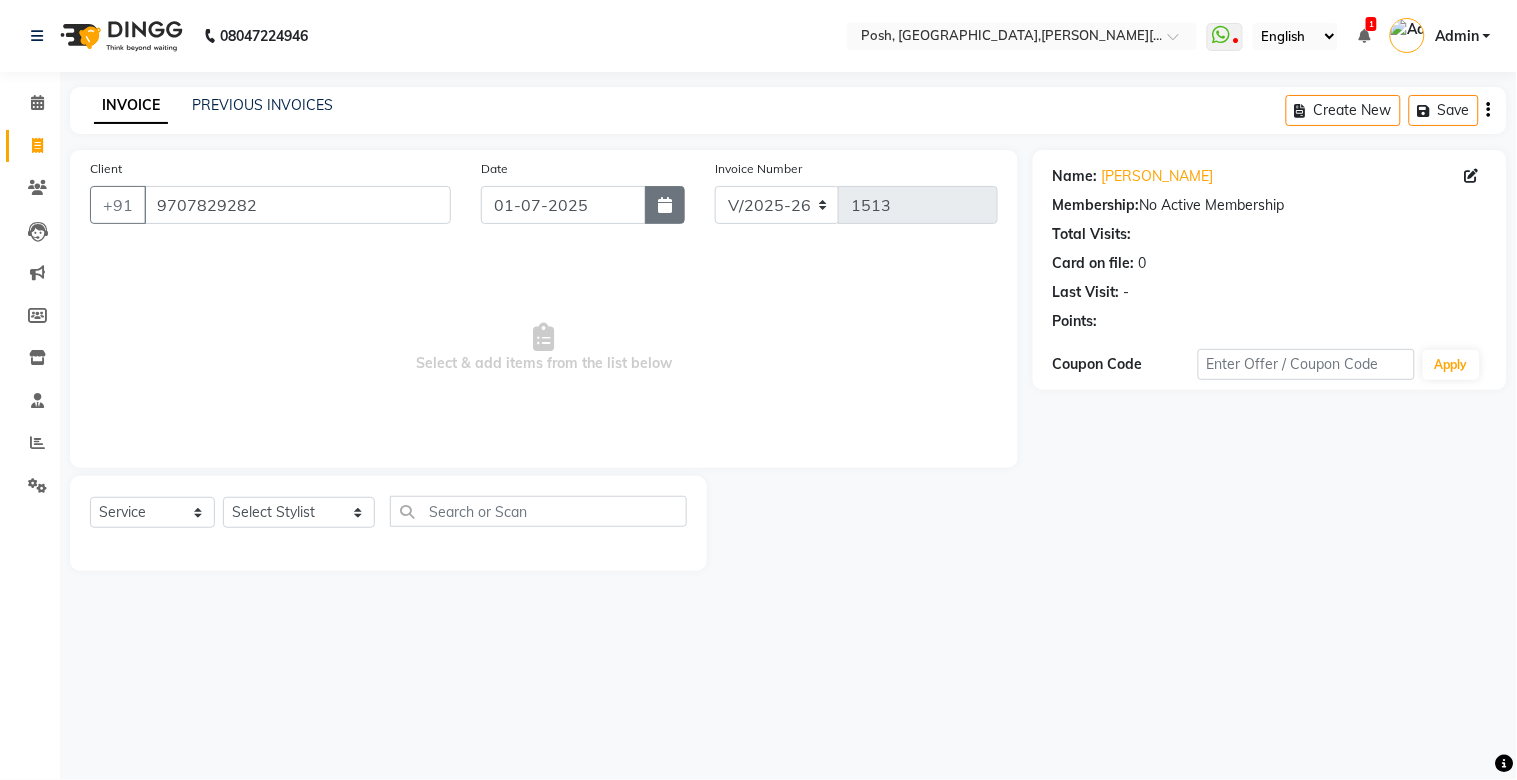 click 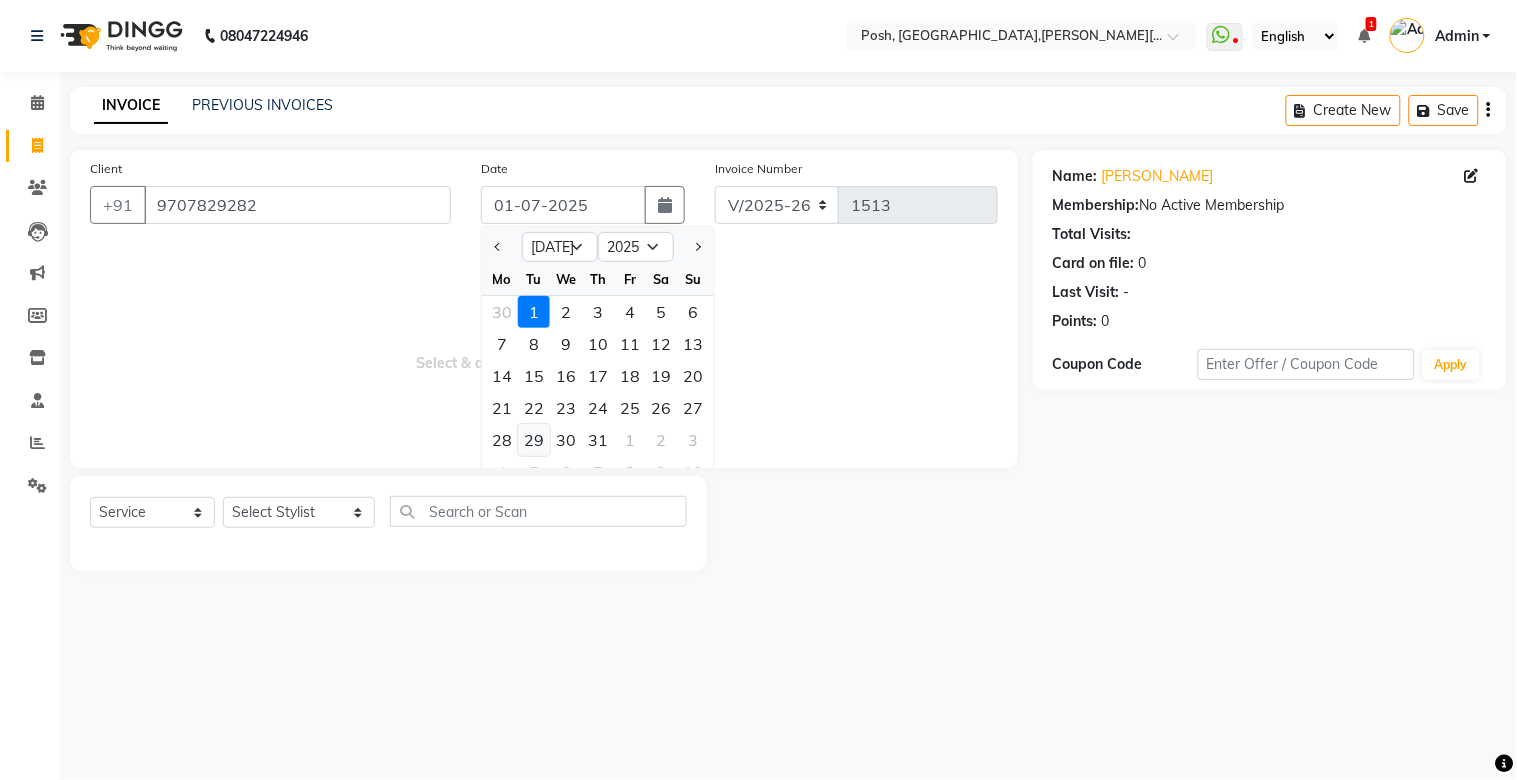 click on "29" 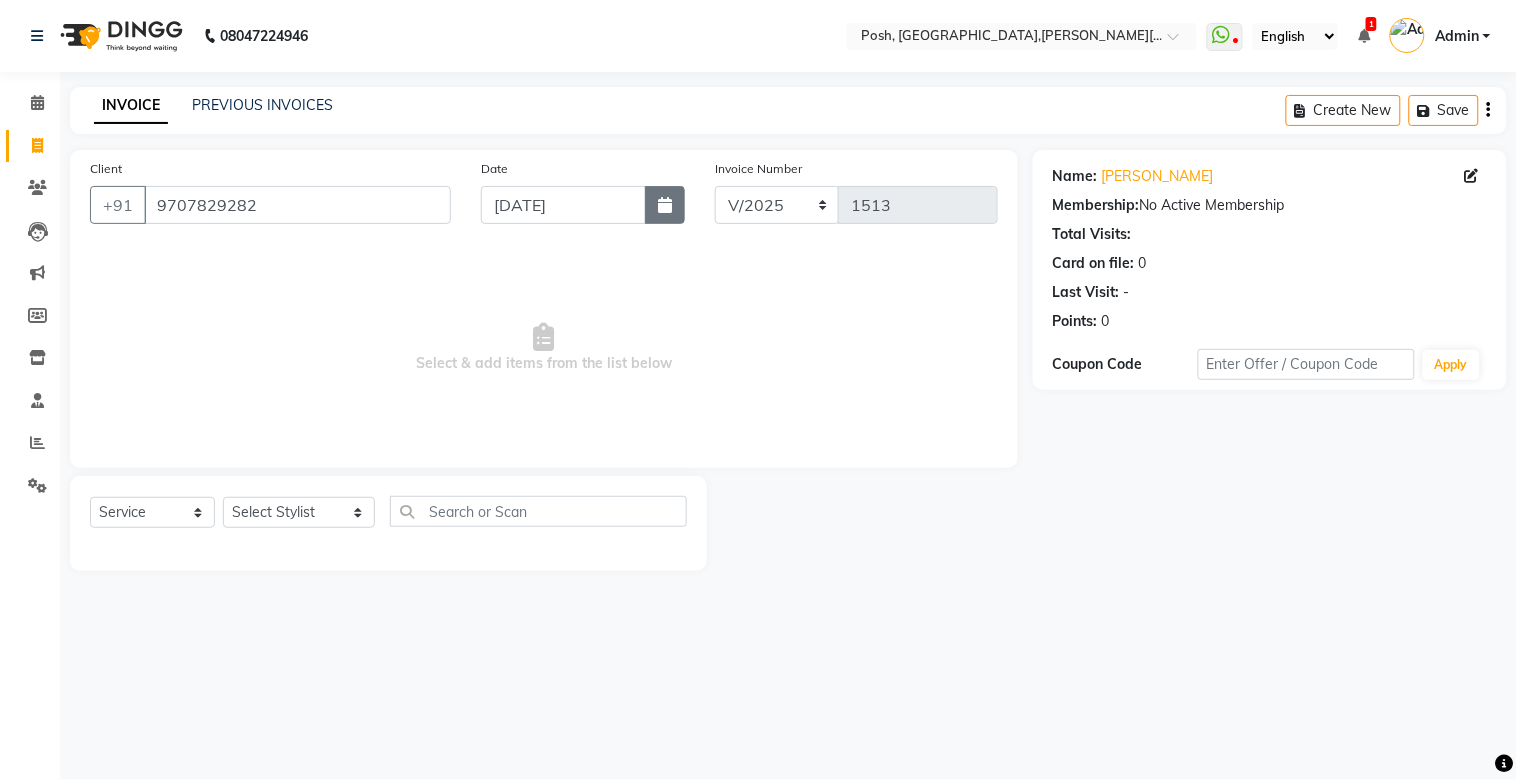 click 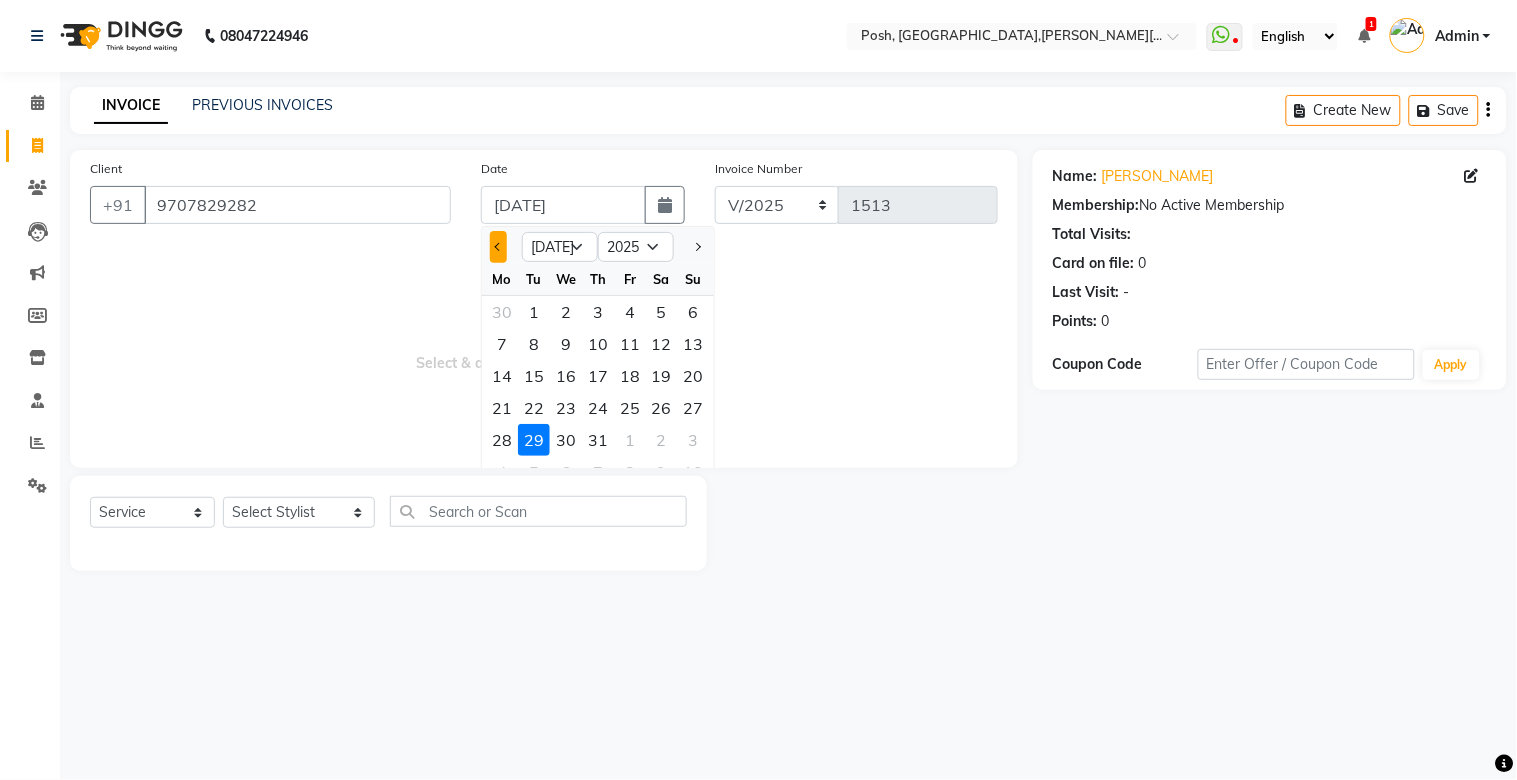 click 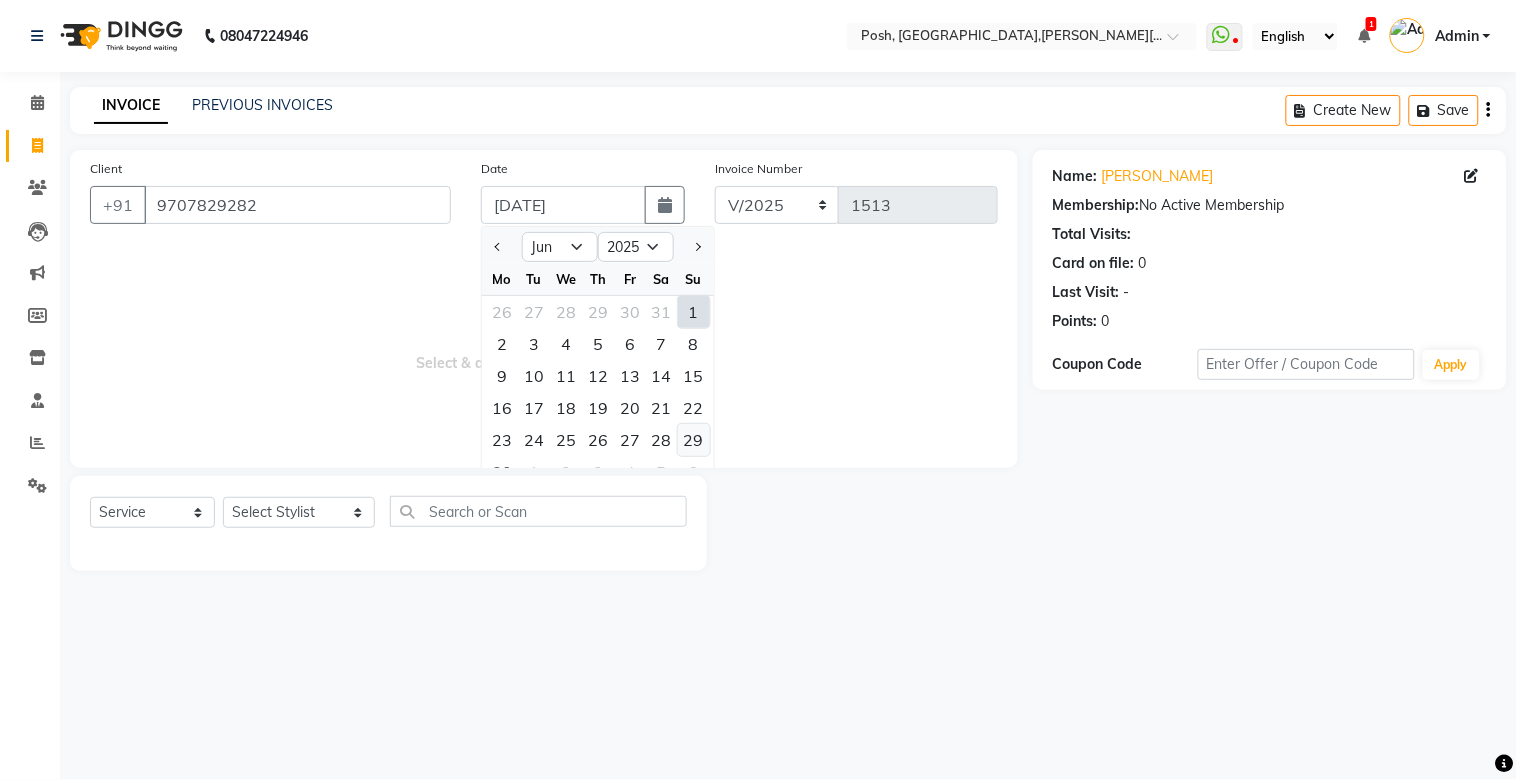 click on "29" 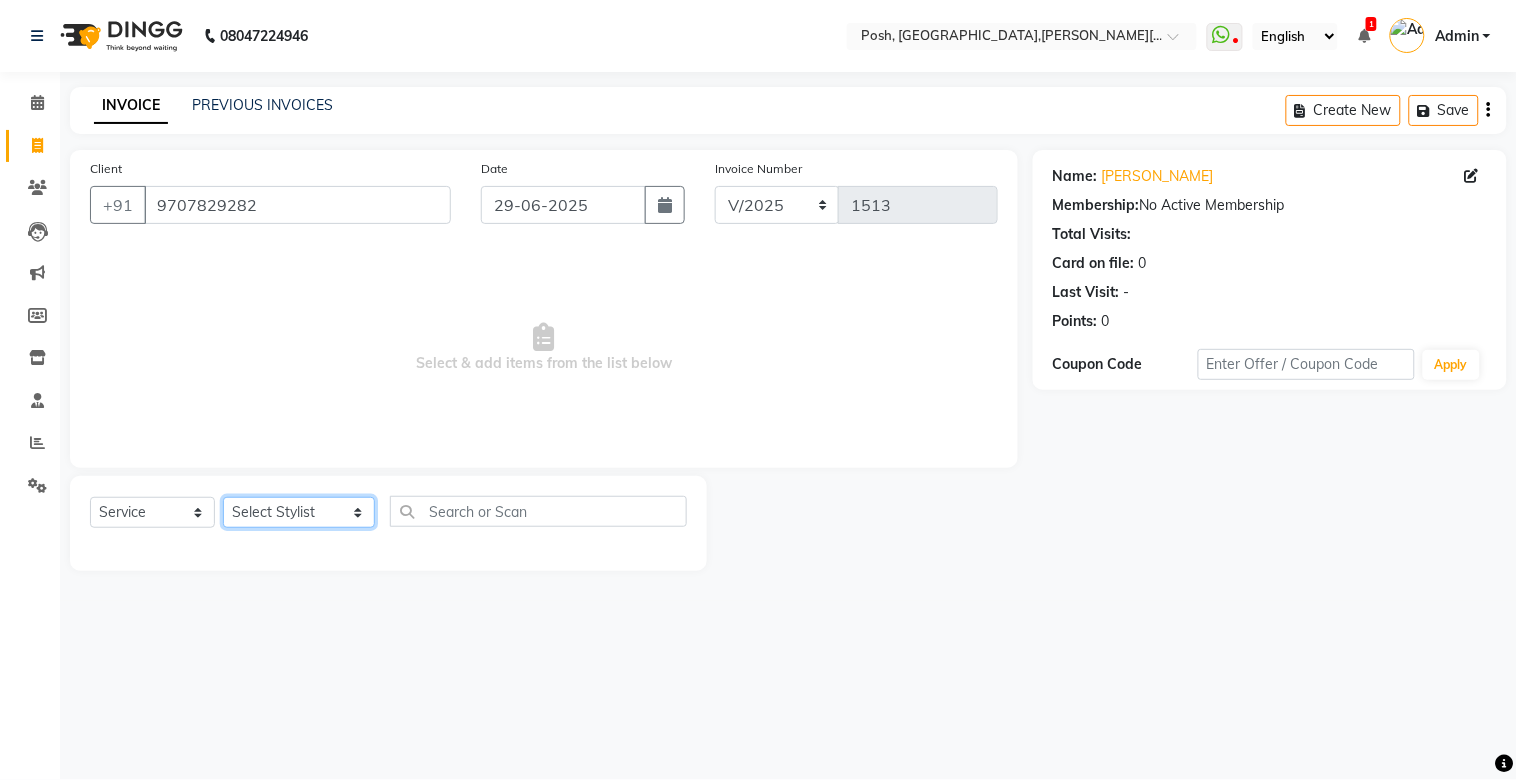 click on "Select Stylist [PERSON_NAME] ISLAM DIVYANGKA [PERSON_NAME] Manager [PERSON_NAME] [PERSON_NAME]  [PERSON_NAME] [PERSON_NAME]	 POSH [PERSON_NAME] [PERSON_NAME]	 [PERSON_NAME]" 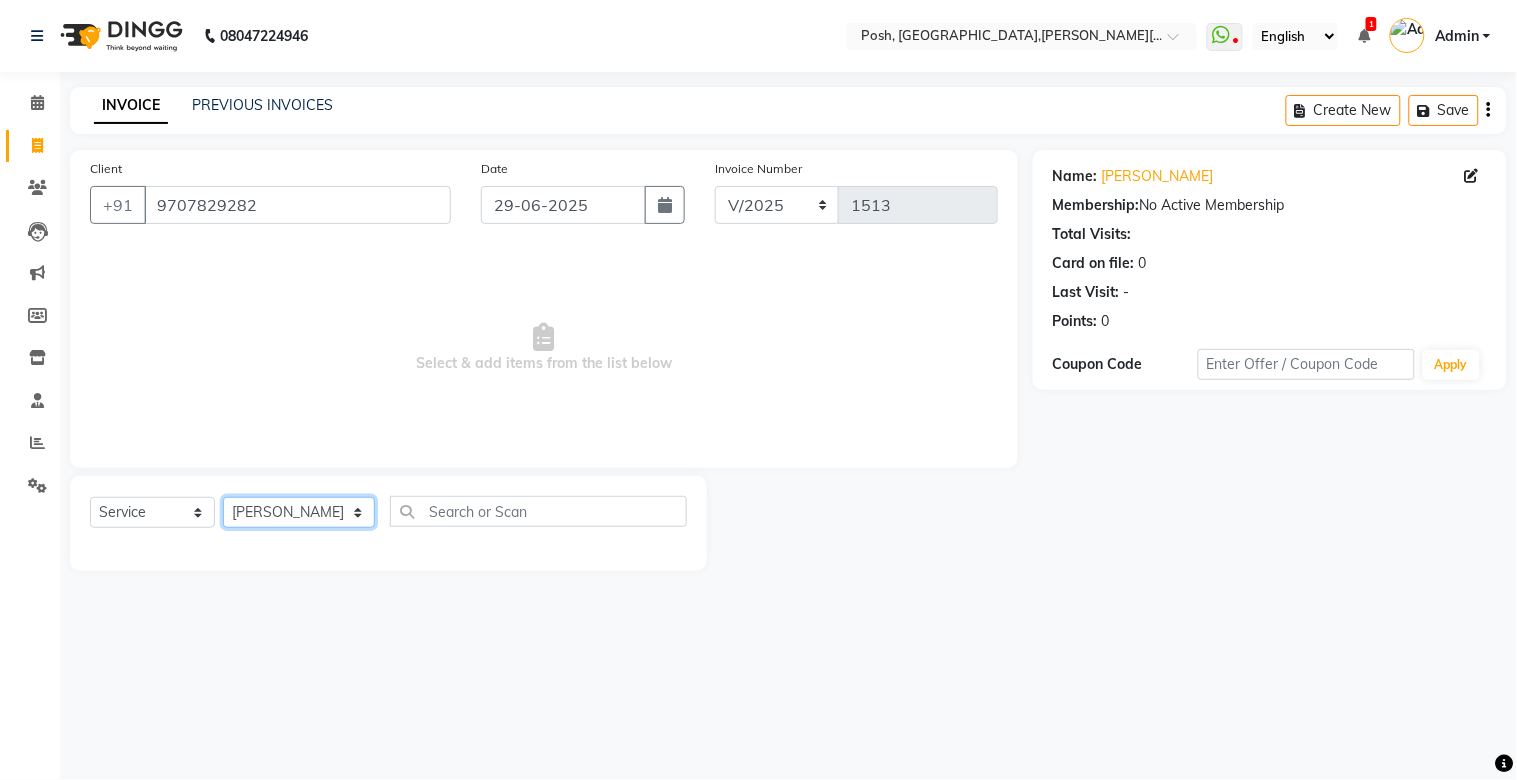 click on "Select Stylist [PERSON_NAME] ISLAM DIVYANGKA [PERSON_NAME] Manager [PERSON_NAME] [PERSON_NAME]  [PERSON_NAME] [PERSON_NAME]	 POSH [PERSON_NAME] [PERSON_NAME]	 [PERSON_NAME]" 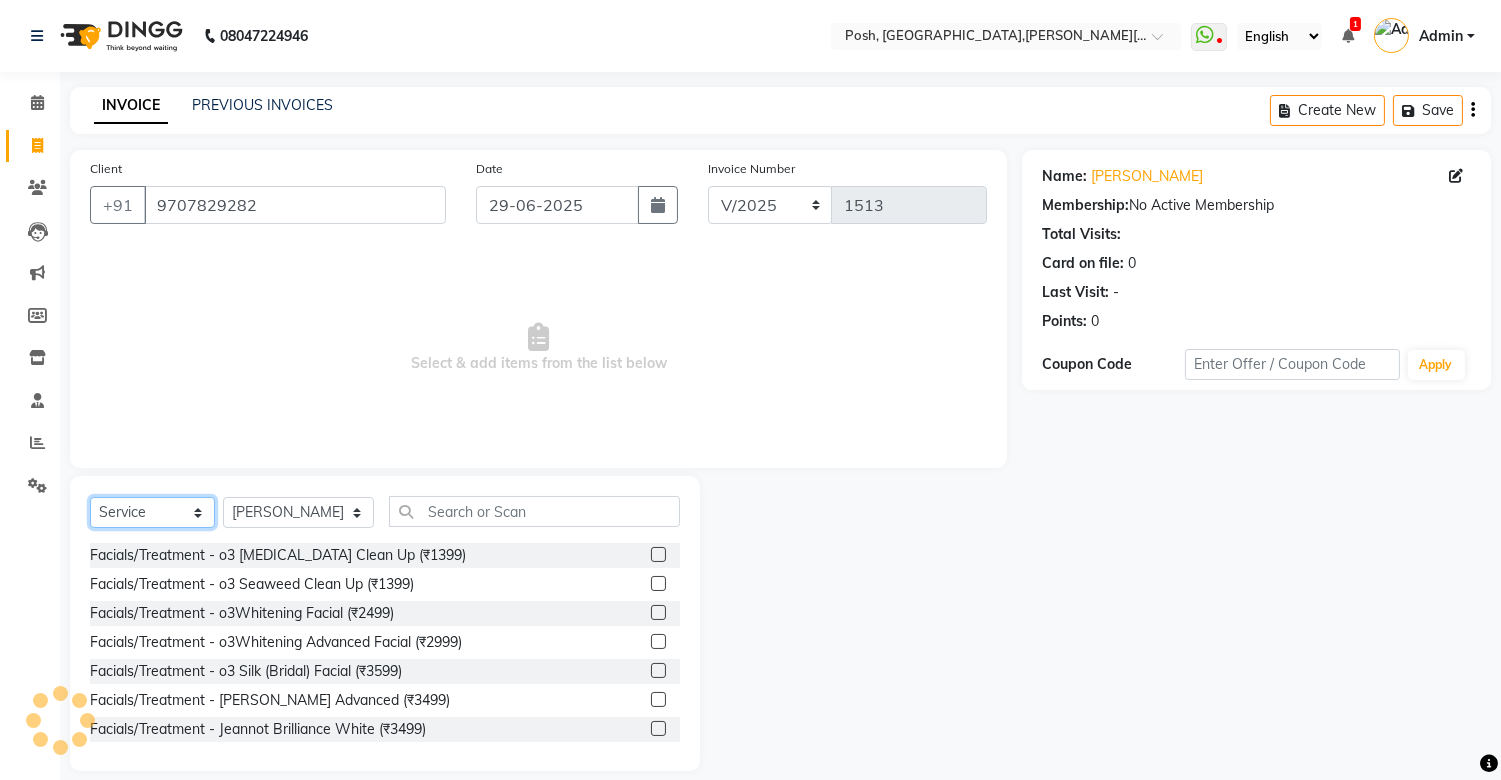 click on "Select  Service  Product  Membership  Package Voucher Prepaid Gift Card" 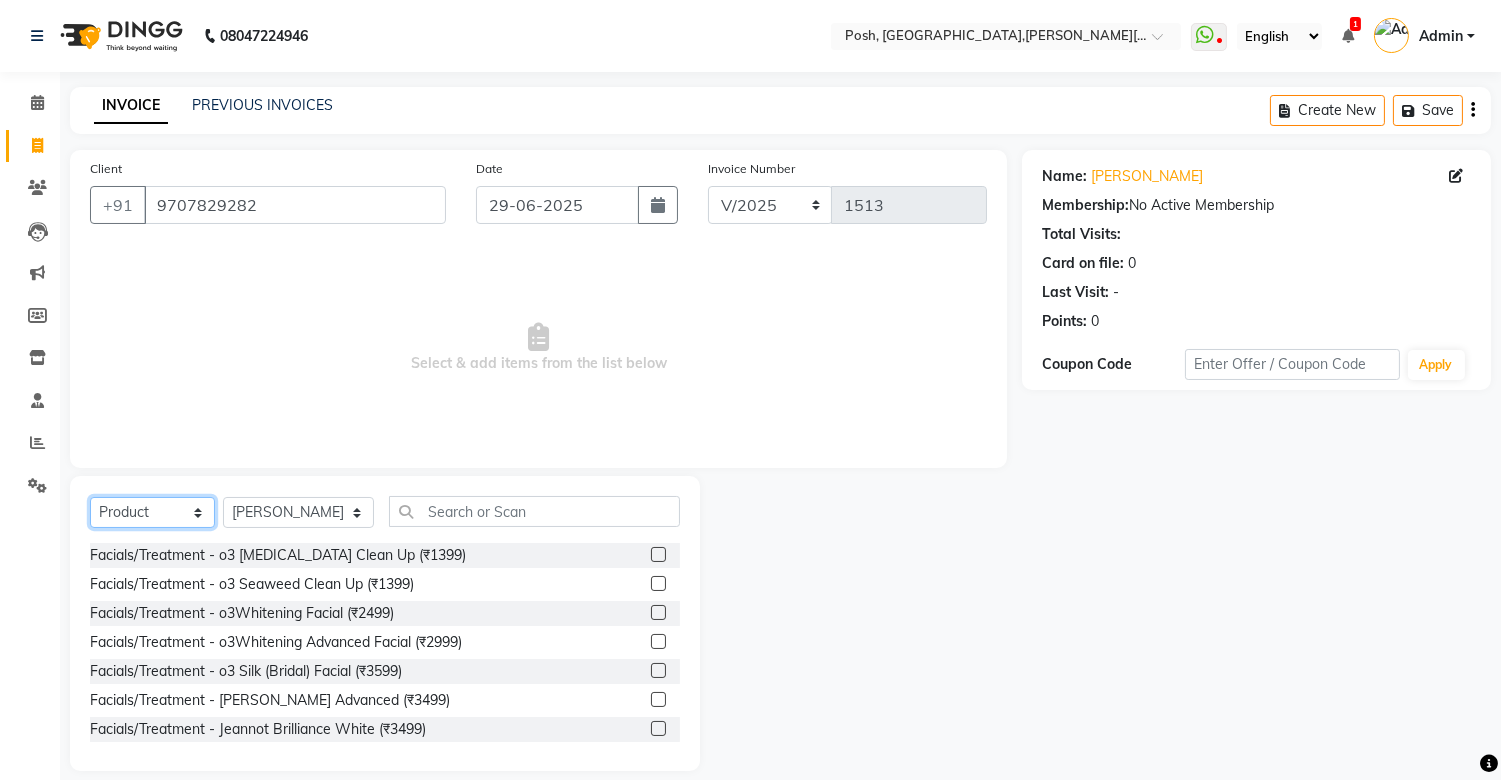 click on "Select  Service  Product  Membership  Package Voucher Prepaid Gift Card" 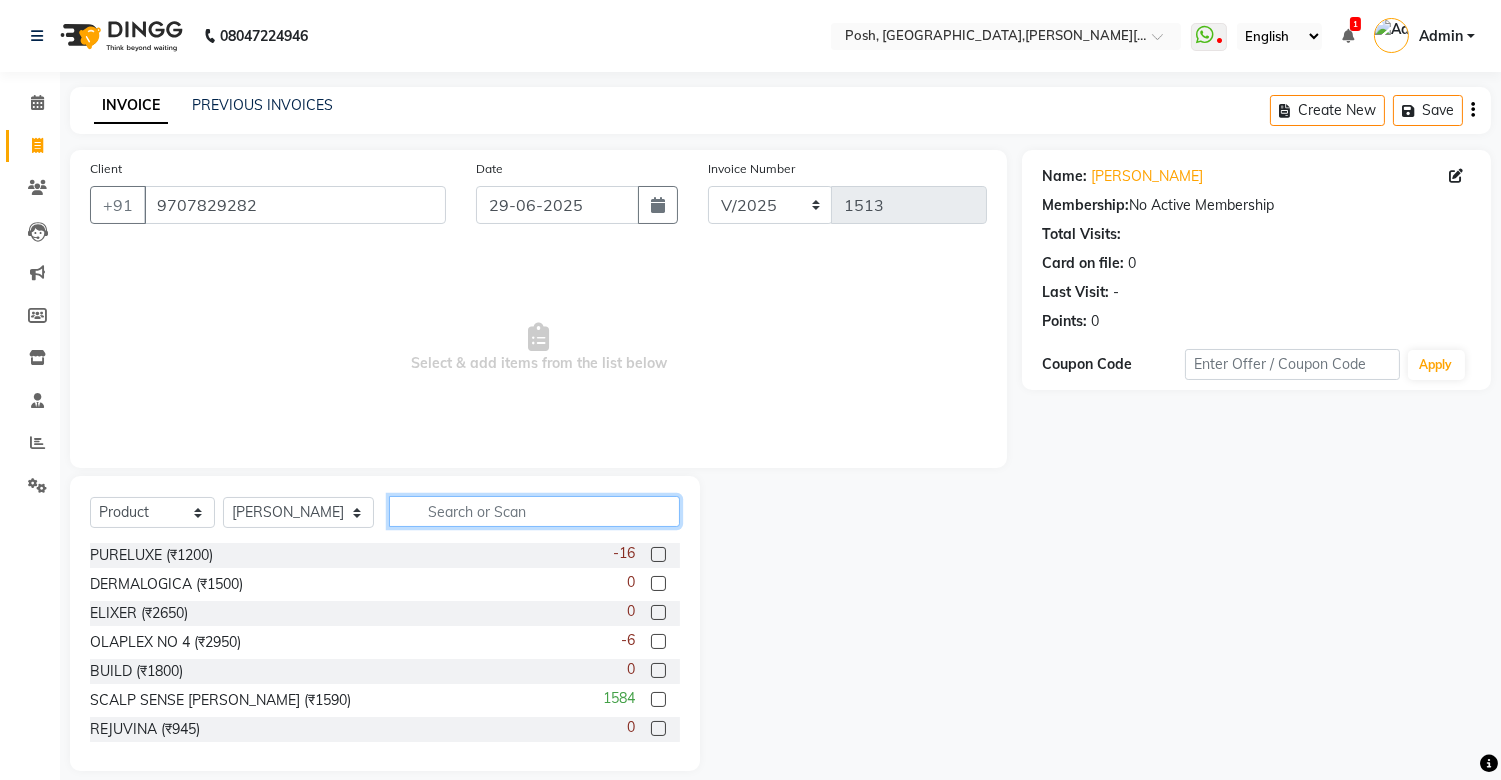click 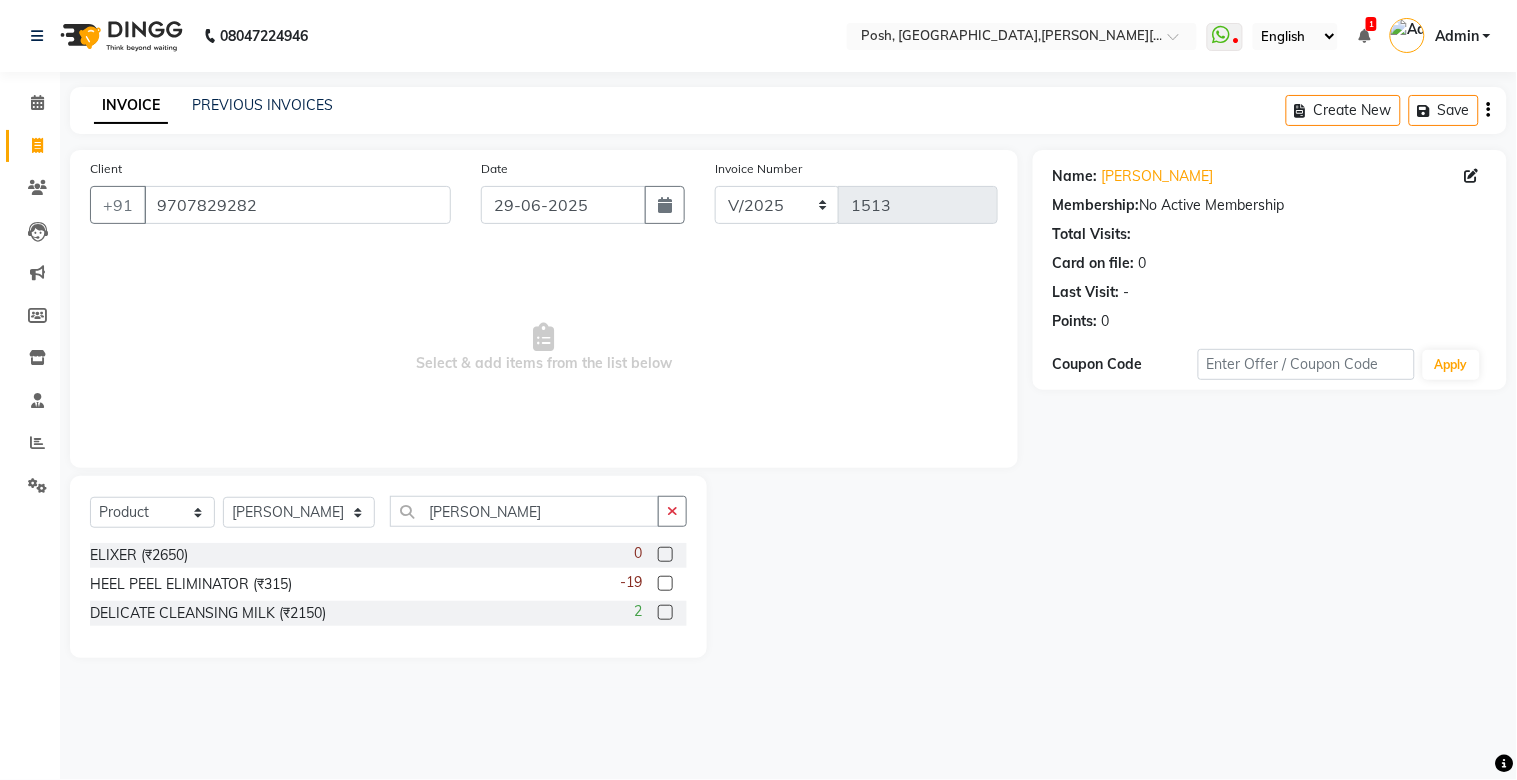 click 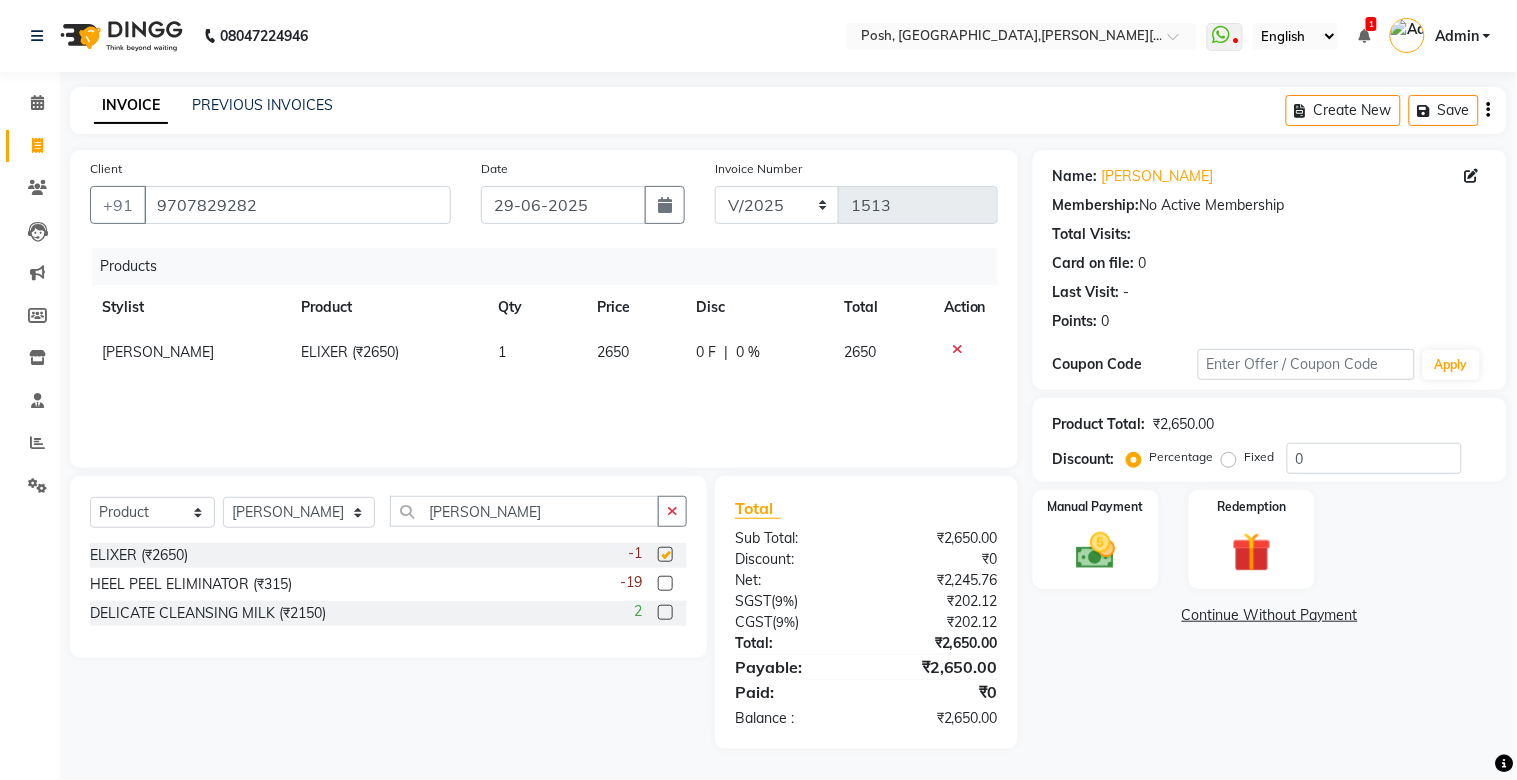 click on "1" 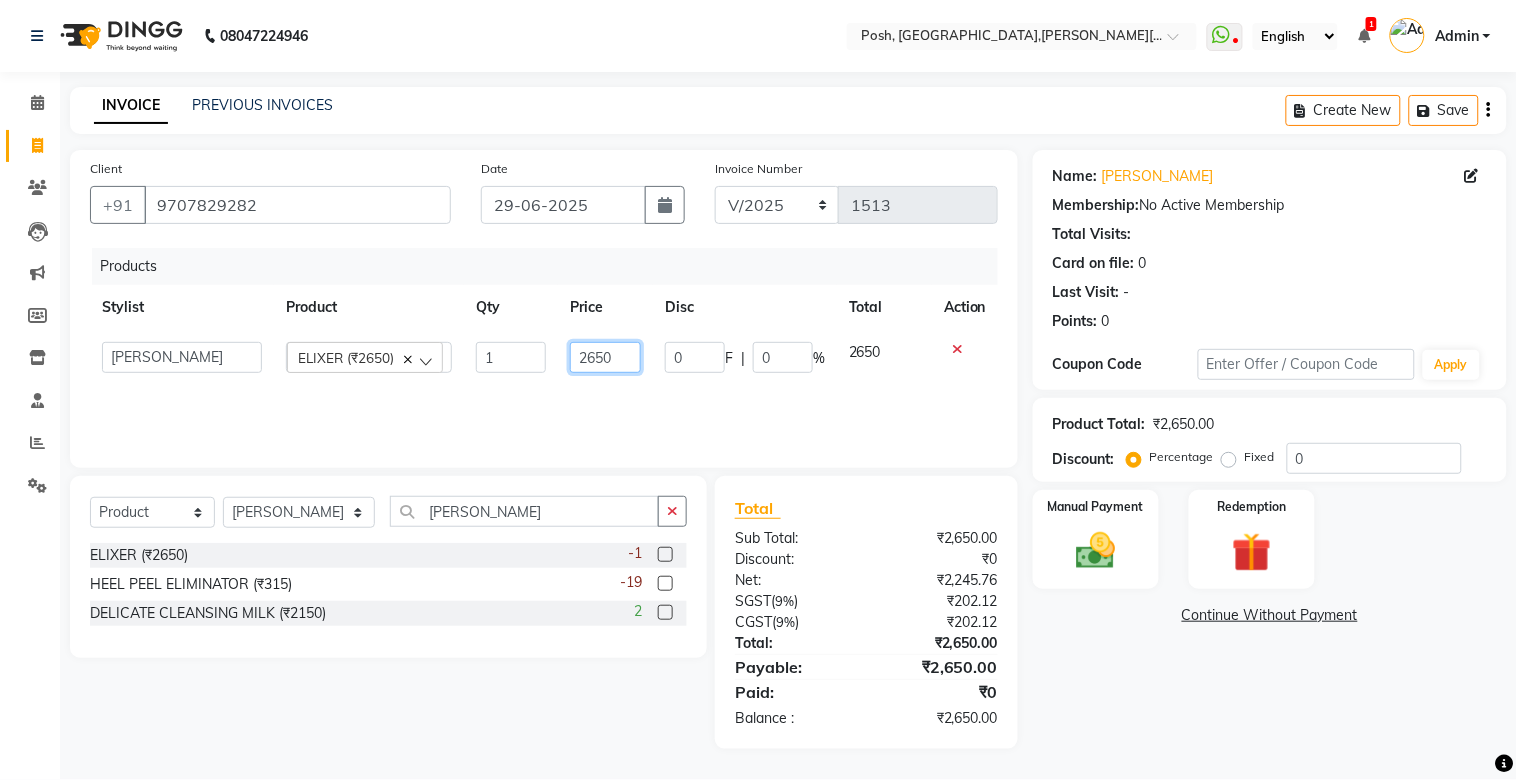 click on "2650" 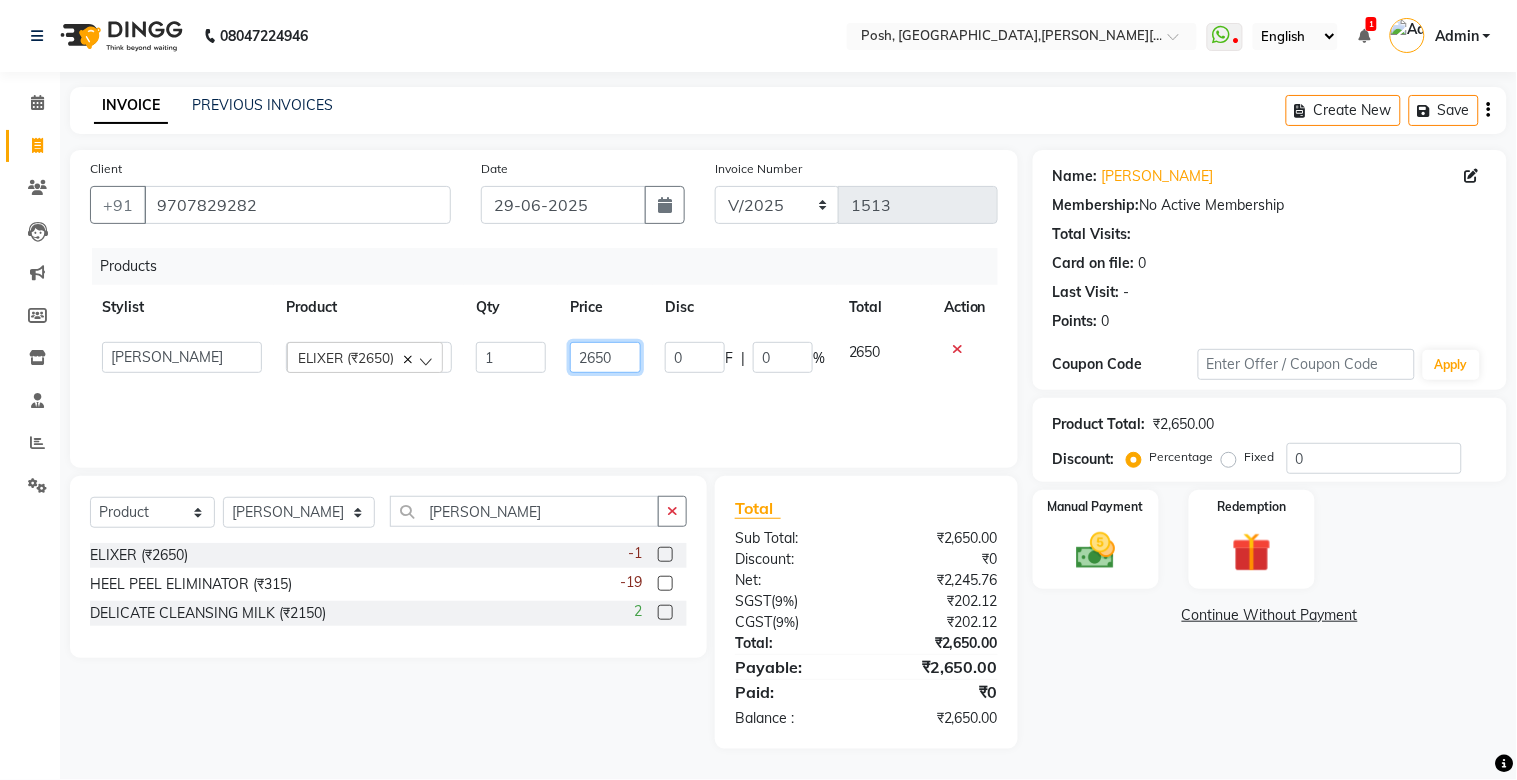 click on "2650" 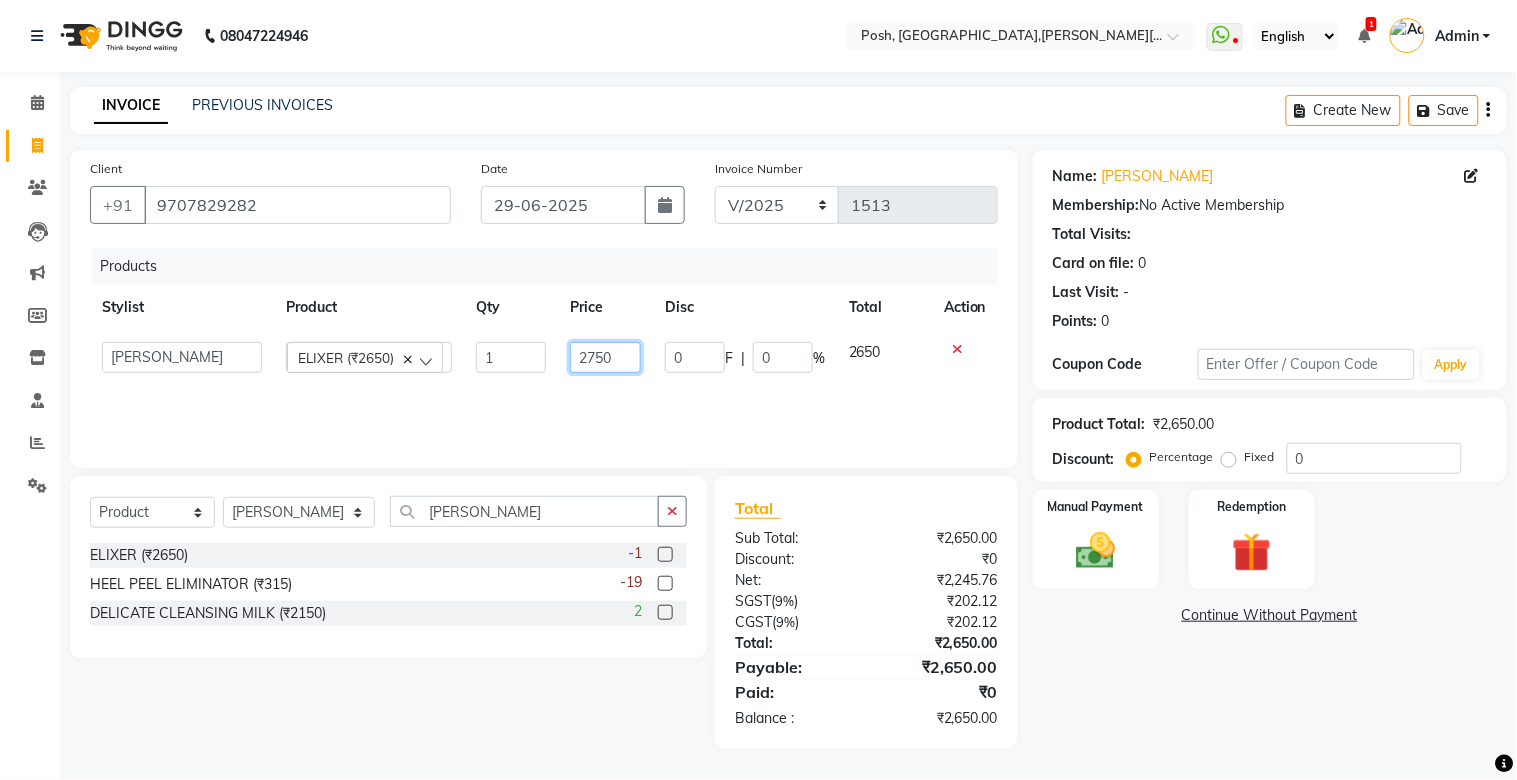 click on "2750" 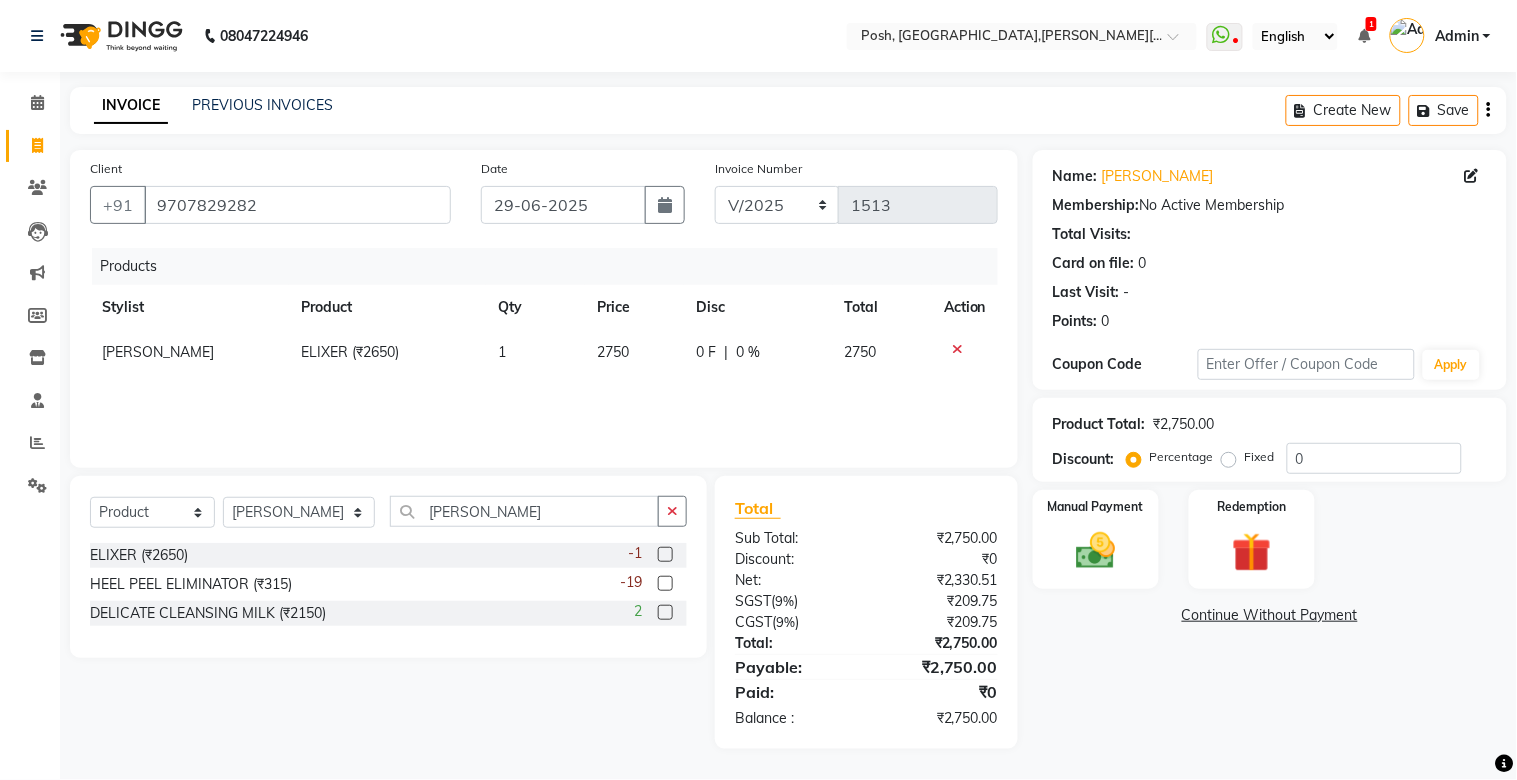 click on "Products Stylist Product Qty Price Disc Total Action [PERSON_NAME] ELIXER (₹2650) 1 2750 0 F | 0 % 2750" 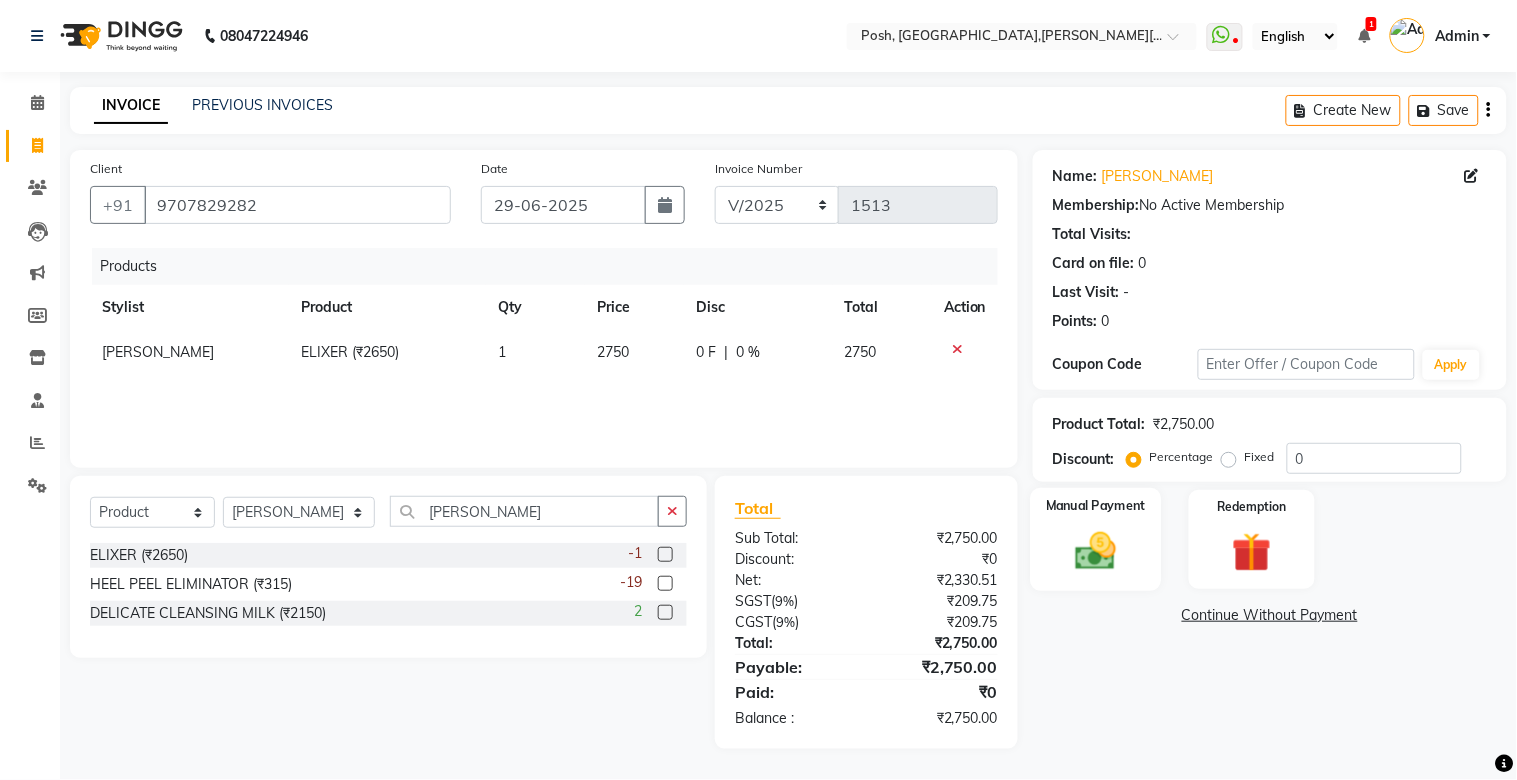 click 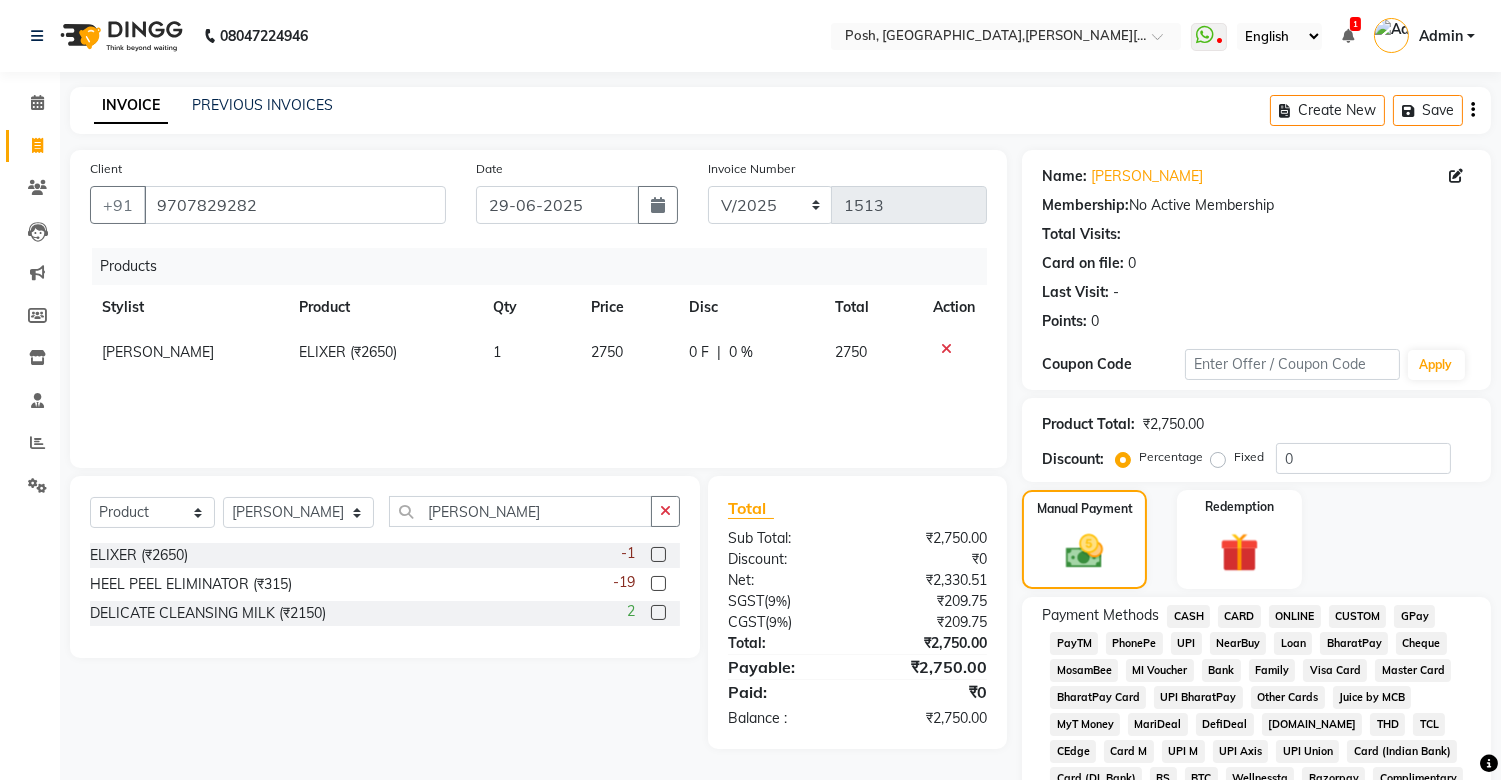 click on "CASH" 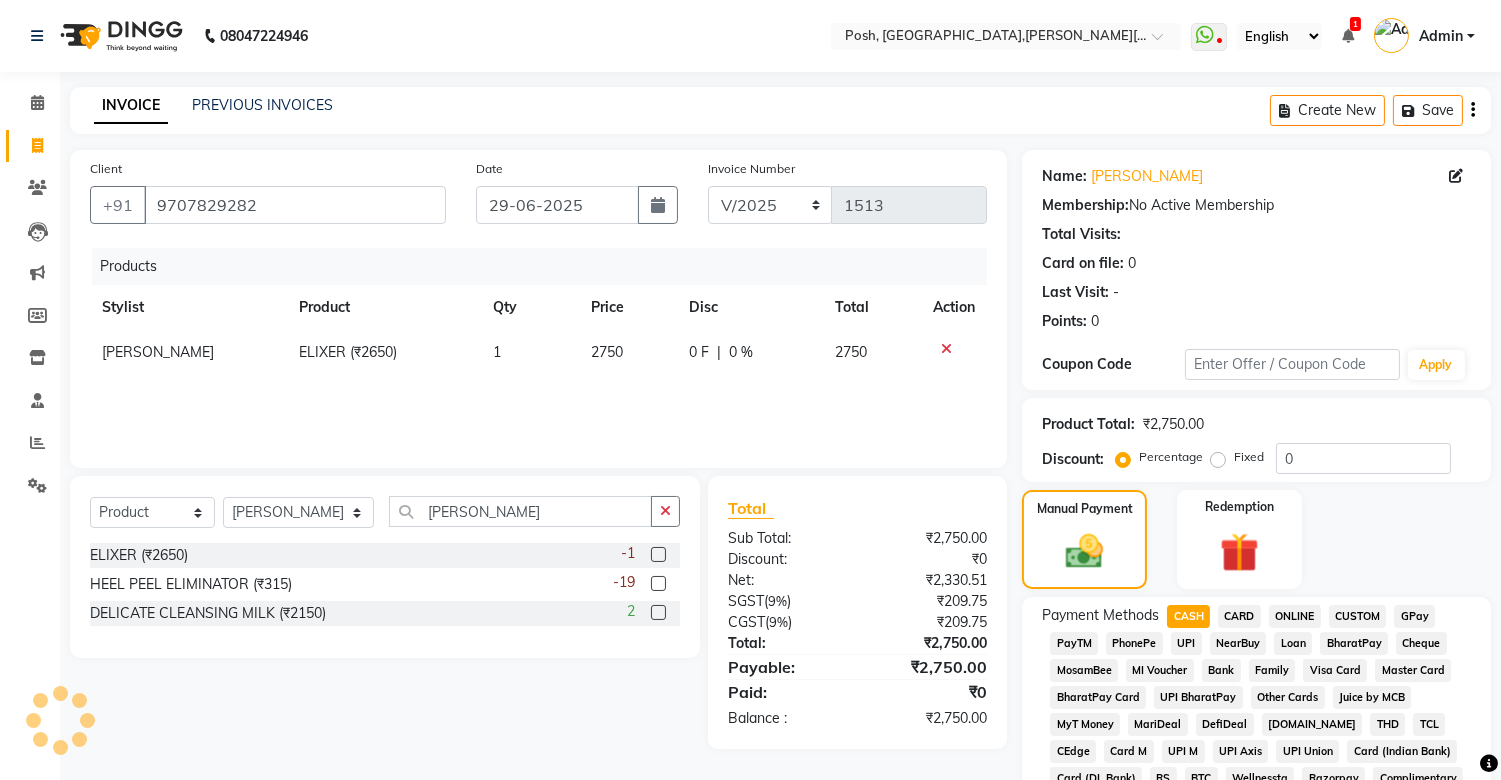 scroll, scrollTop: 555, scrollLeft: 0, axis: vertical 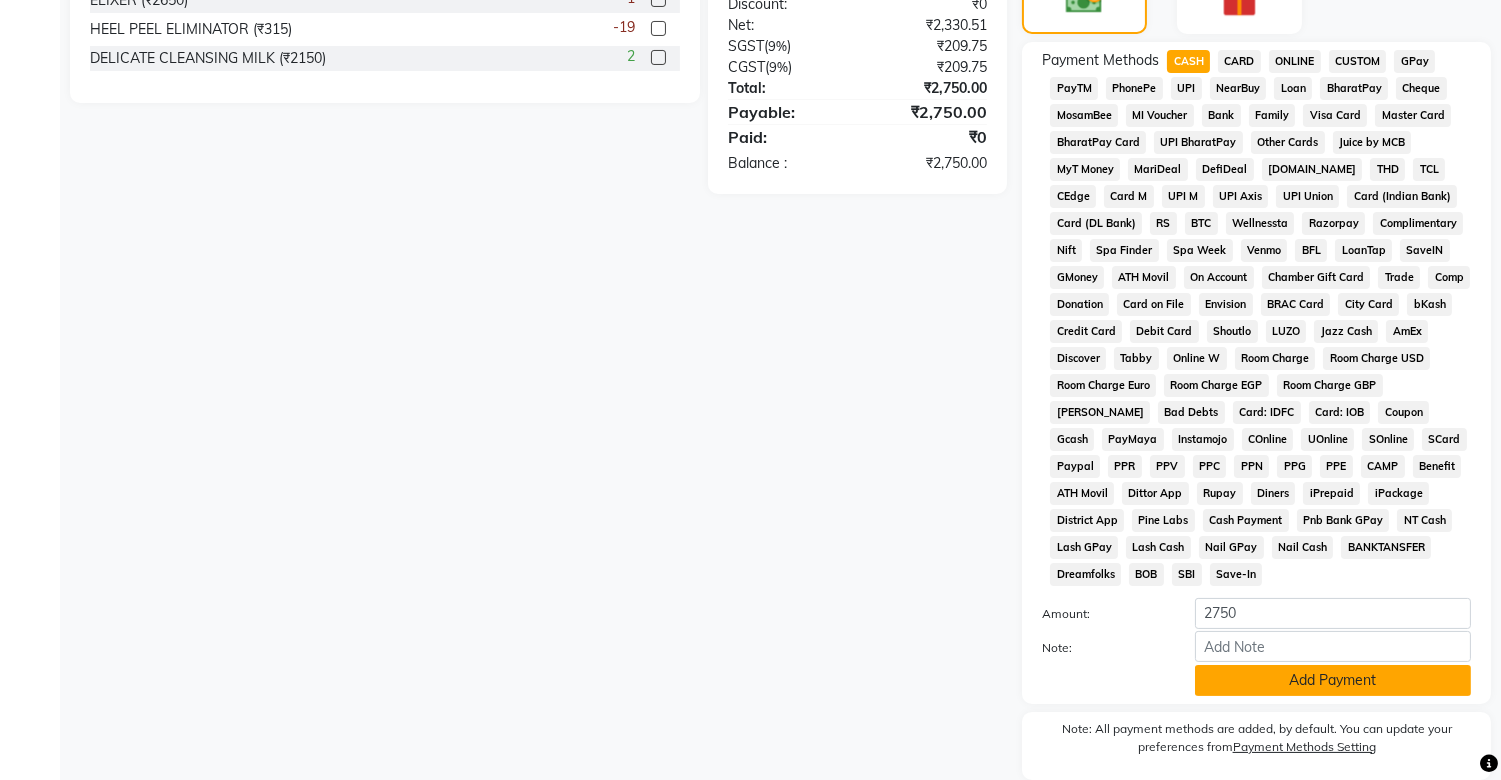 click on "Add Payment" 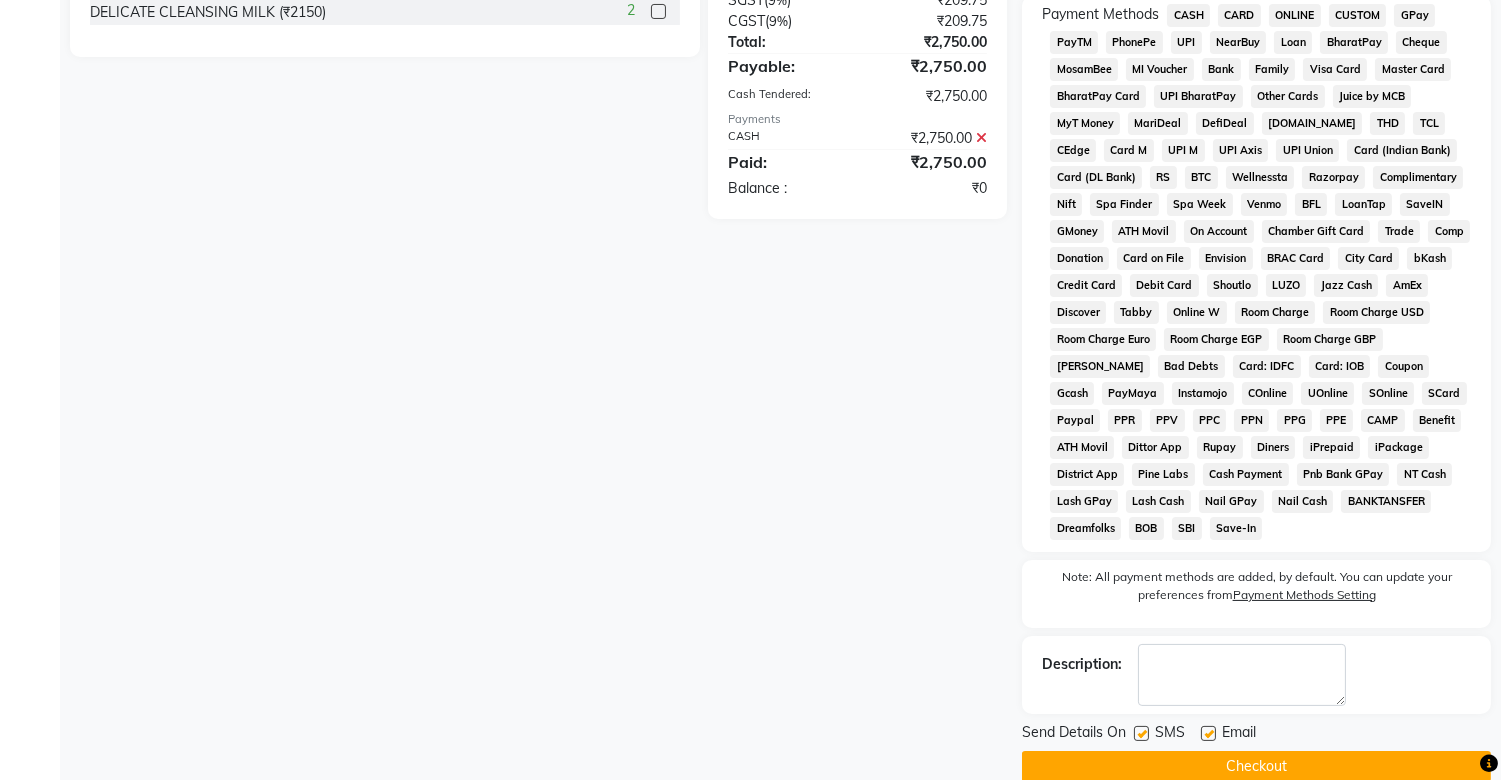 scroll, scrollTop: 637, scrollLeft: 0, axis: vertical 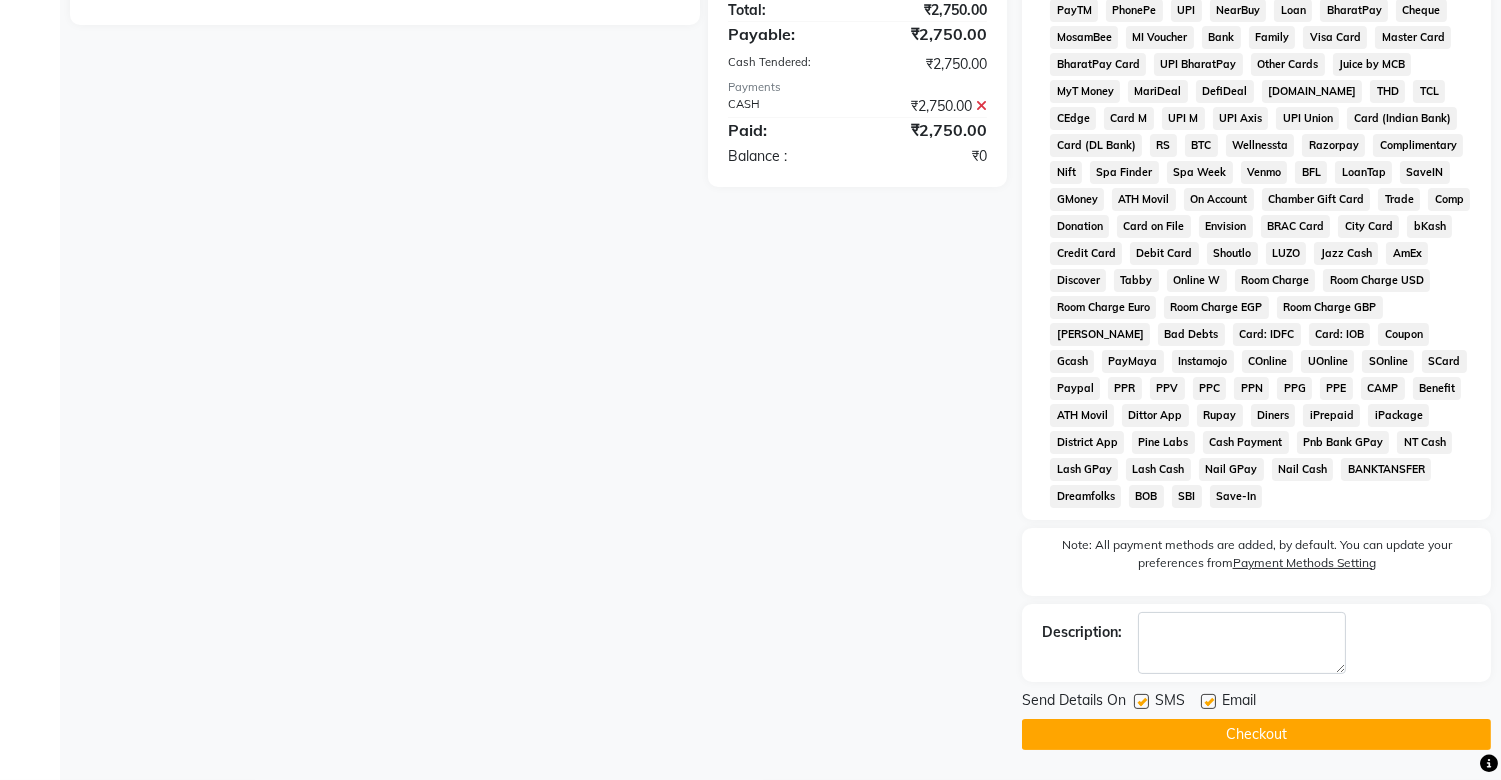 click on "SMS" 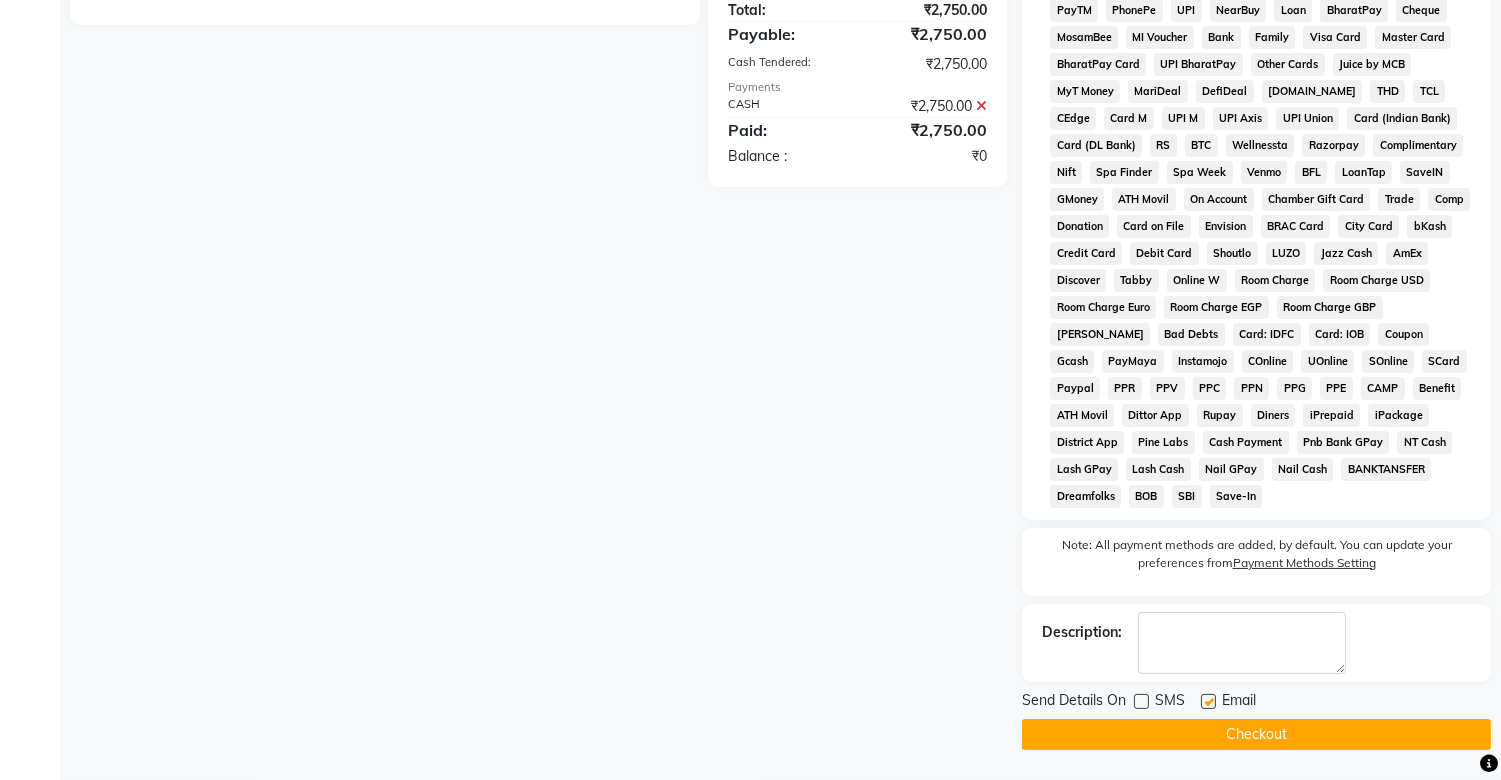 click on "Checkout" 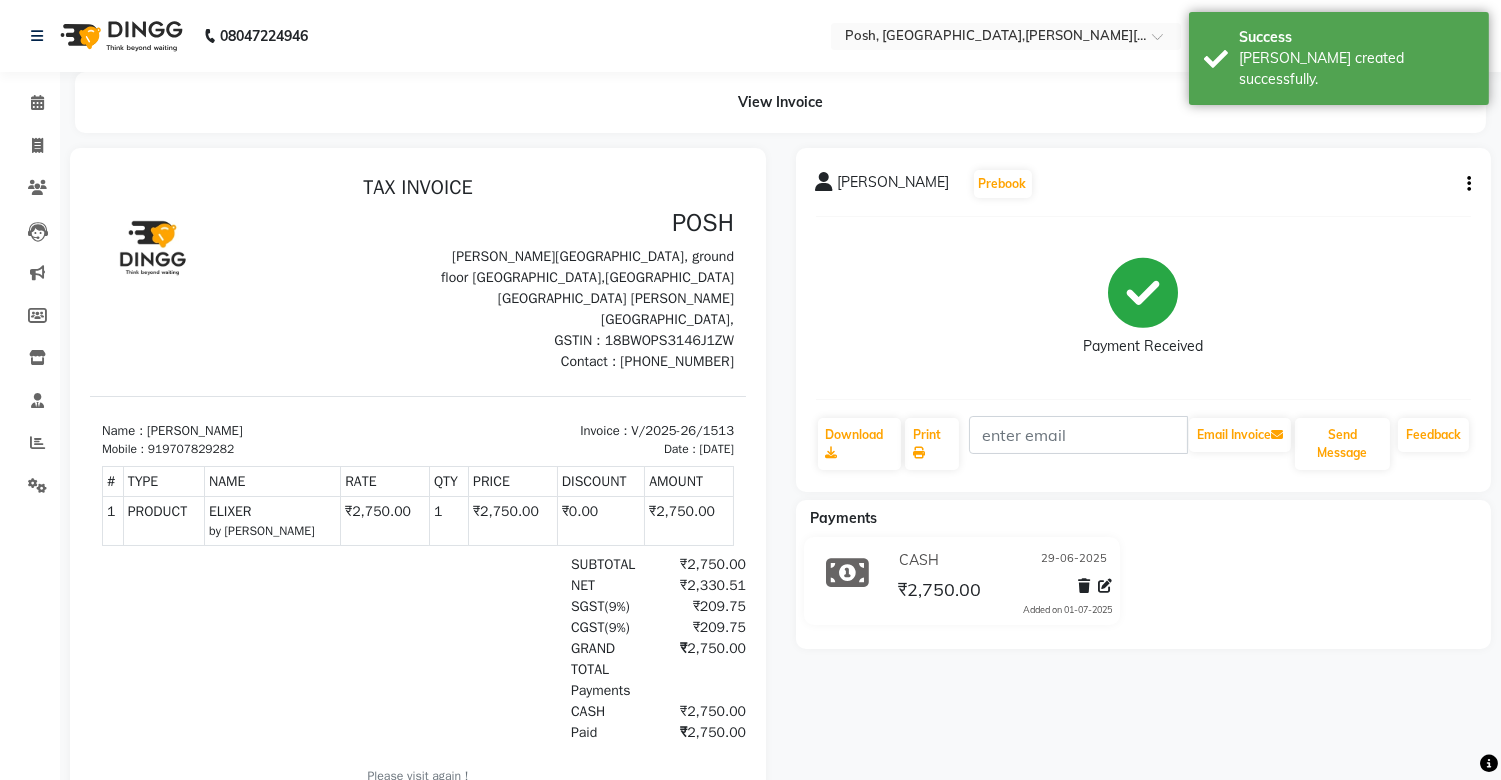 scroll, scrollTop: 15, scrollLeft: 0, axis: vertical 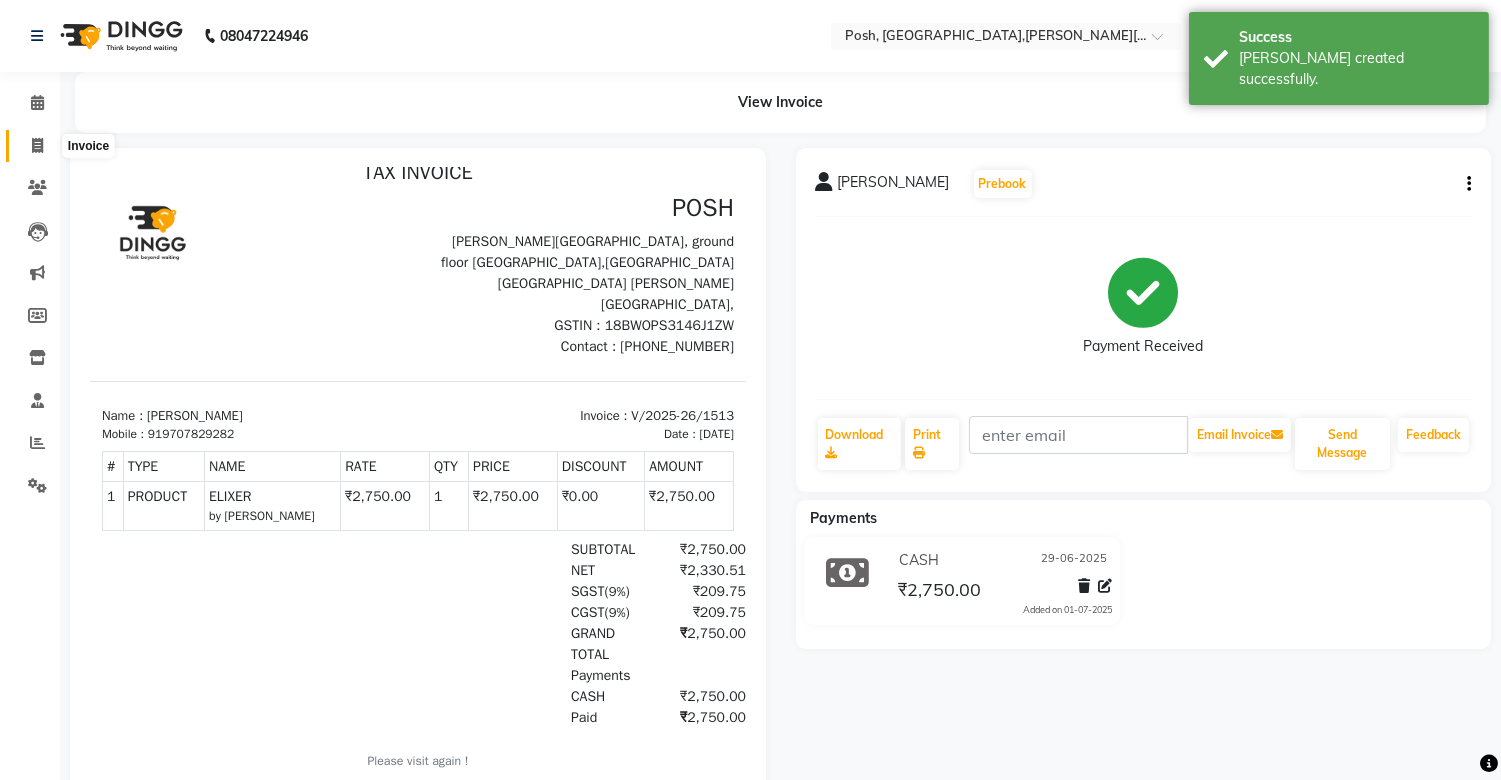 click 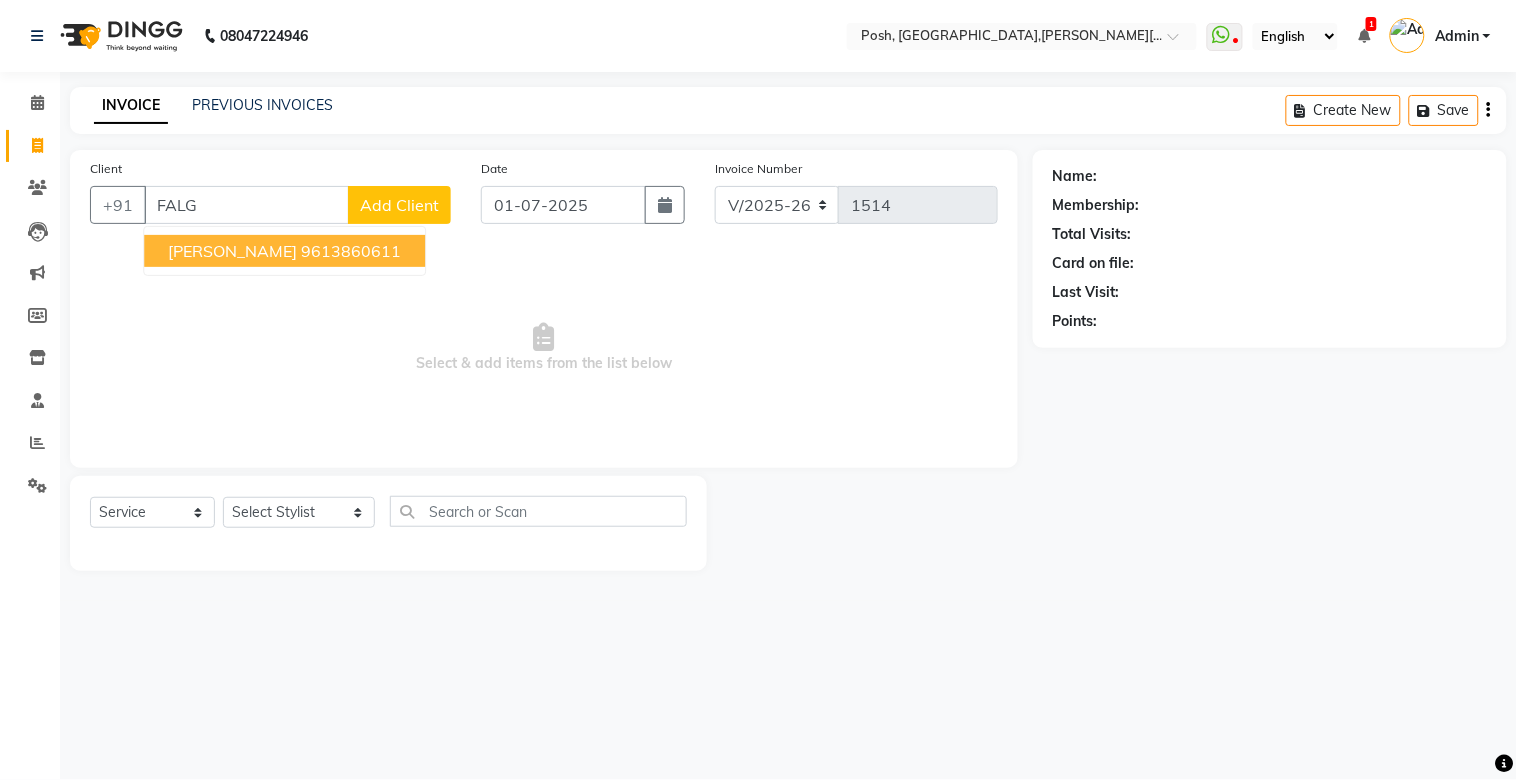 click on "[PERSON_NAME]  9613860611" at bounding box center (284, 251) 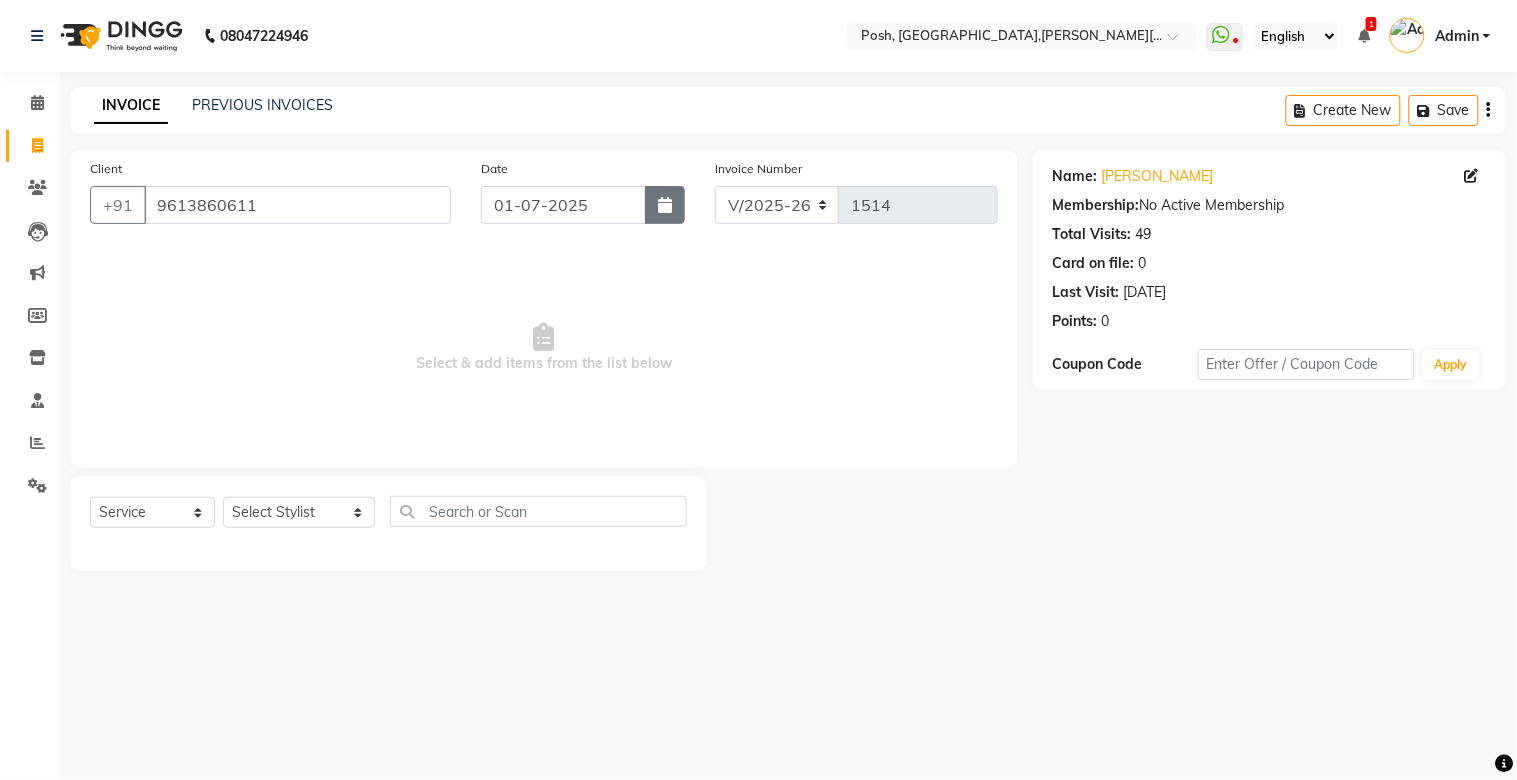 click 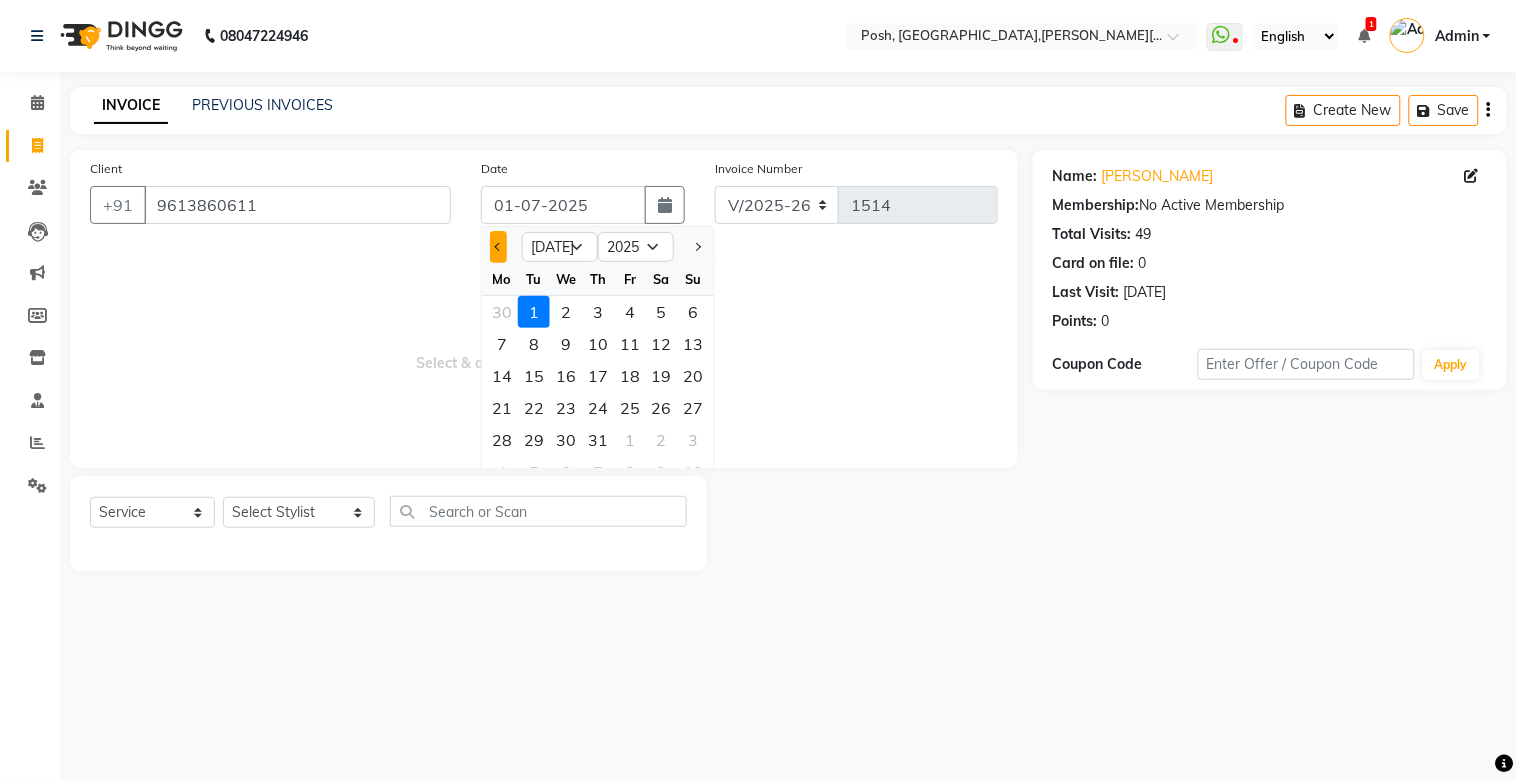 click 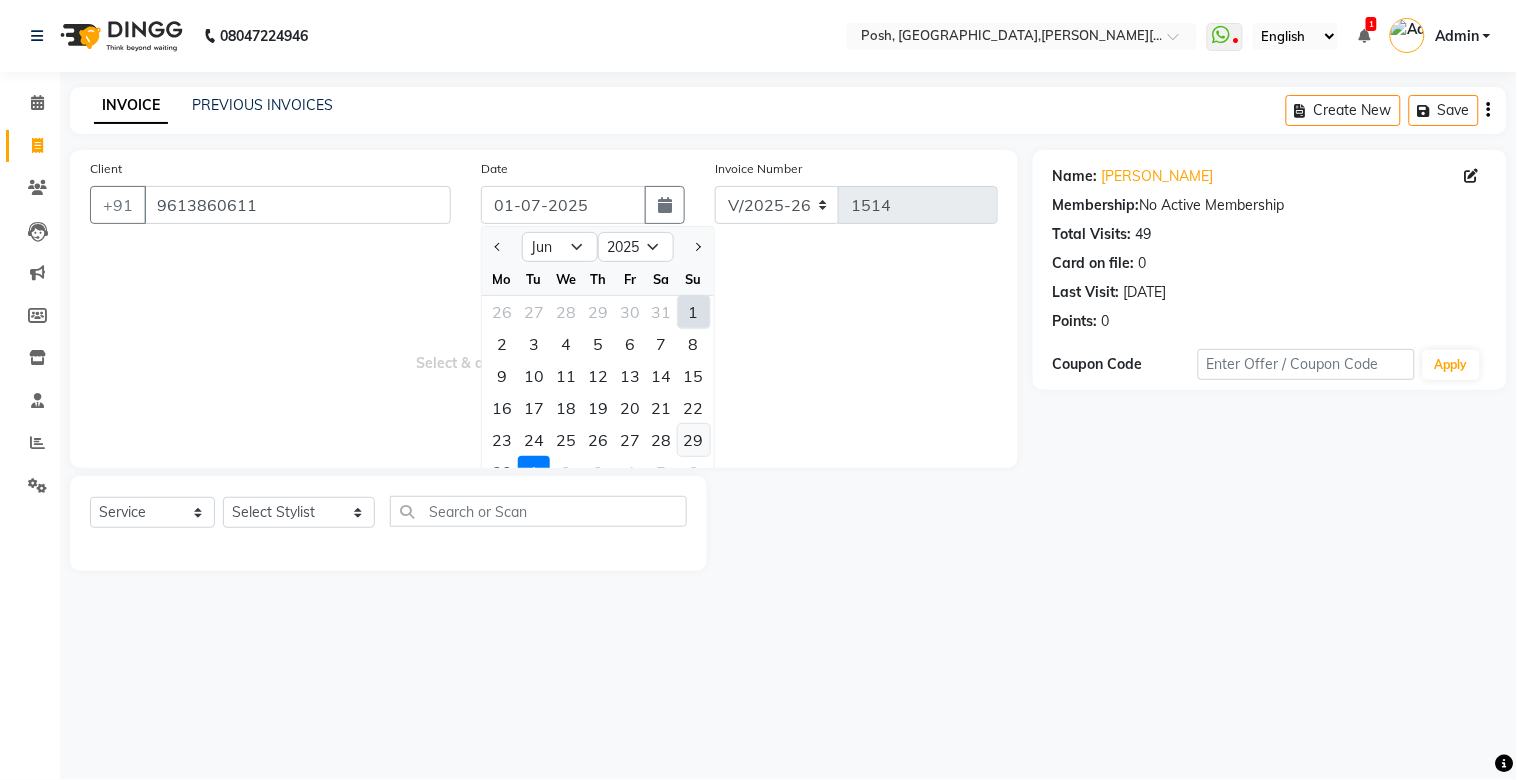 click on "29" 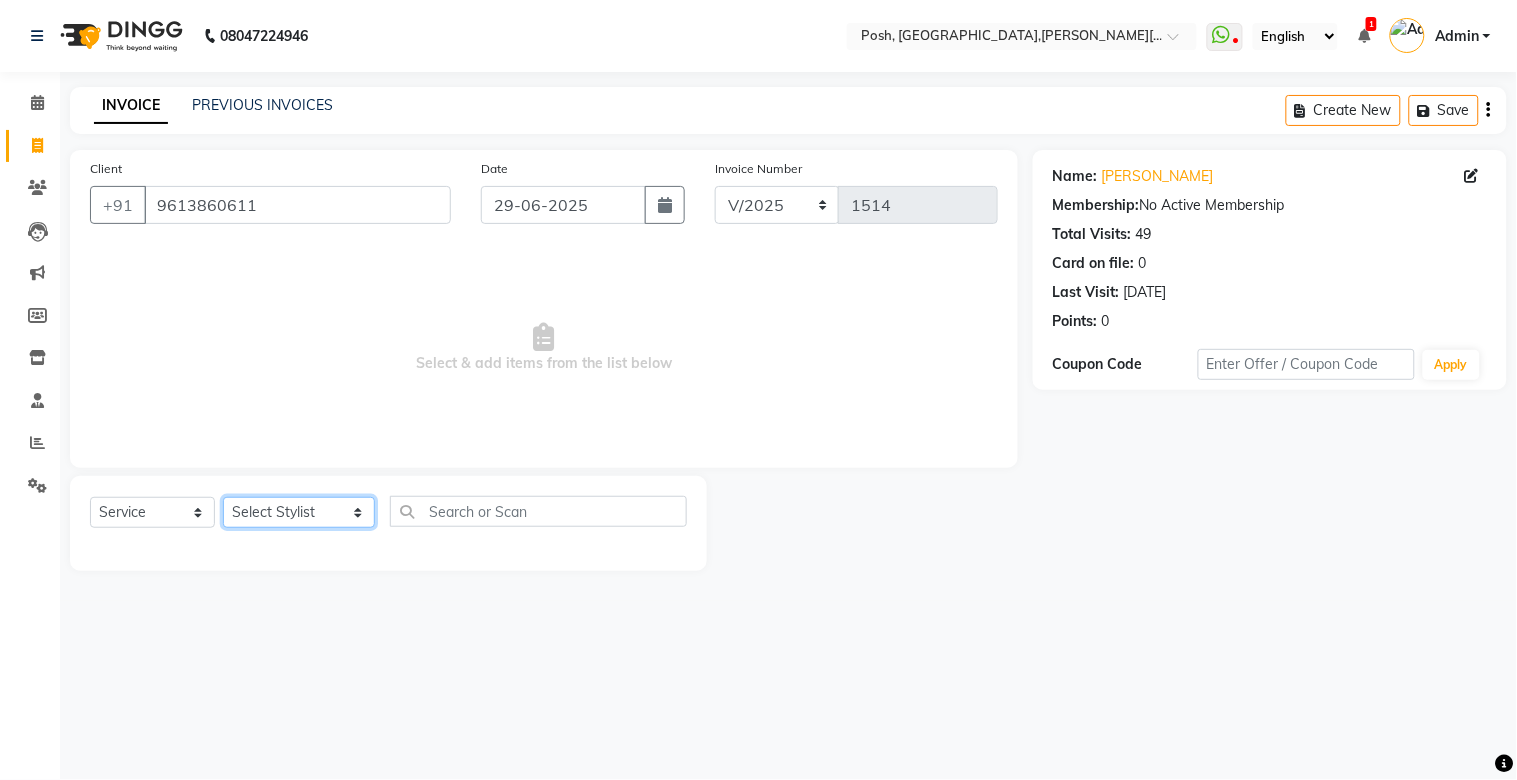 click on "Select Stylist [PERSON_NAME] ISLAM DIVYANGKA [PERSON_NAME] Manager [PERSON_NAME] [PERSON_NAME]  [PERSON_NAME] [PERSON_NAME]	 POSH [PERSON_NAME] [PERSON_NAME]	 [PERSON_NAME]" 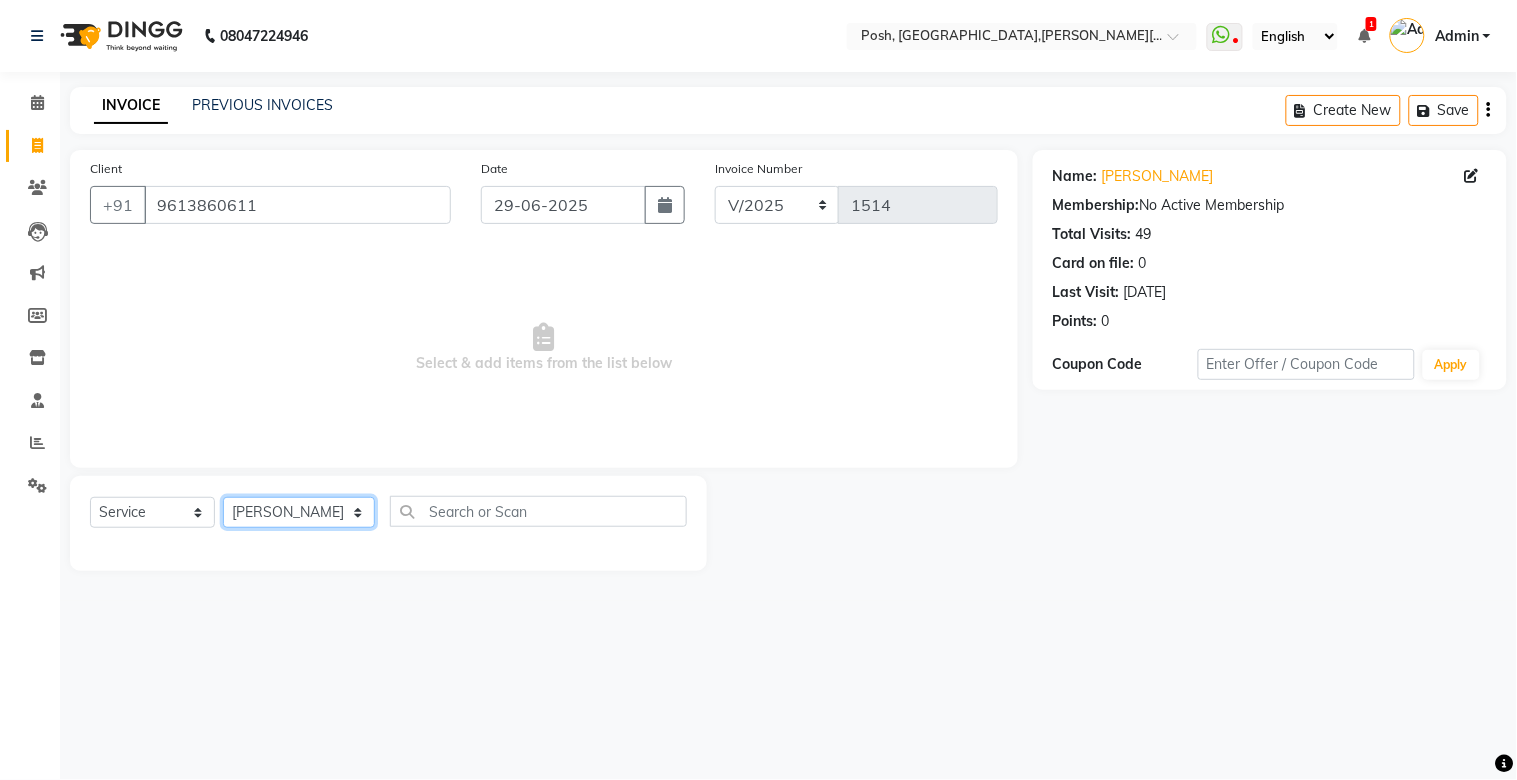 click on "Select Stylist [PERSON_NAME] ISLAM DIVYANGKA [PERSON_NAME] Manager [PERSON_NAME] [PERSON_NAME]  [PERSON_NAME] [PERSON_NAME]	 POSH [PERSON_NAME] [PERSON_NAME]	 [PERSON_NAME]" 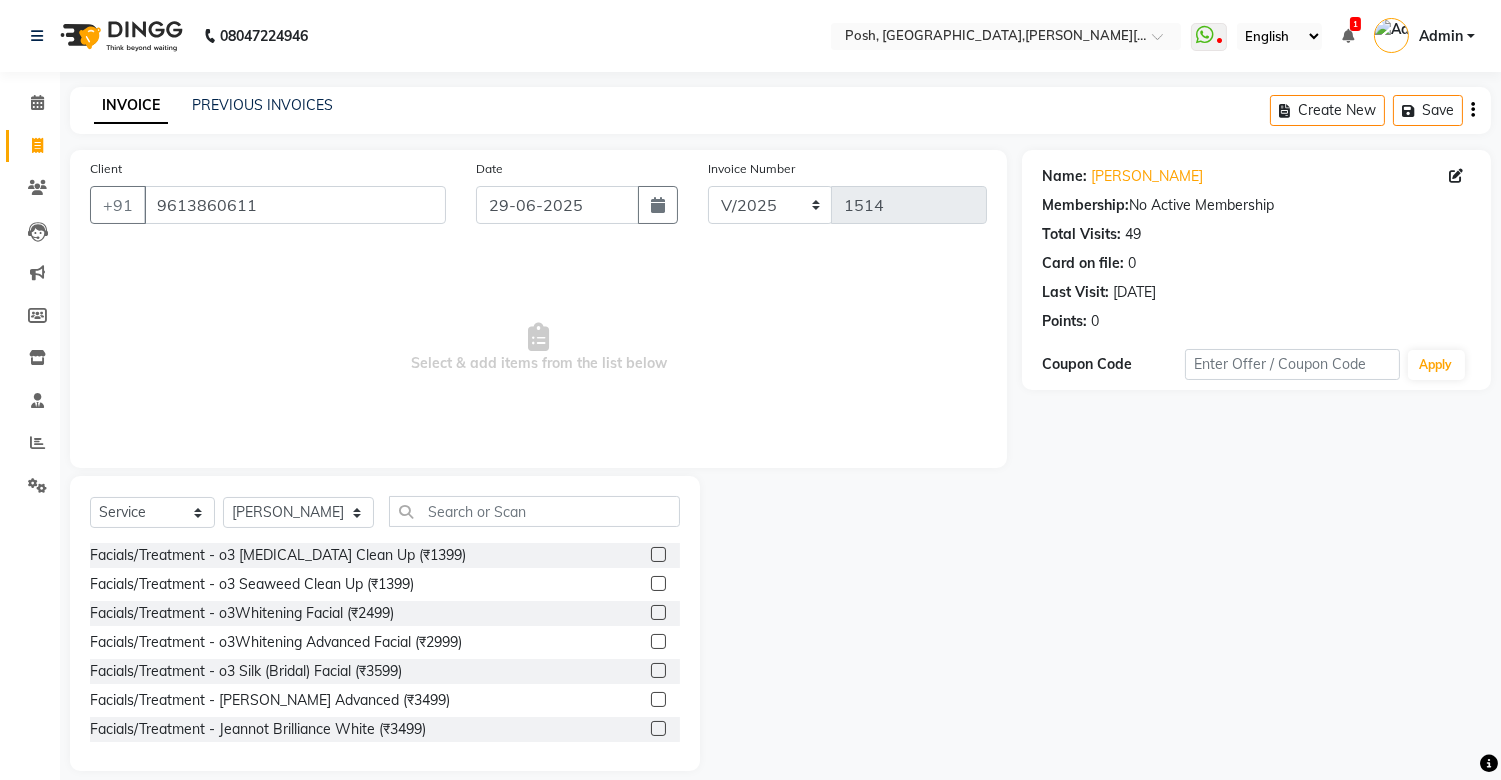 click on "Select  Service  Product  Membership  Package Voucher Prepaid Gift Card  Select Stylist [PERSON_NAME] ISLAM DIVYANGKA [PERSON_NAME] Manager [PERSON_NAME] [PERSON_NAME]  [PERSON_NAME] [PERSON_NAME]	 POSH [PERSON_NAME] [PERSON_NAME]	 [PERSON_NAME] Facials/Treatment - o3 [MEDICAL_DATA] Clean Up (₹1399)  Facials/Treatment - o3 Seaweed Clean Up (₹1399)  Facials/Treatment - o3Whitening Facial (₹2499)  Facials/Treatment - o3Whitening Advanced Facial (₹2999)  Facials/Treatment - o3 Silk (Bridal) Facial (₹3599)  Facials/Treatment - Jeannot Hydra Boost Advanced (₹3499)  Facials/Treatment - Jeannot Brilliance White (₹3499)  Facials/Treatment - Jeannot Instant Glow Brightening (₹3499)  Facials/Treatment - Jeannot Infinite Youth Firming (₹3499)  Facials/Treatment - [PERSON_NAME]'s Glowvite (₹1999)  Facials/Treatment - [PERSON_NAME]'s [PERSON_NAME] (₹1999)  Facials/Treatment - [PERSON_NAME]'s Ageing (₹1999)  Facials/Treatment - Anti Pigmentation (₹1999)  Facials/Treatment - [PERSON_NAME]'s Clariglow (₹1999)  Facials/Treatment -D TAN (₹500)" 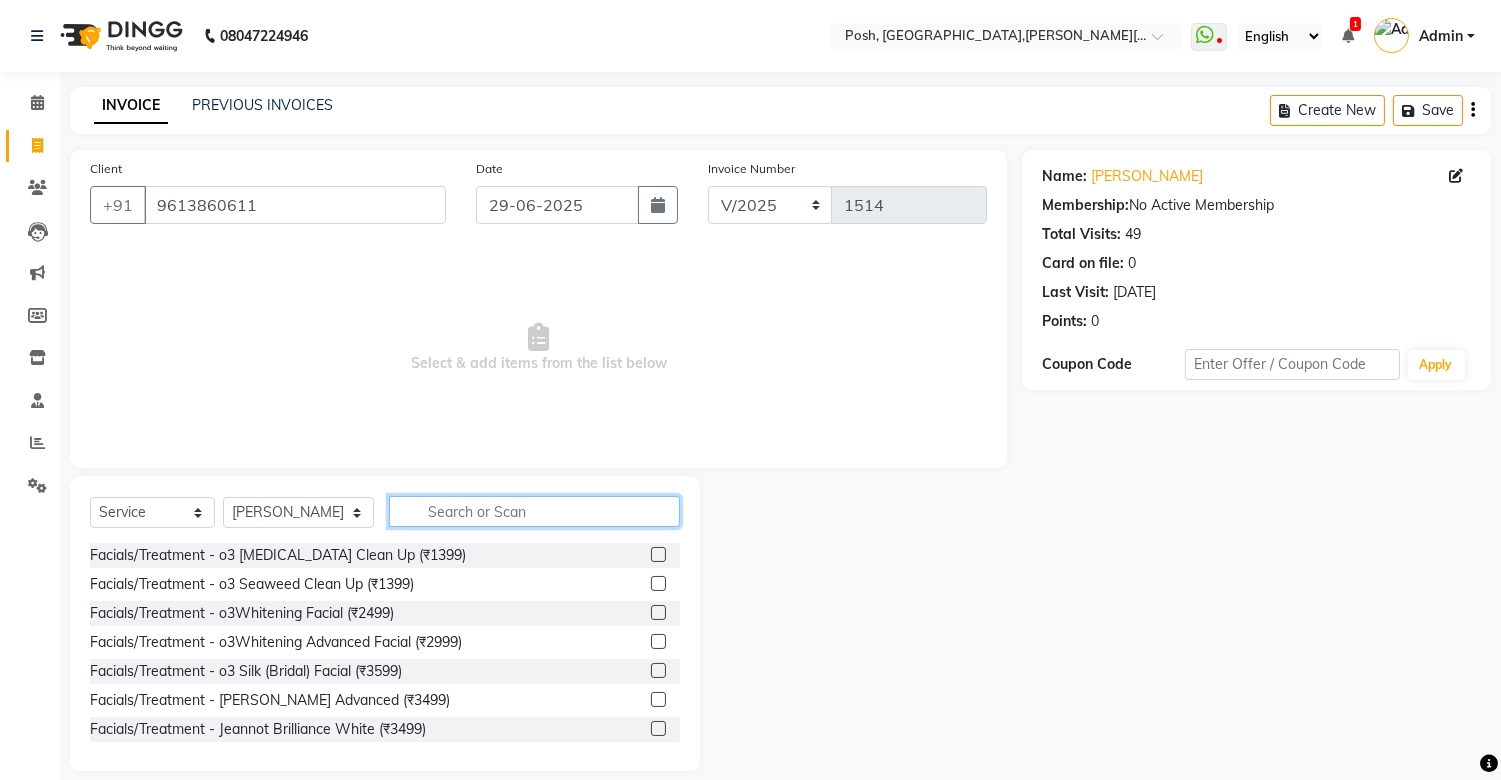 click 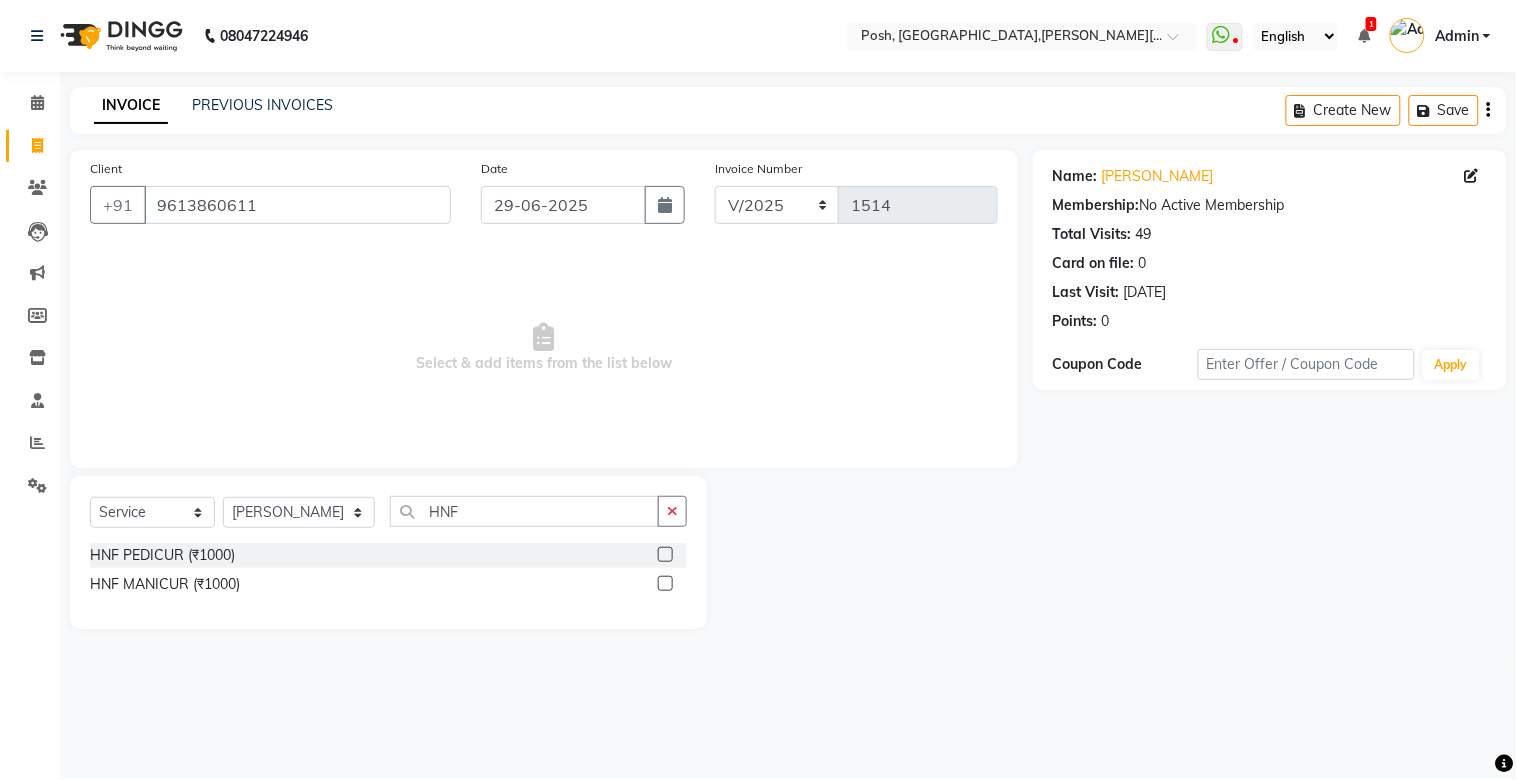 click 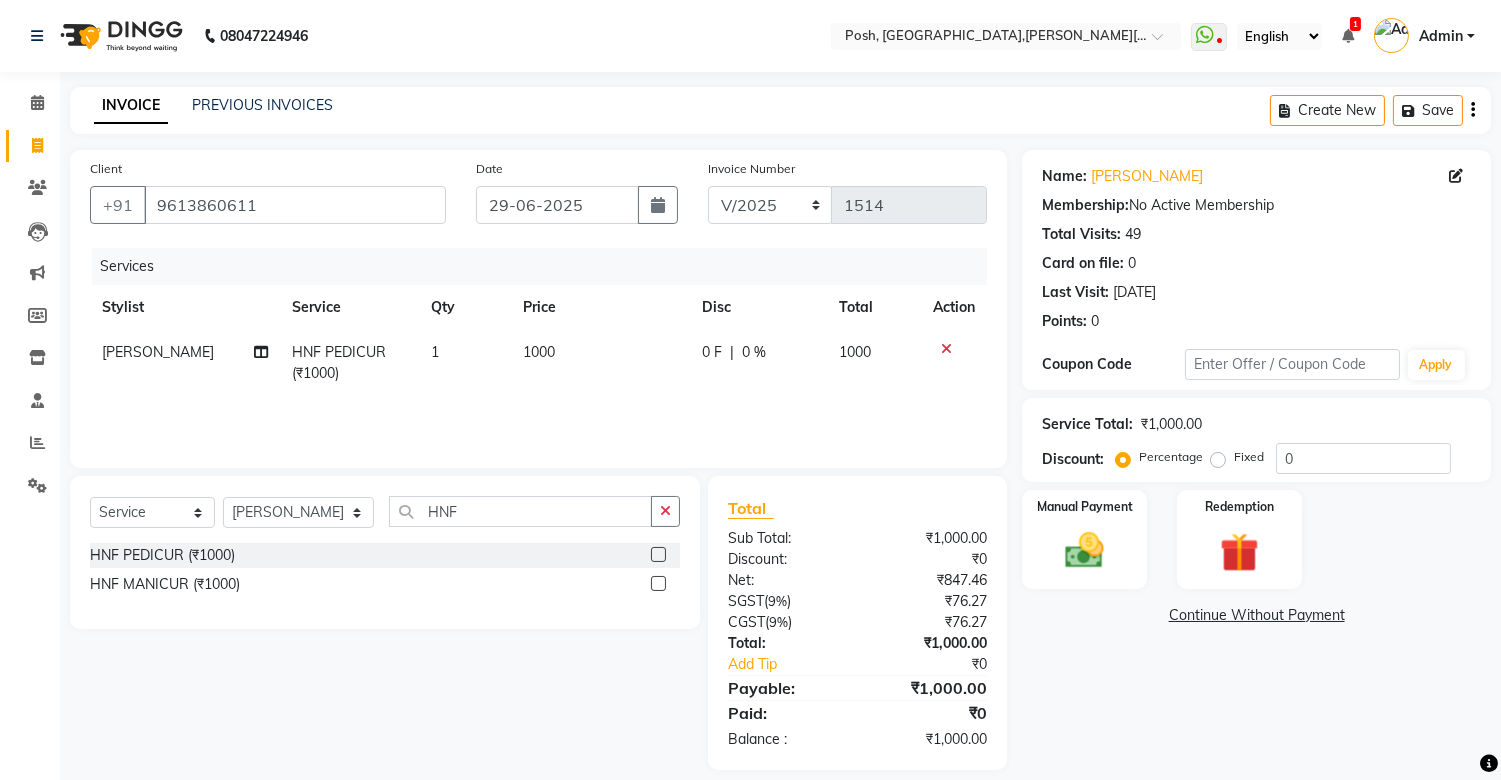 click on "Services Stylist Service Qty Price Disc Total Action [PERSON_NAME] HNF PEDICUR (₹1000) 1 1000 0 F | 0 % 1000" 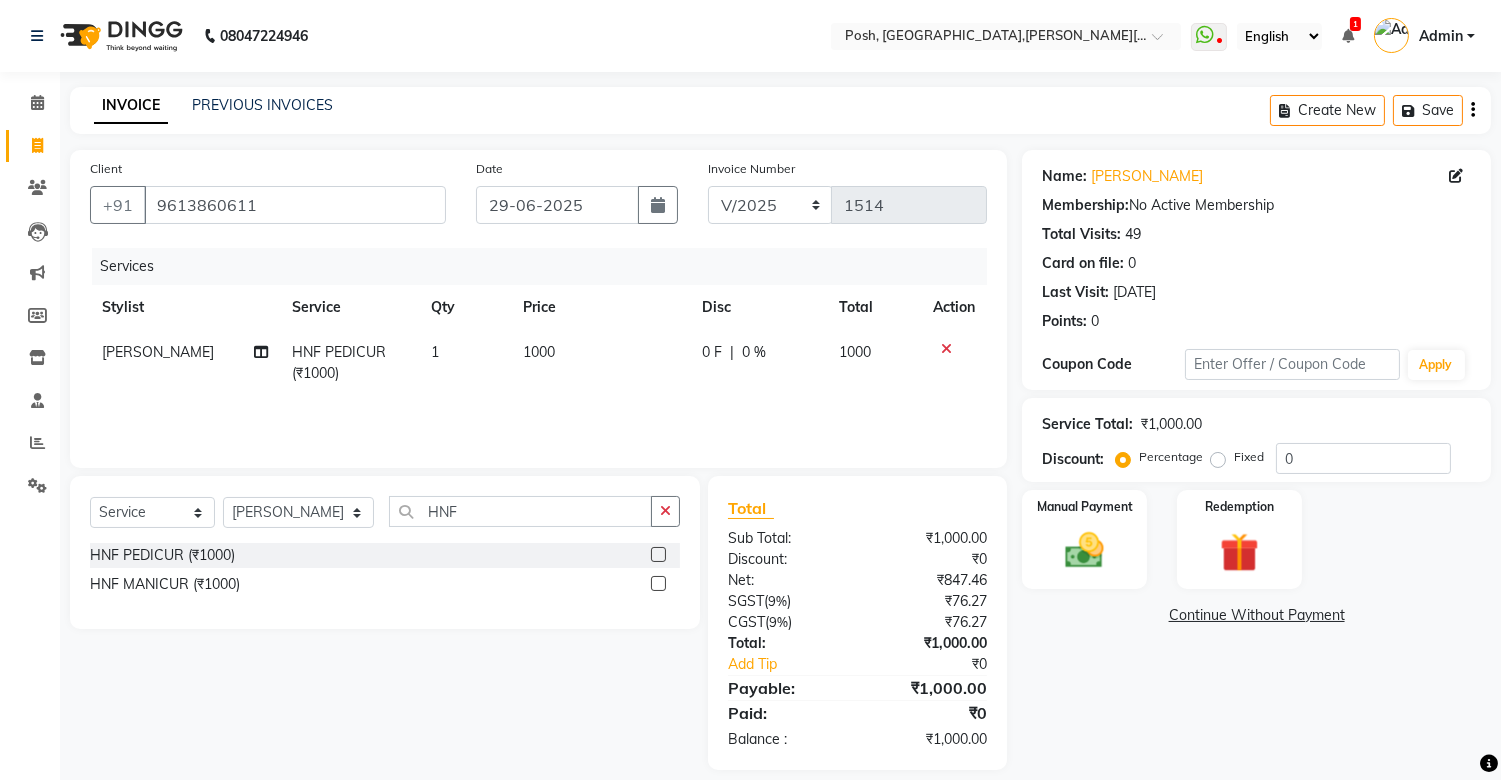 drag, startPoint x: 662, startPoint y: 381, endPoint x: 673, endPoint y: 376, distance: 12.083046 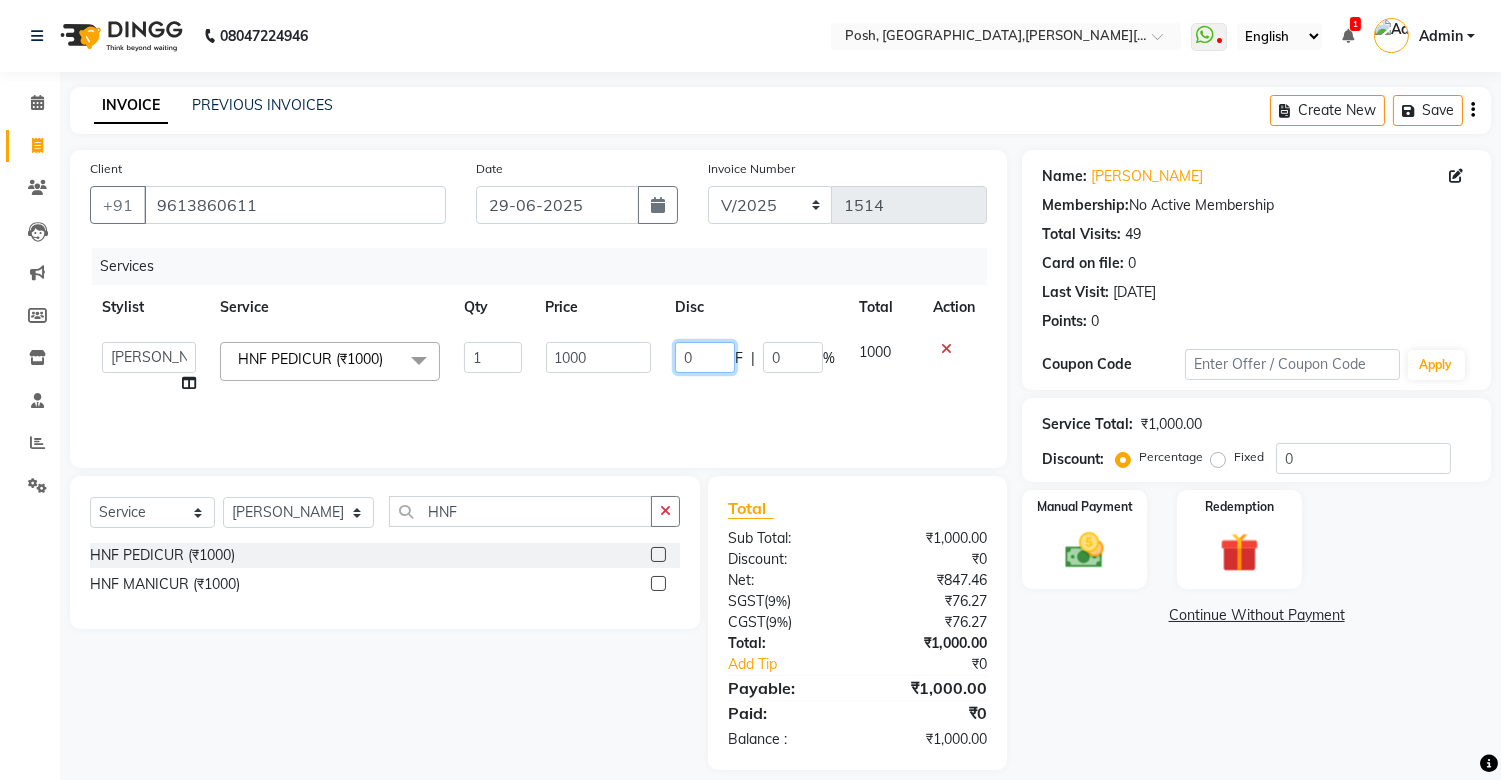 click on "0" 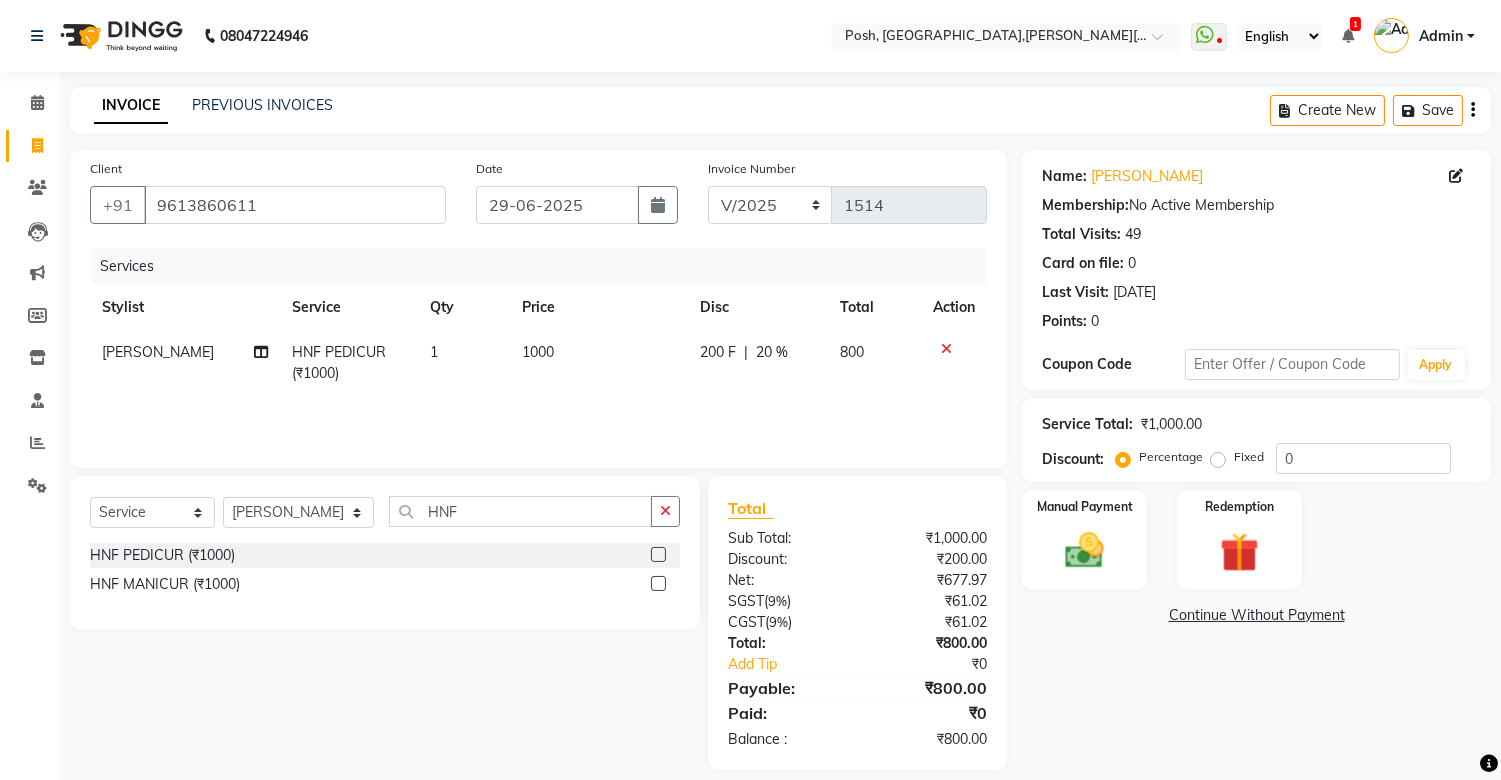 click on "Services Stylist Service Qty Price Disc Total Action [PERSON_NAME] HNF PEDICUR (₹1000) 1 1000 200 F | 20 % 800" 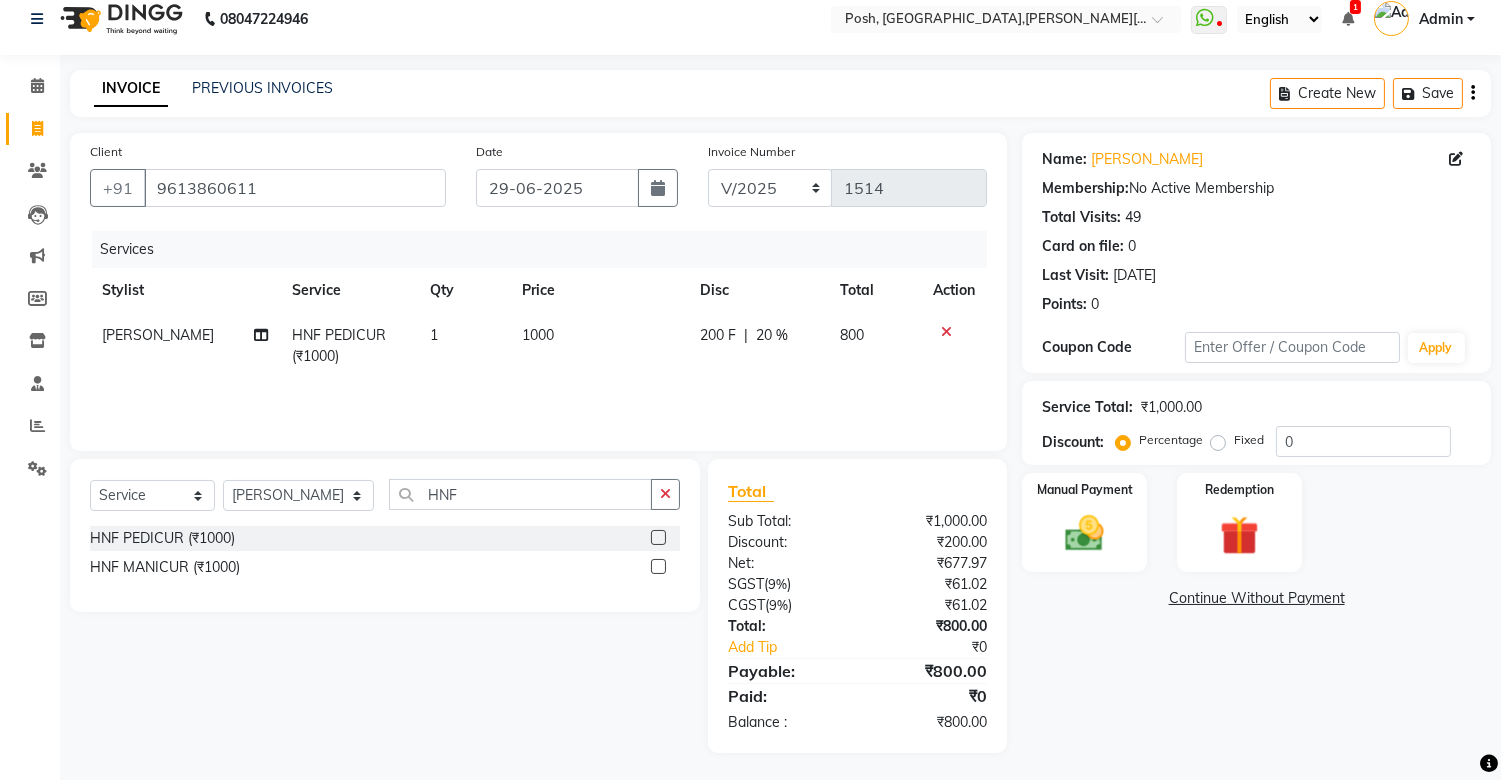 scroll, scrollTop: 20, scrollLeft: 0, axis: vertical 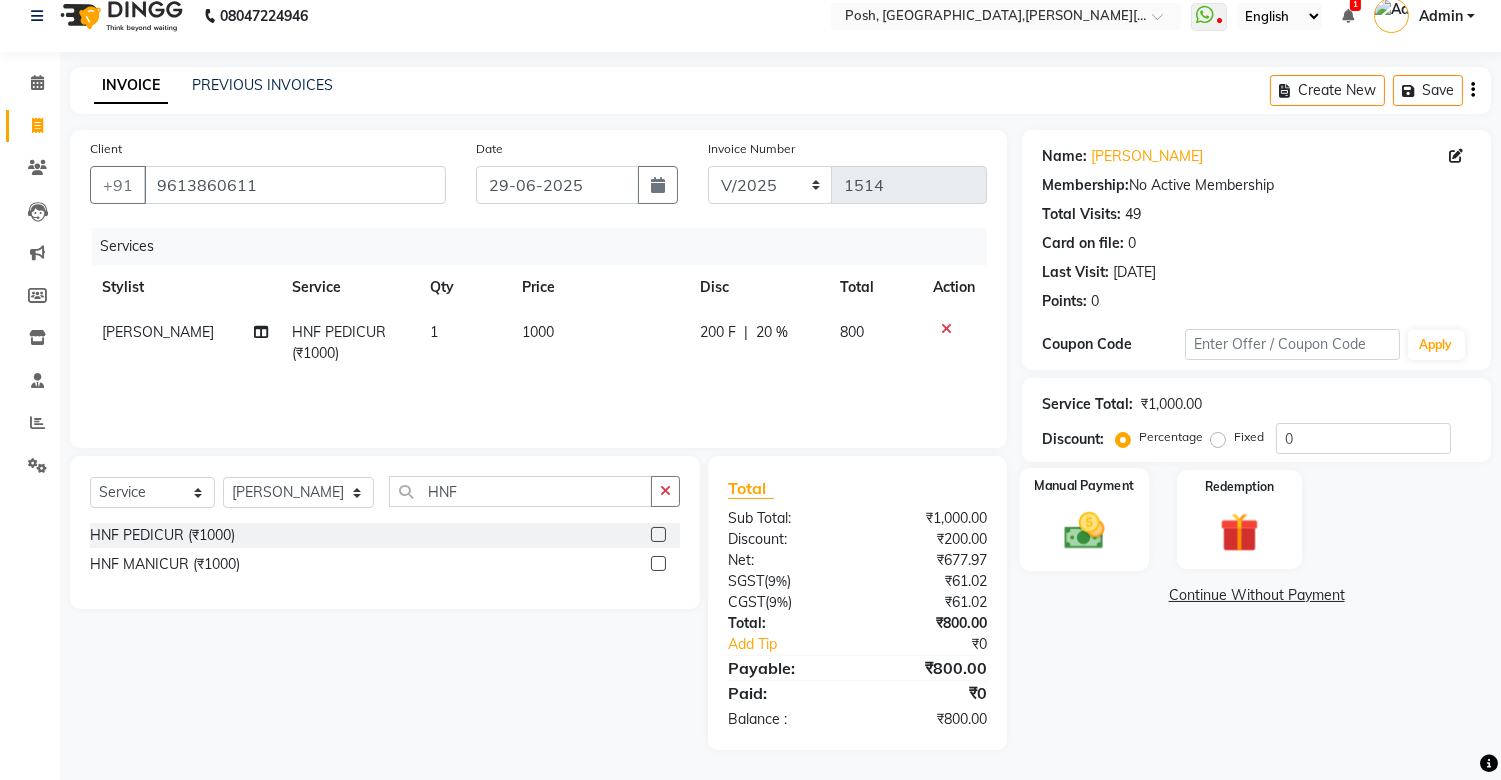 click 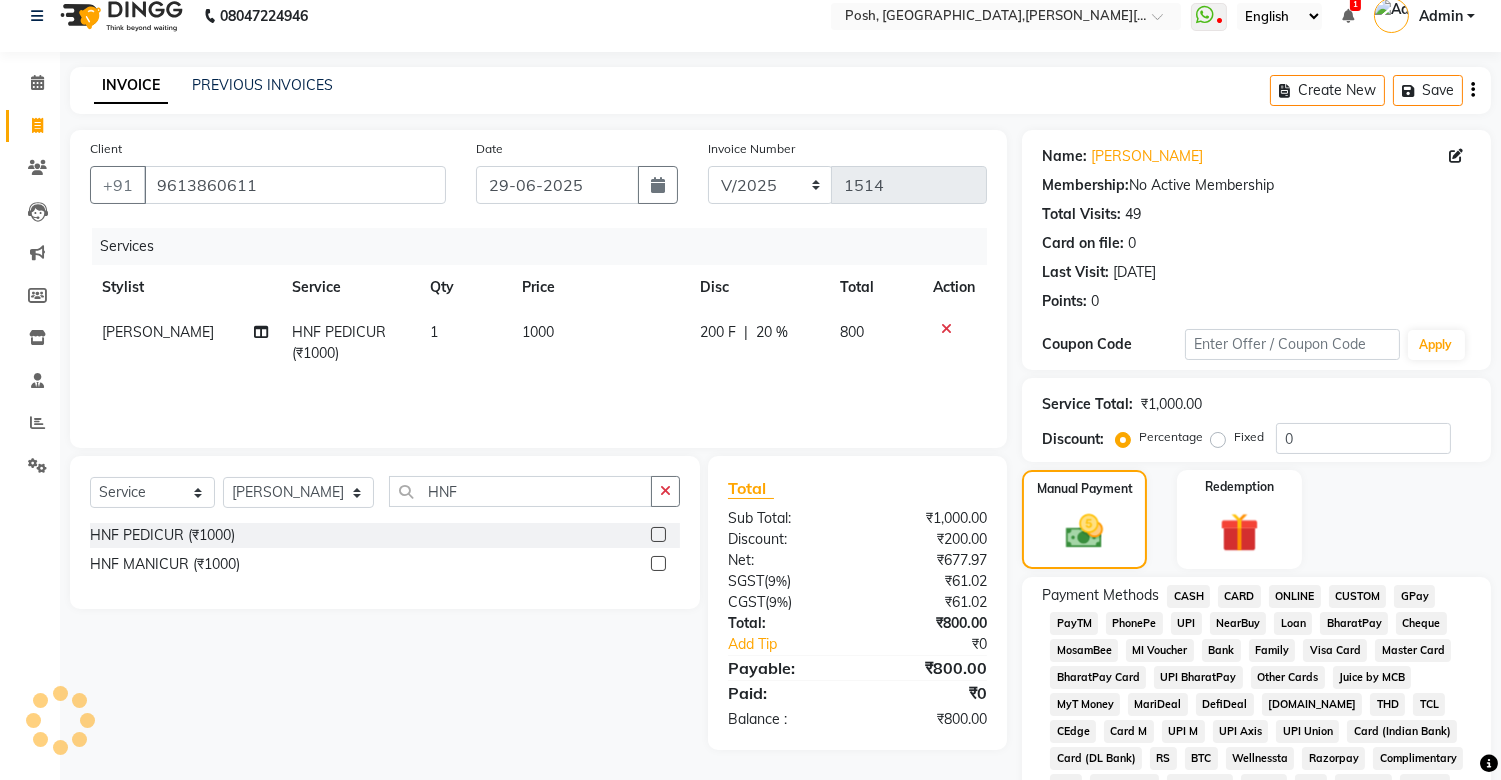 drag, startPoint x: 1183, startPoint y: 618, endPoint x: 1193, endPoint y: 615, distance: 10.440307 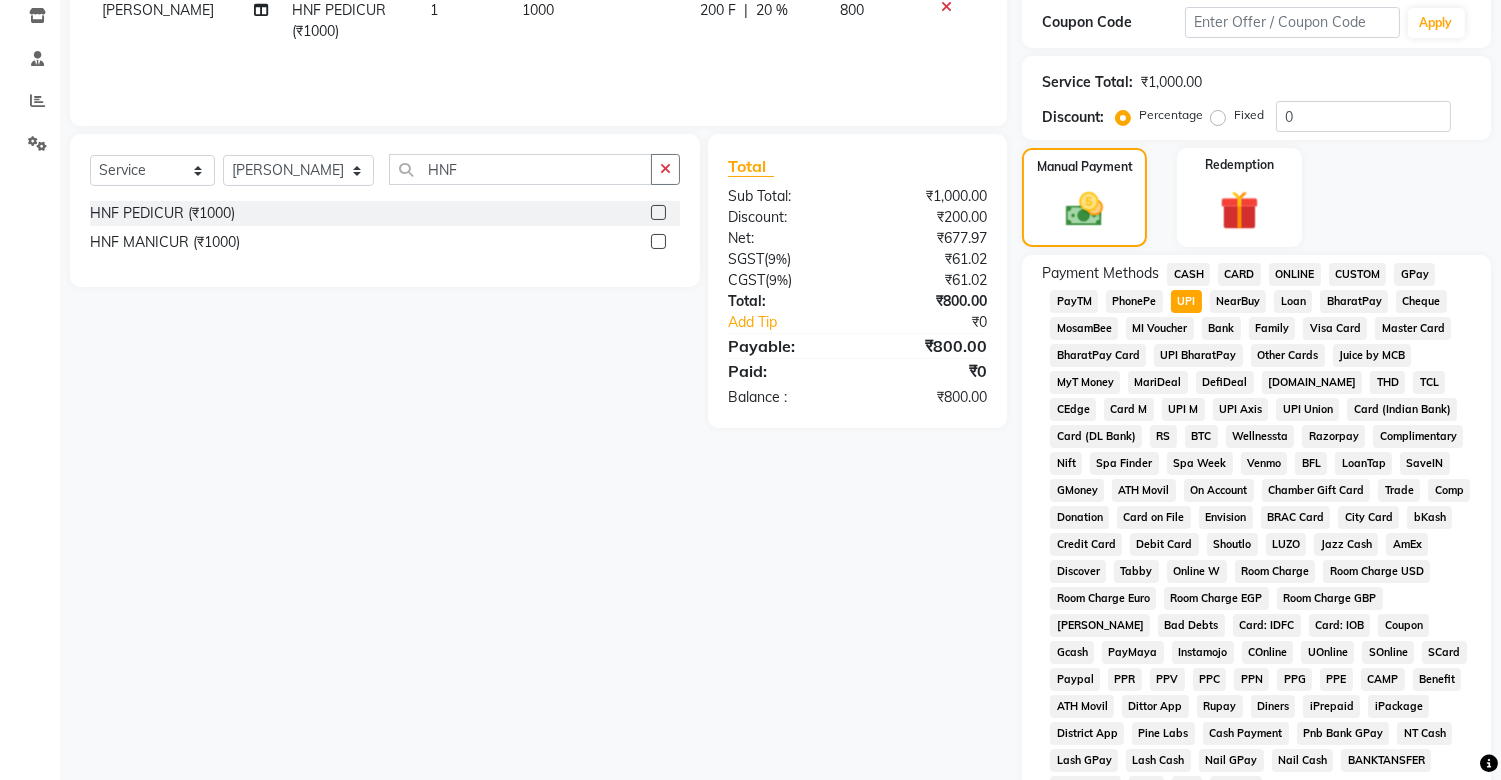 scroll, scrollTop: 575, scrollLeft: 0, axis: vertical 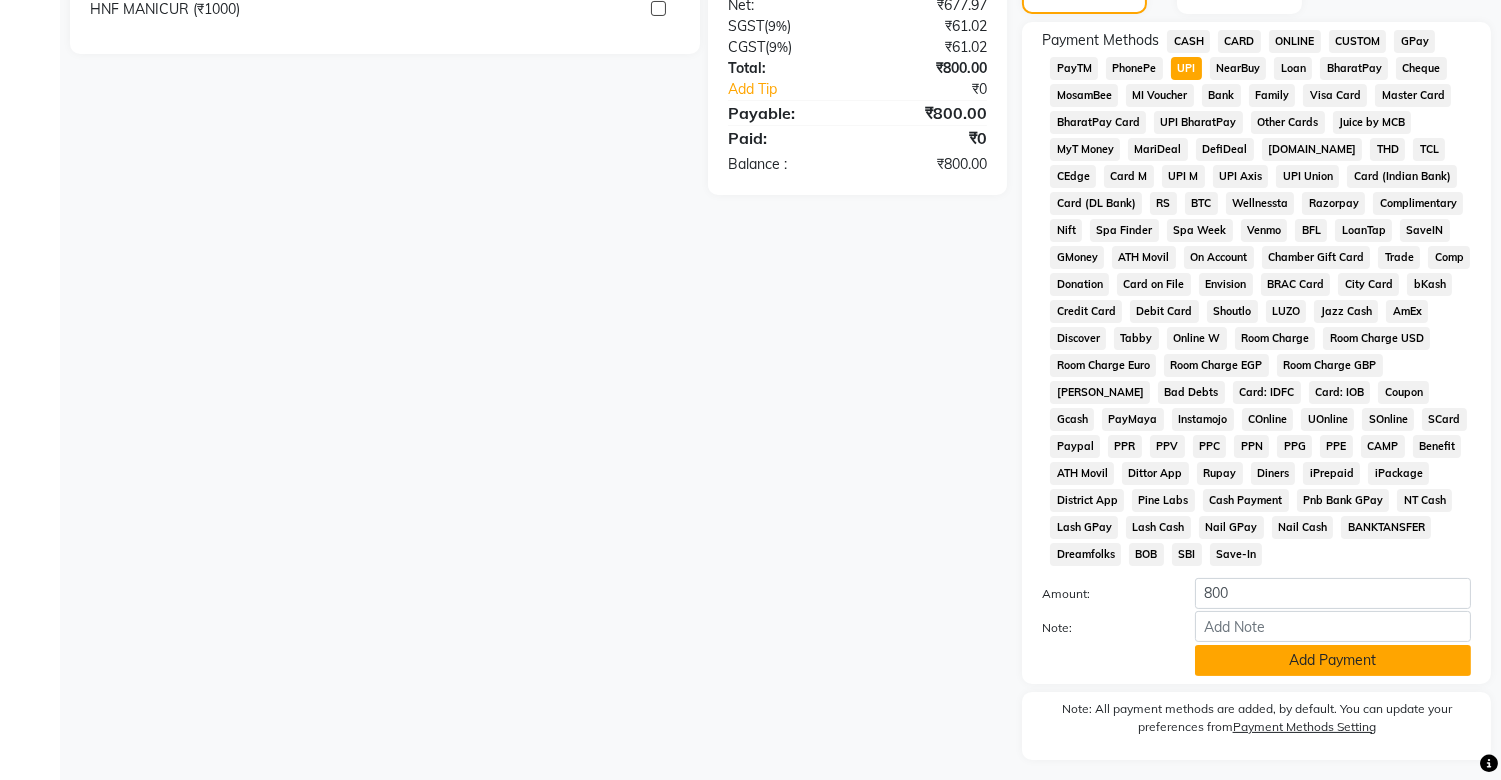 click on "Add Payment" 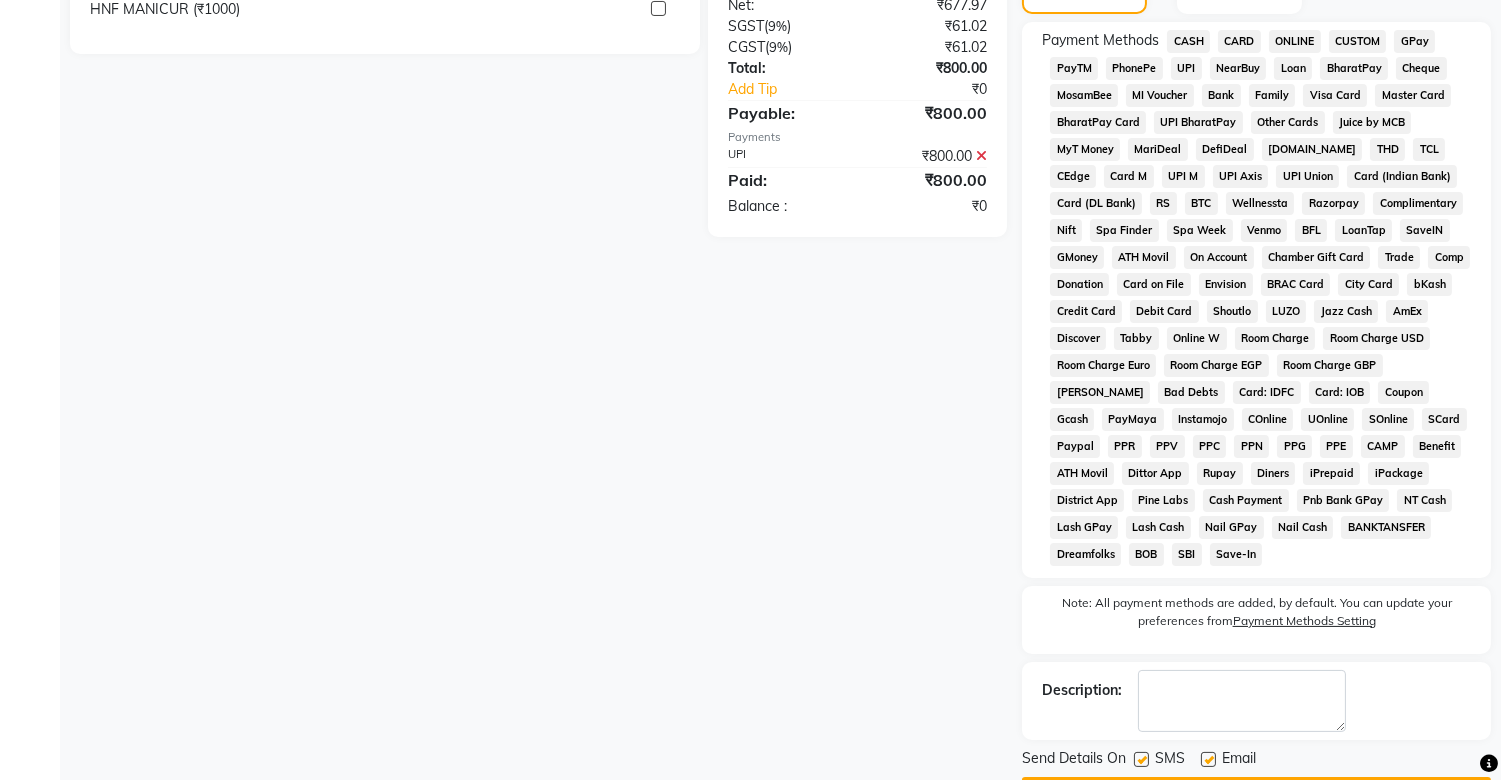click 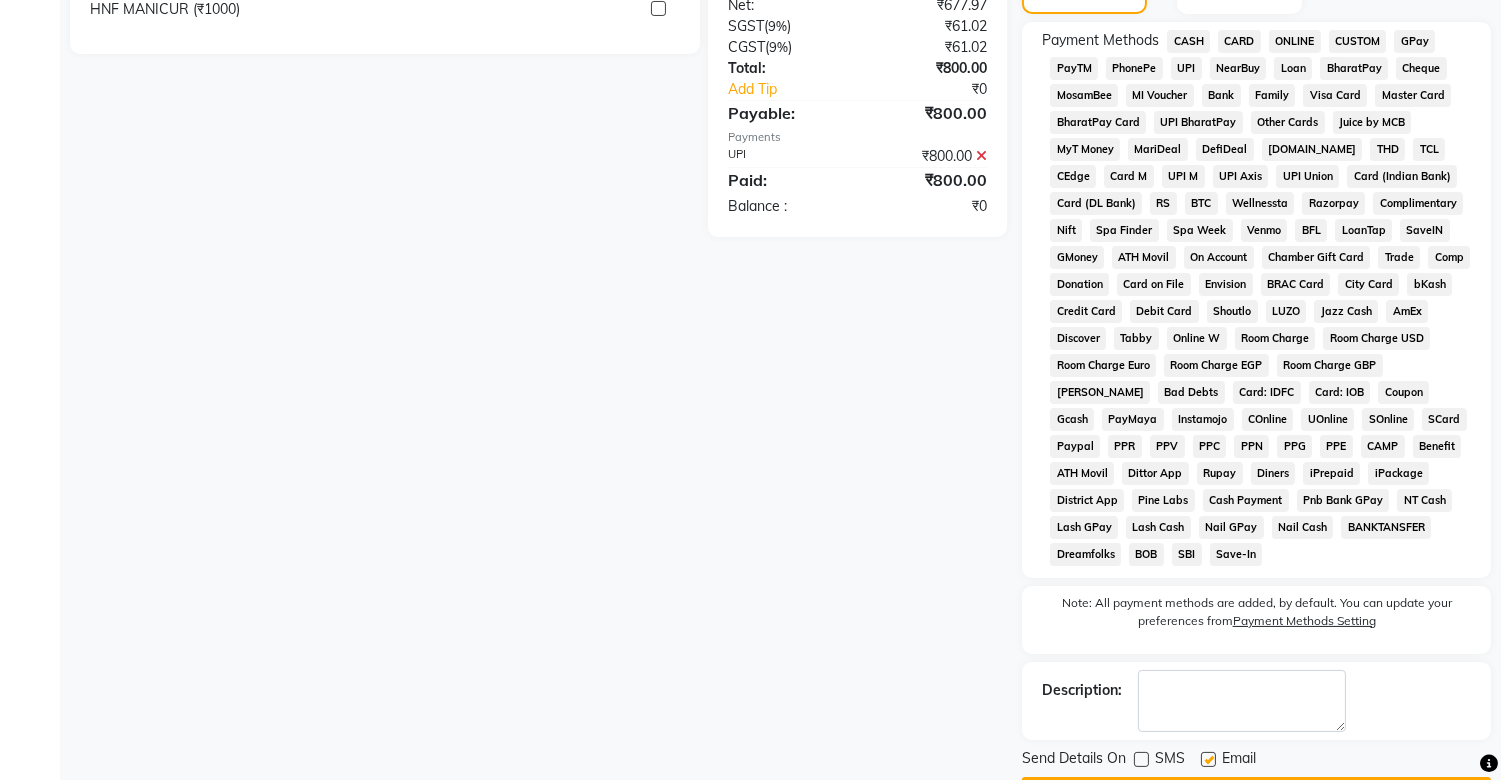 scroll, scrollTop: 637, scrollLeft: 0, axis: vertical 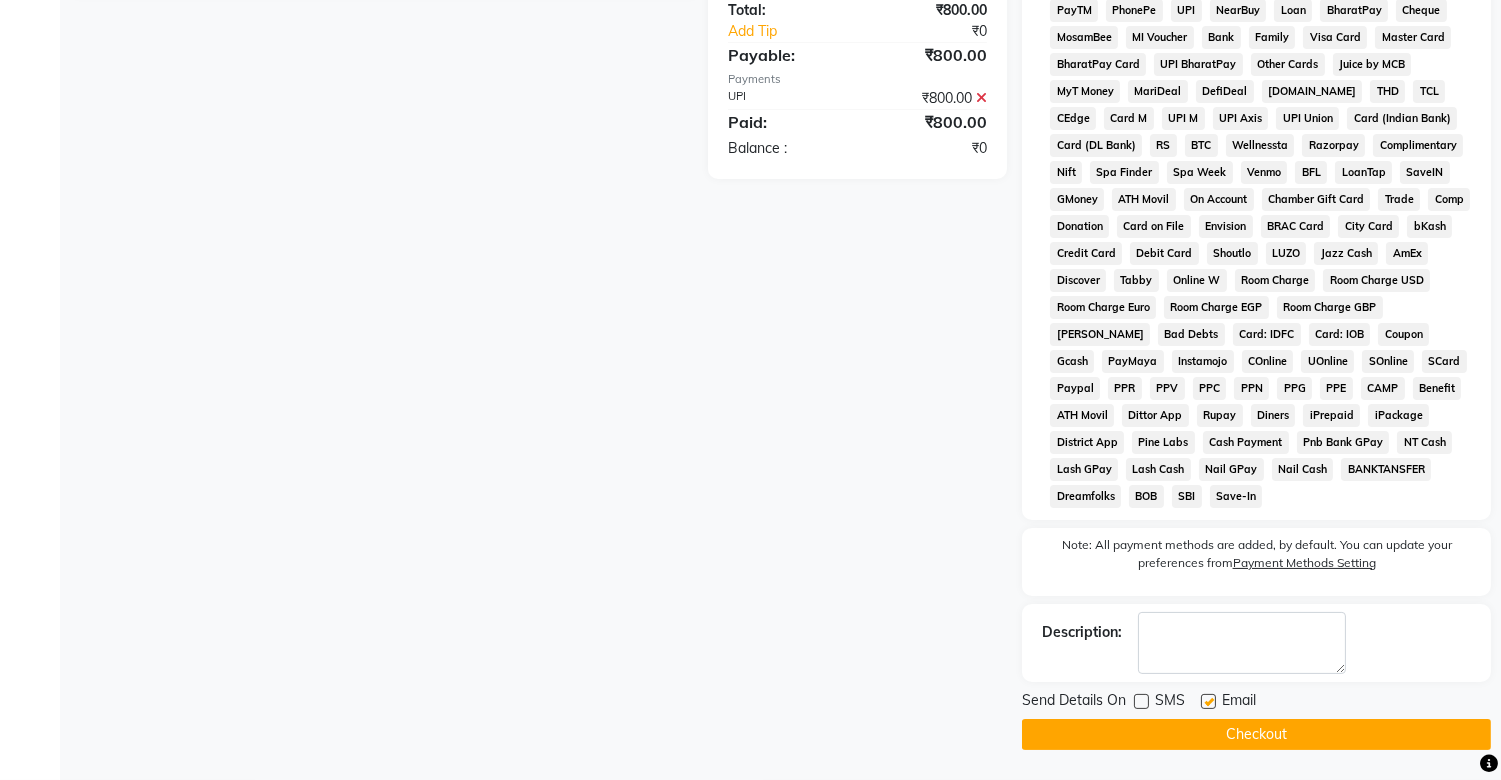 click on "Checkout" 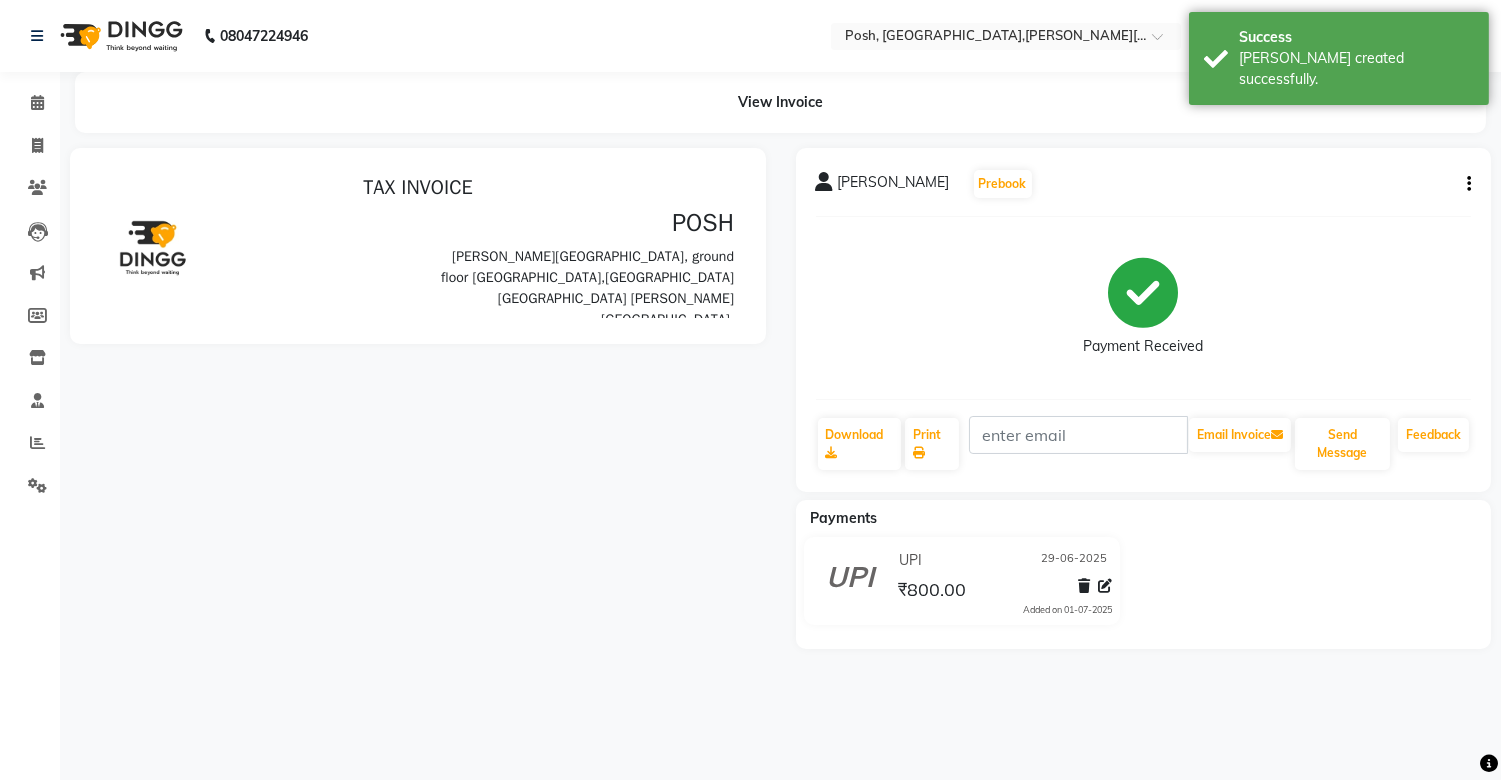 scroll, scrollTop: 0, scrollLeft: 0, axis: both 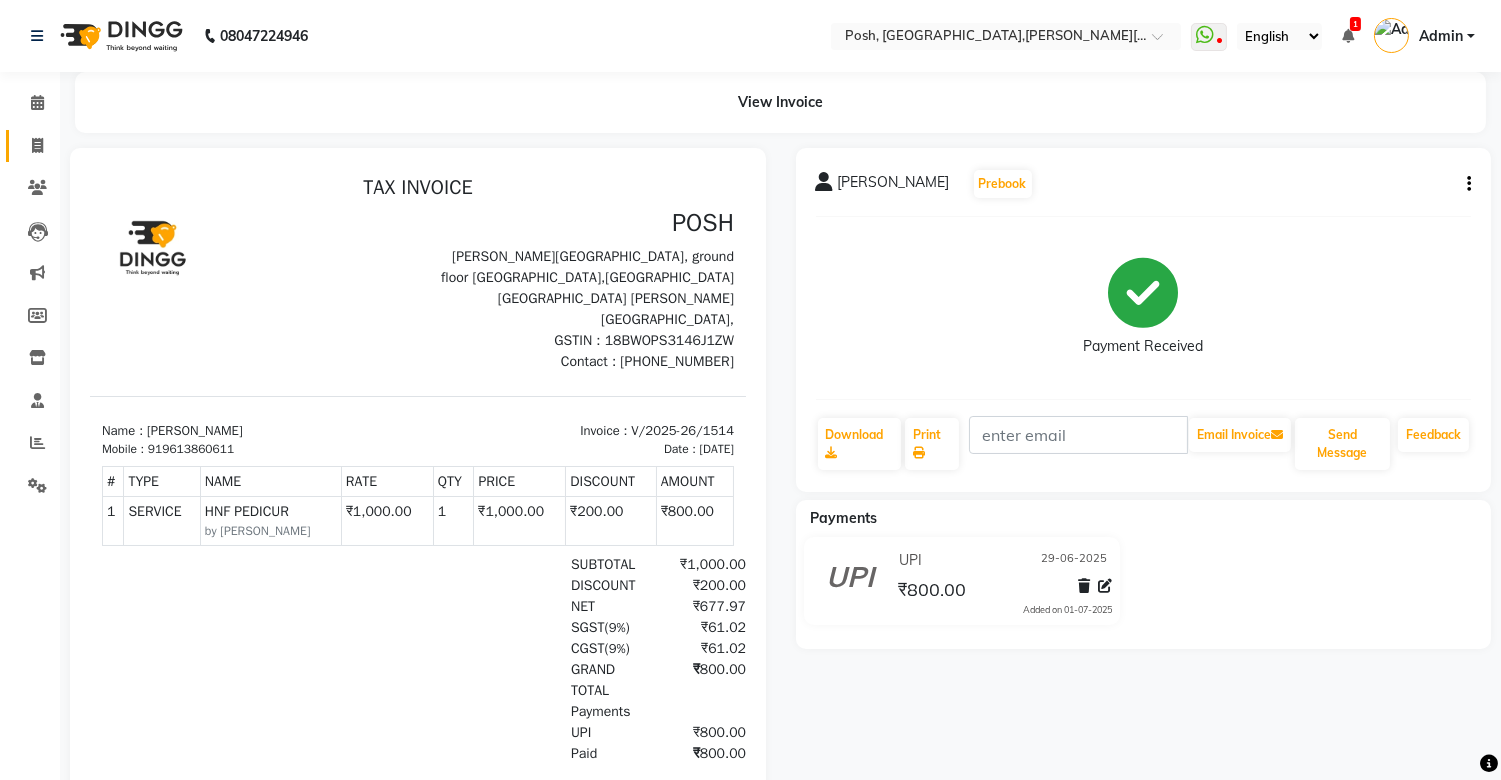 click on "Invoice" 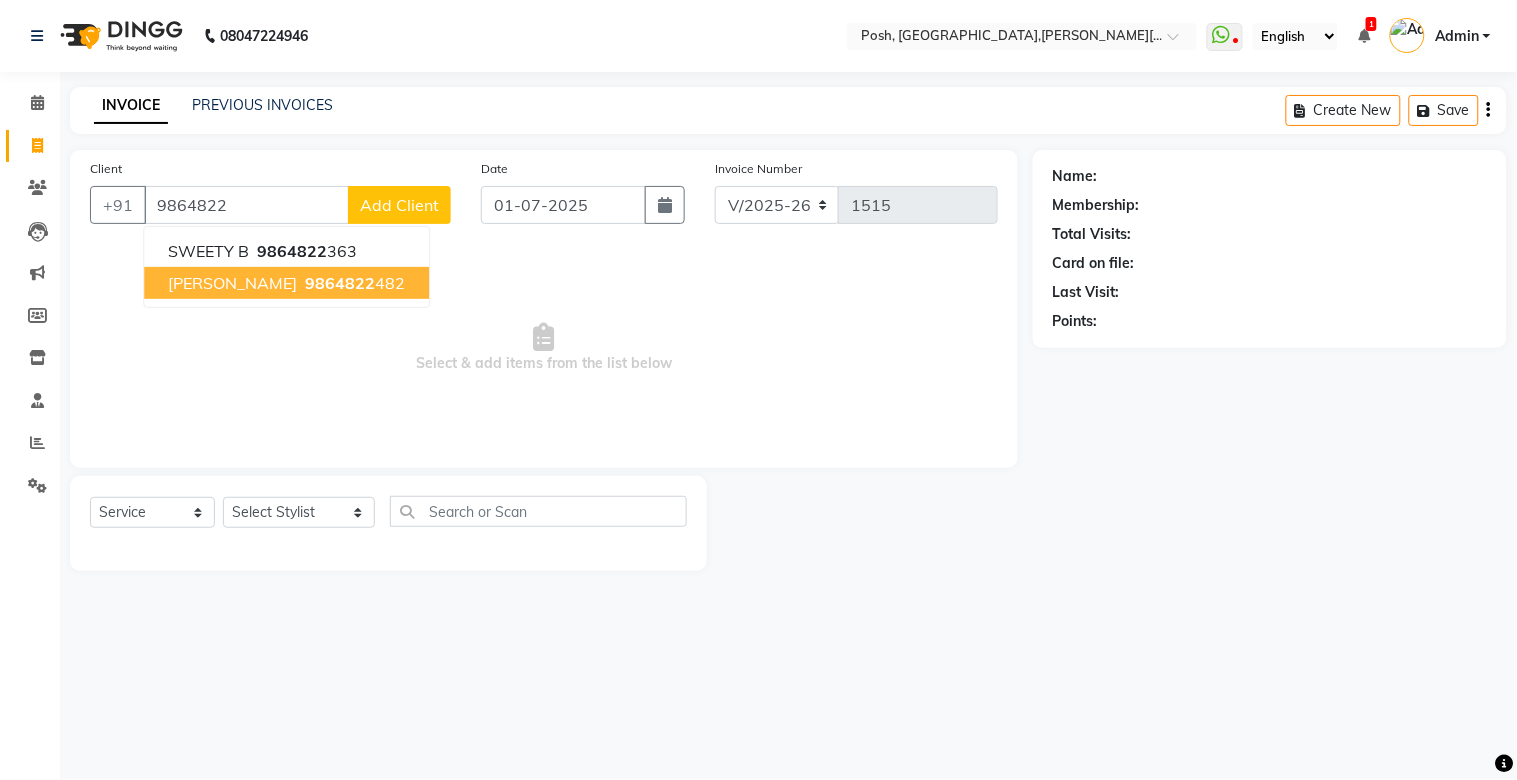 click on "9864822" at bounding box center [340, 283] 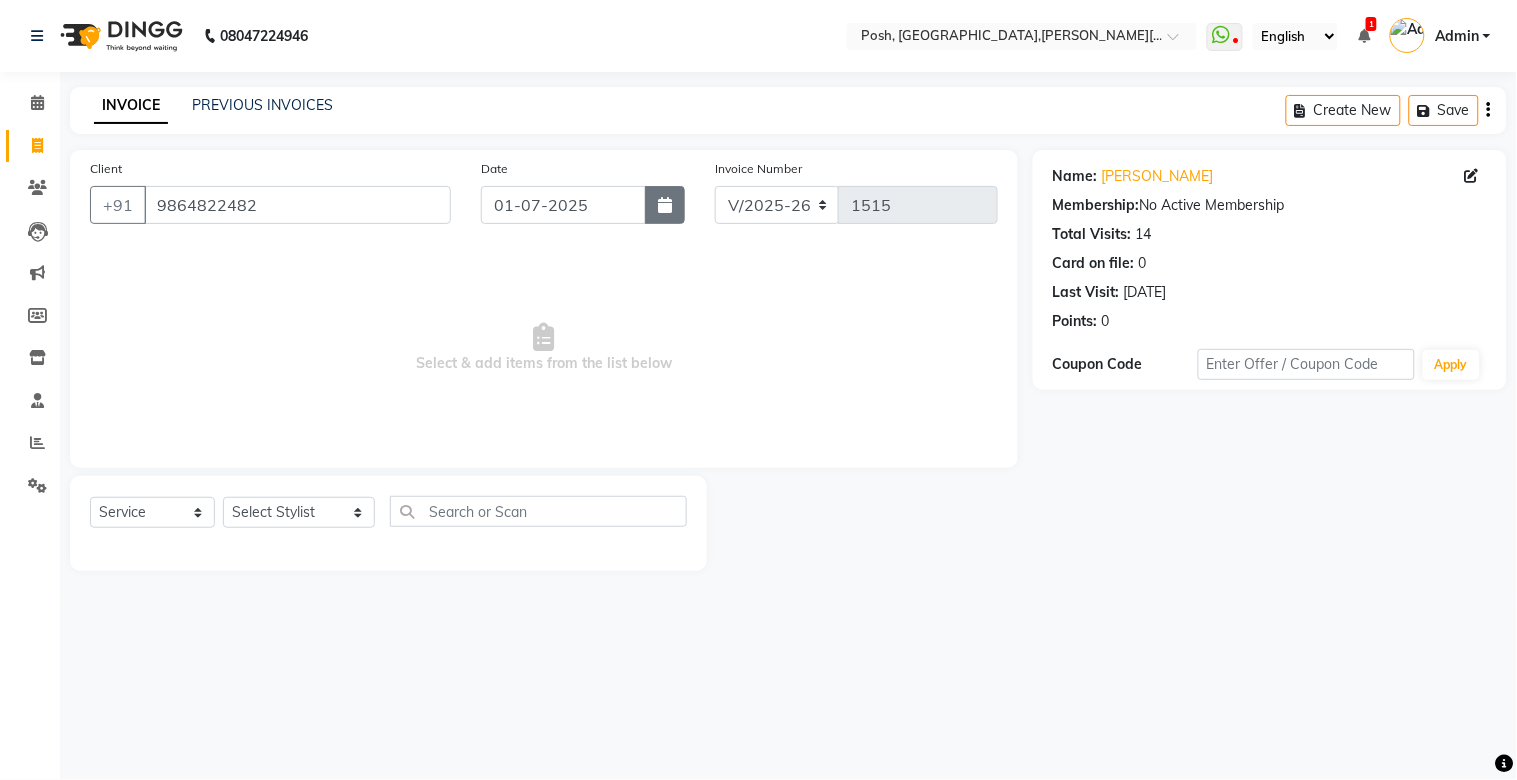 click 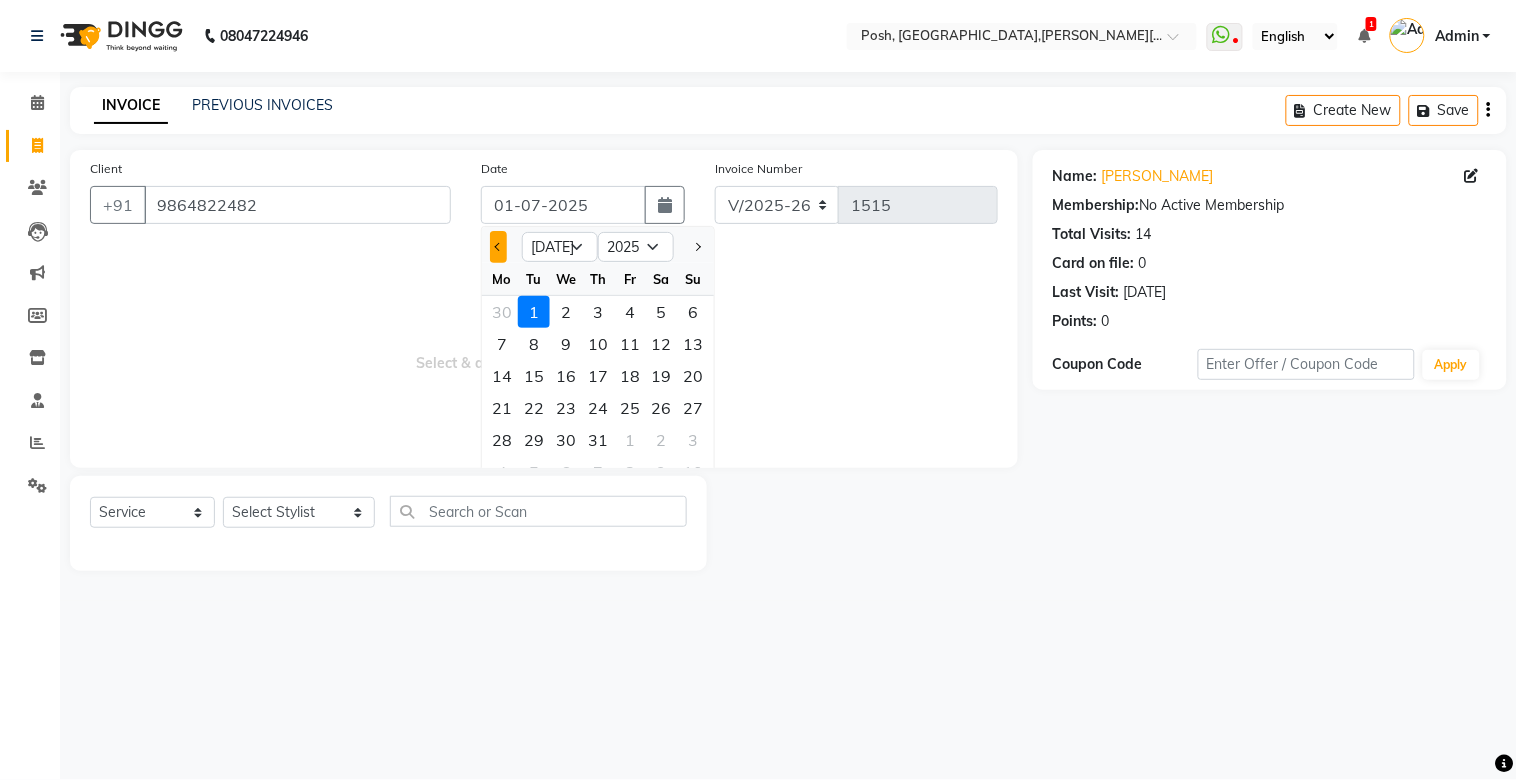 click 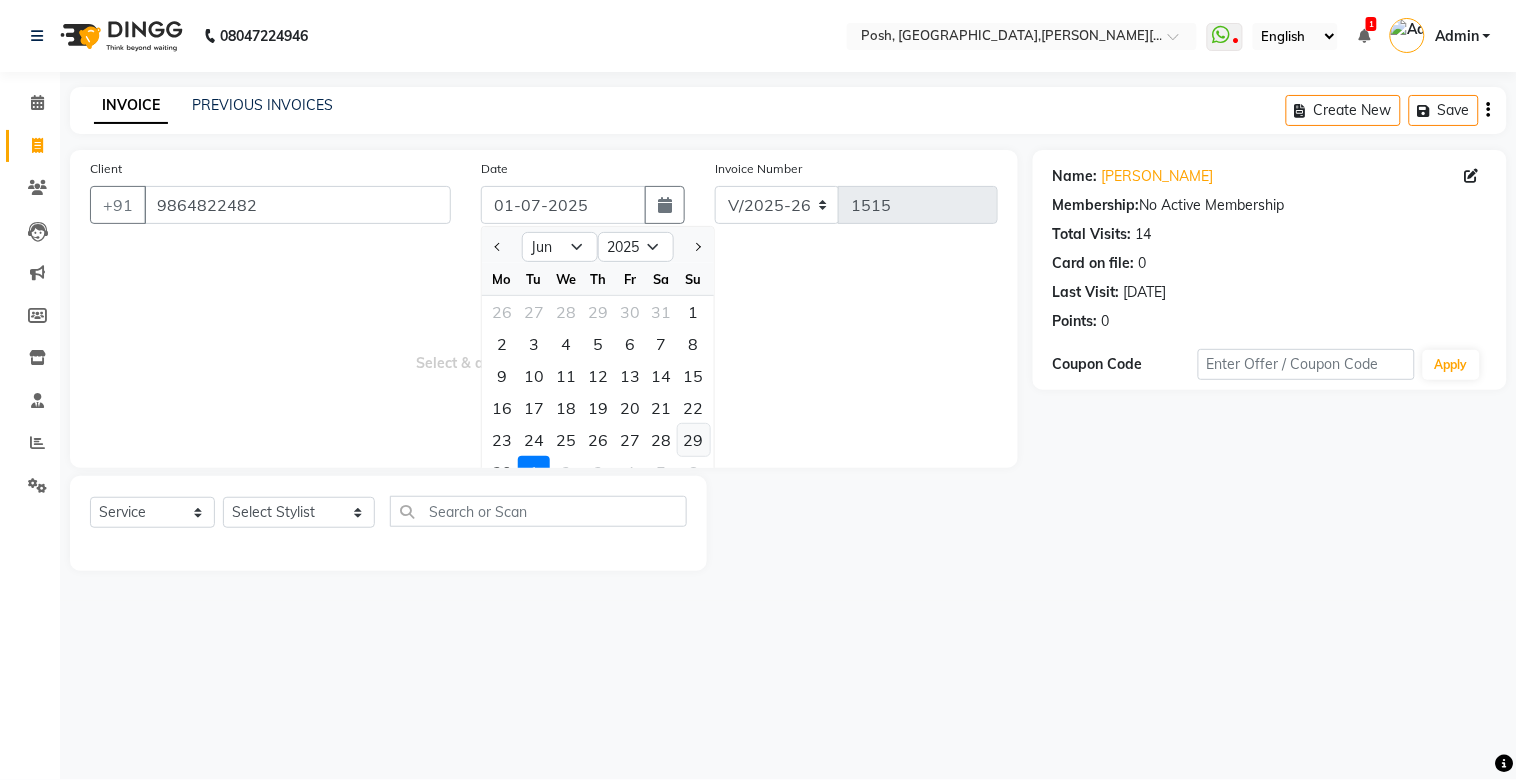 click on "29" 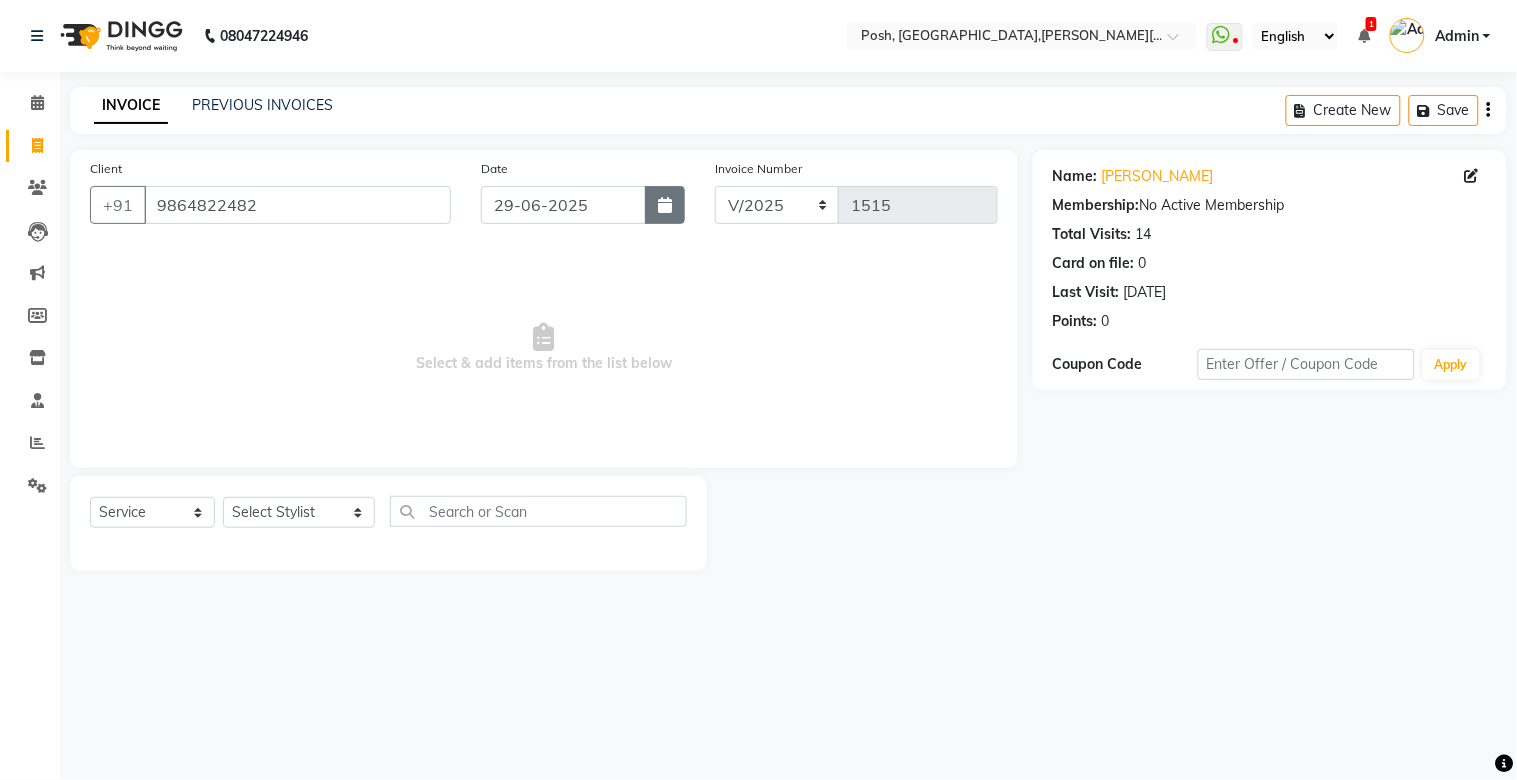 click 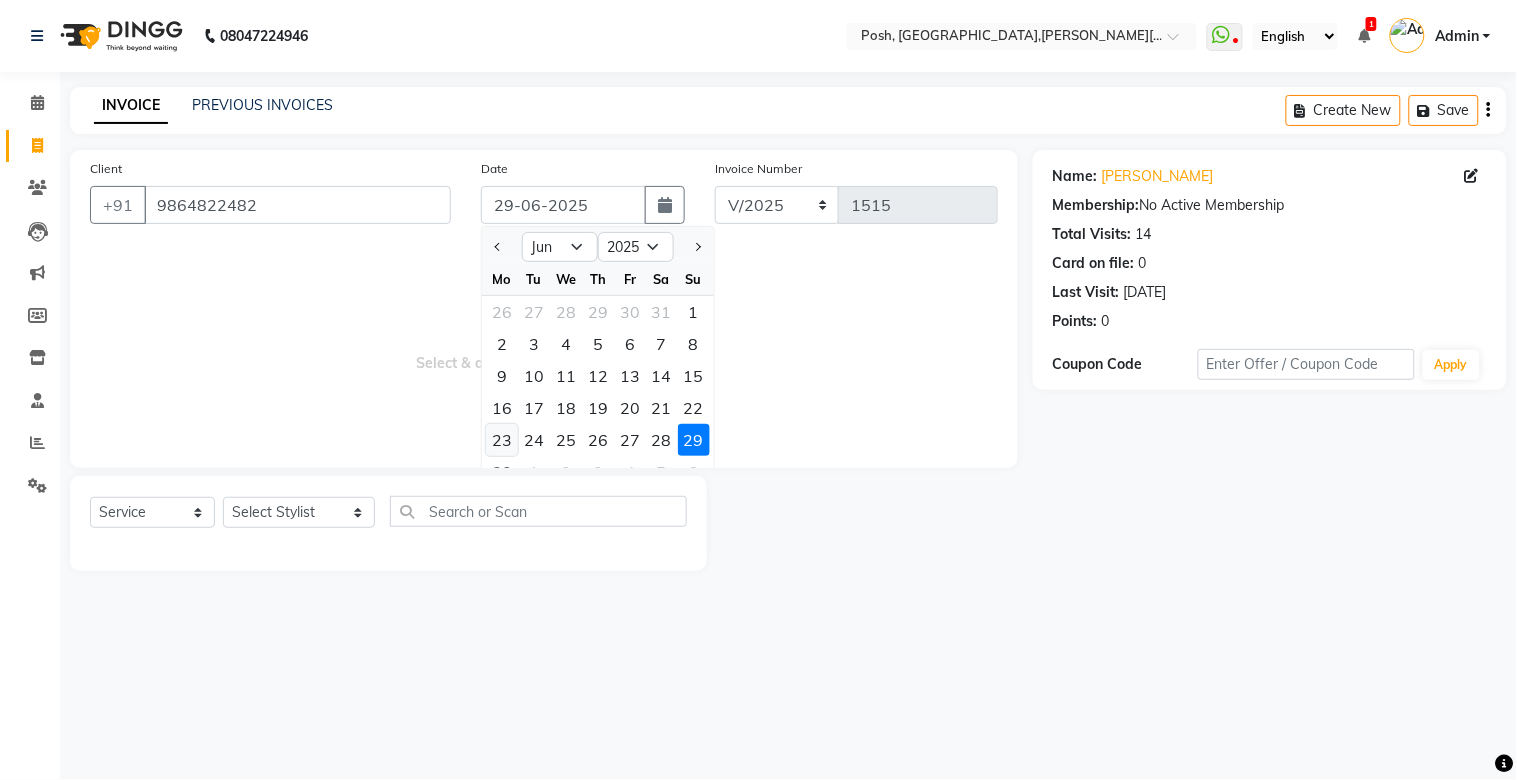 click on "23" 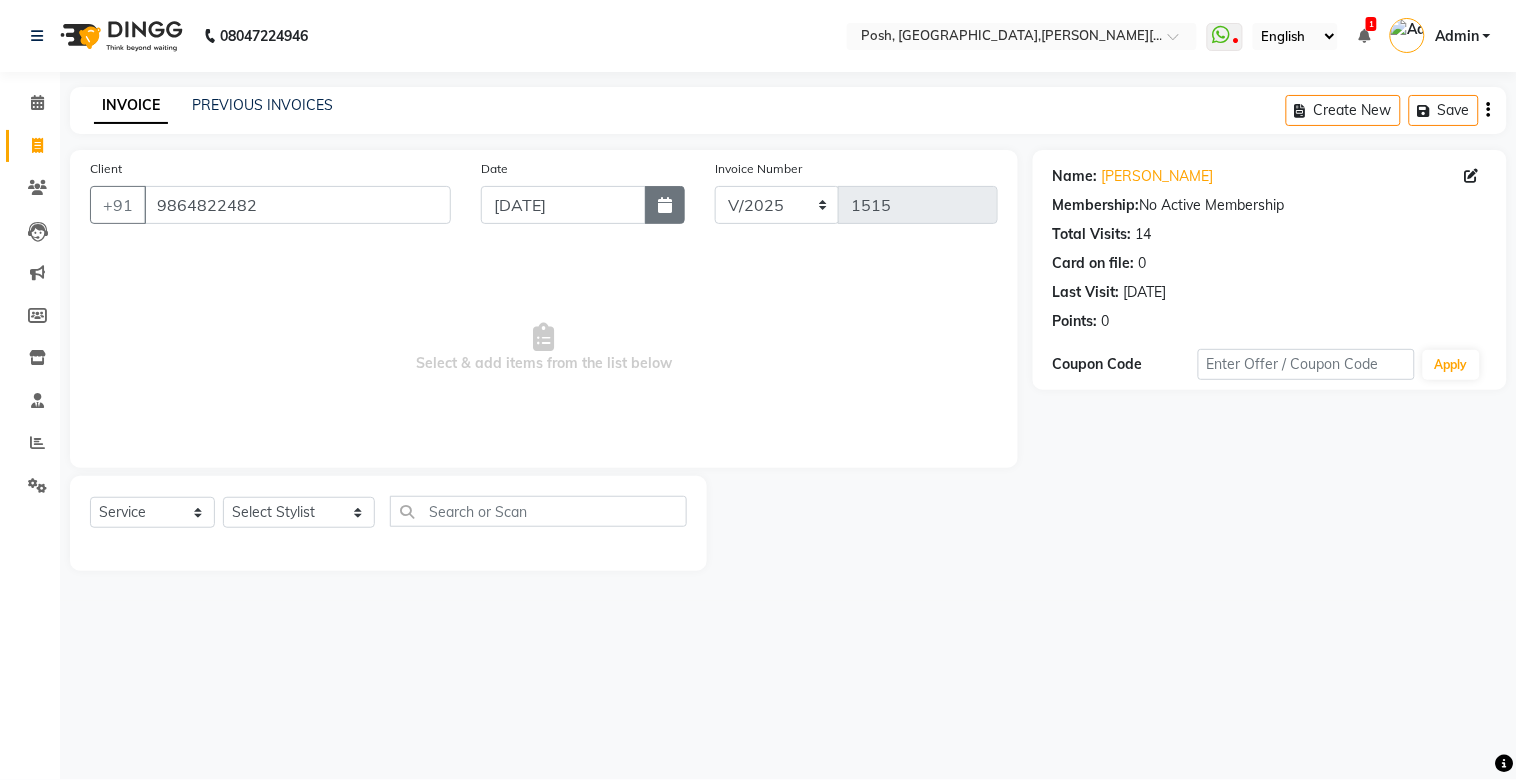 click 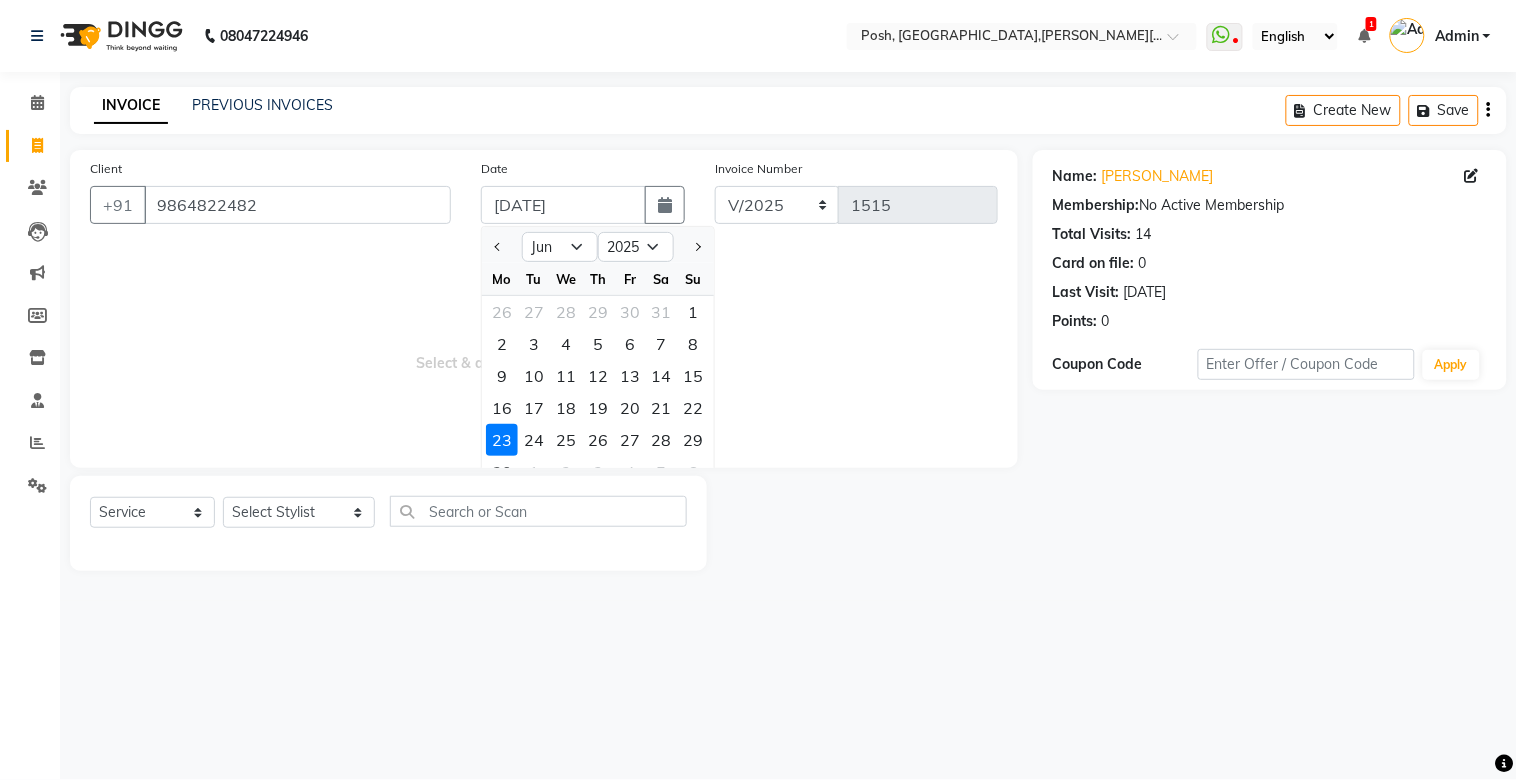 click on "30" 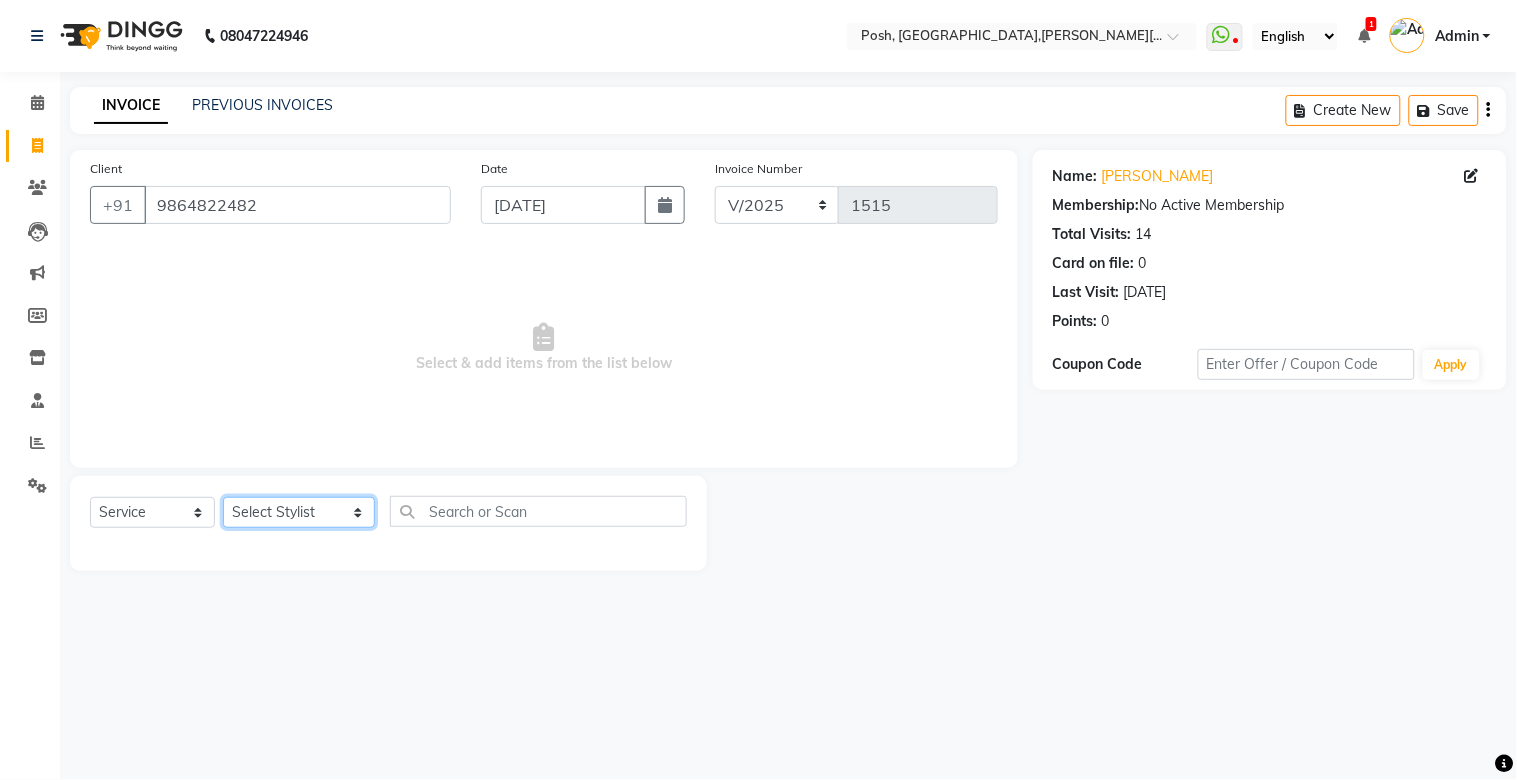 click on "Select Stylist [PERSON_NAME] ISLAM DIVYANGKA [PERSON_NAME] Manager [PERSON_NAME] [PERSON_NAME]  [PERSON_NAME] [PERSON_NAME]	 POSH [PERSON_NAME] [PERSON_NAME]	 [PERSON_NAME]" 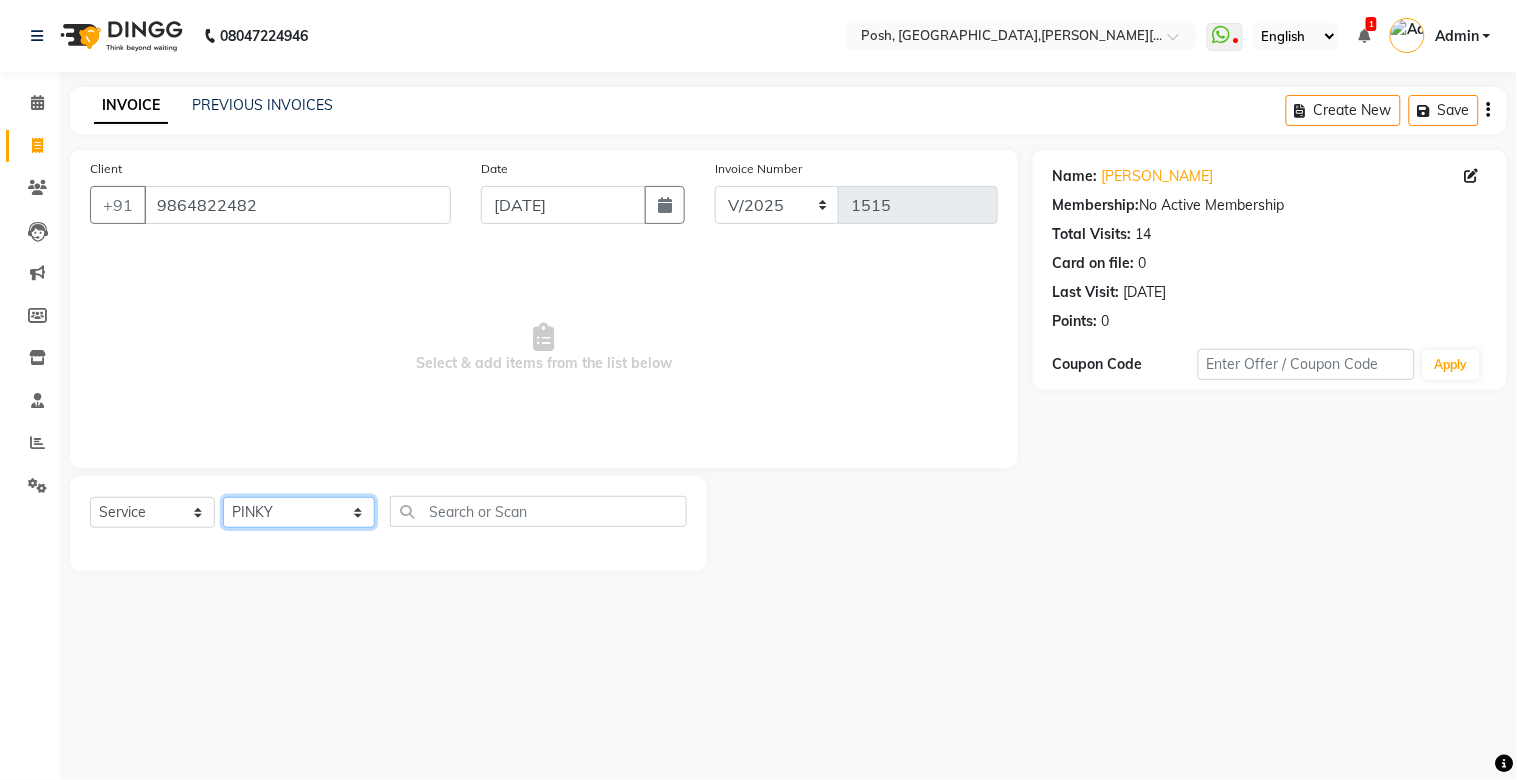 click on "Select Stylist [PERSON_NAME] ISLAM DIVYANGKA [PERSON_NAME] Manager [PERSON_NAME] [PERSON_NAME]  [PERSON_NAME] [PERSON_NAME]	 POSH [PERSON_NAME] [PERSON_NAME]	 [PERSON_NAME]" 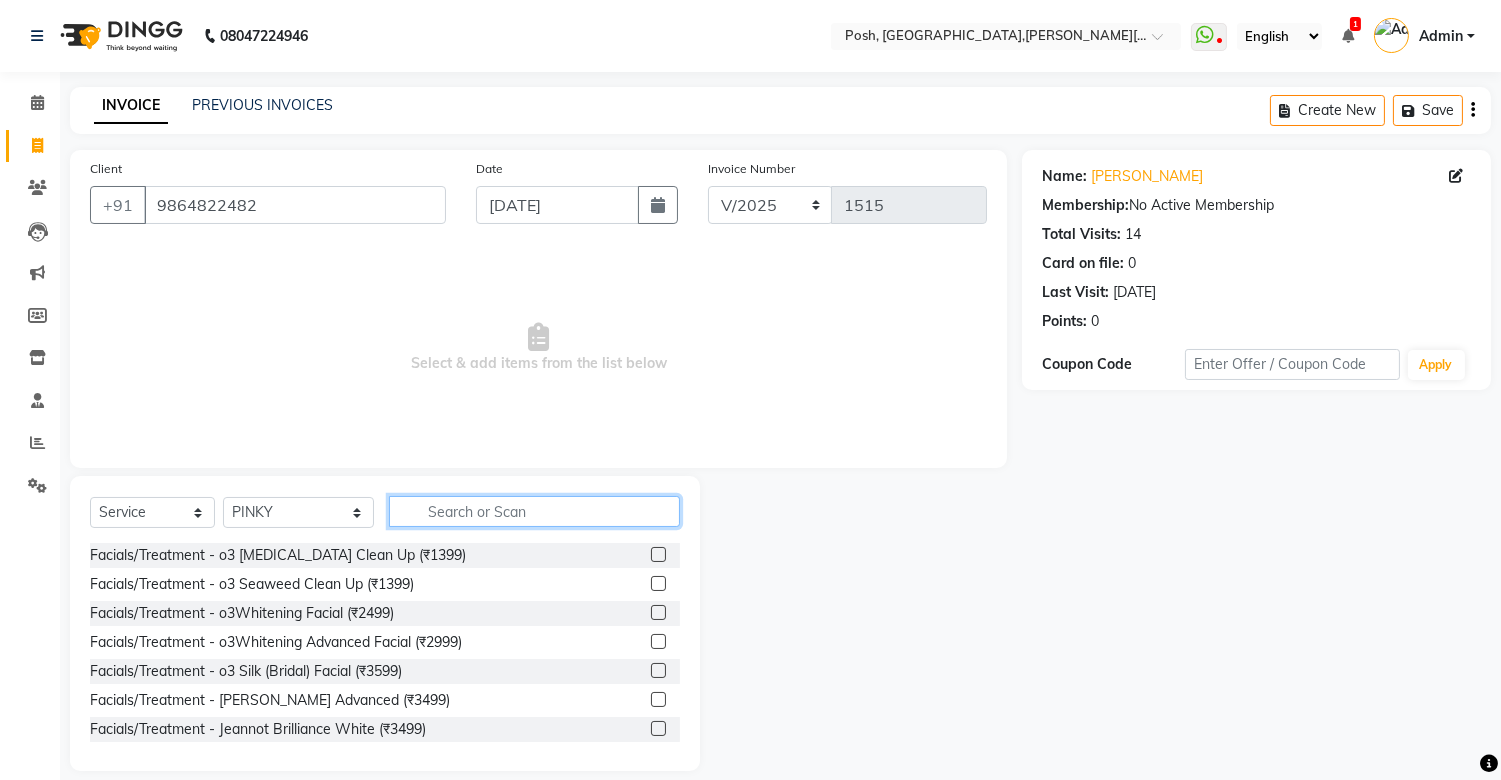 click 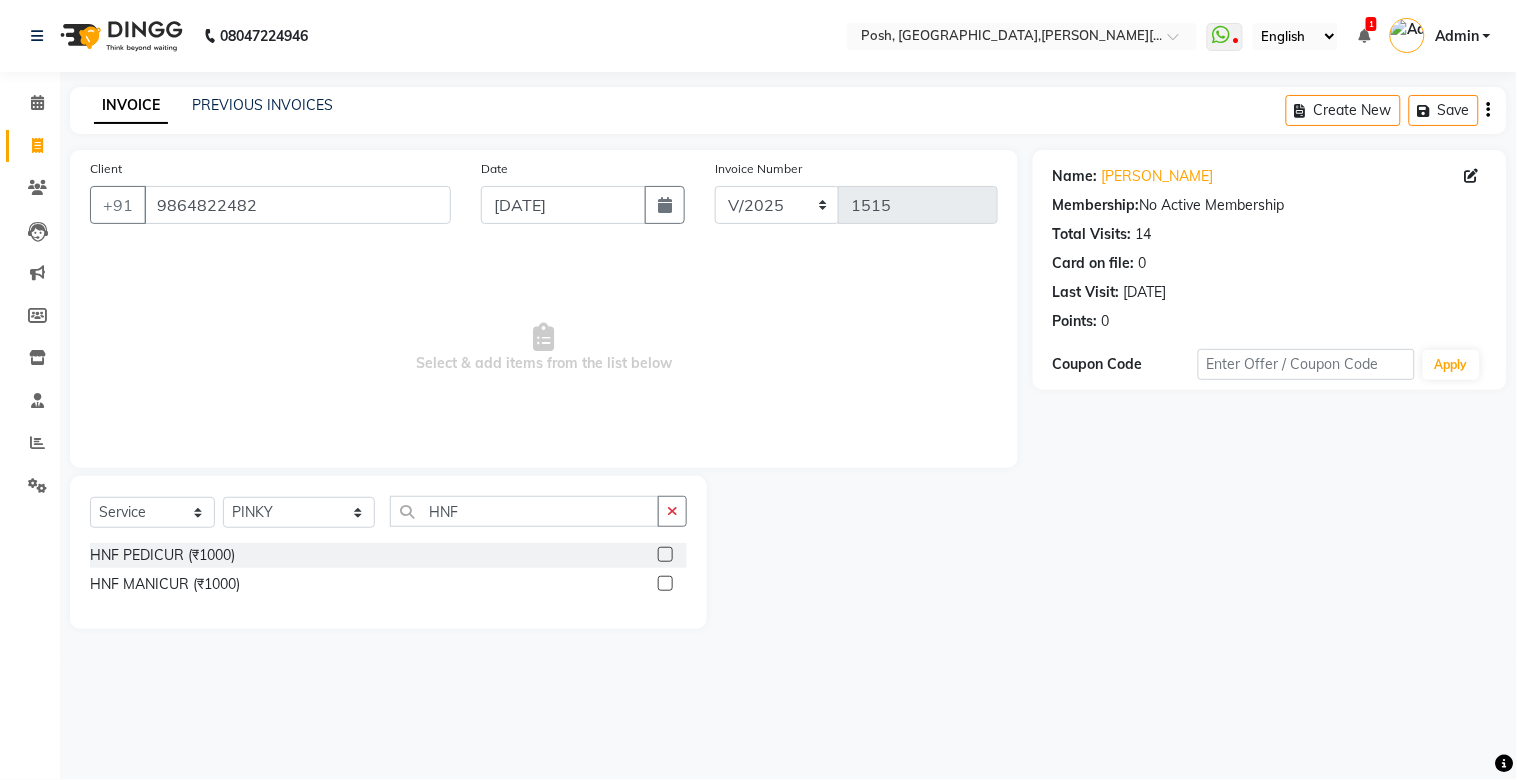 click 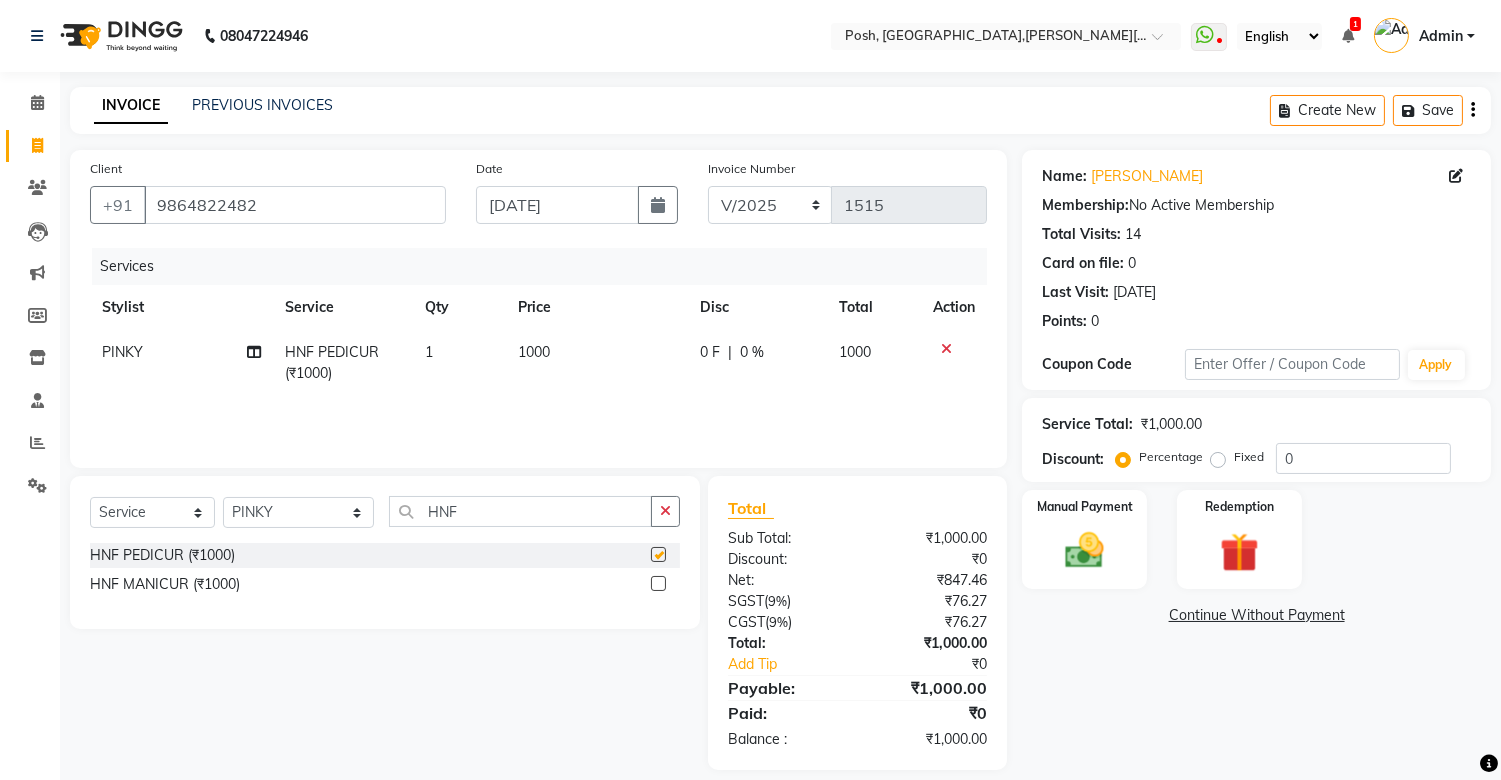 drag, startPoint x: 603, startPoint y: 386, endPoint x: 583, endPoint y: 380, distance: 20.880613 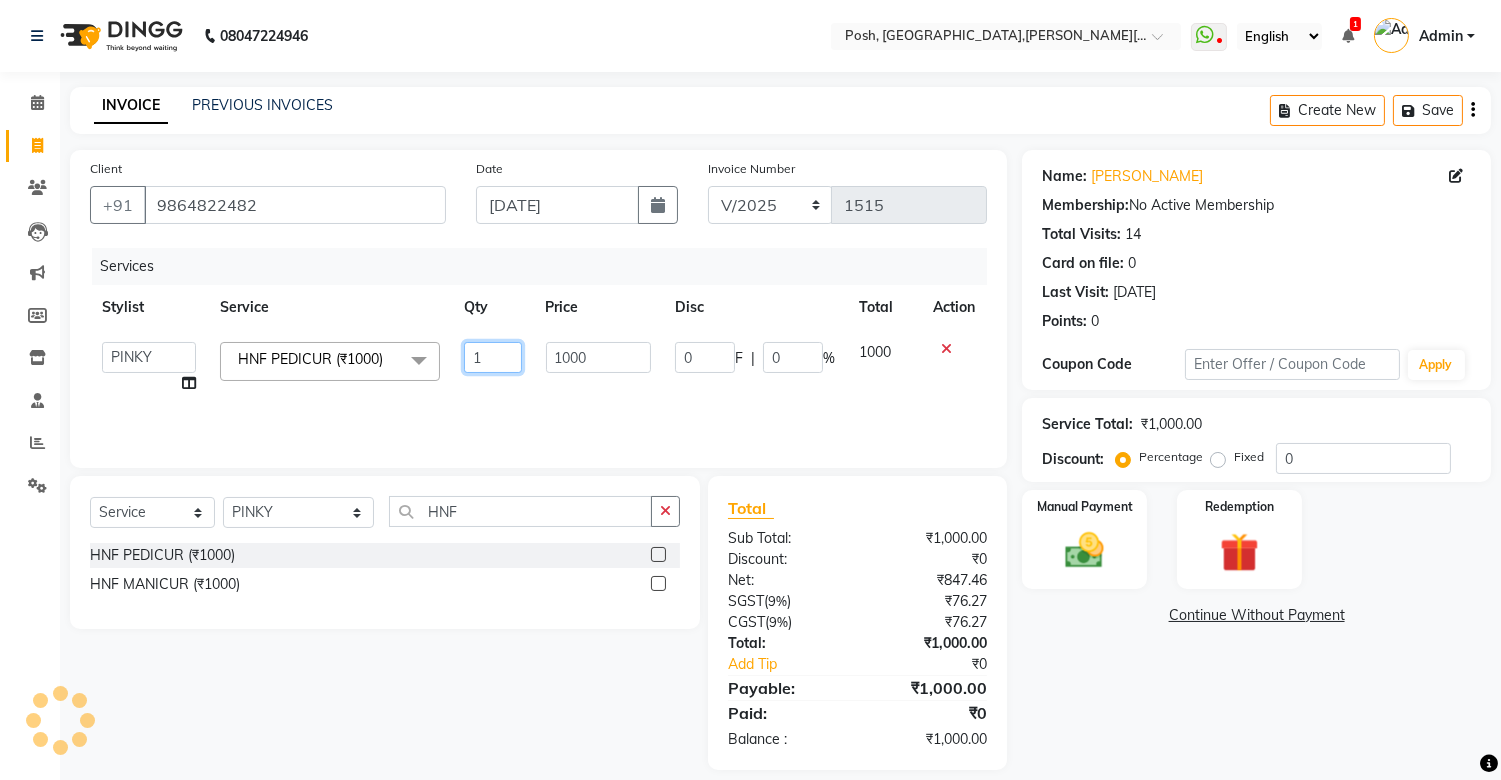 click on "1" 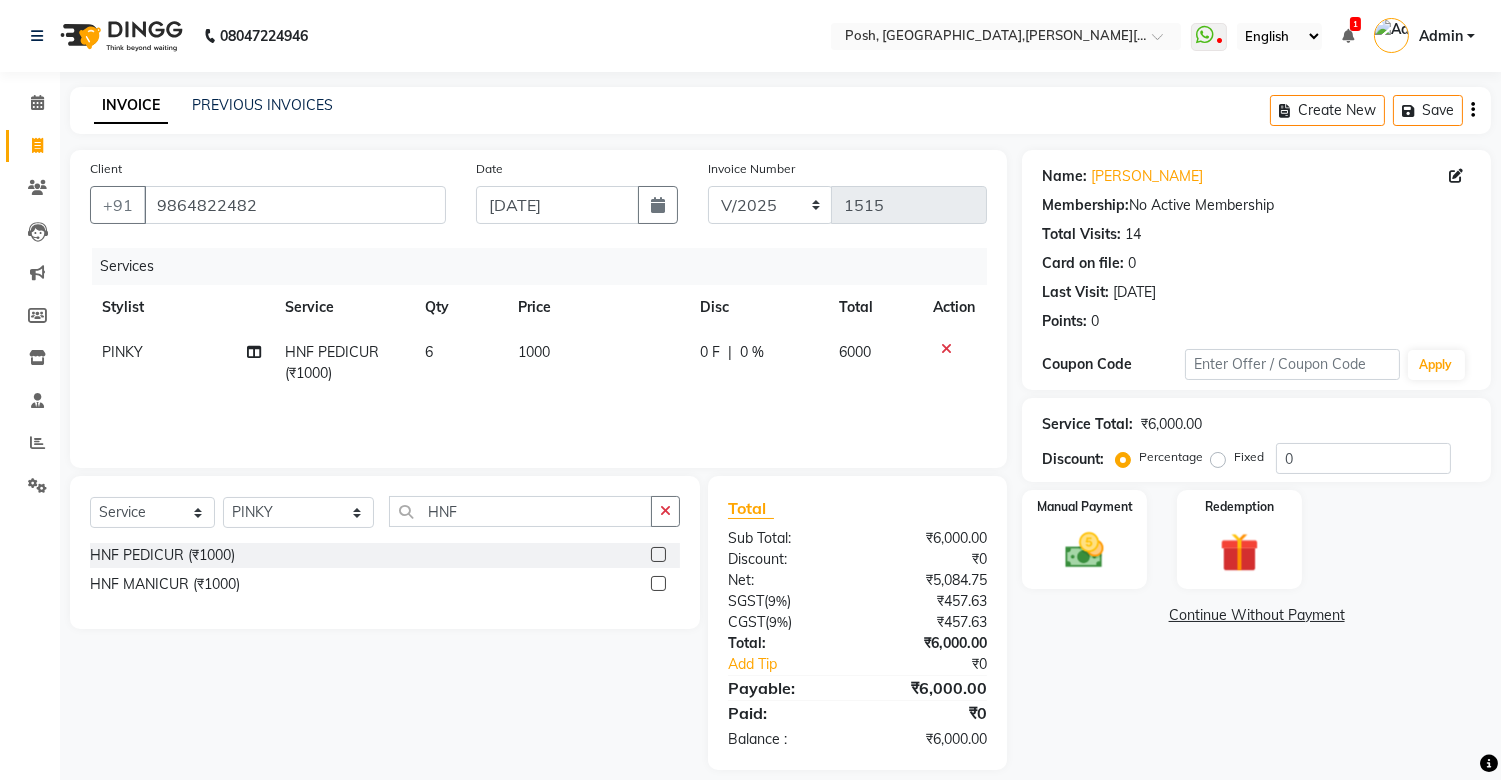 click on "1000" 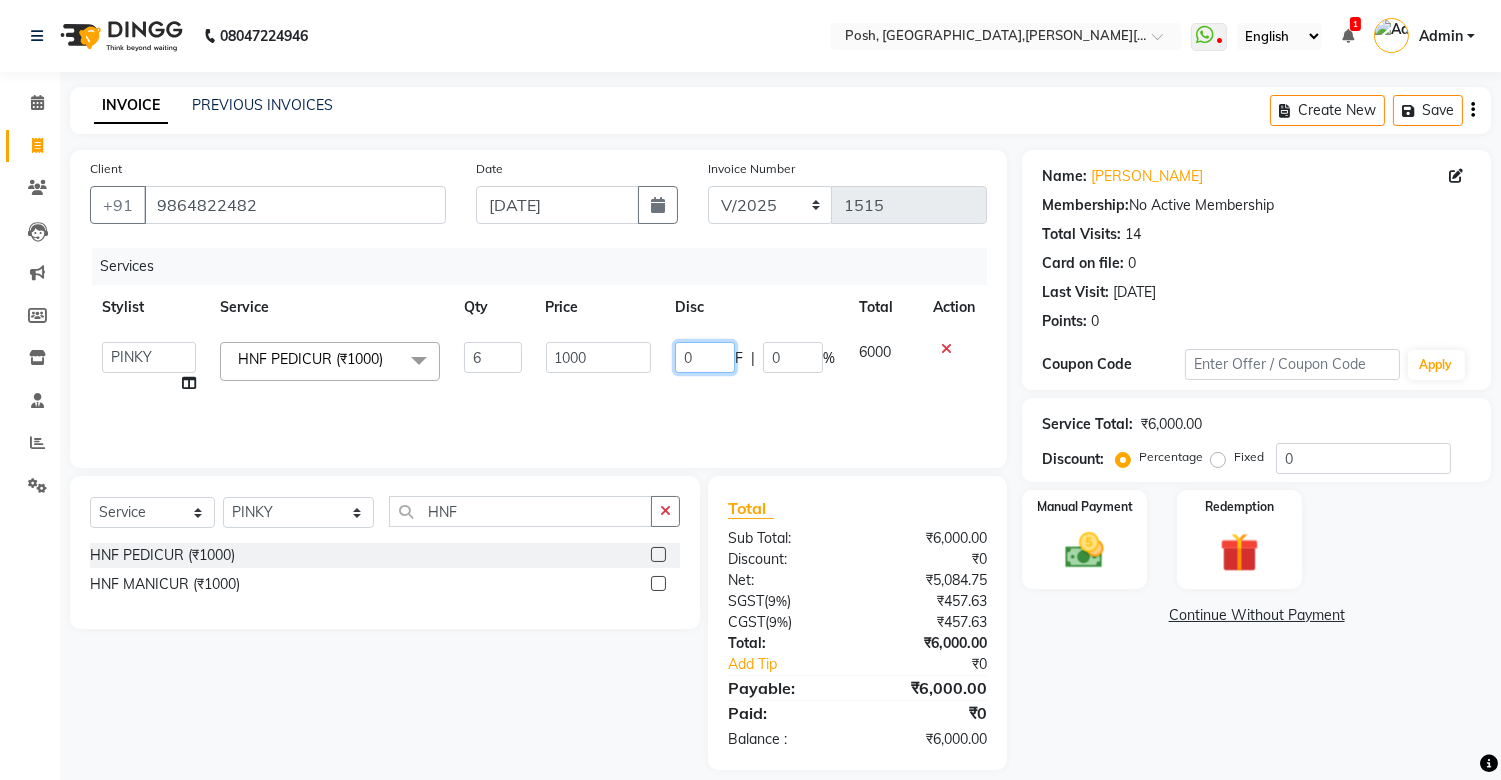 click on "0" 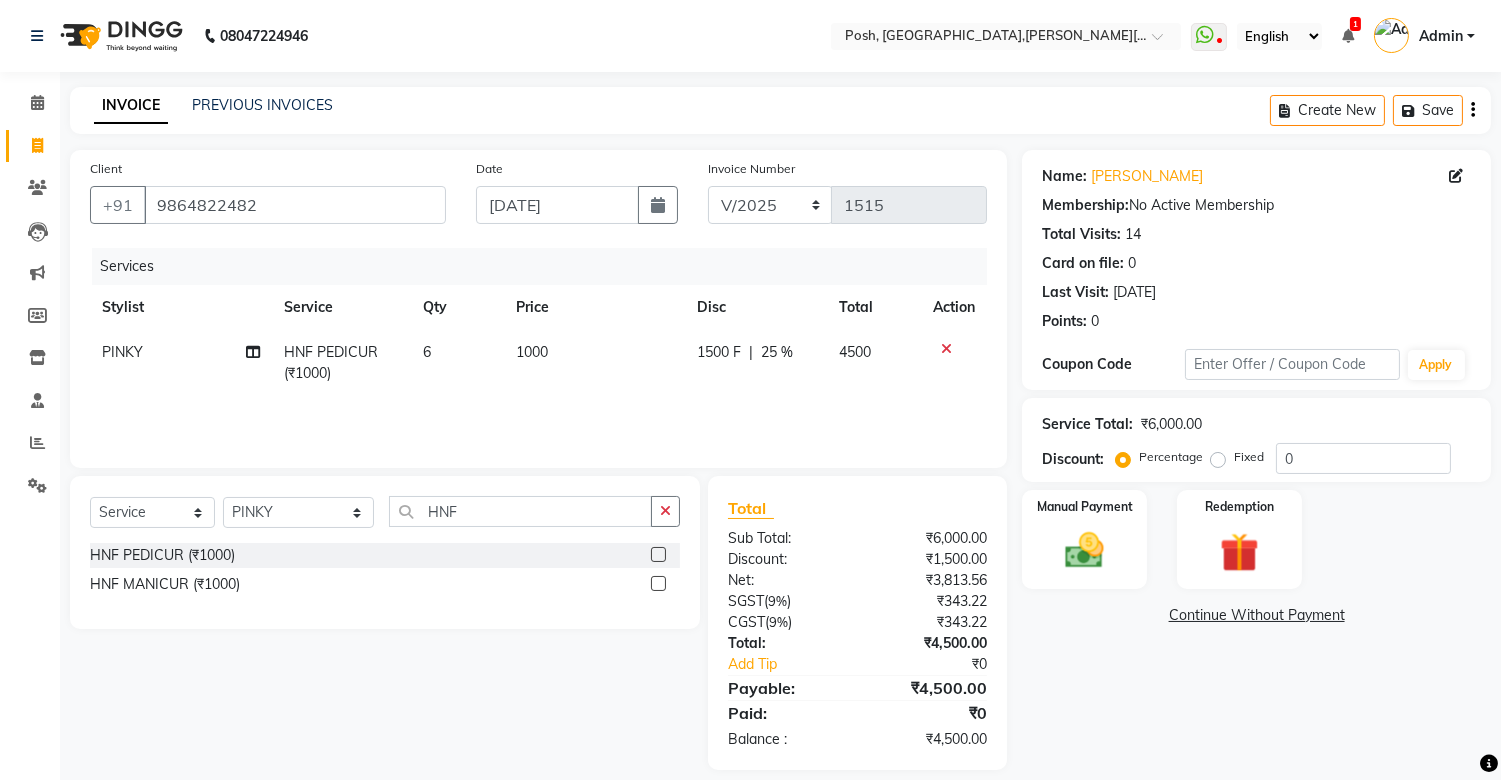 click on "Services Stylist Service Qty Price Disc Total Action PINKY	 HNF PEDICUR (₹1000) 6 1000 1500 F | 25 % 4500" 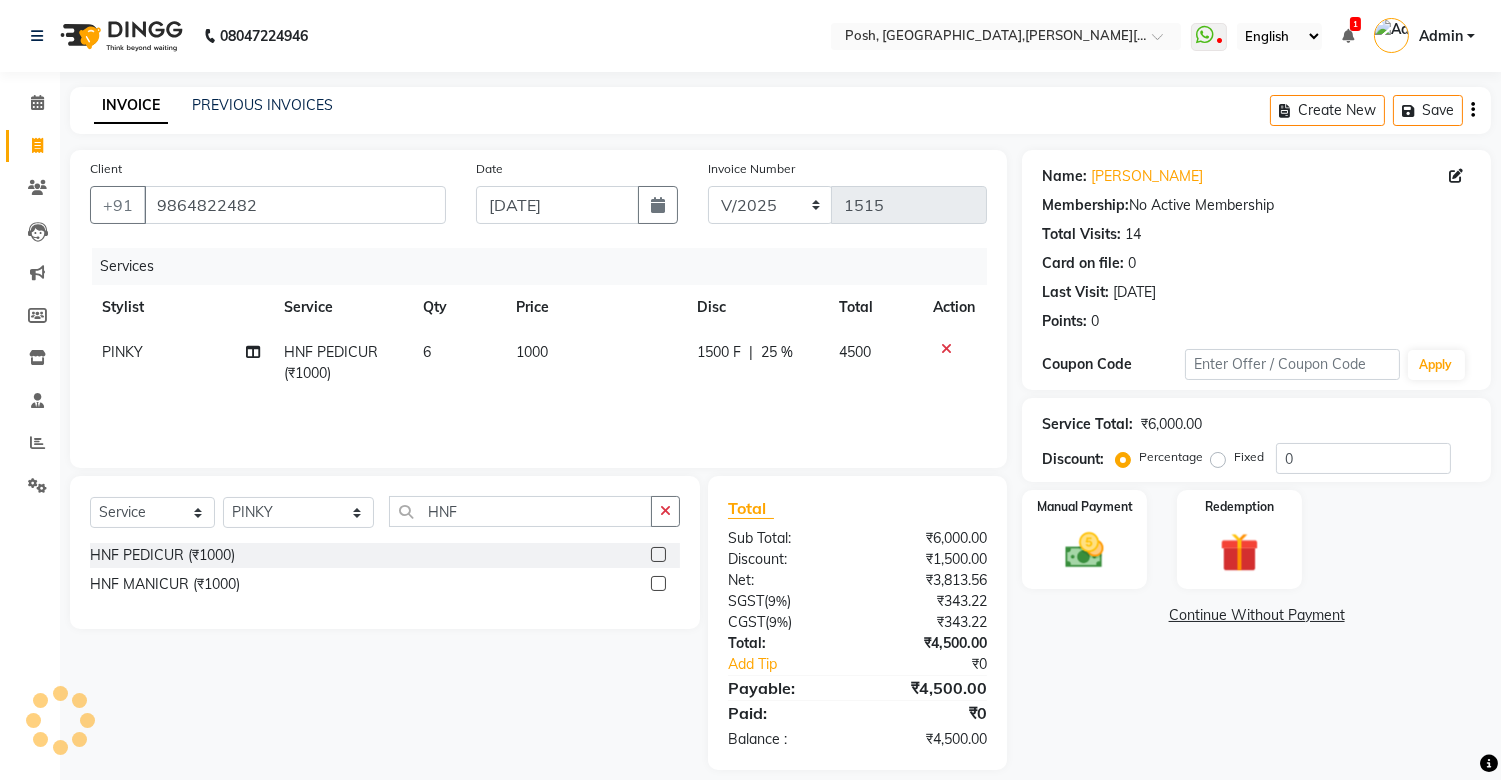 click on "1500 F" 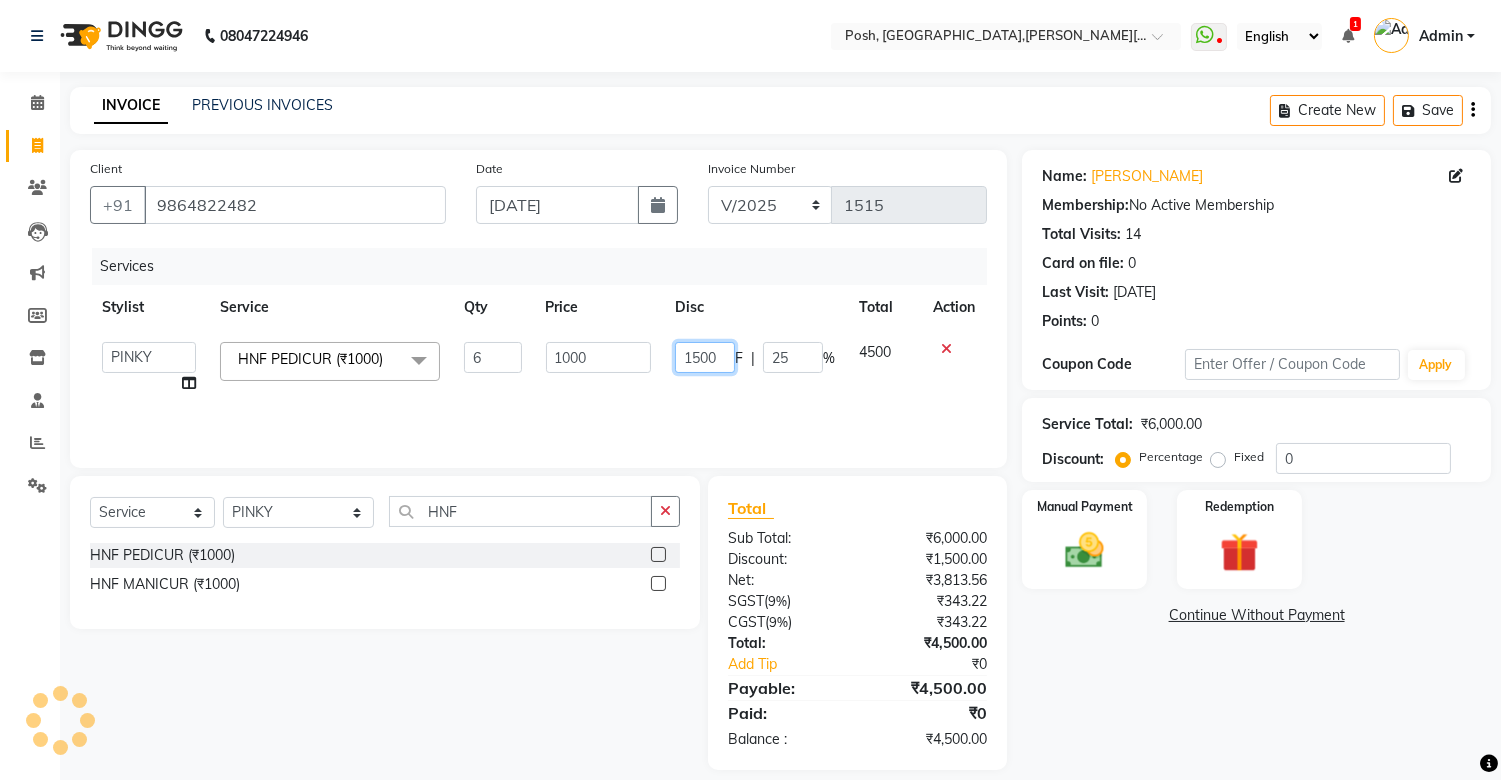 click on "1500" 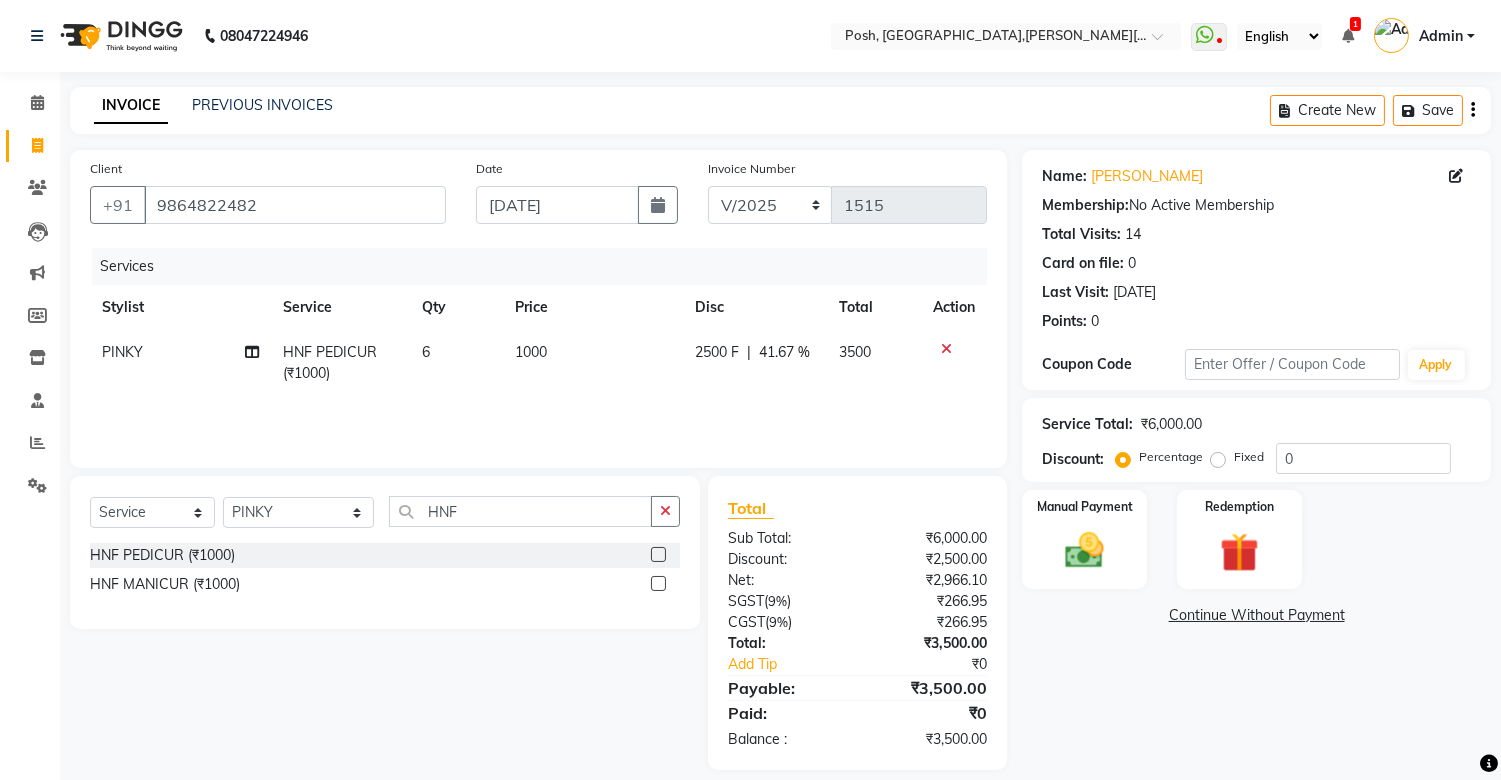 click on "Services Stylist Service Qty Price Disc Total Action PINKY	 HNF PEDICUR (₹1000) 6 1000 2500 F | 41.67 % 3500" 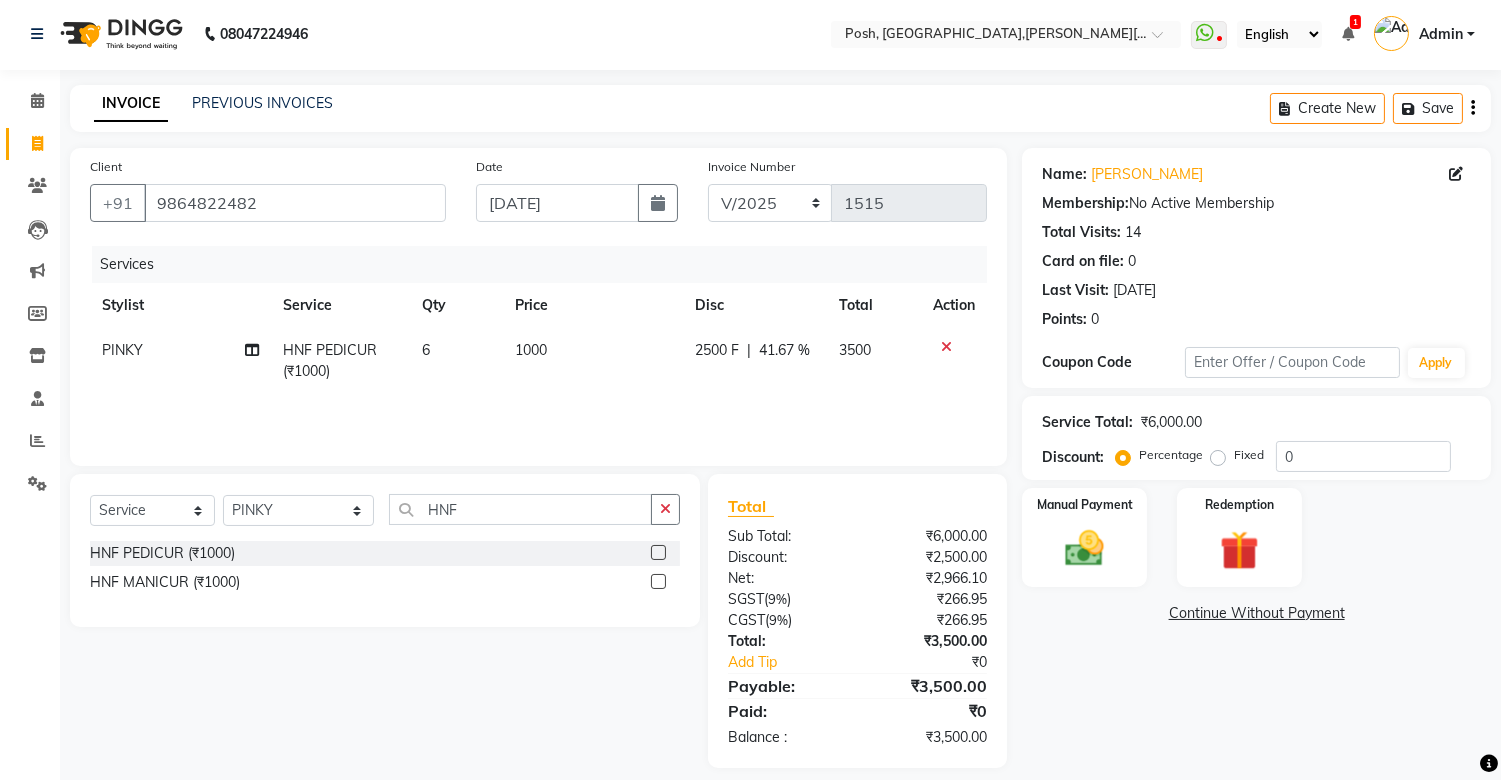scroll, scrollTop: 0, scrollLeft: 0, axis: both 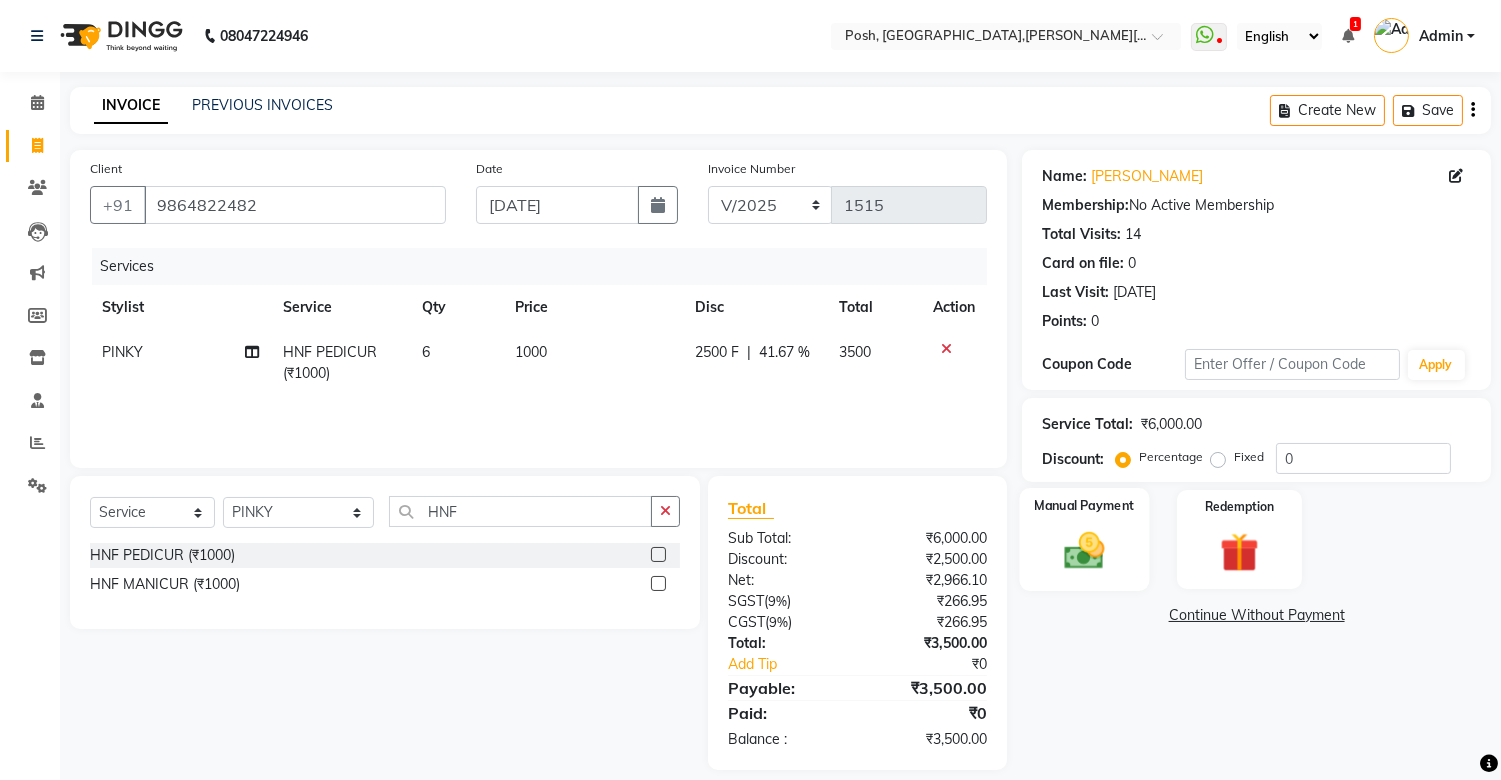 click 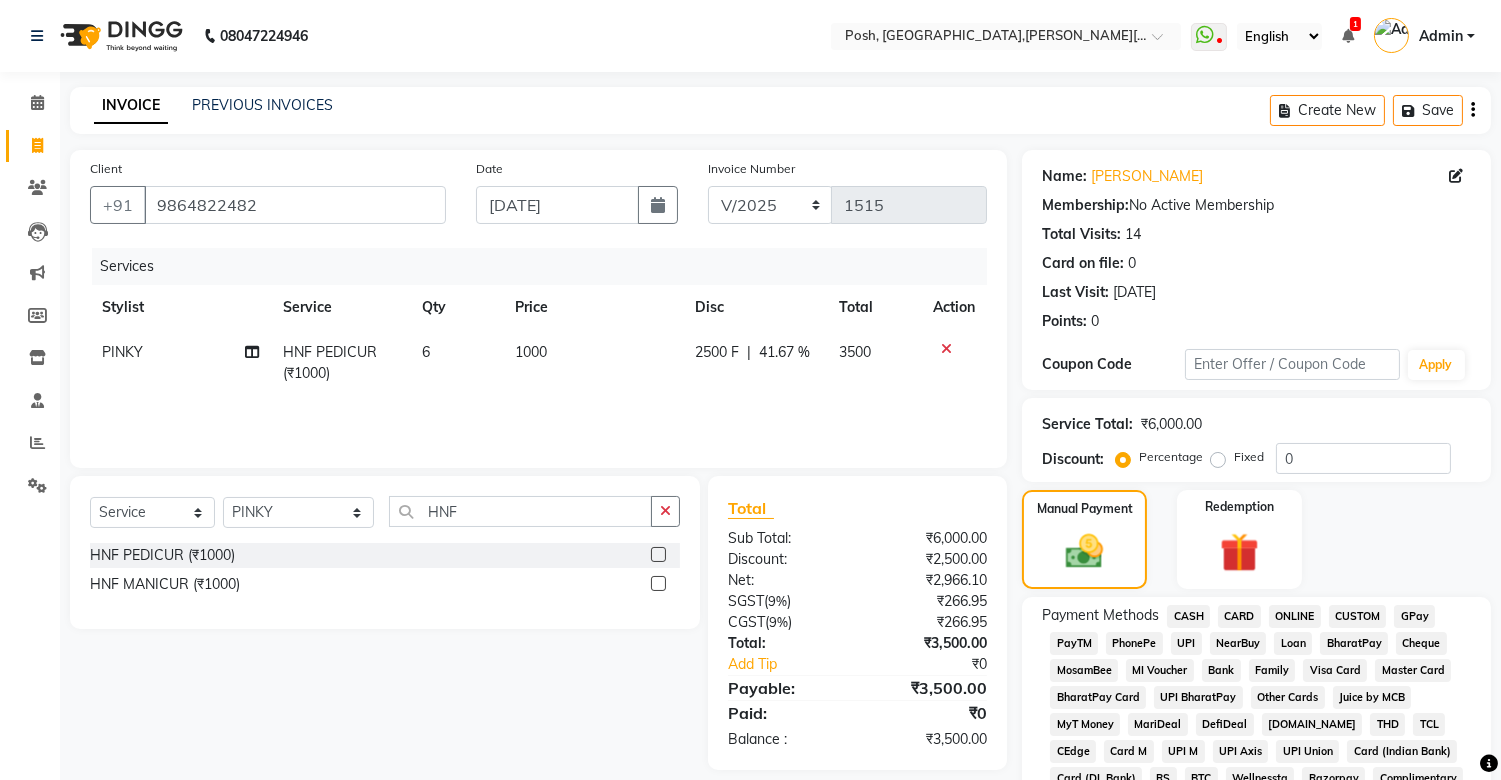 click on "UPI" 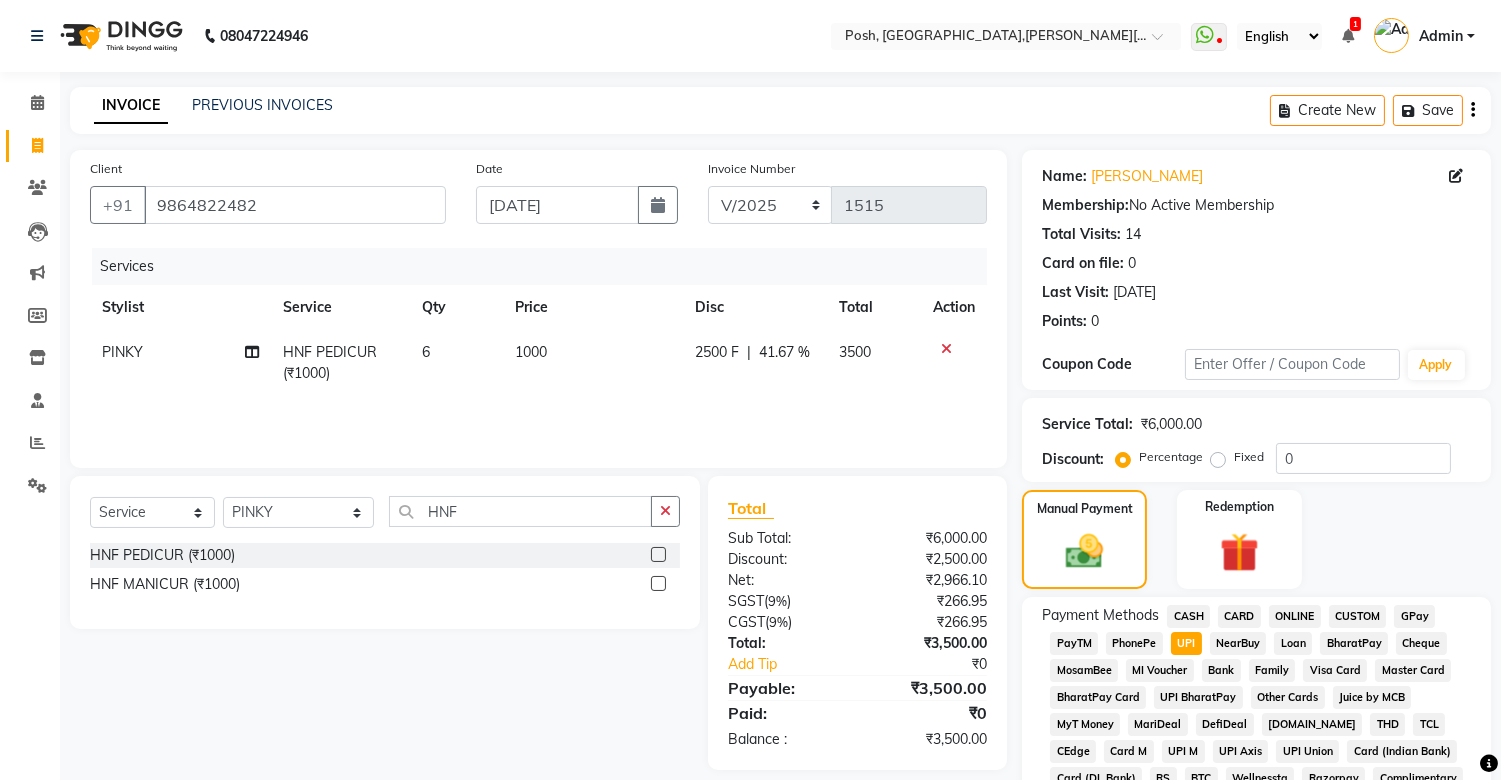 scroll, scrollTop: 631, scrollLeft: 0, axis: vertical 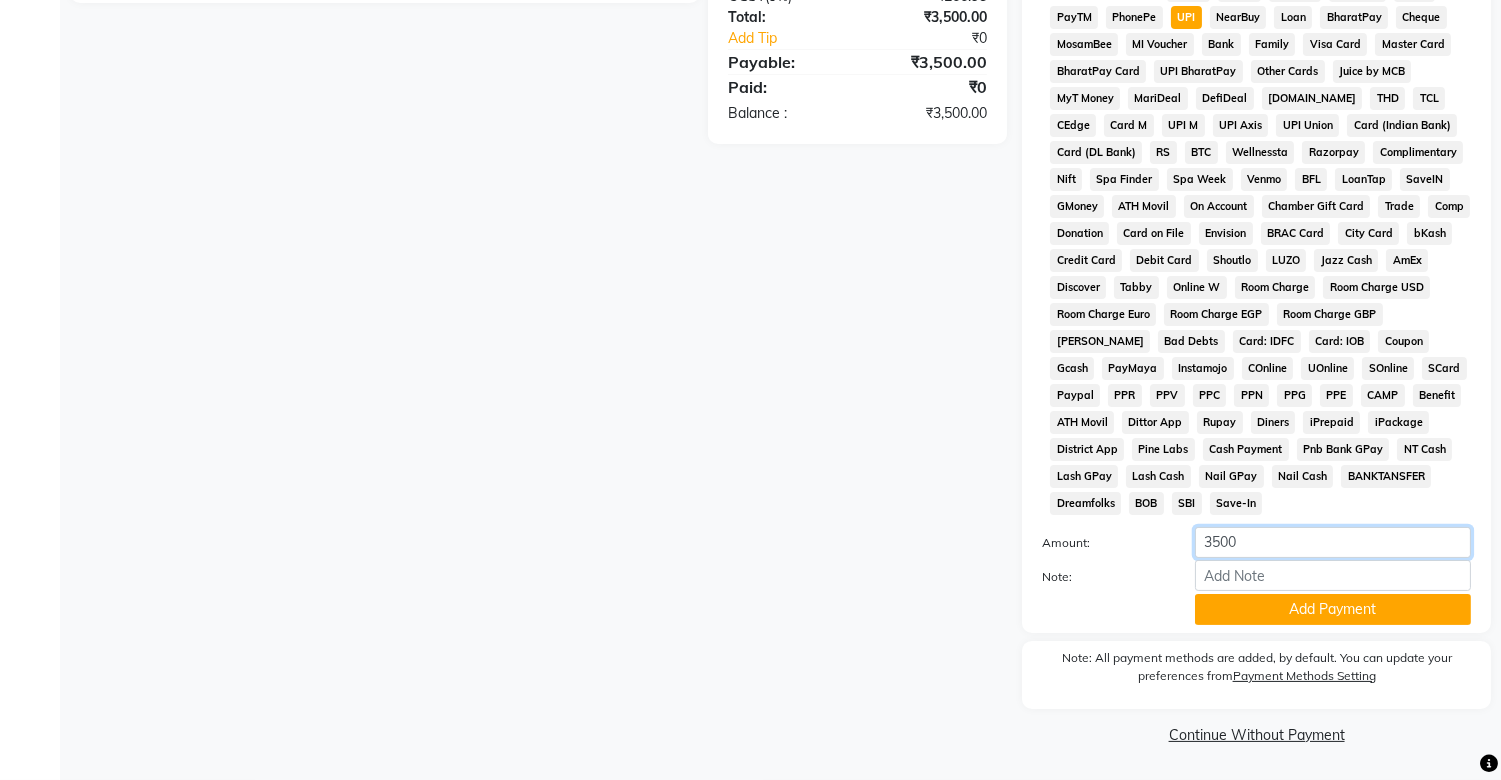 click on "3500" 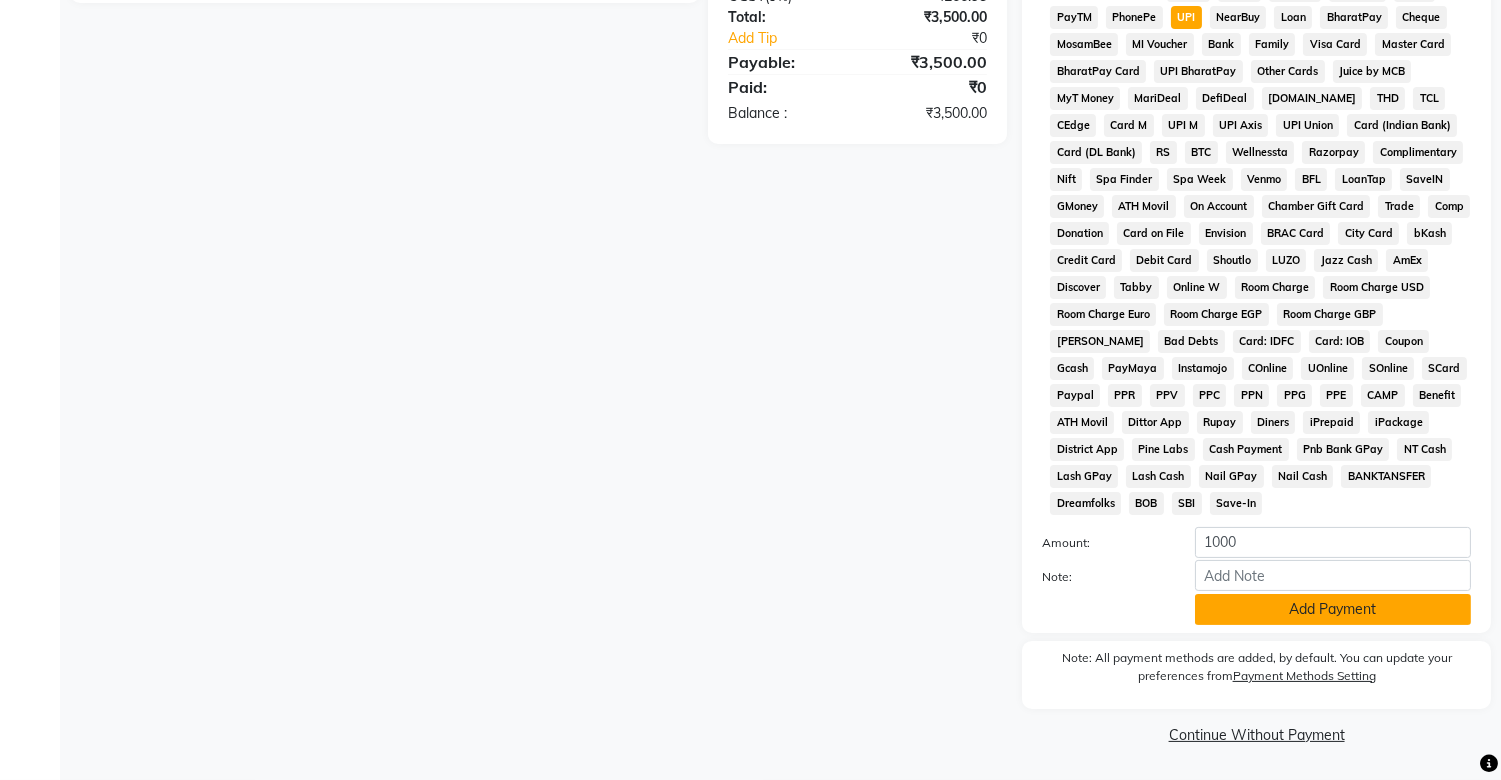 click on "Add Payment" 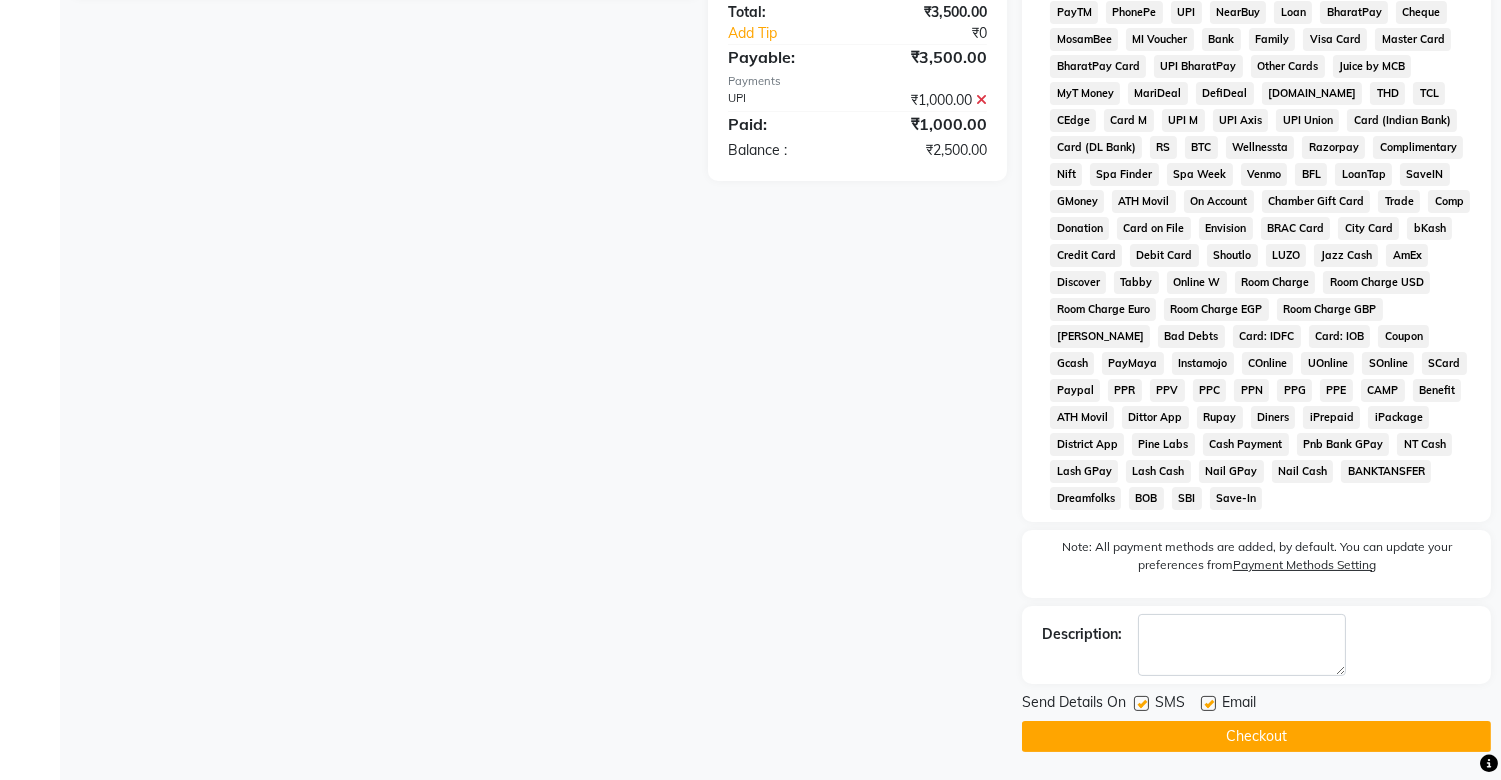 click 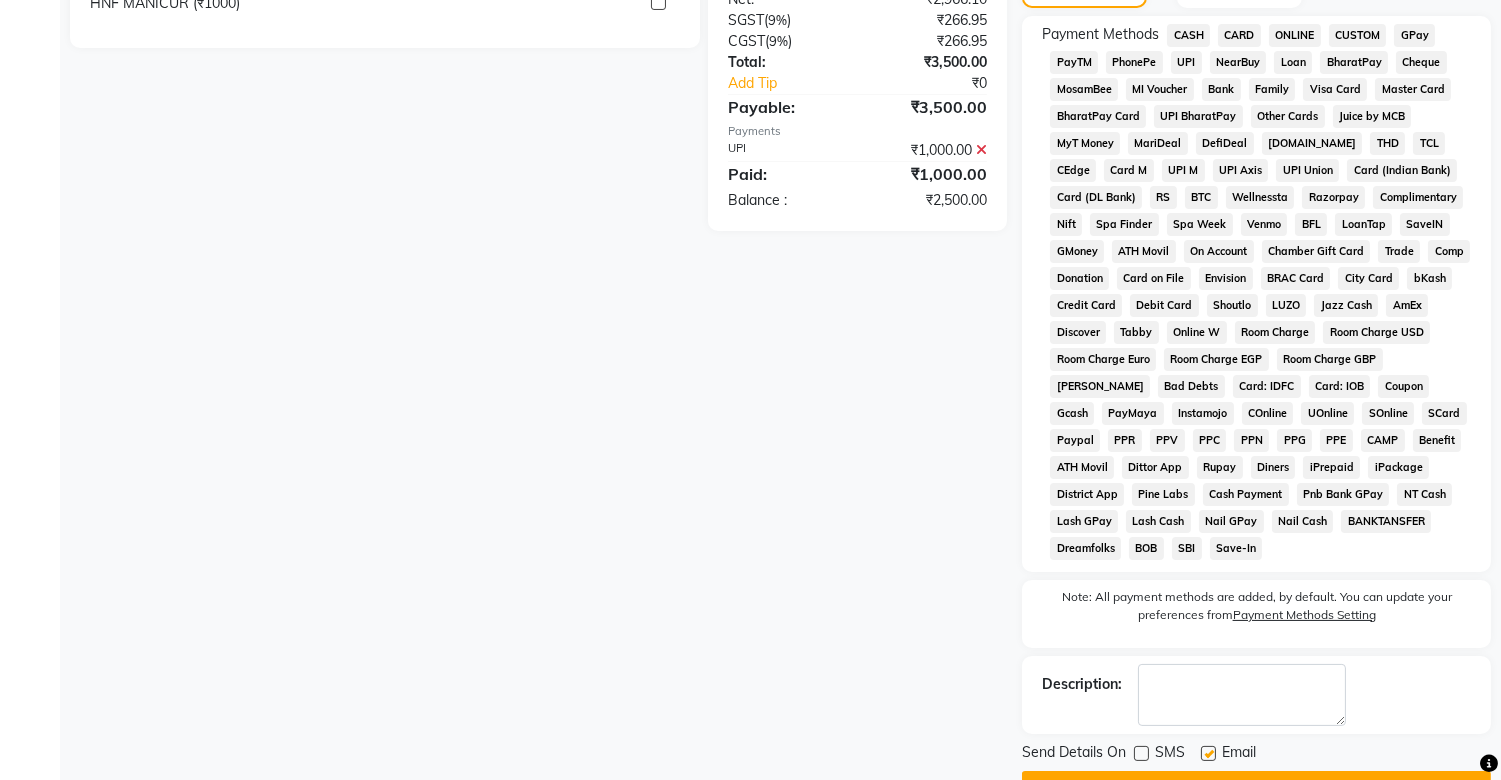 scroll, scrollTop: 637, scrollLeft: 0, axis: vertical 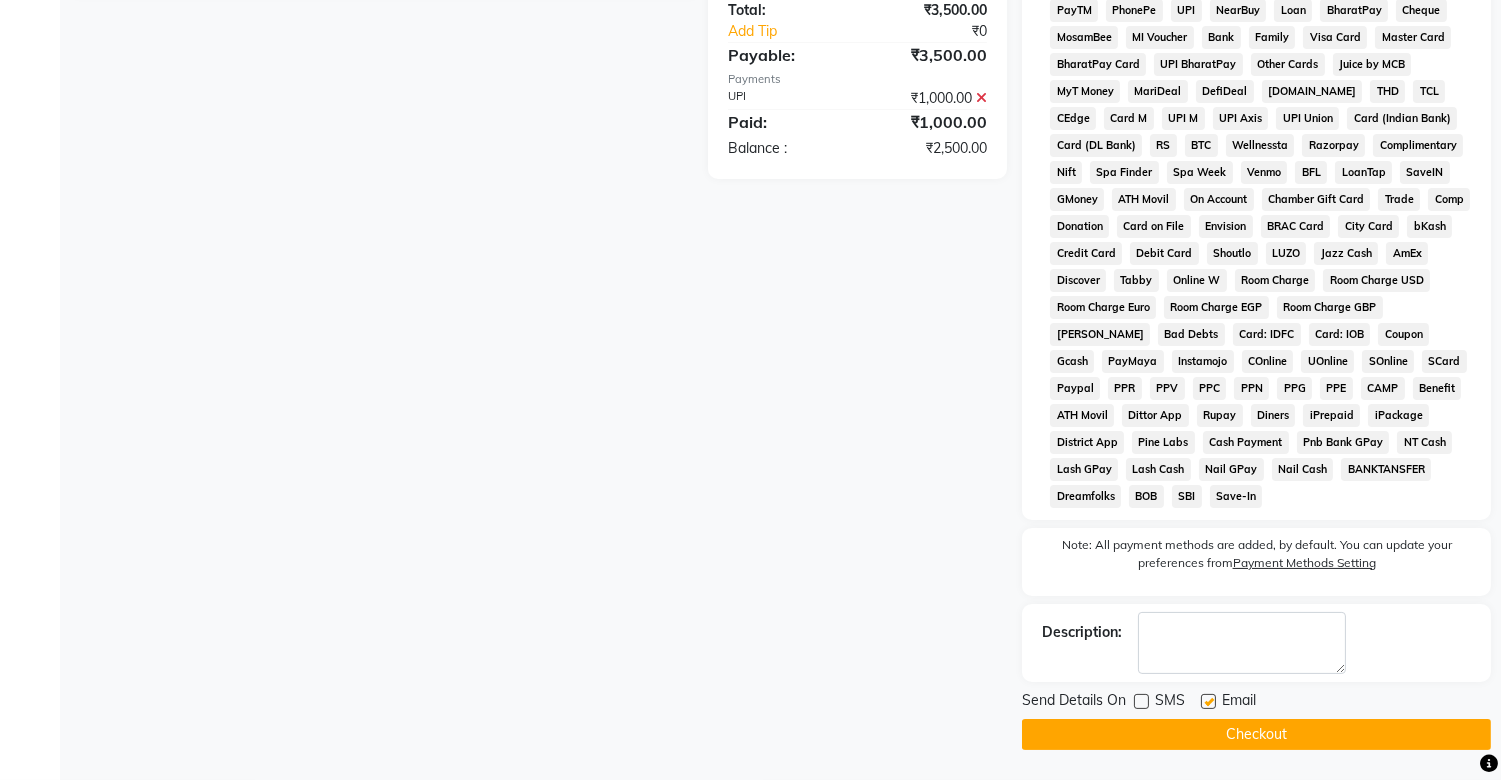 click on "Checkout" 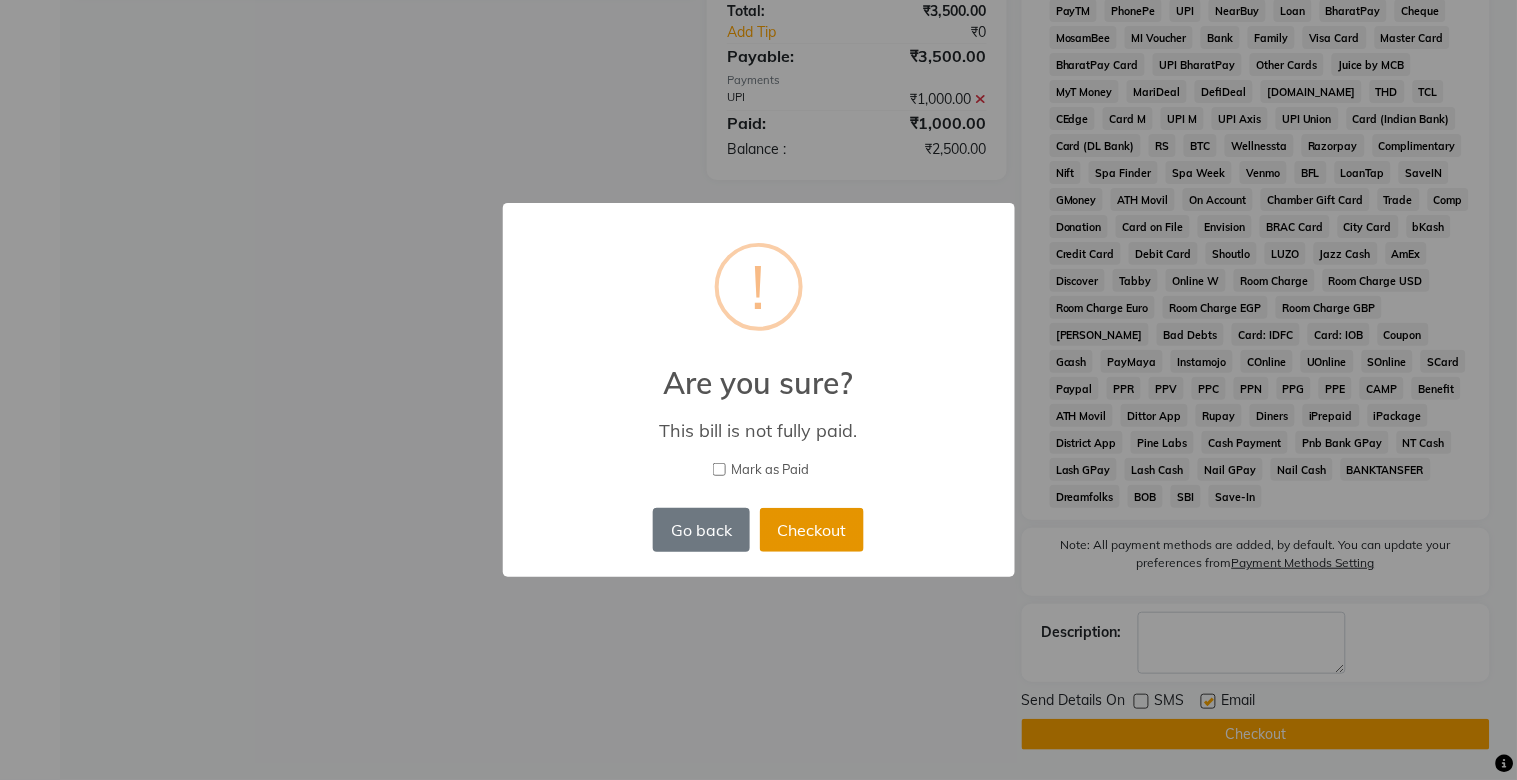 click on "Checkout" at bounding box center [812, 530] 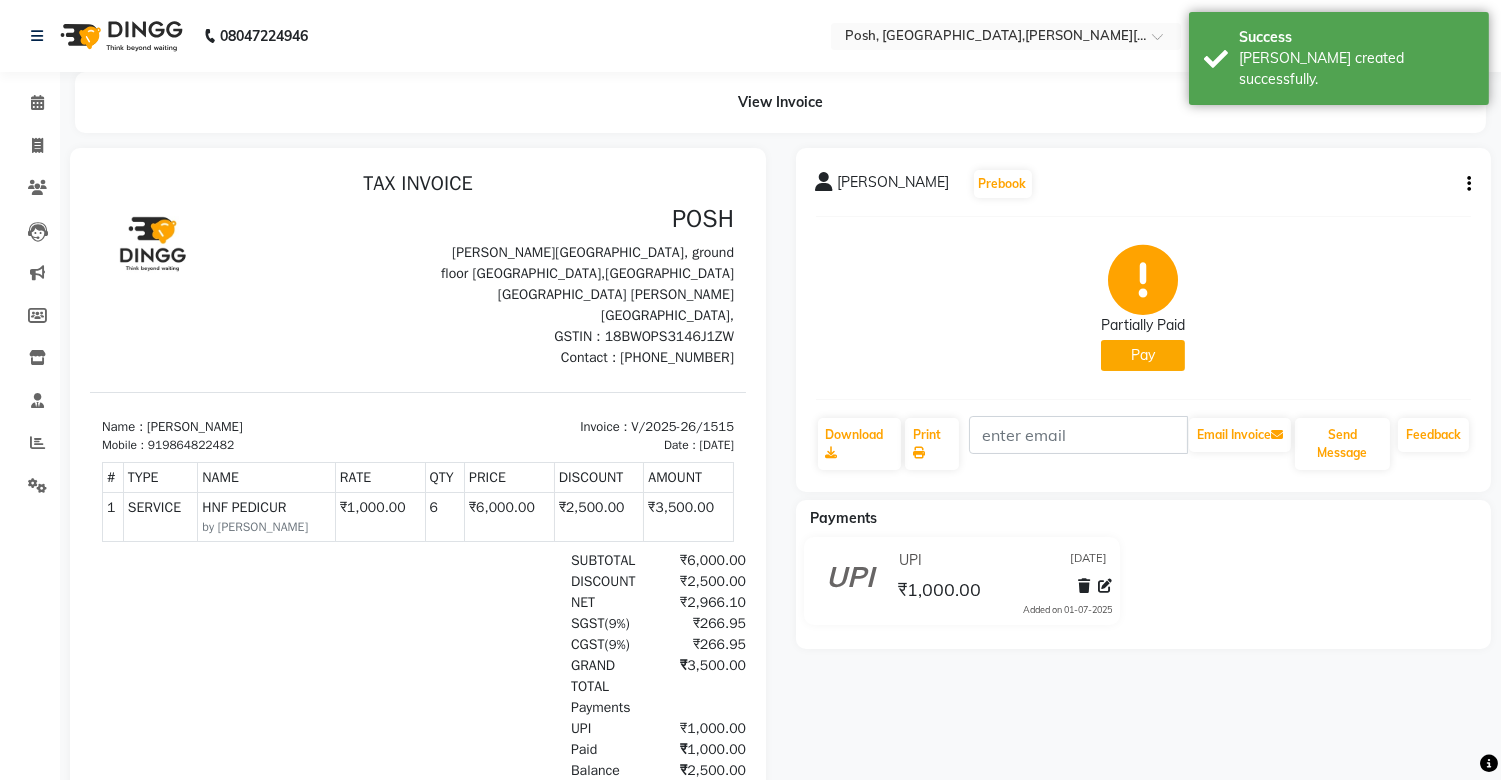 scroll, scrollTop: 0, scrollLeft: 0, axis: both 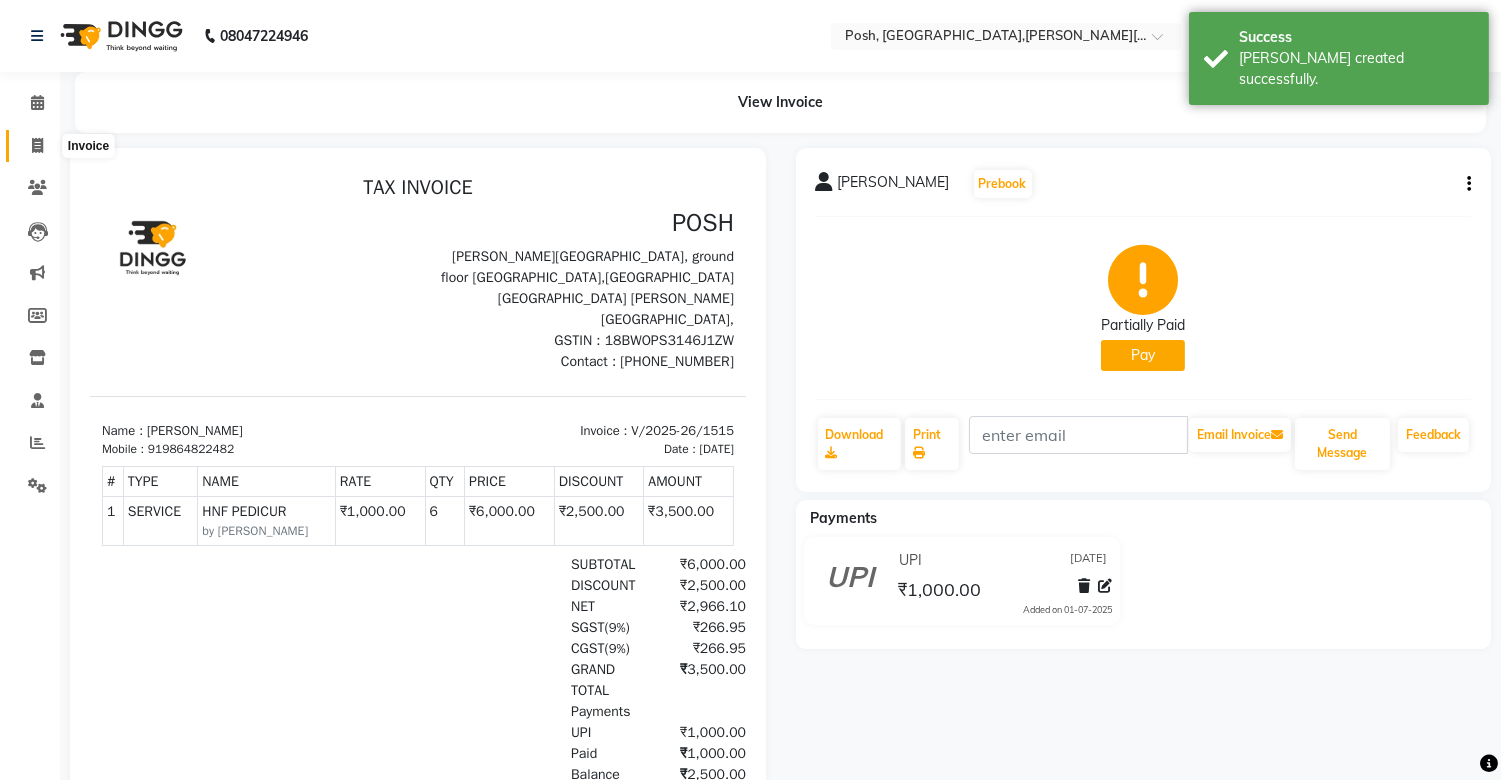 click 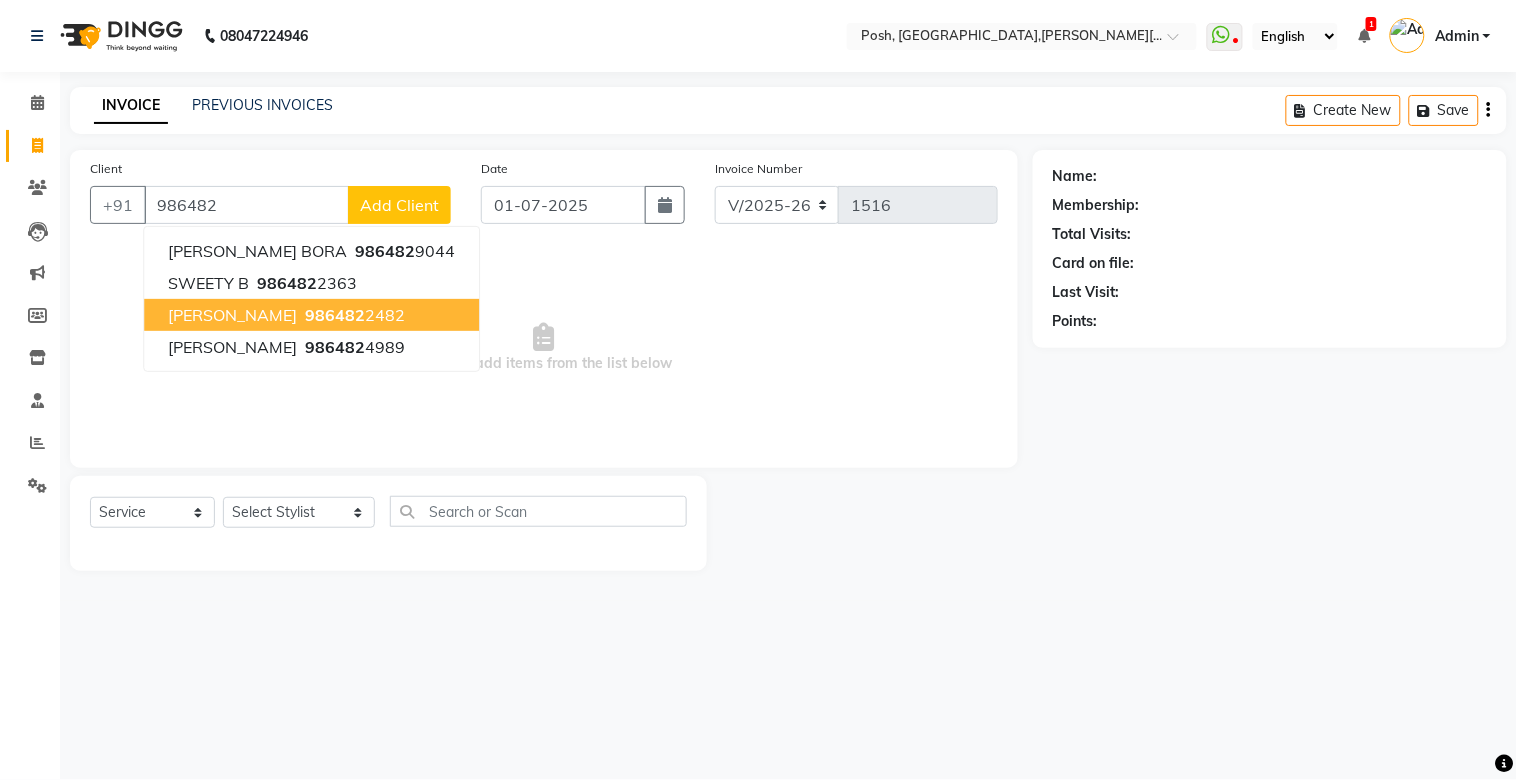 click on "[PERSON_NAME]   986482 2482" at bounding box center (311, 315) 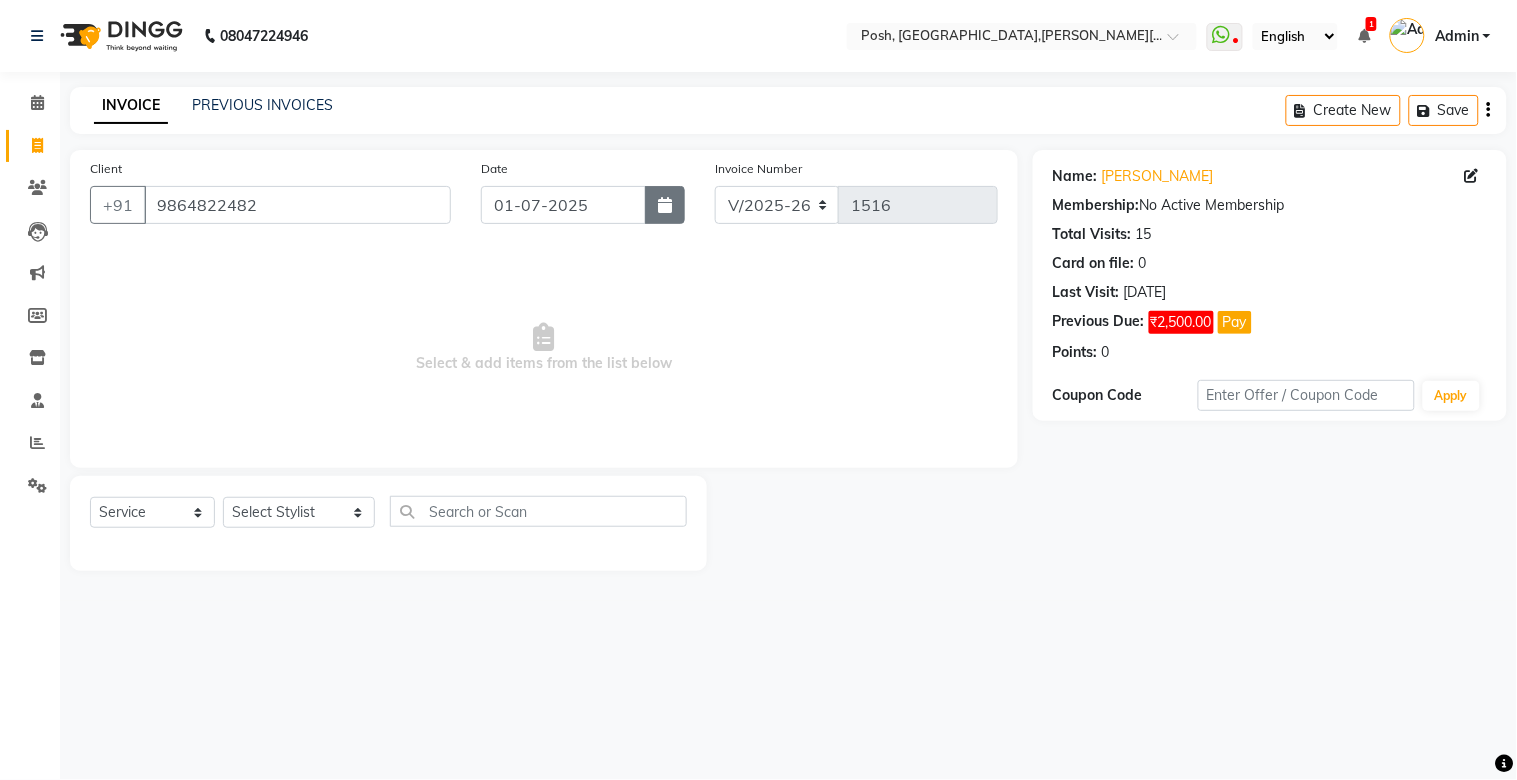 click 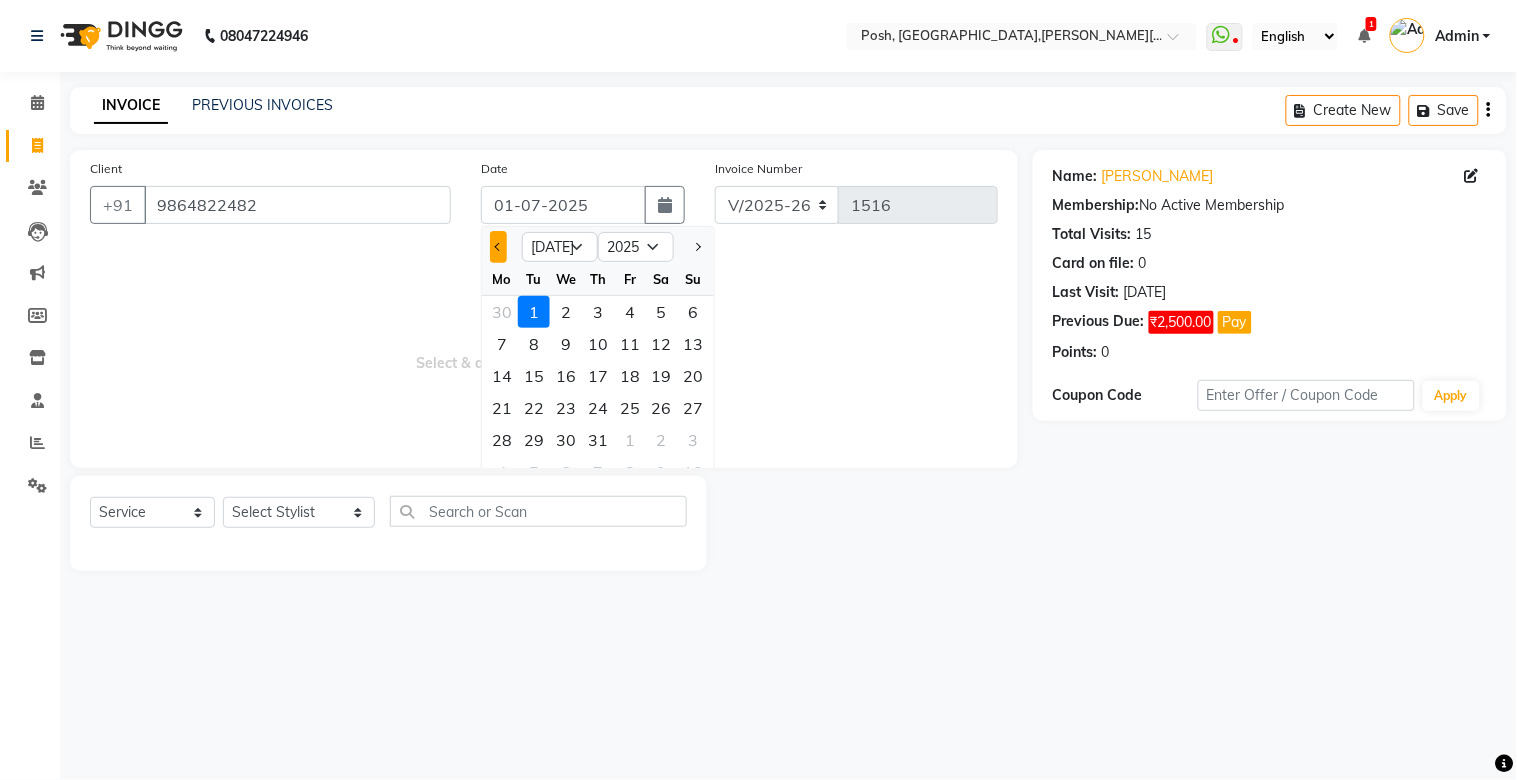 click 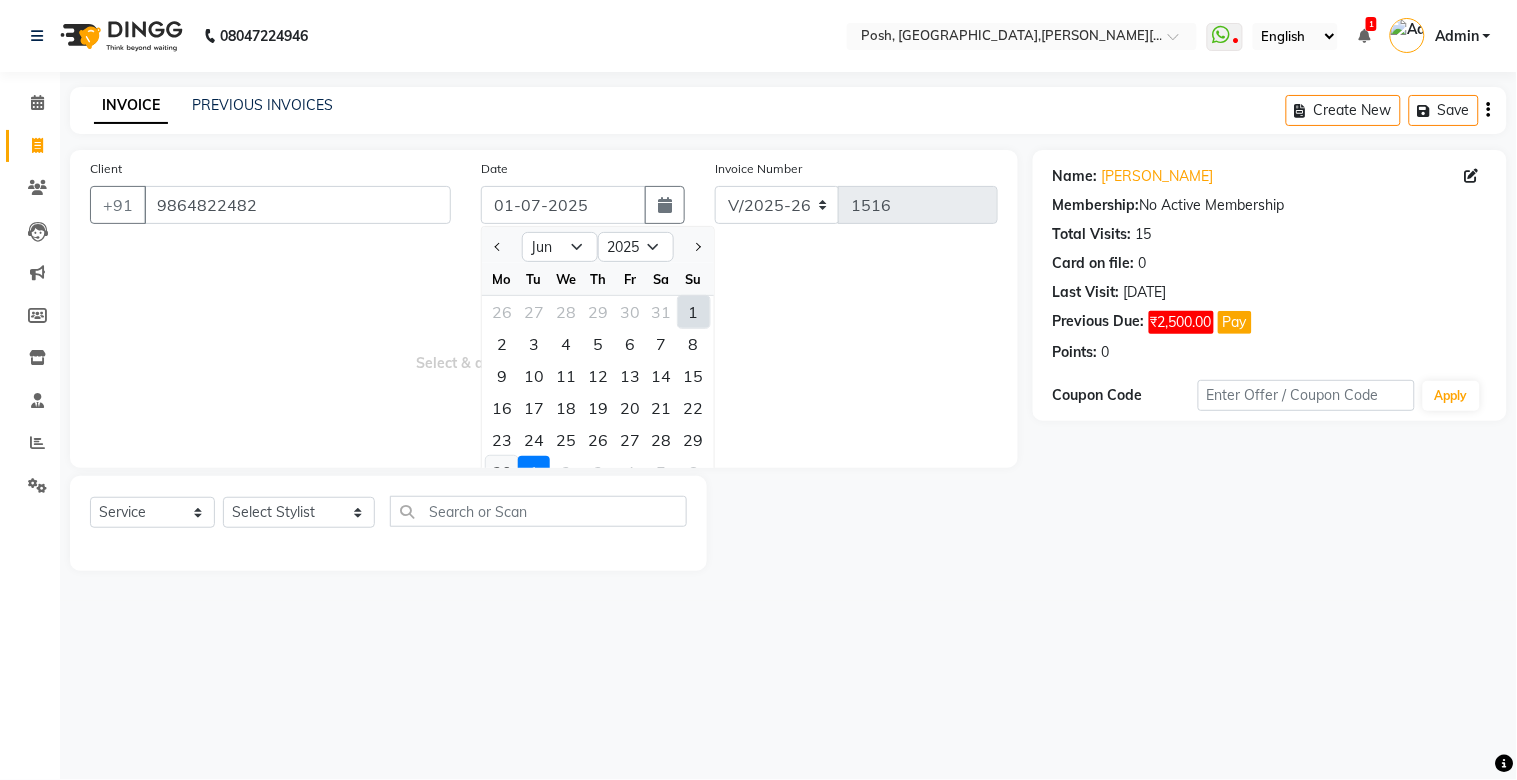 click on "30" 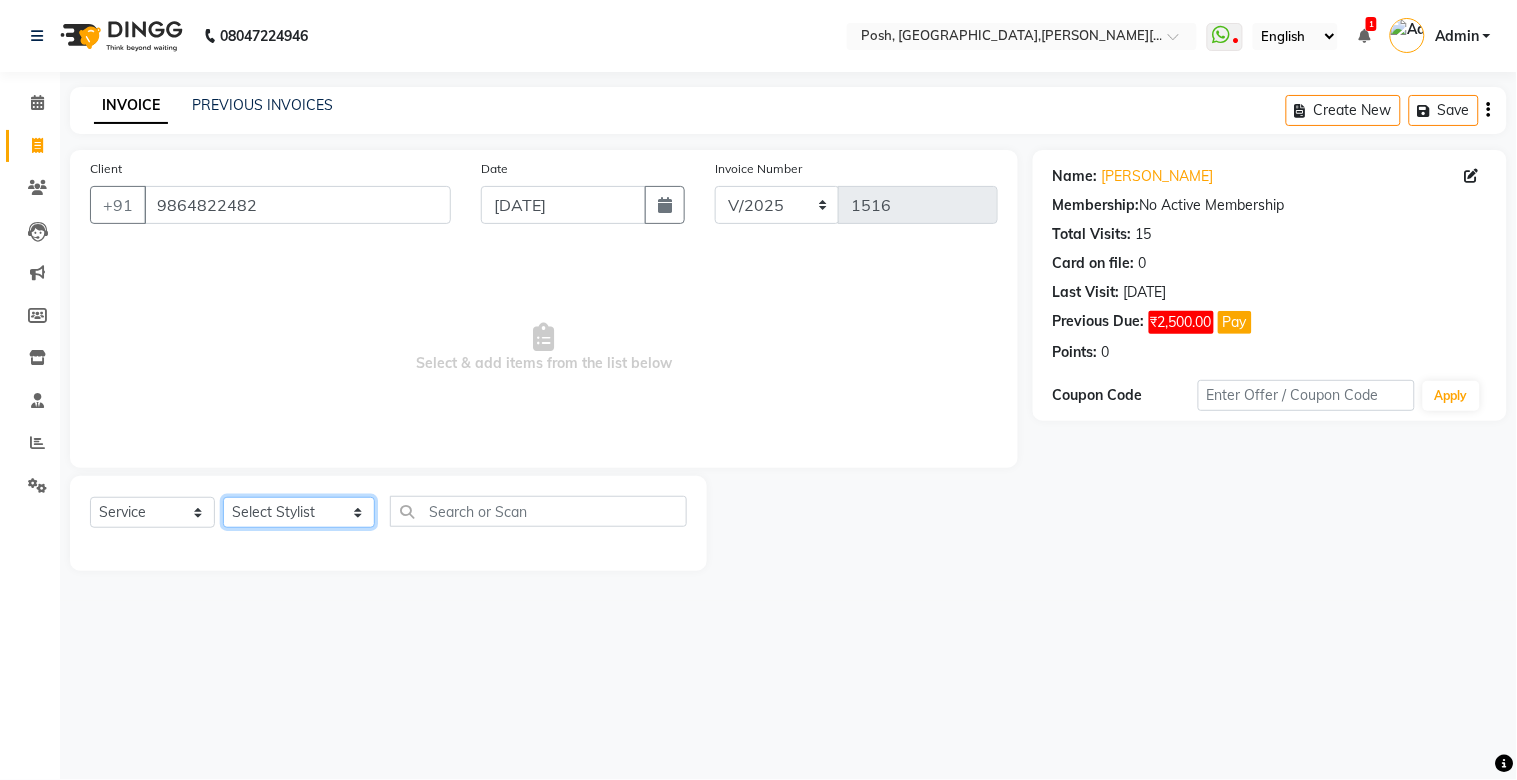 click on "Select Stylist [PERSON_NAME] ISLAM DIVYANGKA [PERSON_NAME] Manager [PERSON_NAME] [PERSON_NAME]  [PERSON_NAME] [PERSON_NAME]	 POSH [PERSON_NAME] [PERSON_NAME]	 [PERSON_NAME]" 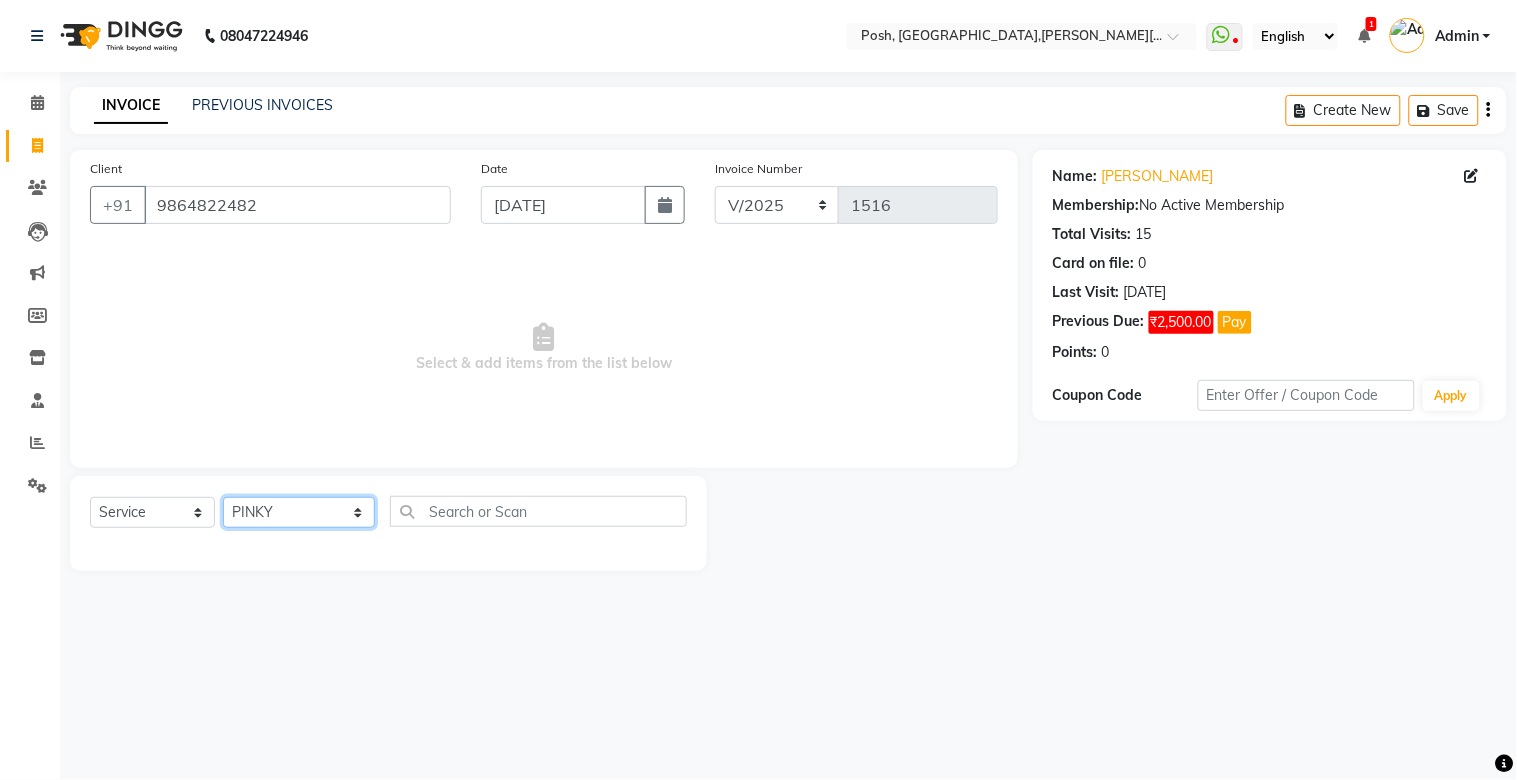 click on "Select Stylist [PERSON_NAME] ISLAM DIVYANGKA [PERSON_NAME] Manager [PERSON_NAME] [PERSON_NAME]  [PERSON_NAME] [PERSON_NAME]	 POSH [PERSON_NAME] [PERSON_NAME]	 [PERSON_NAME]" 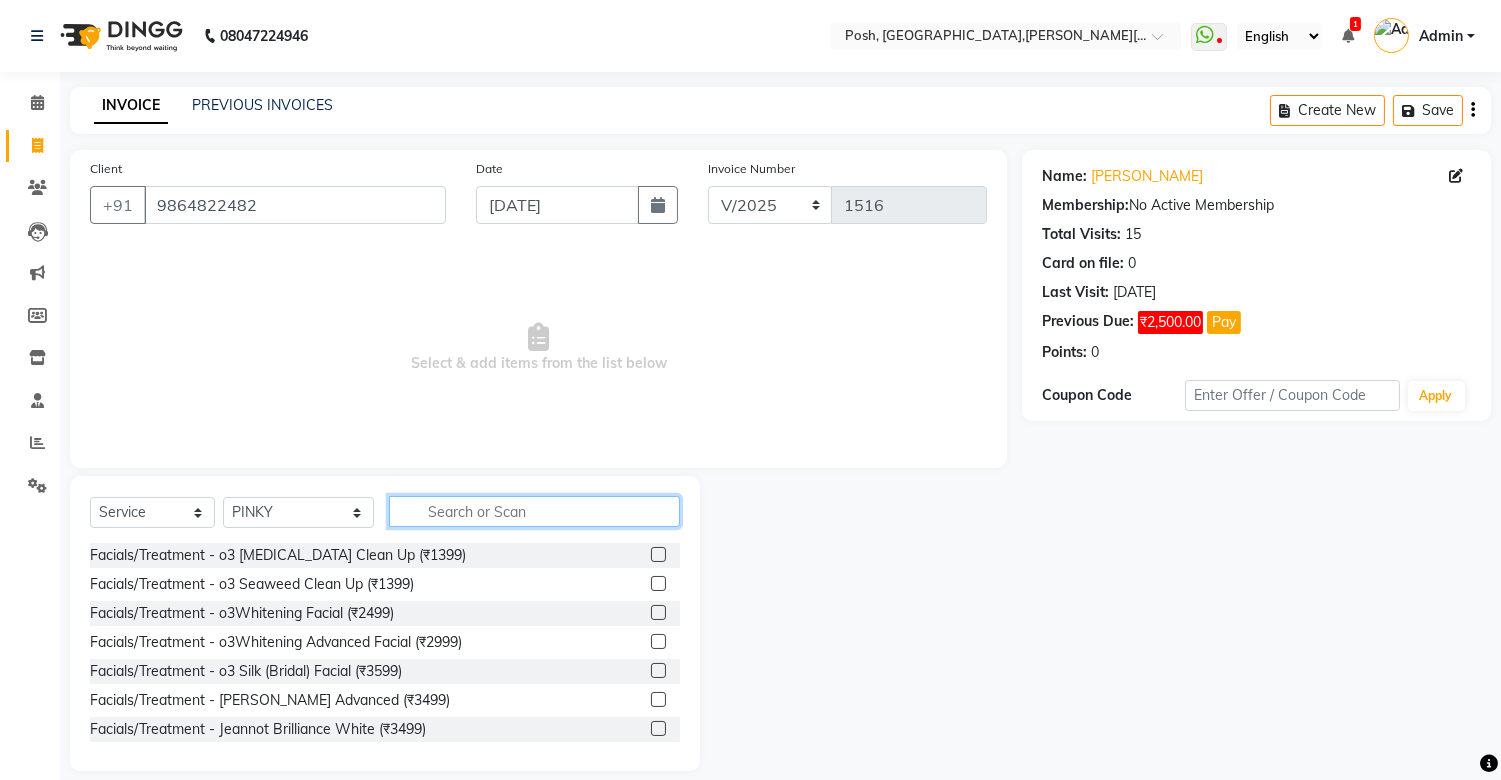 click 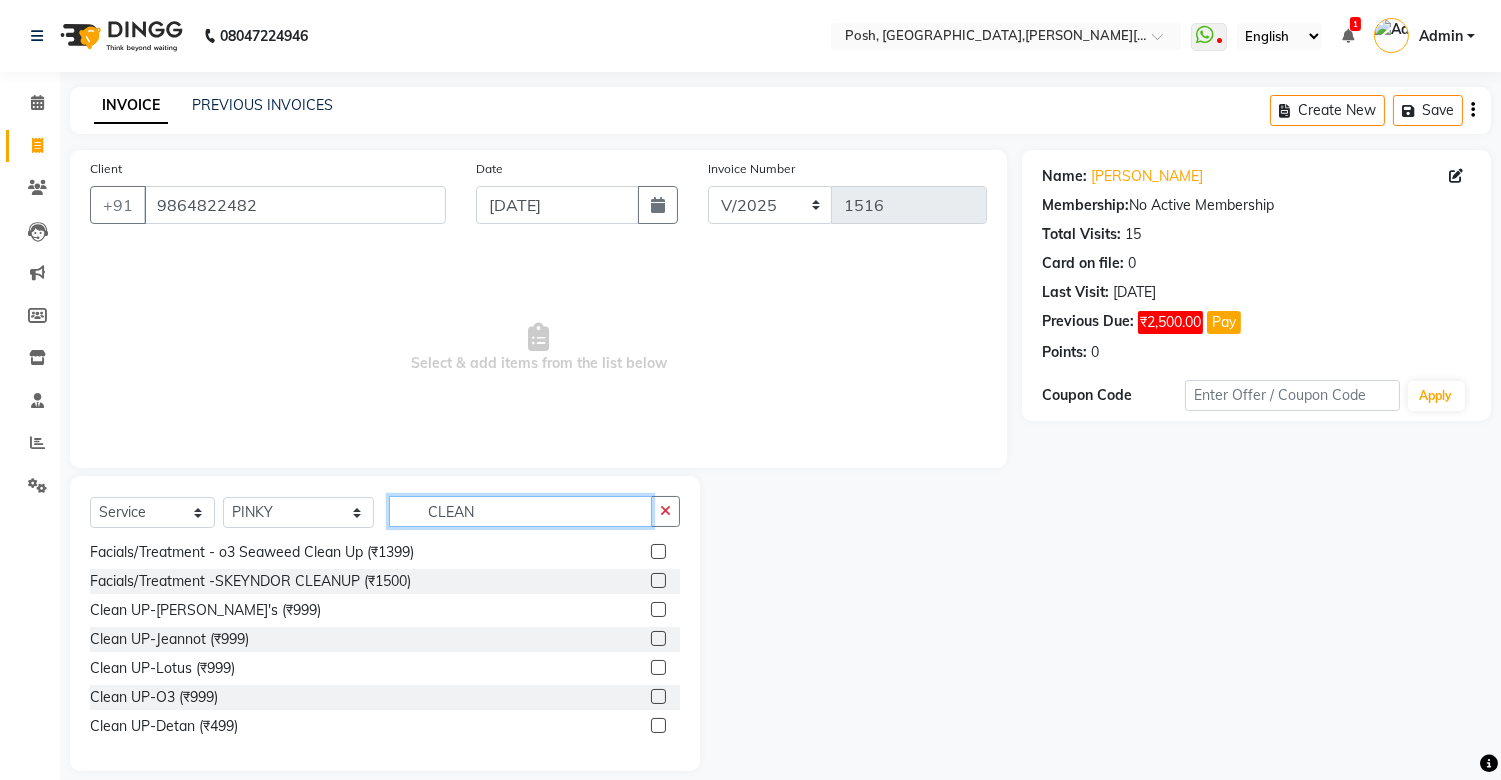 scroll, scrollTop: 32, scrollLeft: 0, axis: vertical 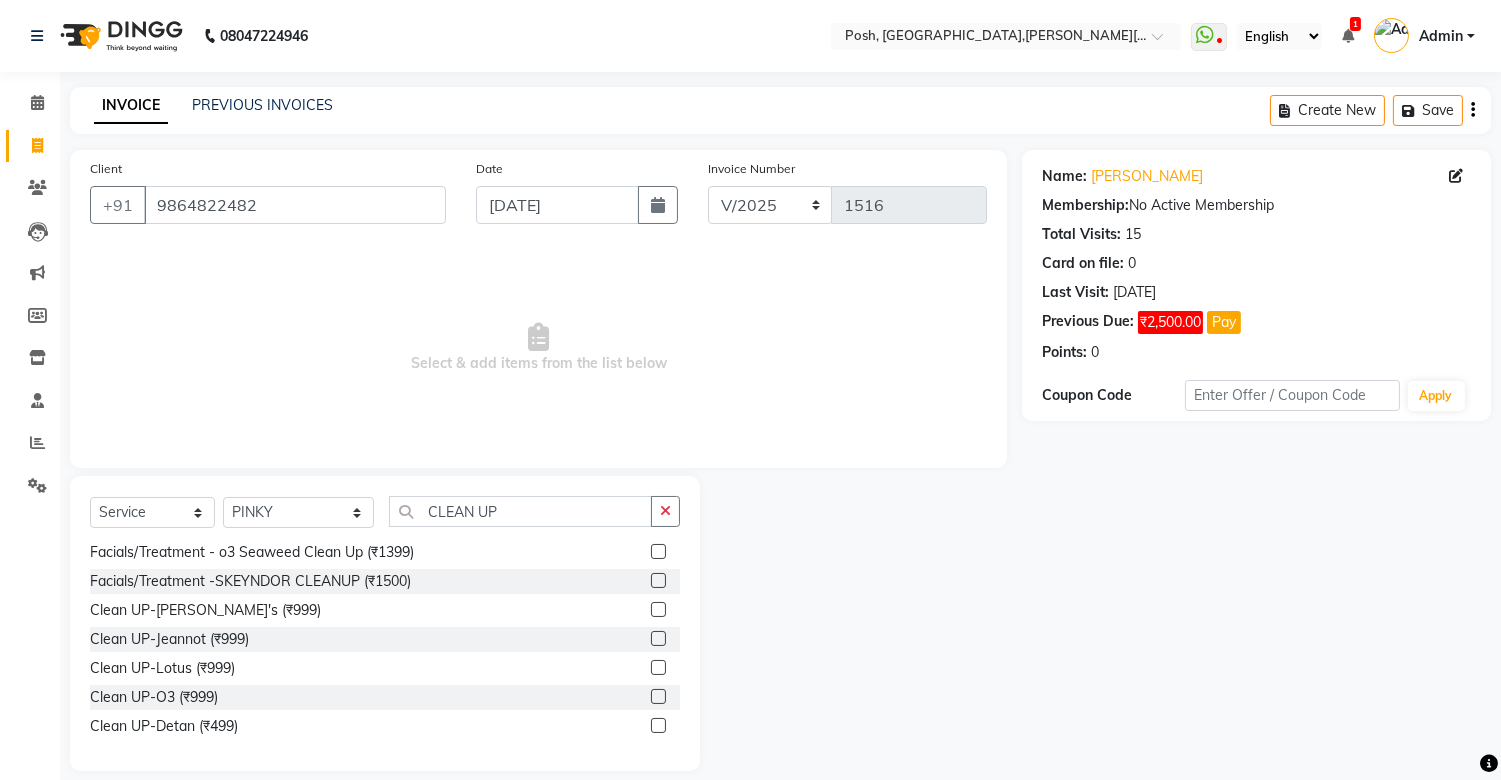 click 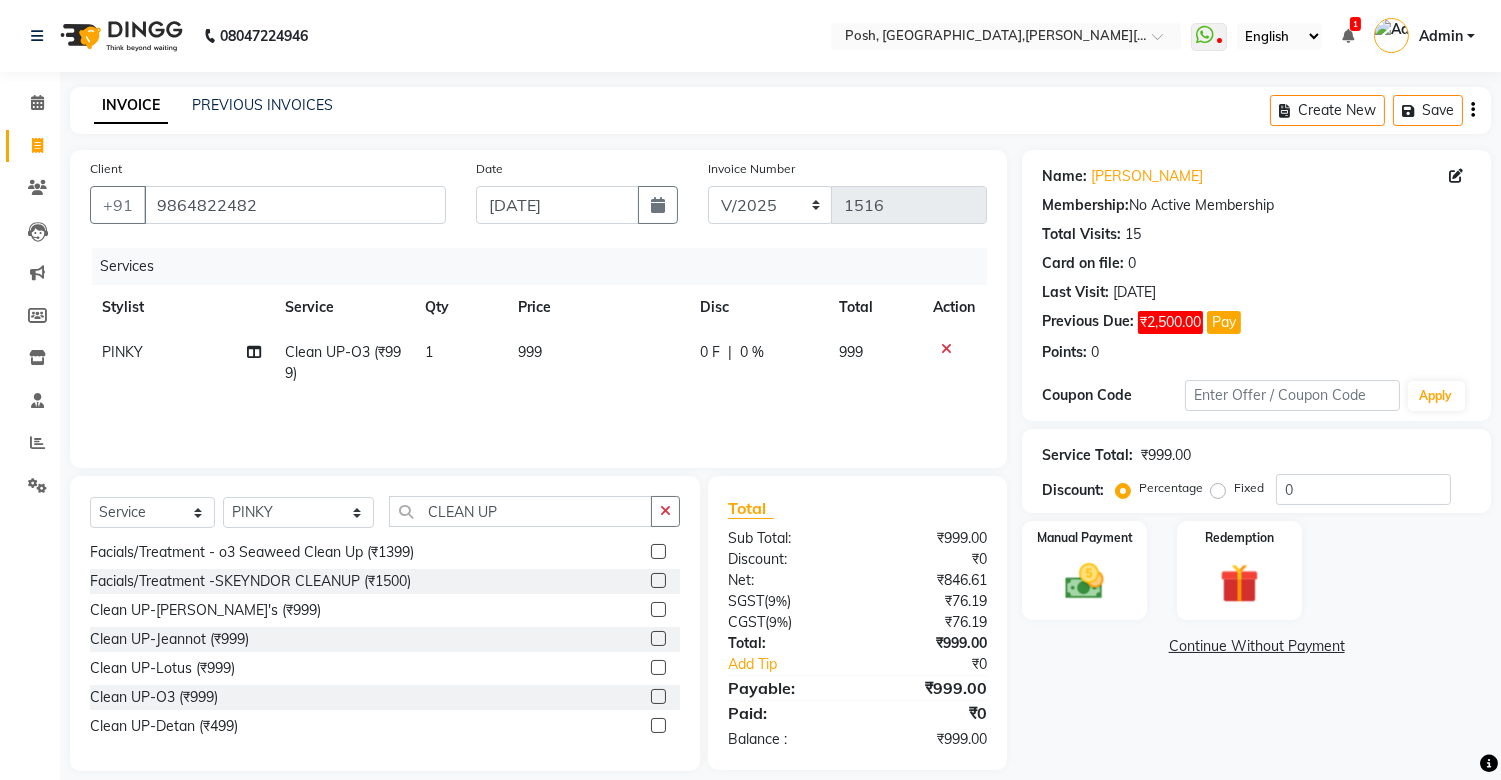 click on "Price" 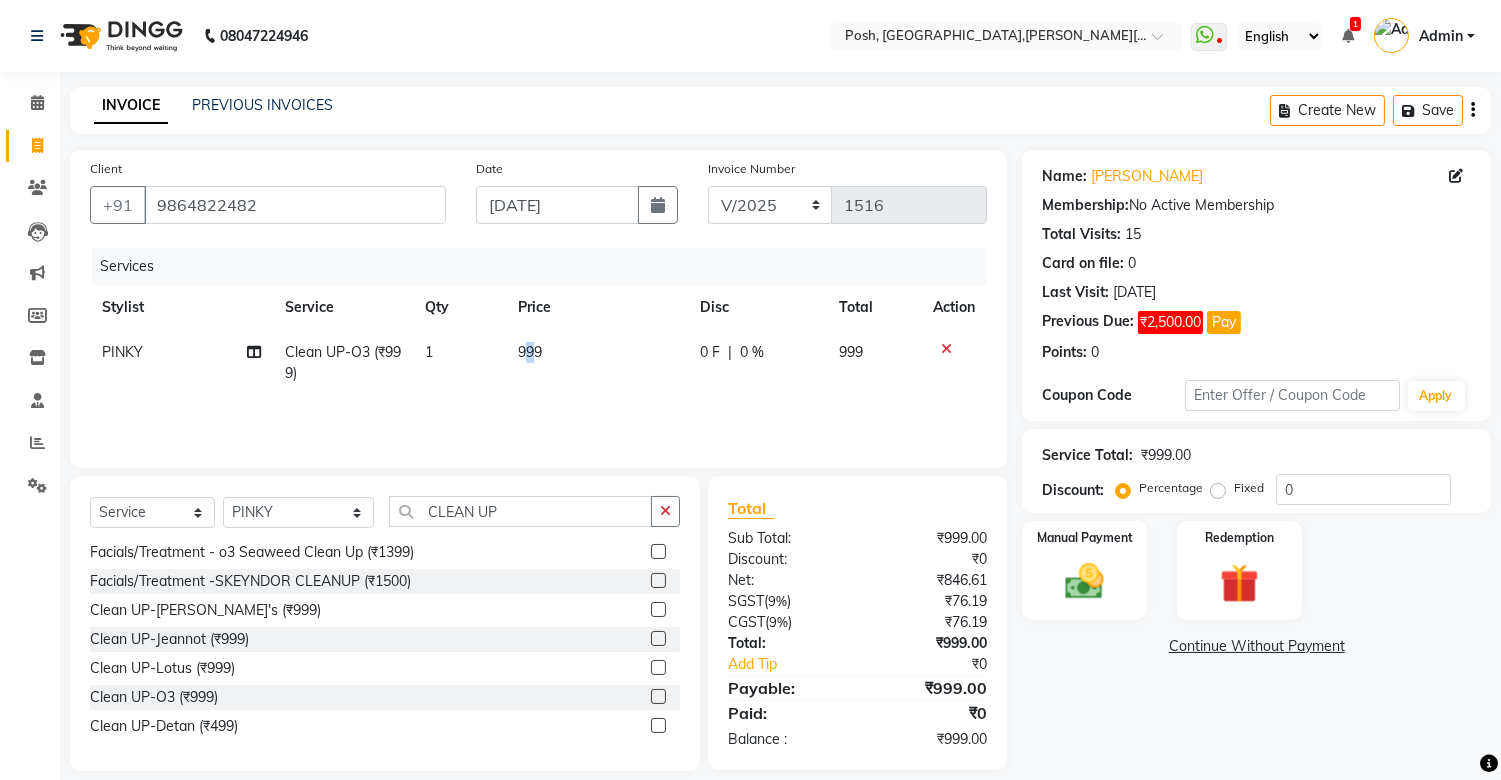 click on "999" 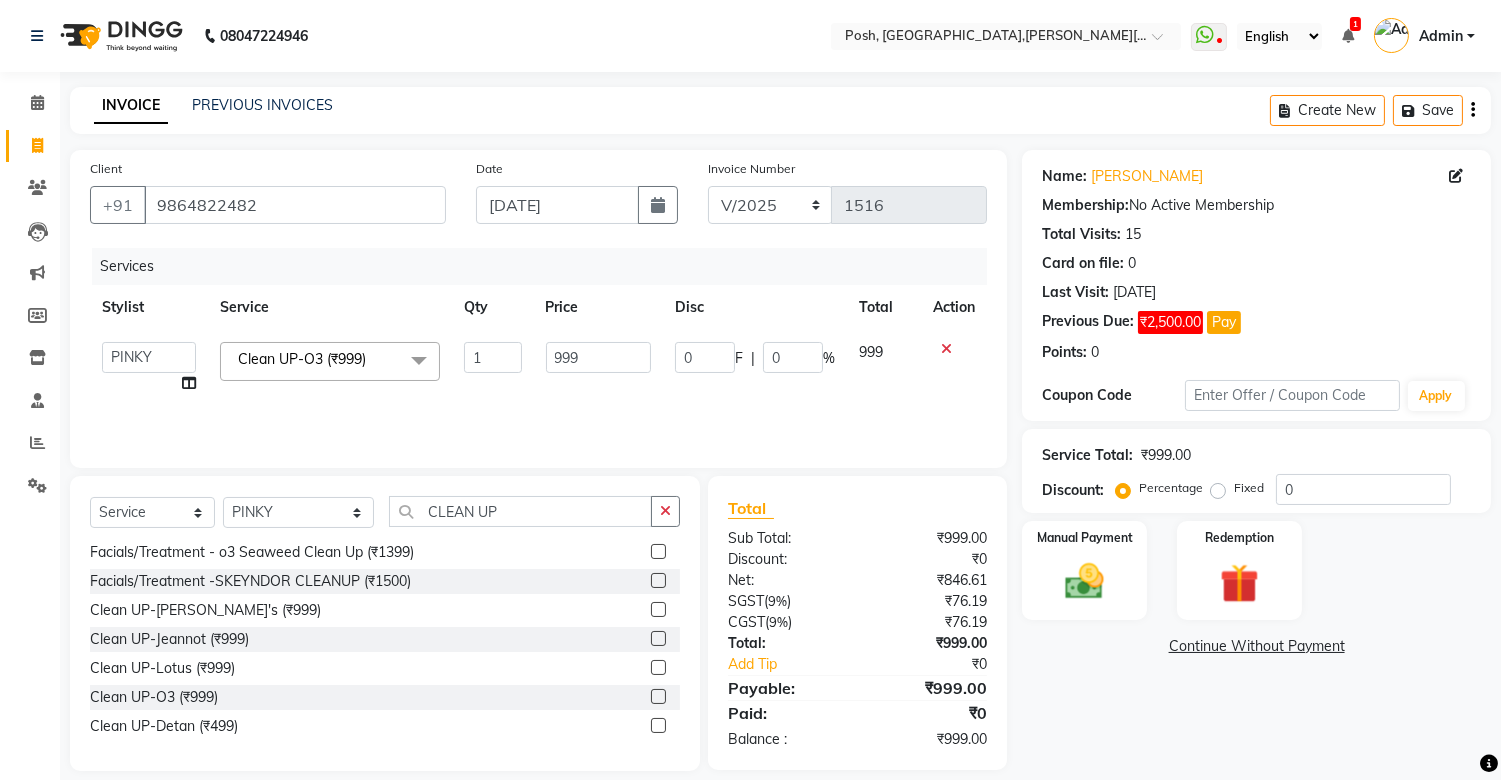 click on "999" 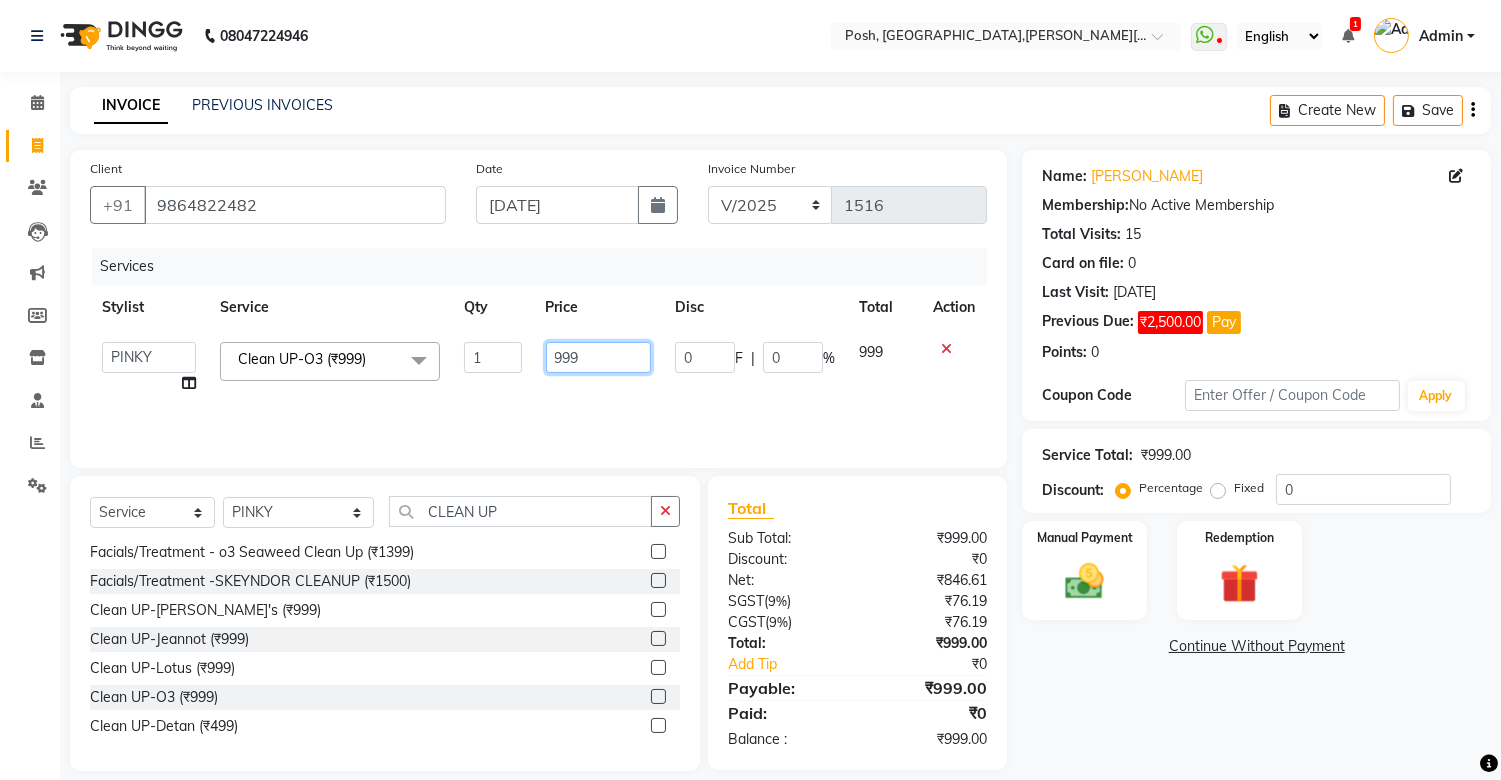 click on "999" 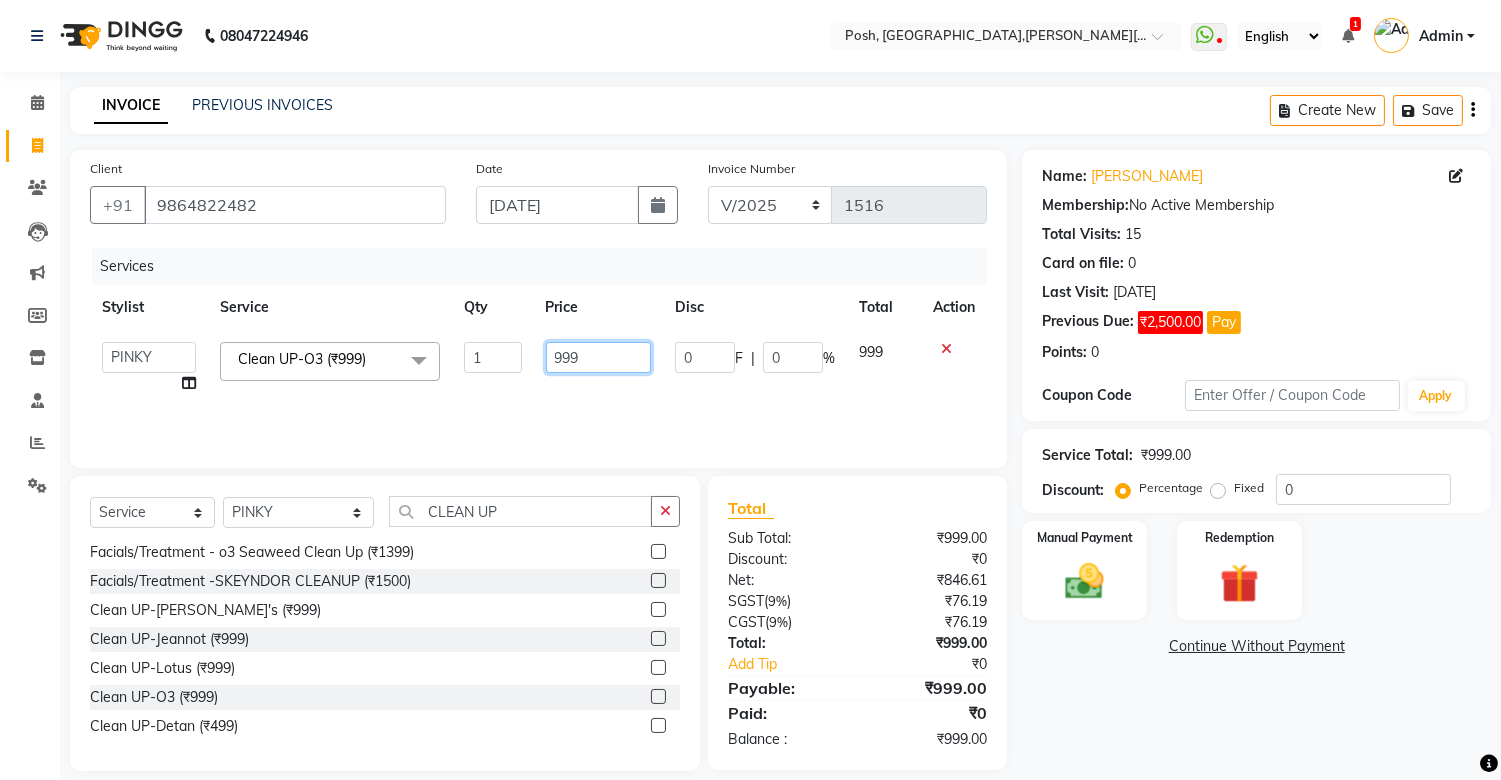 click on "999" 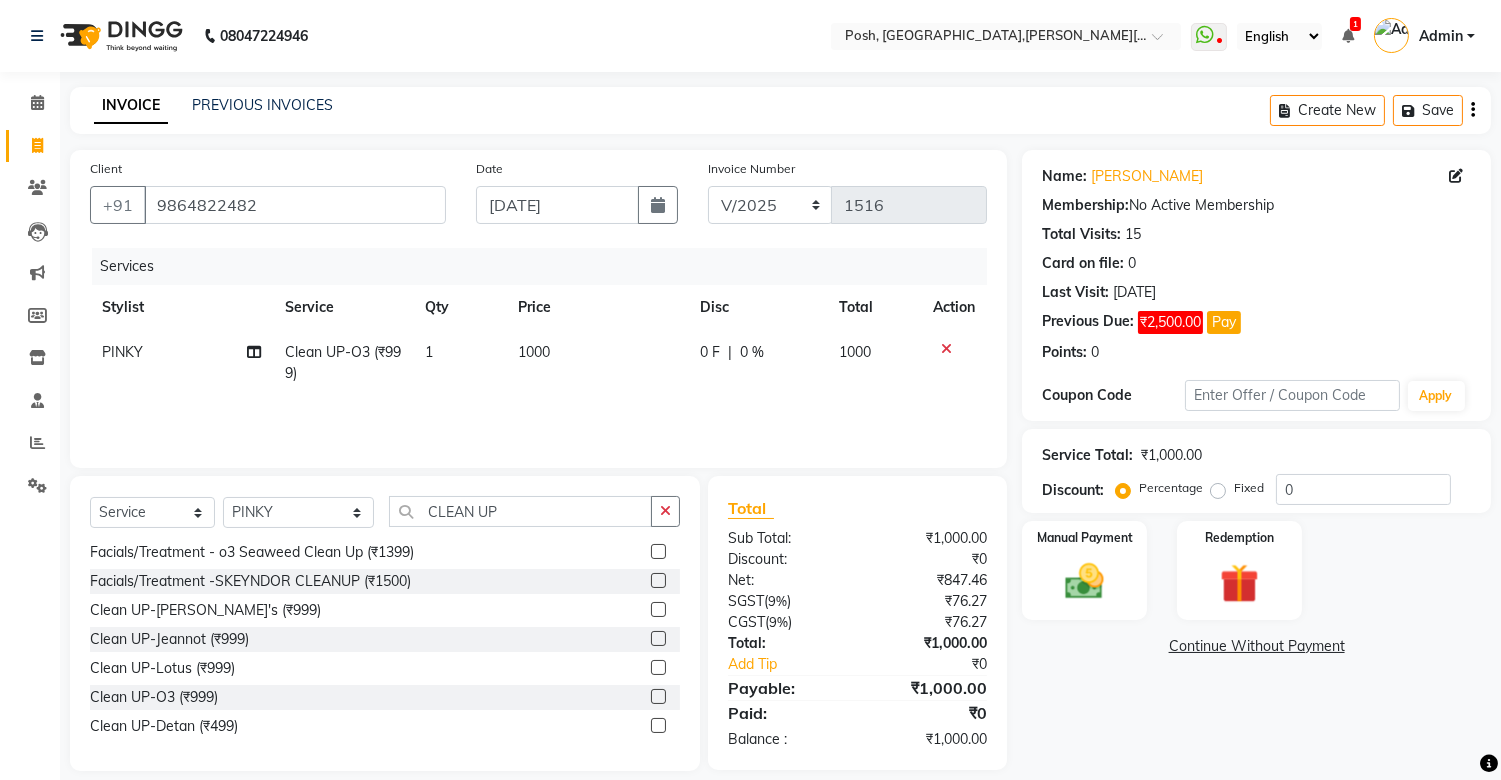click on "1" 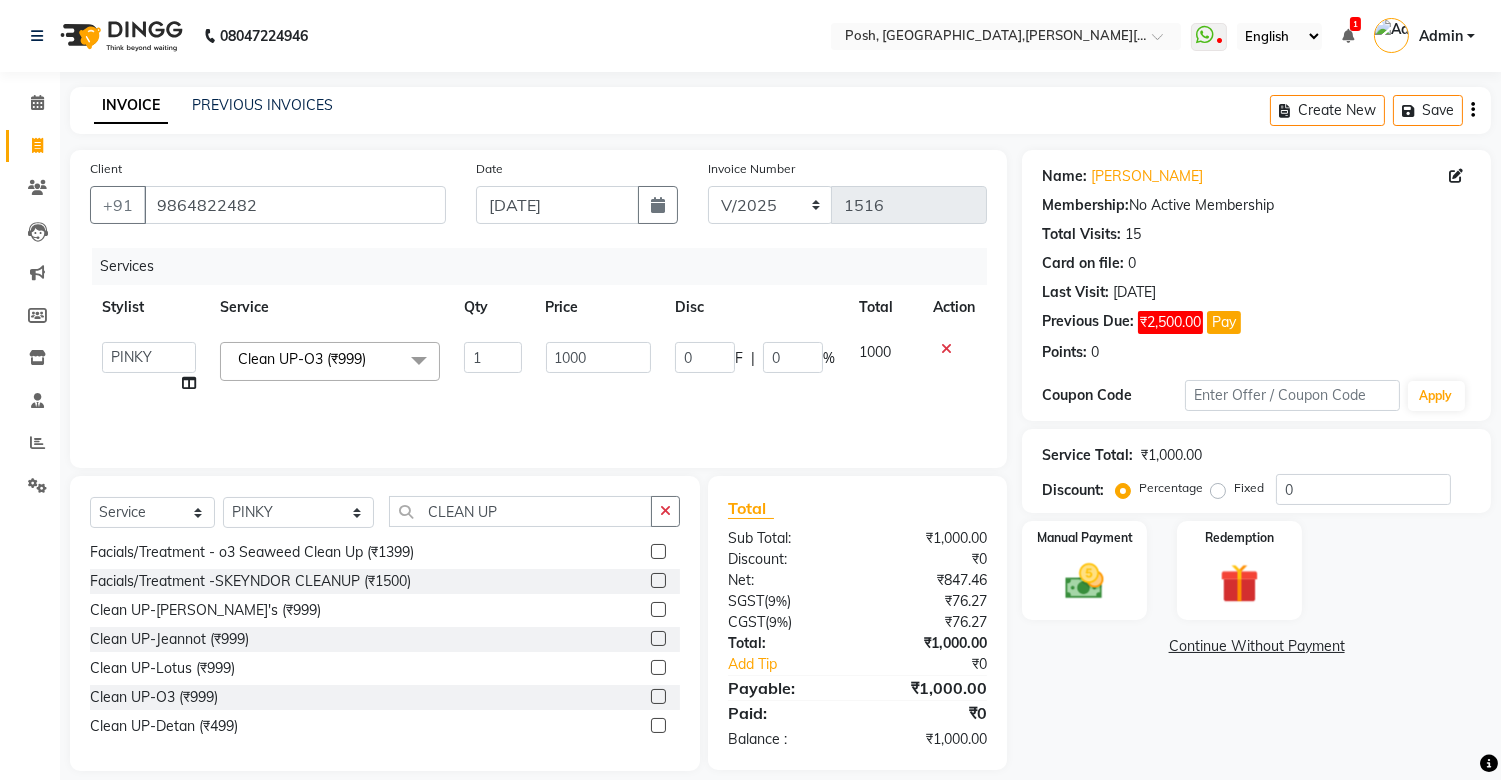 click on "1" 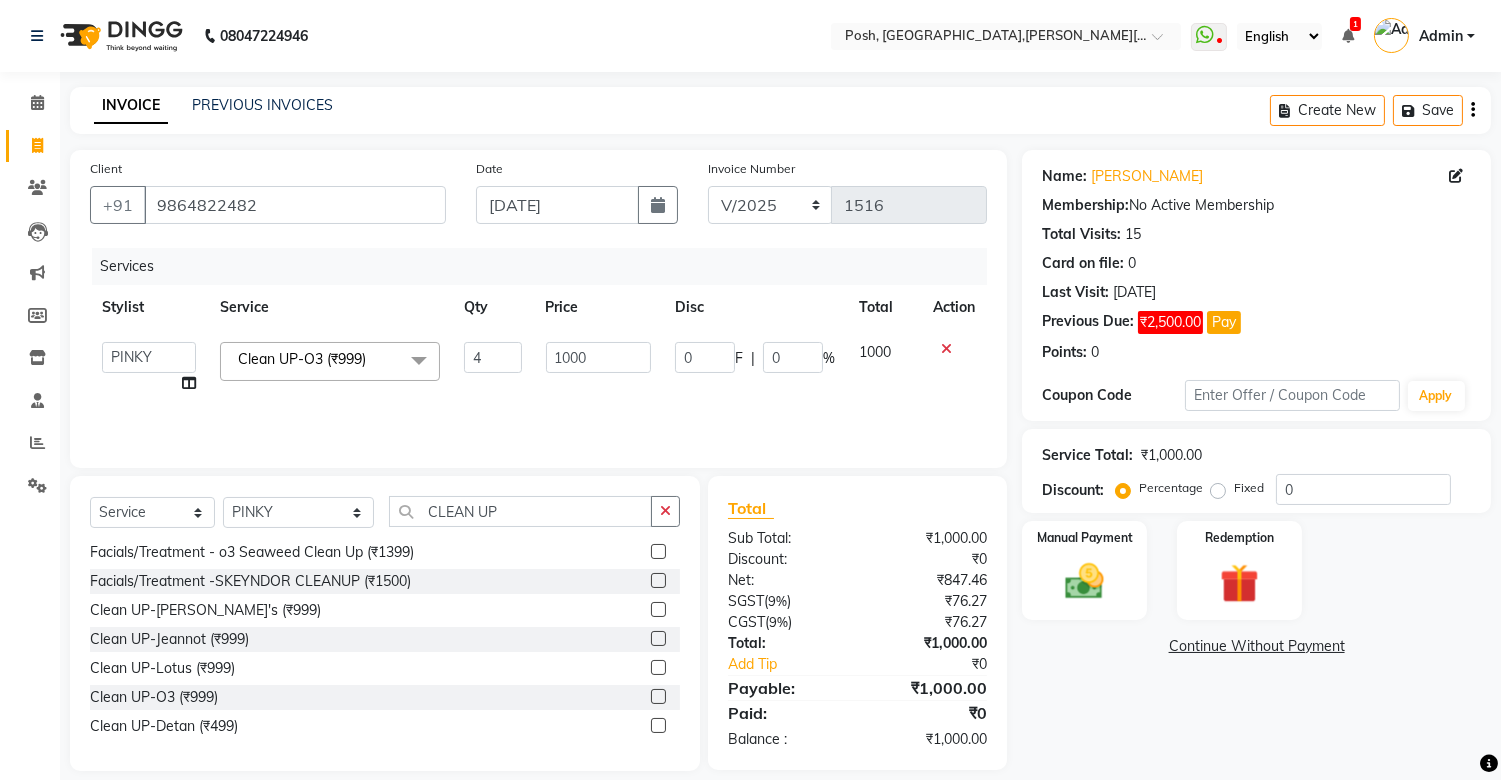 click on "1000" 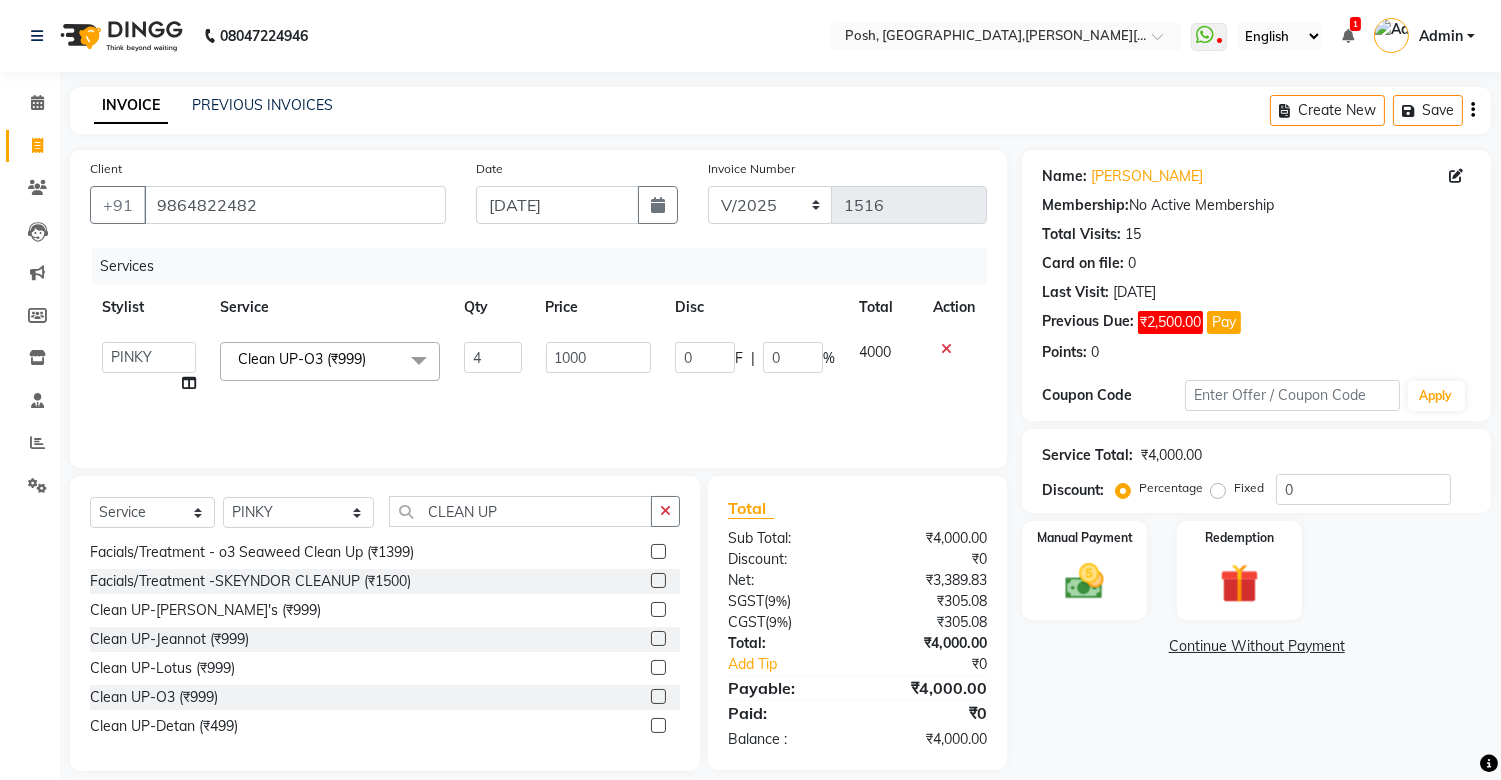 click on "1000" 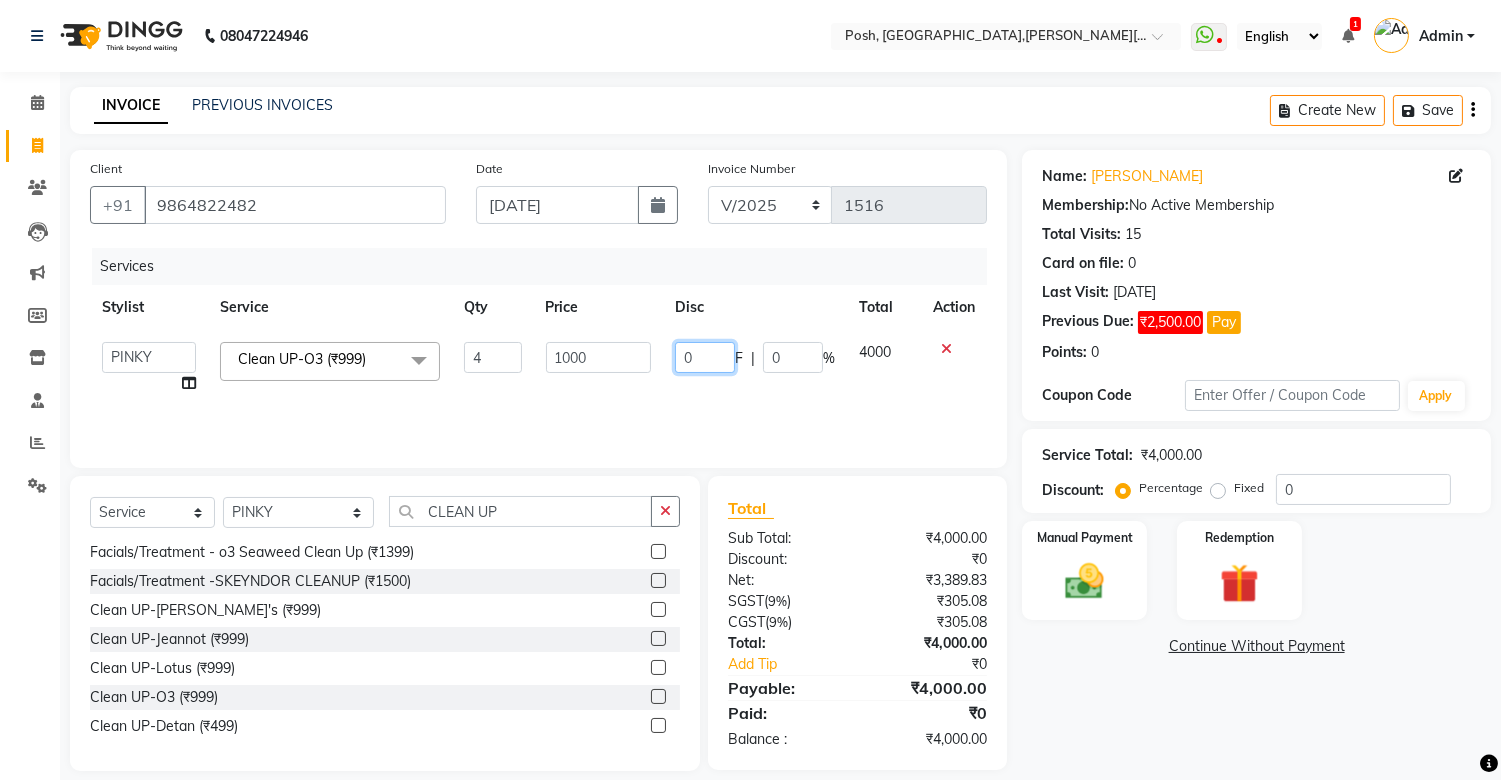 click on "0" 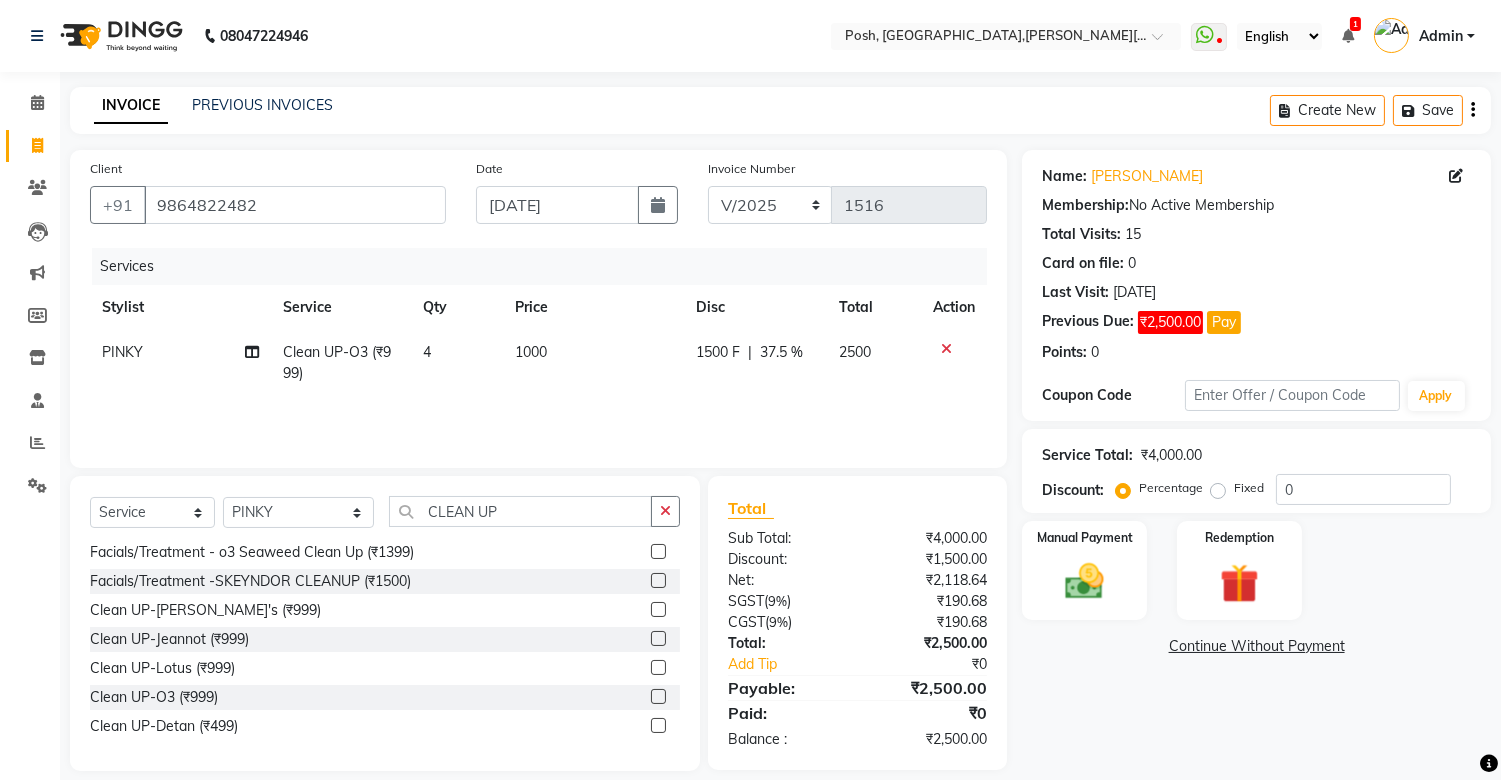 click on "Services Stylist Service Qty Price Disc Total Action PINKY	 Clean UP-O3 (₹999) 4 1000 1500 F | 37.5 % 2500" 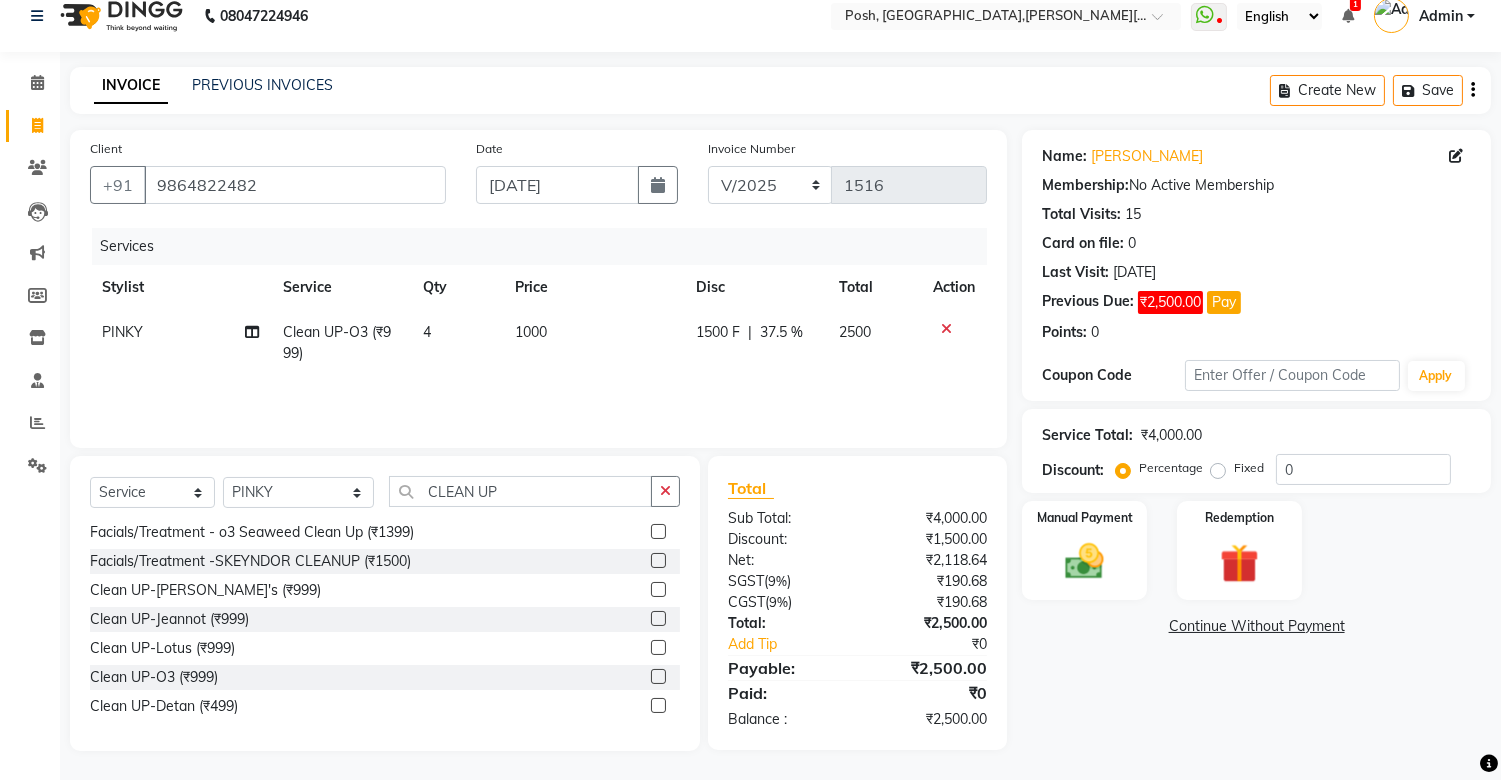scroll, scrollTop: 21, scrollLeft: 0, axis: vertical 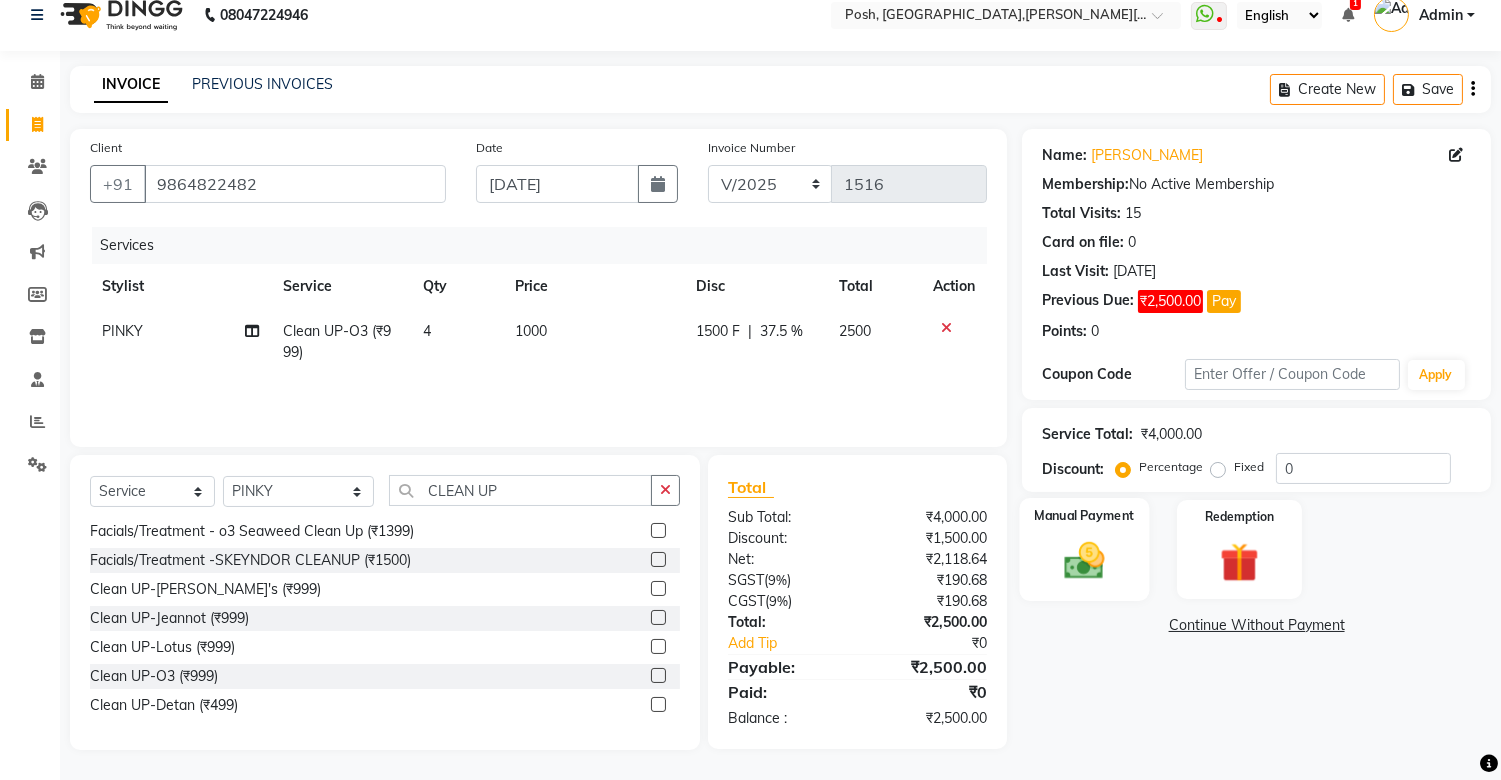 click 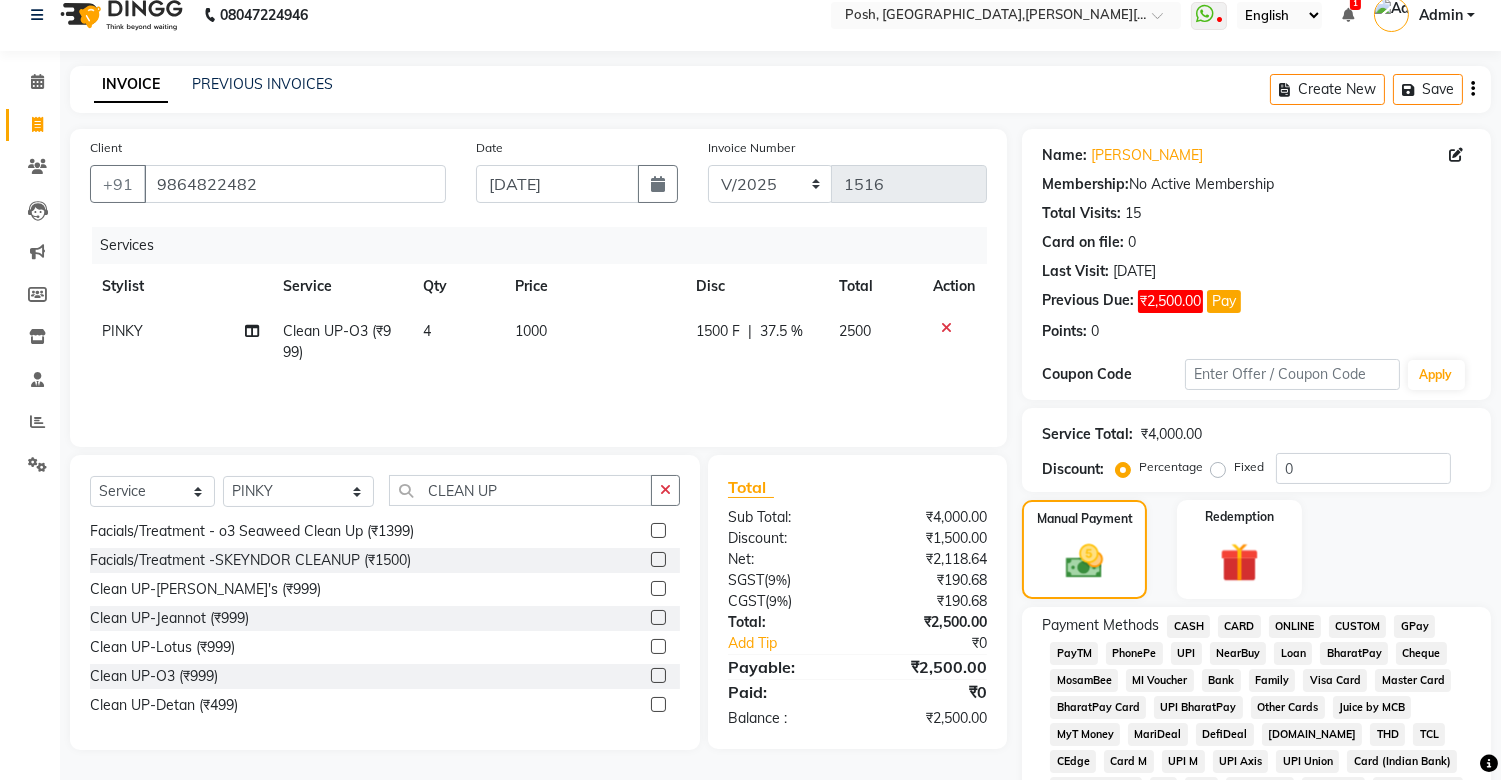 click on "UPI" 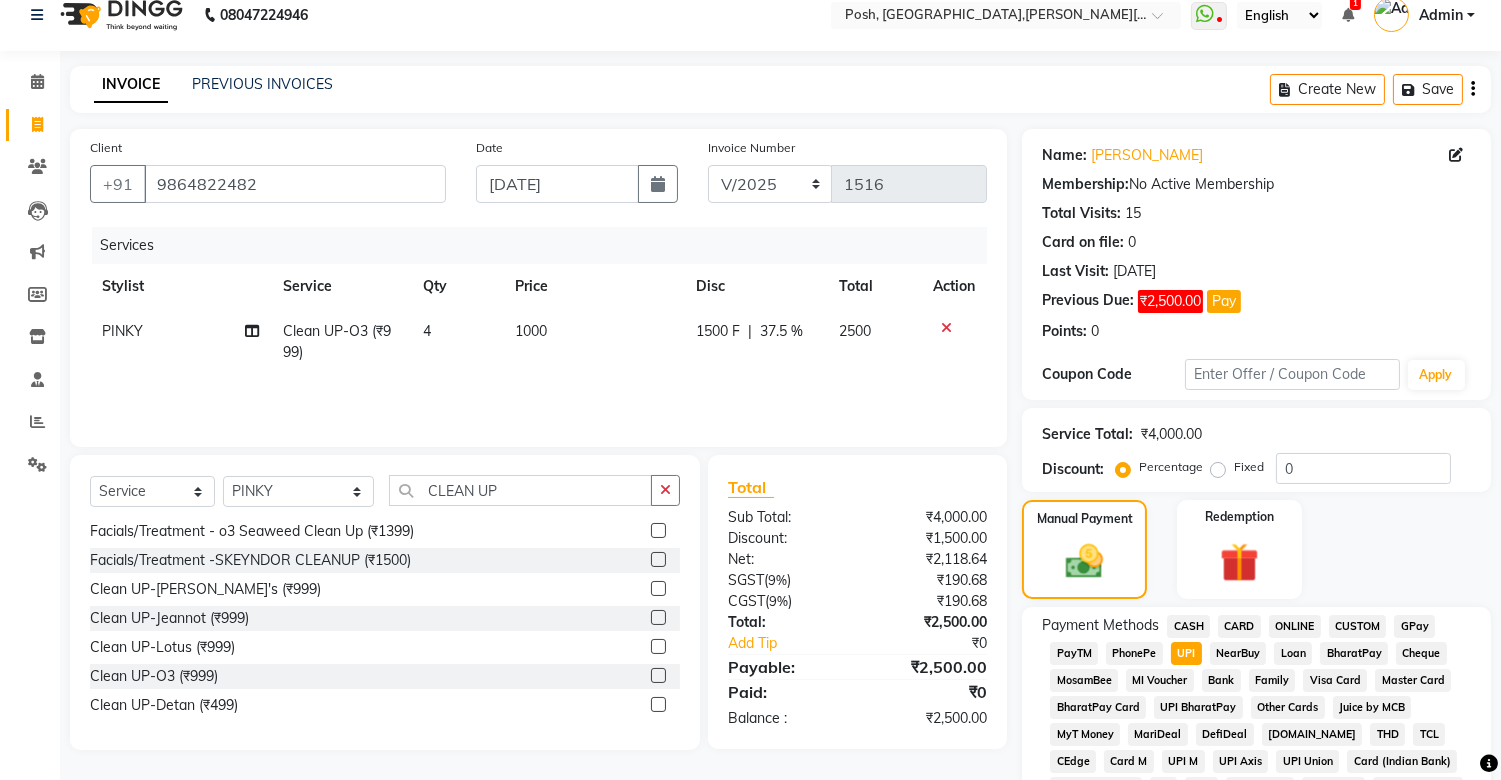 scroll, scrollTop: 662, scrollLeft: 0, axis: vertical 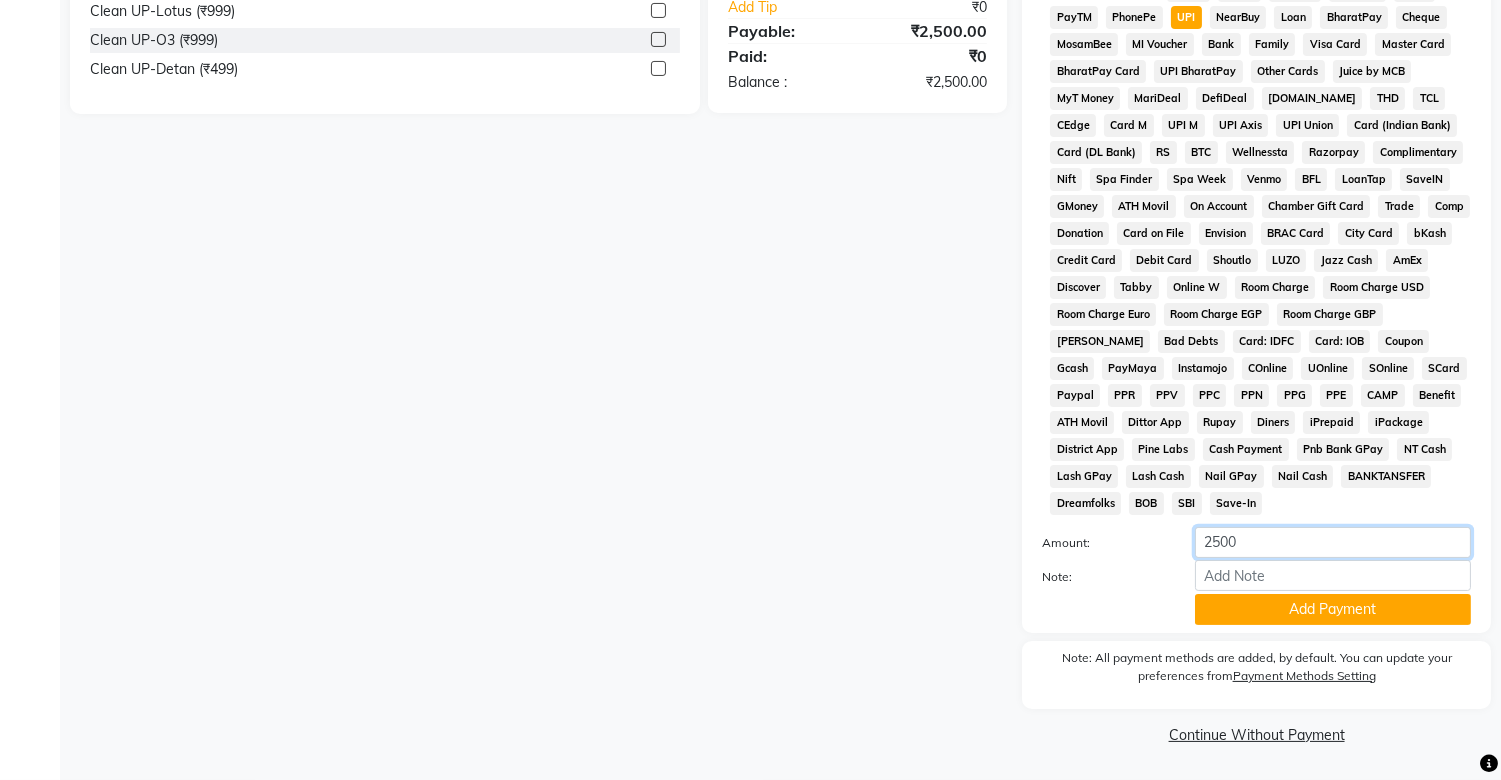 click on "2500" 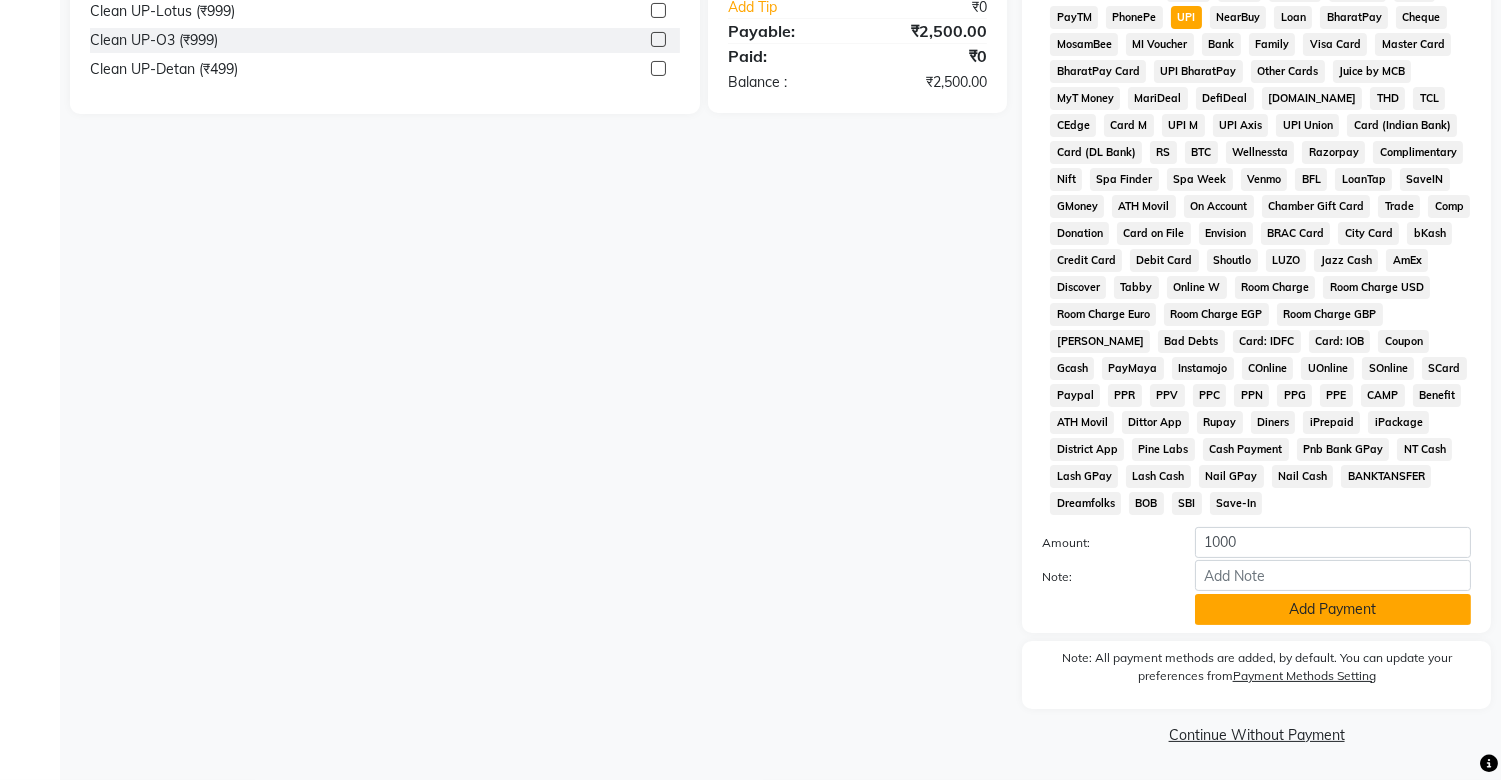 click on "Add Payment" 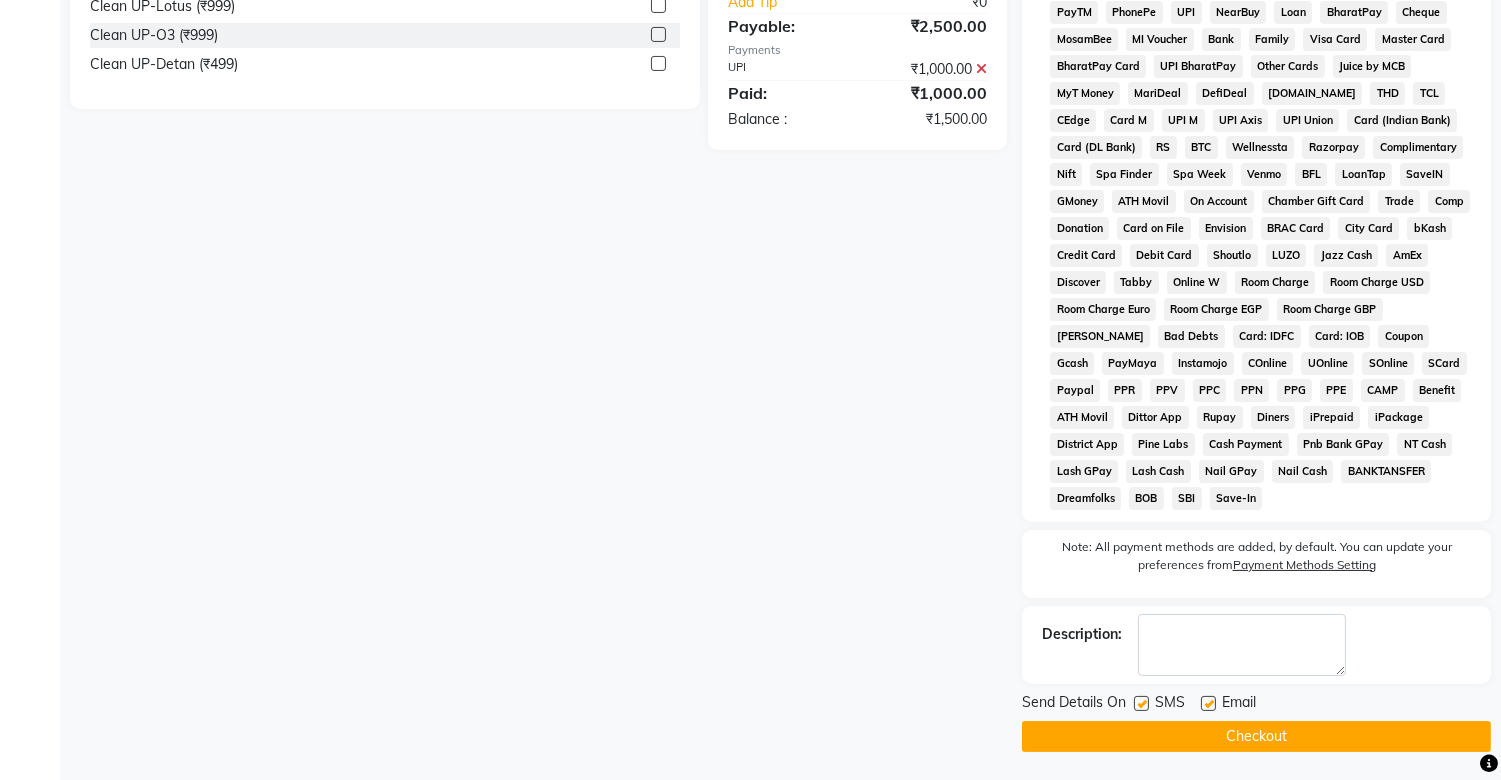 click 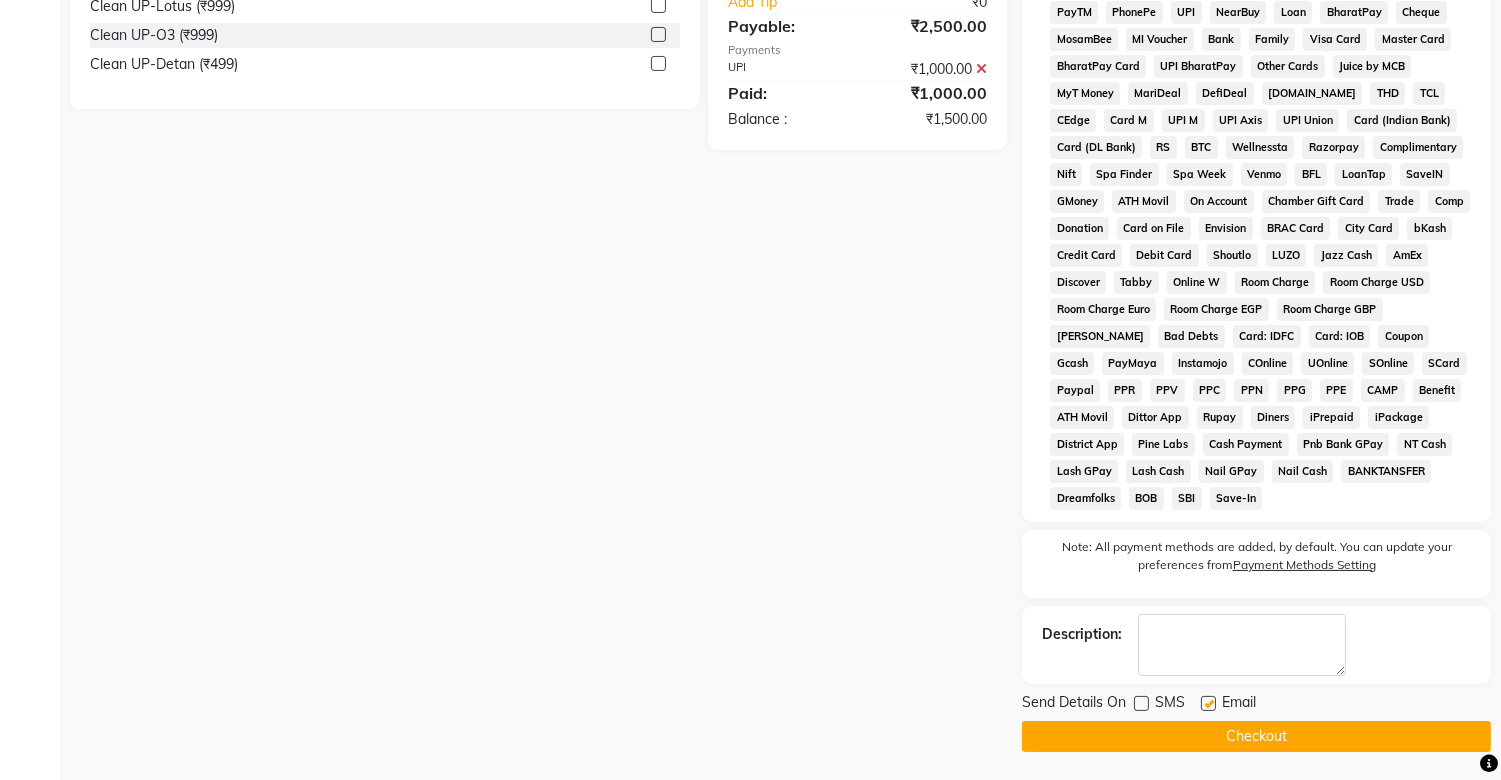 click on "Checkout" 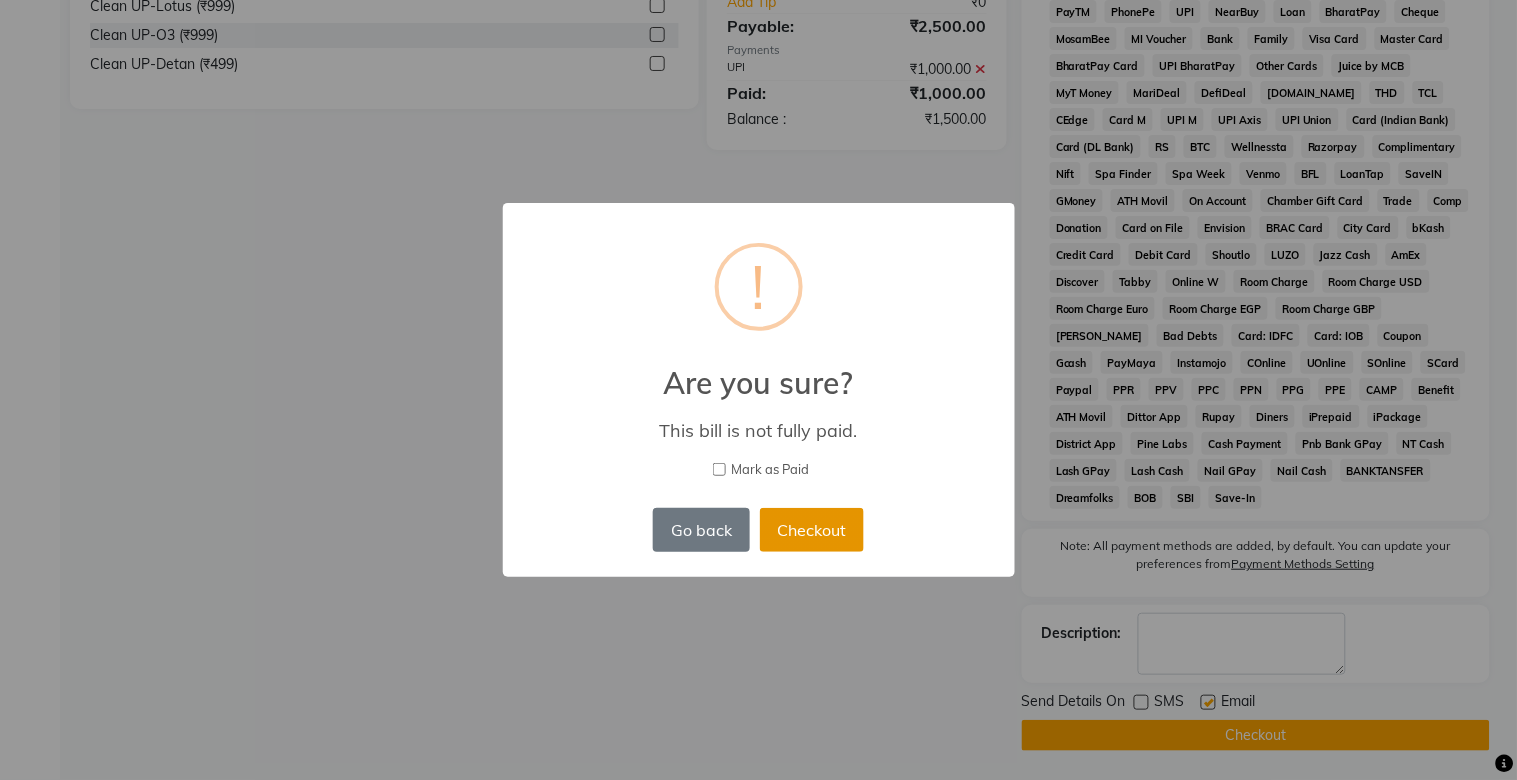 click on "Checkout" at bounding box center (812, 530) 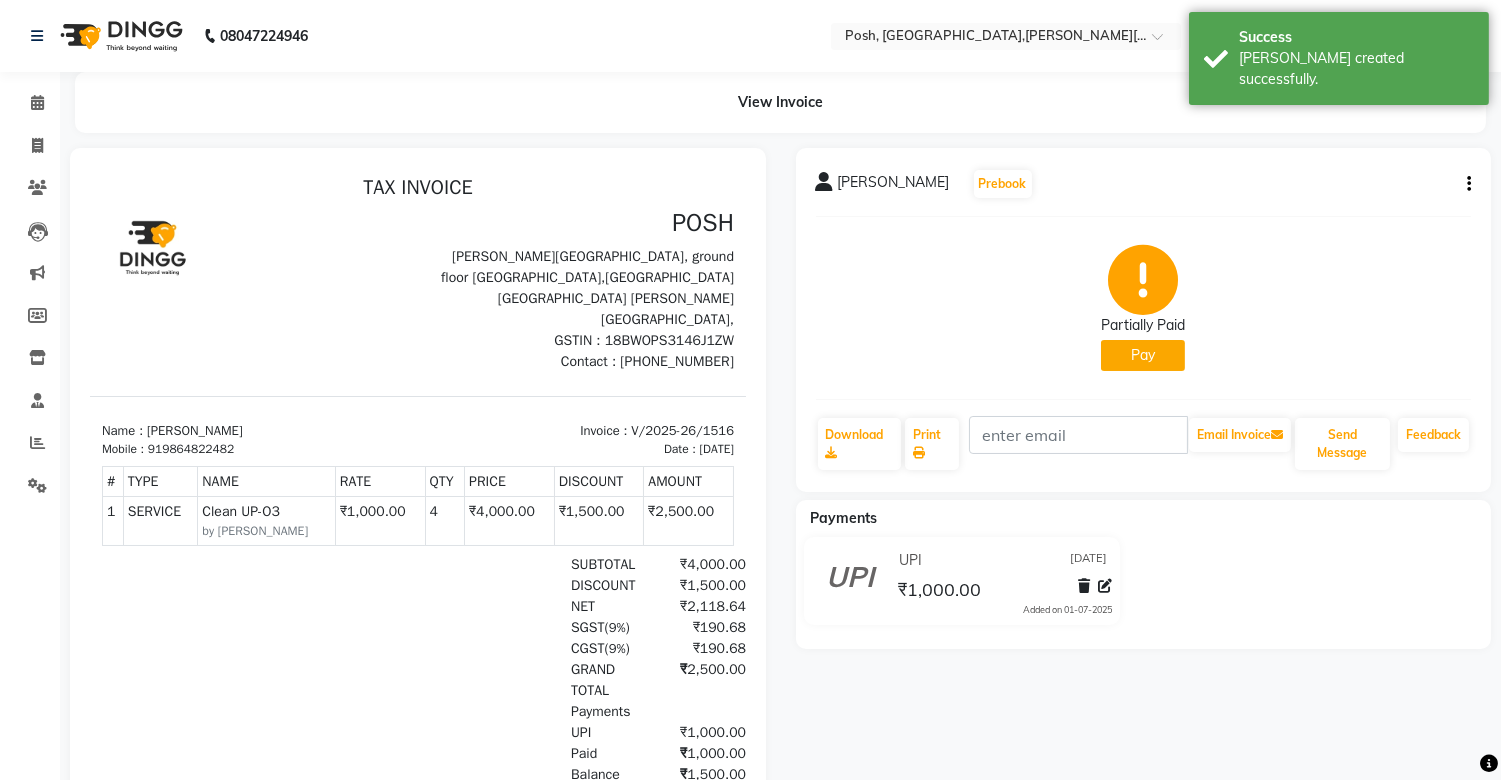 scroll, scrollTop: 0, scrollLeft: 0, axis: both 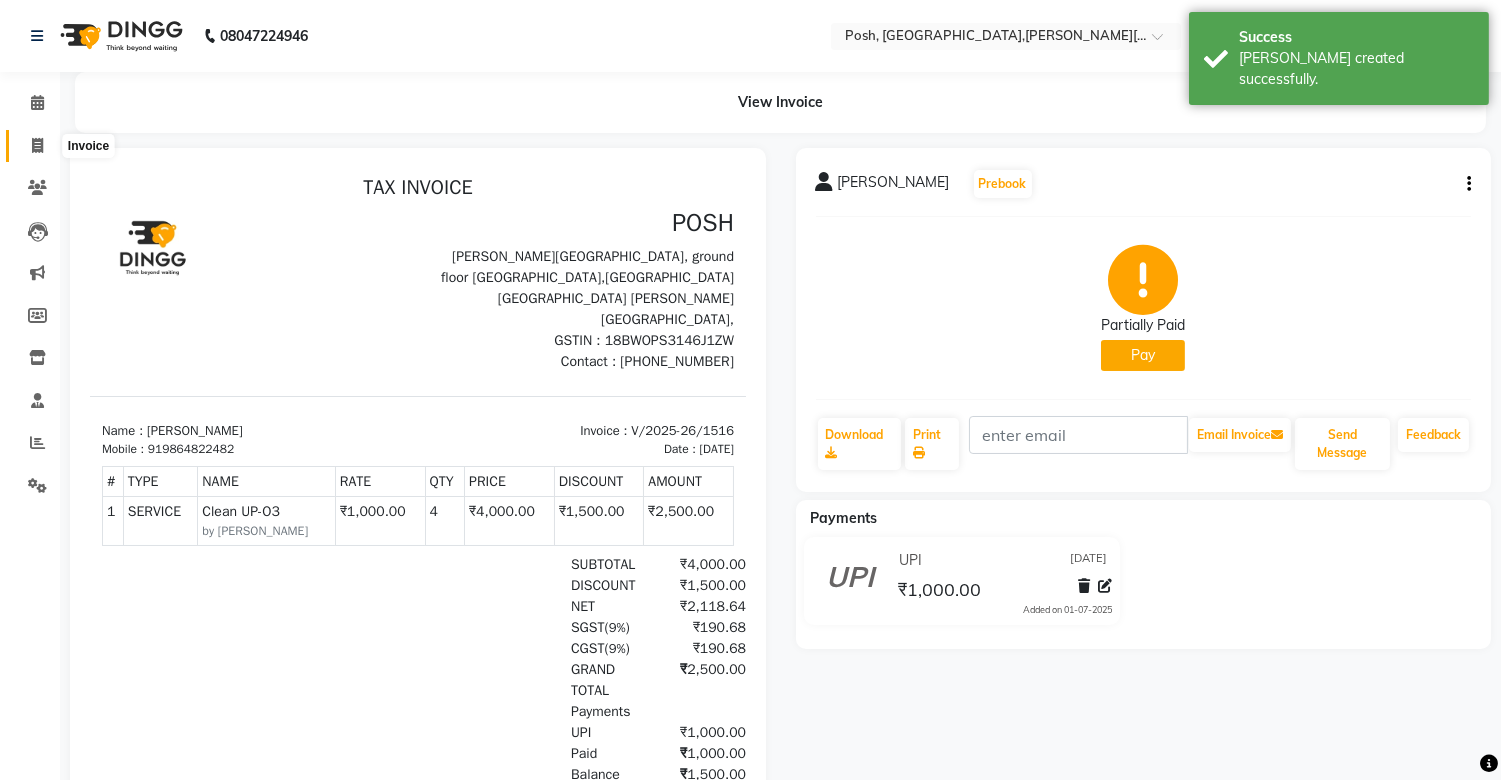 click 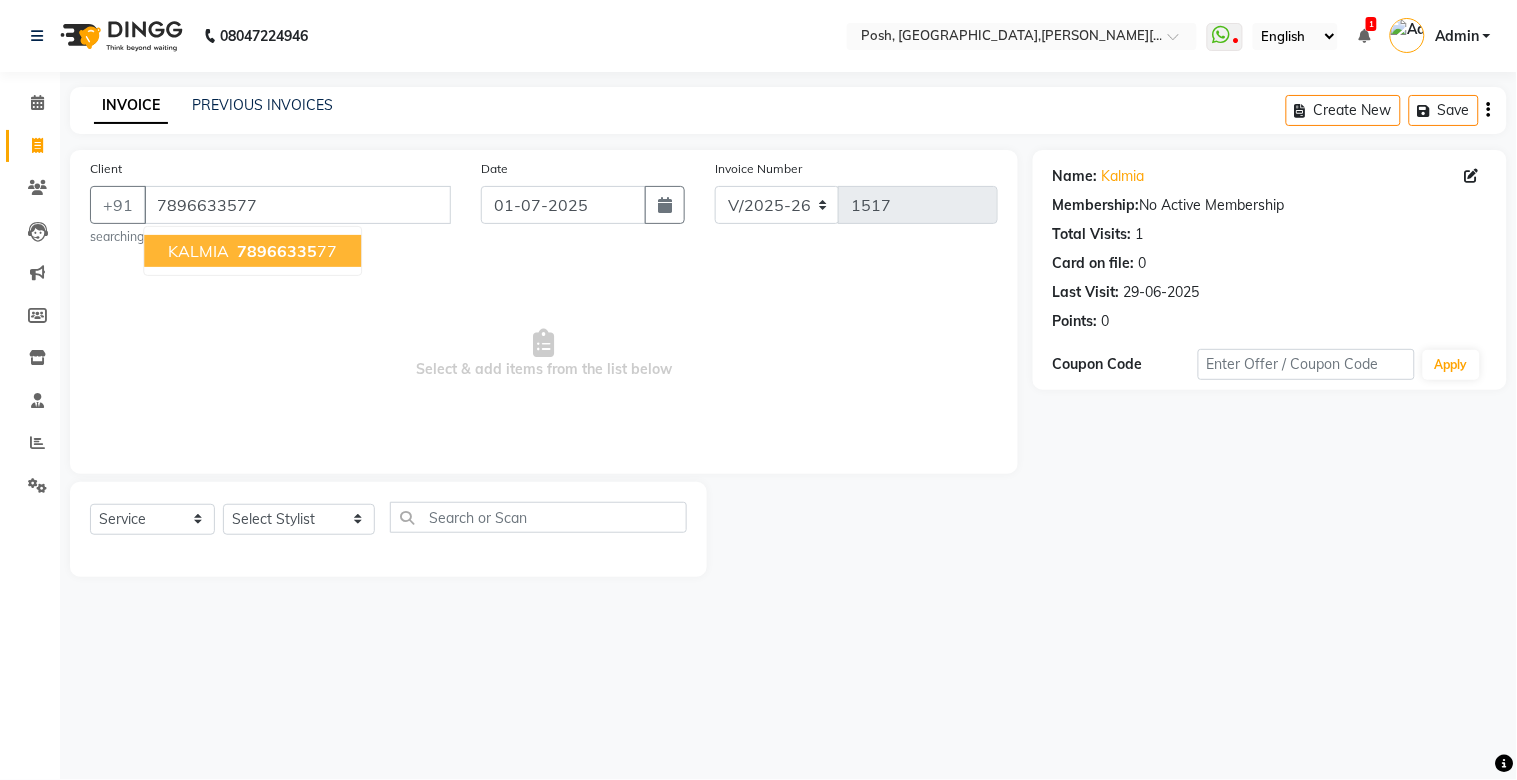 click on "KALMIA" at bounding box center [198, 251] 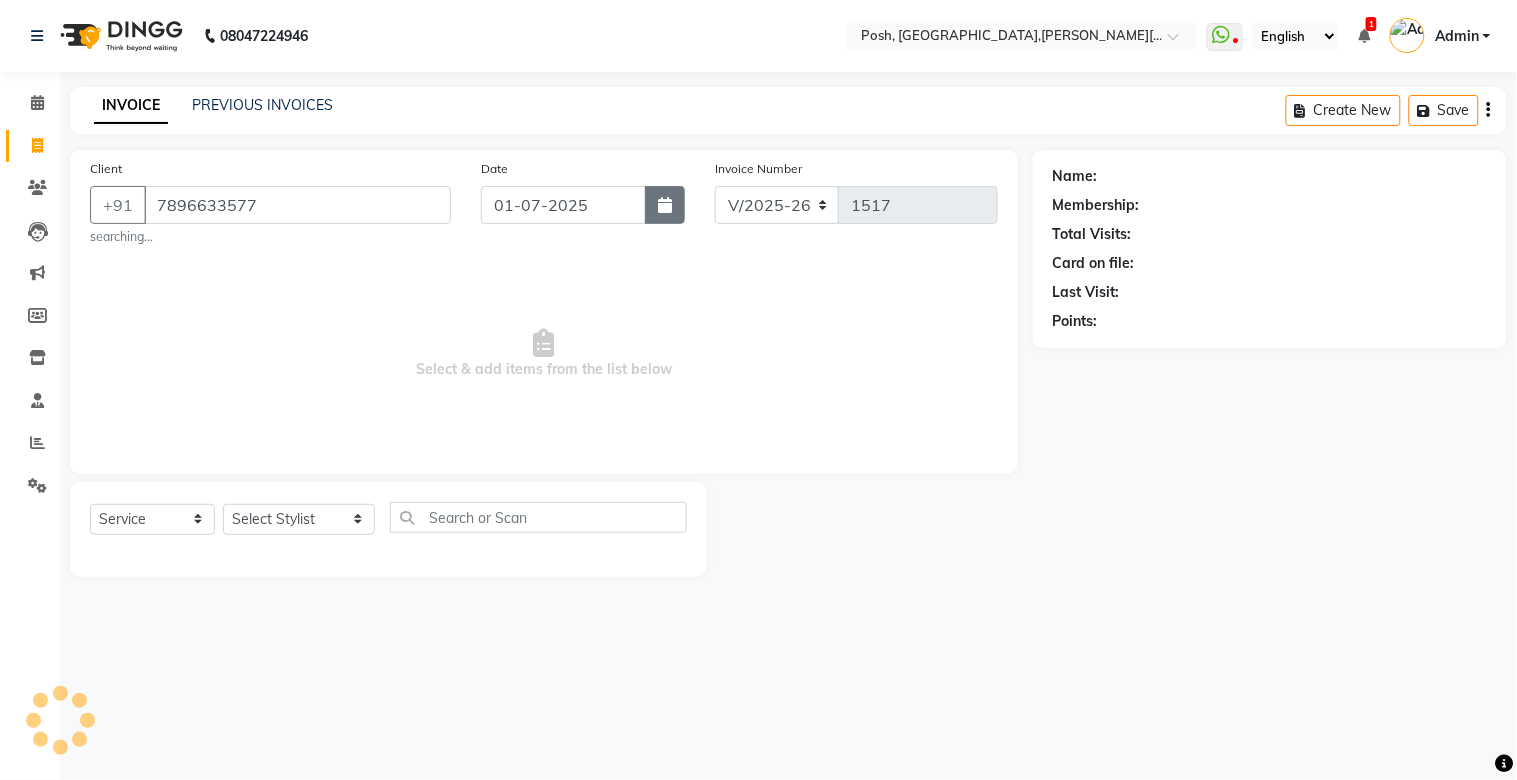 click 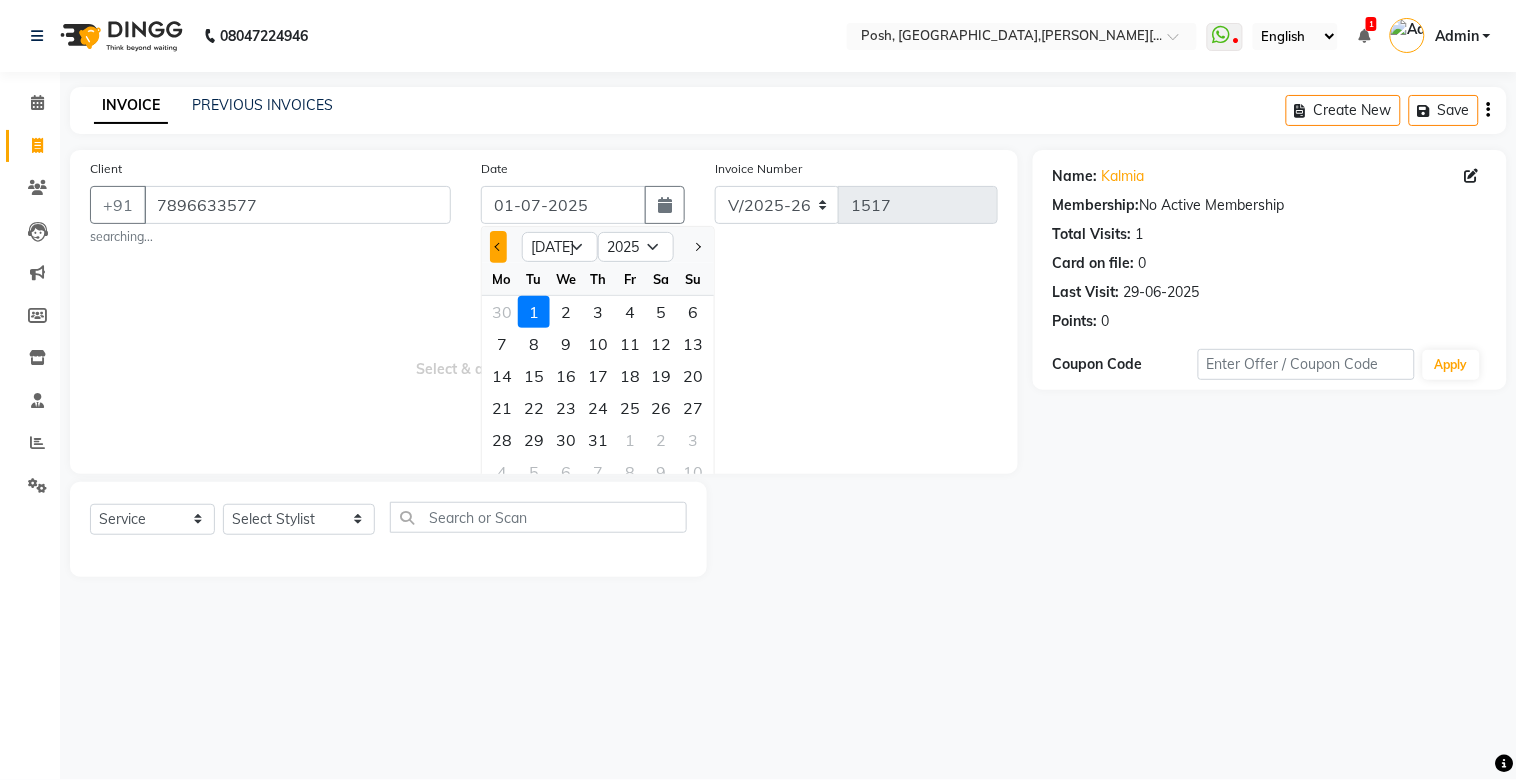 click 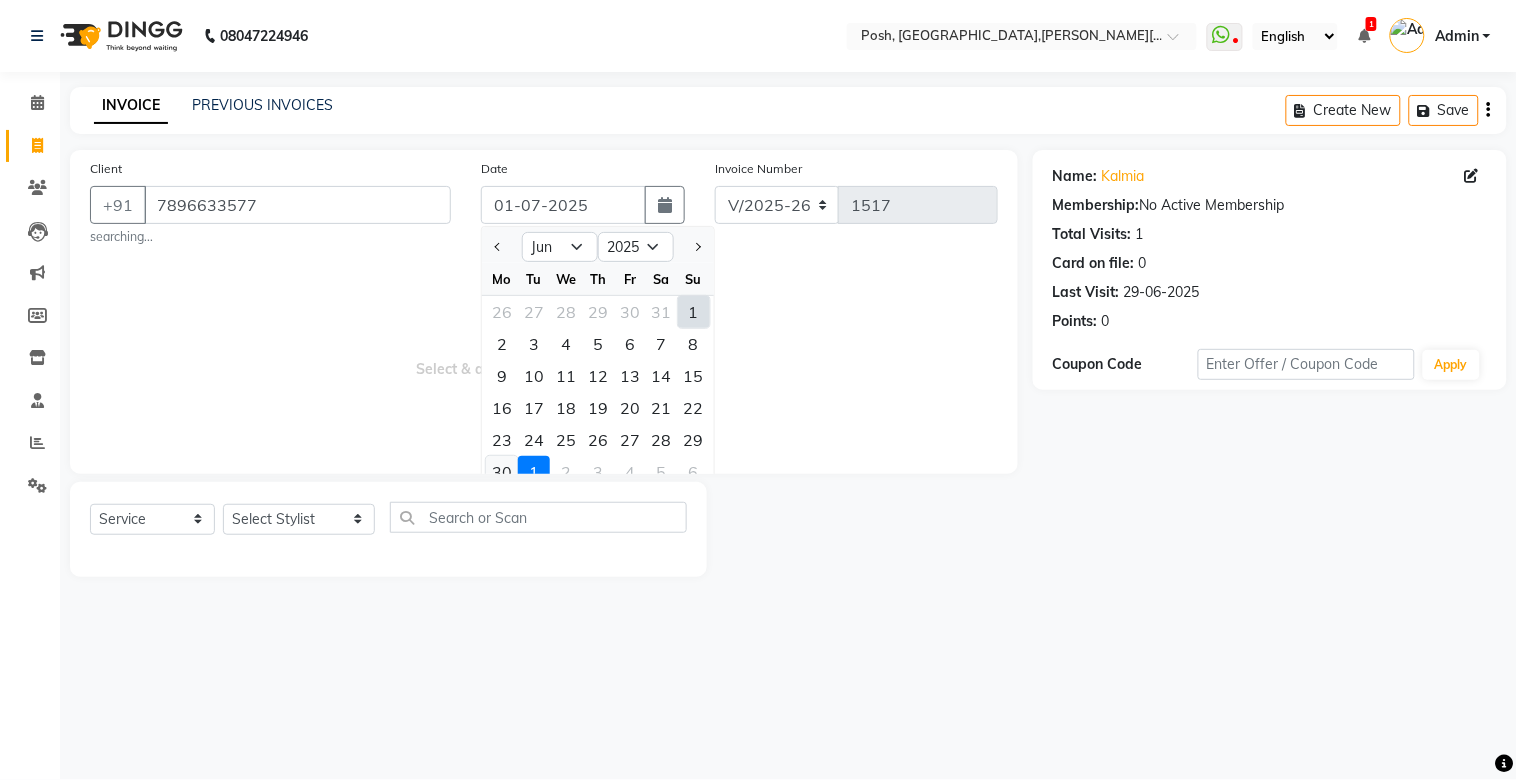 click on "30" 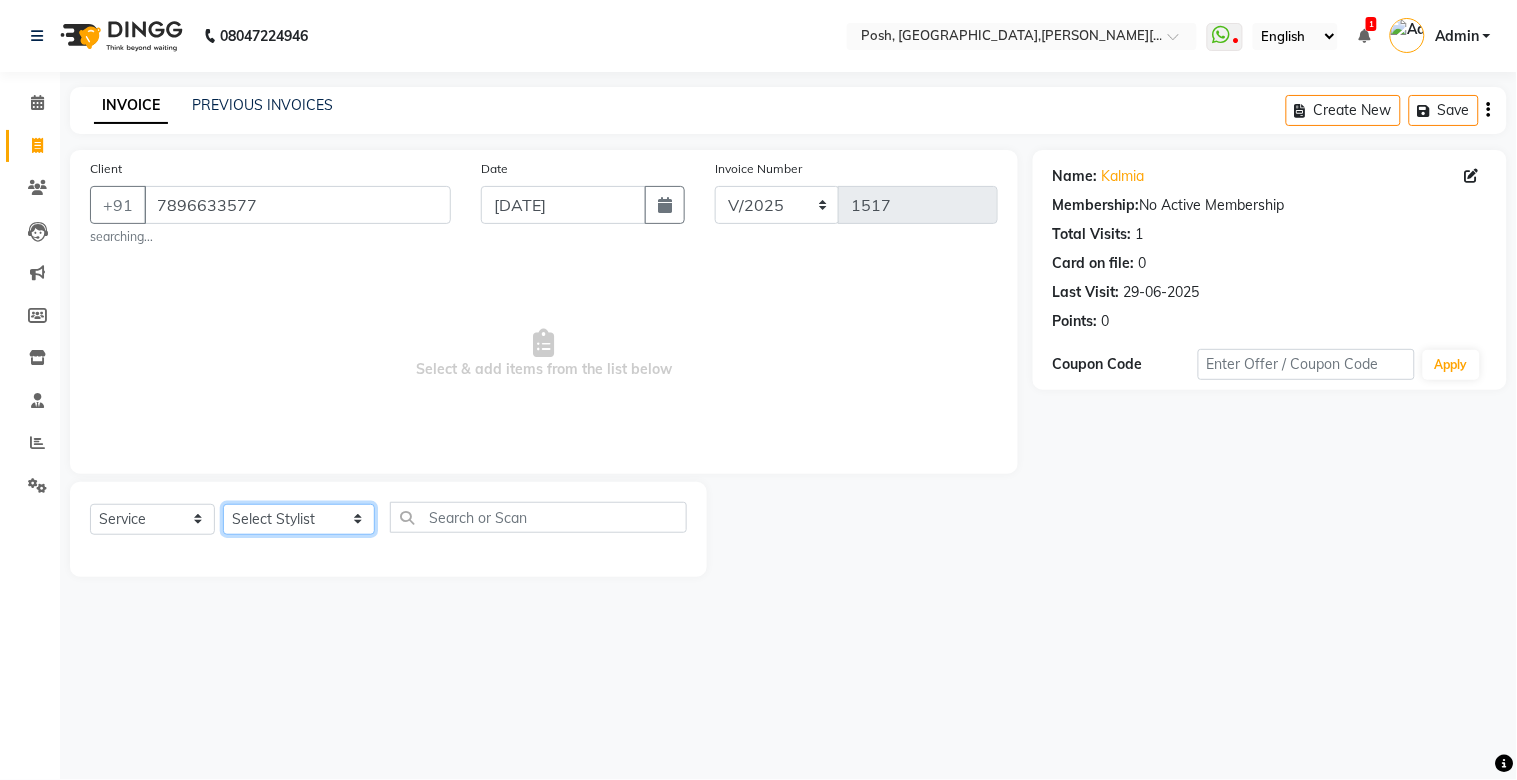 click on "Select Stylist [PERSON_NAME] ISLAM DIVYANGKA [PERSON_NAME] Manager [PERSON_NAME] [PERSON_NAME]  [PERSON_NAME] [PERSON_NAME]	 POSH [PERSON_NAME] [PERSON_NAME]	 [PERSON_NAME]" 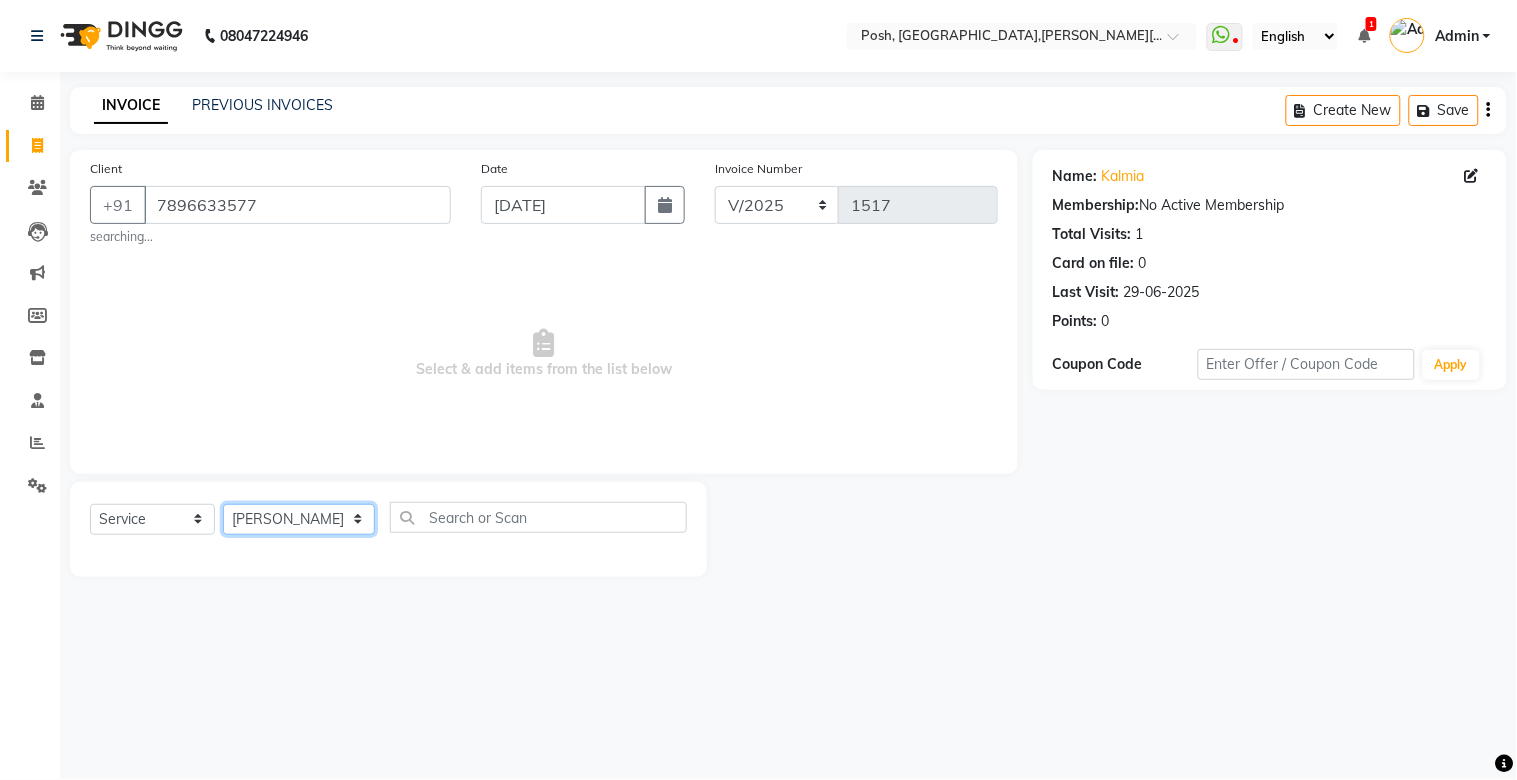 click on "Select Stylist [PERSON_NAME] ISLAM DIVYANGKA [PERSON_NAME] Manager [PERSON_NAME] [PERSON_NAME]  [PERSON_NAME] [PERSON_NAME]	 POSH [PERSON_NAME] [PERSON_NAME]	 [PERSON_NAME]" 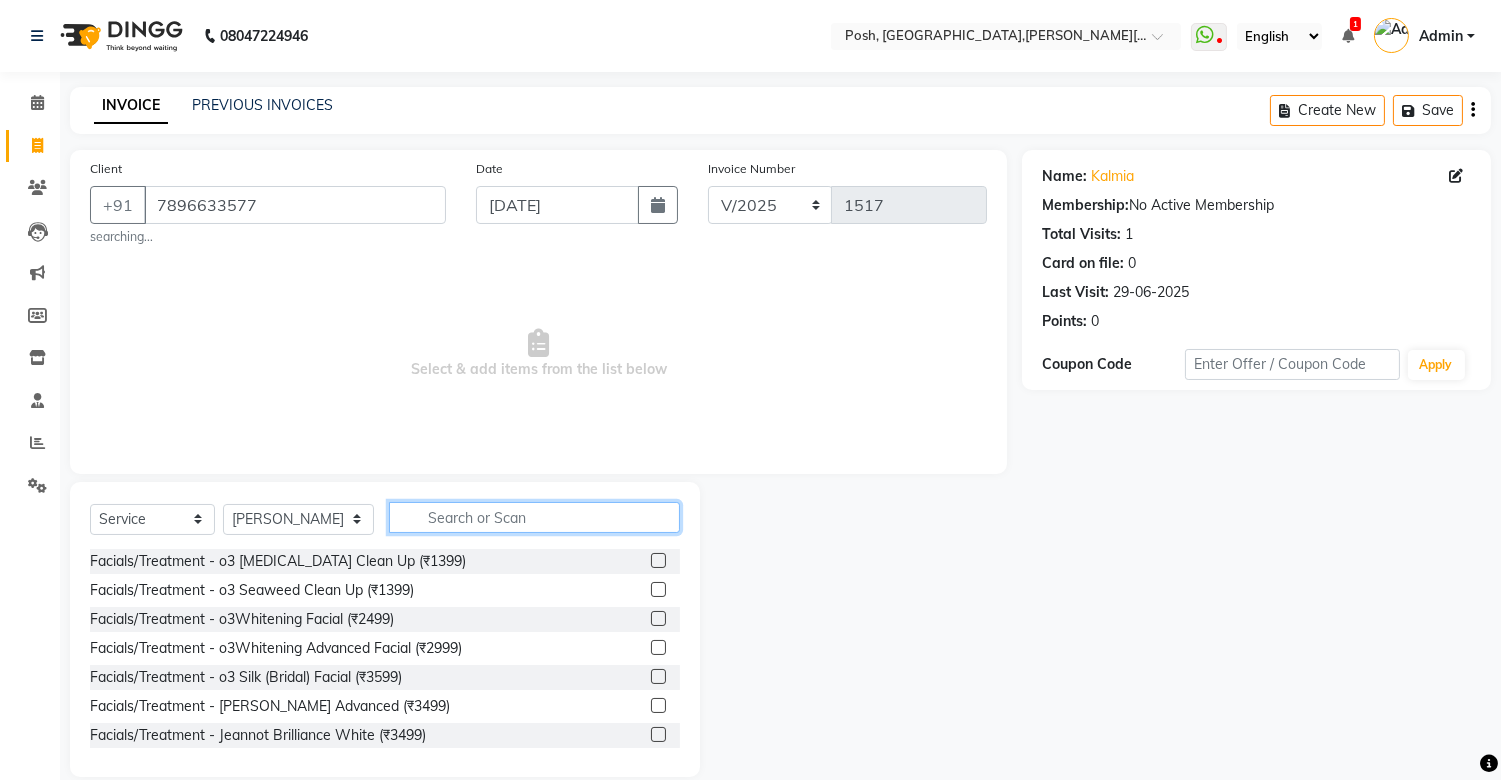 click 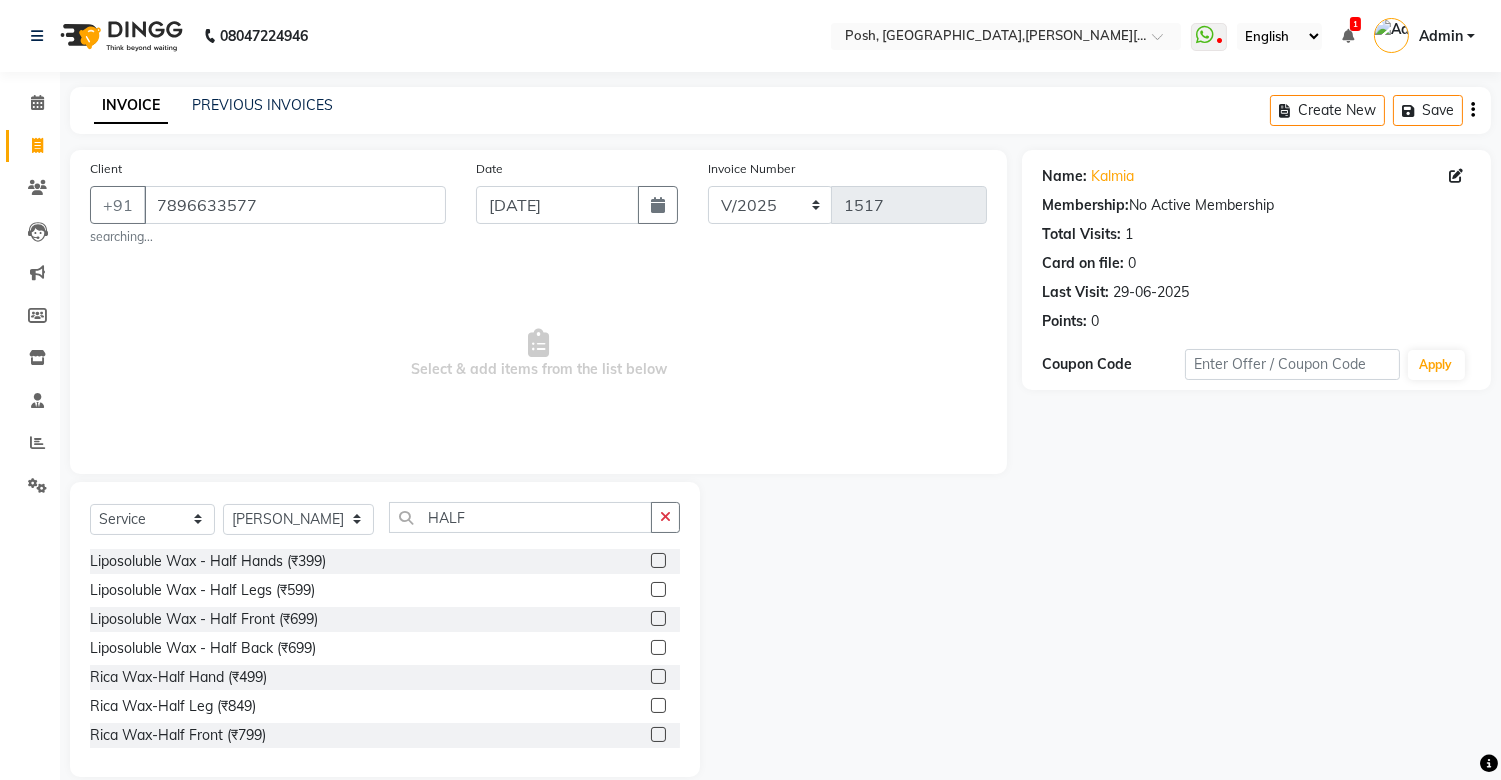 click 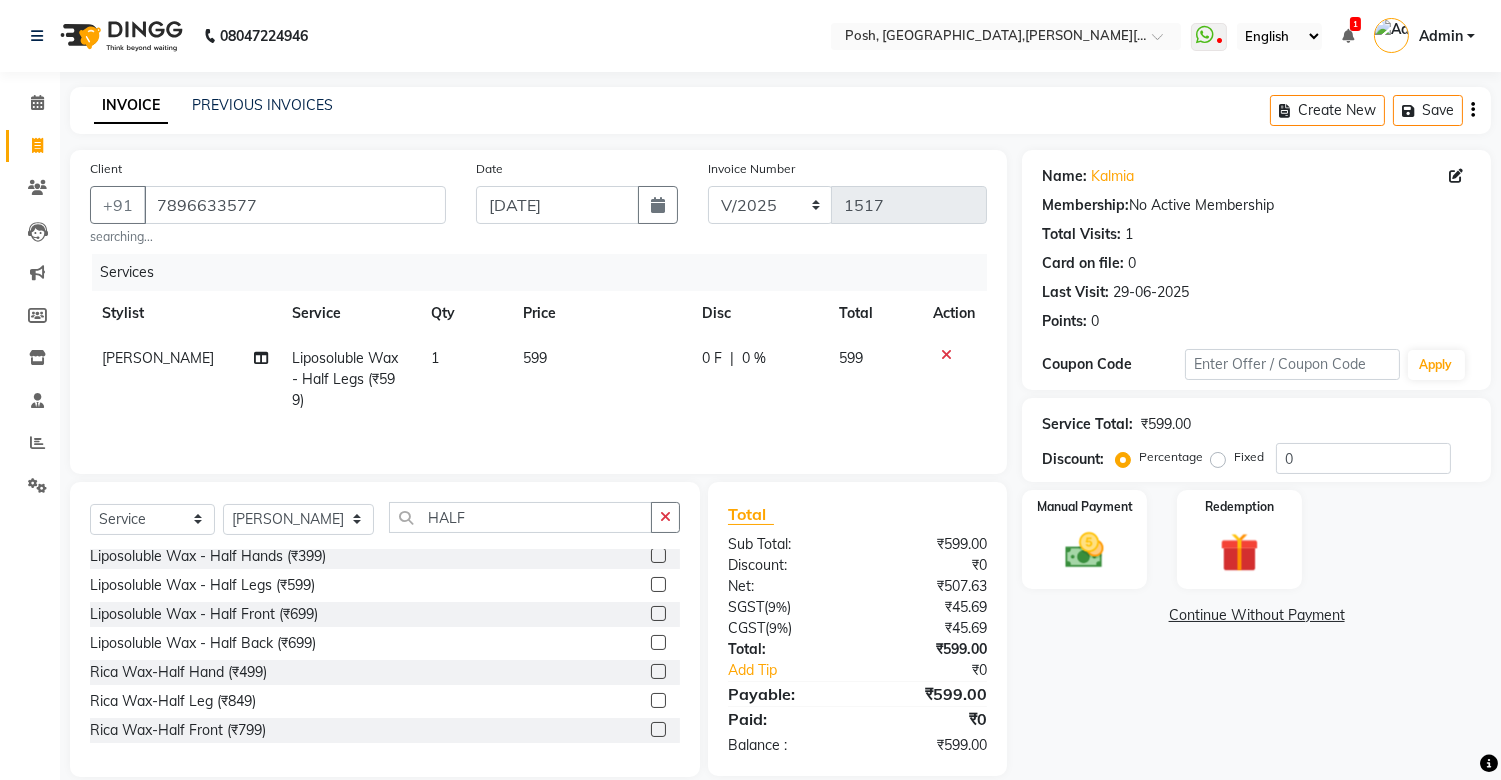 scroll, scrollTop: 0, scrollLeft: 0, axis: both 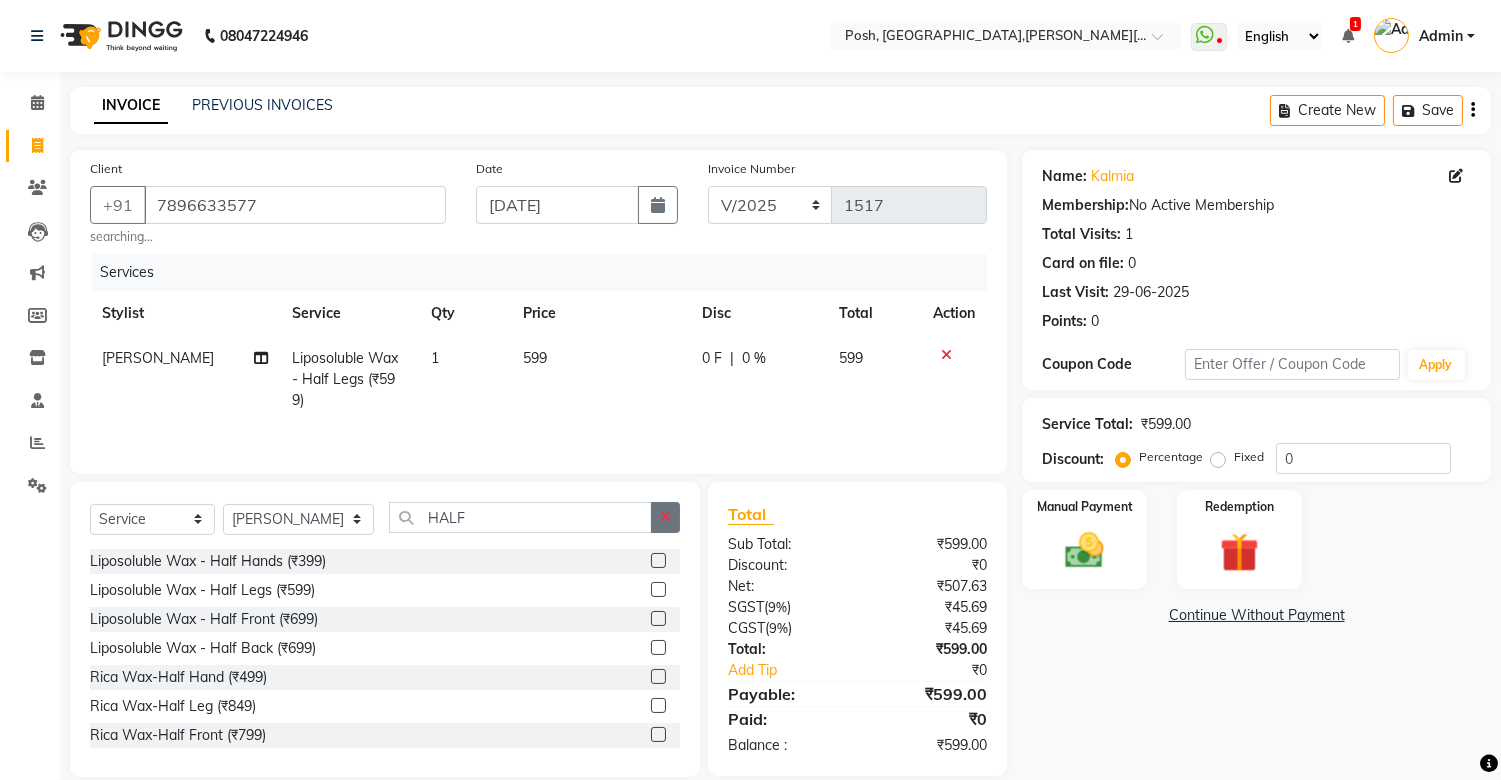click 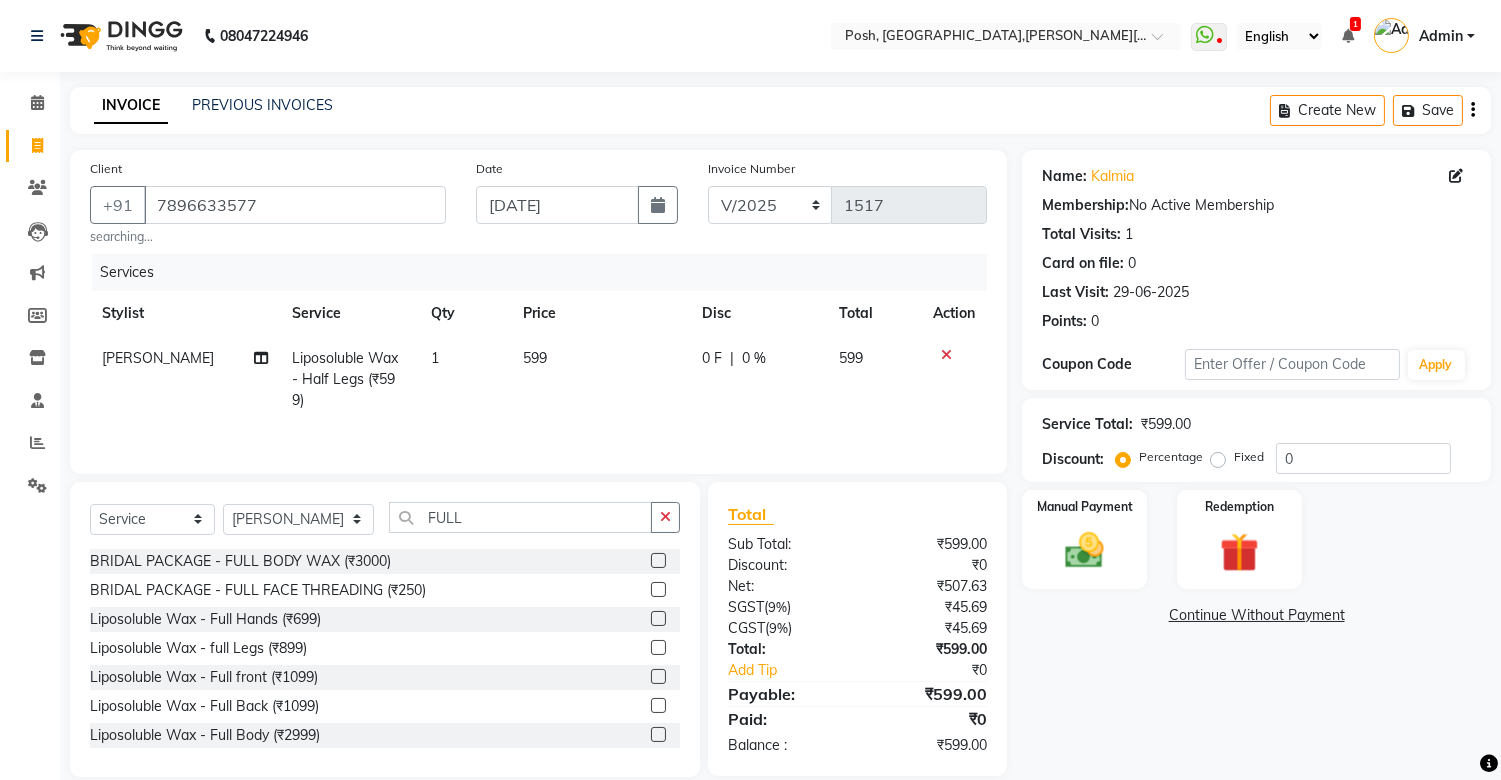 click 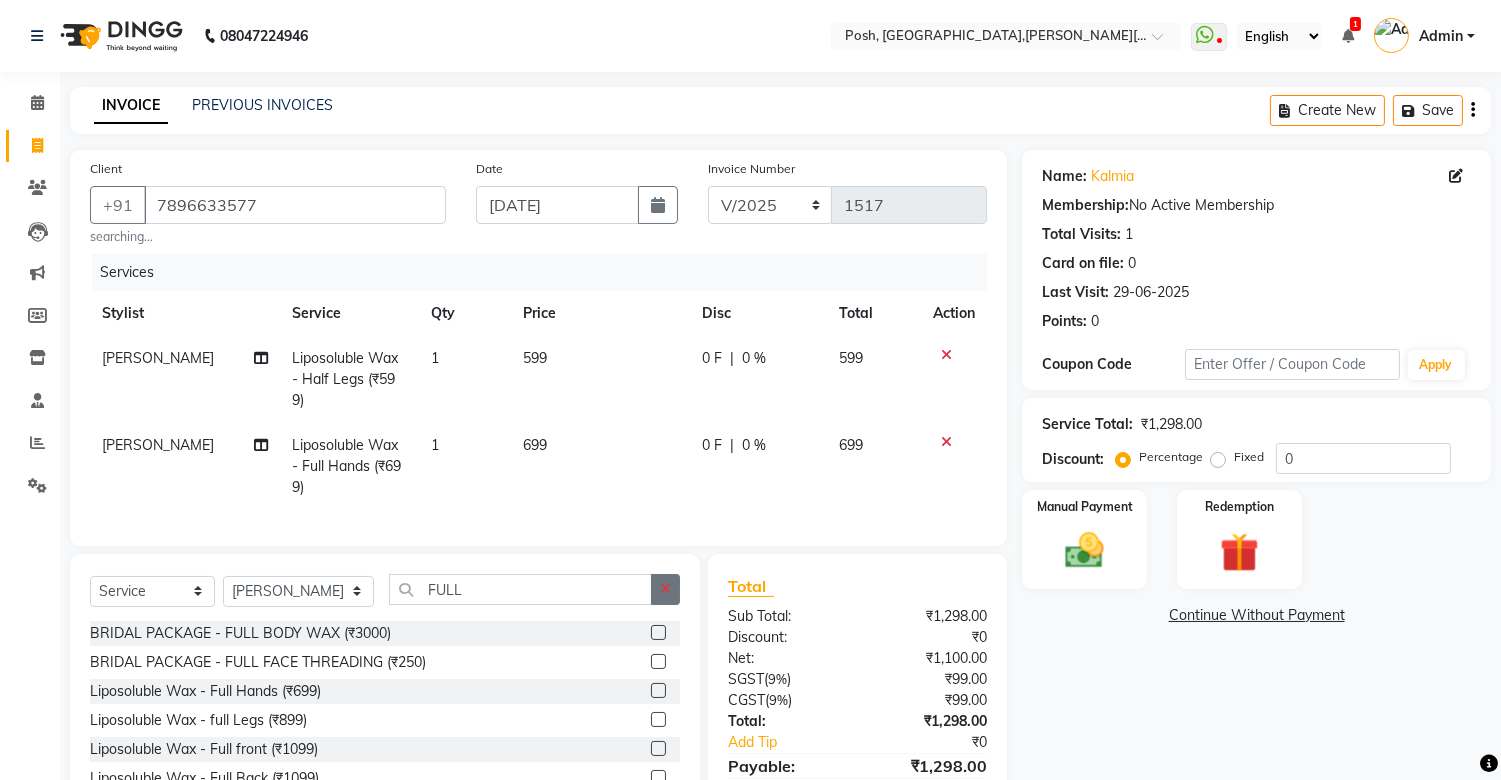 click 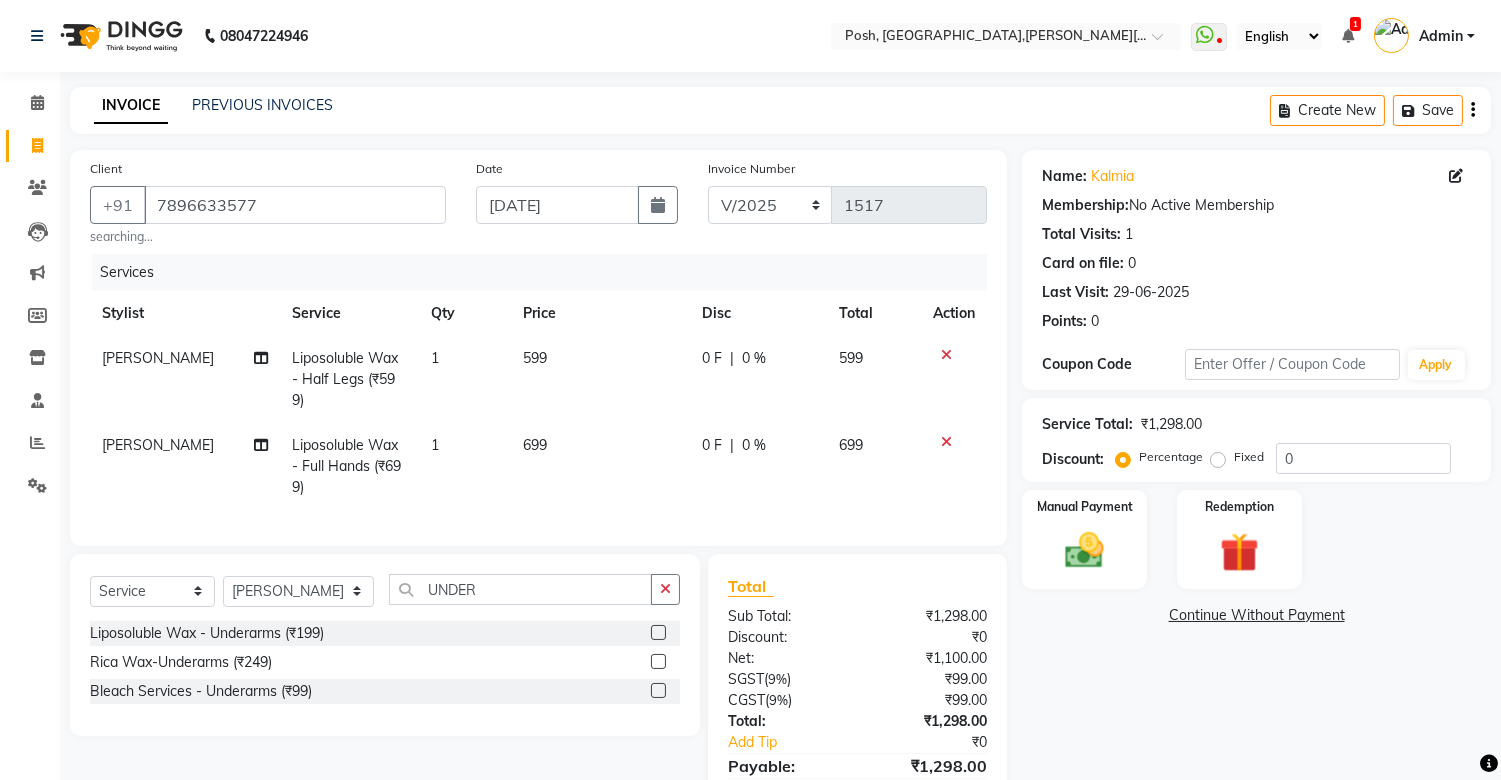 click 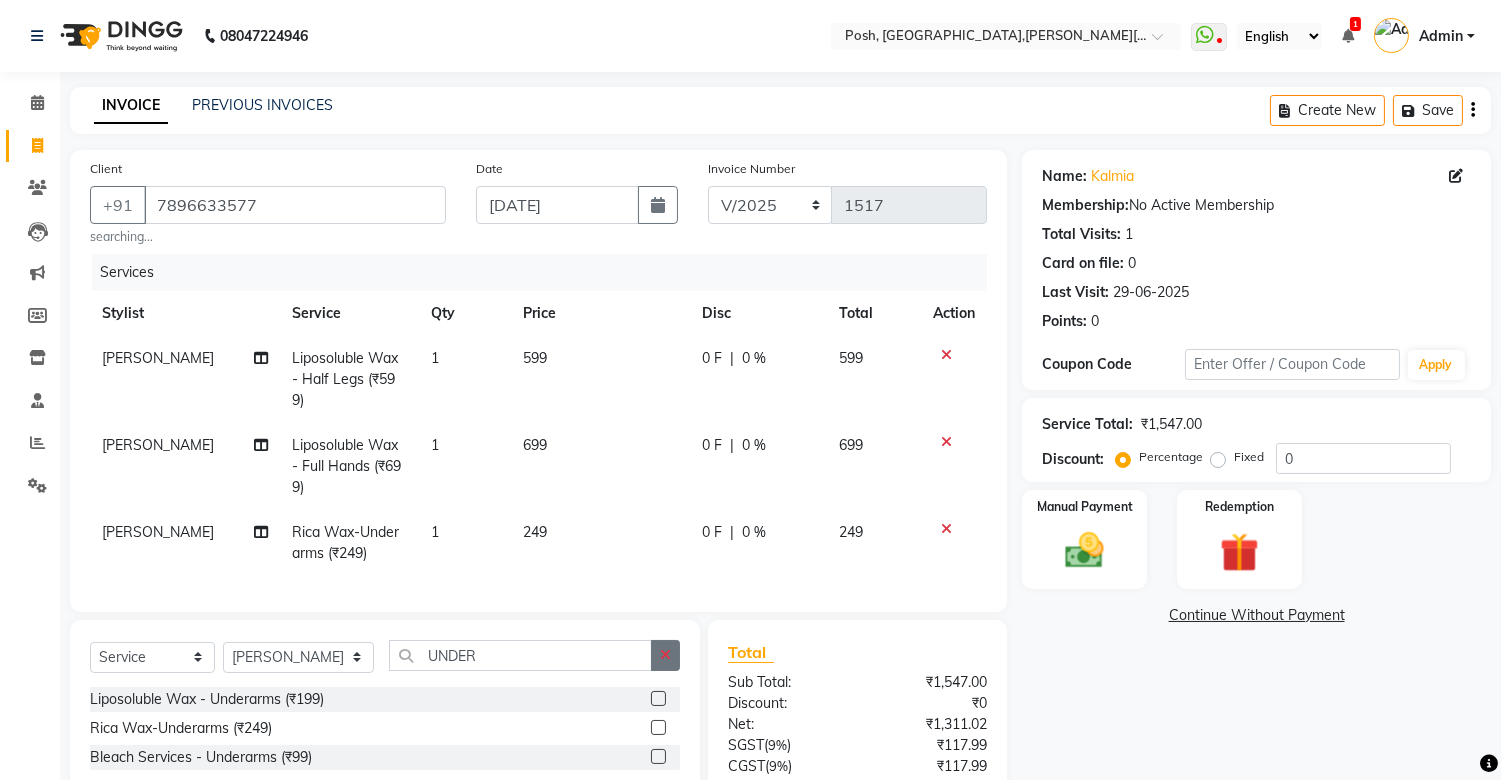 click 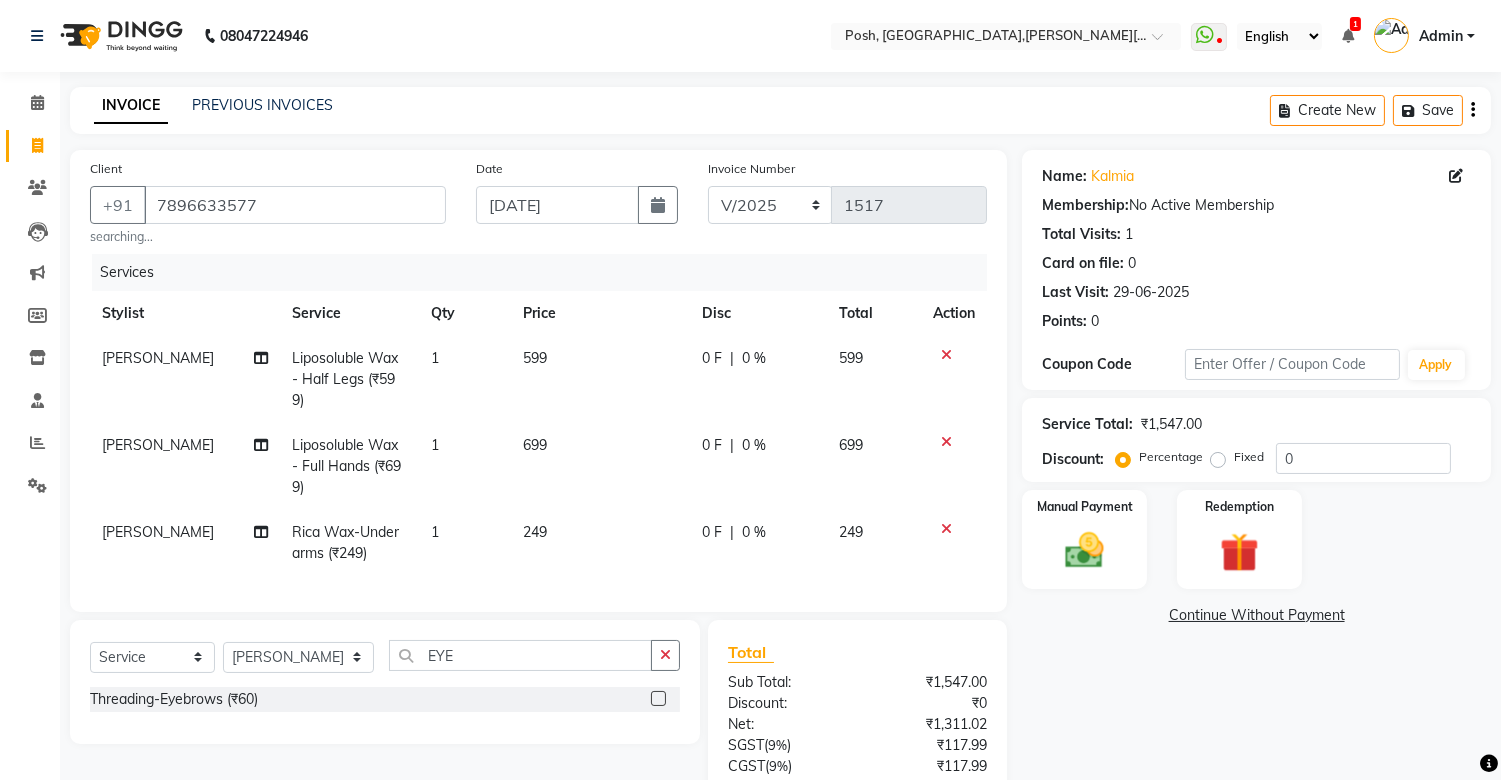 click 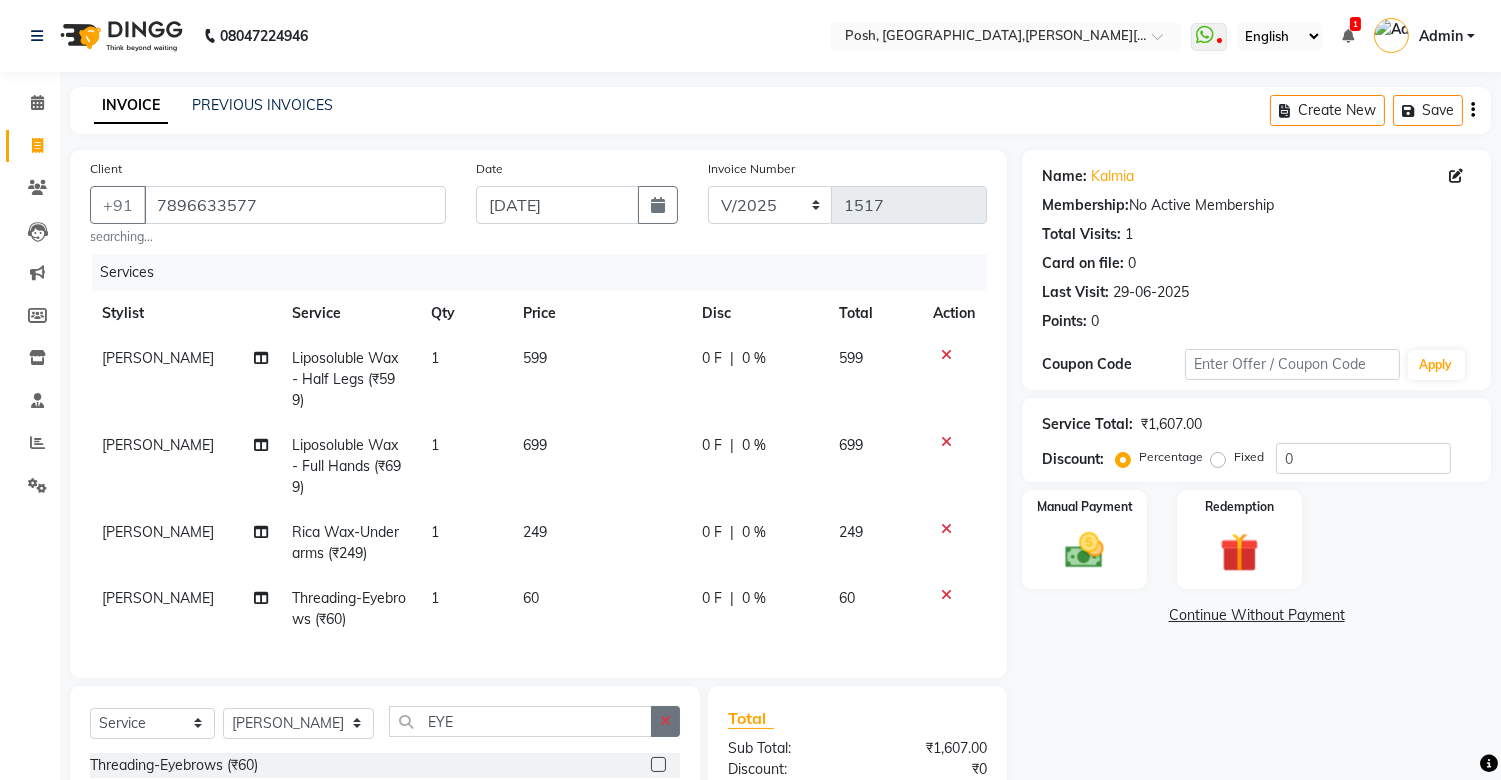 click 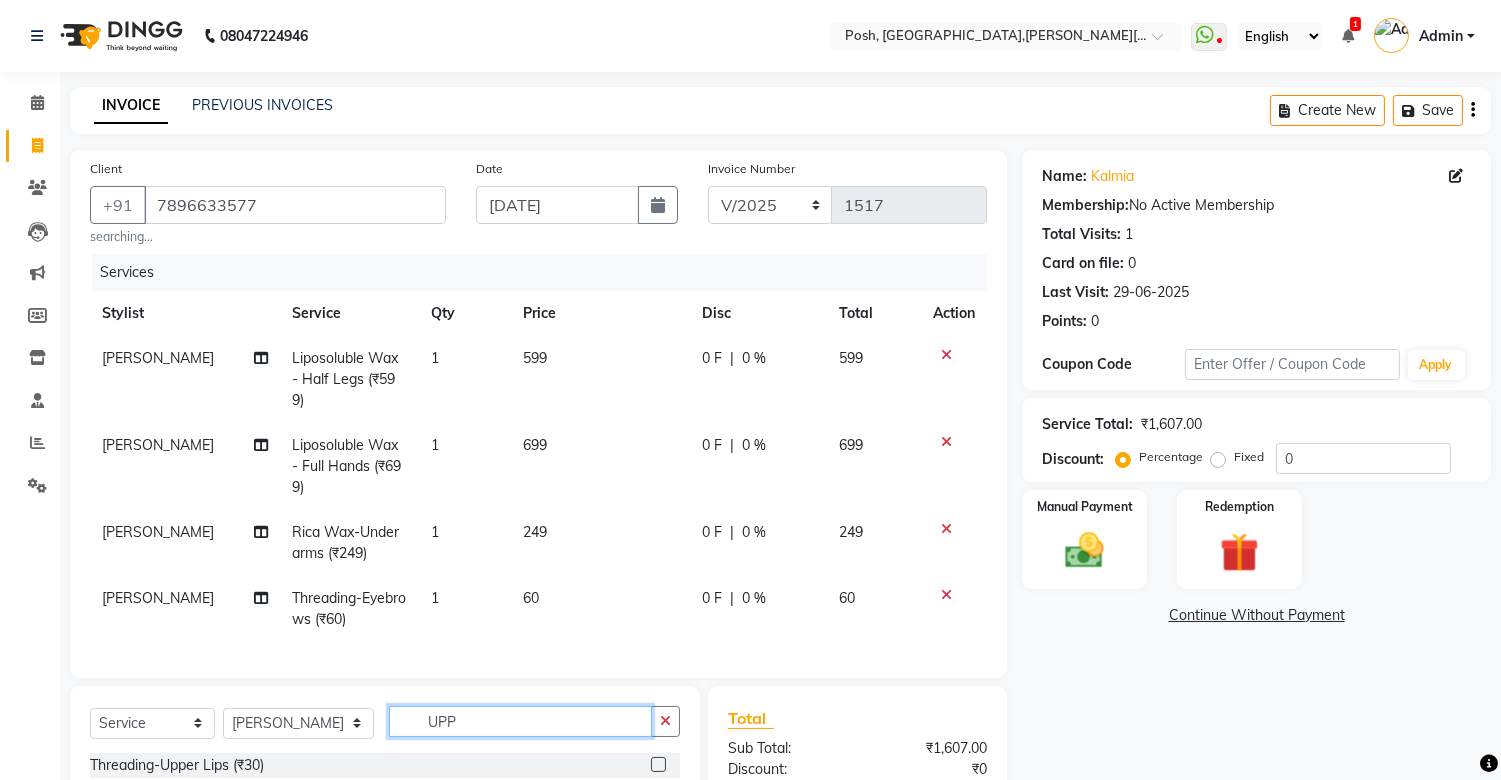 scroll, scrollTop: 247, scrollLeft: 0, axis: vertical 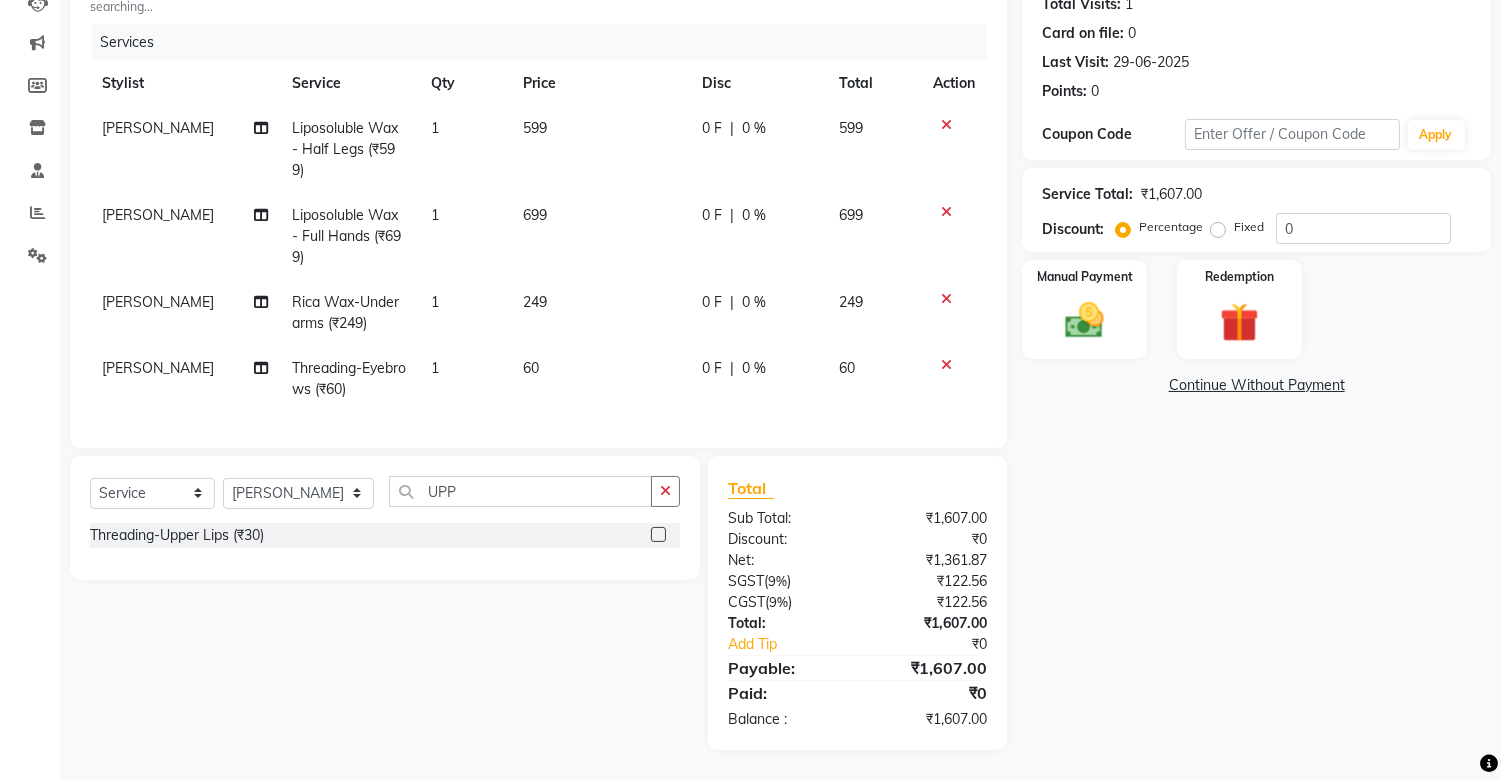 click 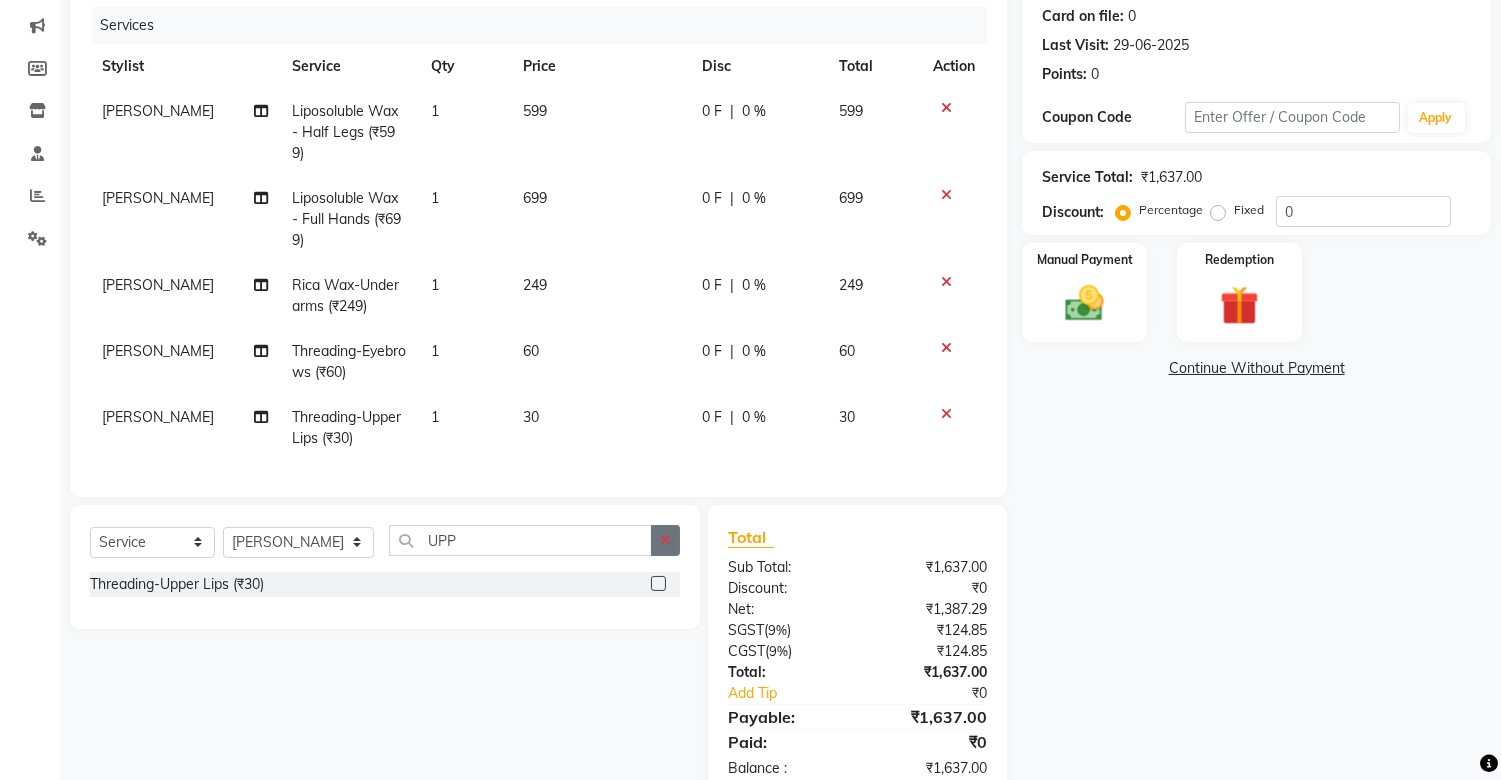 click 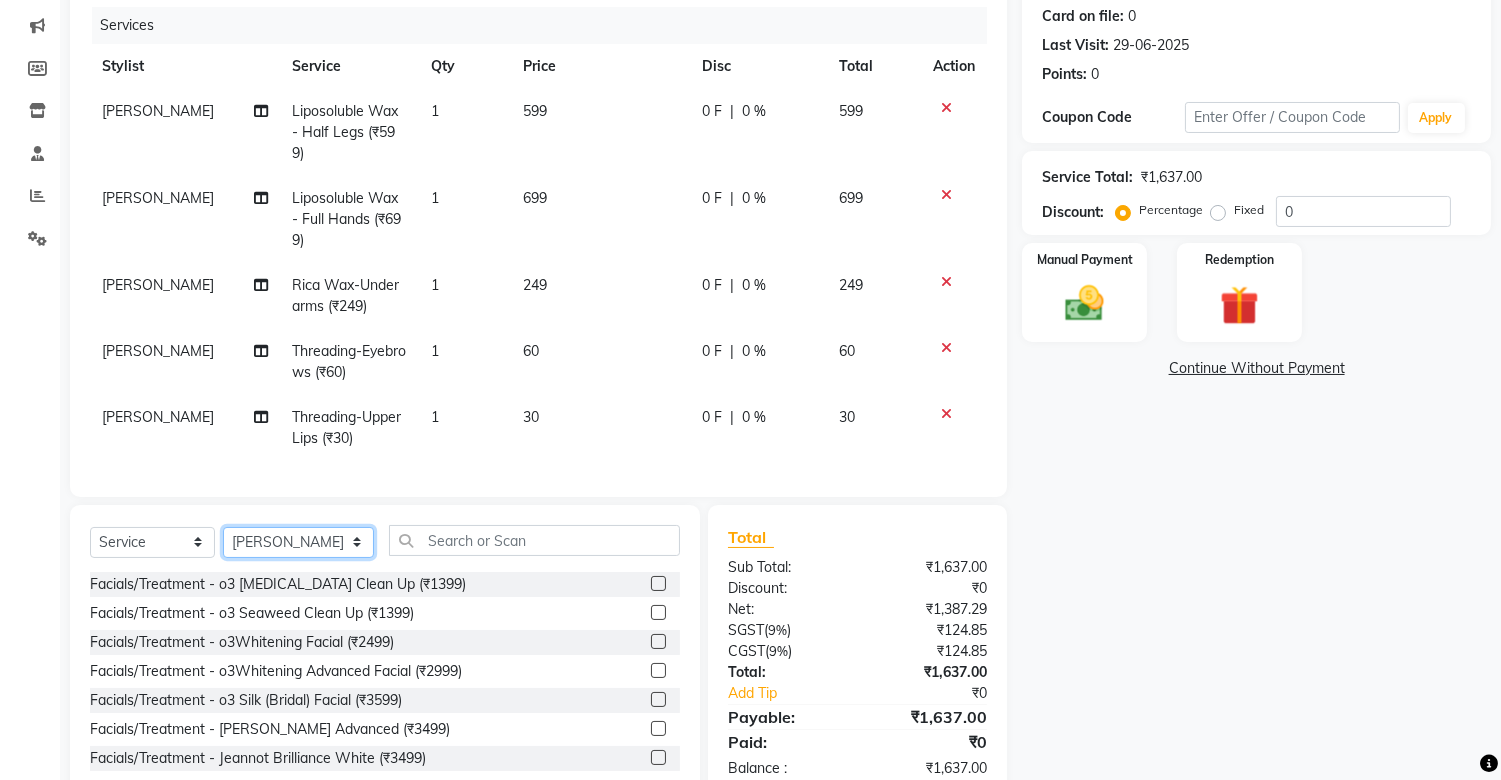 click on "Select Stylist [PERSON_NAME] ISLAM DIVYANGKA [PERSON_NAME] Manager [PERSON_NAME] [PERSON_NAME]  [PERSON_NAME] [PERSON_NAME]	 POSH [PERSON_NAME] [PERSON_NAME]	 [PERSON_NAME]" 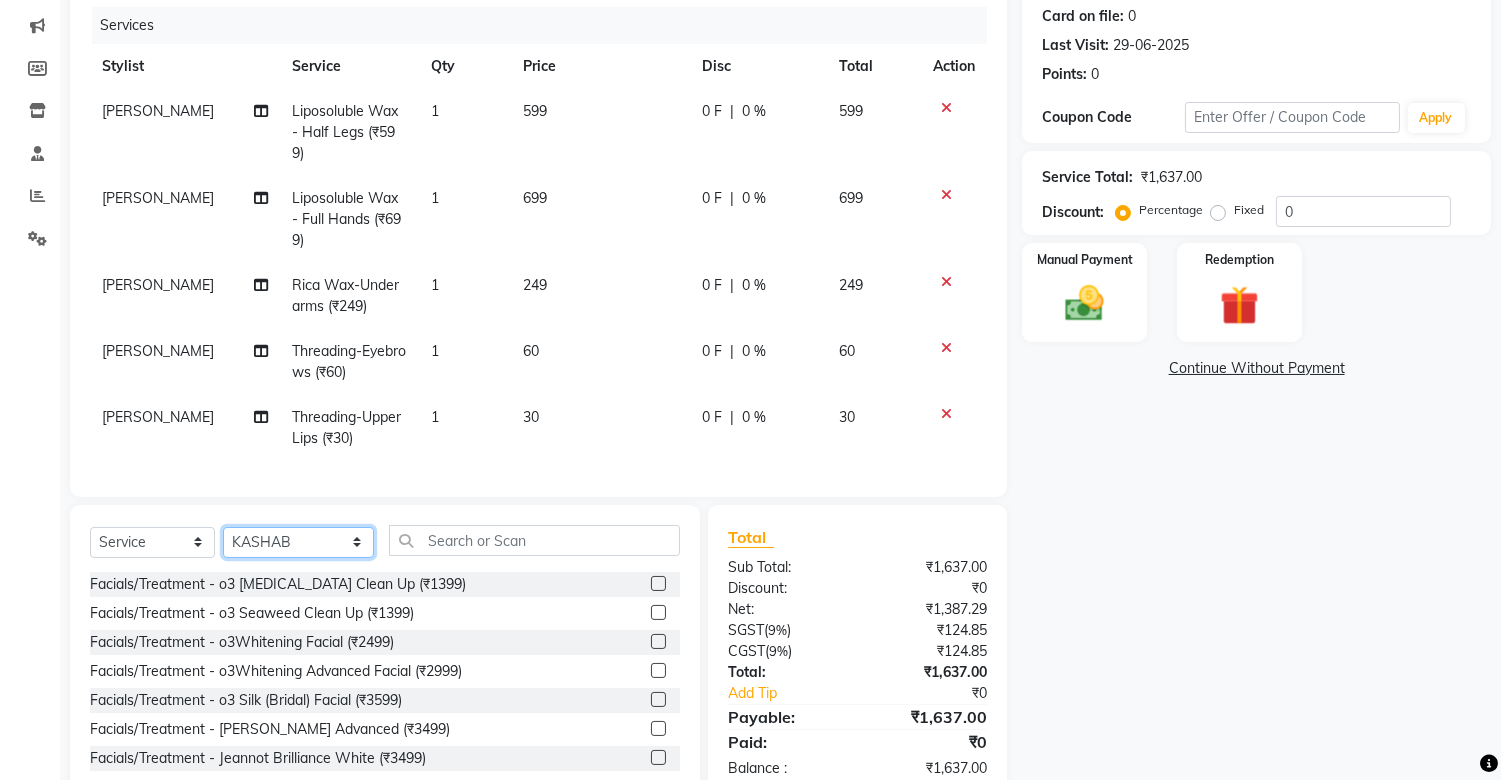 click on "Select Stylist [PERSON_NAME] ISLAM DIVYANGKA [PERSON_NAME] Manager [PERSON_NAME] [PERSON_NAME]  [PERSON_NAME] [PERSON_NAME]	 POSH [PERSON_NAME] [PERSON_NAME]	 [PERSON_NAME]" 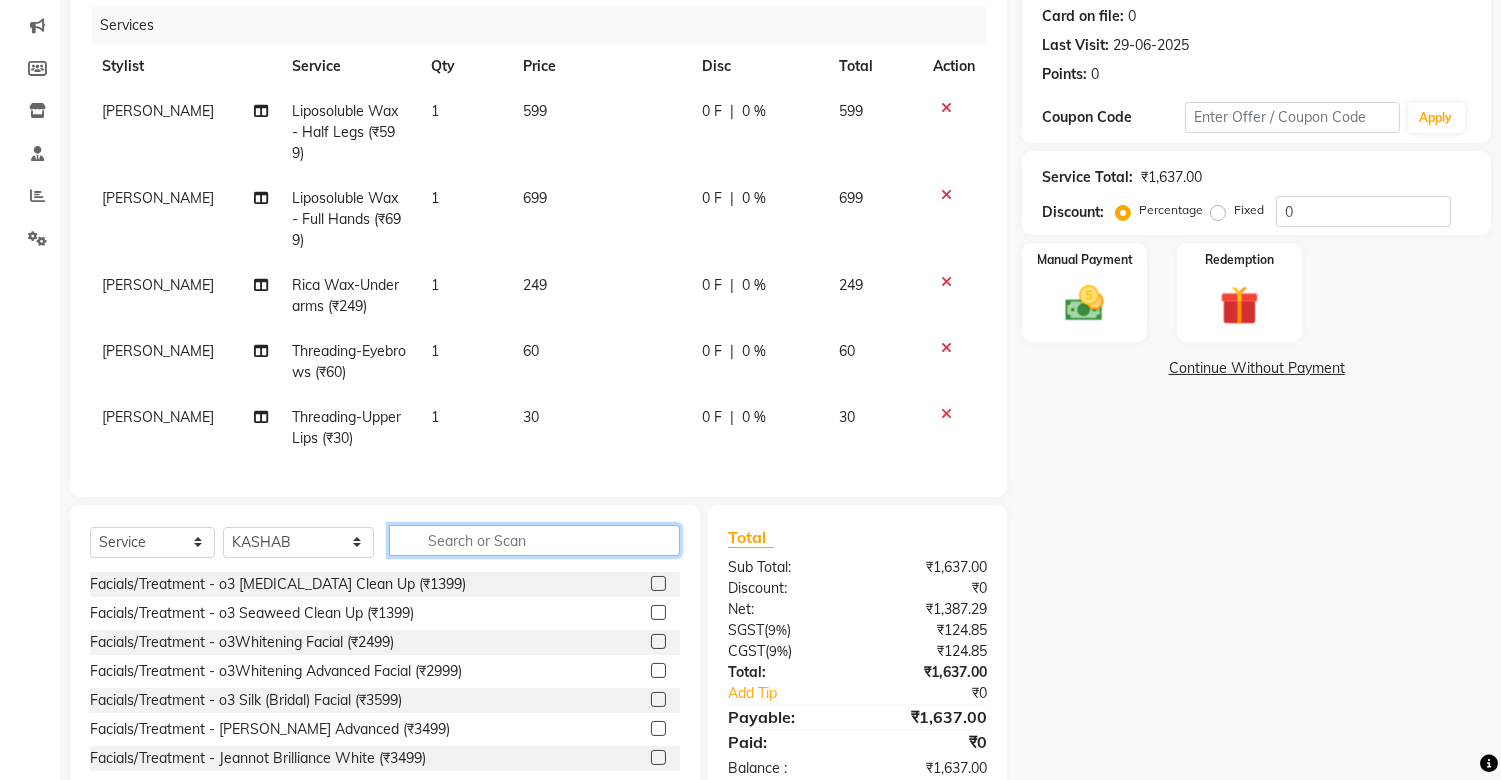 click 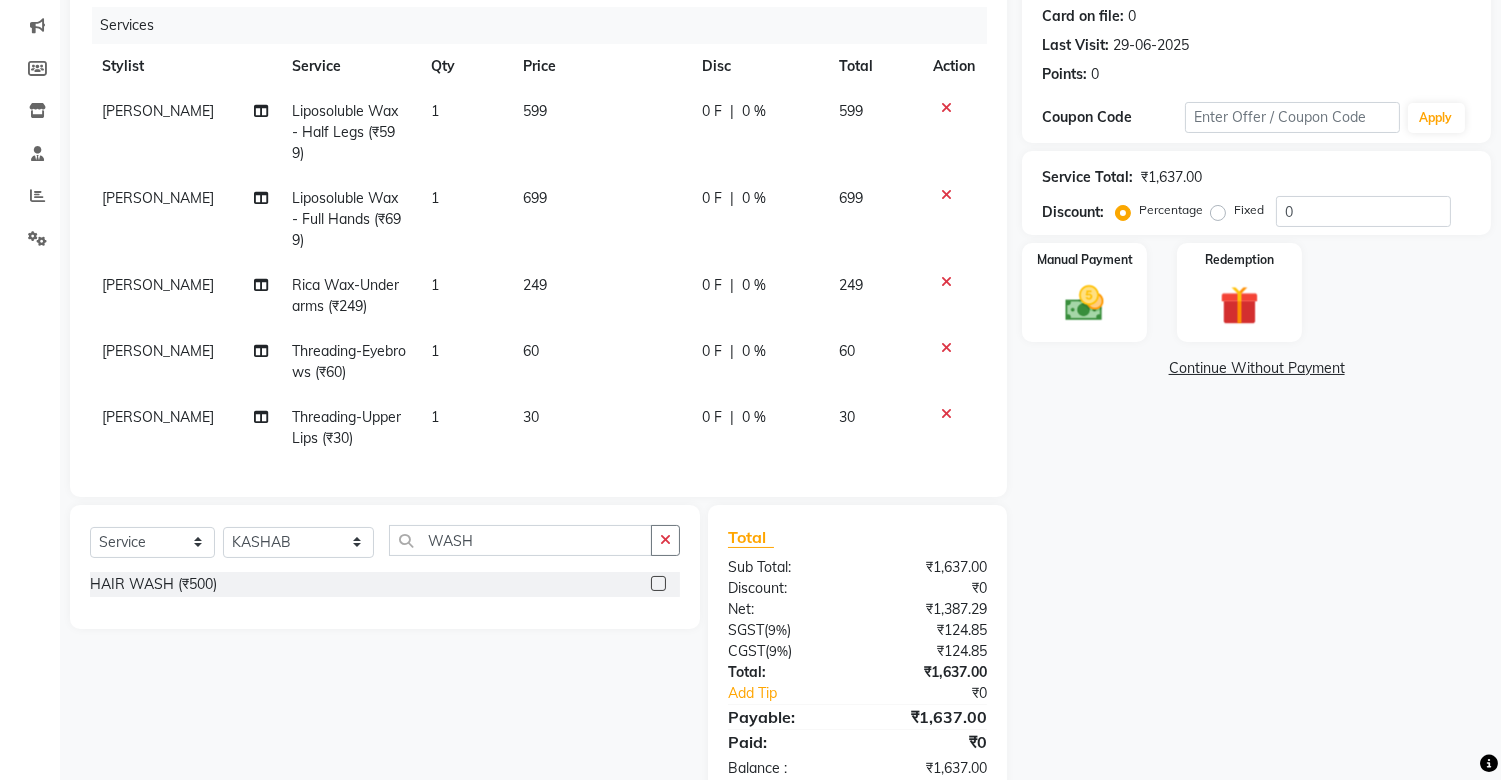 click 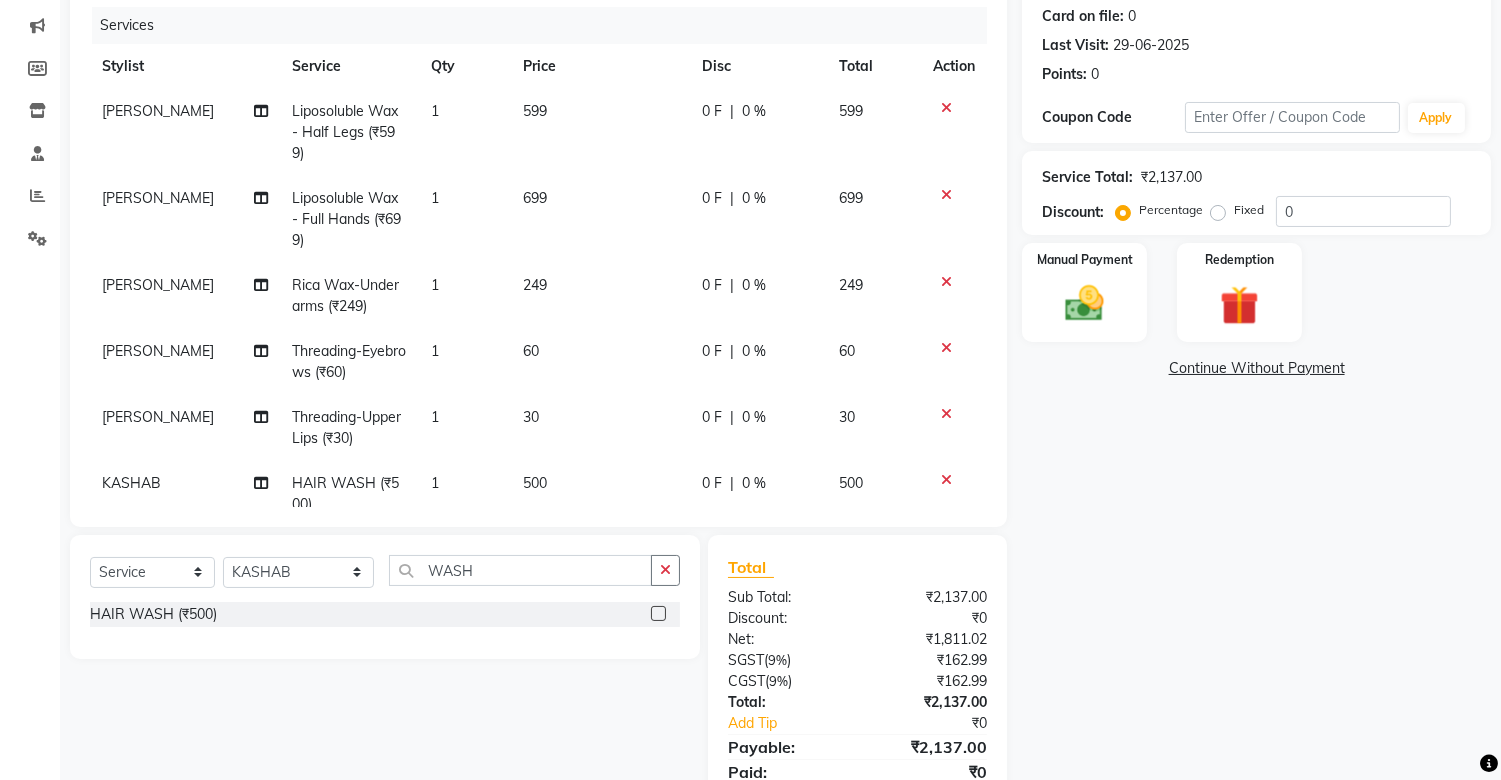 click 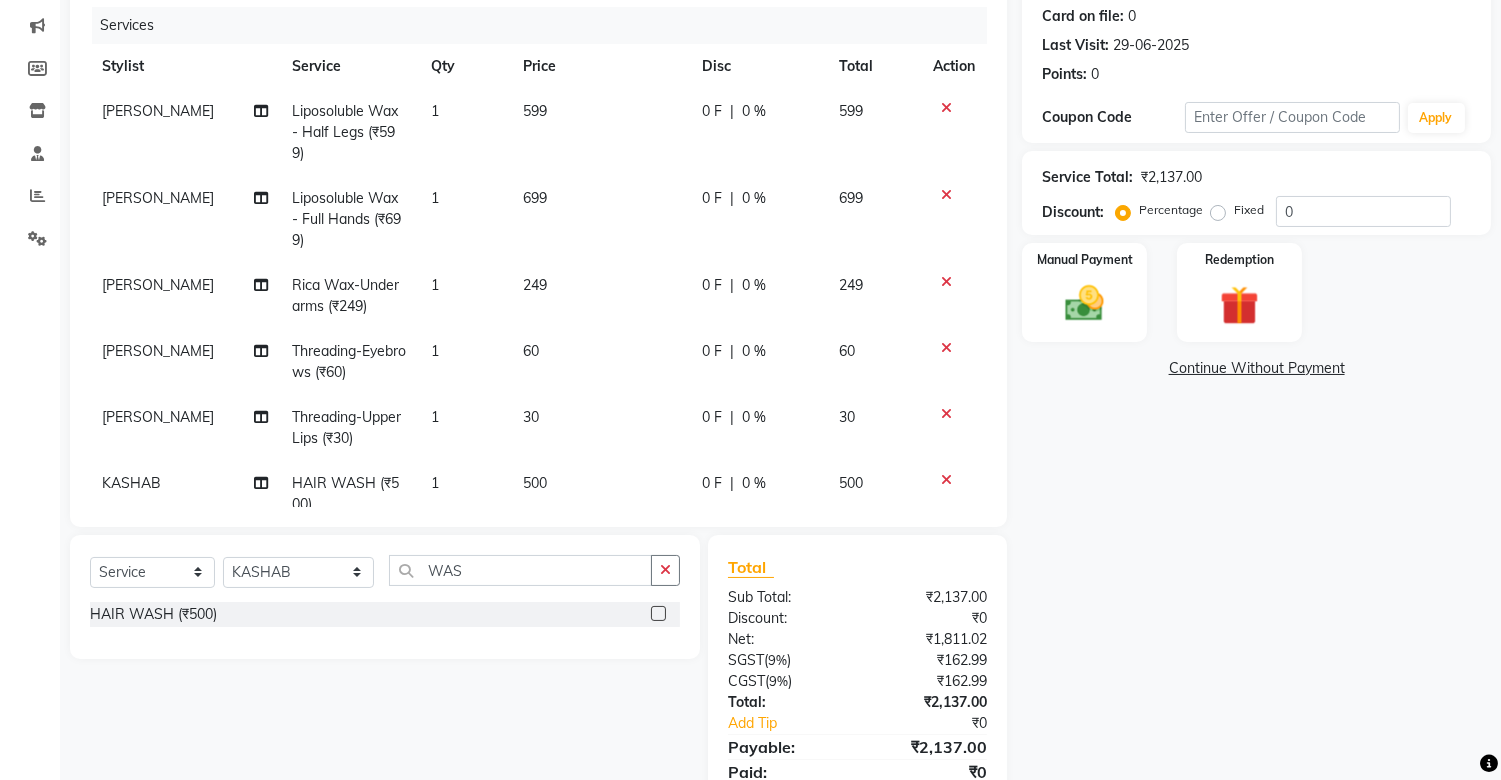 click 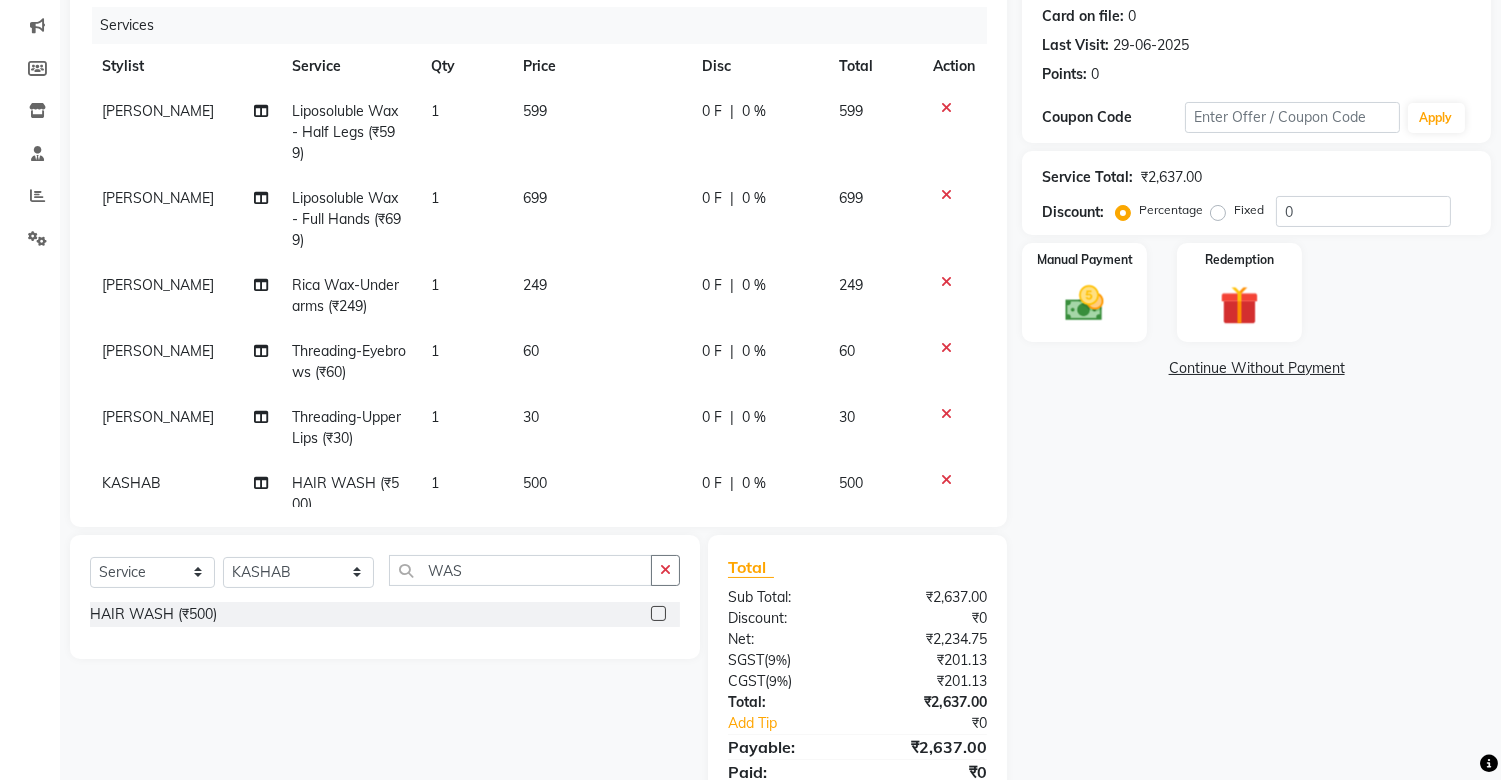 click 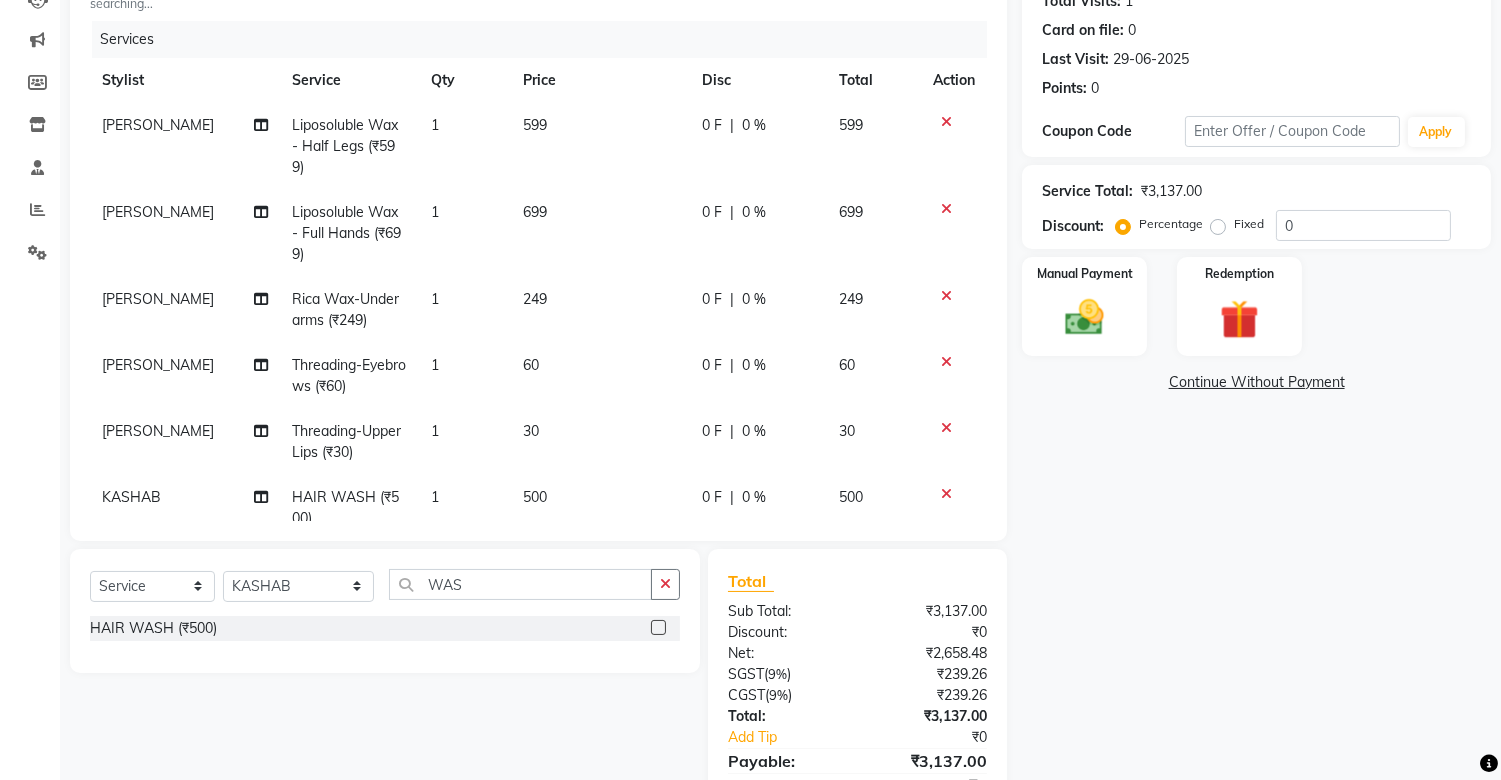 scroll, scrollTop: 247, scrollLeft: 0, axis: vertical 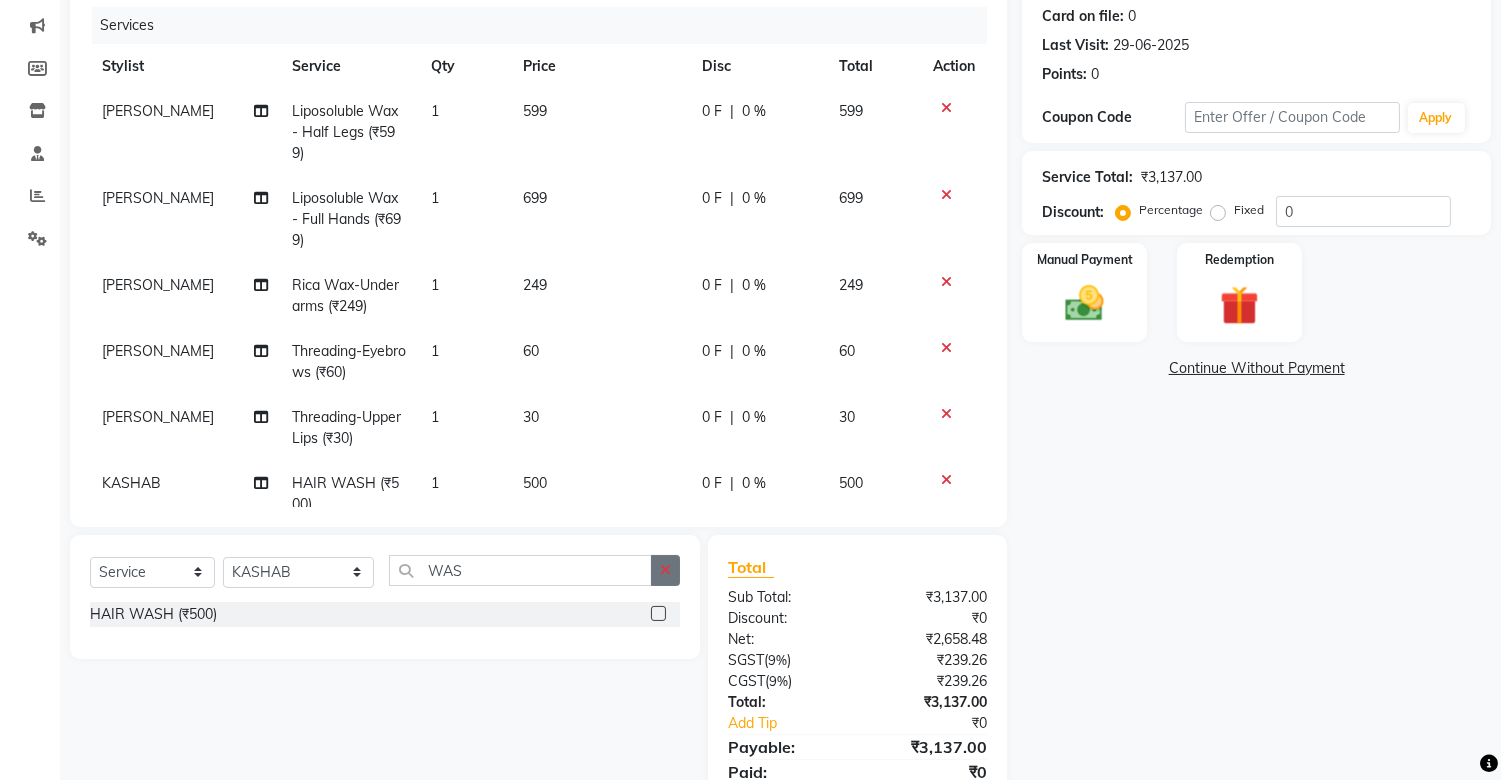 click 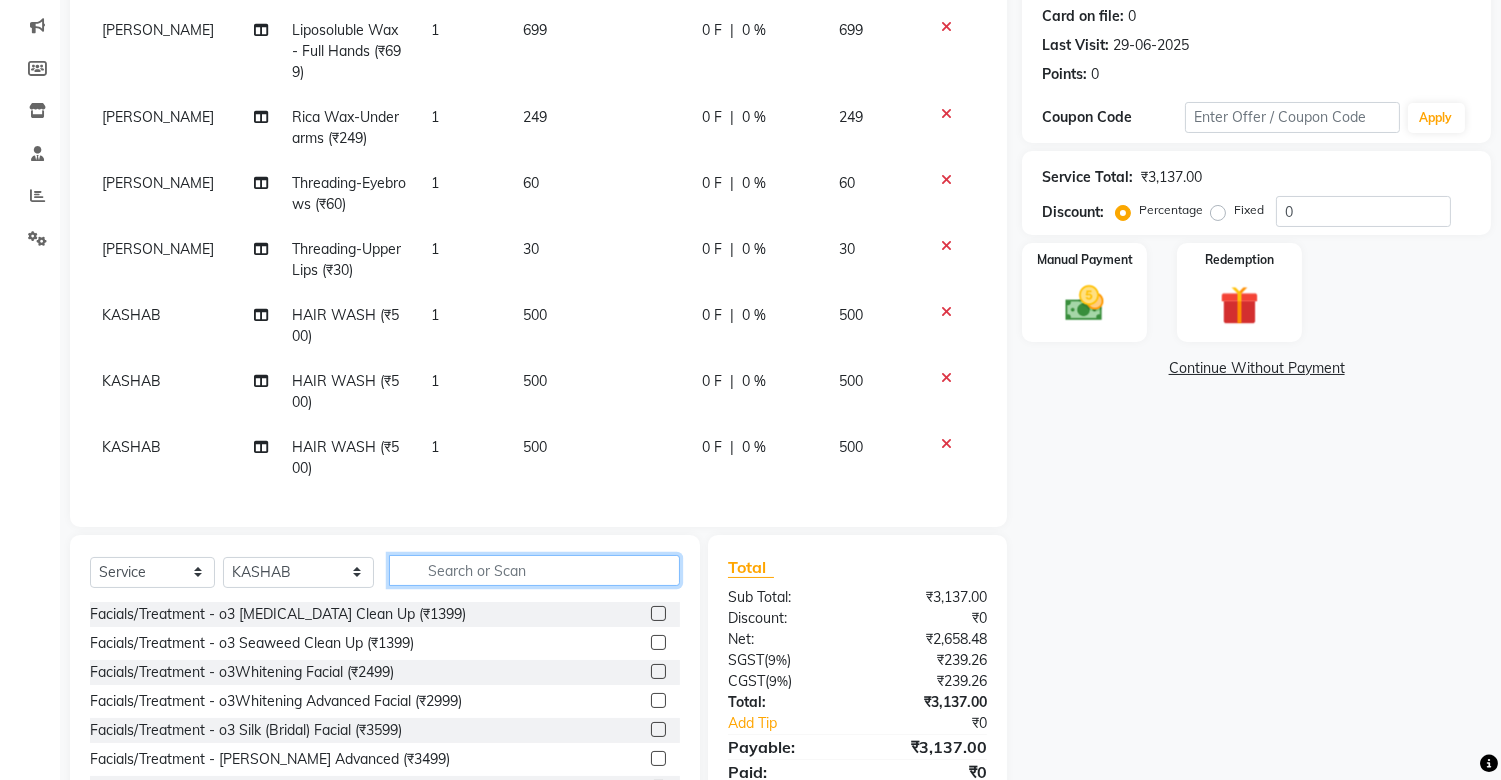 scroll, scrollTop: 184, scrollLeft: 0, axis: vertical 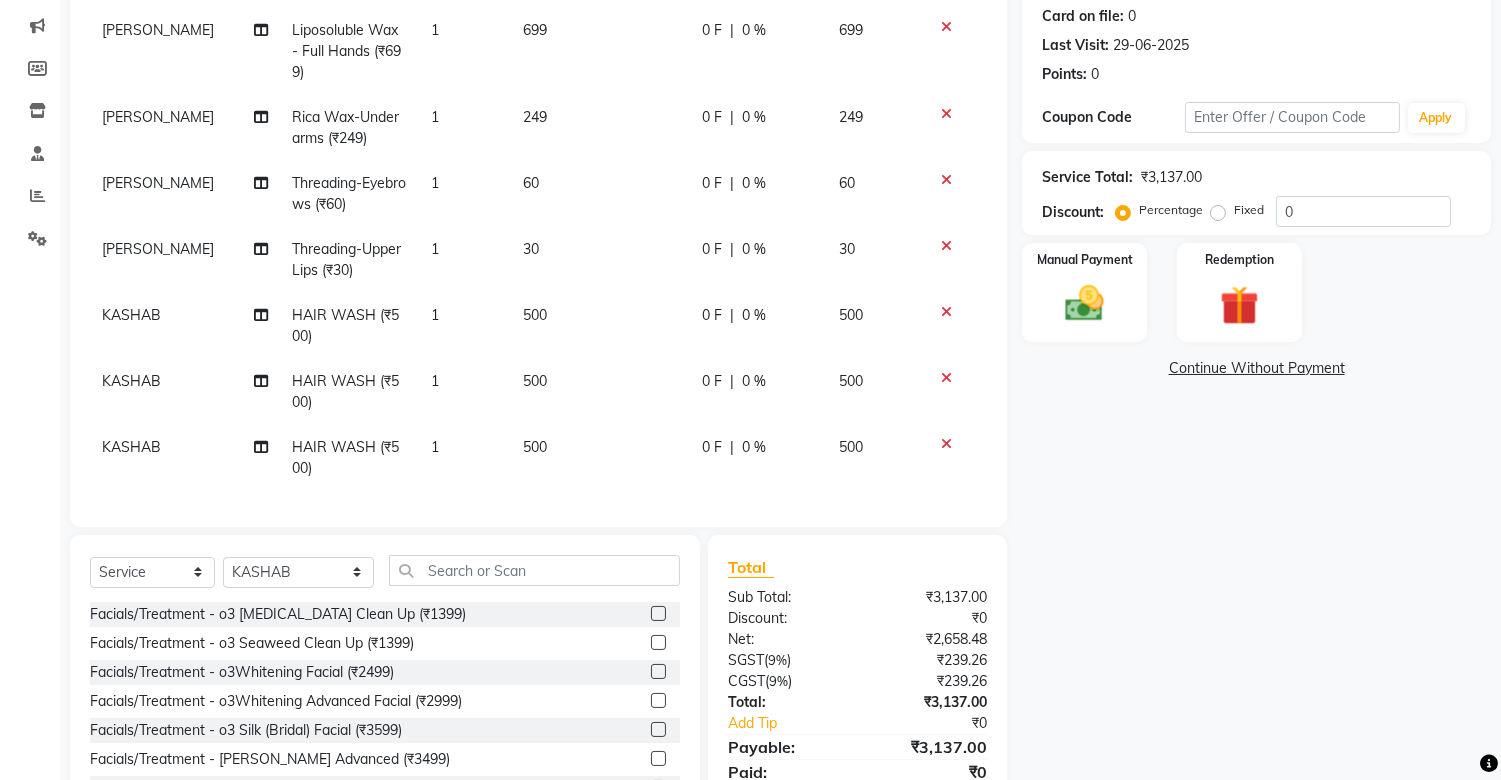 click 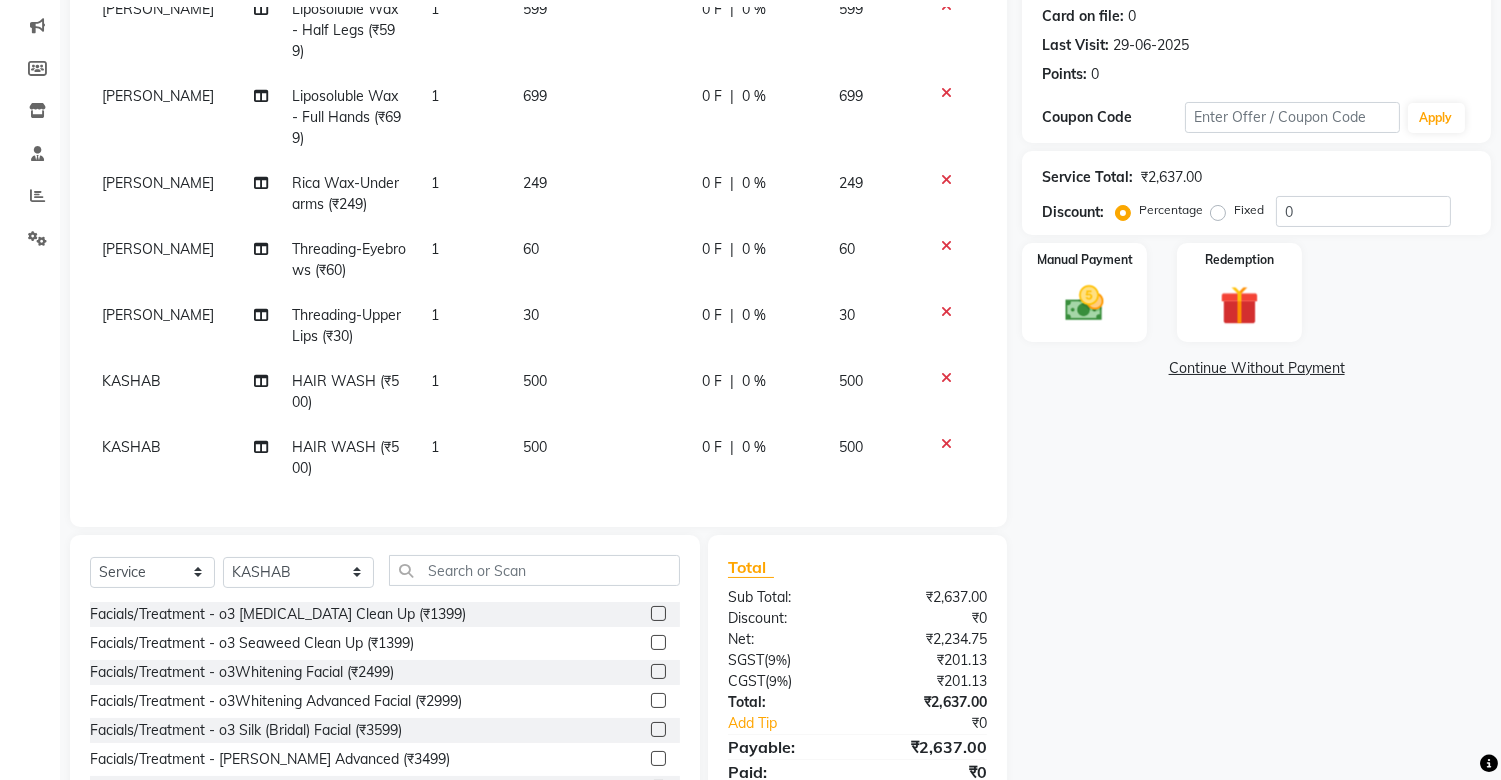 scroll, scrollTop: 118, scrollLeft: 0, axis: vertical 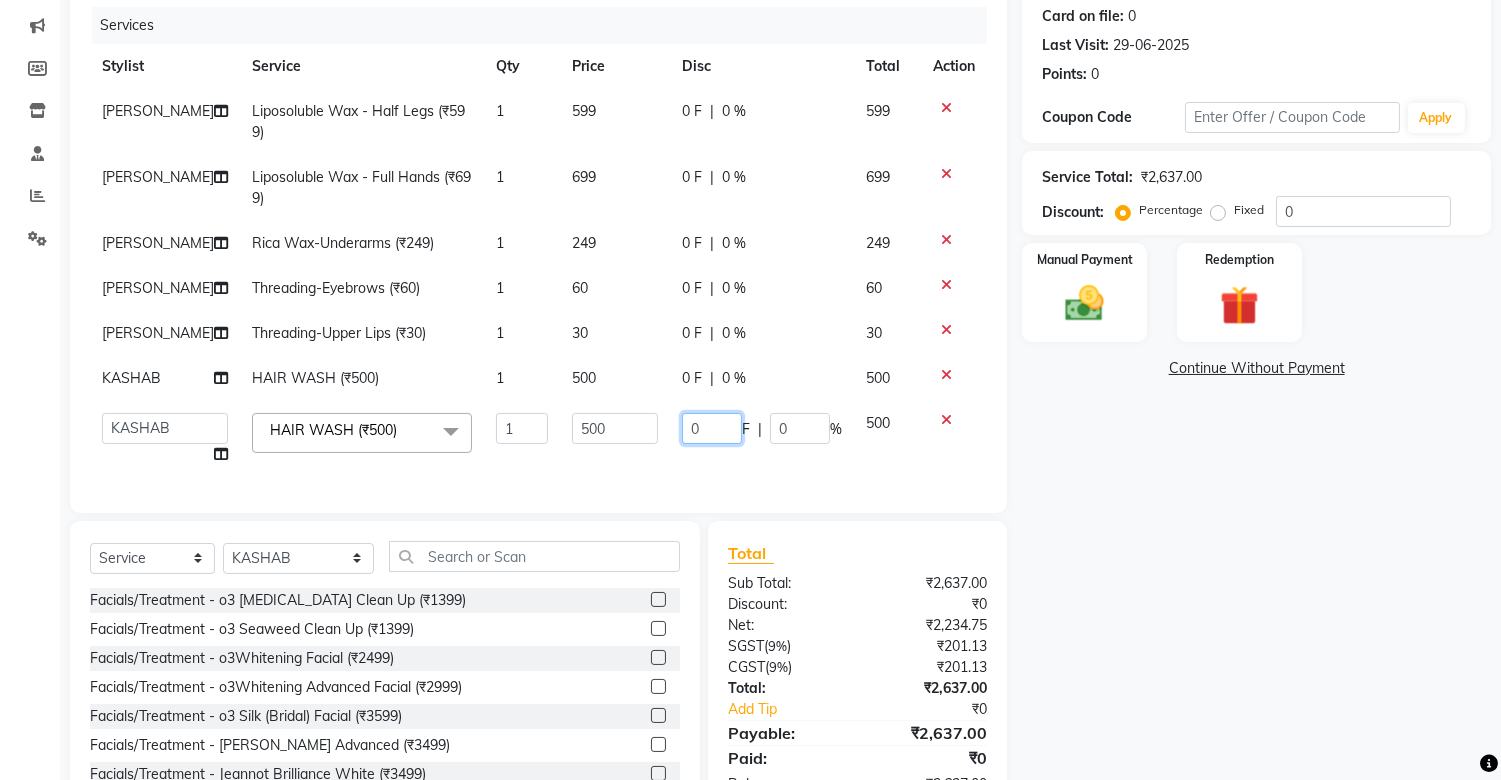 click on "0" 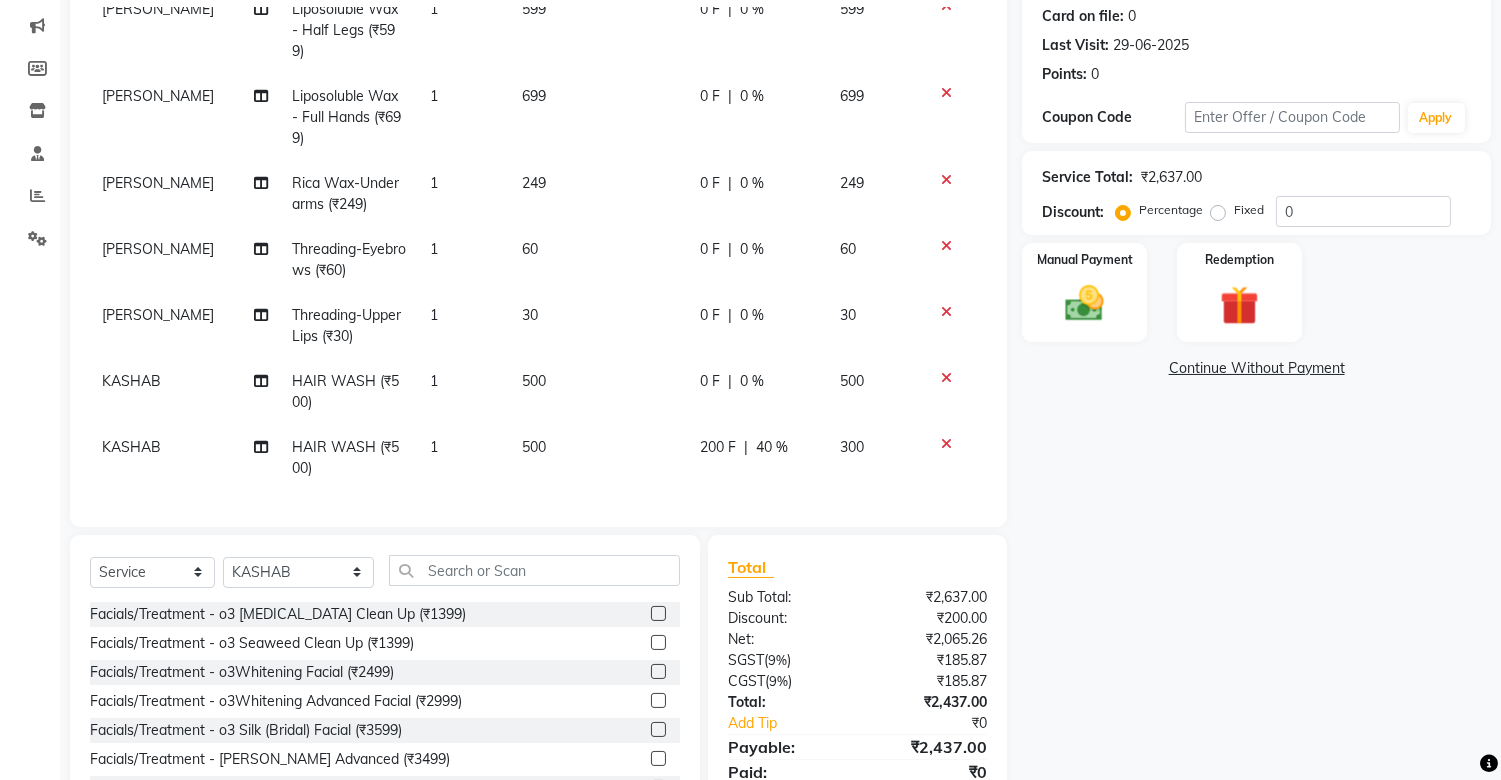 scroll, scrollTop: 118, scrollLeft: 0, axis: vertical 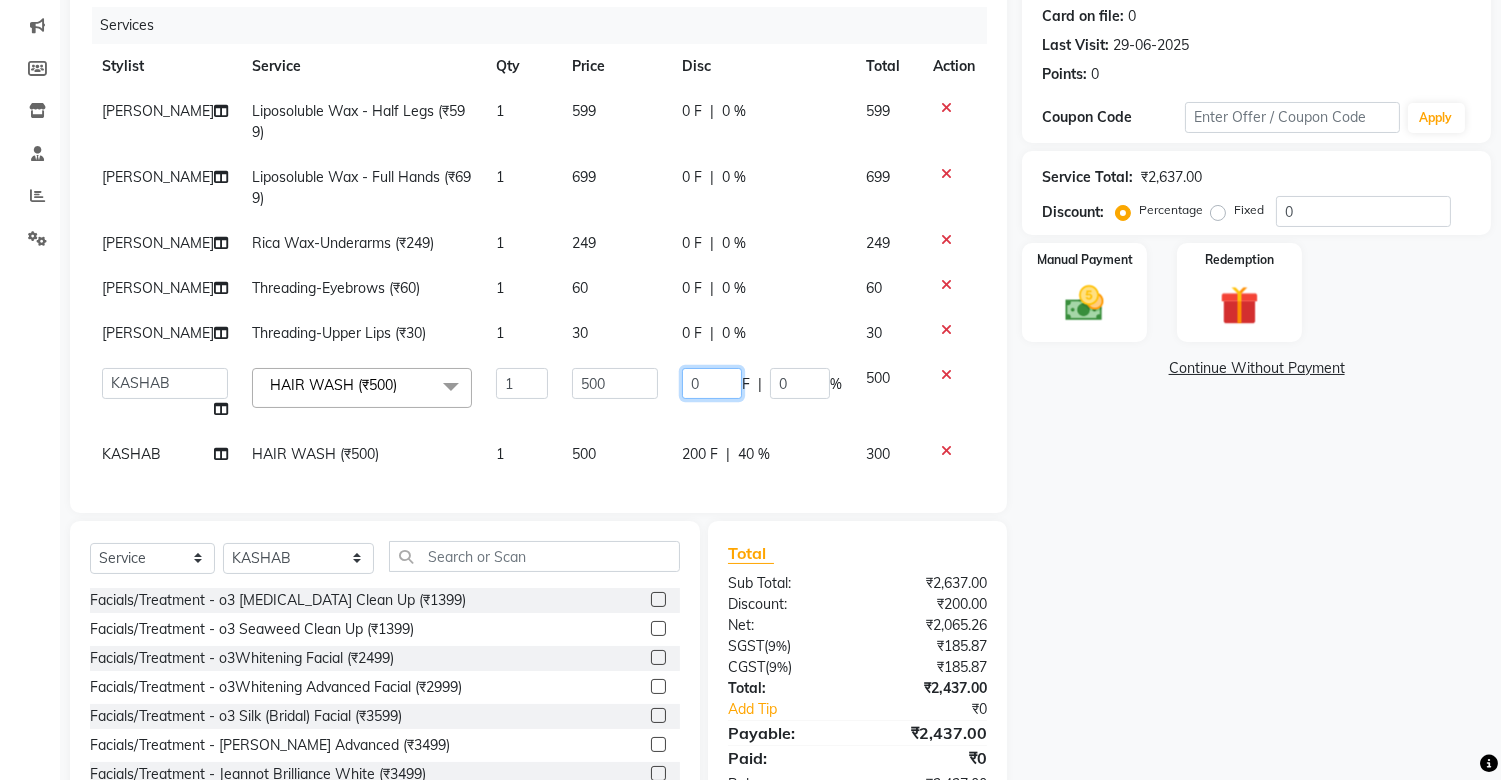 click on "0" 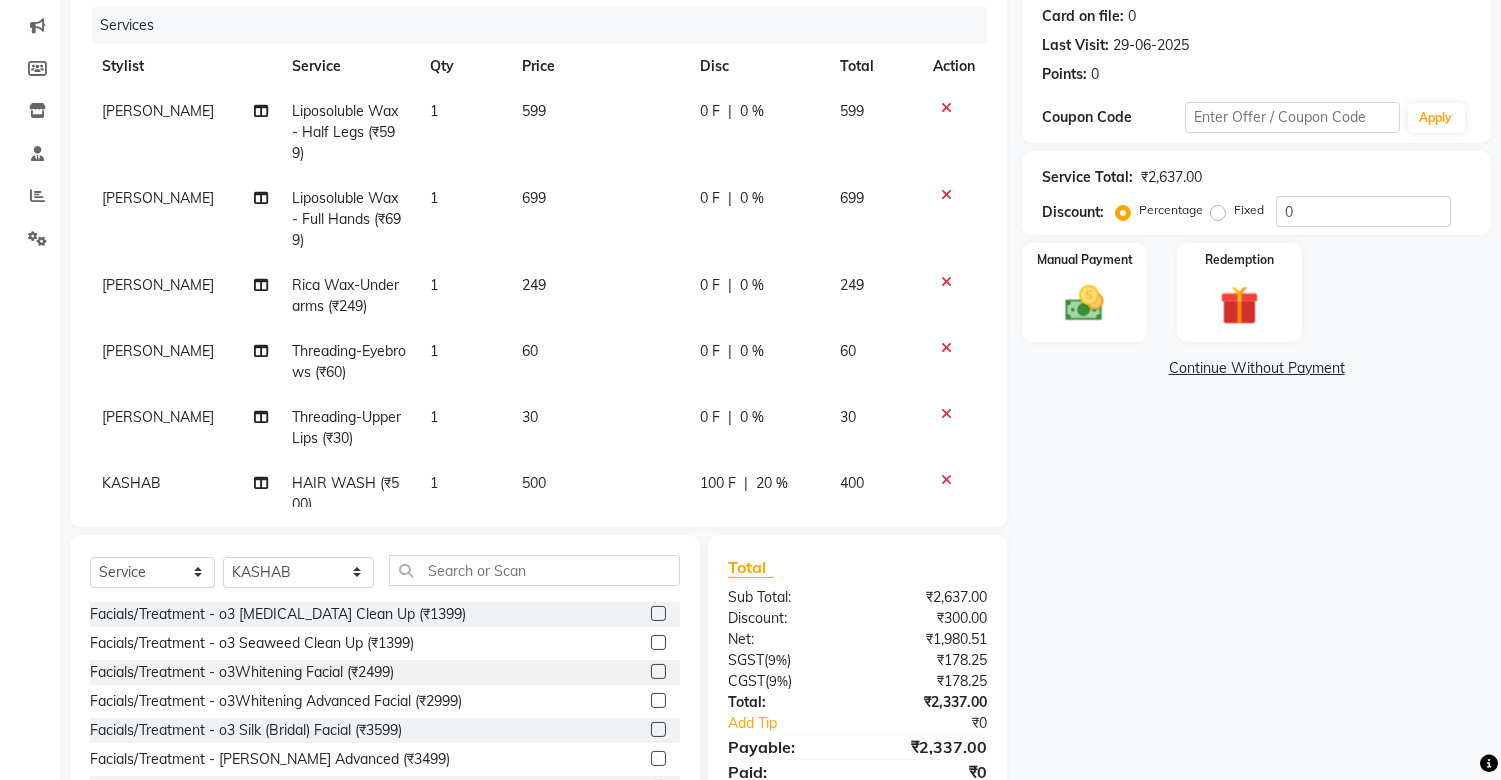 click on "[PERSON_NAME] Liposoluble Wax - Half Legs (₹599) 1 599 0 F | 0 % 599 [PERSON_NAME] Liposoluble Wax - Full Hands (₹699) 1 699 0 F | 0 % 699 [PERSON_NAME] Rica Wax-Underarms (₹249) 1 249 0 F | 0 % 249 [PERSON_NAME] Threading-Eyebrows (₹60) 1 60 0 F | 0 % 60 [PERSON_NAME] Threading-Upper Lips (₹30) 1 30 0 F | 0 % 30 KASHAB HAIR WASH (₹500) 1 500 100 F | 20 % 400 KASHAB HAIR WASH (₹500) 1 500 200 F | 40 % 300" 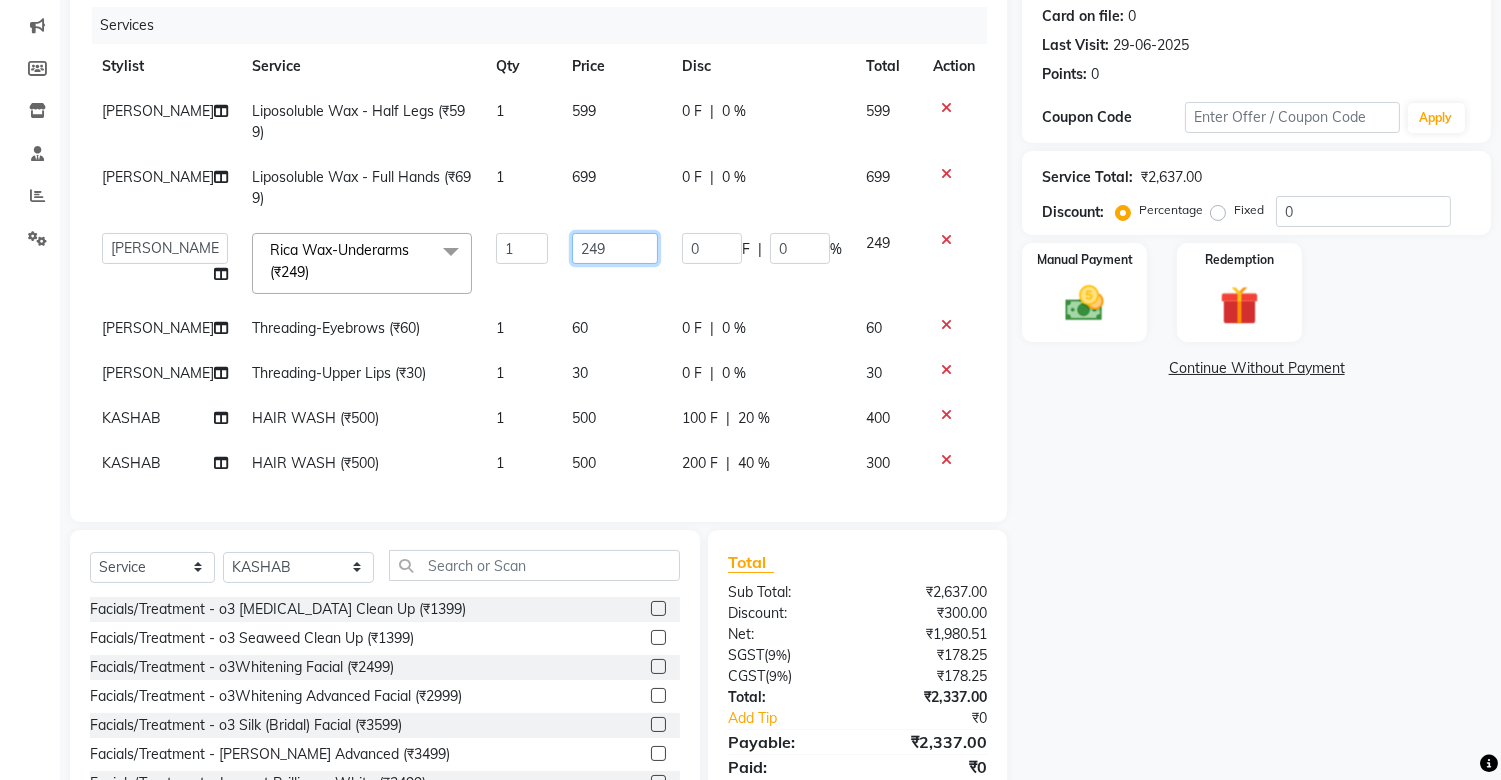 click on "249" 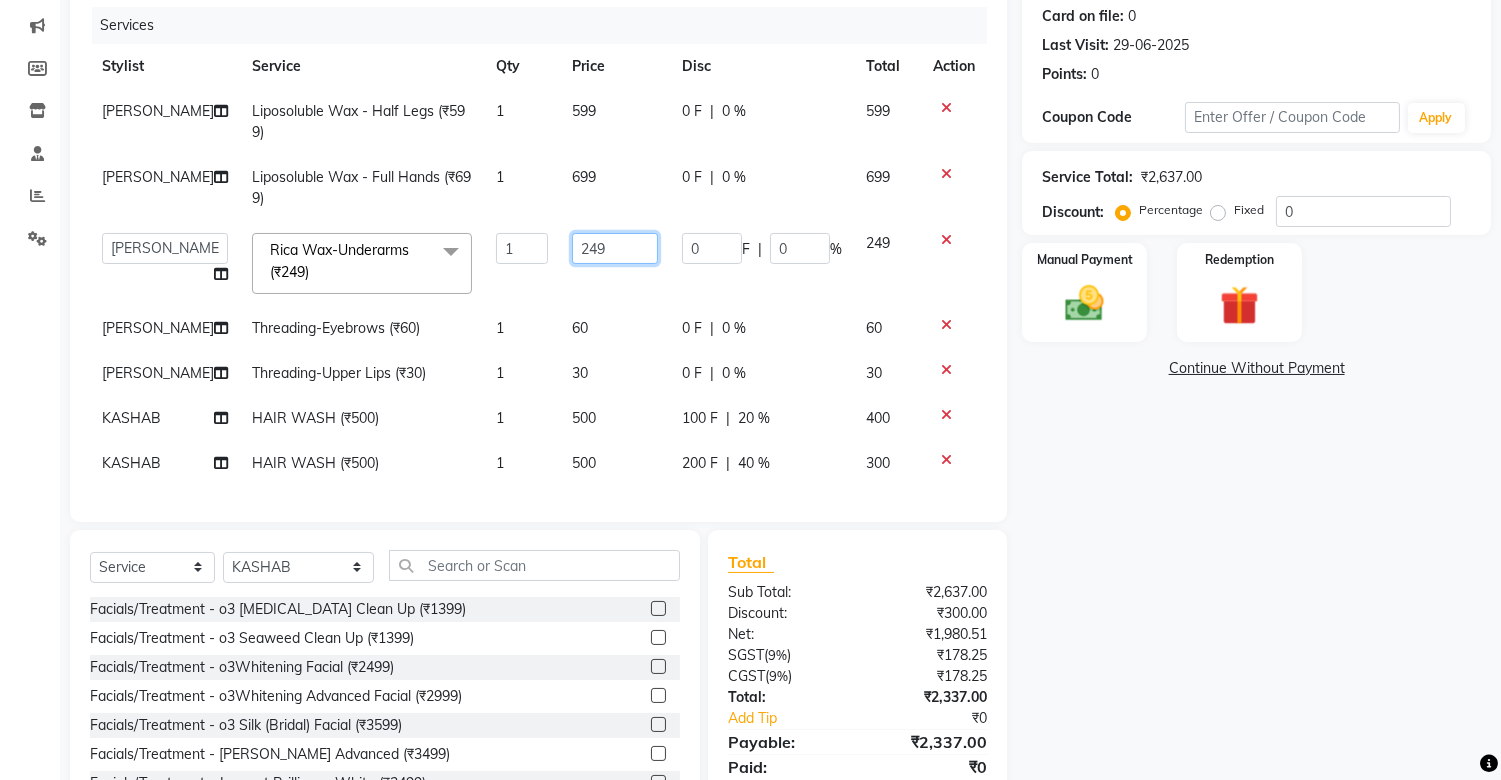 click on "249" 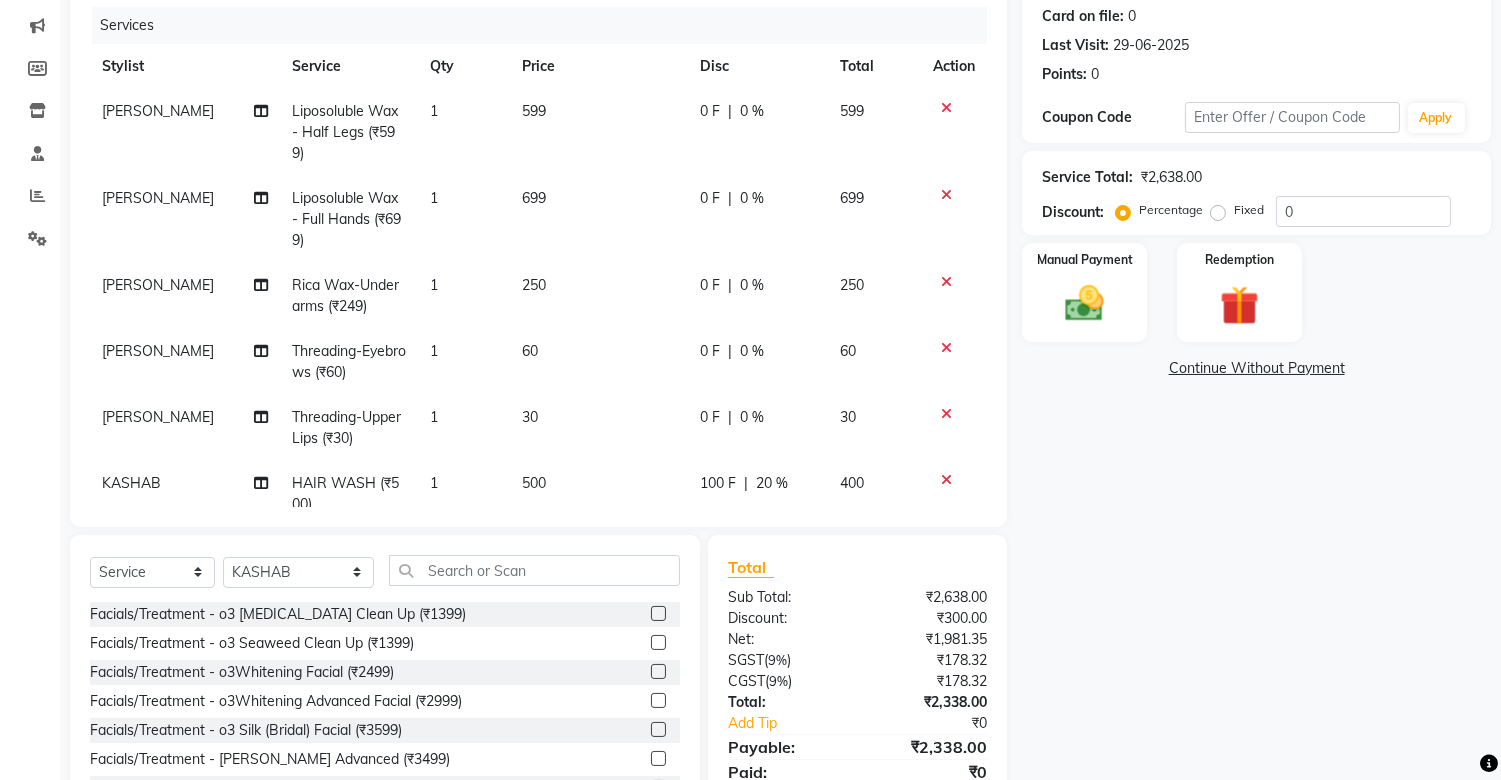 click on "250" 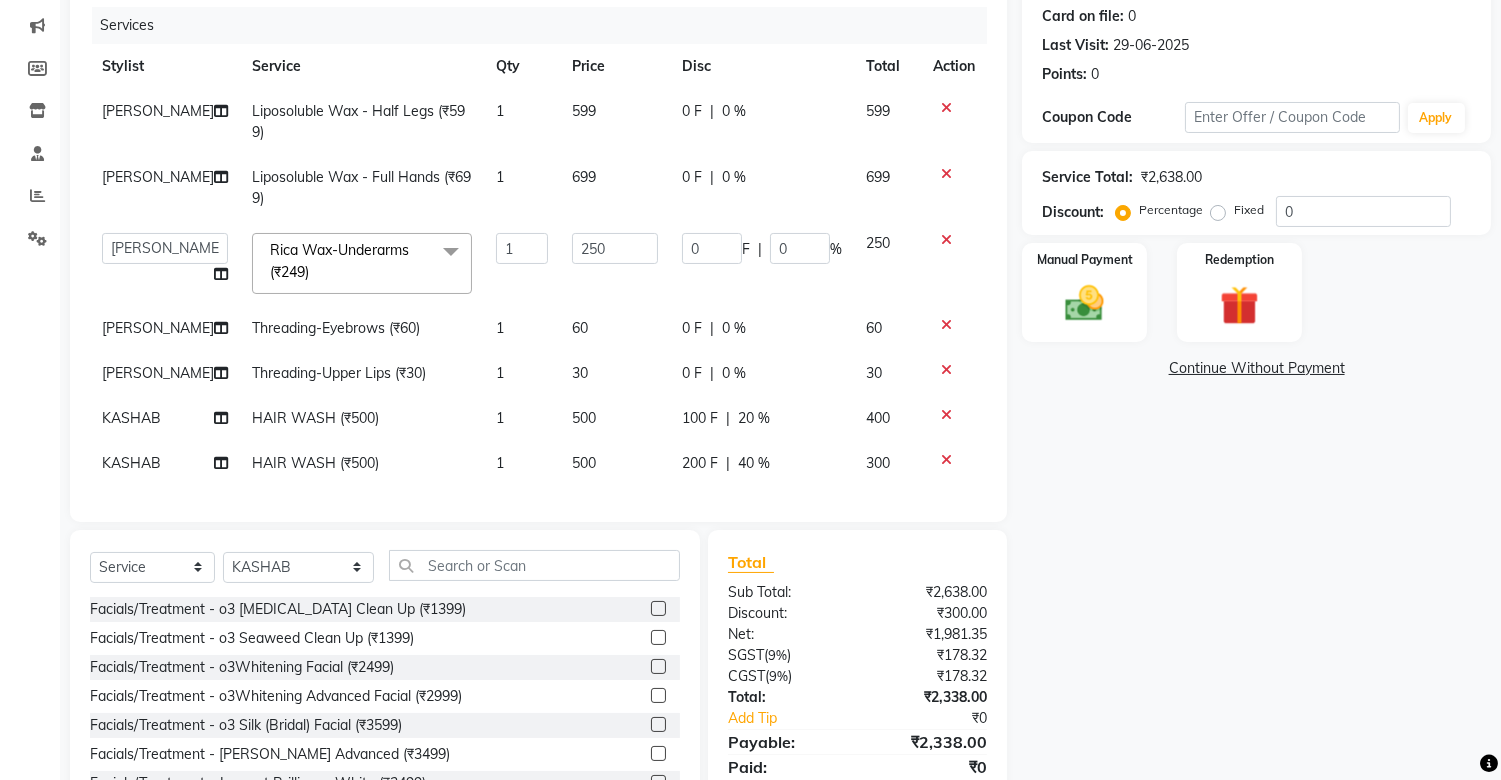 click on "699" 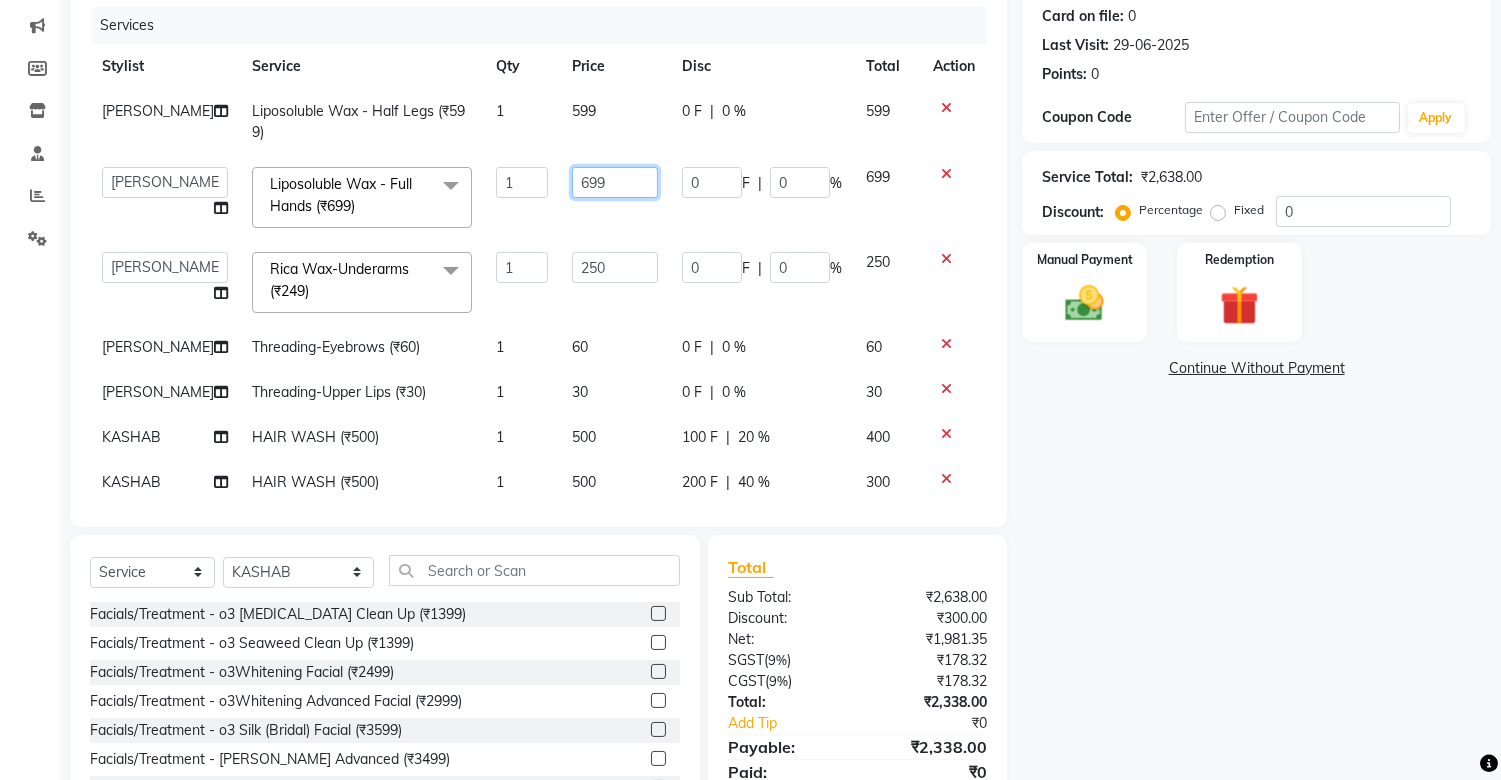 click on "699" 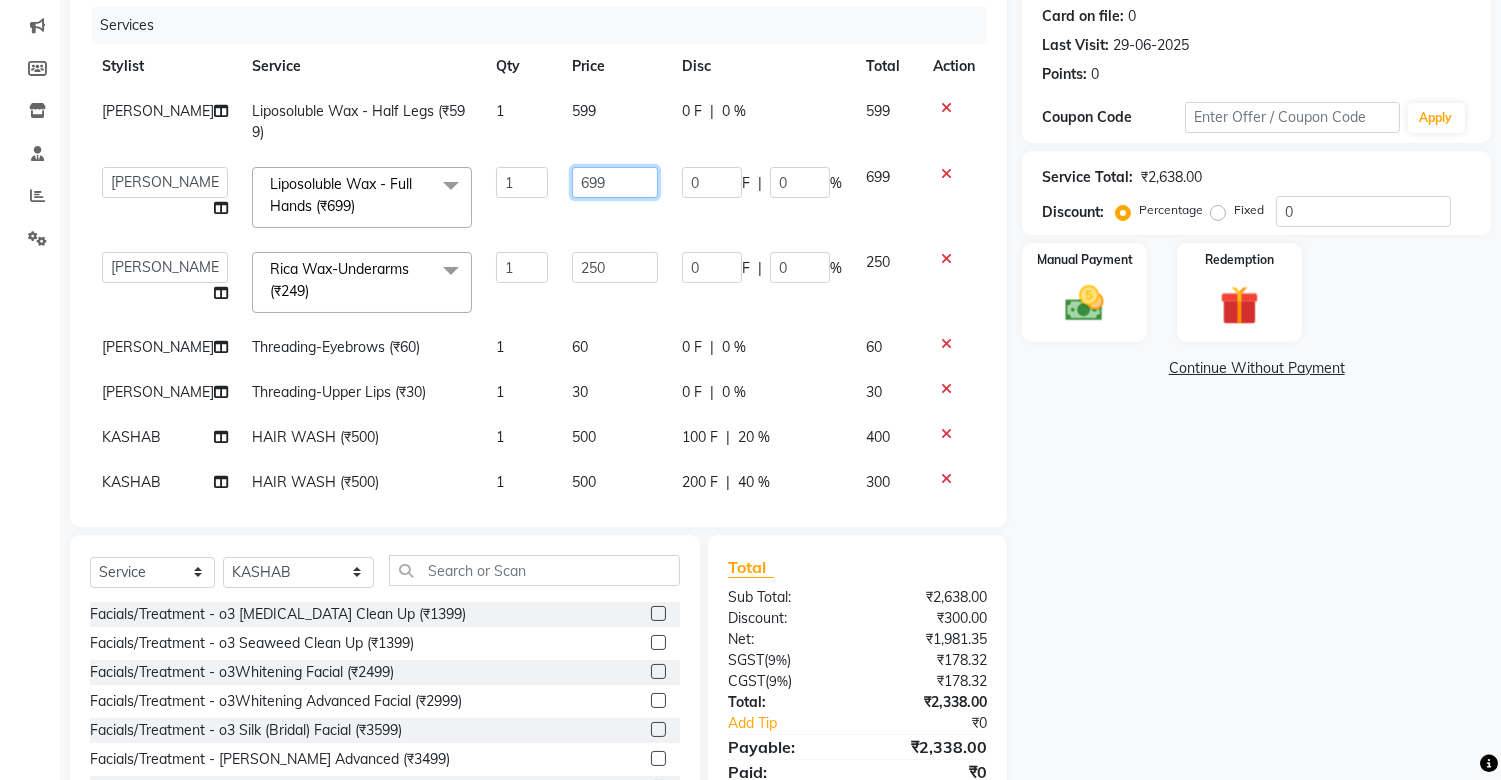 click on "699" 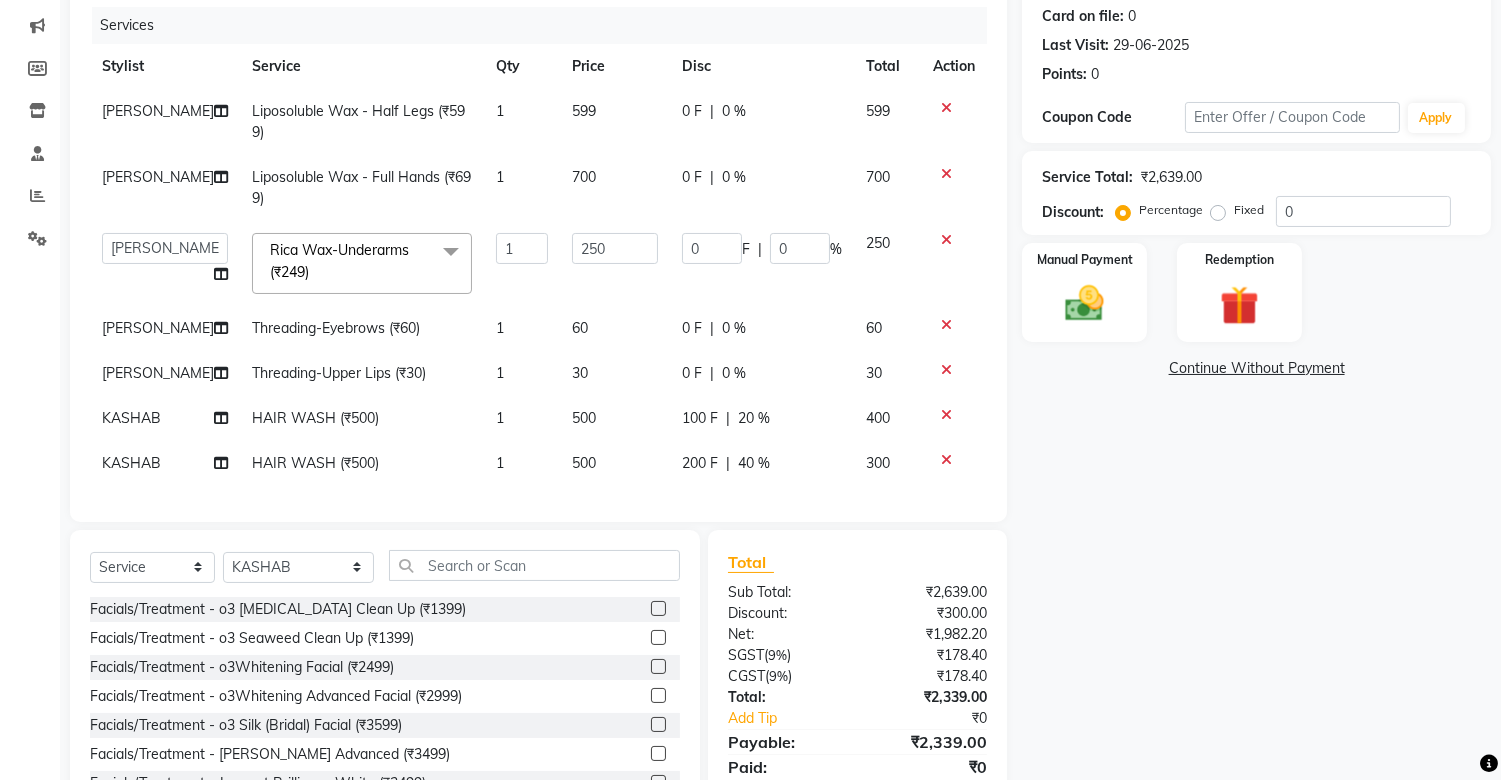 click on "1" 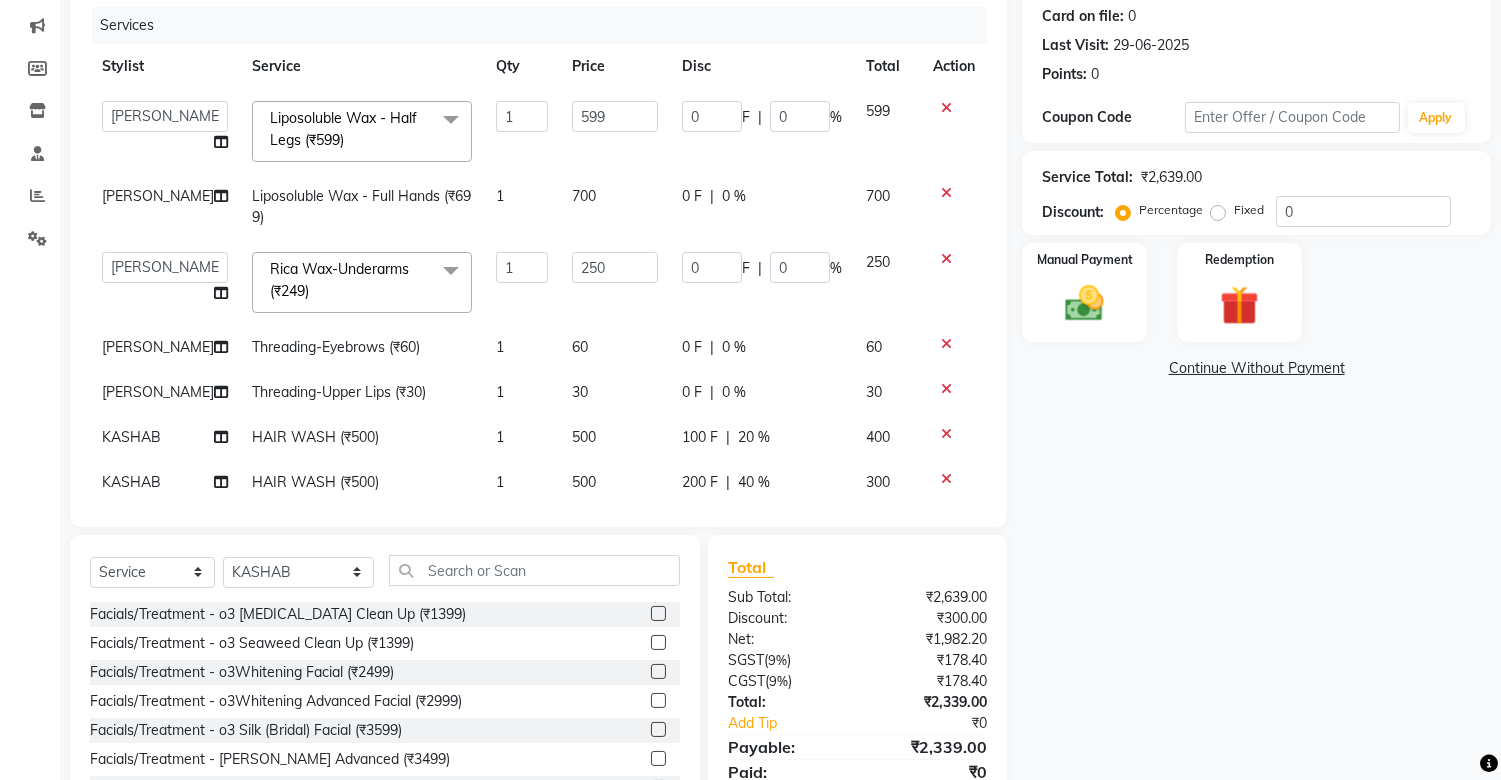 click on "1" 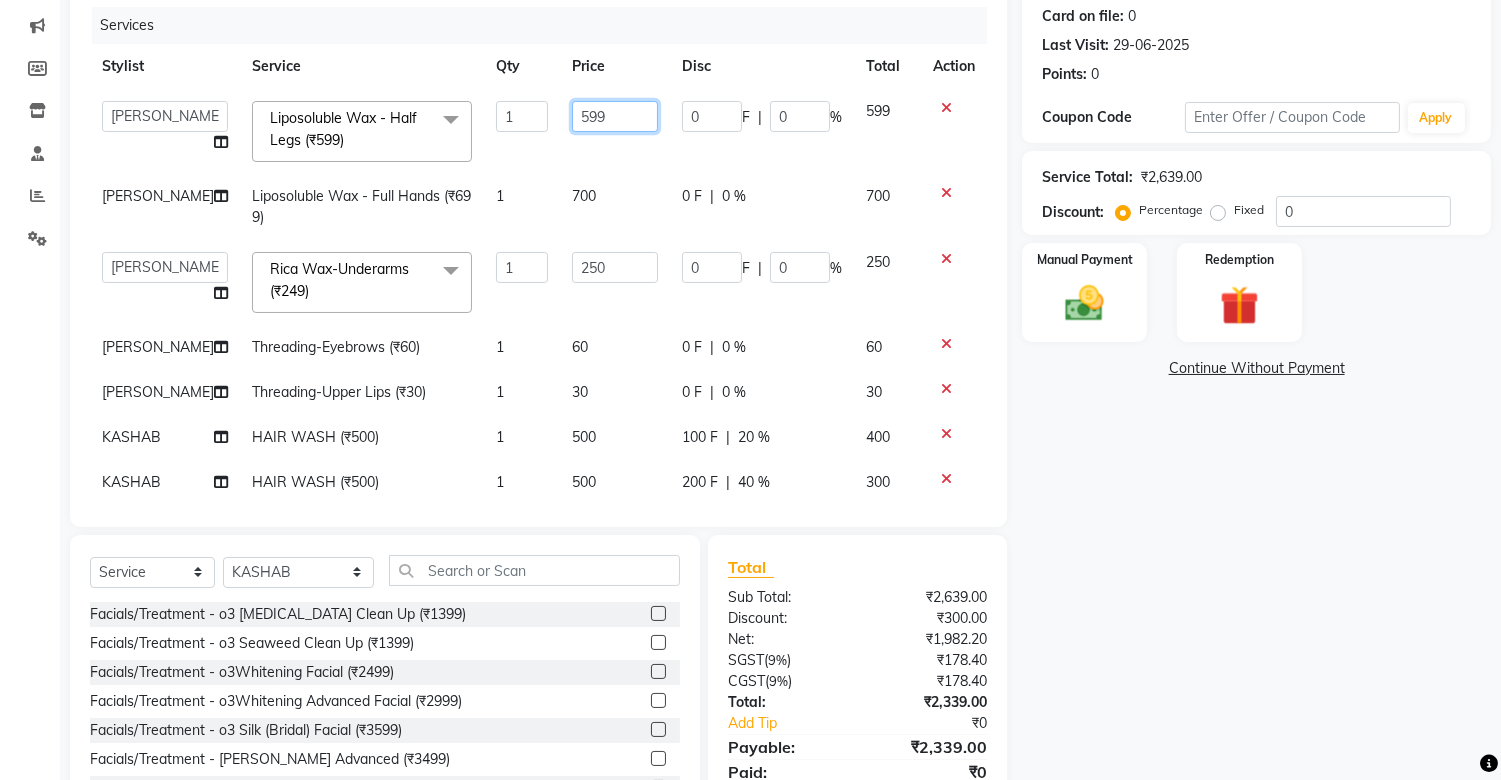 click on "599" 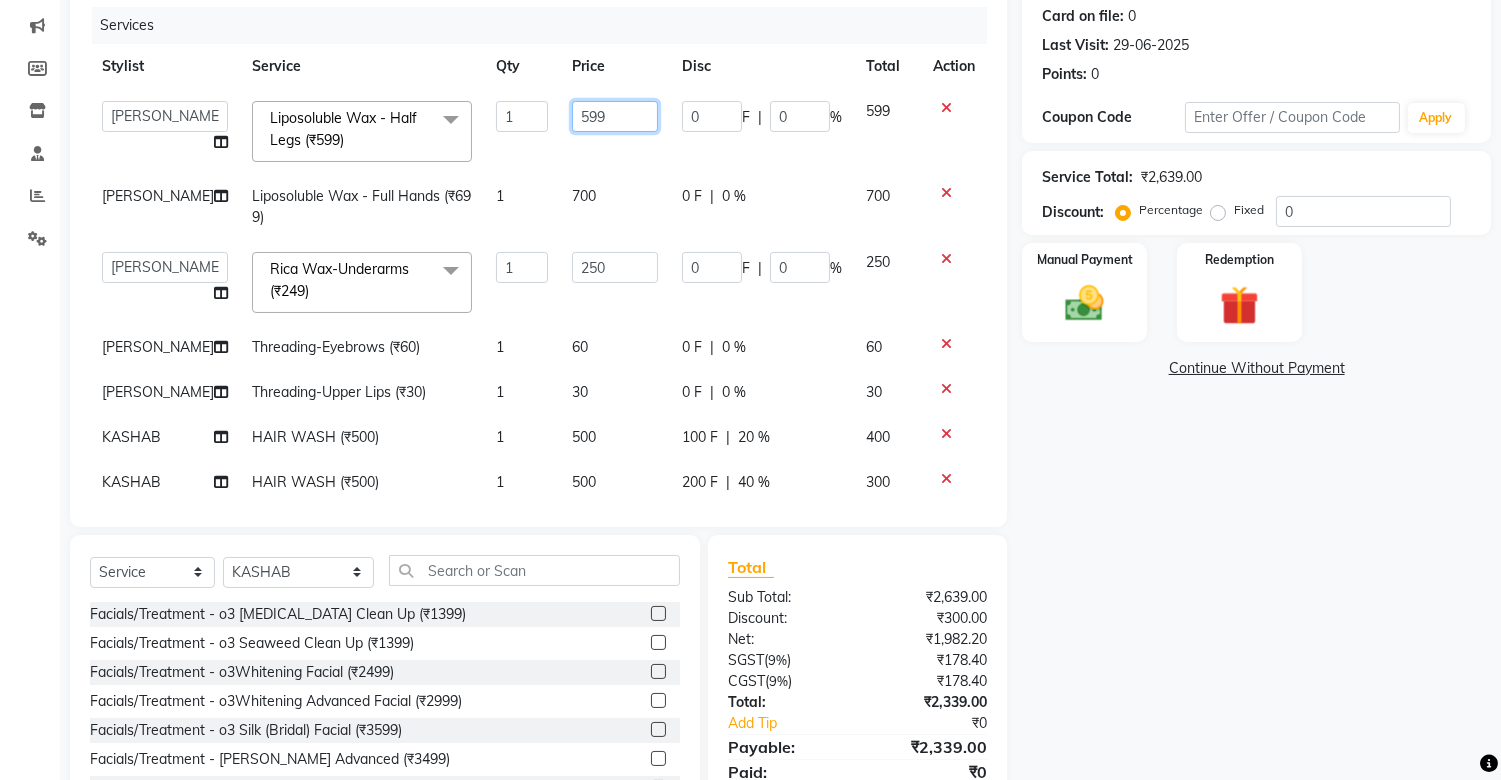 click on "599" 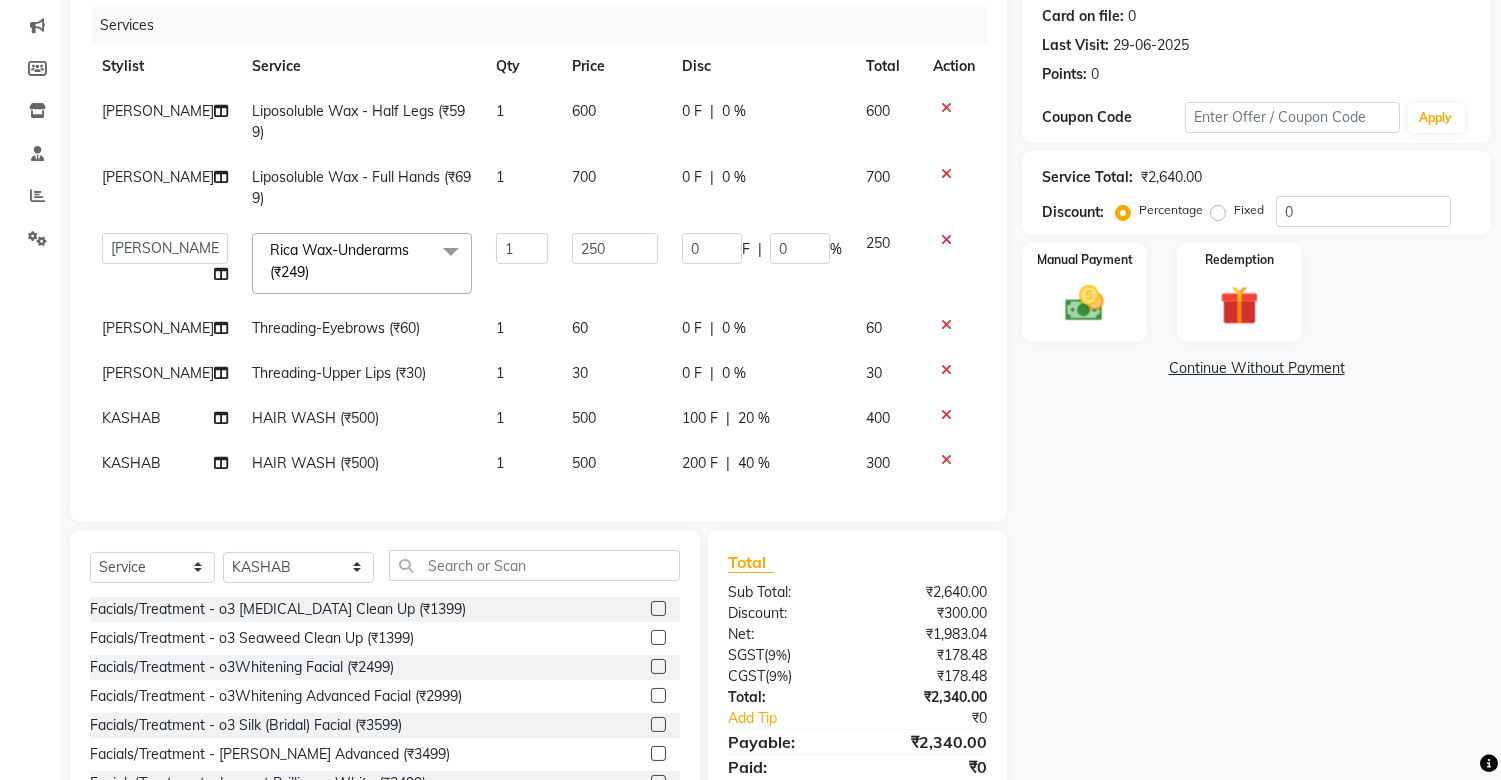 click on "1" 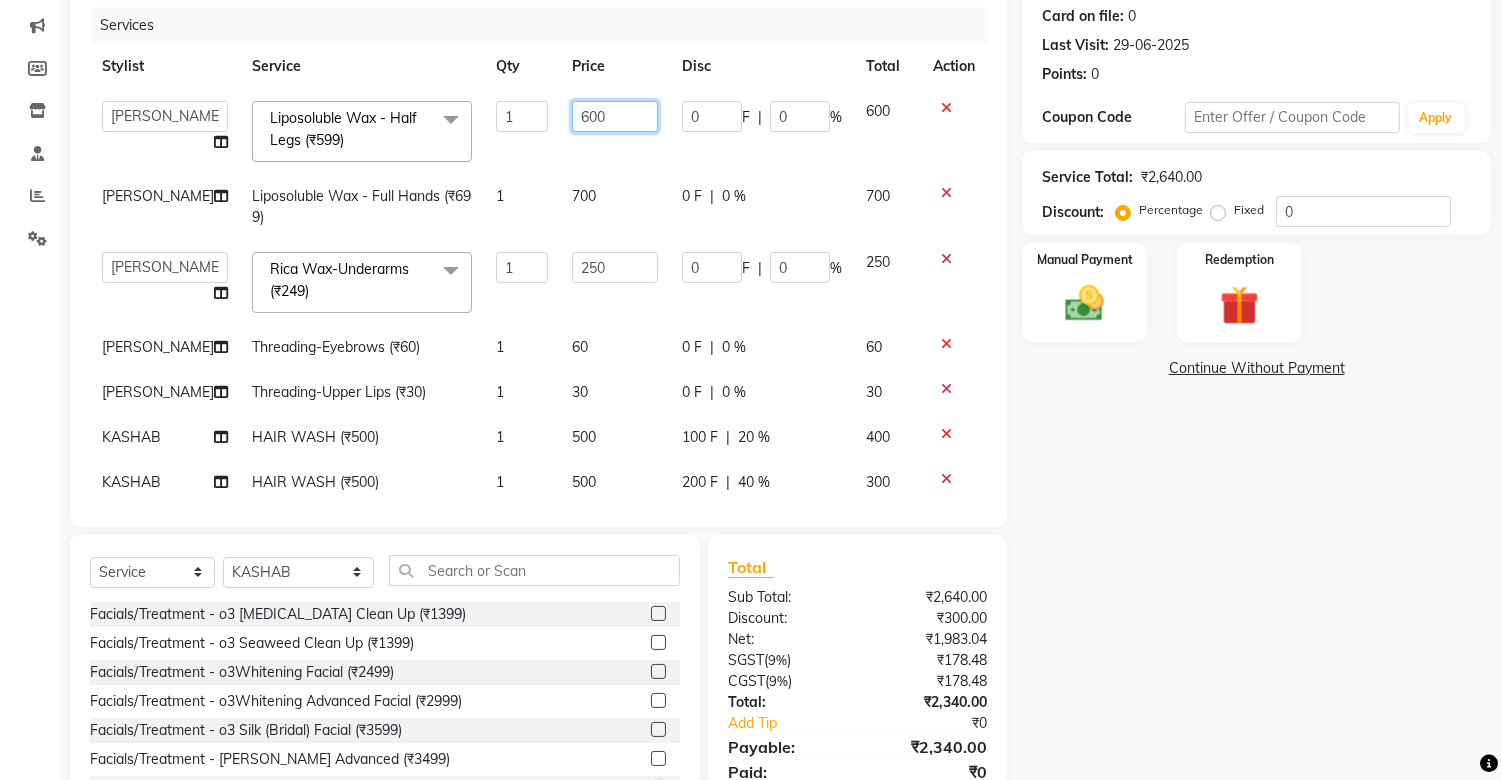 click on "600" 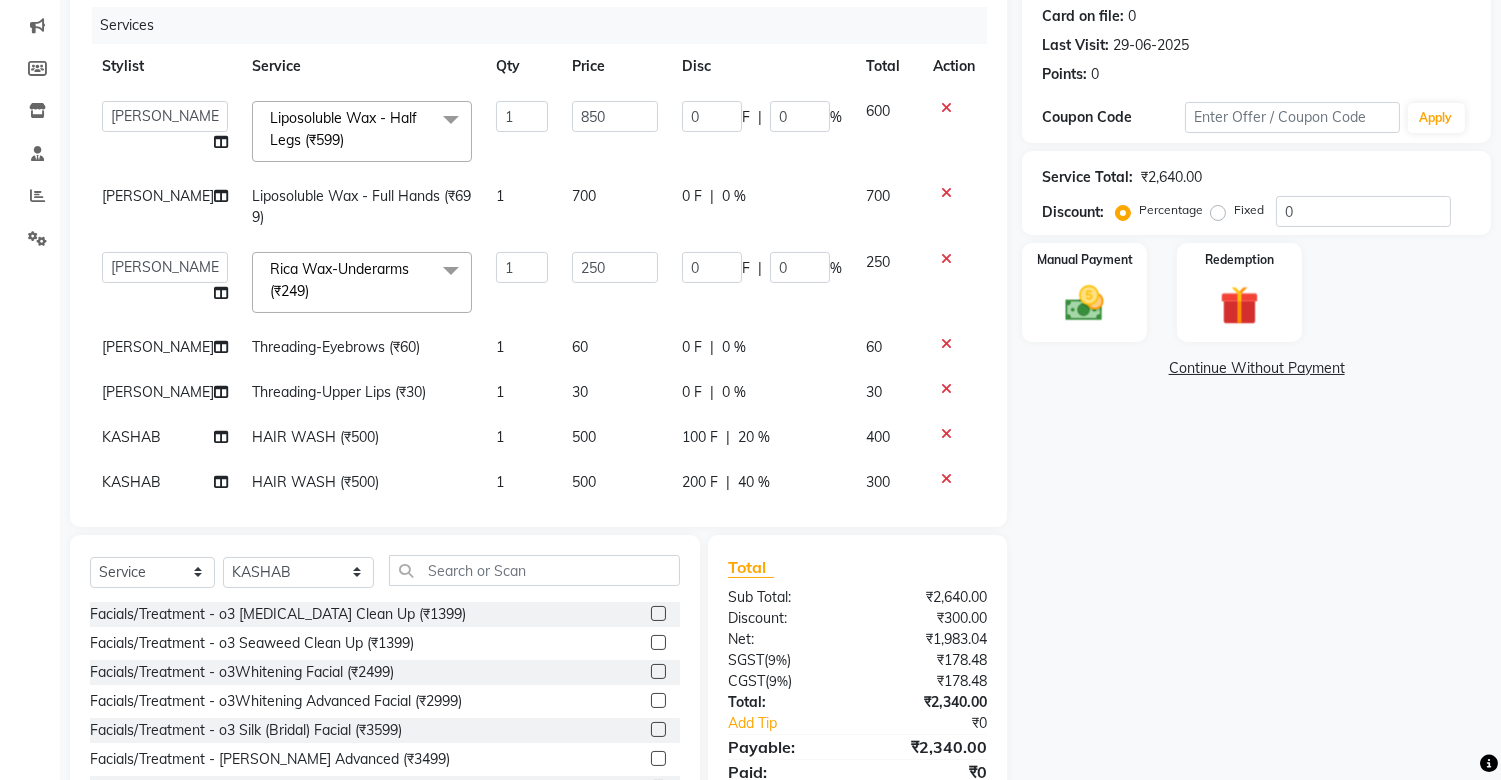 click on "850" 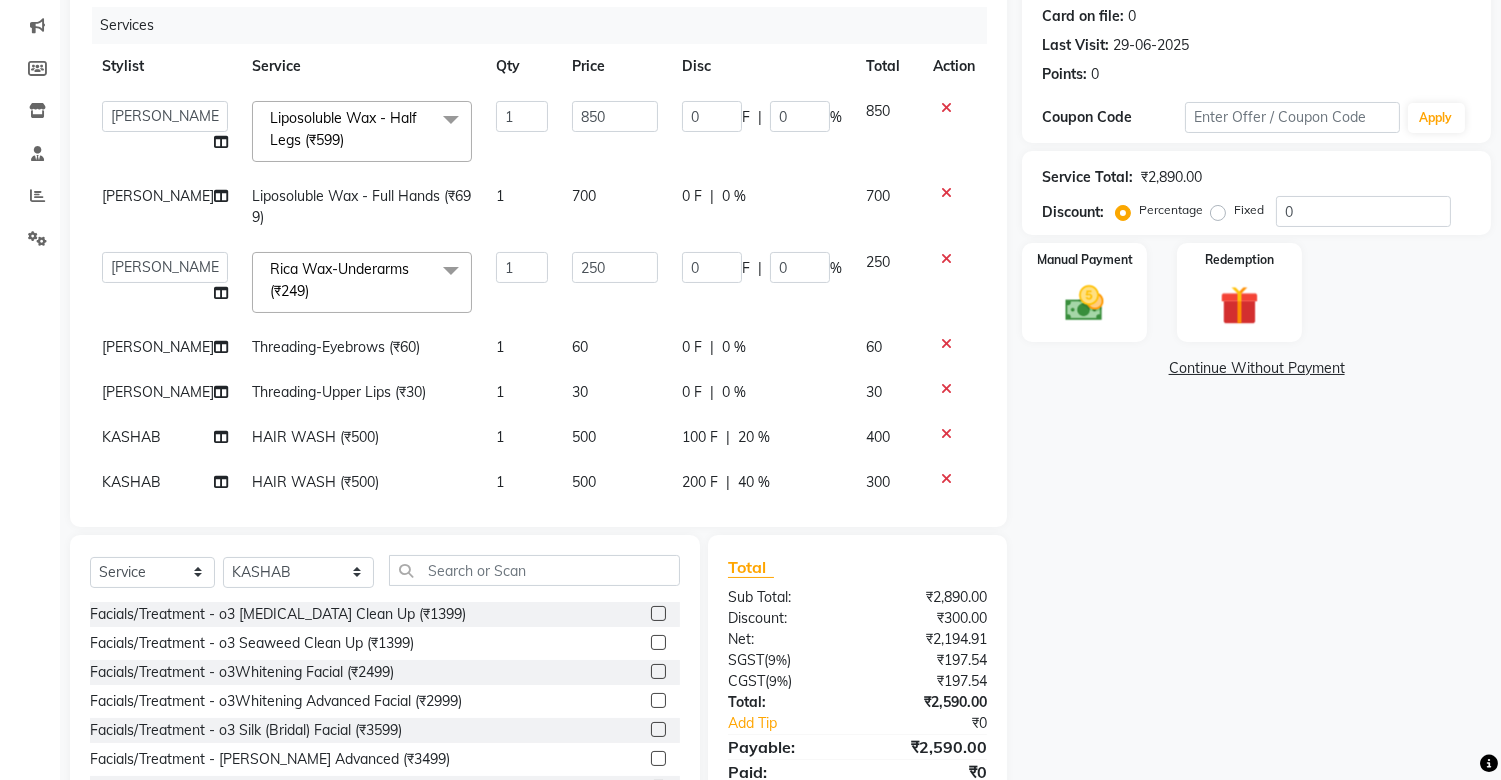 click on "700" 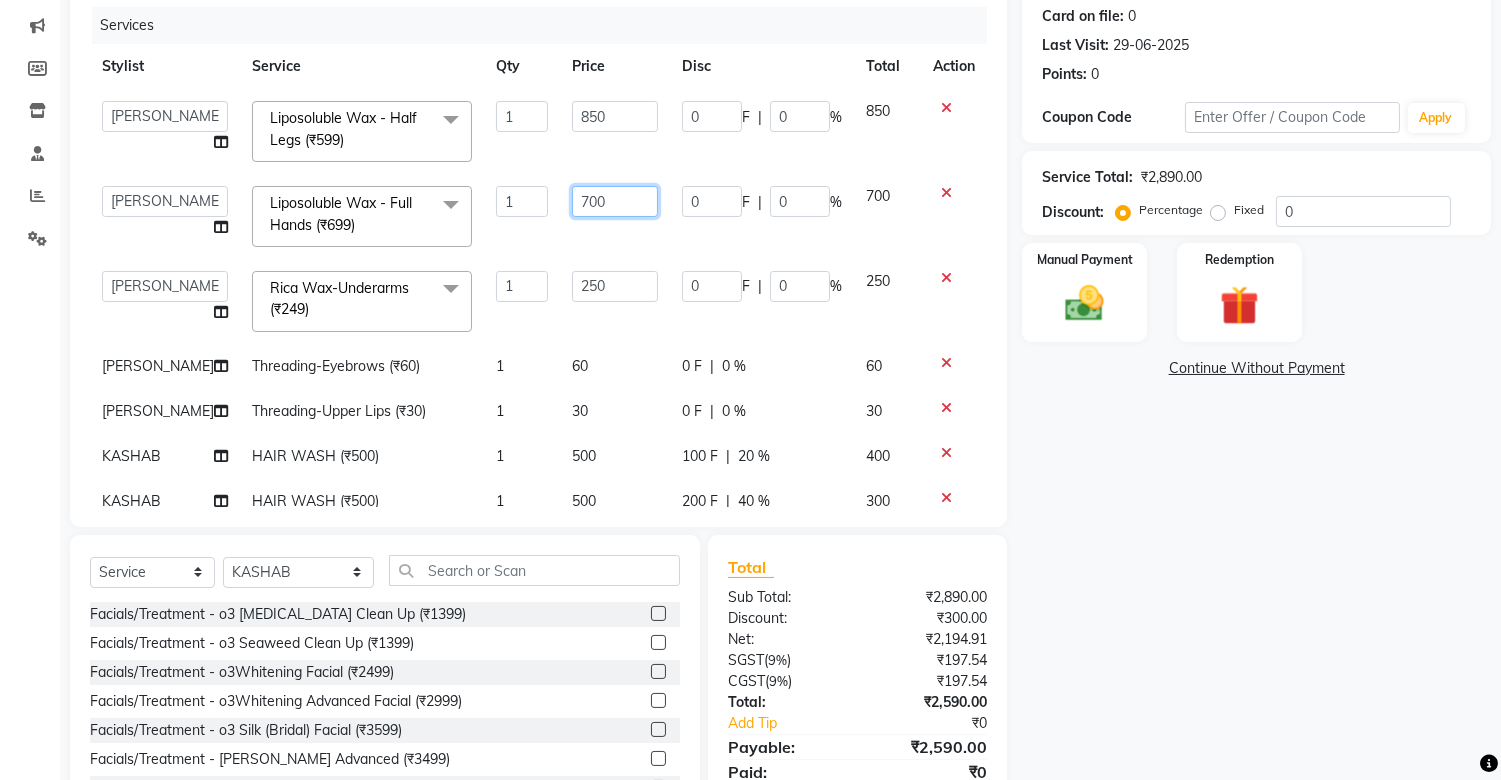 click on "700" 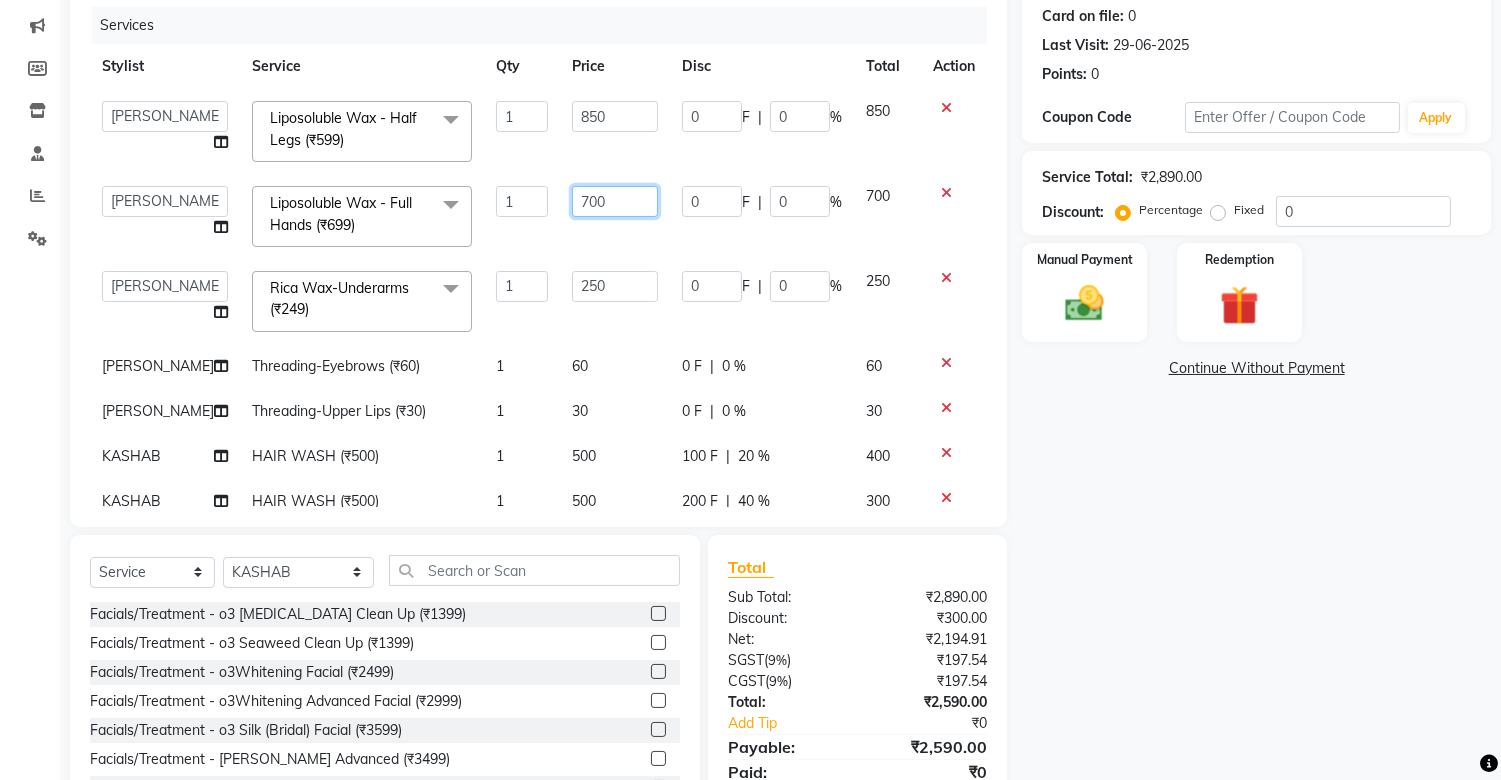 click on "700" 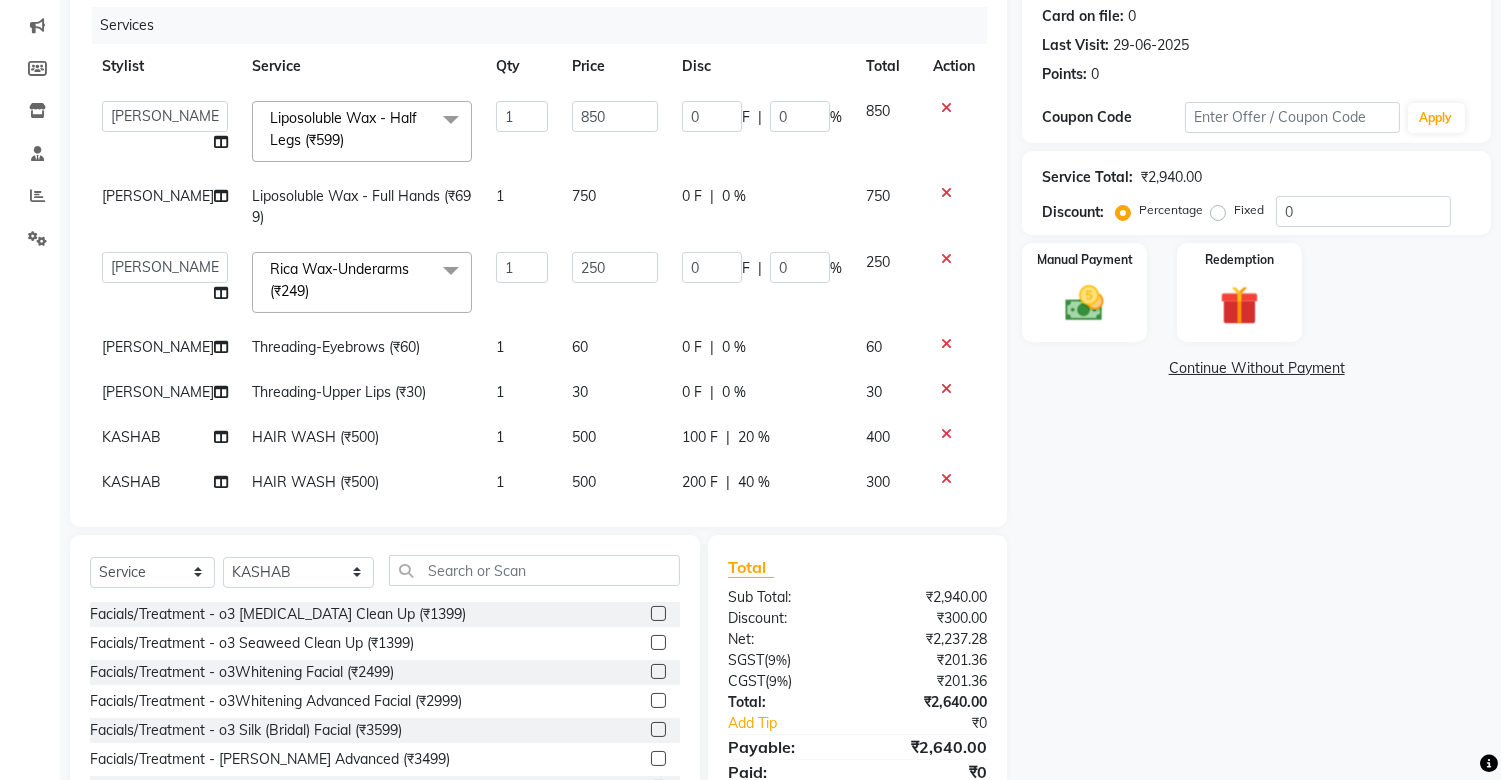 click on "750" 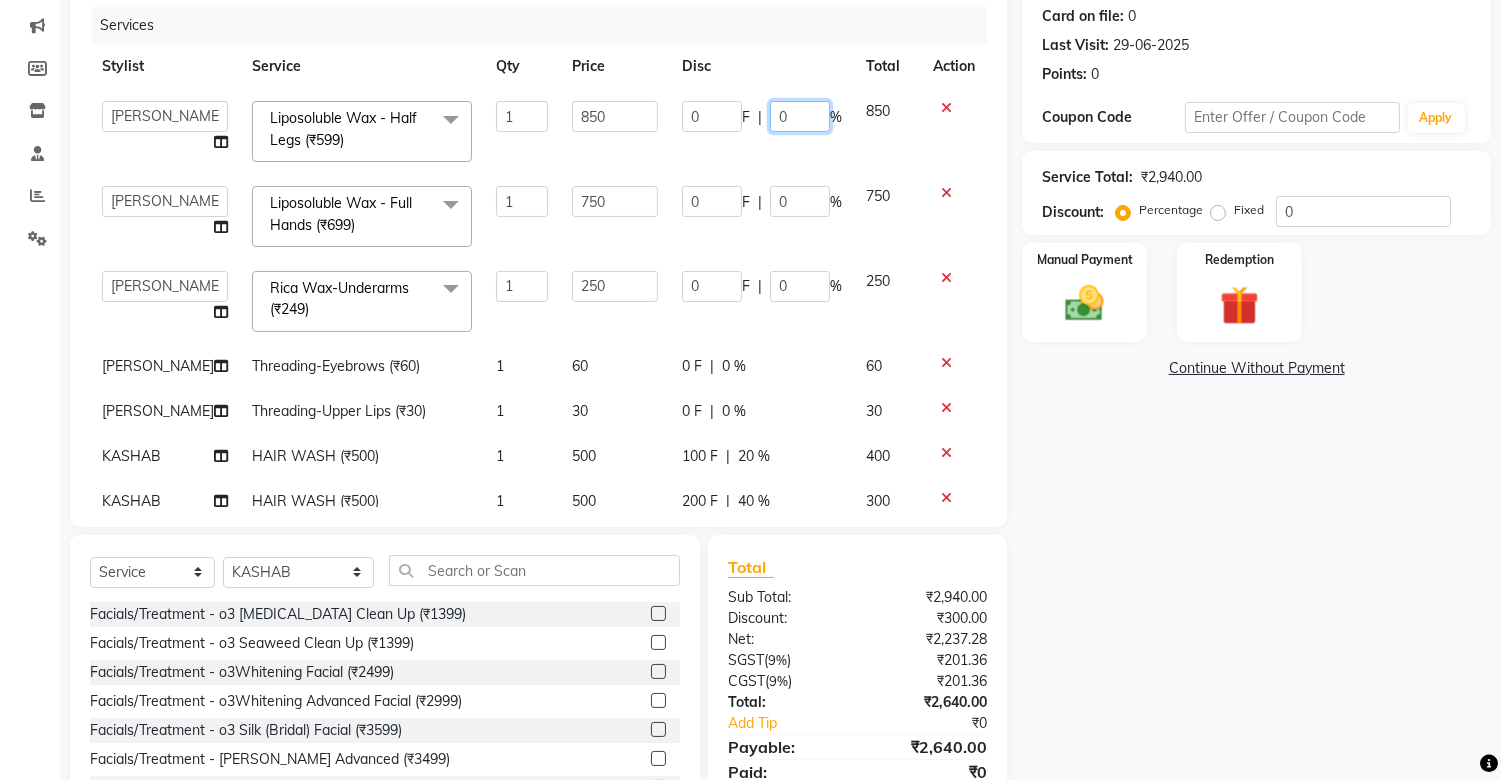 click on "0" 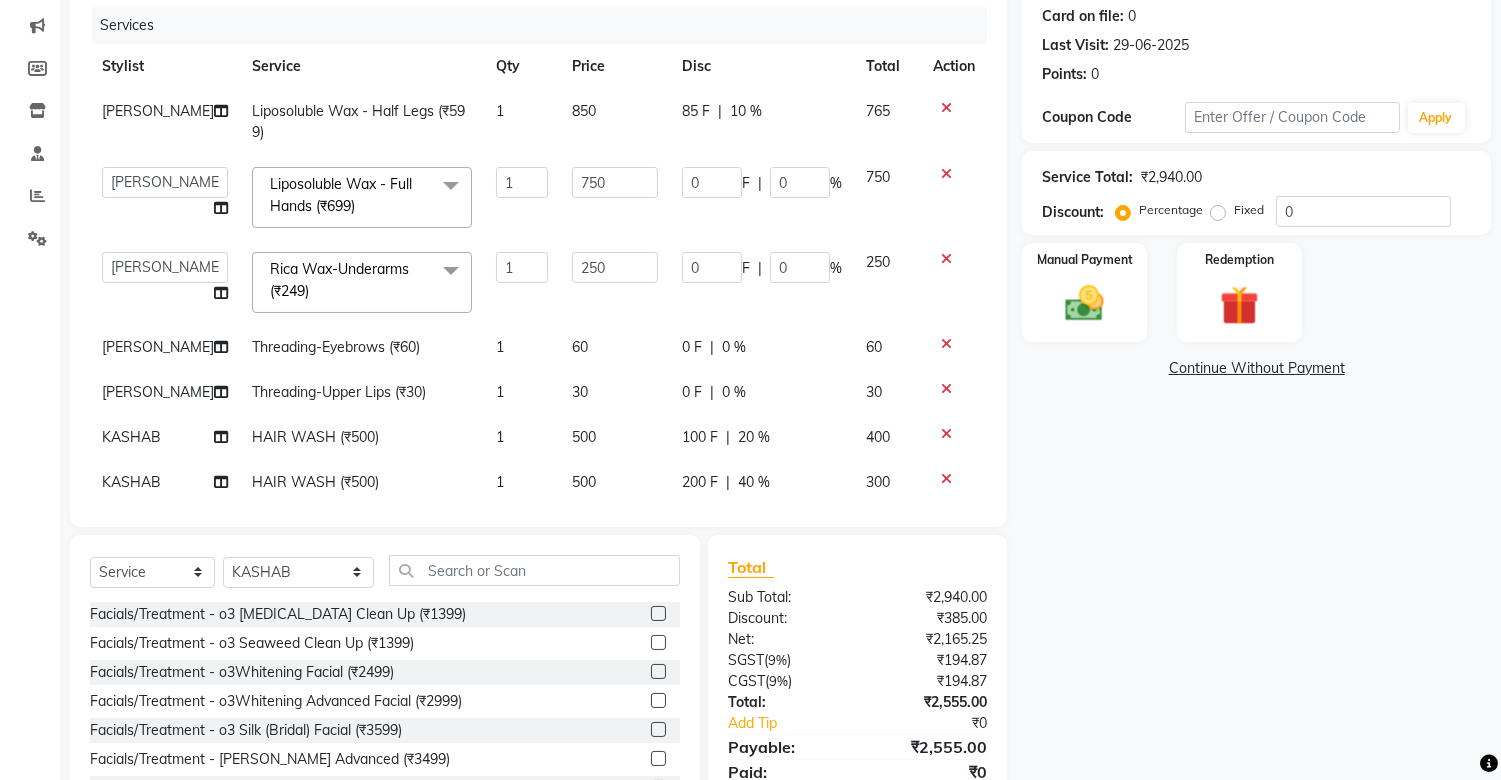 click on "85 F | 10 %" 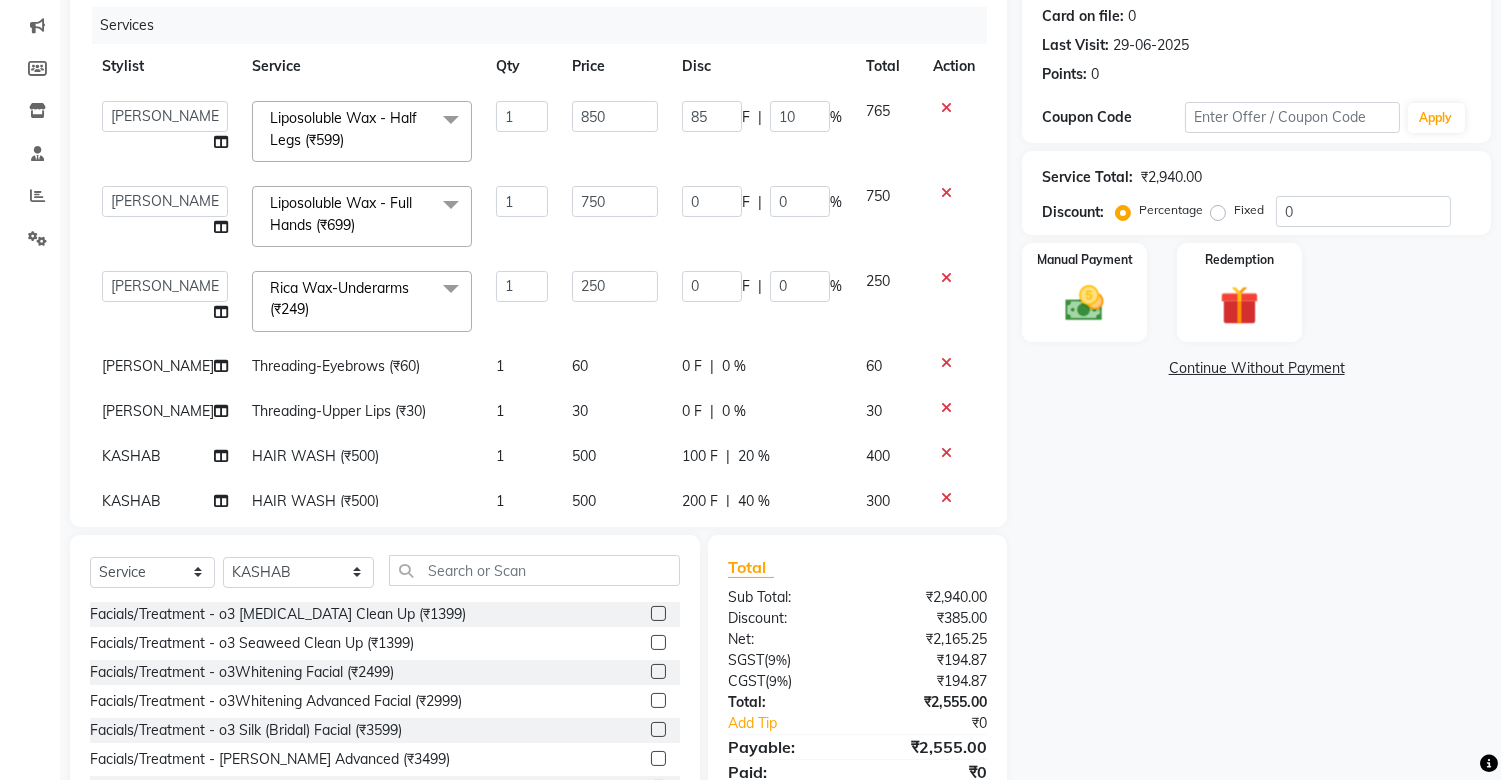 scroll, scrollTop: 48, scrollLeft: 0, axis: vertical 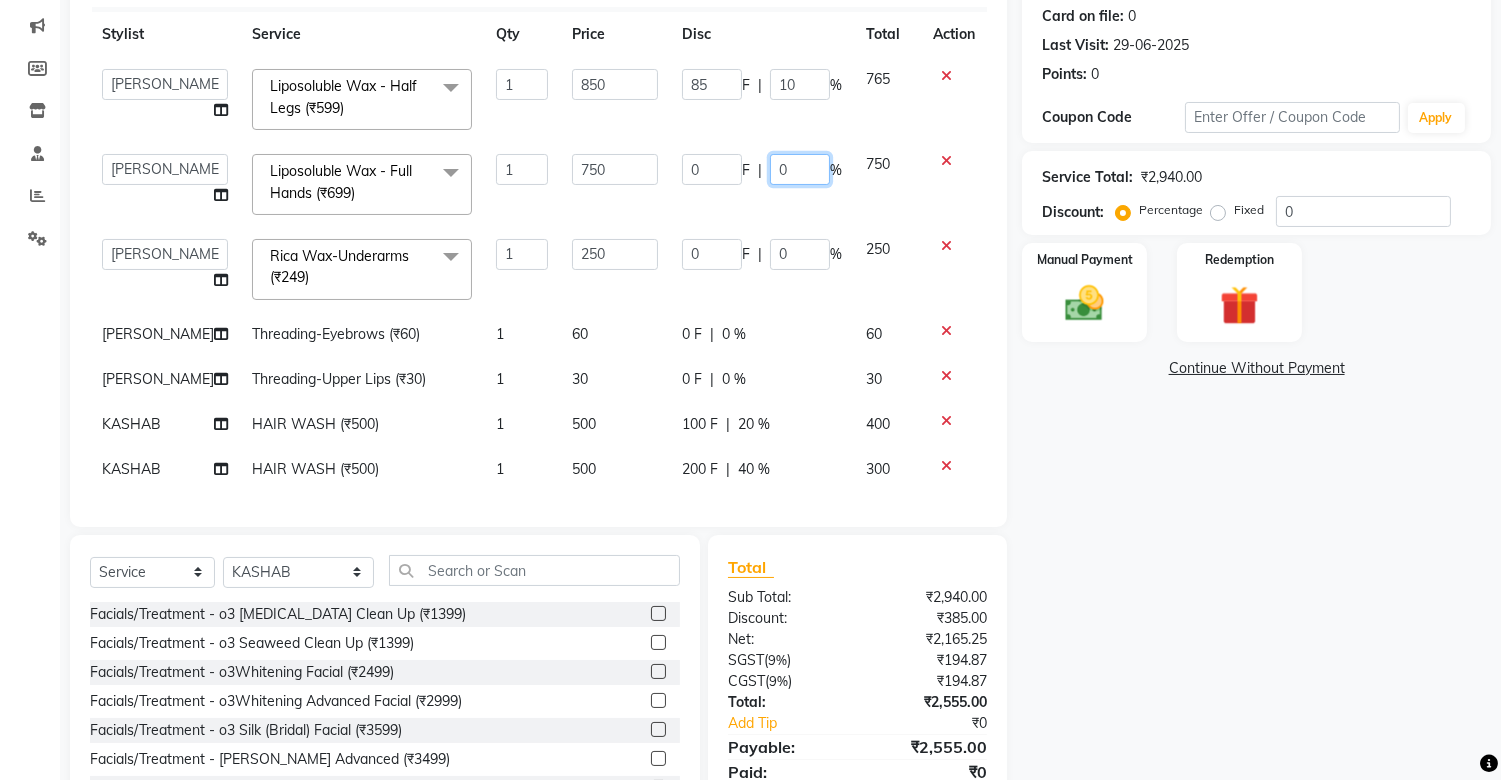 click on "0" 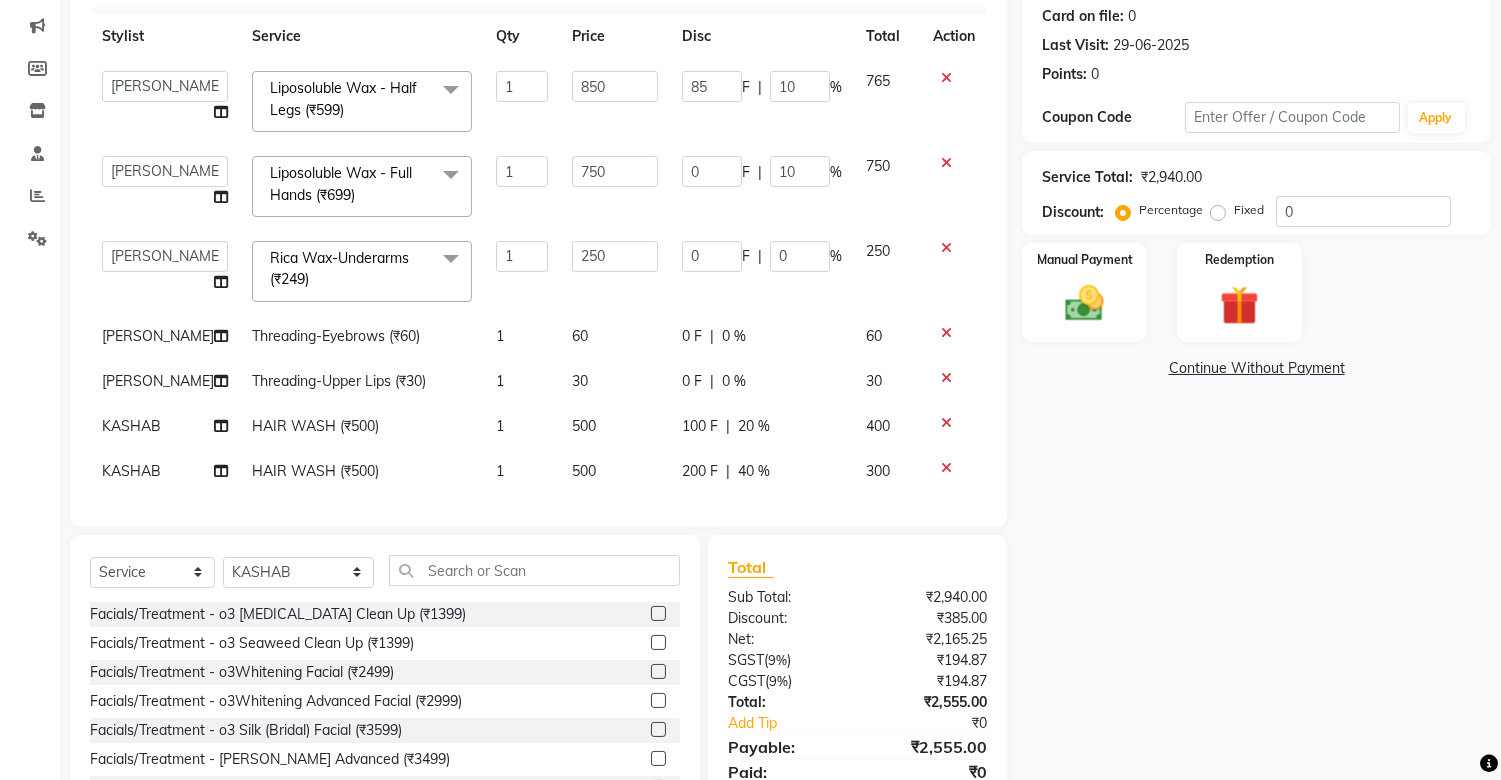 click on "0 F | 10 %" 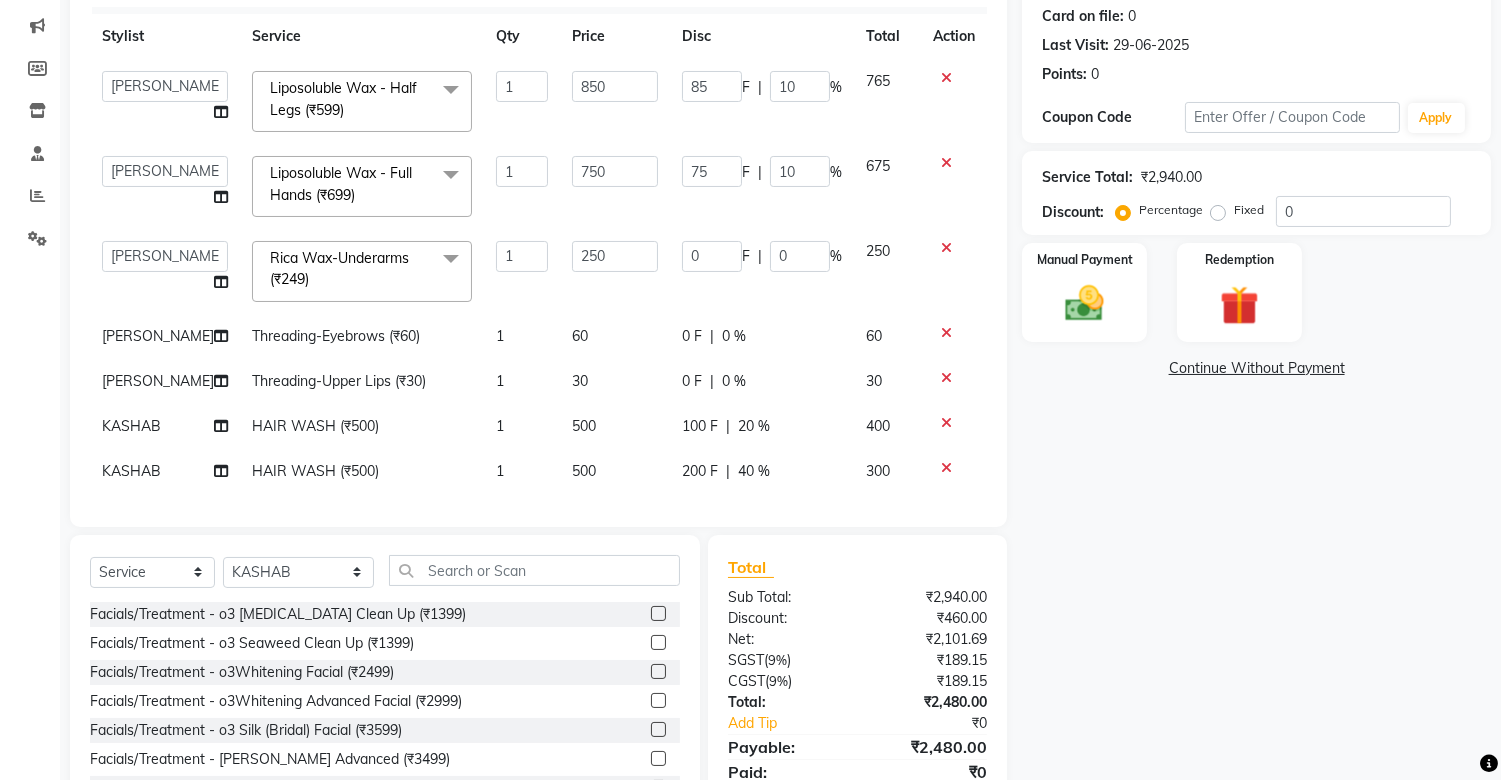 scroll, scrollTop: 48, scrollLeft: 0, axis: vertical 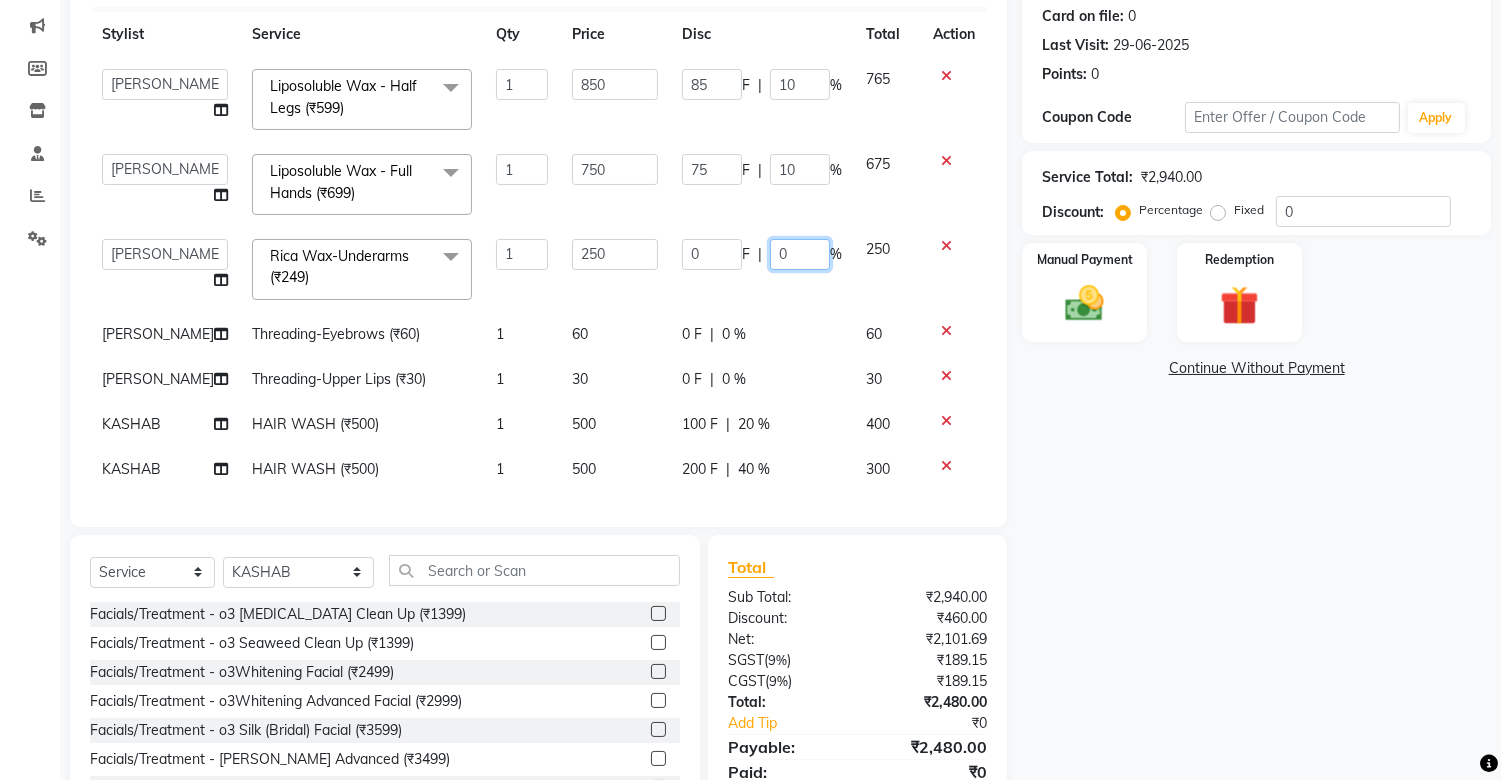 click on "0" 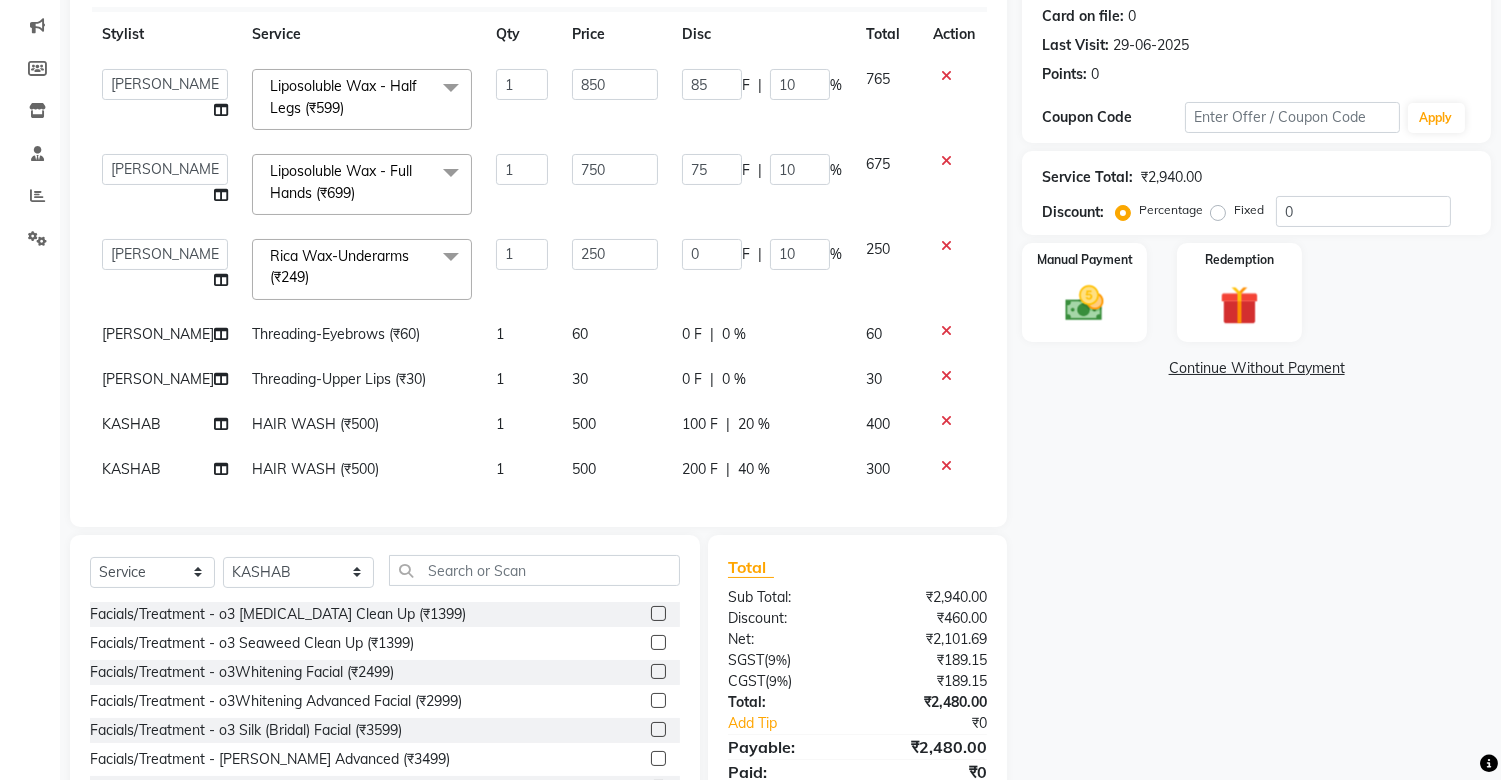 scroll, scrollTop: 0, scrollLeft: 0, axis: both 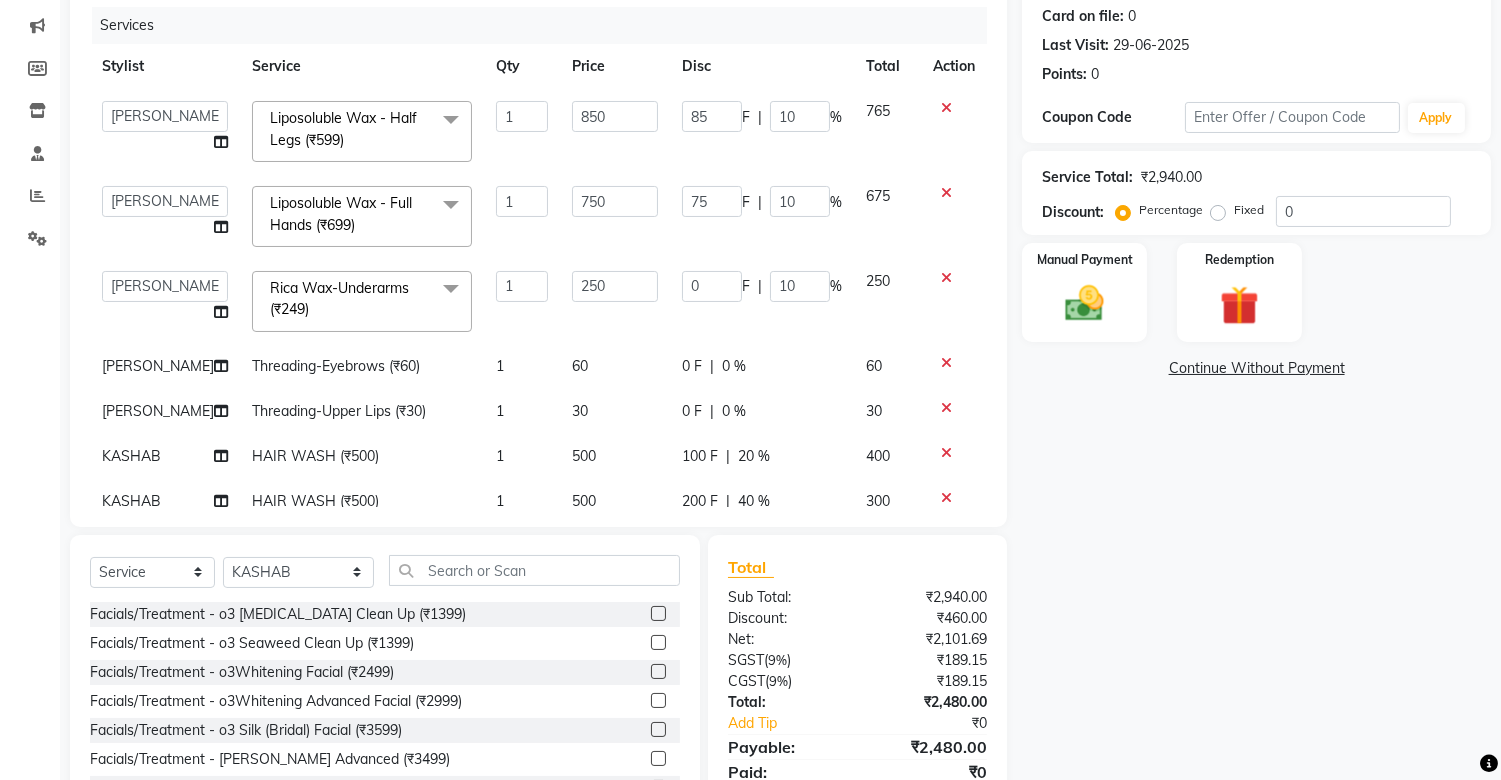 click on "0 F | 10 %" 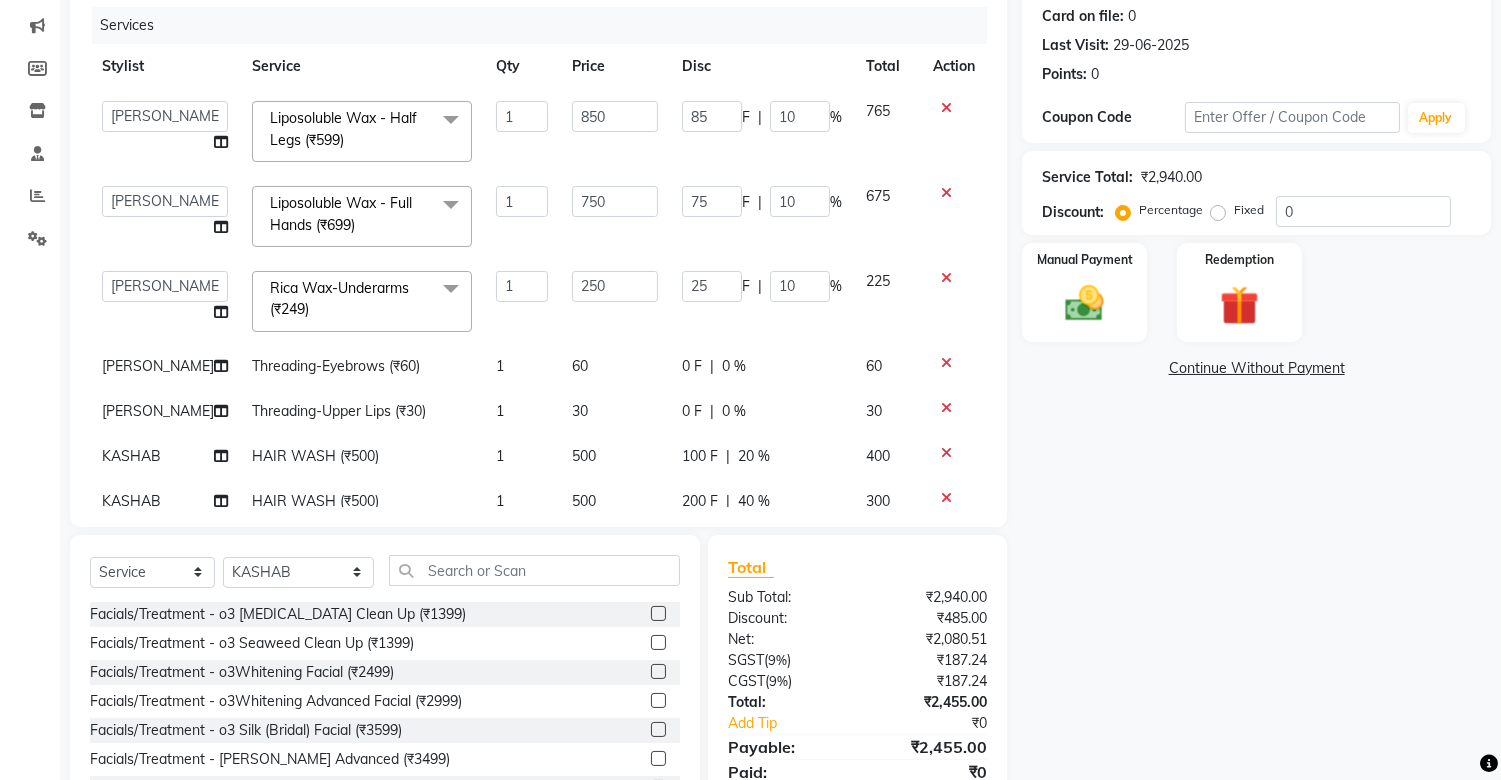 scroll, scrollTop: 48, scrollLeft: 0, axis: vertical 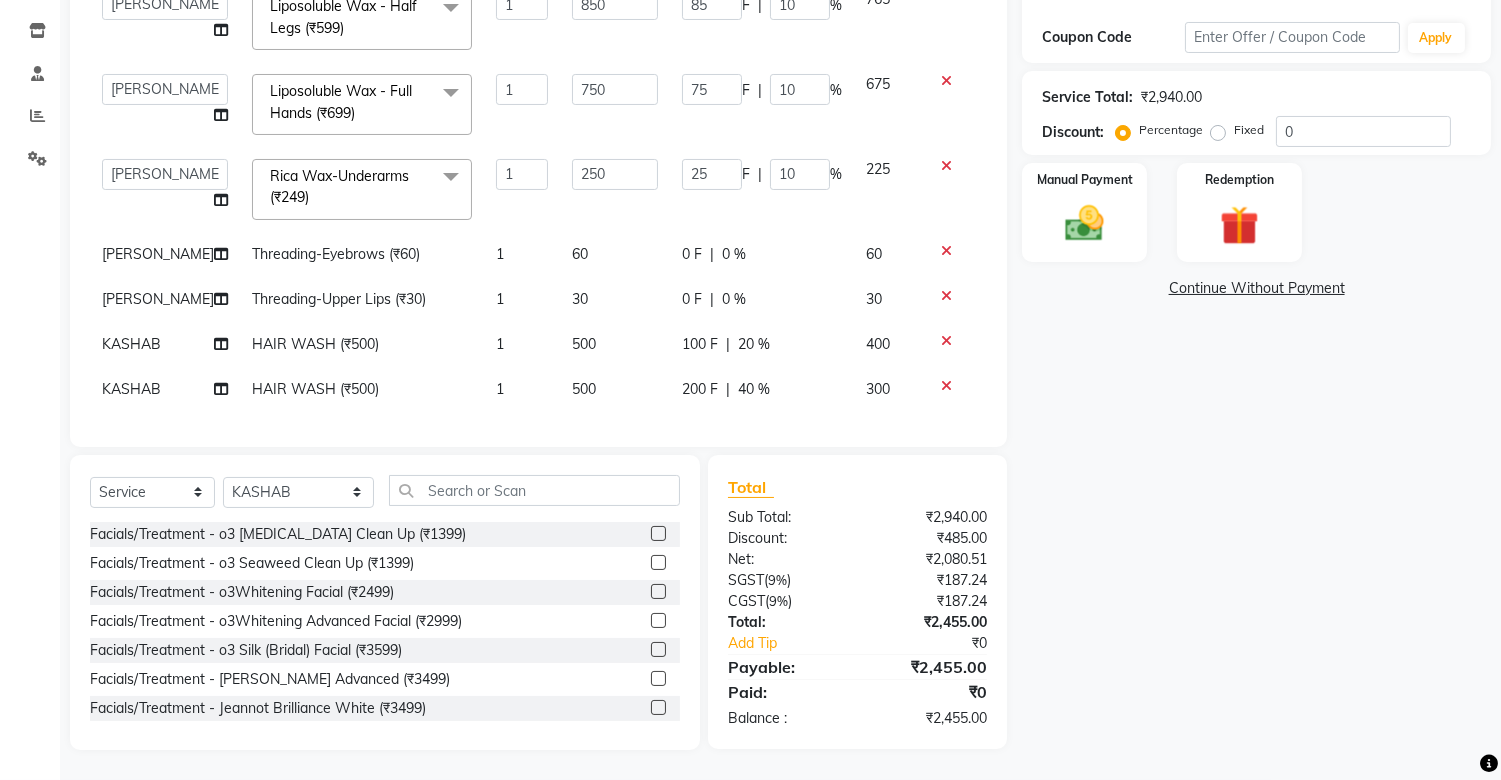 click on "Name: Kalmia  Membership:  No Active Membership  Total Visits:  1 Card on file:  0 Last Visit:   [DATE] Points:   0  Coupon Code Apply Service Total:  ₹2,940.00  Discount:  Percentage   Fixed  0 Manual Payment Redemption  Continue Without Payment" 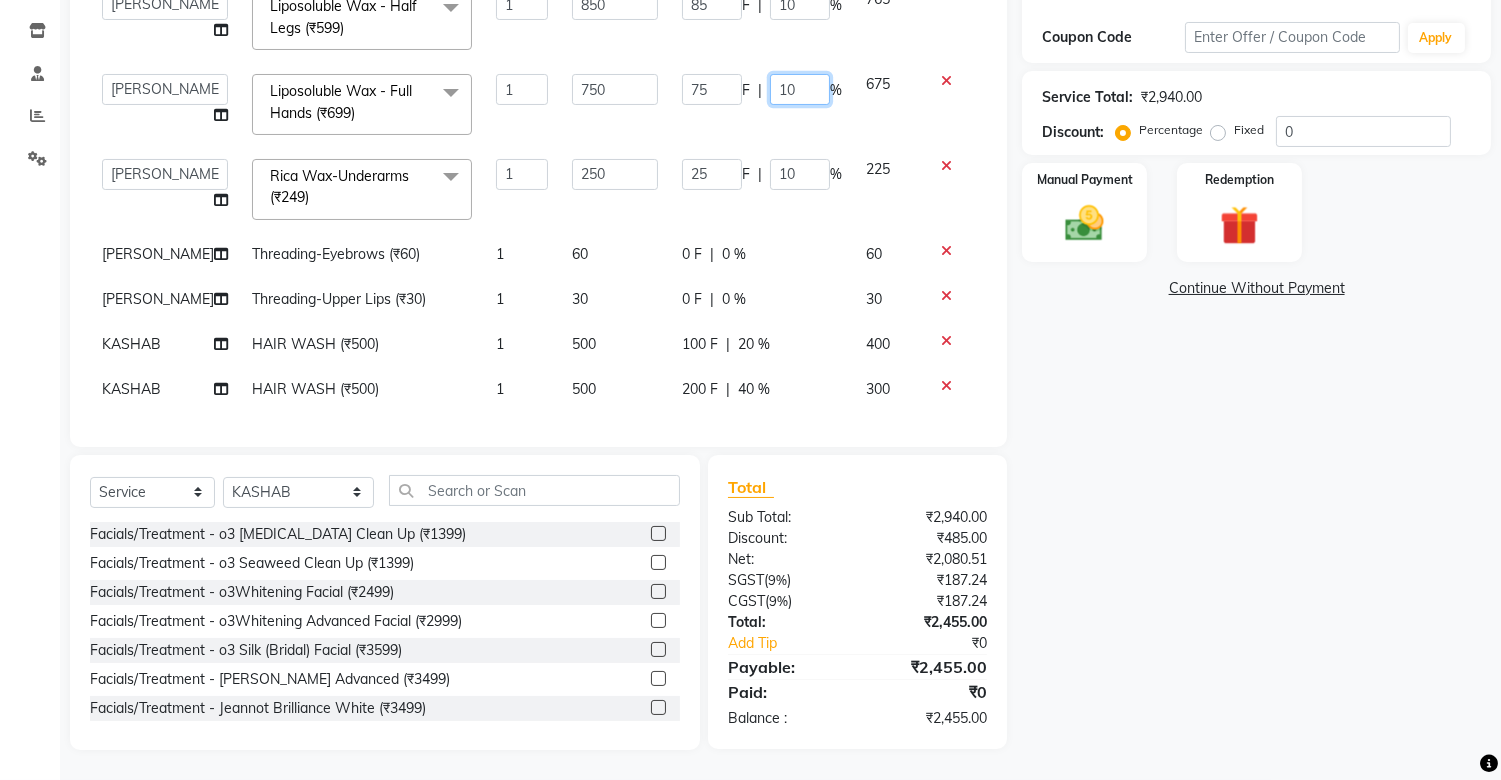 click on "10" 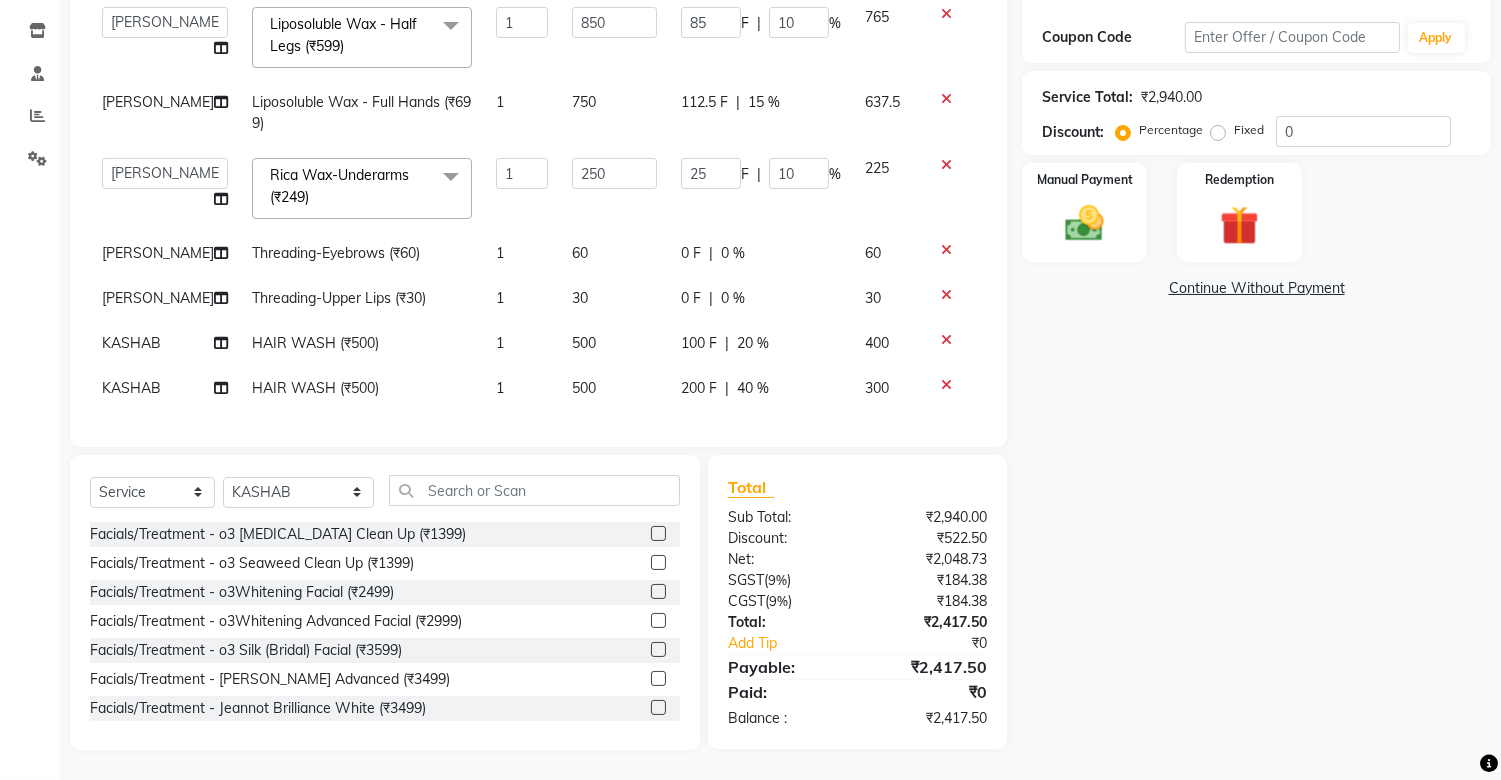 scroll, scrollTop: 30, scrollLeft: 0, axis: vertical 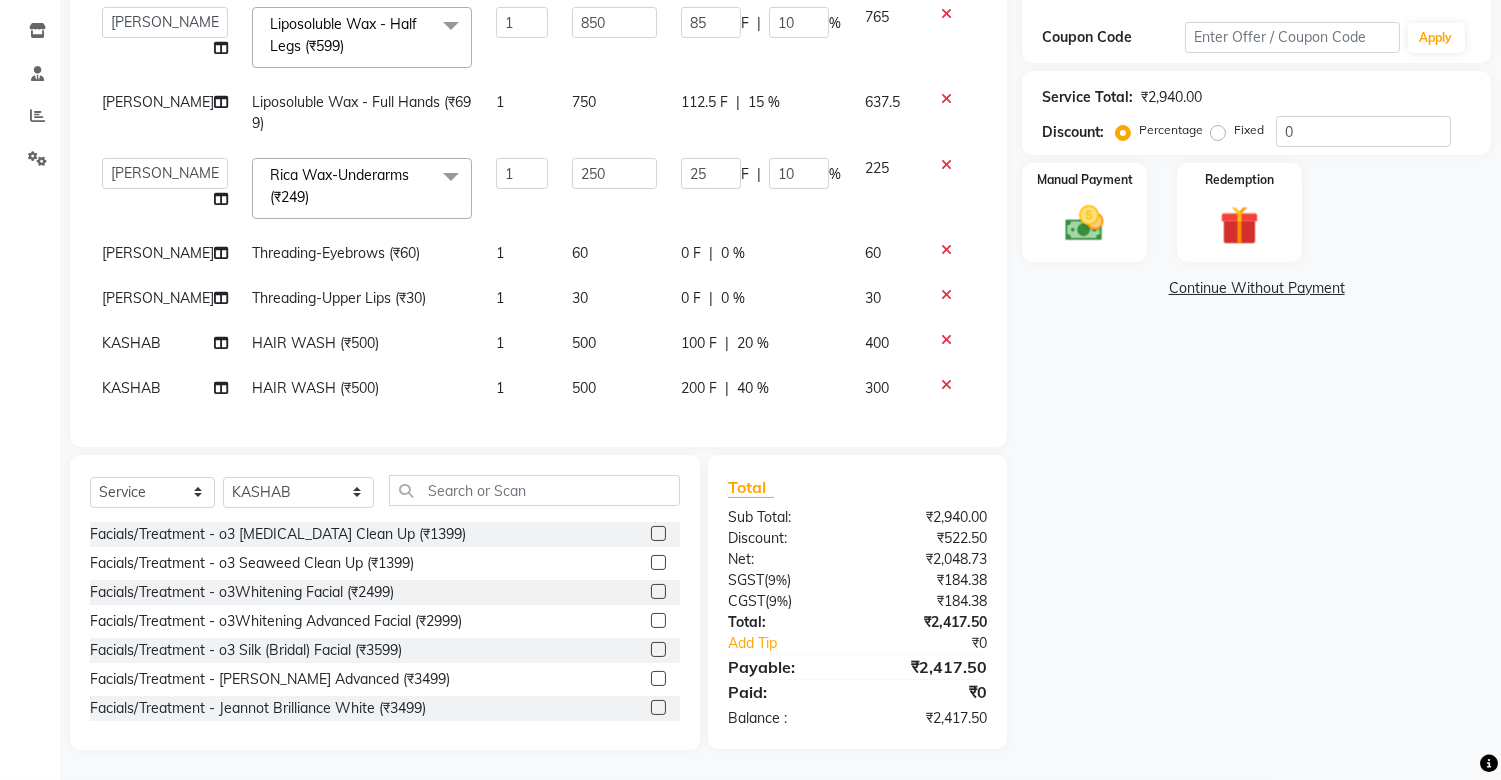 click on "25 F | 10 %" 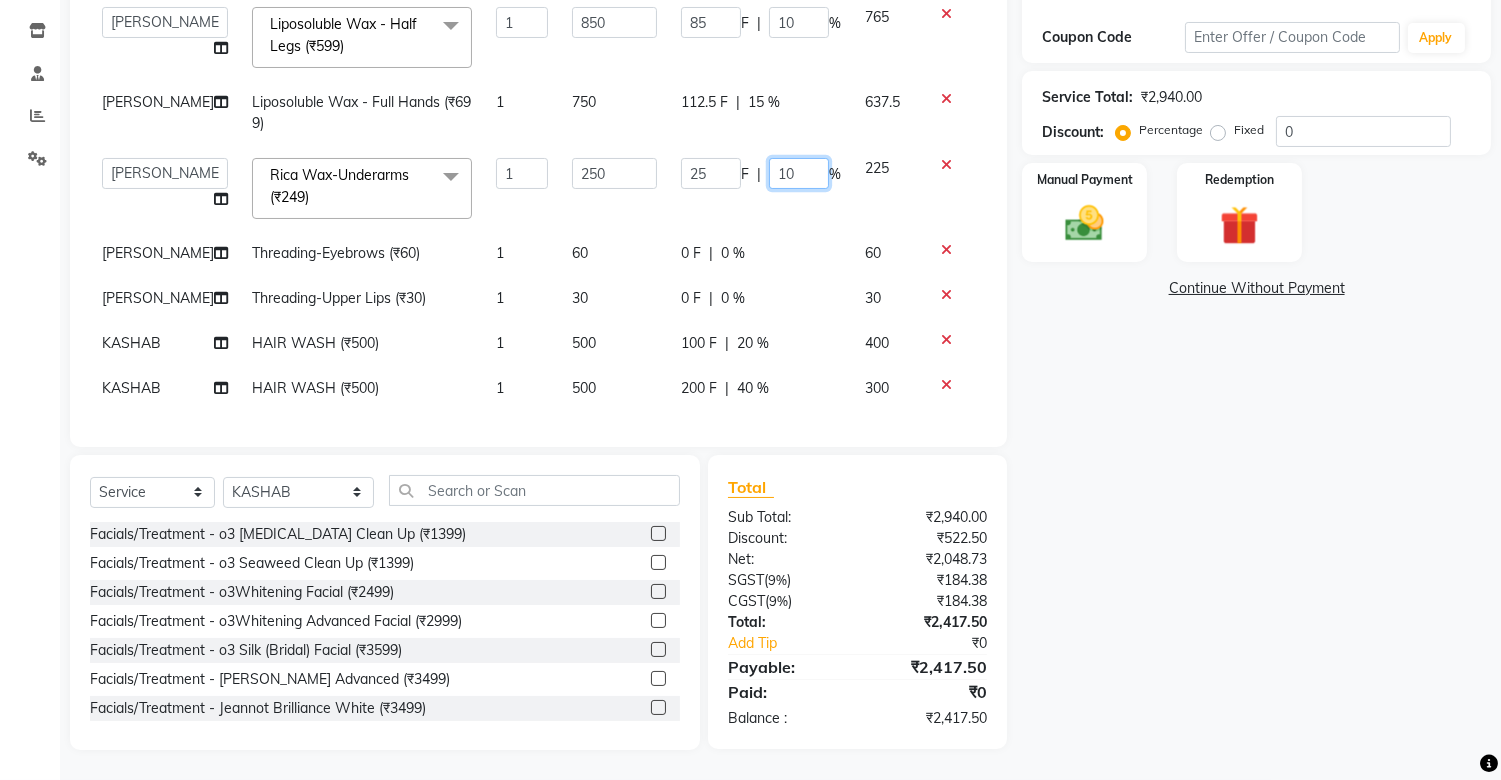 click on "10" 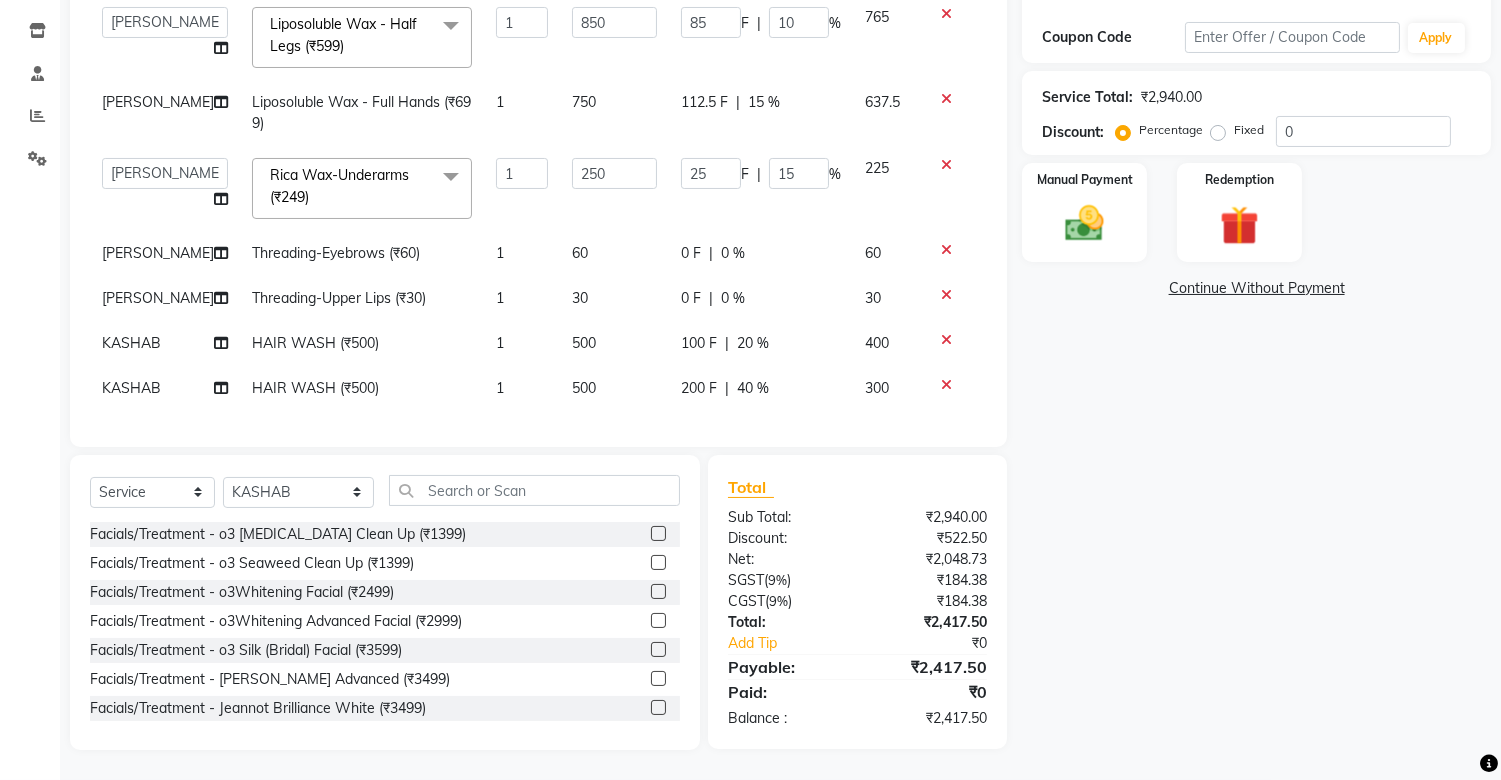 scroll, scrollTop: 0, scrollLeft: 0, axis: both 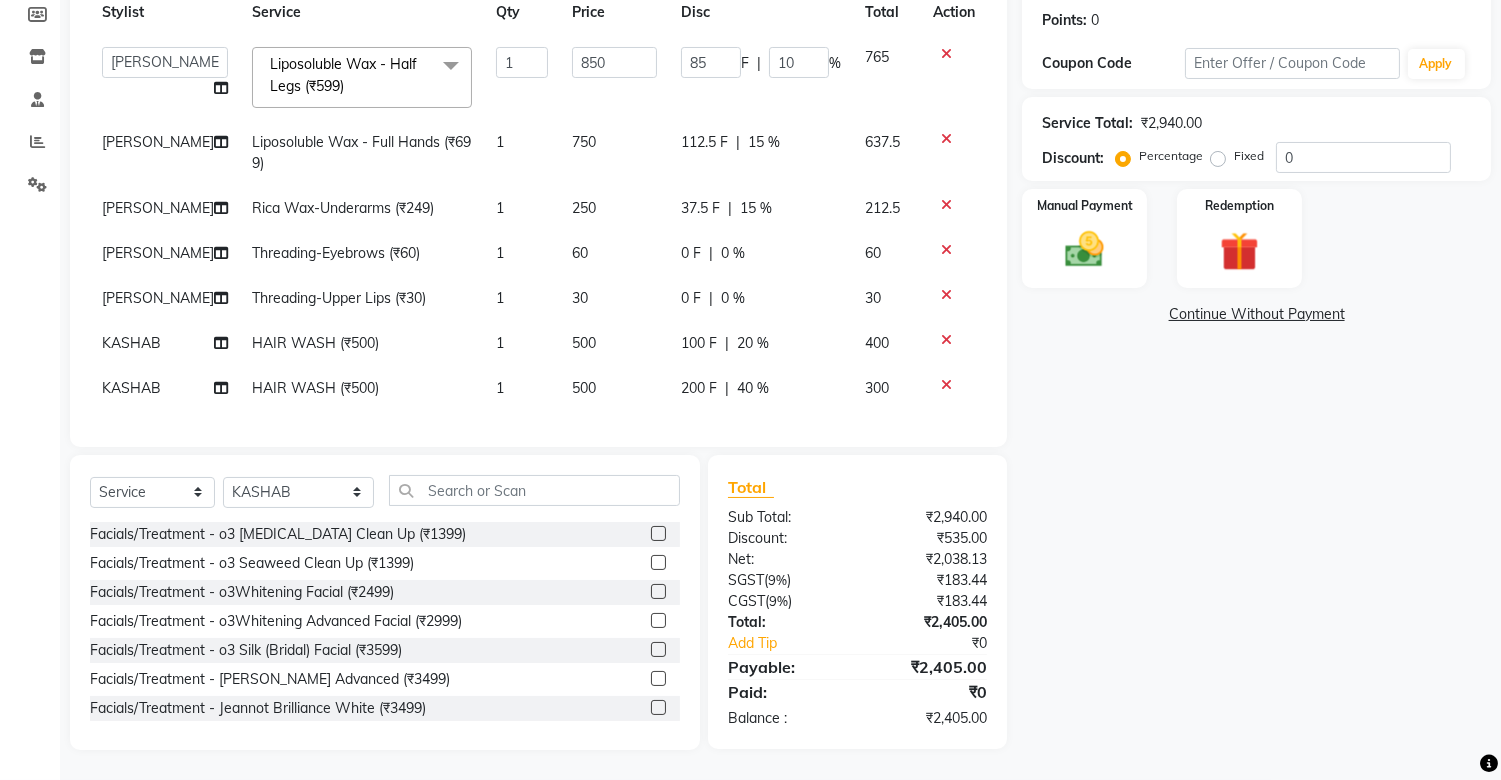click on "37.5 F | 15 %" 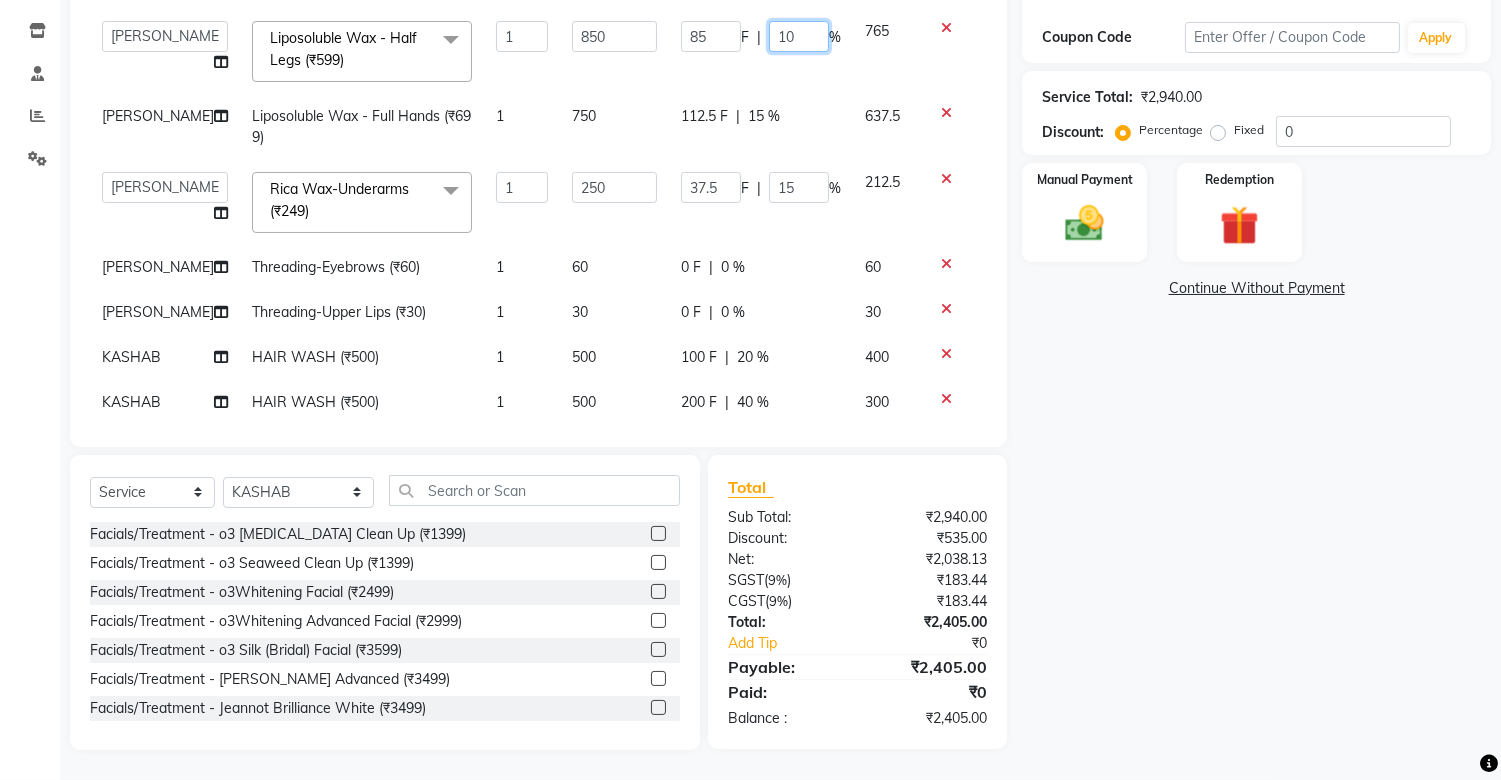 click on "10" 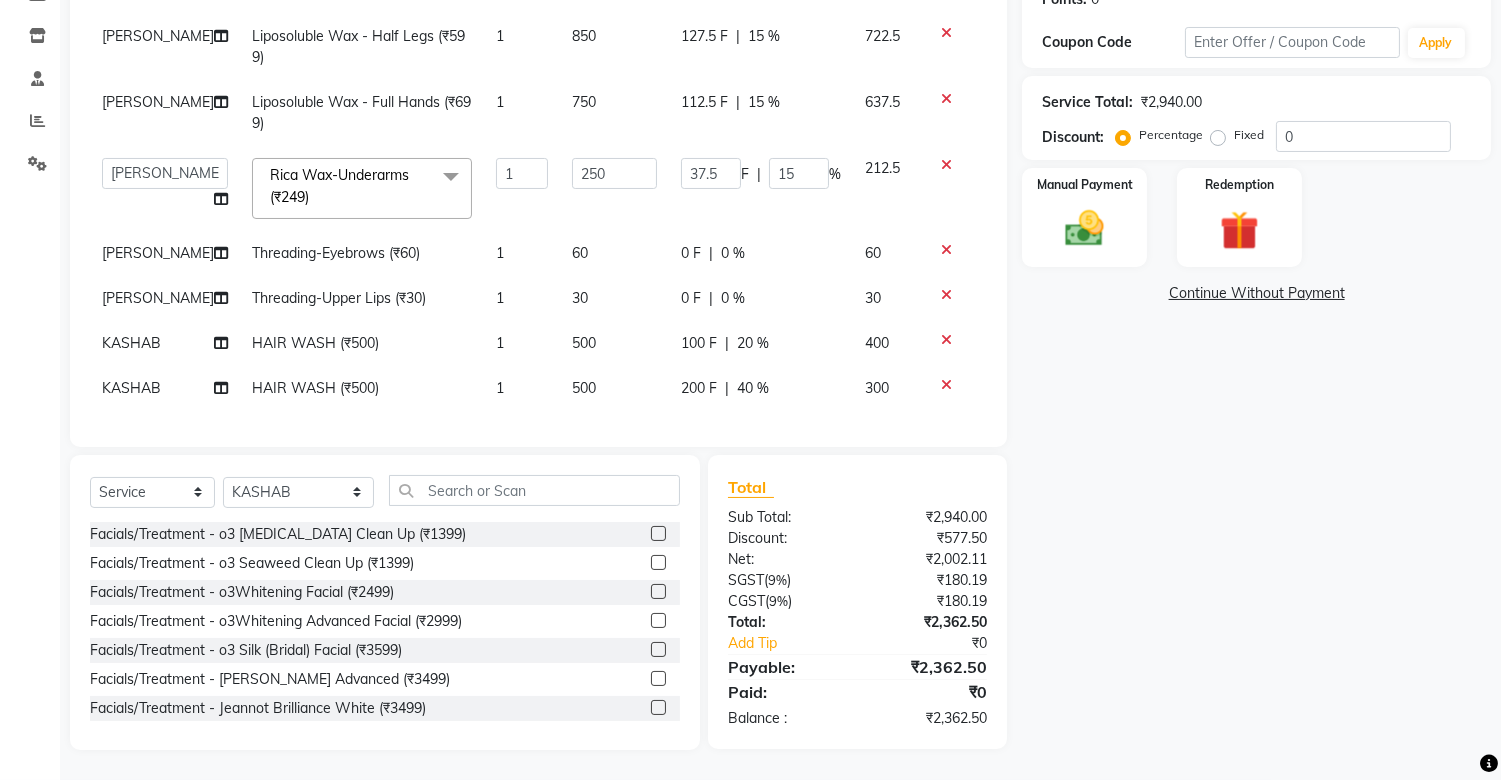 click on "127.5 F | 15 %" 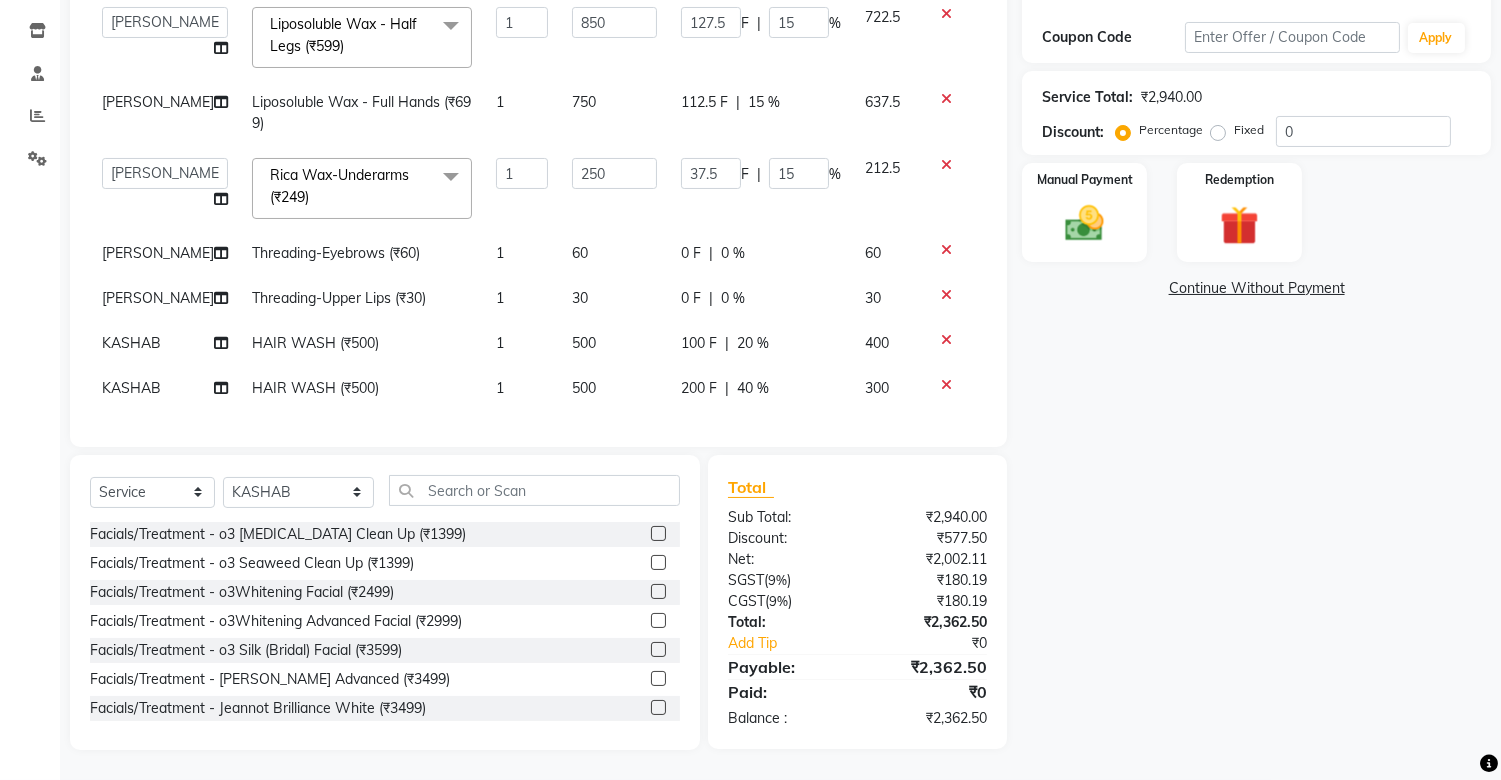 scroll, scrollTop: 30, scrollLeft: 0, axis: vertical 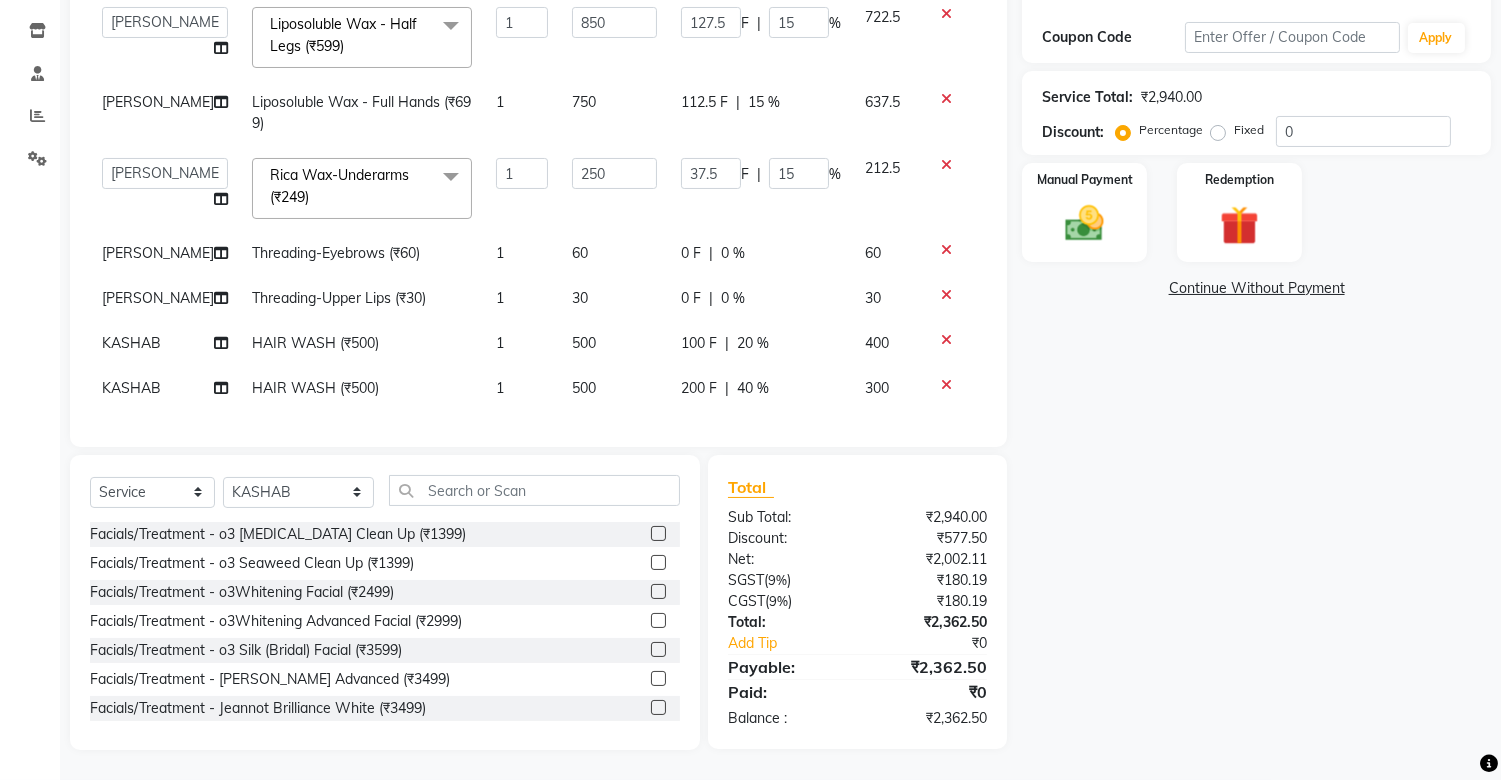 click on "37.5 F | 15 %" 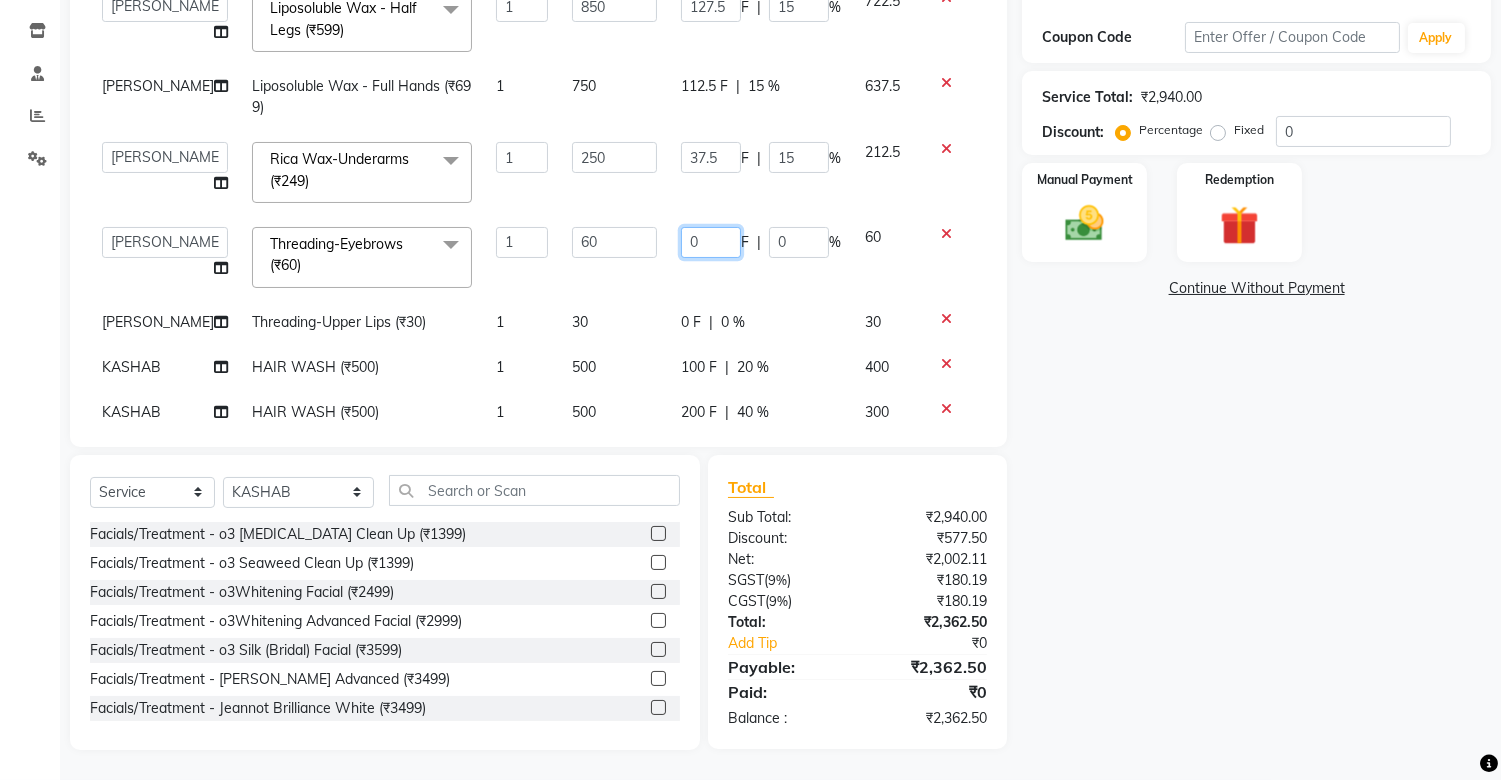 click on "0" 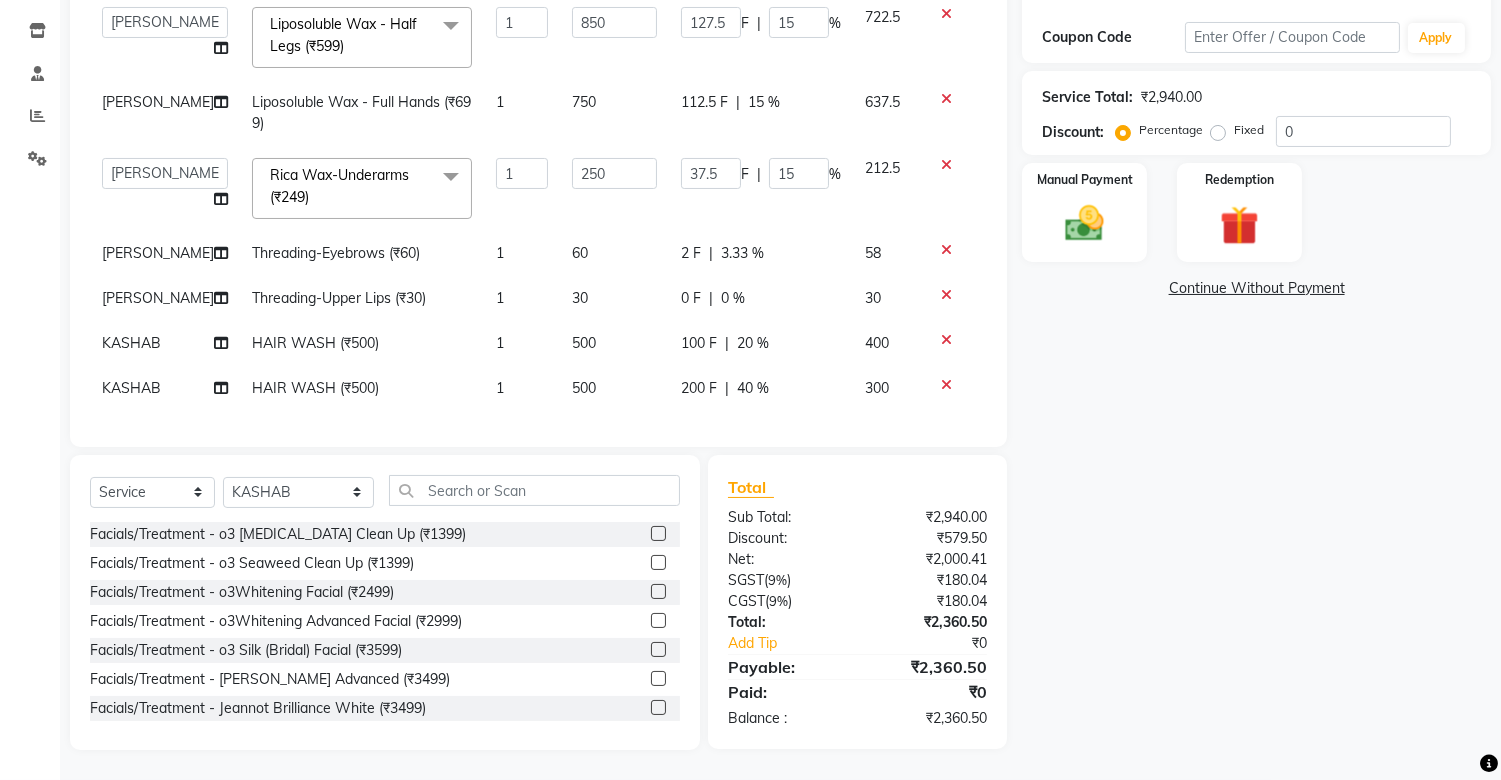 click on "[PERSON_NAME] ISLAM   DIVYANGKA   [PERSON_NAME]   Manager   [PERSON_NAME]   [PERSON_NAME]    [PERSON_NAME]   [PERSON_NAME]	   POSH   [PERSON_NAME]   [PERSON_NAME]	   [PERSON_NAME]  Liposoluble Wax - Half Legs (₹599)  x Facials/Treatment - o3 [MEDICAL_DATA] Clean Up (₹1399) Facials/Treatment - o3 Seaweed Clean Up (₹1399) Facials/Treatment - o3Whitening Facial (₹2499) Facials/Treatment - o3Whitening Advanced Facial (₹2999) Facials/Treatment - o3 Silk (Bridal) Facial (₹3599) Facials/Treatment - Jeannot Hydra Boost Advanced (₹3499) Facials/Treatment - Jeannot Brilliance White (₹3499) Facials/Treatment - Jeannot Instant Glow Brightening (₹3499) Facials/Treatment - Jeannot Infinite Youth Firming (₹3499) Facials/Treatment - [PERSON_NAME]'s Glowvite (₹1999) Facials/Treatment - [PERSON_NAME]'s Tan Clear (₹1999) Facials/Treatment - [PERSON_NAME]'s Ageing (₹1999) Facials/Treatment - Anti Pigmentation (₹1999) Facials/Treatment - [PERSON_NAME]'s Clariglow (₹1999) Facials/Treatment - [PERSON_NAME]'s Sensi Glow (₹1999) 1 850 127.5" 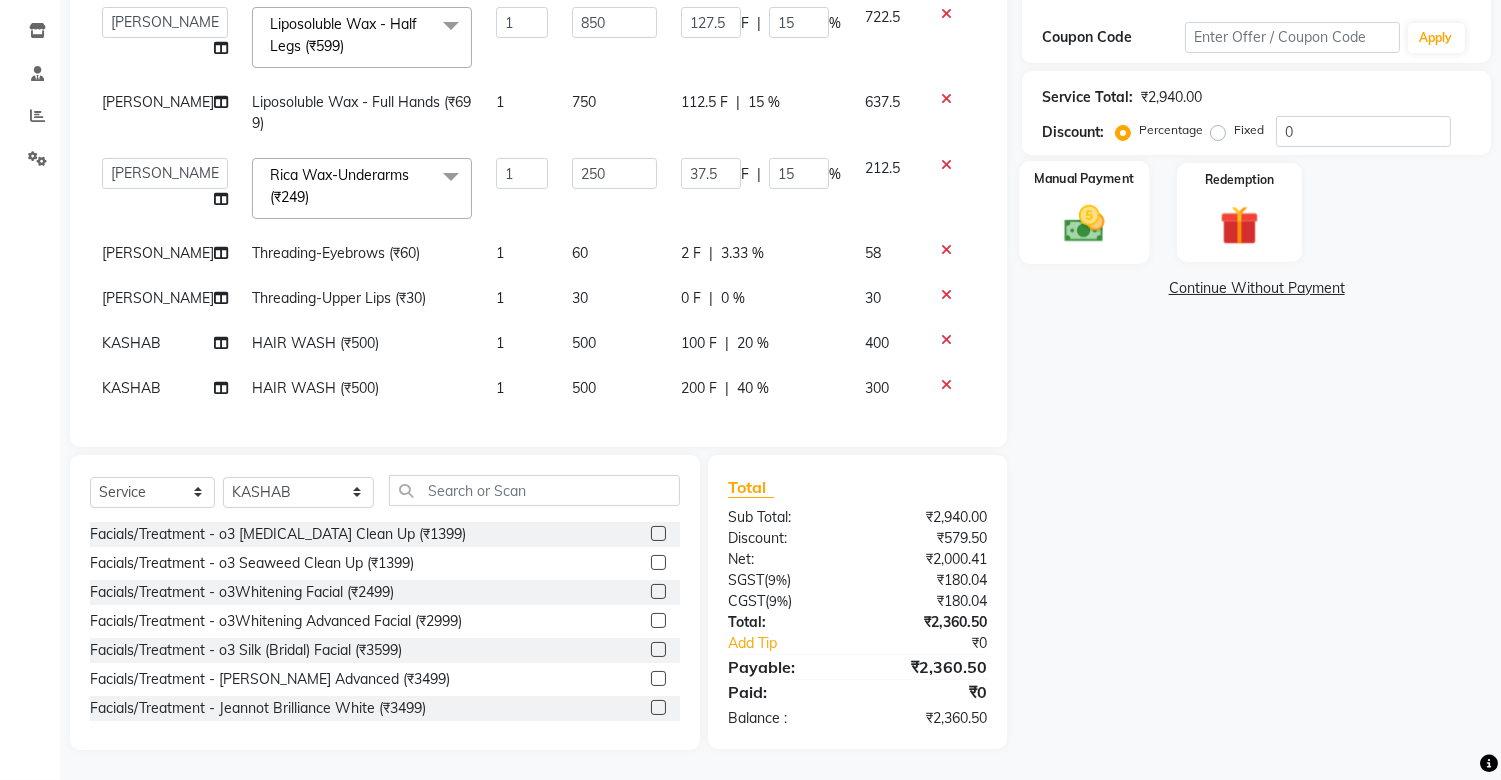 click 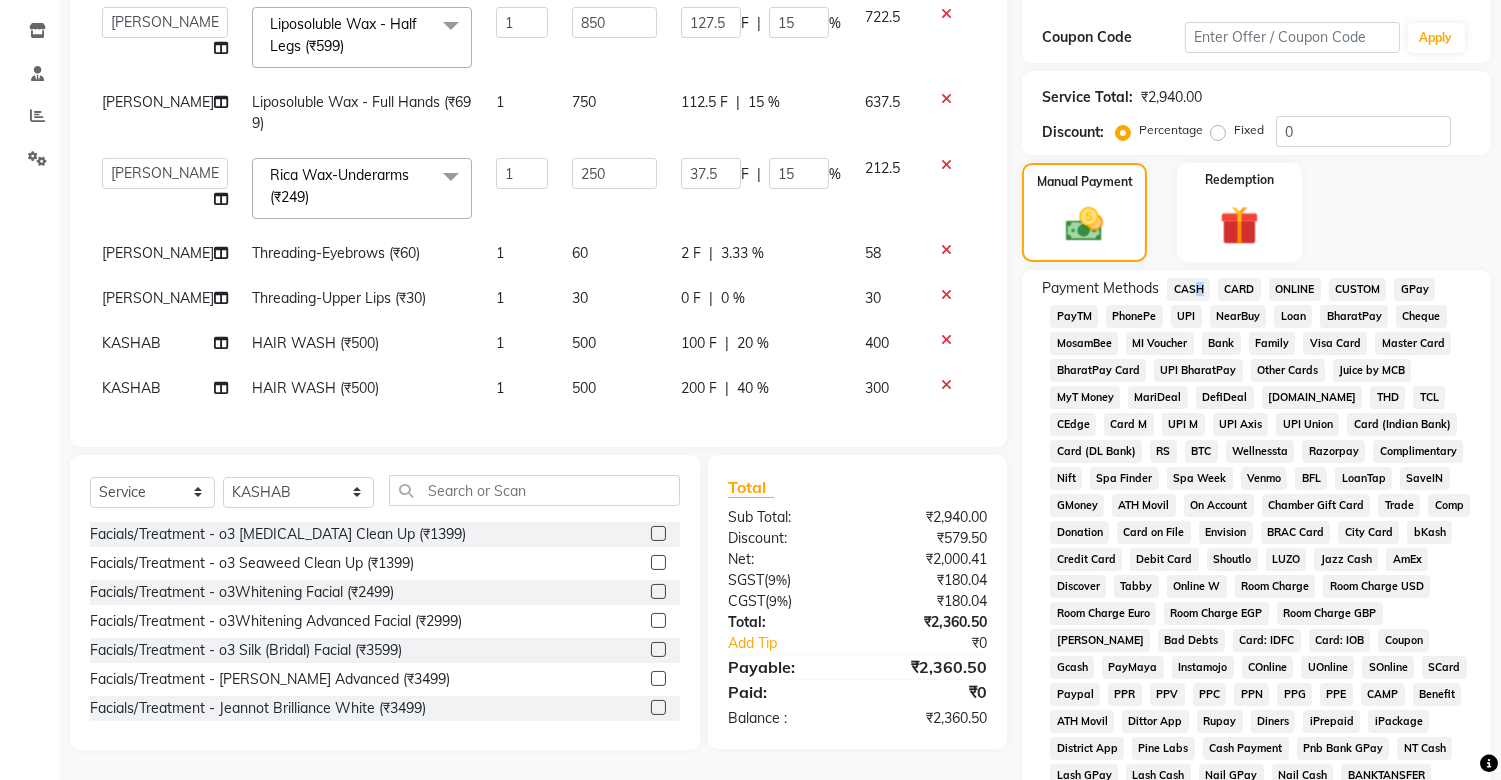 click on "CASH" 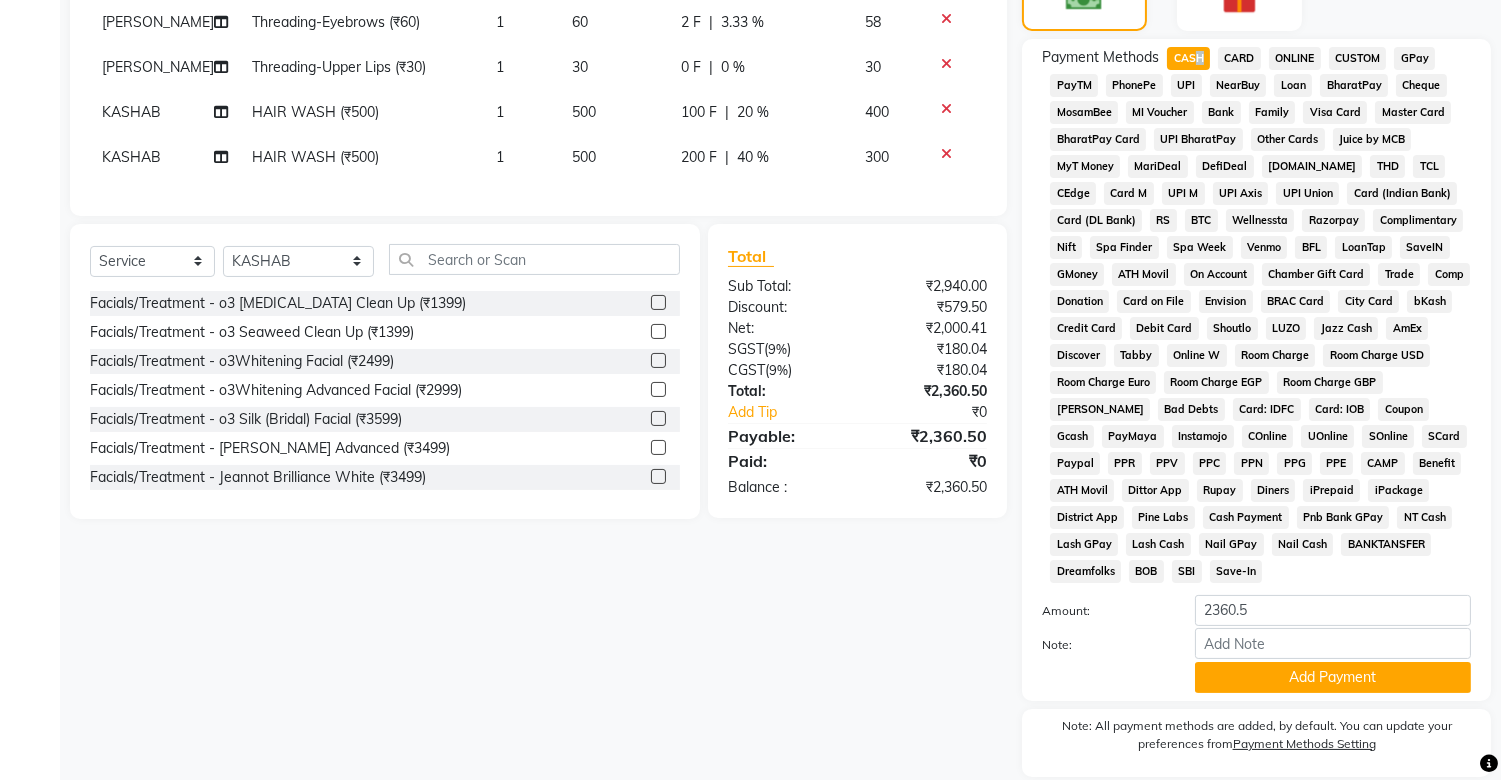 scroll, scrollTop: 631, scrollLeft: 0, axis: vertical 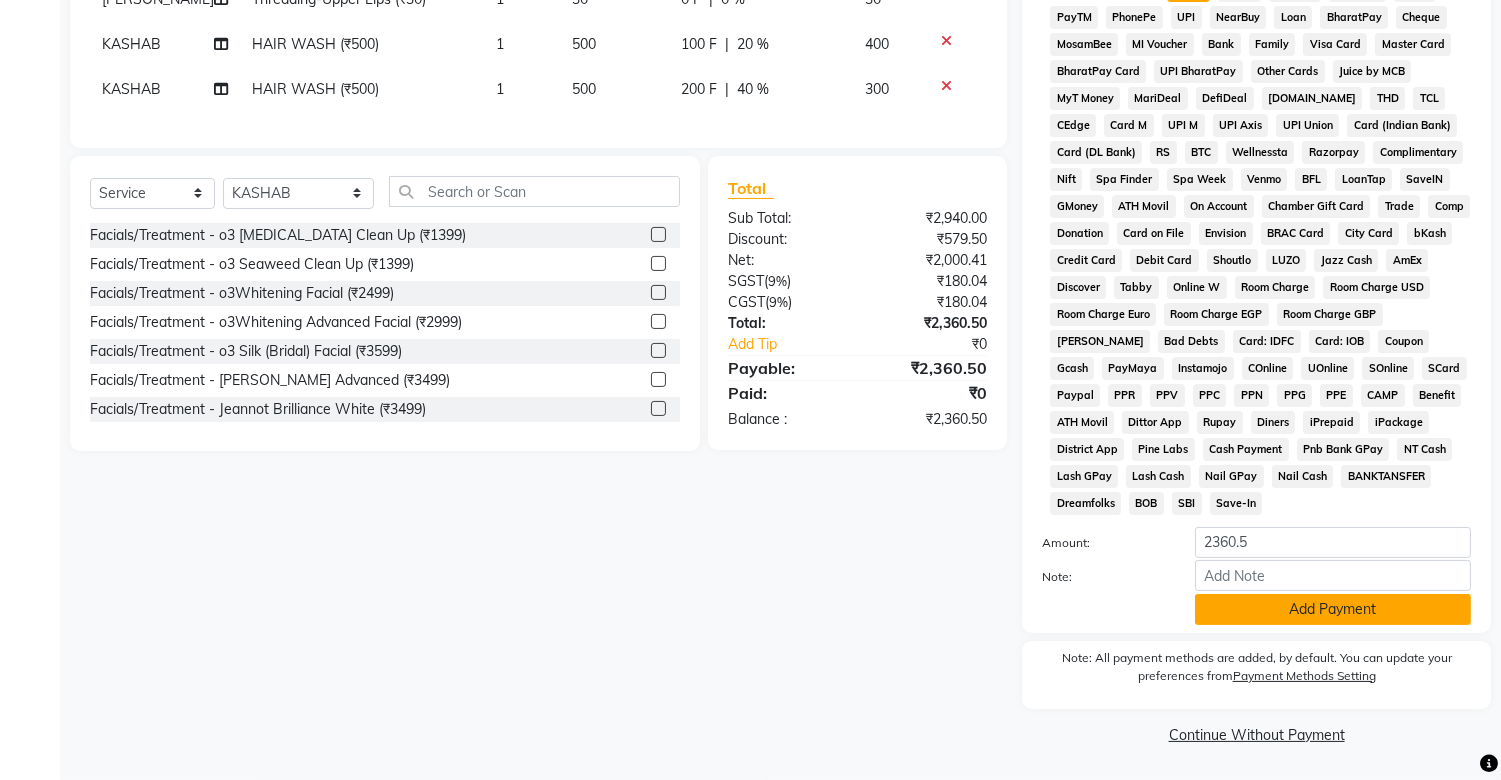 click on "Add Payment" 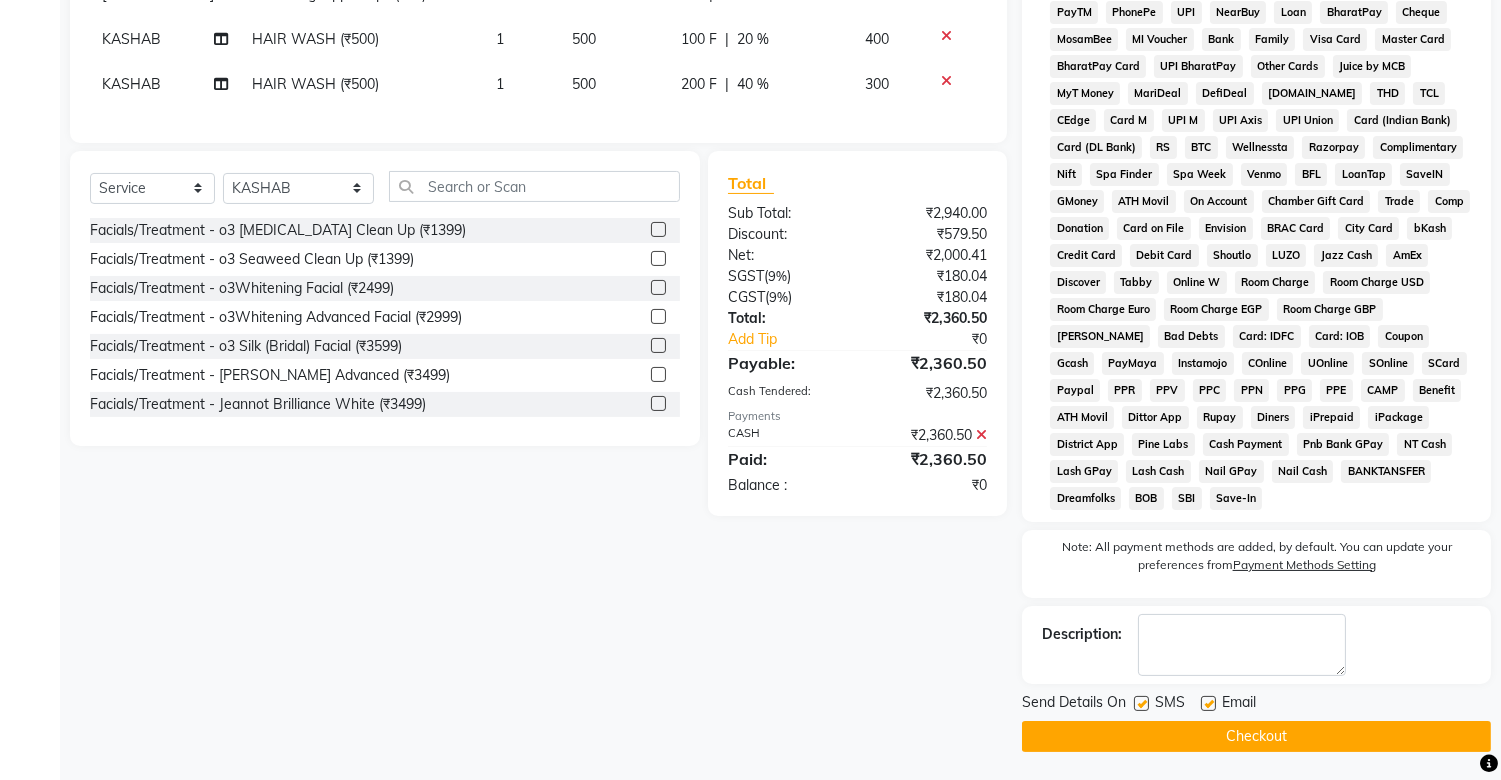 click 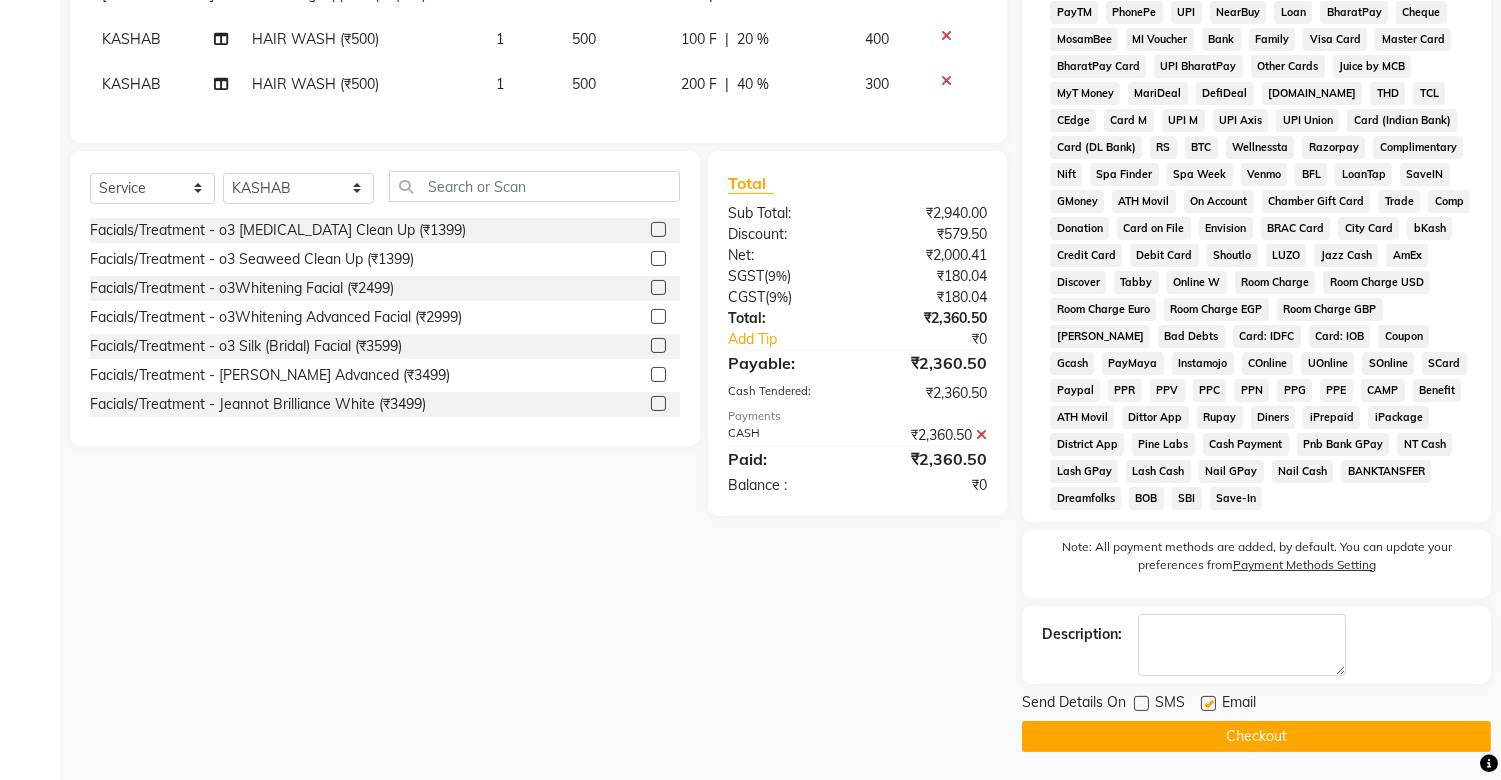 click on "Checkout" 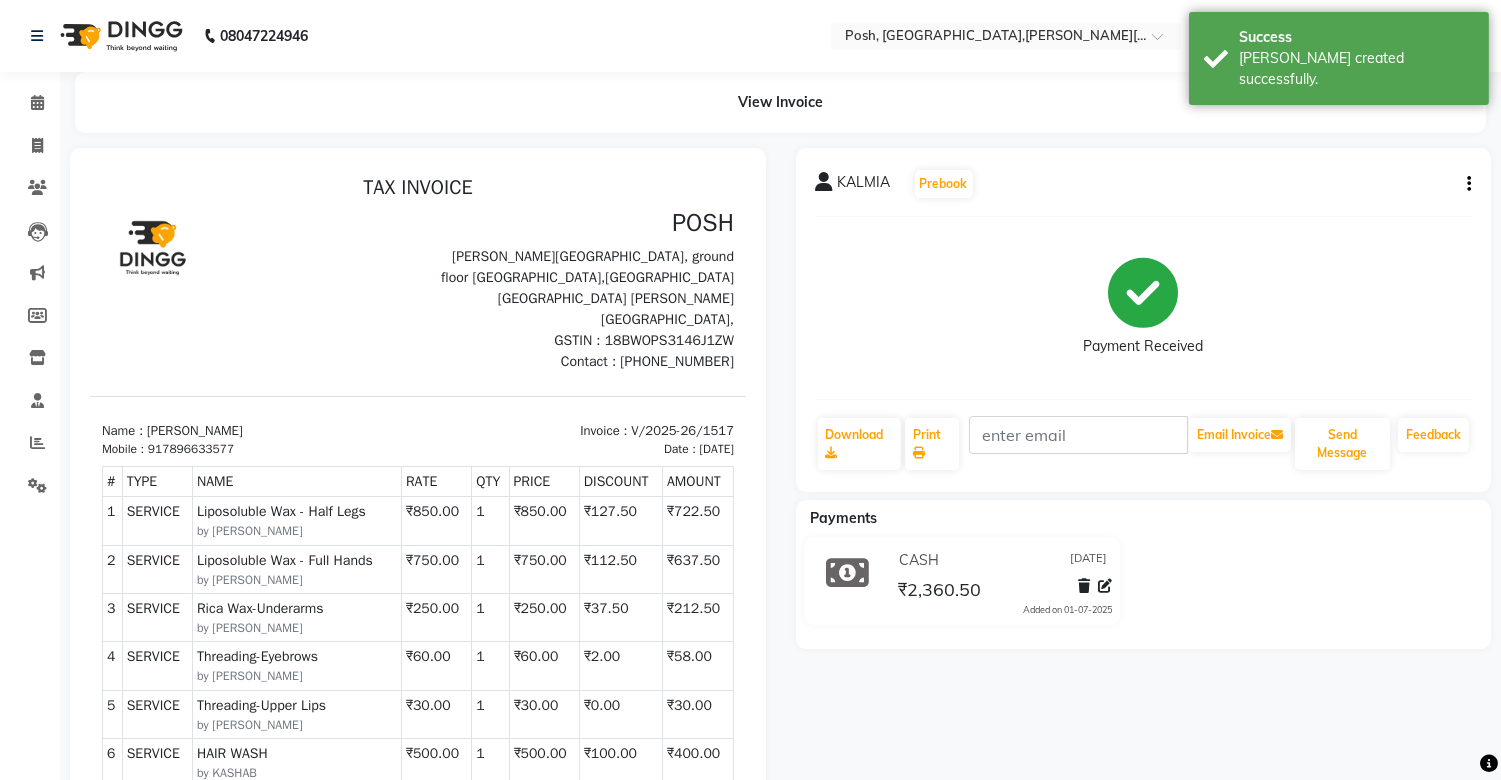scroll, scrollTop: 0, scrollLeft: 0, axis: both 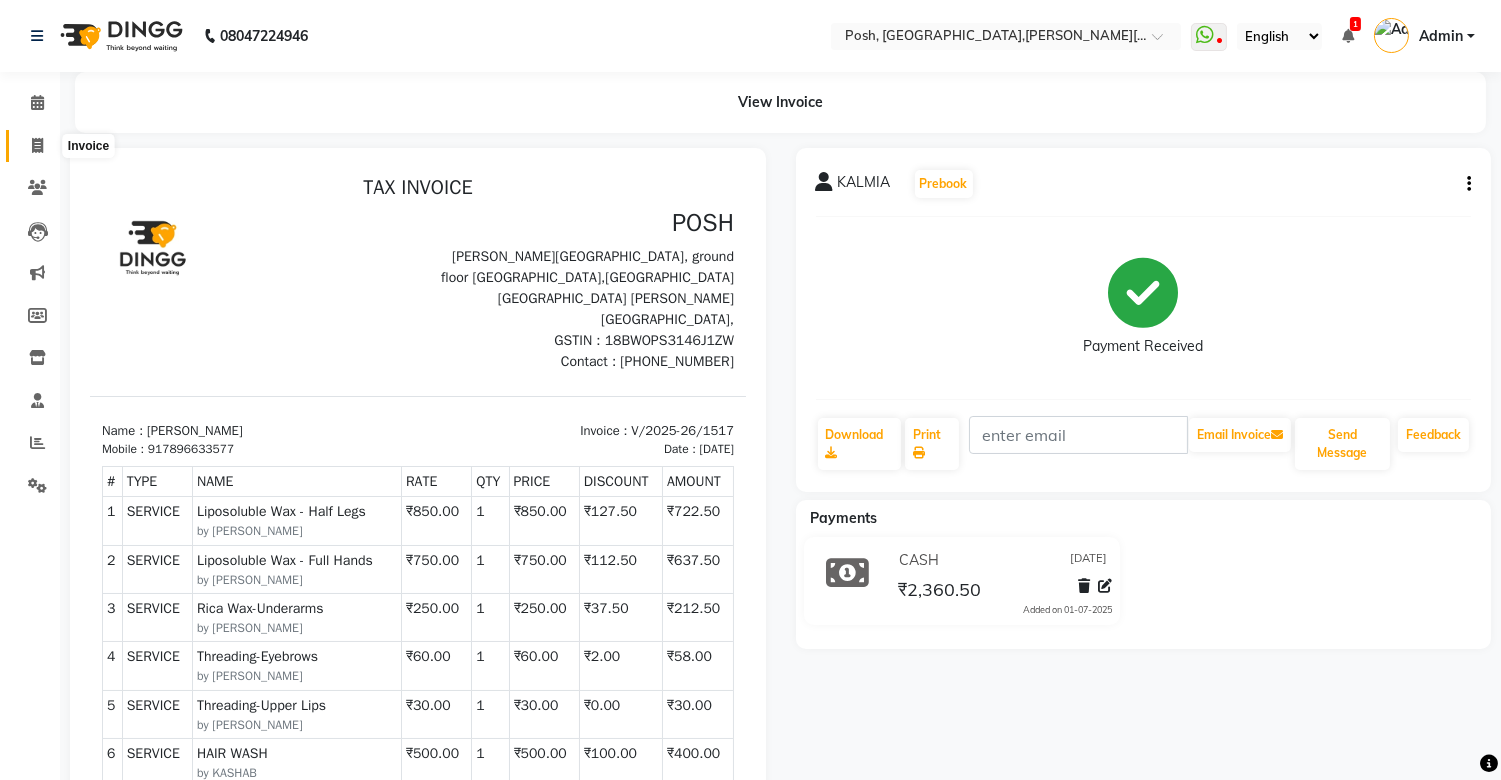 click 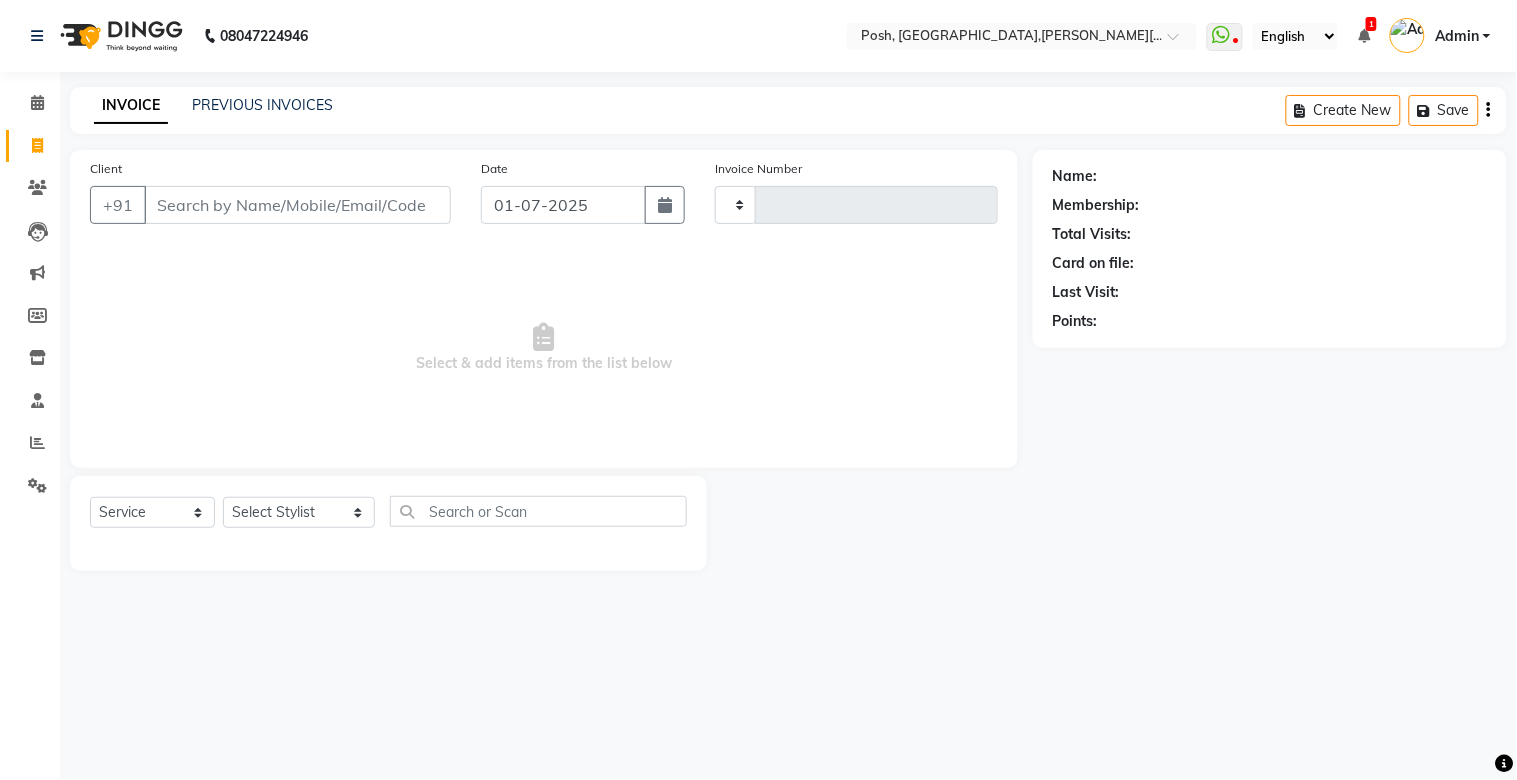 click on "Client" at bounding box center (297, 205) 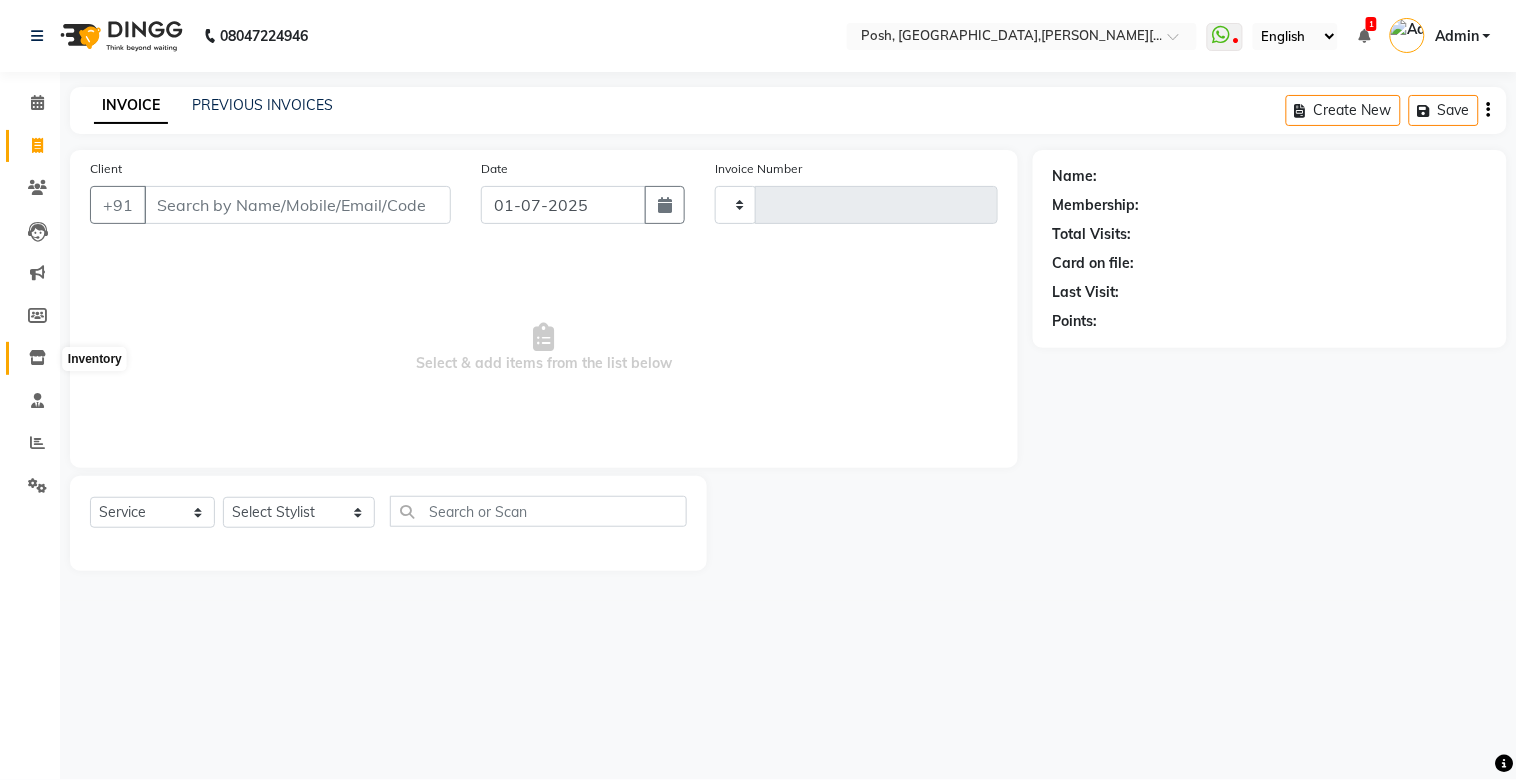 click 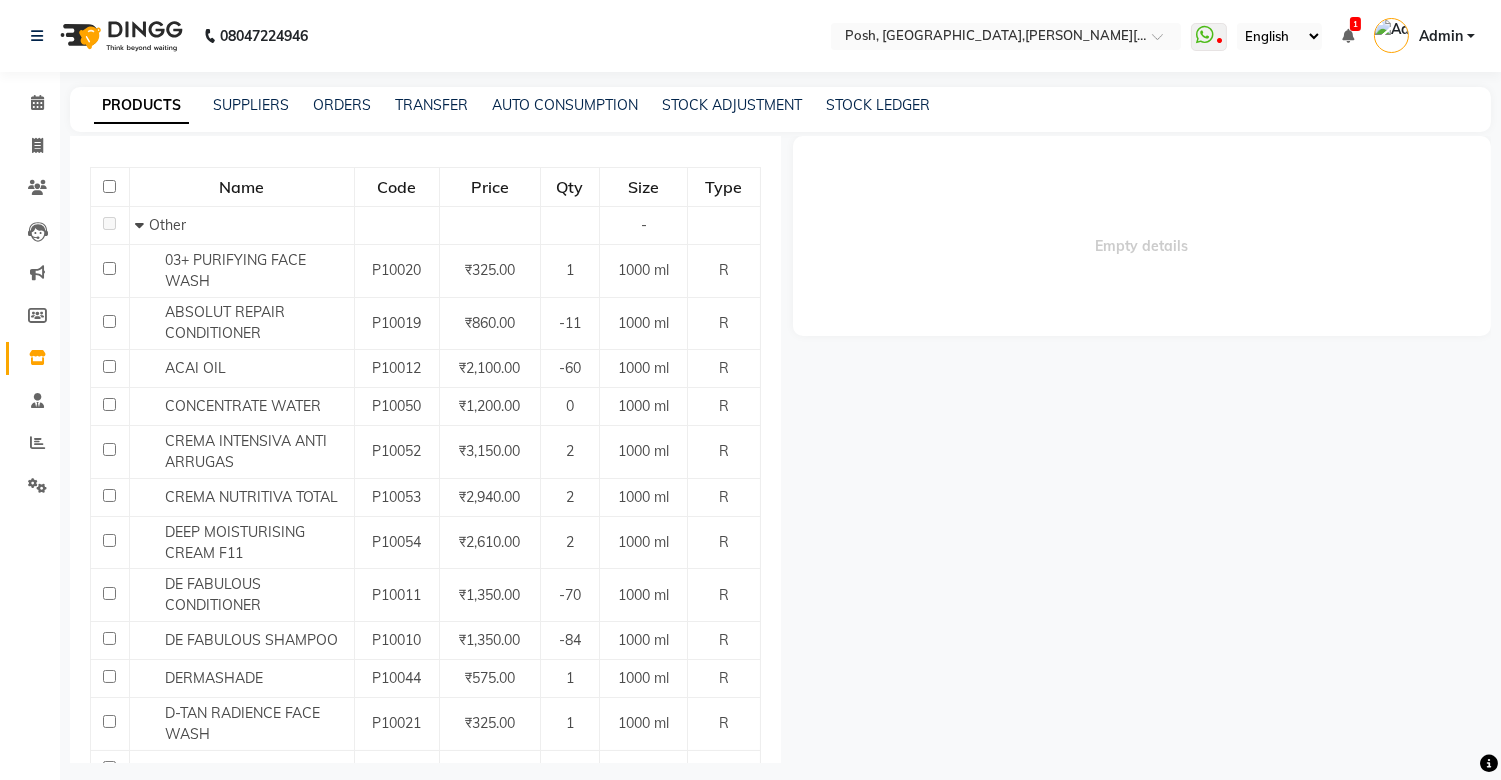 scroll, scrollTop: 0, scrollLeft: 0, axis: both 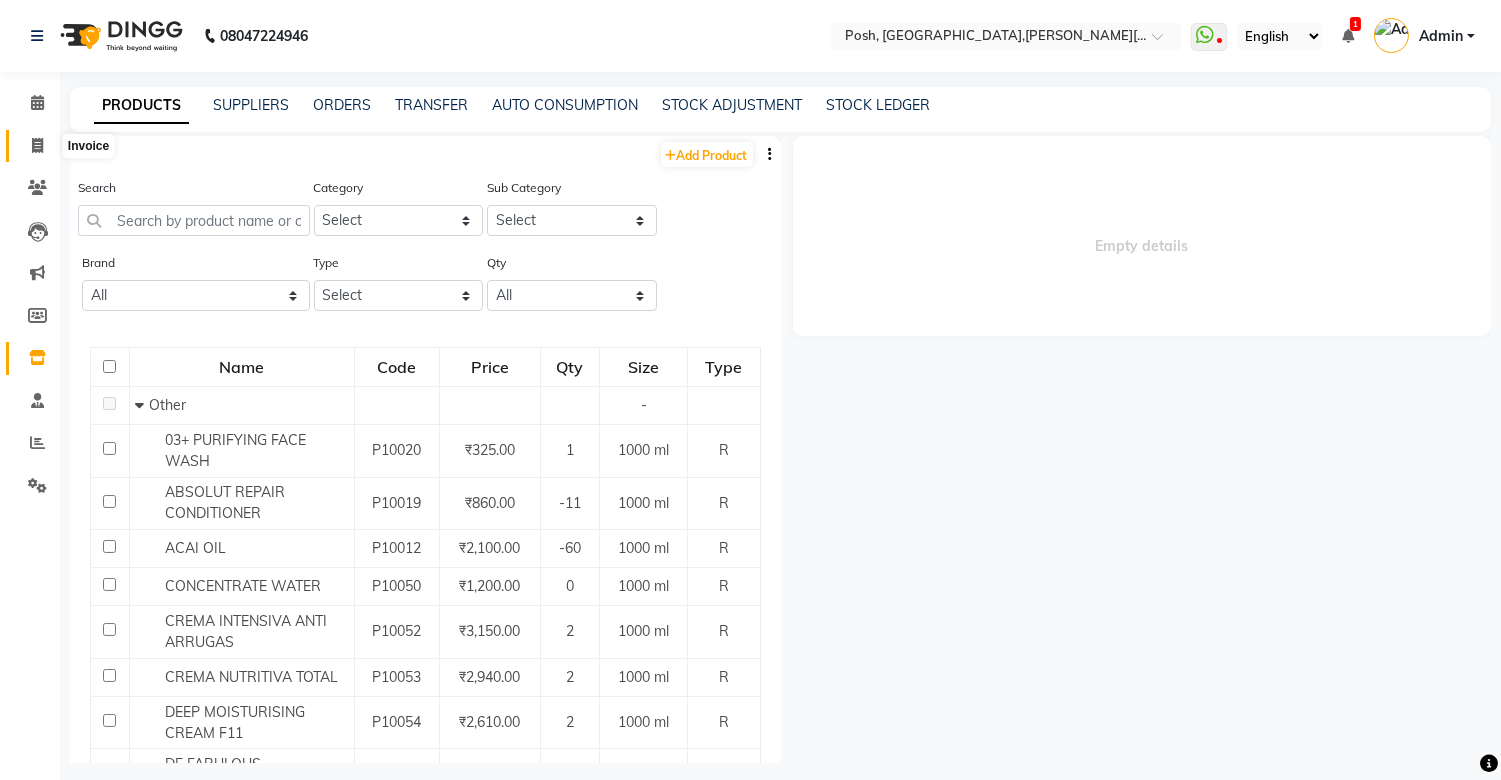 click 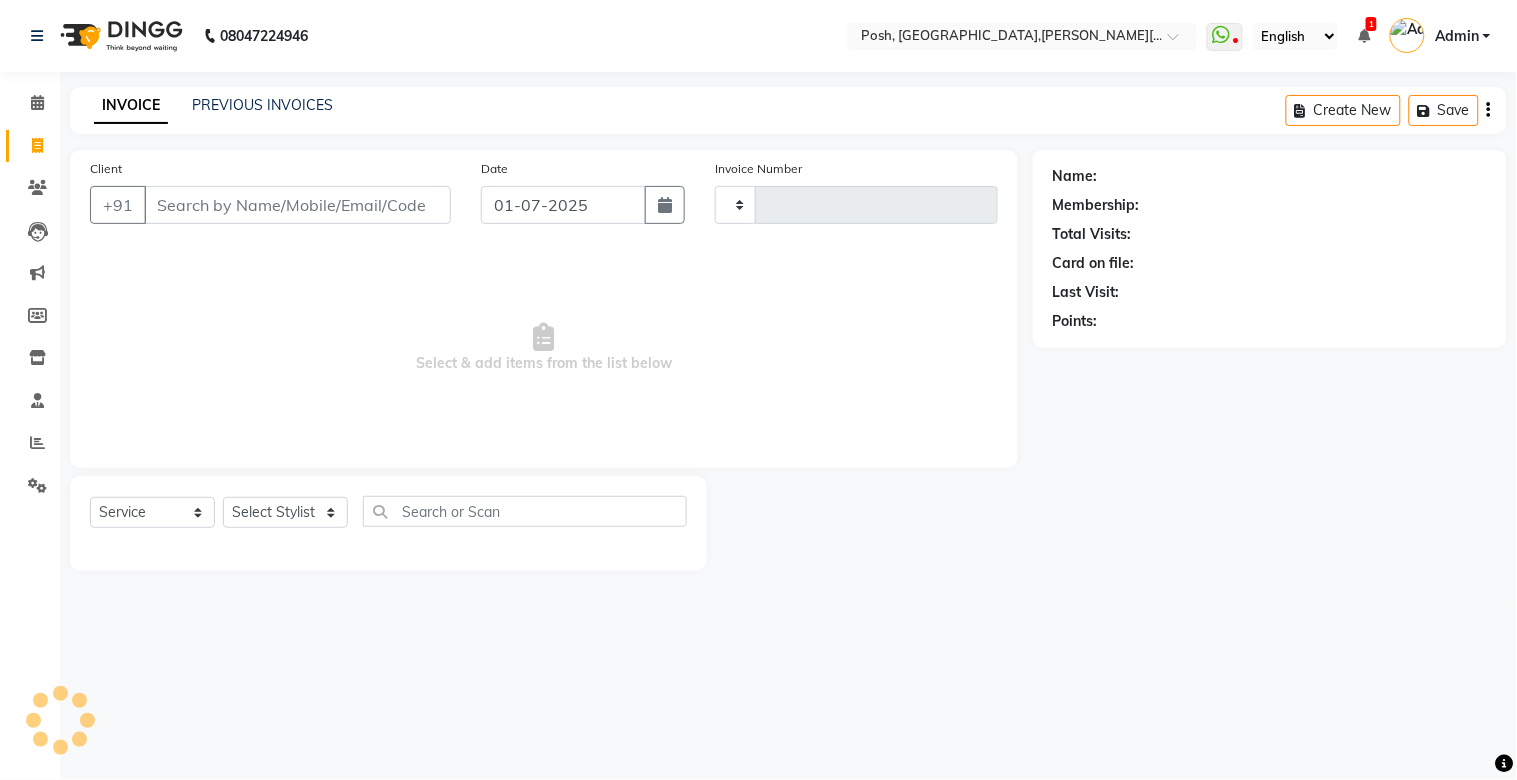 click on "Client" at bounding box center [297, 205] 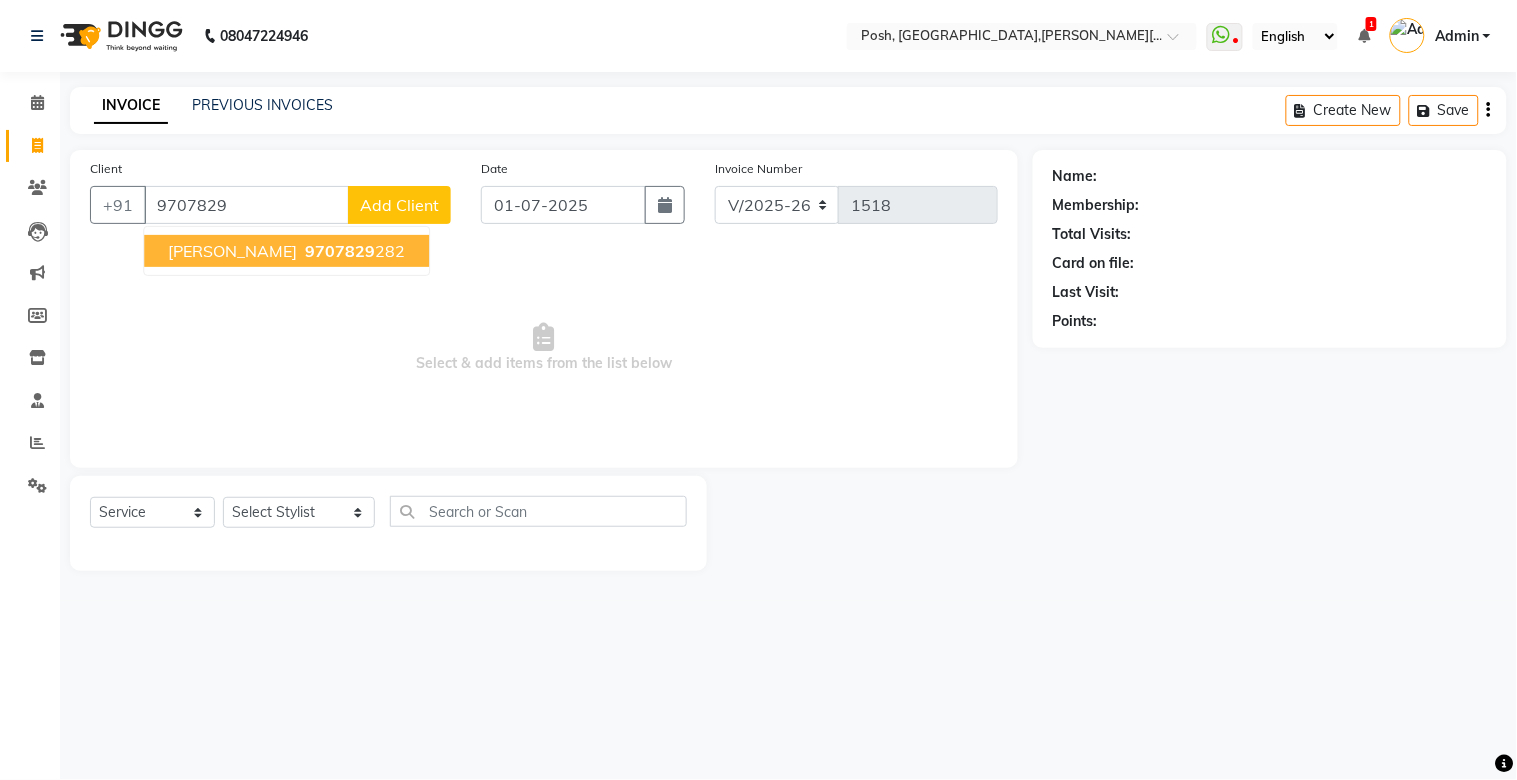 click on "[PERSON_NAME]" at bounding box center [232, 251] 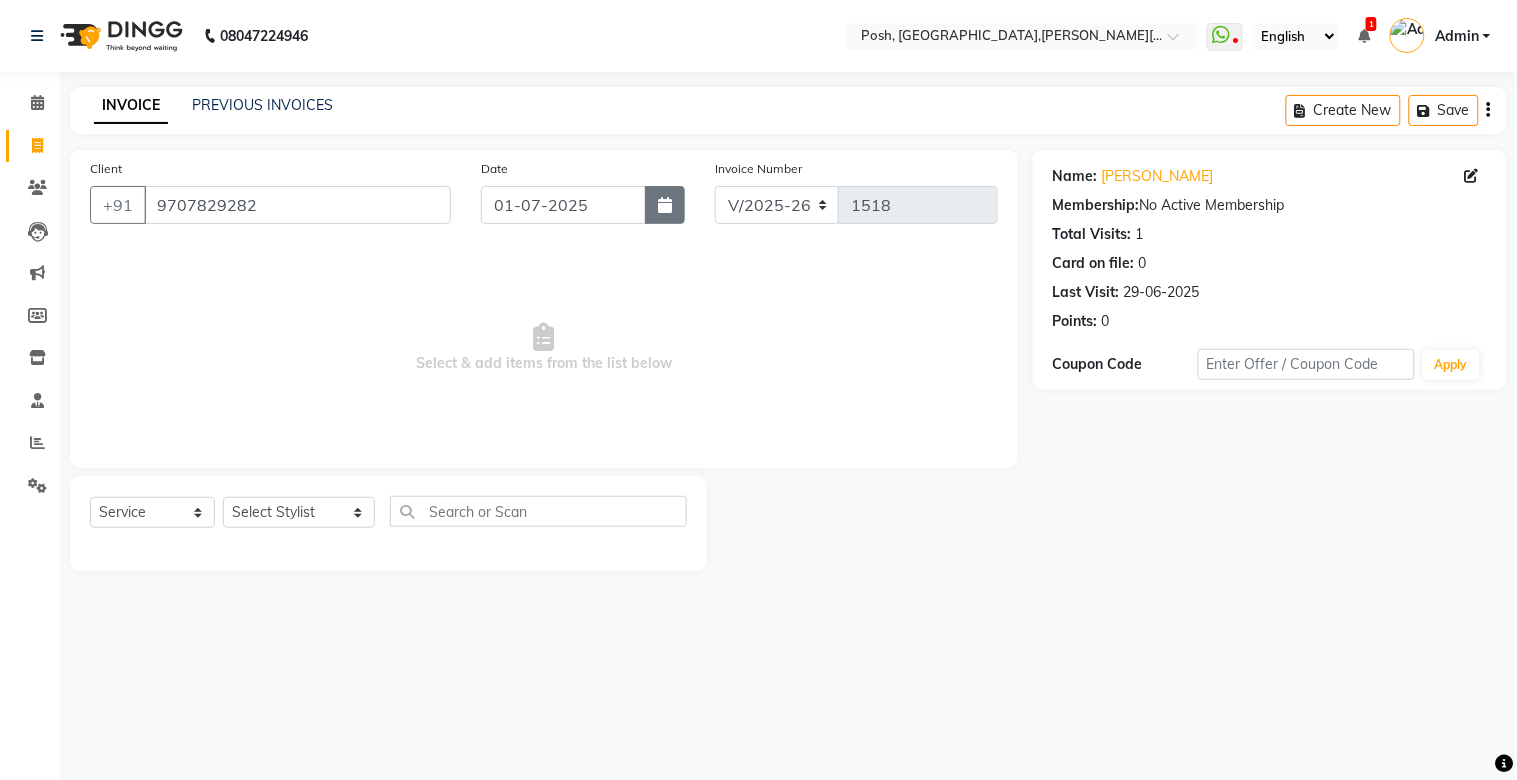 click 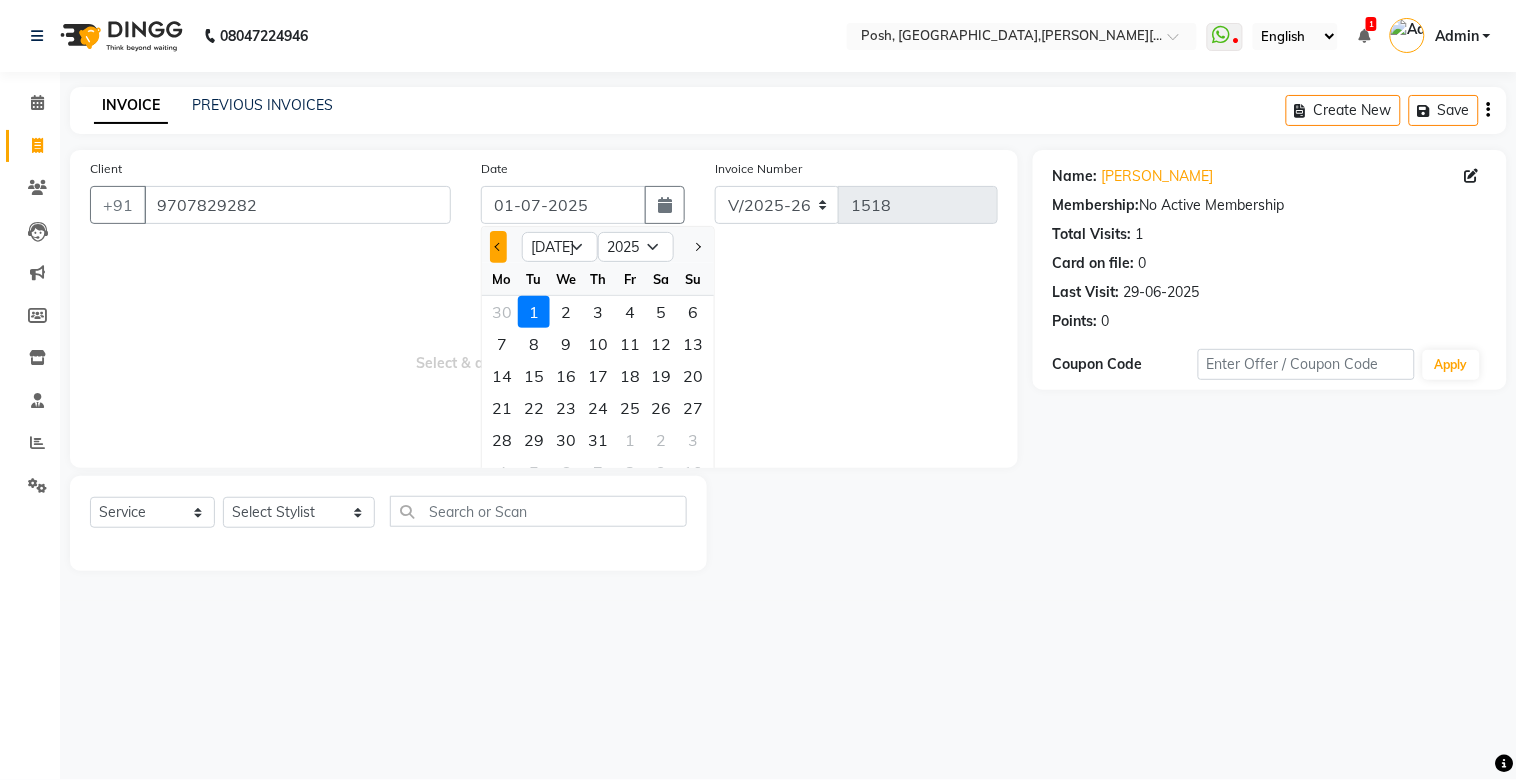 click 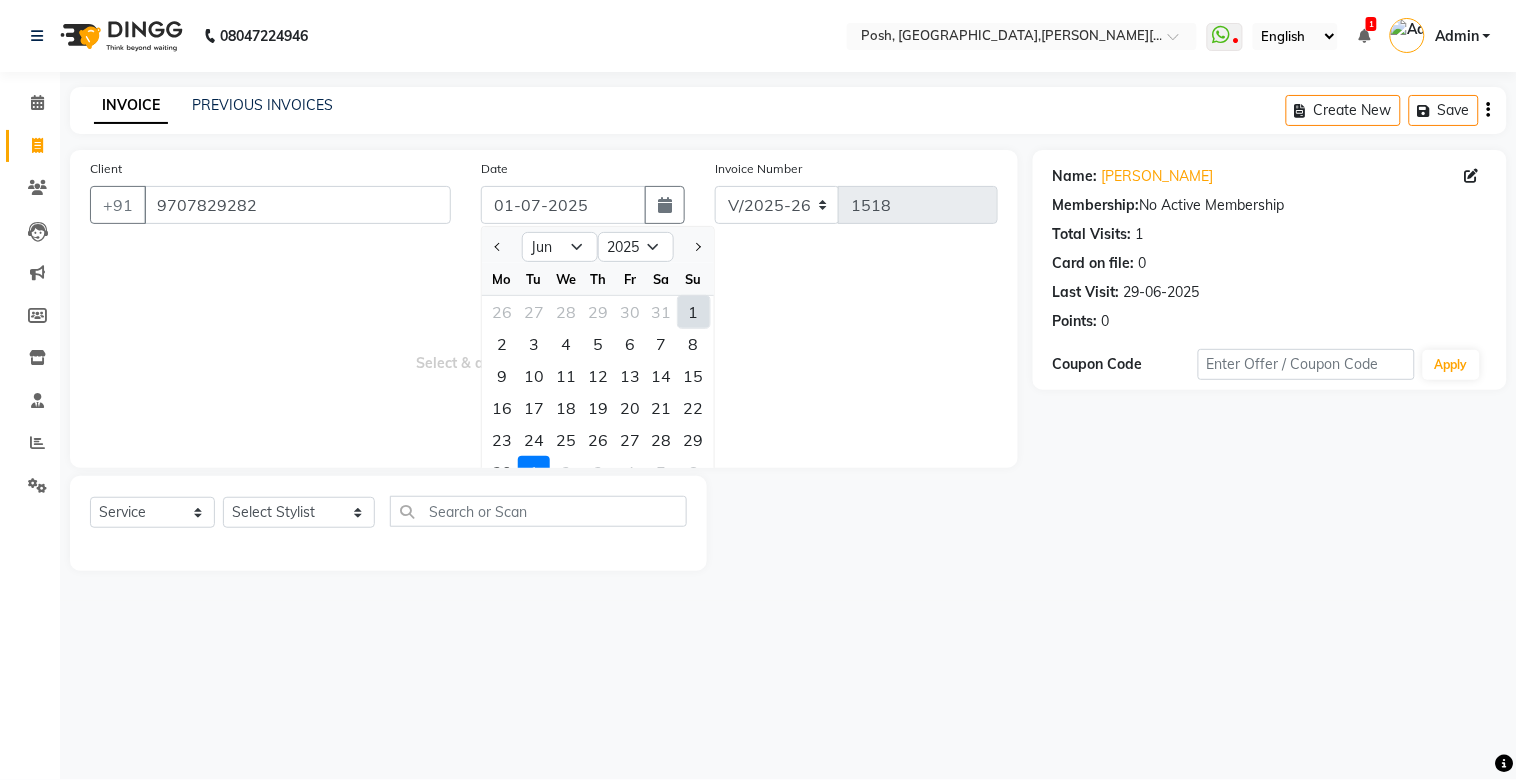 click on "29" 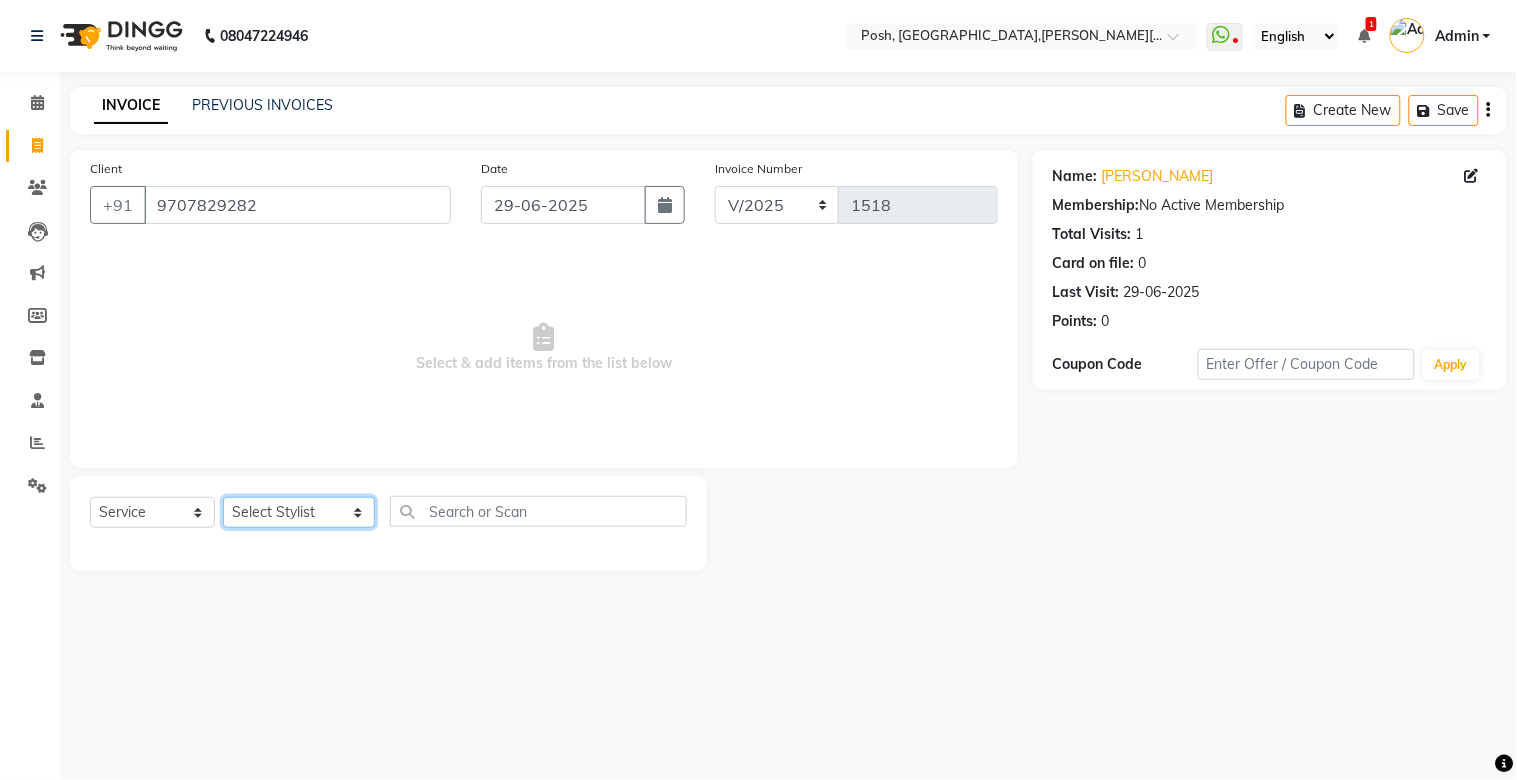 click on "Select Stylist [PERSON_NAME] ISLAM DIVYANGKA [PERSON_NAME] Manager [PERSON_NAME] [PERSON_NAME]  [PERSON_NAME] [PERSON_NAME]	 POSH [PERSON_NAME] [PERSON_NAME]	 [PERSON_NAME]" 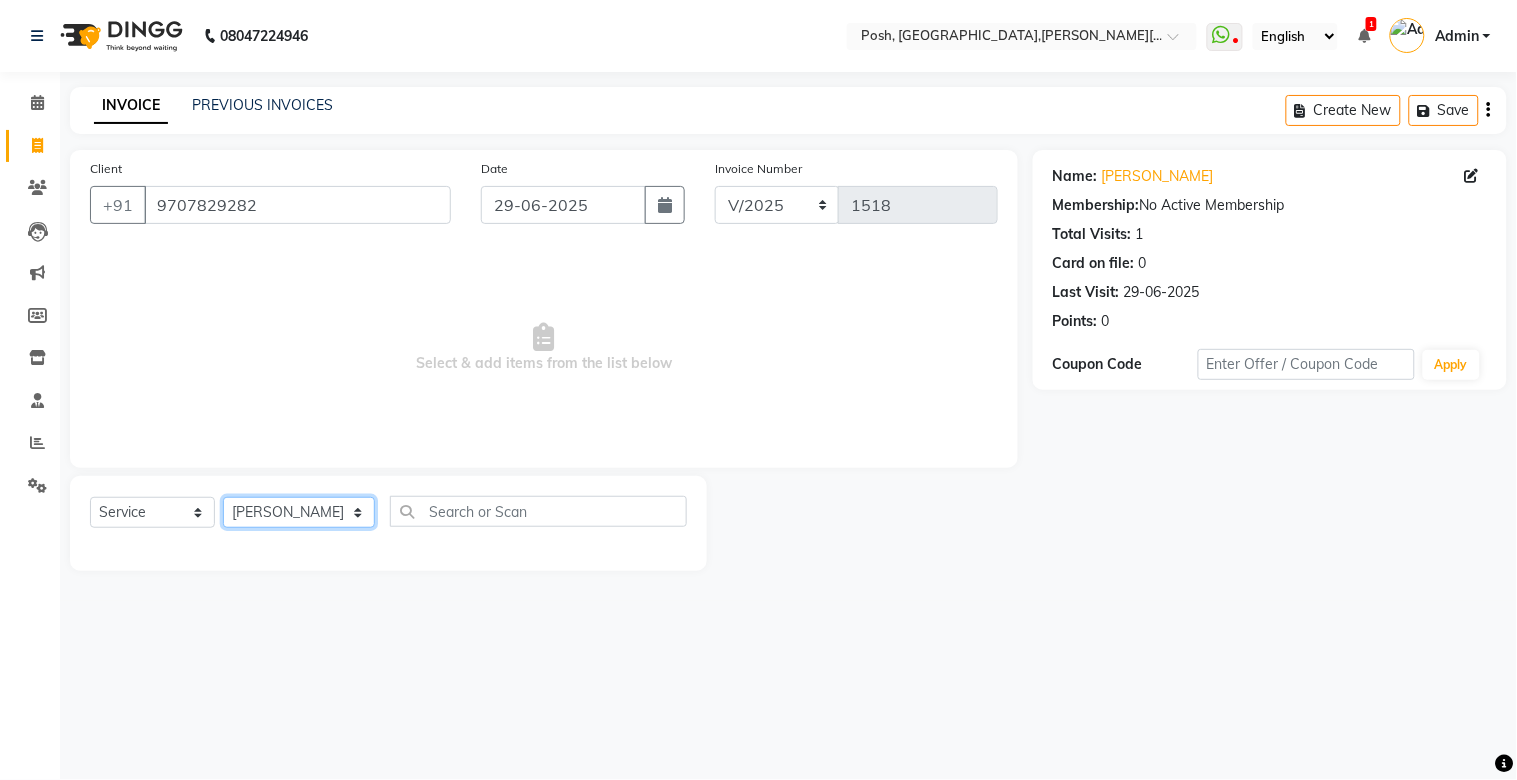 click on "Select Stylist [PERSON_NAME] ISLAM DIVYANGKA [PERSON_NAME] Manager [PERSON_NAME] [PERSON_NAME]  [PERSON_NAME] [PERSON_NAME]	 POSH [PERSON_NAME] [PERSON_NAME]	 [PERSON_NAME]" 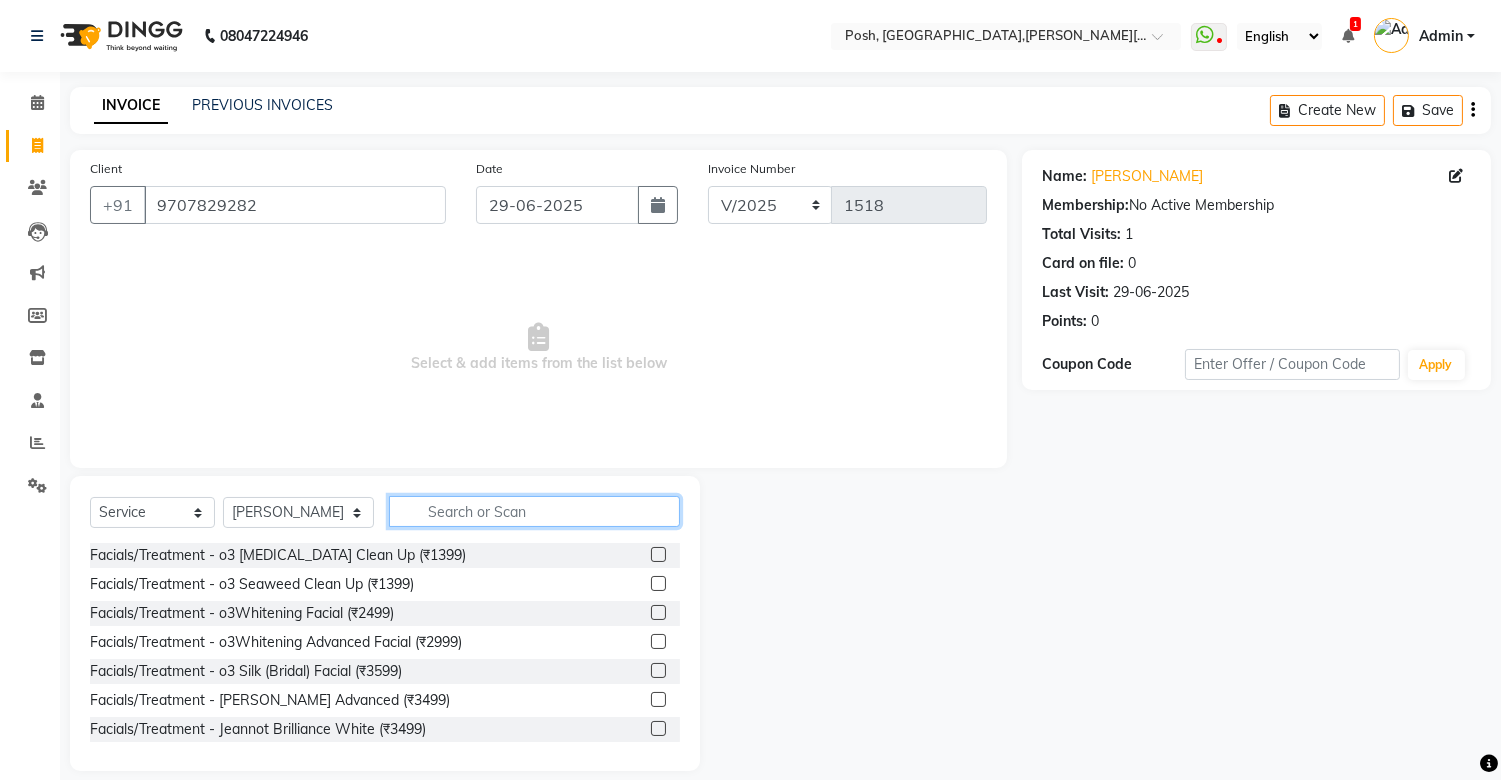 click 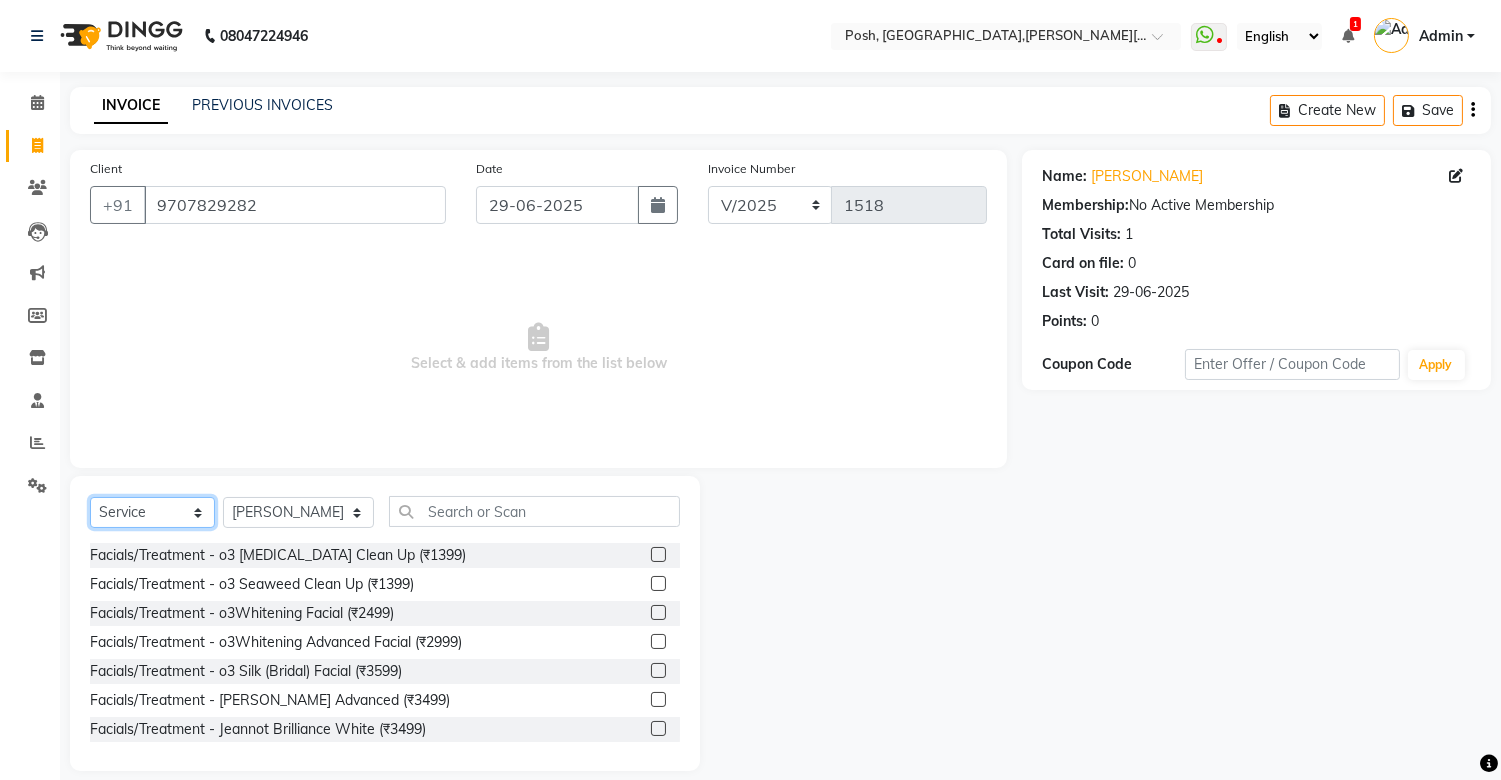 click on "Select  Service  Product  Membership  Package Voucher Prepaid Gift Card" 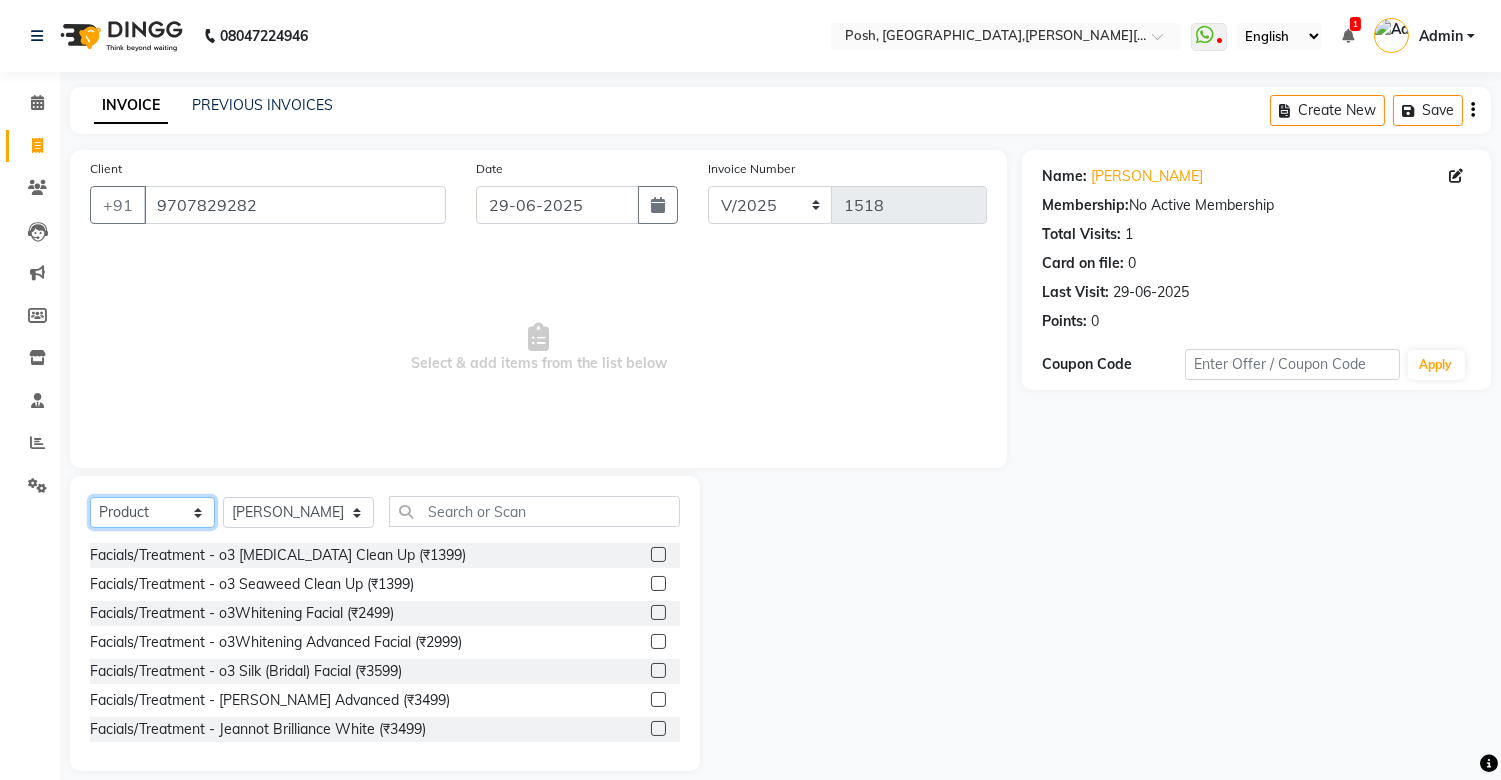 click on "Select  Service  Product  Membership  Package Voucher Prepaid Gift Card" 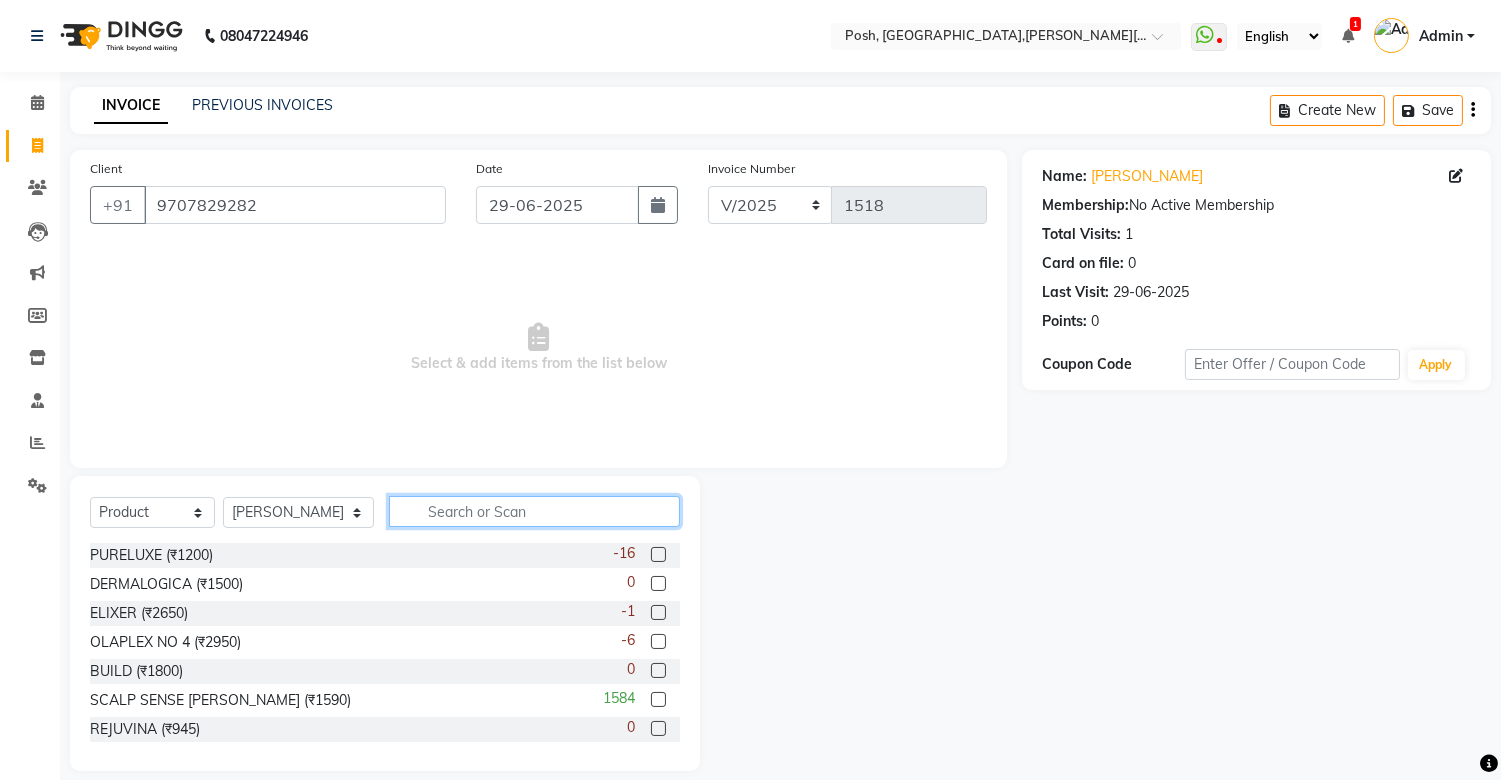 click 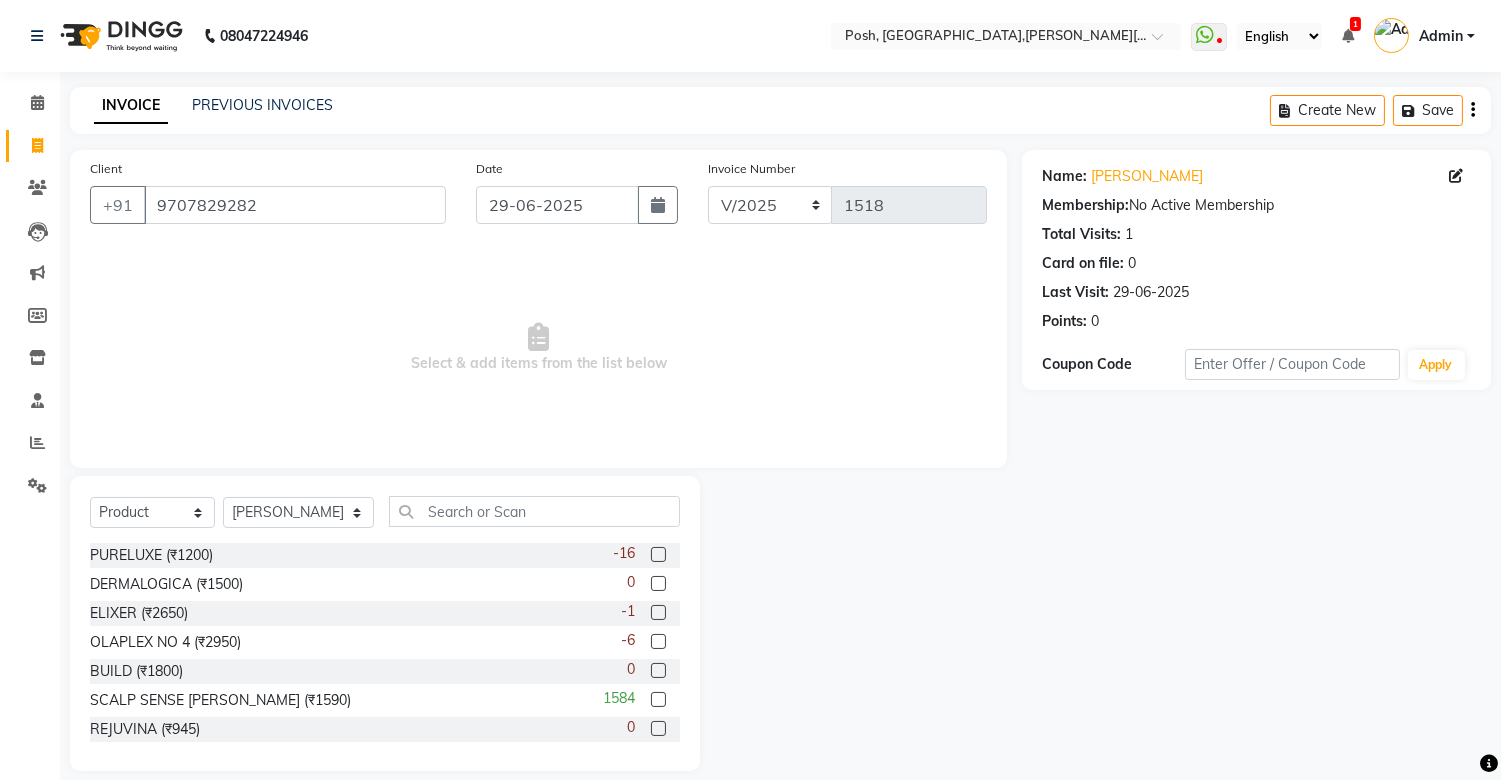 click 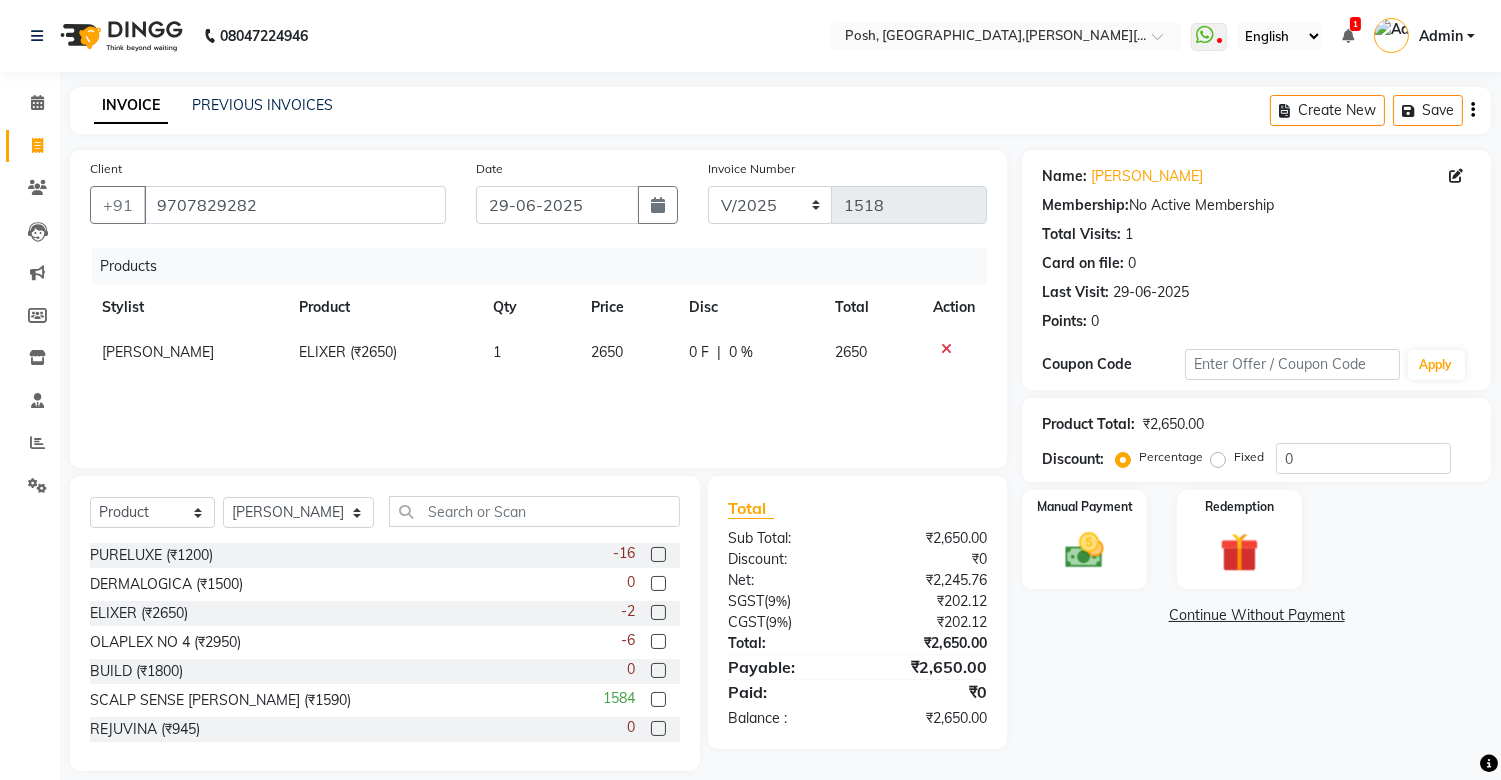 click on "2650" 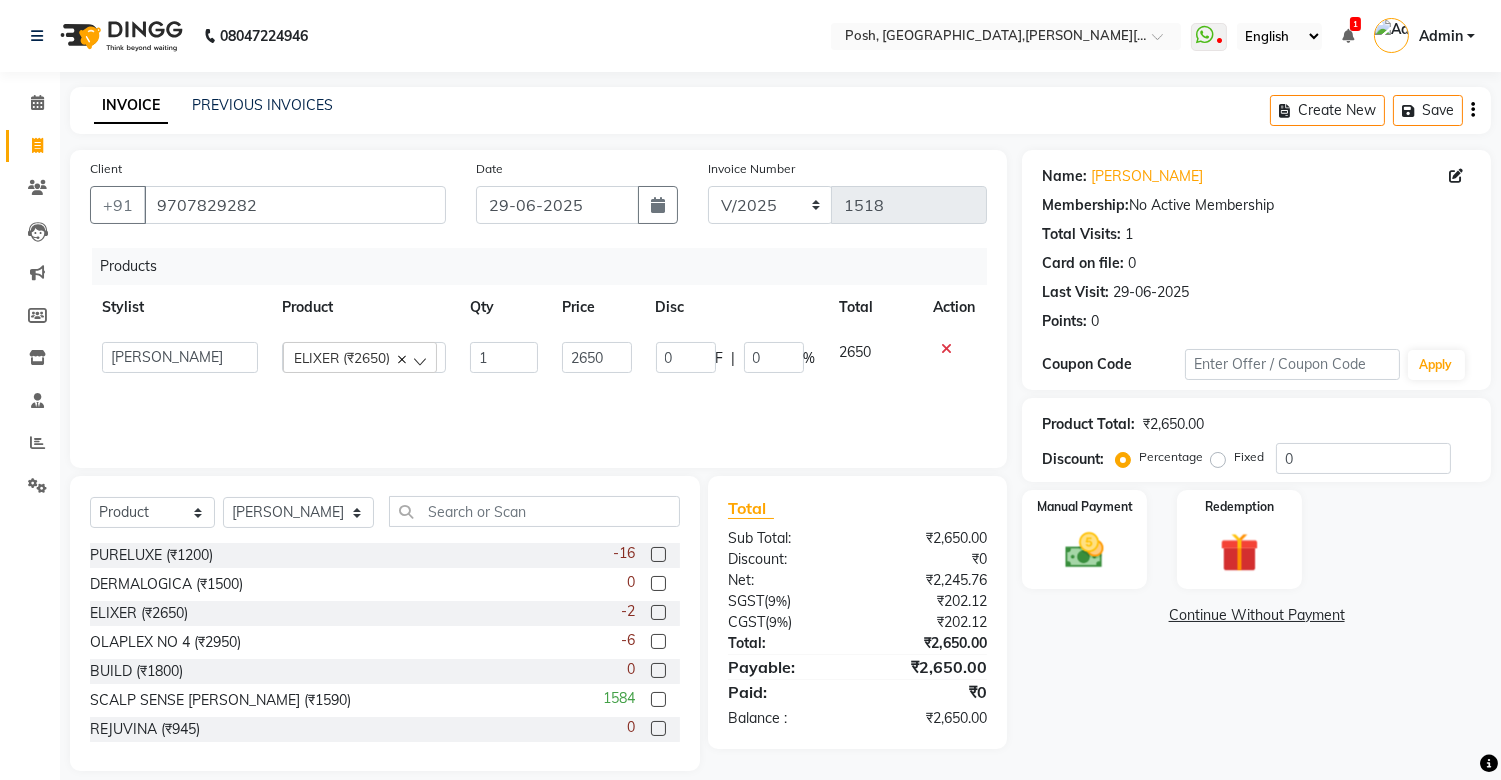 click on "2650" 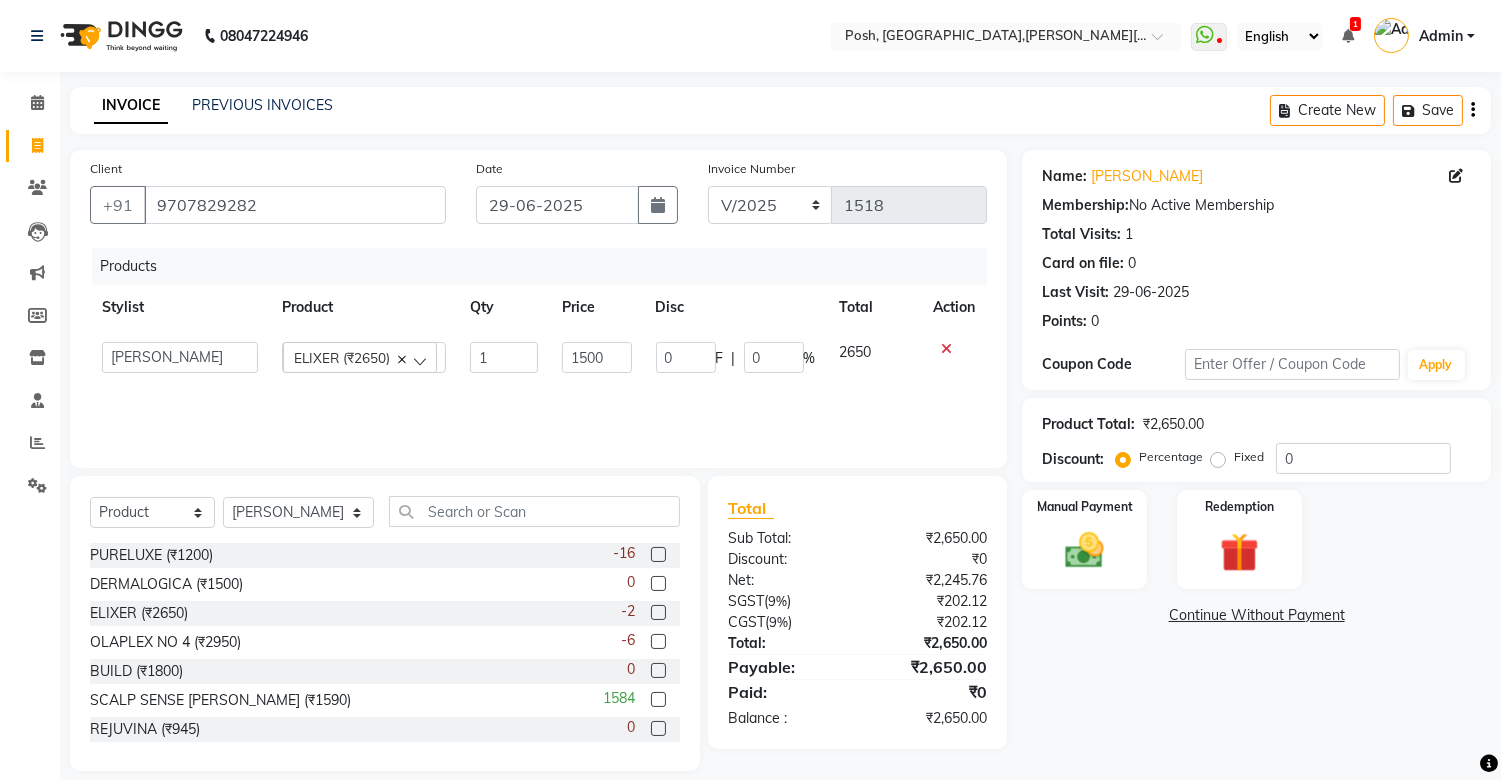click on "Products Stylist Product Qty Price Disc Total Action  [PERSON_NAME] [DEMOGRAPHIC_DATA]   DIVYANGKA   [PERSON_NAME]   Manager   [PERSON_NAME]   [PERSON_NAME]    [PERSON_NAME]   [PERSON_NAME]	   POSH   [PERSON_NAME]   [PERSON_NAME]	   [PERSON_NAME] (₹2650)  1 1500 0 F | 0 % 2650" 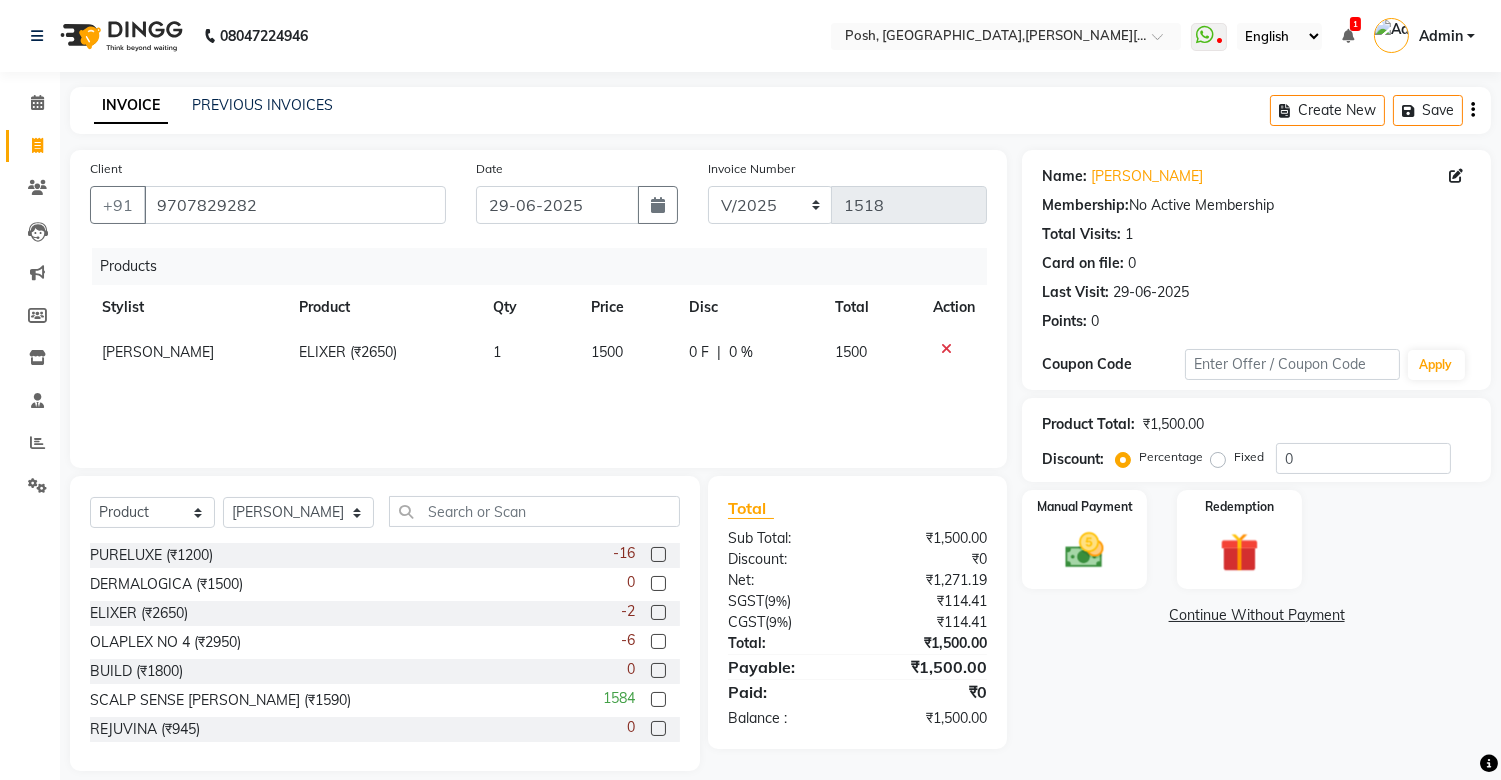 click on "1500" 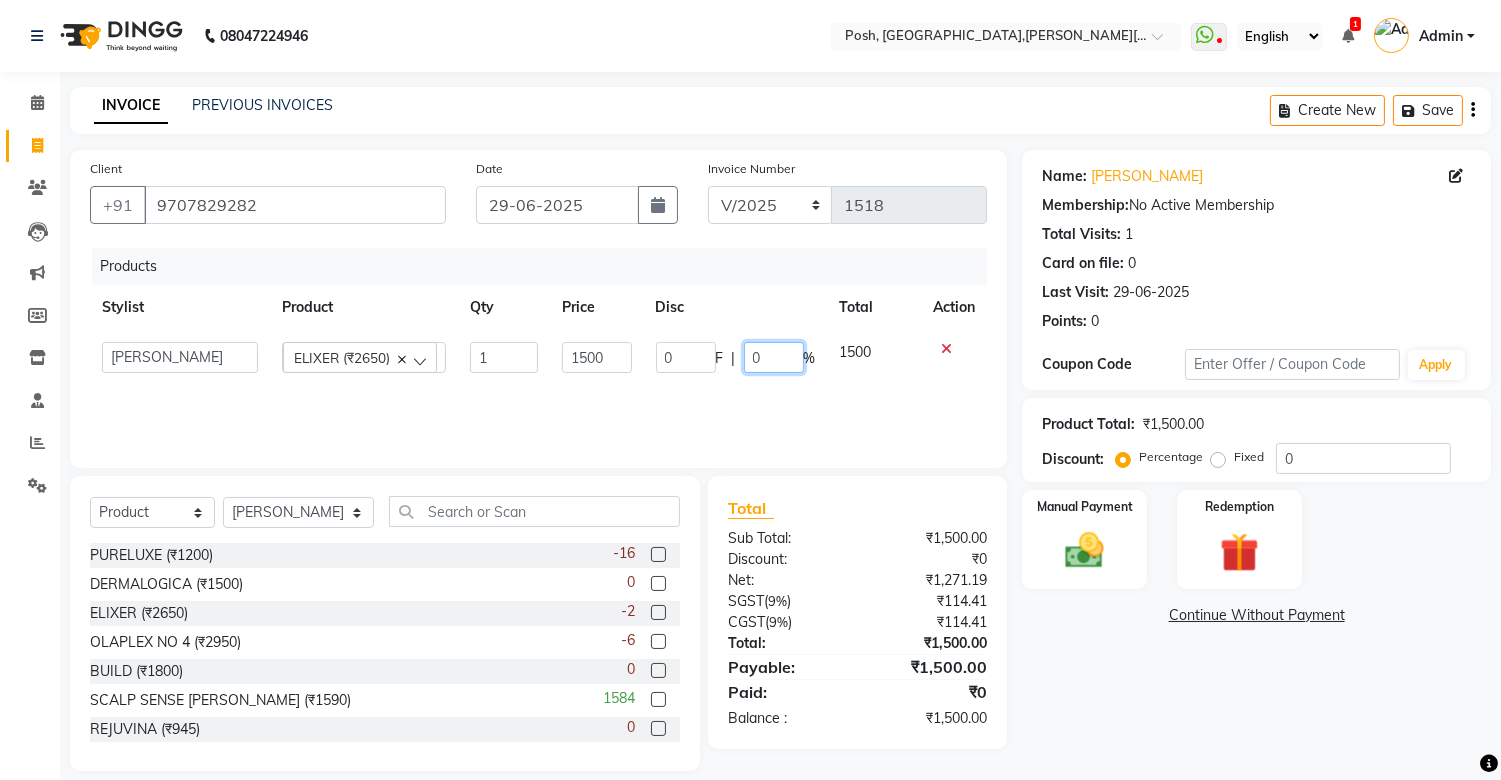 click on "0" 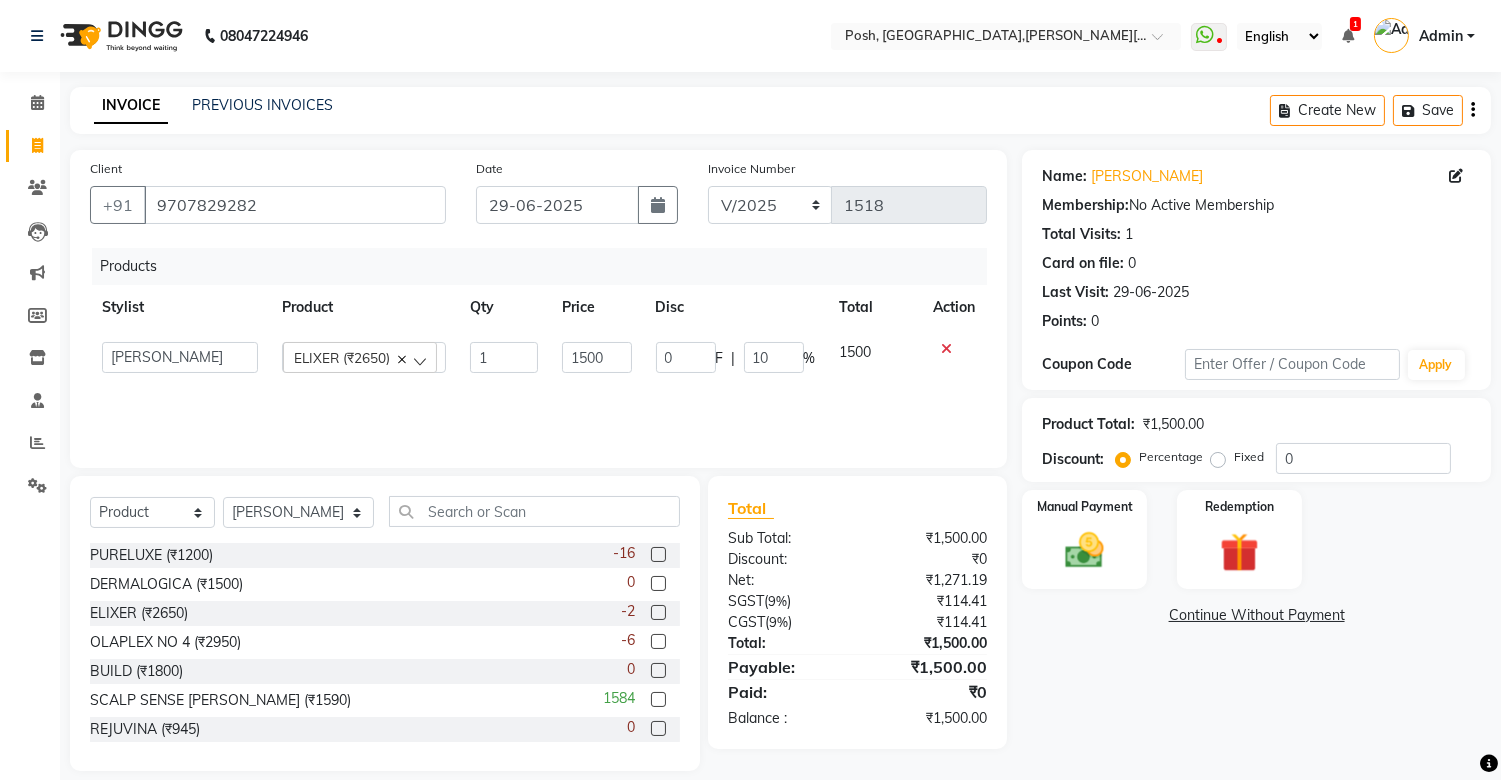 click on "Products Stylist Product Qty Price Disc Total Action  [PERSON_NAME] ISLAM   DIVYANGKA   [PERSON_NAME]   Manager   [PERSON_NAME]   [PERSON_NAME]    [PERSON_NAME]   [PERSON_NAME]	   POSH   [PERSON_NAME]   [PERSON_NAME]	   [PERSON_NAME]   ELIXER (₹2650)  1 1500 0 F | 10 % 1500" 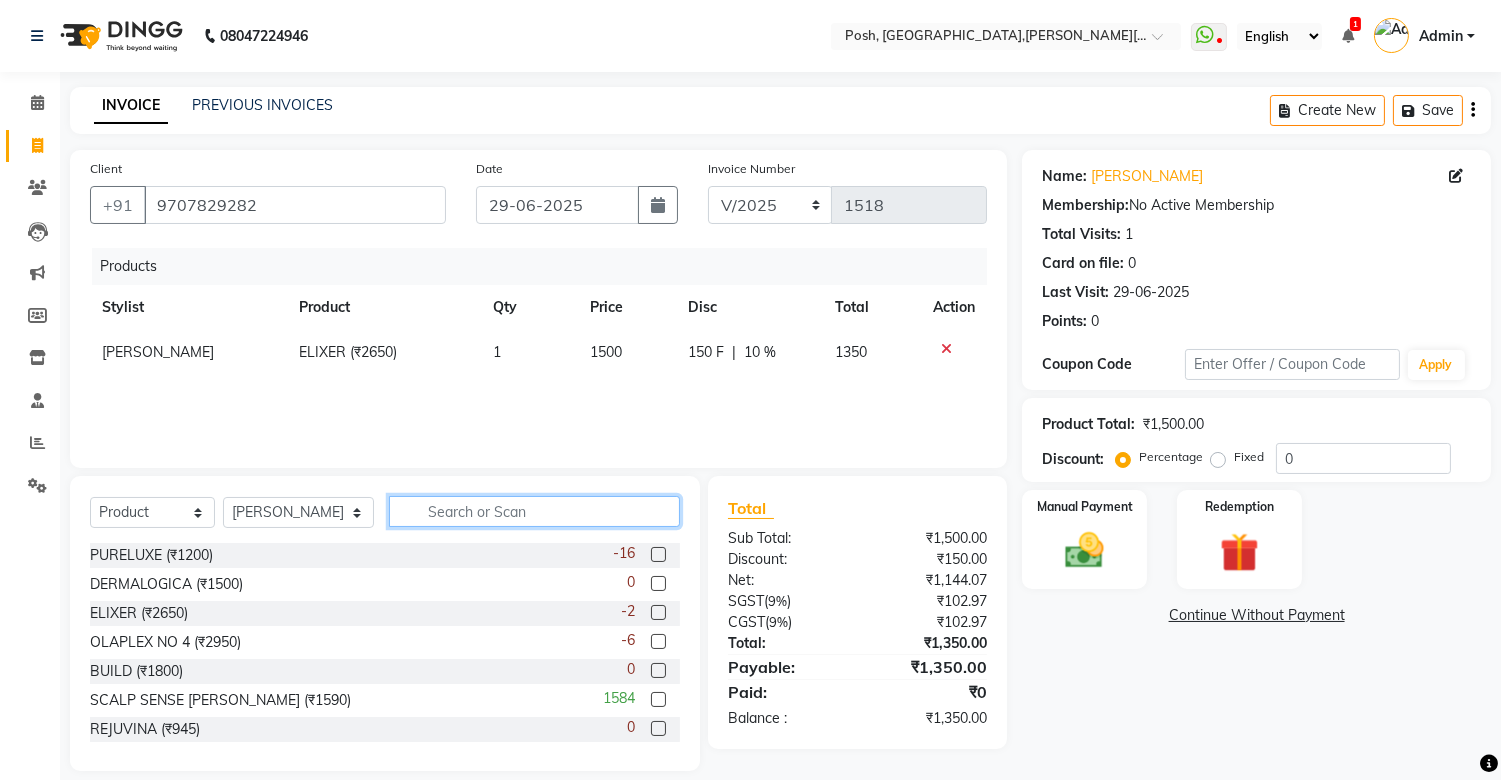 click 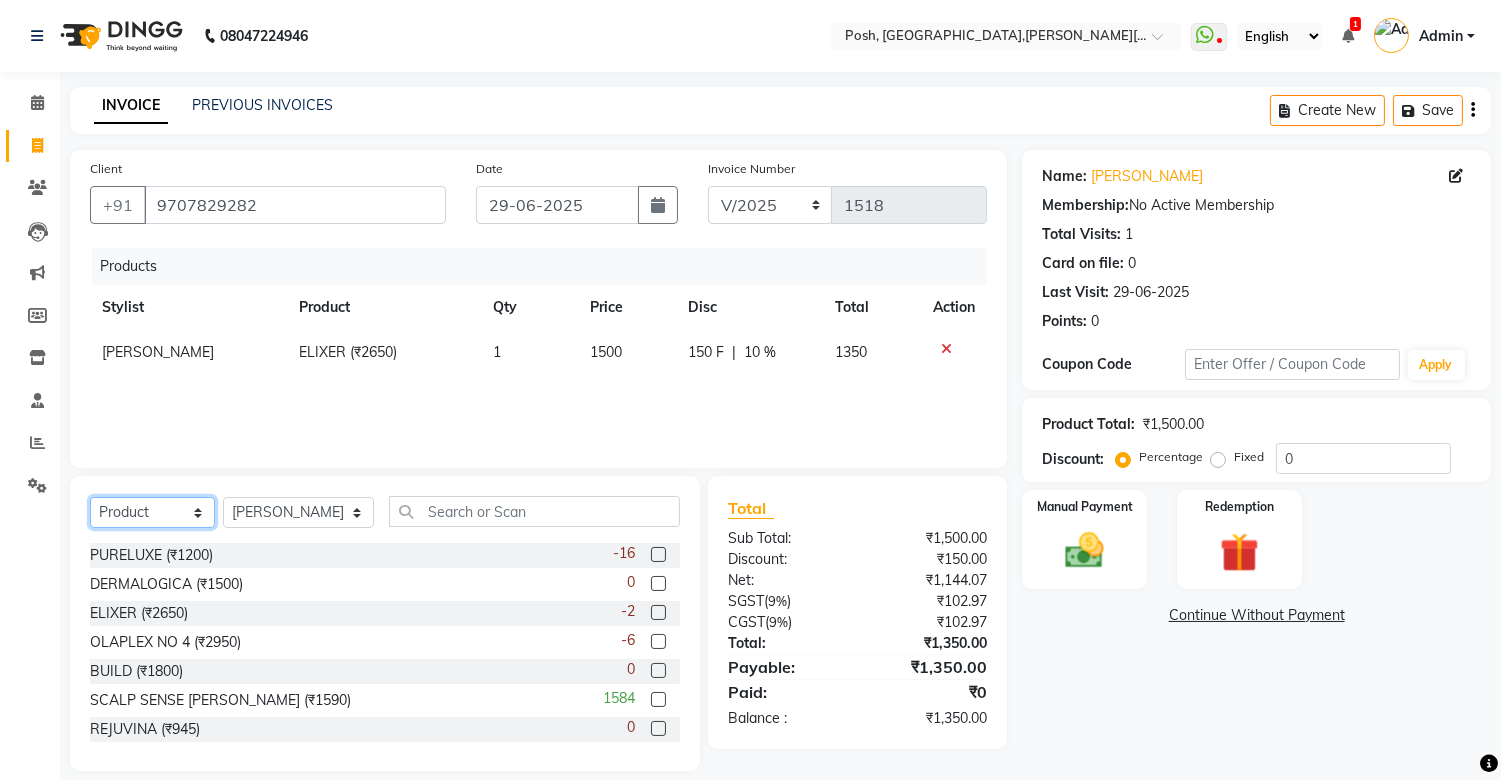 click on "Select  Service  Product  Membership  Package Voucher Prepaid Gift Card" 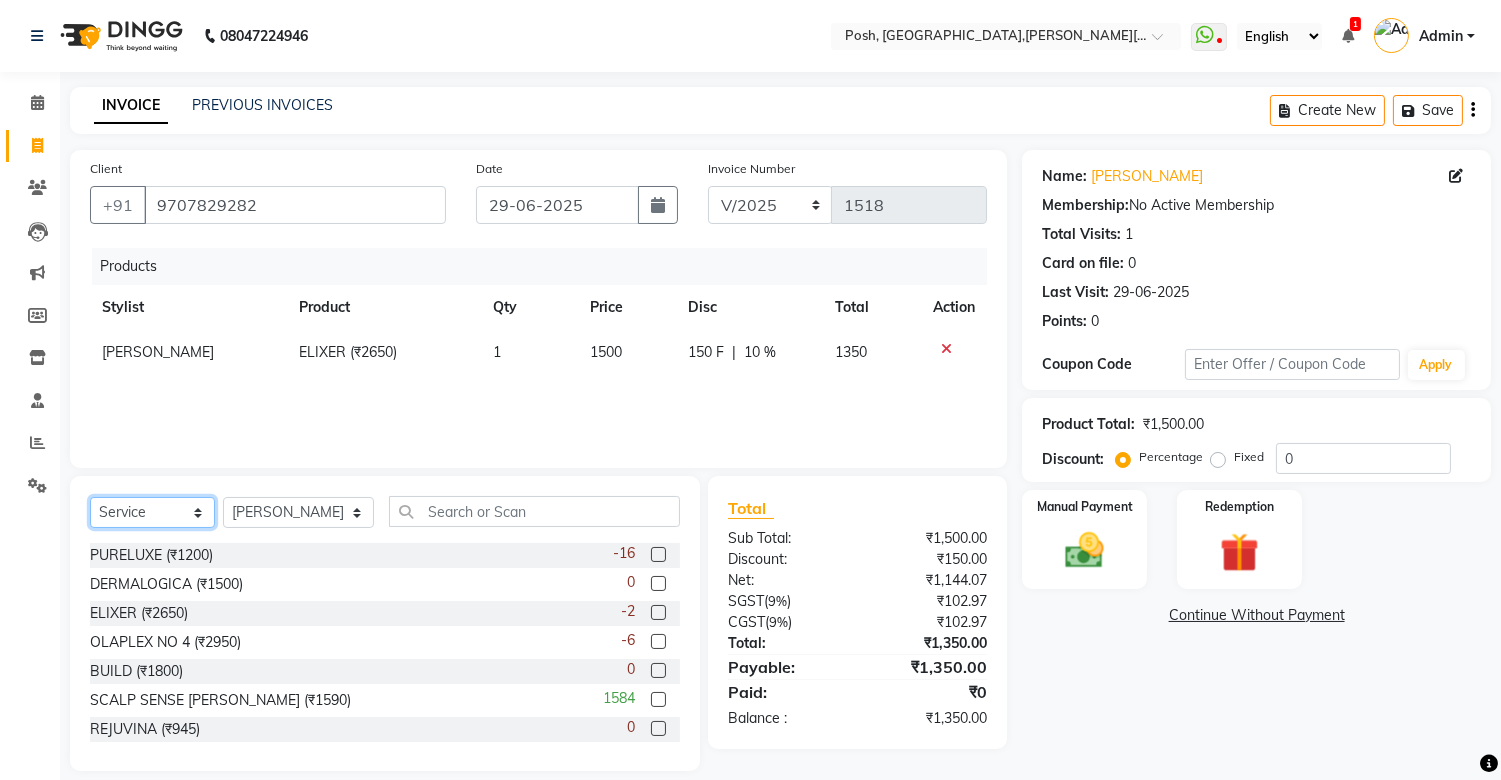 click on "Select  Service  Product  Membership  Package Voucher Prepaid Gift Card" 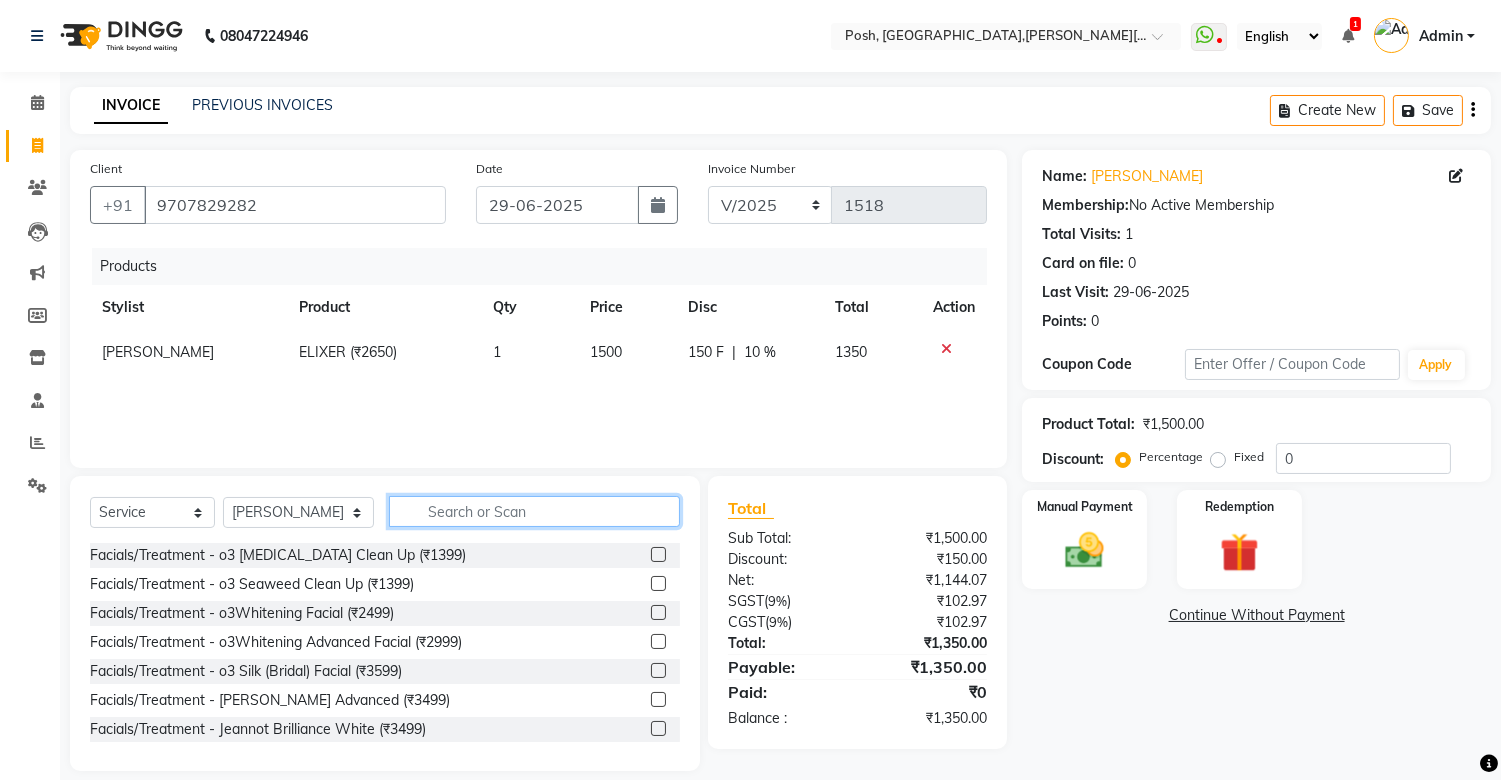 click 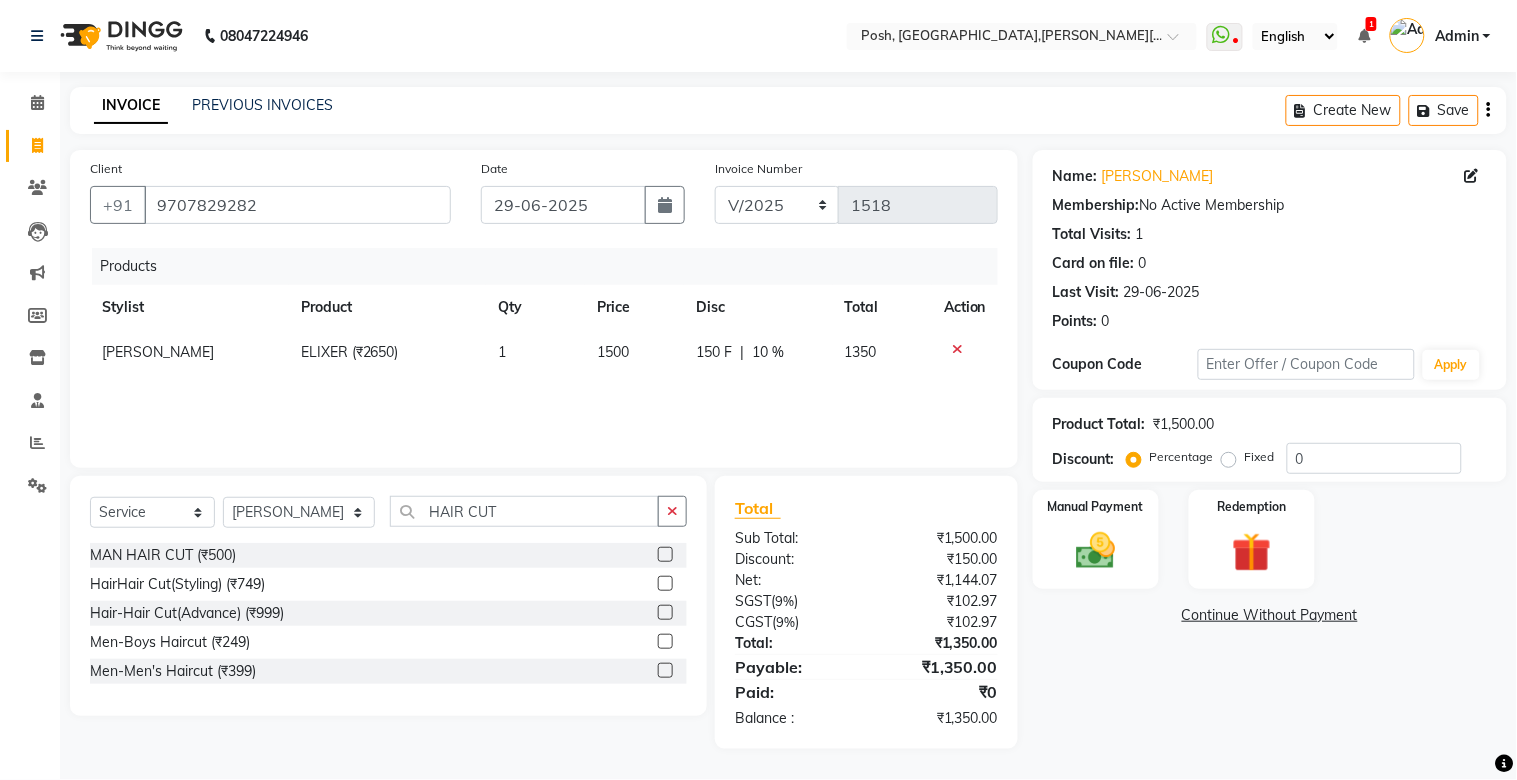 click 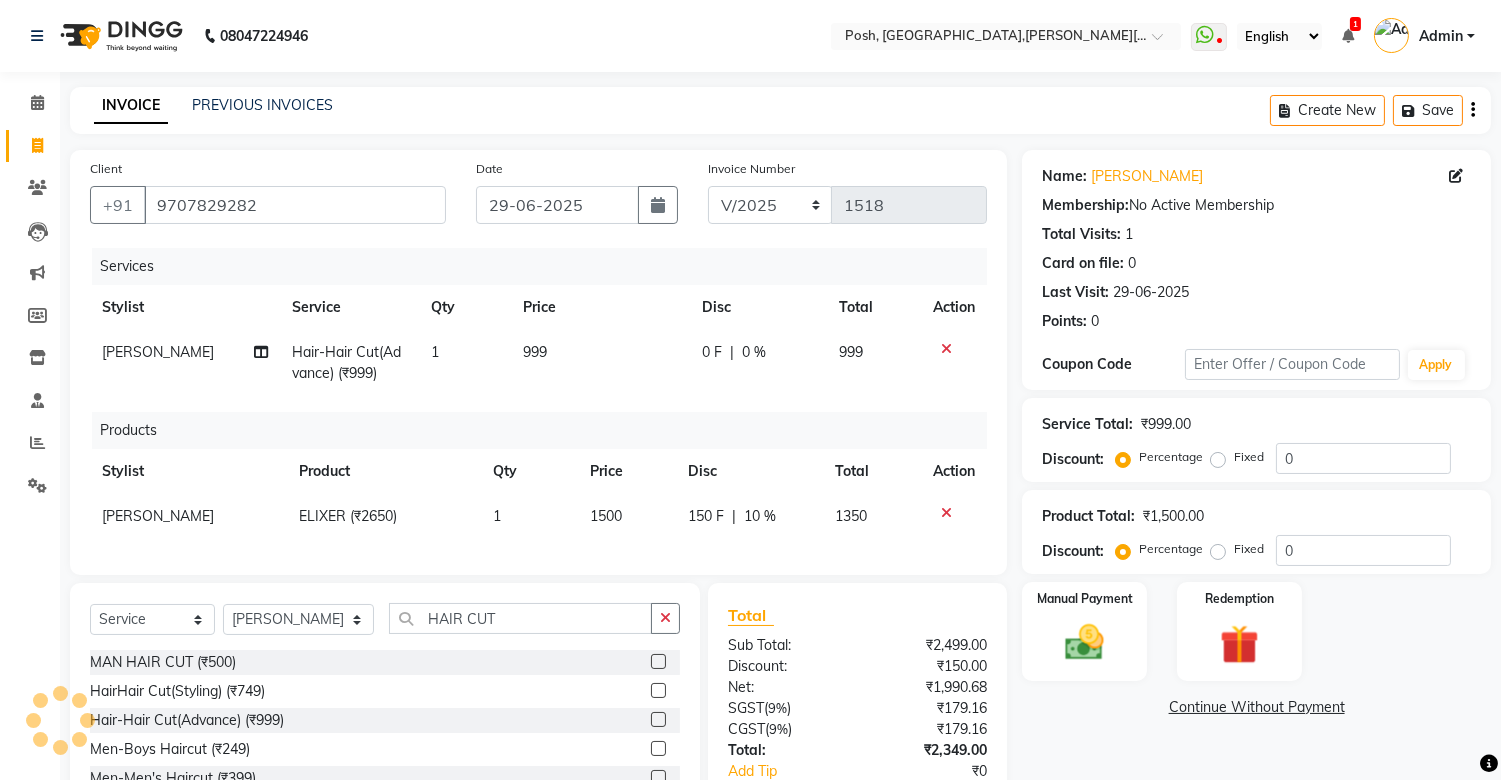 click on "999" 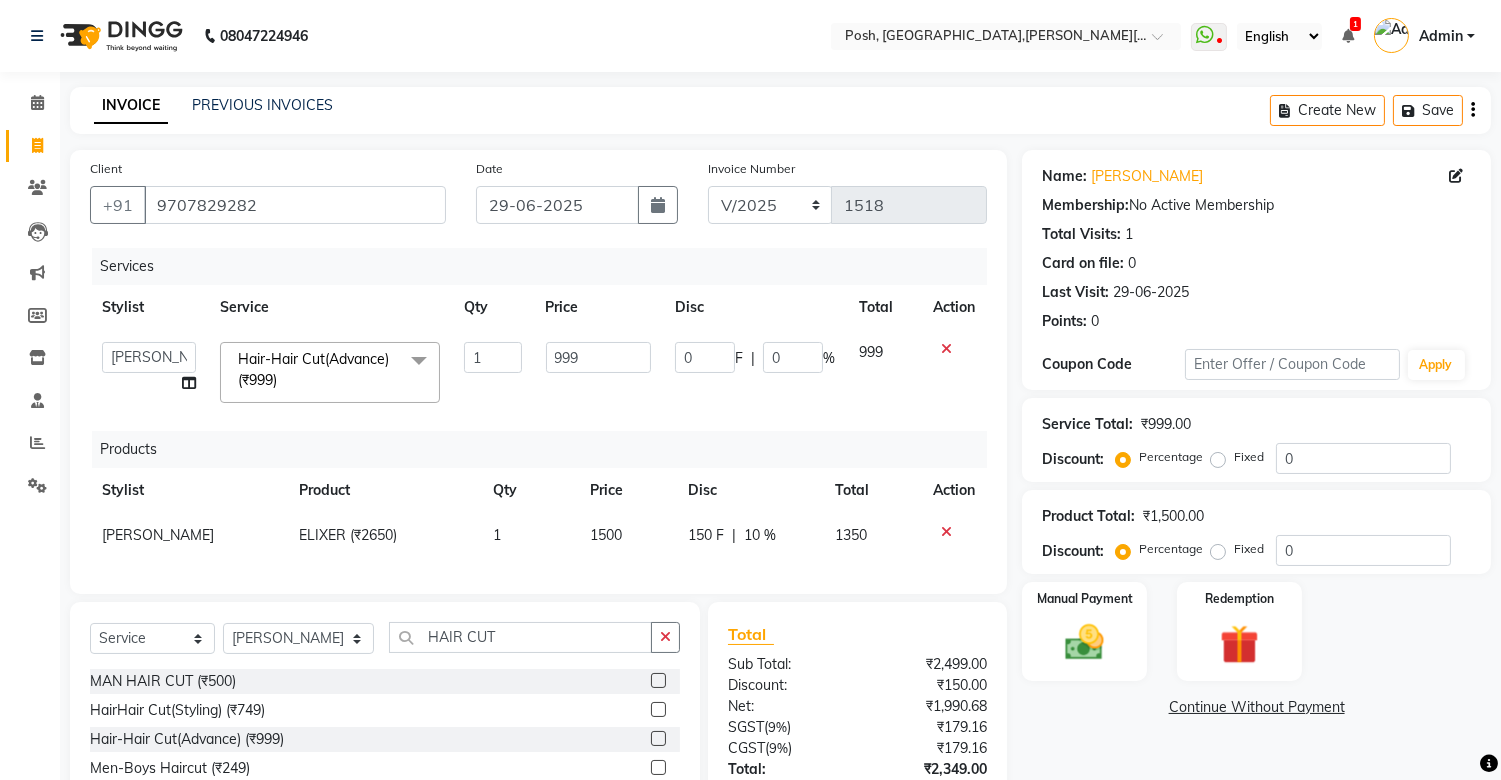 click on "1" 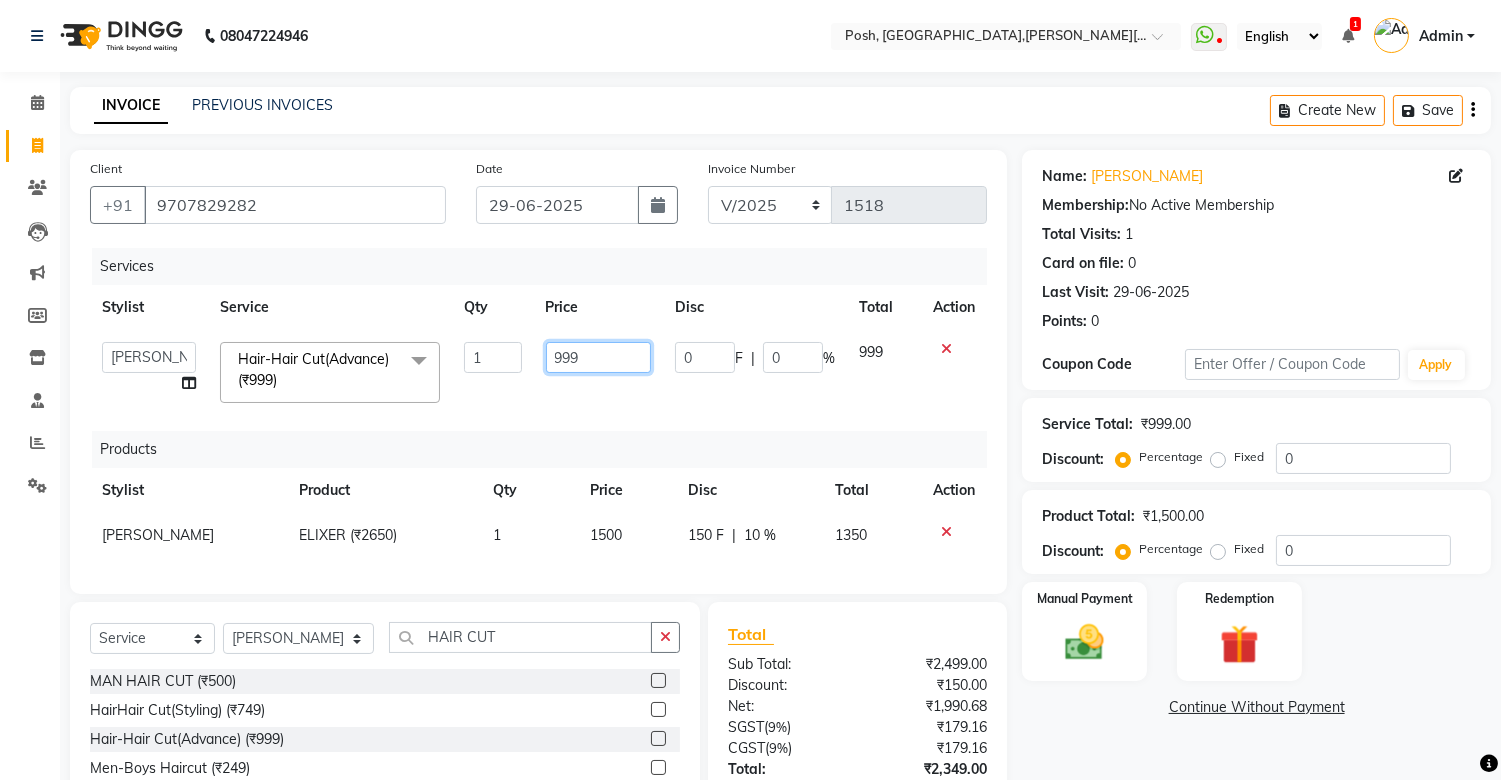 click on "999" 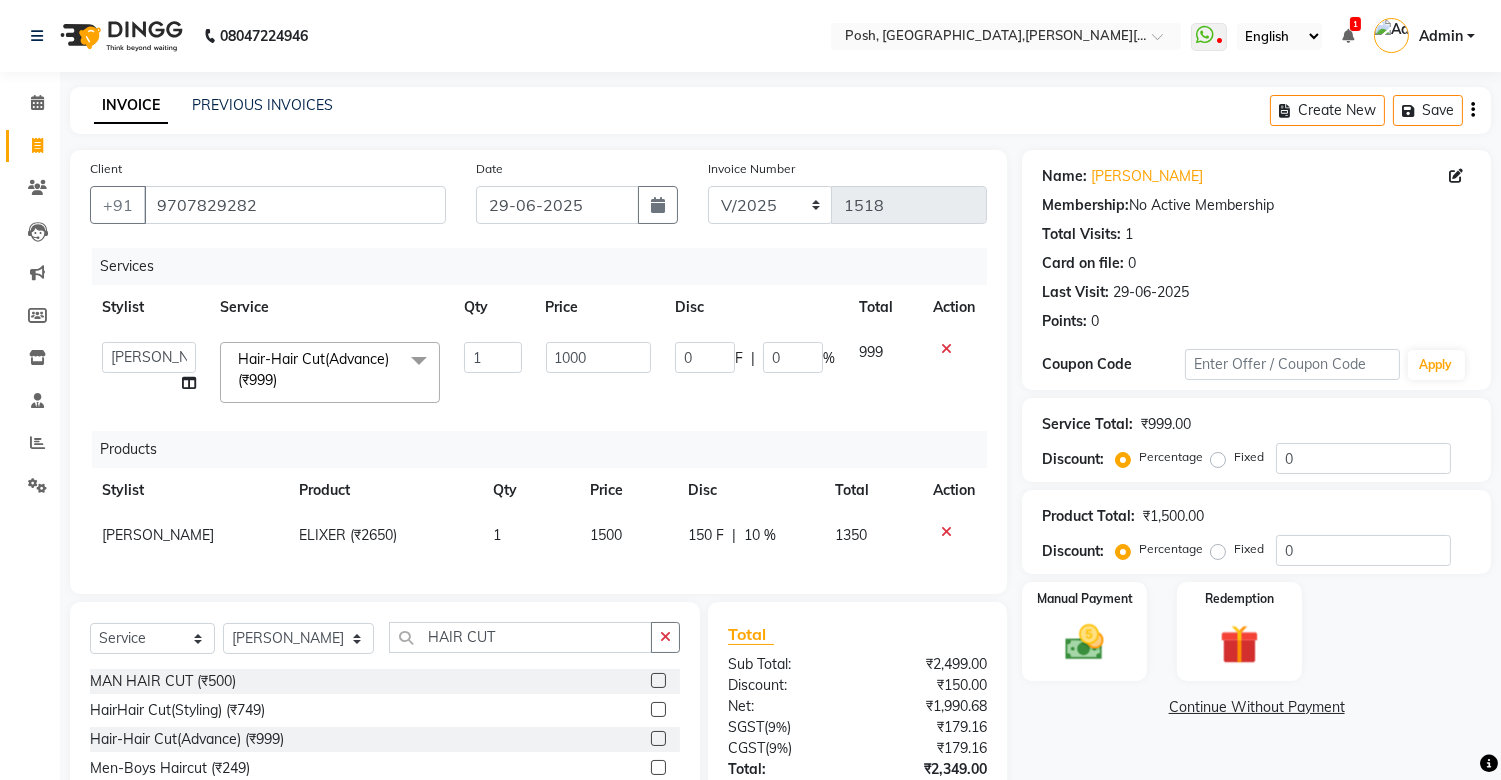 click on "Services Stylist Service Qty Price Disc Total Action  [PERSON_NAME] ISLAM   DIVYANGKA   [PERSON_NAME]   Manager   [PERSON_NAME]   [PERSON_NAME]    [PERSON_NAME]   [PERSON_NAME]	   POSH   [PERSON_NAME]   [PERSON_NAME]	   [PERSON_NAME]  Hair-Hair Cut(Advance) (₹999)  x Facials/Treatment - o3 [MEDICAL_DATA] Clean Up (₹1399) Facials/Treatment - o3 Seaweed Clean Up (₹1399) Facials/Treatment - o3Whitening Facial (₹2499) Facials/Treatment - o3Whitening Advanced Facial (₹2999) Facials/Treatment - o3 Silk (Bridal) Facial (₹3599) Facials/Treatment - Jeannot Hydra Boost Advanced (₹3499) Facials/Treatment - Jeannot Brilliance White (₹3499) Facials/Treatment - Jeannot Instant Glow Brightening (₹3499) Facials/Treatment - Jeannot Infinite Youth Firming (₹3499) Facials/Treatment - [PERSON_NAME]'s Glowvite (₹1999) Facials/Treatment - [PERSON_NAME]'s Tan Clear (₹1999) Facials/Treatment - [PERSON_NAME]'s Ageing (₹1999) Facials/Treatment - Anti Pigmentation (₹1999) Facials/Treatment - [PERSON_NAME]'s Clariglow (₹1999) 1 1000 0 F | 0" 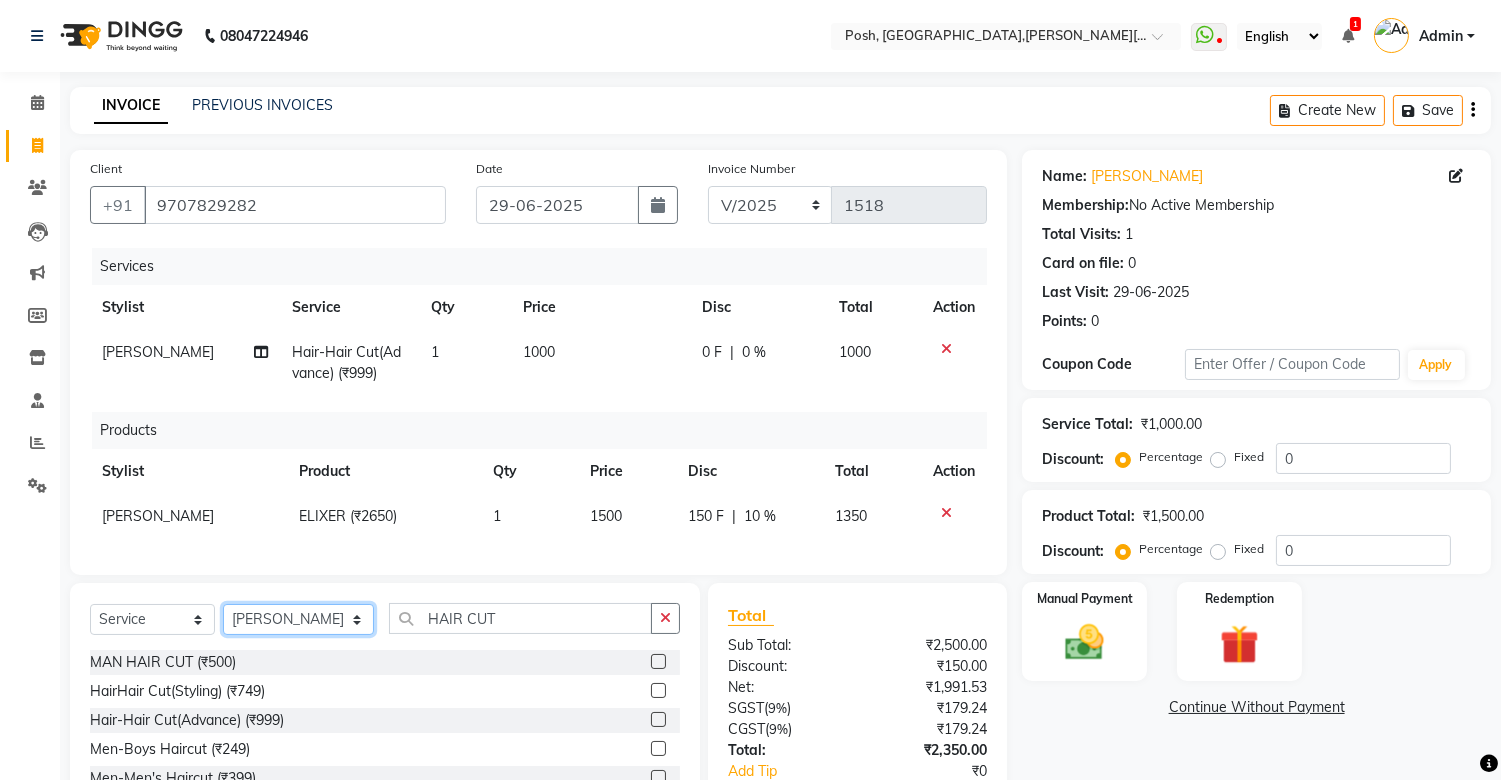 drag, startPoint x: 291, startPoint y: 637, endPoint x: 284, endPoint y: 622, distance: 16.552946 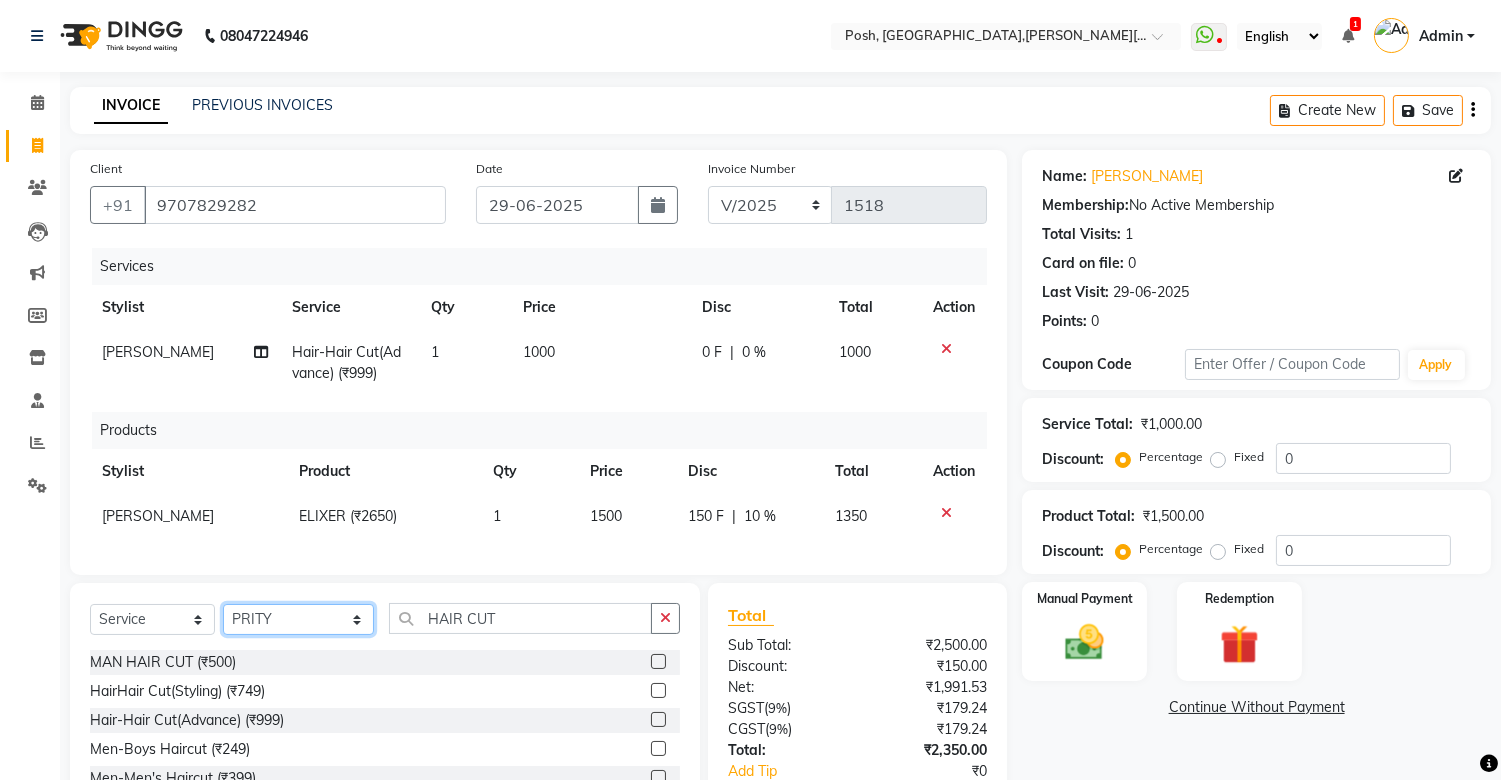 click on "Select Stylist [PERSON_NAME] ISLAM DIVYANGKA [PERSON_NAME] Manager [PERSON_NAME] [PERSON_NAME]  [PERSON_NAME] [PERSON_NAME]	 POSH [PERSON_NAME] [PERSON_NAME]	 [PERSON_NAME]" 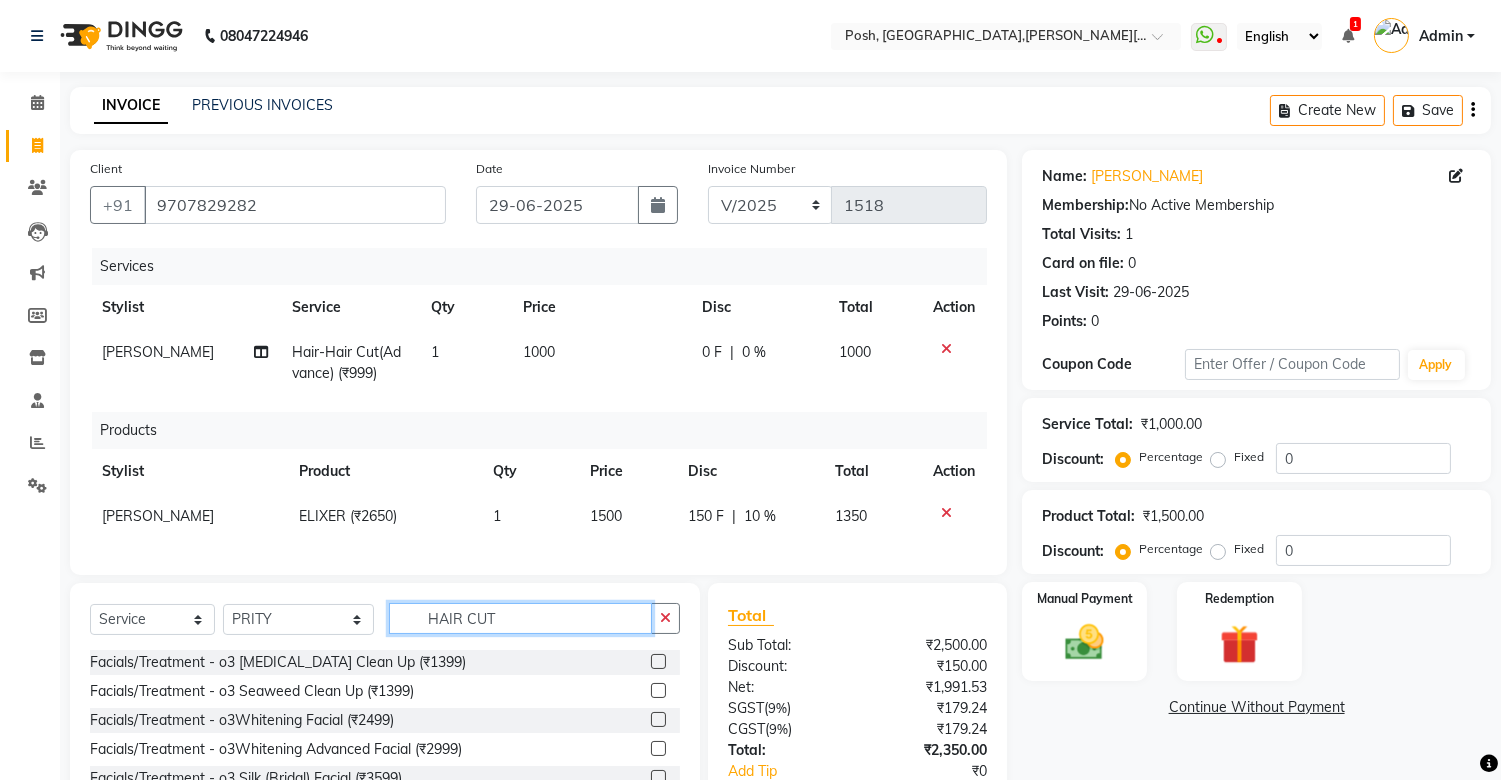click on "HAIR CUT" 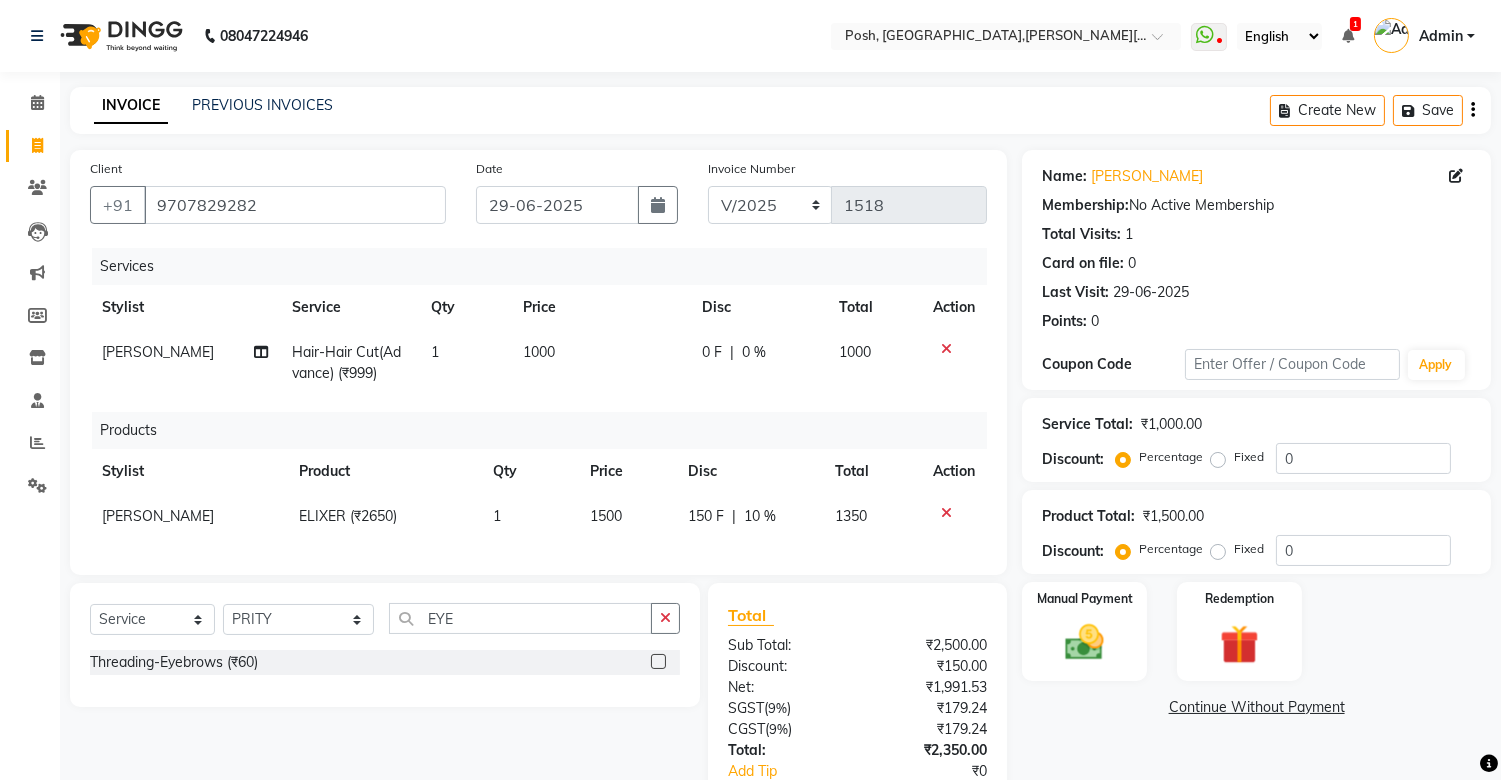 click 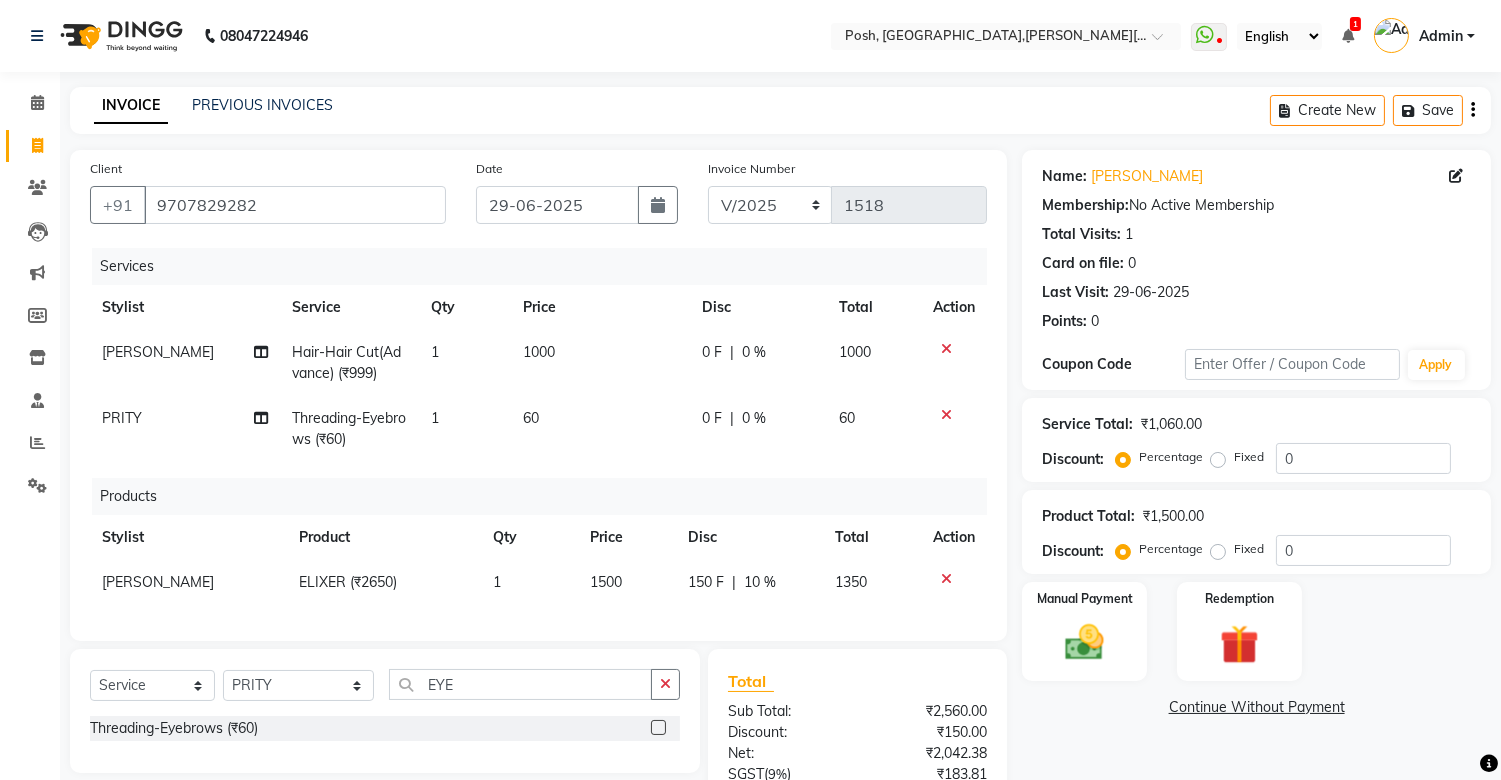click on "Select  Service  Product  Membership  Package Voucher Prepaid Gift Card  Select Stylist [PERSON_NAME] ISLAM DIVYANGKA [PERSON_NAME] Manager [PERSON_NAME] [PERSON_NAME]  [PERSON_NAME] [PERSON_NAME]	 POSH [PERSON_NAME] [PERSON_NAME]	 [PERSON_NAME] EYE Threading-Eyebrows (₹60)" 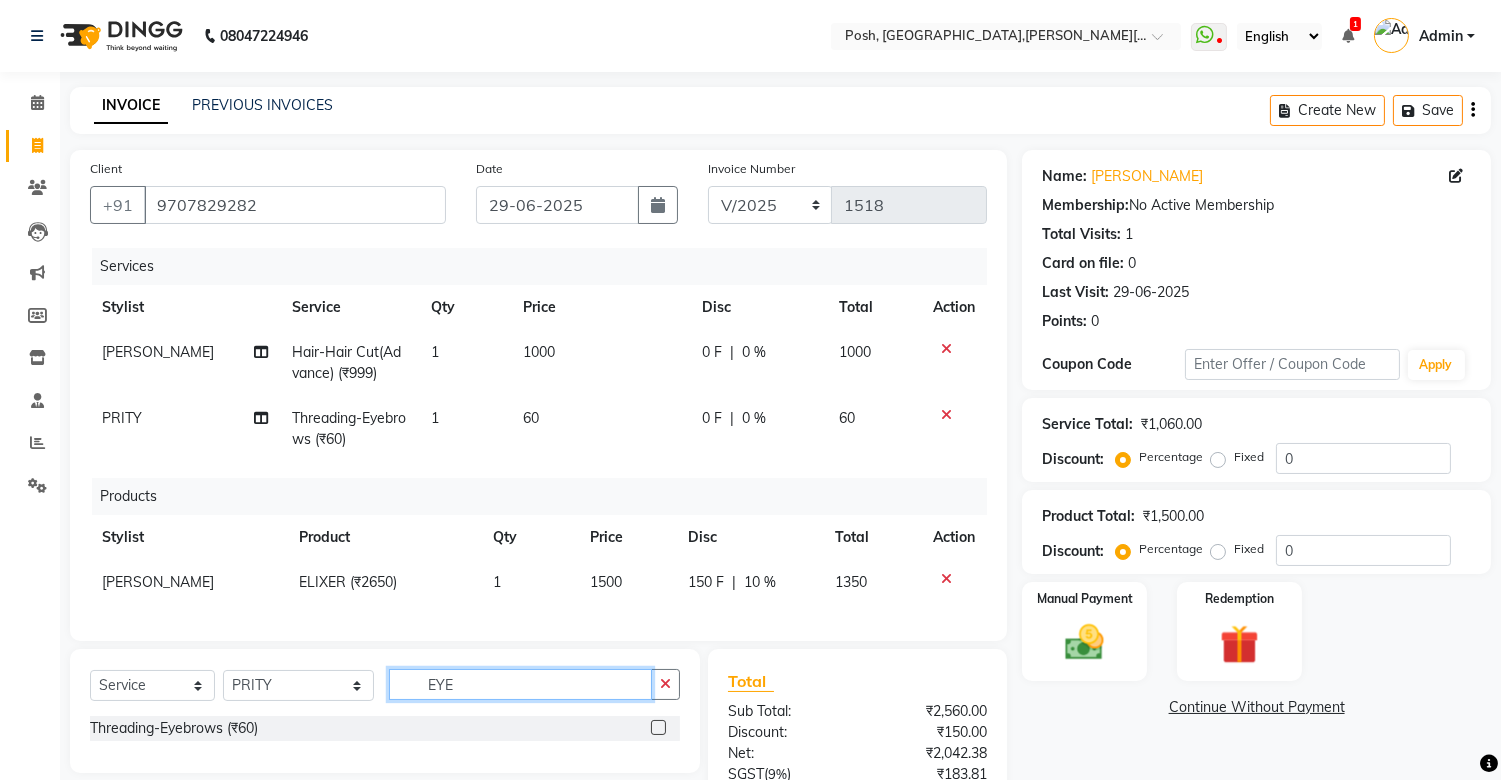 click on "EYE" 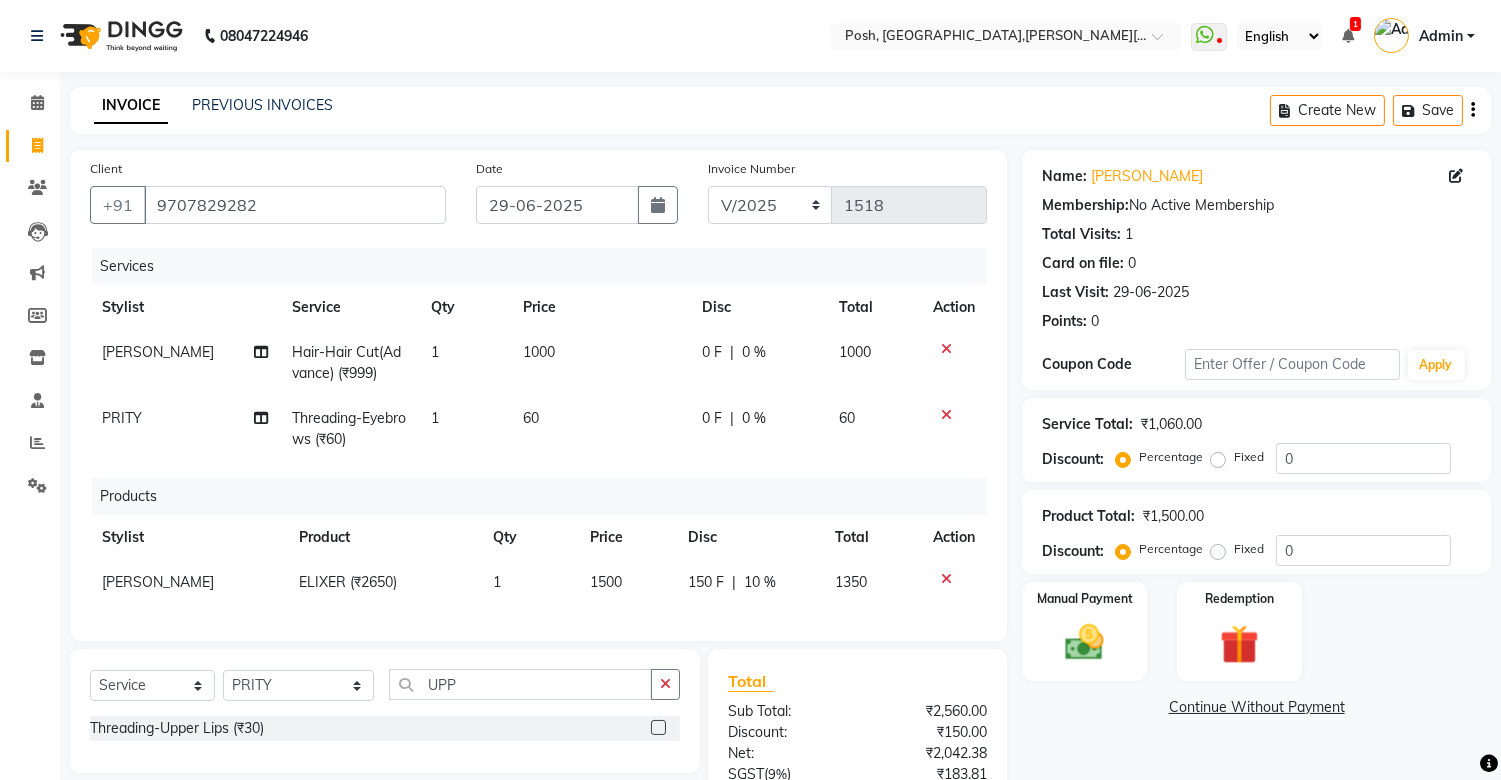 click 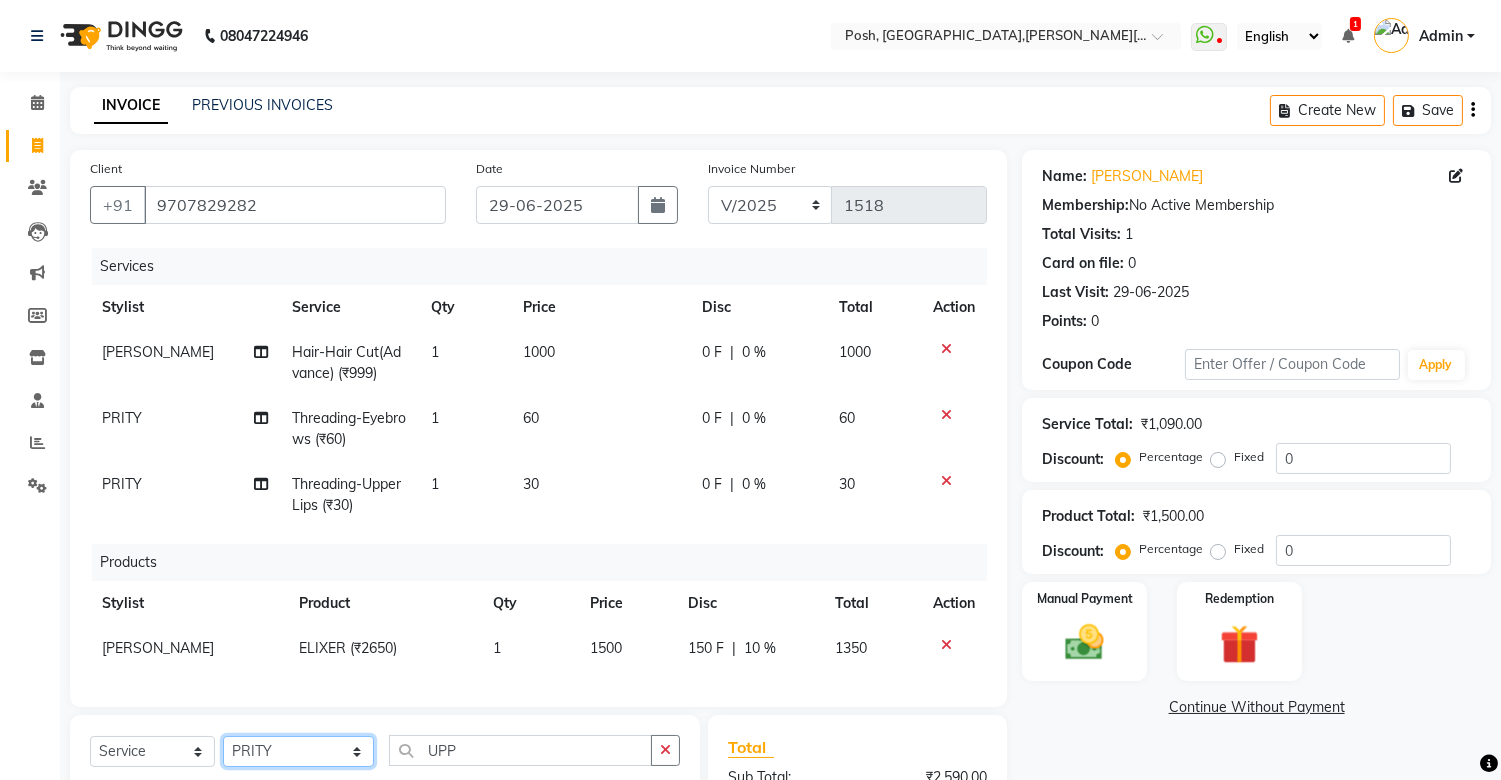 scroll, scrollTop: 4, scrollLeft: 0, axis: vertical 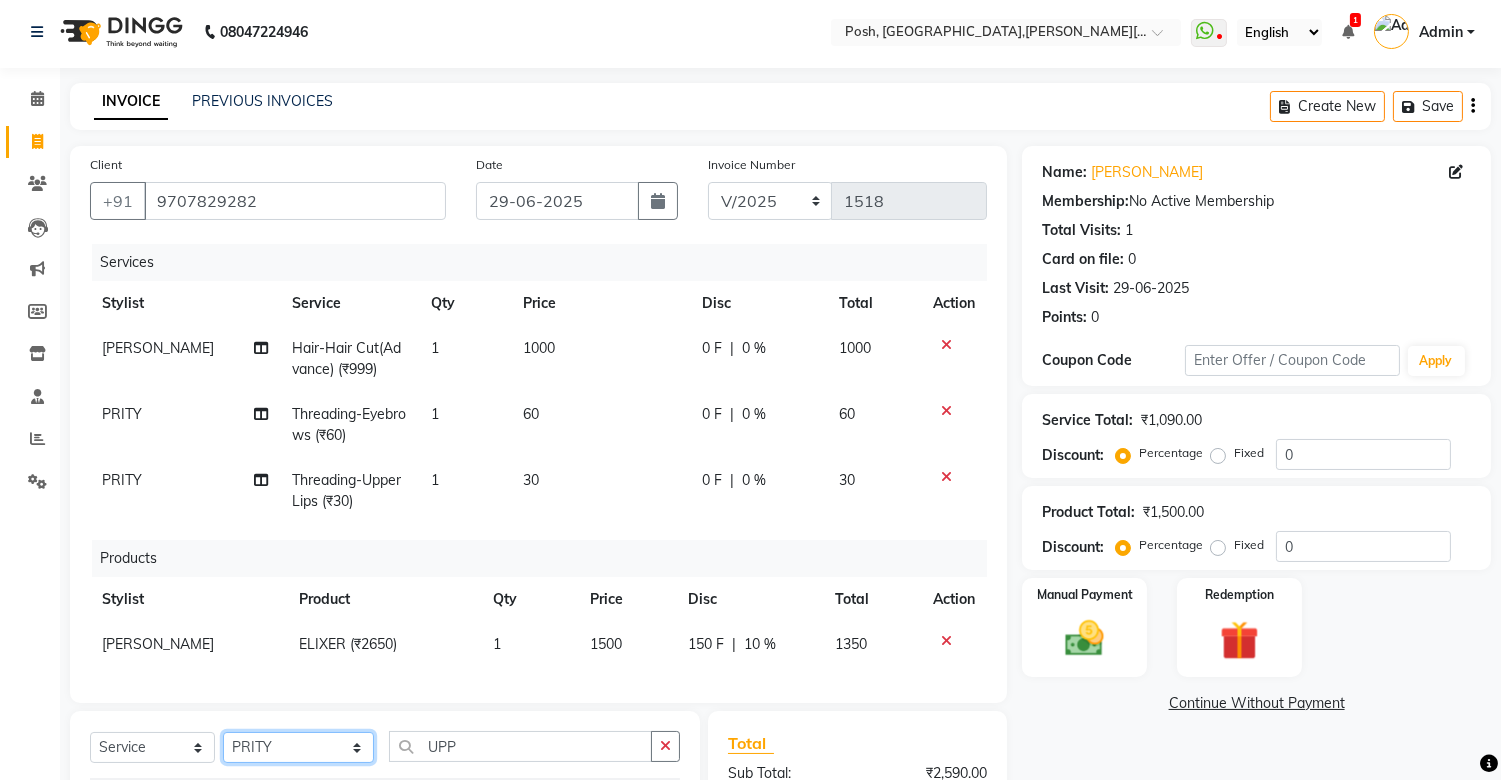 click on "Select Stylist [PERSON_NAME] ISLAM DIVYANGKA [PERSON_NAME] Manager [PERSON_NAME] [PERSON_NAME]  [PERSON_NAME] [PERSON_NAME]	 POSH [PERSON_NAME] [PERSON_NAME]	 [PERSON_NAME]" 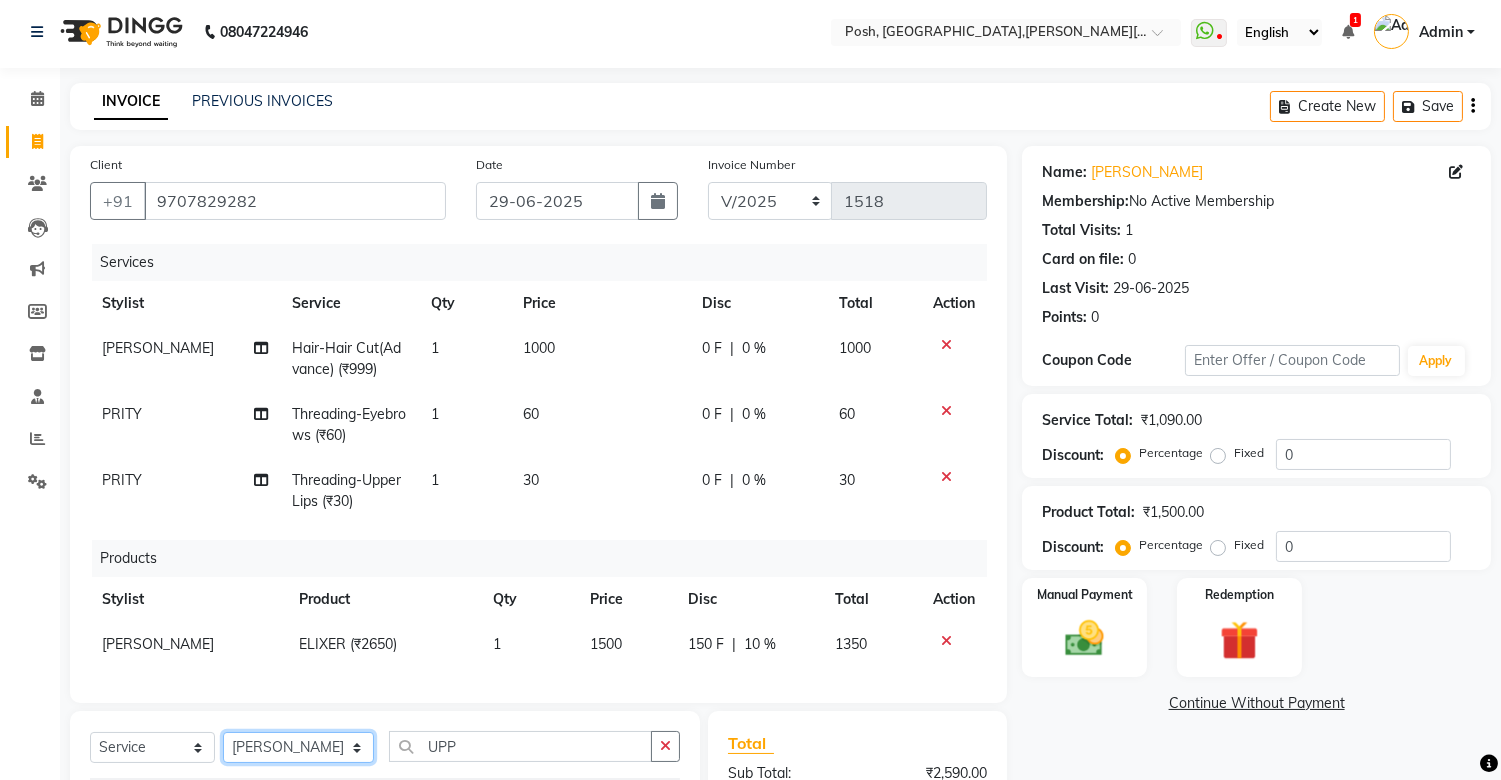 click on "Select Stylist [PERSON_NAME] ISLAM DIVYANGKA [PERSON_NAME] Manager [PERSON_NAME] [PERSON_NAME]  [PERSON_NAME] [PERSON_NAME]	 POSH [PERSON_NAME] [PERSON_NAME]	 [PERSON_NAME]" 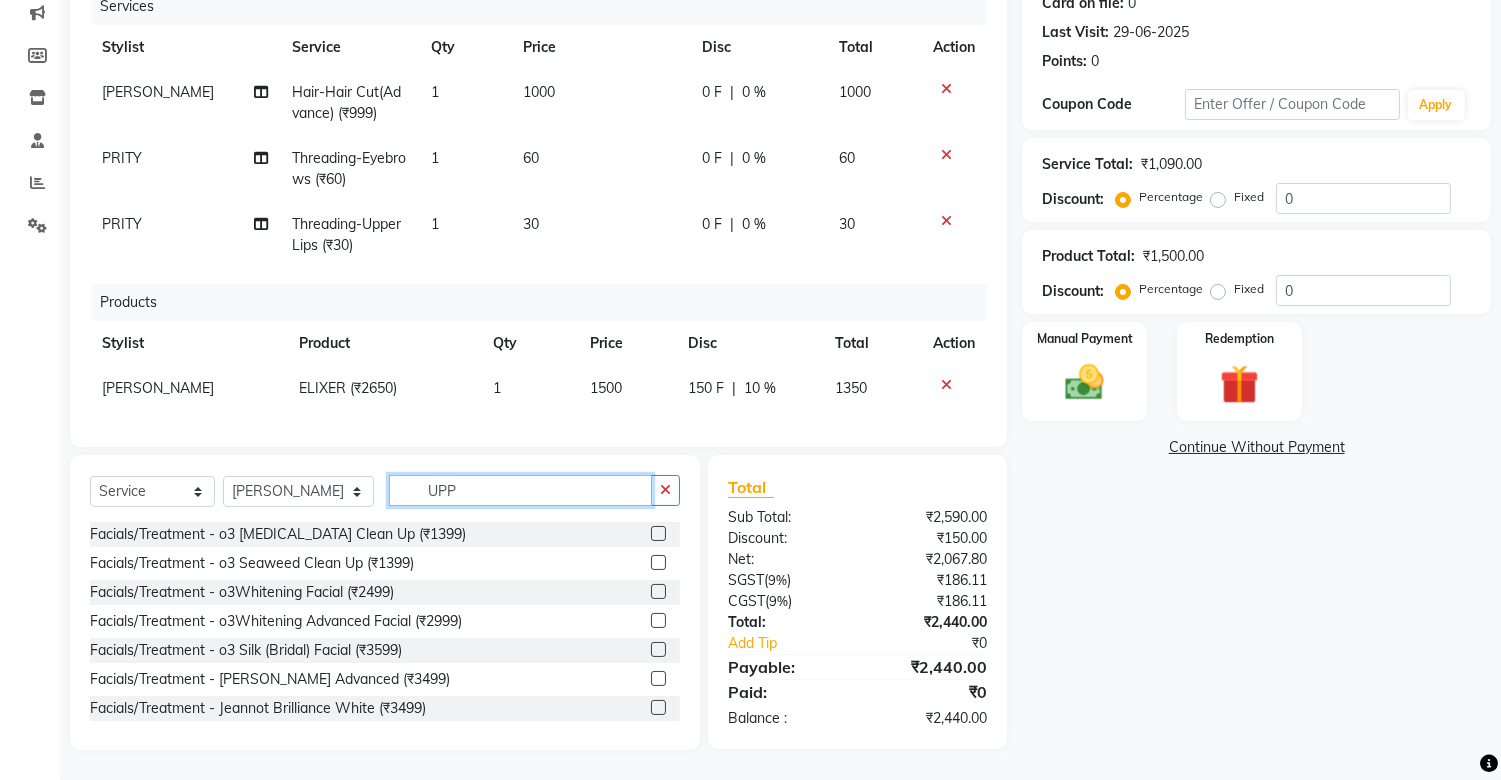 click on "UPP" 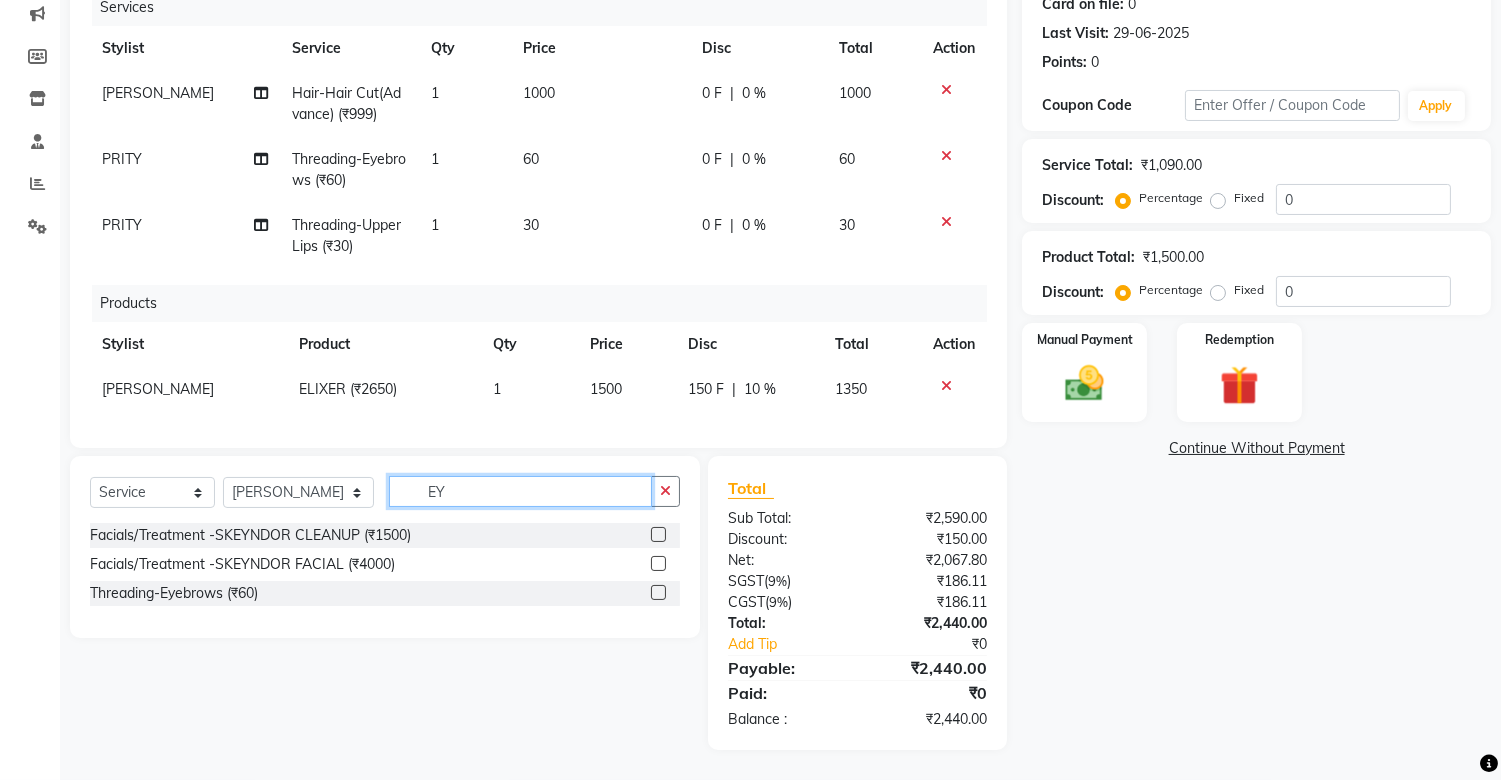 scroll, scrollTop: 275, scrollLeft: 0, axis: vertical 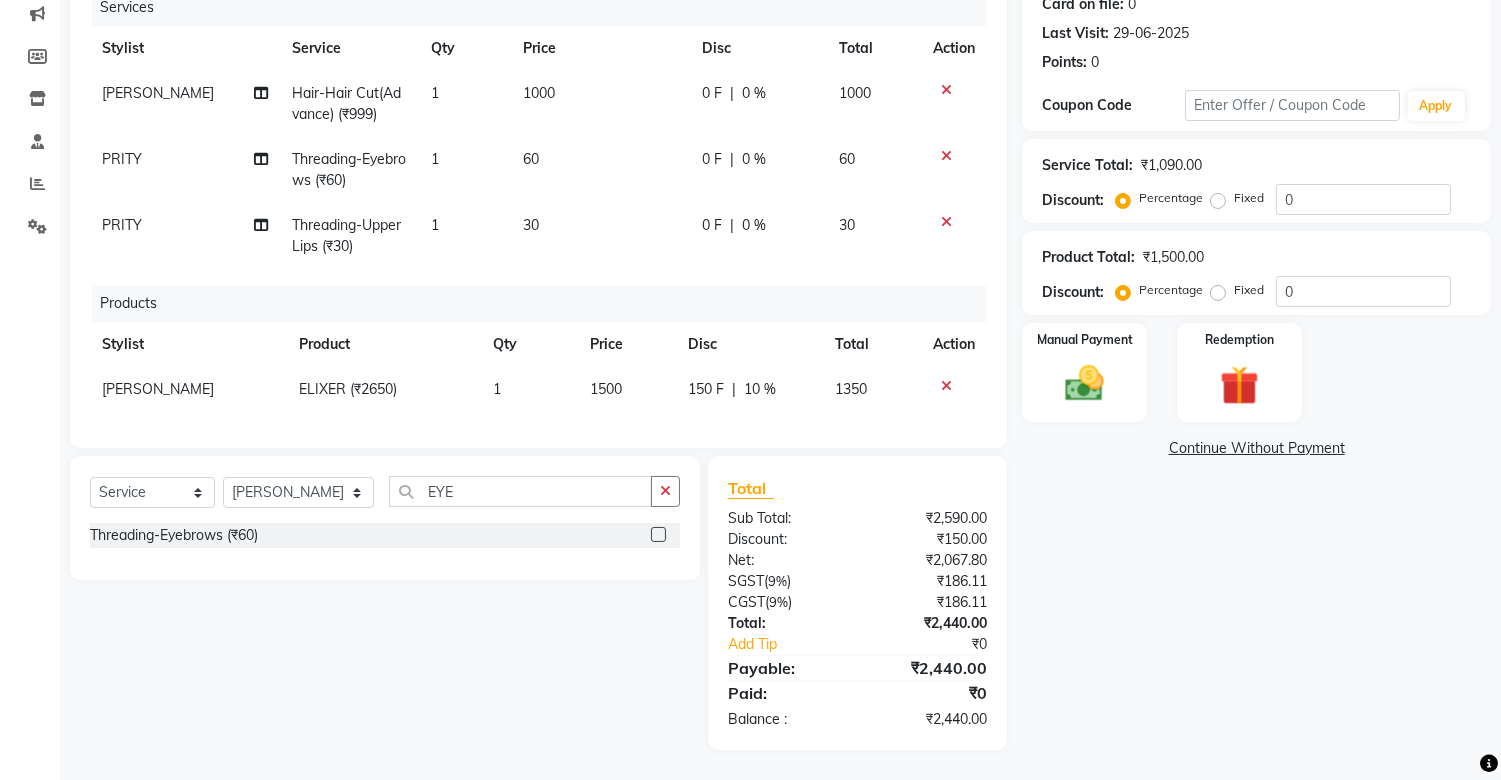 click 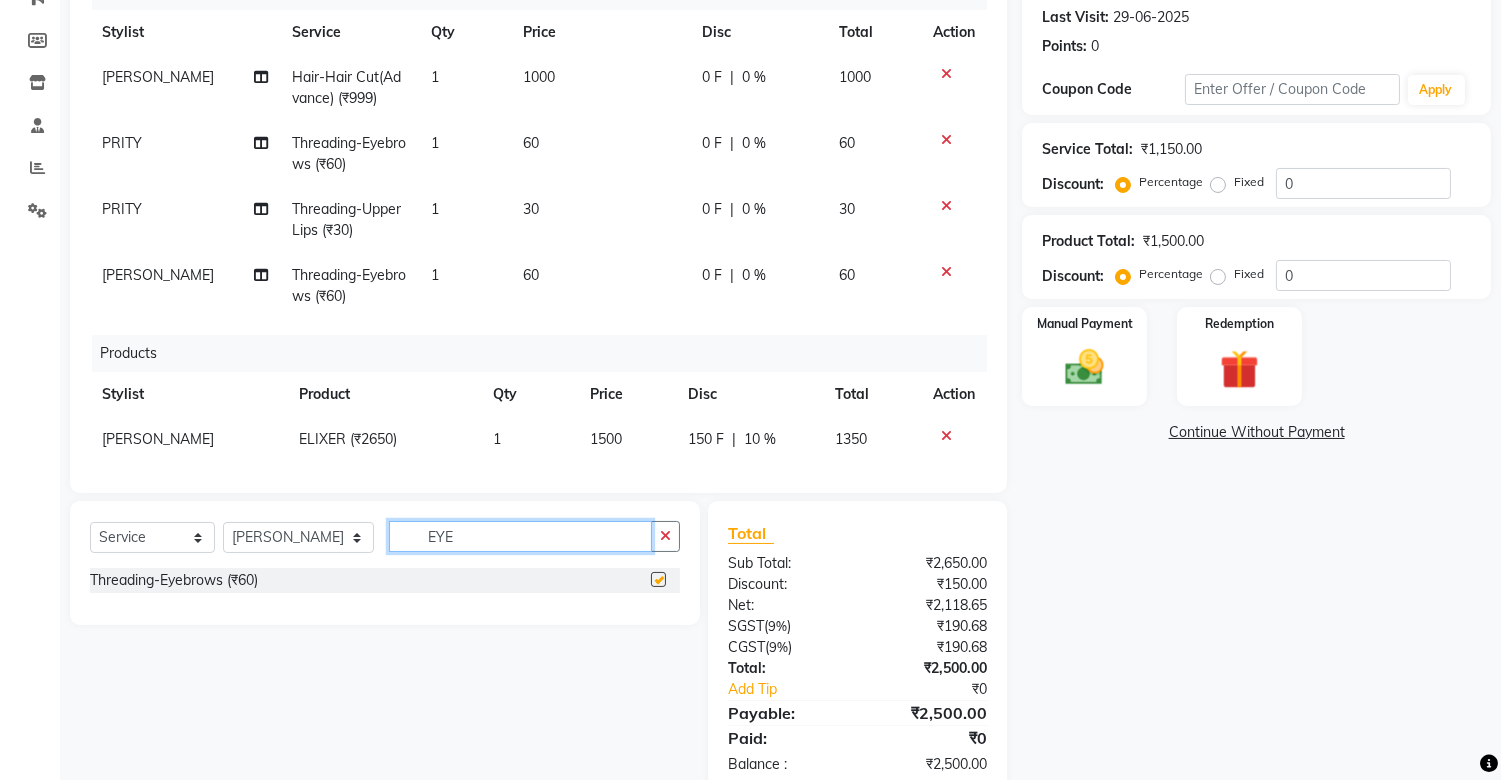 click on "EYE" 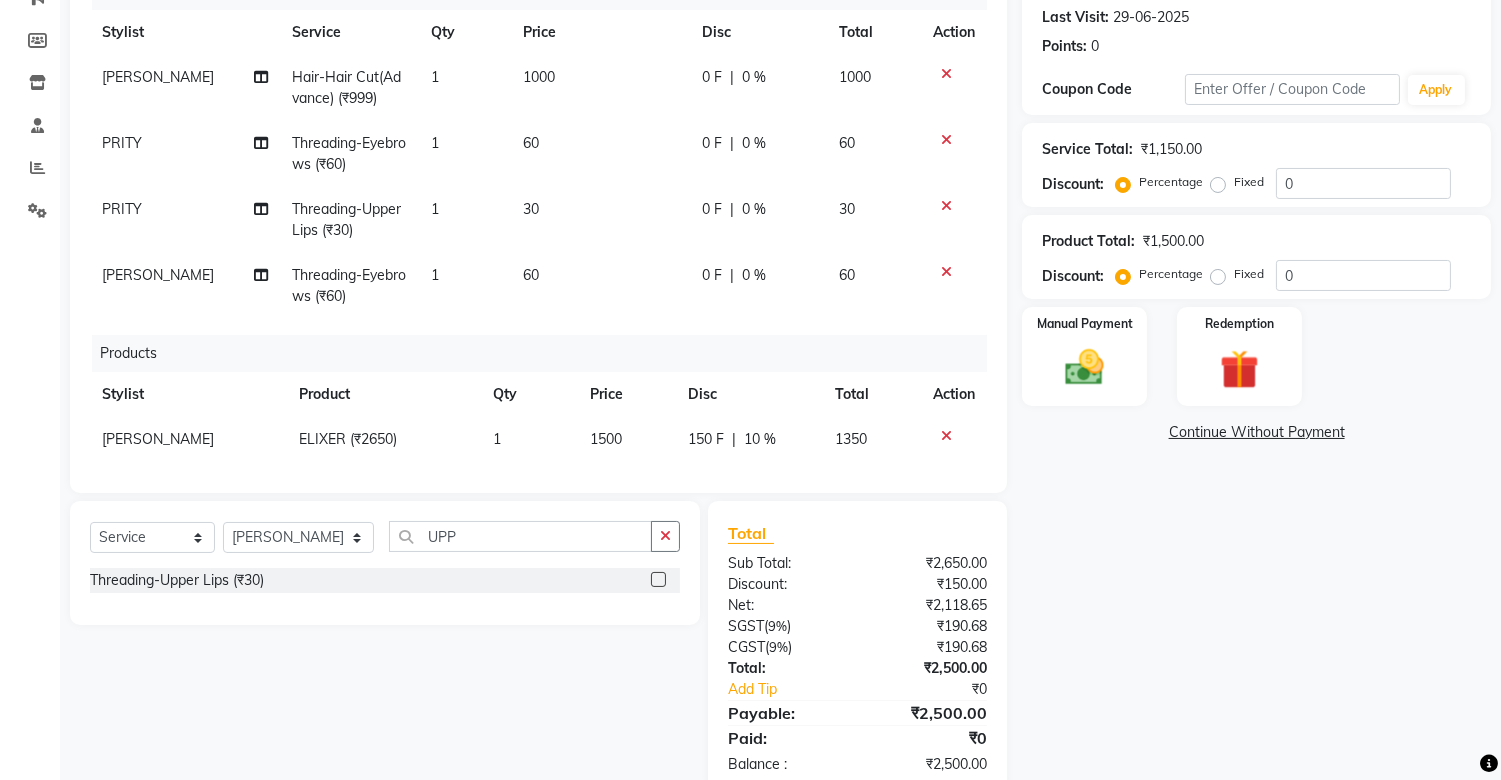 click 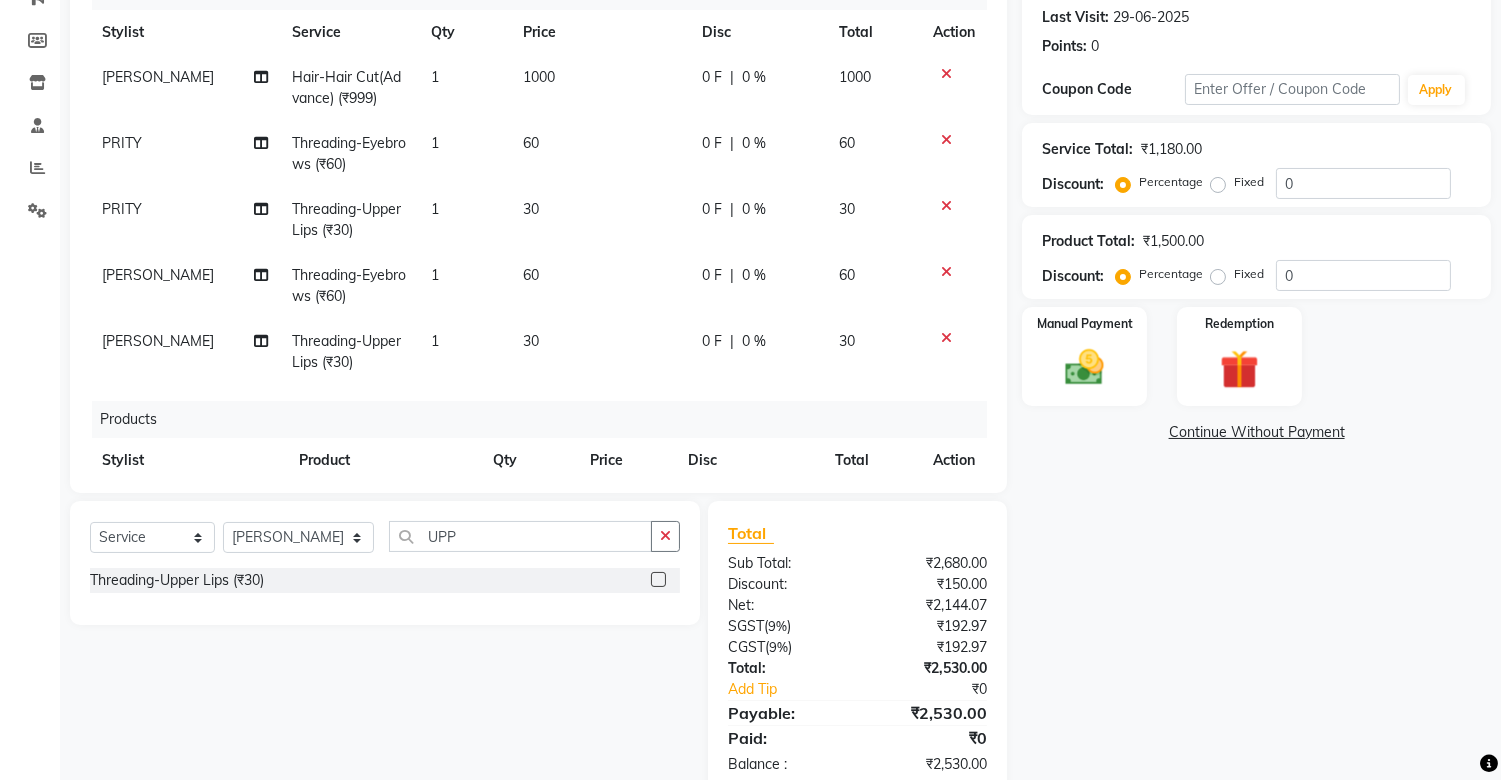 scroll, scrollTop: 87, scrollLeft: 0, axis: vertical 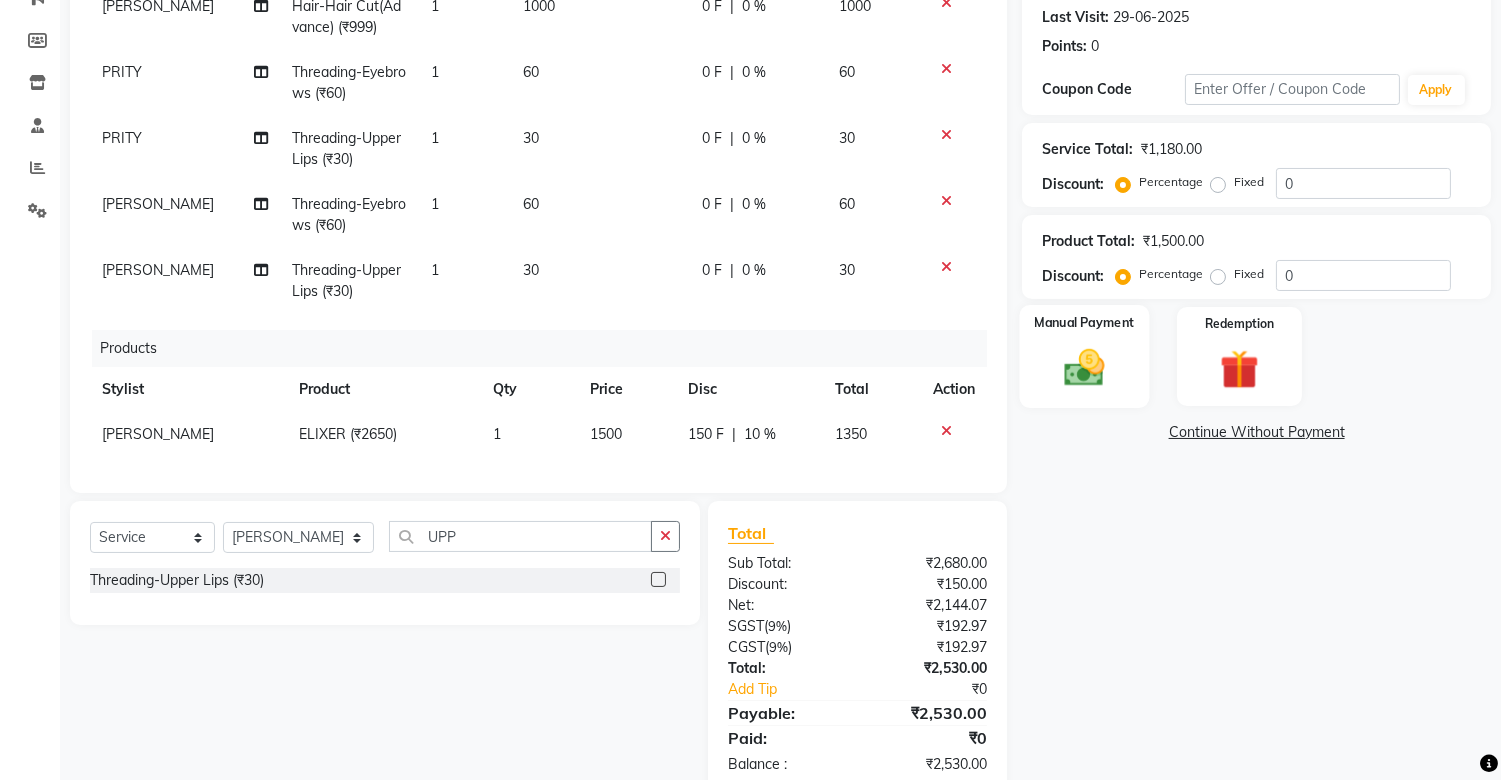 click 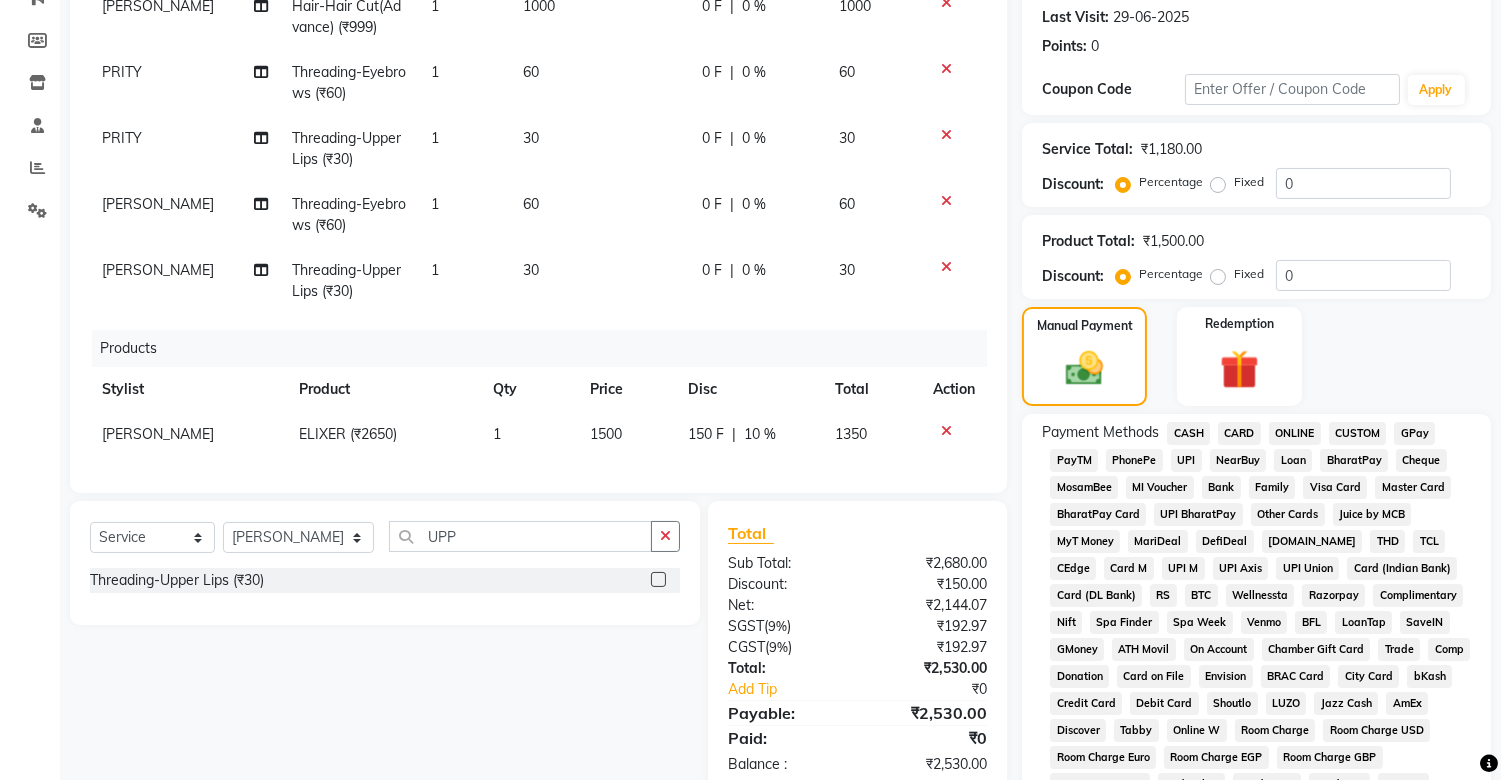 click on "UPI" 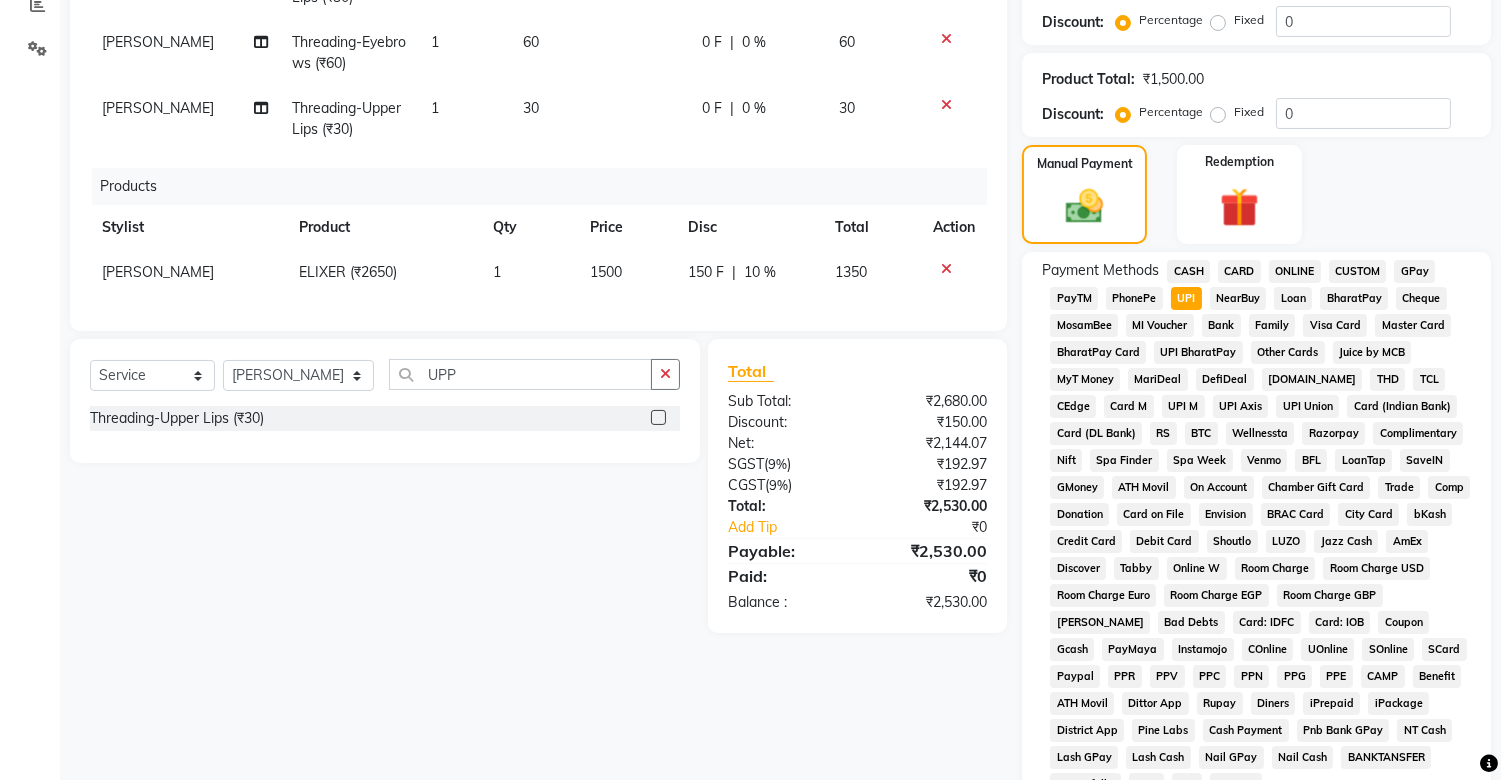 scroll, scrollTop: 442, scrollLeft: 0, axis: vertical 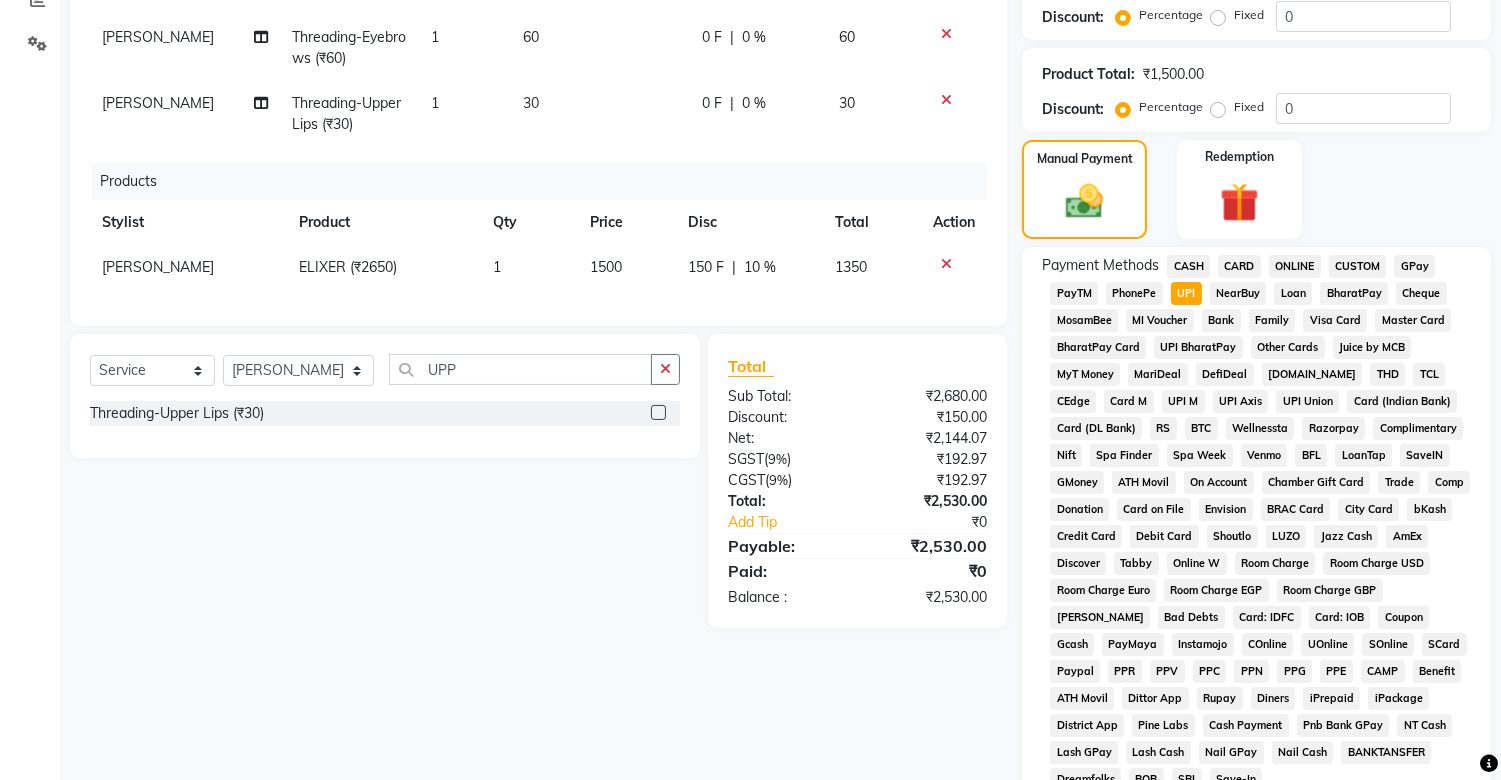 click on "Client [PHONE_NUMBER] Date [DATE] Invoice Number V/2025 V/[PHONE_NUMBER] Services Stylist Service Qty Price Disc Total Action [PERSON_NAME] Hair-Hair Cut(Advance) (₹999) 1 1000 0 F | 0 % 1000 PRITY Threading-Eyebrows (₹60) 1 60 0 F | 0 % 60 PRITY Threading-Upper Lips (₹30) 1 30 0 F | 0 % 30 [PERSON_NAME] Threading-Eyebrows (₹60) 1 60 0 F | 0 % 60 [PERSON_NAME] Threading-Upper Lips (₹30) 1 30 0 F | 0 % 30 Products Stylist Product Qty Price Disc Total Action [PERSON_NAME] ELIXER (₹2650) 1 1500 150 F | 10 % 1350 Select  Service  Product  Membership  Package Voucher Prepaid Gift Card  Select Stylist [PERSON_NAME] ISLAM DIVYANGKA [PERSON_NAME] Manager [PERSON_NAME] [PERSON_NAME]  [PERSON_NAME] [PERSON_NAME]	 POSH [PERSON_NAME] [PERSON_NAME]	 [PERSON_NAME] Threading-Upper Lips (₹30)  Total Sub Total: ₹2,680.00 Discount: ₹150.00 Net: ₹2,144.07 SGST  ( 9% ) ₹192.97 CGST  ( 9% ) ₹192.97 Total: ₹2,530.00 Add Tip ₹0 Payable: ₹2,530.00 Paid: ₹0 Balance   : ₹2,530.00" 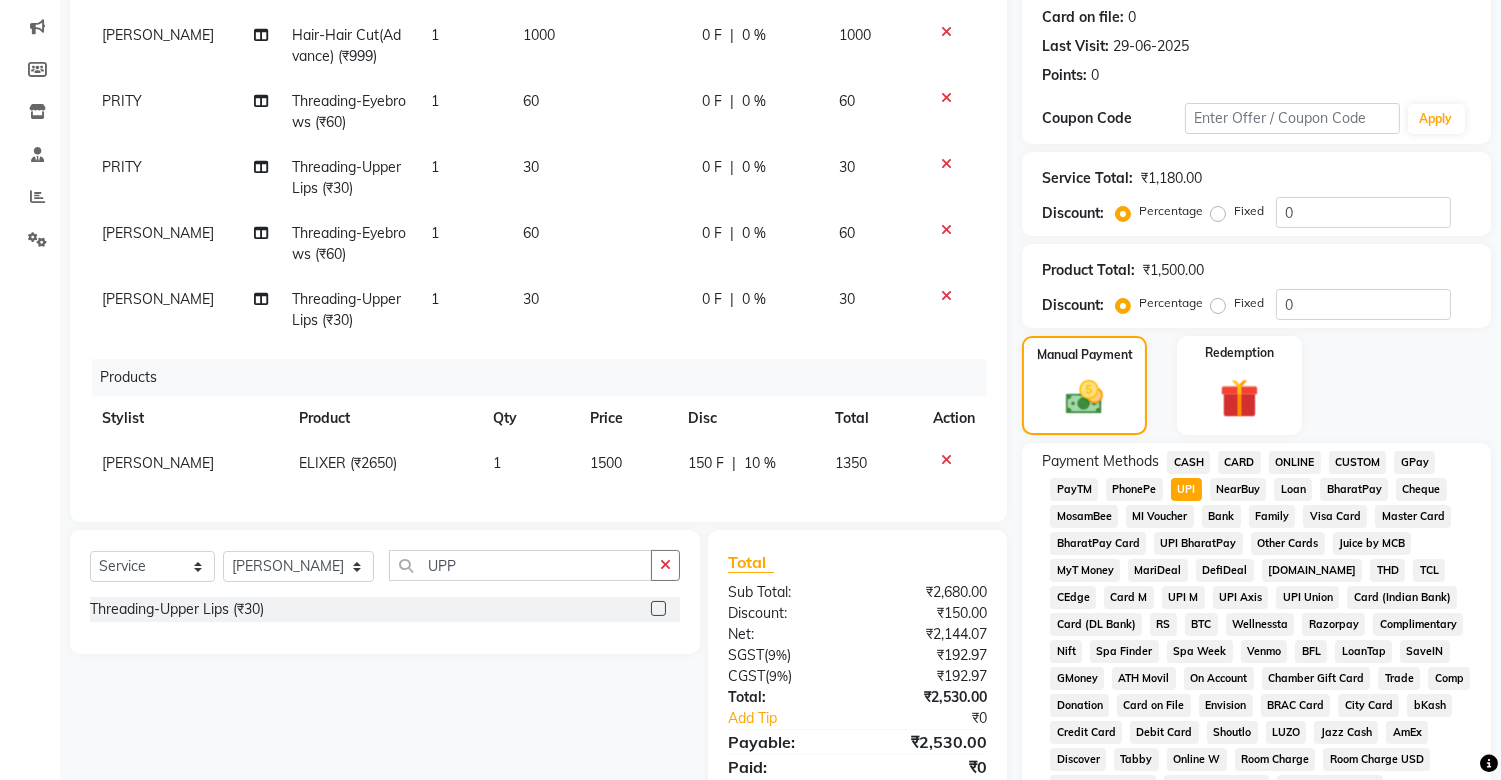 scroll, scrollTop: 234, scrollLeft: 0, axis: vertical 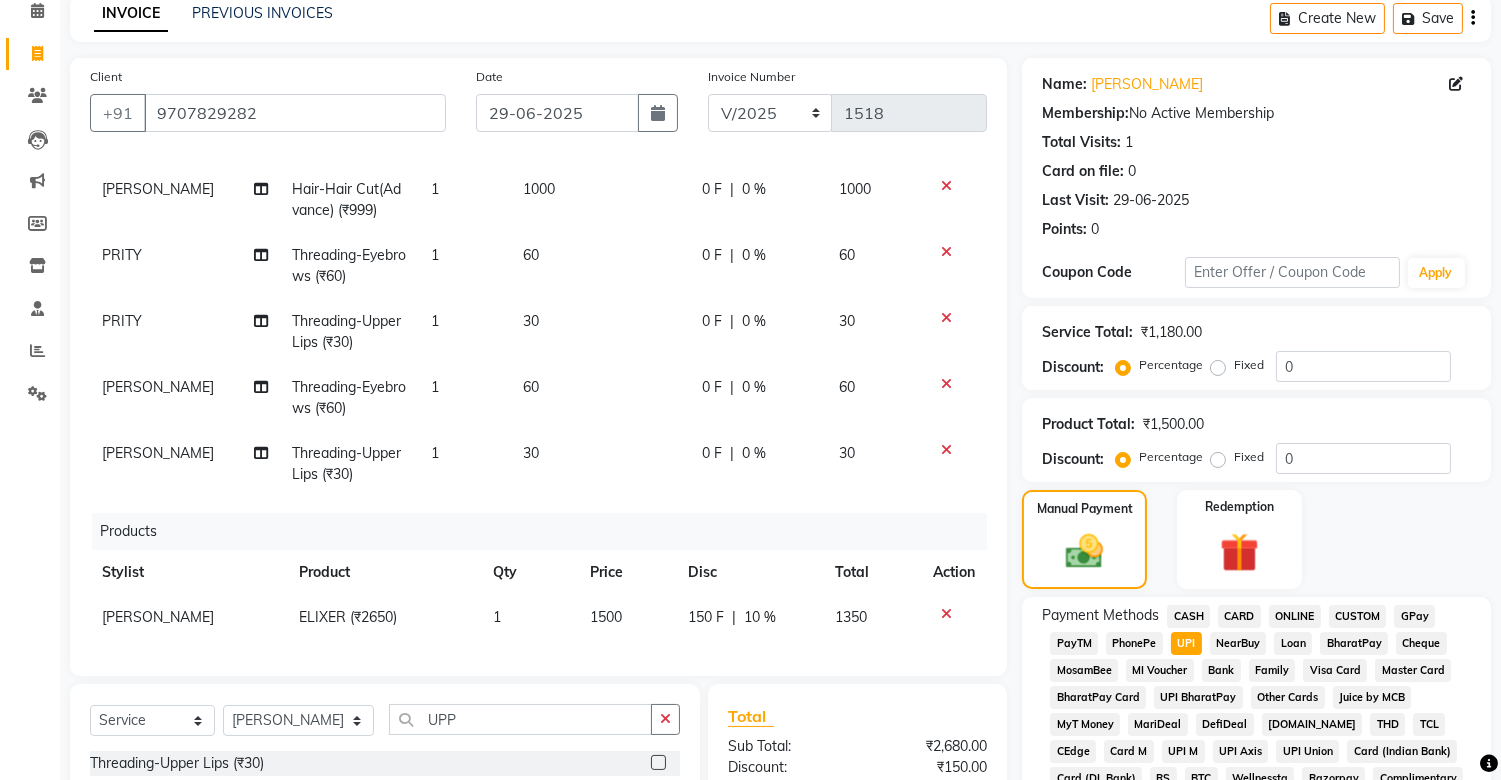 click on "0 F | 0 %" 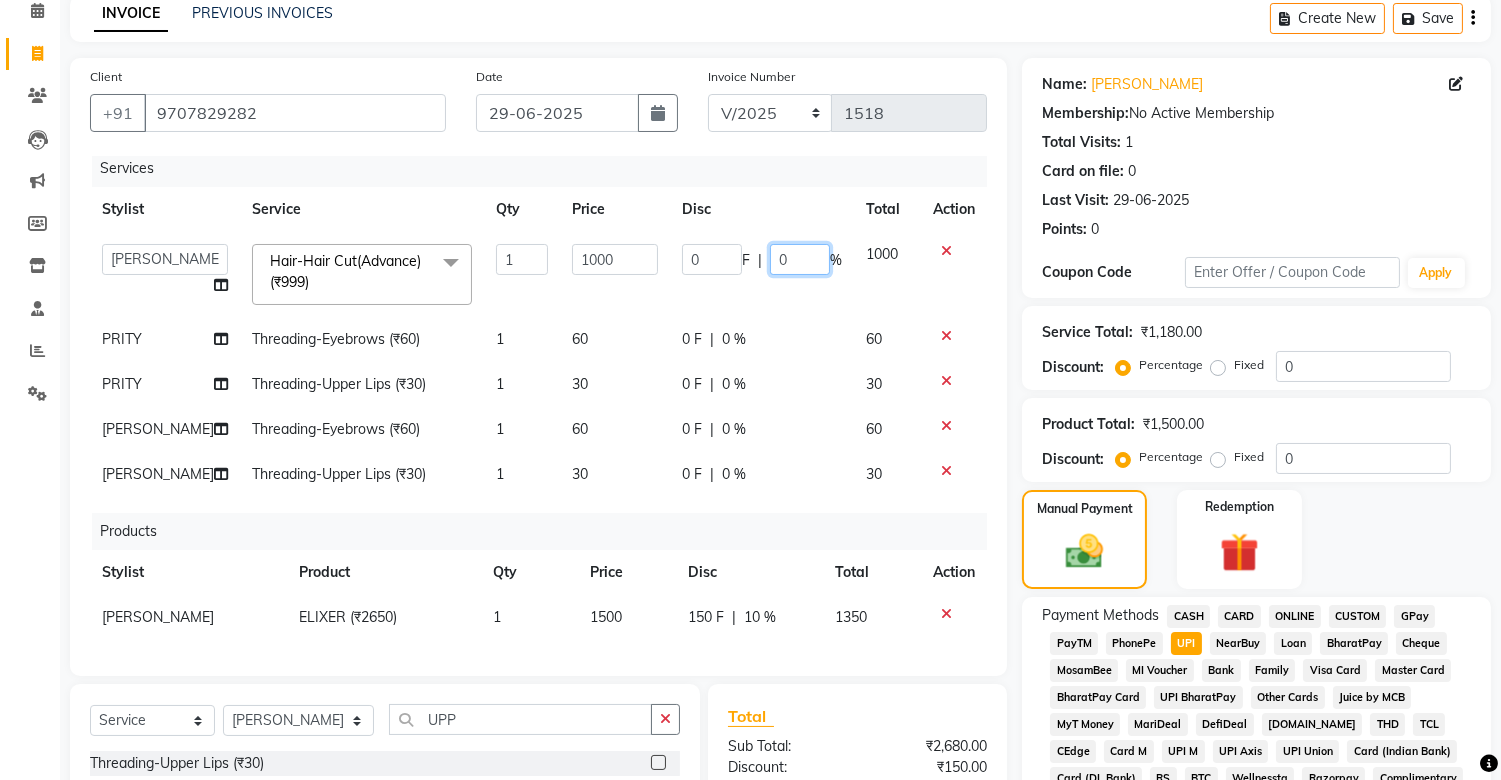 click on "0" 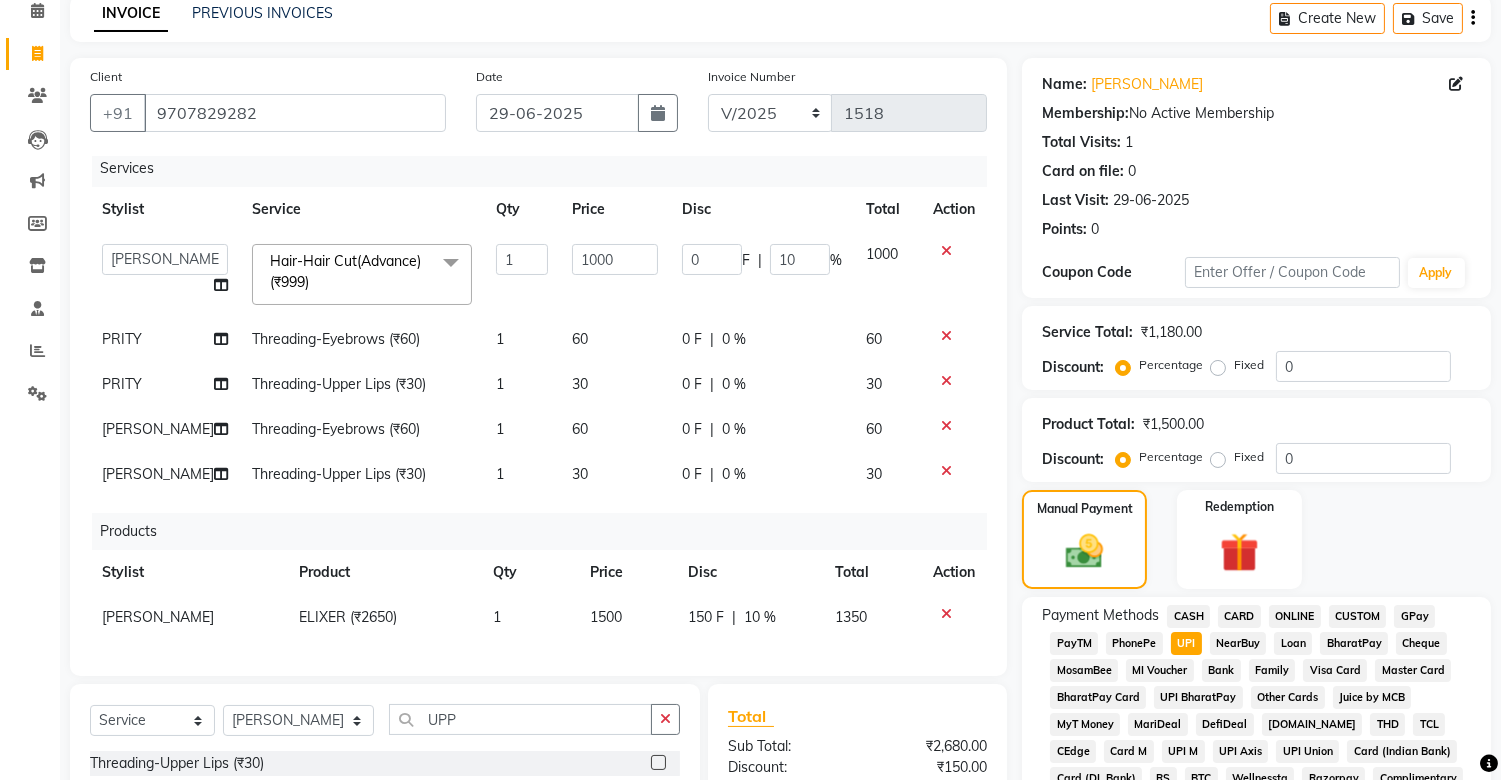 click on "0 F | 10 %" 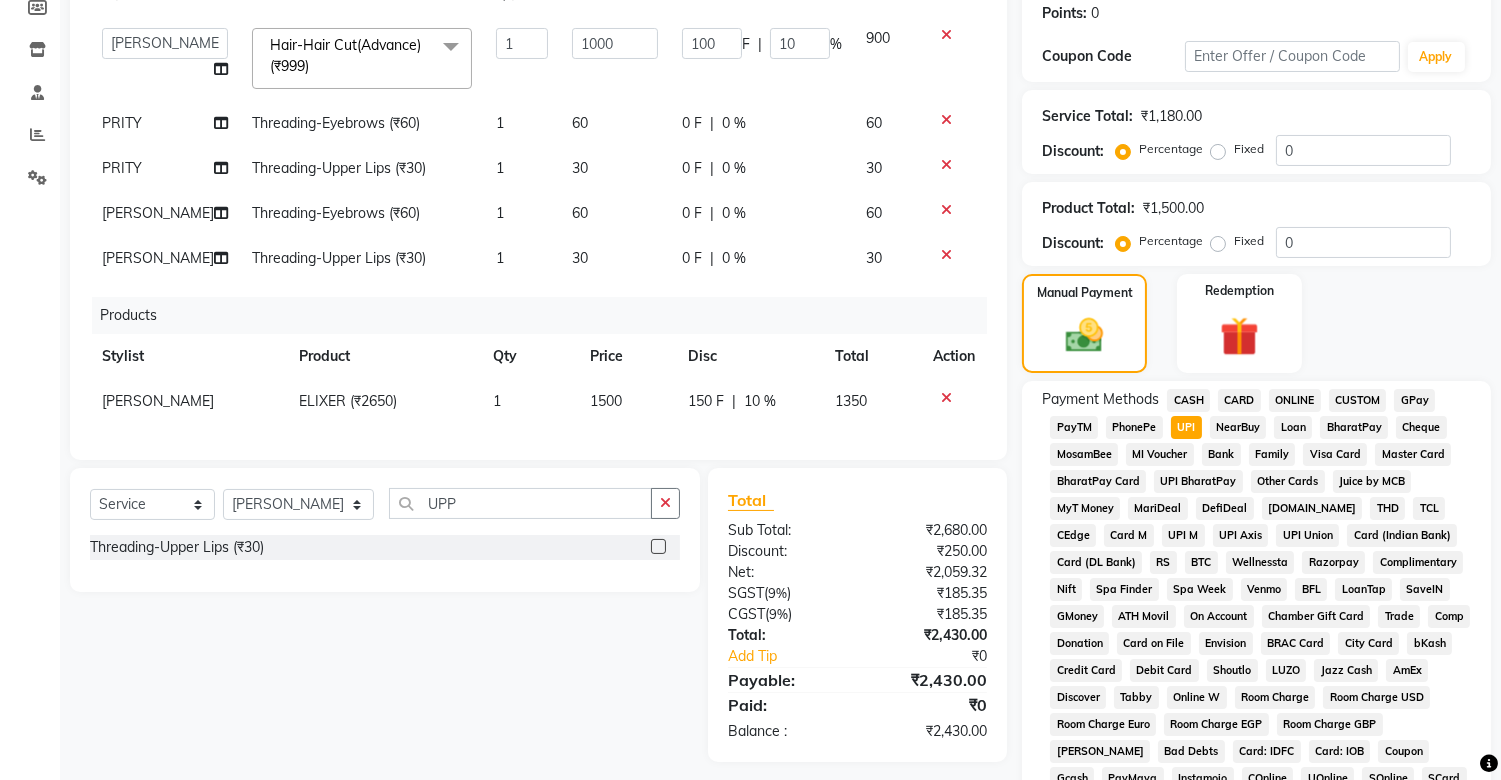scroll, scrollTop: 442, scrollLeft: 0, axis: vertical 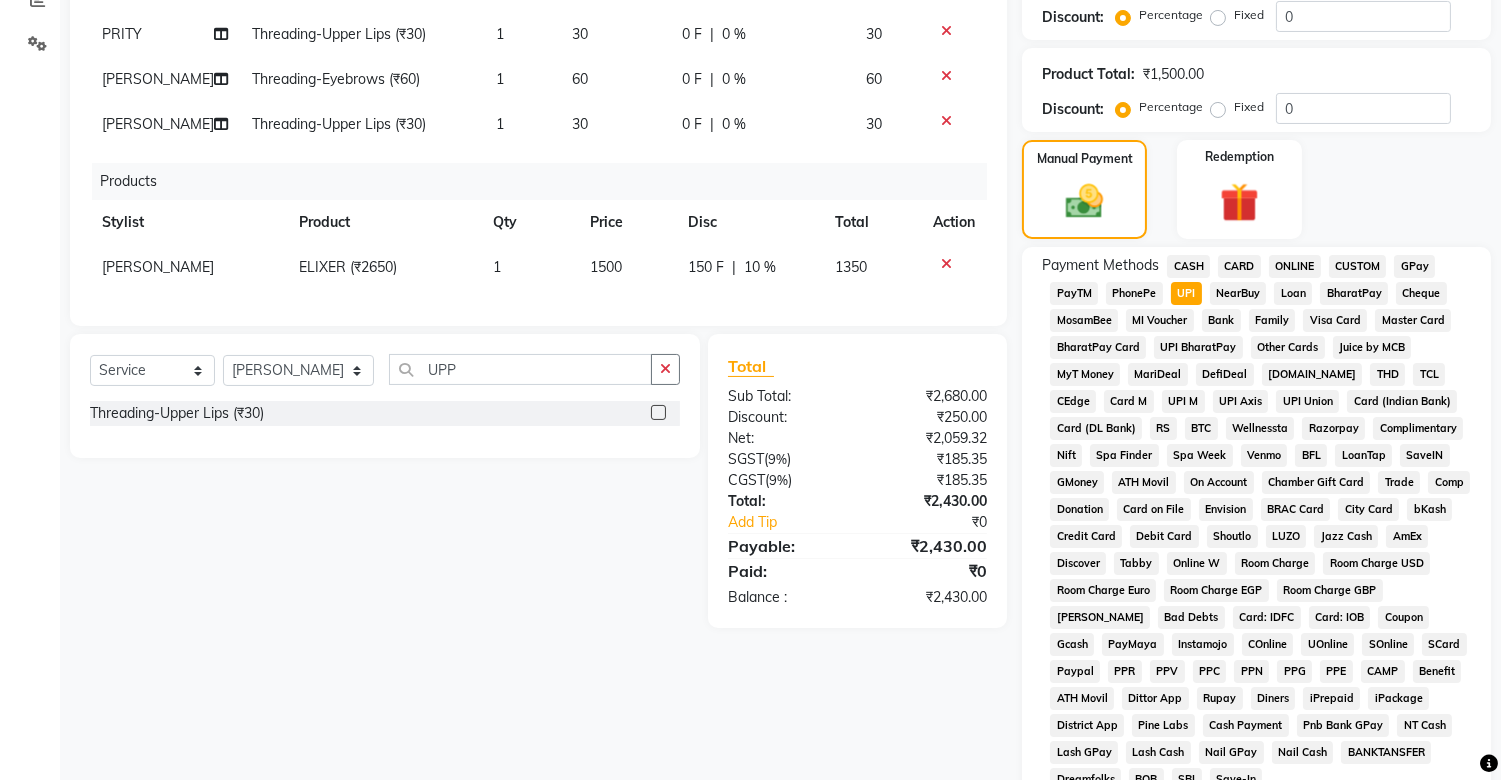 click on "CASH" 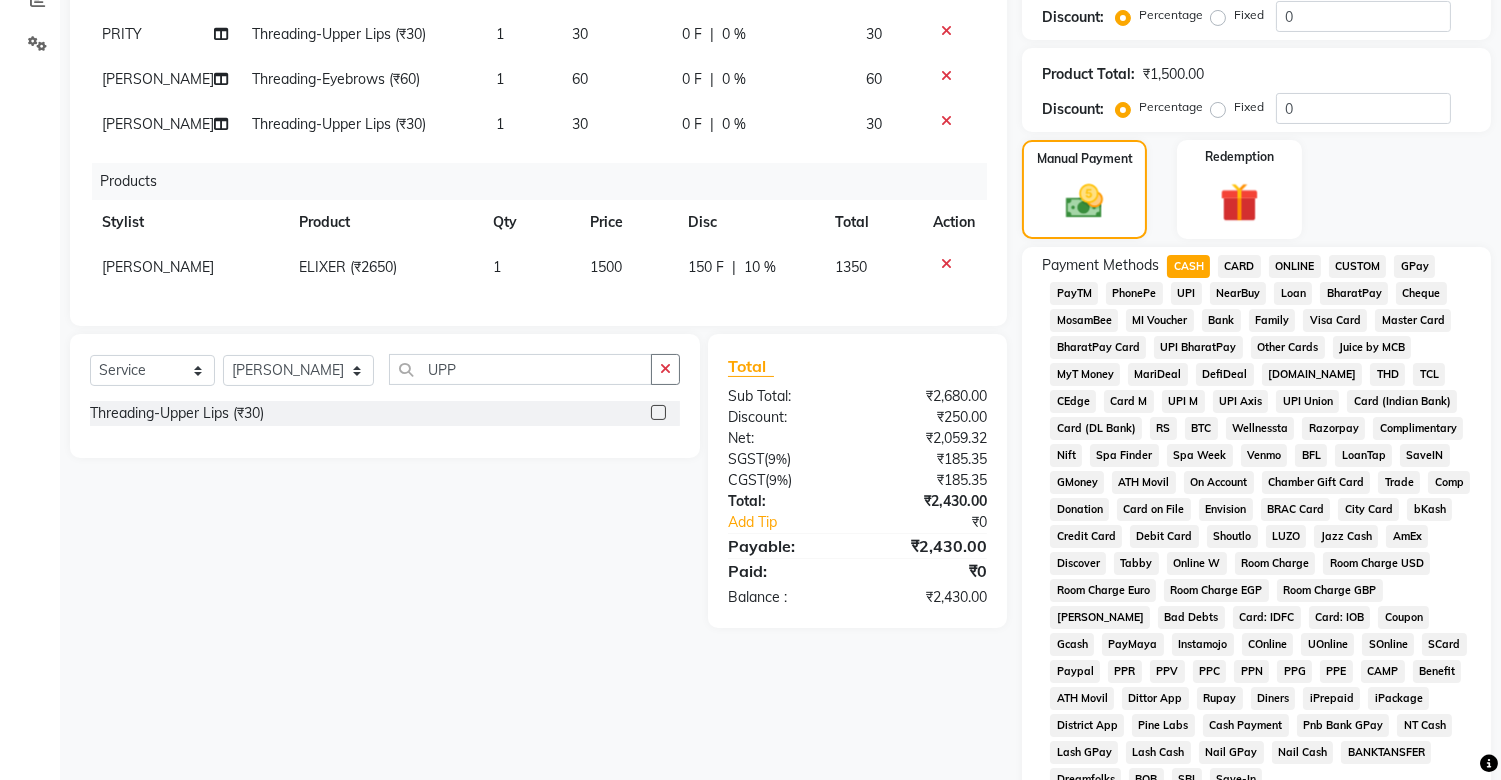 click on "UPI" 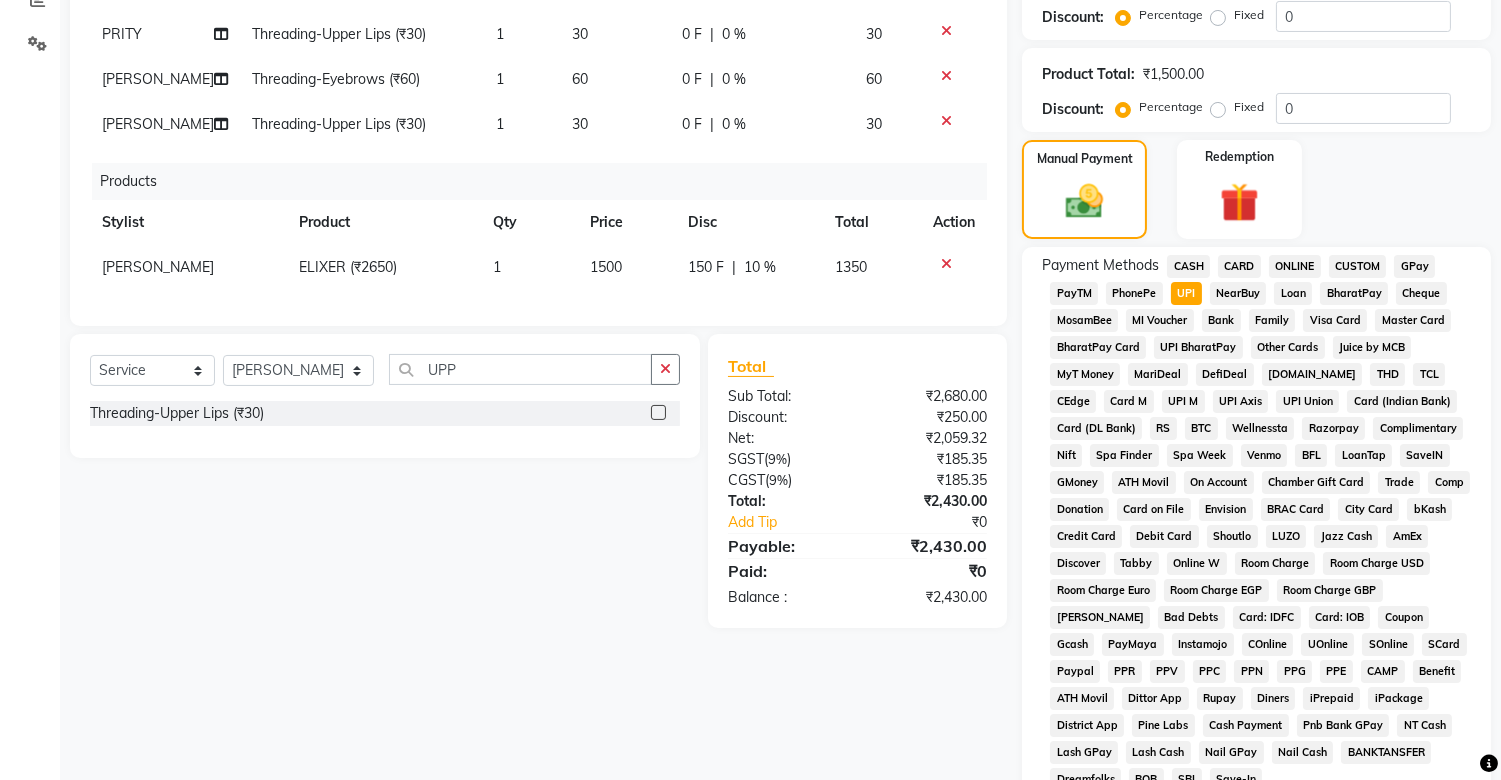 scroll, scrollTop: 722, scrollLeft: 0, axis: vertical 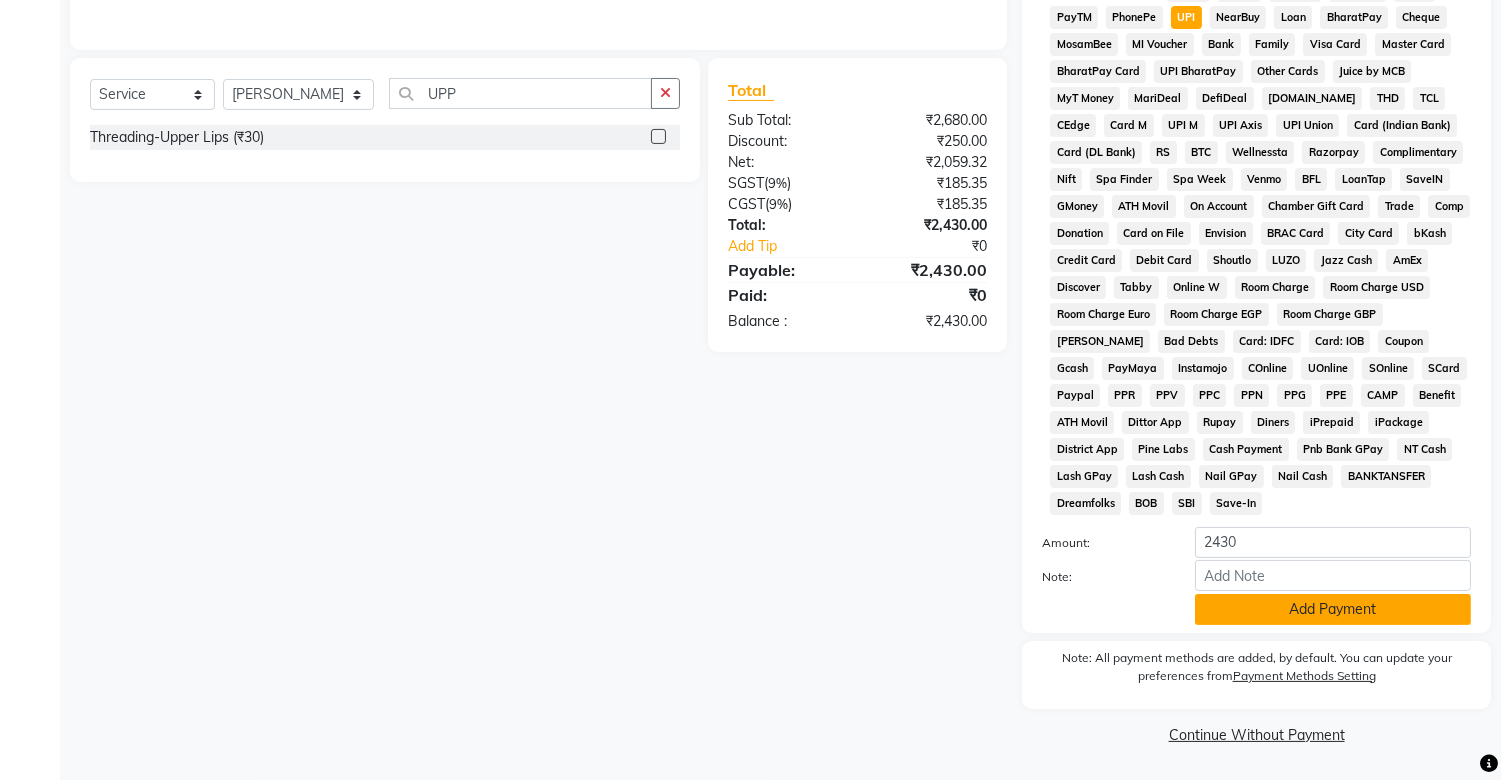 click on "Add Payment" 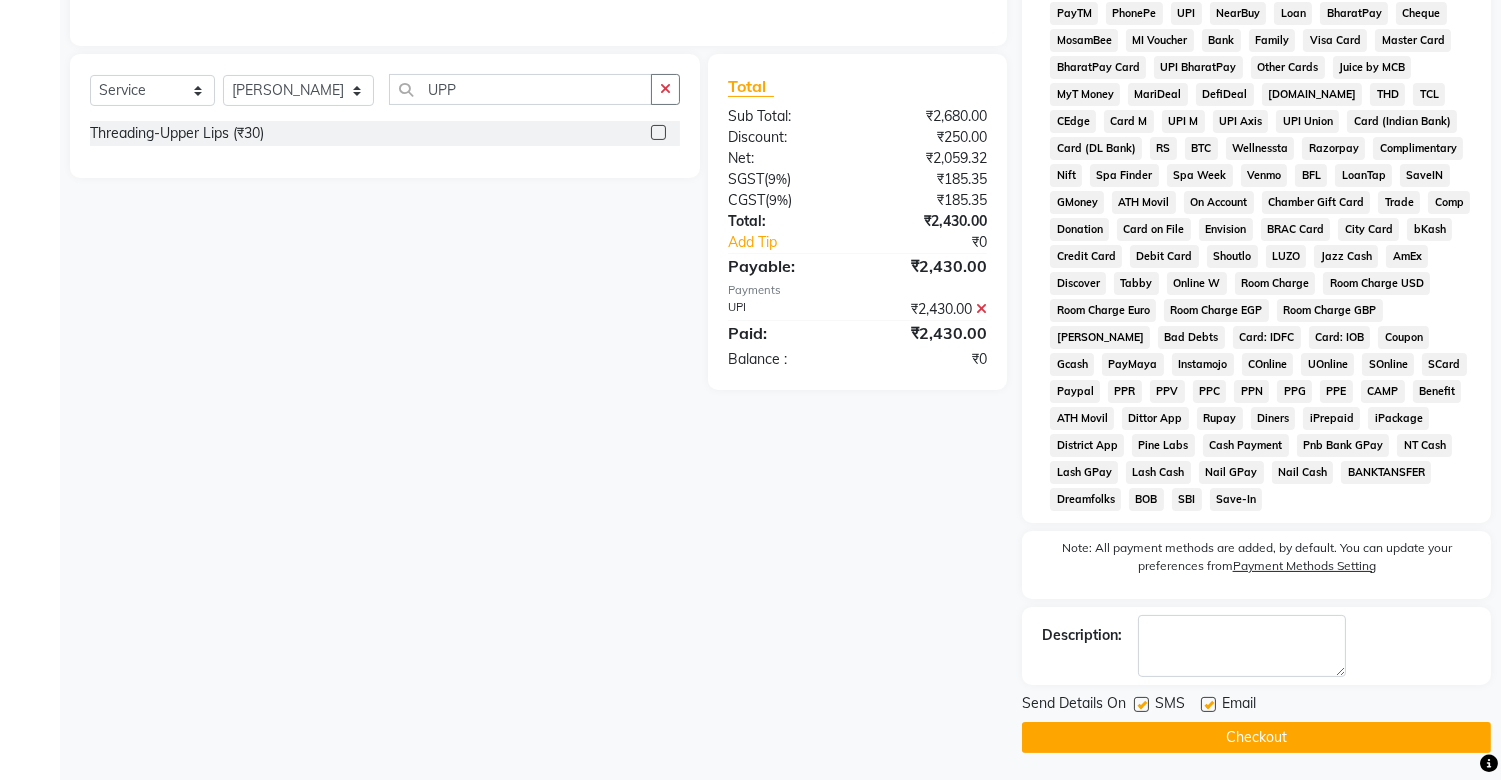 drag, startPoint x: 1261, startPoint y: 735, endPoint x: 1191, endPoint y: 695, distance: 80.622574 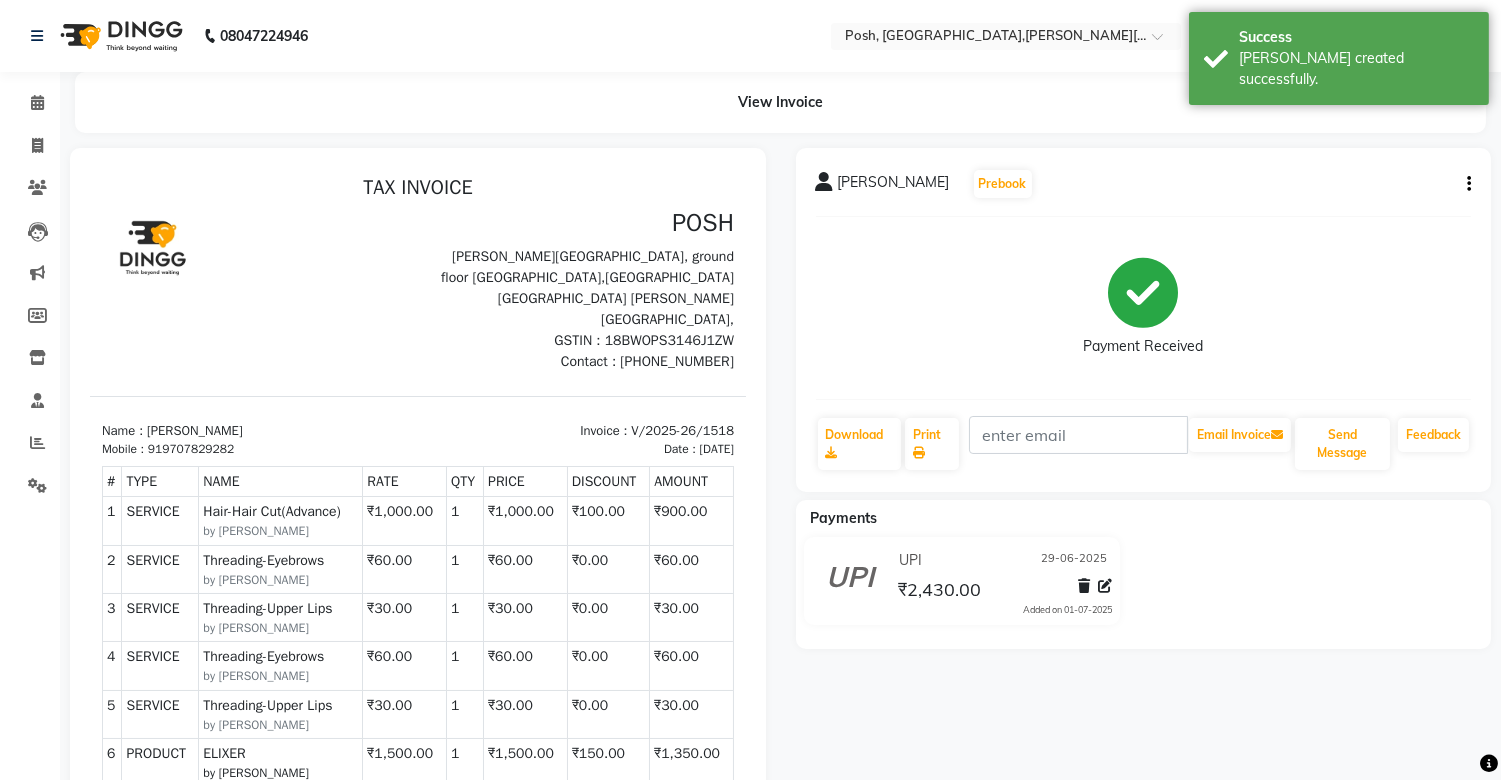 scroll, scrollTop: 0, scrollLeft: 0, axis: both 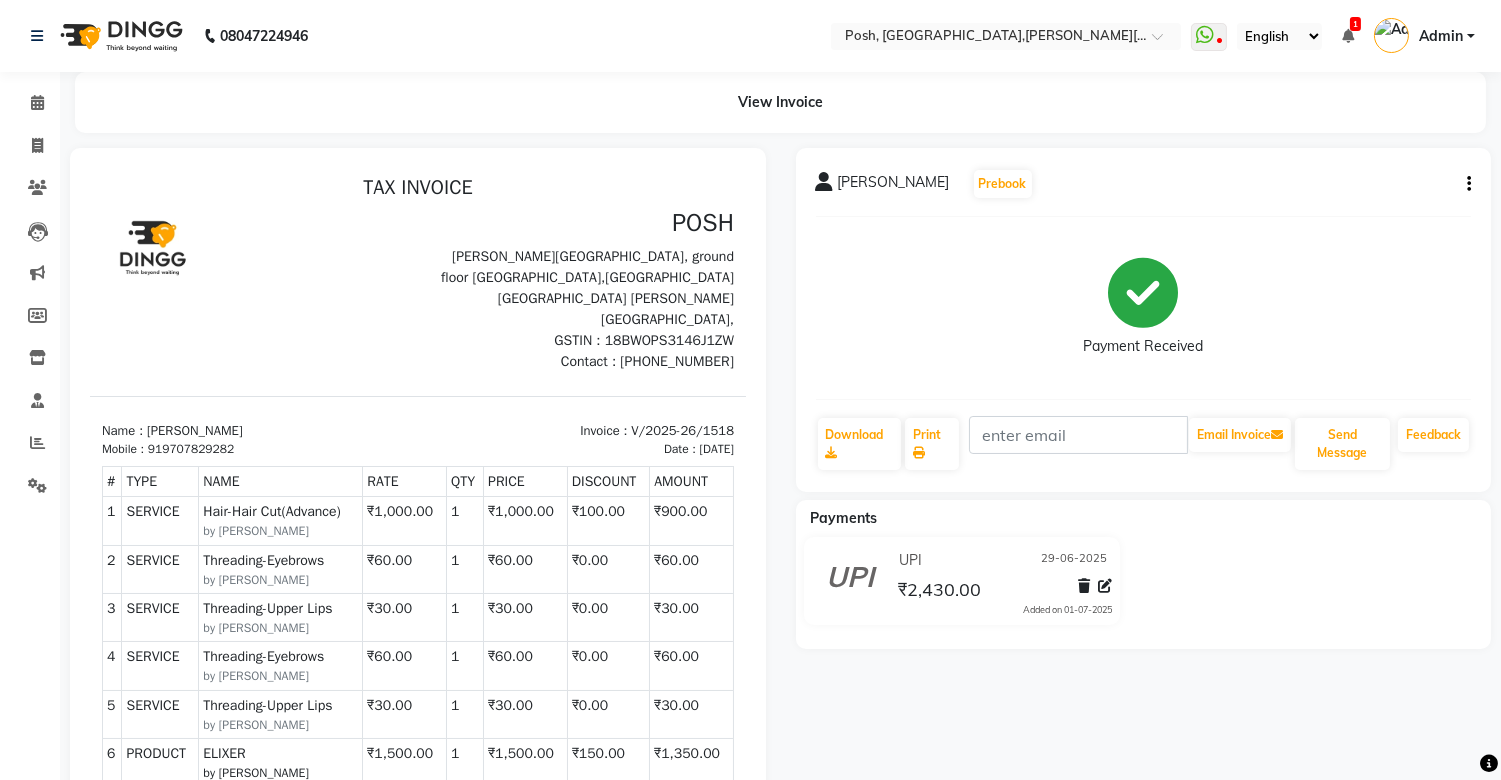 drag, startPoint x: 425, startPoint y: 66, endPoint x: 868, endPoint y: 680, distance: 757.12946 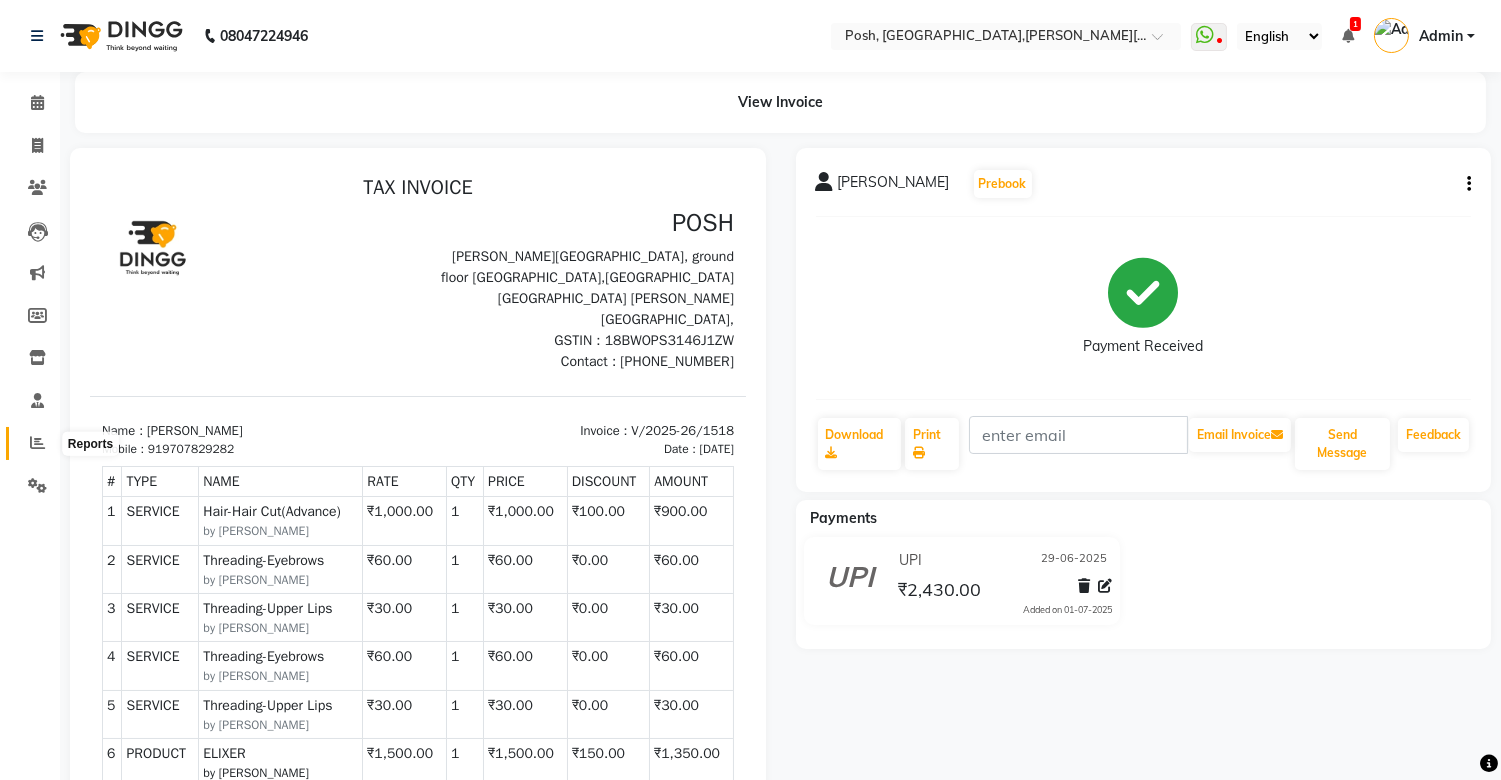 click 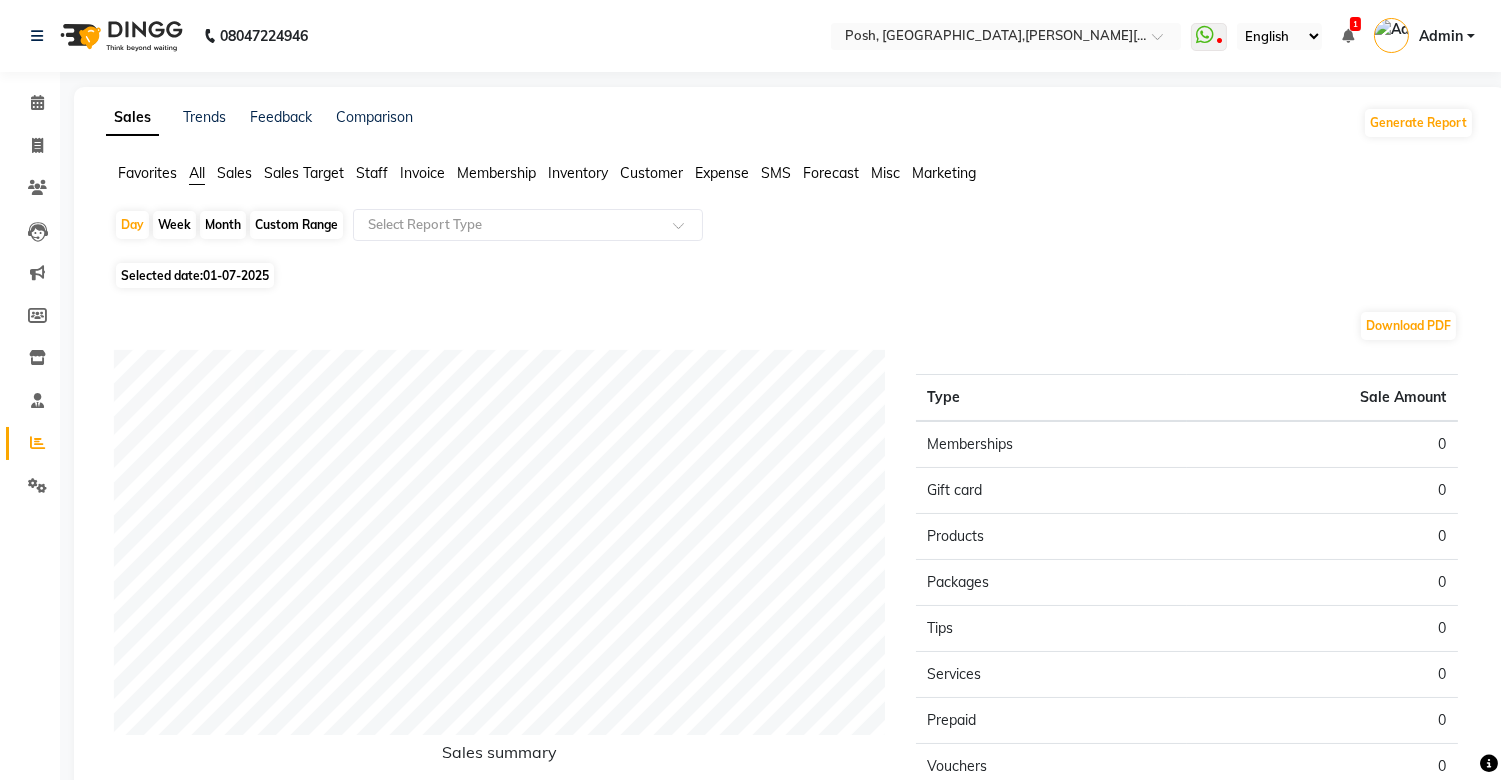 click on "Staff" 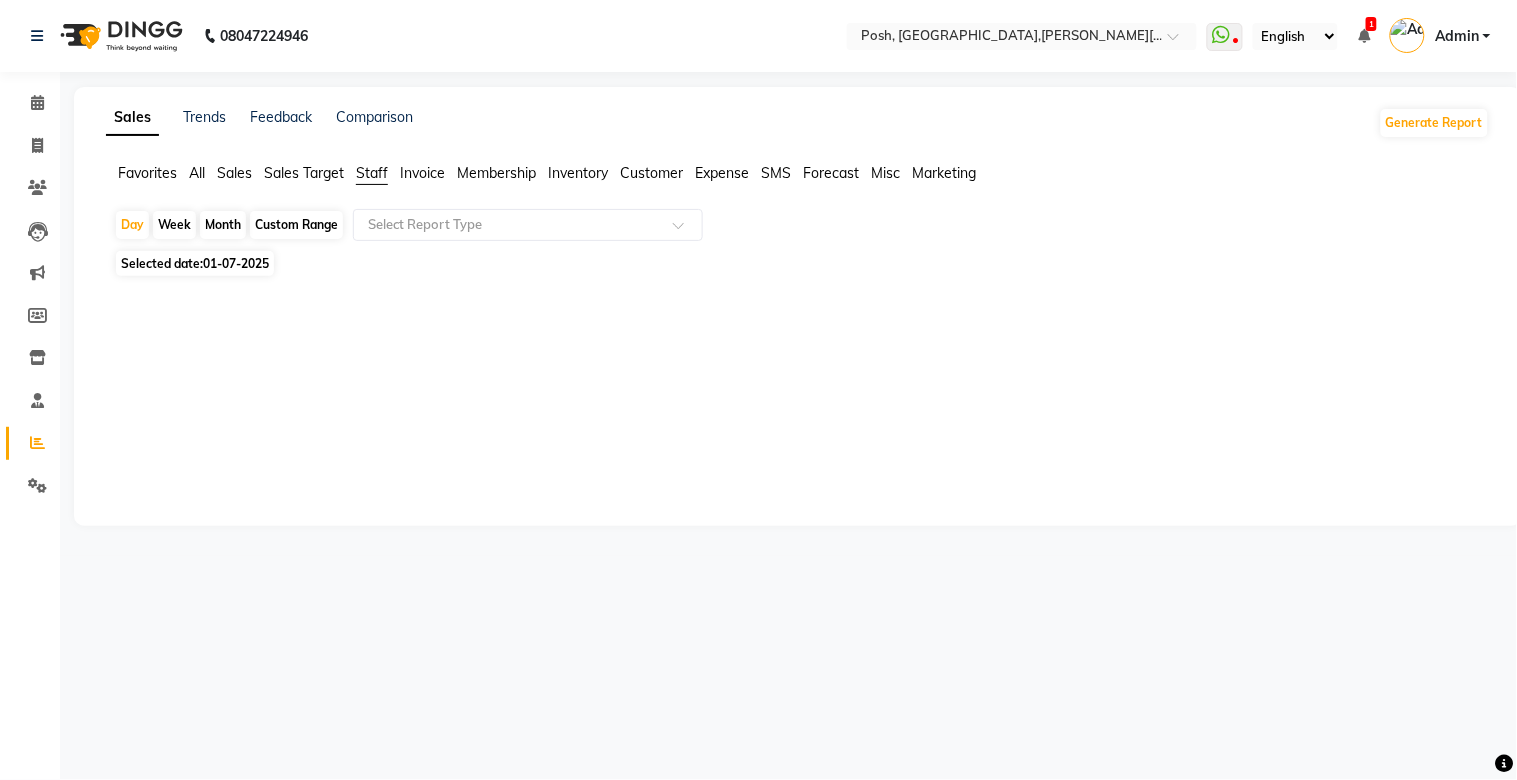 click on "Month" 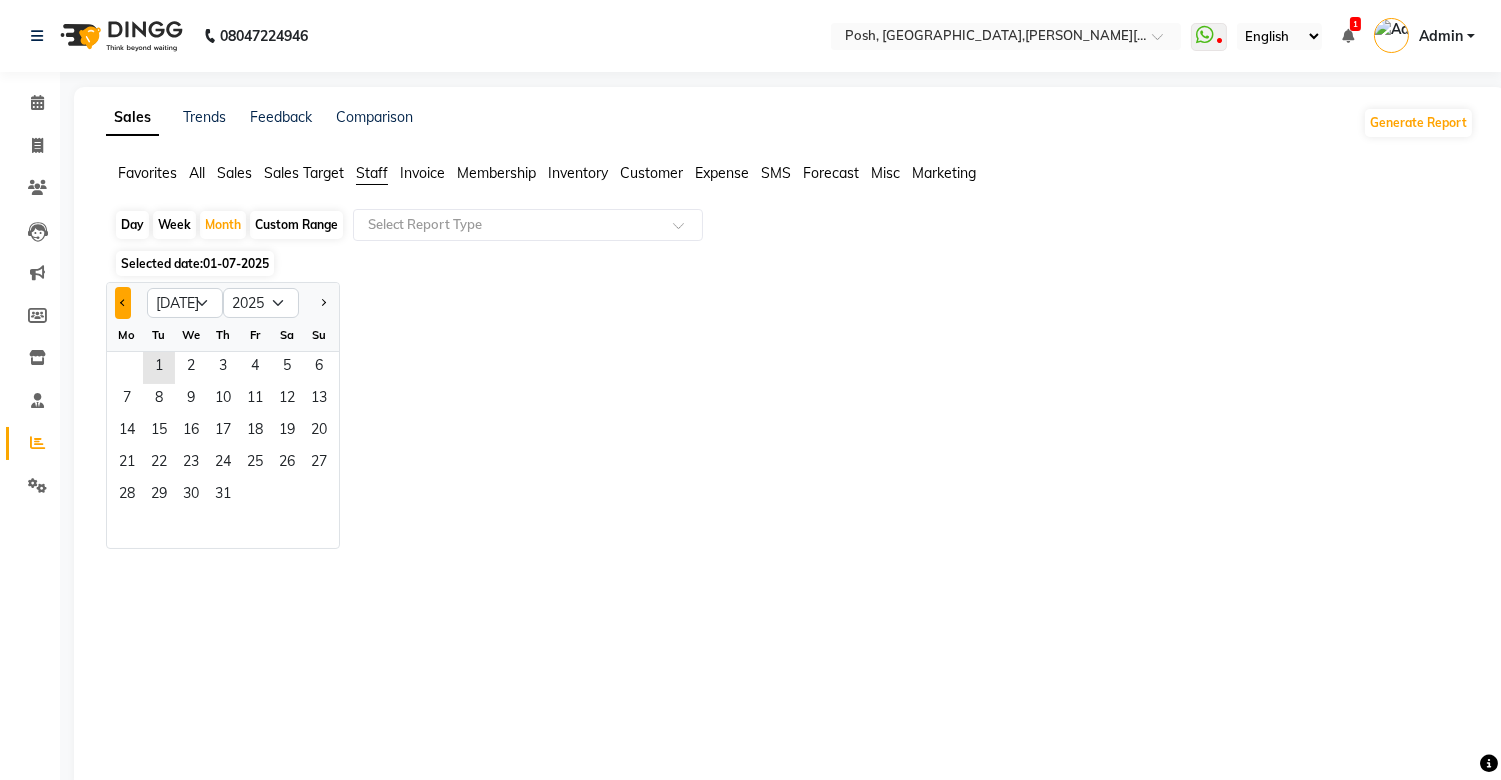 click 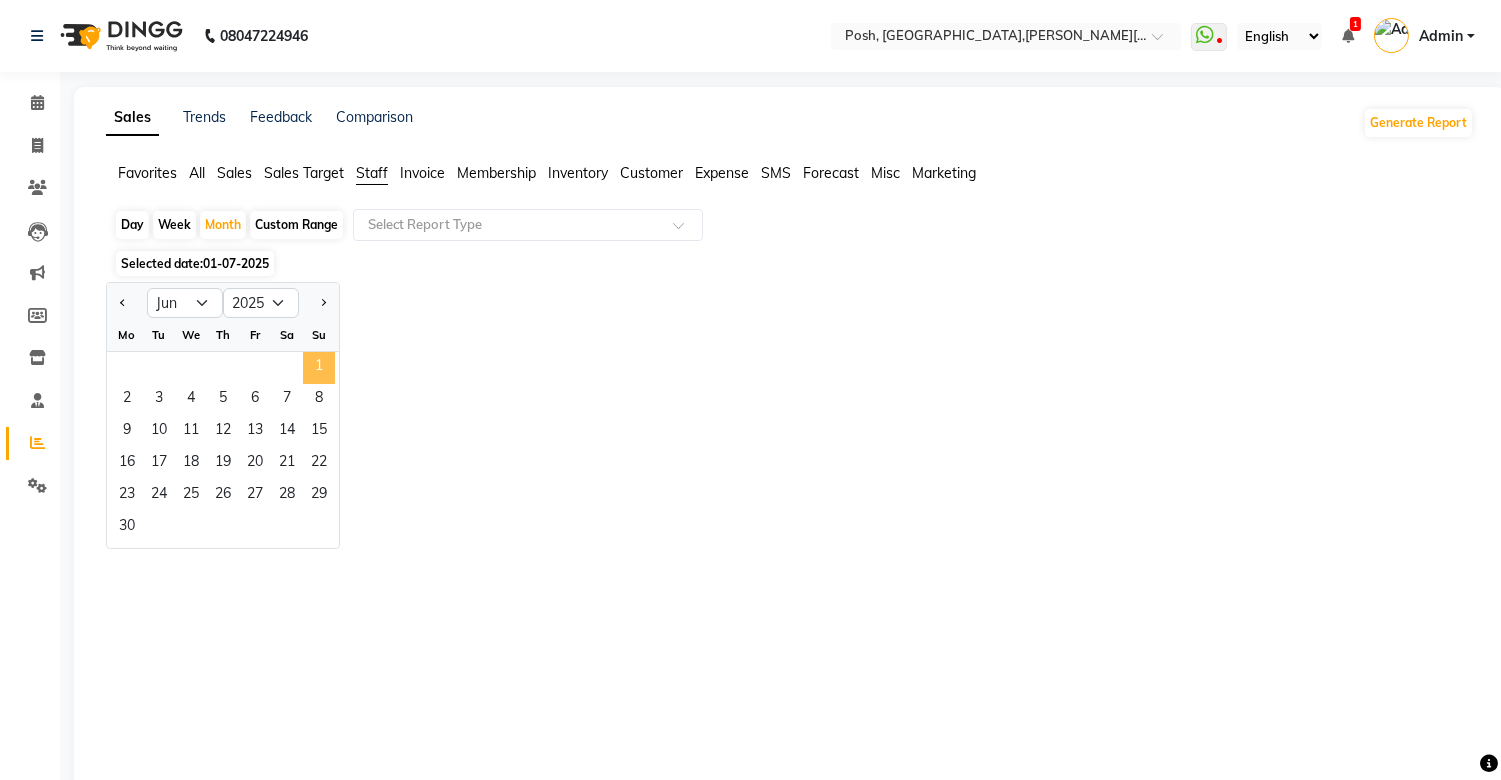 click on "1" 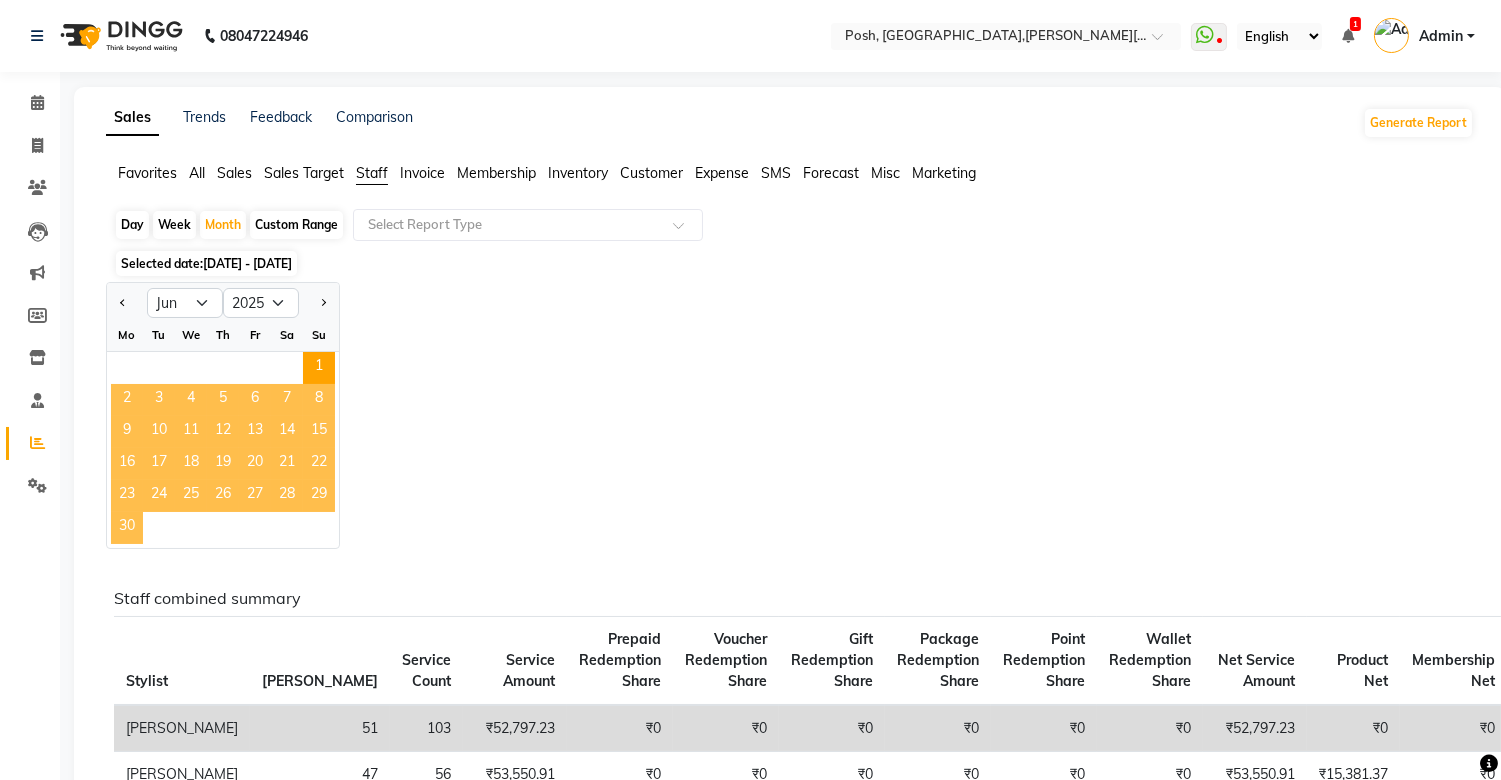 click on "30" 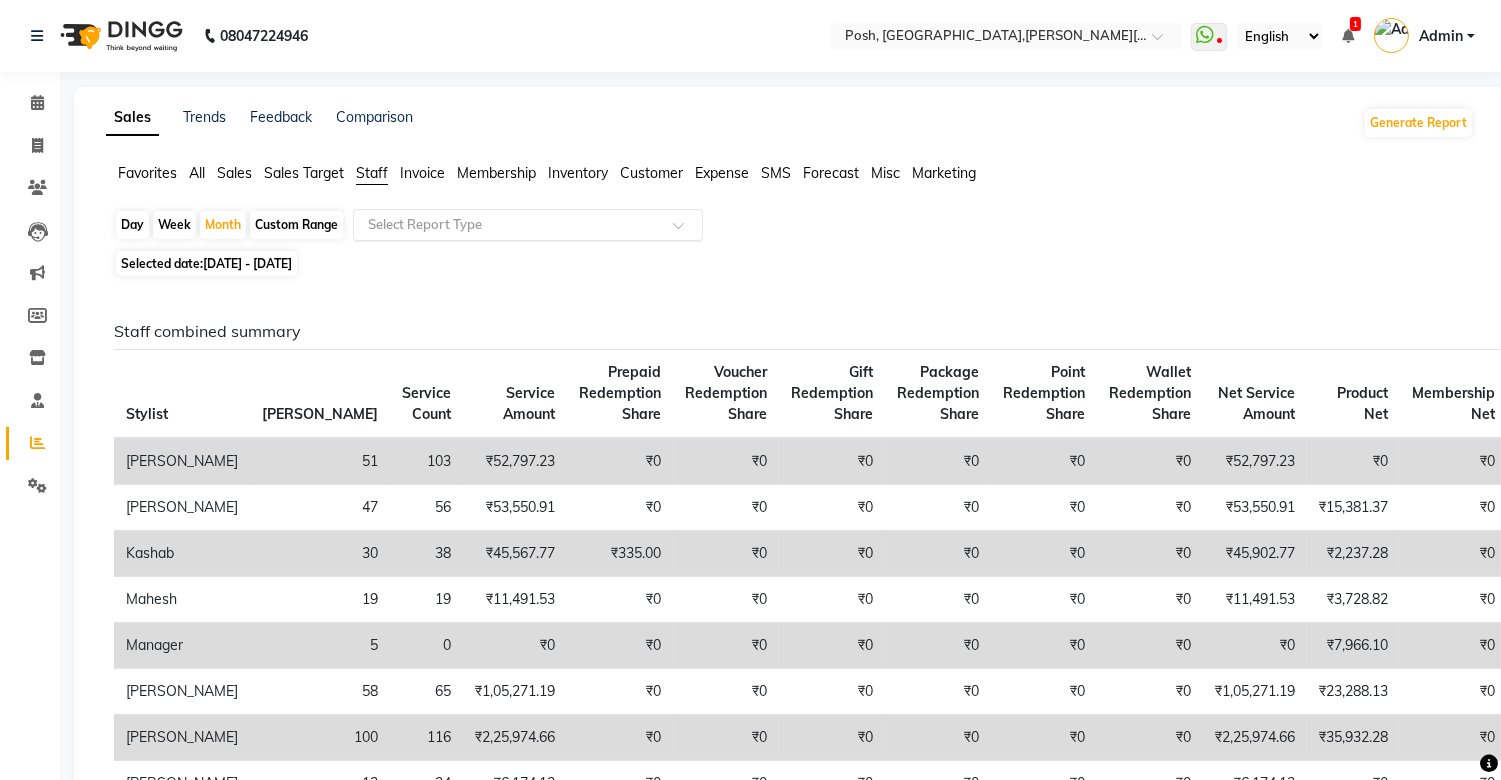 click 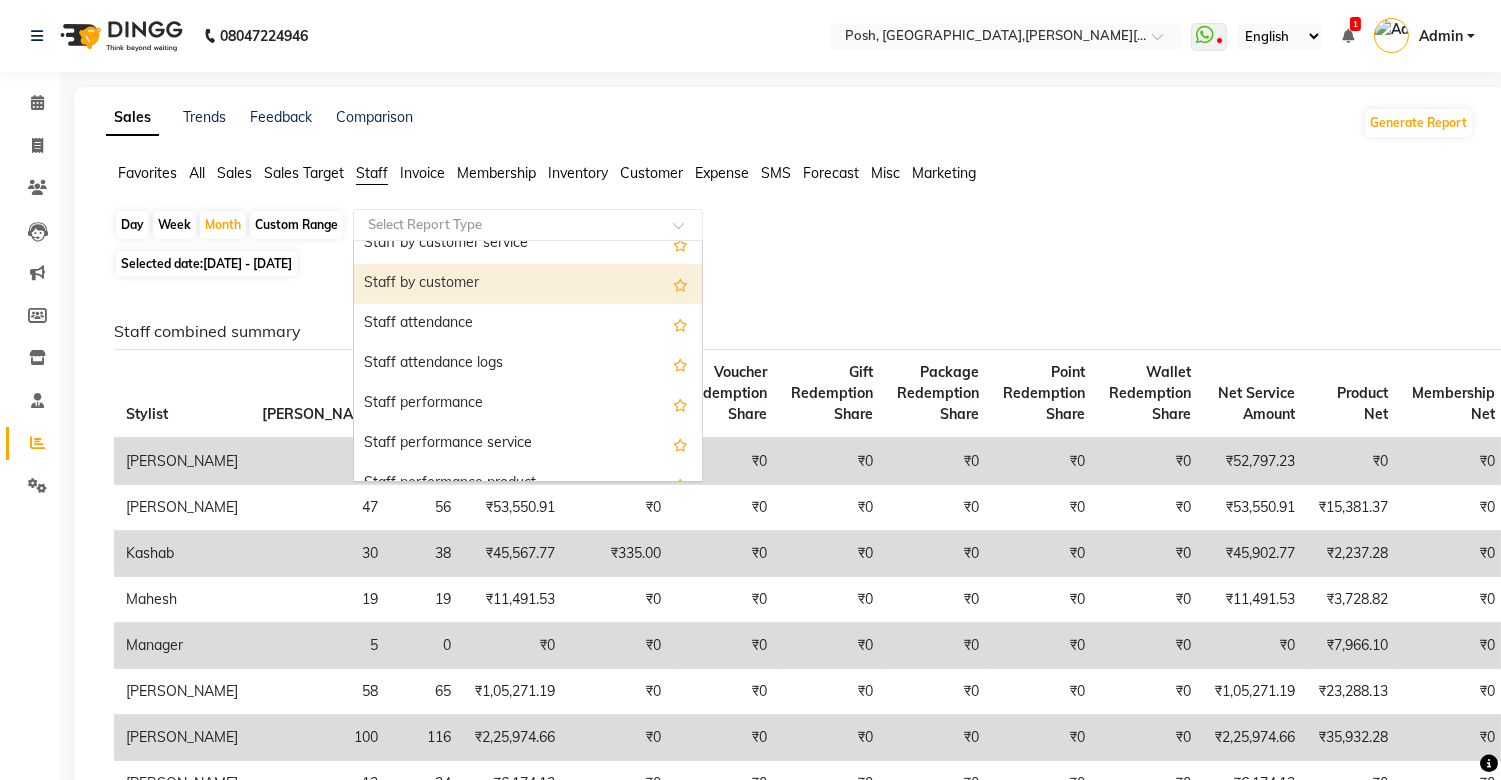 scroll, scrollTop: 222, scrollLeft: 0, axis: vertical 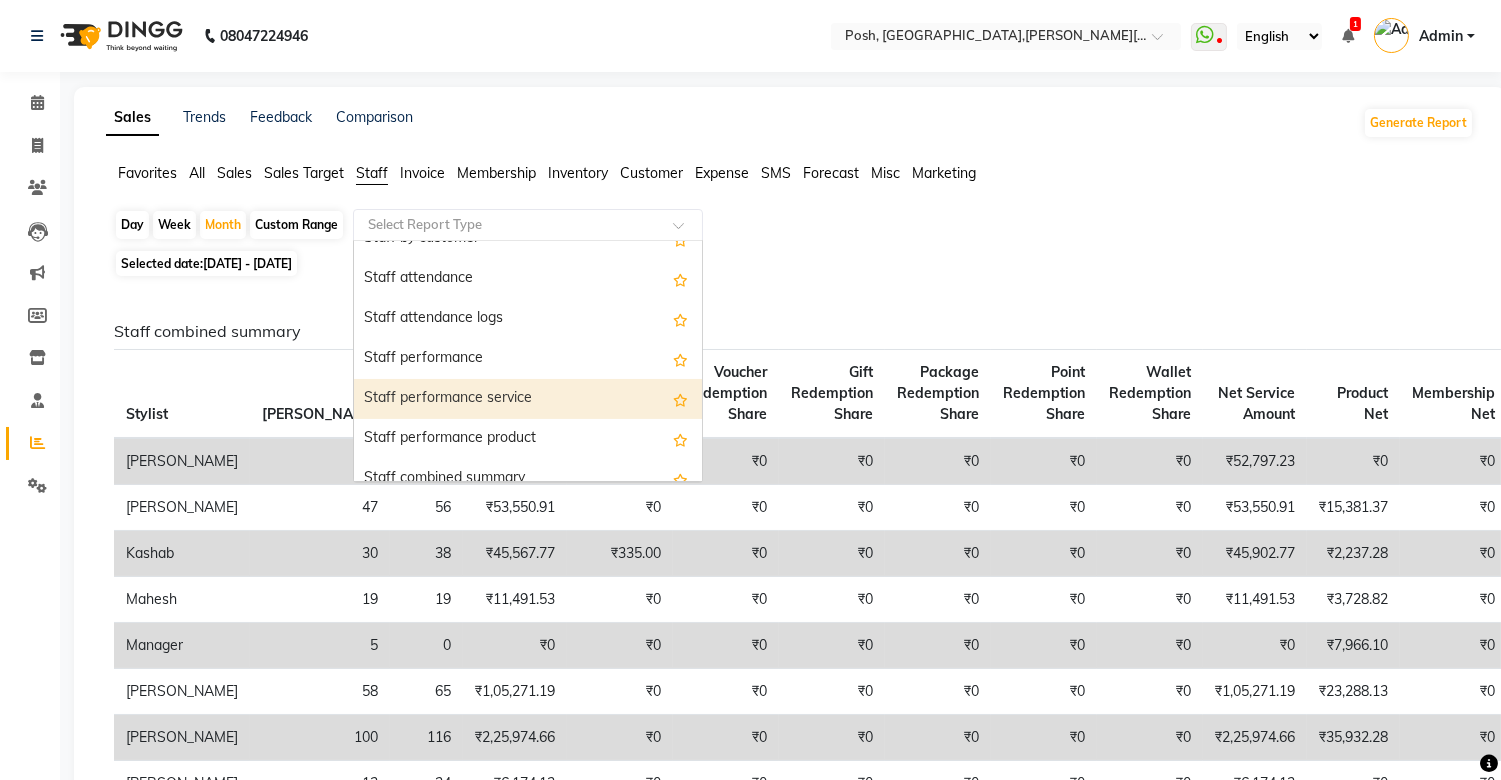click on "Staff performance service" at bounding box center (528, 399) 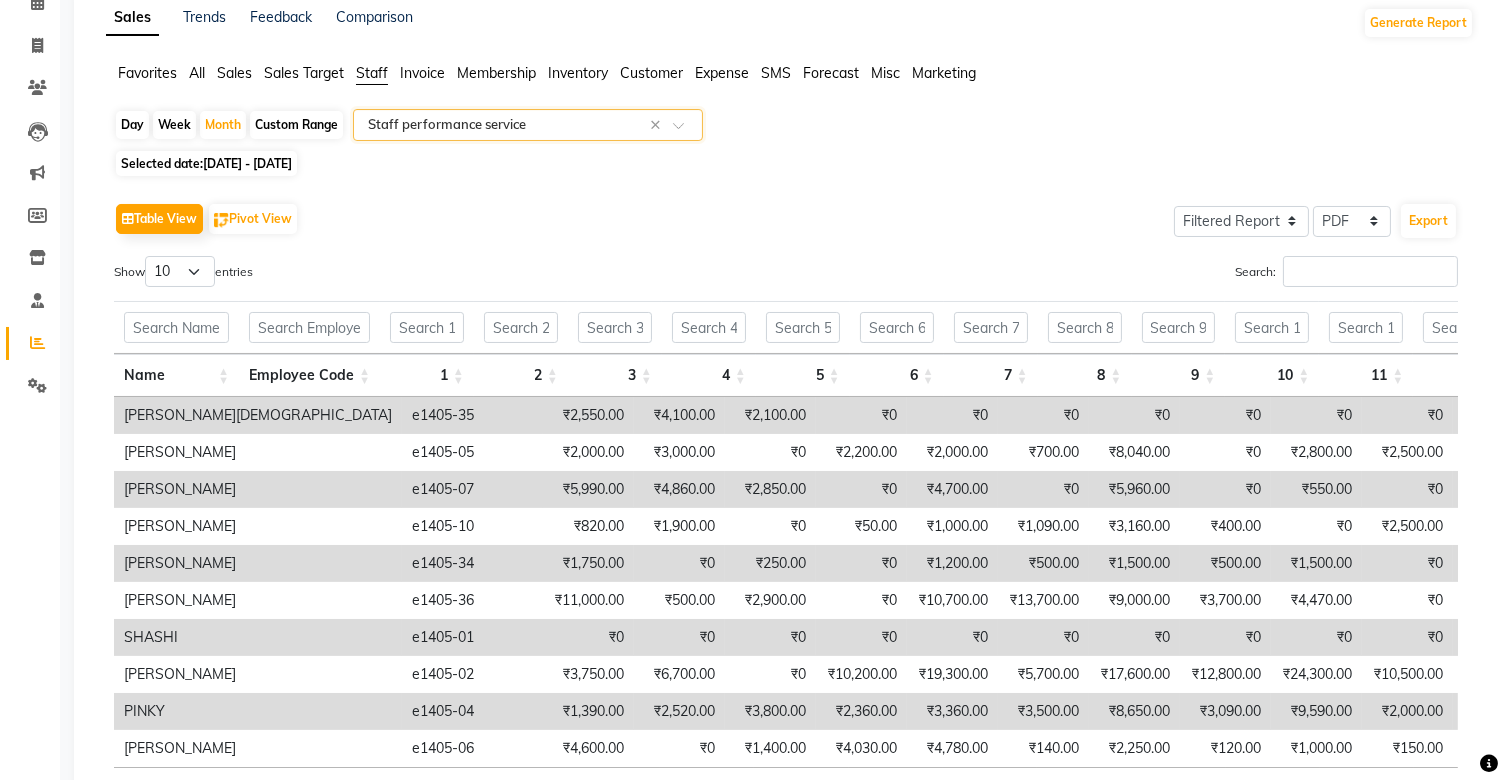 scroll, scrollTop: 114, scrollLeft: 0, axis: vertical 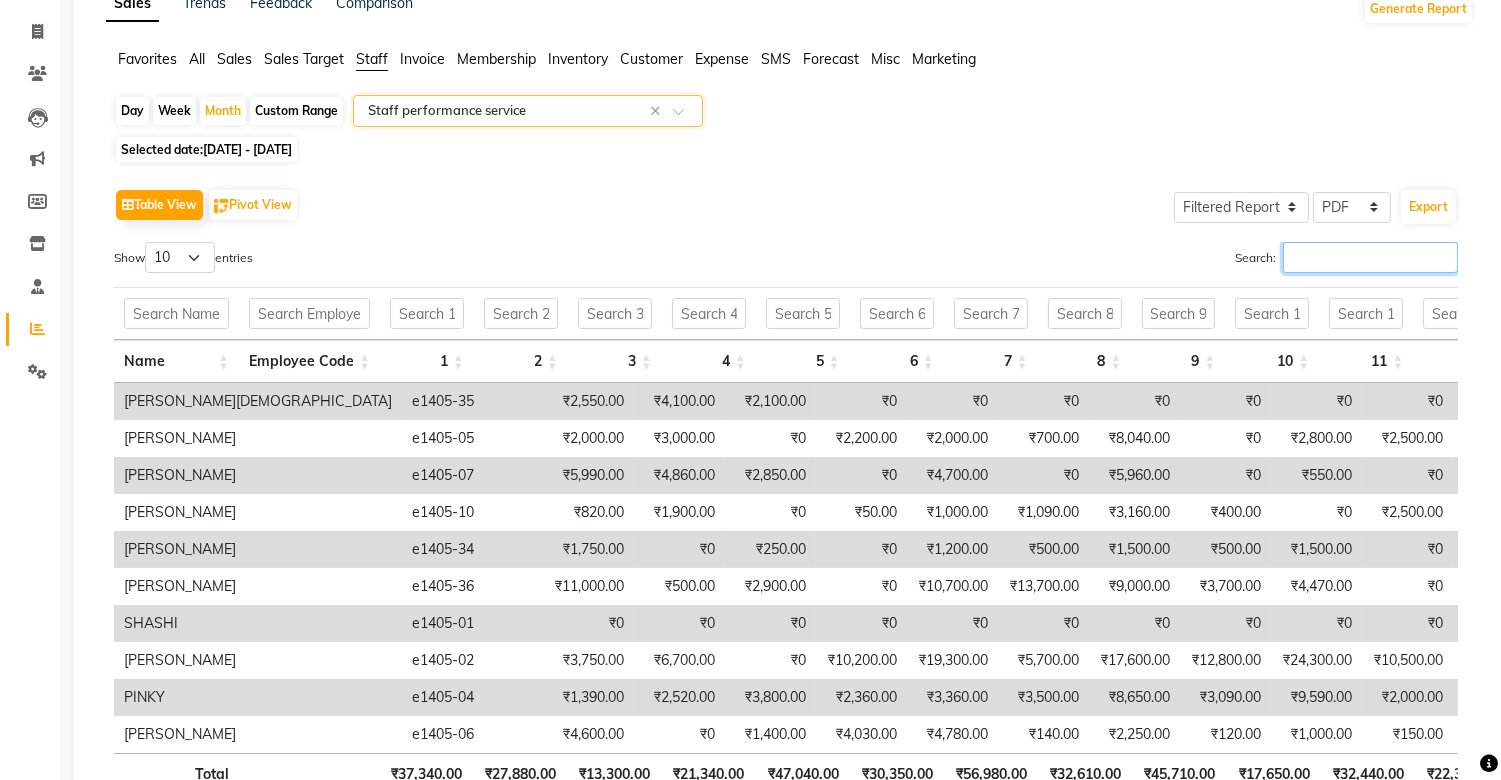 click on "Search:" at bounding box center [1370, 257] 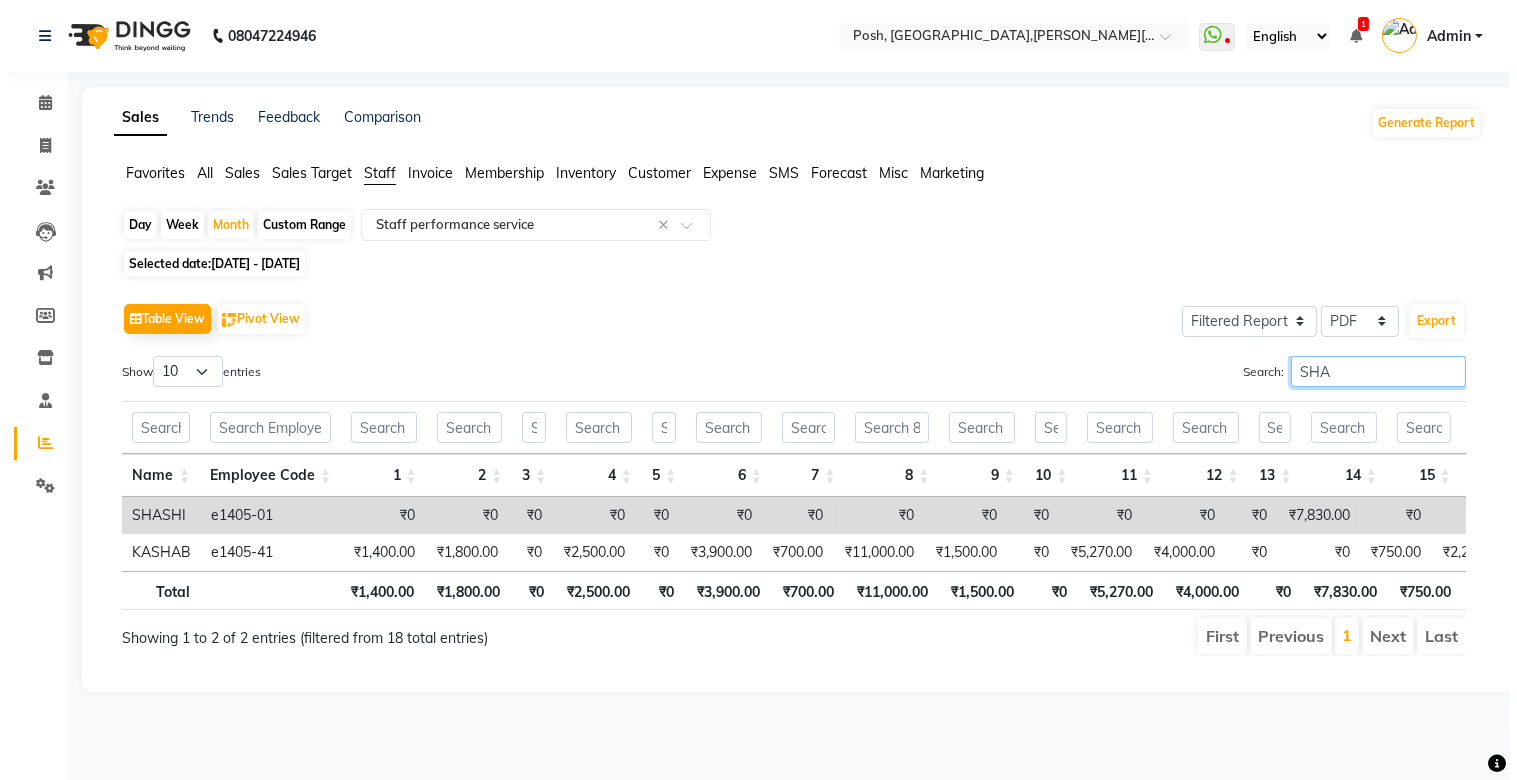 scroll, scrollTop: 0, scrollLeft: 0, axis: both 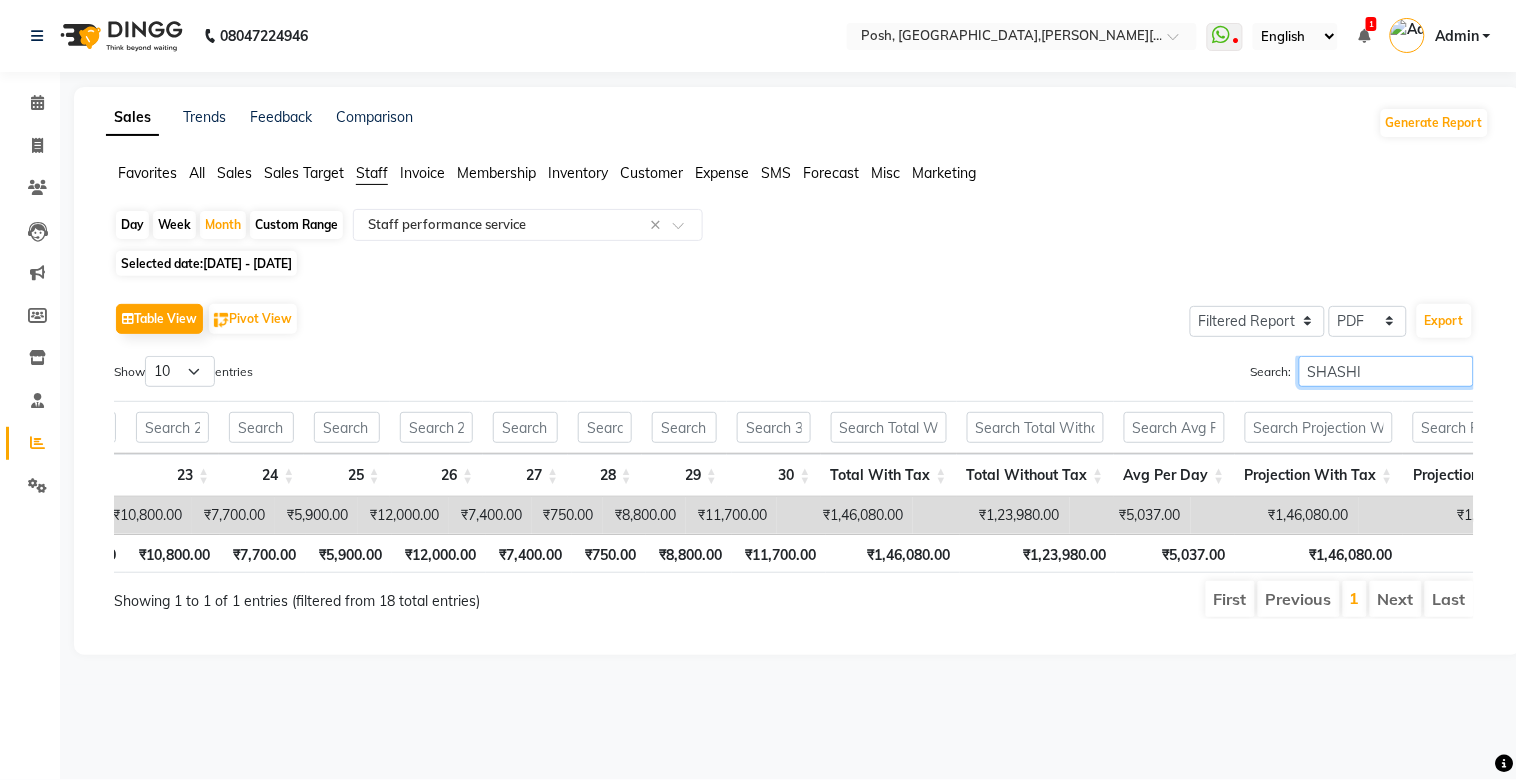 click on "SHASHI" at bounding box center [1386, 371] 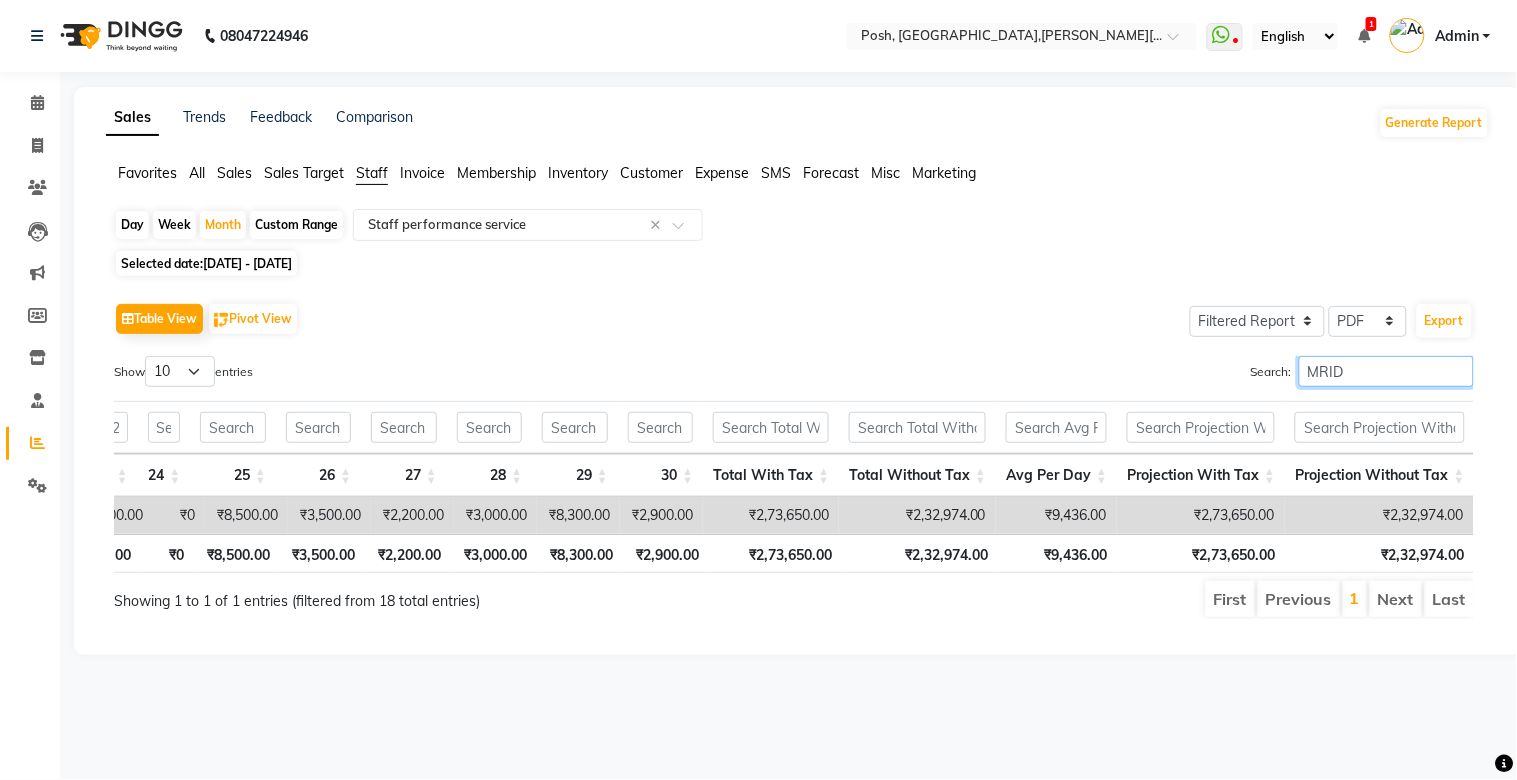 click on "MRID" at bounding box center [1386, 371] 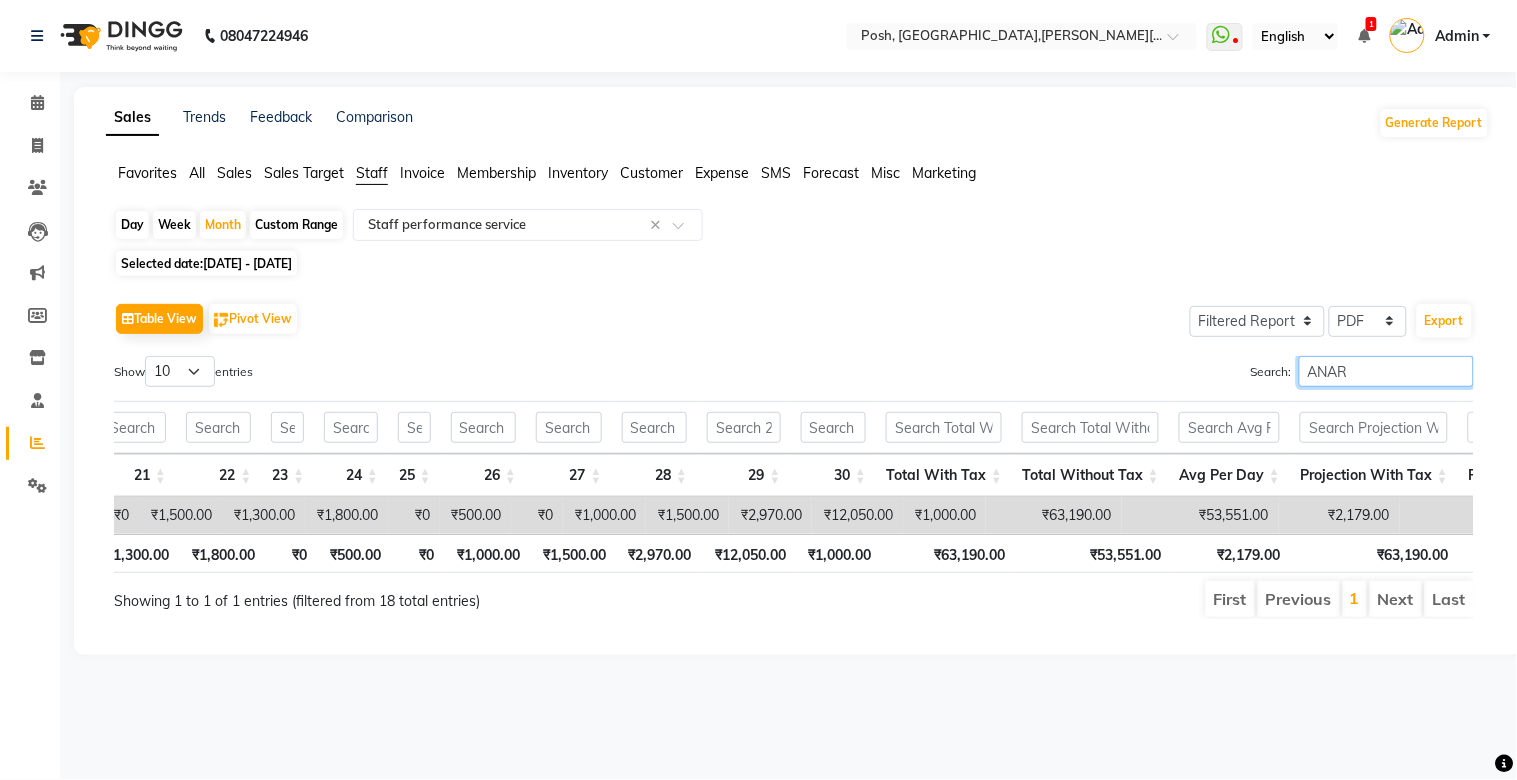 click on "ANAR" at bounding box center (1386, 371) 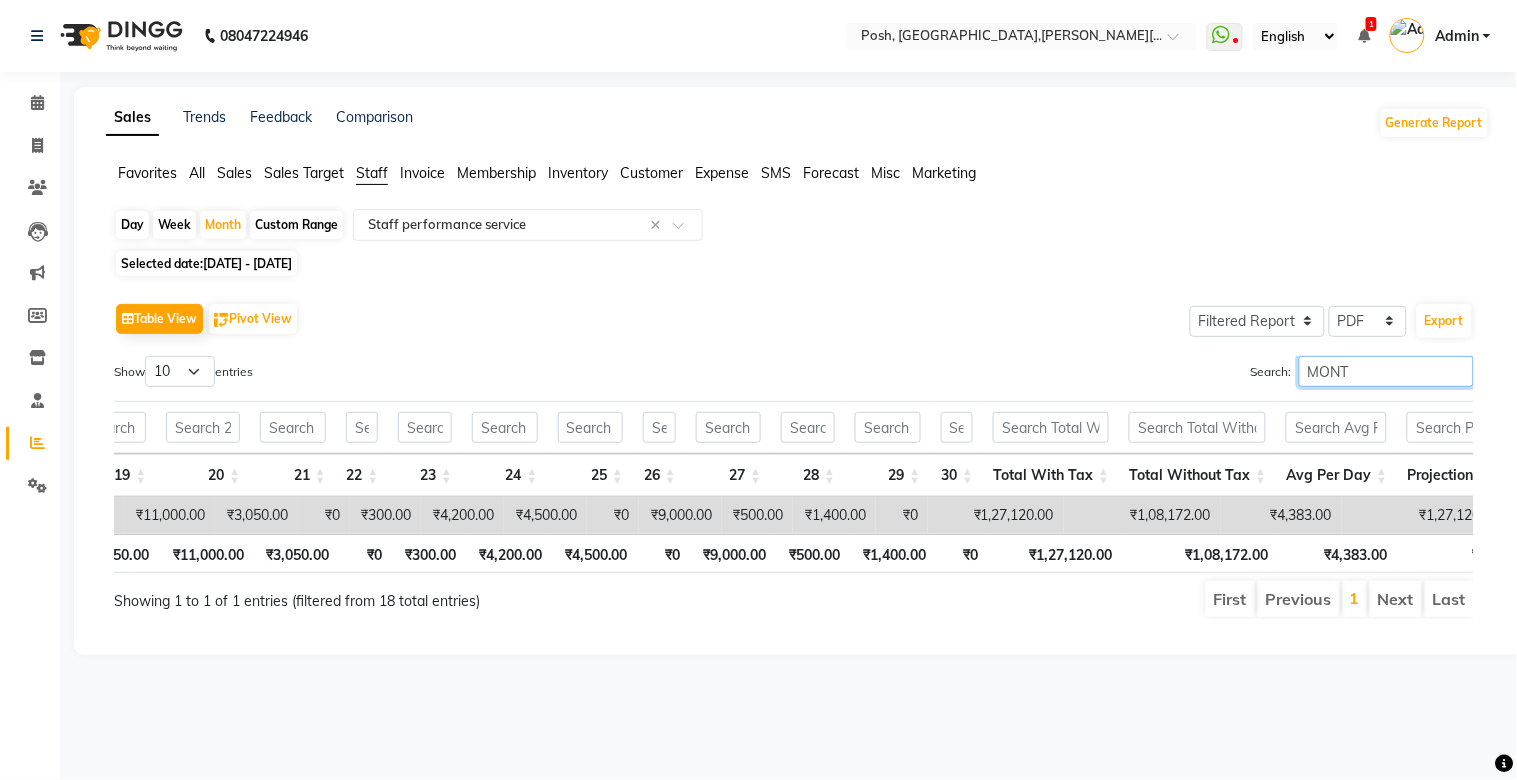 scroll, scrollTop: 0, scrollLeft: 1718, axis: horizontal 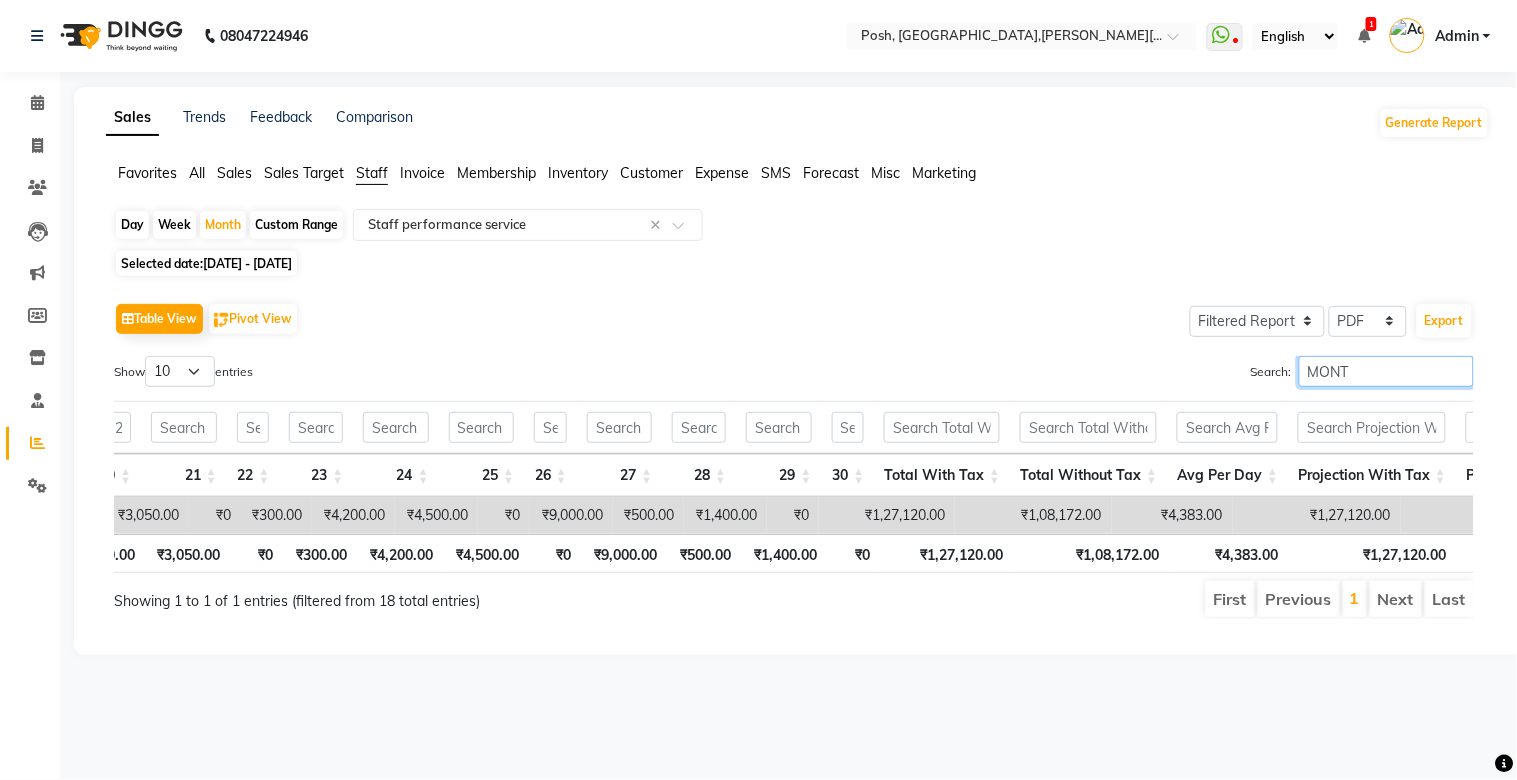 click on "MONT" at bounding box center (1386, 371) 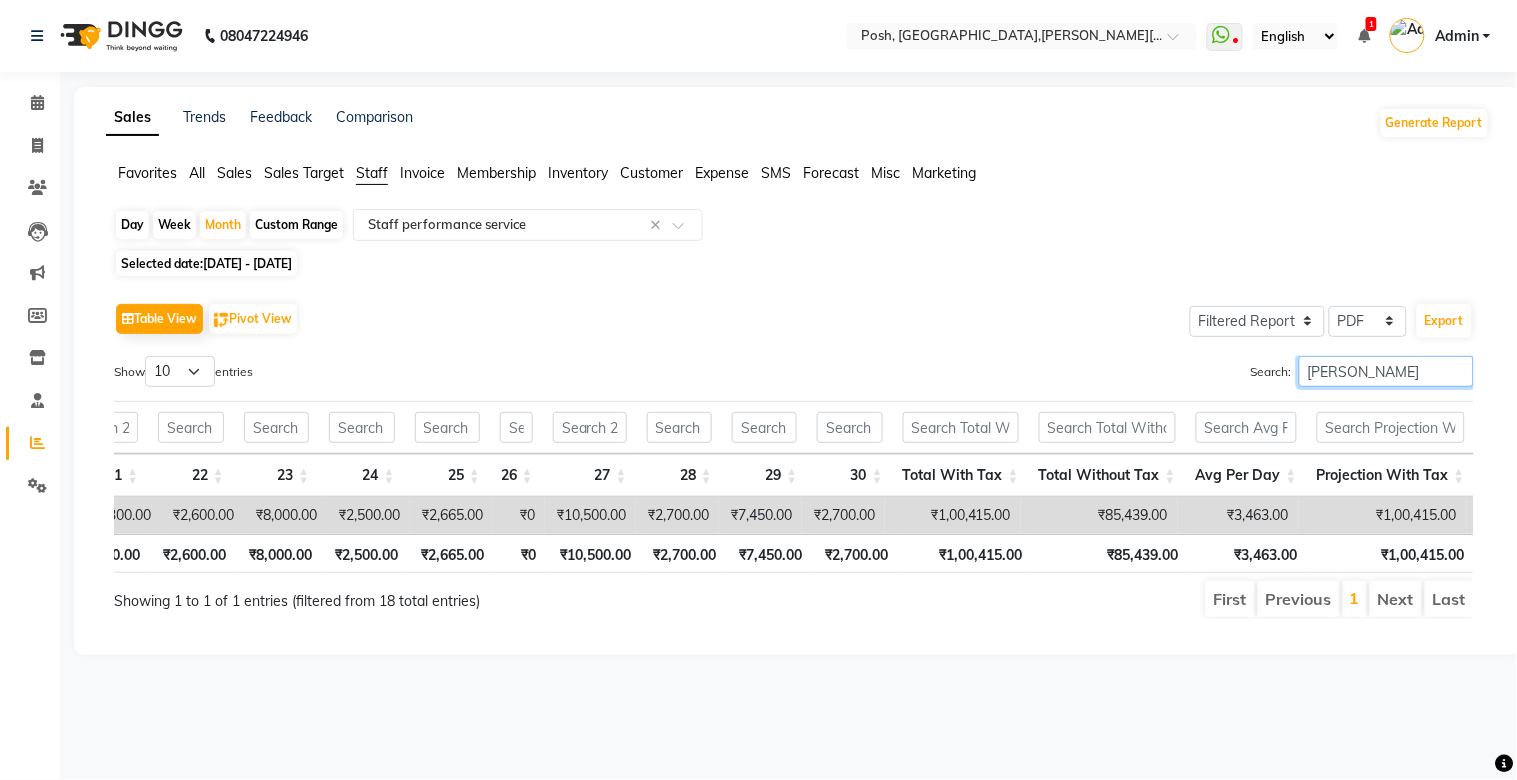 scroll, scrollTop: 0, scrollLeft: 1871, axis: horizontal 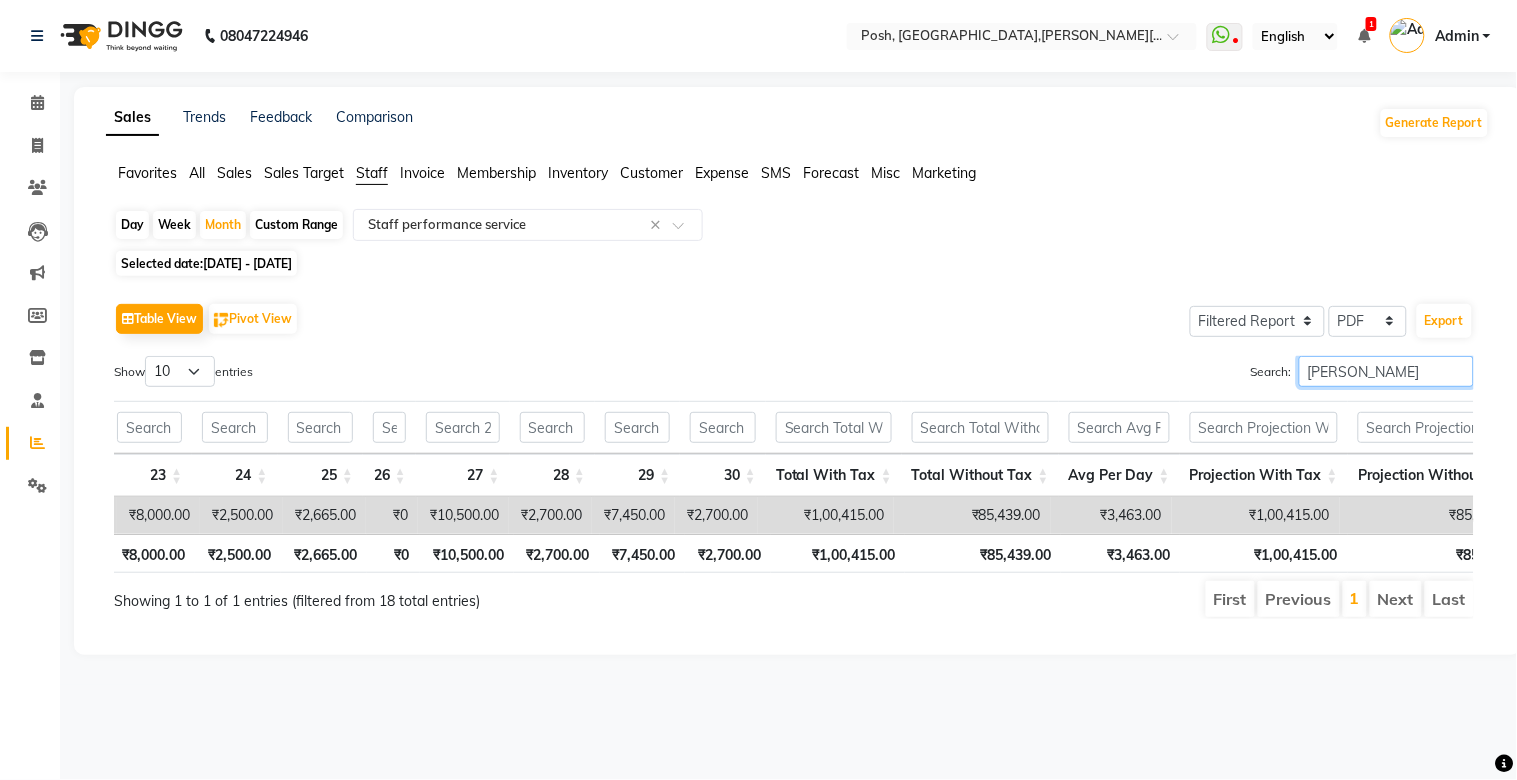 click on "[PERSON_NAME]" at bounding box center [1386, 371] 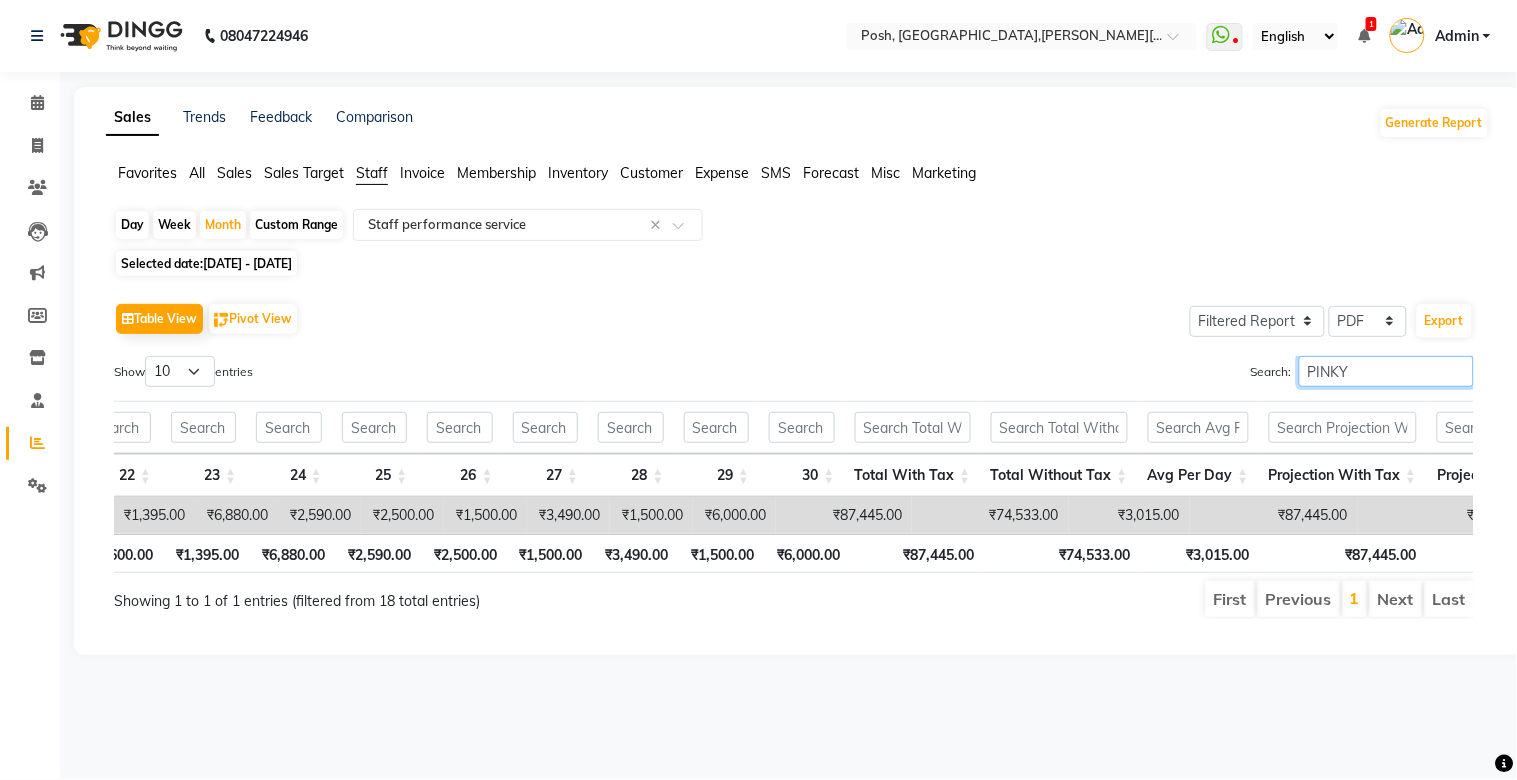 scroll, scrollTop: 0, scrollLeft: 2040, axis: horizontal 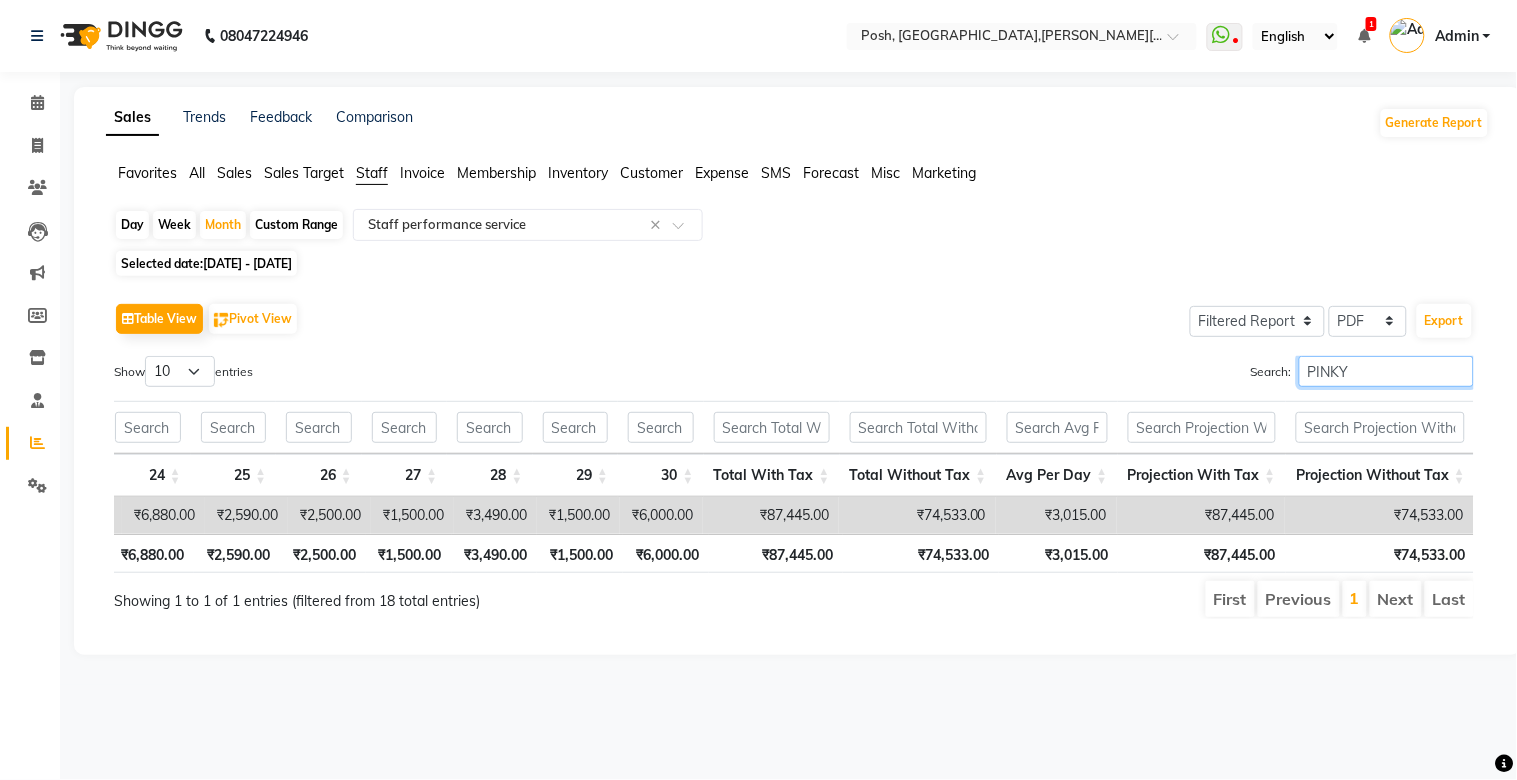 click on "PINKY" at bounding box center (1386, 371) 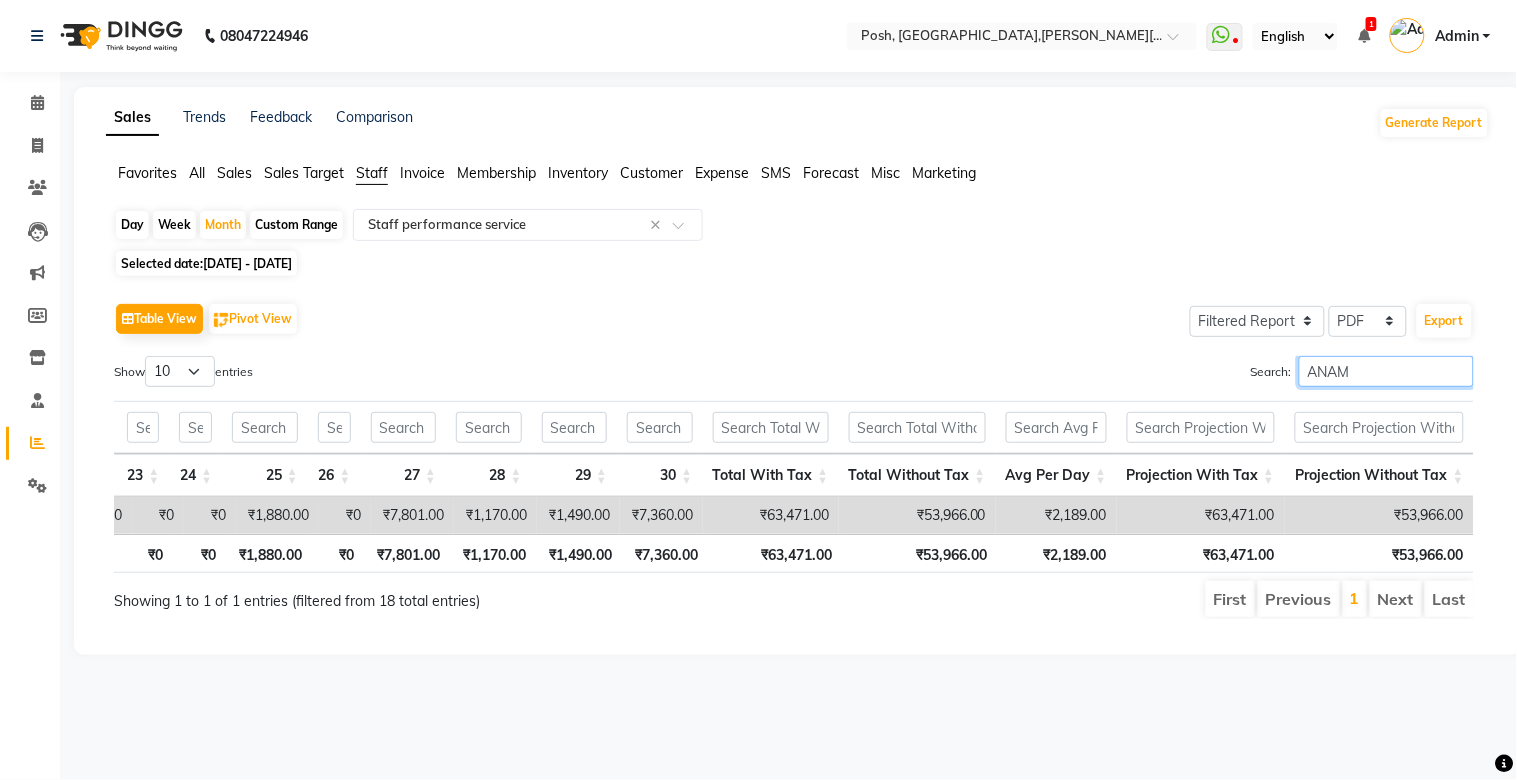 scroll, scrollTop: 0, scrollLeft: 1950, axis: horizontal 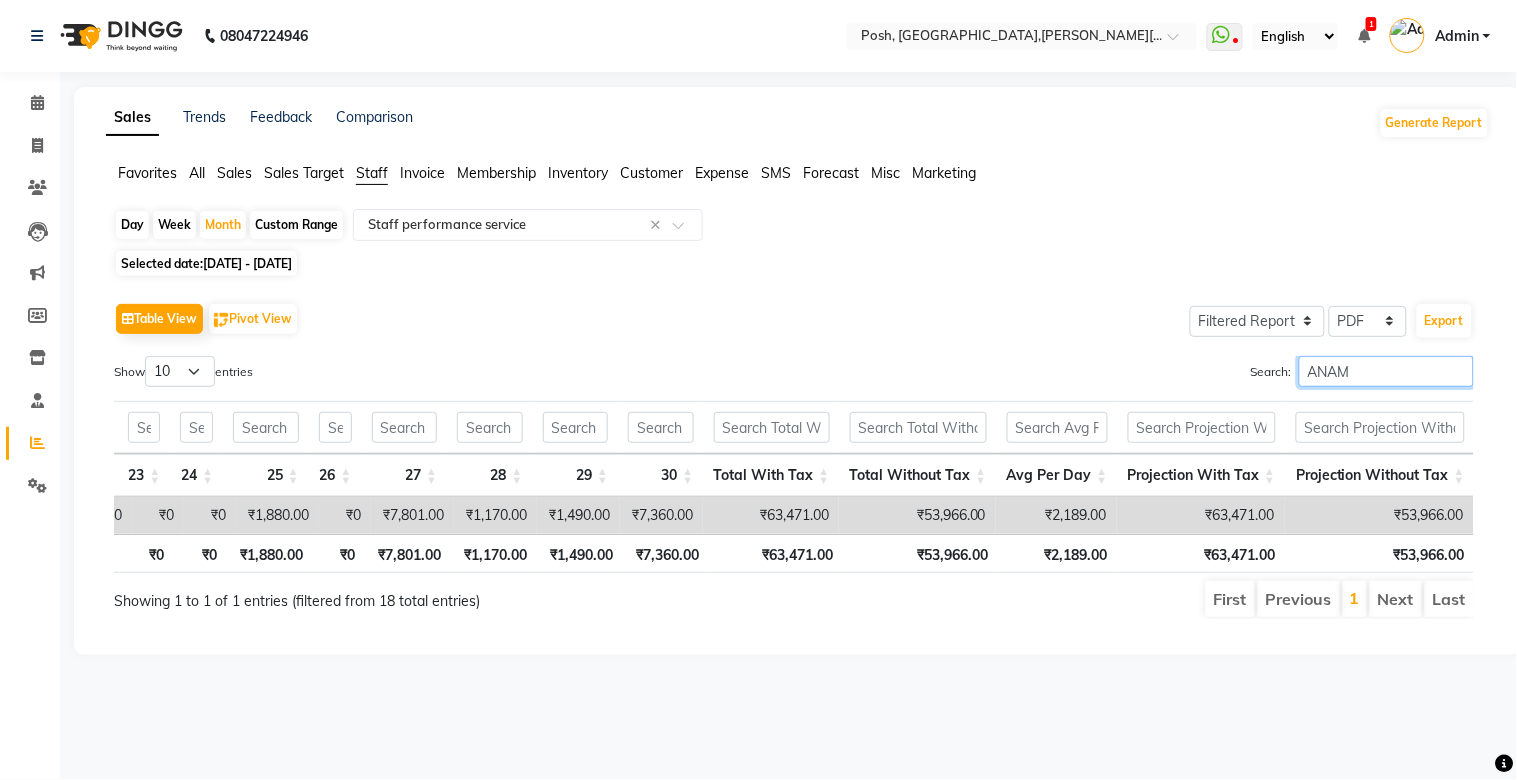 click on "ANAM" at bounding box center [1386, 371] 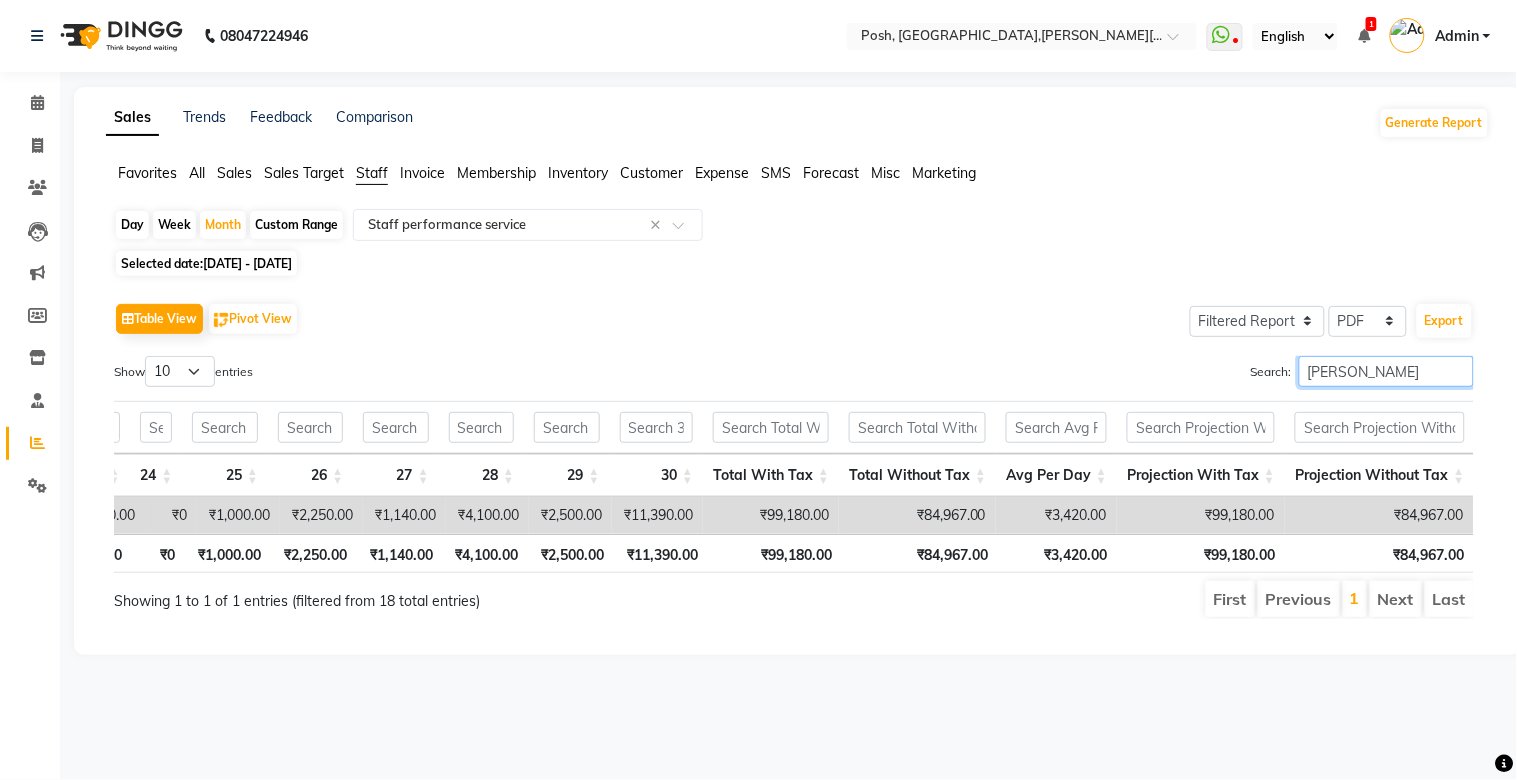 click on "[PERSON_NAME]" at bounding box center (1386, 371) 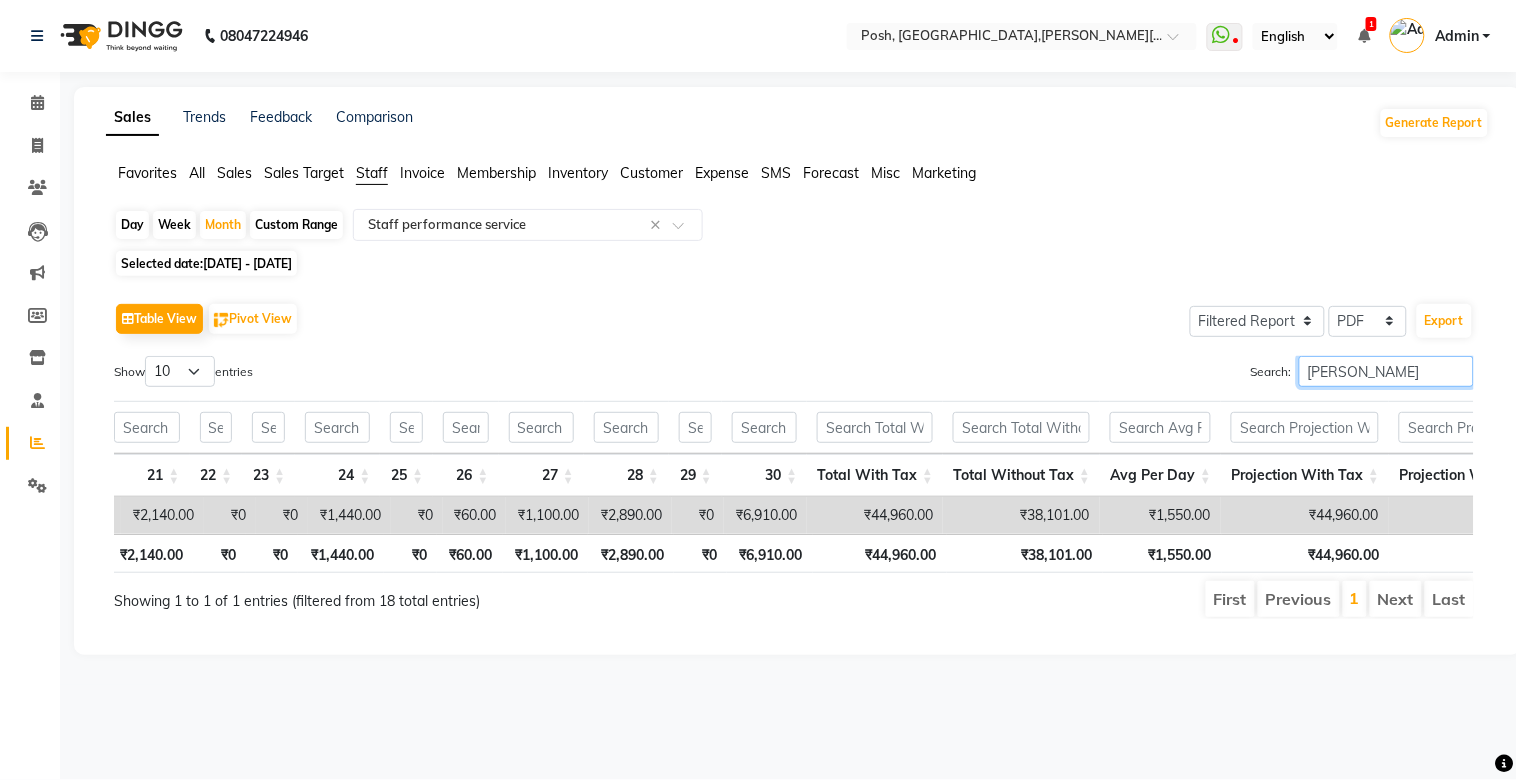 drag, startPoint x: 750, startPoint y: 78, endPoint x: 1402, endPoint y: 368, distance: 713.5853 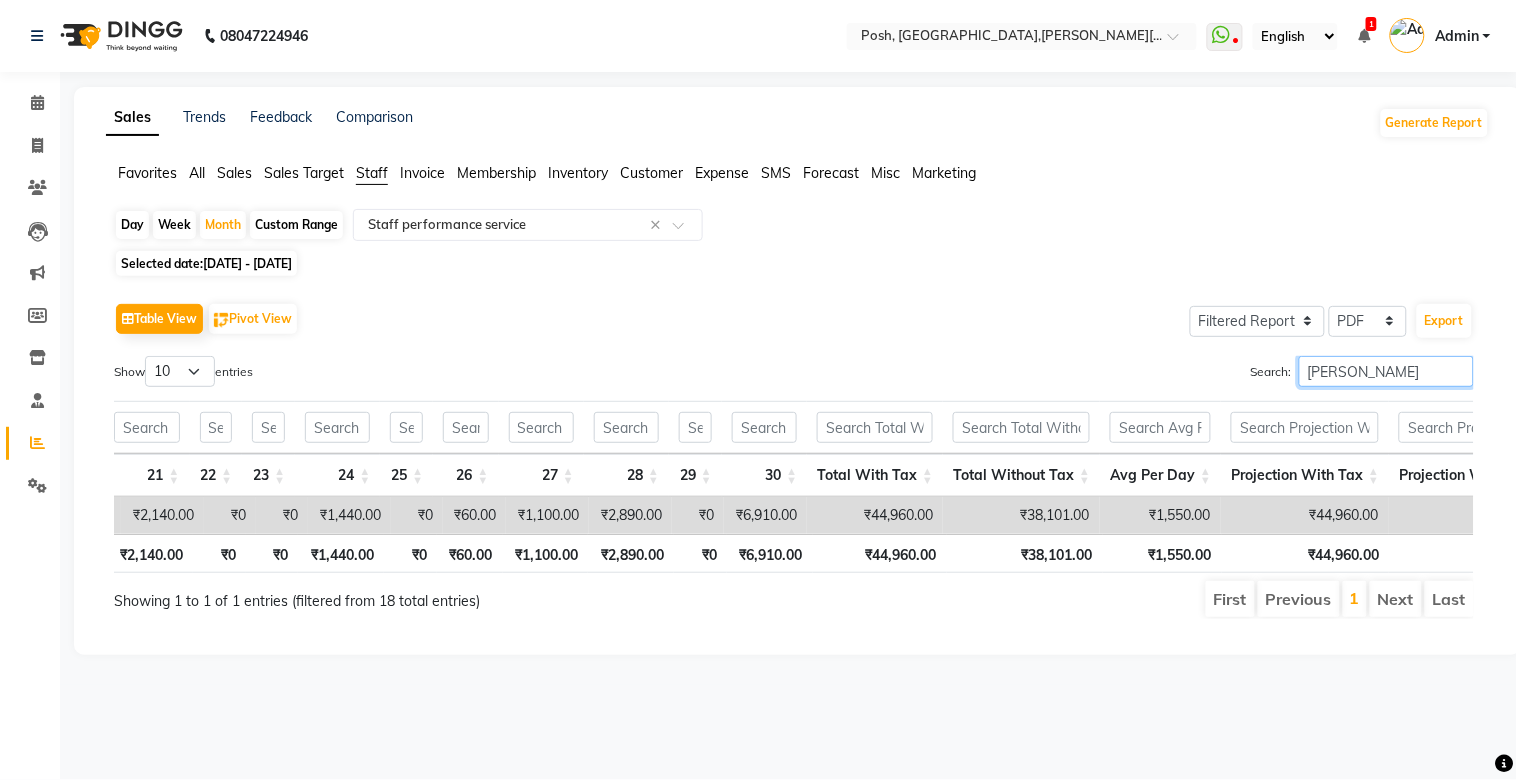 click on "[PERSON_NAME]" at bounding box center (1386, 371) 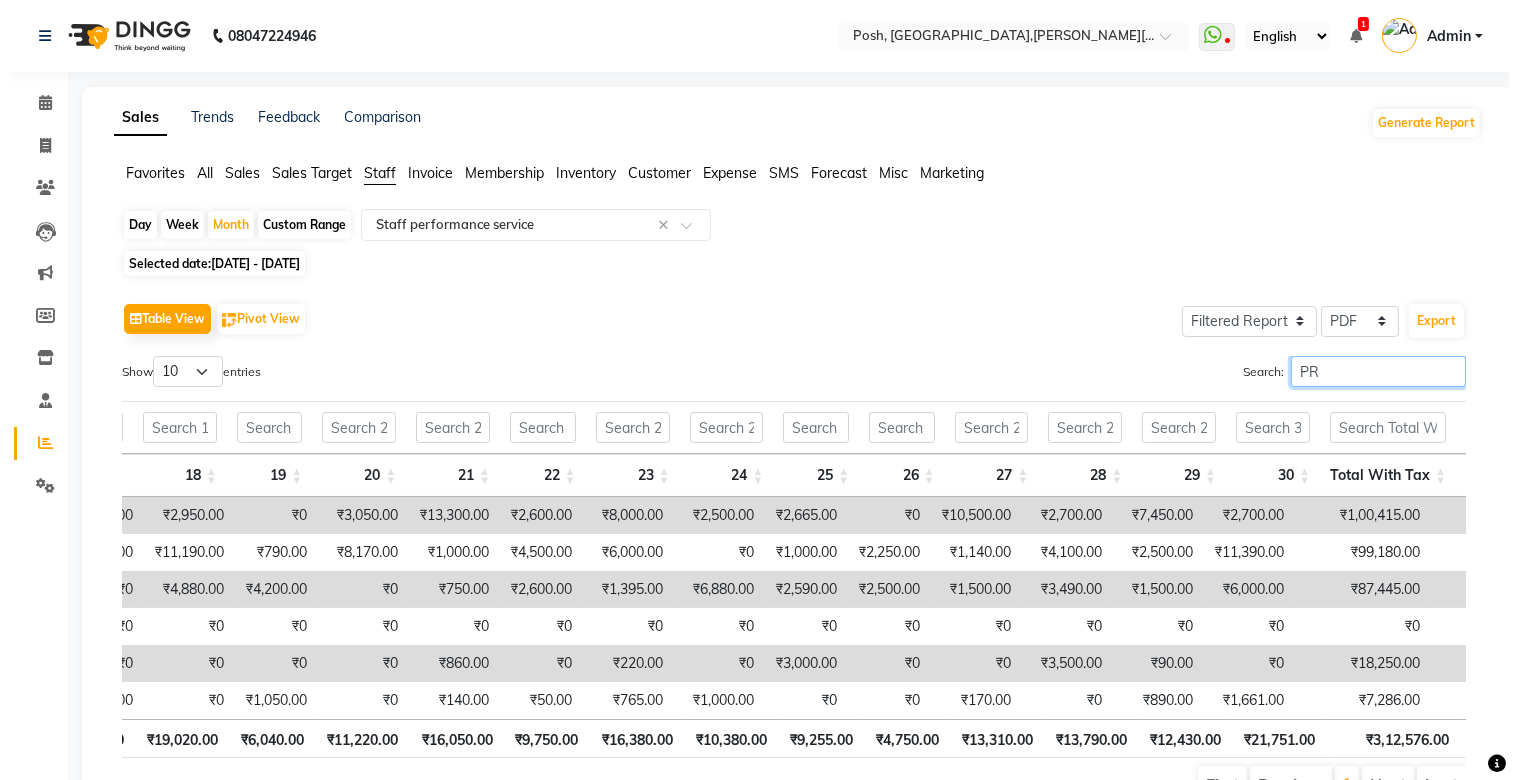 scroll, scrollTop: 0, scrollLeft: 1544, axis: horizontal 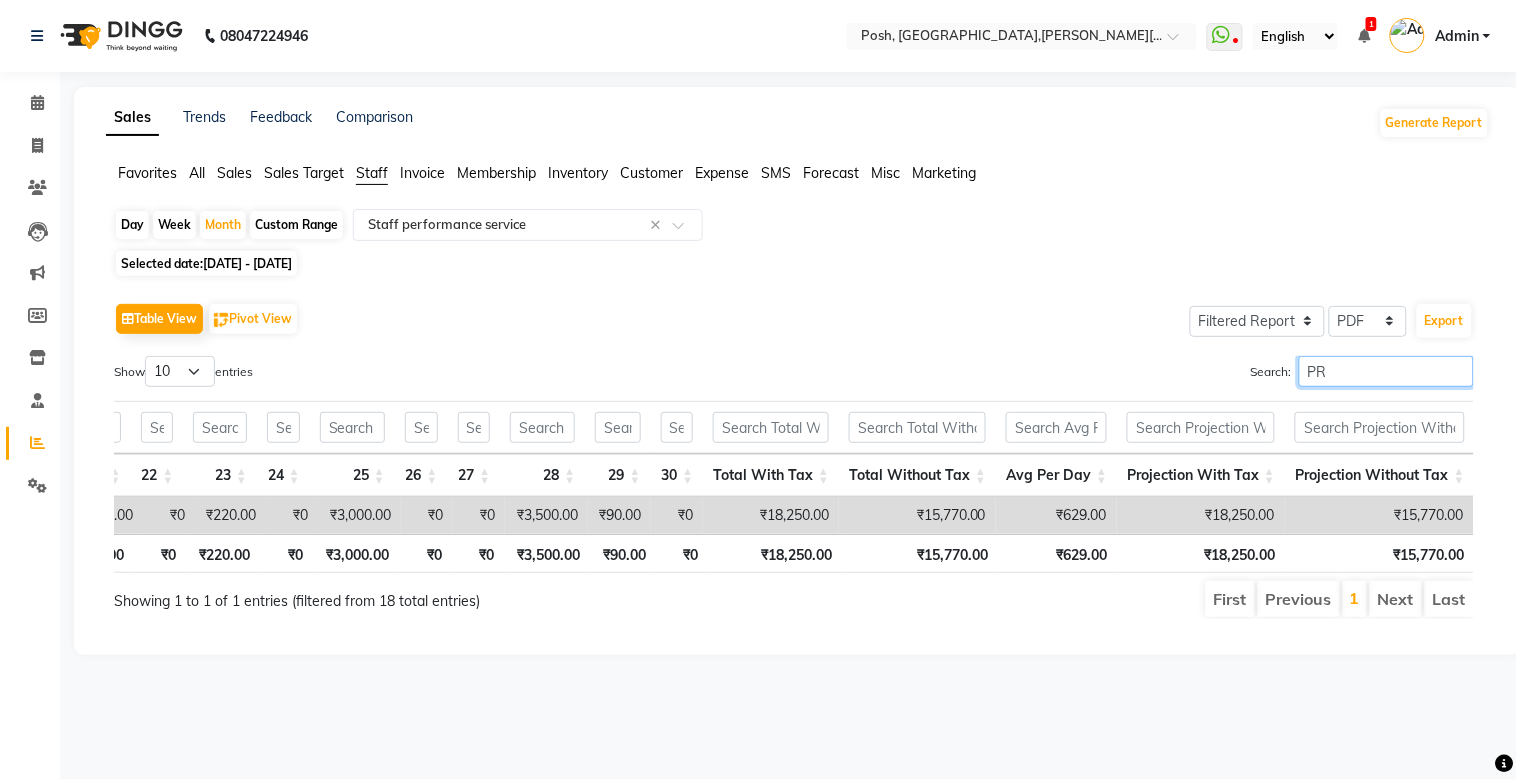 click on "PR" at bounding box center (1386, 371) 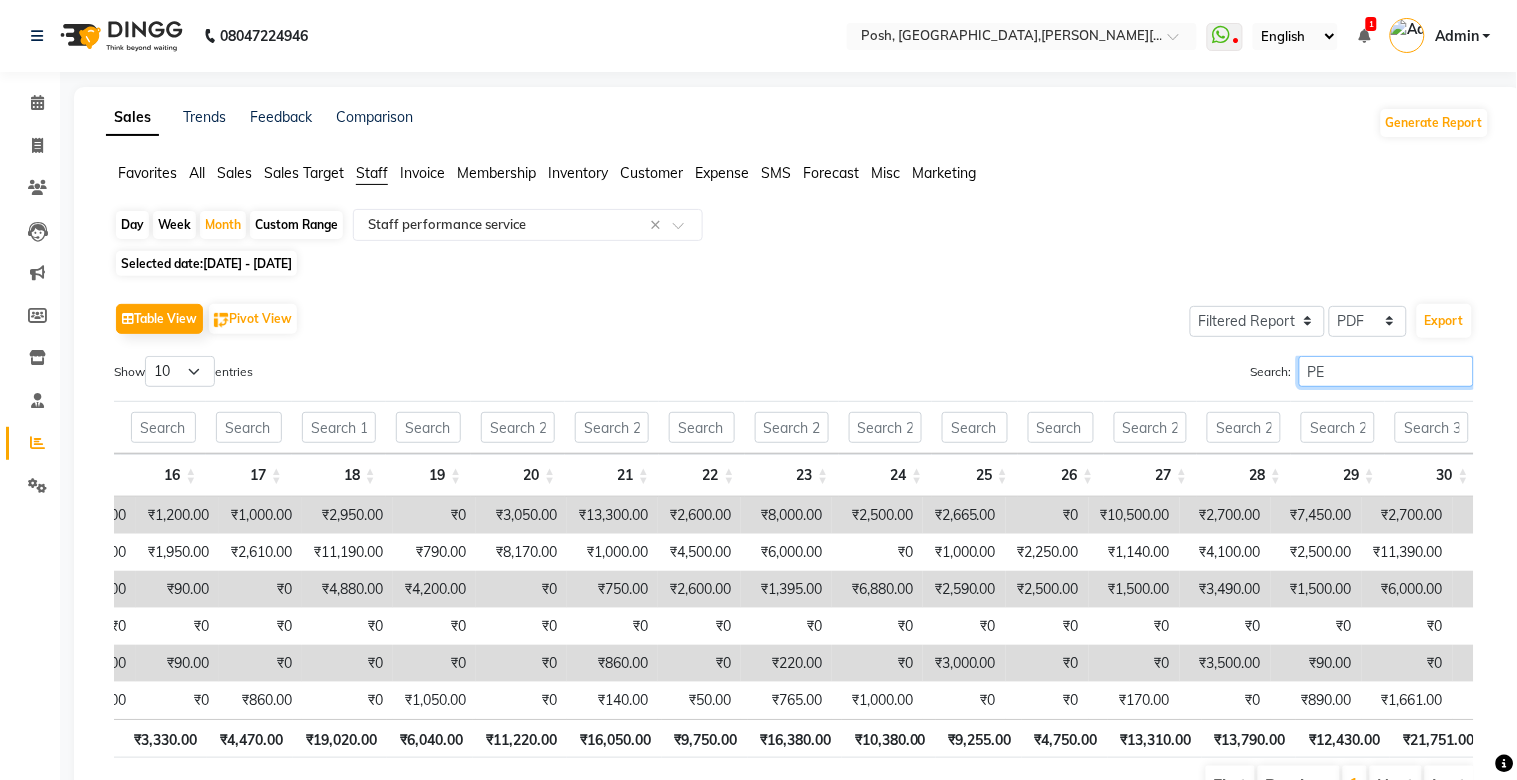 scroll, scrollTop: 0, scrollLeft: 1126, axis: horizontal 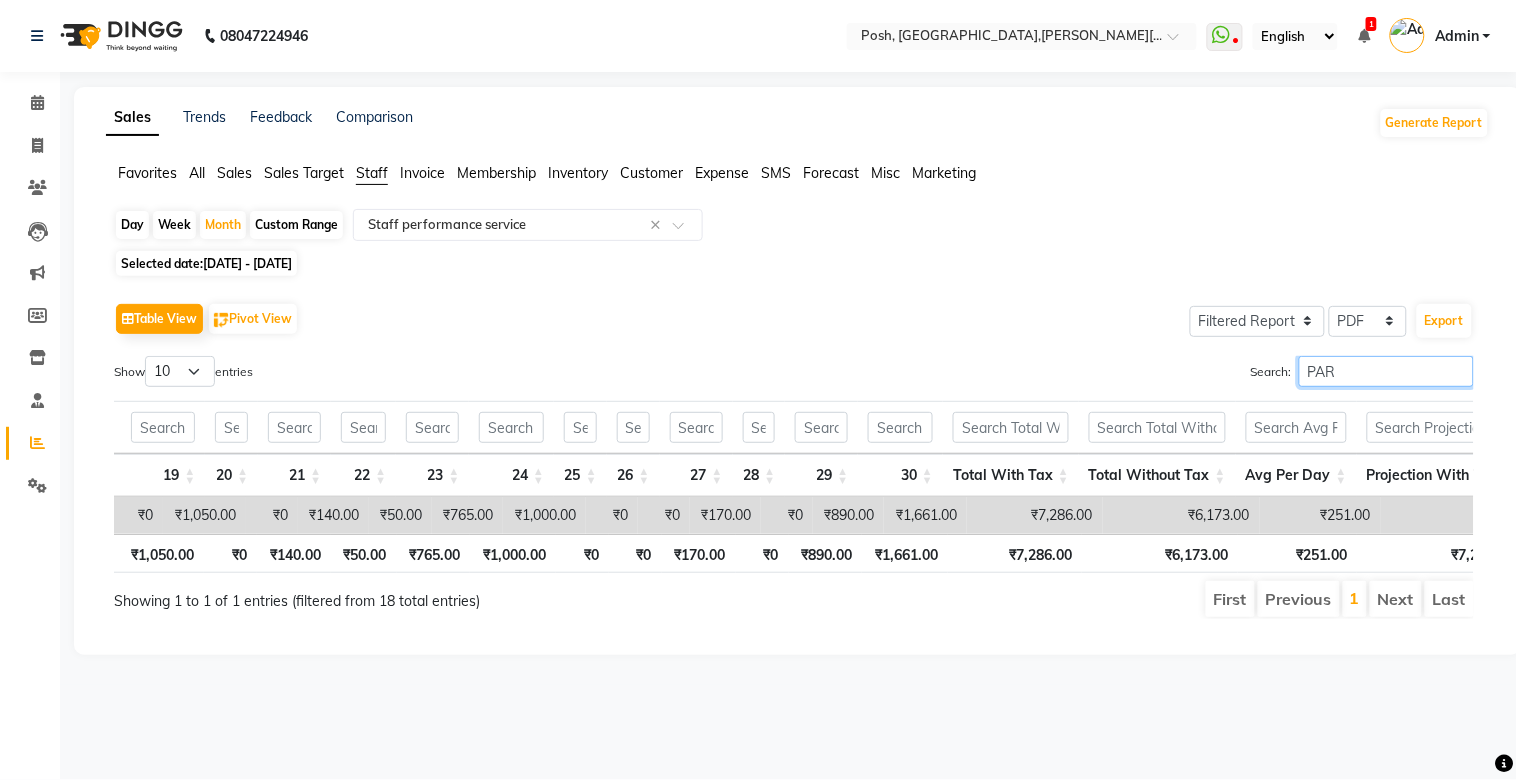 click on "PAR" at bounding box center [1386, 371] 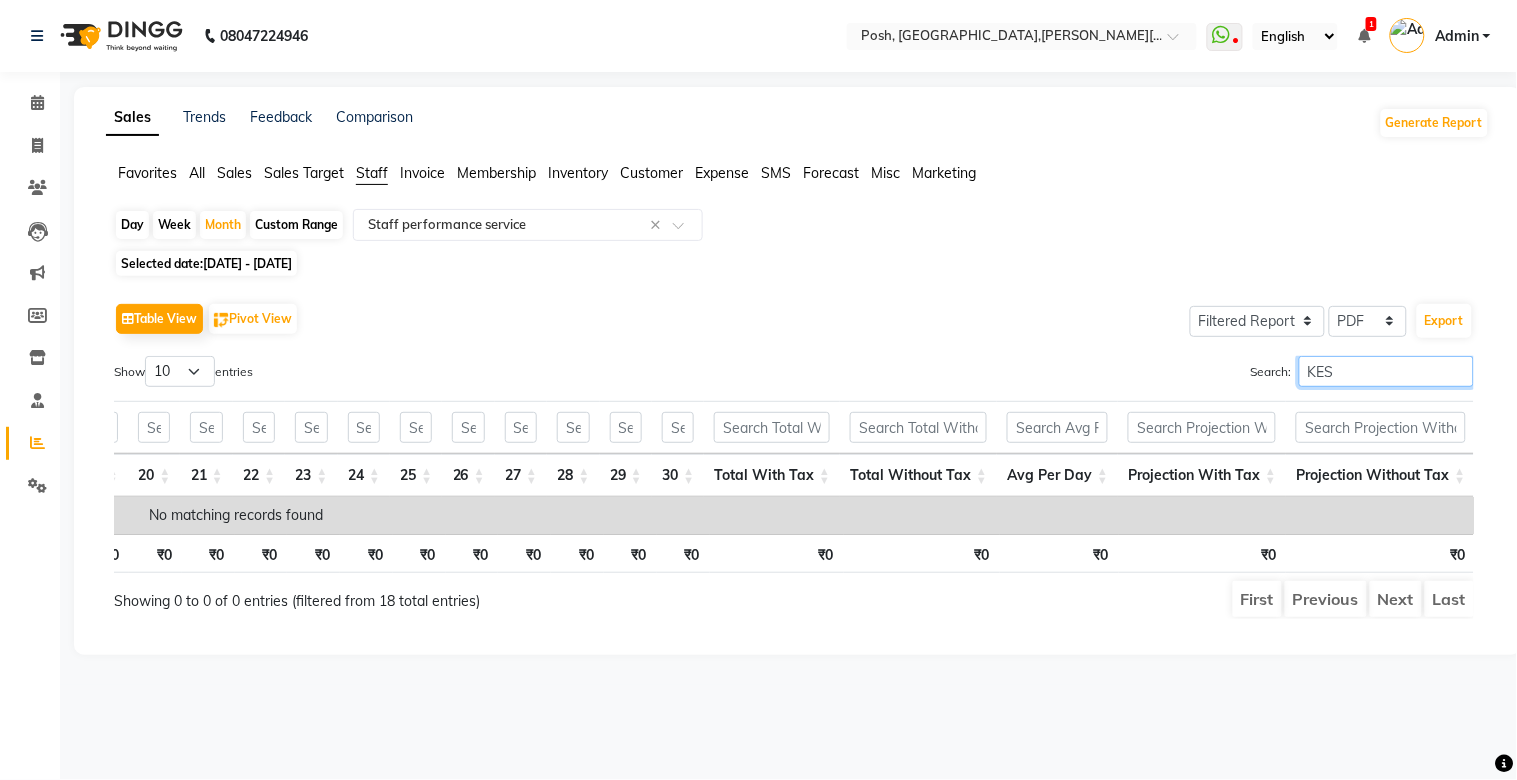 click on "KES" at bounding box center [1386, 371] 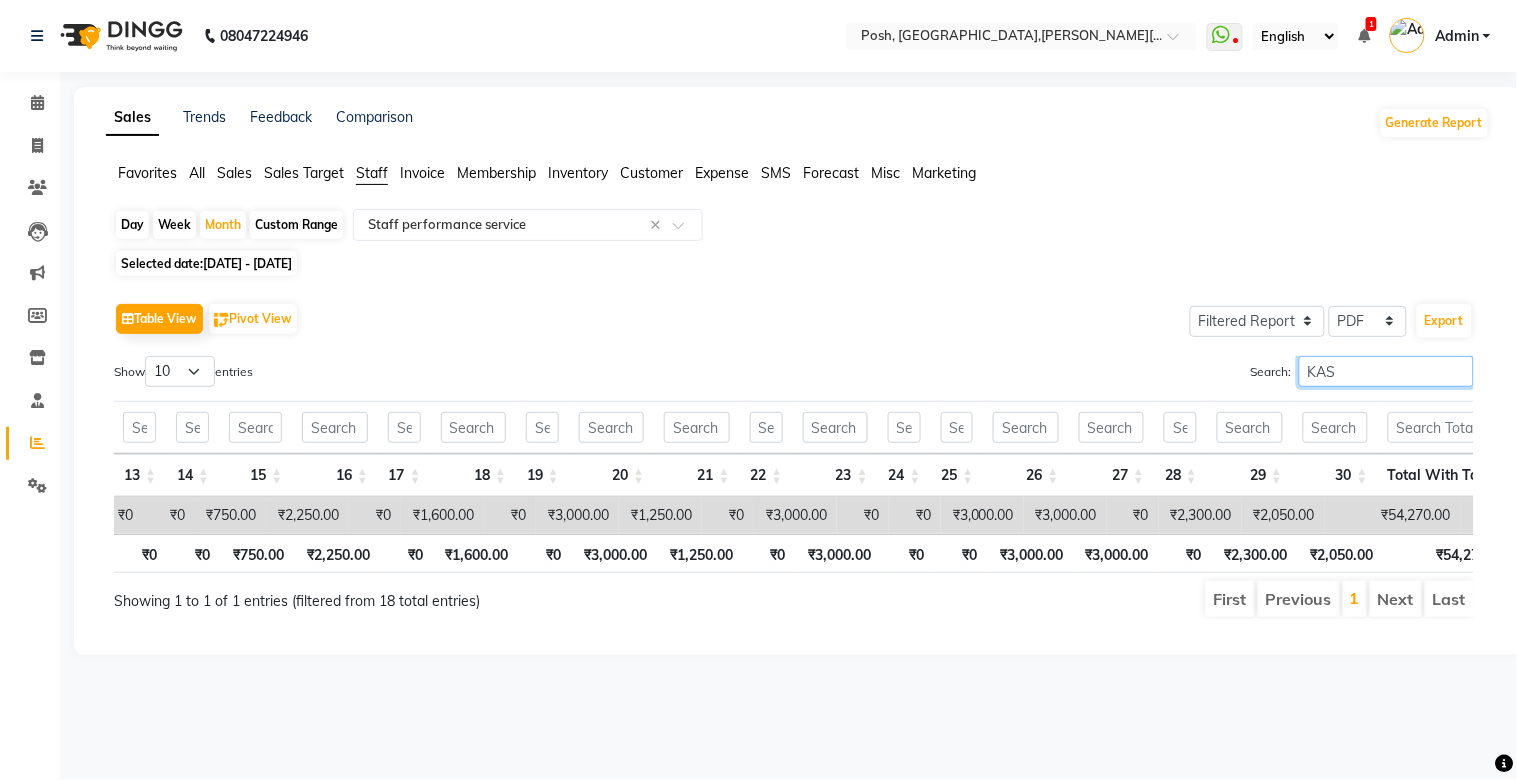 scroll, scrollTop: 0, scrollLeft: 1581, axis: horizontal 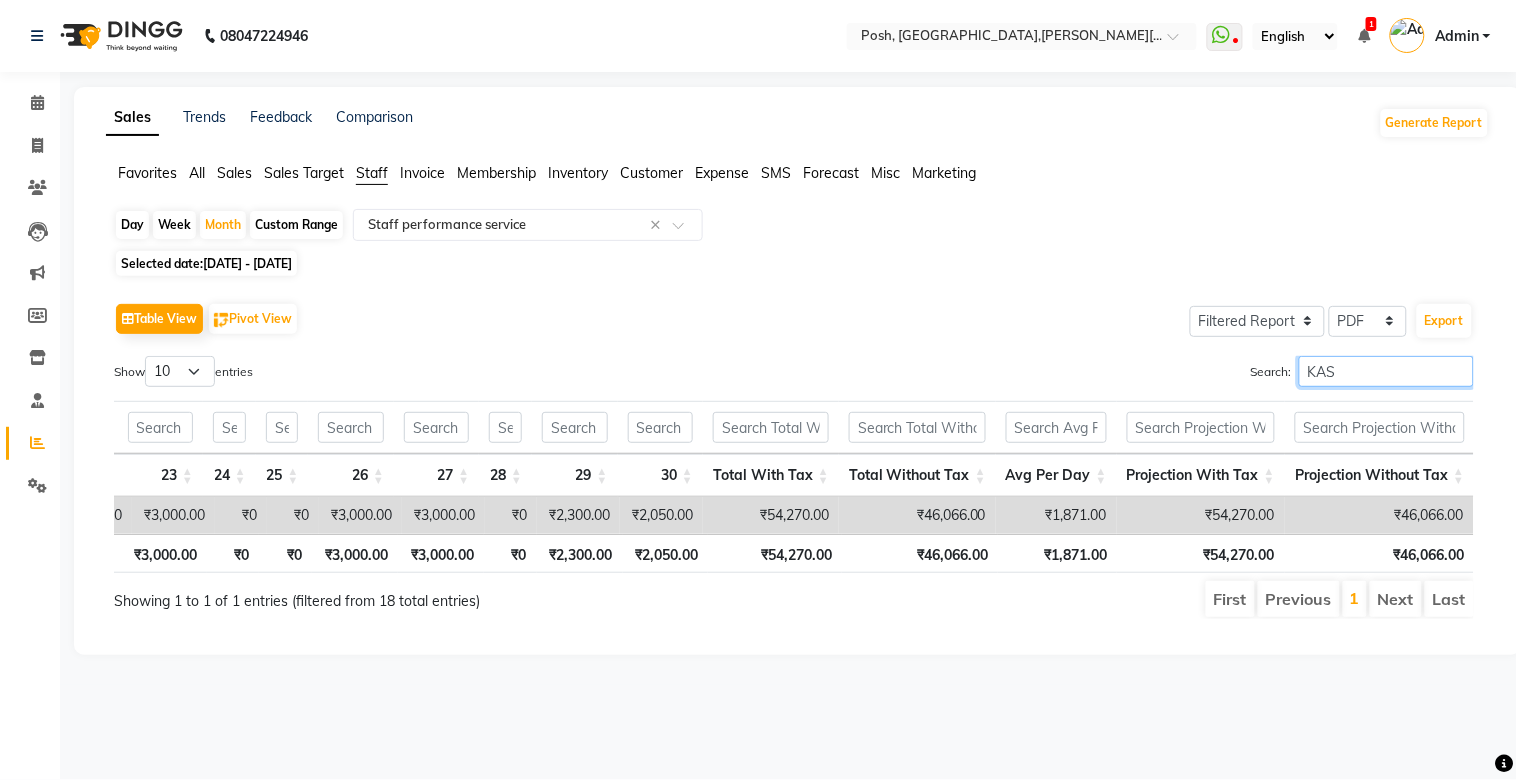 click on "KAS" at bounding box center [1386, 371] 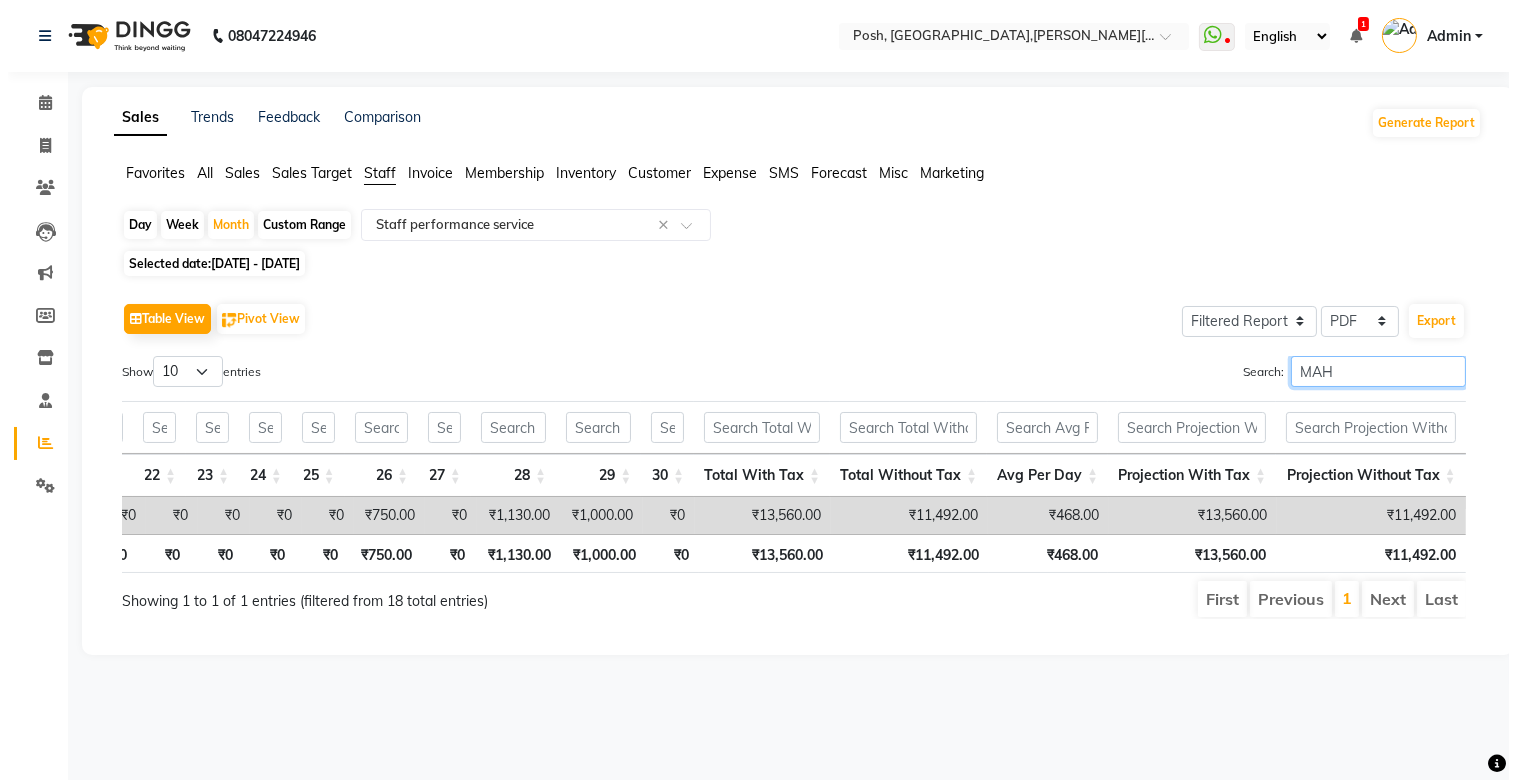 scroll, scrollTop: 0, scrollLeft: 1561, axis: horizontal 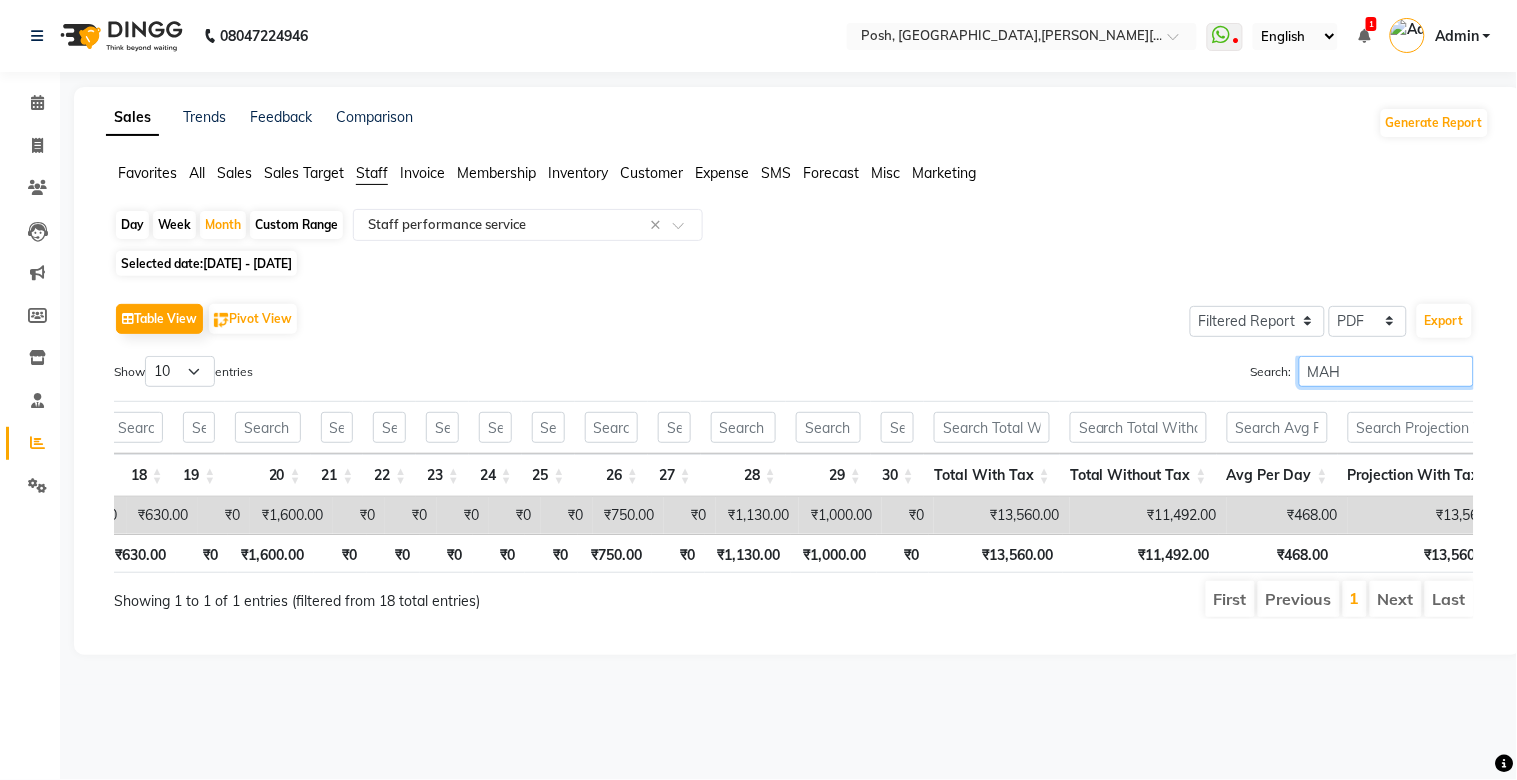 click on "MAH" at bounding box center [1386, 371] 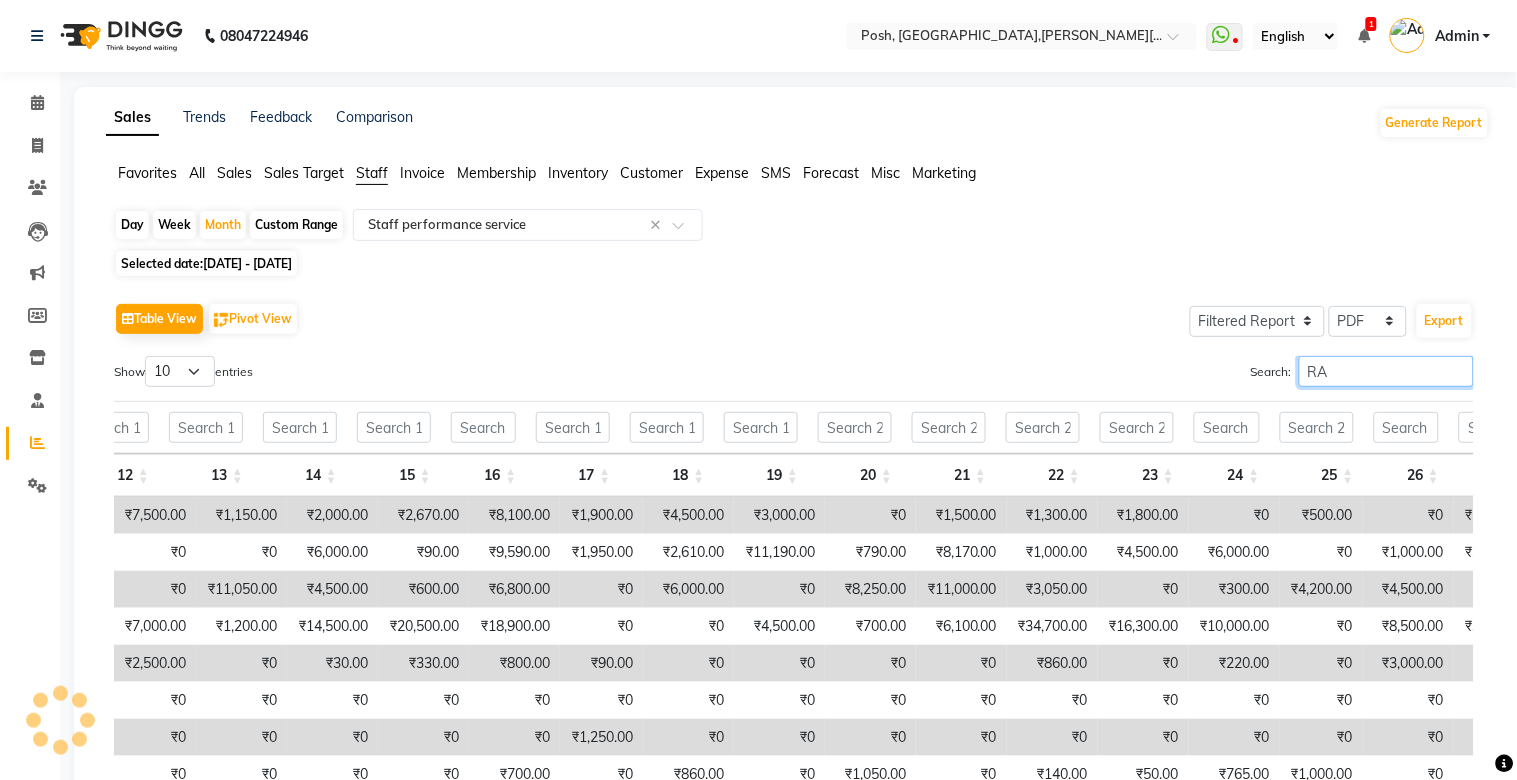 scroll, scrollTop: 0, scrollLeft: 1160, axis: horizontal 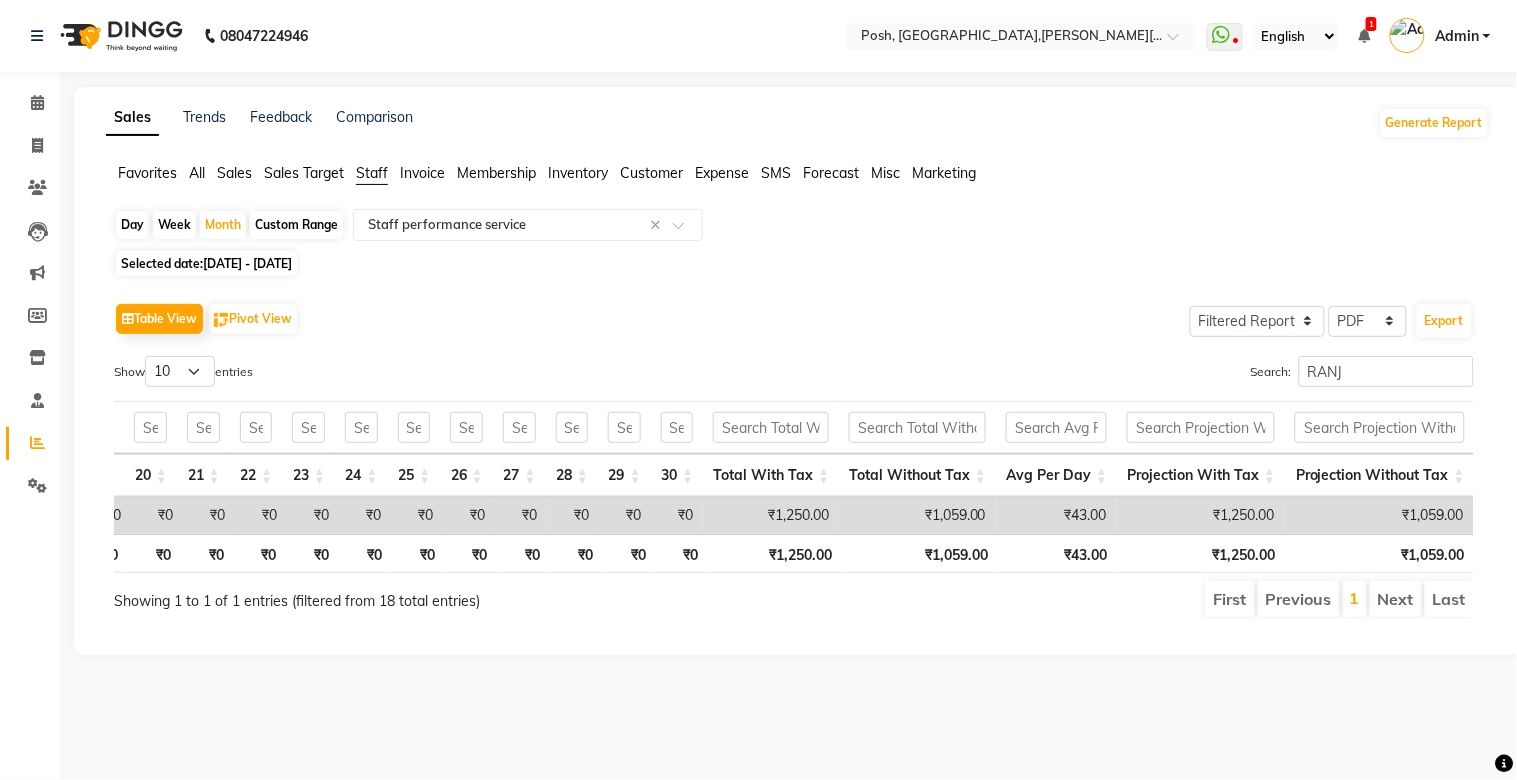 click on "[DATE] - [DATE]" 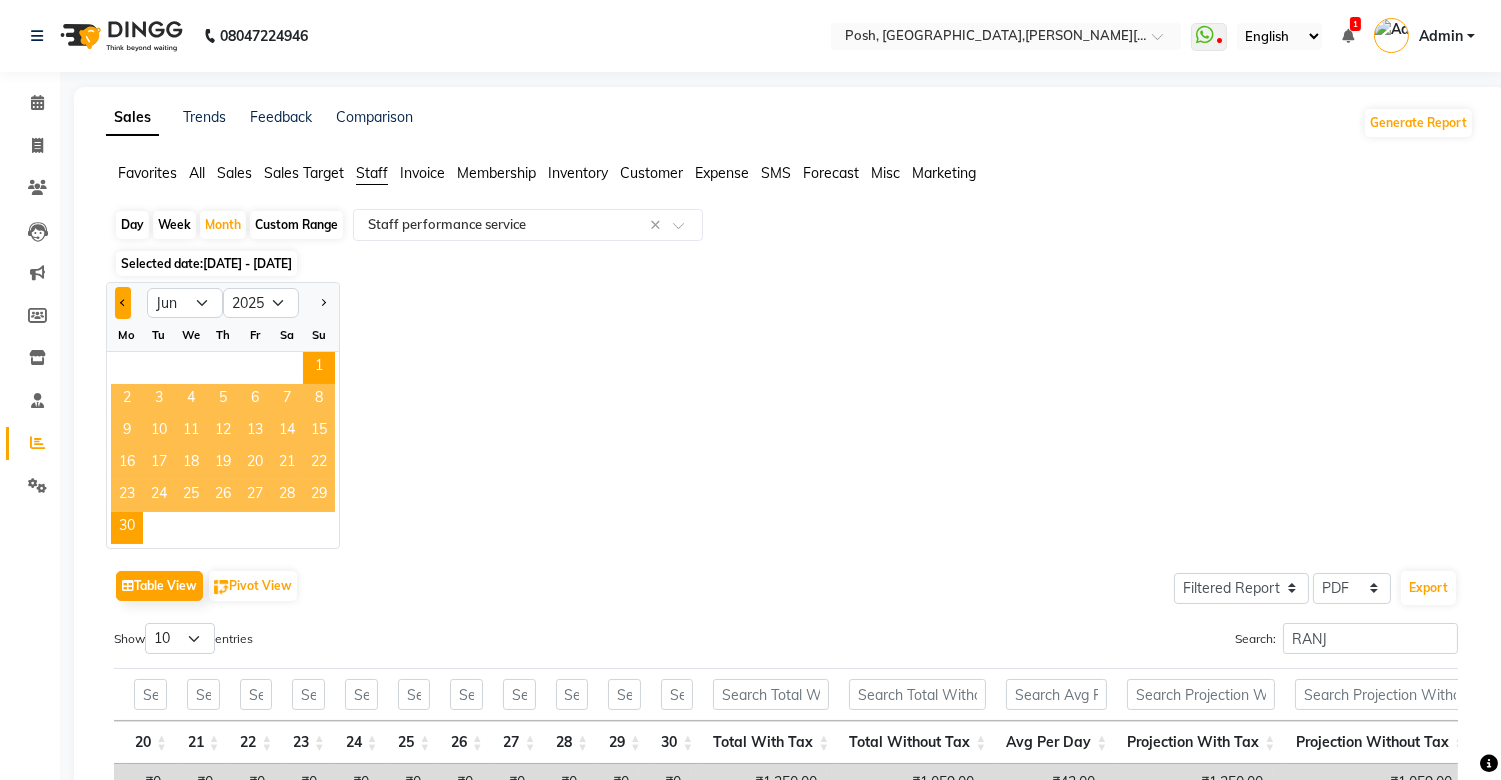 click 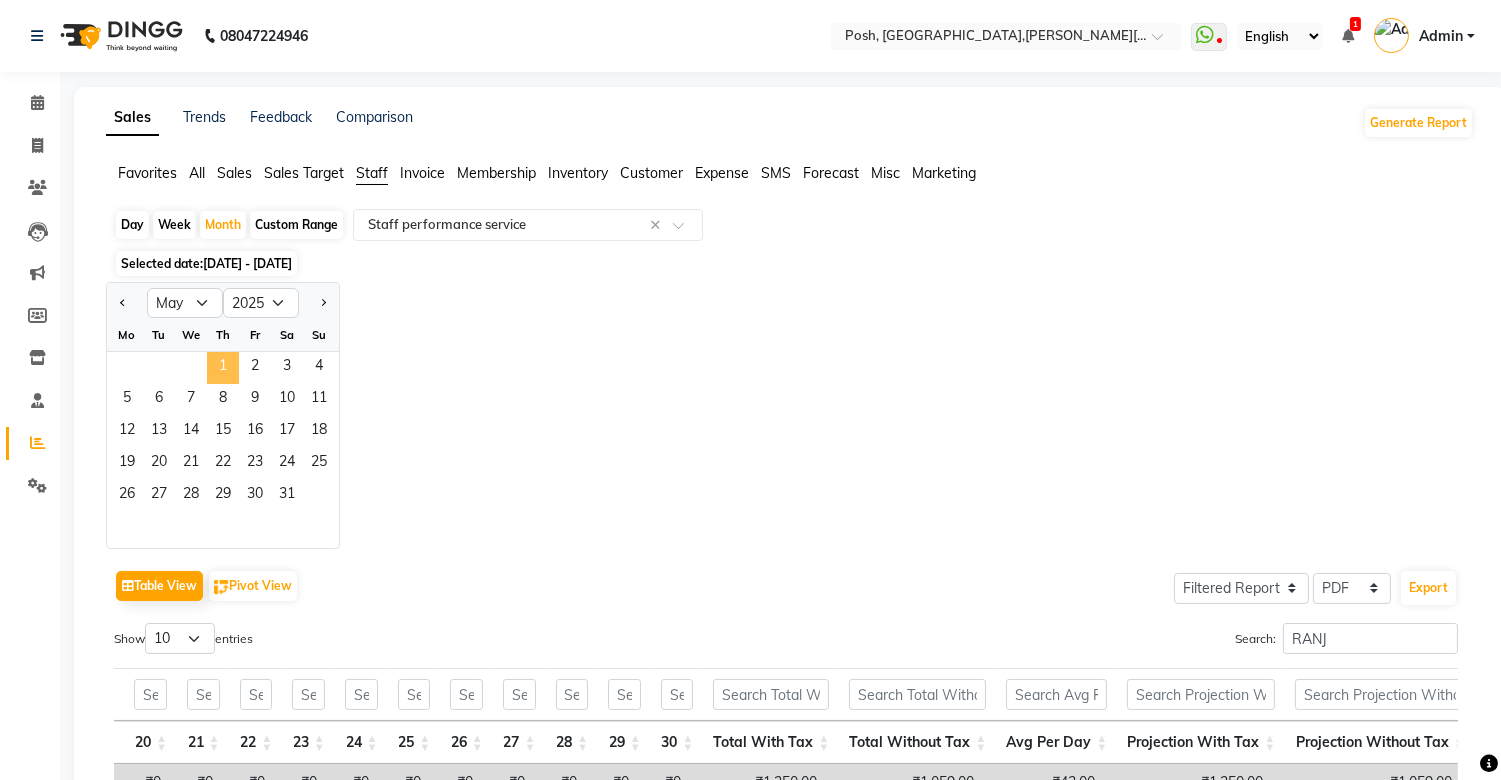 click on "1" 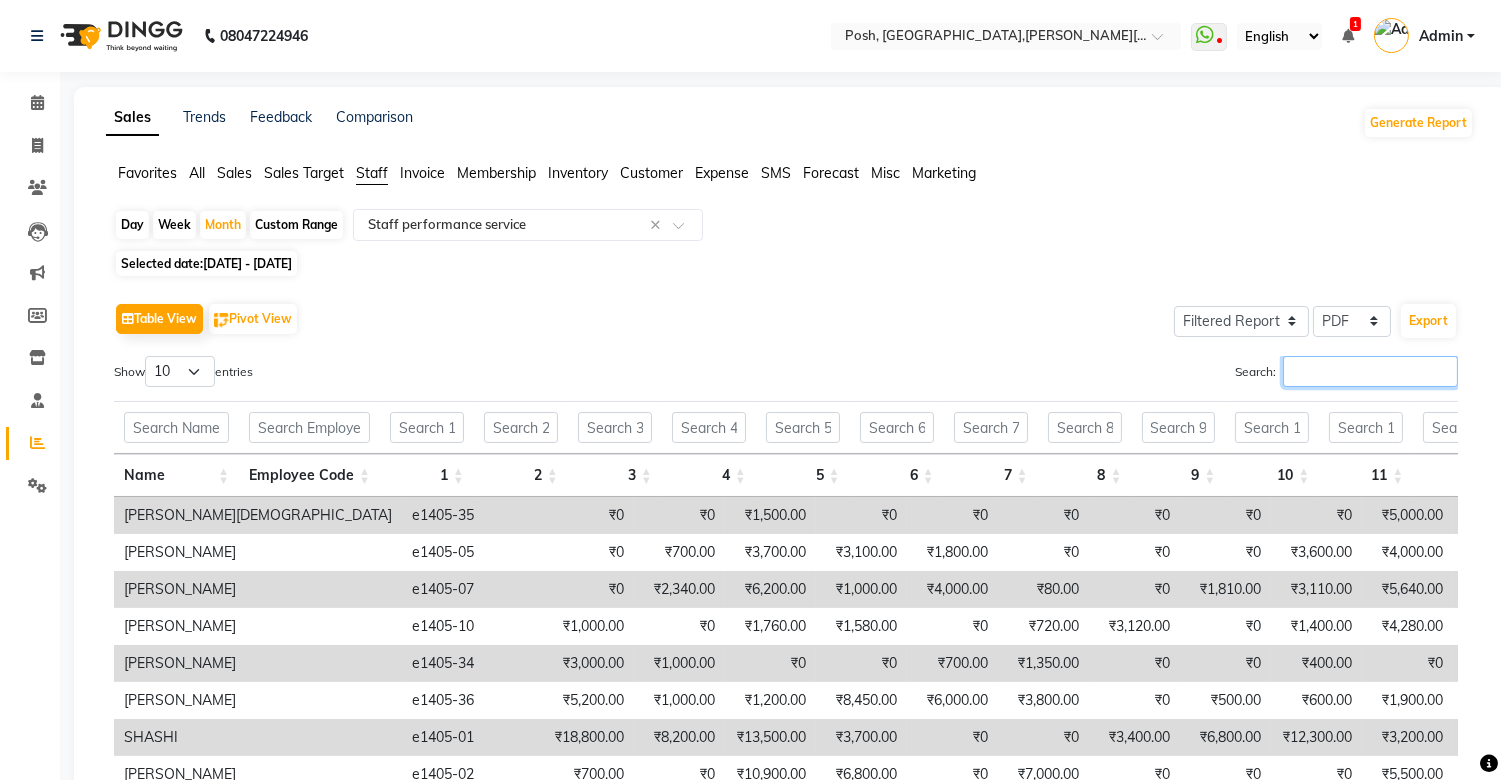 click on "Search:" at bounding box center (1370, 371) 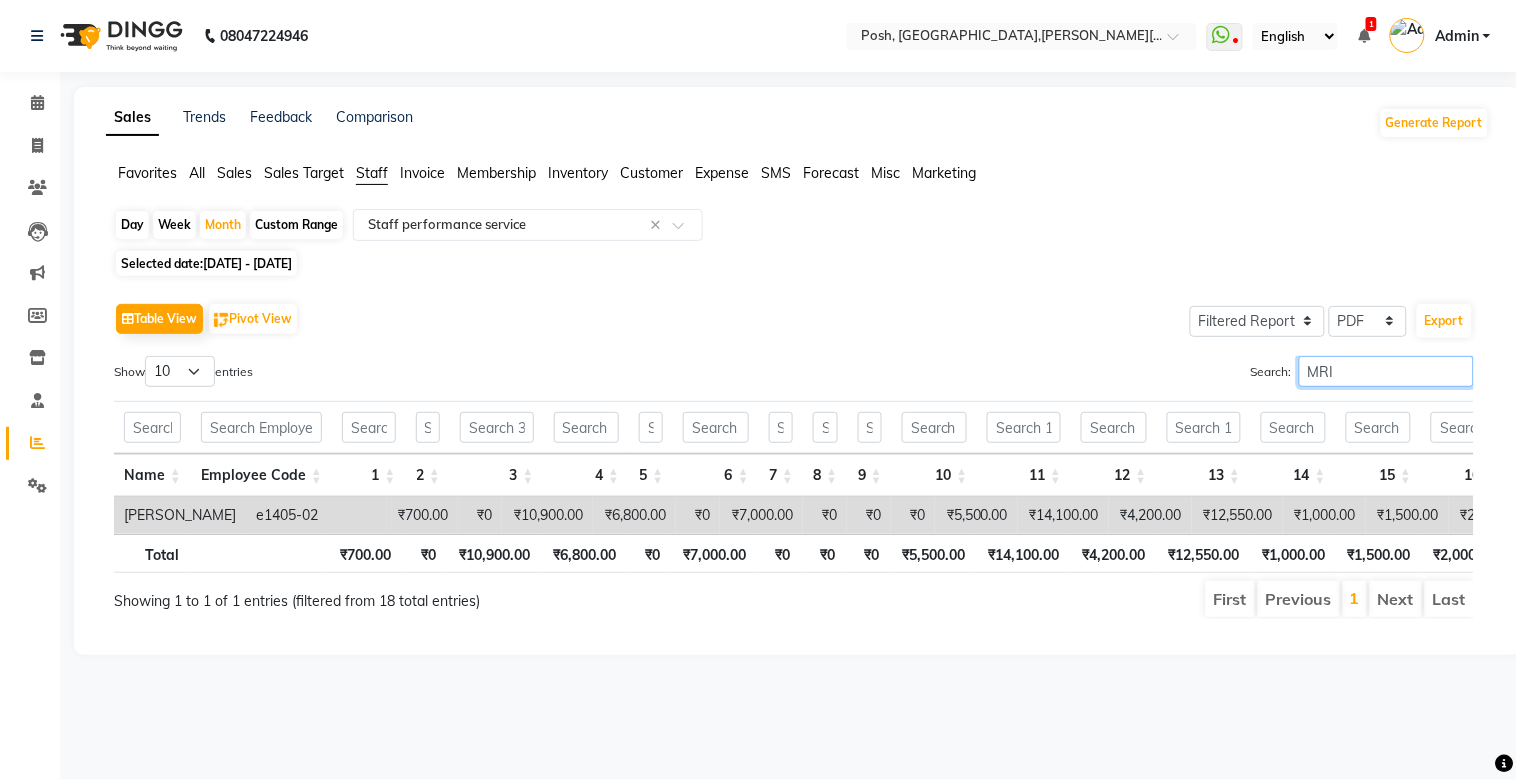 scroll, scrollTop: 0, scrollLeft: 1038, axis: horizontal 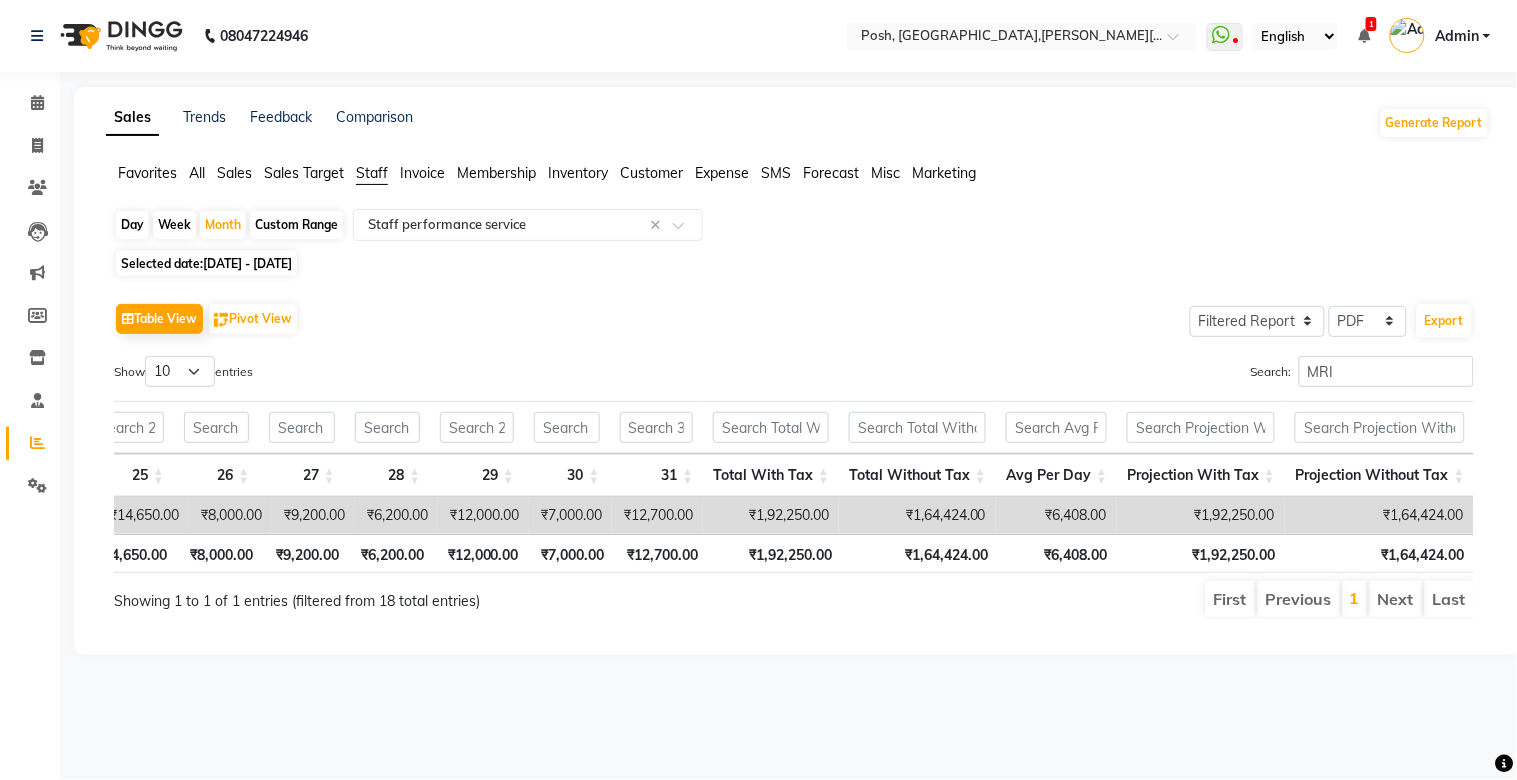 click on "Invoice" 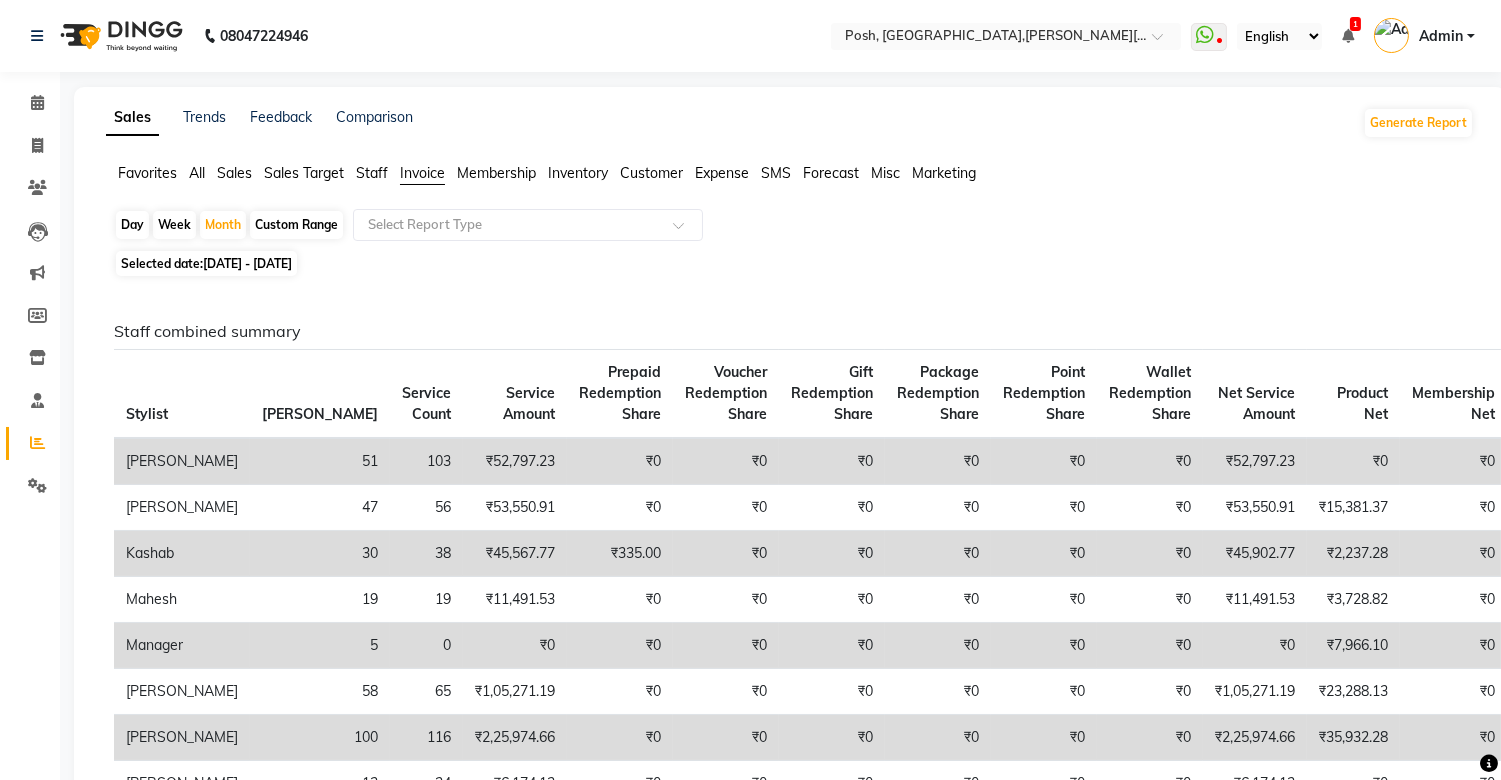click on "[DATE] - [DATE]" 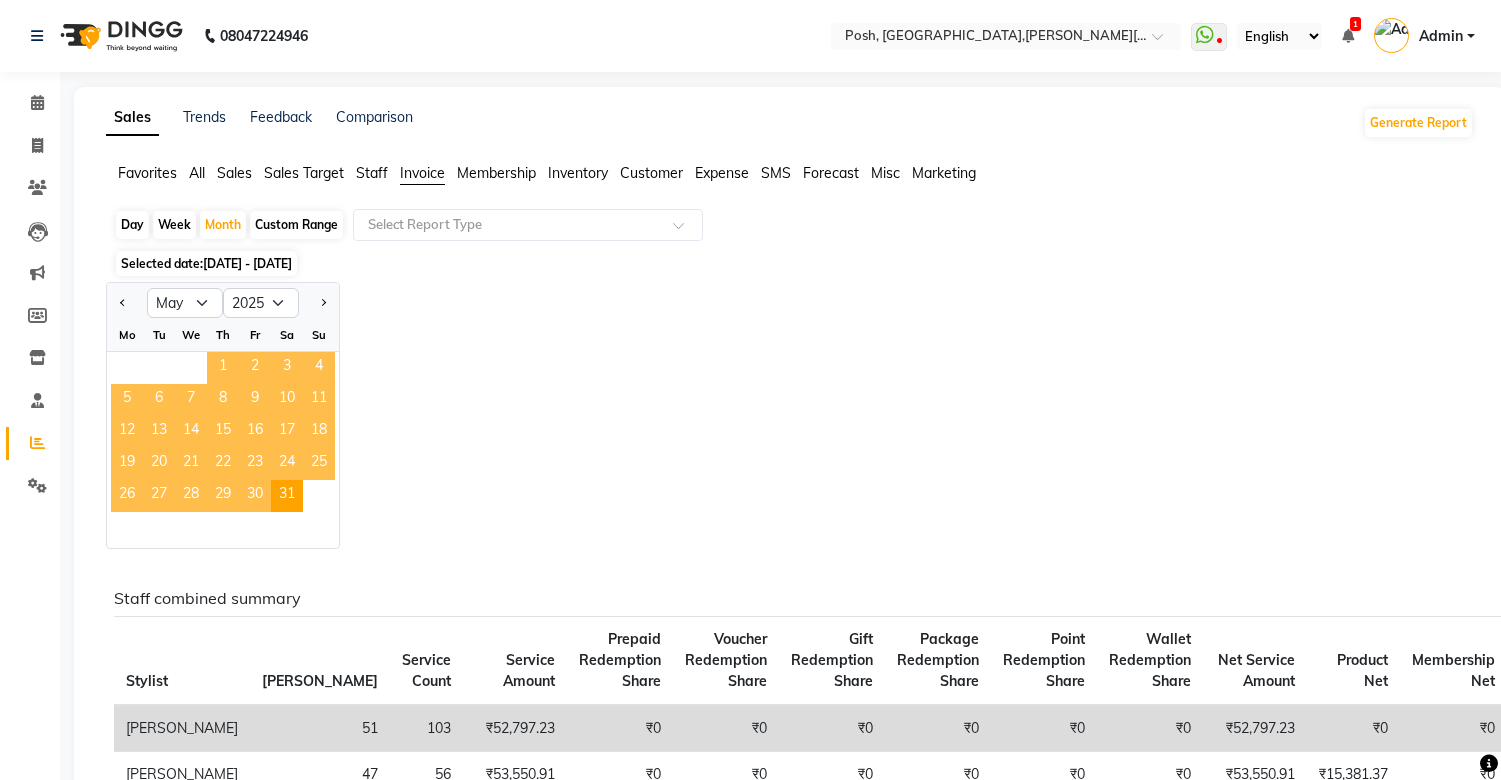 select on "5" 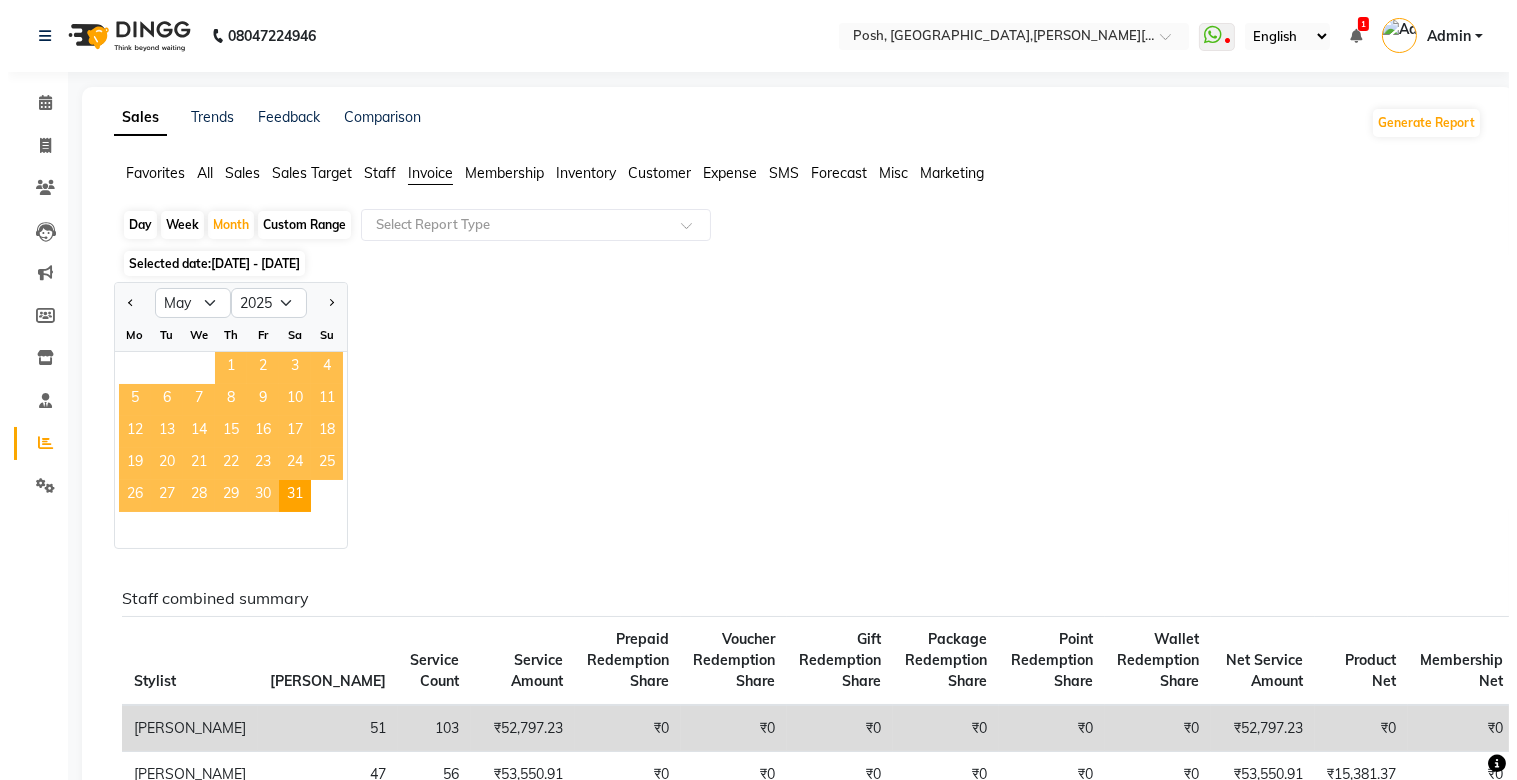 scroll, scrollTop: 0, scrollLeft: 0, axis: both 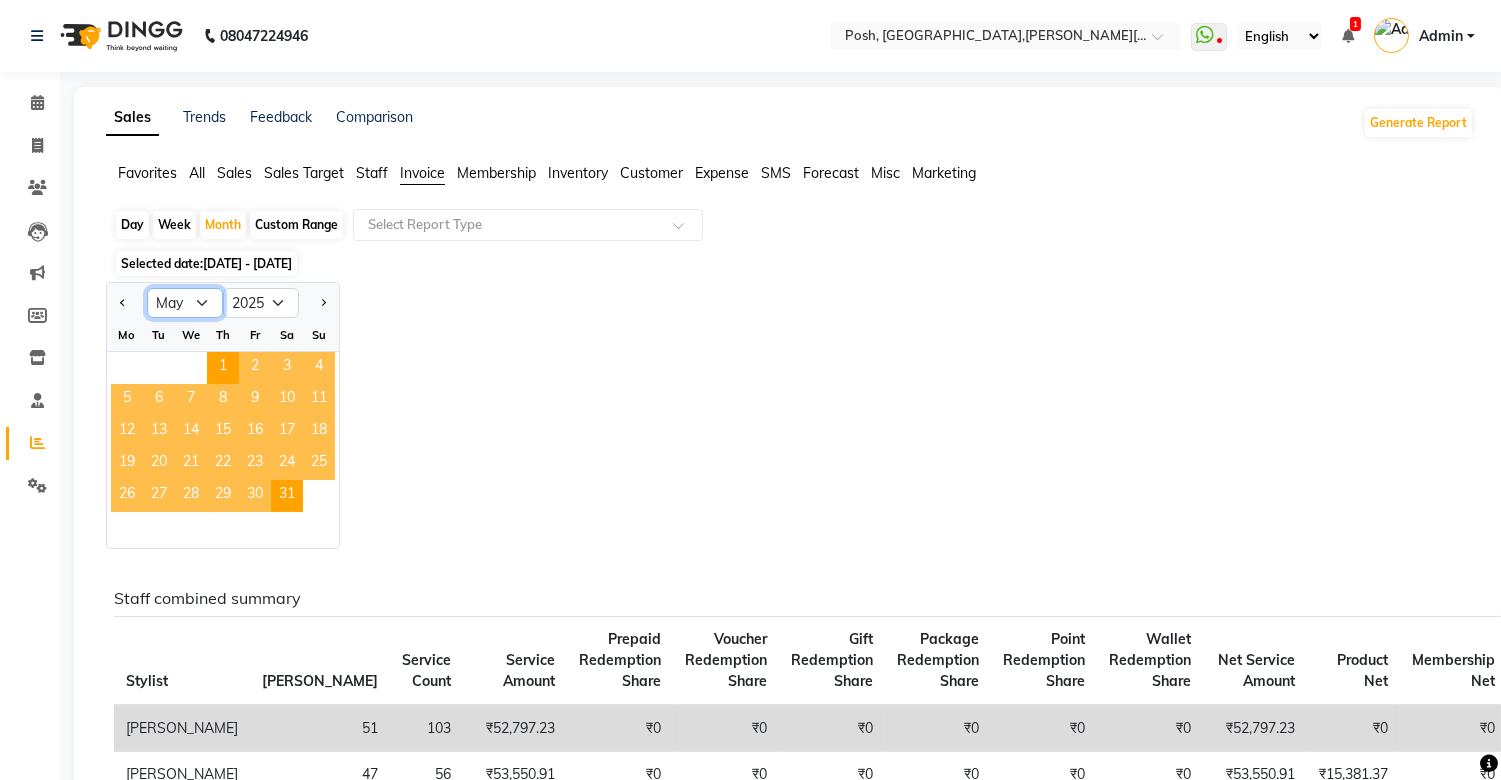 click on "Jan Feb Mar Apr May Jun [DATE] Aug Sep Oct Nov Dec" 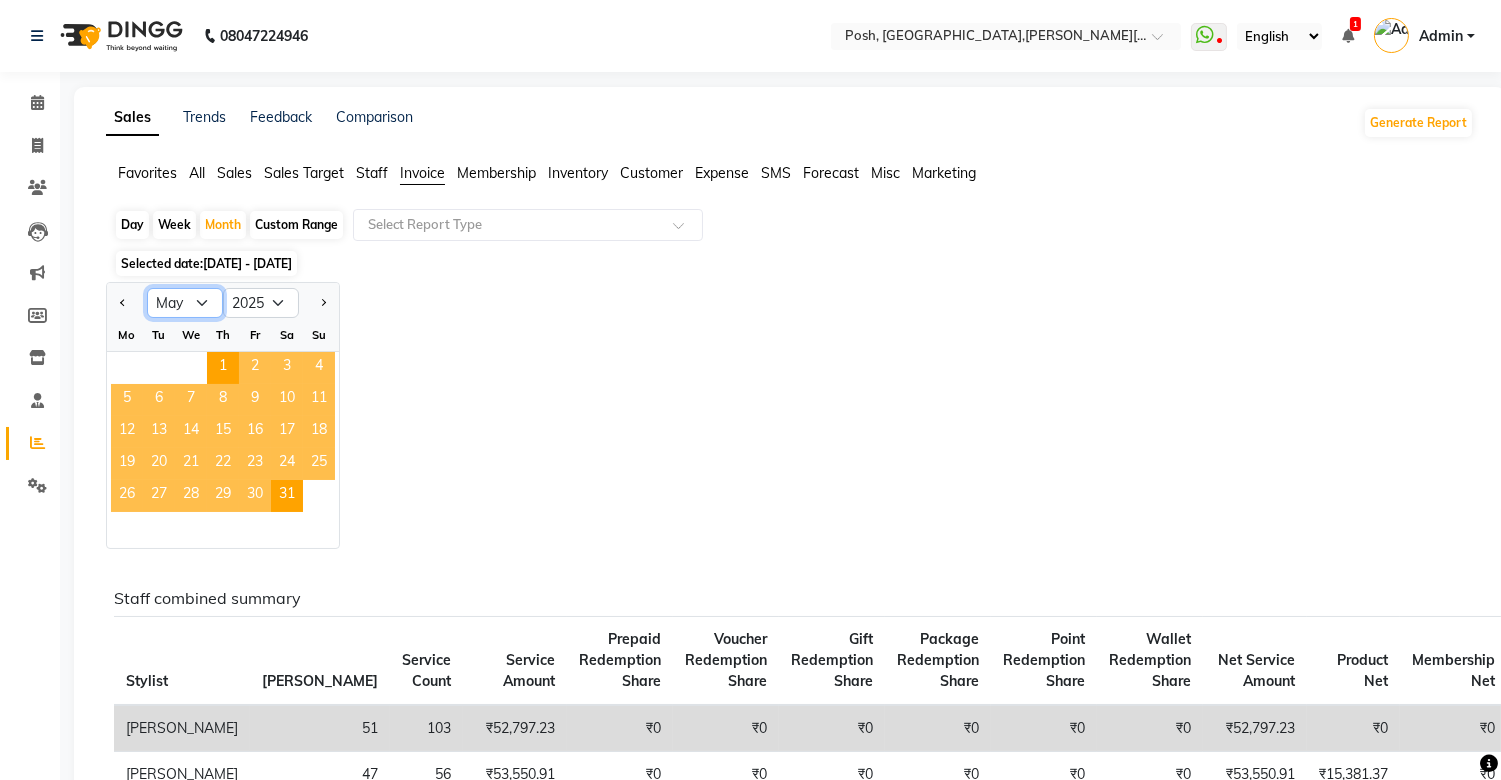 select on "6" 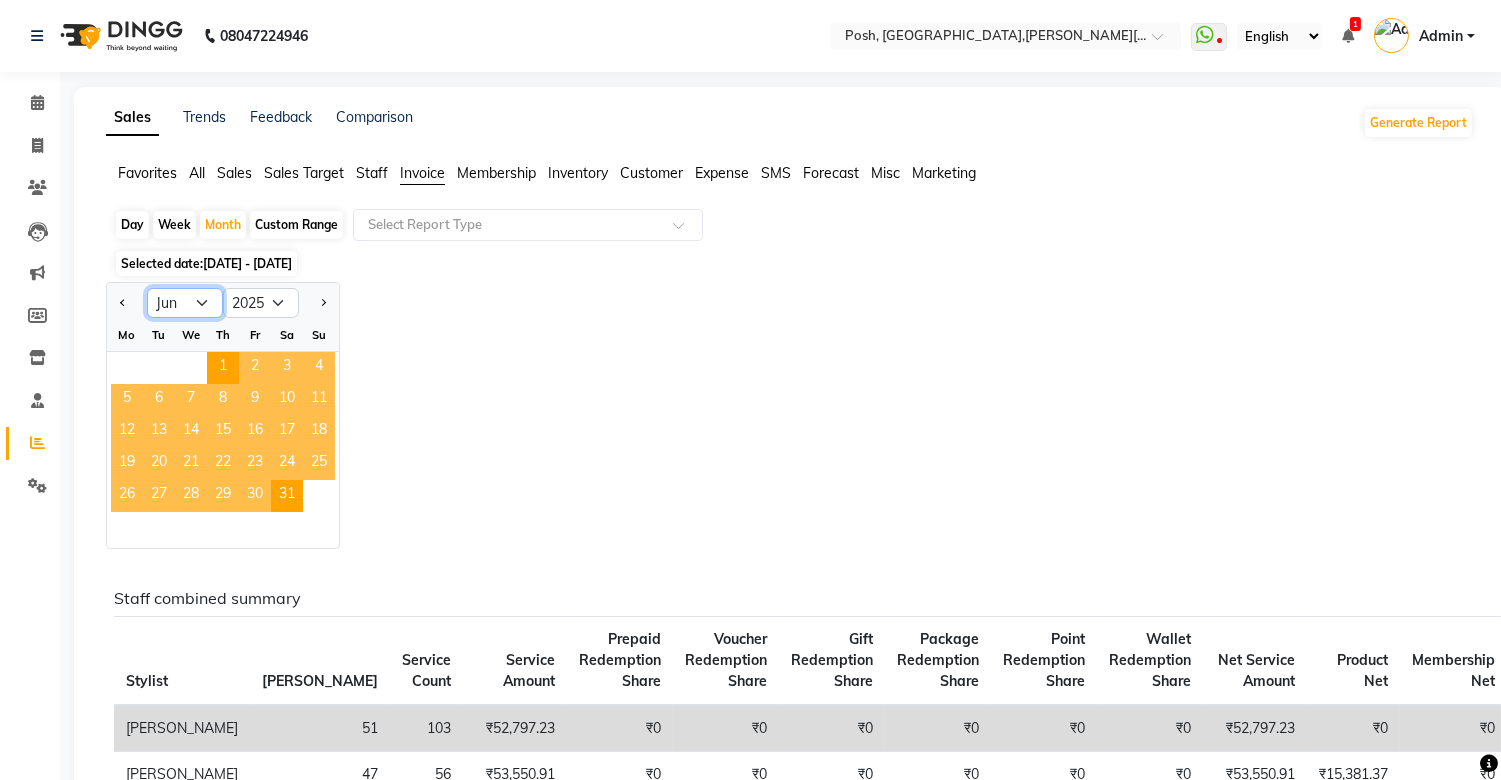 click on "Jan Feb Mar Apr May Jun [DATE] Aug Sep Oct Nov Dec" 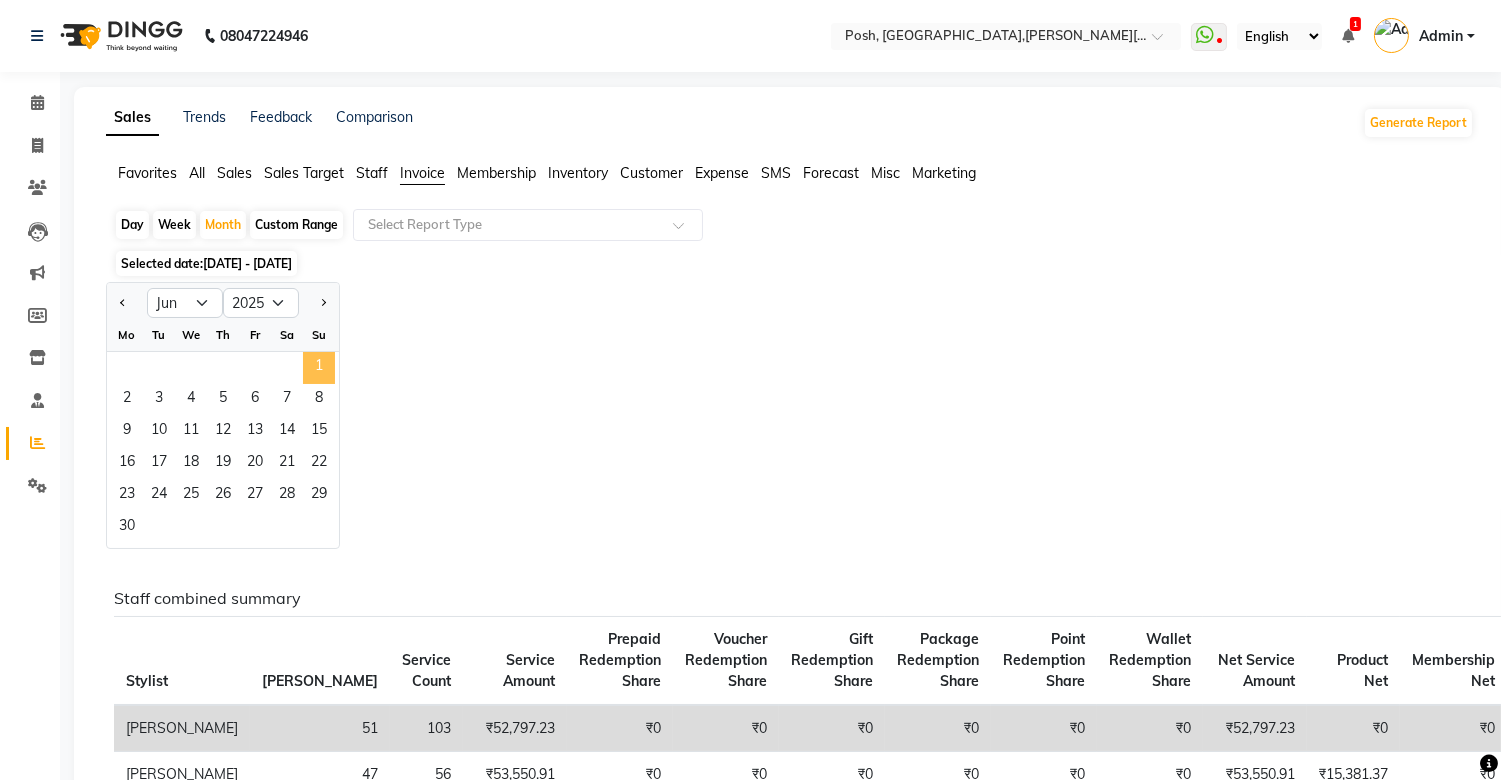 click on "1" 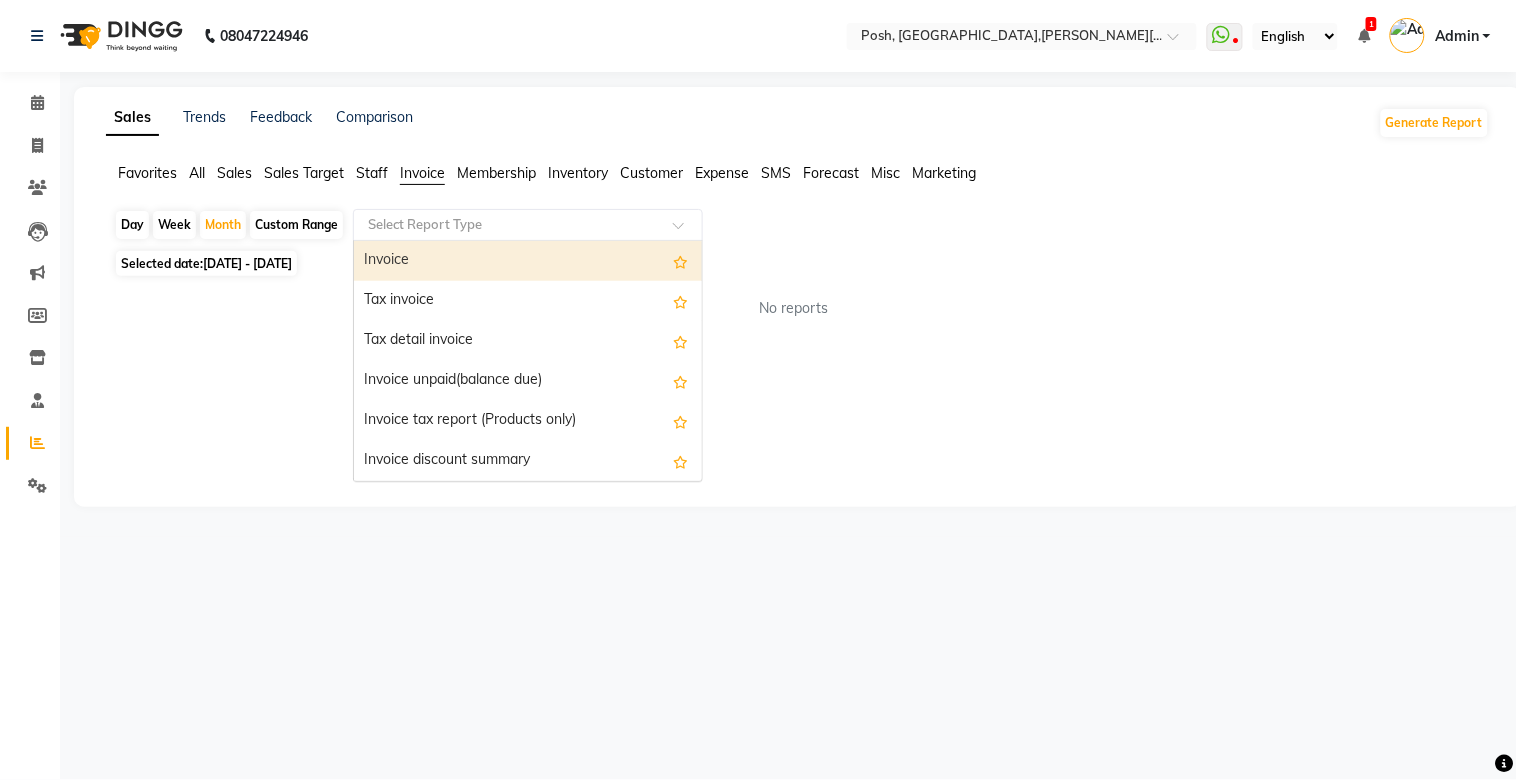click 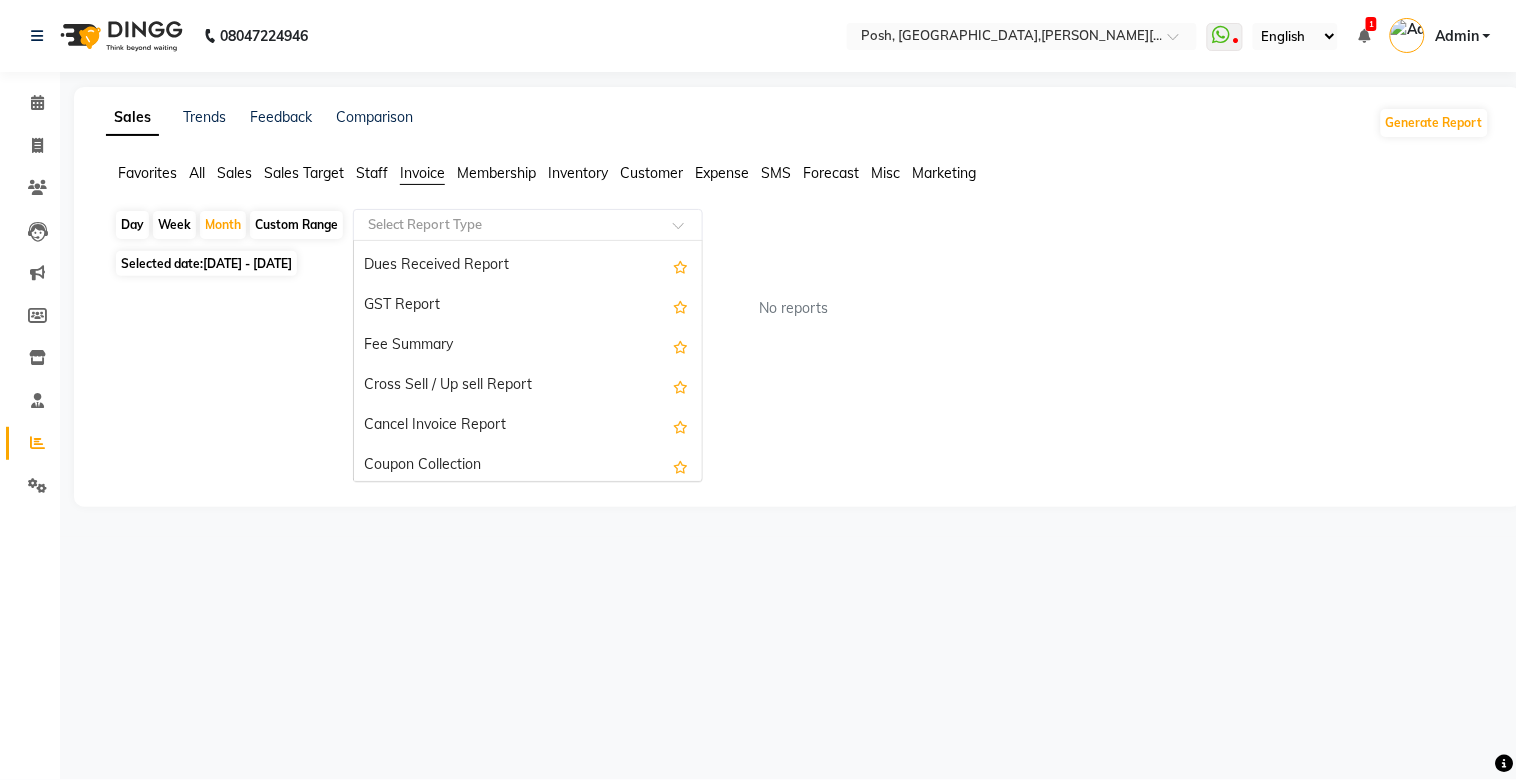 scroll, scrollTop: 360, scrollLeft: 0, axis: vertical 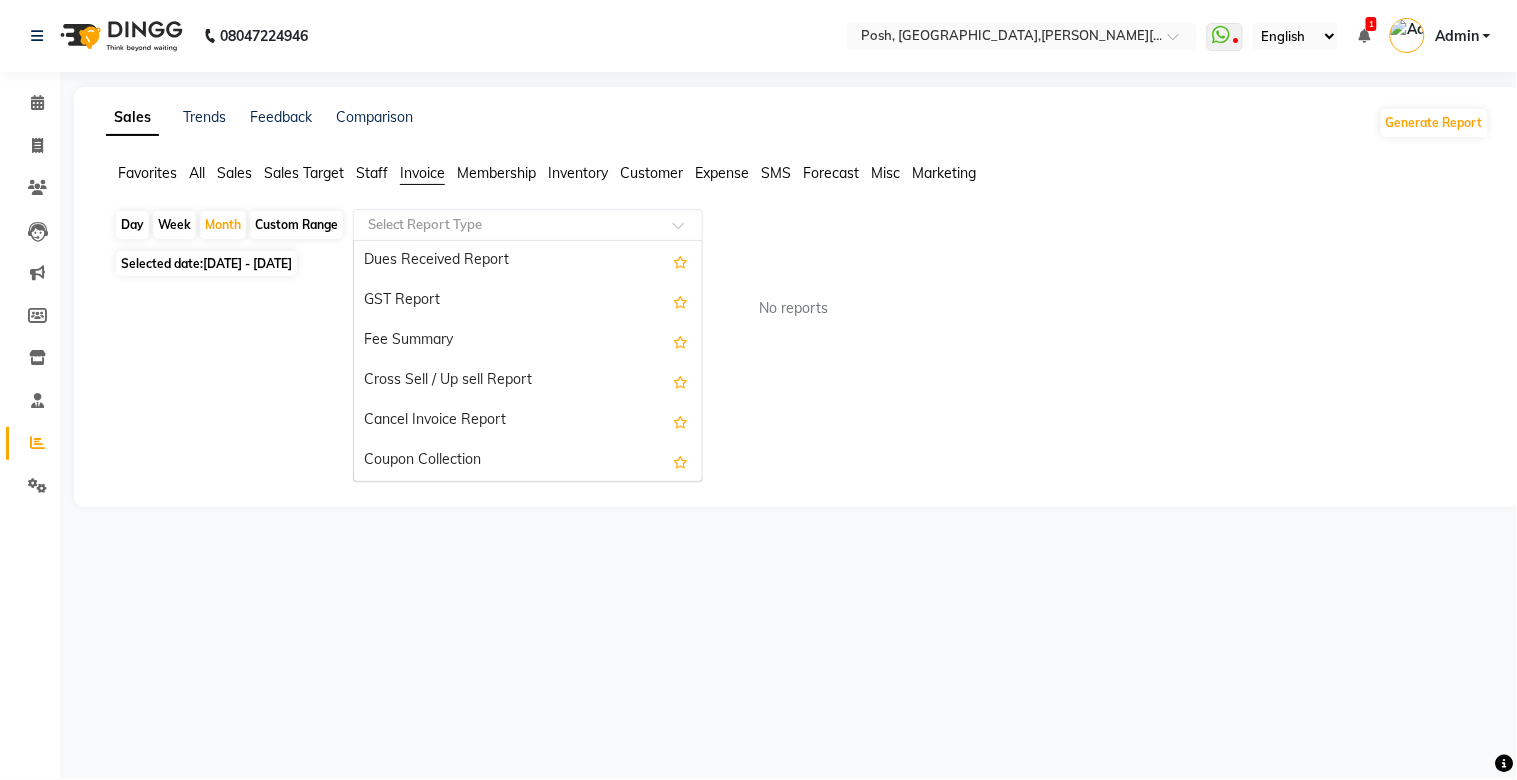 drag, startPoint x: 702, startPoint y: 437, endPoint x: 706, endPoint y: 364, distance: 73.109505 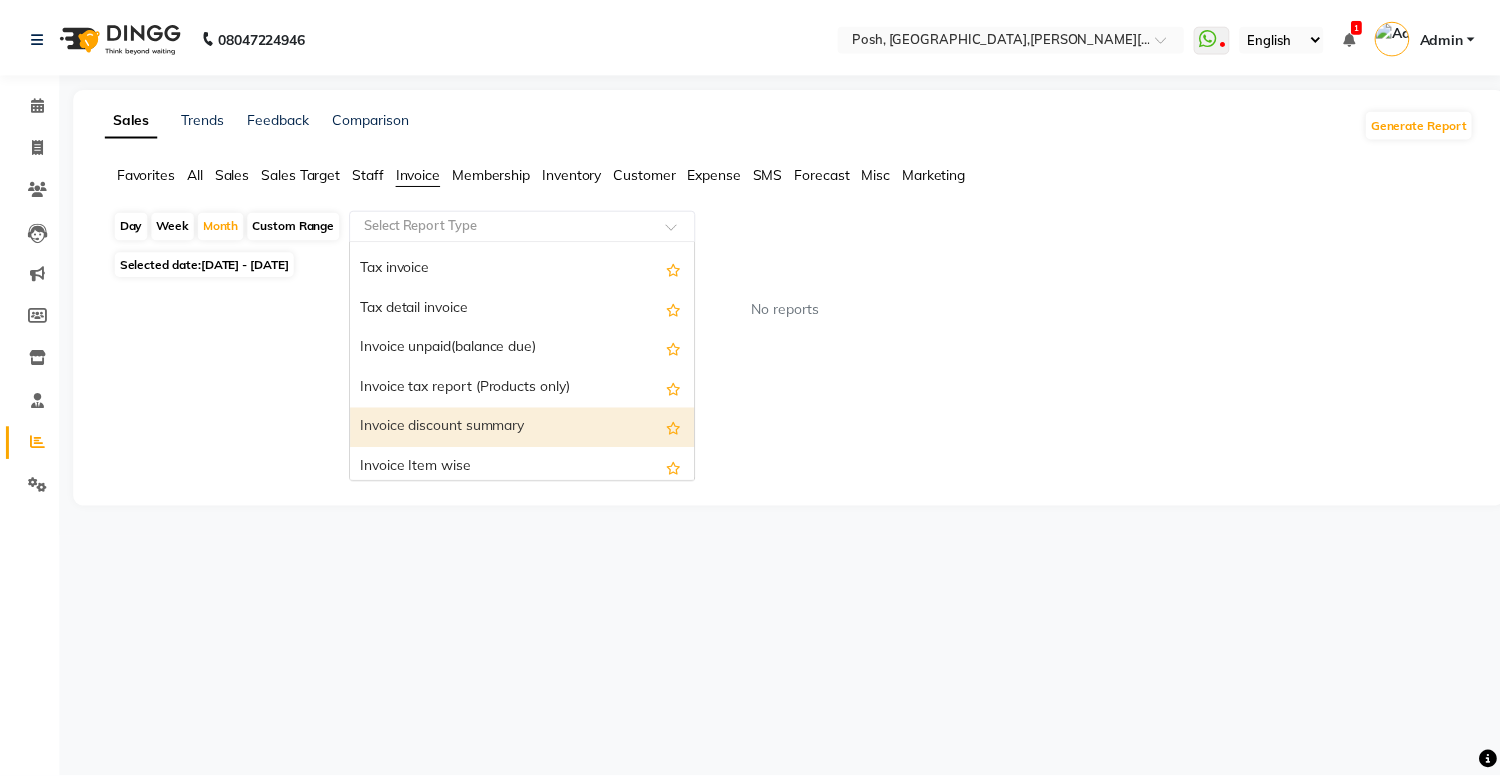 scroll, scrollTop: 13, scrollLeft: 0, axis: vertical 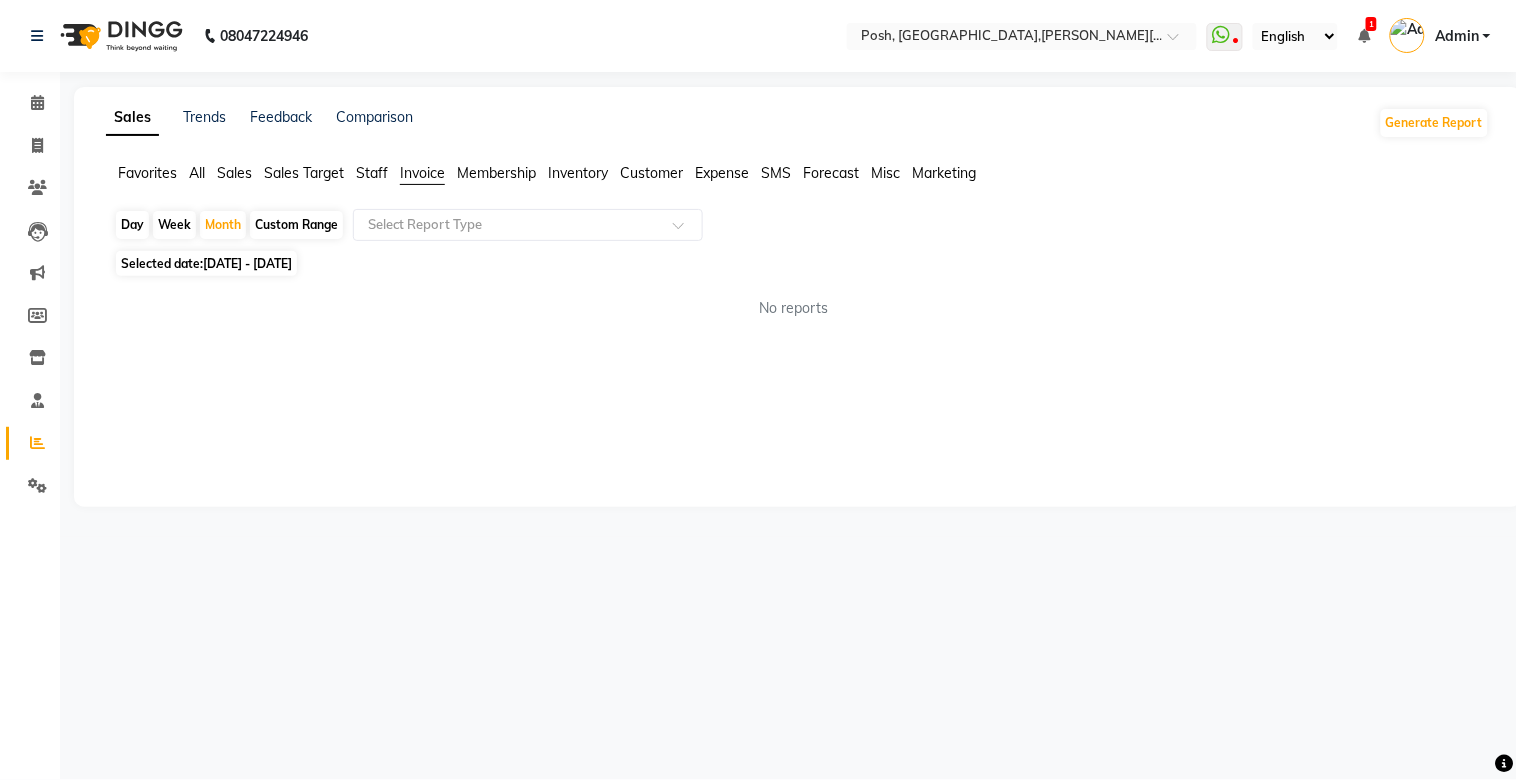 click on "Sales Trends Feedback Comparison Generate Report Favorites All Sales Sales Target Staff Invoice Membership Inventory Customer Expense SMS Forecast Misc Marketing  Day   Week   Month   Custom Range  Select Report Type Selected date:  01-06-2025 - 30-06-2025  No reports ★ Mark as Favorite  Choose how you'd like to save "" report to favorites  Save to Personal Favorites:   Only you can see this report in your favorites tab. Share with Organization:   Everyone in your organization can see this report in their favorites tab.  Save to Favorites" 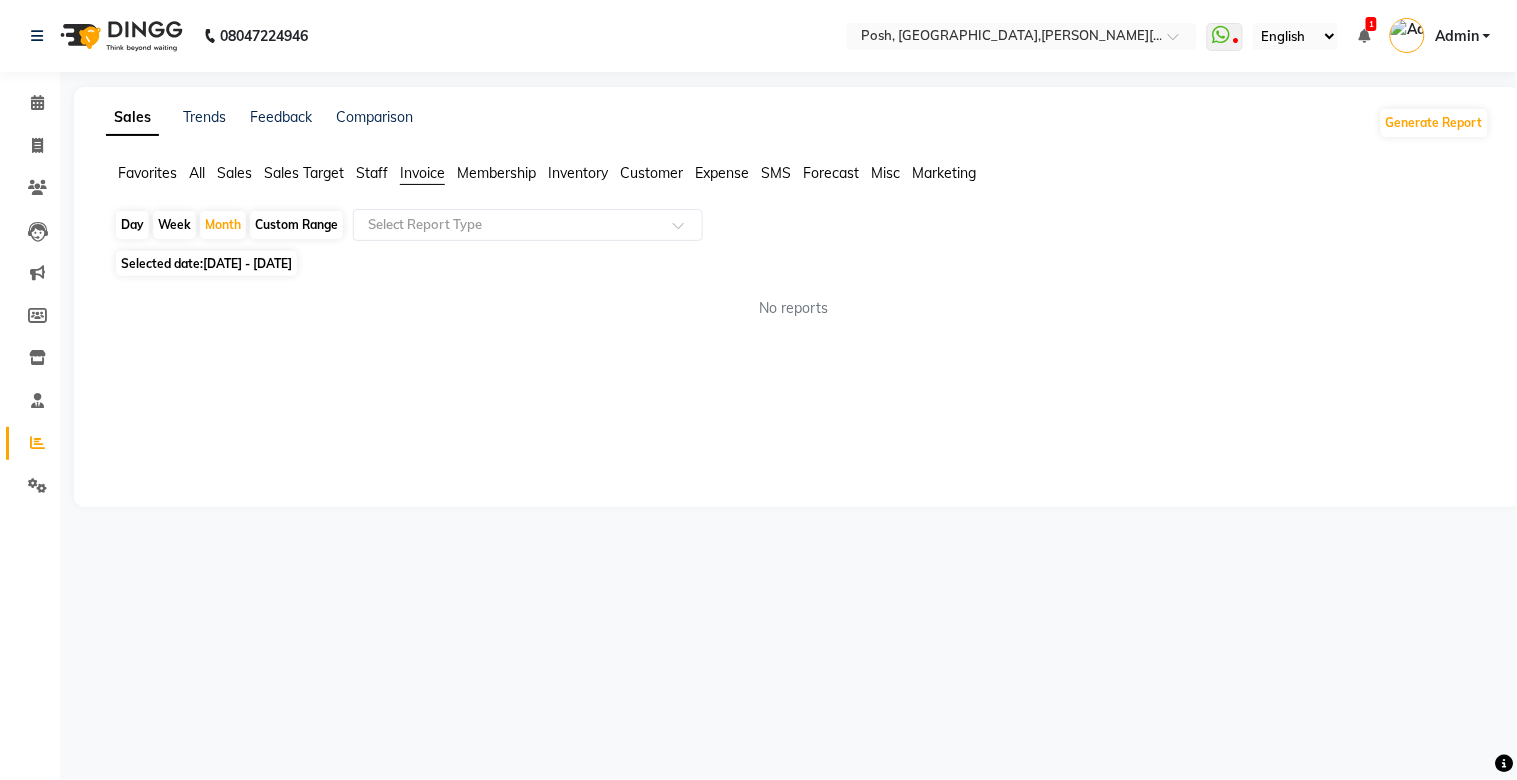 click on "[DATE] - [DATE]" 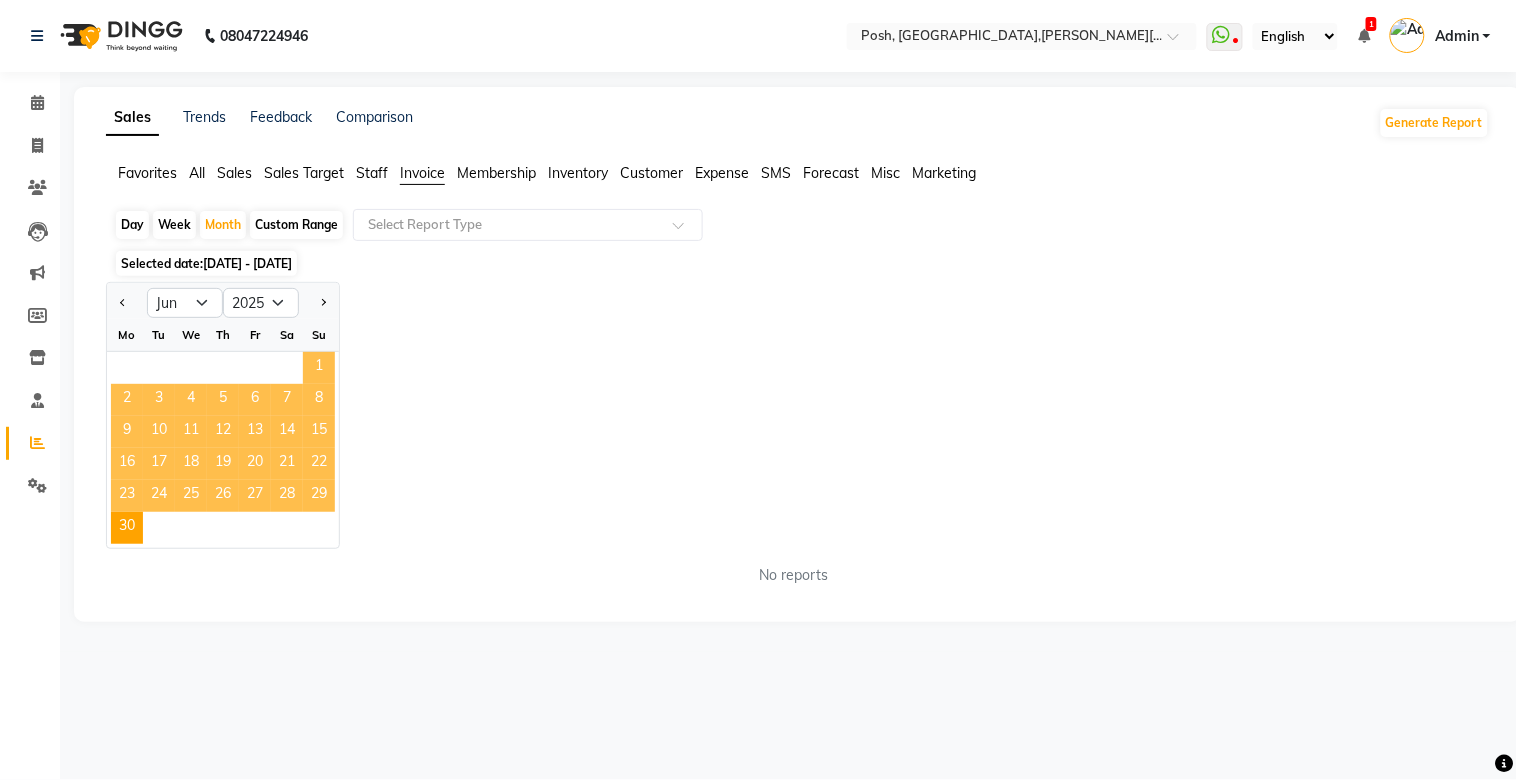 click on "1" 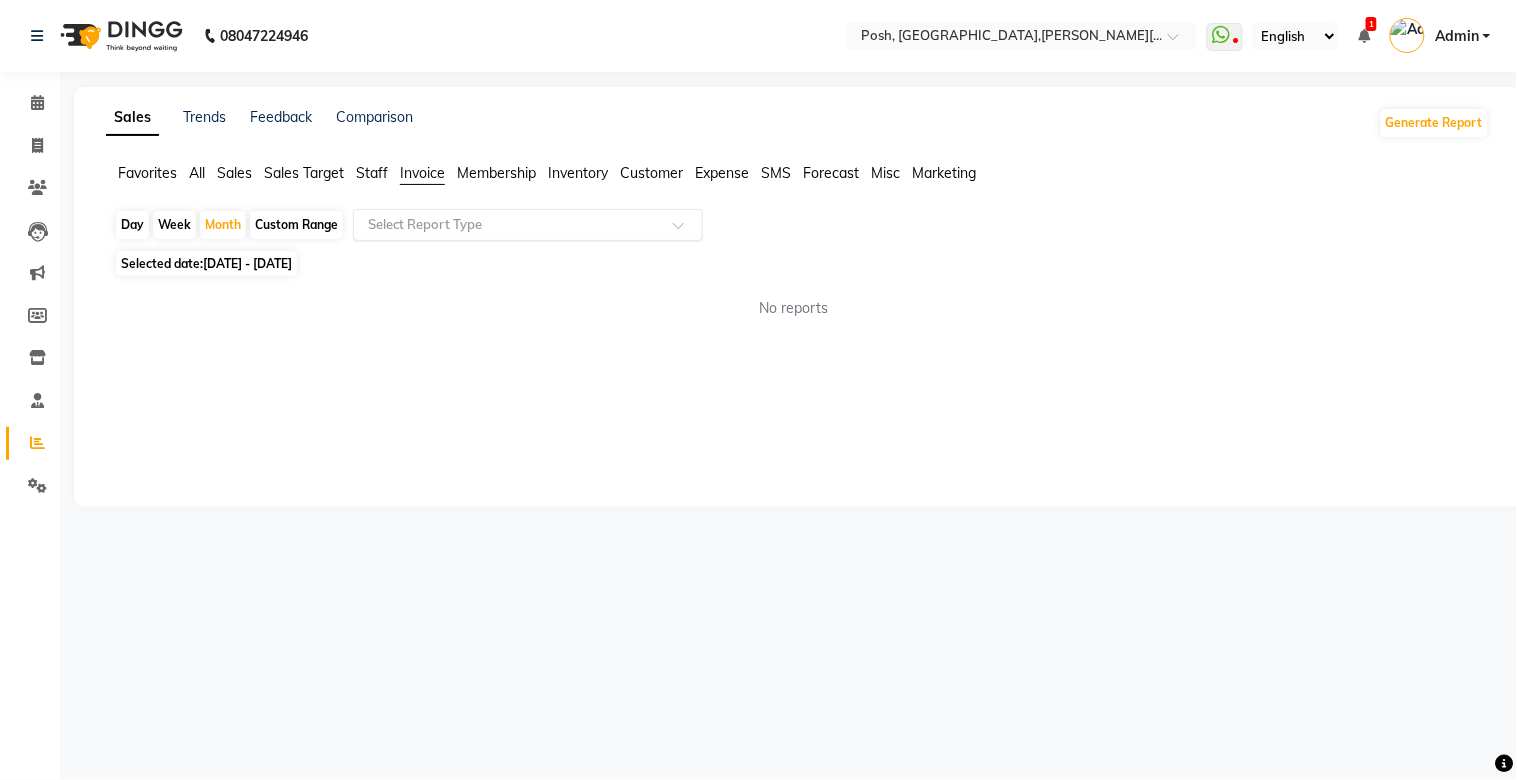 click 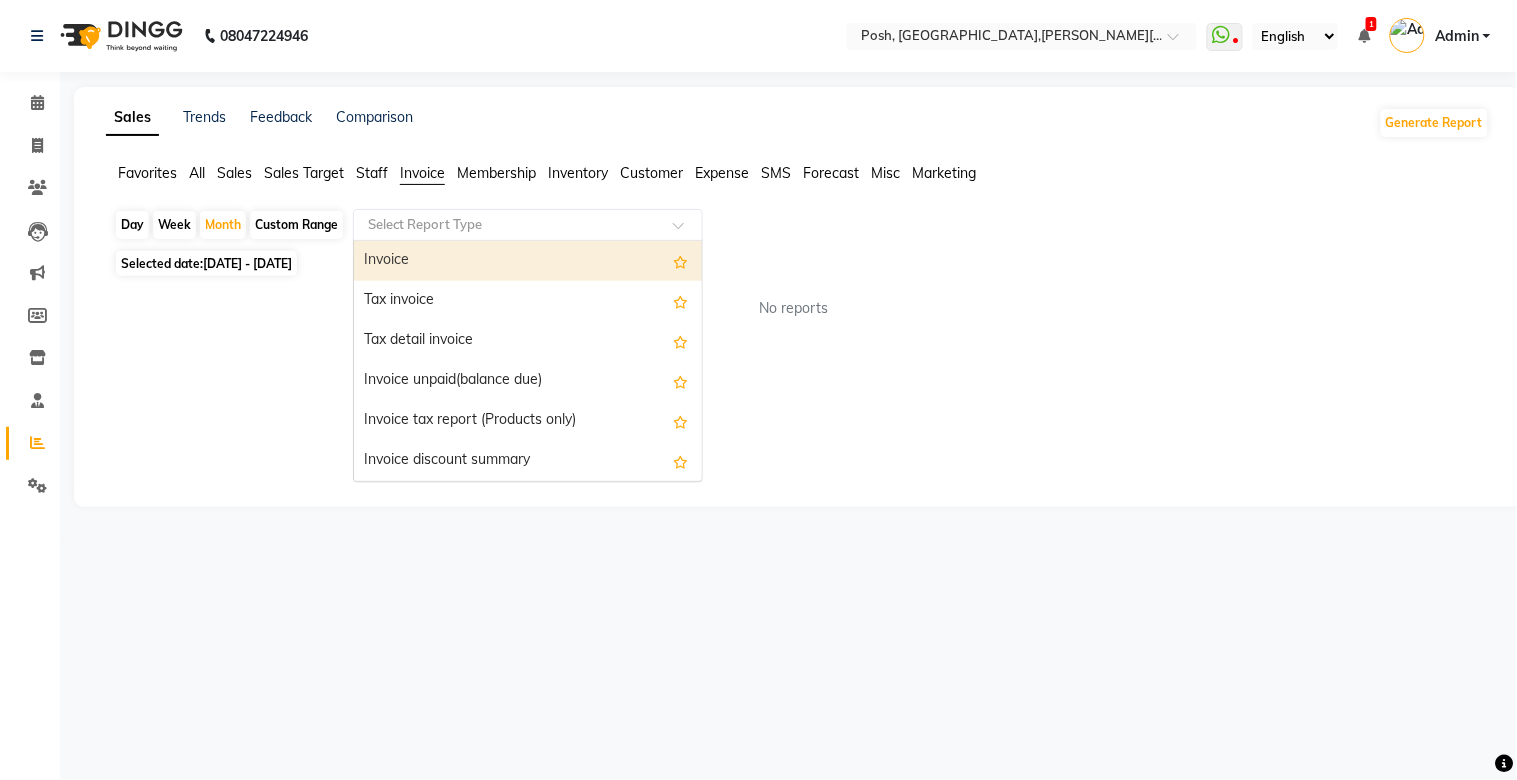 click on "Invoice" at bounding box center (528, 261) 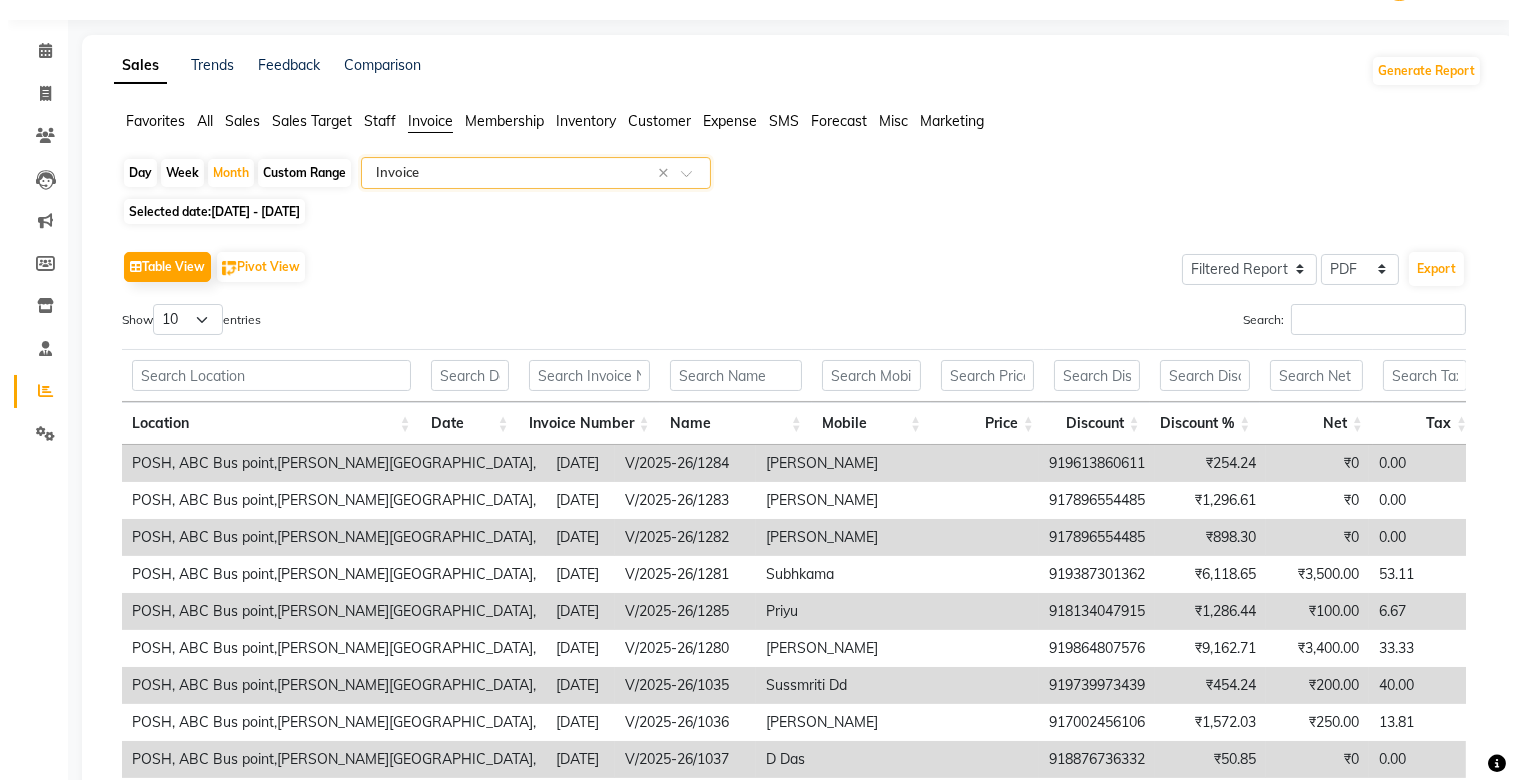 scroll, scrollTop: 0, scrollLeft: 0, axis: both 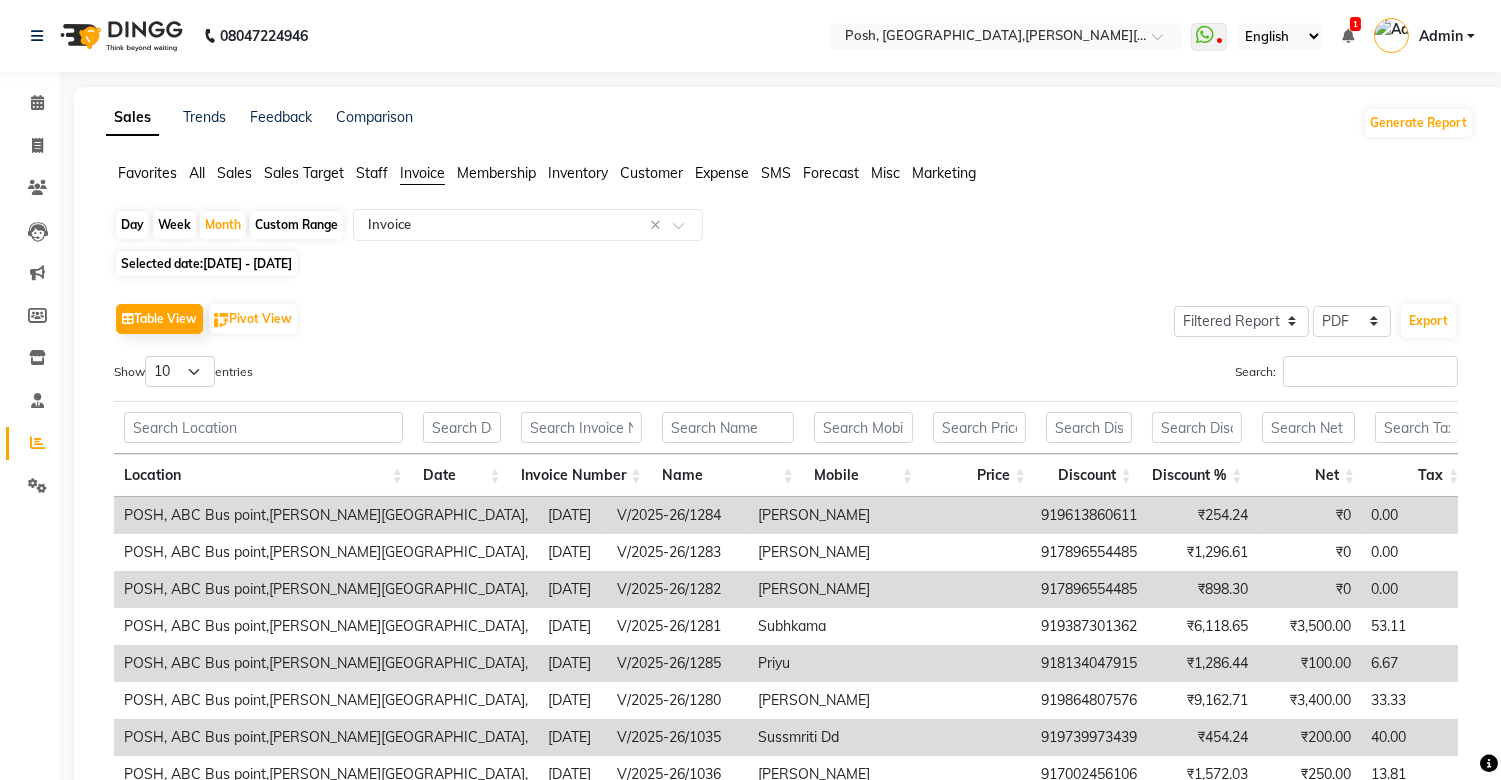 click on "Table View   Pivot View  Select Full Report Filtered Report Select CSV PDF  Export  Show  10 25 50 100  entries Search: Location Date Invoice Number Name Mobile Price Discount Discount % Net Tax Total Sale Invoice Status Tip Fee Cash Card Online Custom Prepaid/voucher Redeemed Package Redeemed Points Redeemed Gift Card Redeemed Advance Redeemed Gift Card Issued Voucher/prepaid Issued Package Issued Advance Issued Points Issued Location Date Invoice Number Name Mobile Price Discount Discount % Net Tax Total Sale Invoice Status Tip Fee Cash Card Online Custom Prepaid/voucher Redeemed Package Redeemed Points Redeemed Gift Card Redeemed Advance Redeemed Gift Card Issued Voucher/prepaid Issued Package Issued Advance Issued Points Issued Total ₹13,11,565.42 ₹2,46,029.70 ₹10,65,535.72 ₹1,83,550.58 ₹12,49,086.30 ₹0 ₹2,92,800.50 ₹2,02,770.00 ₹5,83,685.00 ₹0 ₹25,810.00 ₹0 ₹0 ₹0 ₹0 ₹0 ₹20,000.00 ₹0 ₹0 ₹0 POSH, ABC Bus point,rajib bhawan Gs road, 2025-06-01 V/2025-26/1284 ₹0 1" 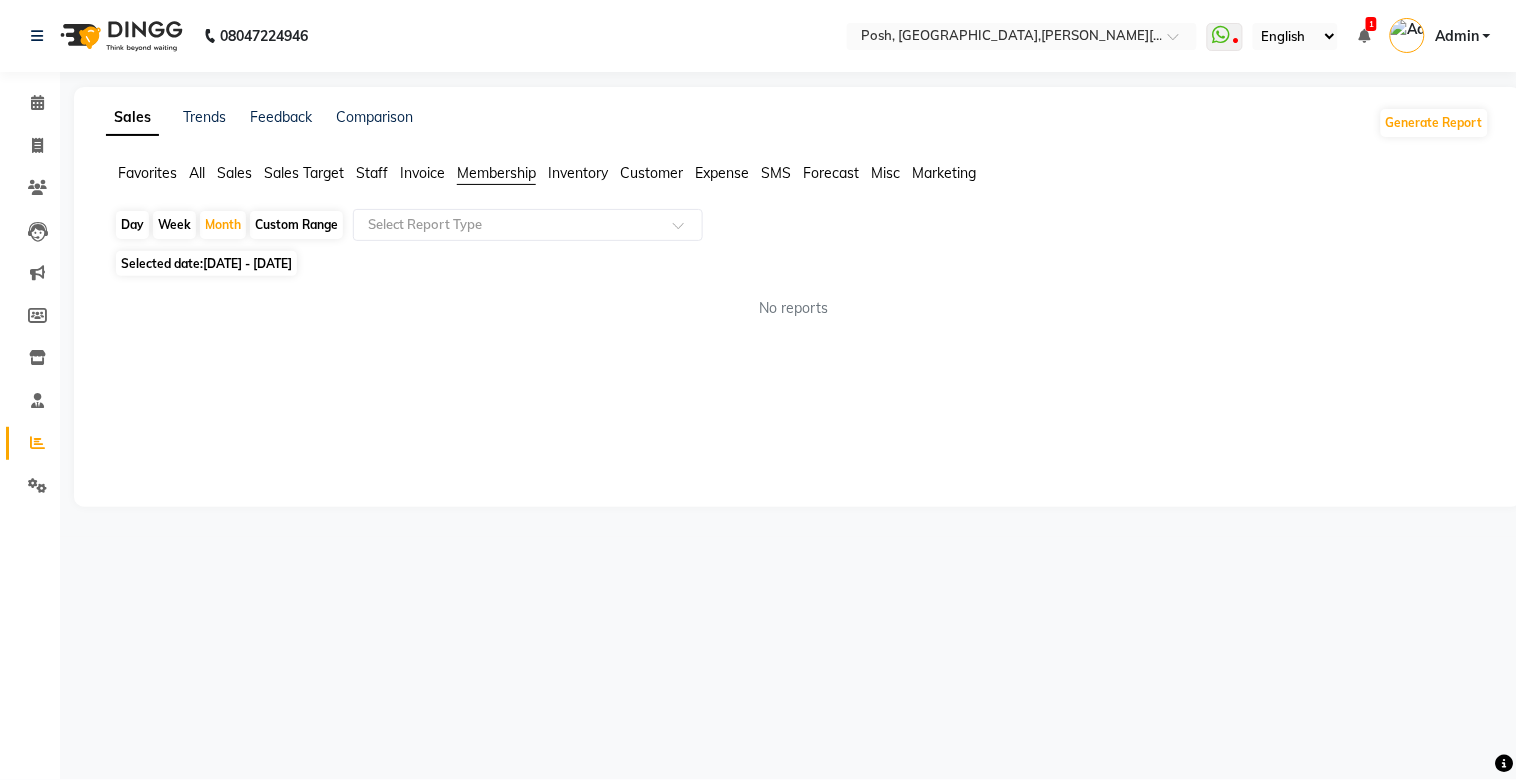 click on "Invoice" 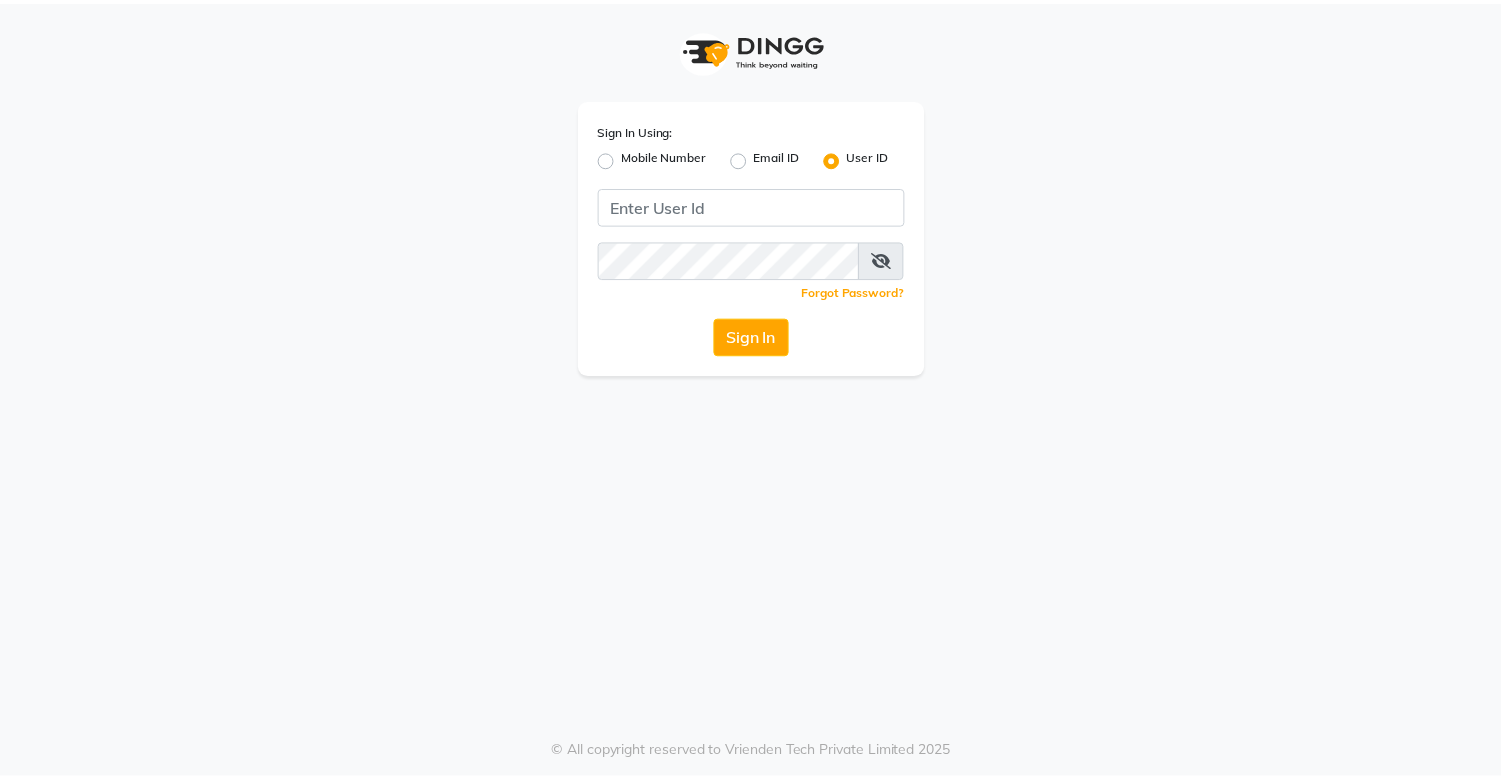 scroll, scrollTop: 0, scrollLeft: 0, axis: both 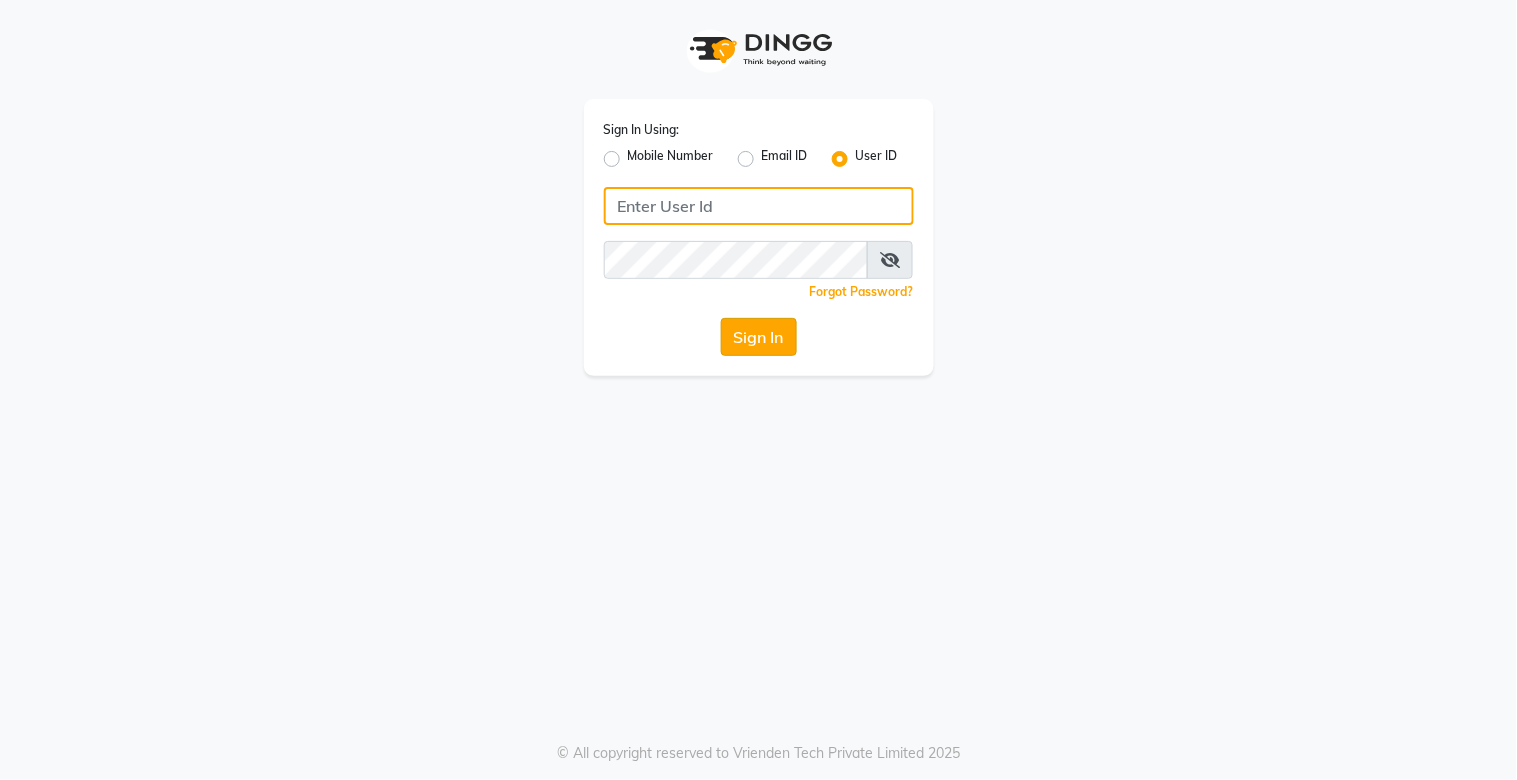 type on "kalpana@2022" 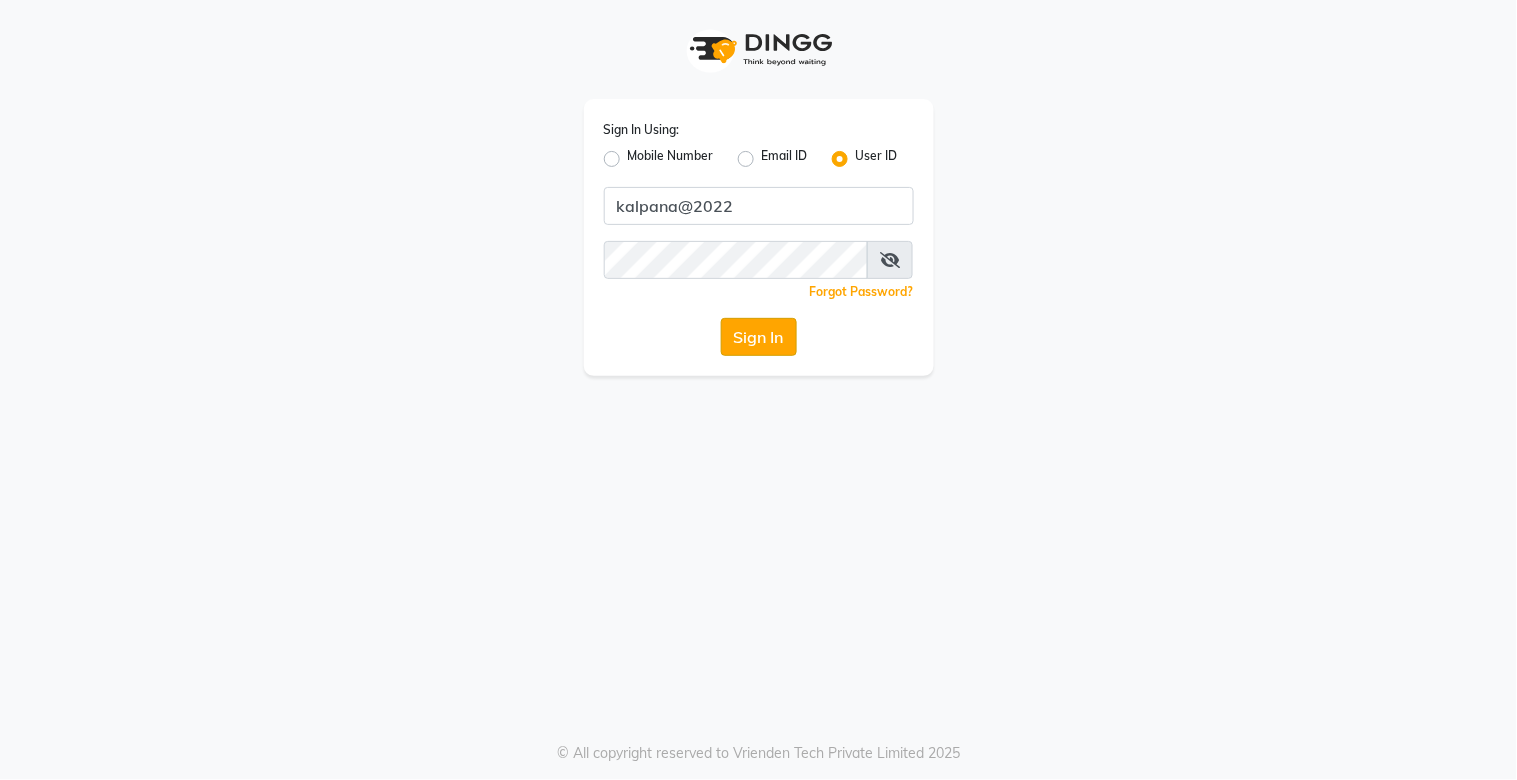 click on "Sign In" 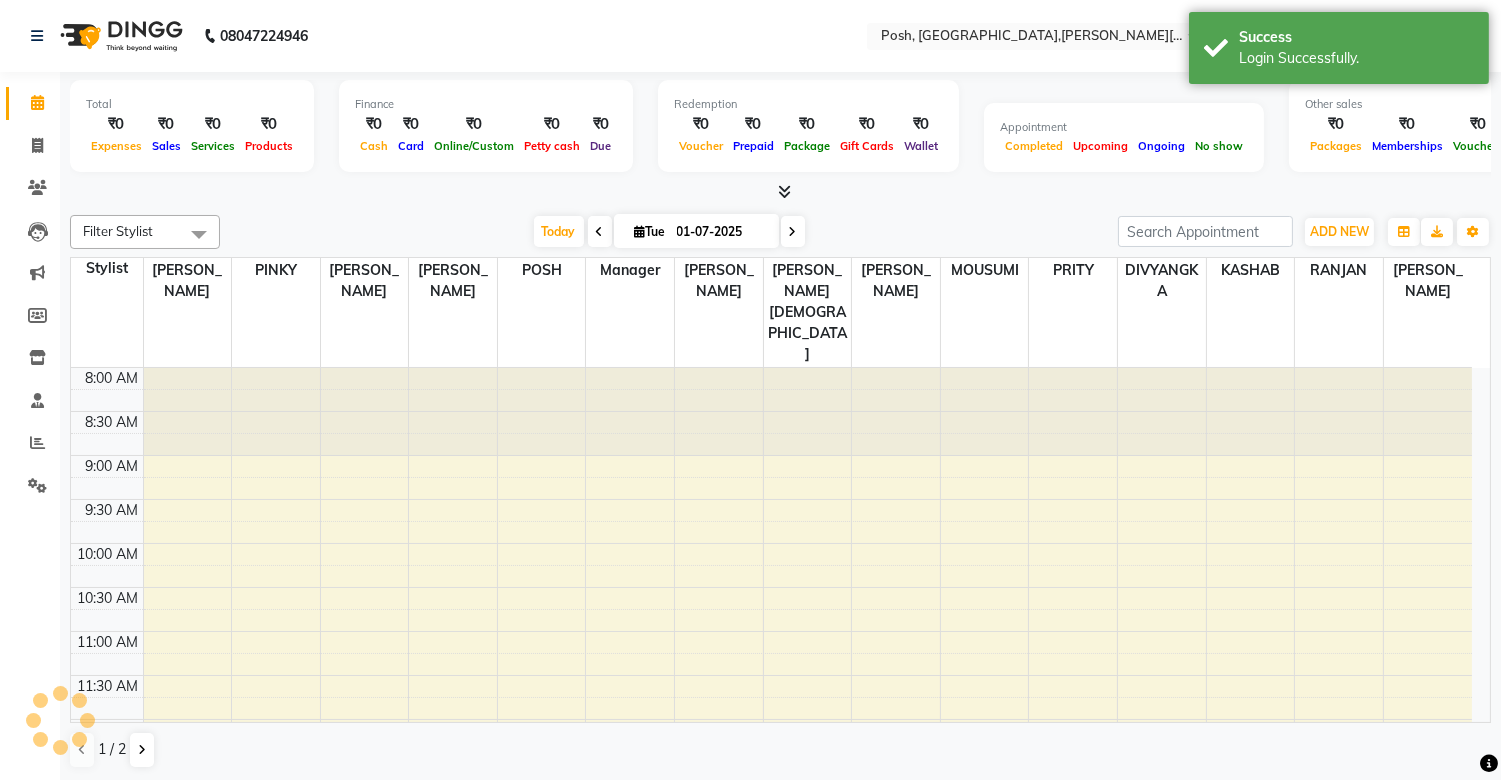 scroll, scrollTop: 0, scrollLeft: 0, axis: both 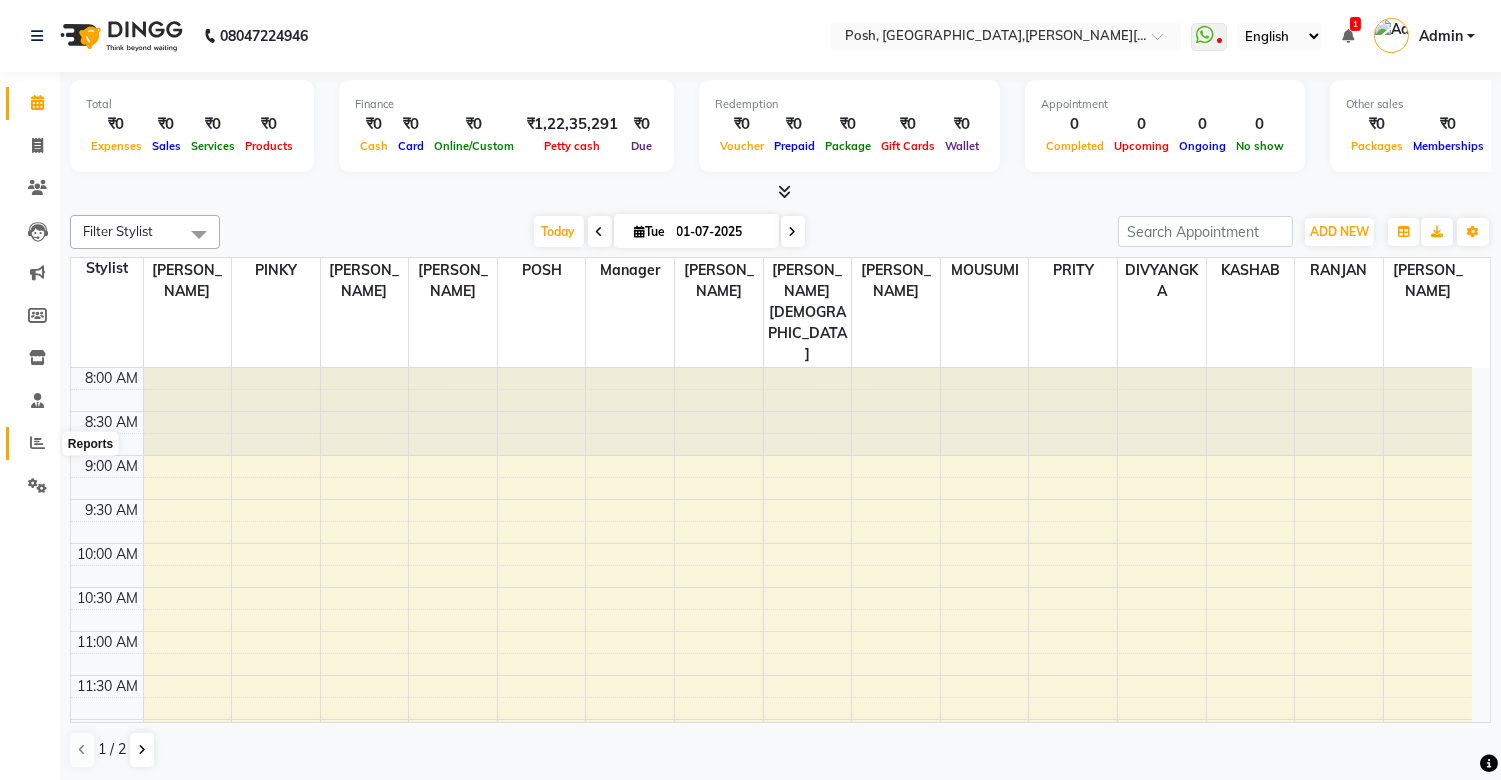 click 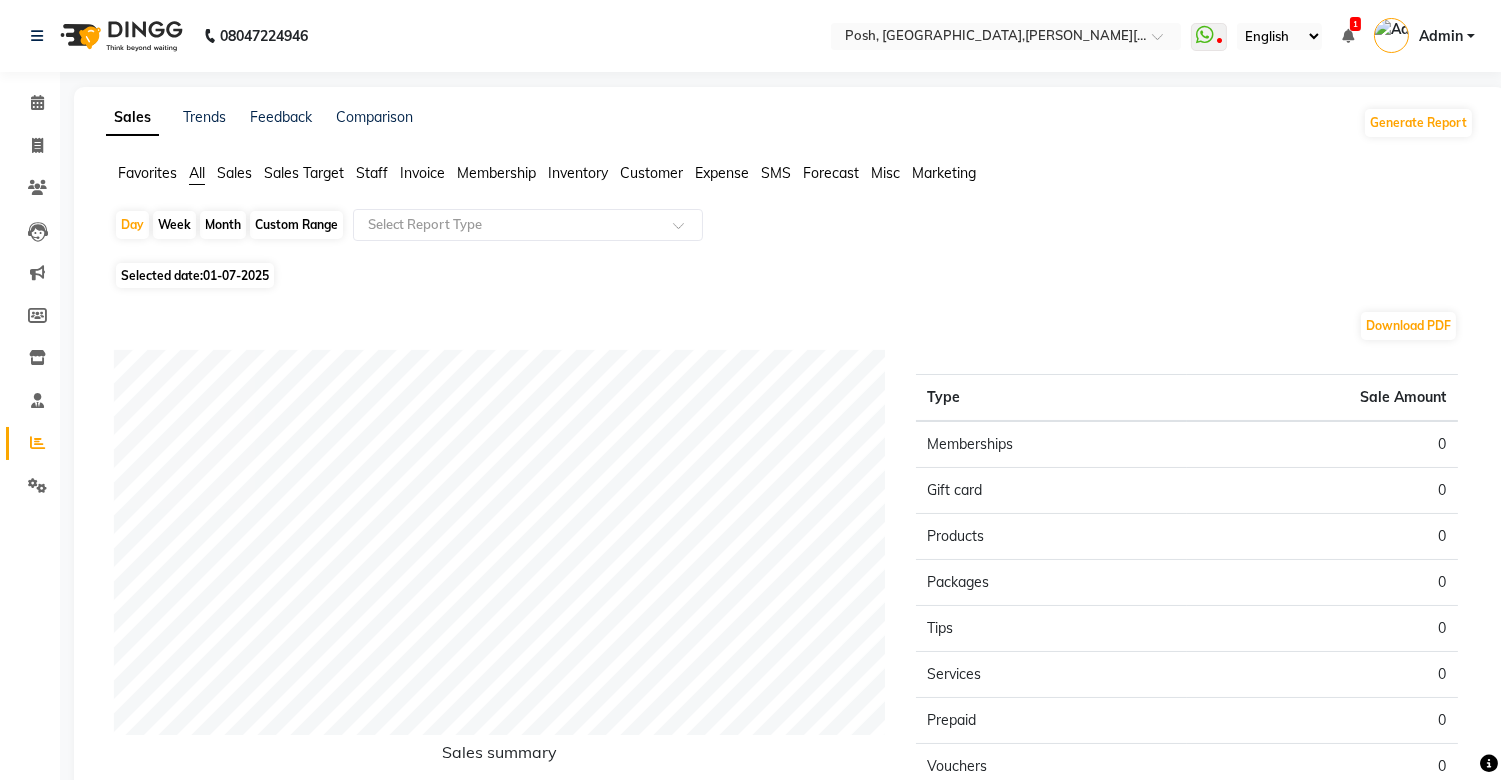 click on "Staff" 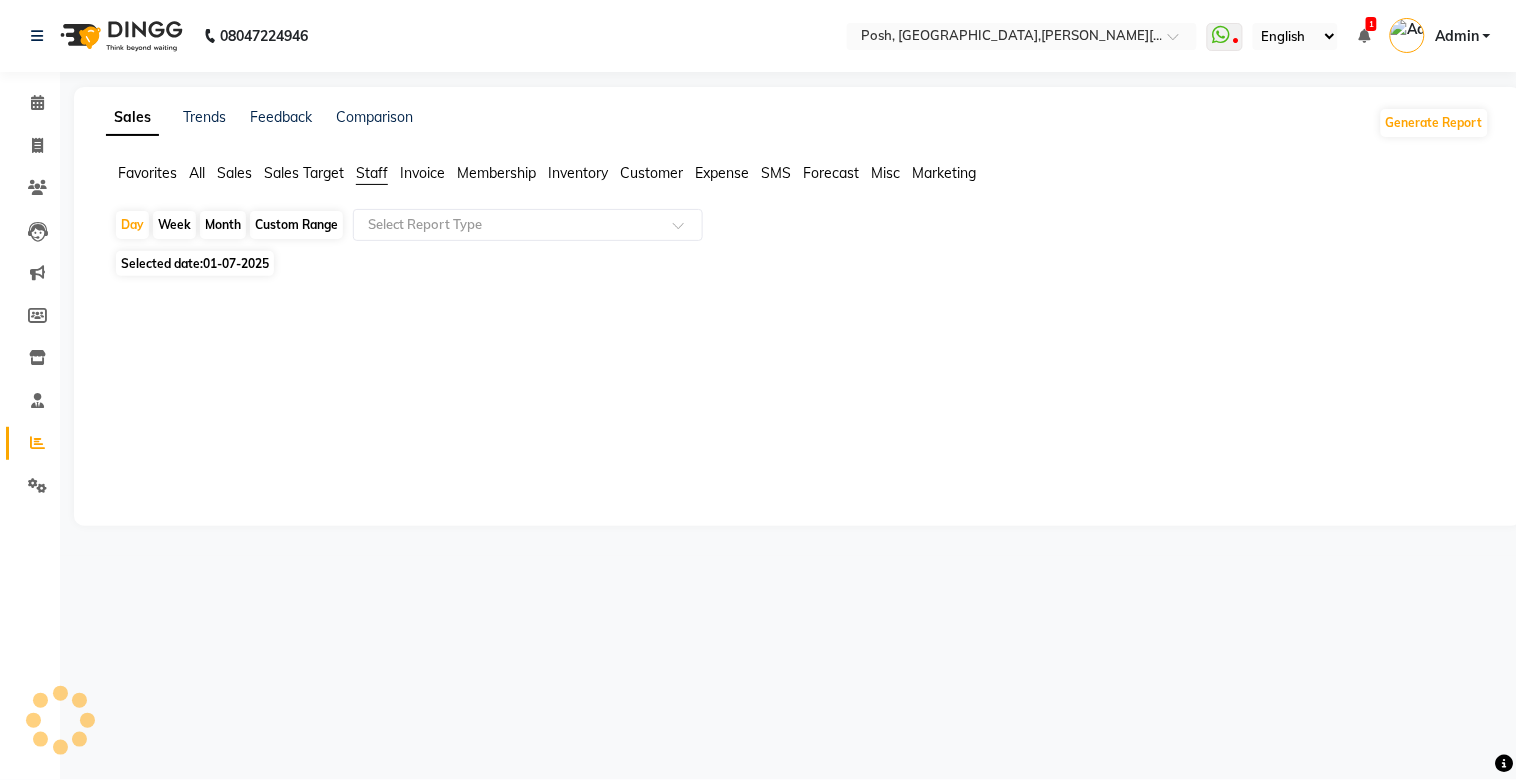 click on "Month" 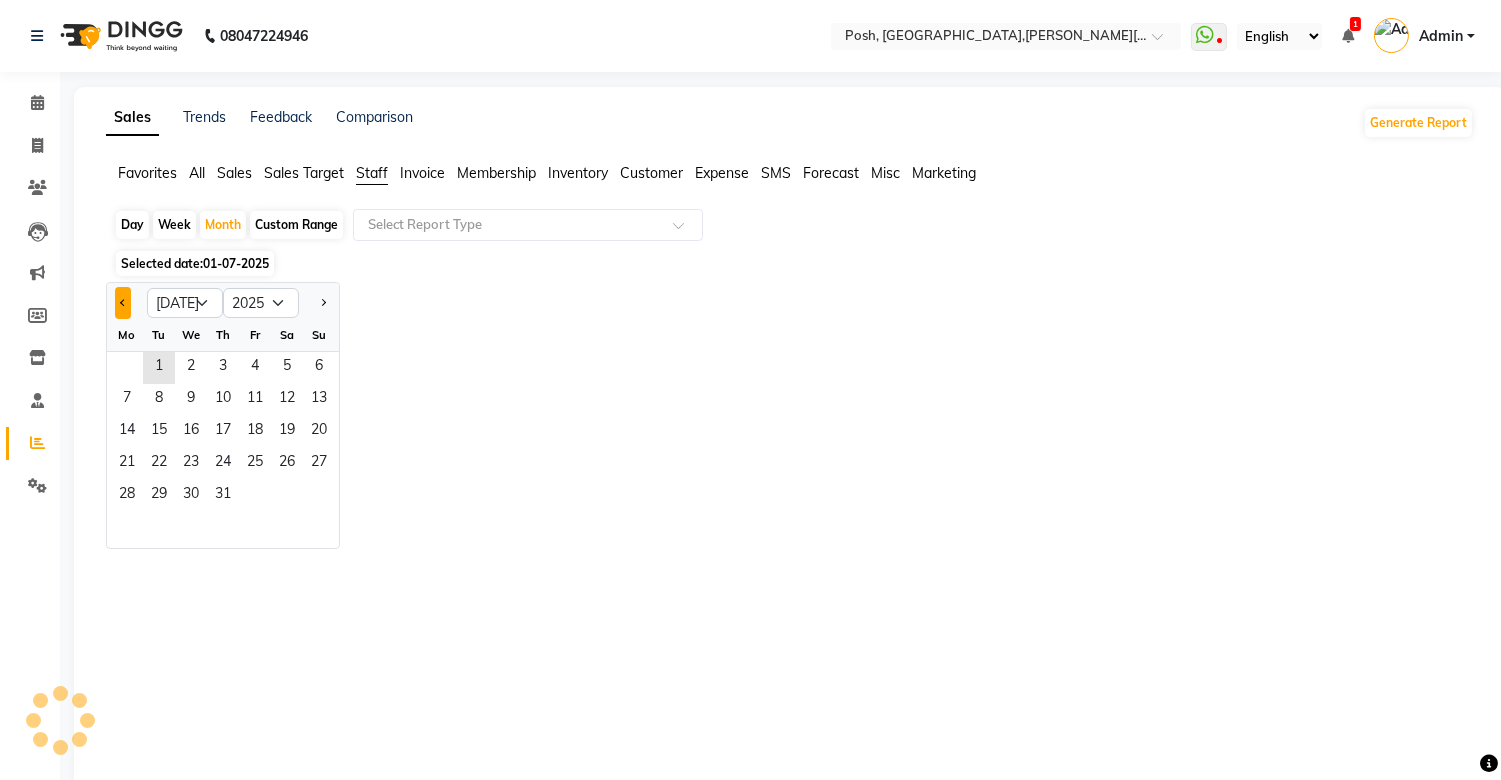 click 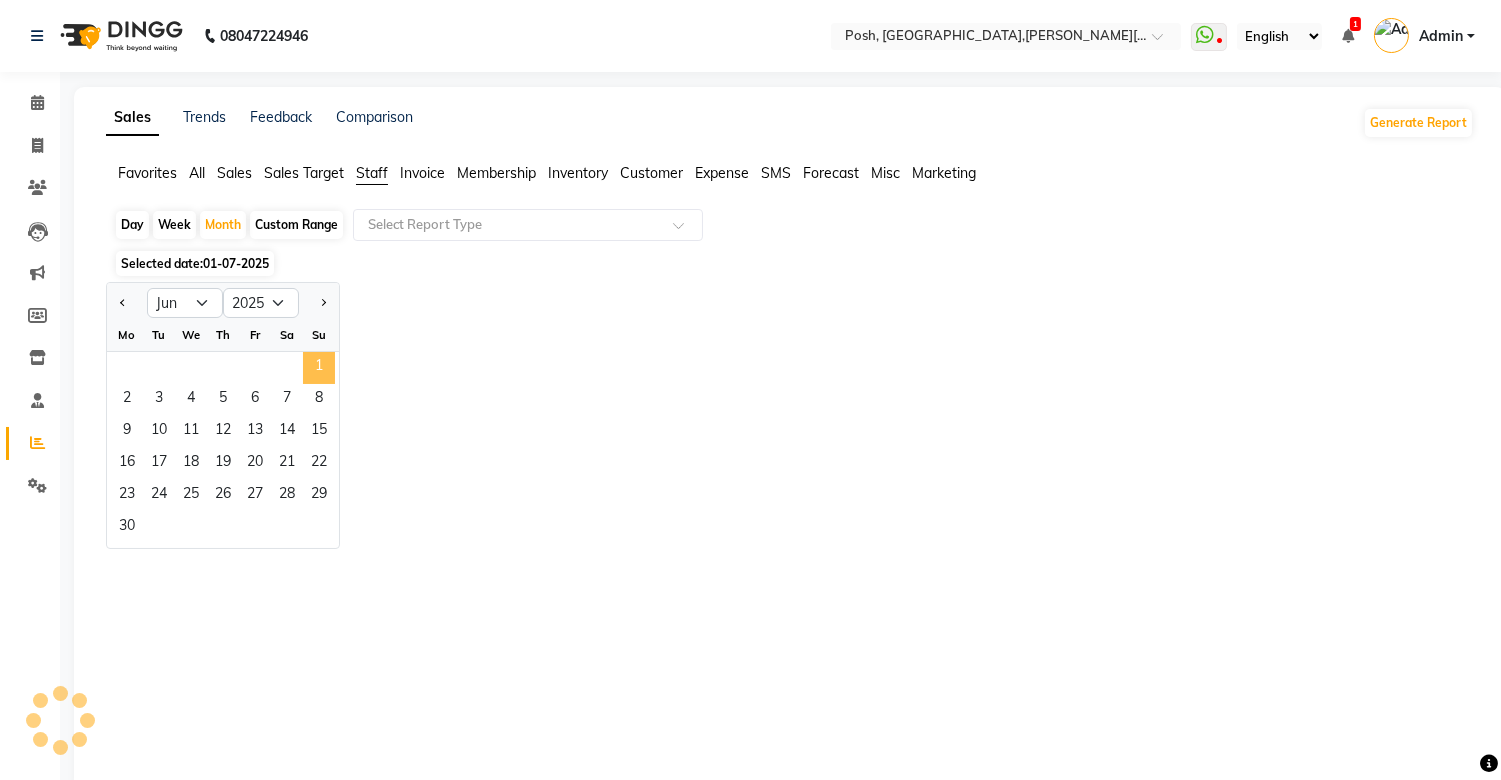 click on "1" 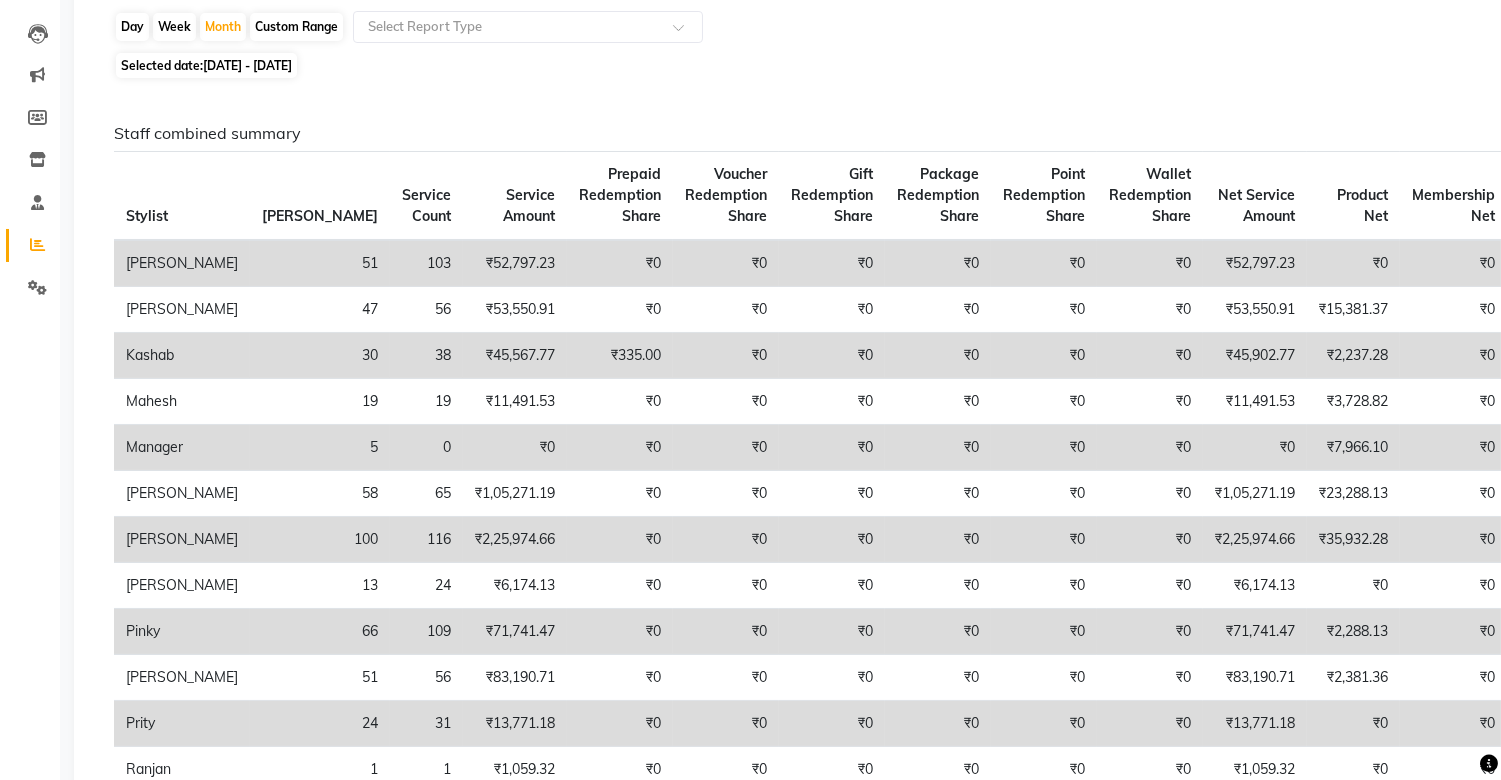 scroll, scrollTop: 237, scrollLeft: 0, axis: vertical 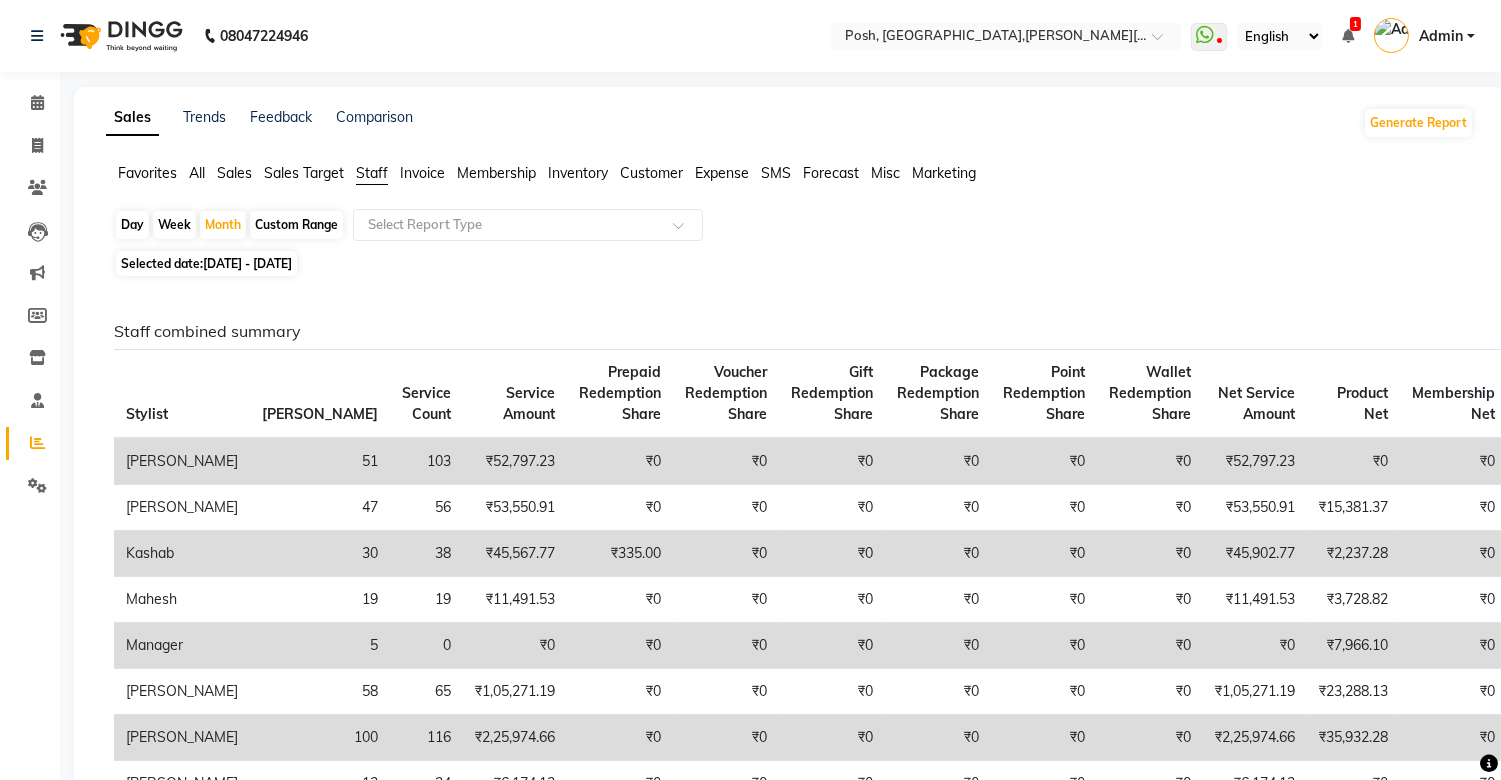 click on "Invoice" 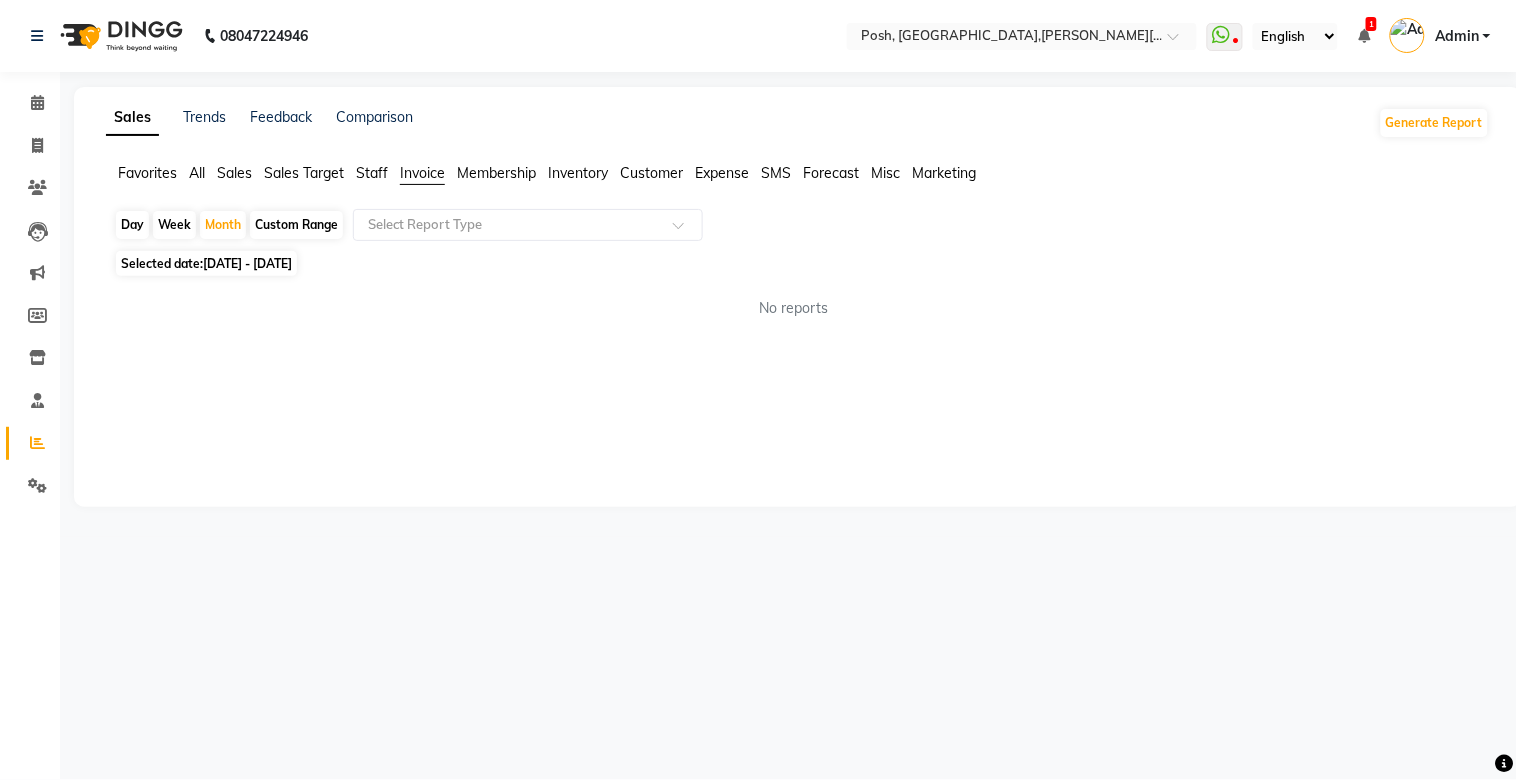 click on "[DATE] - [DATE]" 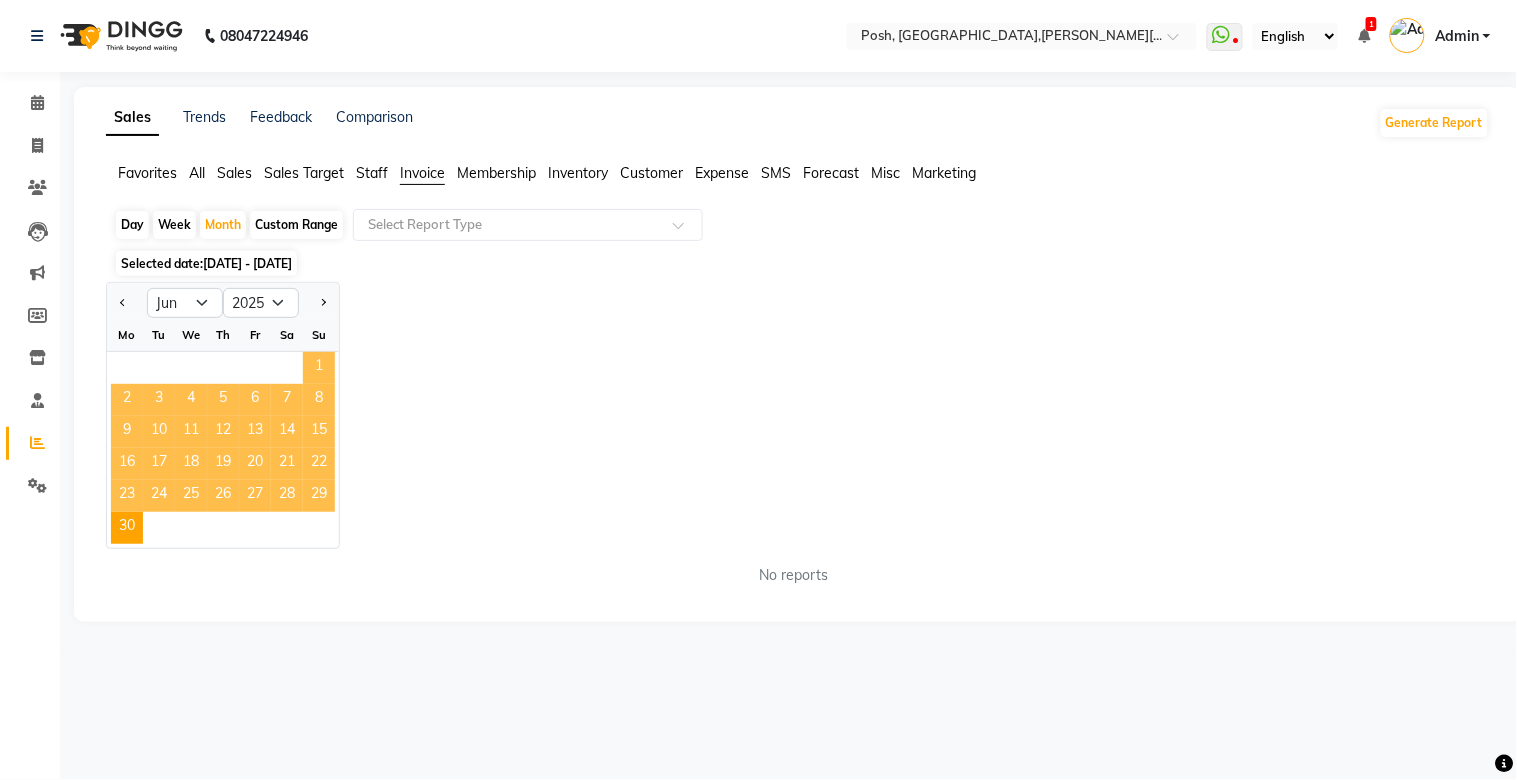 drag, startPoint x: 311, startPoint y: 368, endPoint x: 328, endPoint y: 371, distance: 17.262676 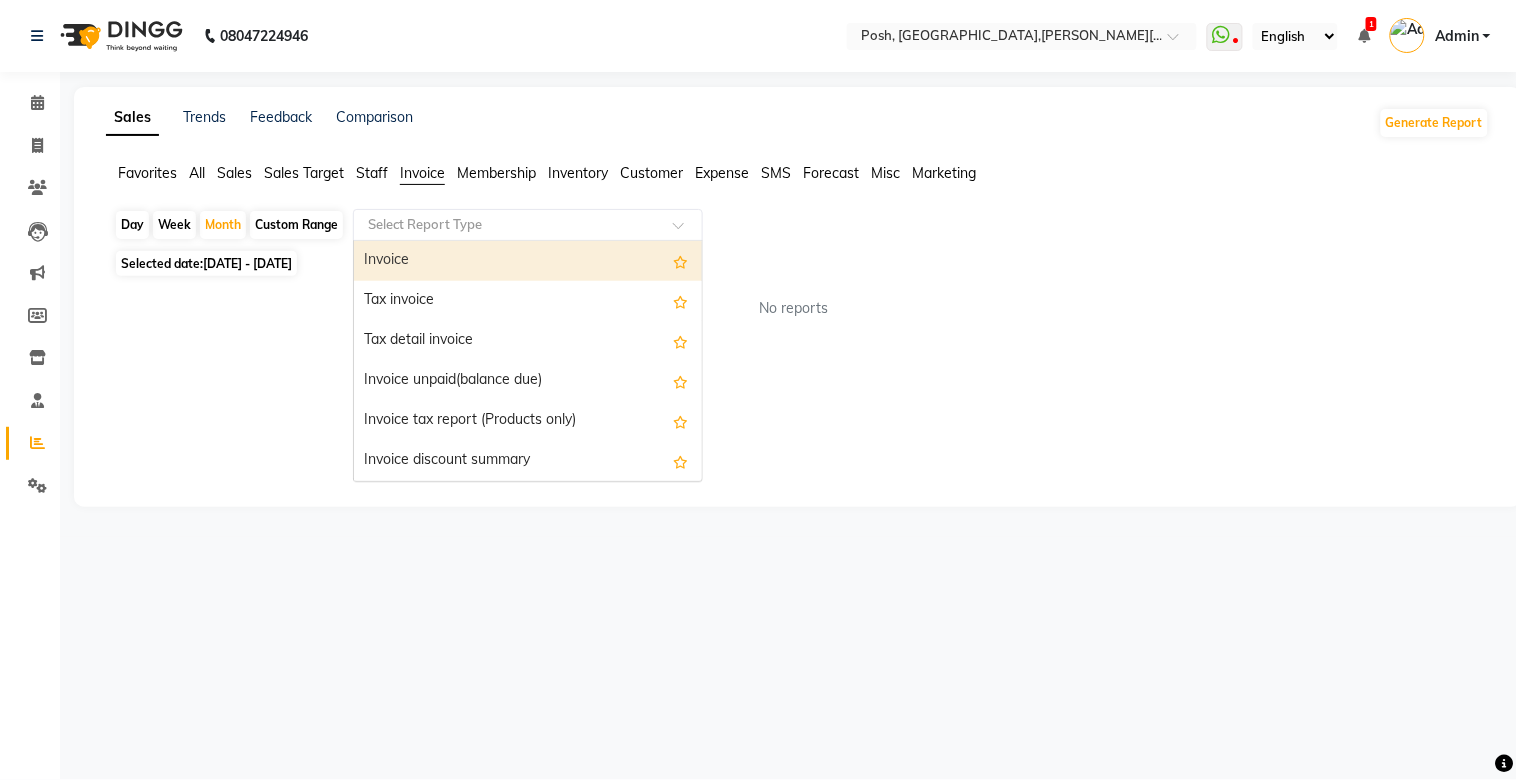 click 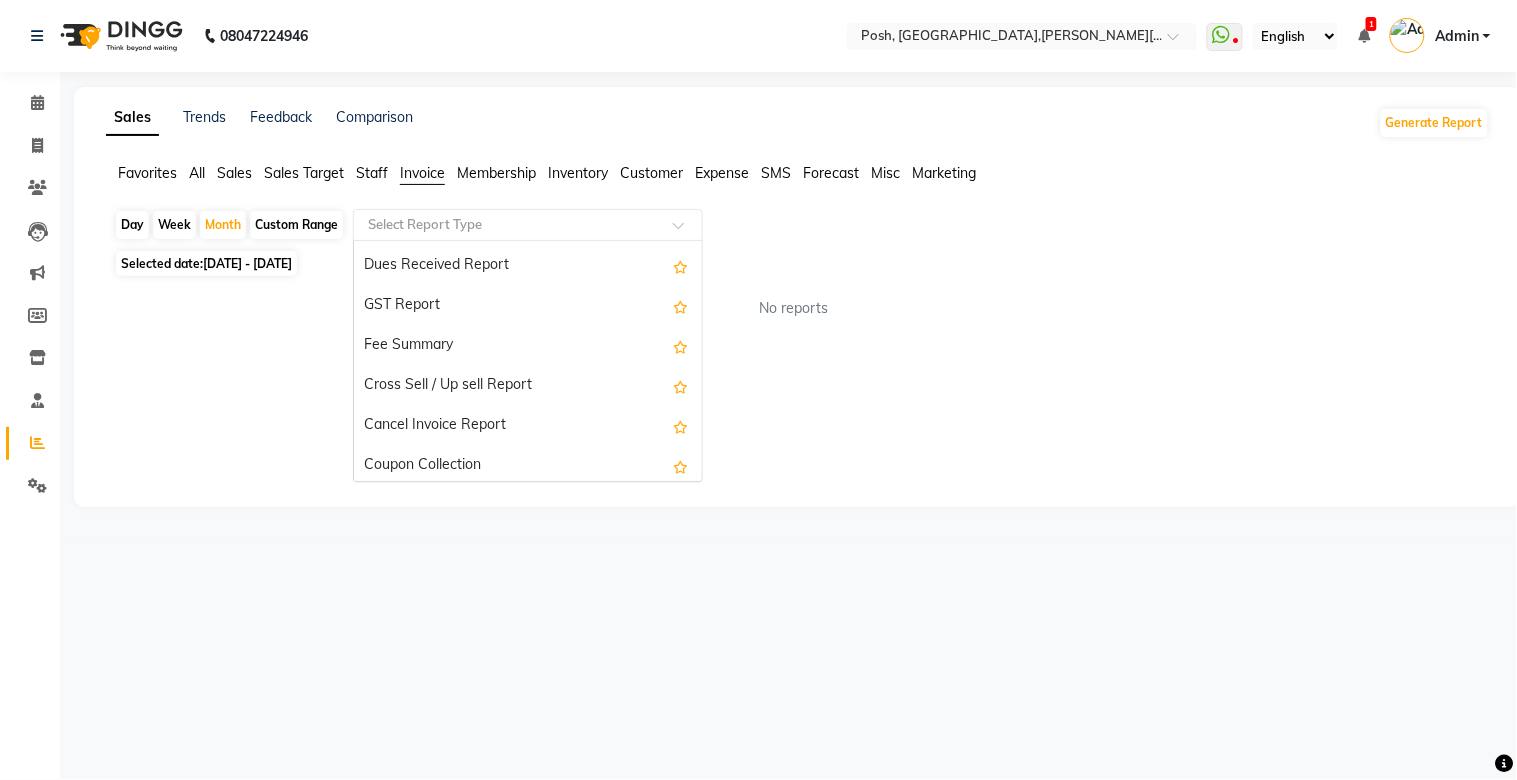 scroll, scrollTop: 360, scrollLeft: 0, axis: vertical 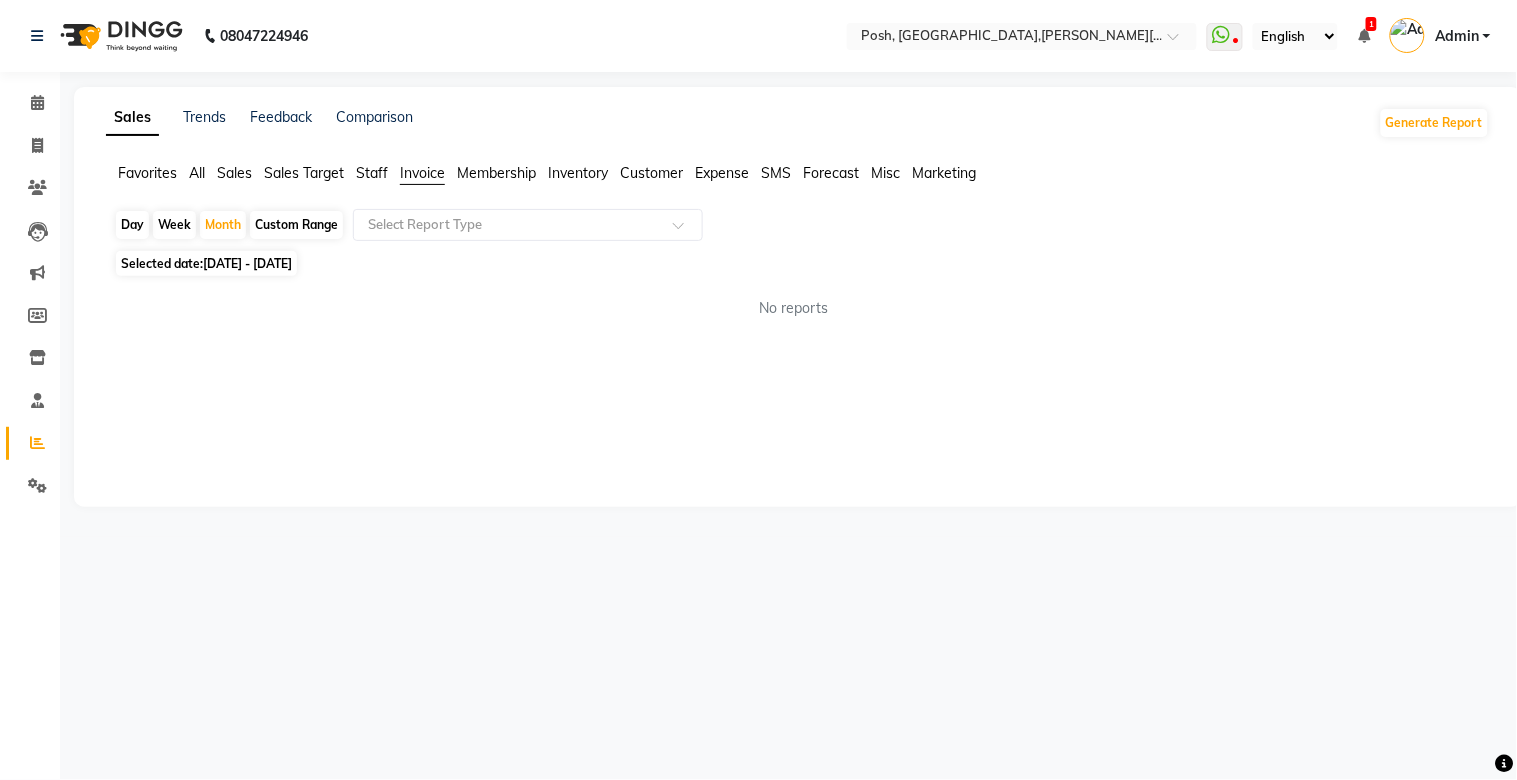 click on "08047224946 Select Location × Posh, Abc Bus Point,rajib Bhawan Gs Road,  WhatsApp Status  ✕ Status:  Disconnected Recent Service Activity: 01-01-1970     05:30 AM  08047224946 Whatsapp Settings English ENGLISH Español العربية मराठी हिंदी ગુજરાતી தமிழ் 中文 1 Notifications nothing to show Admin Manage Profile Change Password Sign out  Version:3.14.0  ☀ POSH, ABC Bus point,rajib bhawan Gs road,  Calendar  Invoice  Clients  Leads   Marketing  Members  Inventory  Staff  Reports  Settings Completed InProgress Upcoming Dropped Tentative Check-In Confirm Bookings Generate Report Segments Page Builder Sales Trends Feedback Comparison Generate Report Favorites All Sales Sales Target Staff Invoice Membership Inventory Customer Expense SMS Forecast Misc Marketing  Day   Week   Month   Custom Range  Select Report Type Selected date:  01-06-2025 - 30-06-2025  No reports ★ Mark as Favorite  Choose how you'd like to save "" report to favorites" at bounding box center [758, 390] 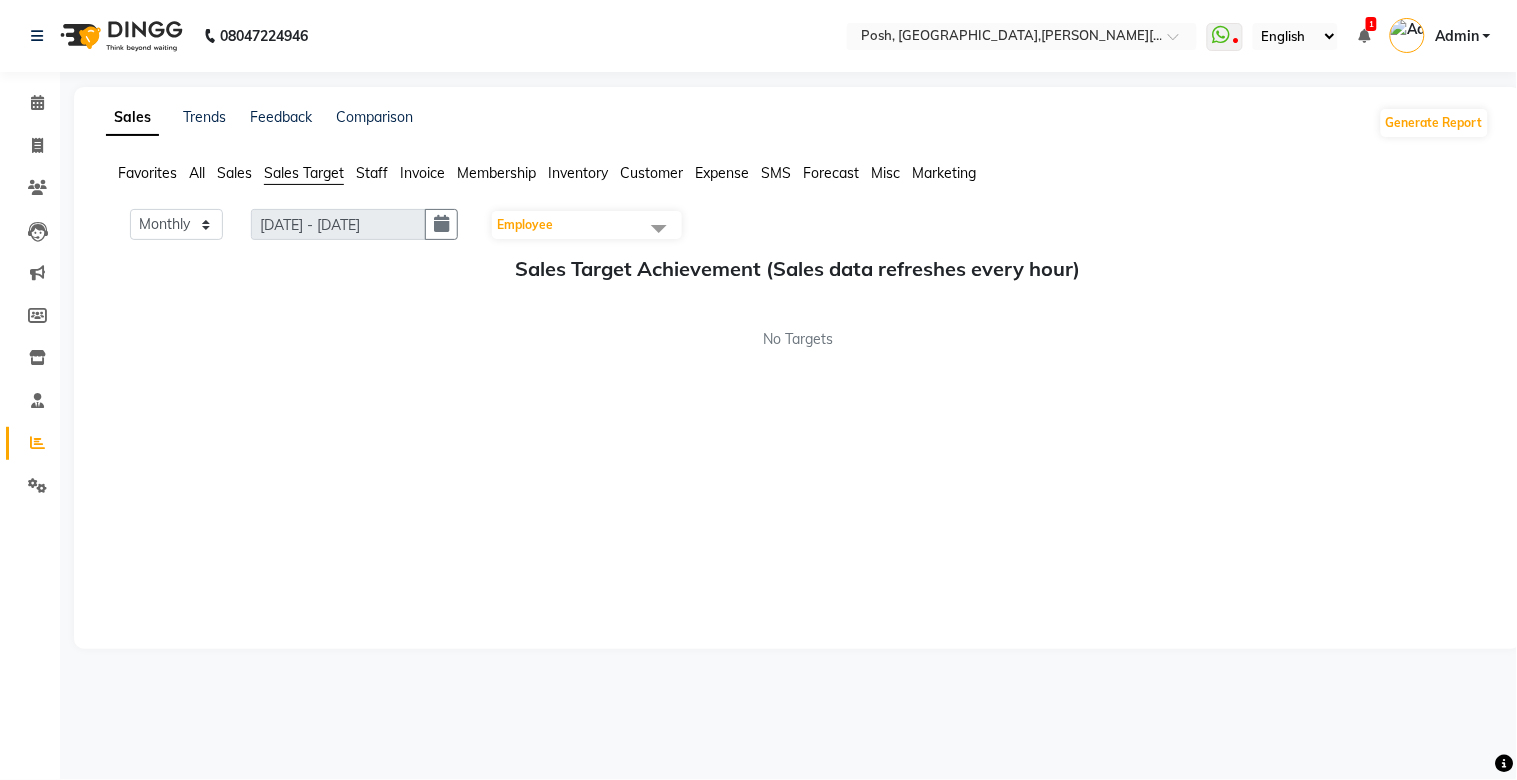 click on "Invoice" 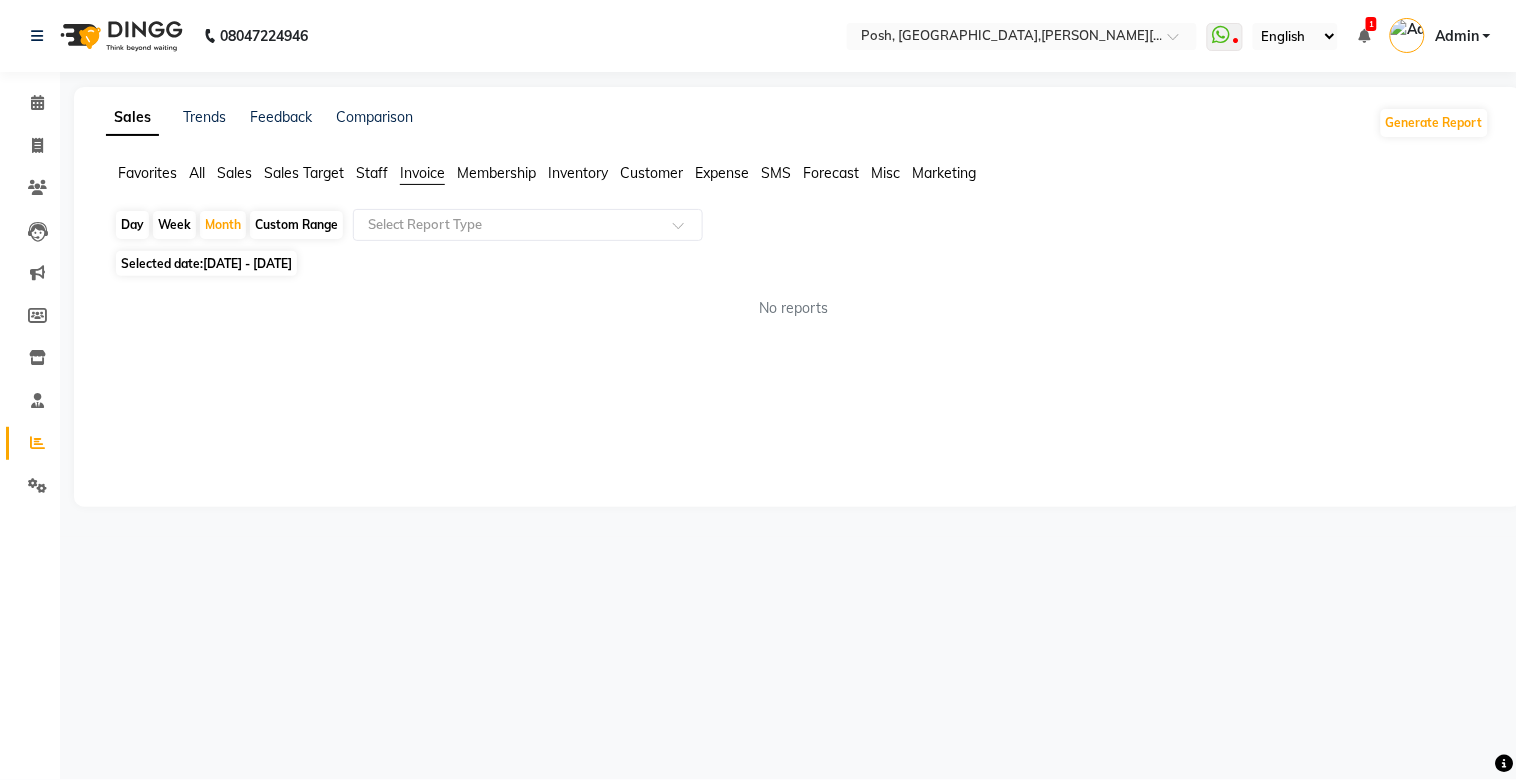 click on "[DATE] - [DATE]" 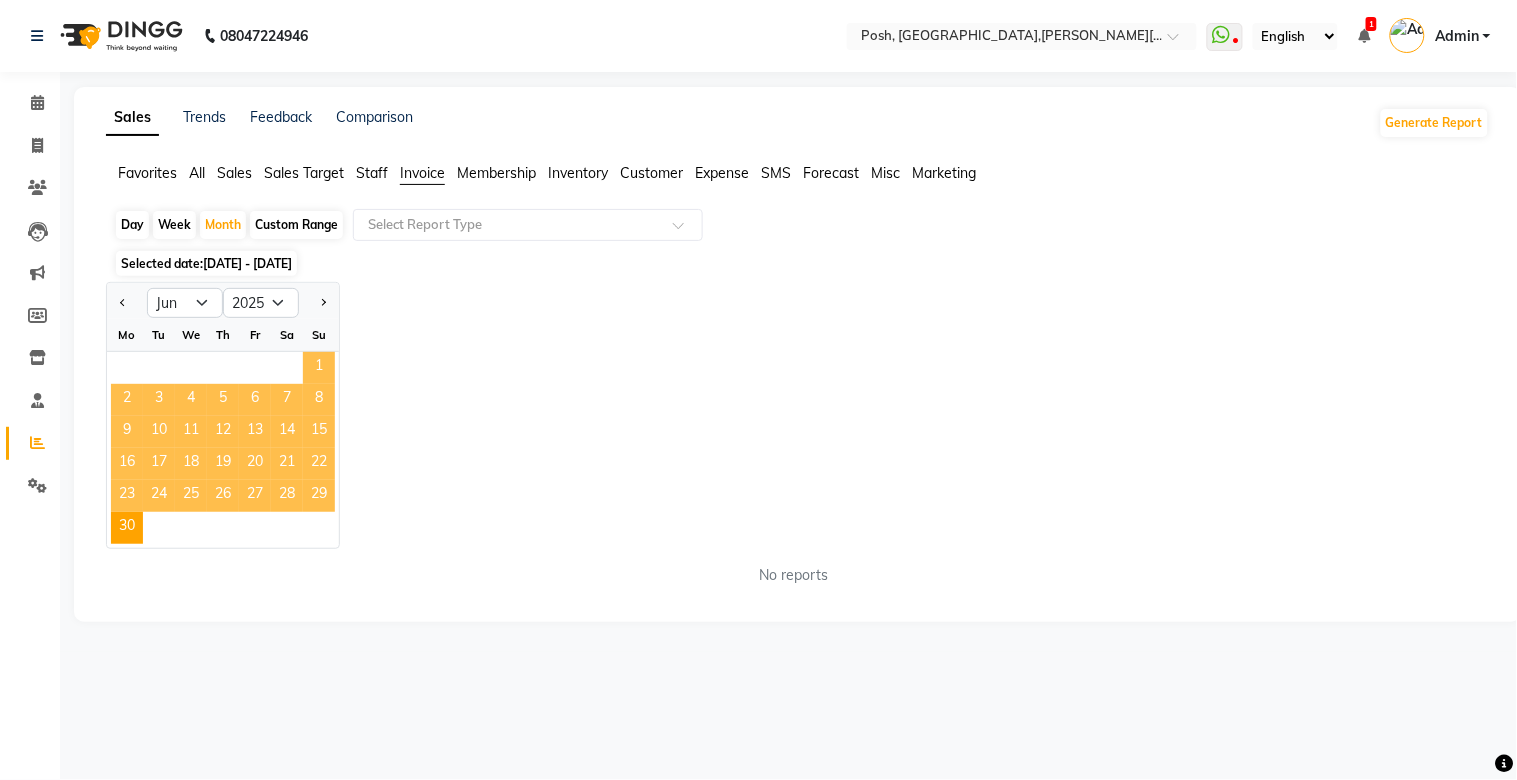 click on "1" 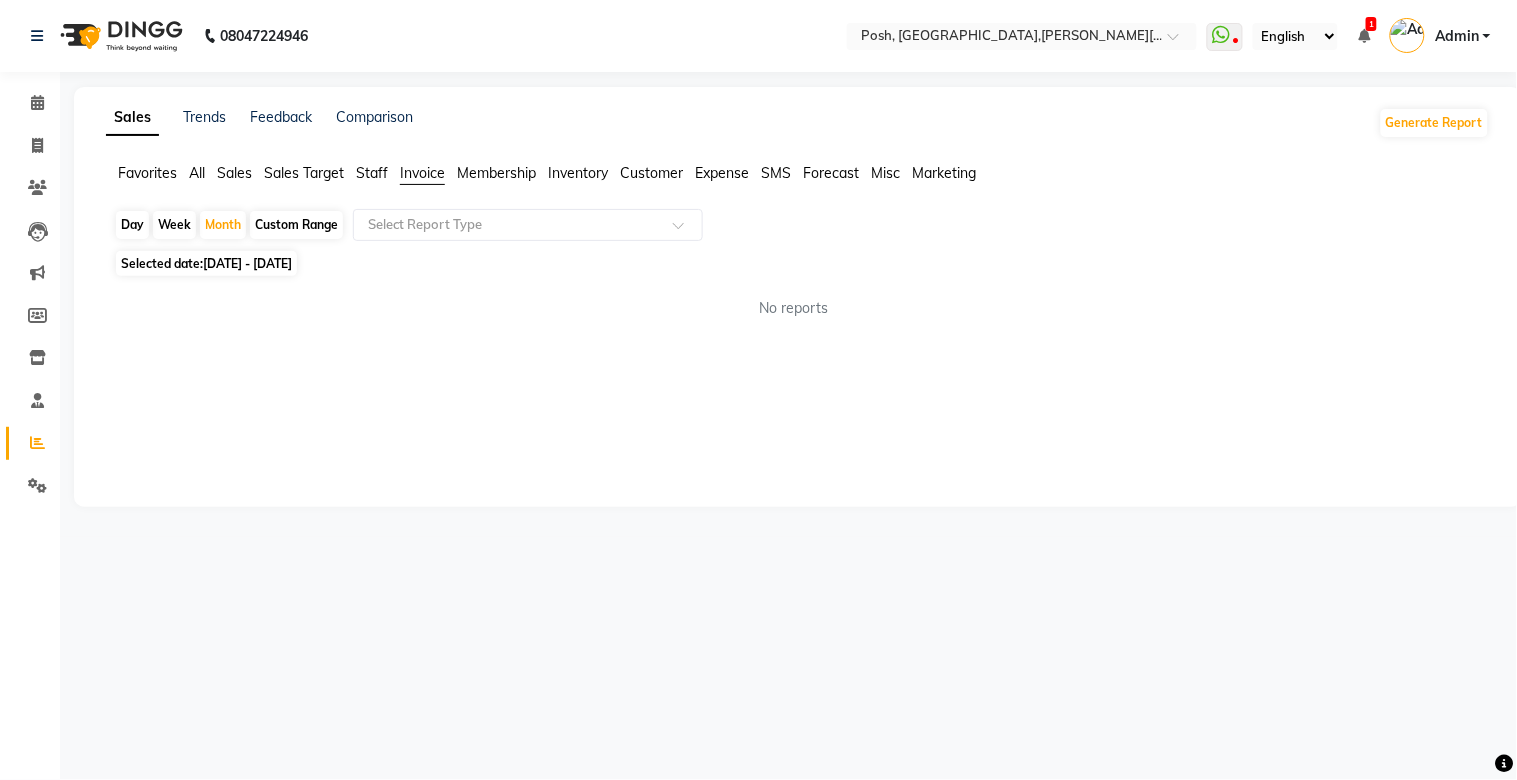 click on "[DATE] - [DATE]" 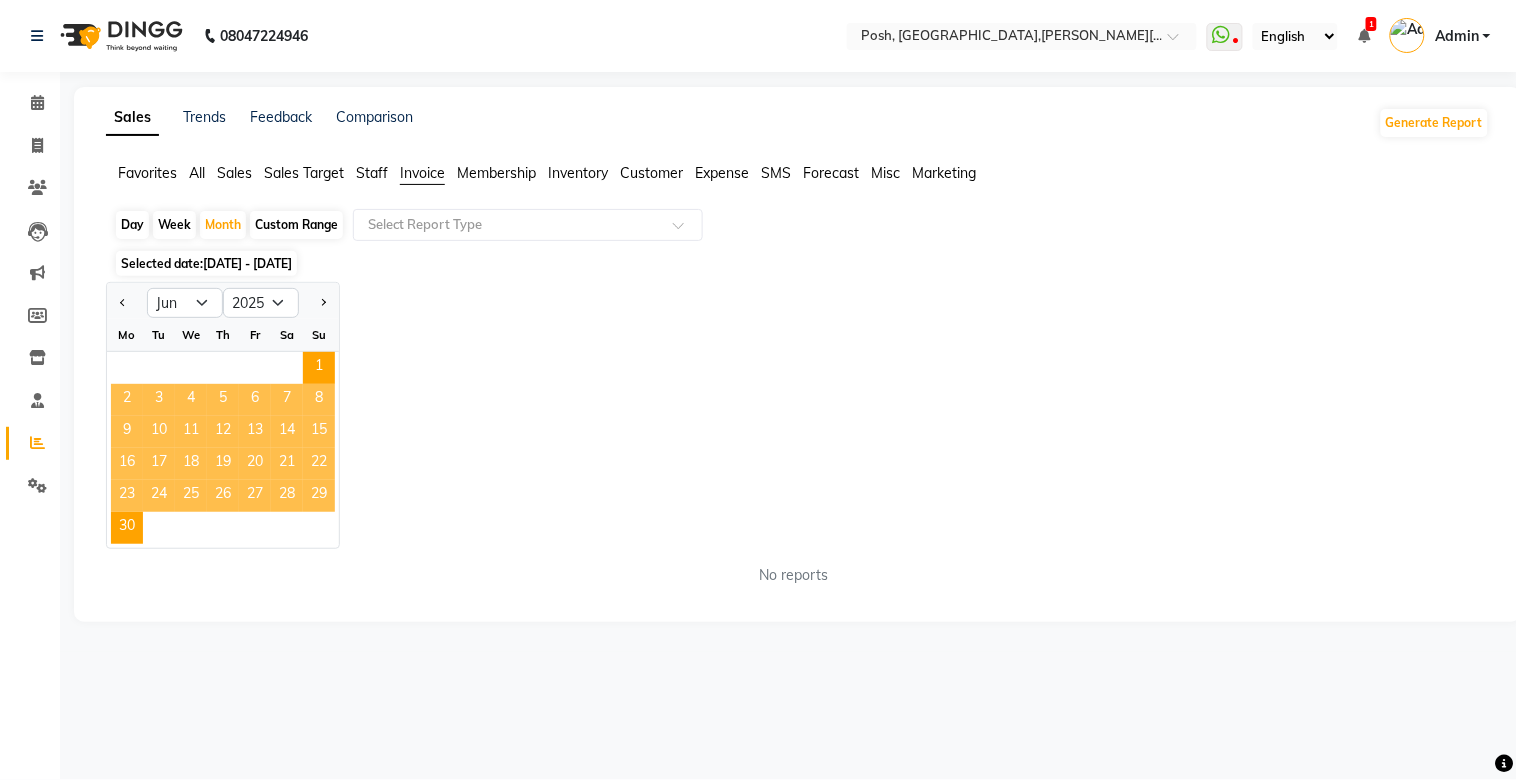 click on "Jan Feb Mar Apr May Jun Jul Aug Sep Oct Nov Dec 2015 2016 2017 2018 2019 2020 2021 2022 2023 2024 2025 2026 2027 2028 2029 2030 2031 2032 2033 2034 2035 Mo Tu We Th Fr Sa Su  1   2   3   4   5   6   7   8   9   10   11   12   13   14   15   16   17   18   19   20   21   22   23   24   25   26   27   28   29   30" 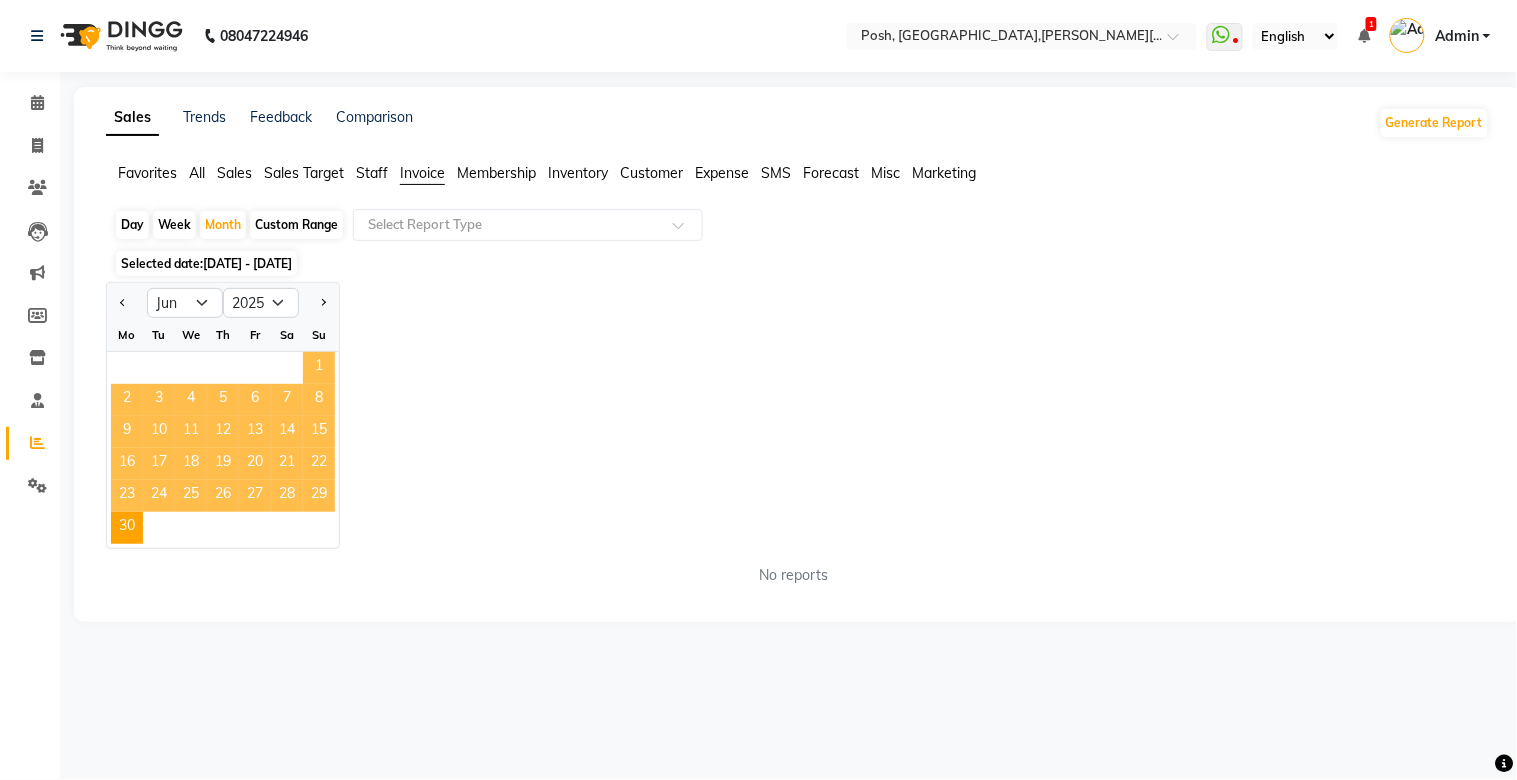 click on "1" 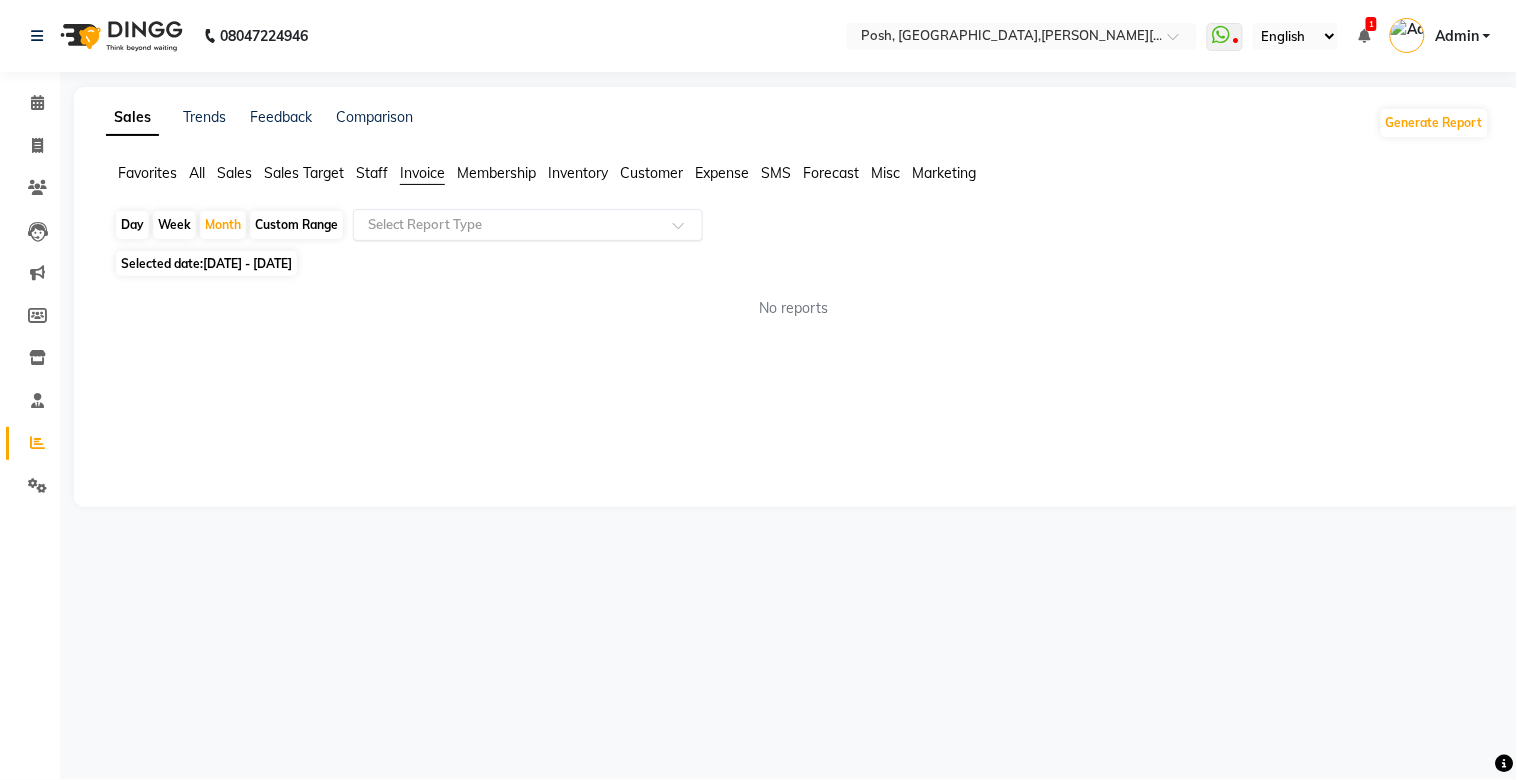 click 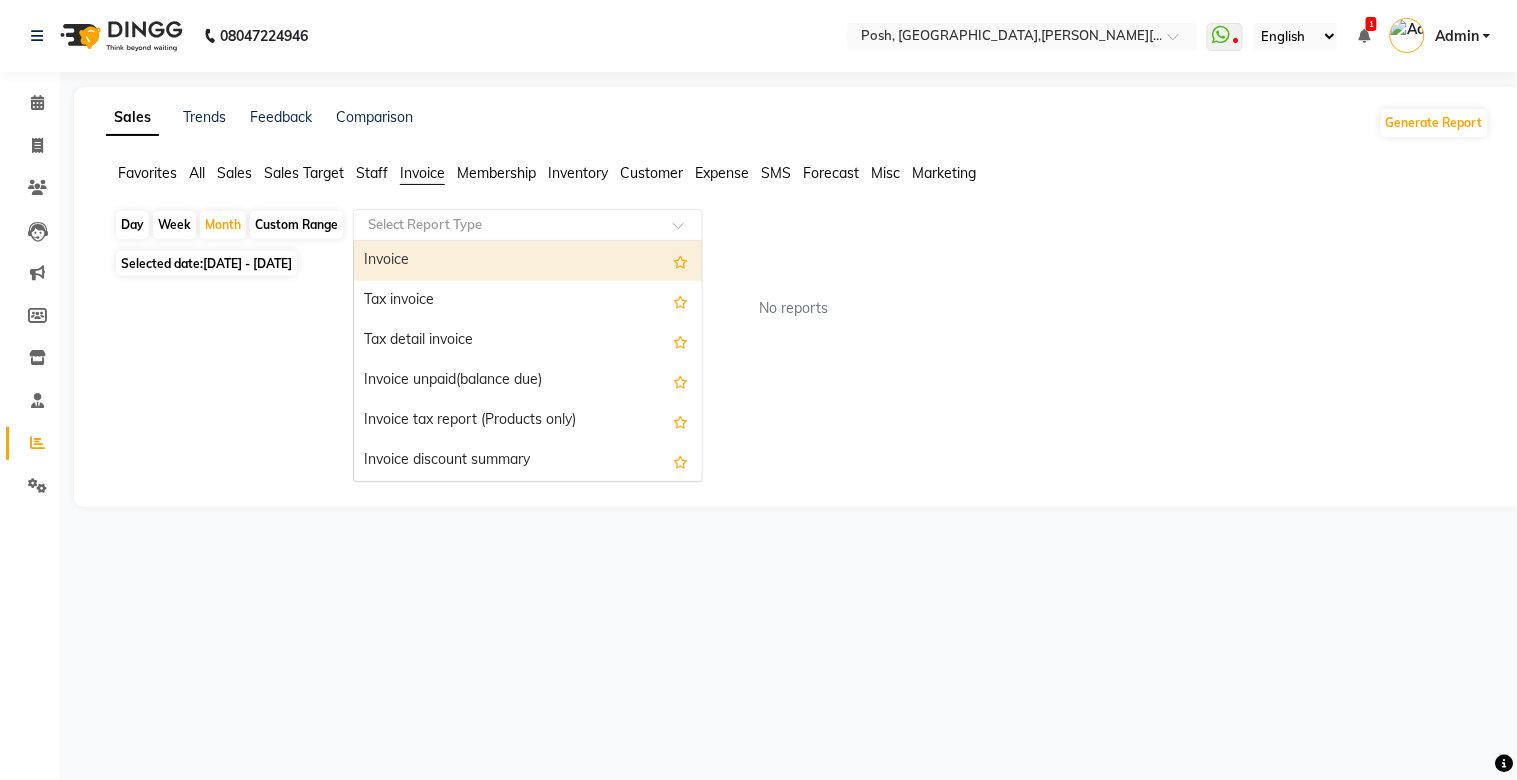 click on "Invoice" at bounding box center [528, 261] 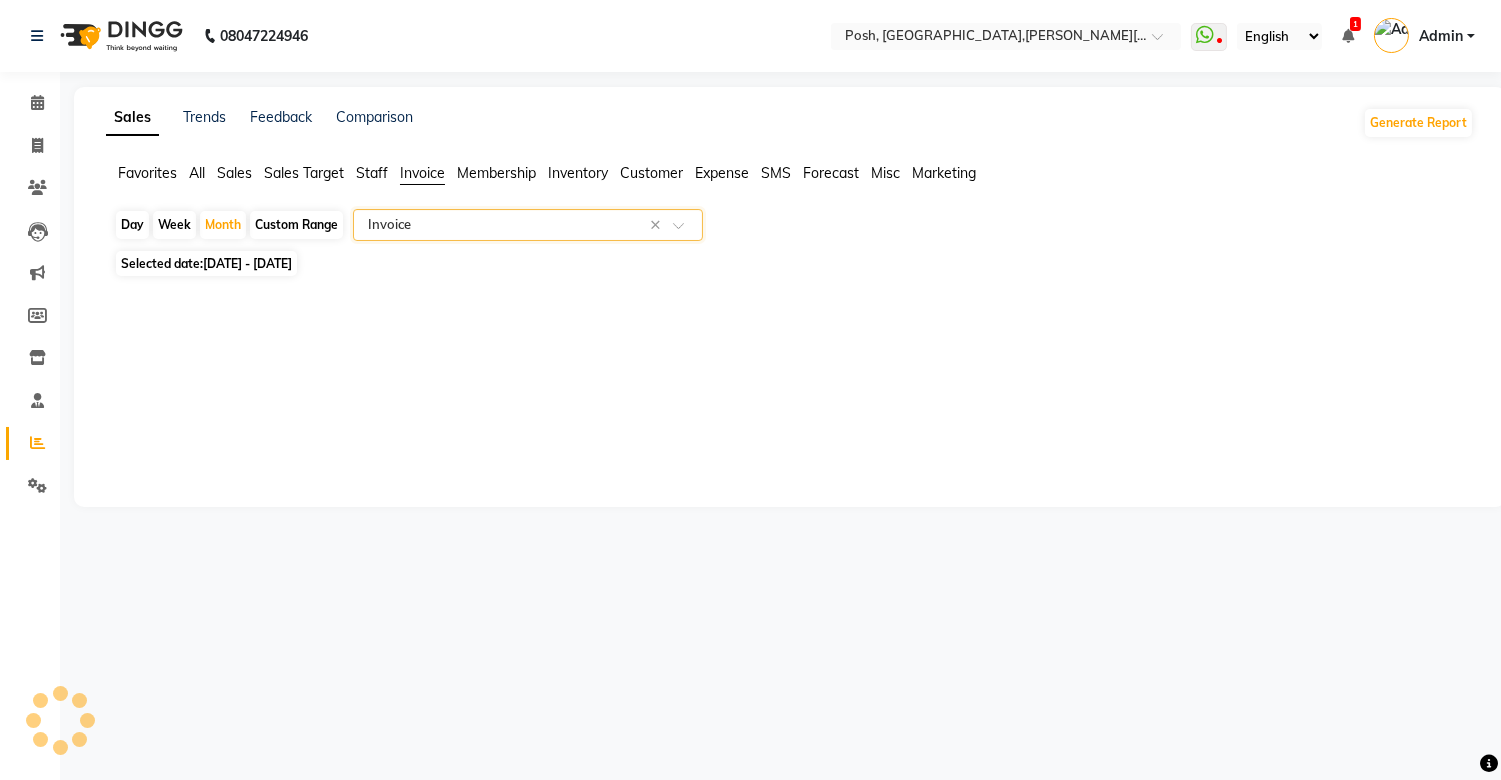 select on "filtered_report" 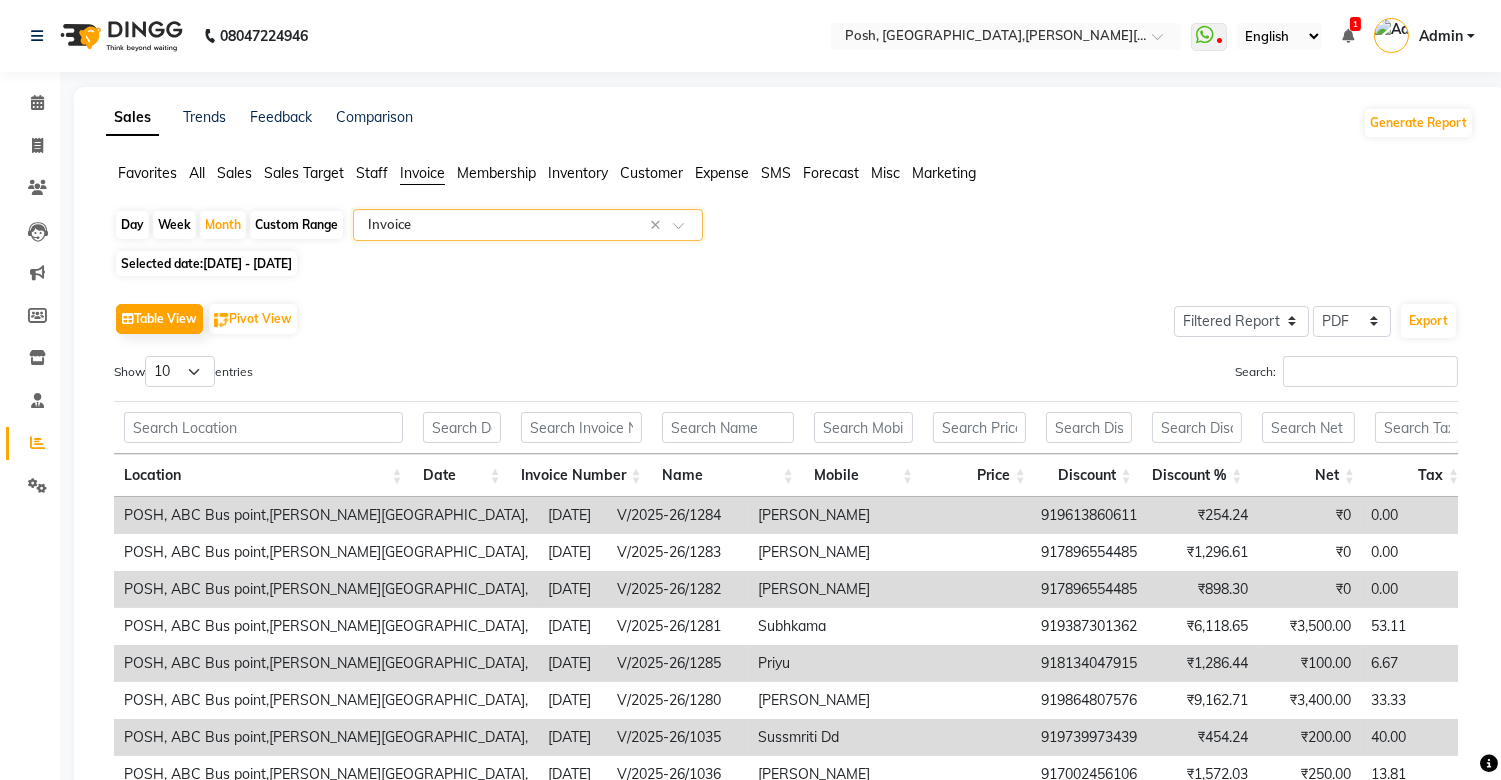 click 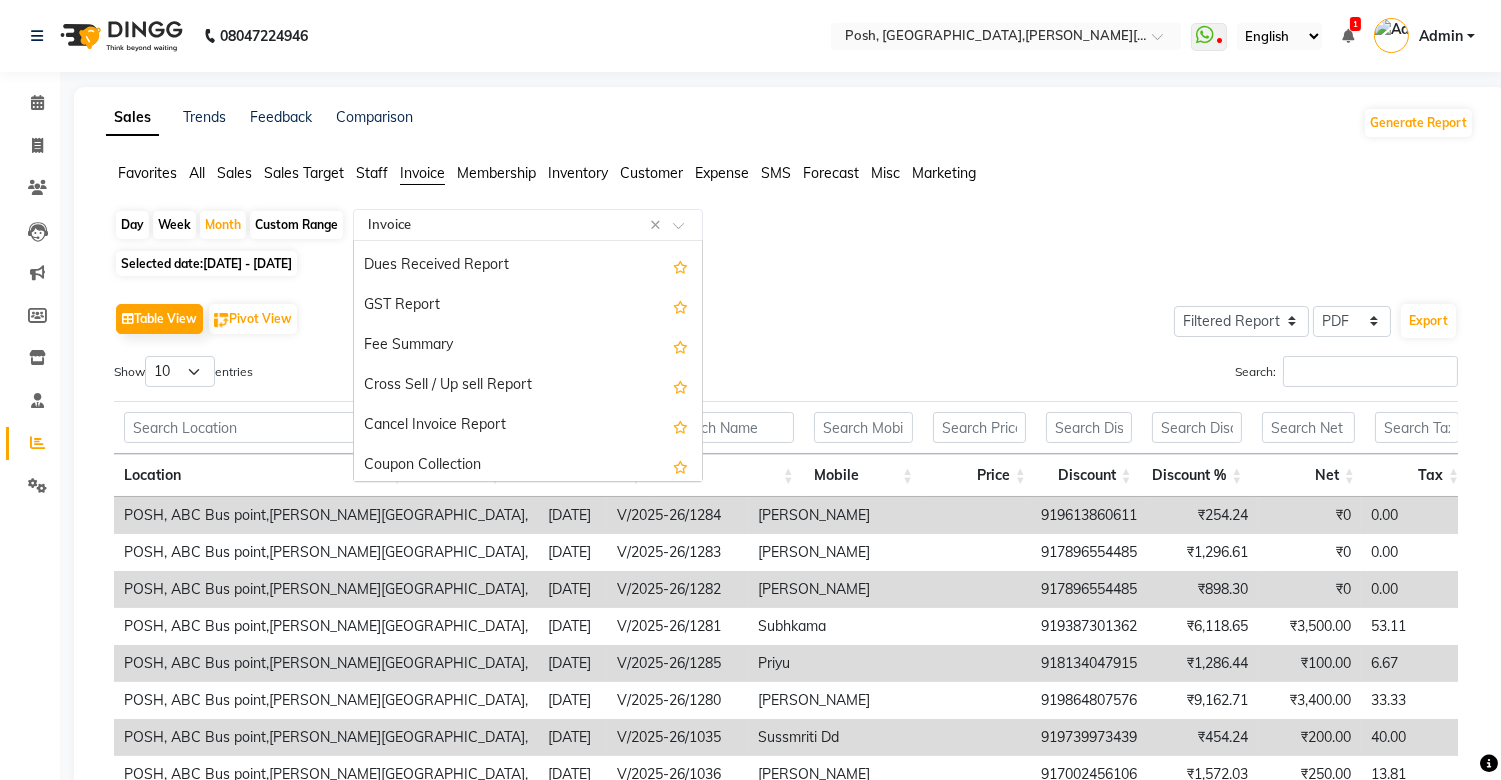 scroll, scrollTop: 360, scrollLeft: 0, axis: vertical 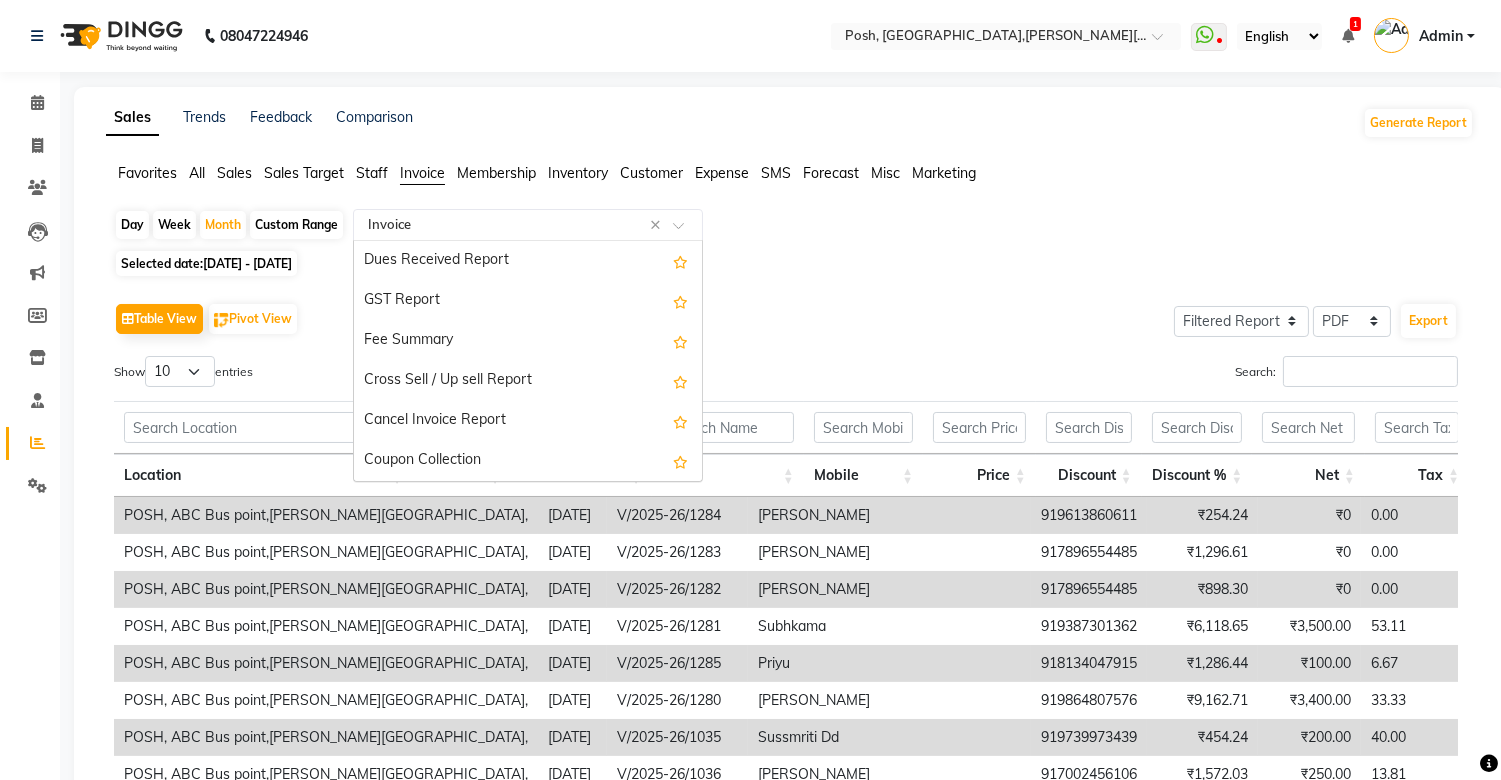 click on "Show  10 25 50 100  entries" at bounding box center (442, 375) 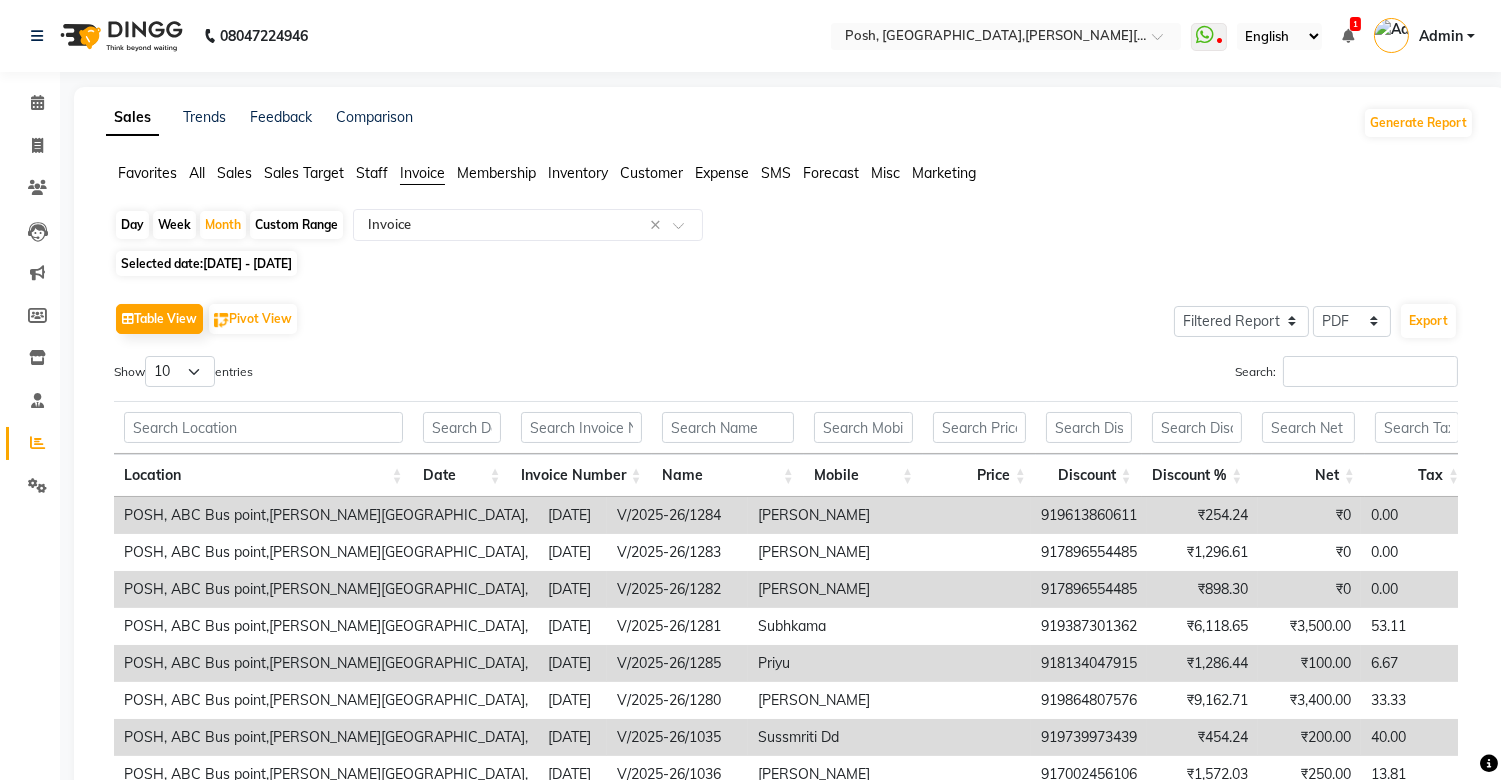 click on "Staff" 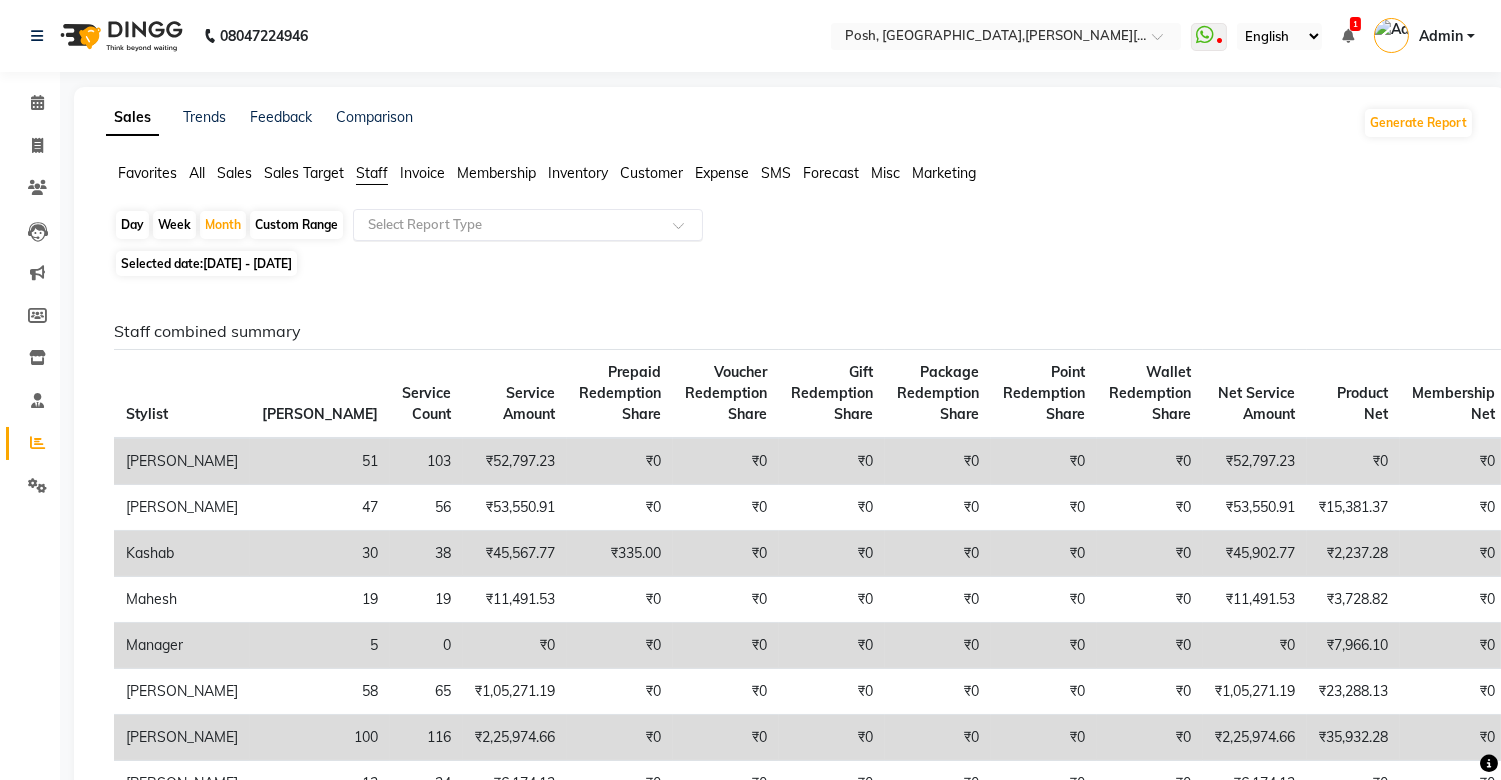 click 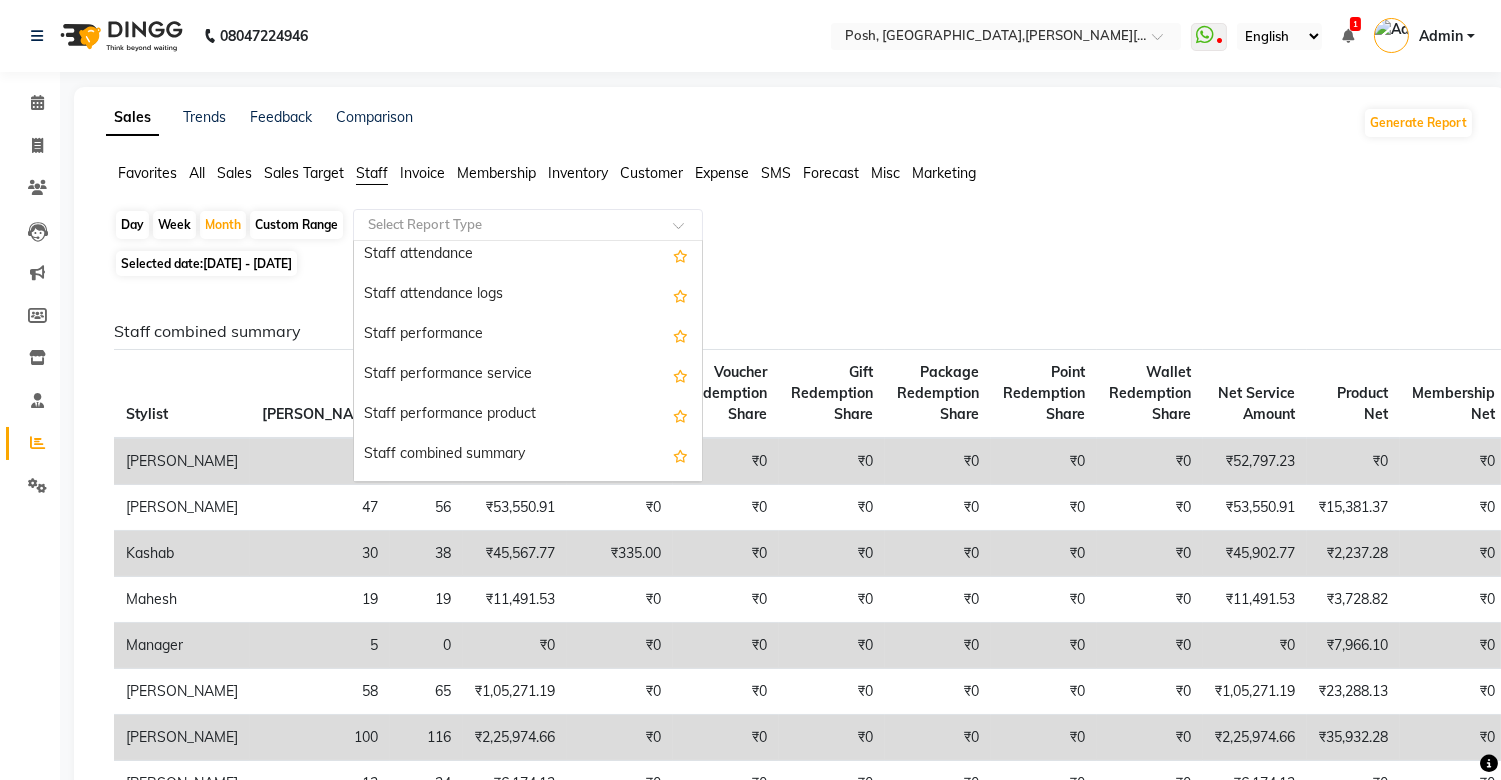 scroll, scrollTop: 266, scrollLeft: 0, axis: vertical 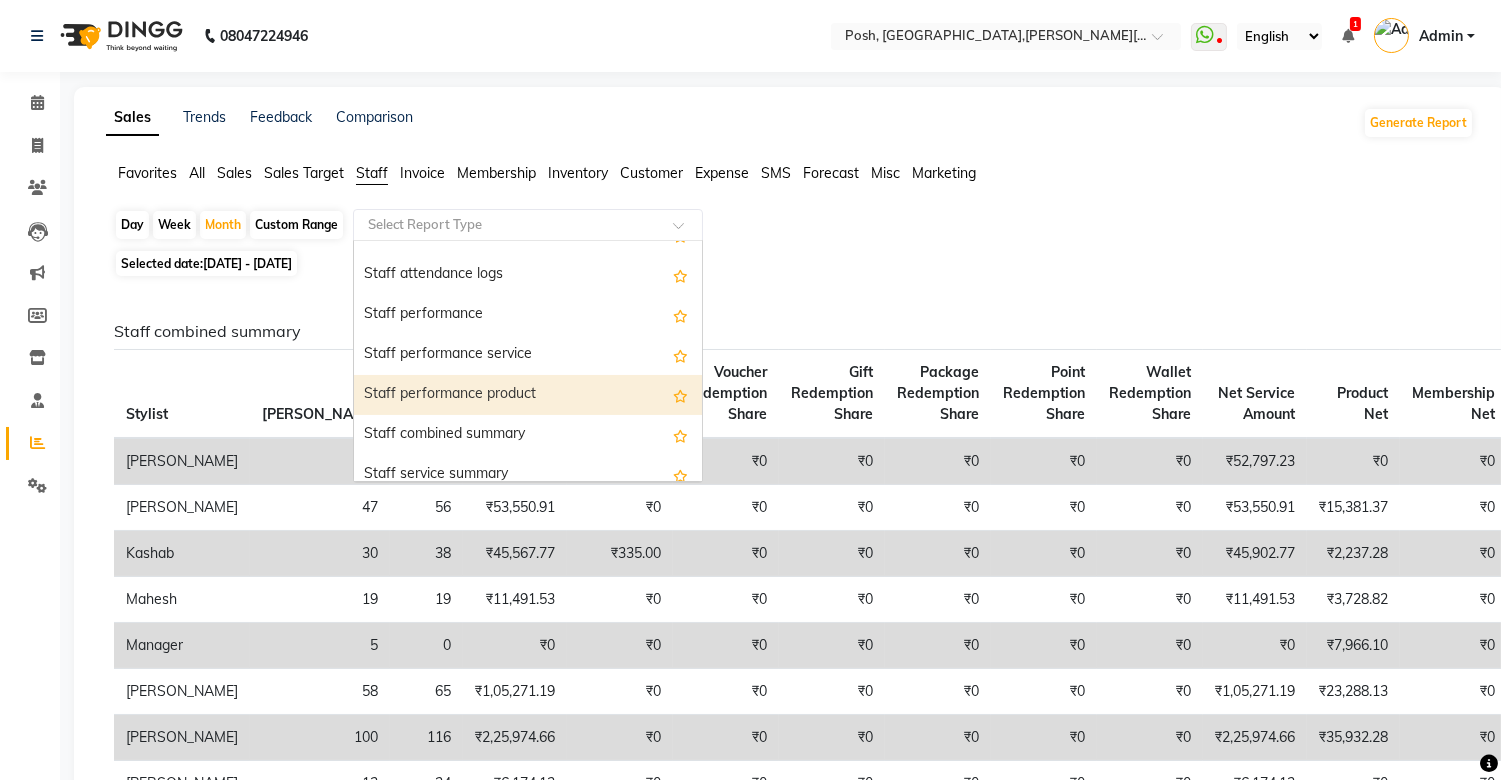 click on "Staff performance product" at bounding box center [528, 395] 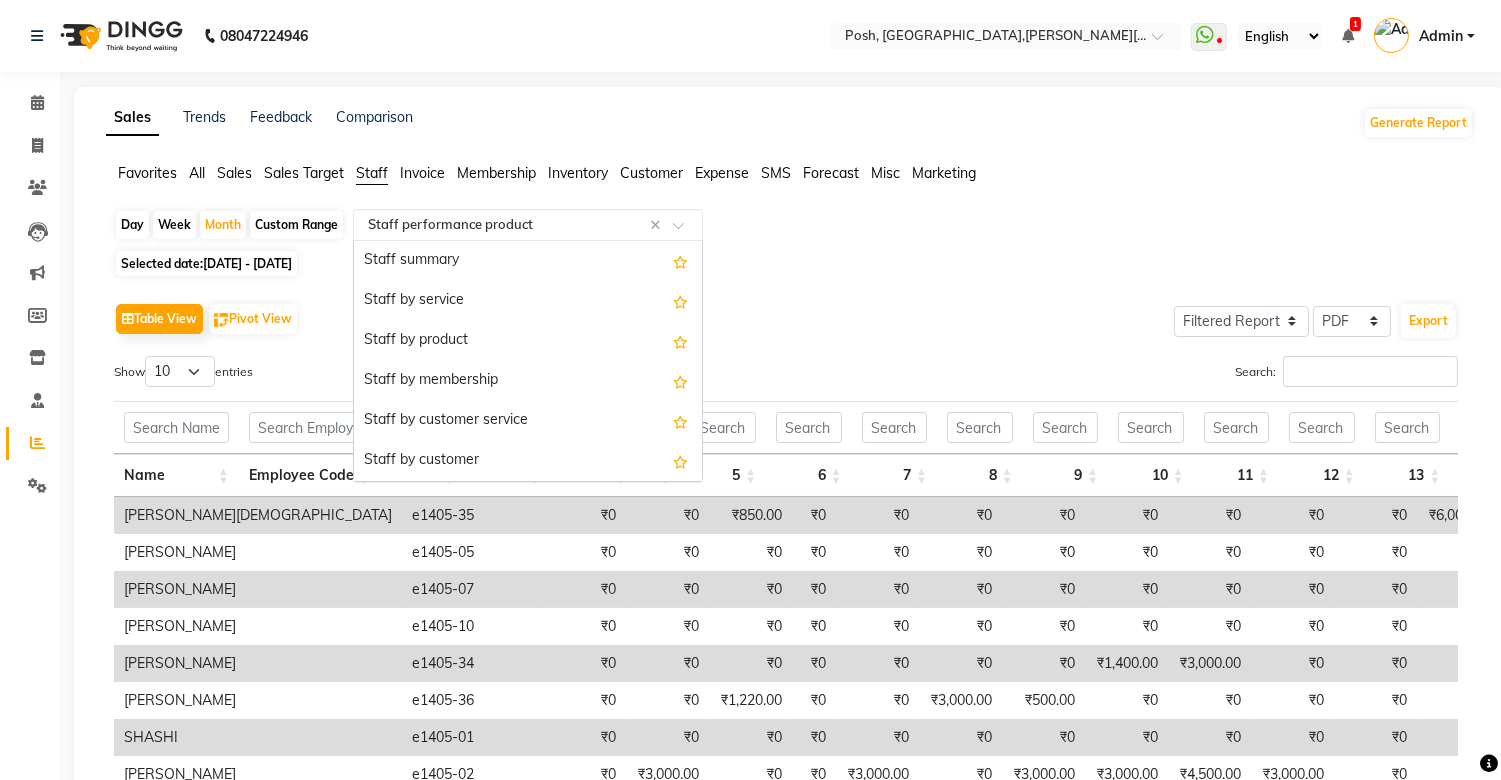 click 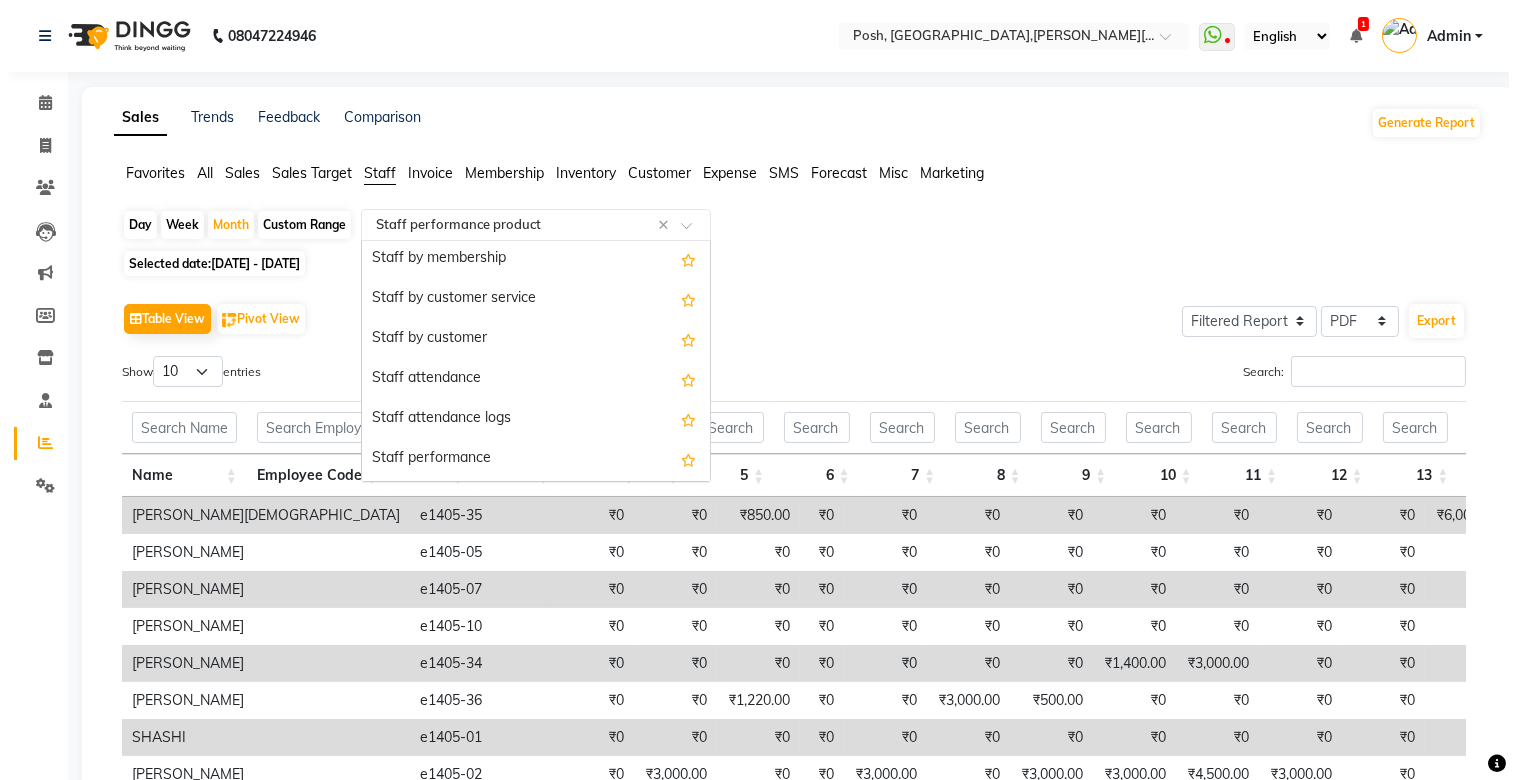 scroll, scrollTop: 97, scrollLeft: 0, axis: vertical 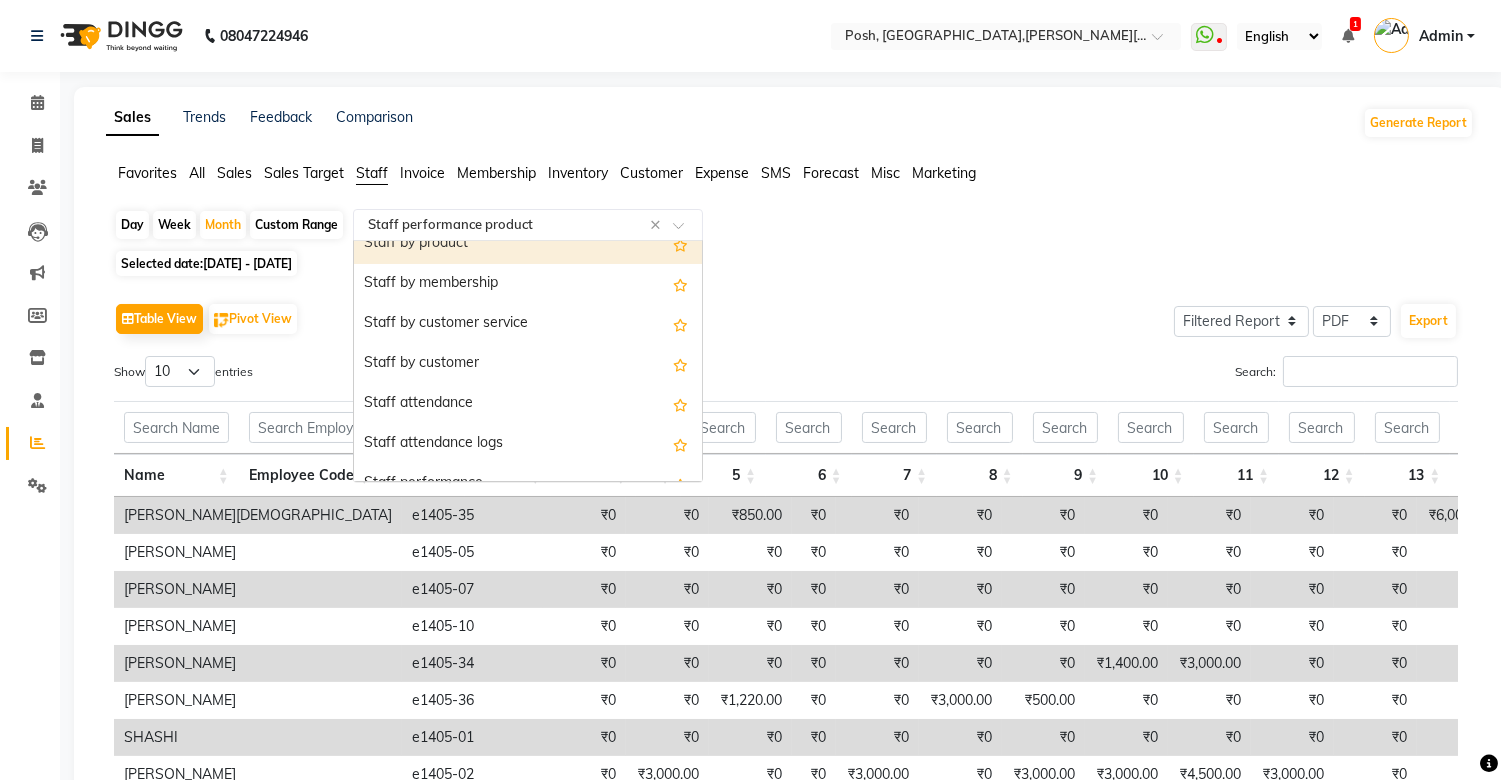 click on "Sales Target" 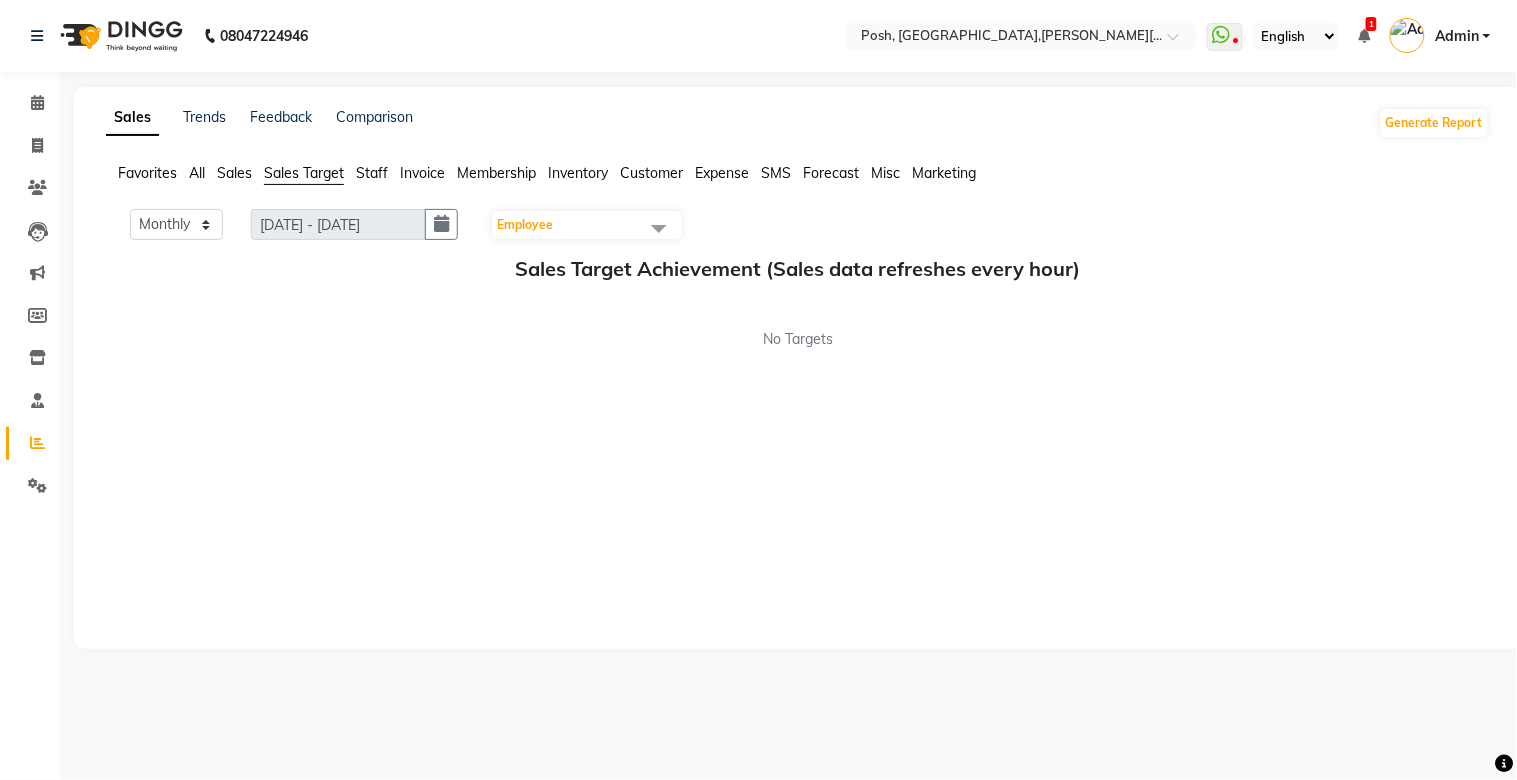 click on "Invoice" 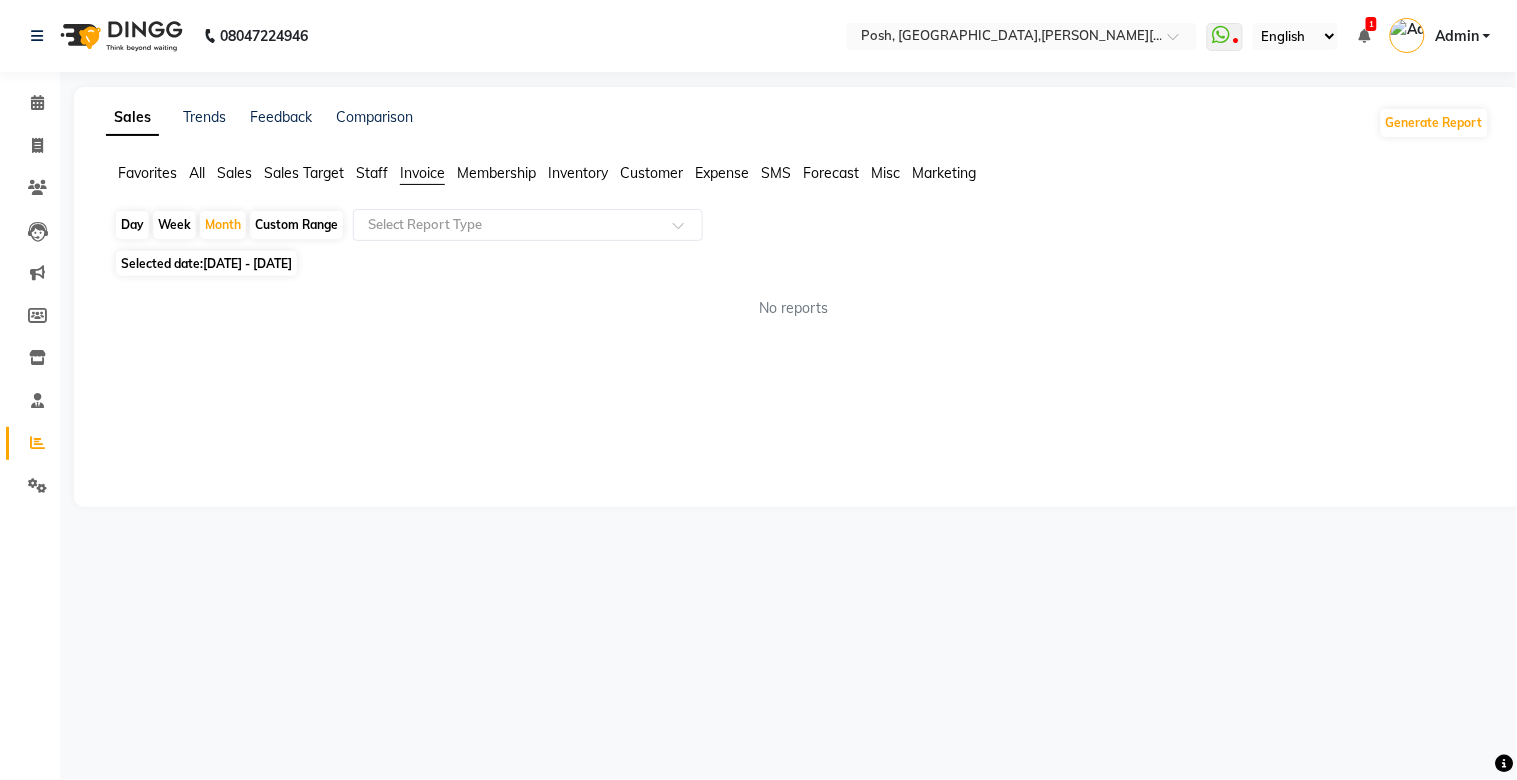 click on "[DATE] - [DATE]" 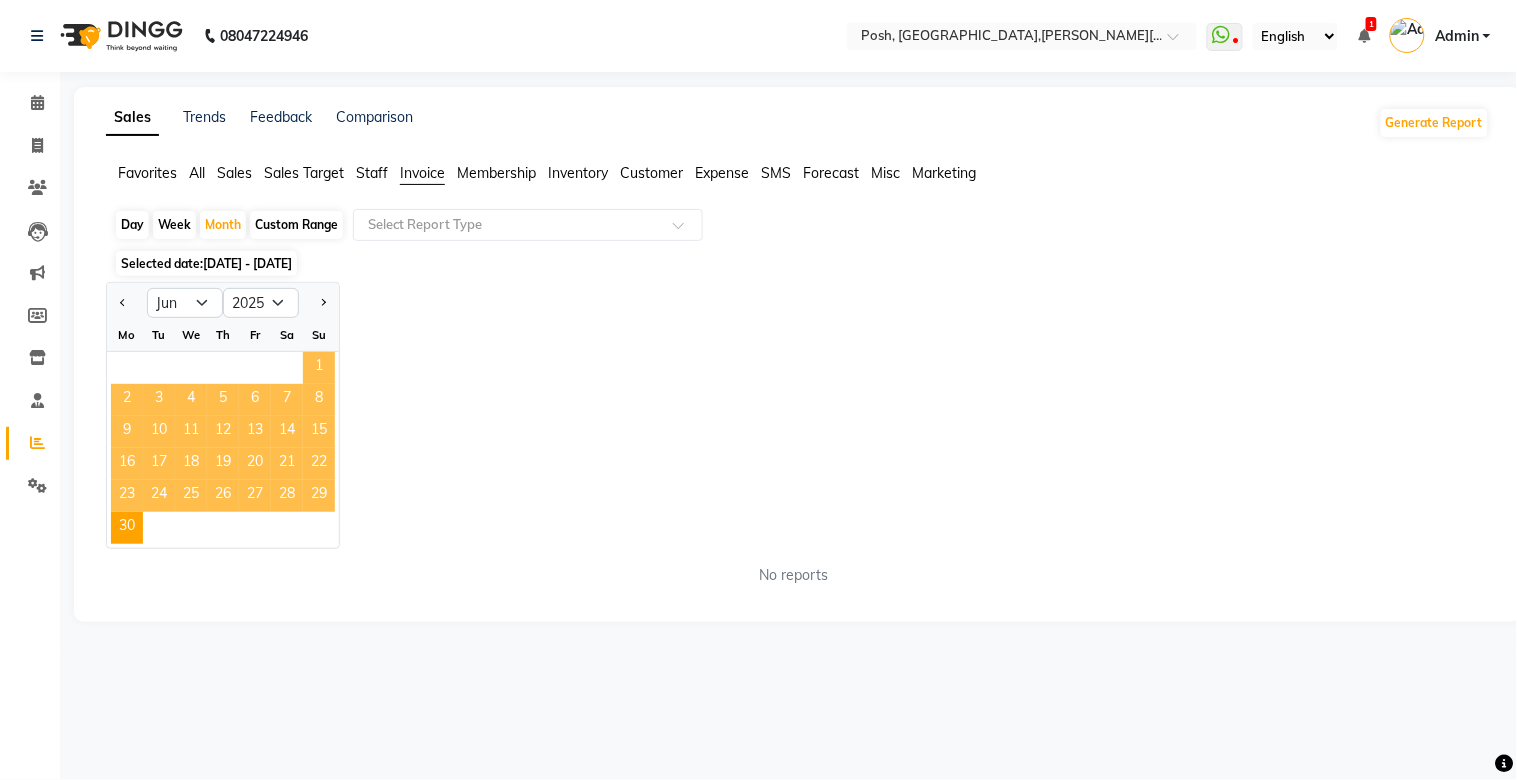 click on "1" 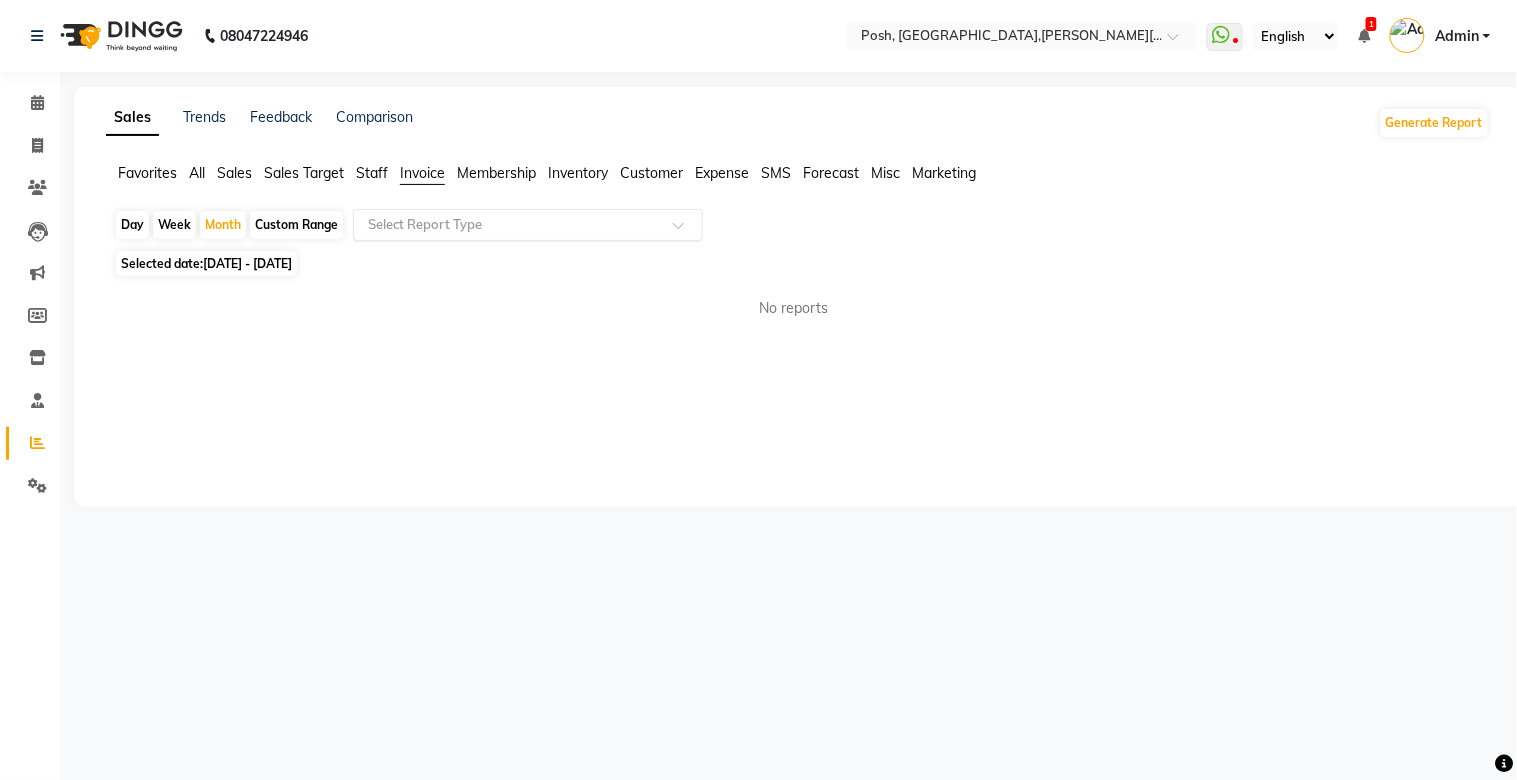 click 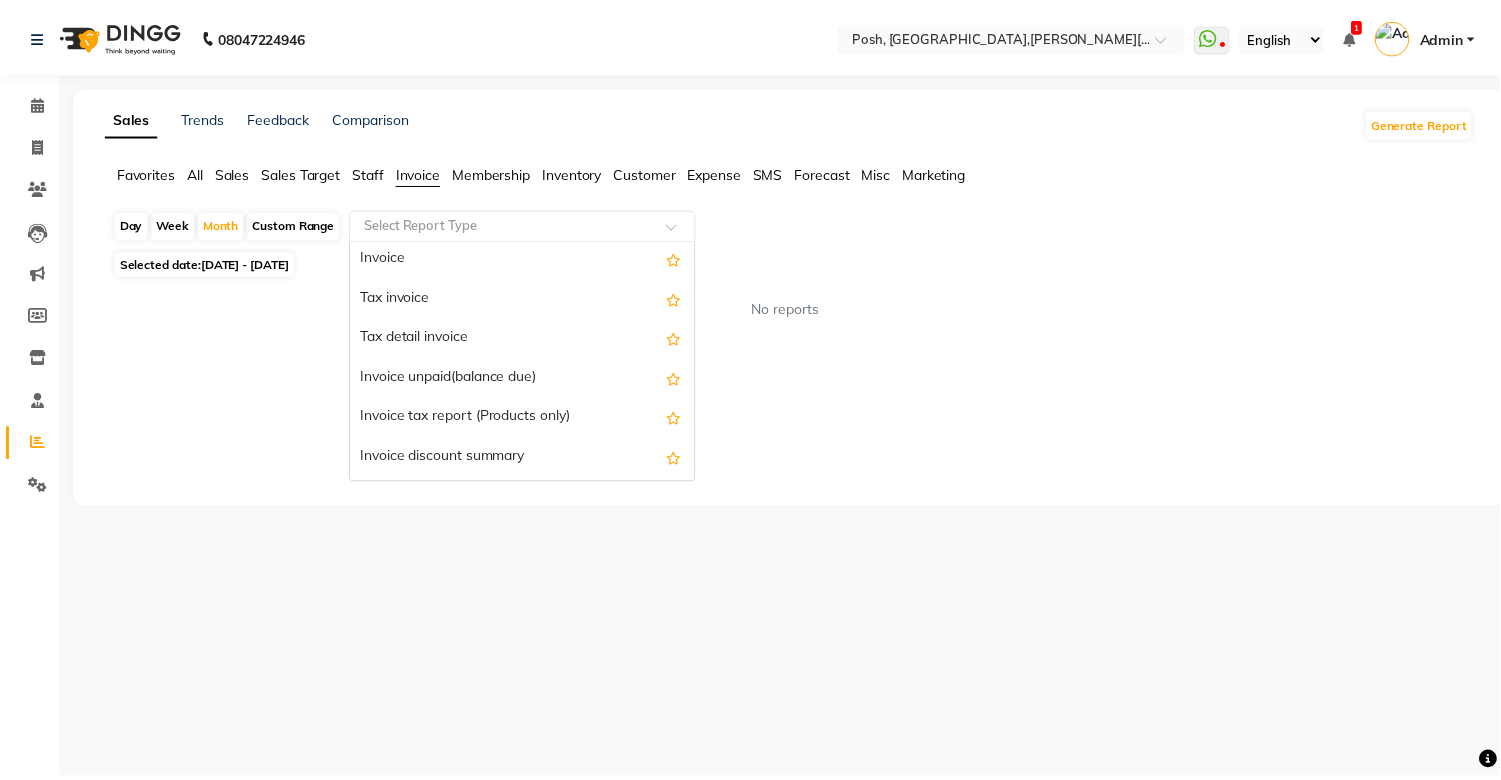 scroll, scrollTop: 0, scrollLeft: 0, axis: both 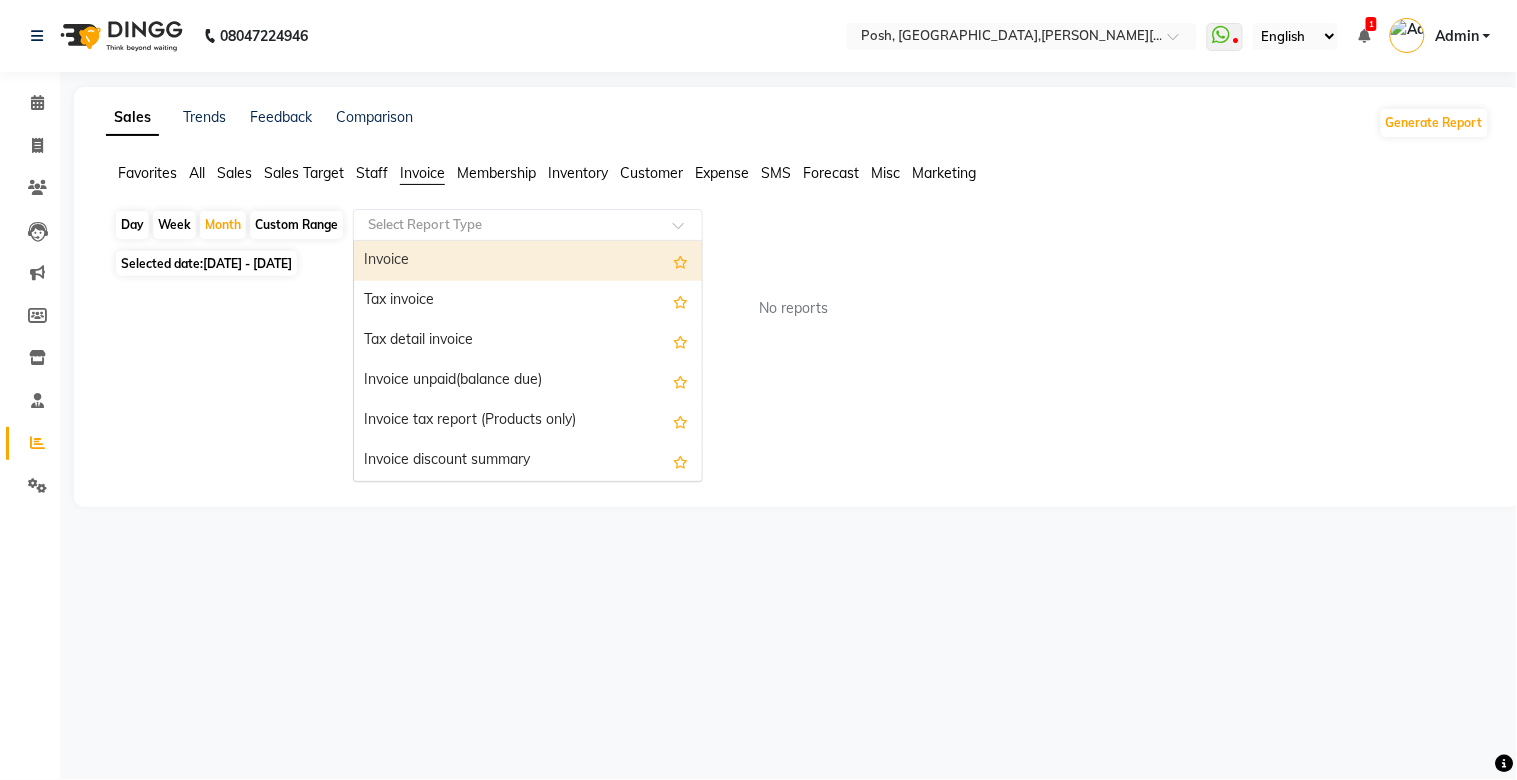 click on "Staff" 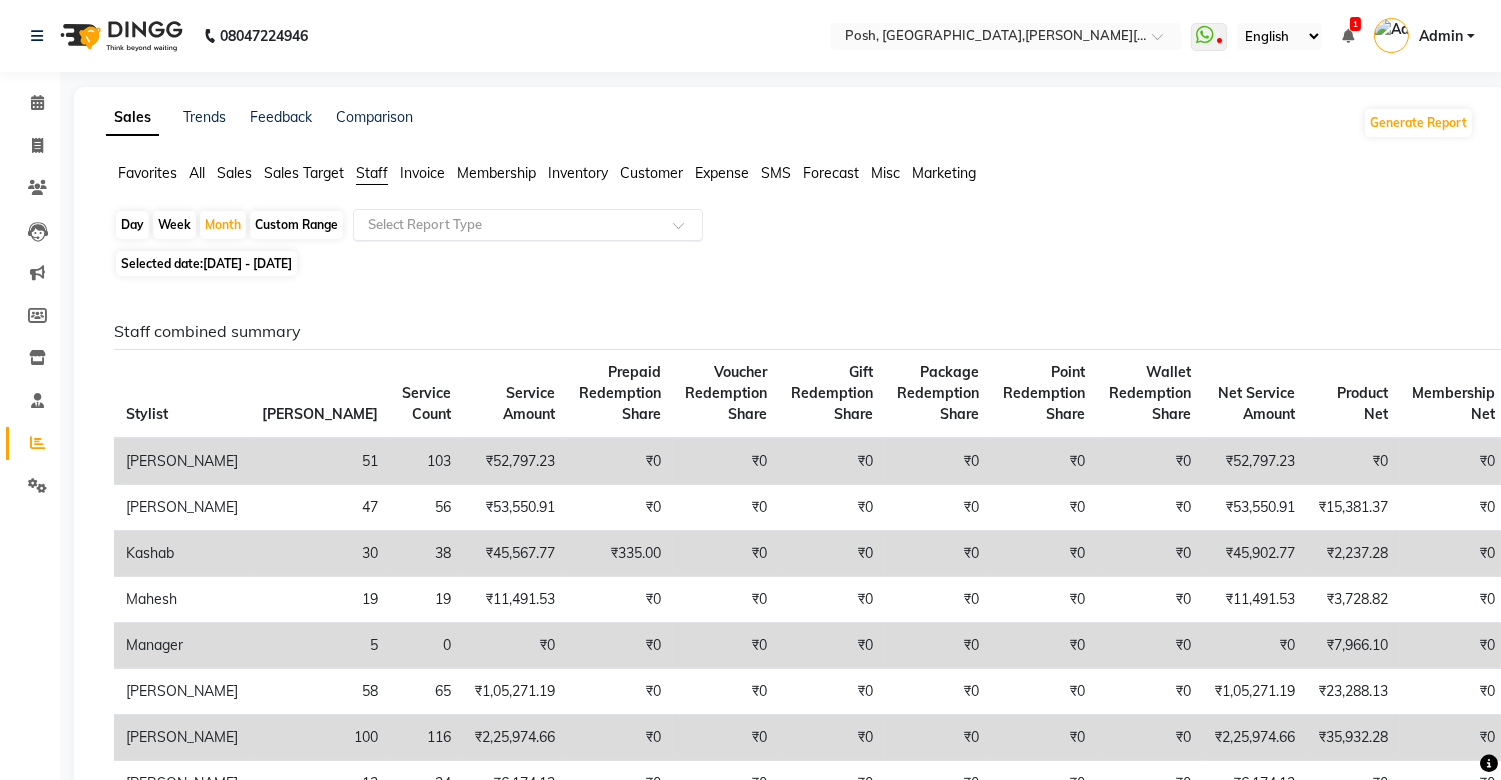click 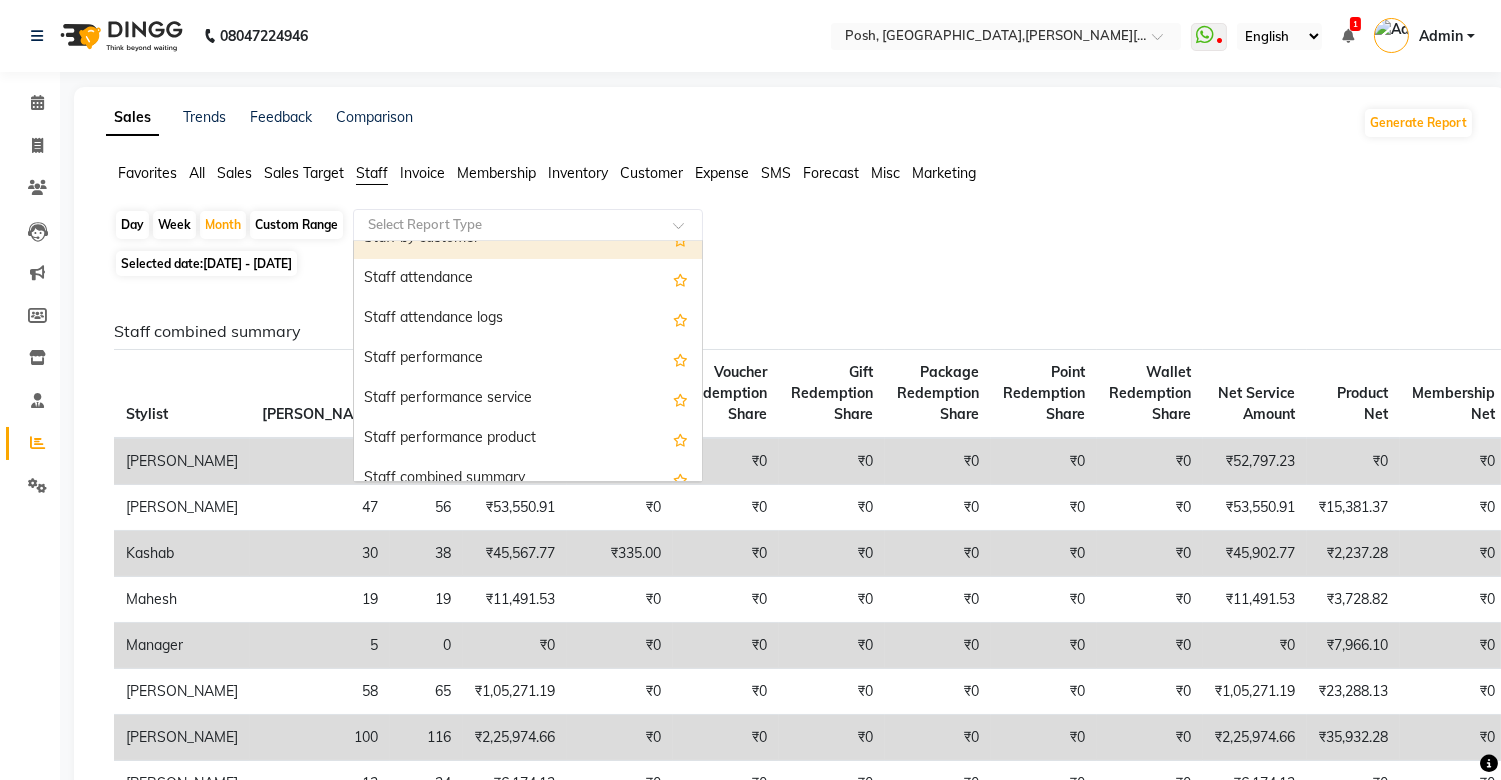 scroll, scrollTop: 266, scrollLeft: 0, axis: vertical 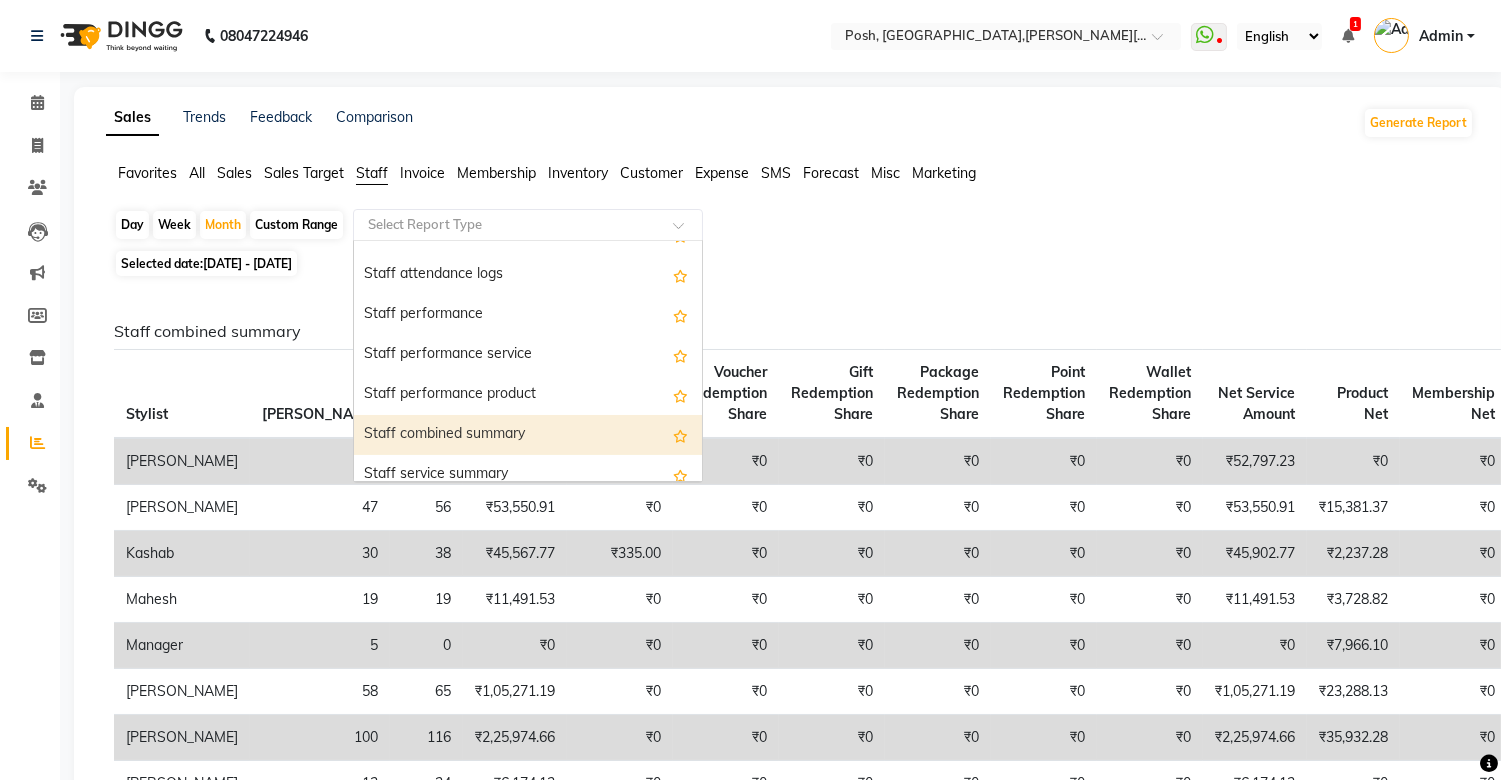 click on "Staff combined summary" at bounding box center [528, 435] 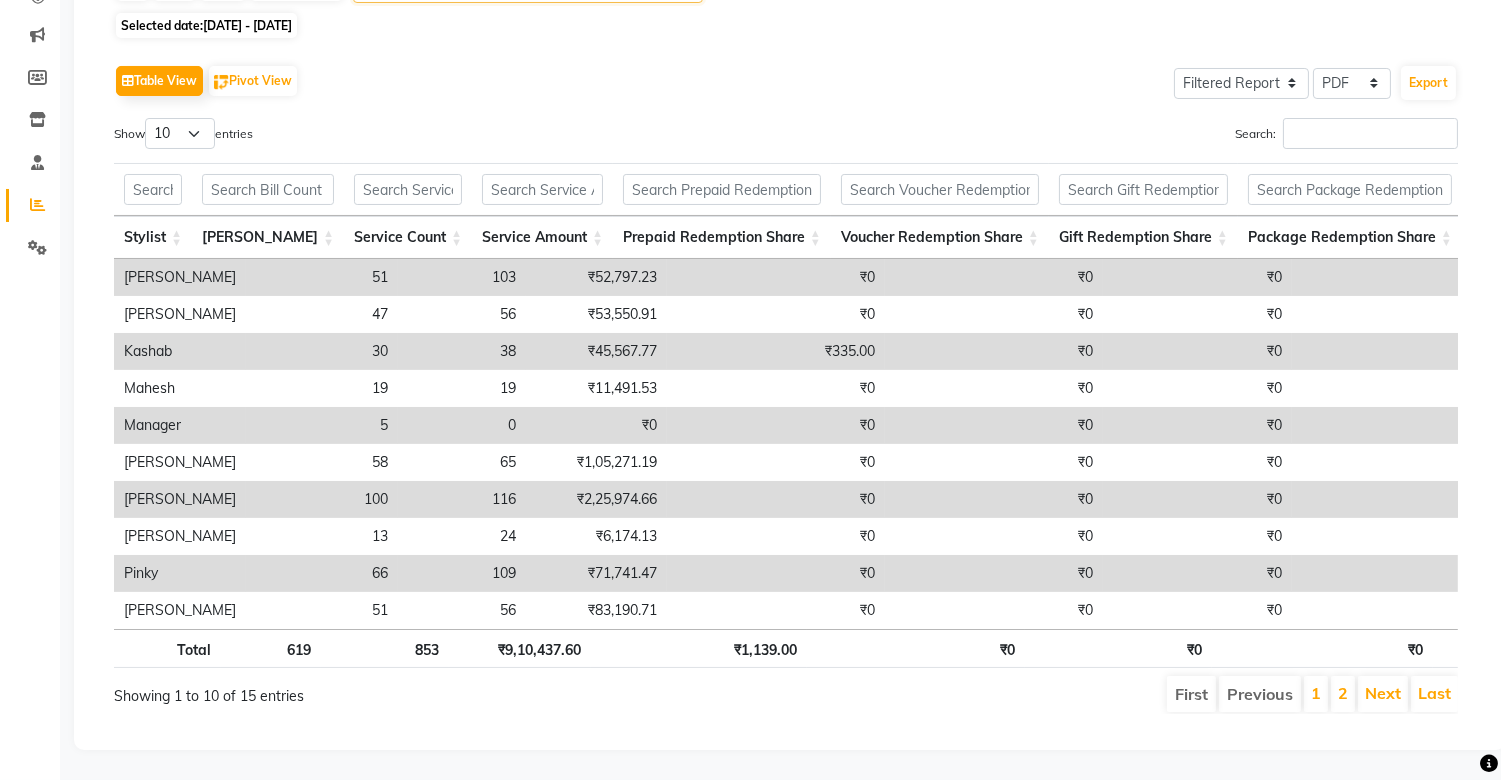 scroll, scrollTop: 272, scrollLeft: 0, axis: vertical 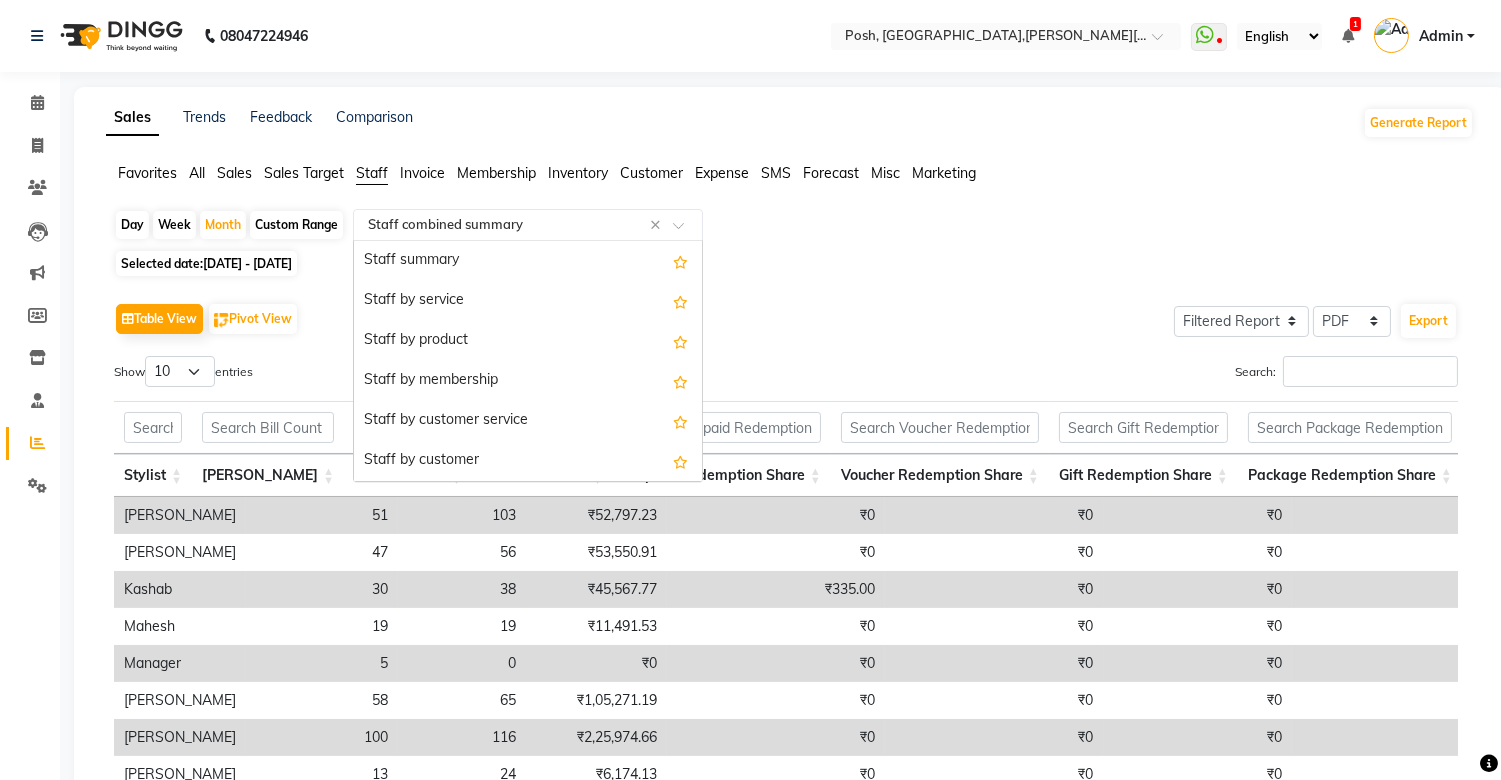click 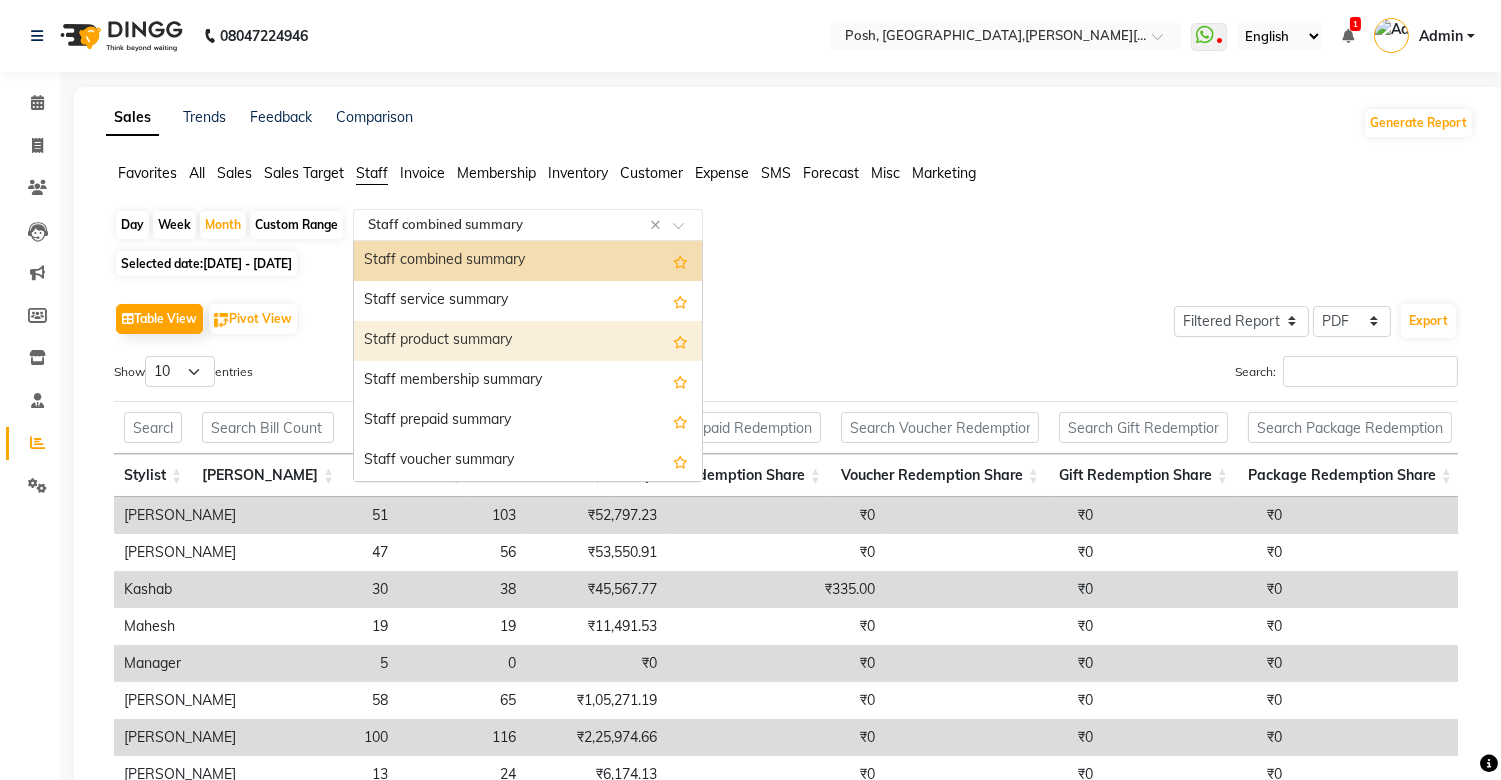 click on "Staff product summary" at bounding box center [528, 341] 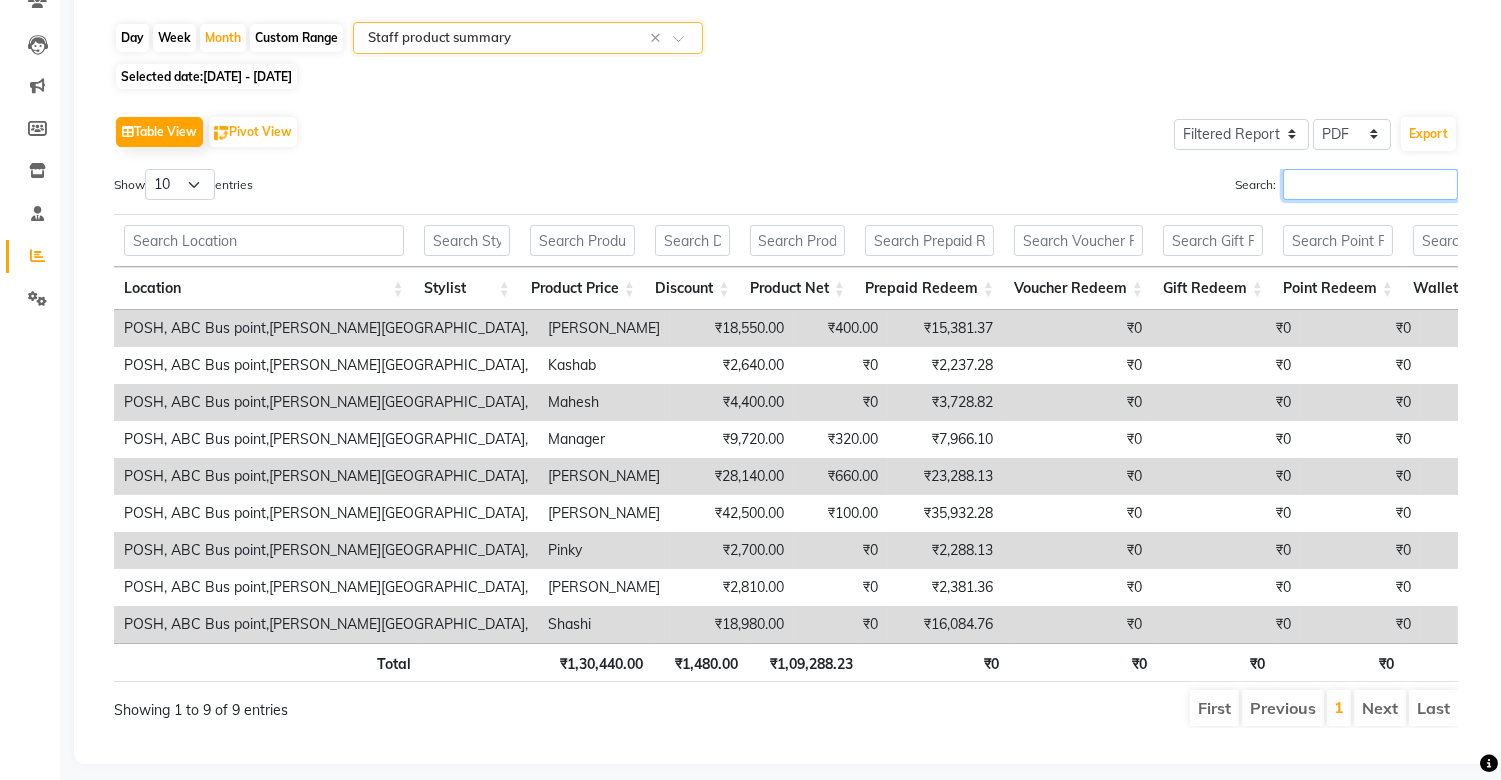 click on "Search:" at bounding box center [1370, 184] 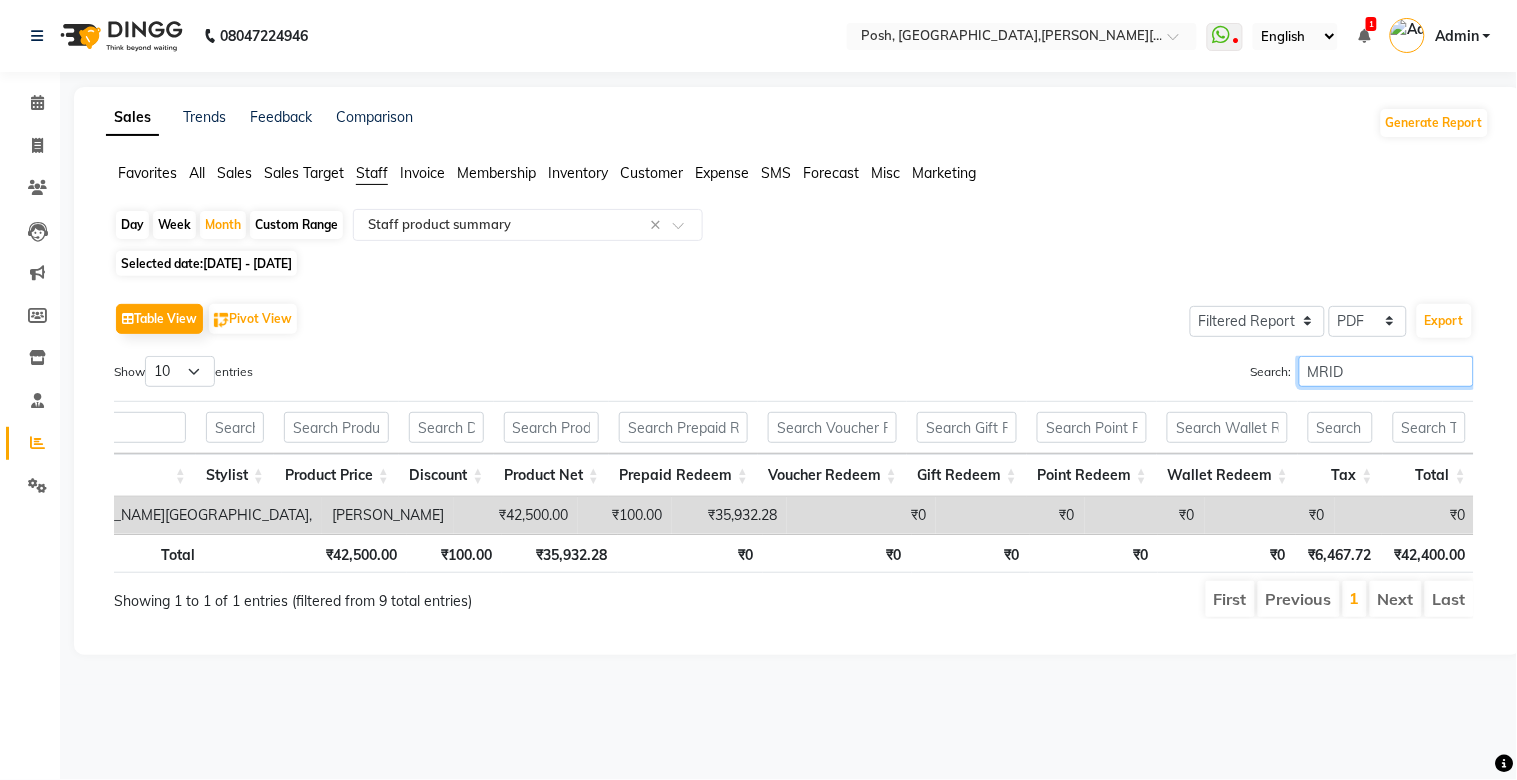 click on "MRID" at bounding box center (1386, 371) 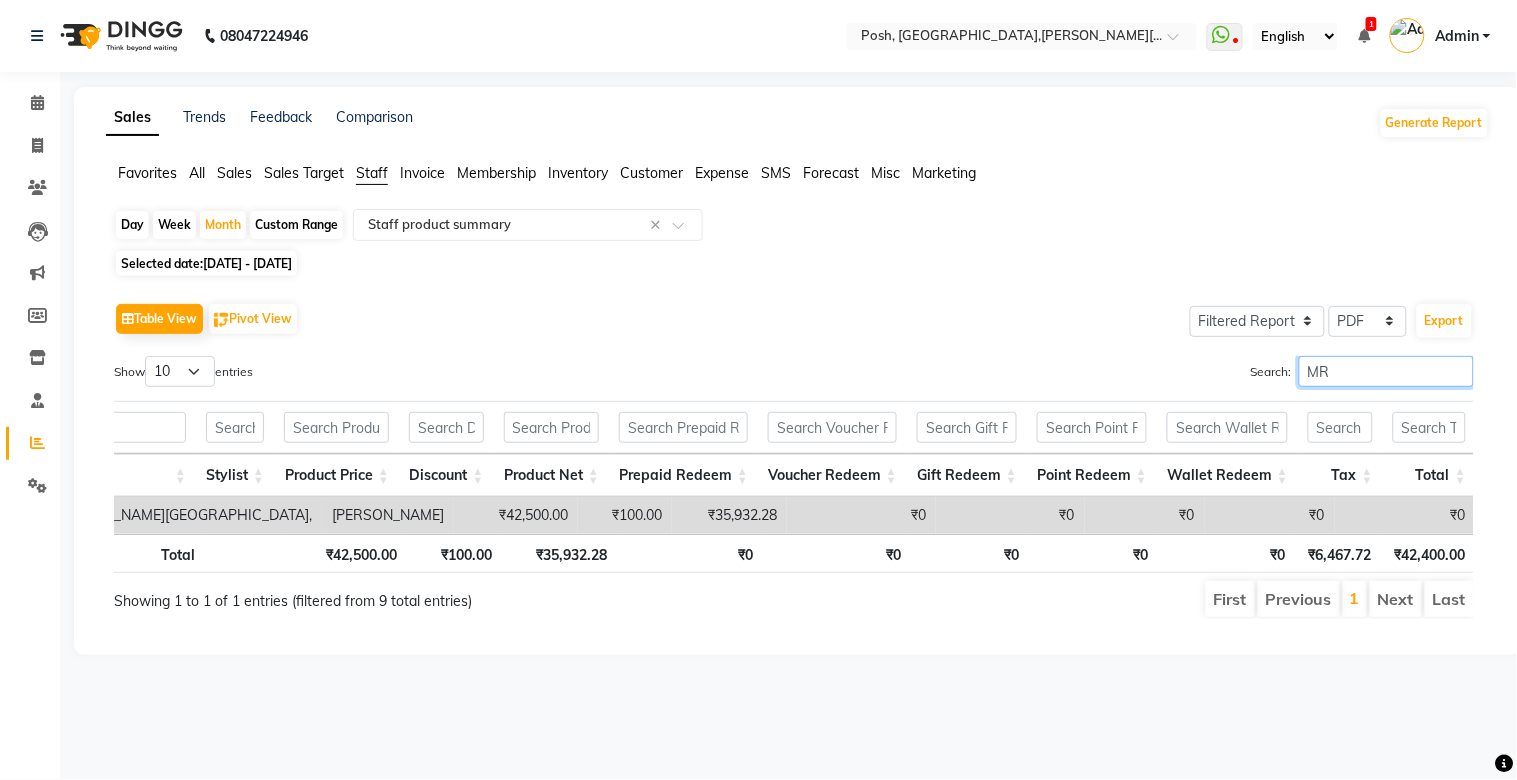 type on "M" 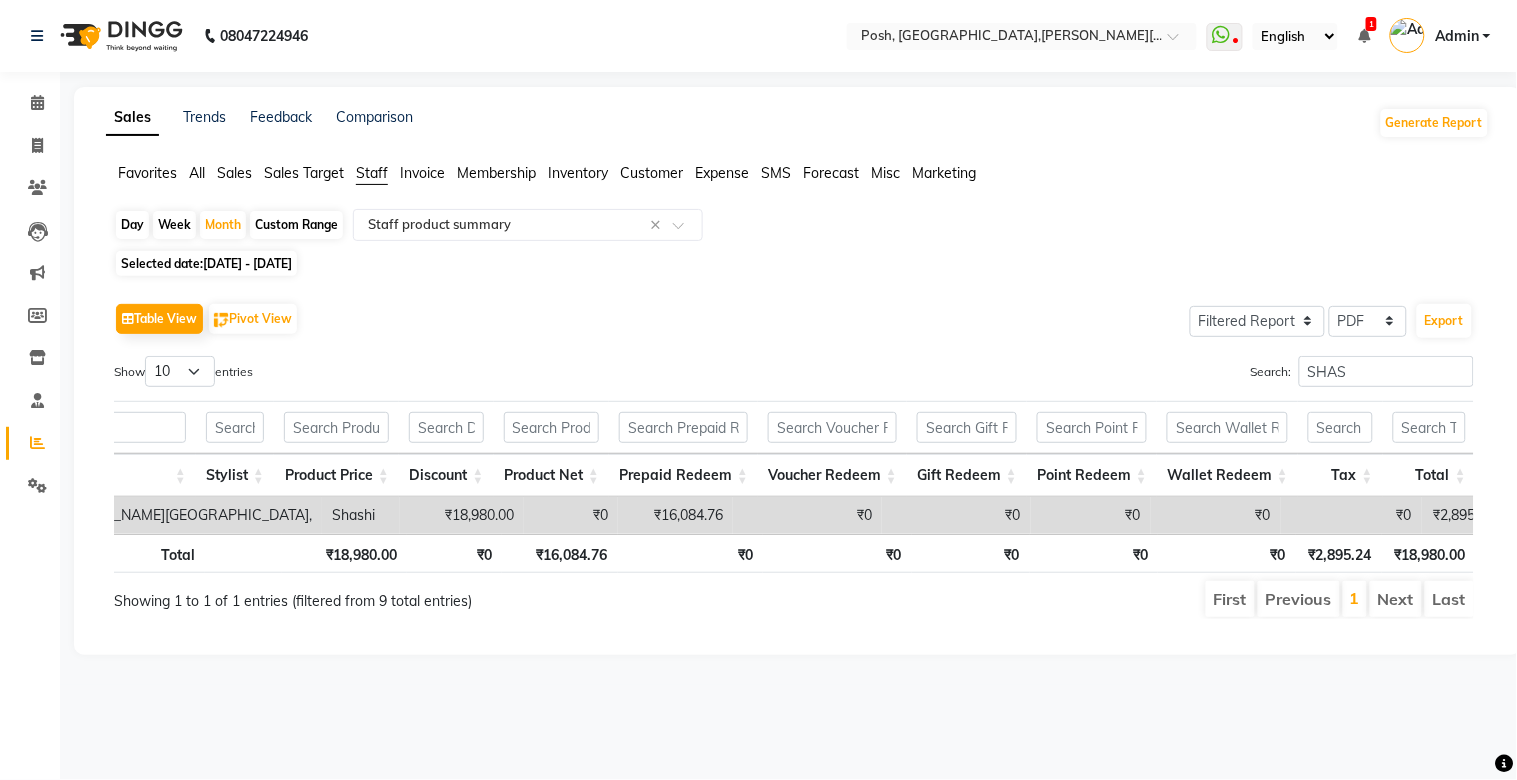 click on "₹18,980.00" at bounding box center (344, 553) 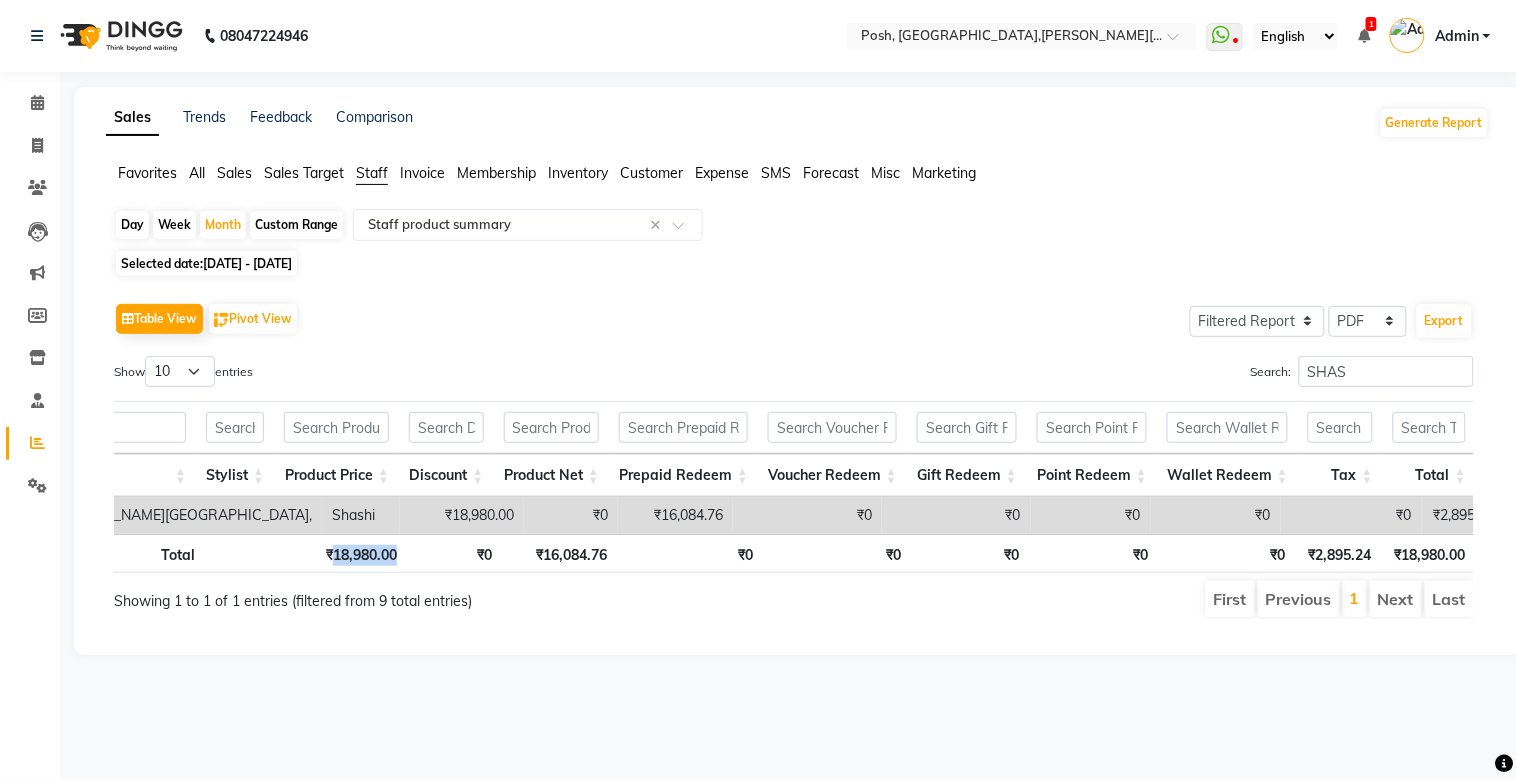 click on "₹18,980.00" at bounding box center [344, 553] 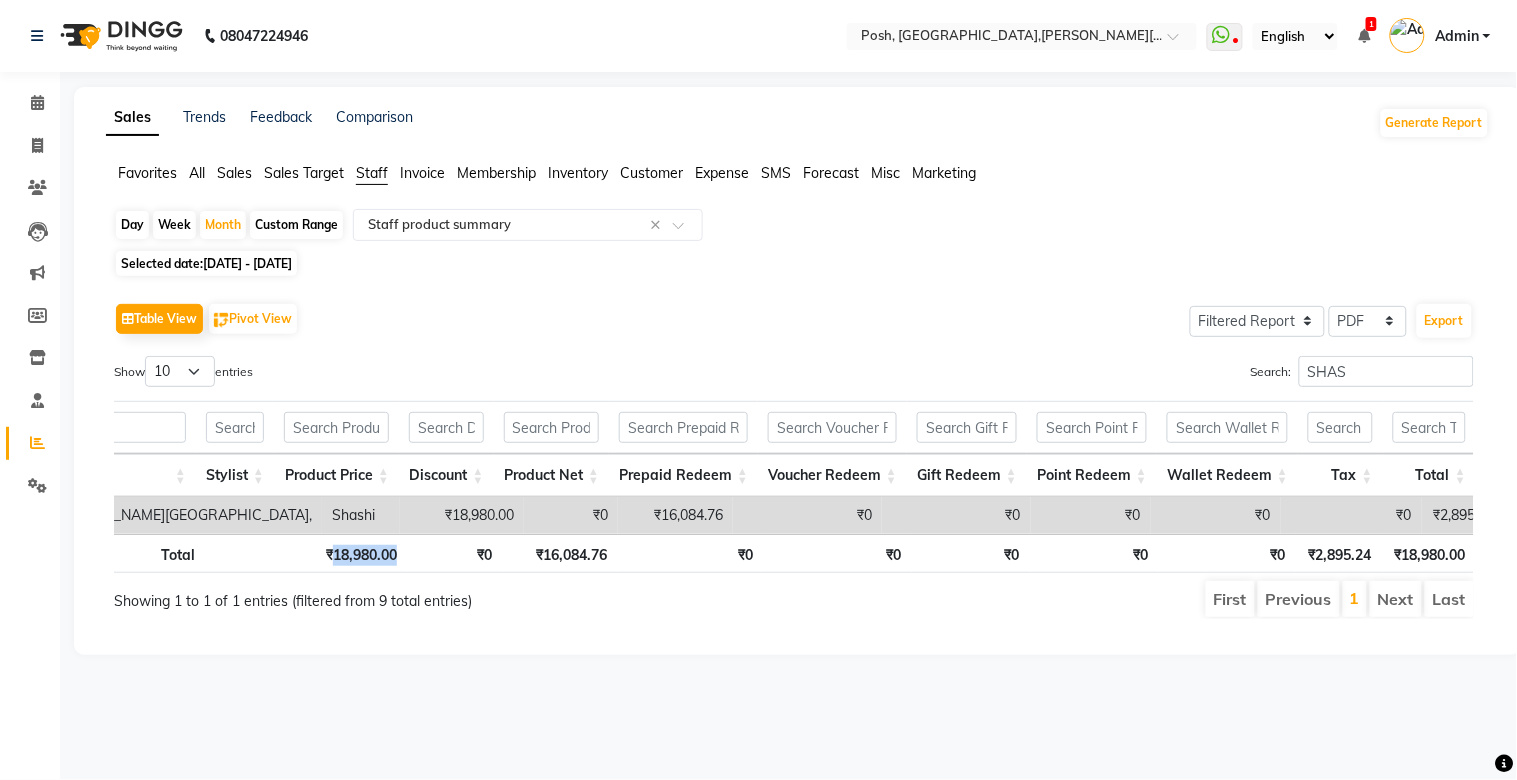 copy on "18,980.00" 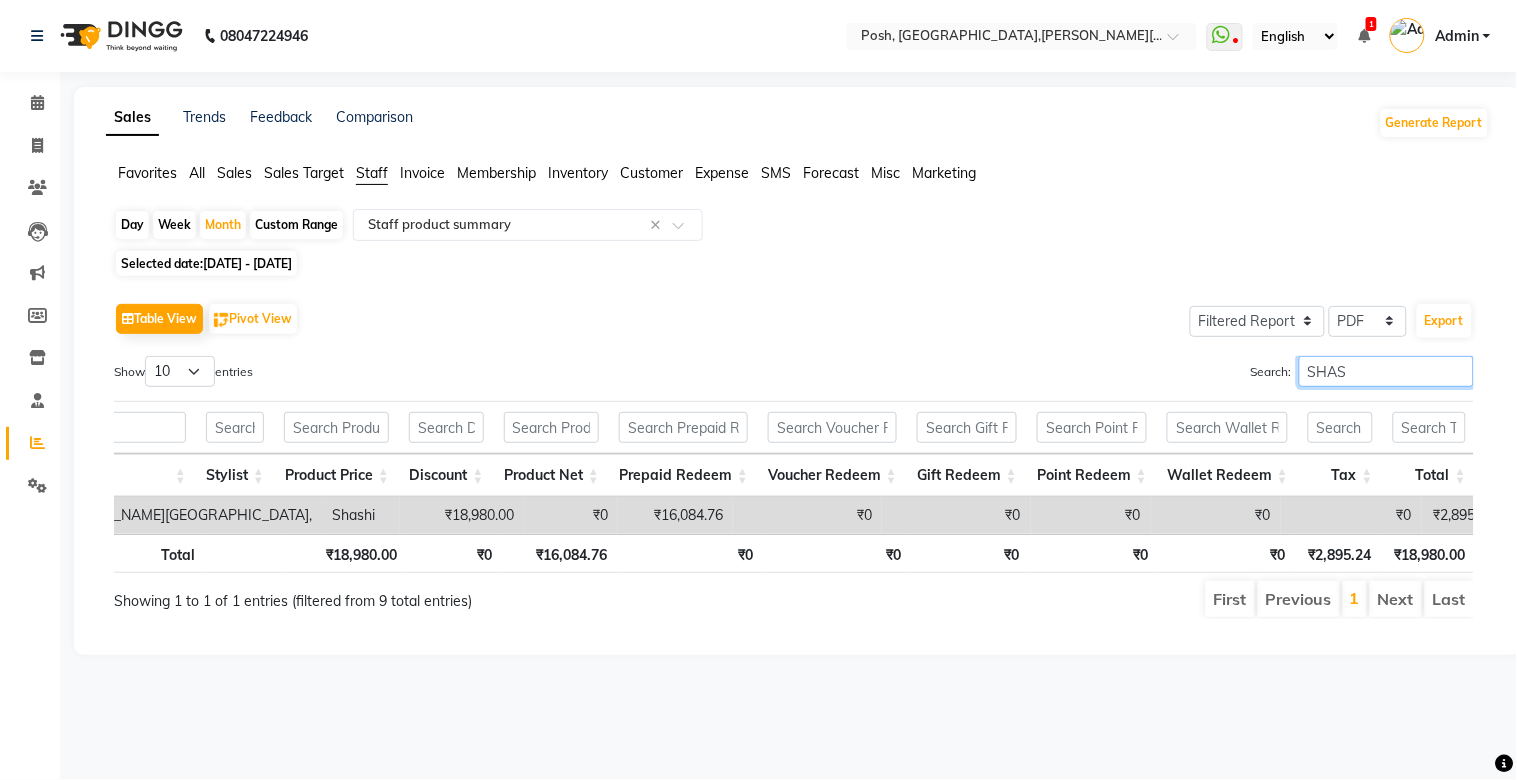 click on "SHAS" at bounding box center [1386, 371] 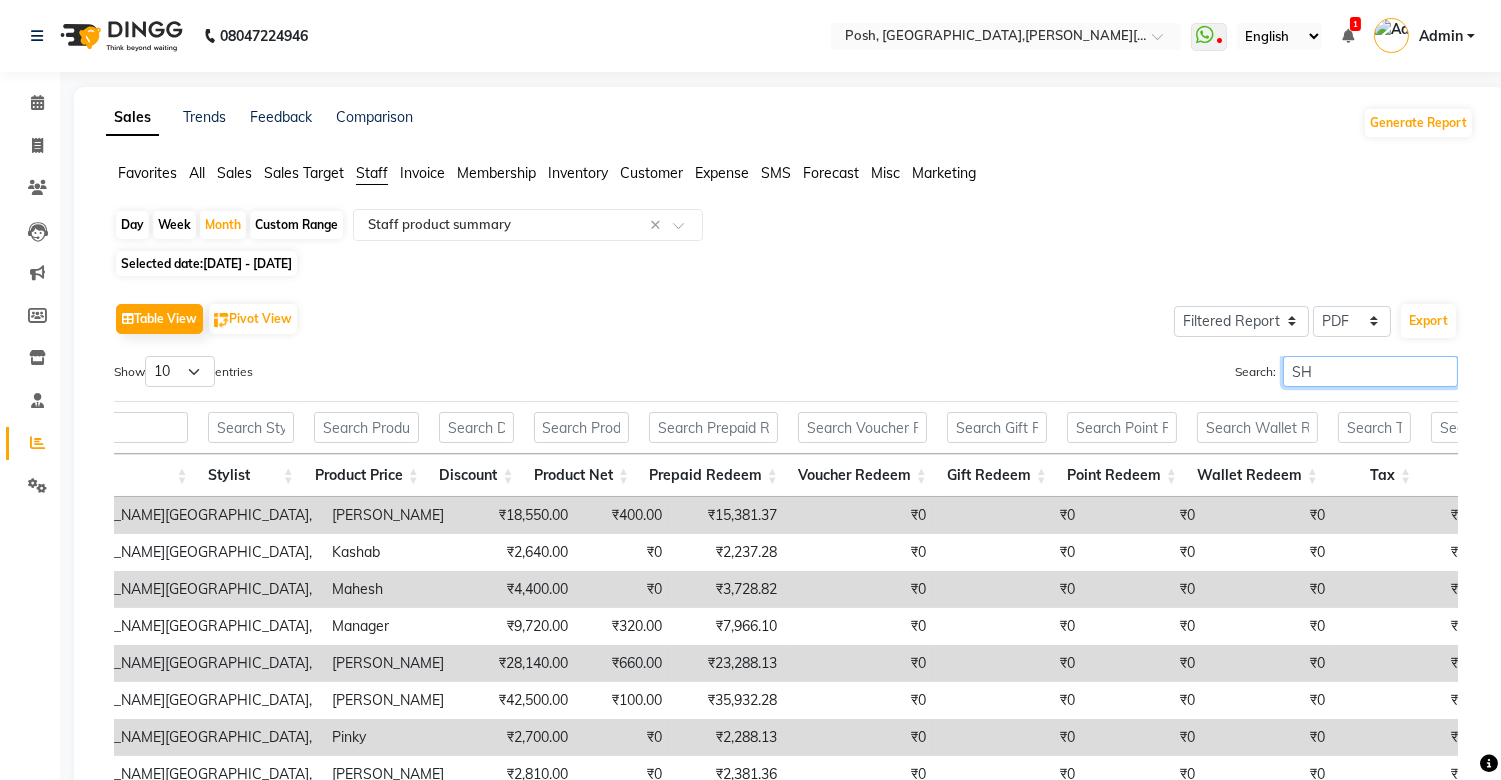 type on "S" 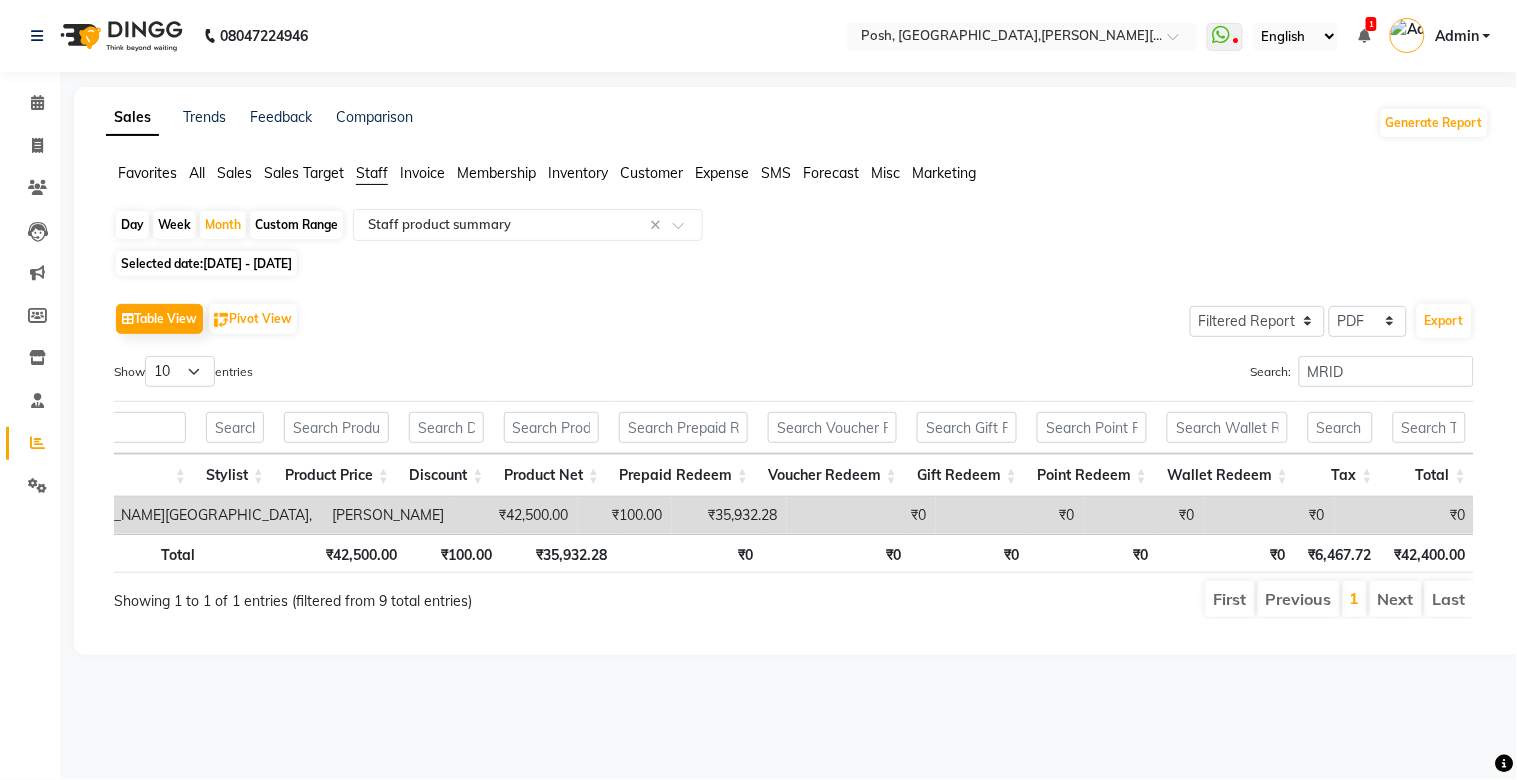 click on "₹42,500.00" at bounding box center [344, 553] 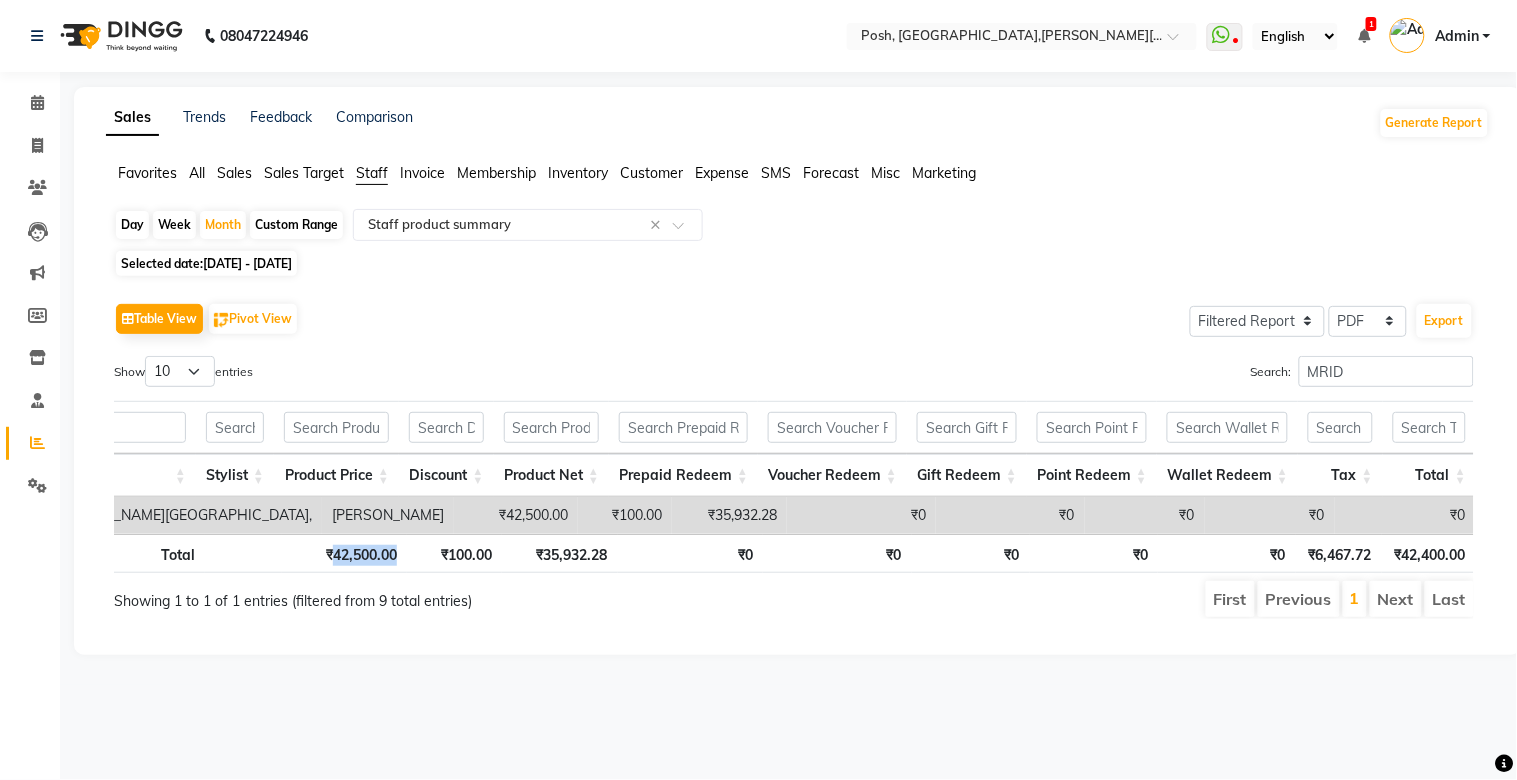 click on "₹42,500.00" at bounding box center [344, 553] 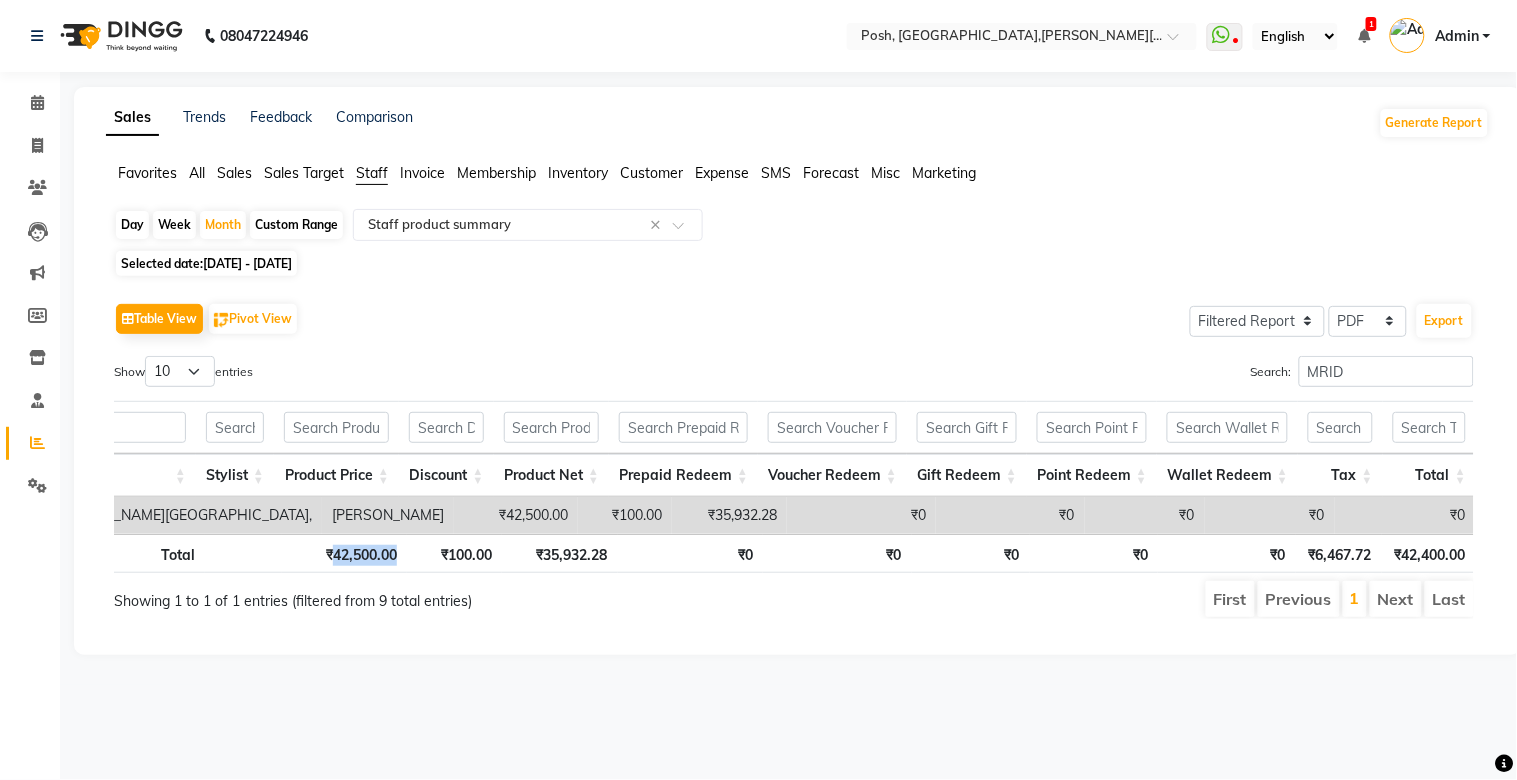 copy on "42,500.00" 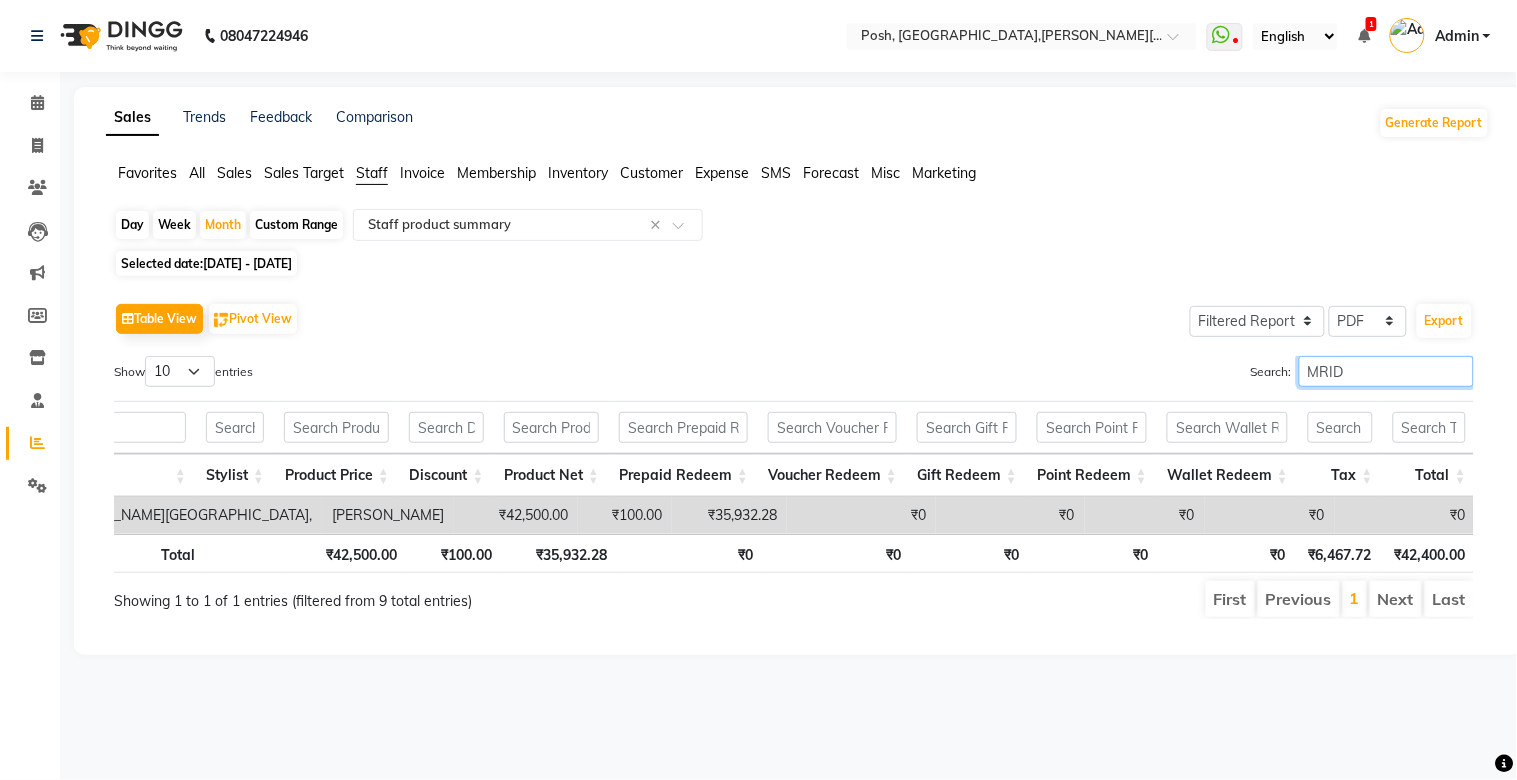 click on "MRID" at bounding box center (1386, 371) 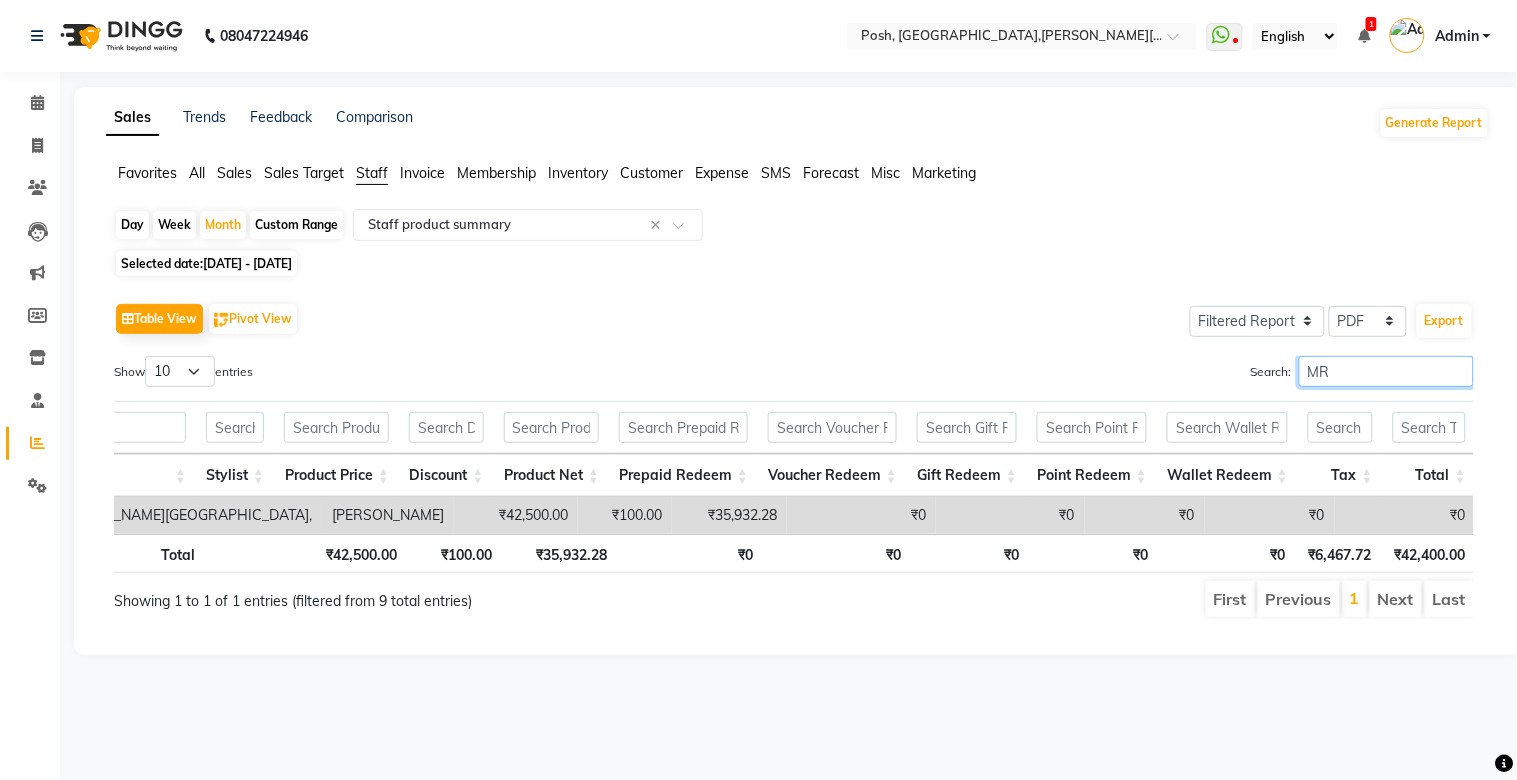 type on "M" 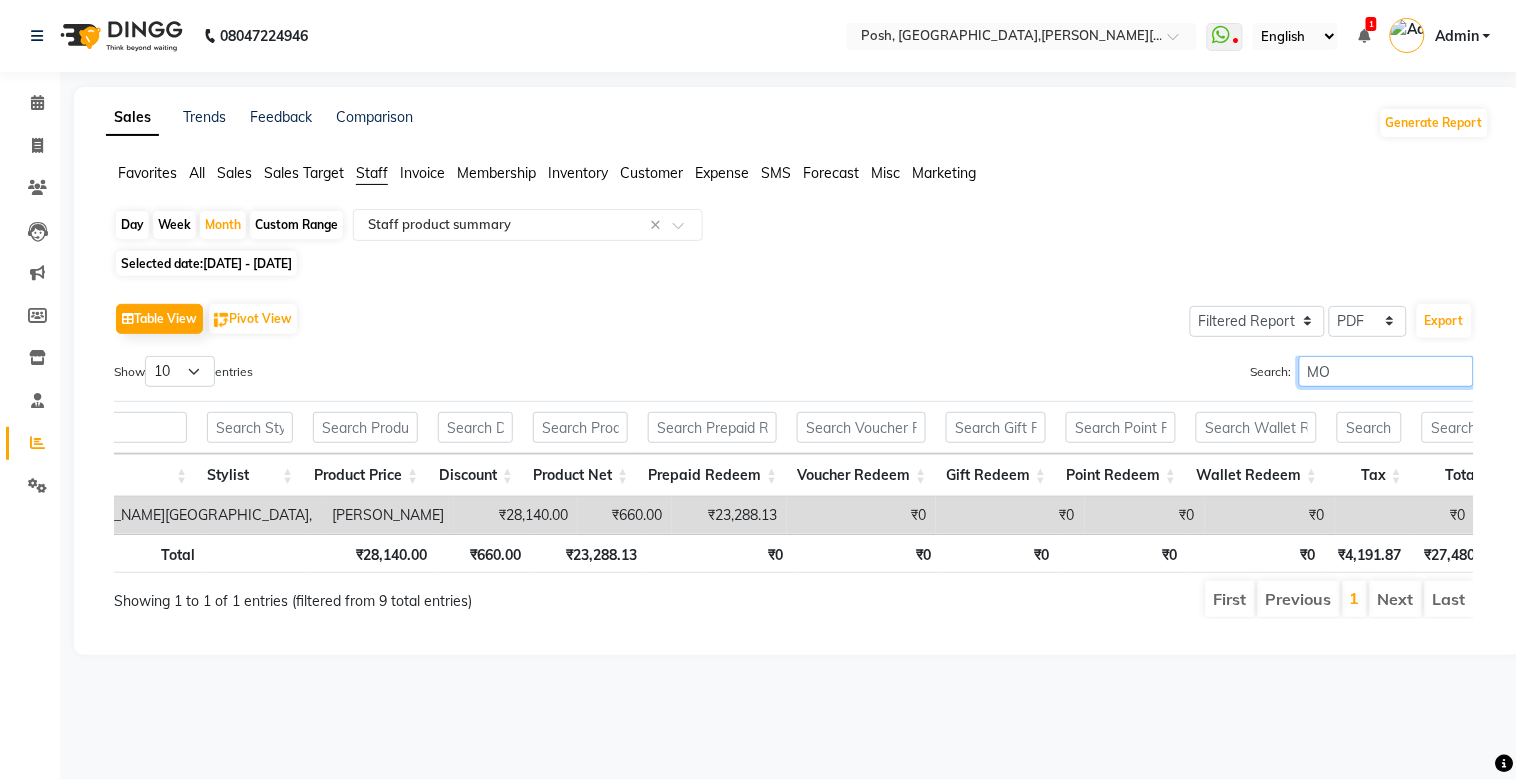 type on "M" 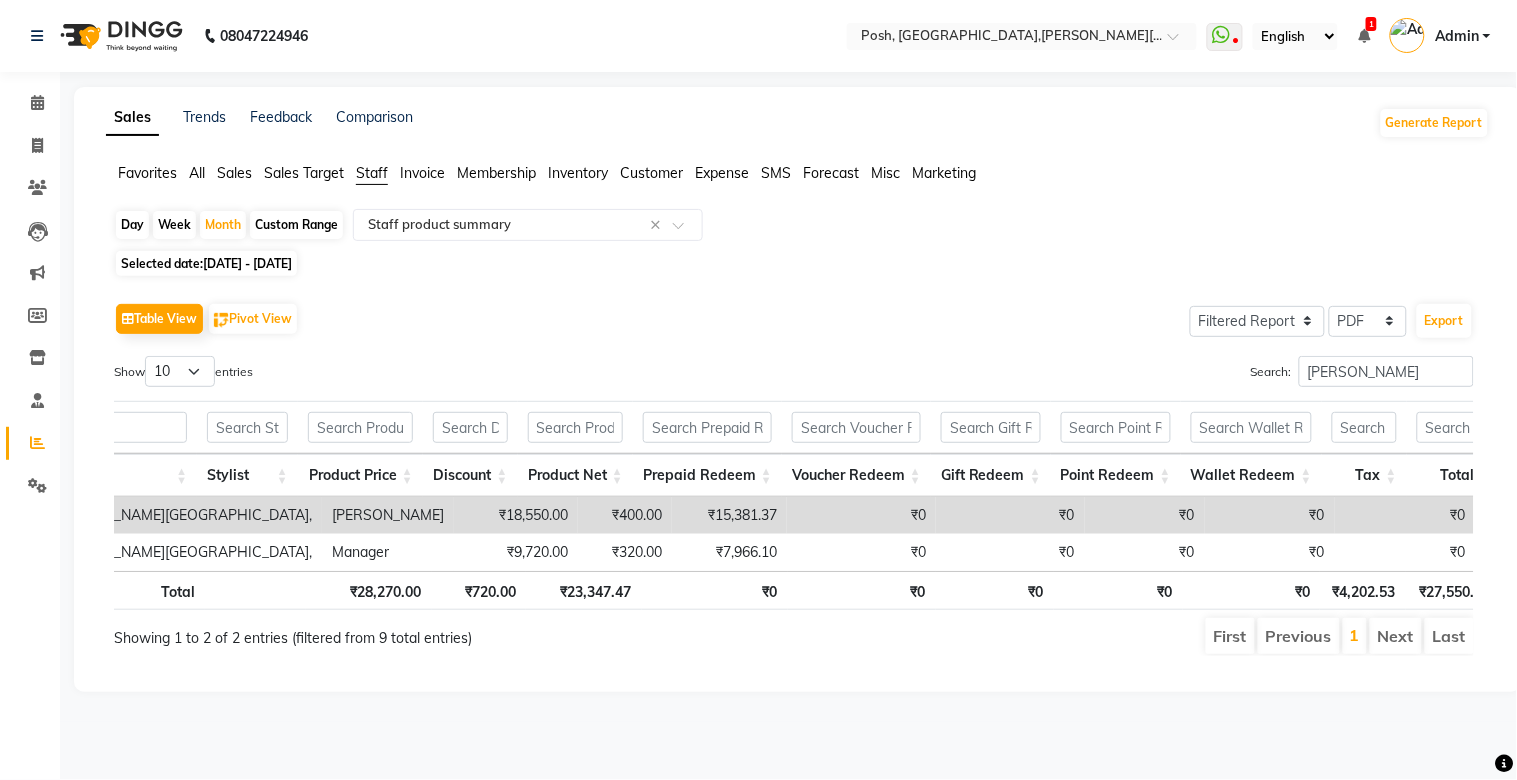 click on "₹28,270.00" at bounding box center [368, 590] 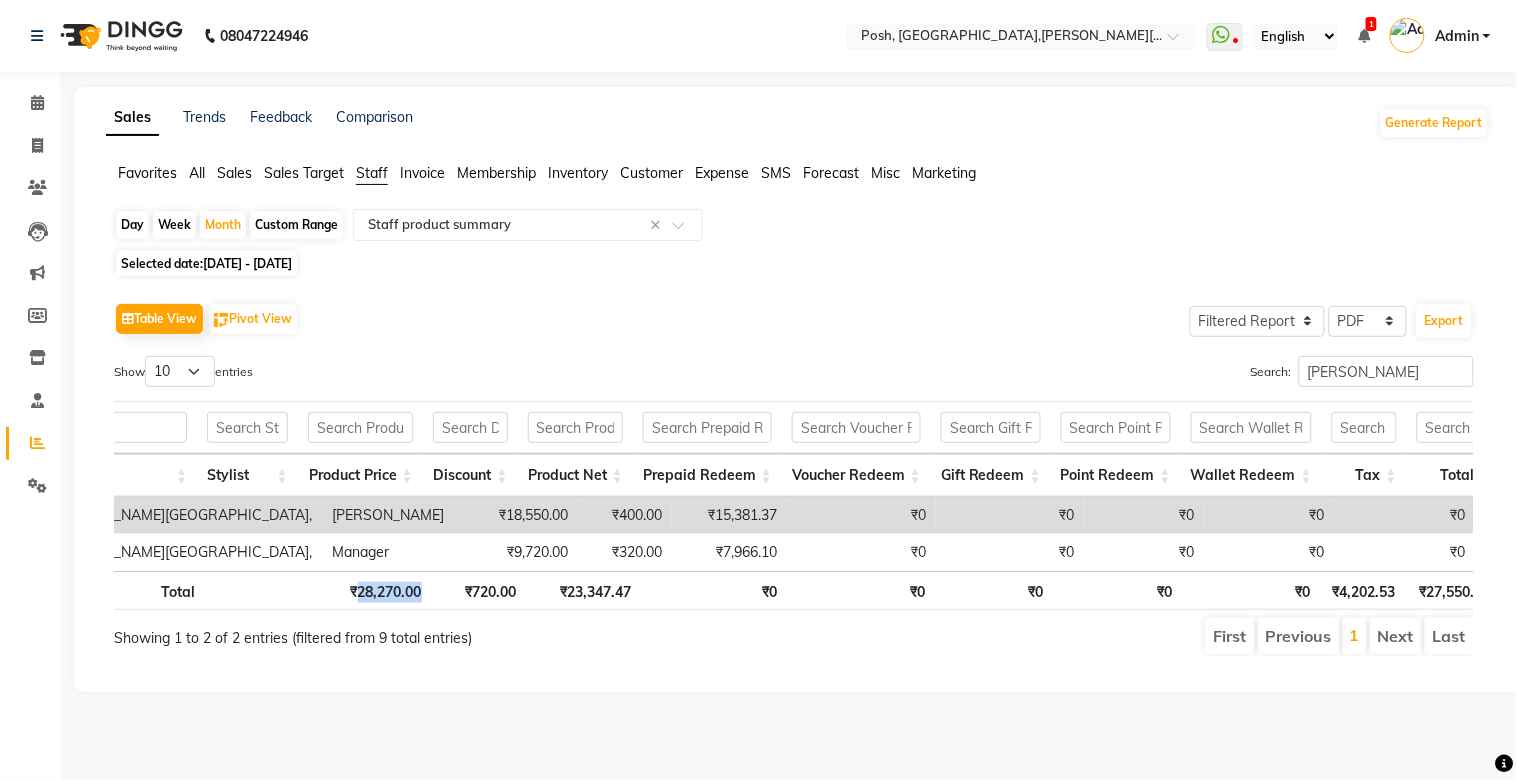 click on "₹28,270.00" at bounding box center [368, 590] 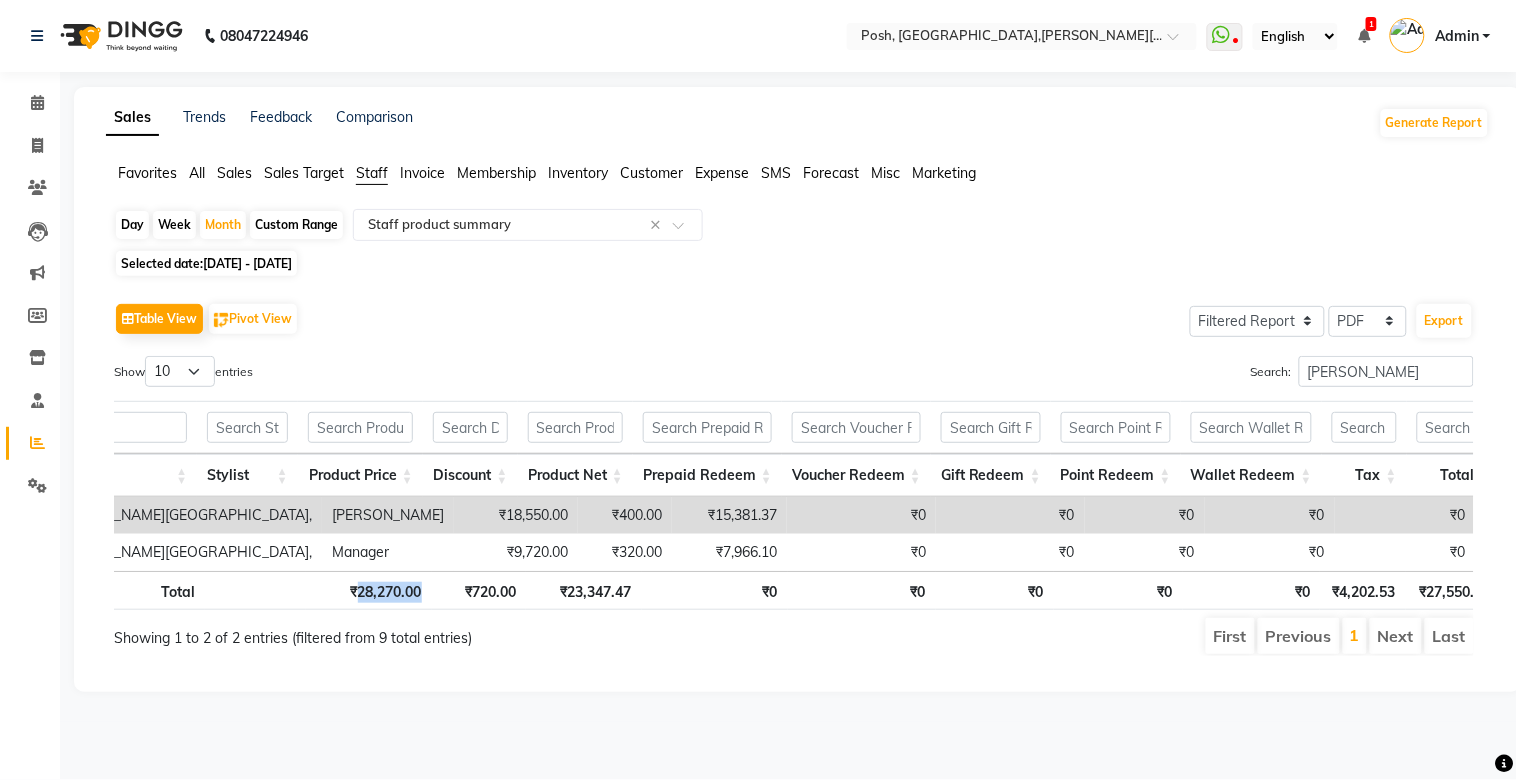 copy on "28,270.00" 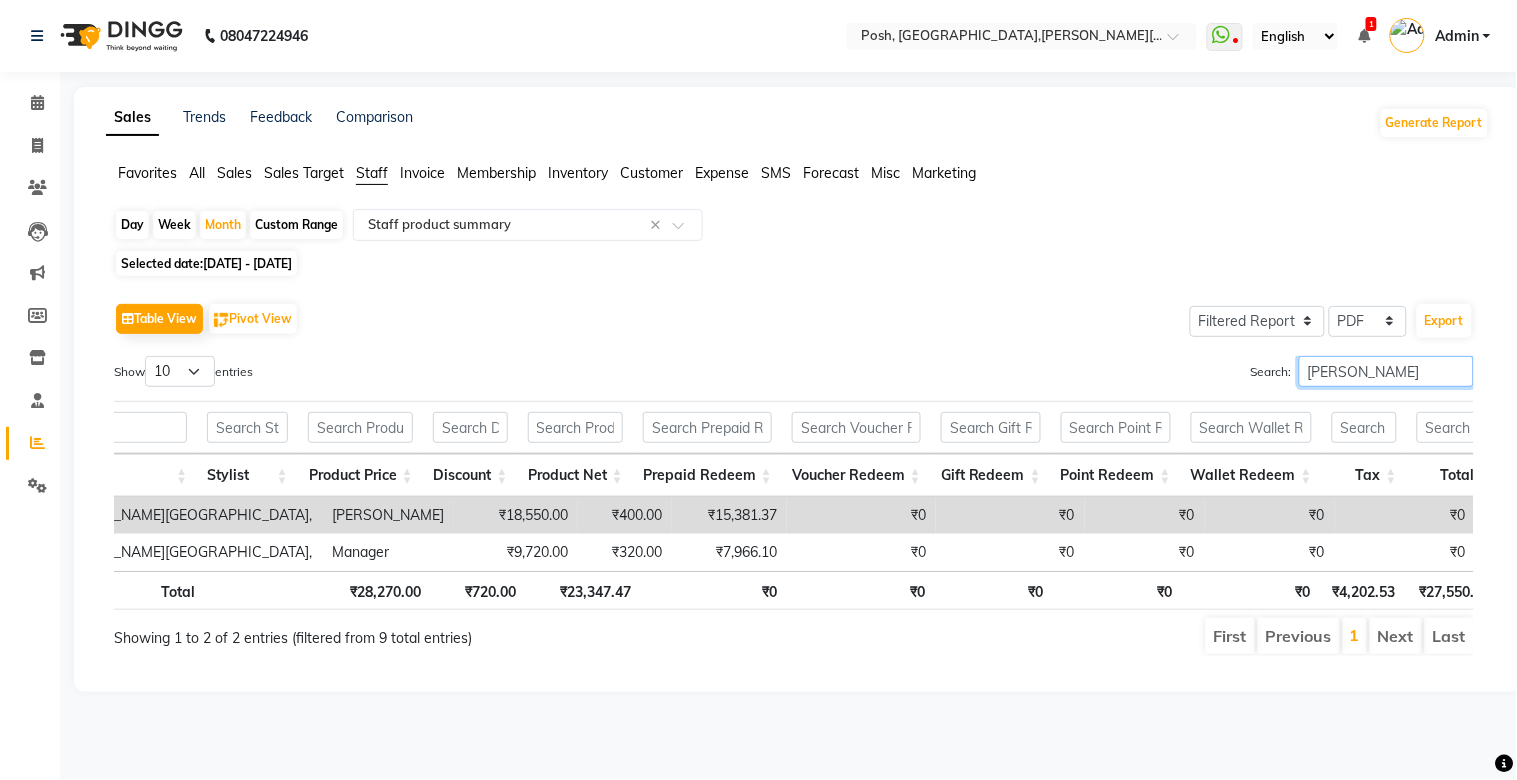 click on "[PERSON_NAME]" at bounding box center (1386, 371) 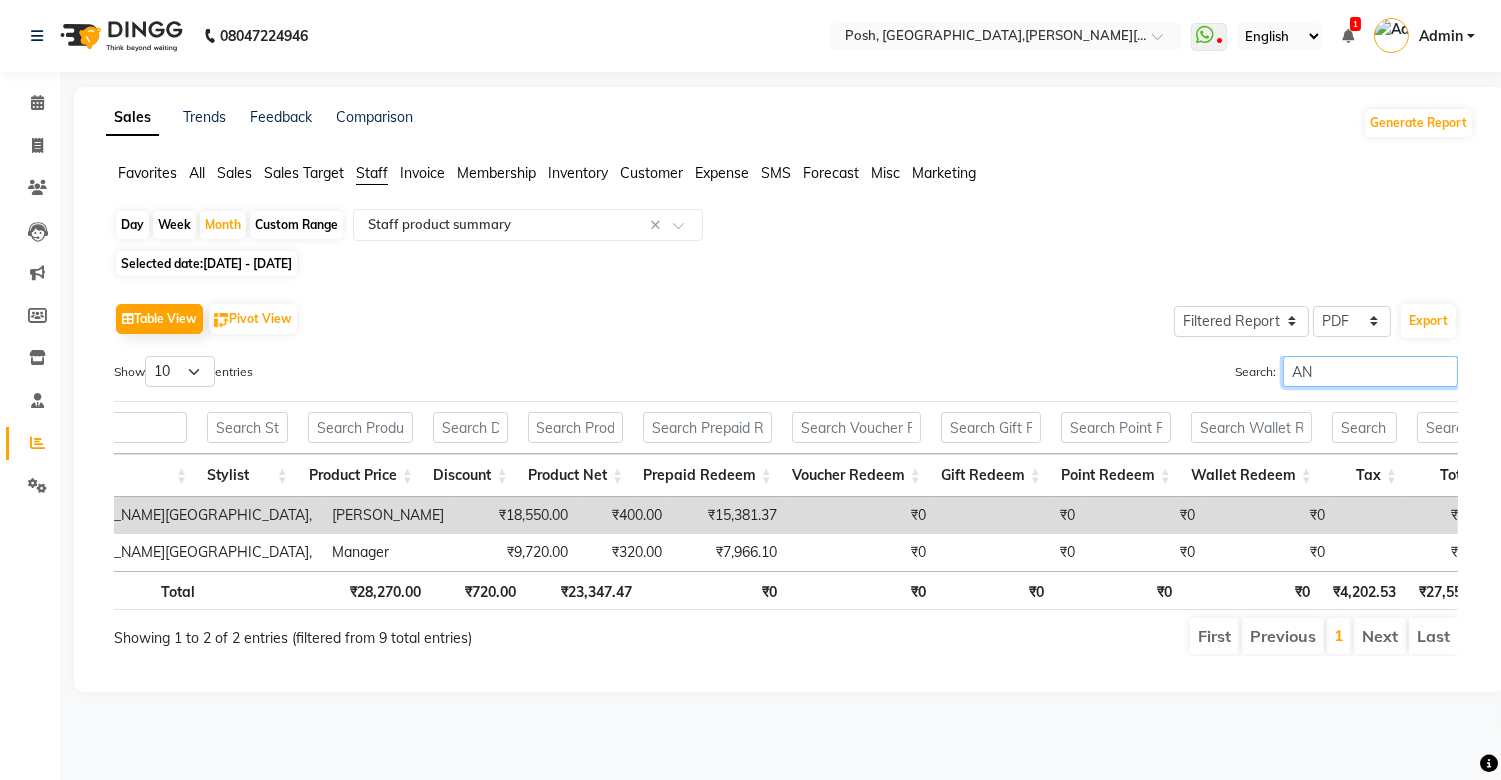 type on "A" 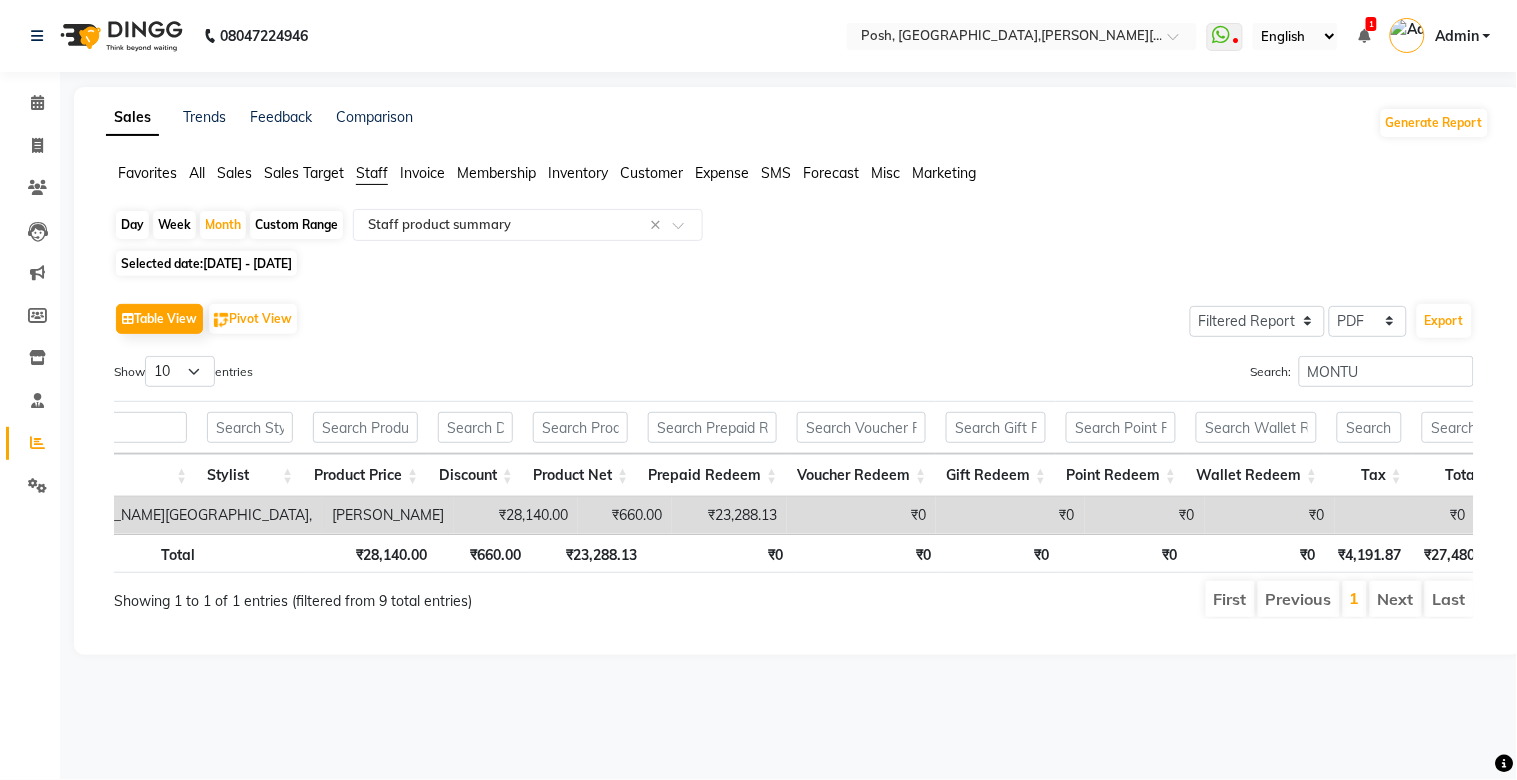 click on "₹28,140.00" at bounding box center [374, 553] 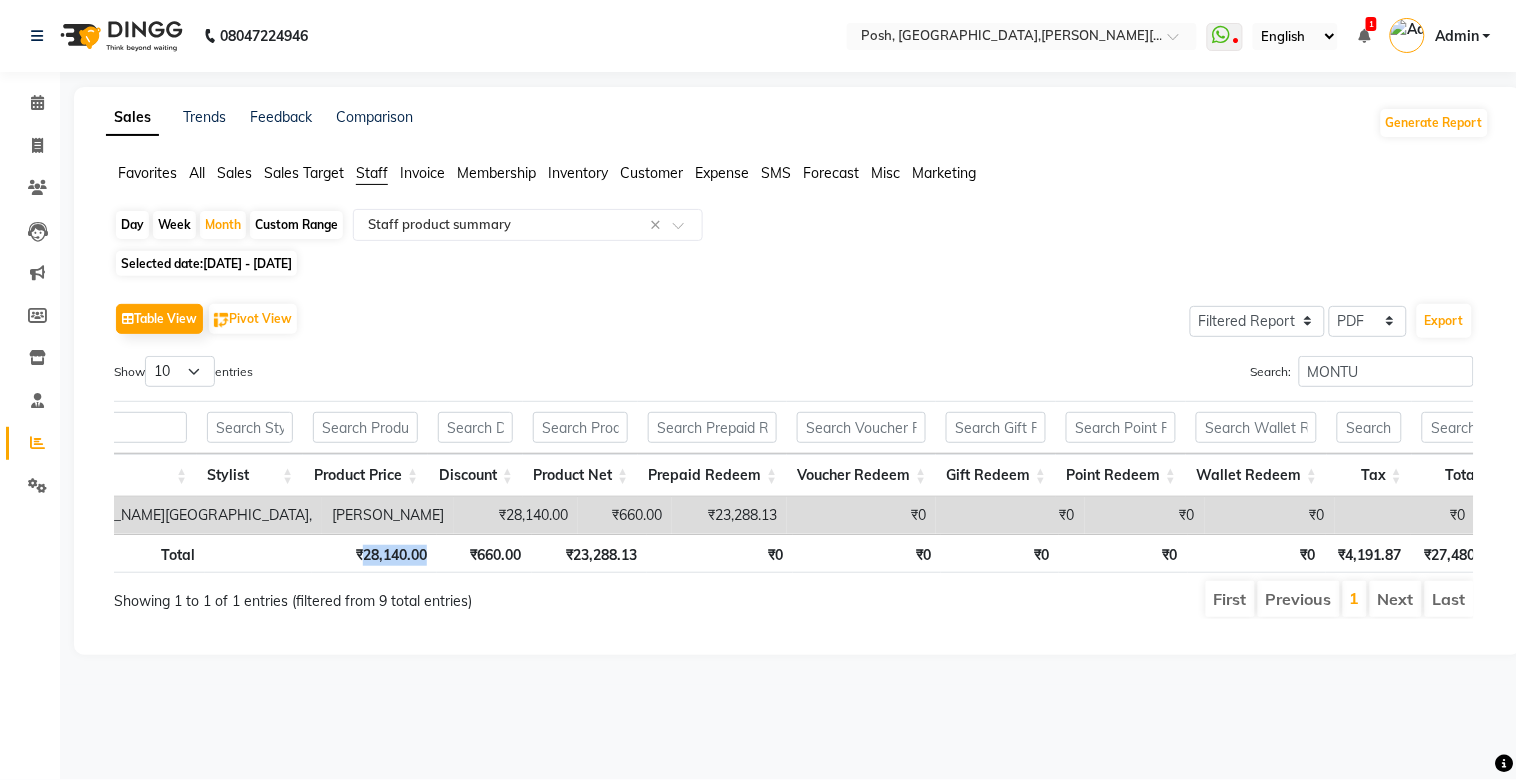 click on "₹28,140.00" at bounding box center [374, 553] 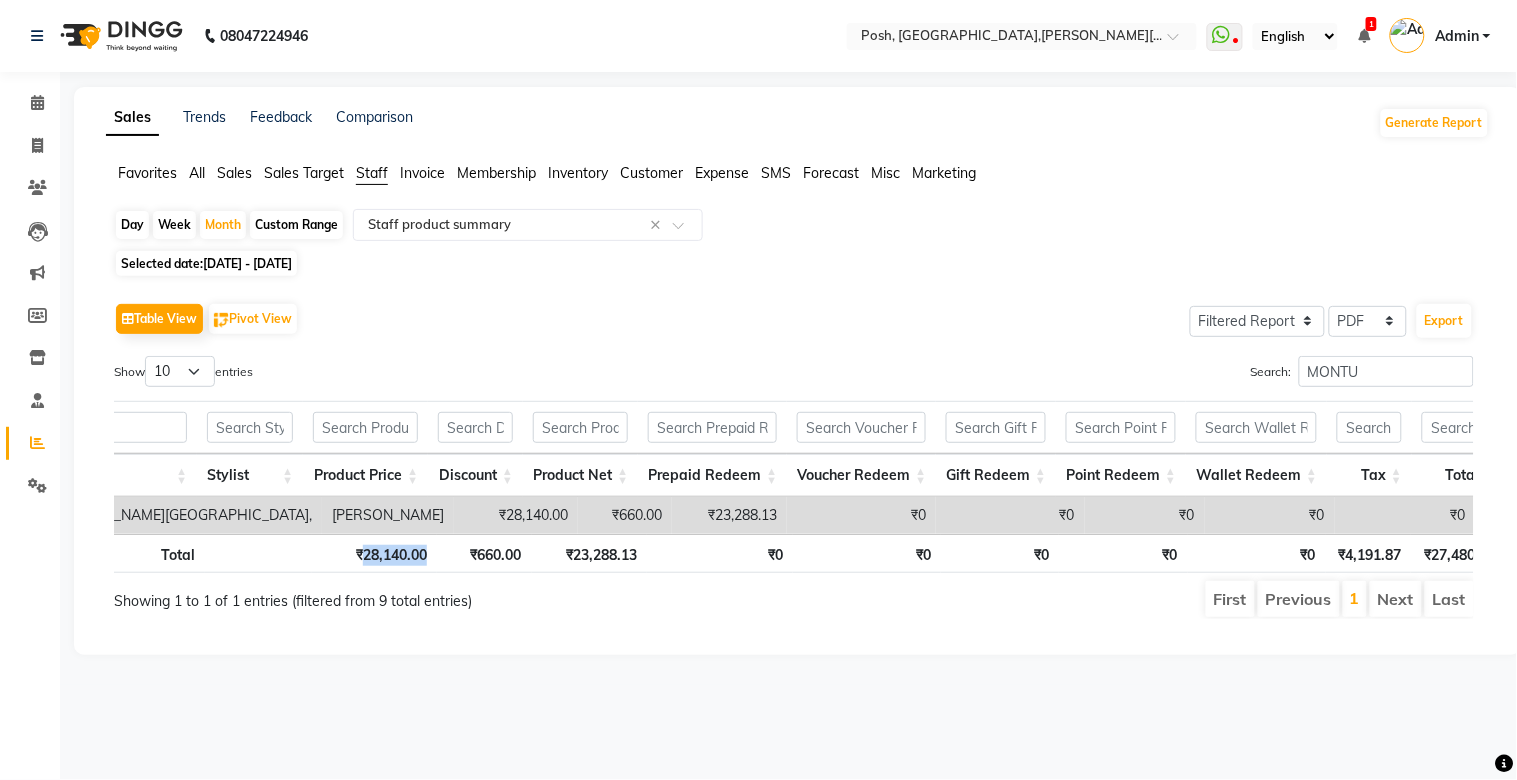 copy on "28,140.00" 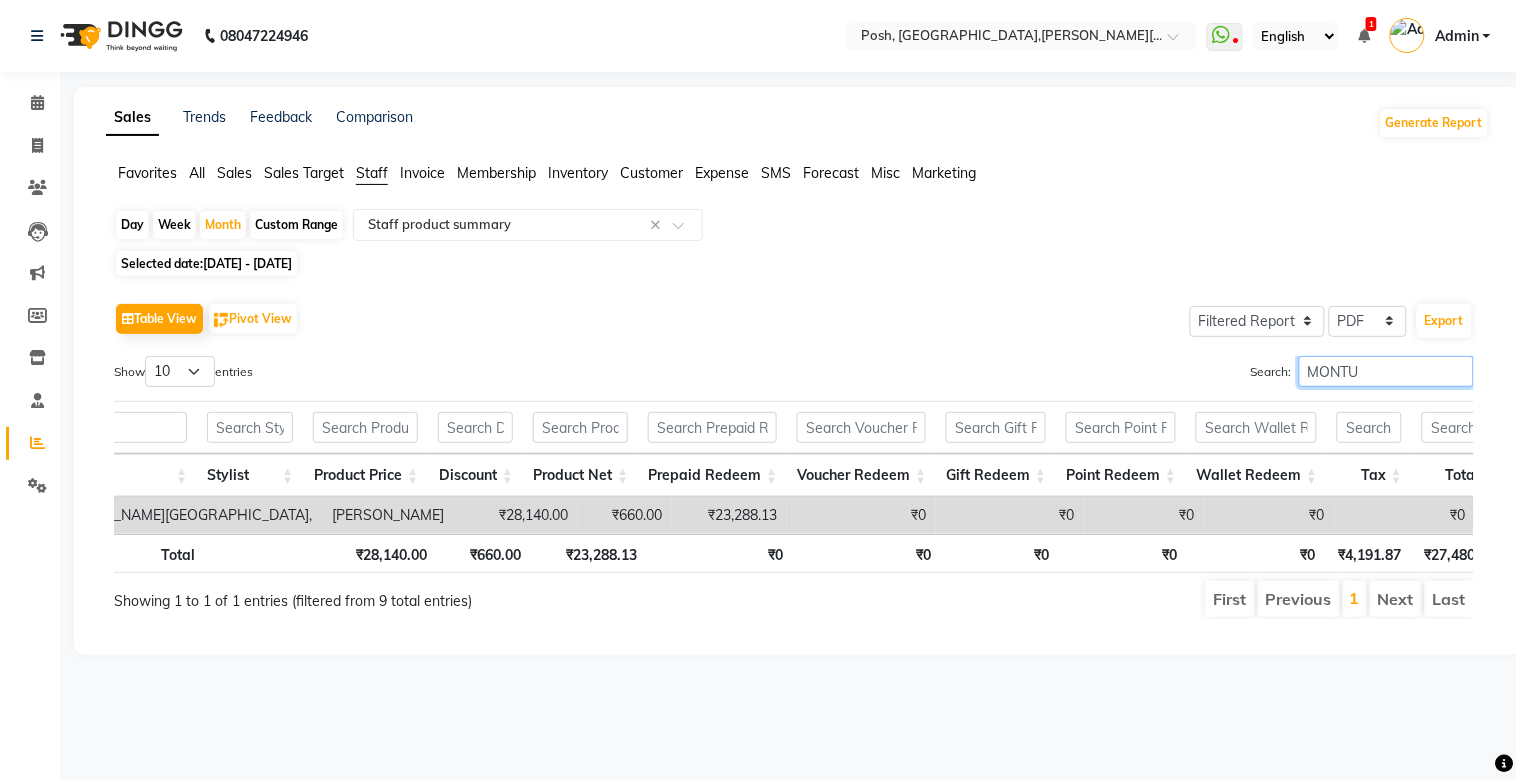 click on "MONTU" at bounding box center [1386, 371] 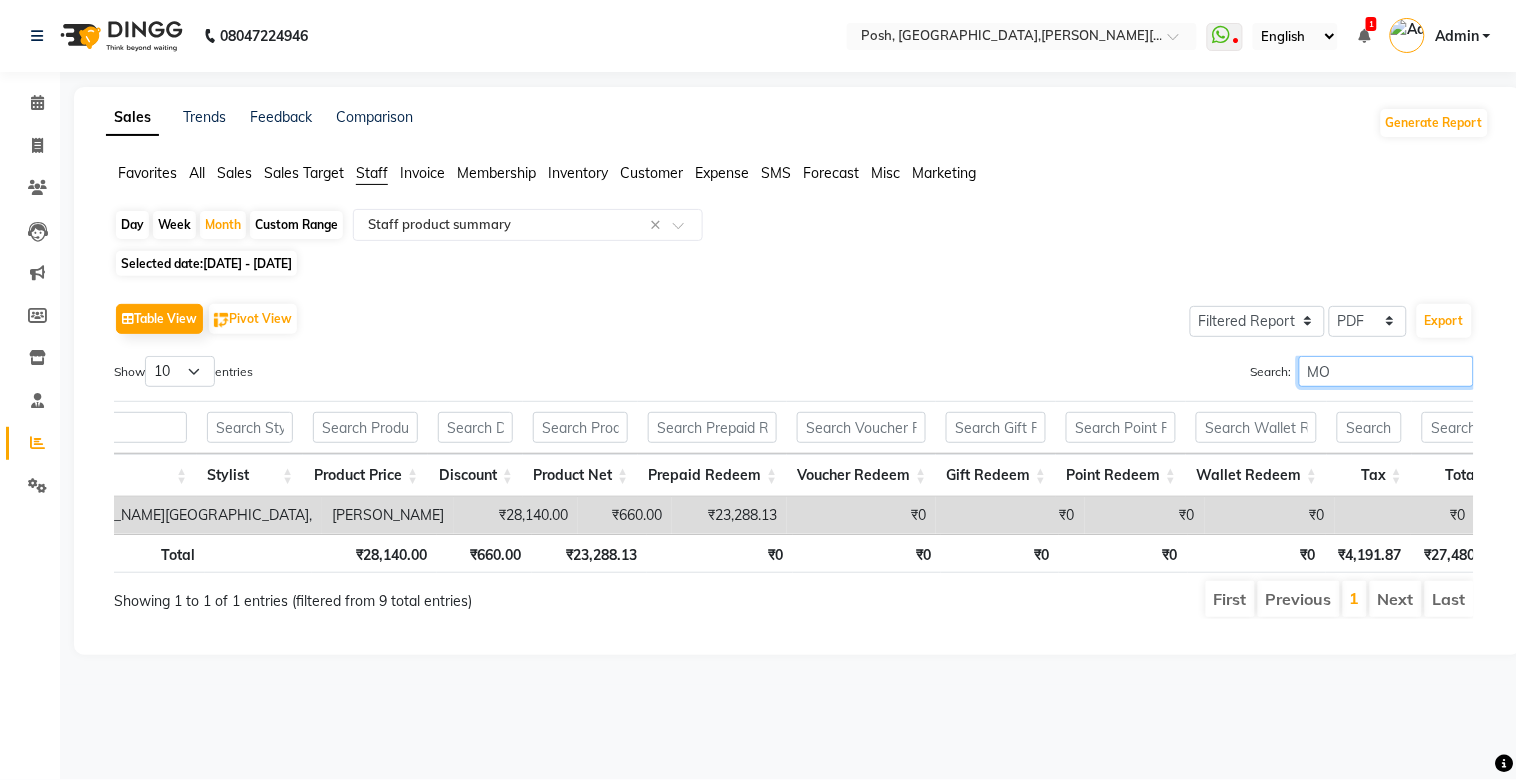type on "M" 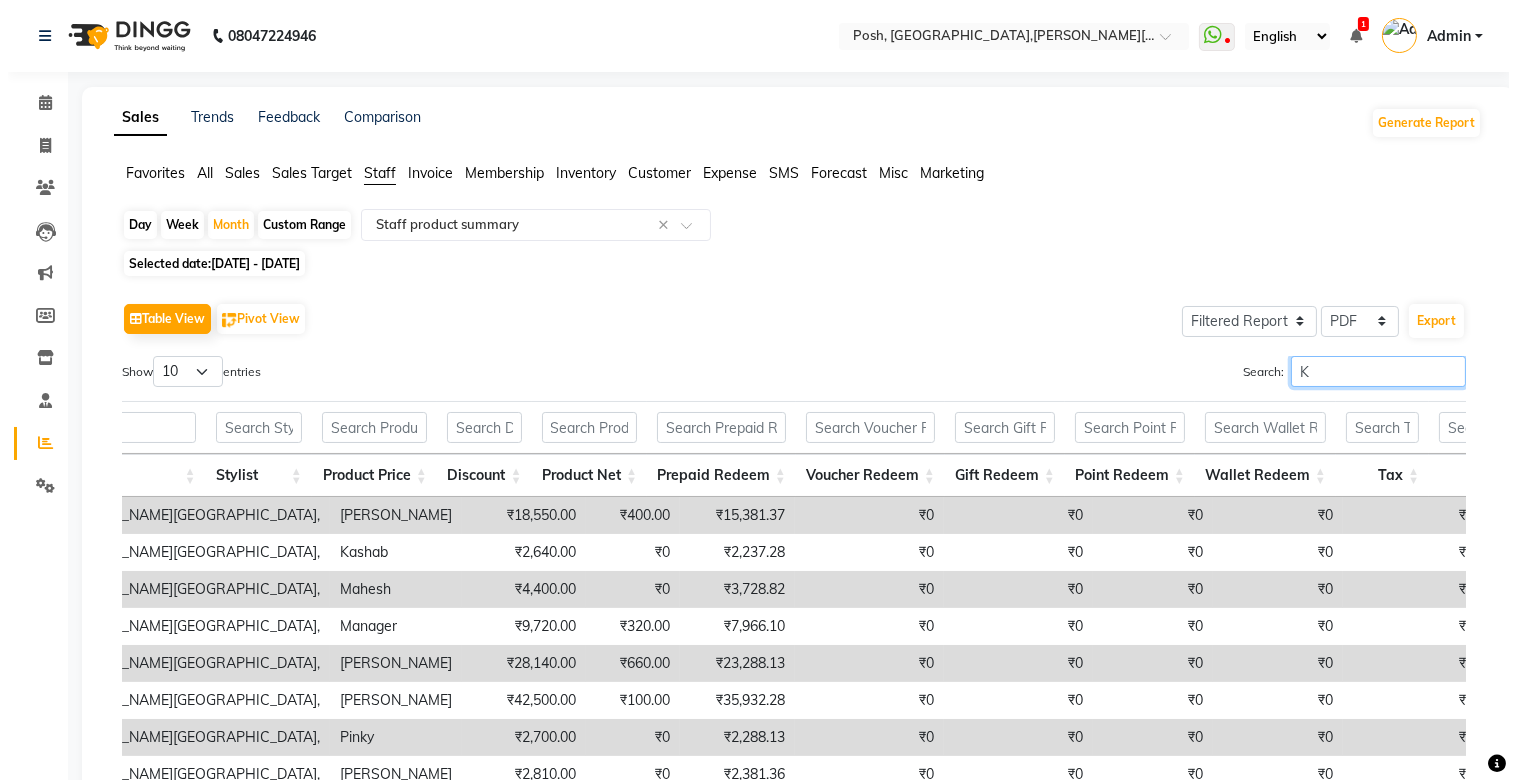 scroll, scrollTop: 0, scrollLeft: 196, axis: horizontal 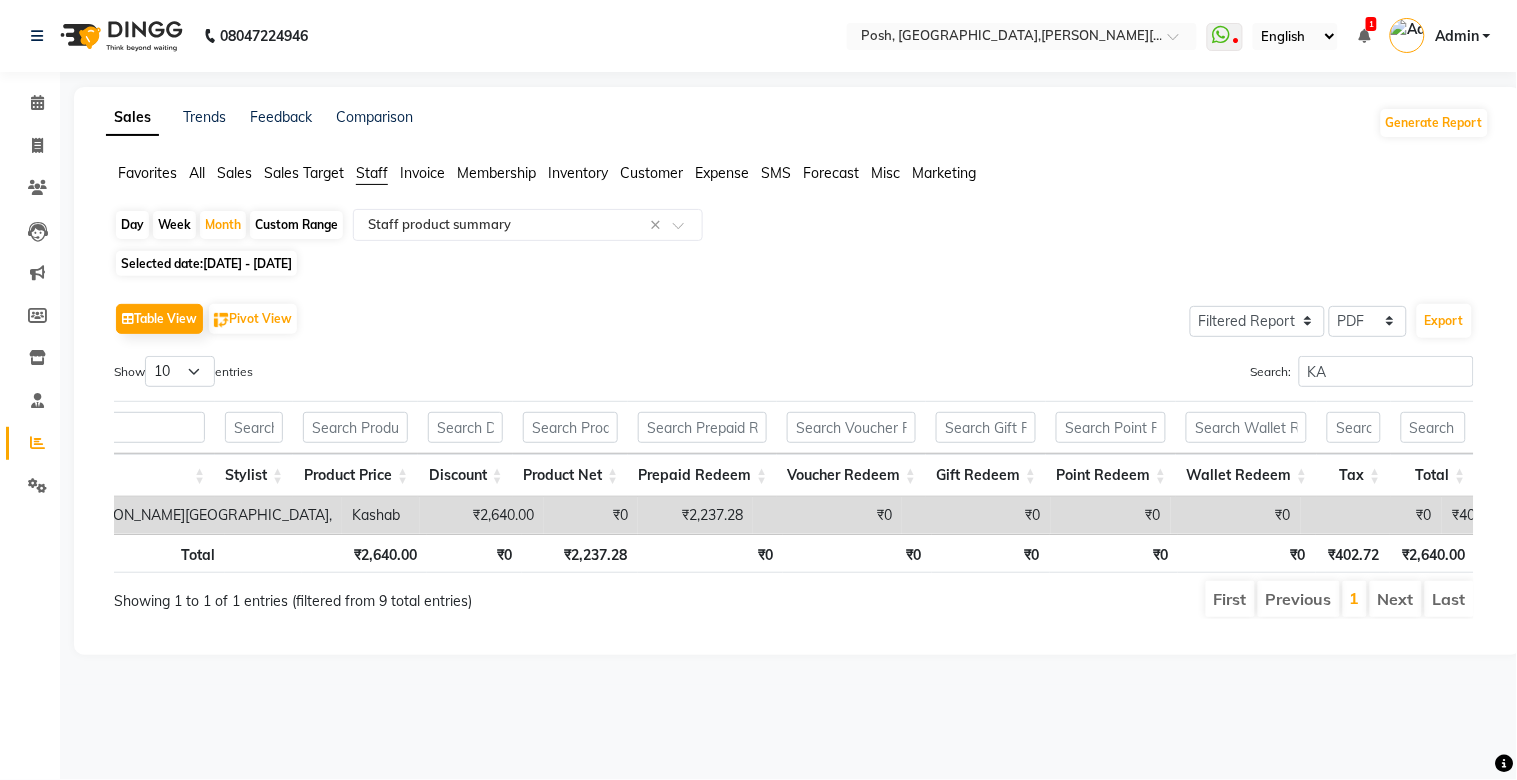 click on "₹2,640.00" at bounding box center (364, 553) 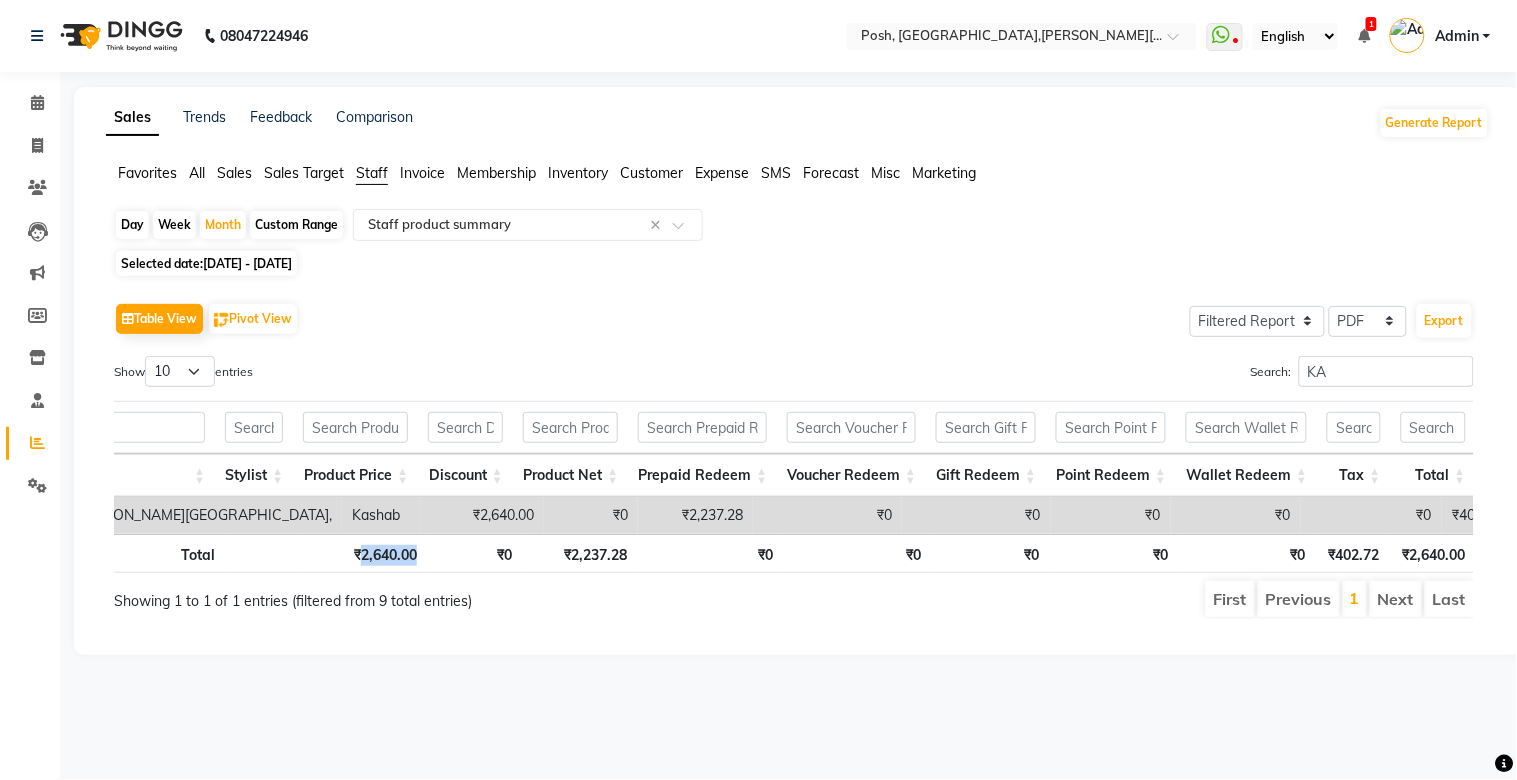 click on "₹2,640.00" at bounding box center [364, 553] 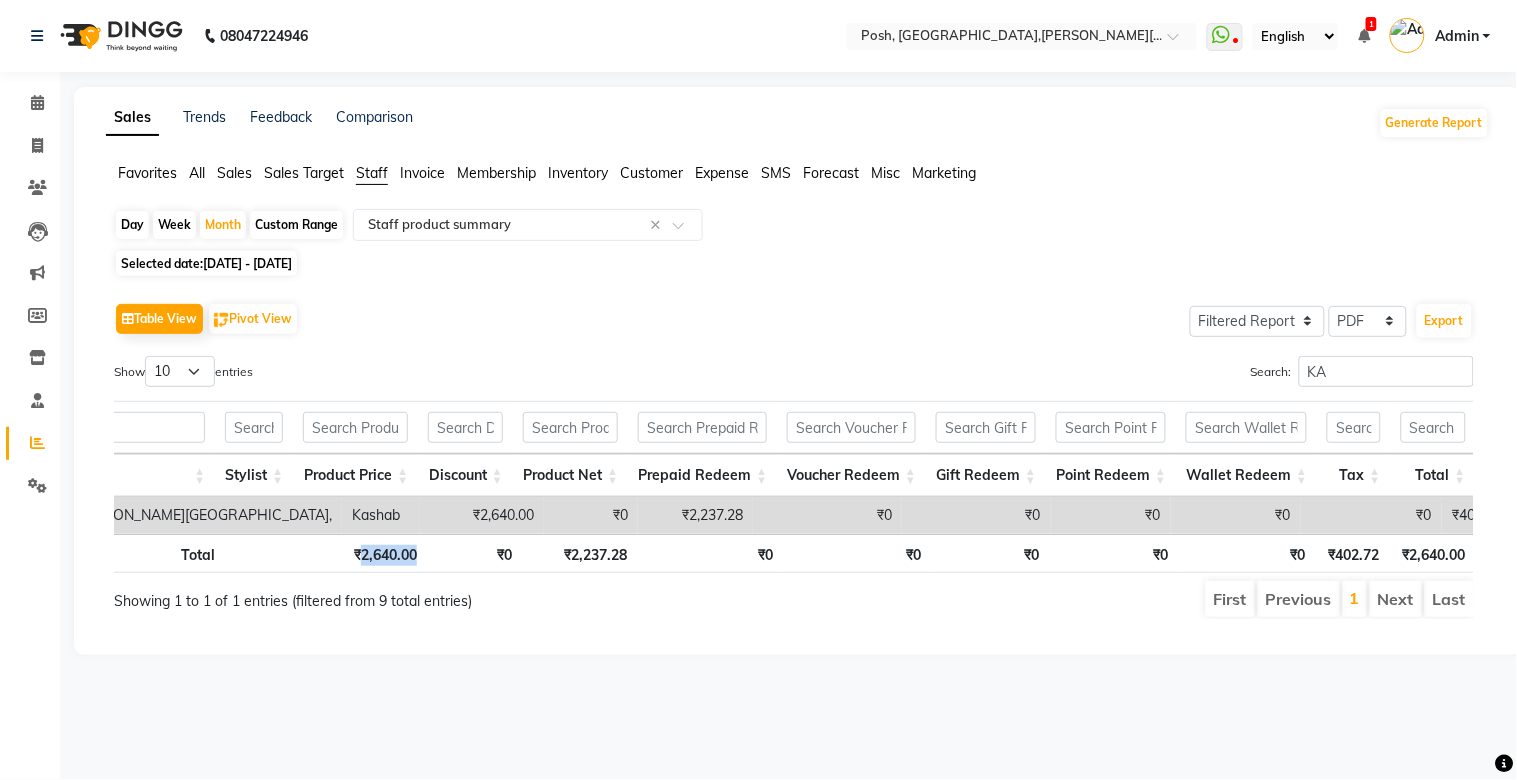 copy on "2,640.00" 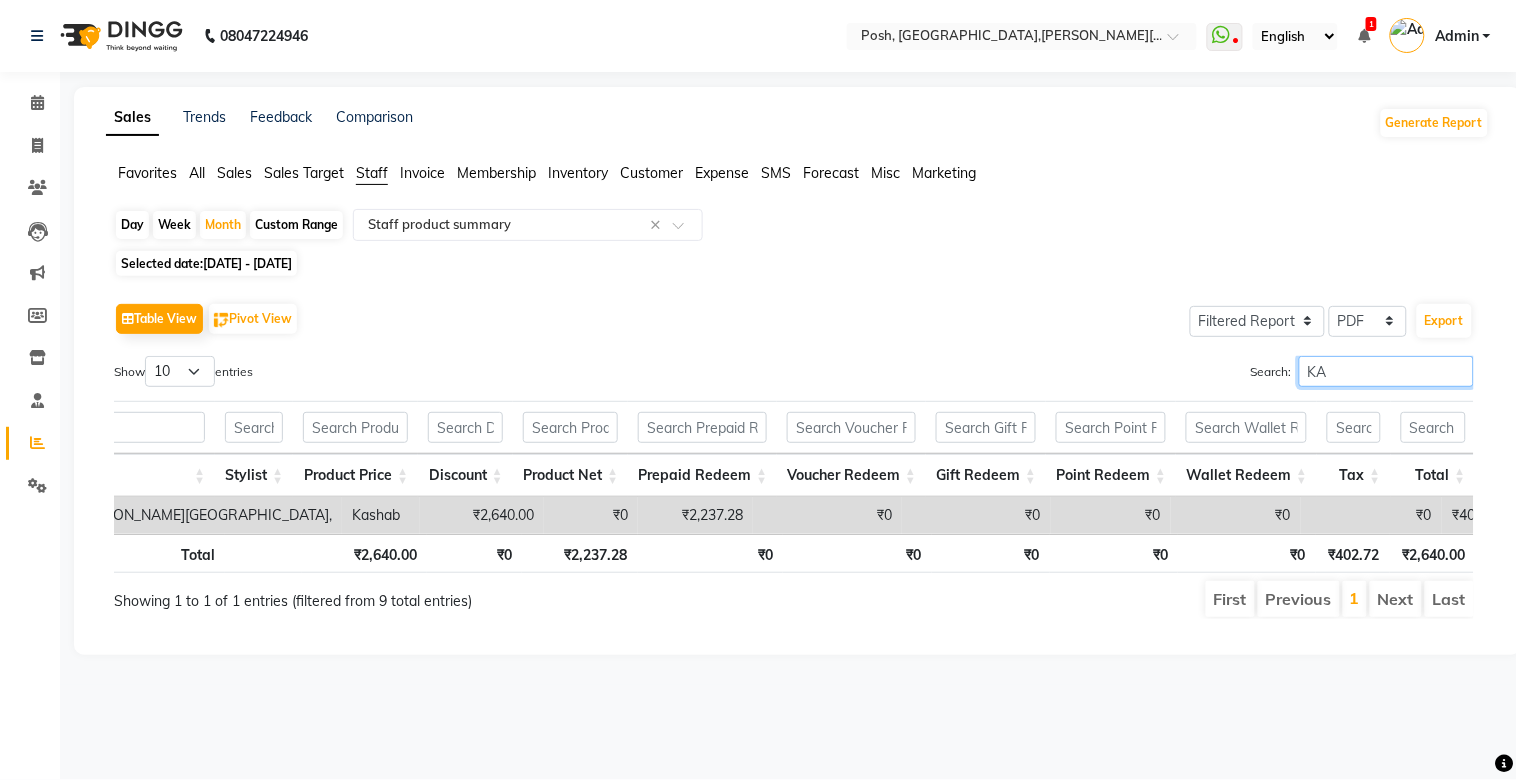 click on "KA" at bounding box center [1386, 371] 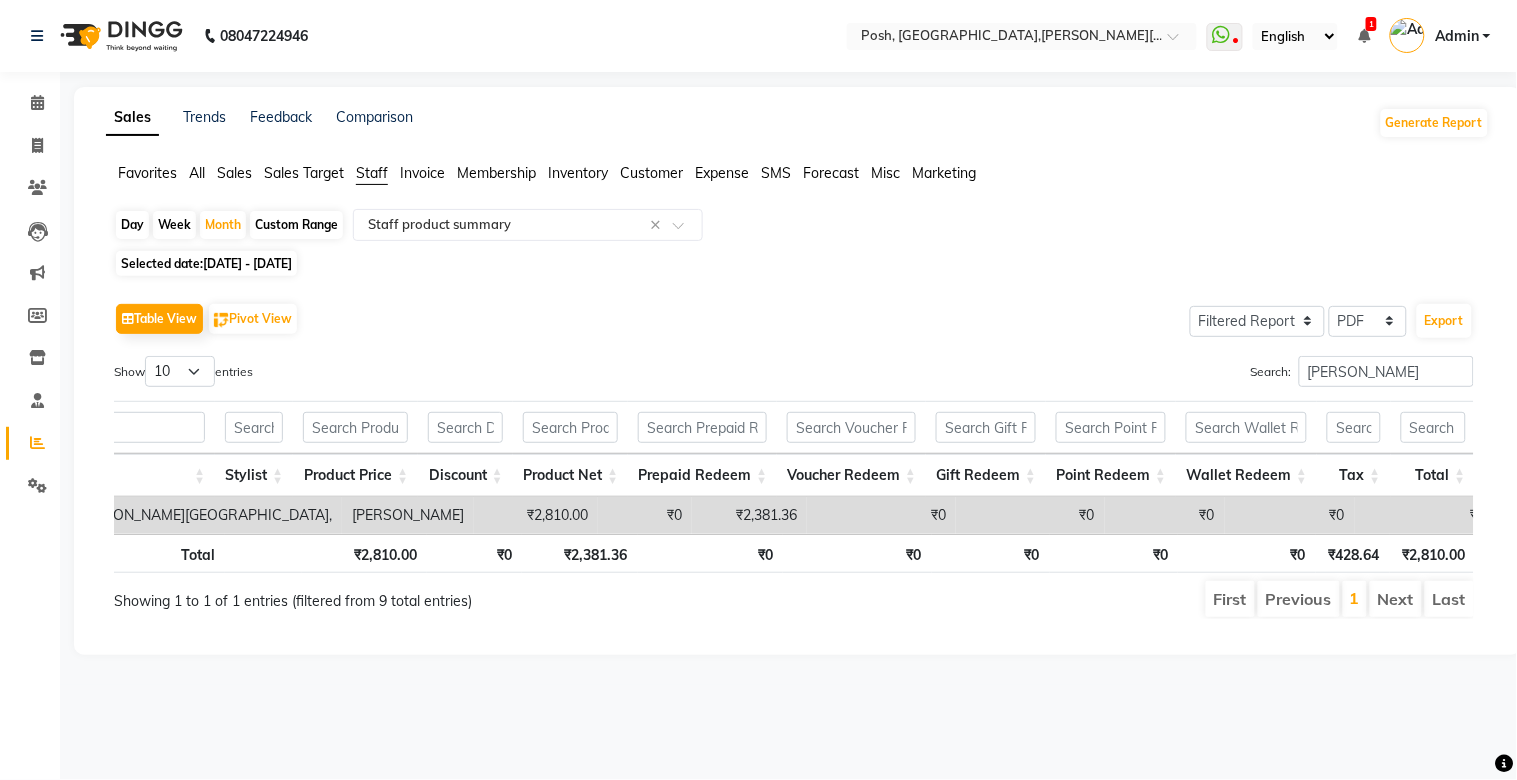 click on "₹2,810.00" at bounding box center [364, 553] 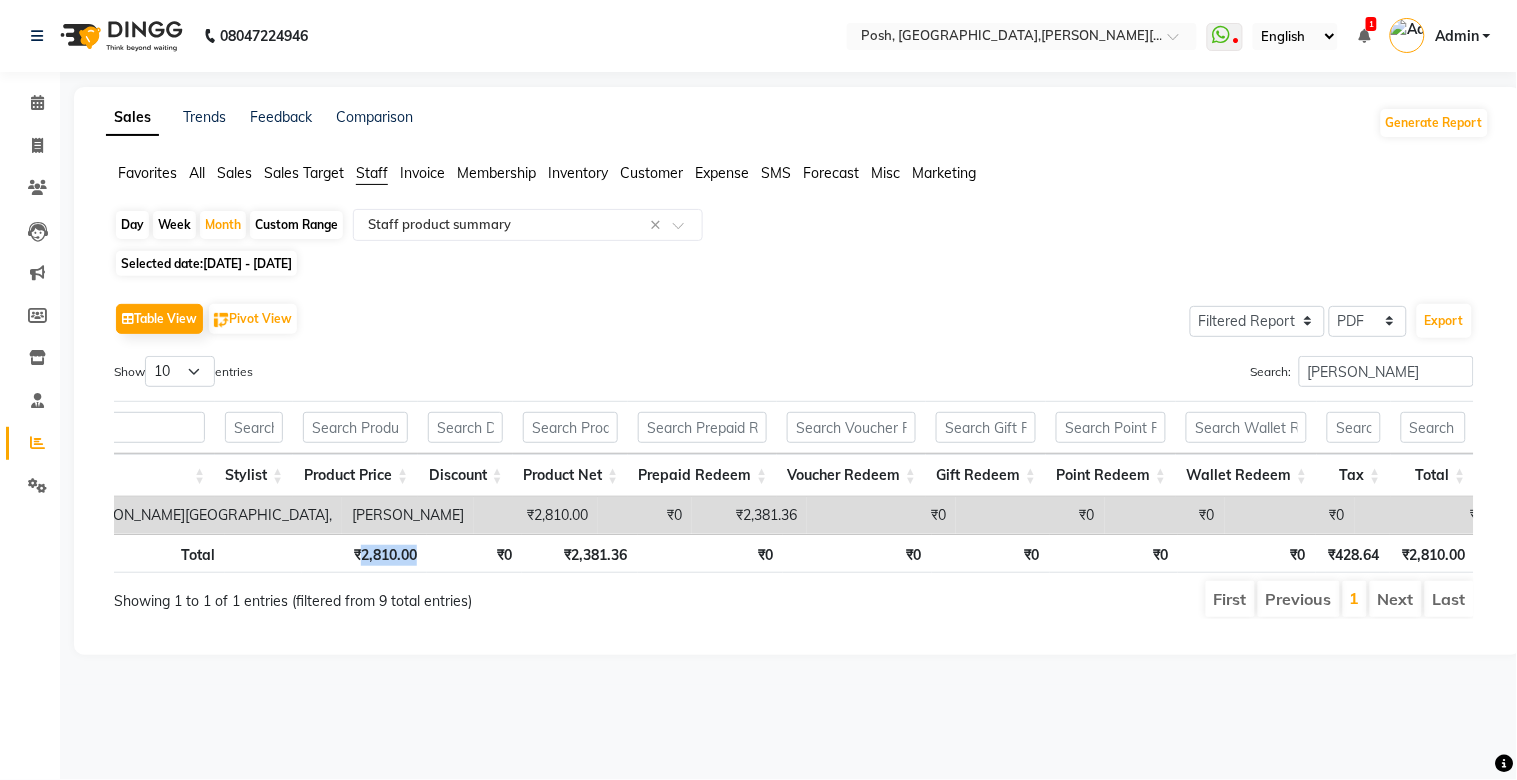 click on "₹2,810.00" at bounding box center (364, 553) 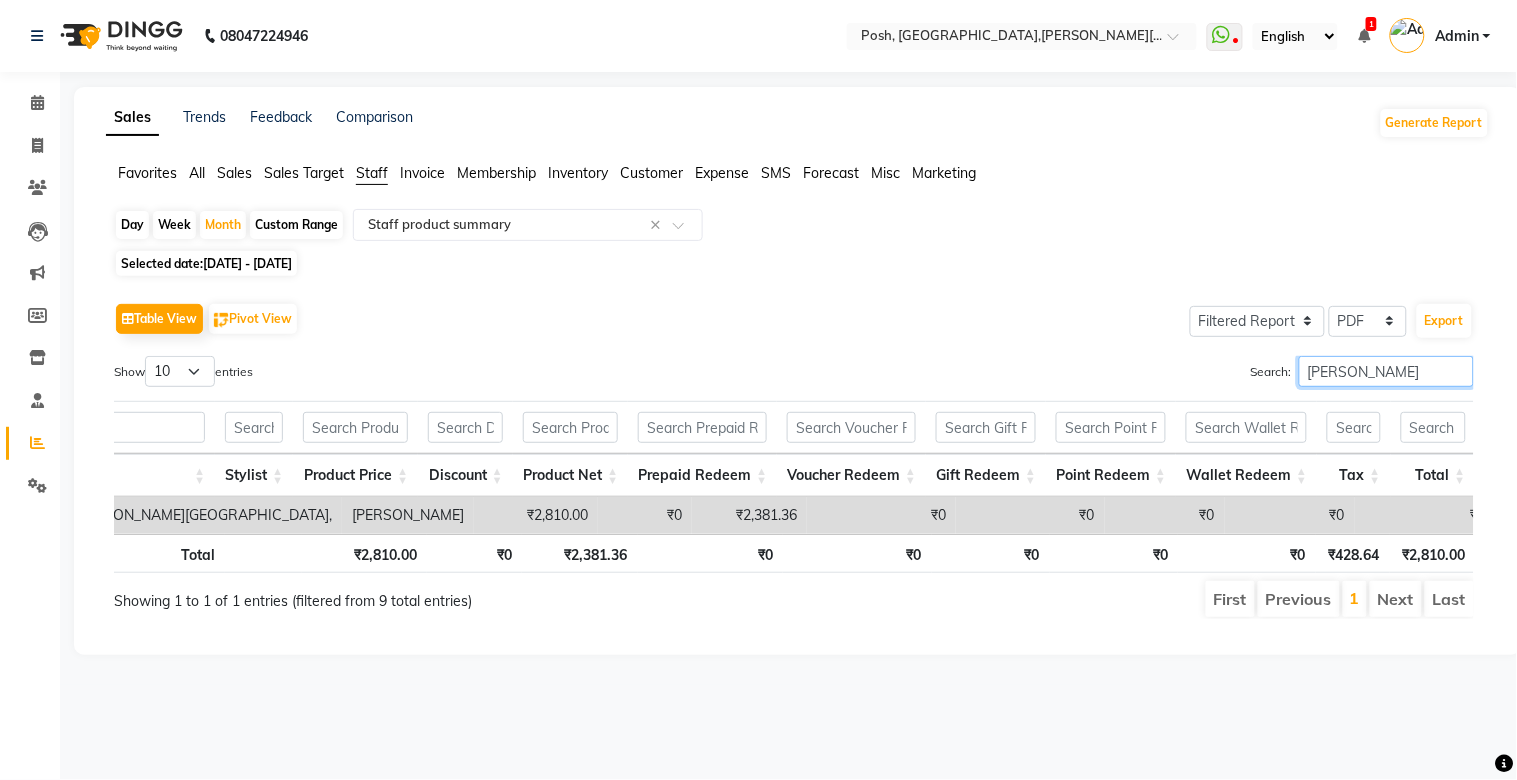 click on "[PERSON_NAME]" at bounding box center [1386, 371] 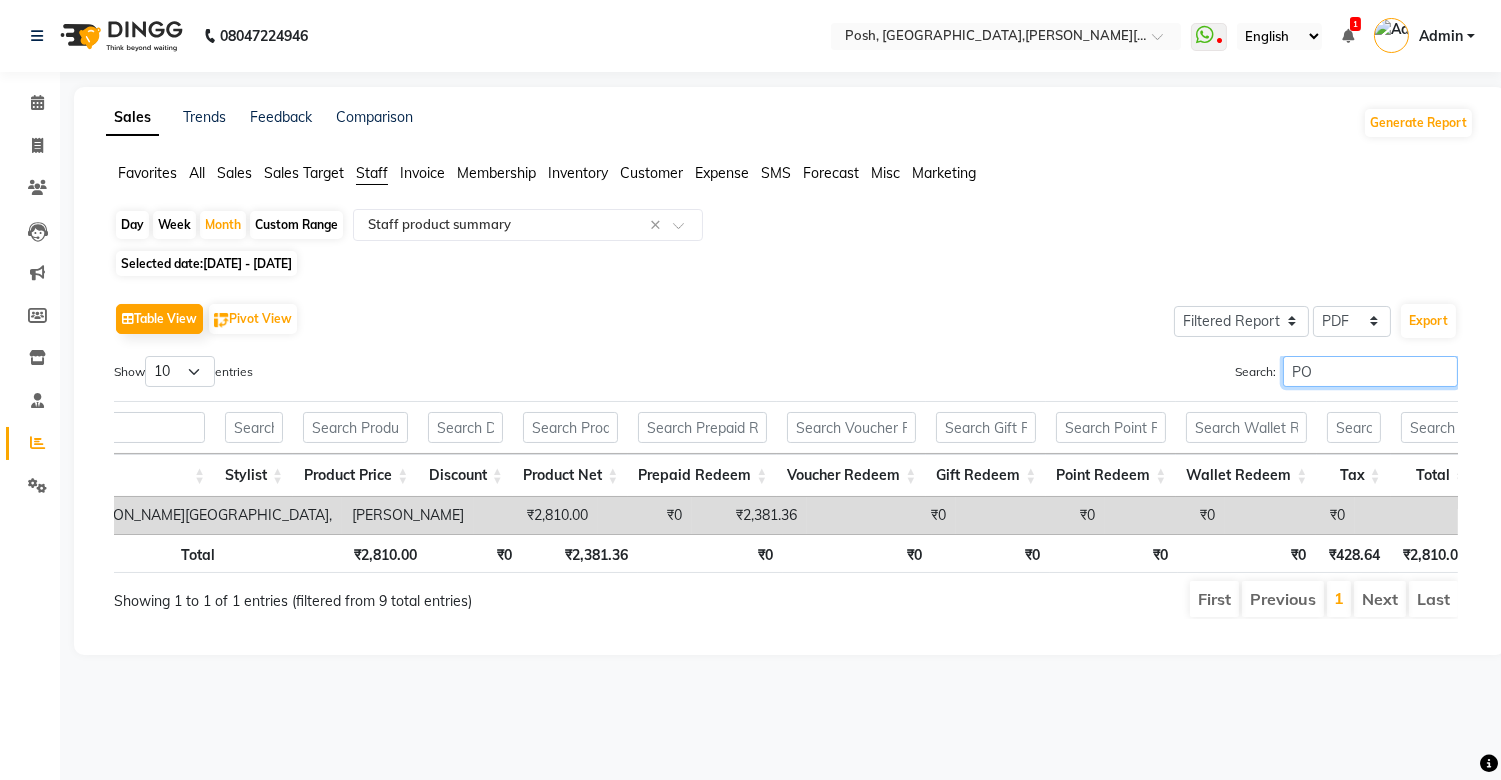type on "P" 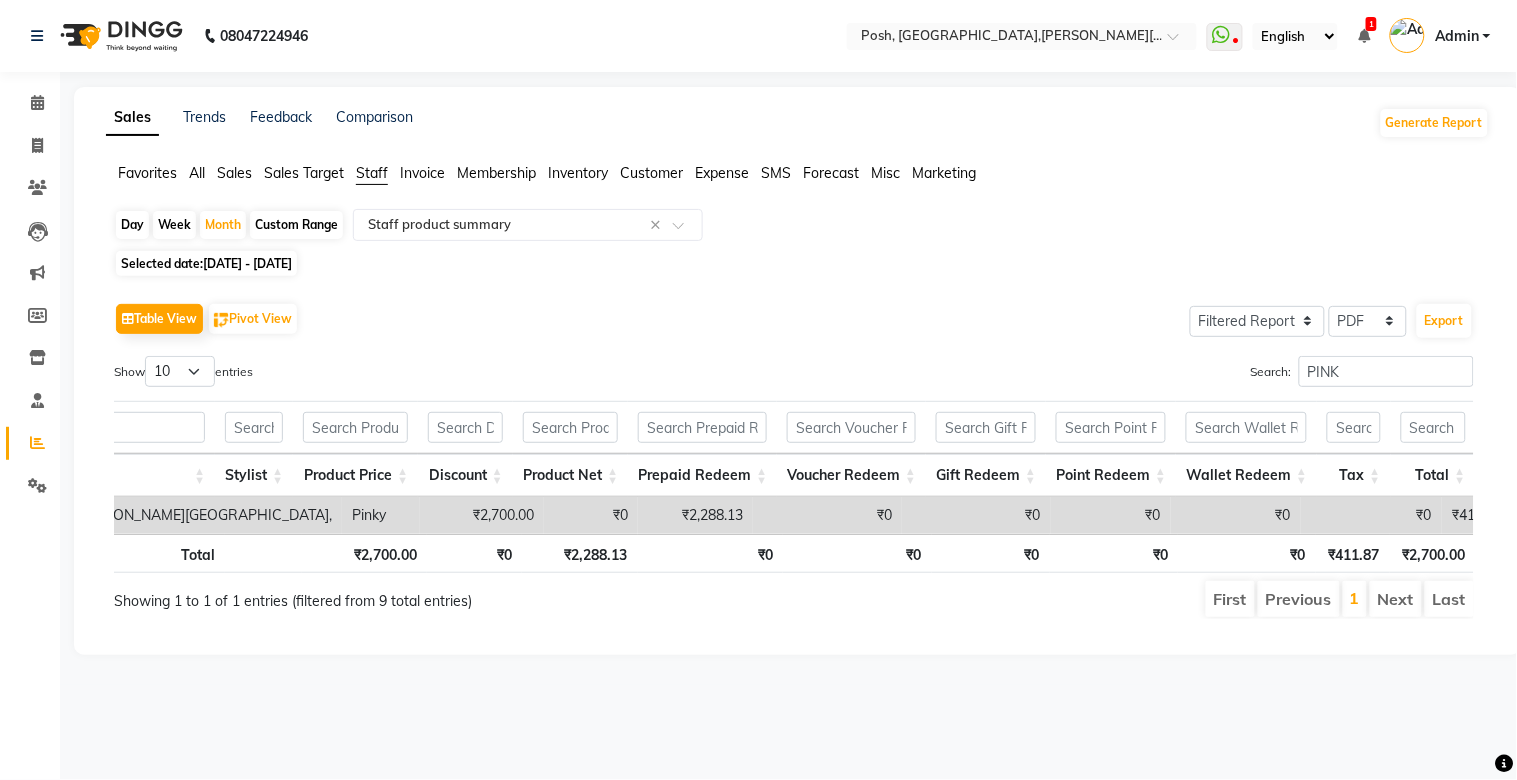 click on "₹2,700.00" at bounding box center (364, 553) 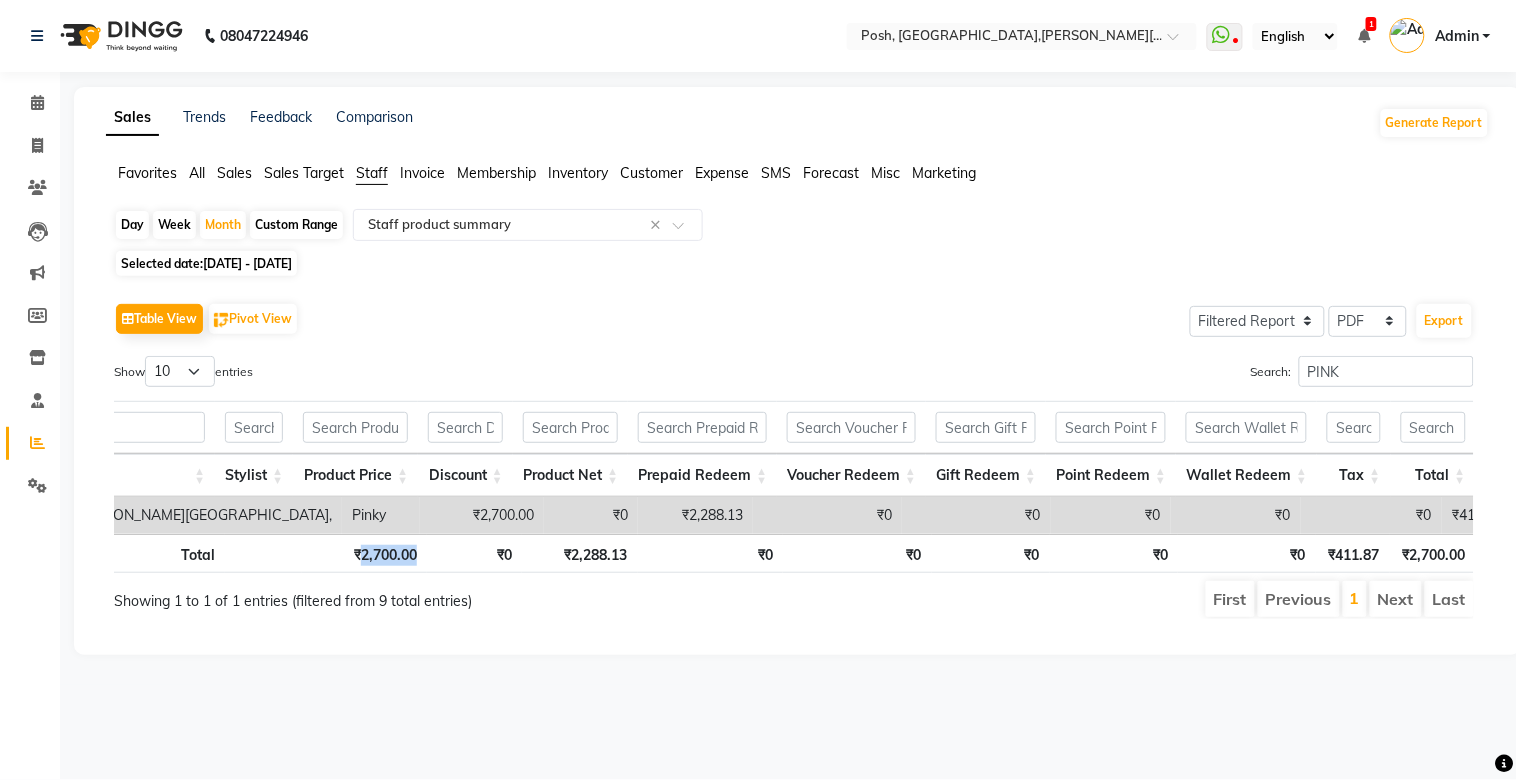 click on "₹2,700.00" at bounding box center [364, 553] 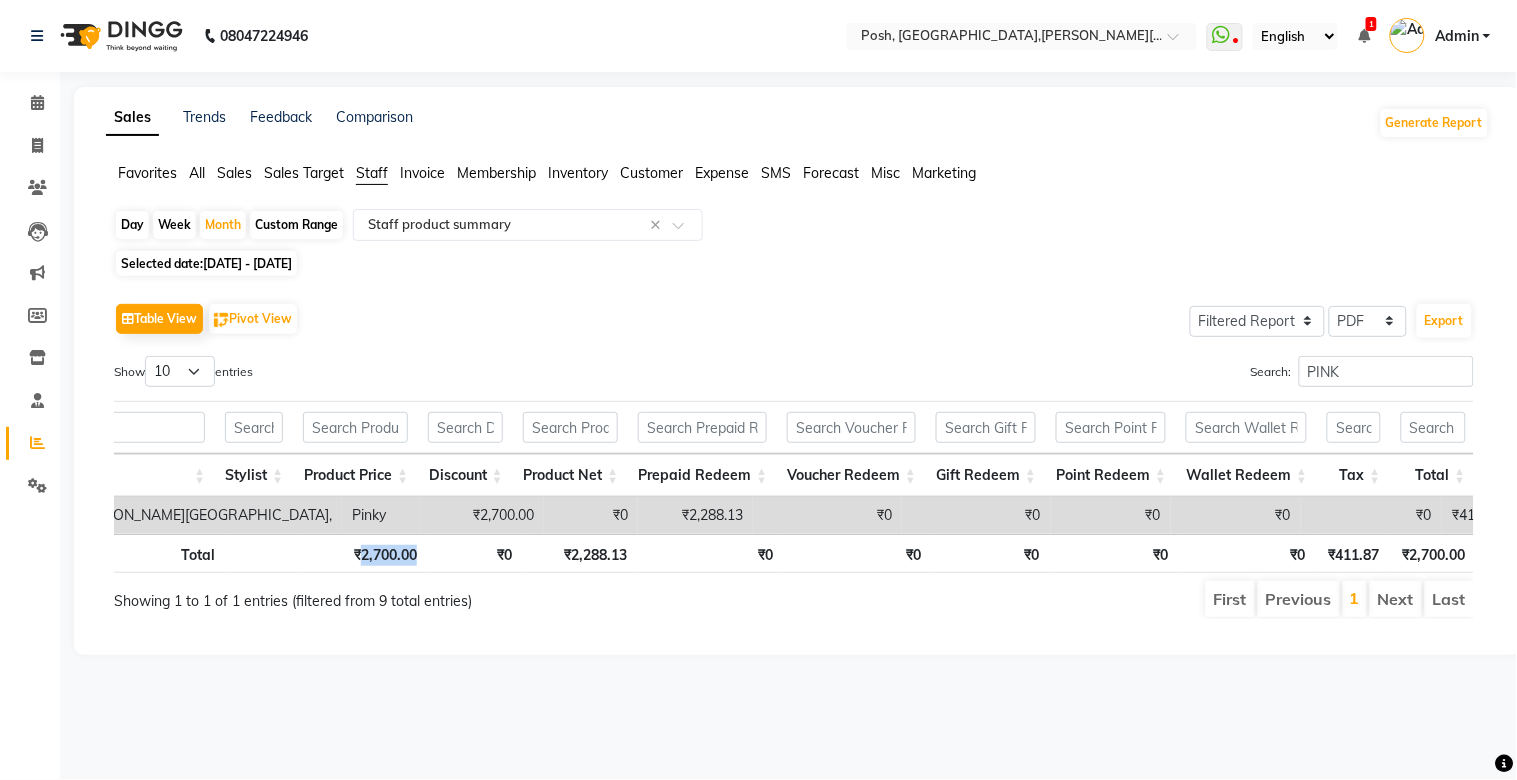 copy on "2,700.00" 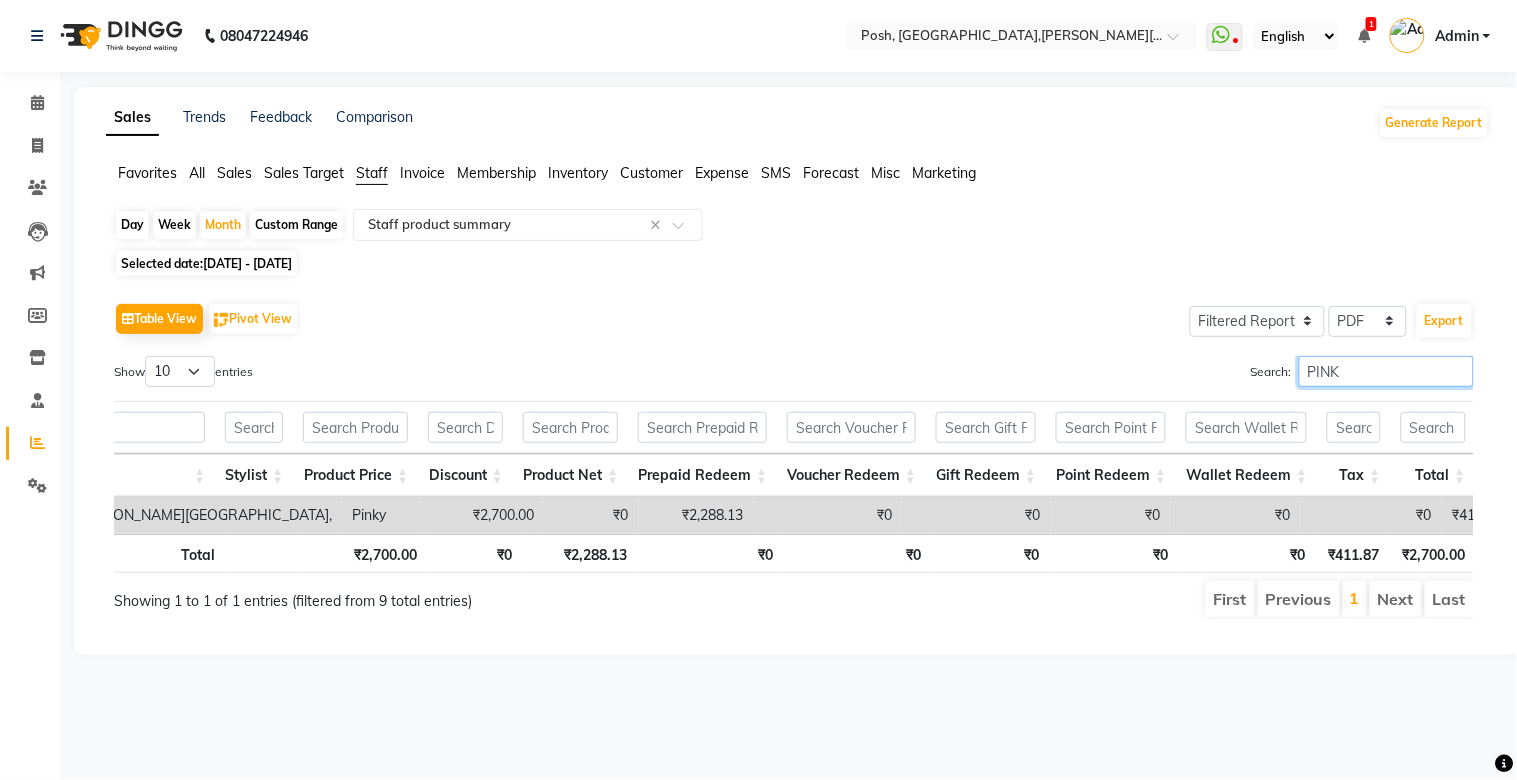 click on "PINK" at bounding box center (1386, 371) 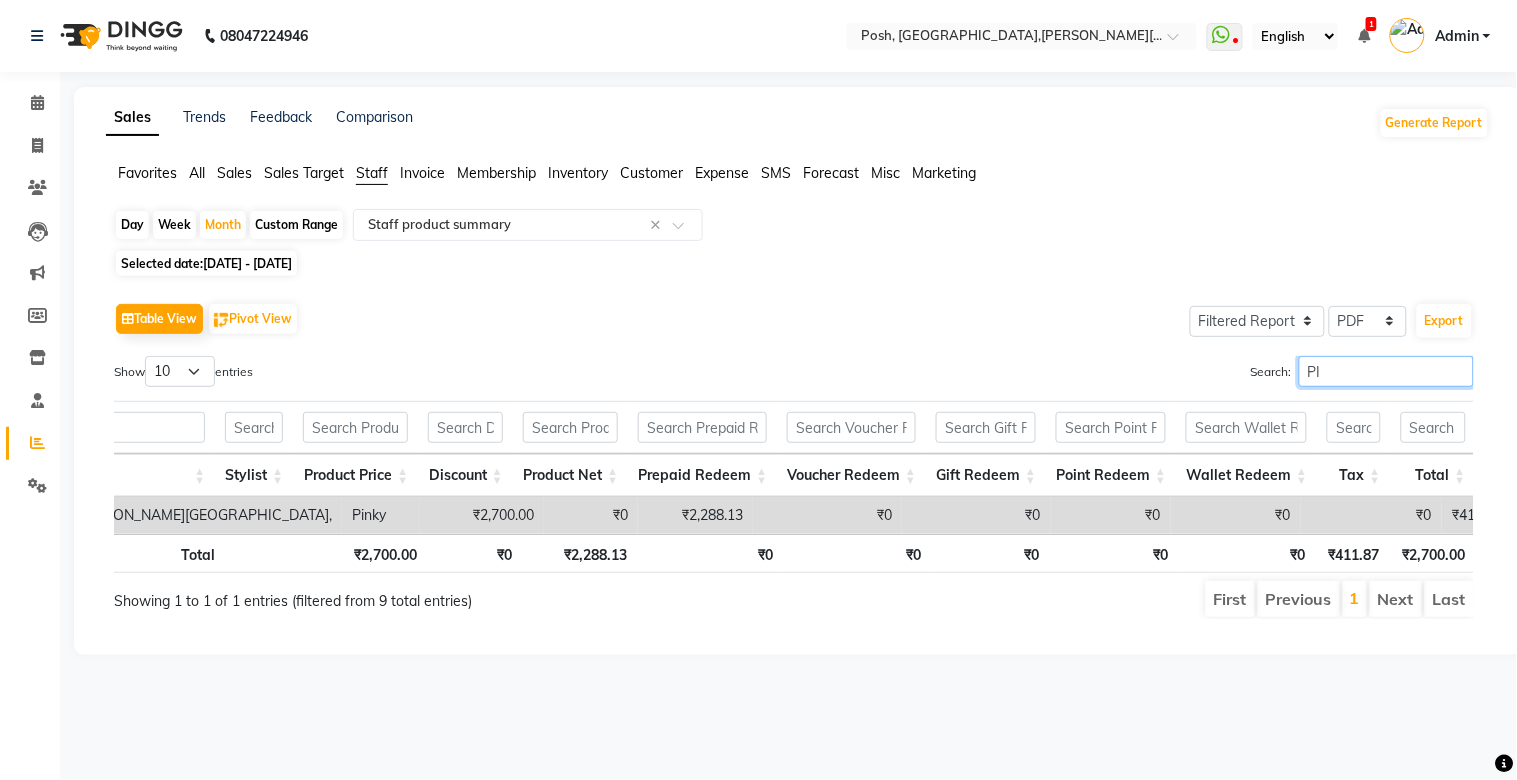 type on "P" 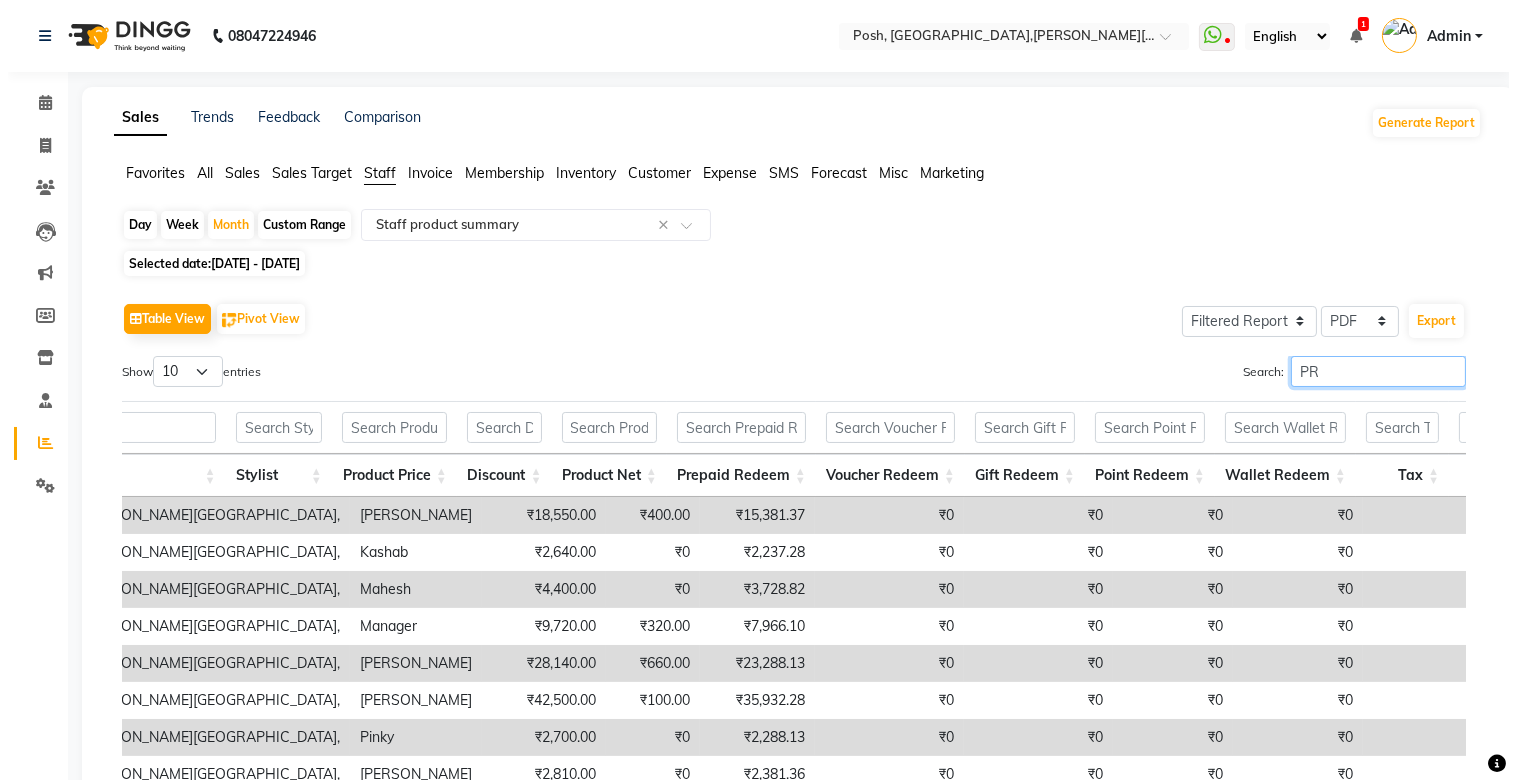 scroll, scrollTop: 0, scrollLeft: 0, axis: both 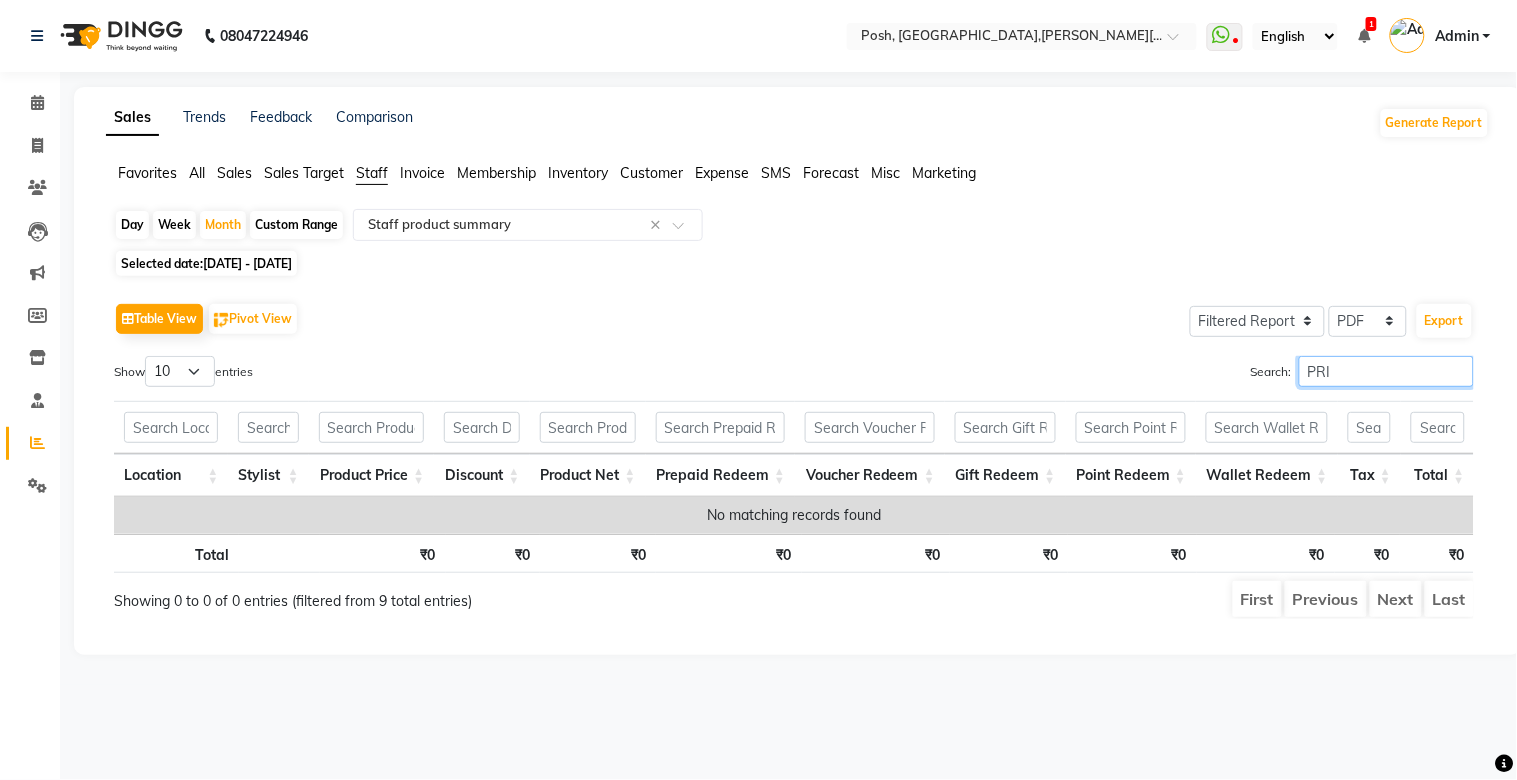 click on "PRI" at bounding box center (1386, 371) 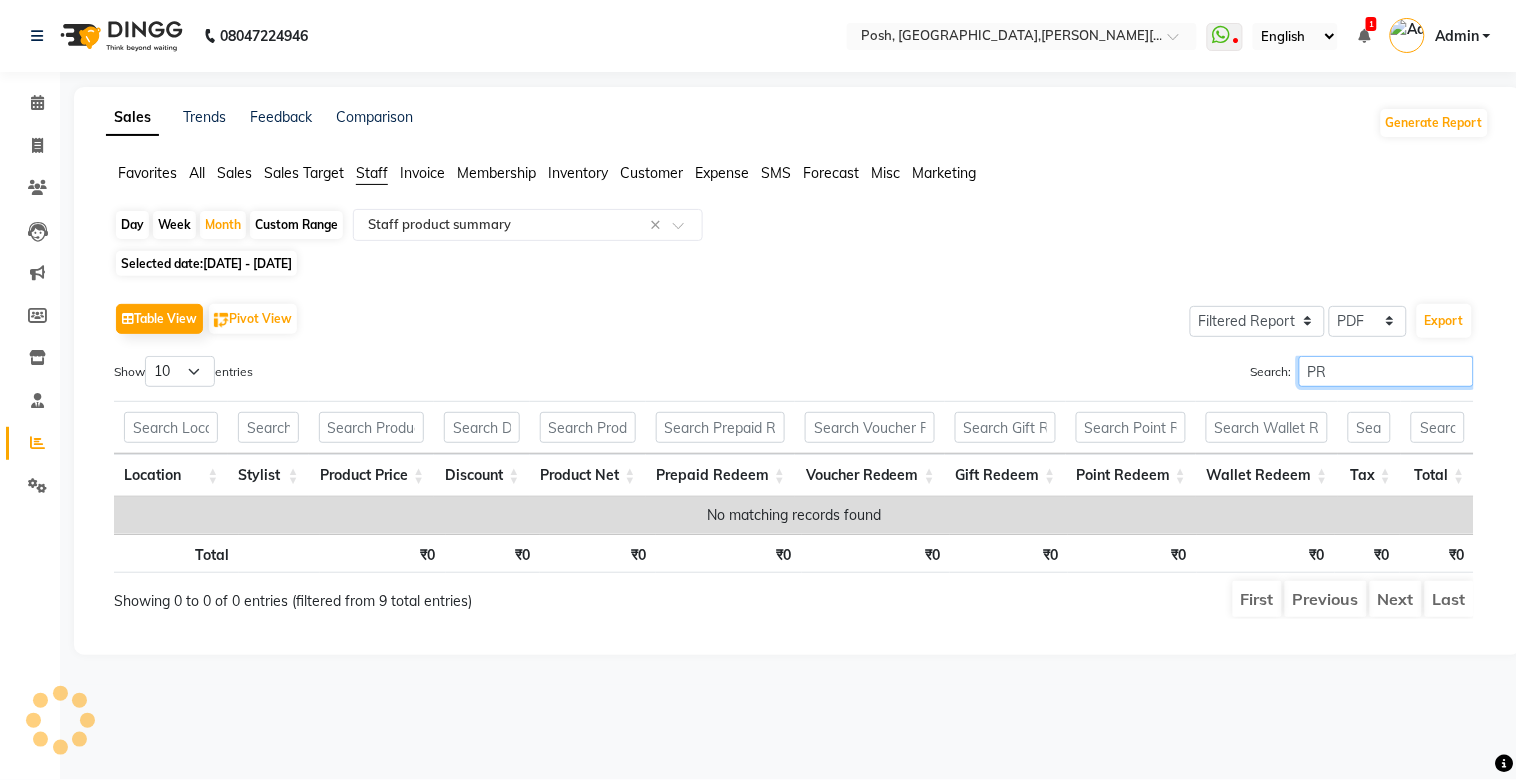 type on "P" 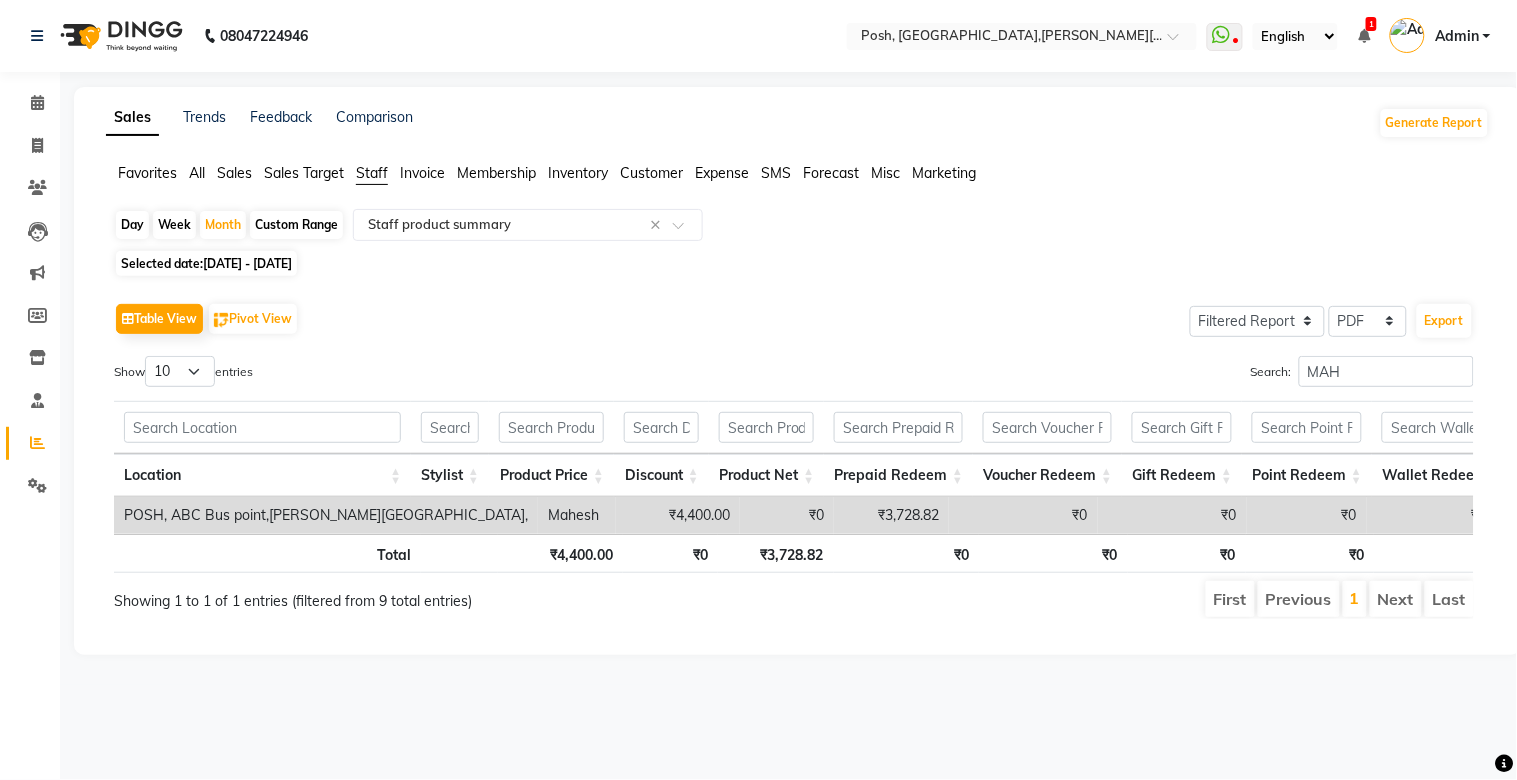 click on "₹4,400.00" at bounding box center [560, 553] 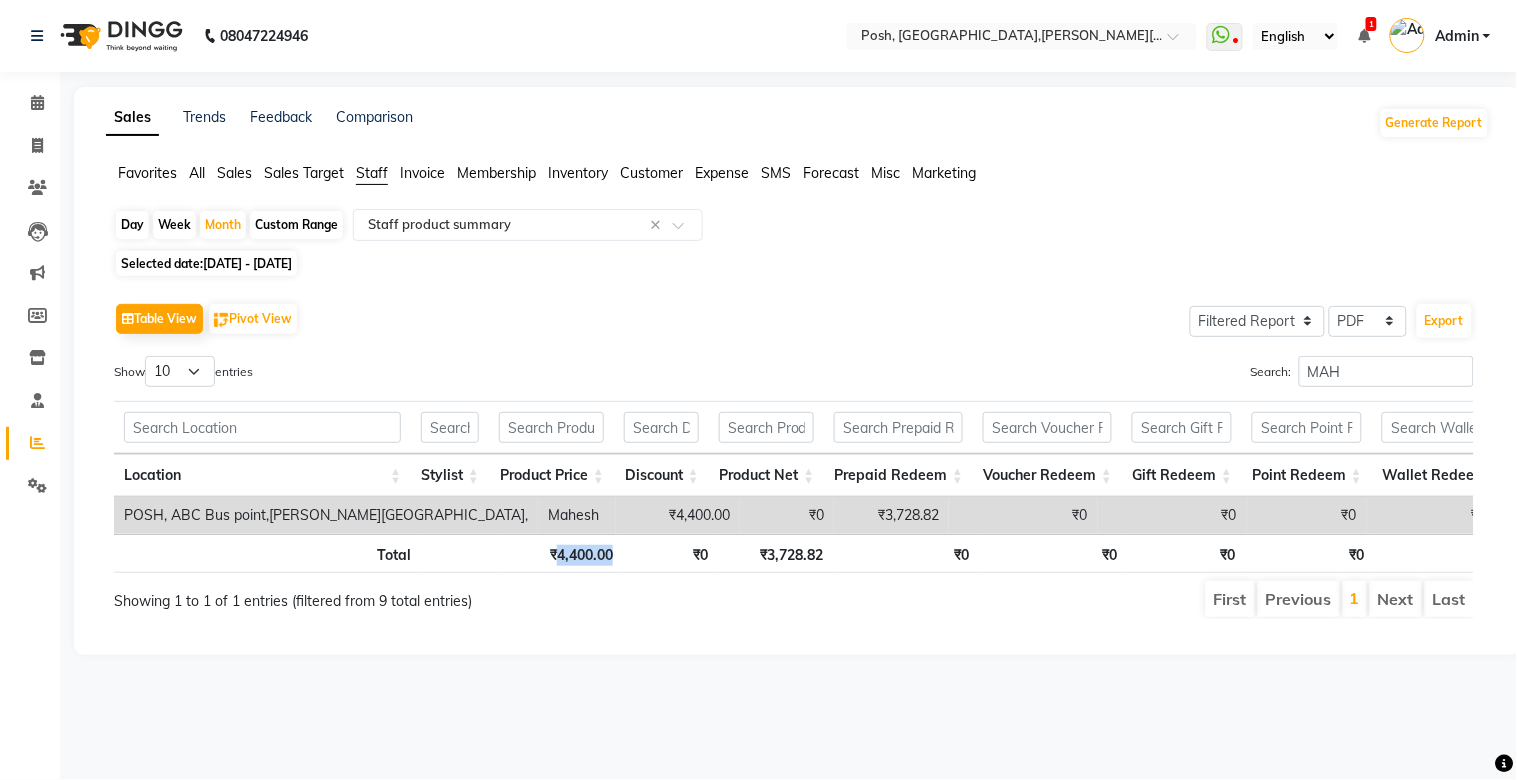 click on "₹4,400.00" at bounding box center (560, 553) 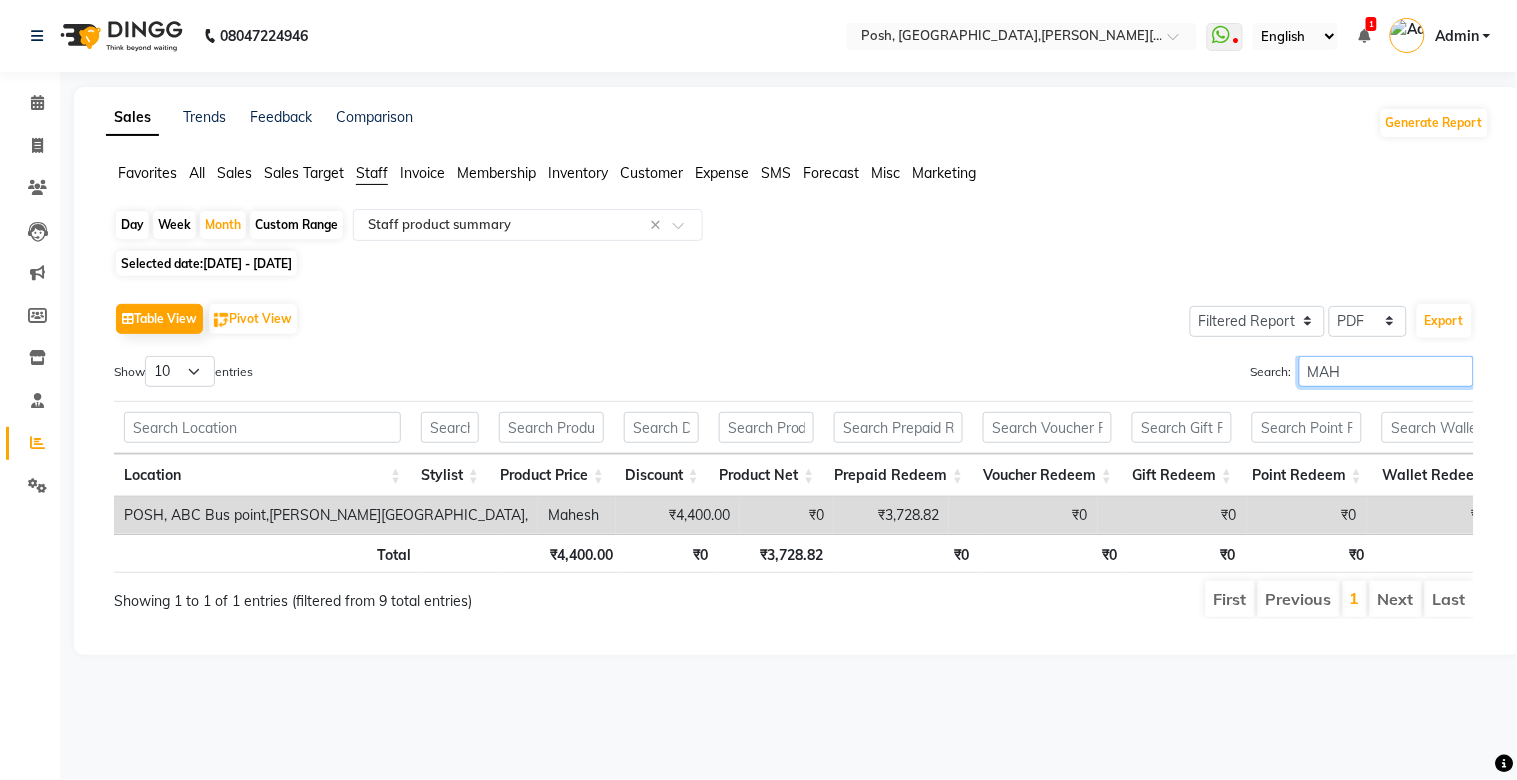 click on "MAH" at bounding box center (1386, 371) 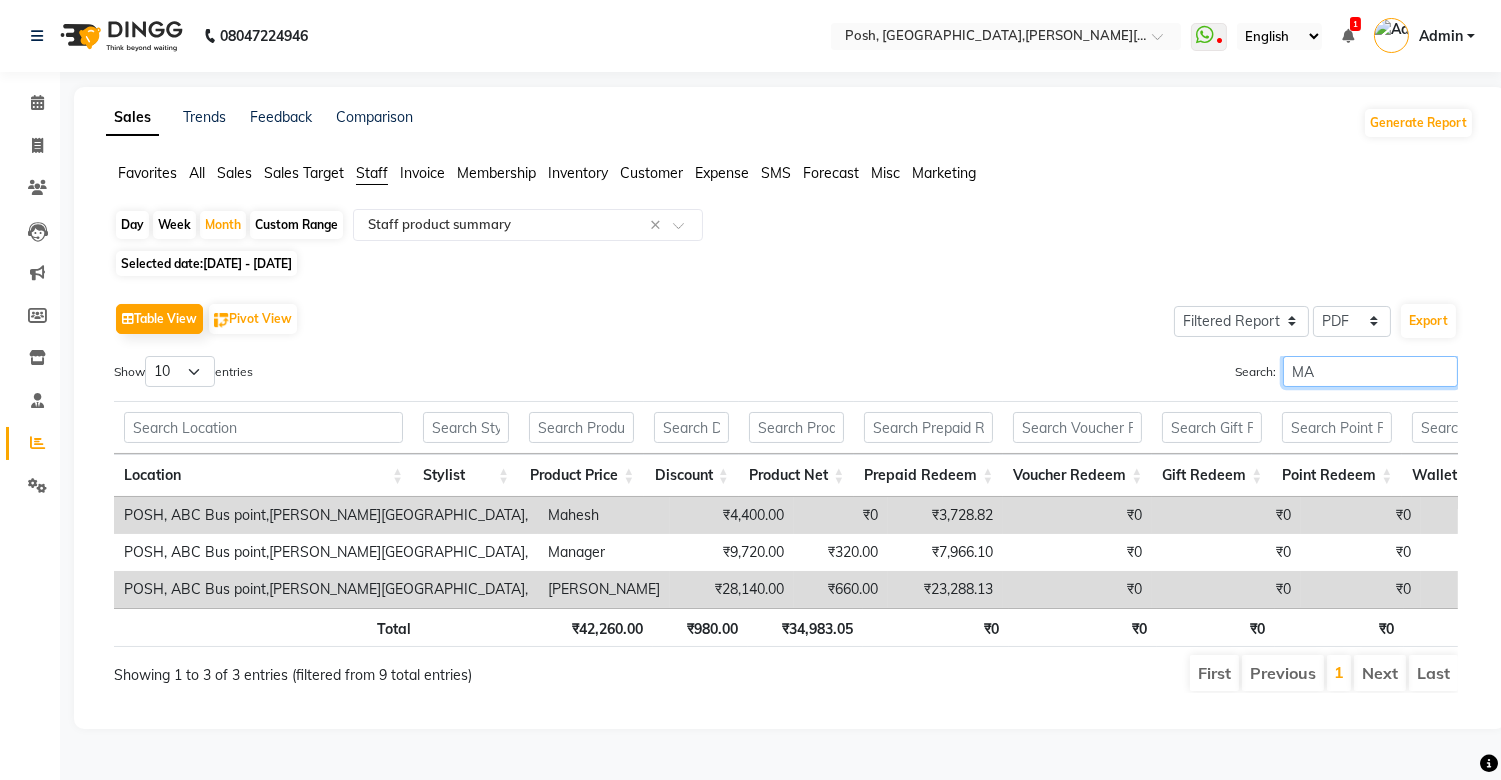 type on "M" 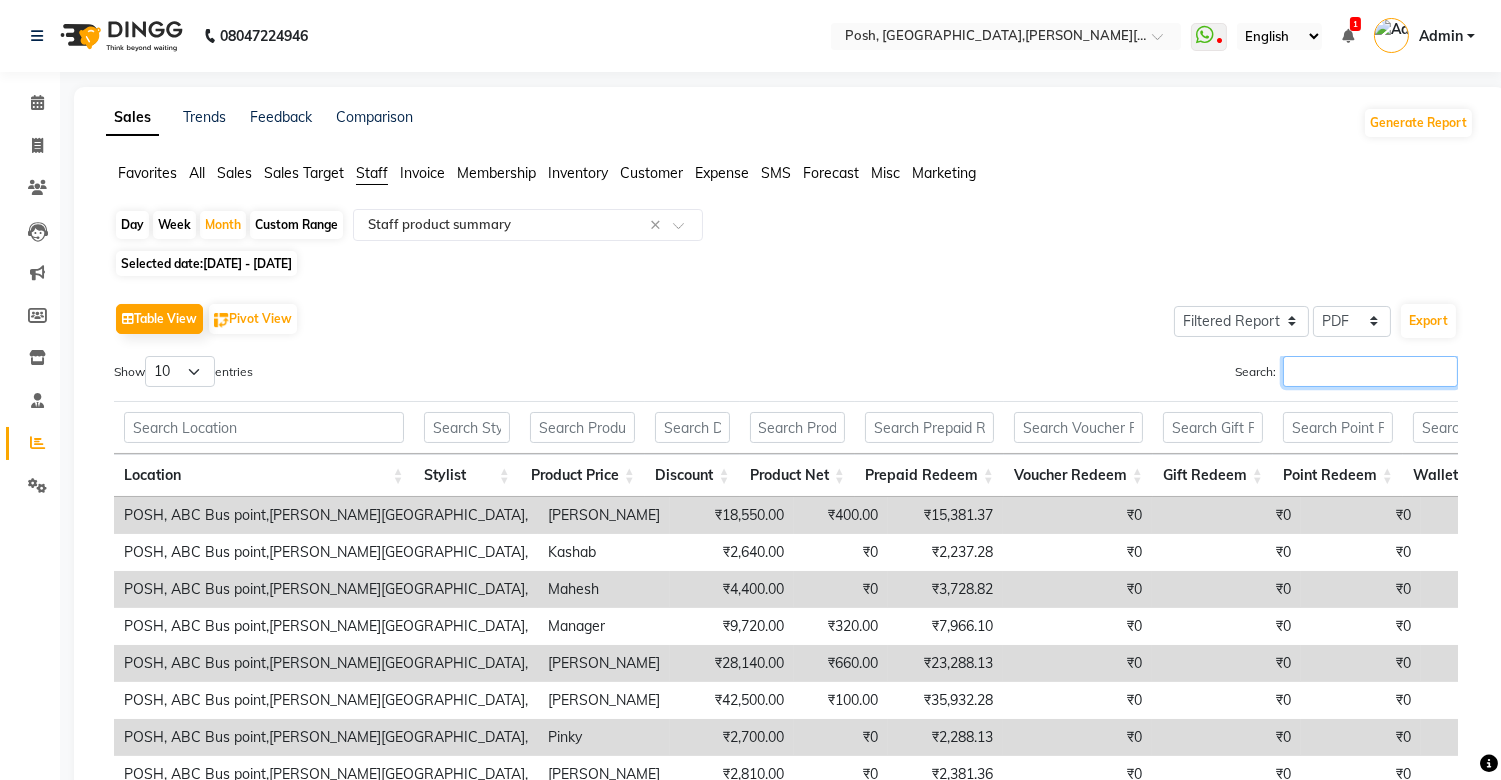 type on "J" 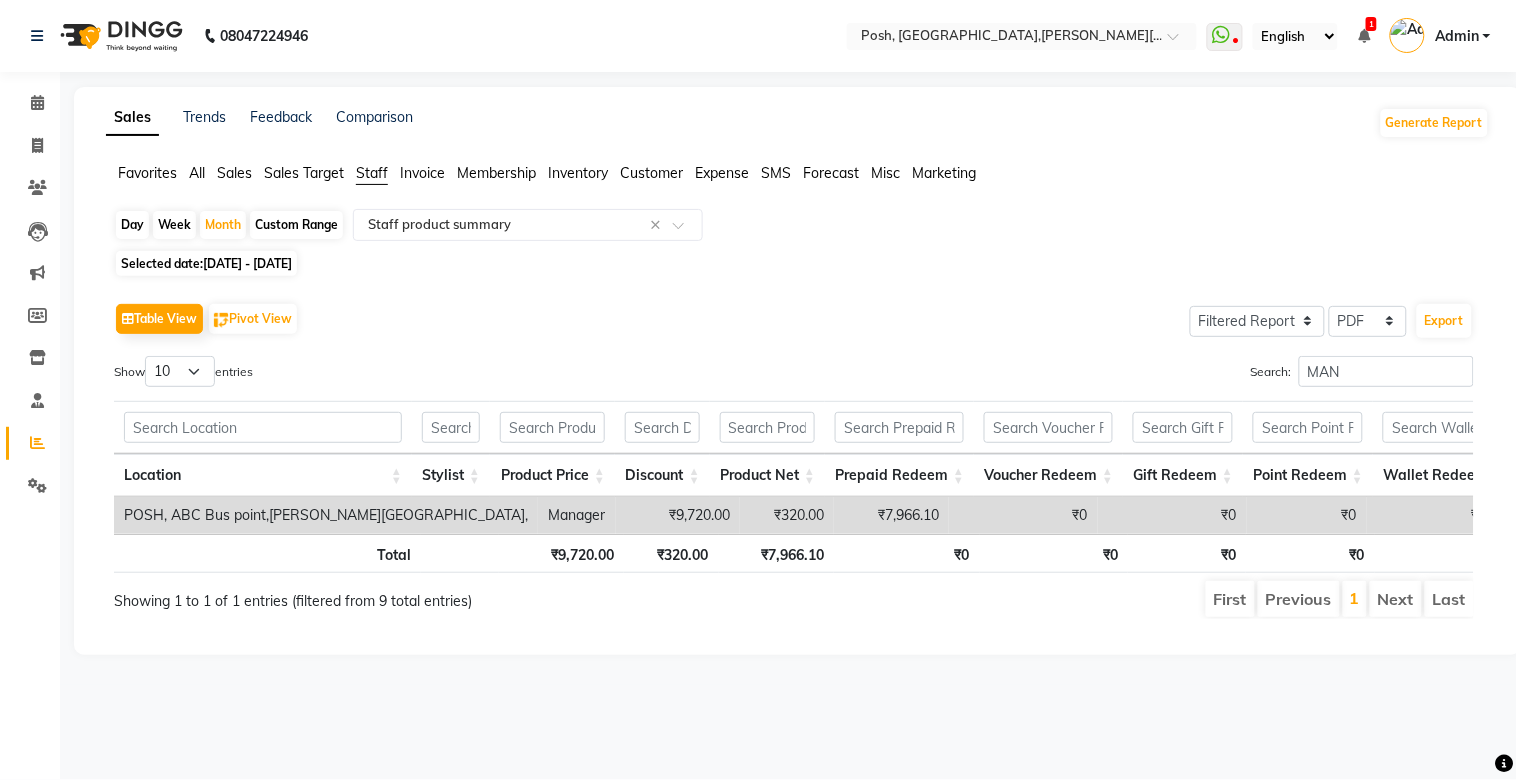 click on "₹9,720.00" at bounding box center [561, 553] 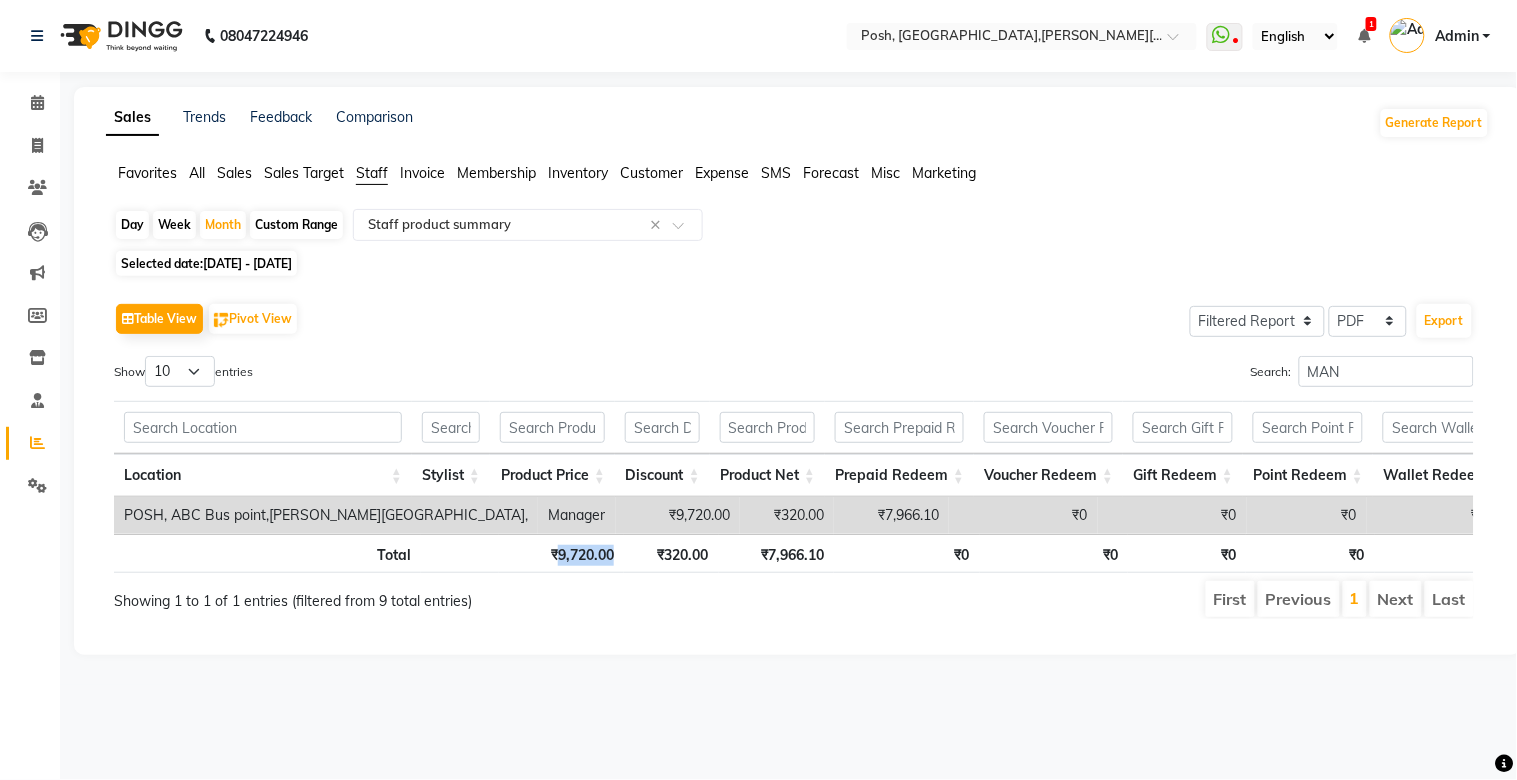 click on "₹9,720.00" at bounding box center [561, 553] 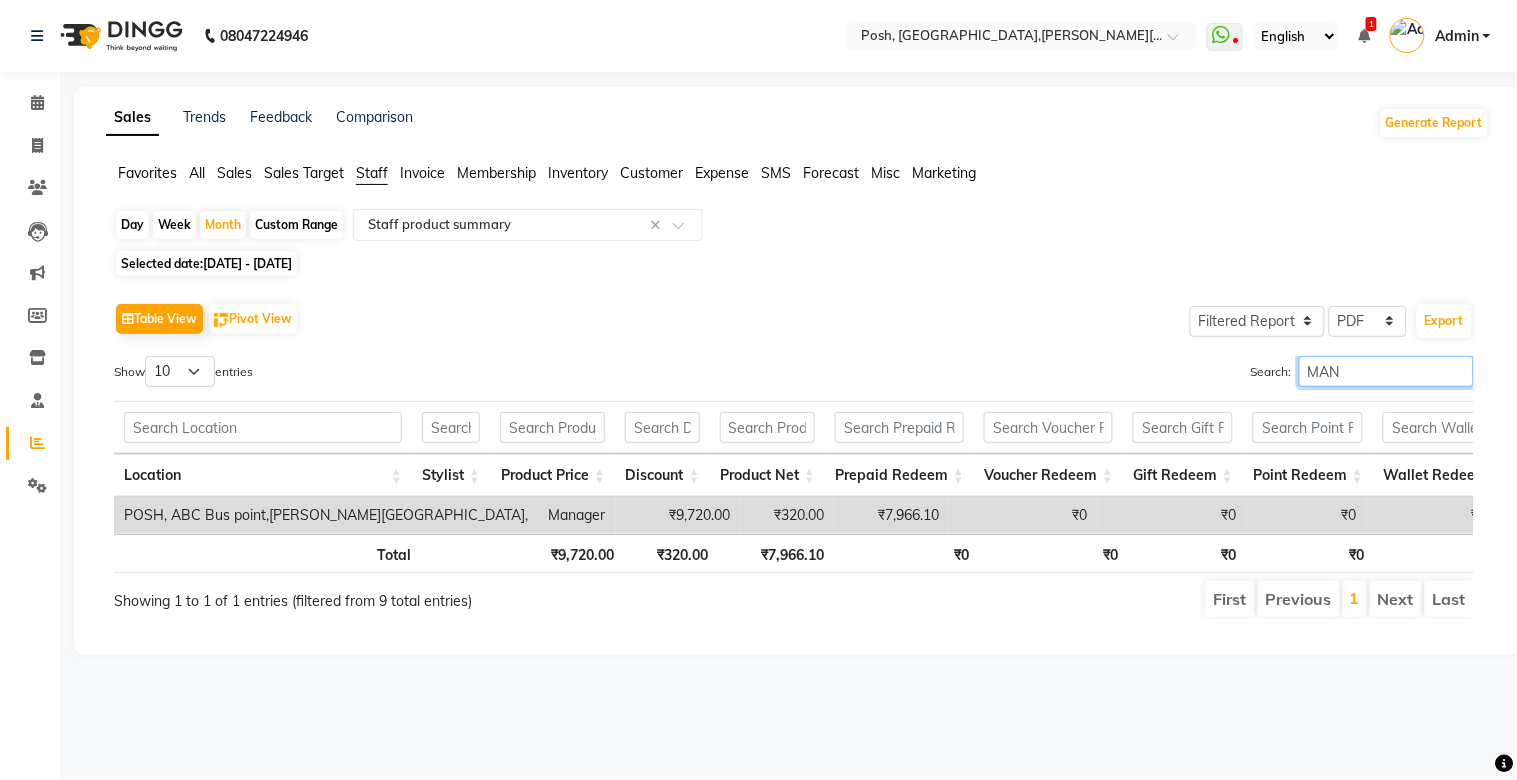 click on "MAN" at bounding box center (1386, 371) 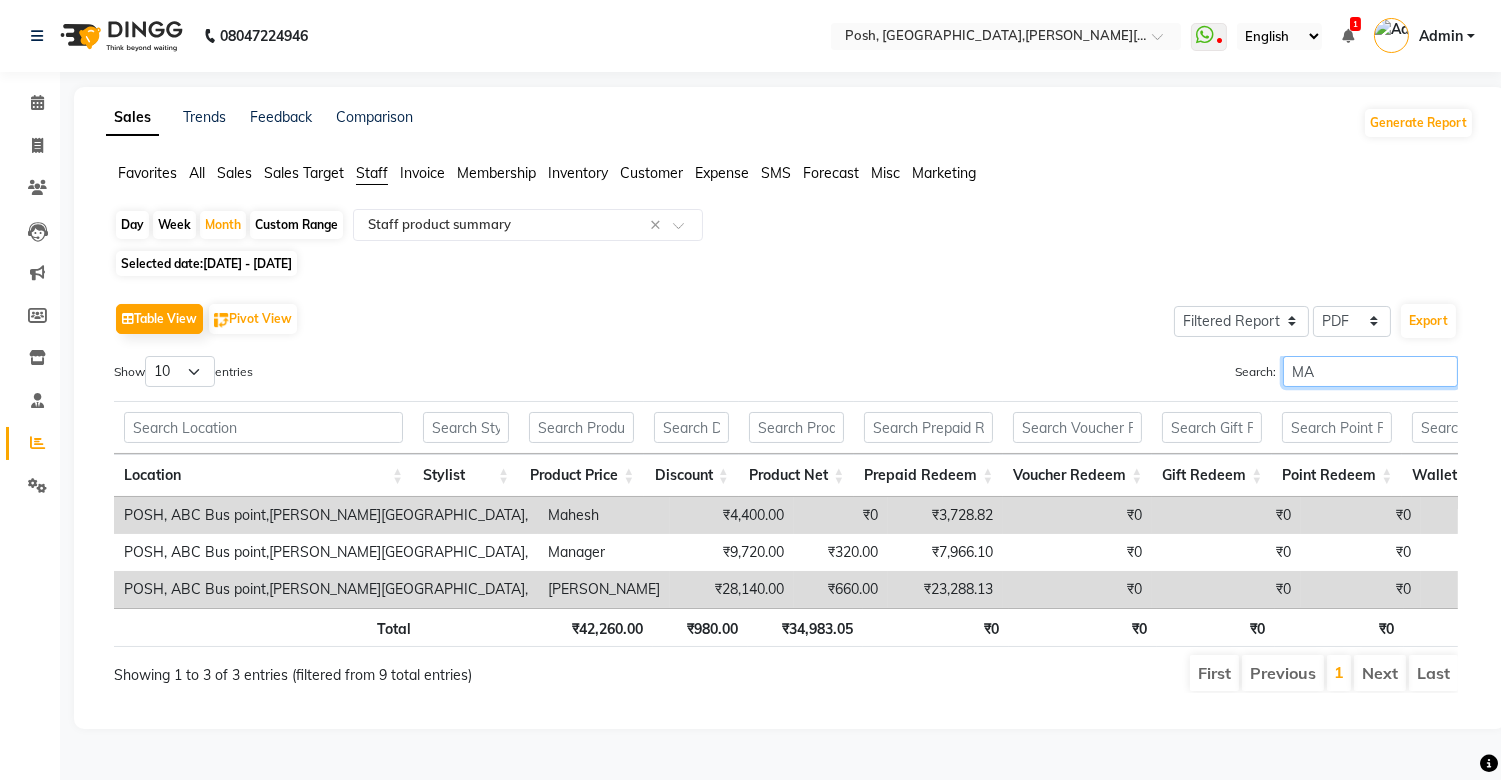 type on "M" 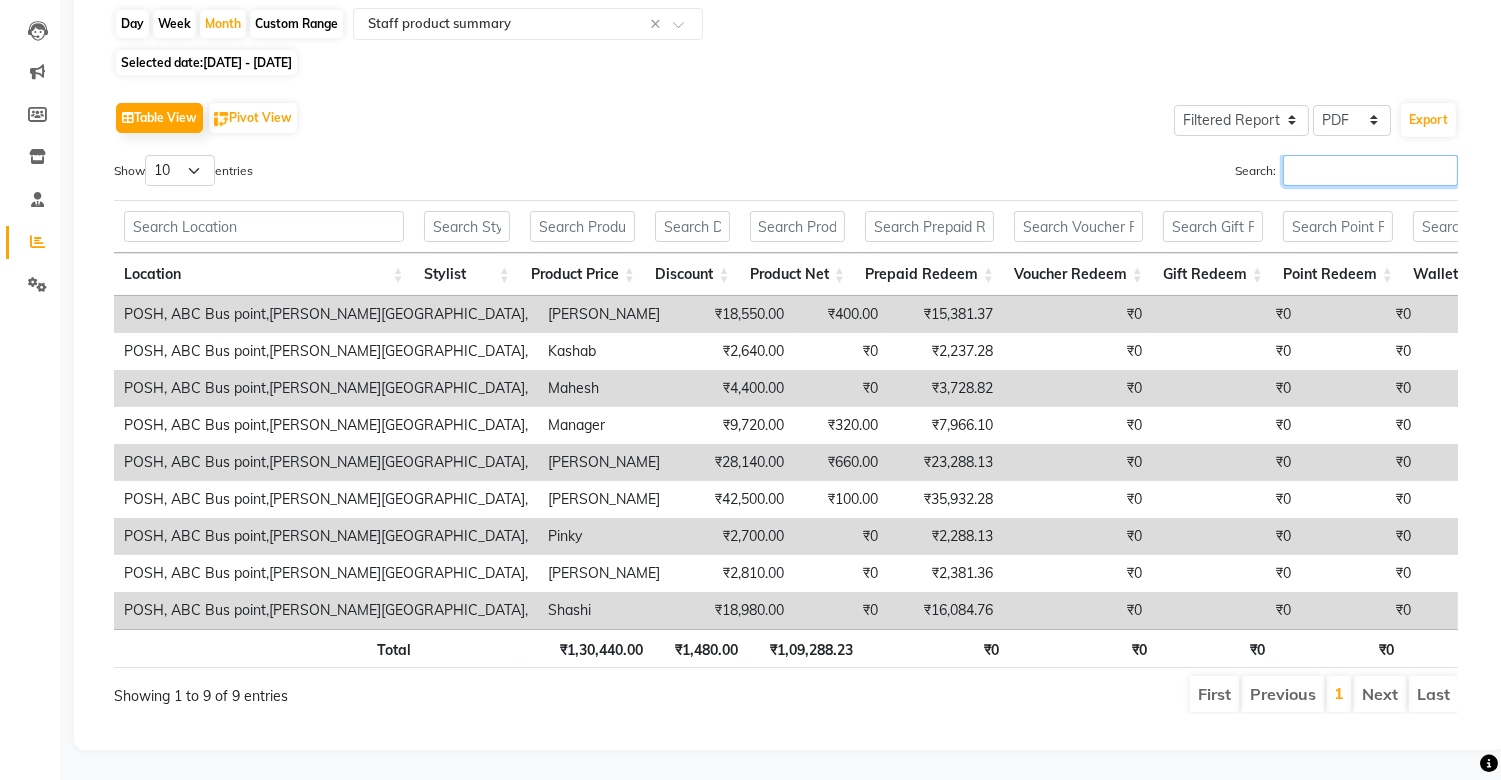 scroll, scrollTop: 235, scrollLeft: 0, axis: vertical 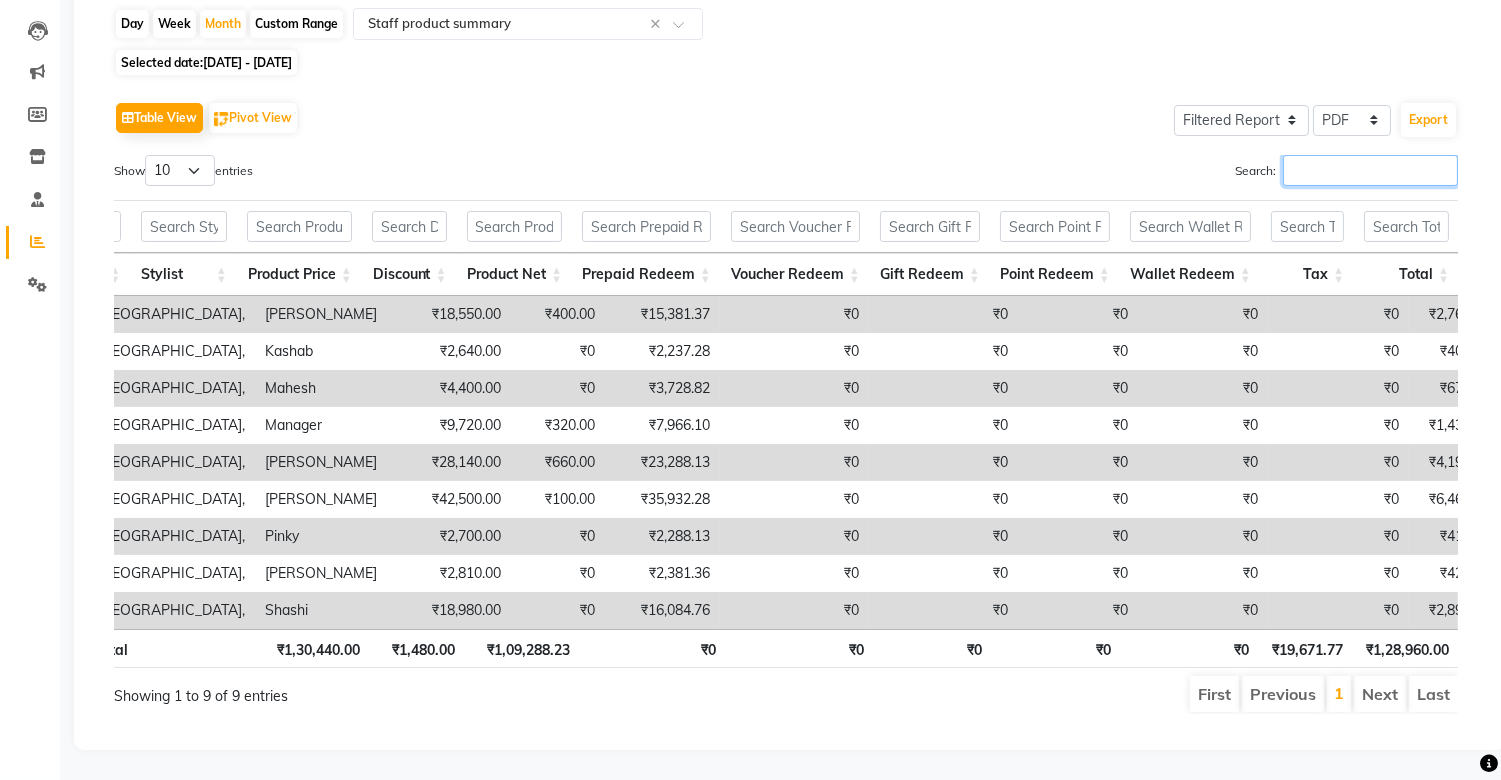 type 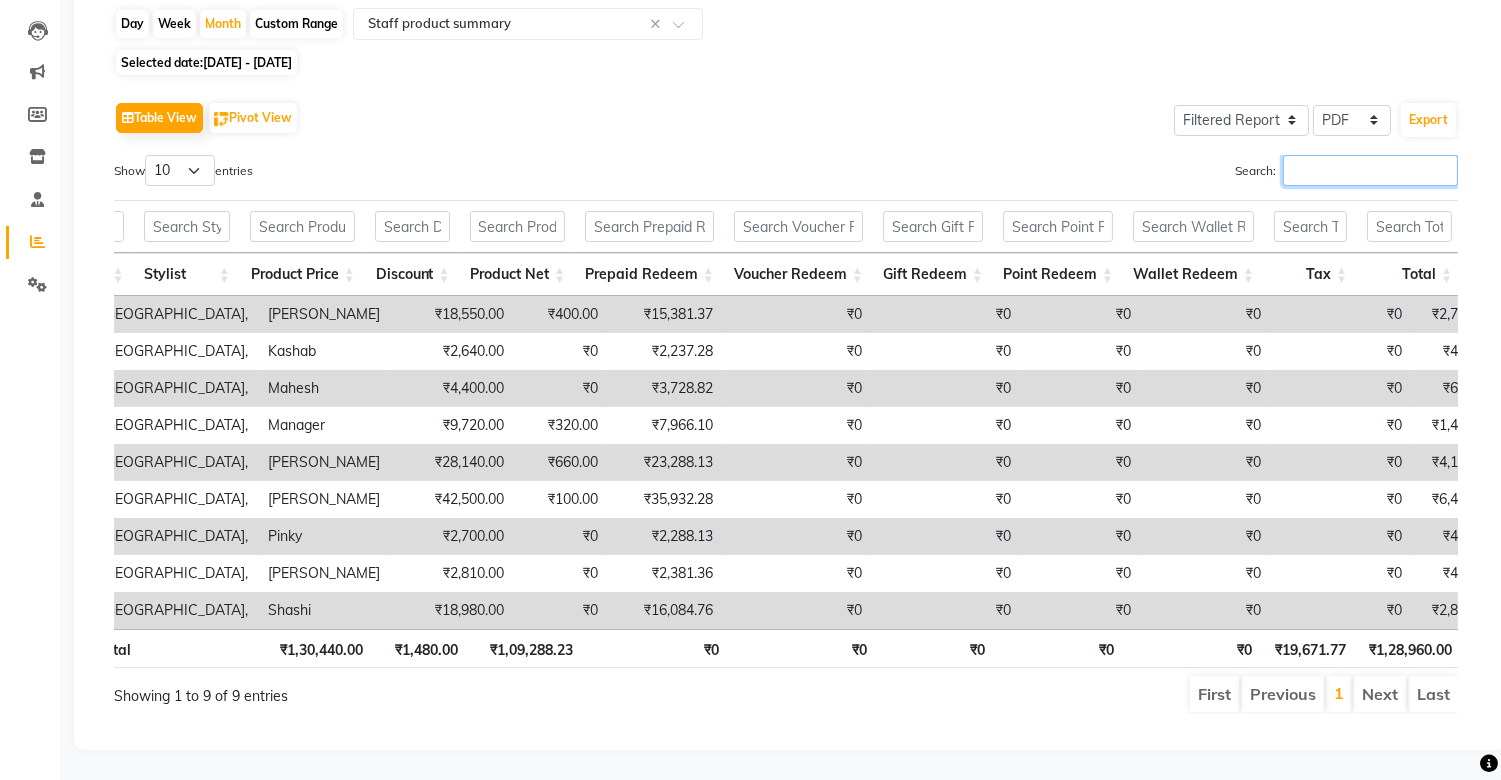 scroll, scrollTop: 0, scrollLeft: 238, axis: horizontal 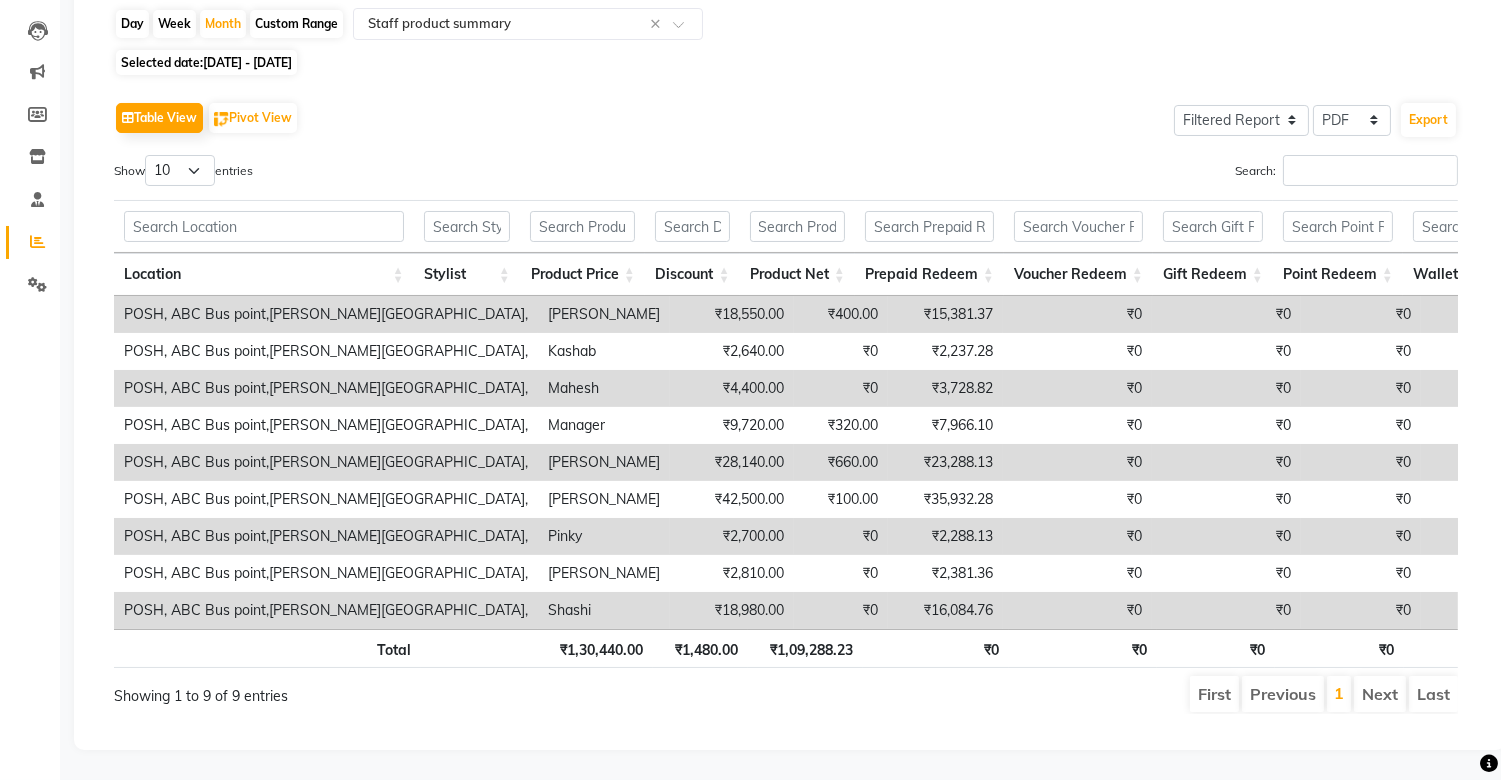click on "₹18,550.00" at bounding box center (732, 314) 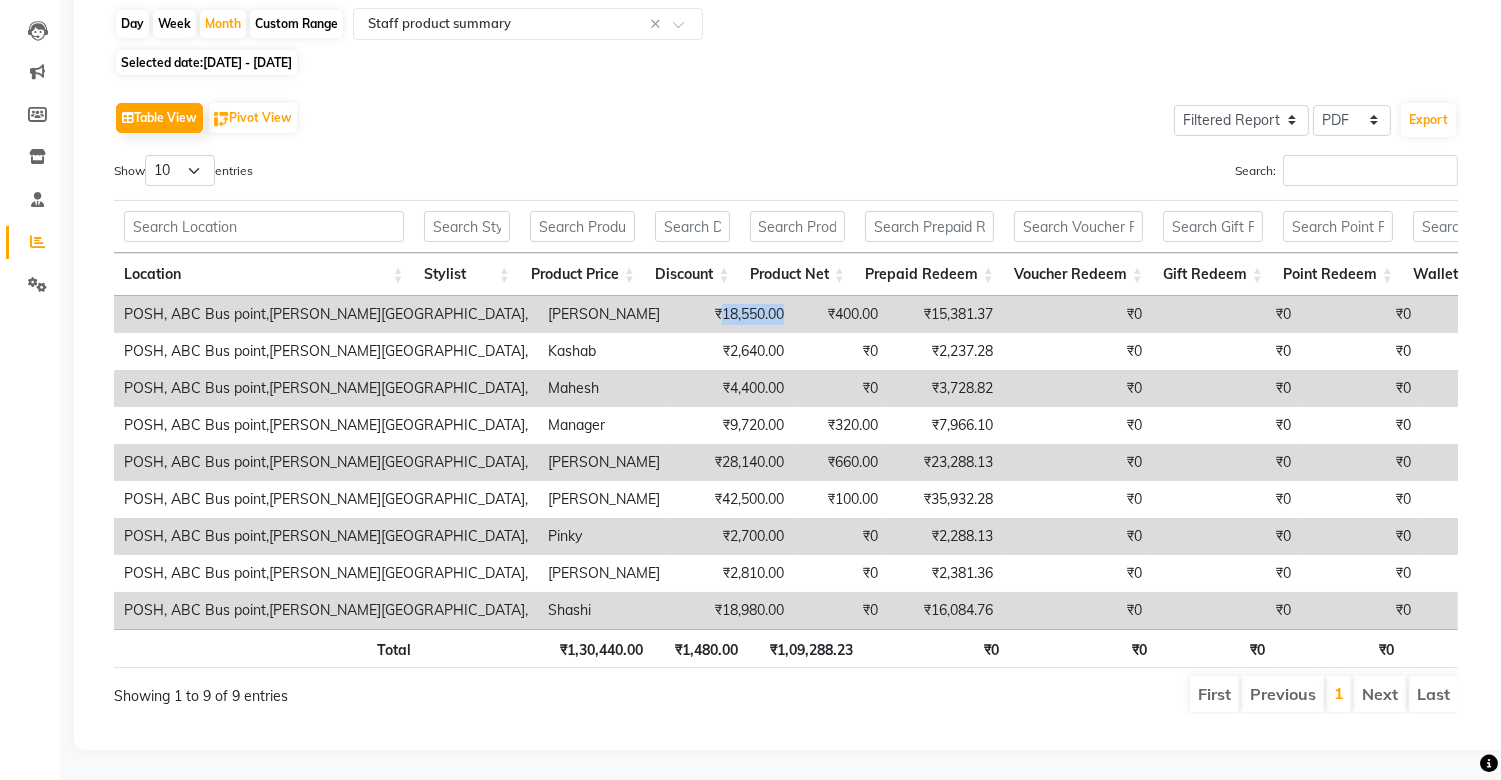 click on "₹18,550.00" at bounding box center [732, 314] 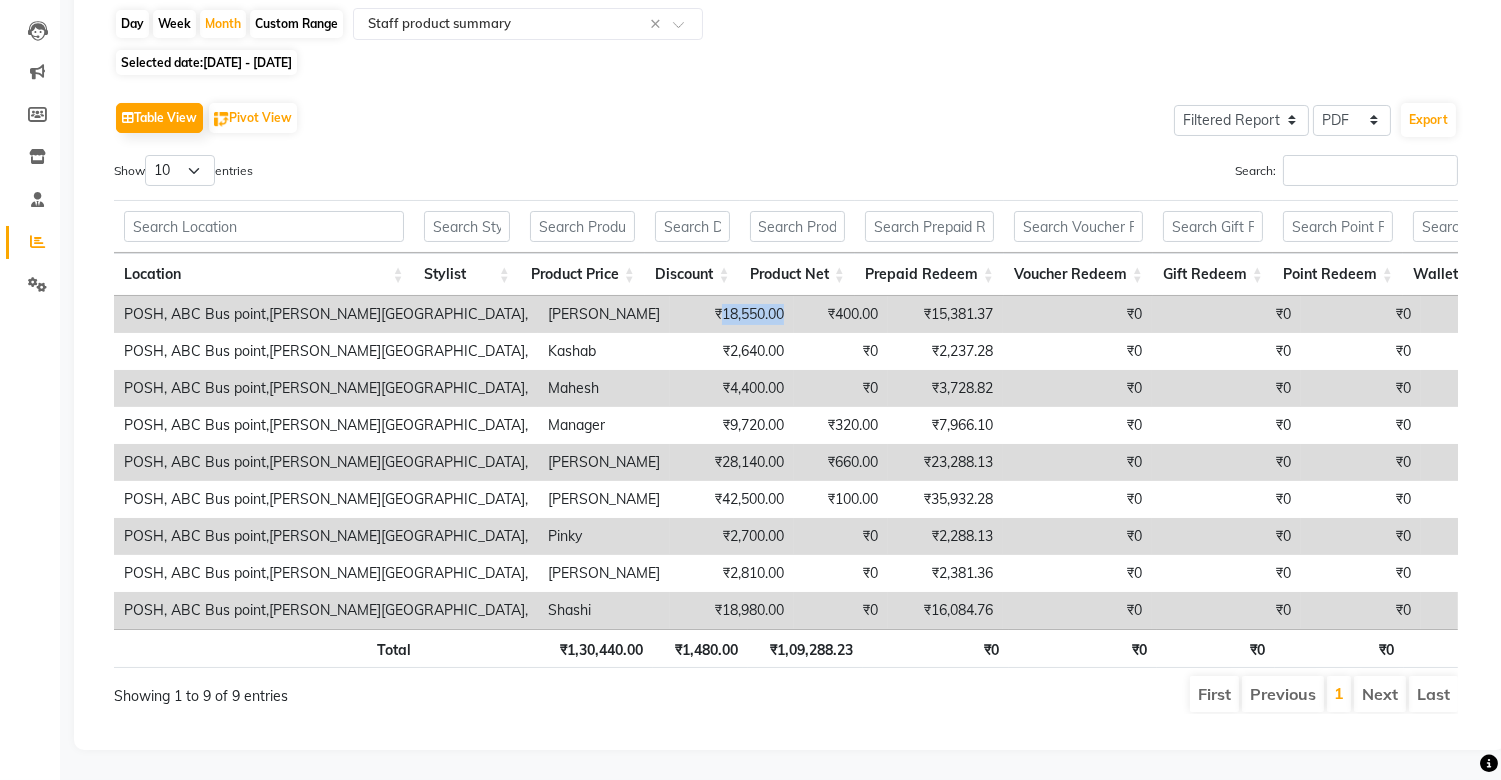 copy on "18,550.00" 